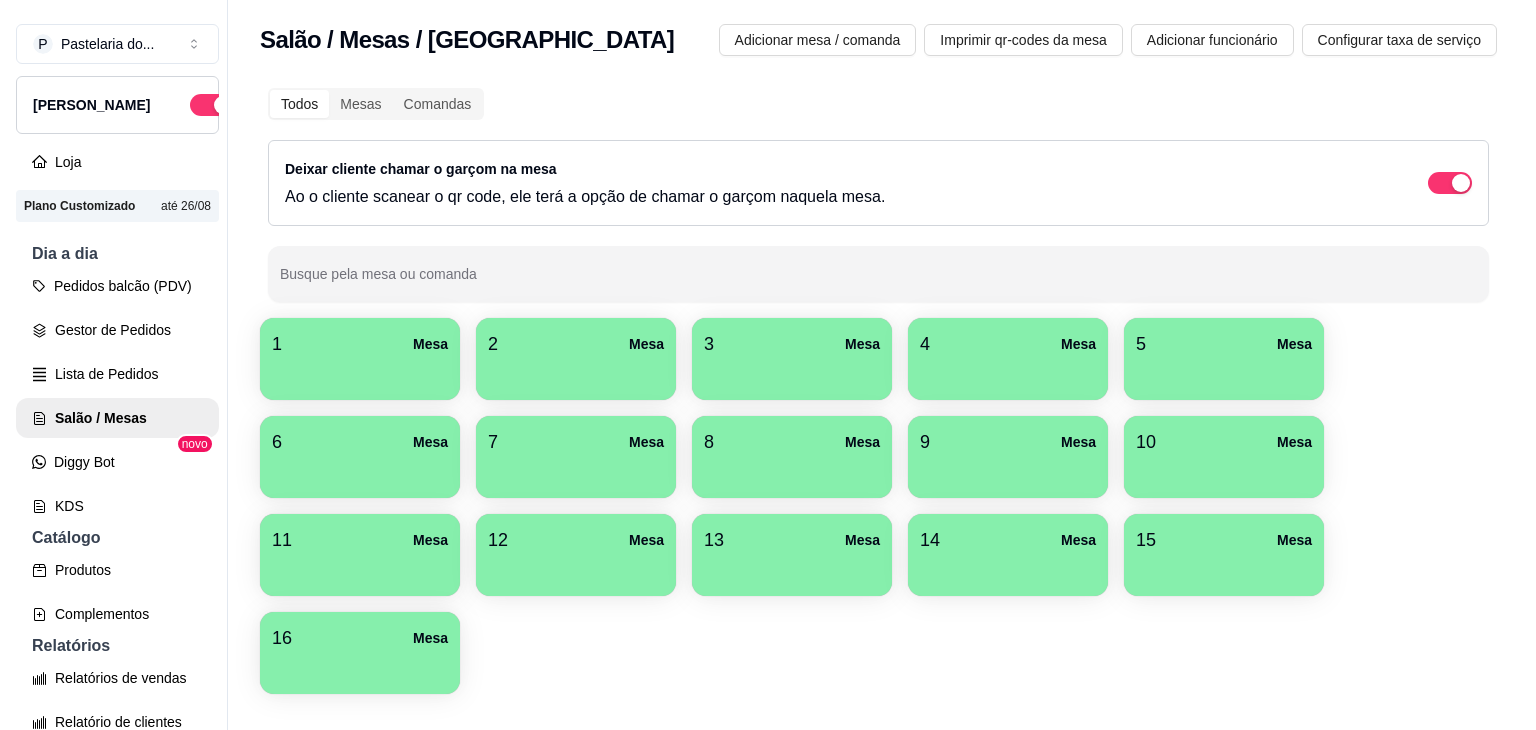 scroll, scrollTop: 0, scrollLeft: 0, axis: both 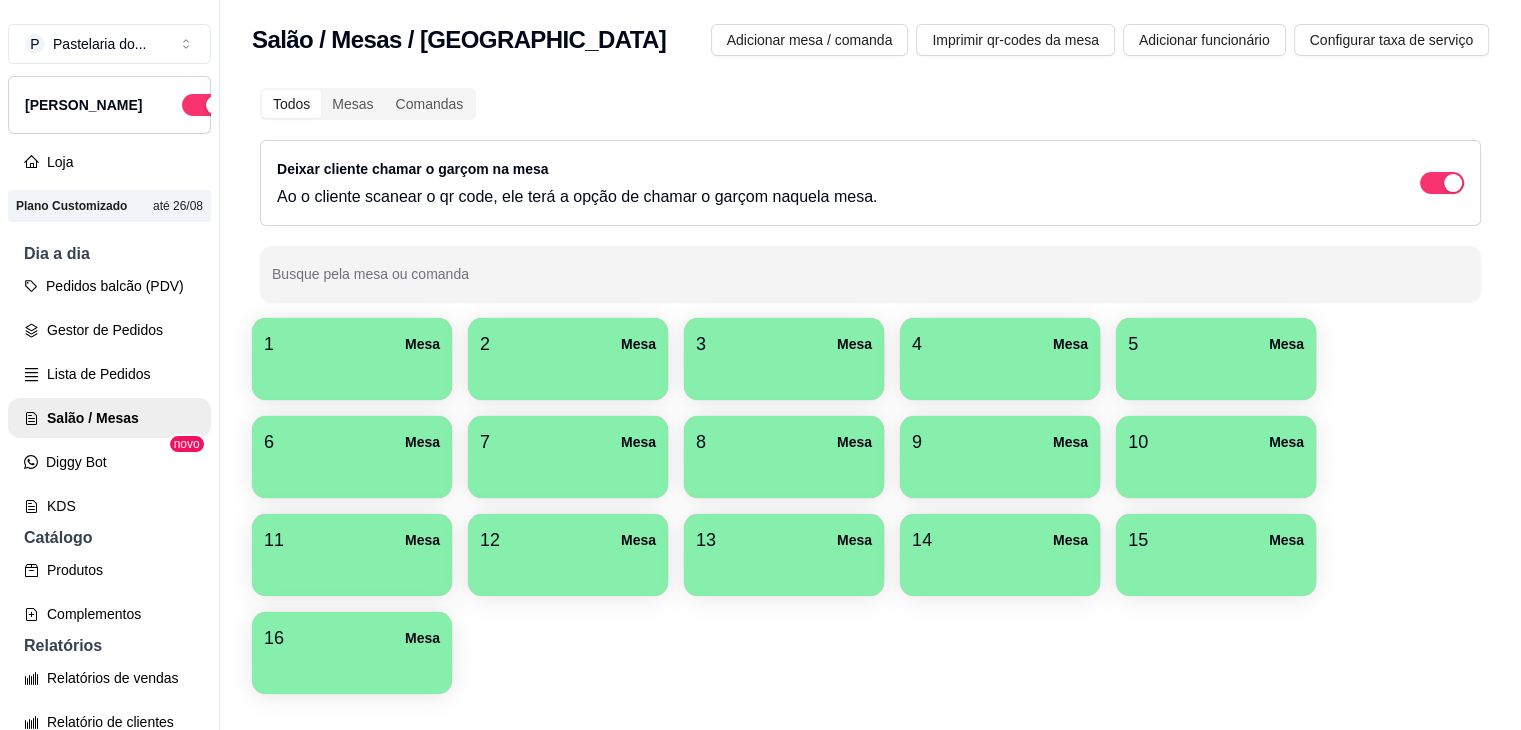 click at bounding box center [784, 373] 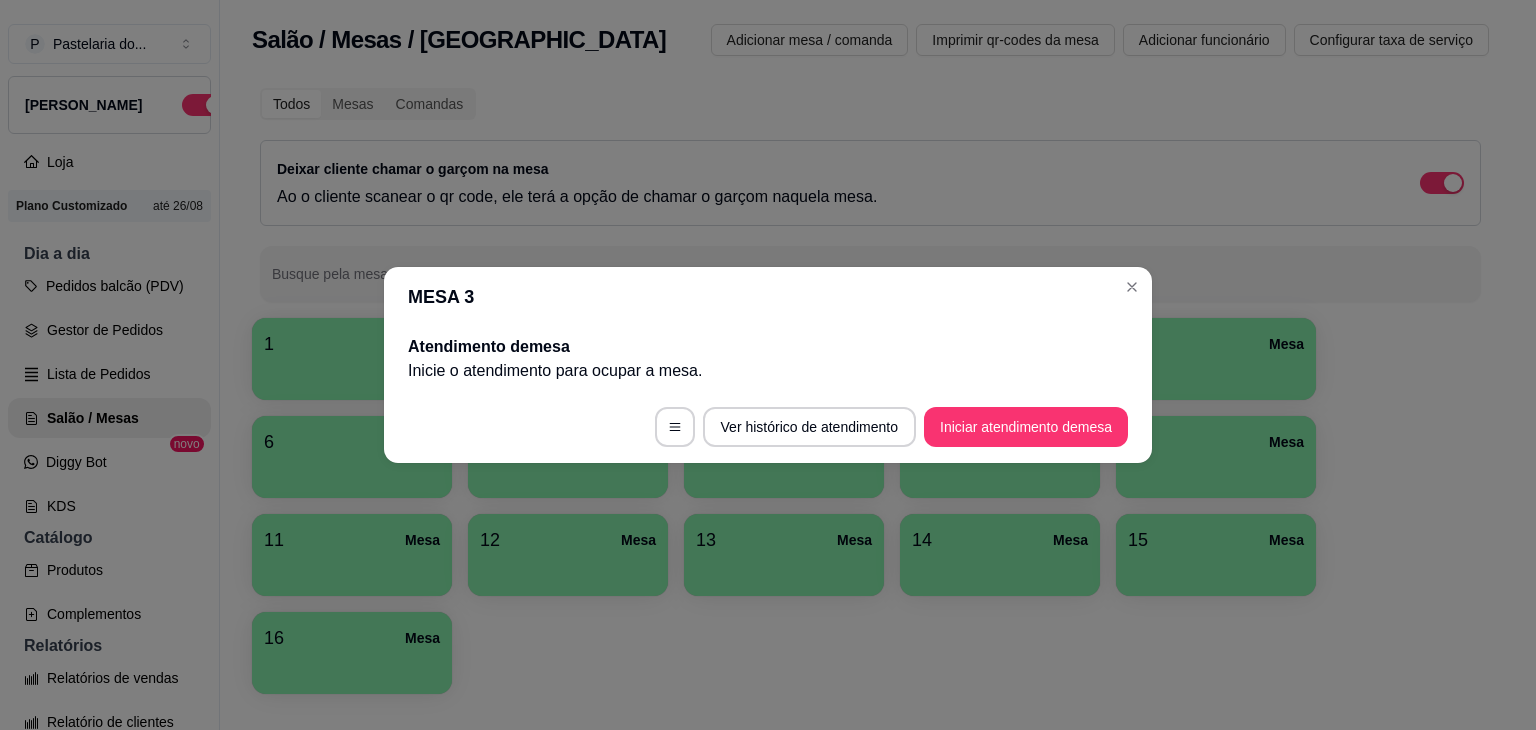 click on "Ver histórico de atendimento Iniciar atendimento de  mesa" at bounding box center (768, 427) 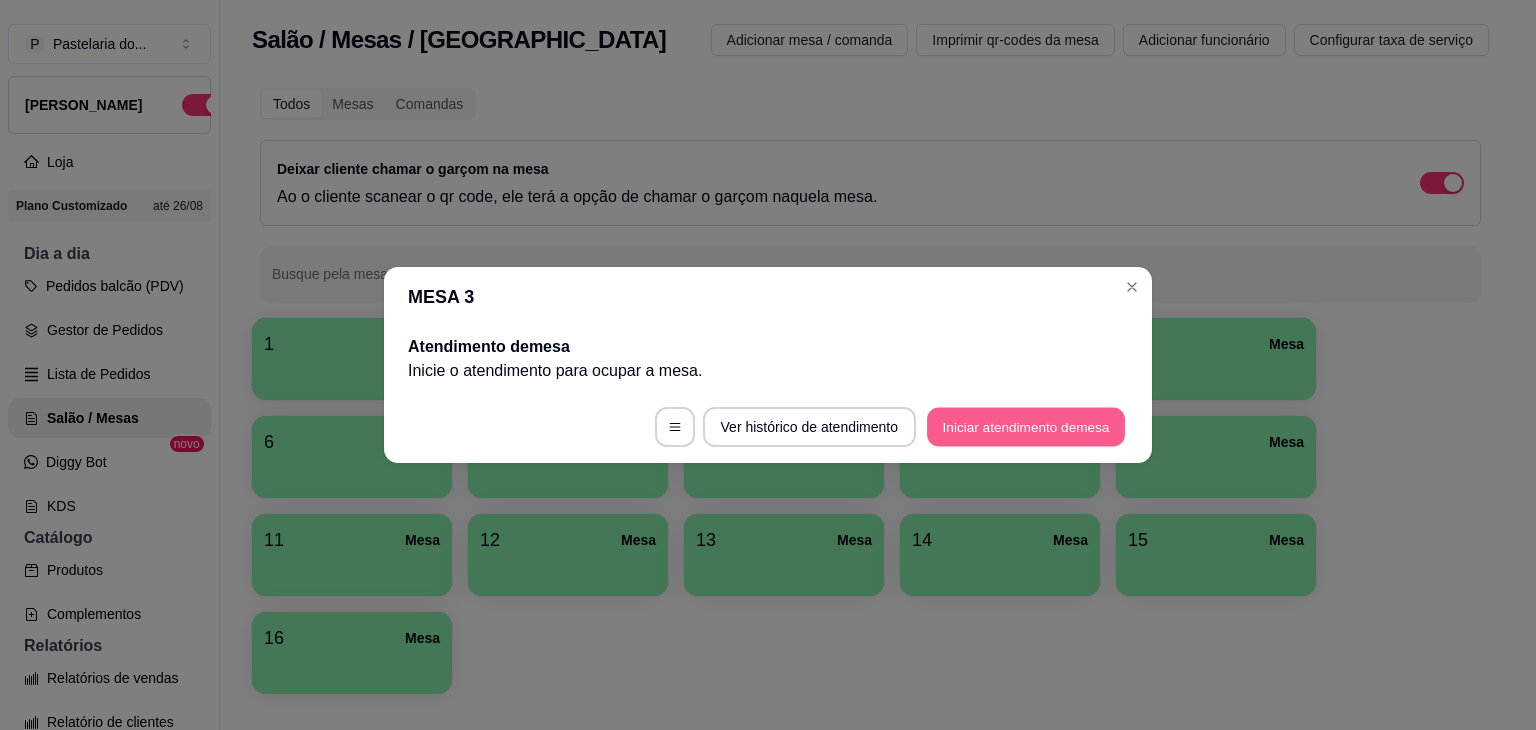 click on "Iniciar atendimento de  mesa" at bounding box center [1026, 427] 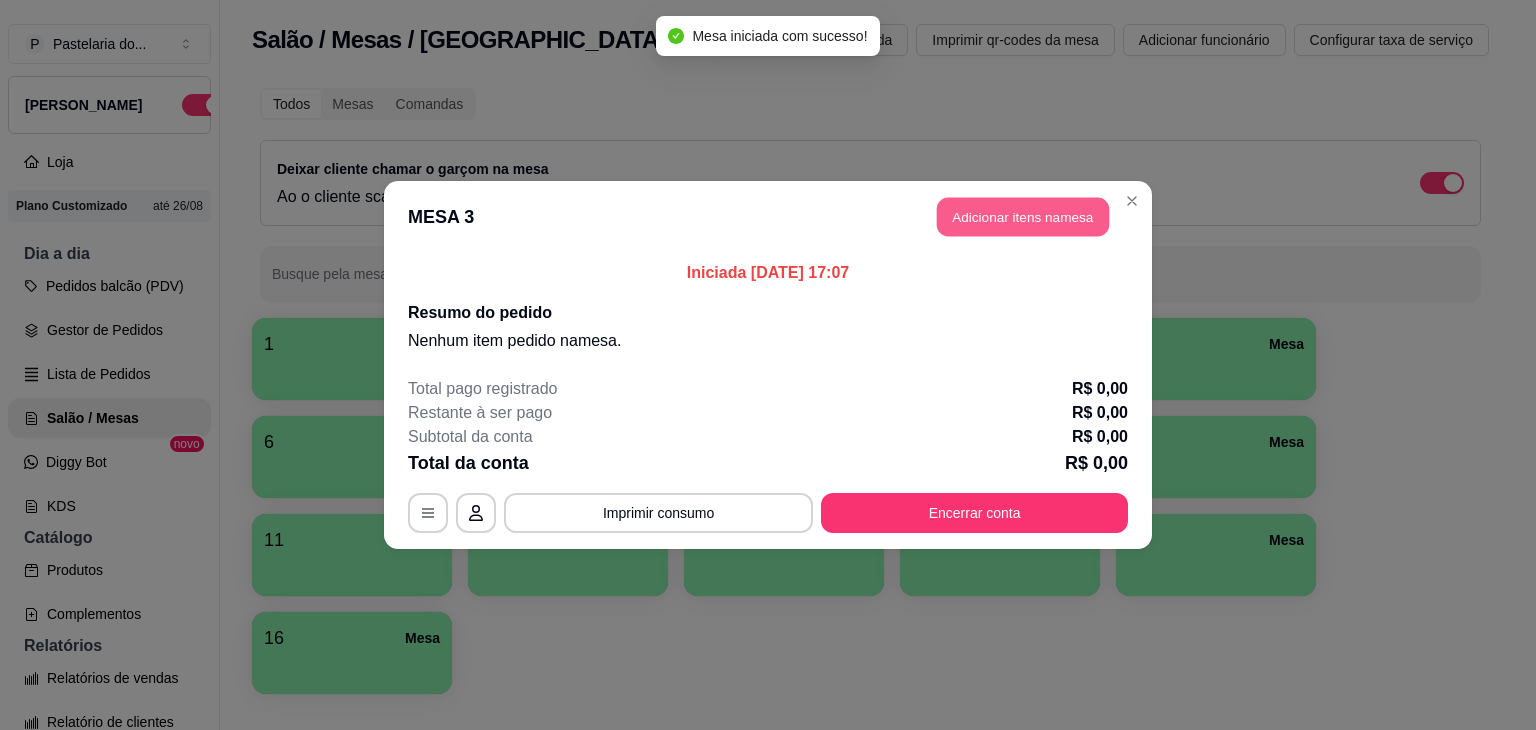 click on "Adicionar itens na  mesa" at bounding box center (1023, 217) 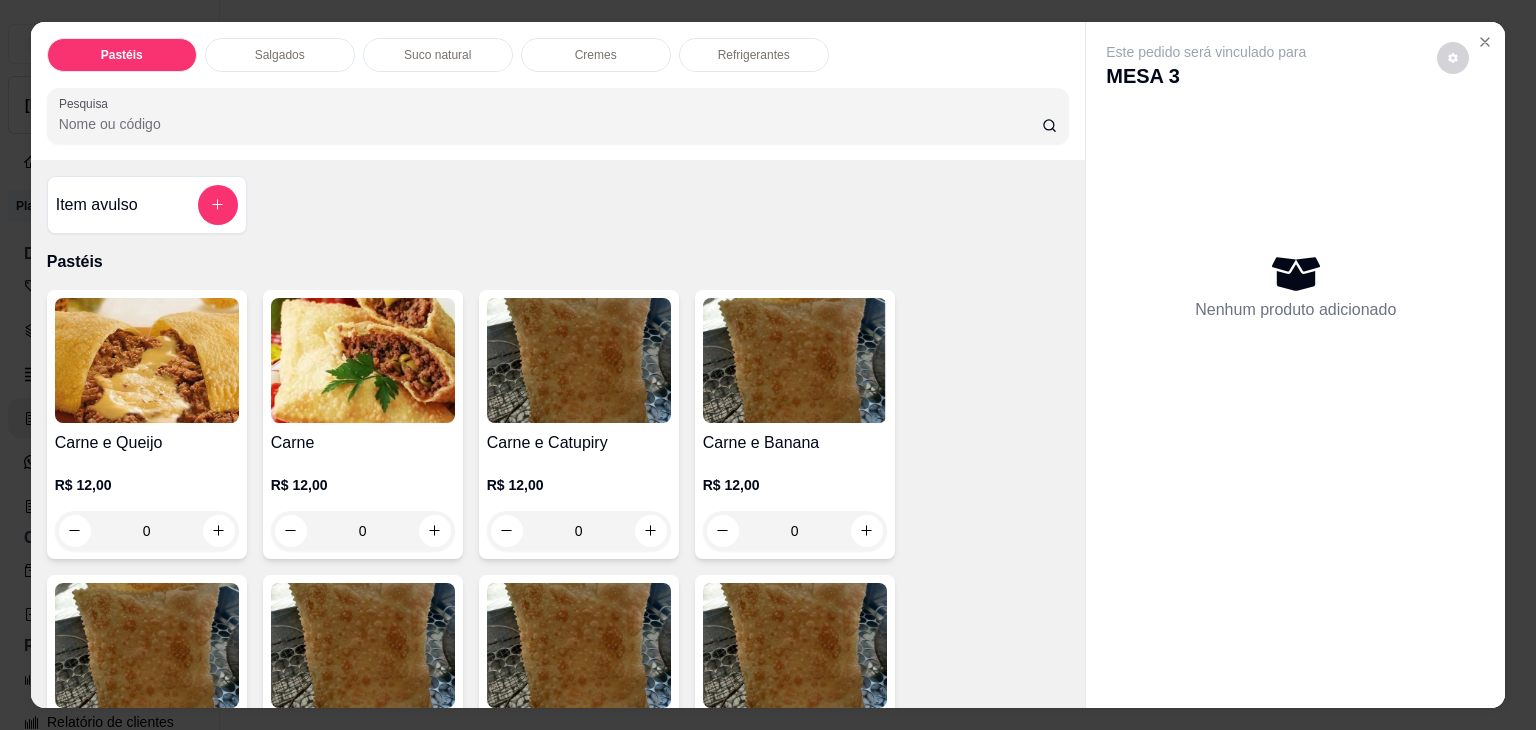 click on "Salgados" at bounding box center [280, 55] 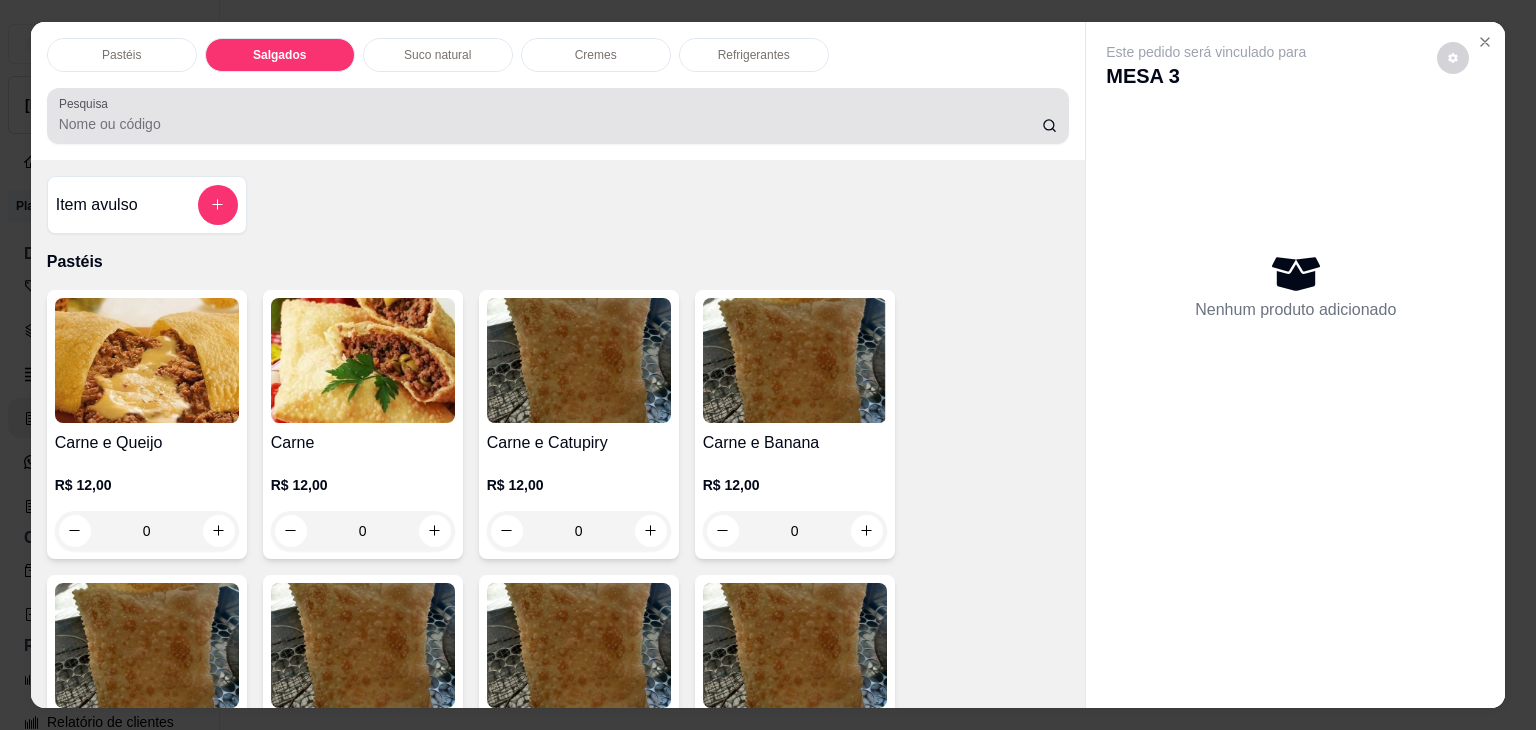 scroll, scrollTop: 2124, scrollLeft: 0, axis: vertical 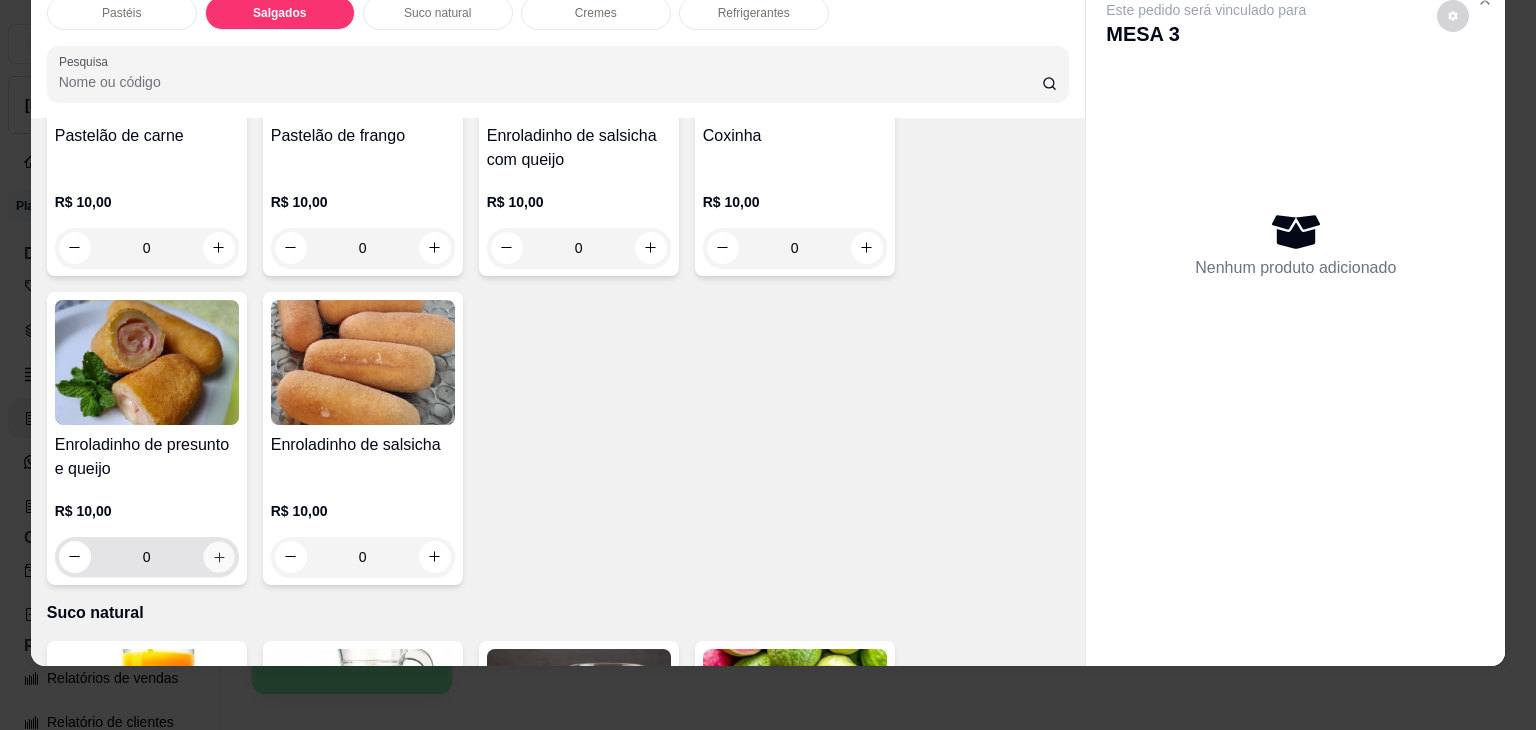 click at bounding box center [218, 556] 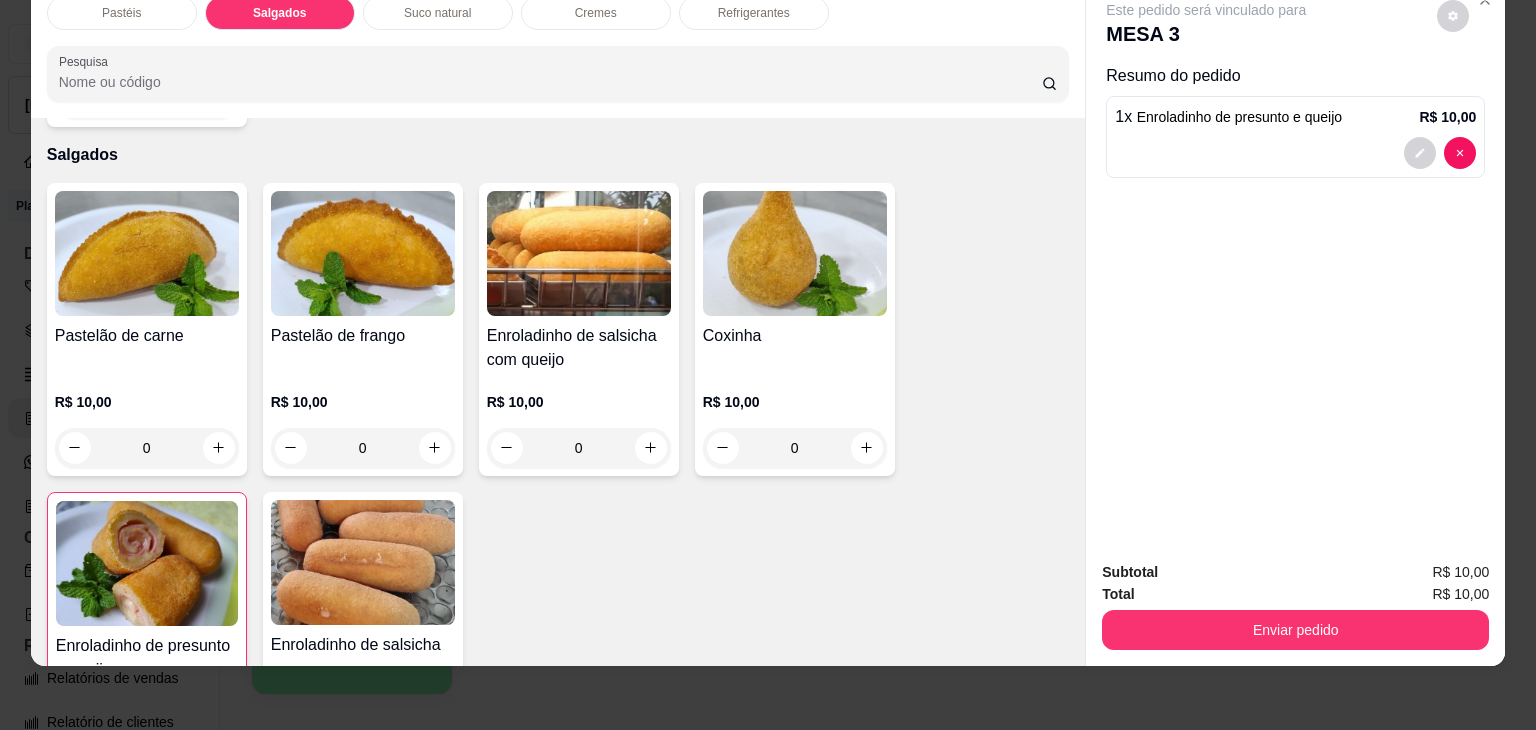 scroll, scrollTop: 2224, scrollLeft: 0, axis: vertical 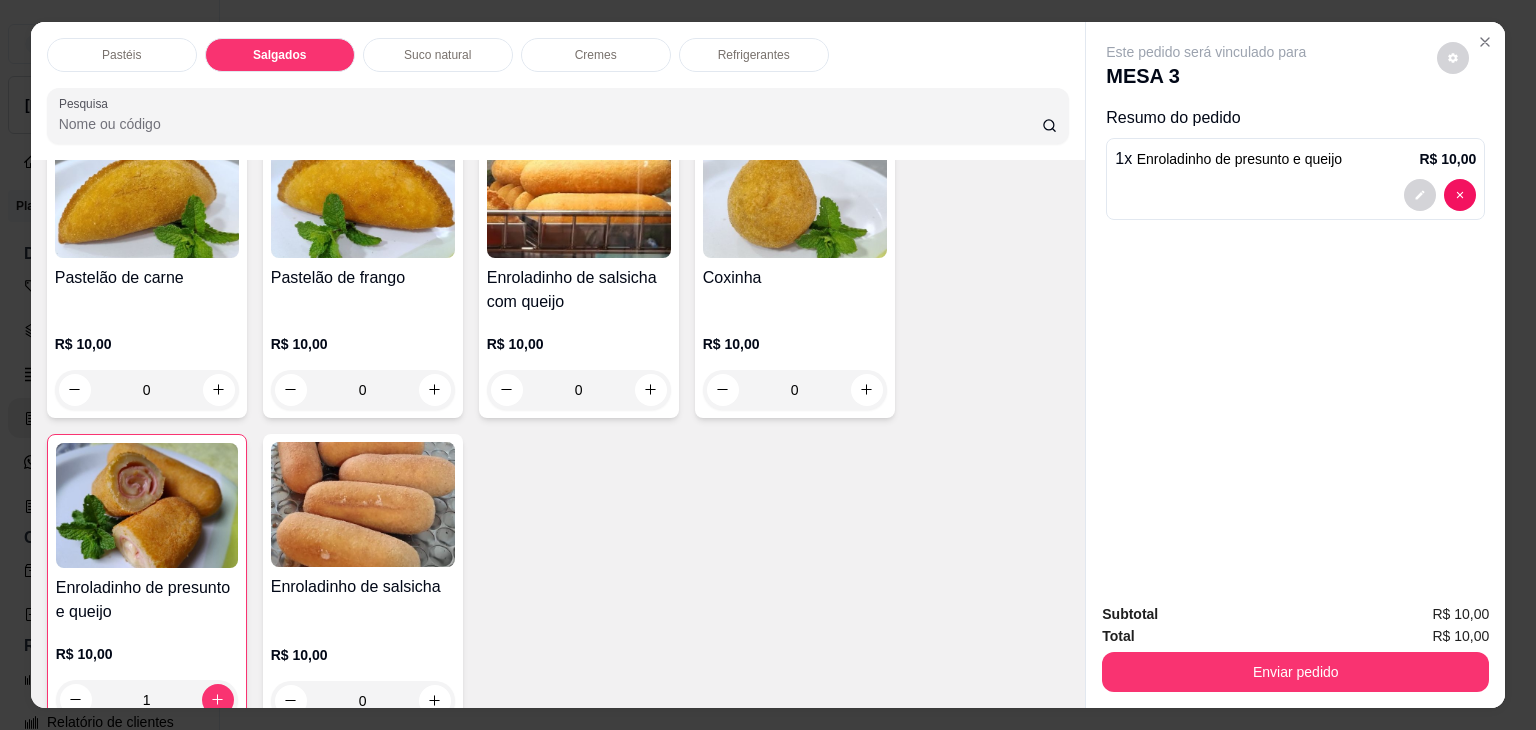 click on "Refrigerantes" at bounding box center (754, 55) 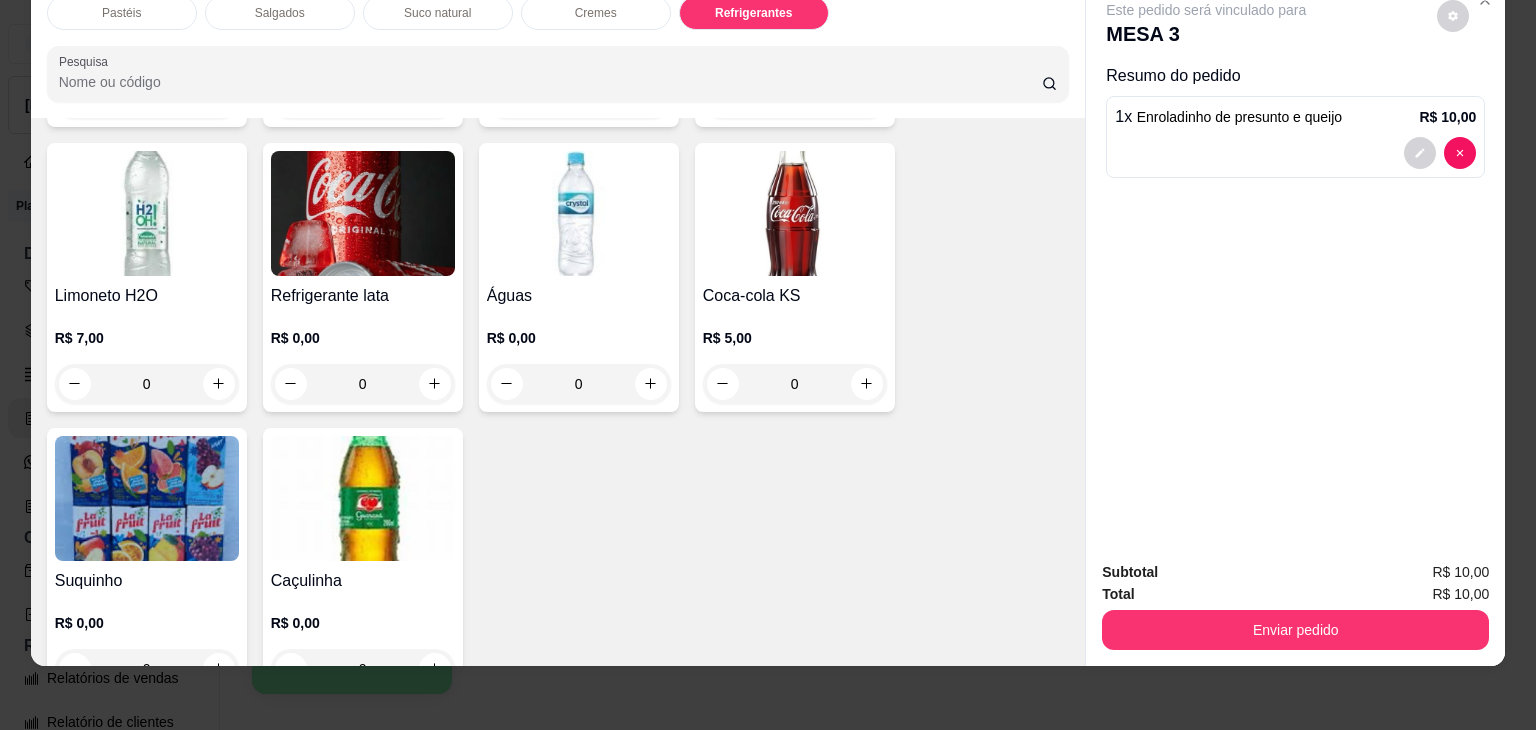 scroll, scrollTop: 5539, scrollLeft: 0, axis: vertical 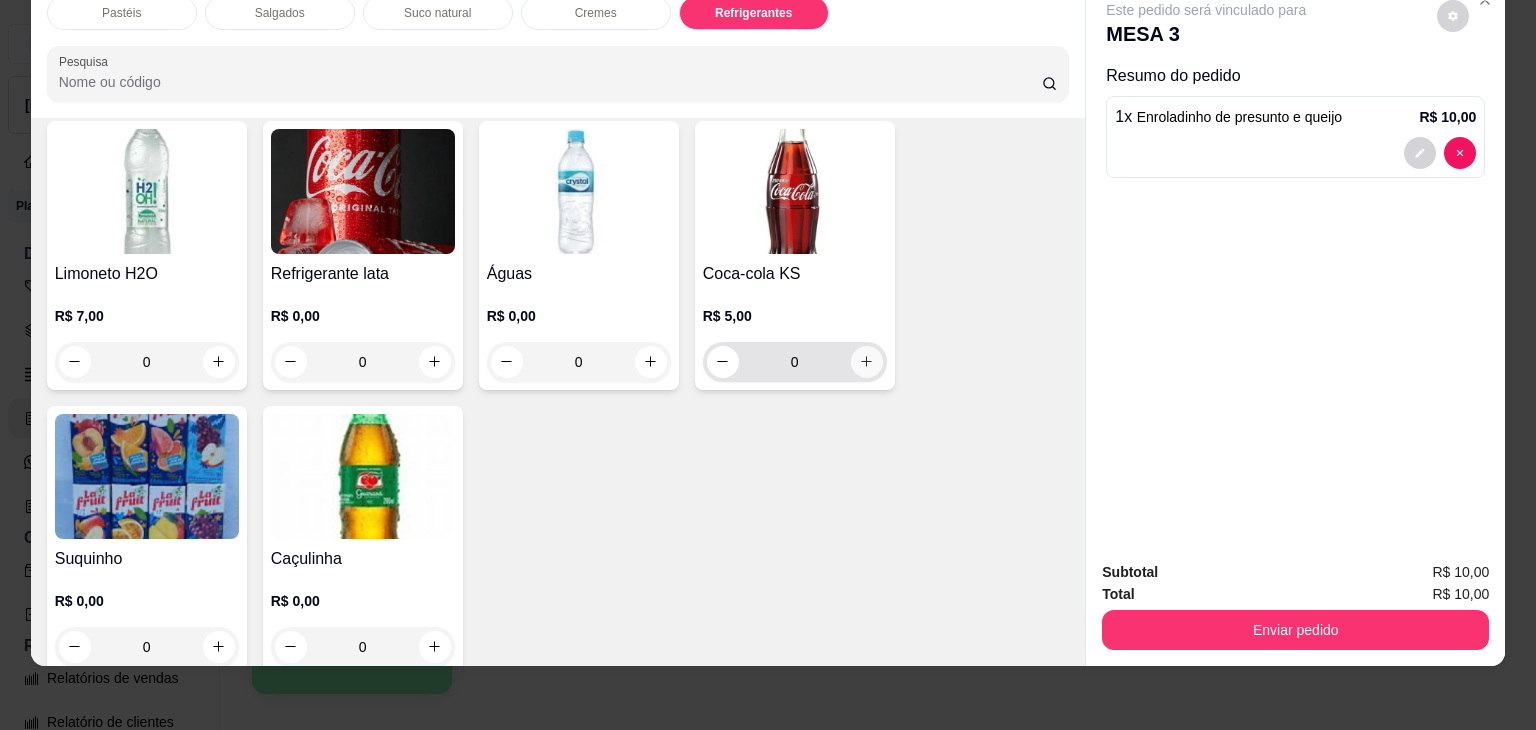 click 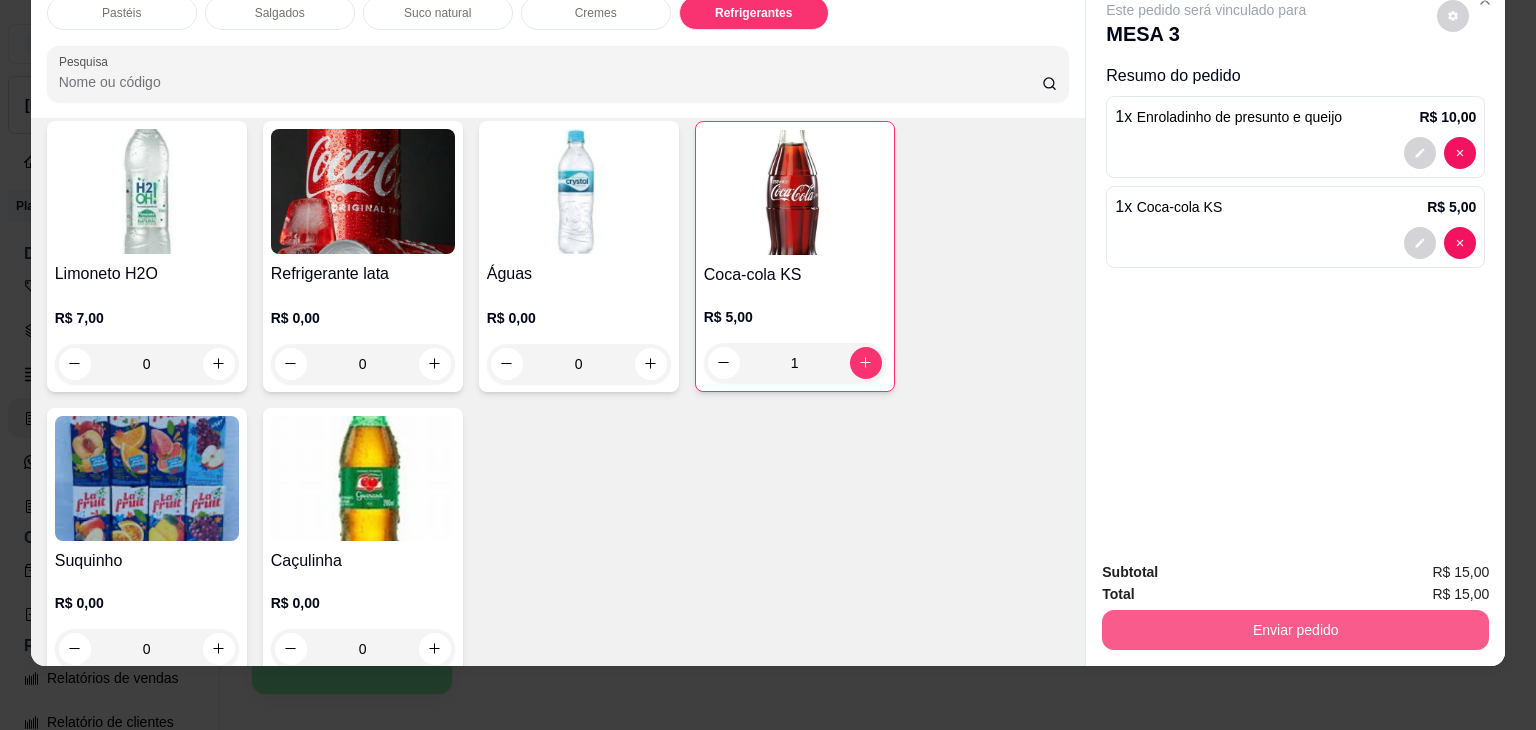 click on "Enviar pedido" at bounding box center [1295, 630] 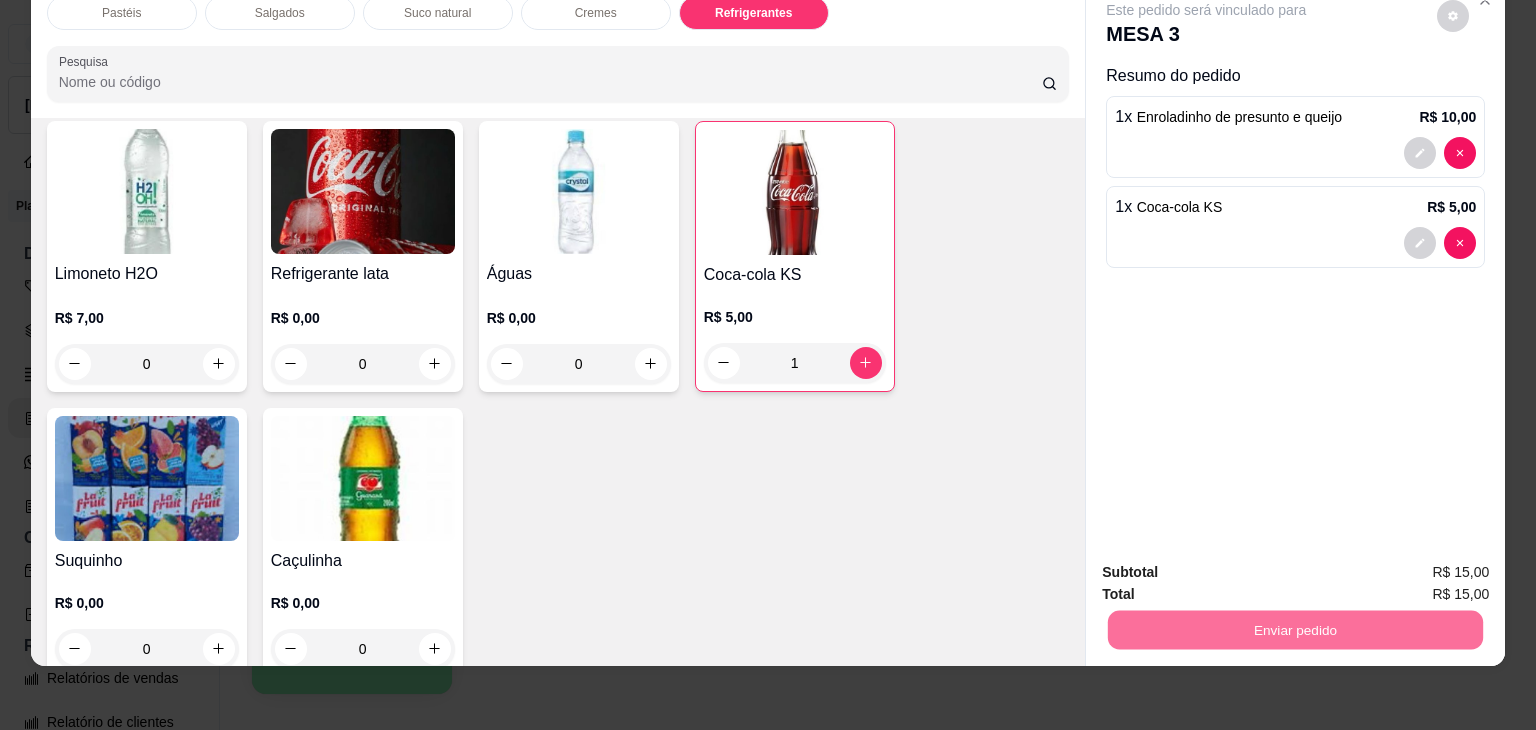 click on "Não registrar e enviar pedido" at bounding box center (1229, 564) 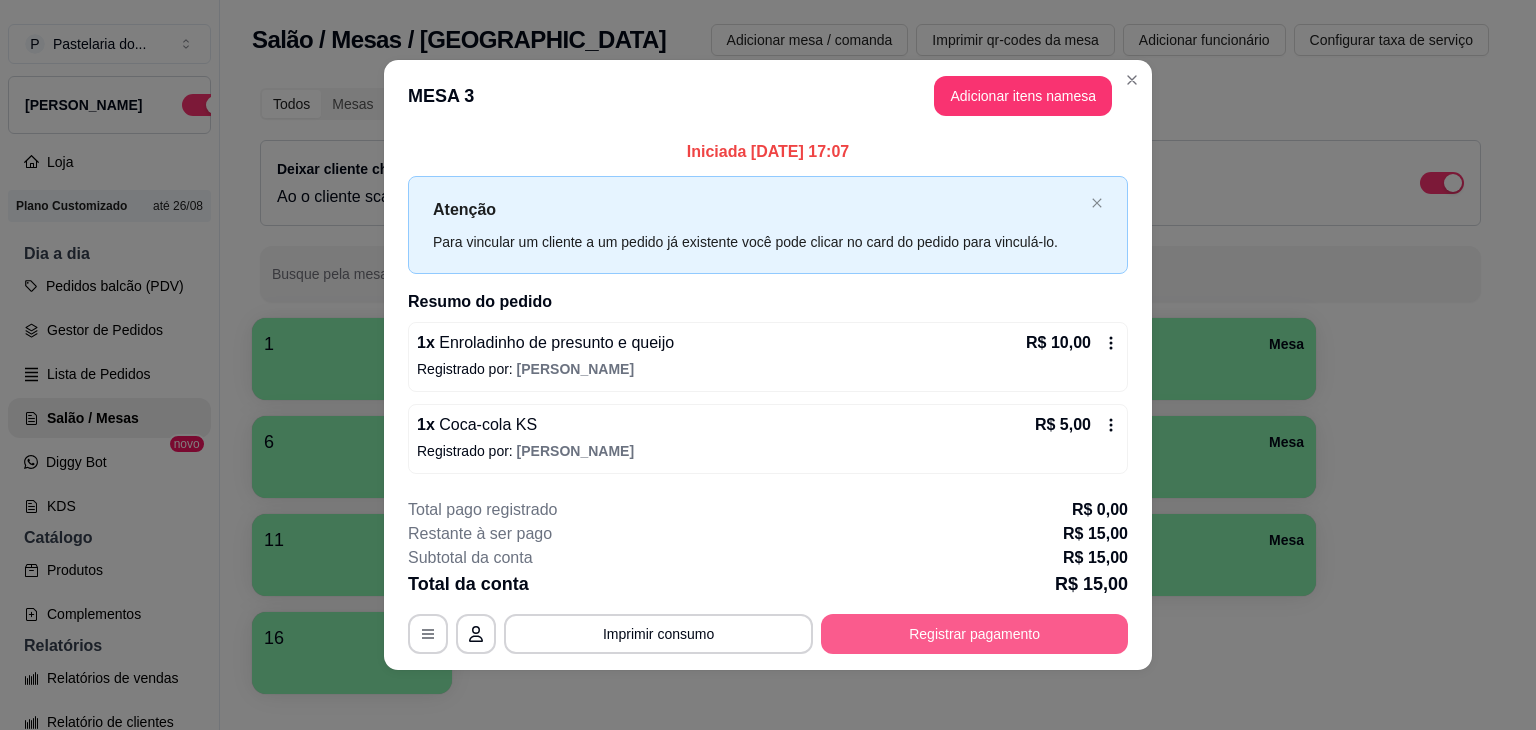 click on "Registrar pagamento" at bounding box center [974, 634] 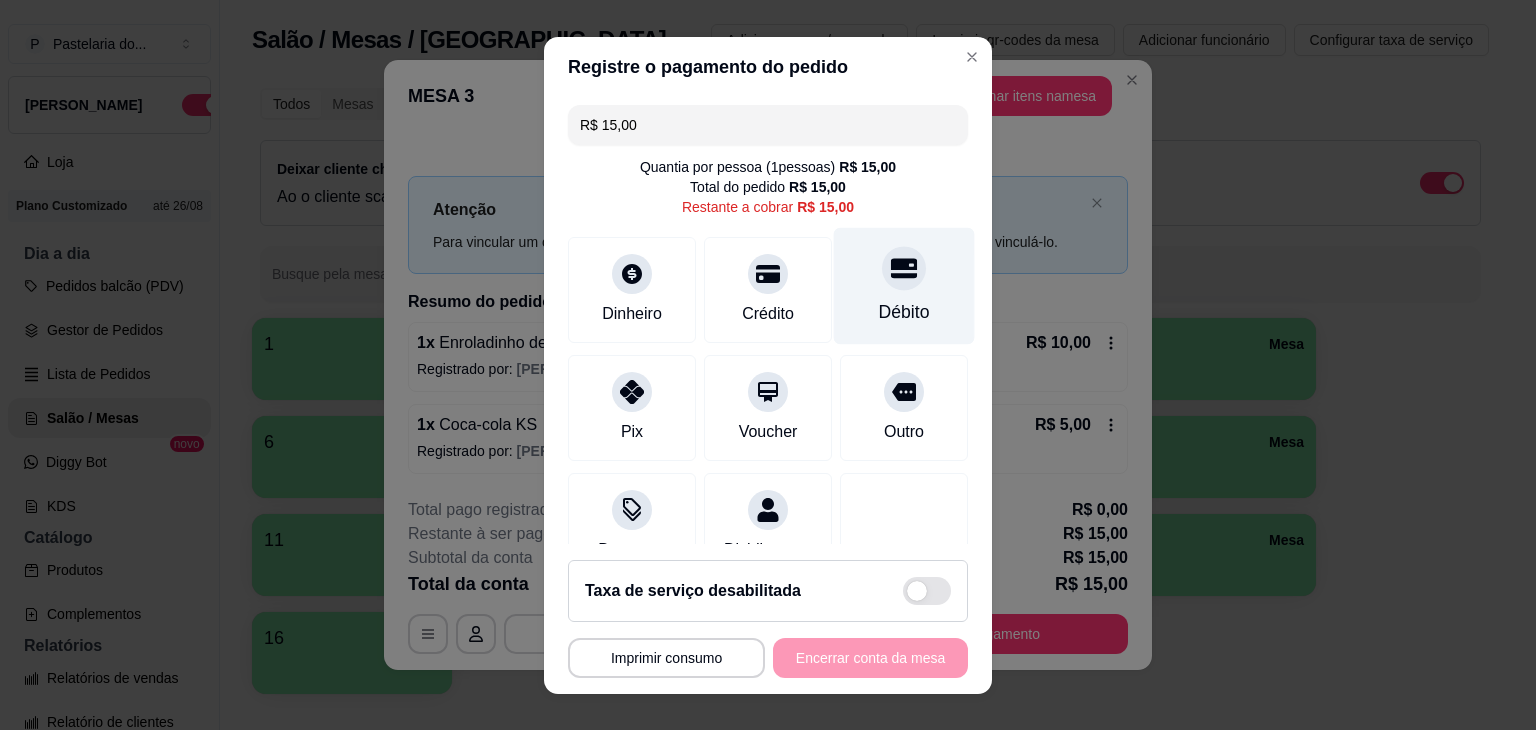 click on "Débito" at bounding box center [904, 285] 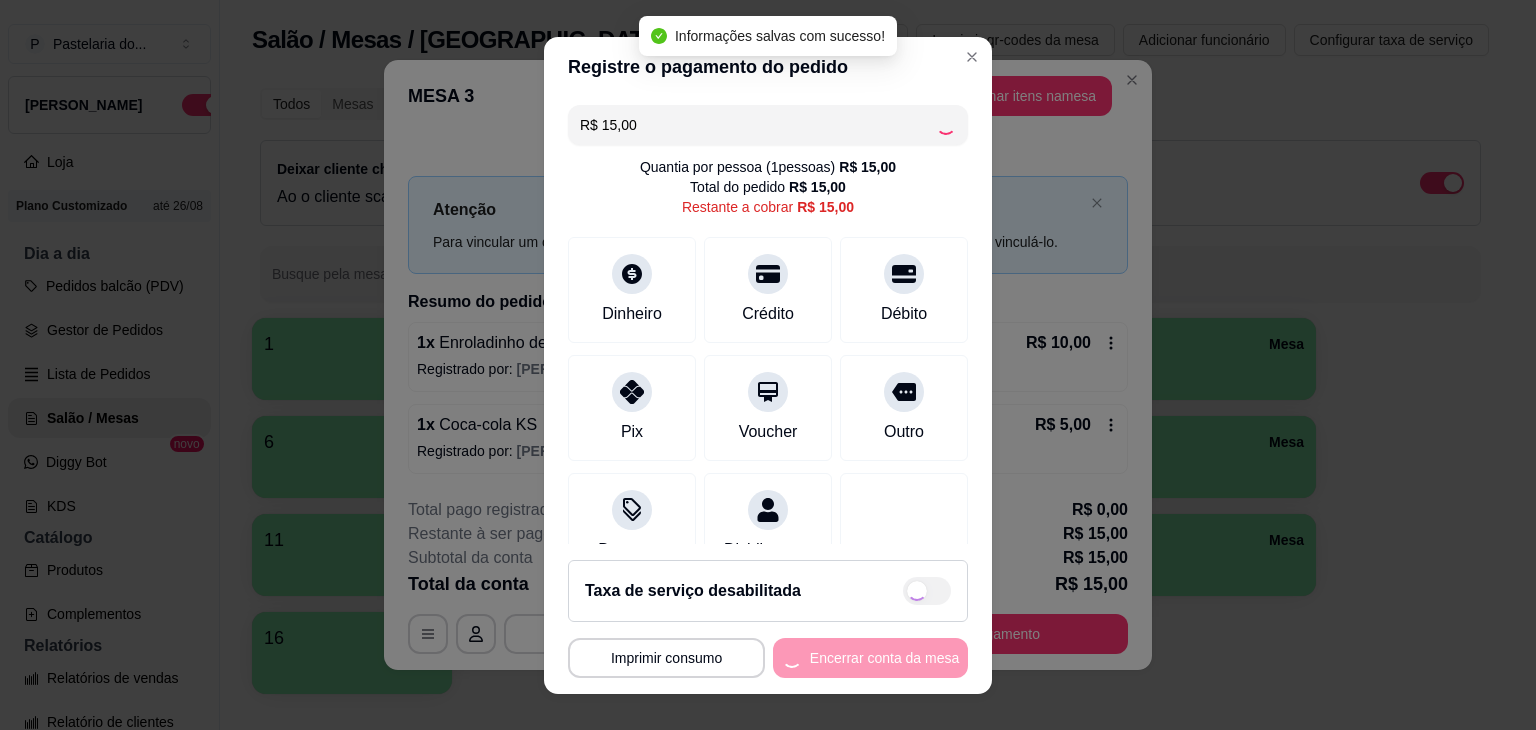 type on "R$ 0,00" 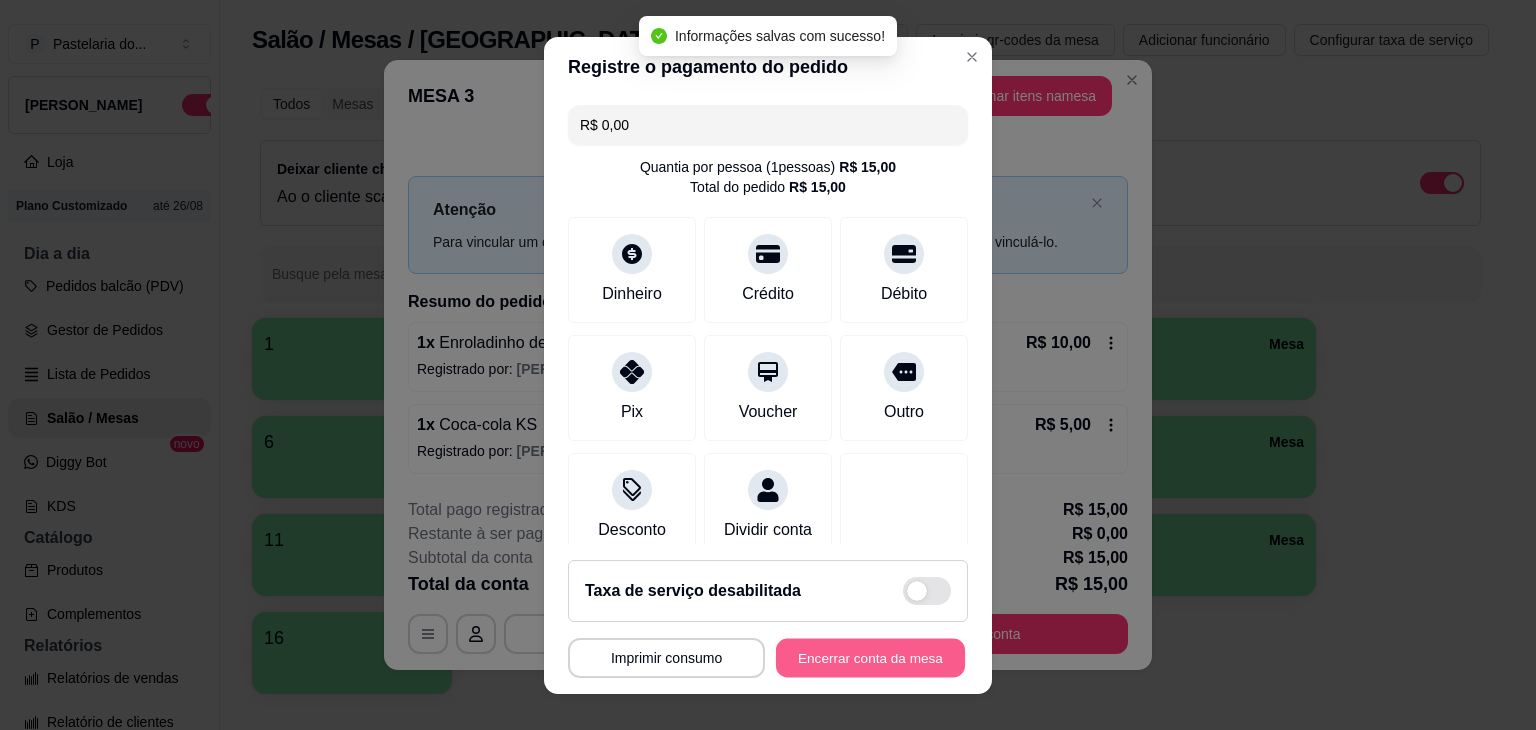 click on "Encerrar conta da mesa" at bounding box center [870, 657] 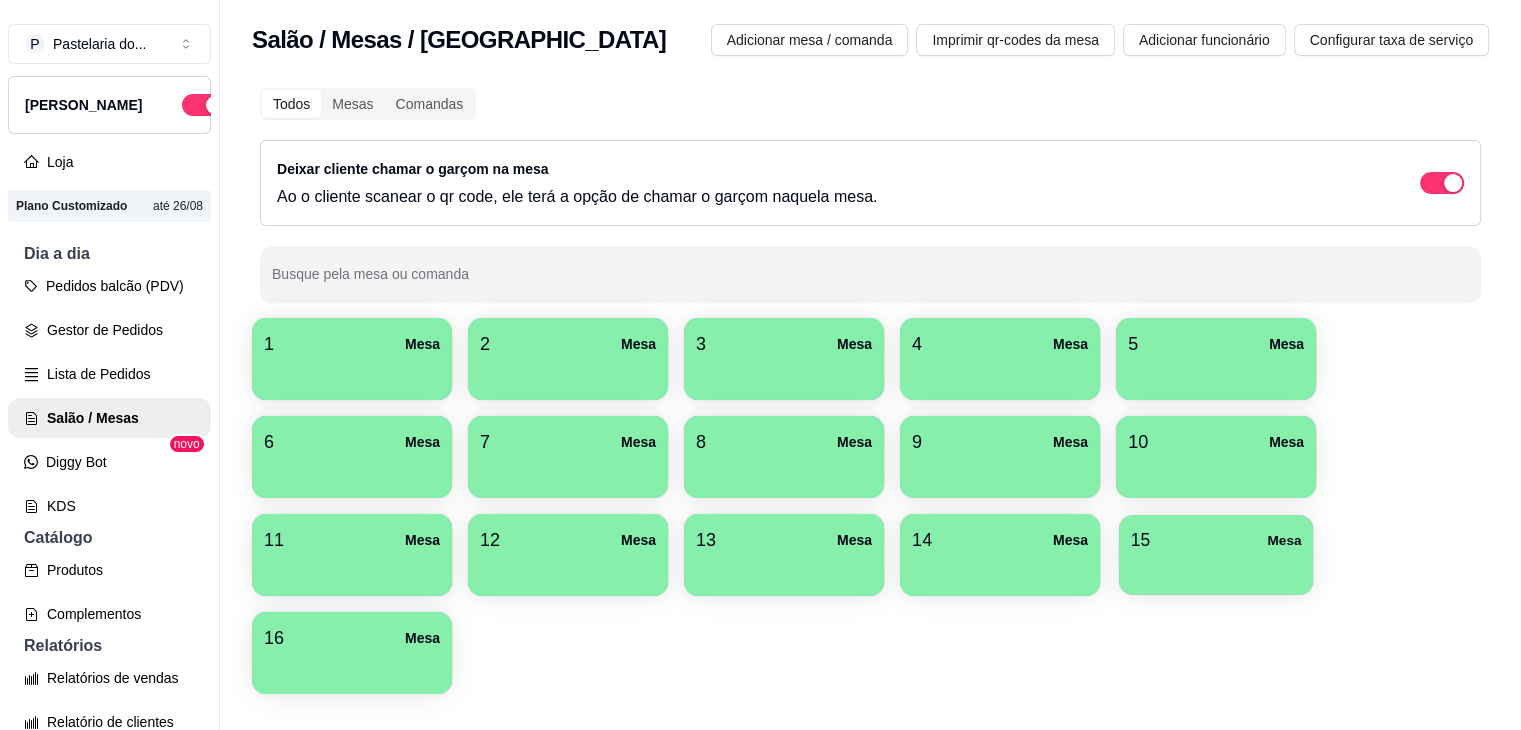click on "15 Mesa" at bounding box center (1216, 540) 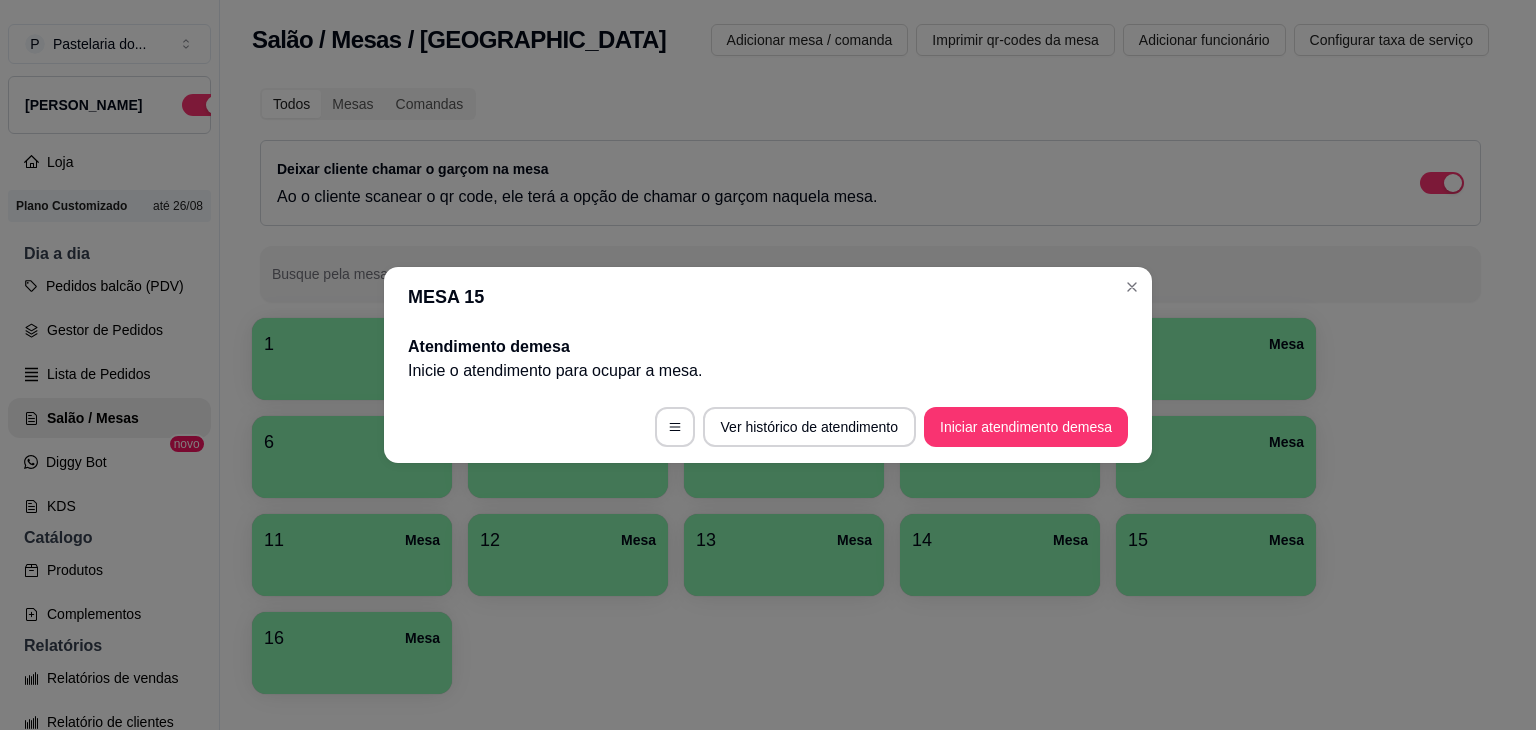 drag, startPoint x: 1137, startPoint y: 421, endPoint x: 1112, endPoint y: 417, distance: 25.317978 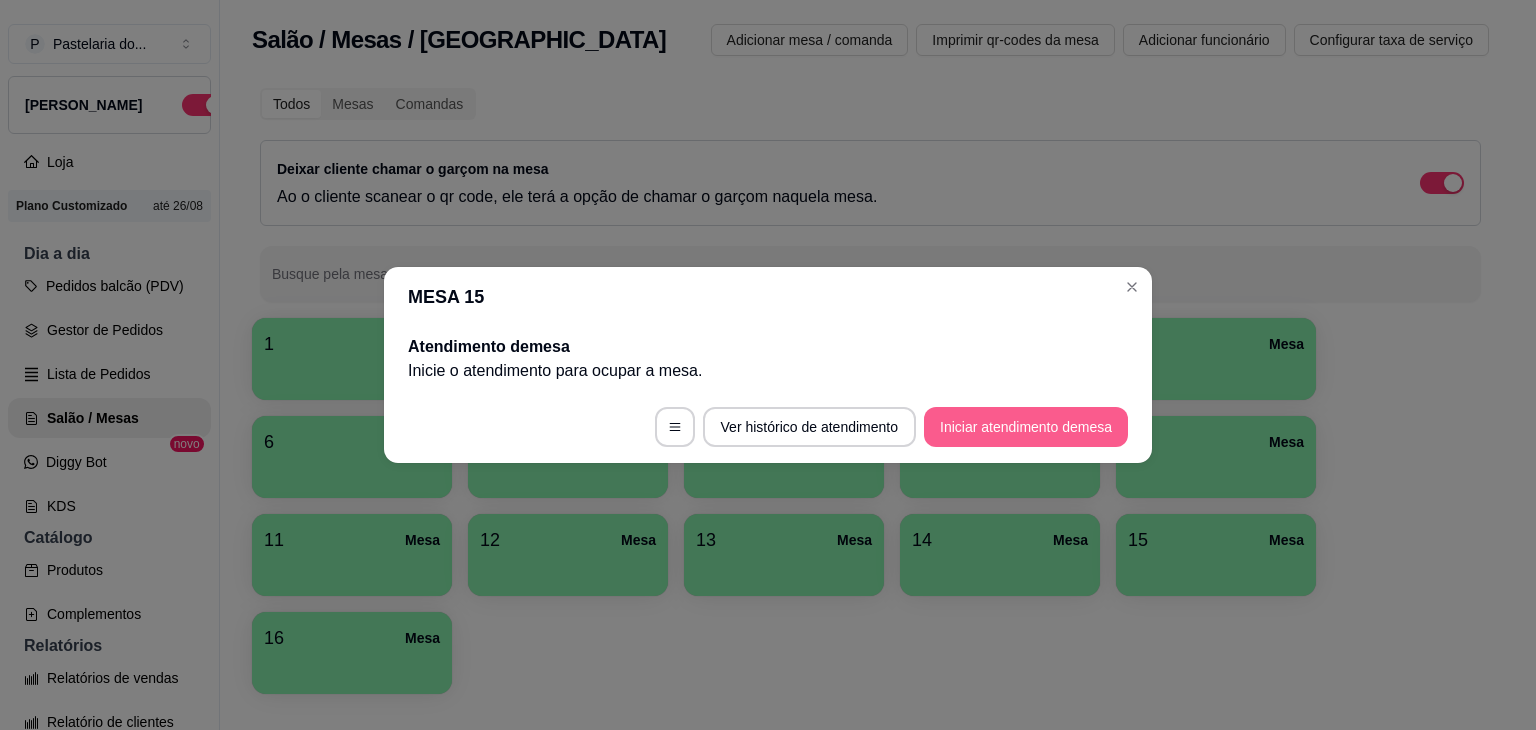 click on "Iniciar atendimento de  mesa" at bounding box center (1026, 427) 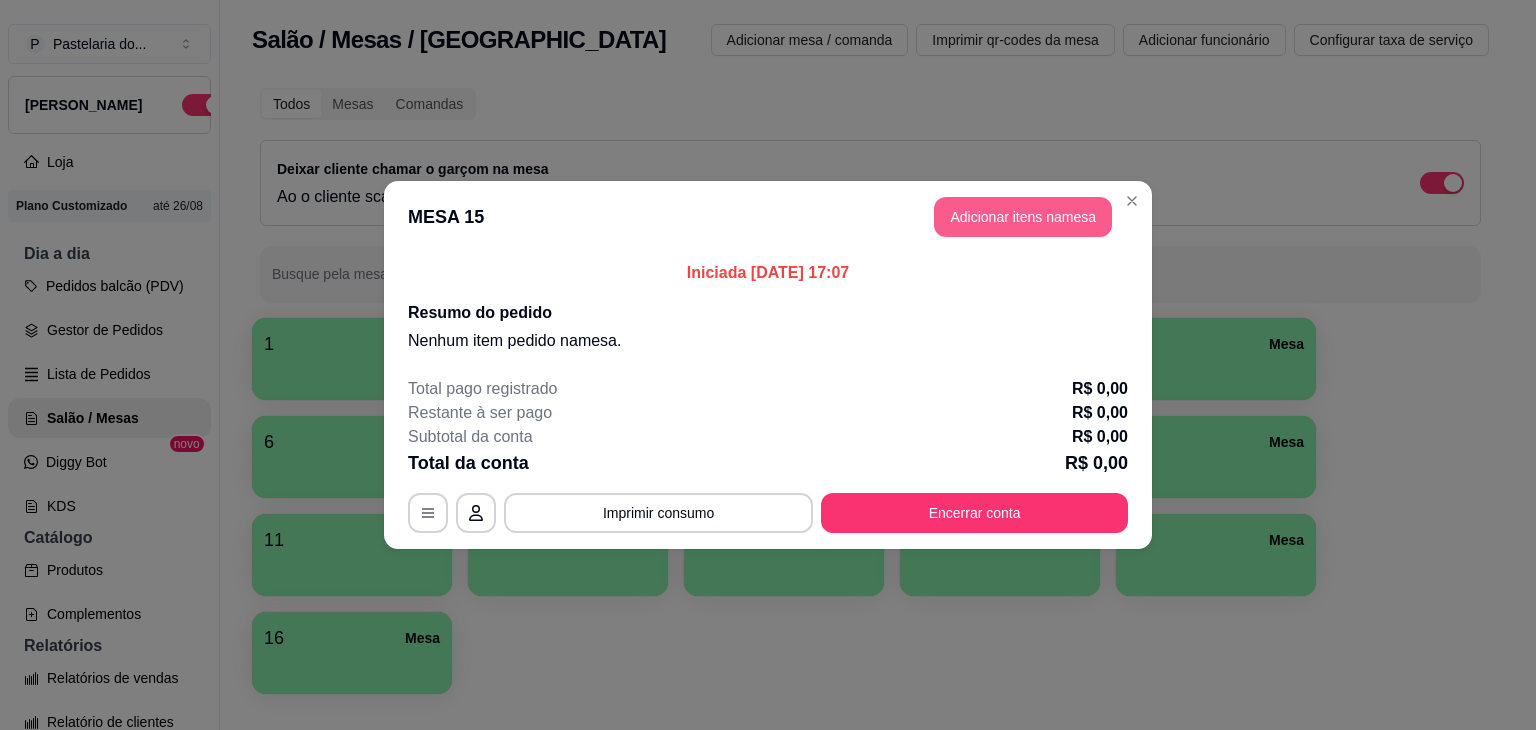 click on "Adicionar itens na  mesa" at bounding box center [1023, 217] 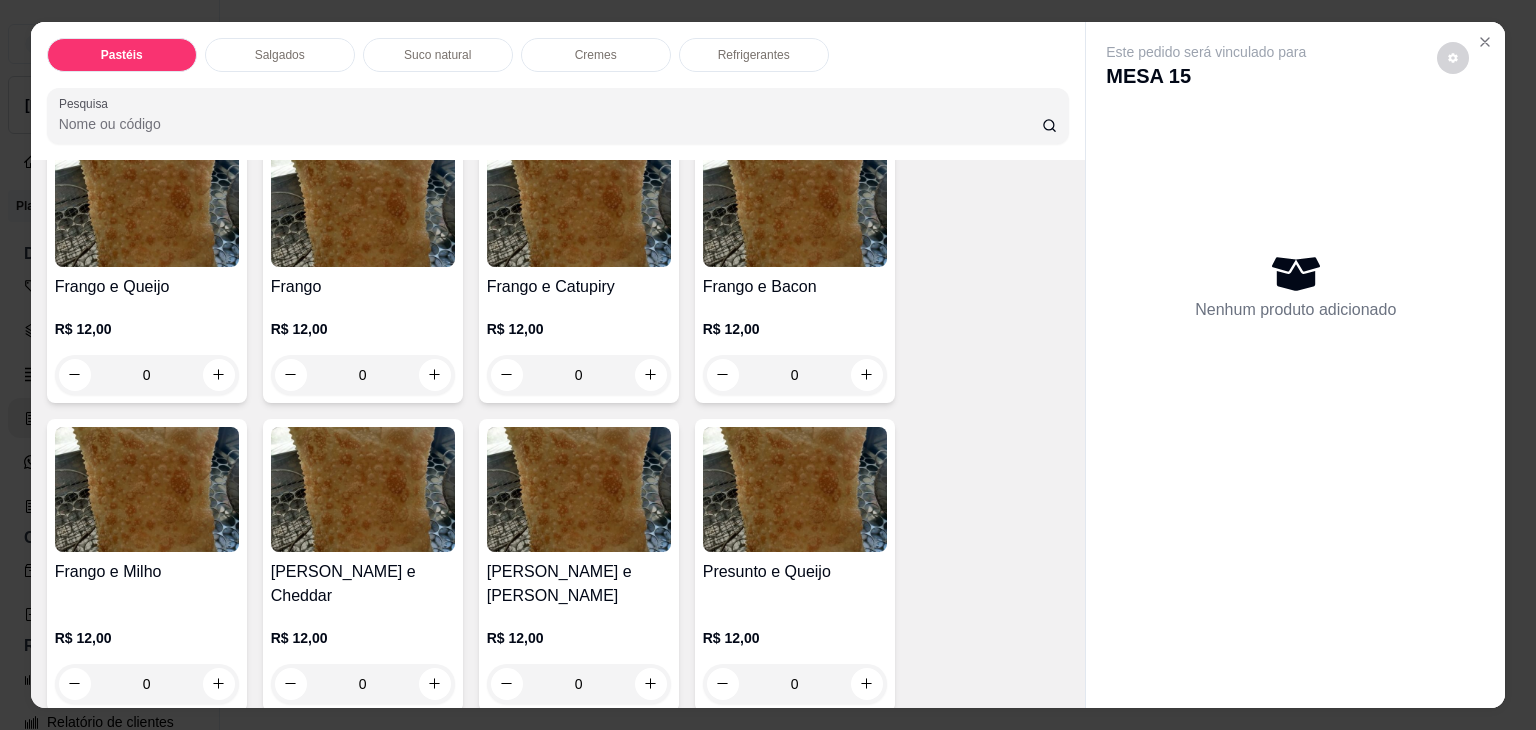 scroll, scrollTop: 800, scrollLeft: 0, axis: vertical 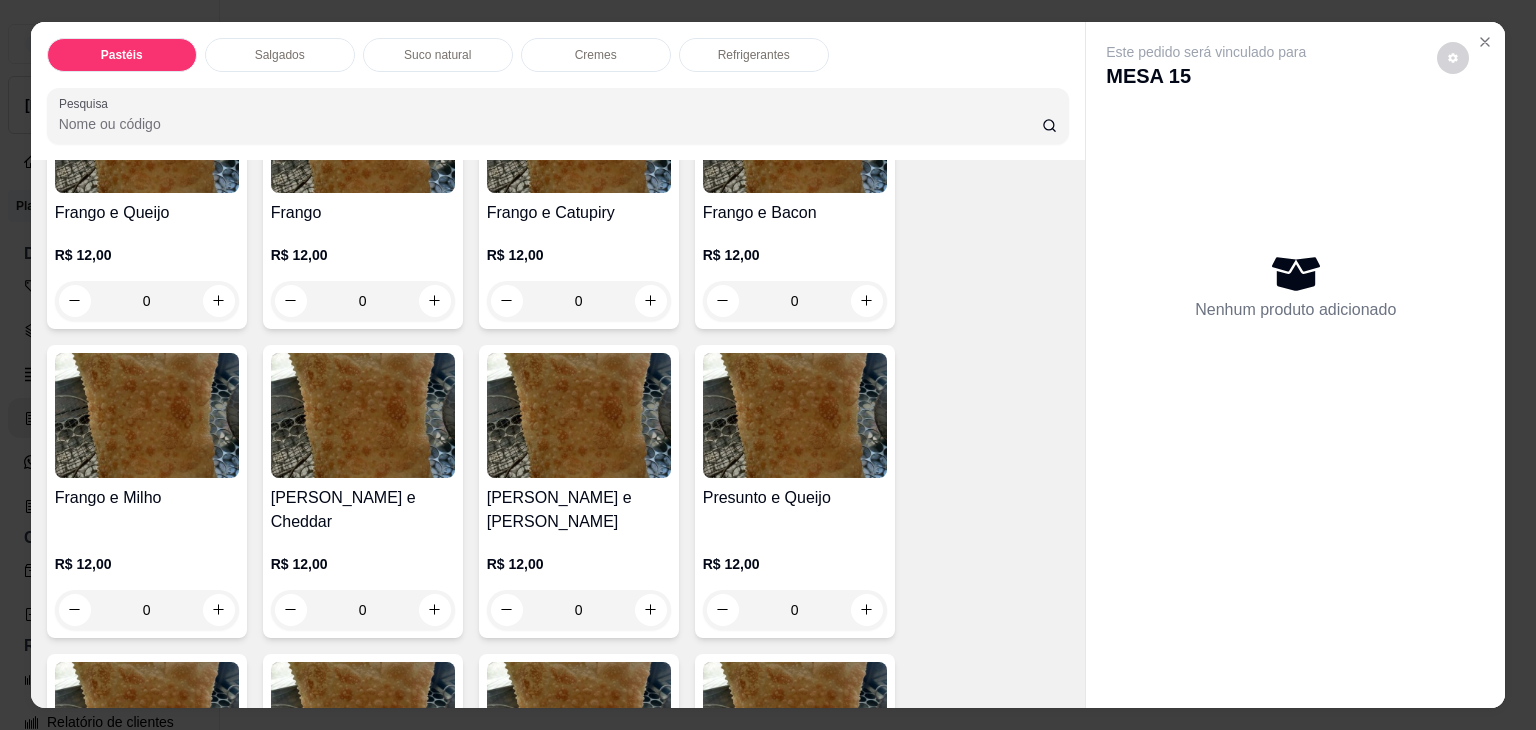 click on "0" at bounding box center [147, 610] 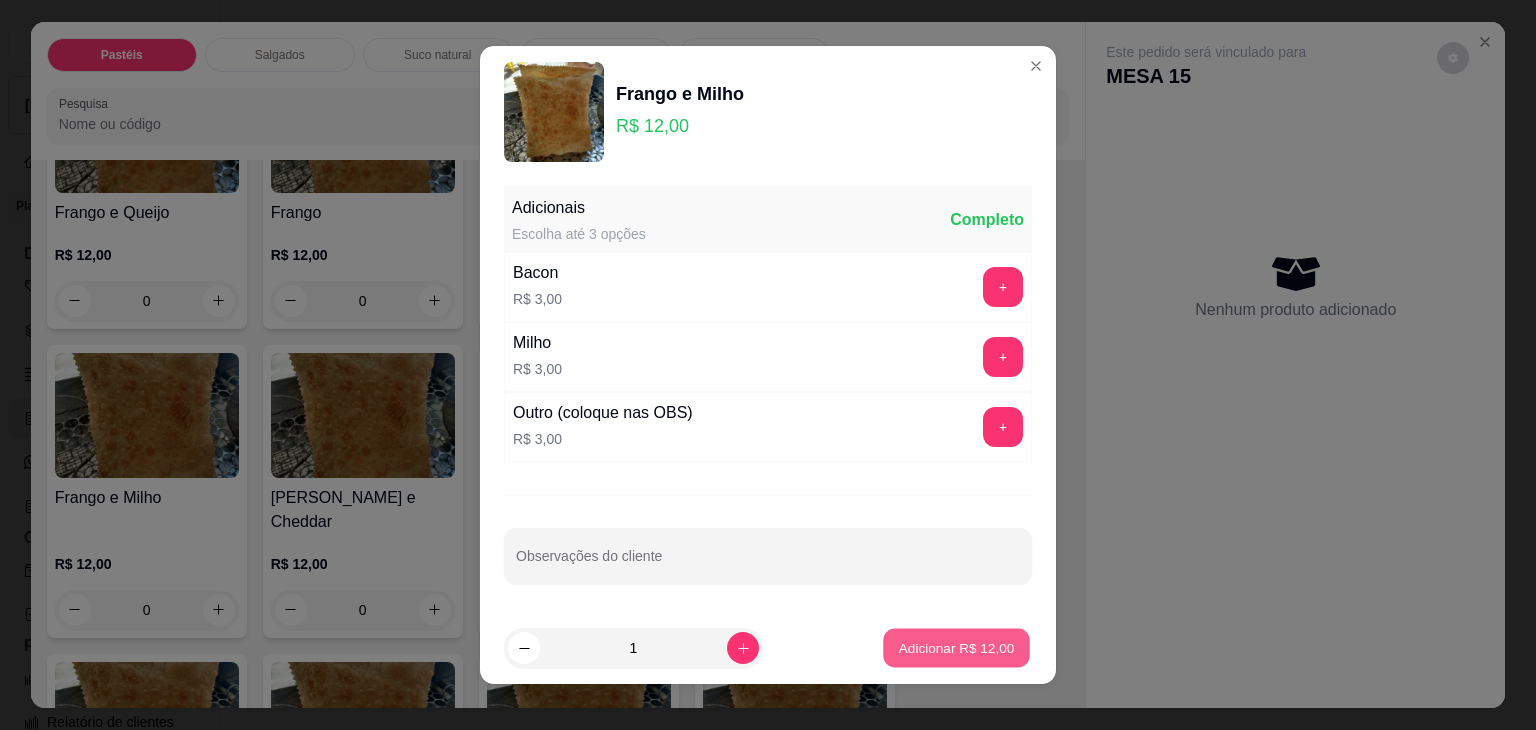 click on "Adicionar   R$ 12,00" at bounding box center (957, 647) 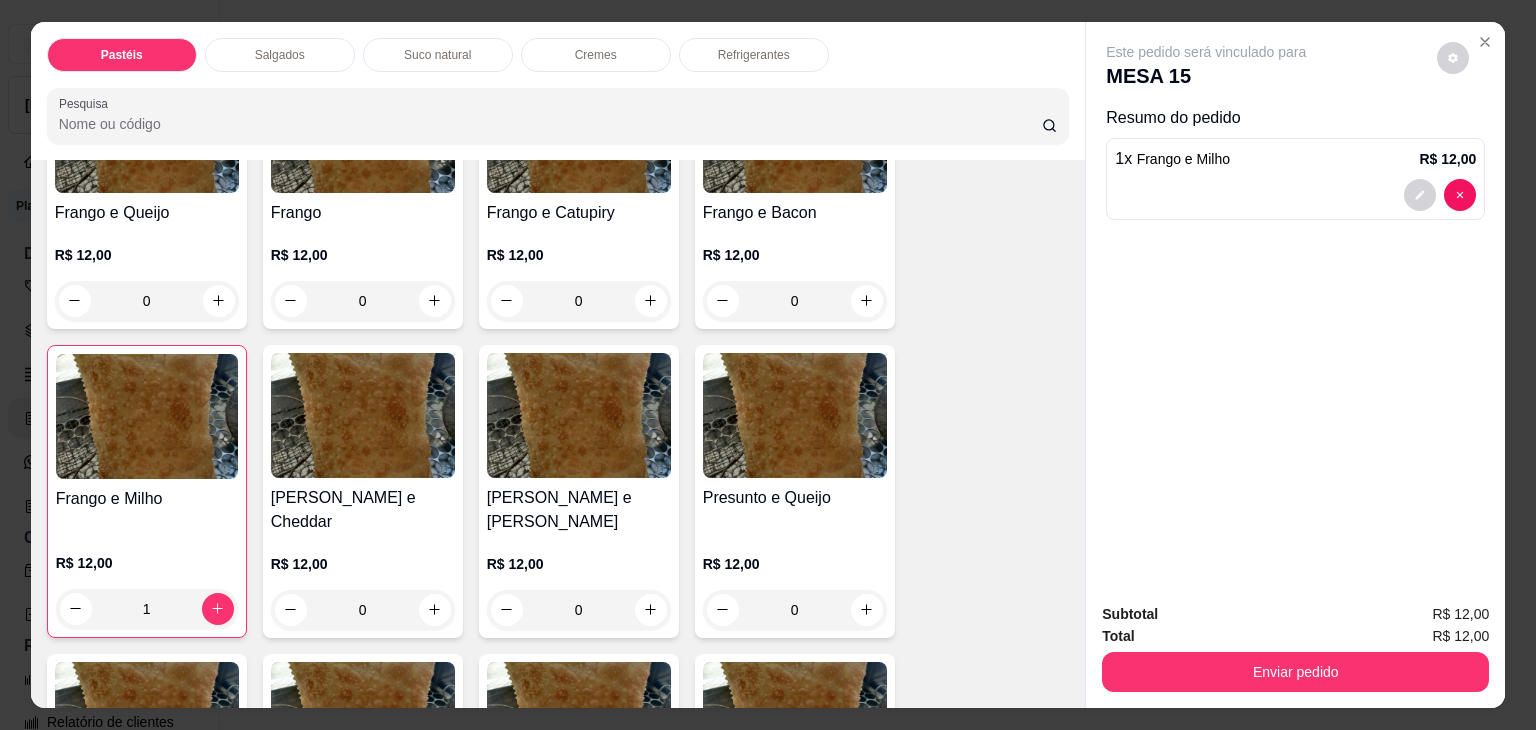 click on "0" at bounding box center [363, 610] 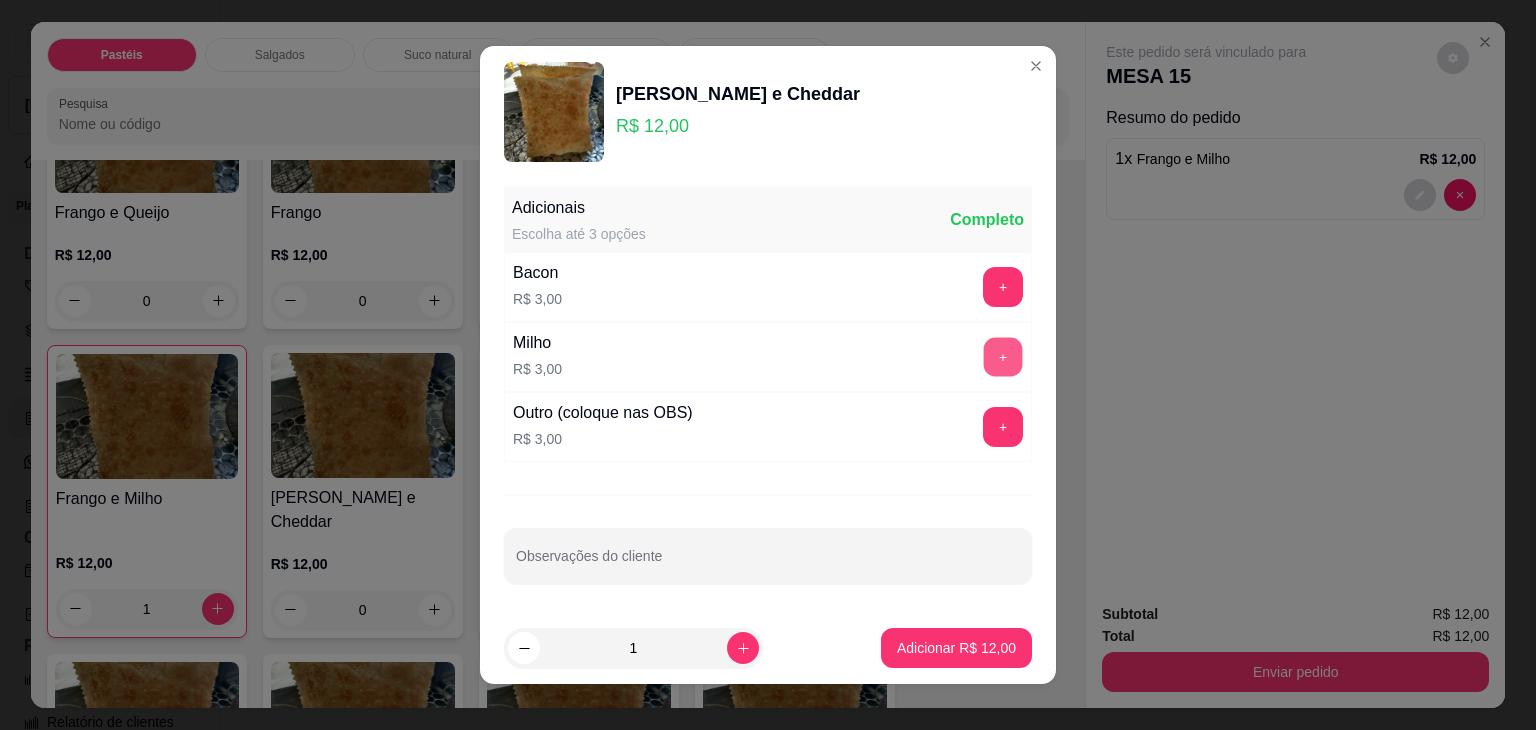 click on "+" at bounding box center (1003, 357) 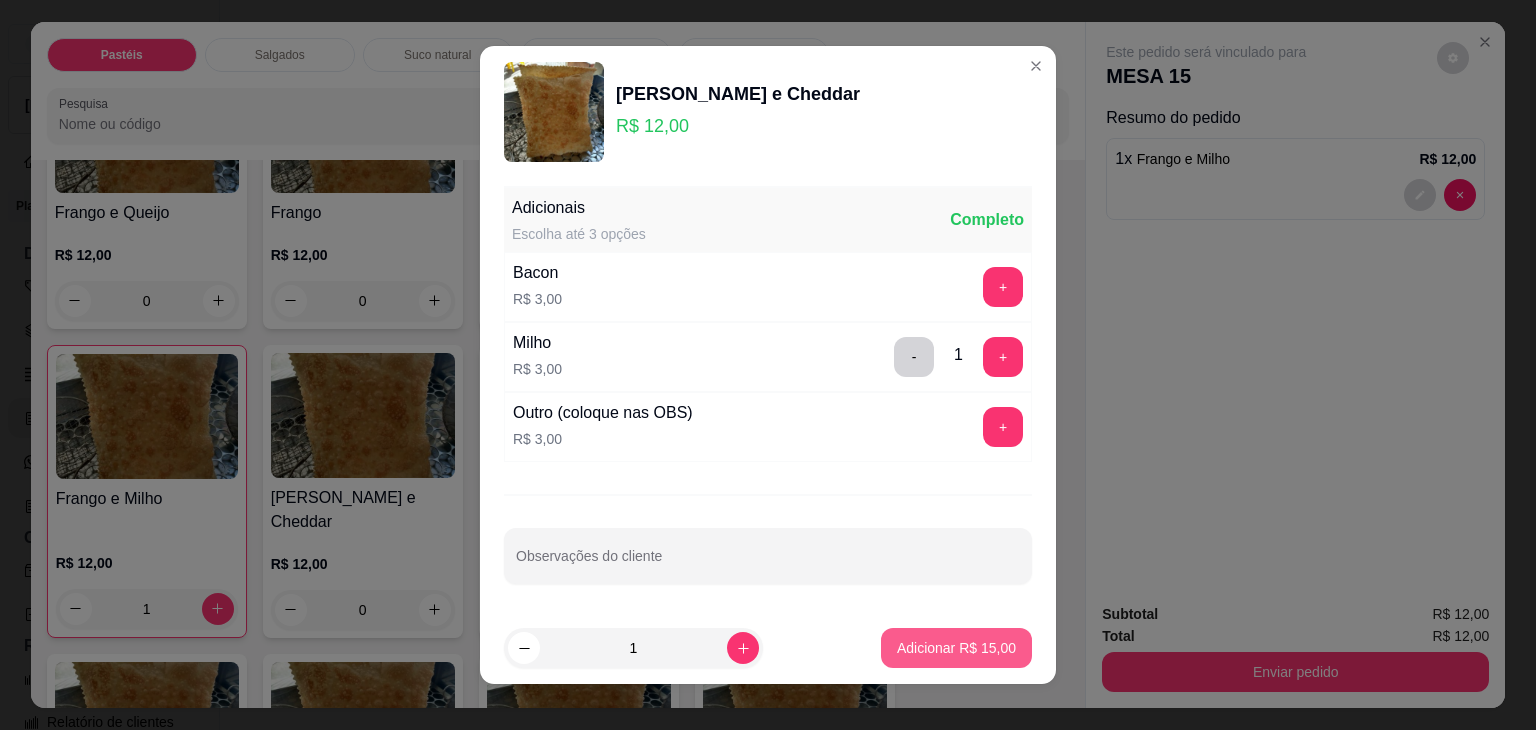click on "Adicionar   R$ 15,00" at bounding box center (956, 648) 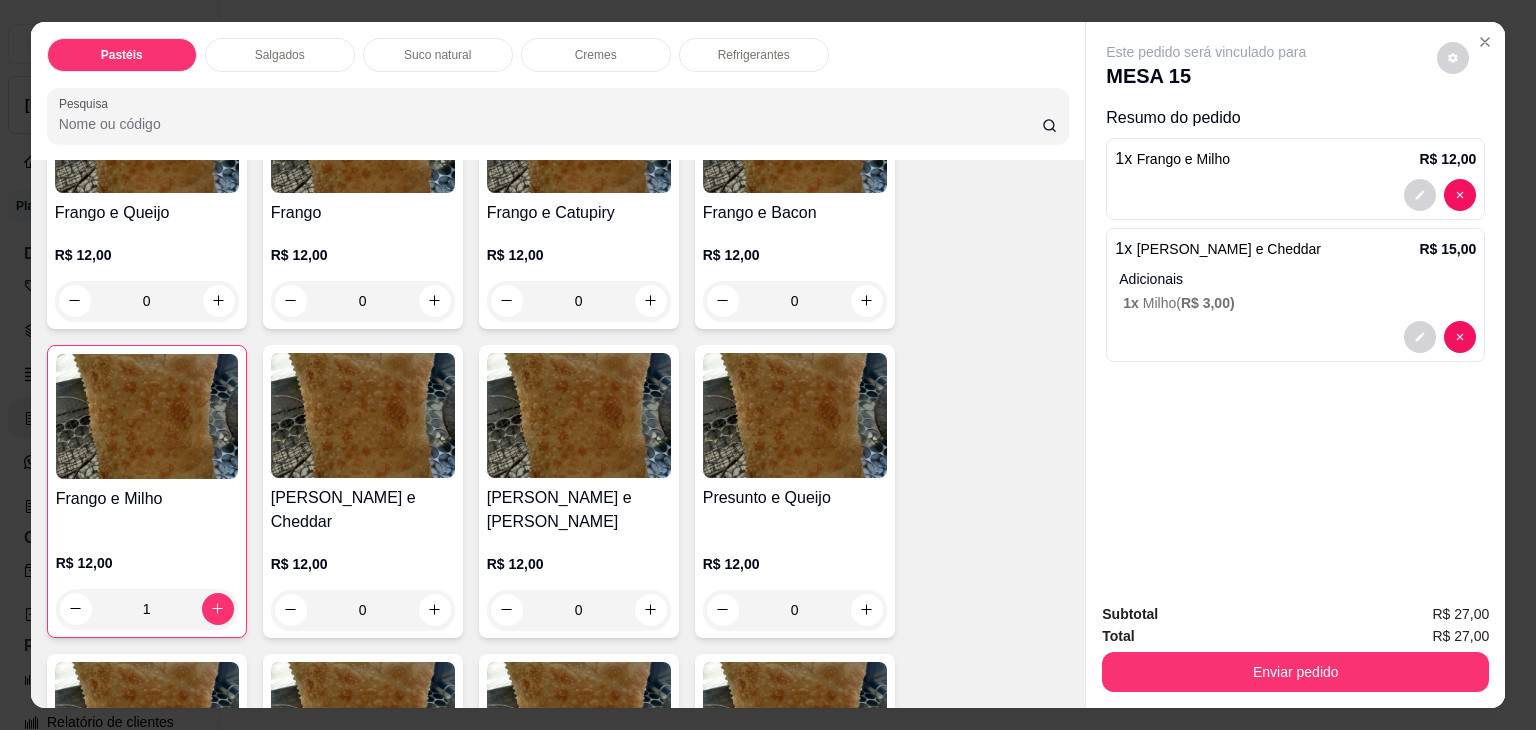 click on "Salgados" at bounding box center (280, 55) 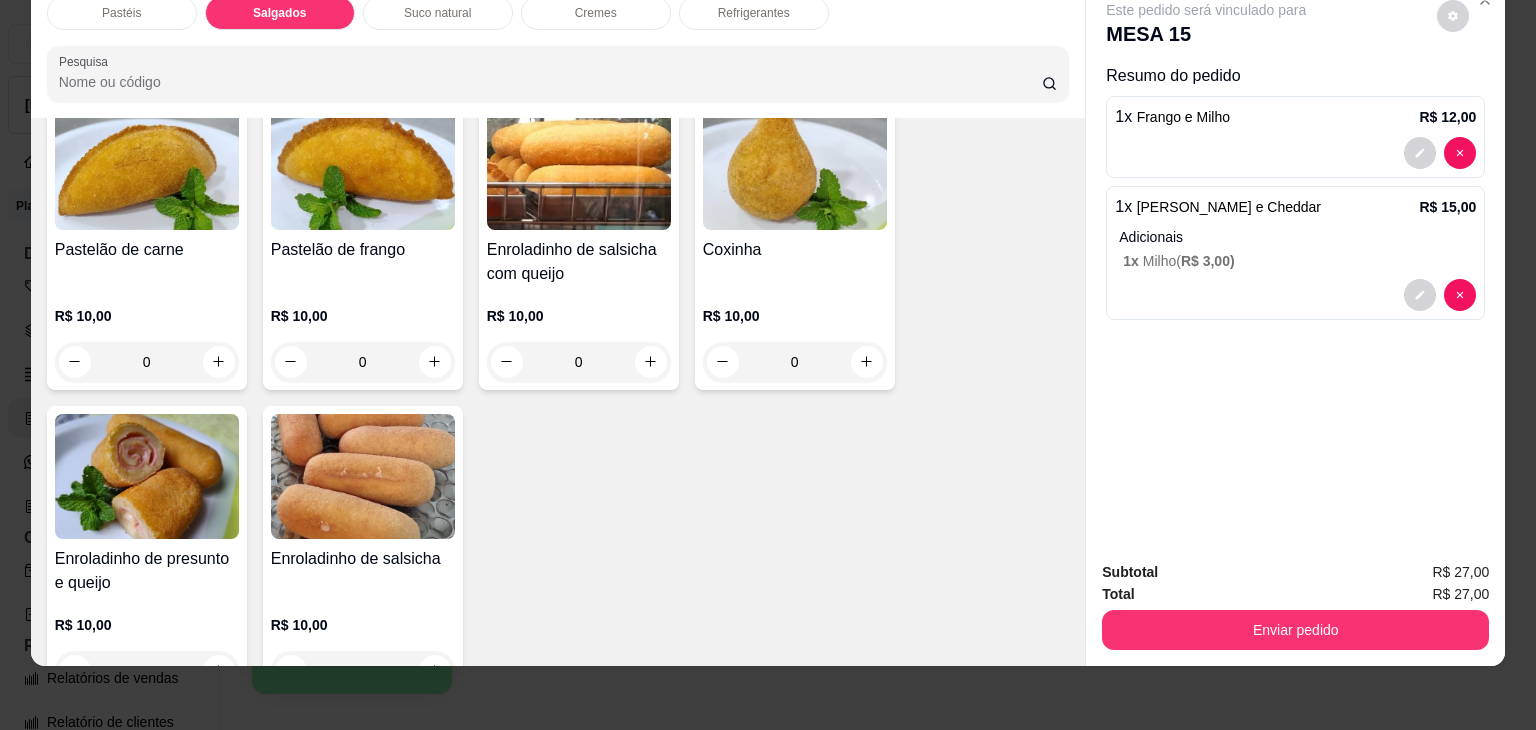 scroll, scrollTop: 2326, scrollLeft: 0, axis: vertical 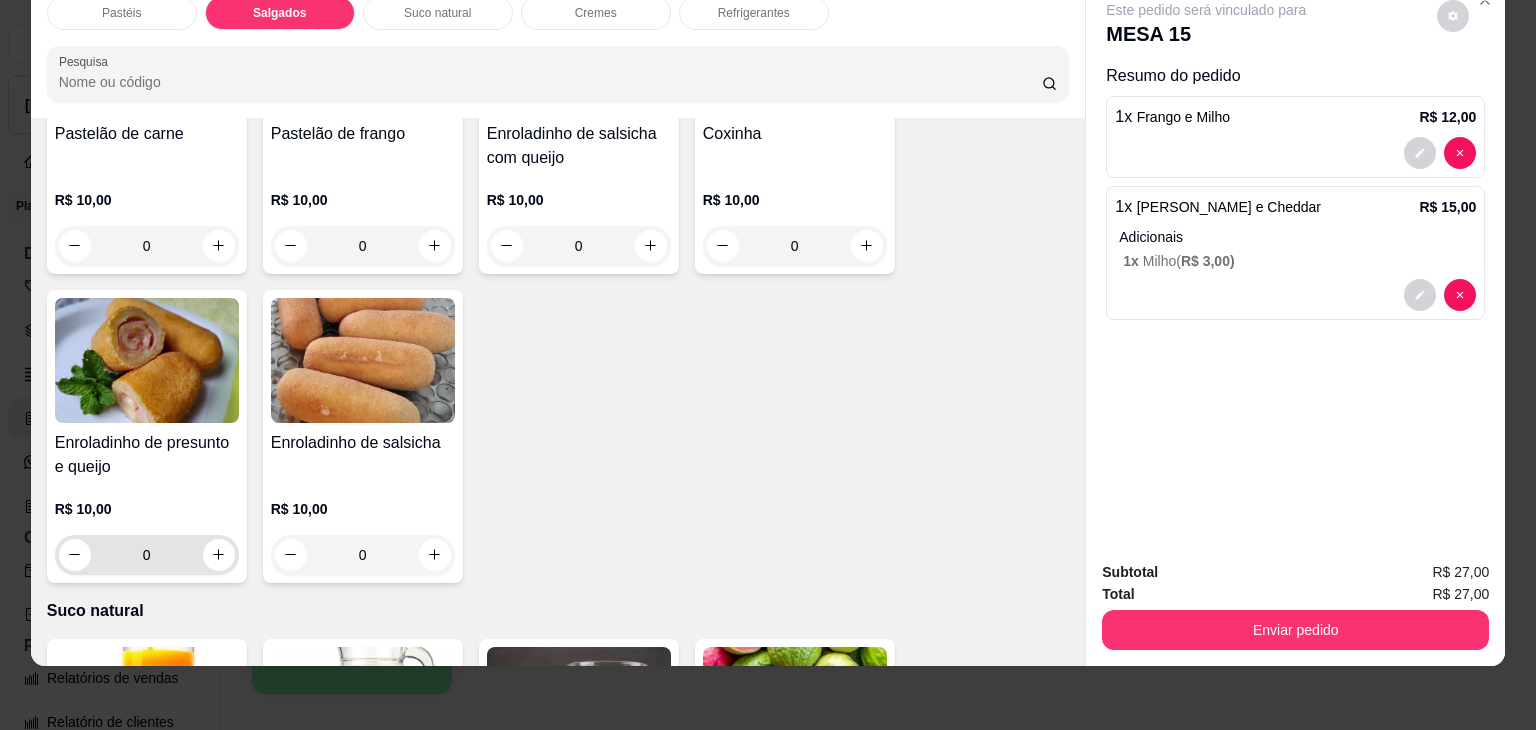 click on "0" at bounding box center (147, 555) 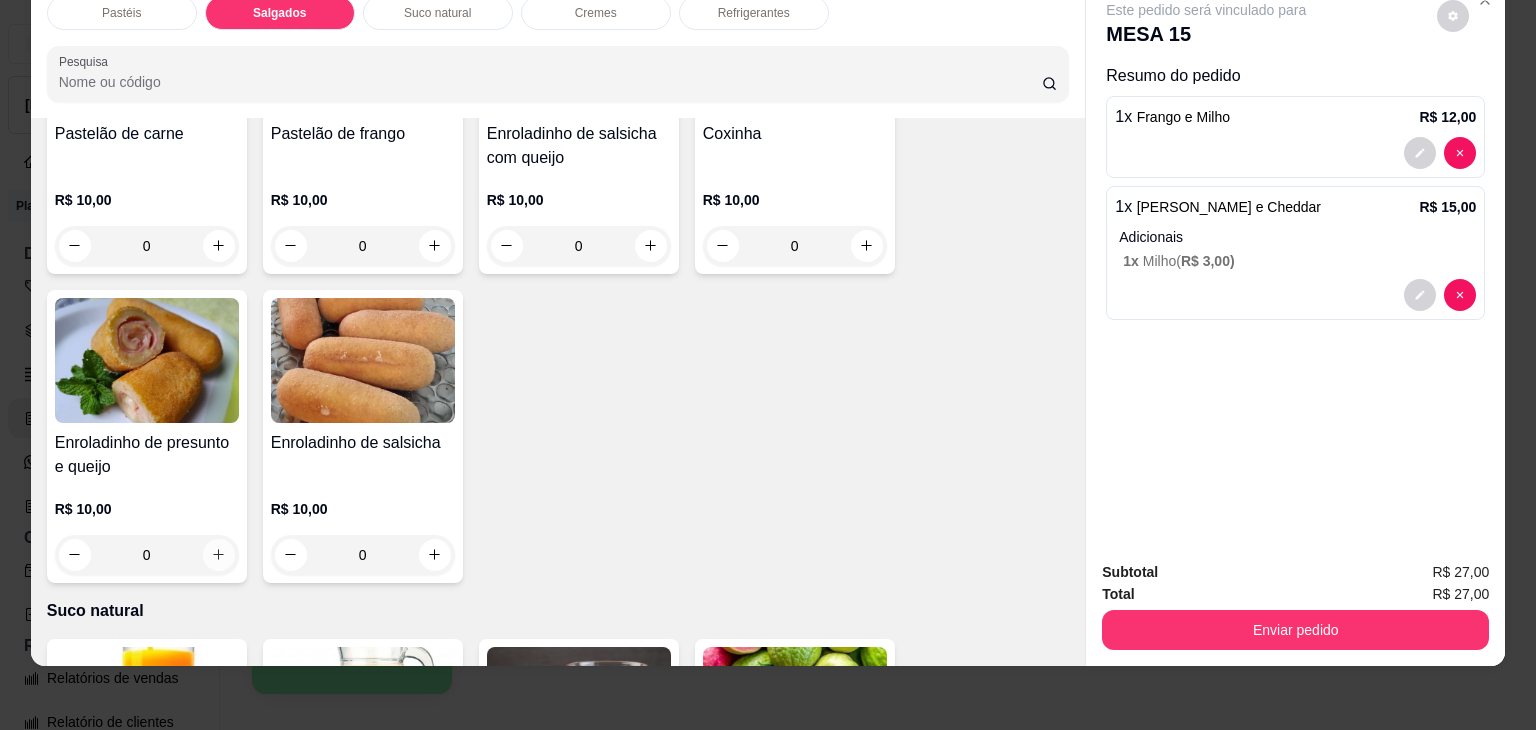 click 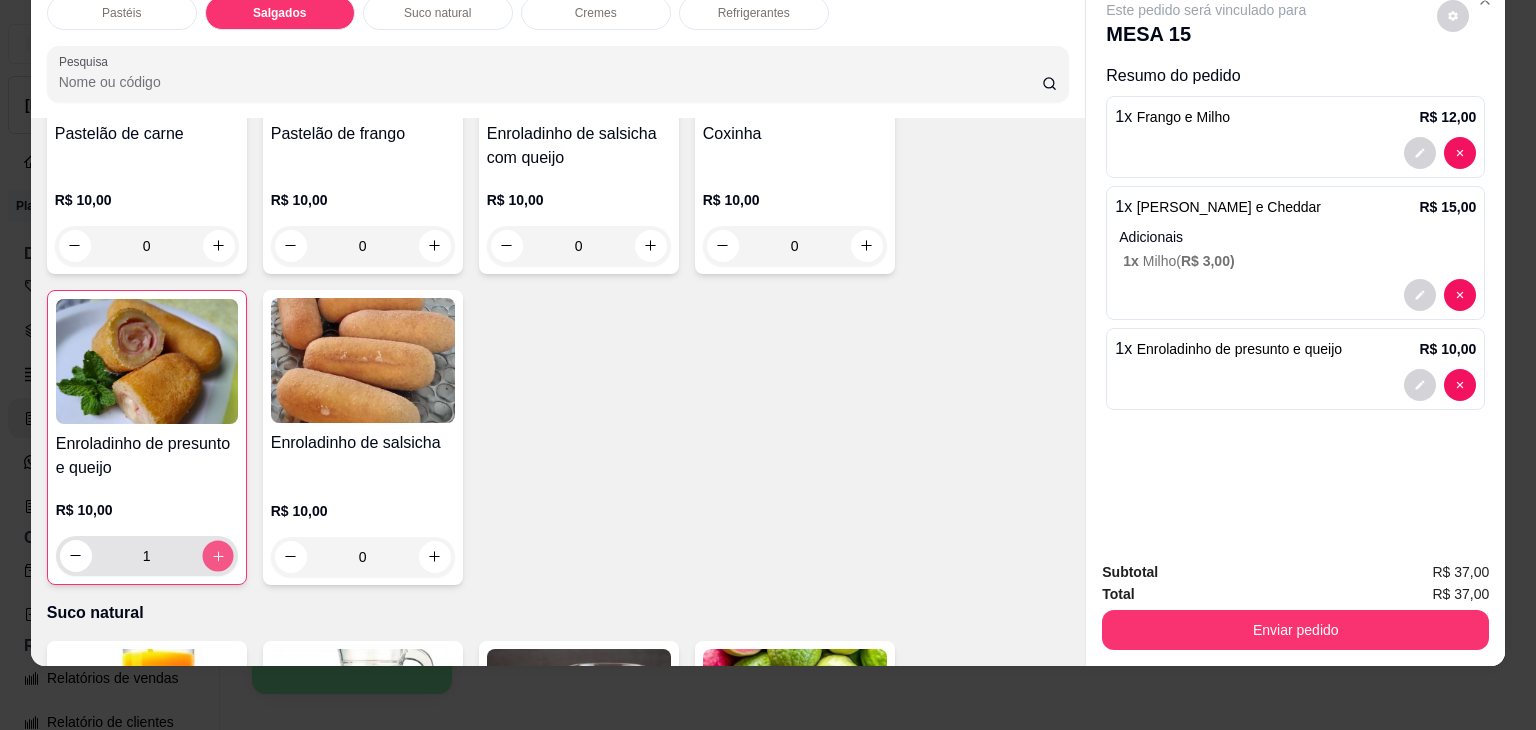 click 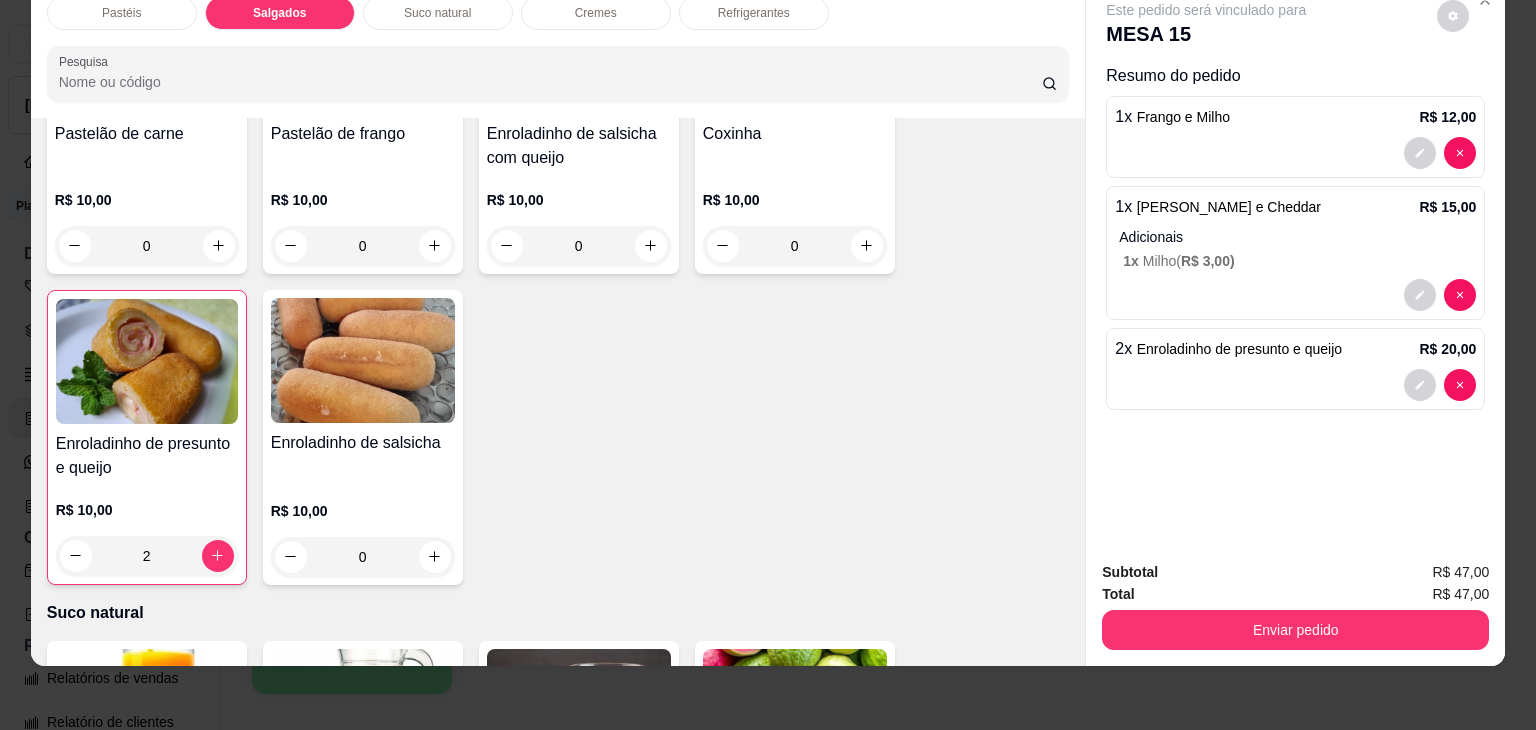 scroll, scrollTop: 2226, scrollLeft: 0, axis: vertical 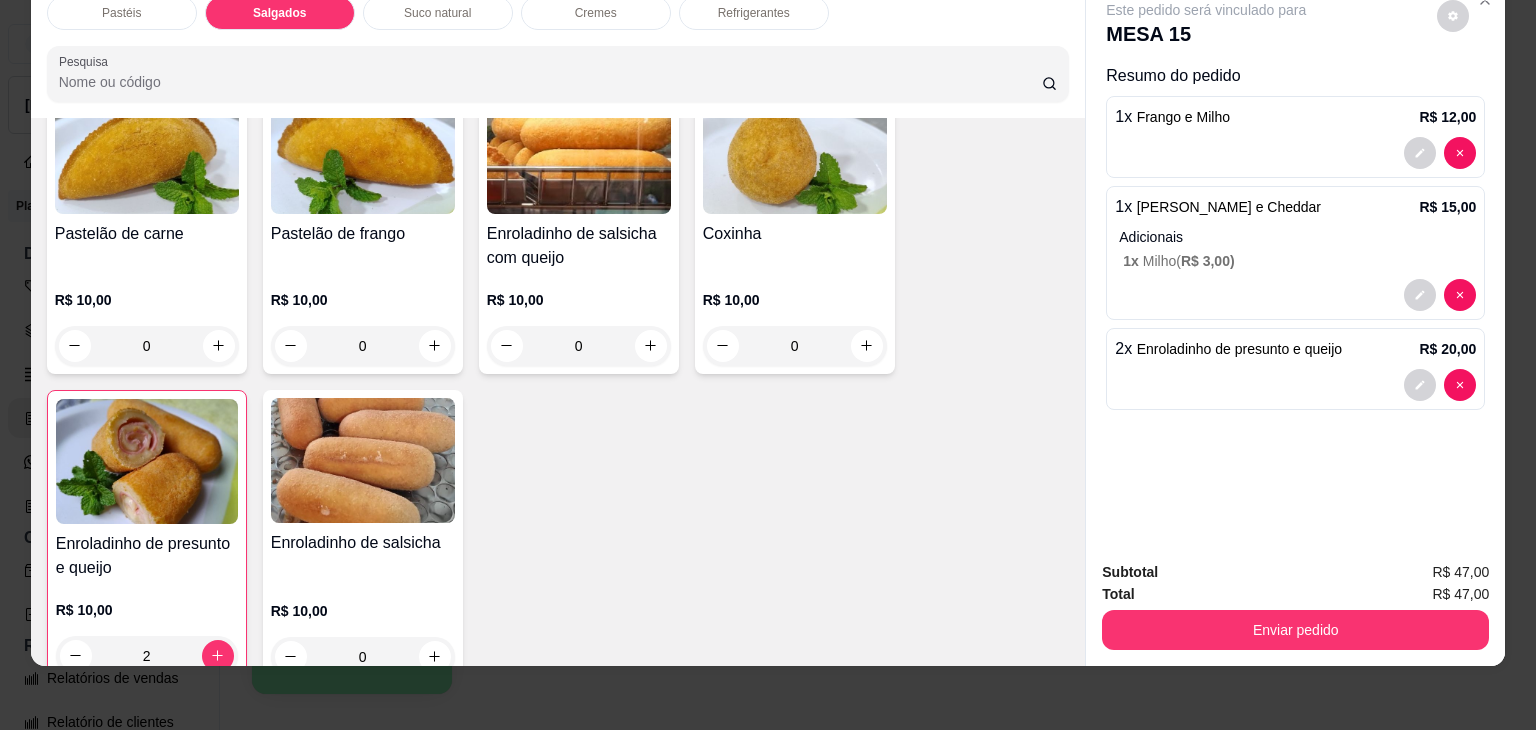 click on "Pastéis  Salgados  Suco natural Cremes Refrigerantes Pesquisa" at bounding box center (558, 49) 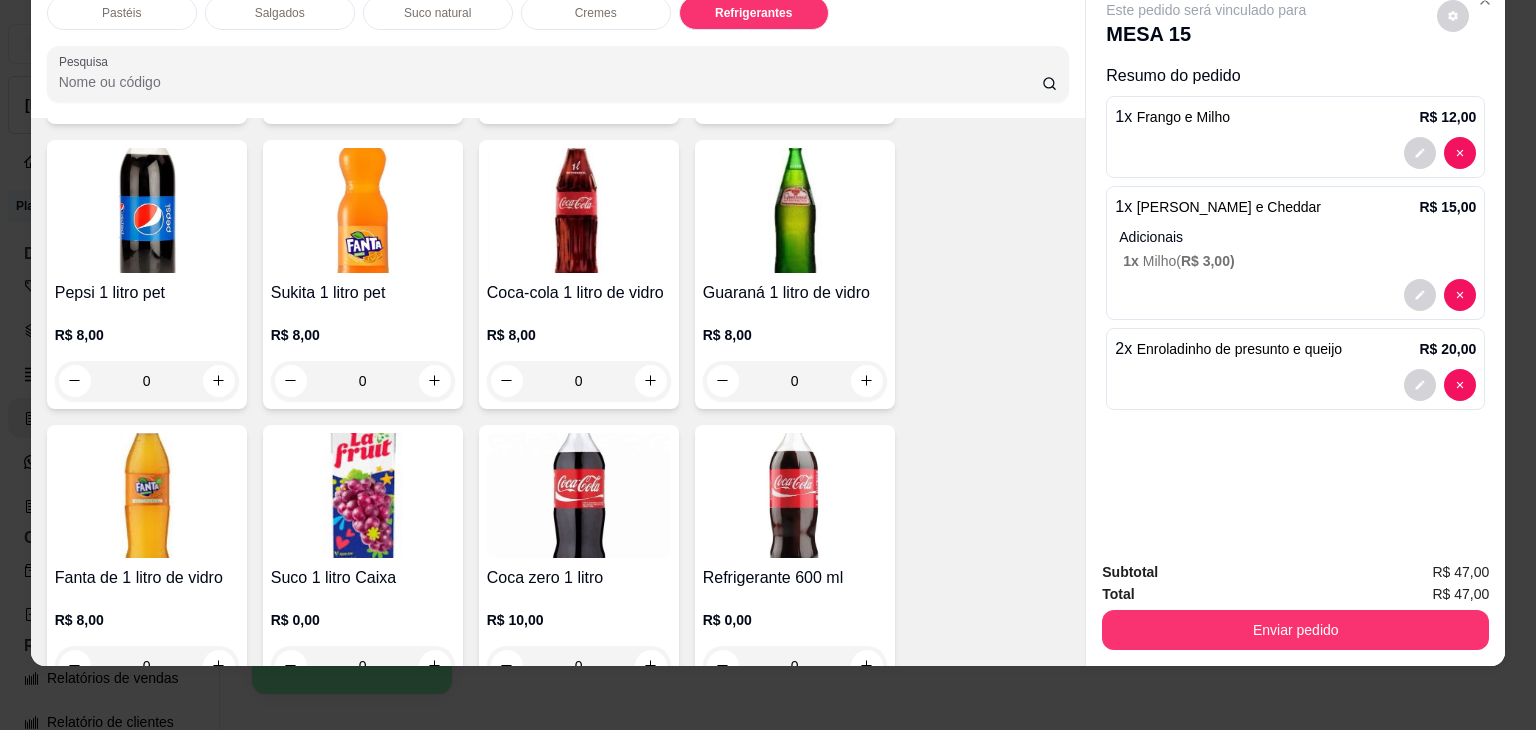 scroll, scrollTop: 5224, scrollLeft: 0, axis: vertical 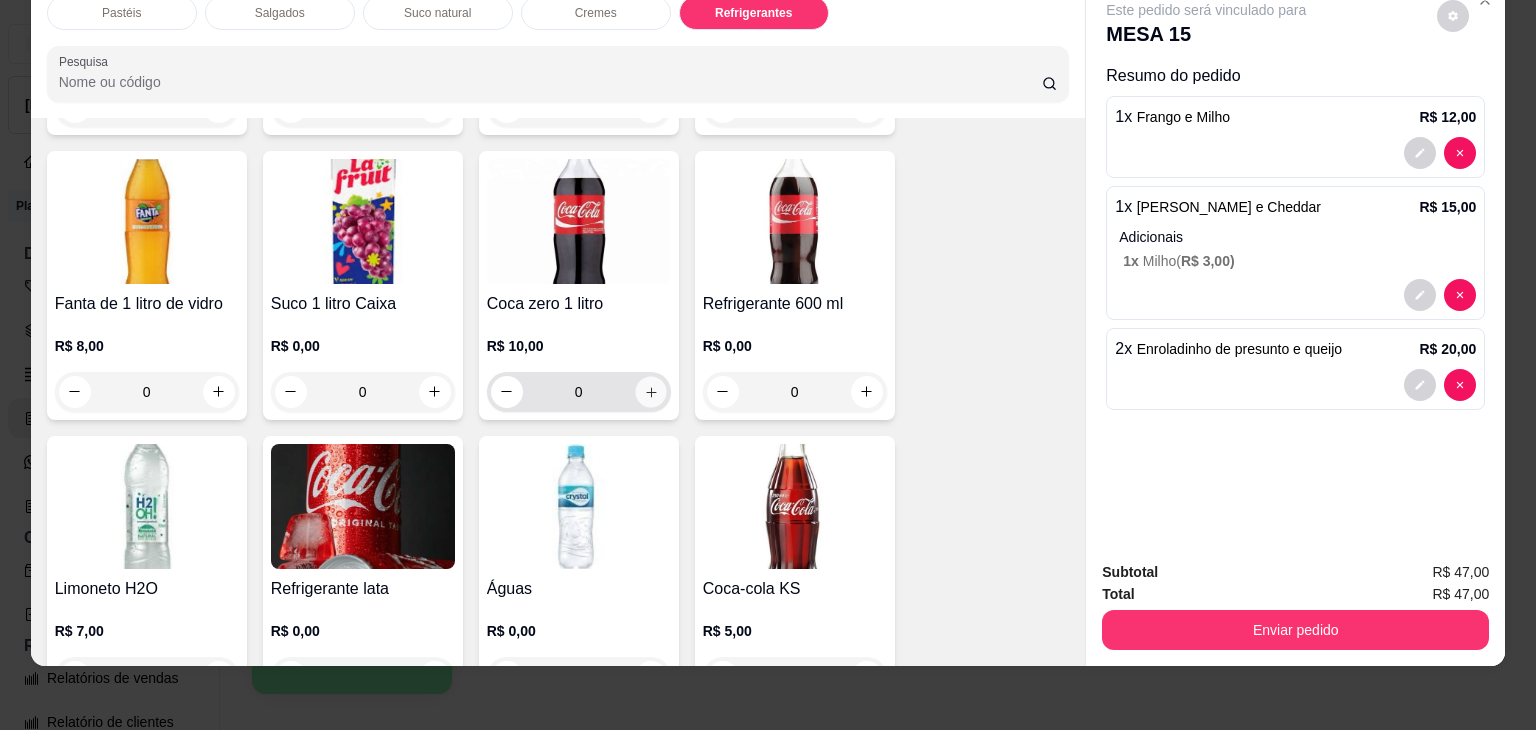 click at bounding box center [650, 391] 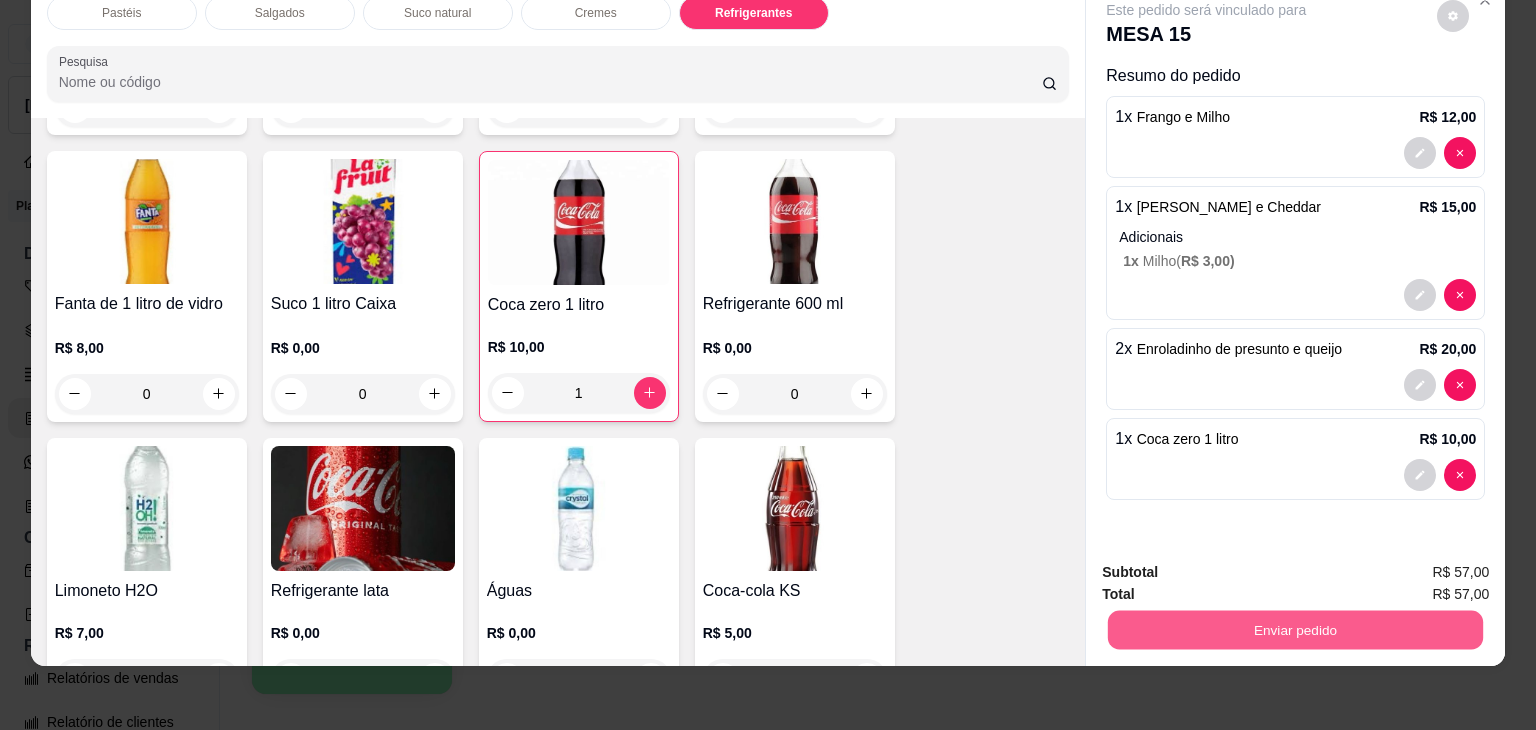 click on "Enviar pedido" at bounding box center (1295, 630) 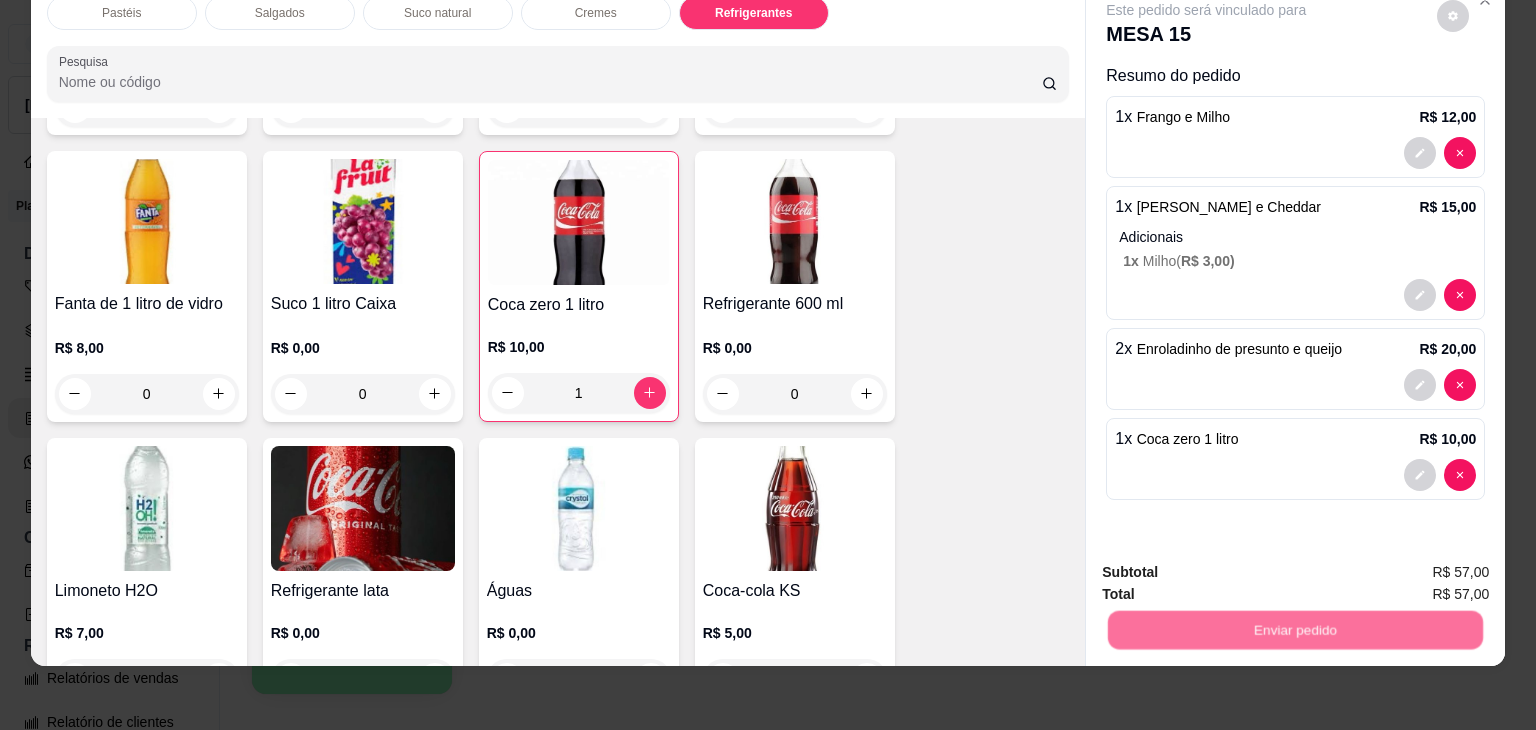 click on "Não registrar e enviar pedido" at bounding box center [1229, 565] 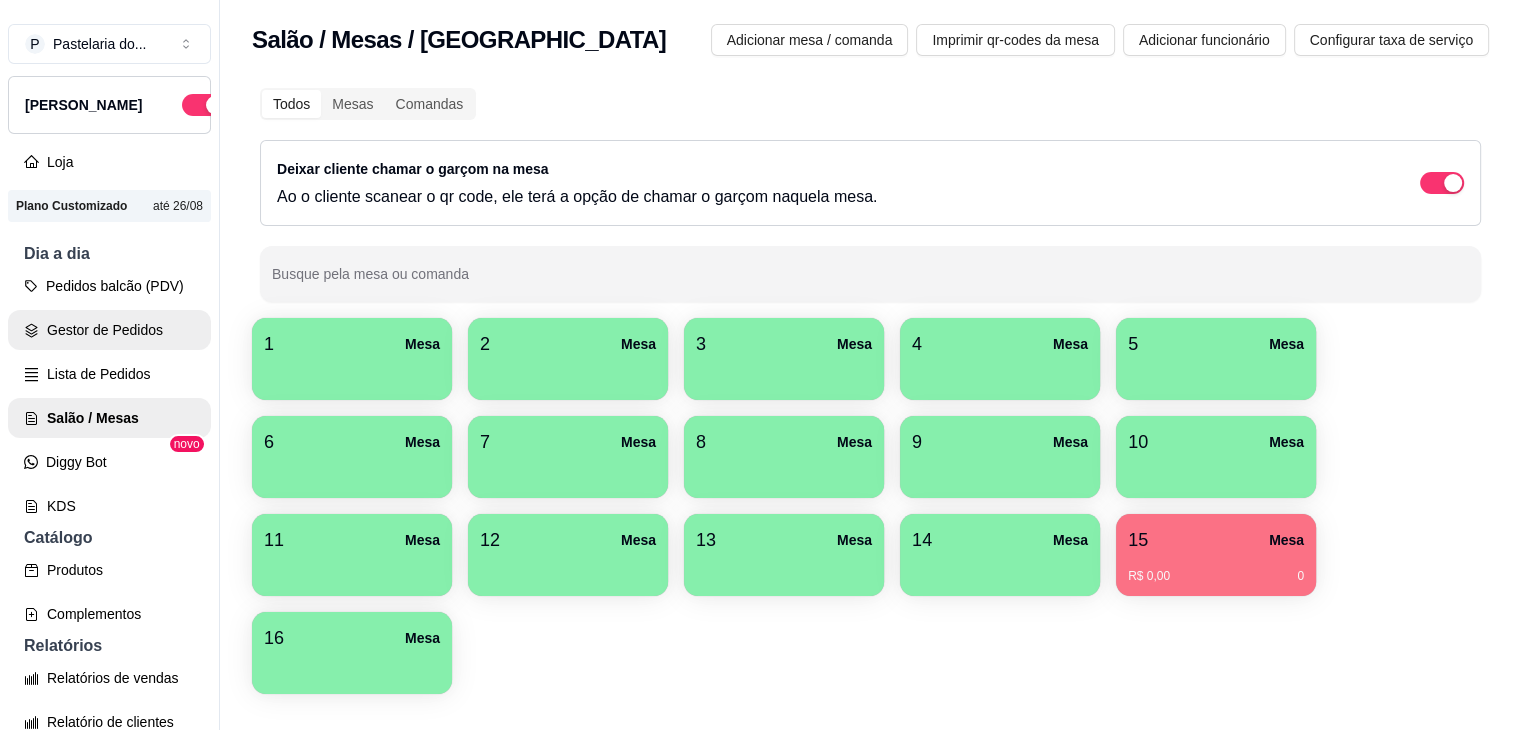 click on "Gestor de Pedidos" at bounding box center [109, 330] 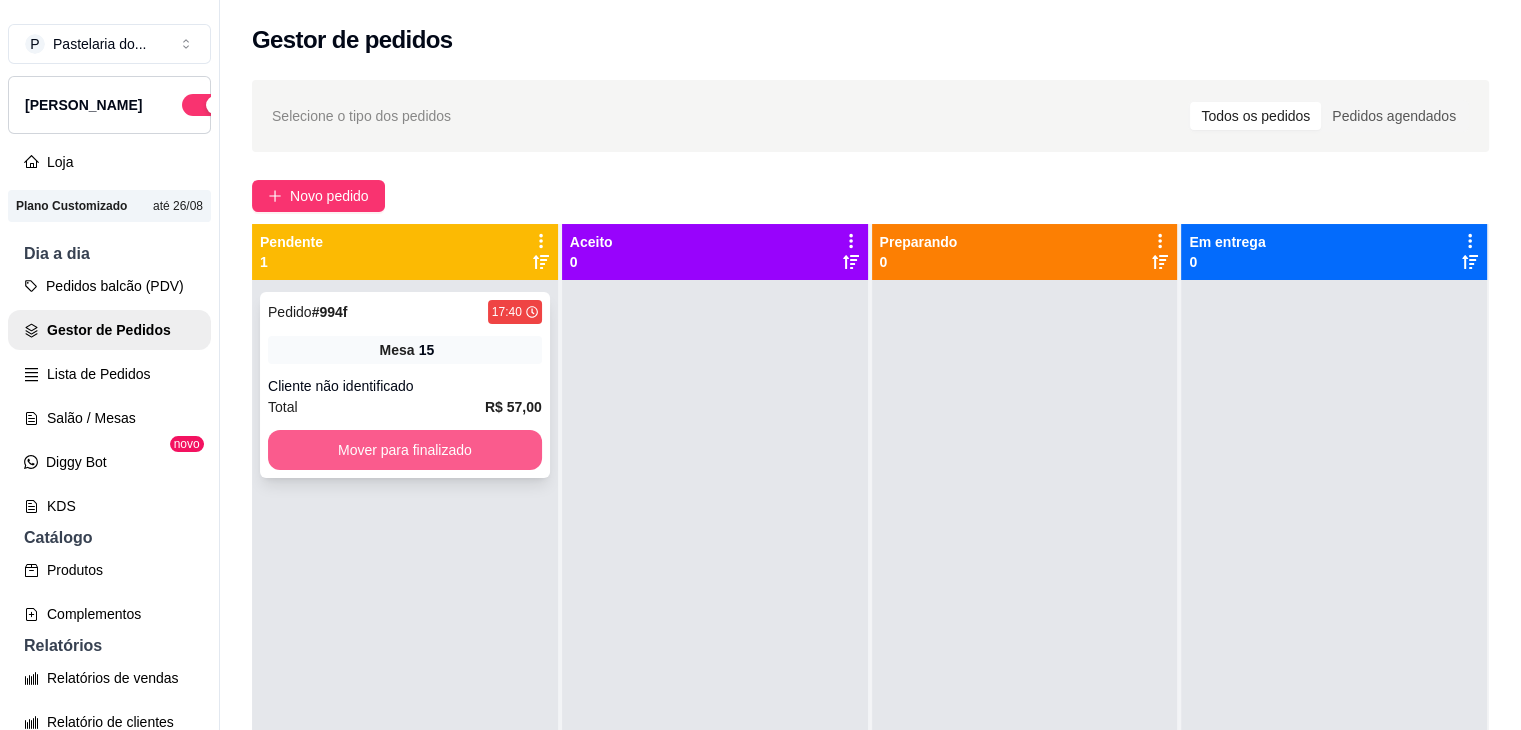 click on "Mover para finalizado" at bounding box center [405, 450] 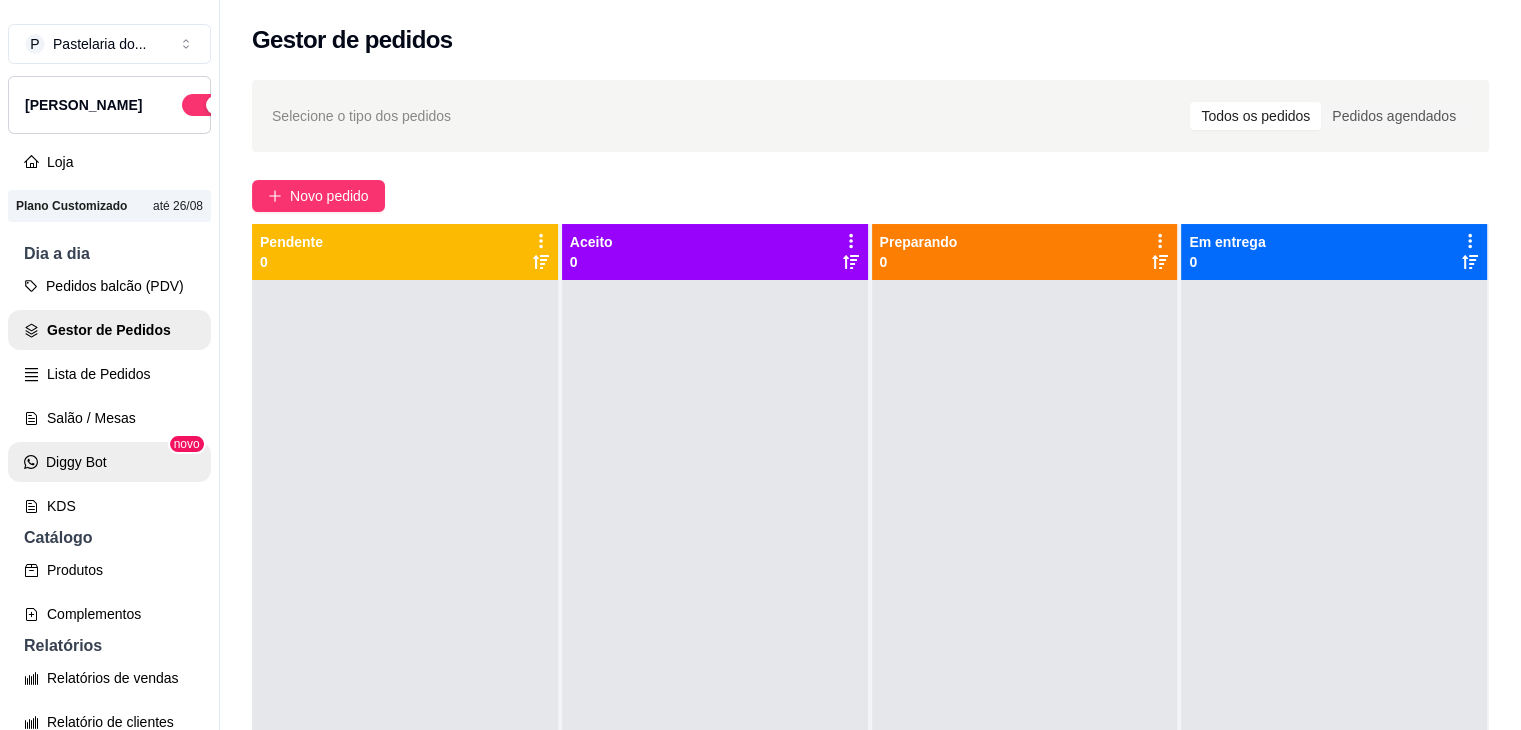 click on "Diggy Bot" at bounding box center [109, 462] 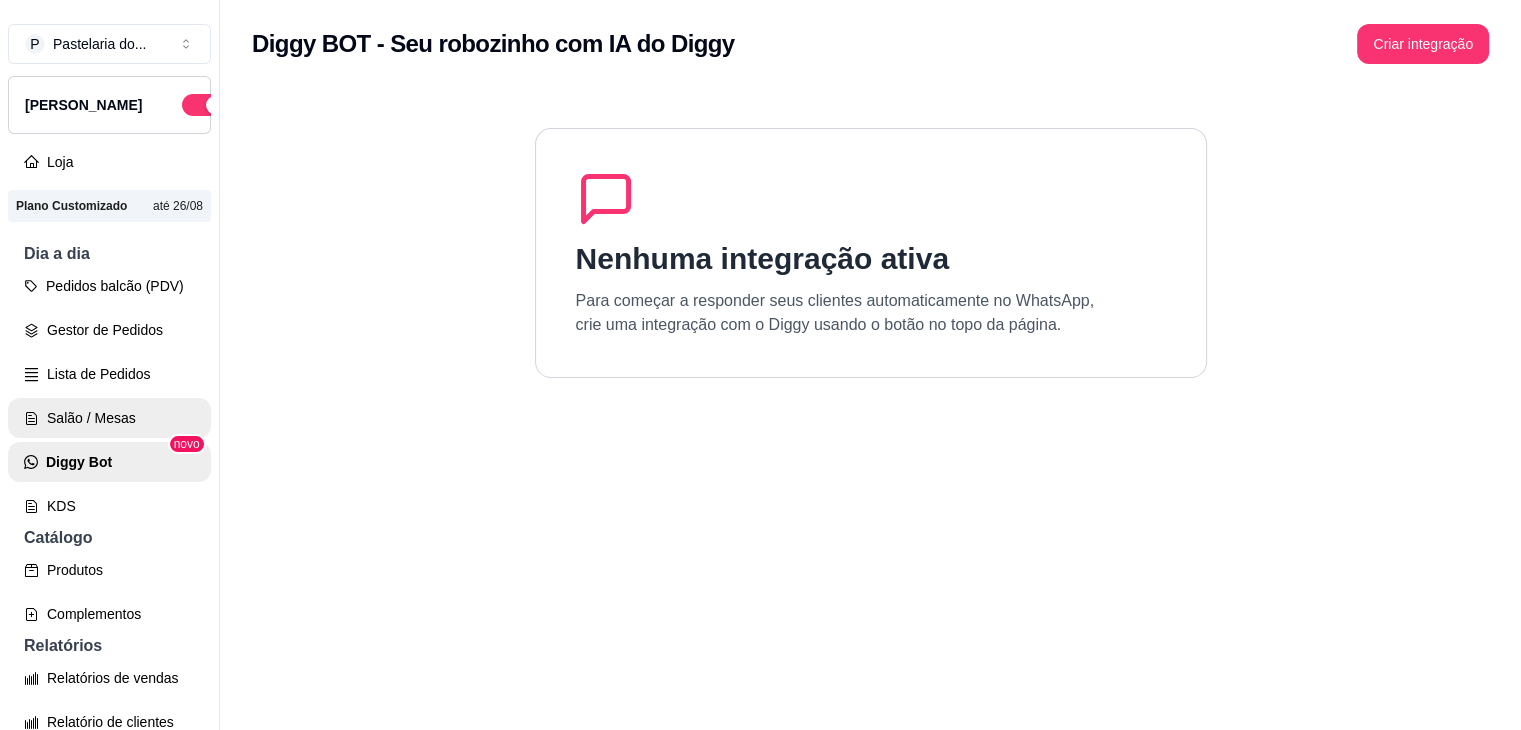 click on "Salão / Mesas" at bounding box center (109, 418) 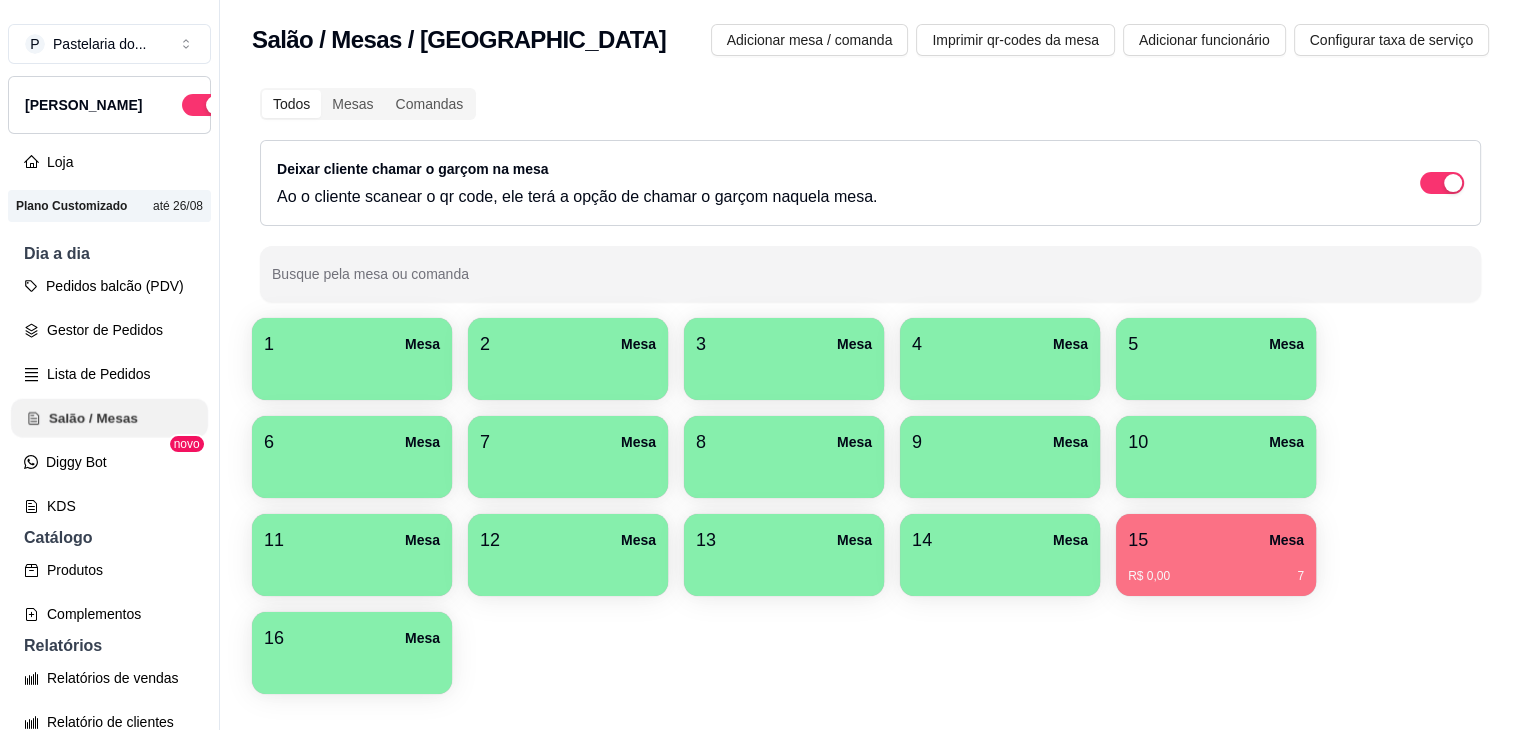 click on "Salão / Mesas" at bounding box center [109, 418] 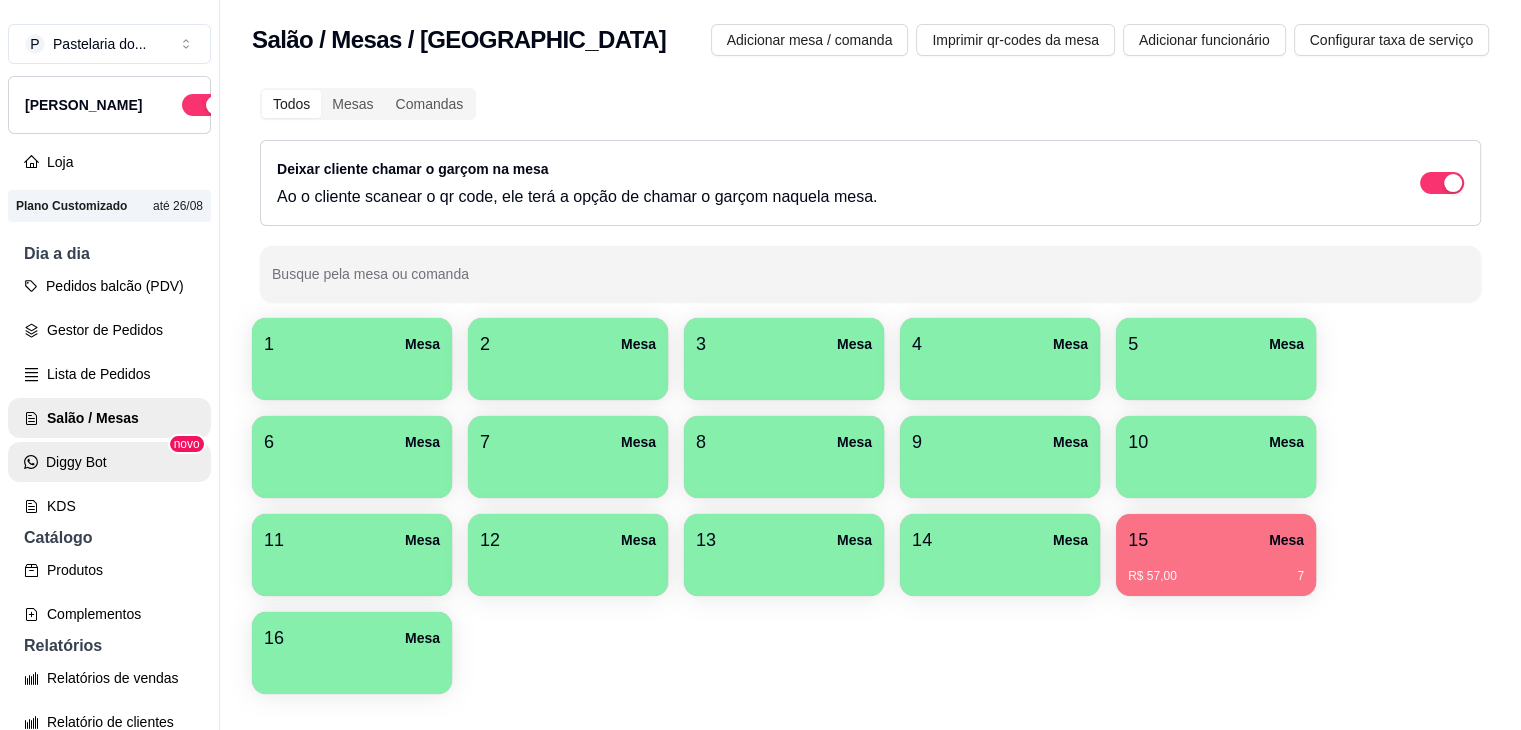 click on "Diggy Bot" at bounding box center (109, 462) 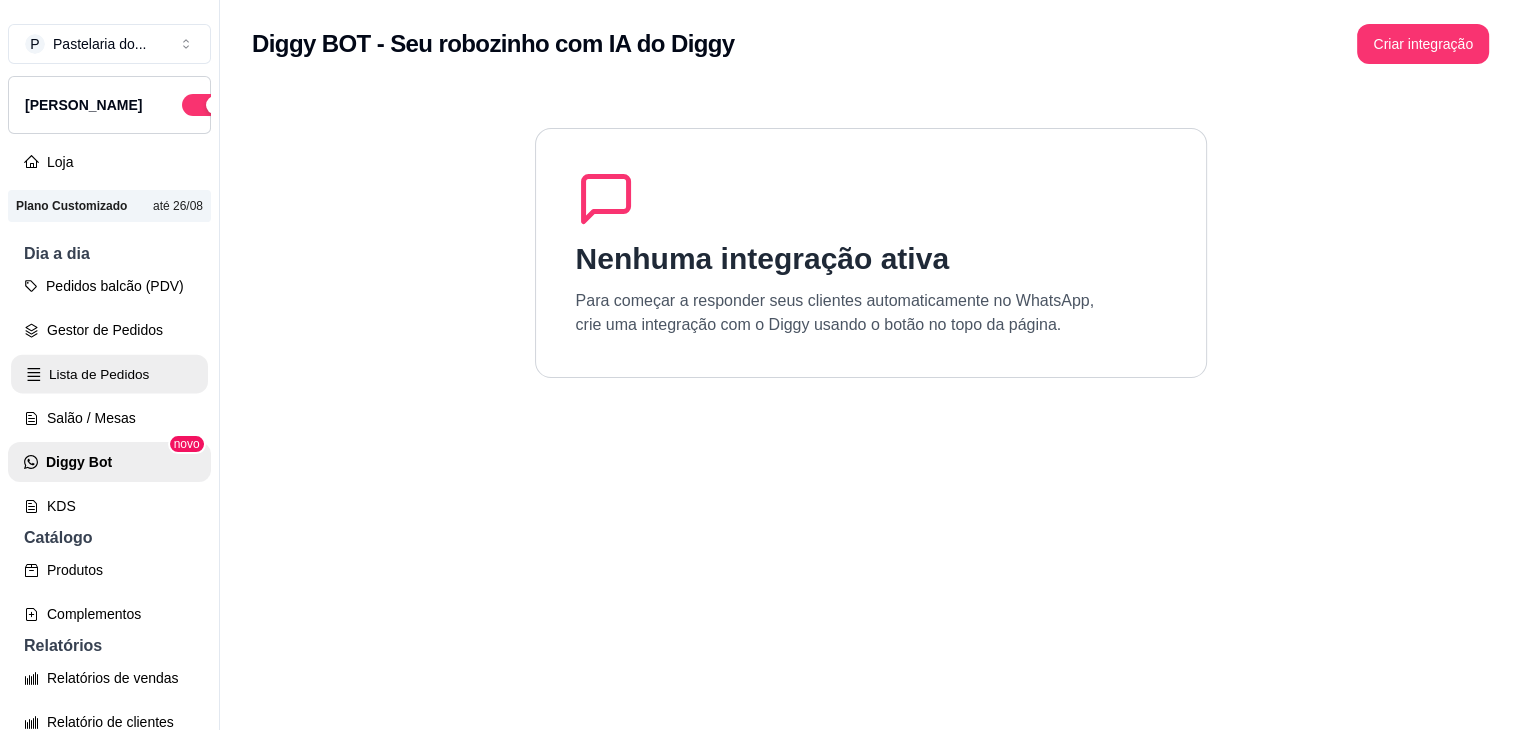 click on "Lista de Pedidos" at bounding box center (109, 374) 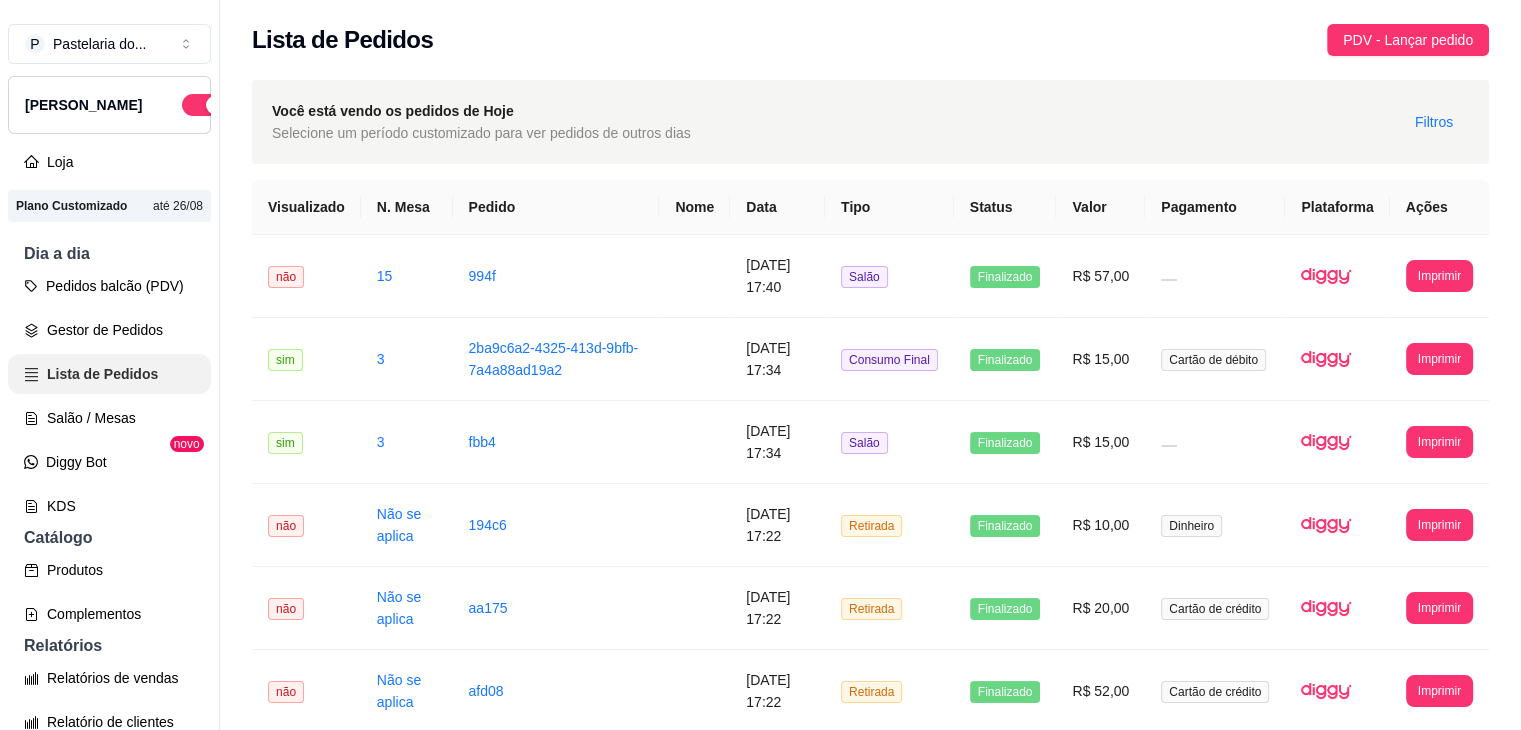 click on "Salão / Mesas" at bounding box center [109, 418] 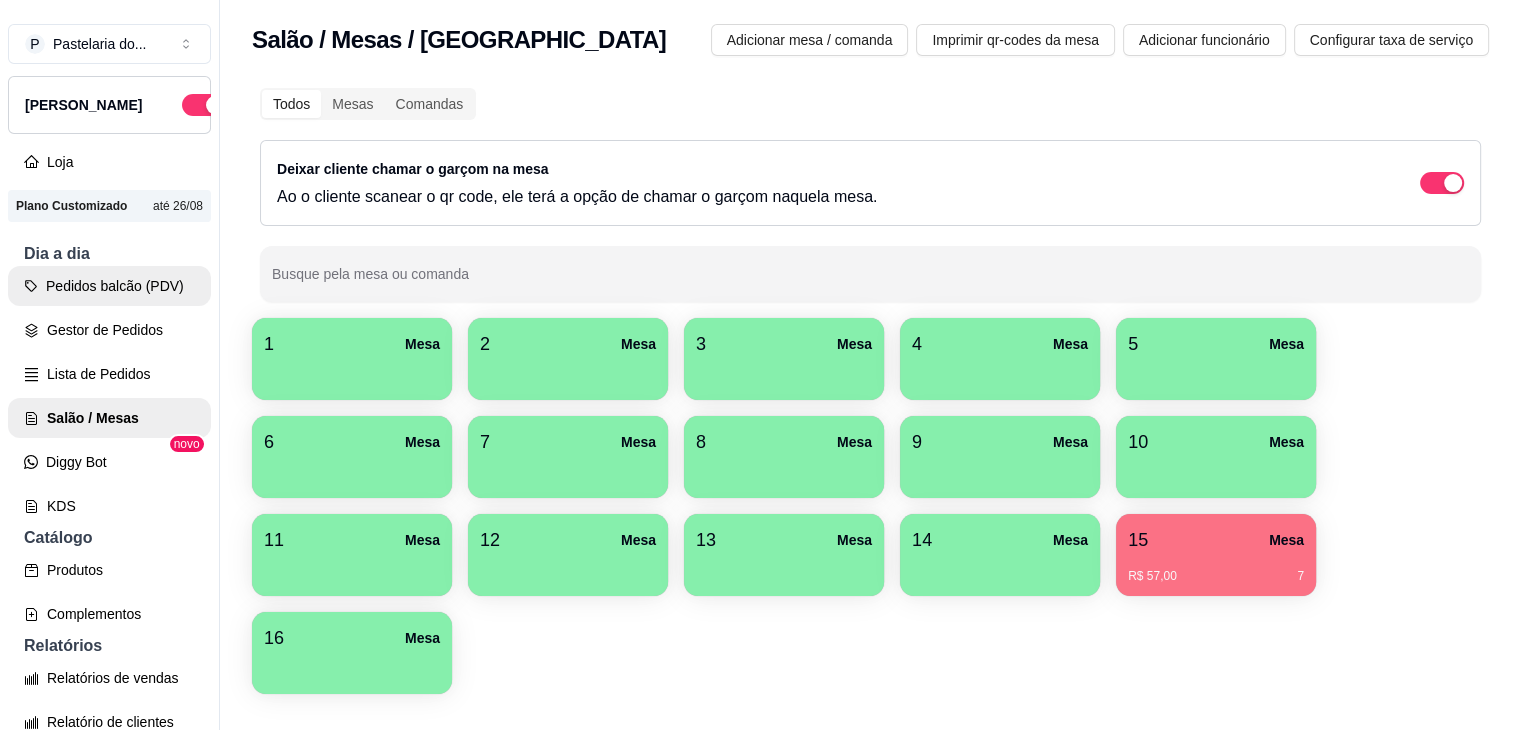 click on "Pedidos balcão (PDV)" at bounding box center (109, 286) 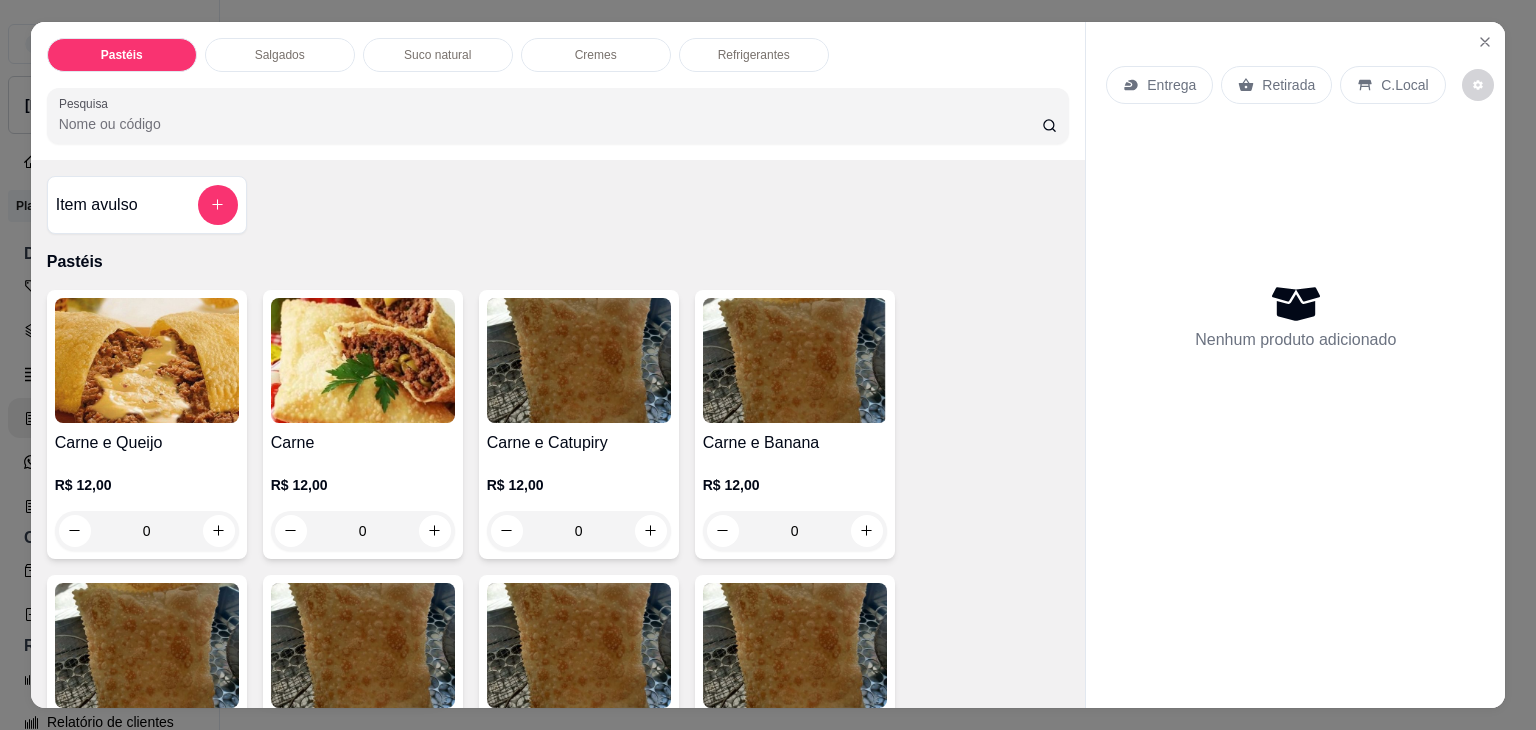 click on "Salgados" at bounding box center (280, 55) 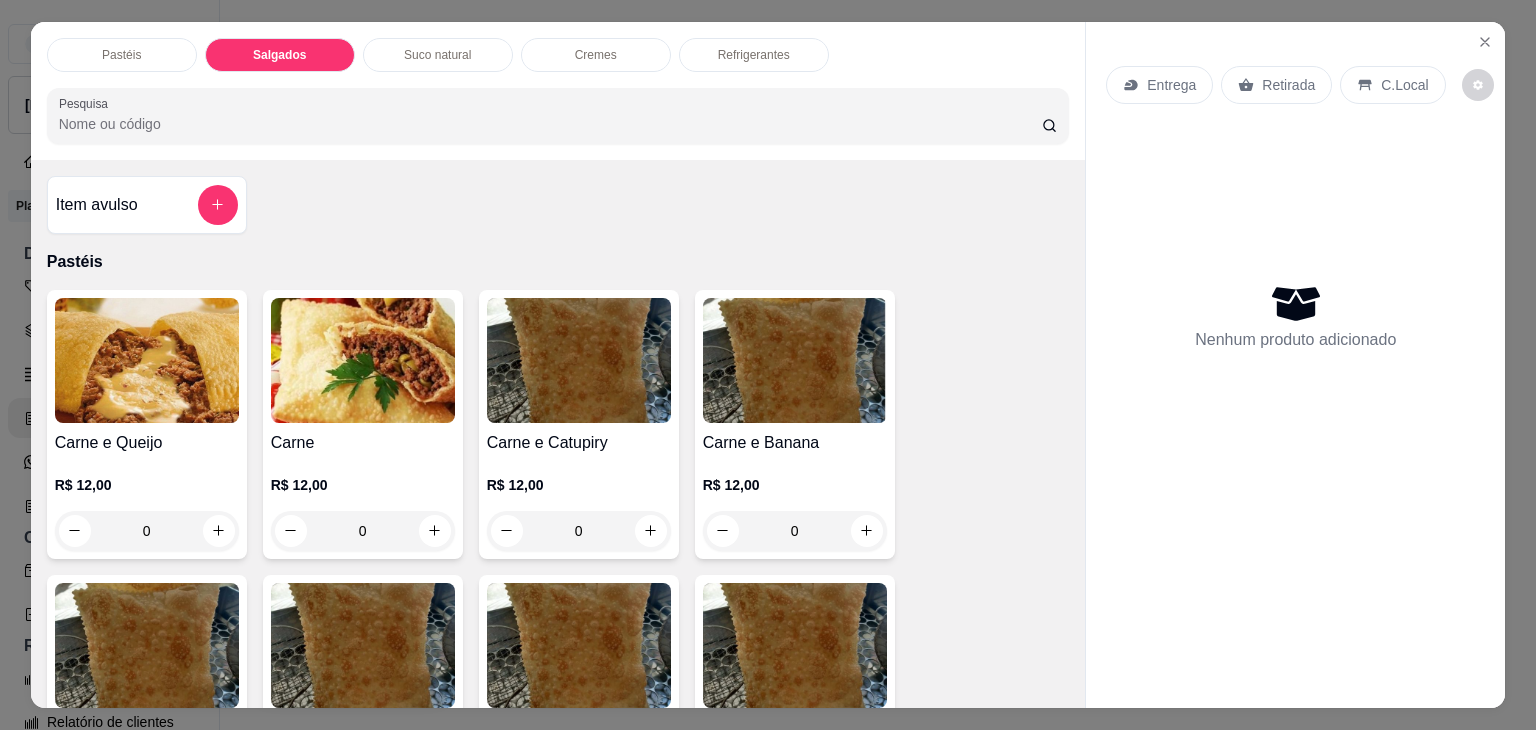 scroll, scrollTop: 2124, scrollLeft: 0, axis: vertical 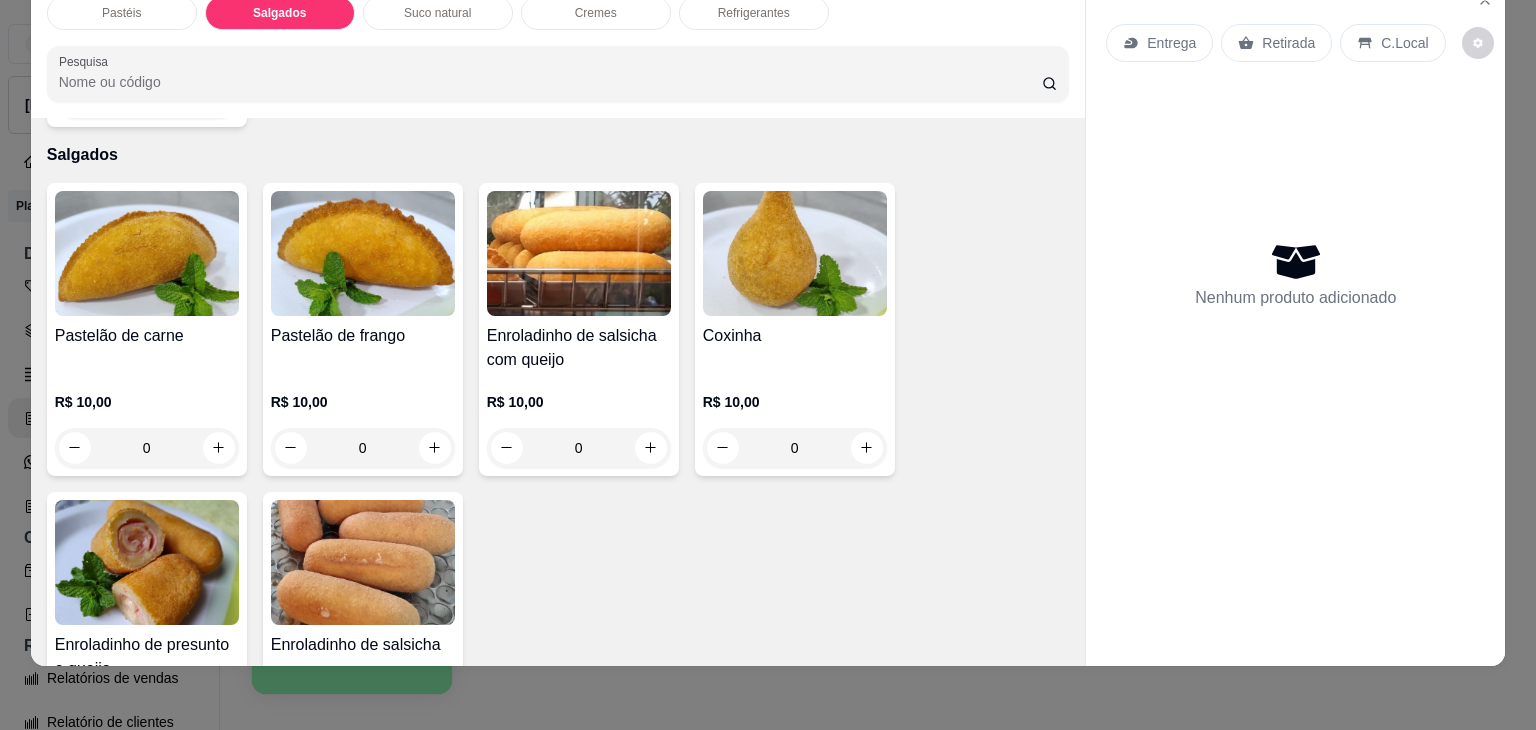 click at bounding box center [147, 562] 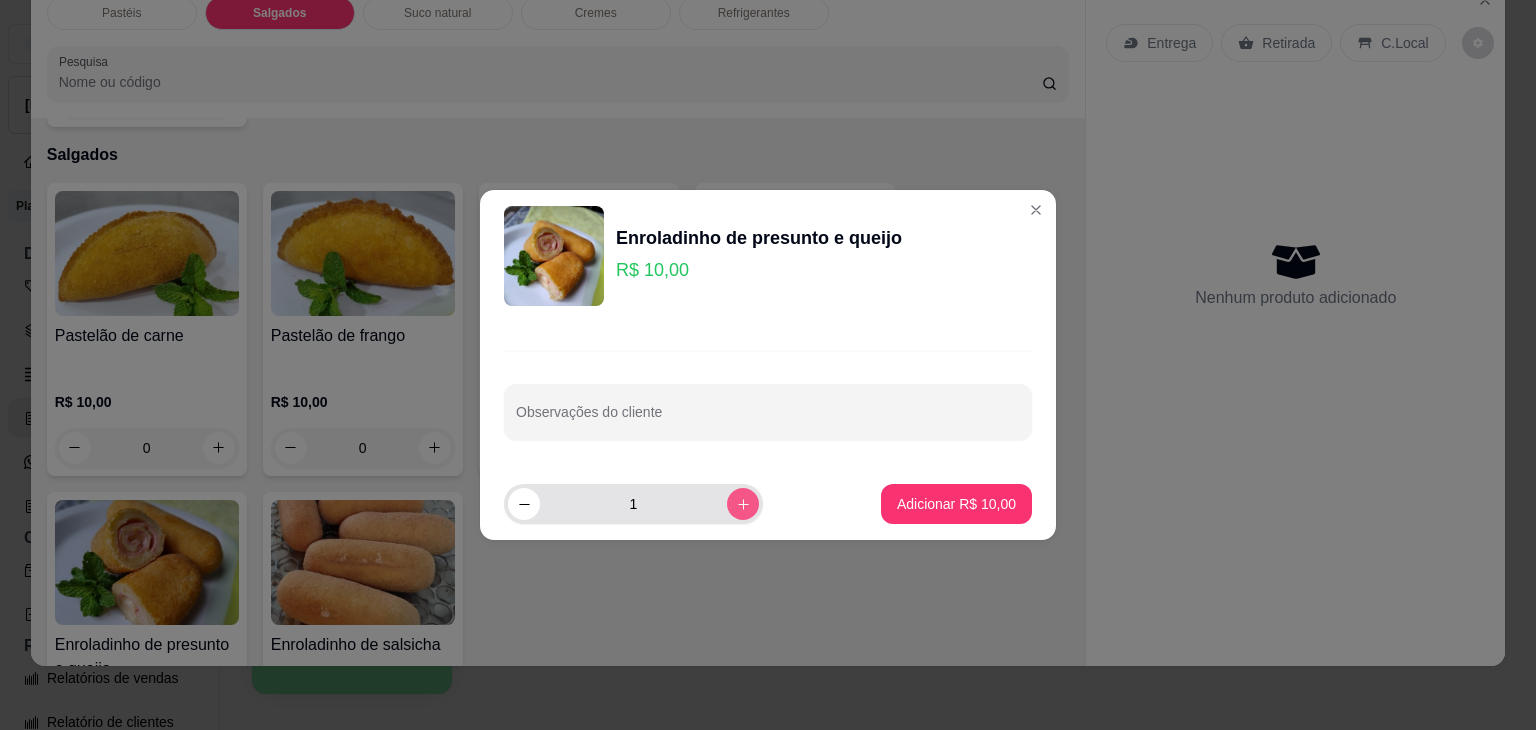 click 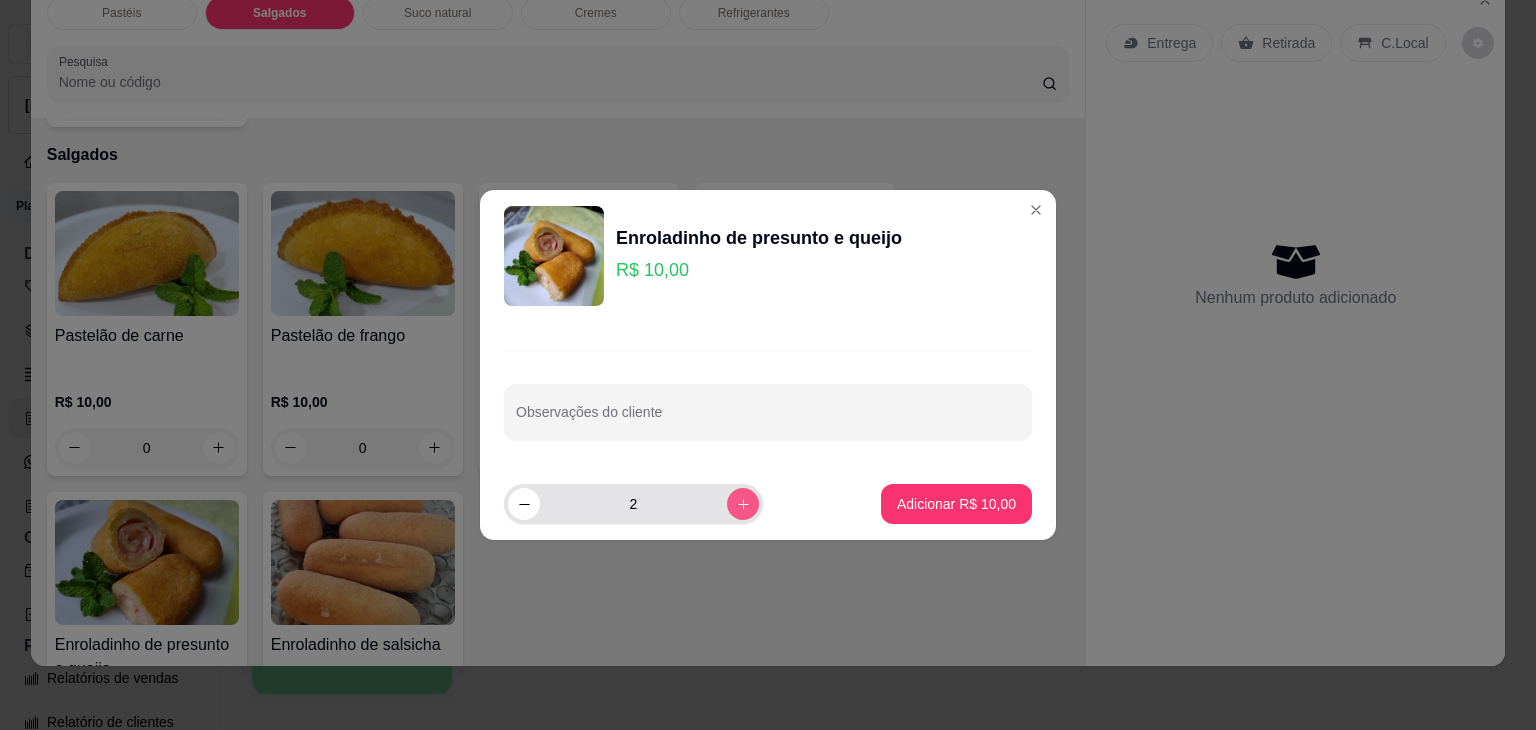 click 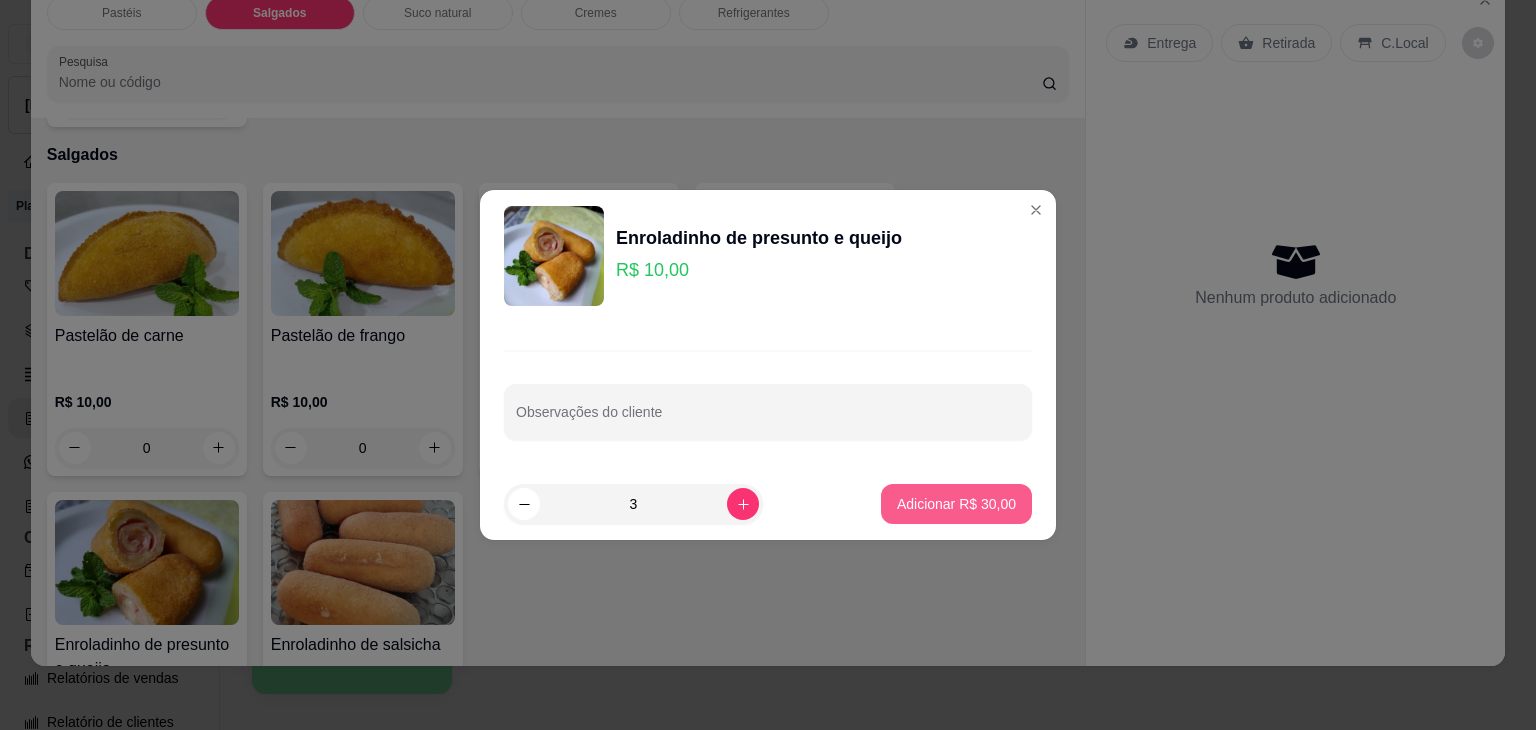 click on "Adicionar   R$ 30,00" at bounding box center [956, 504] 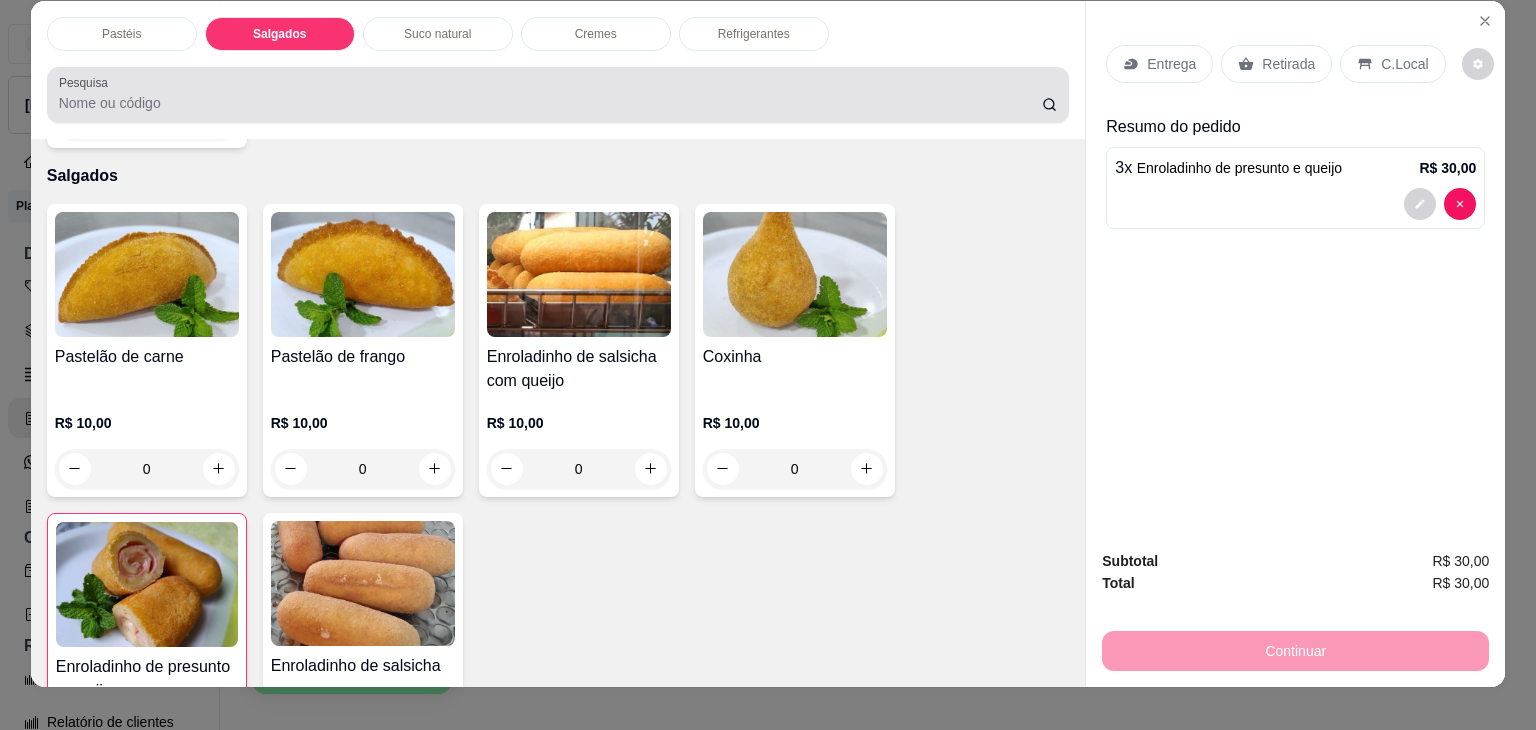 scroll, scrollTop: 0, scrollLeft: 0, axis: both 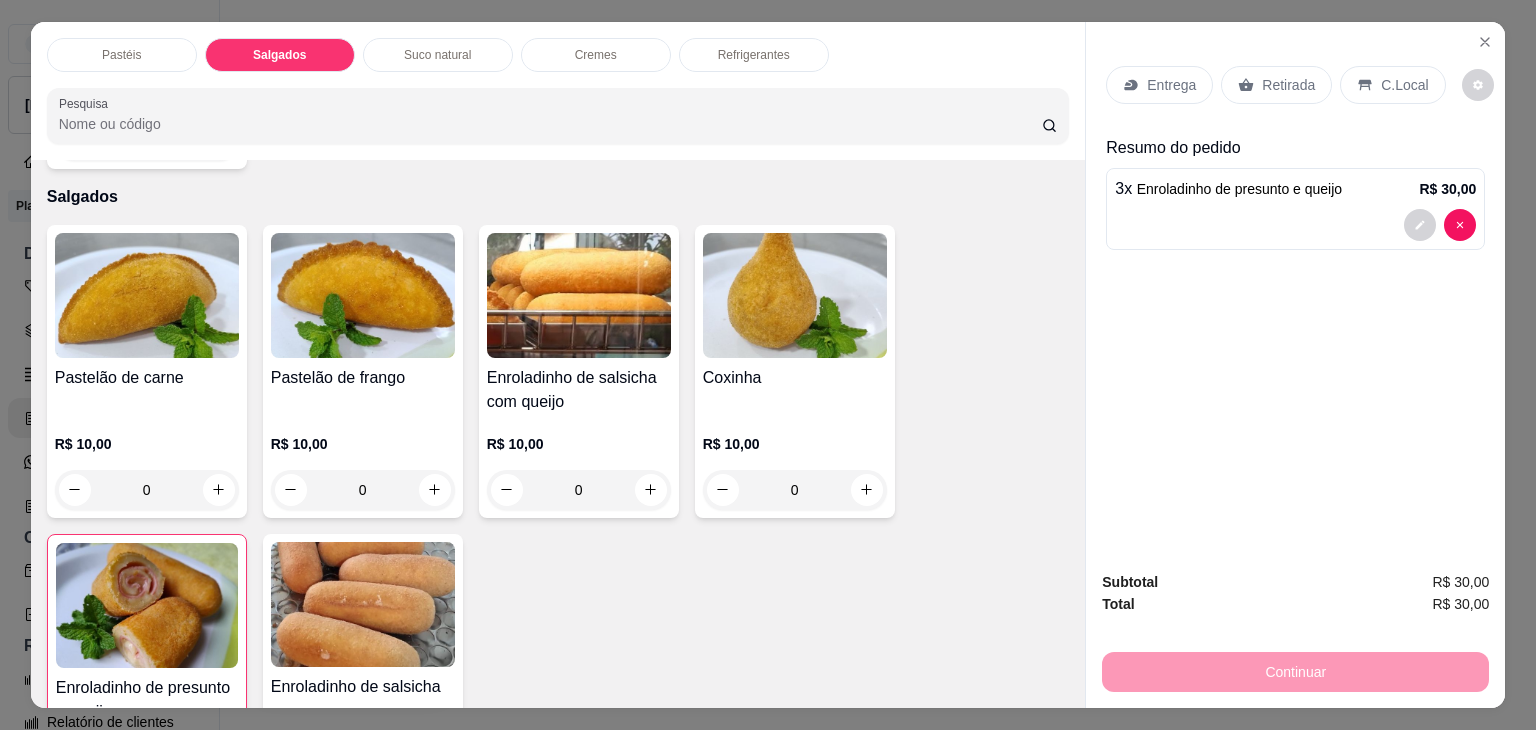 click on "Refrigerantes" at bounding box center (754, 55) 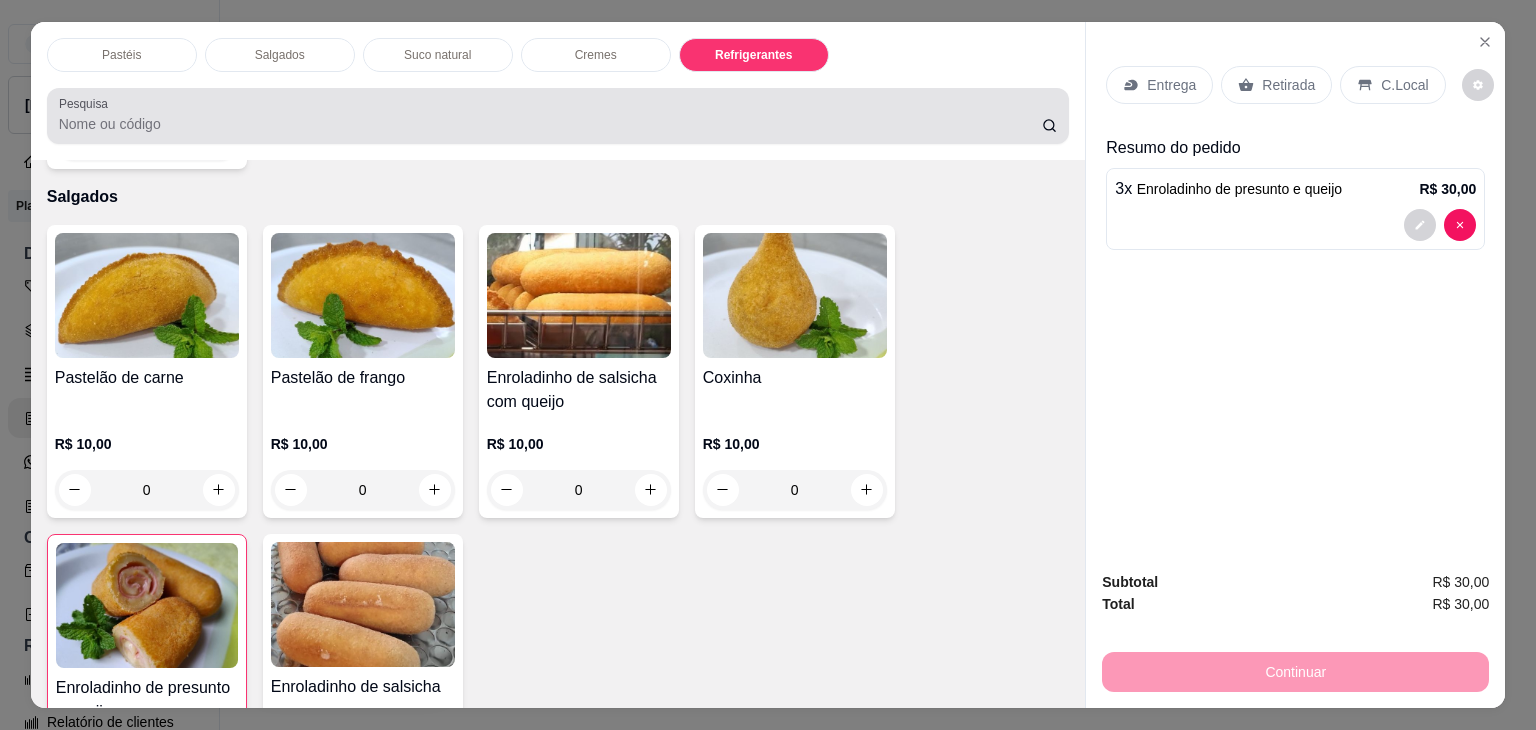 scroll, scrollTop: 4622, scrollLeft: 0, axis: vertical 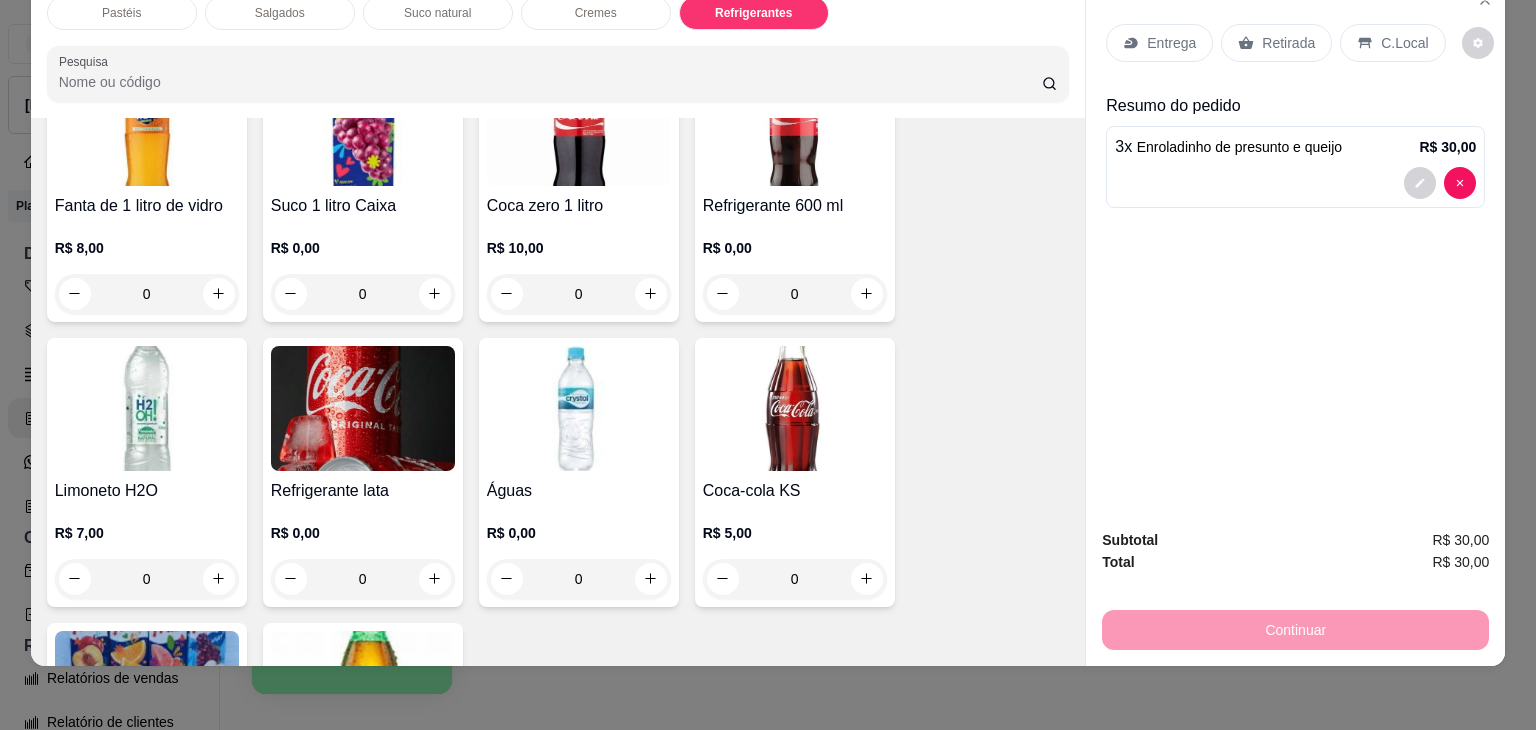 click at bounding box center [363, 408] 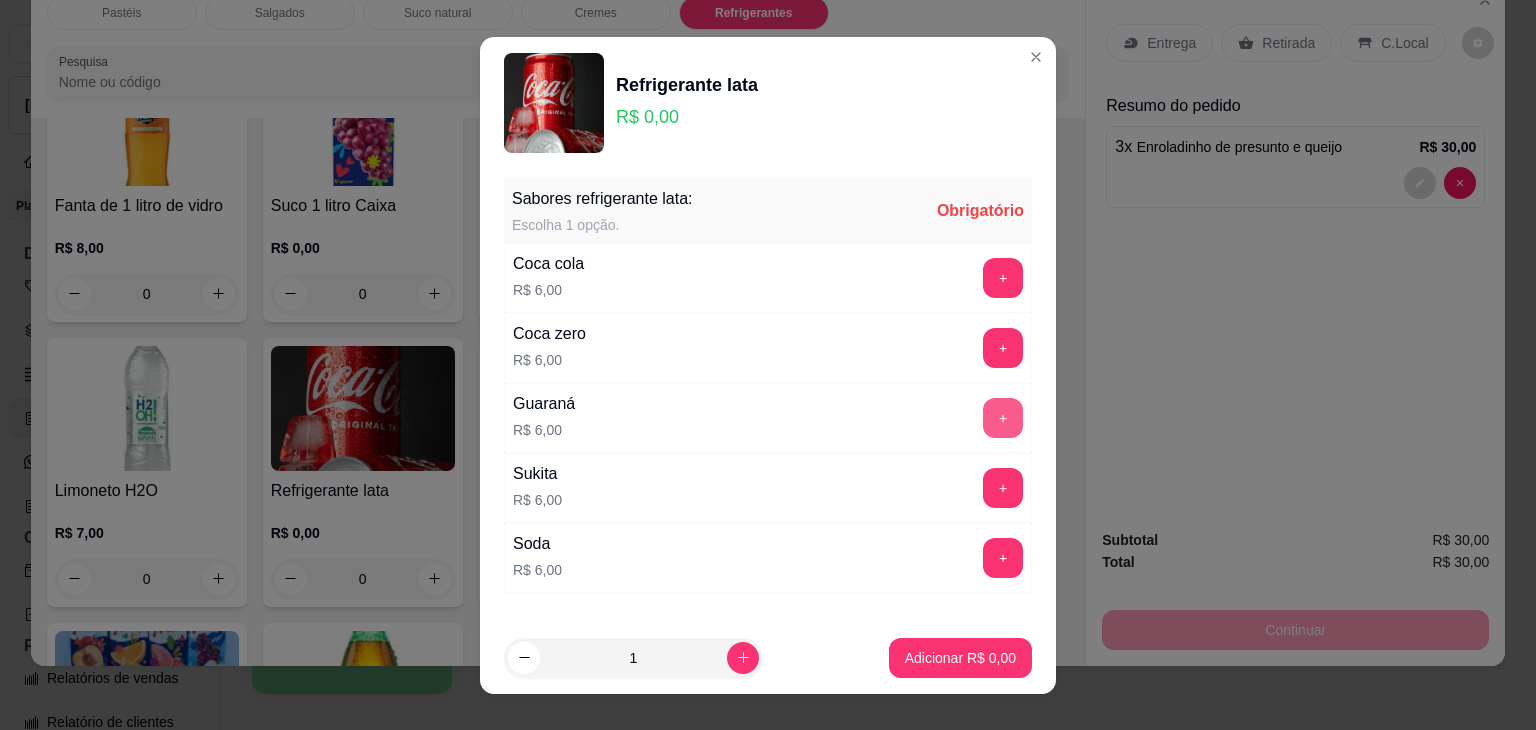 click on "Sabores refrigerante lata: Escolha 1 opção. Obrigatório Coca cola  R$ 6,00 + Coca zero  R$ 6,00 + Guaraná  R$ 6,00 + Sukita  R$ 6,00 + Soda  R$ 6,00 + Observações do cliente" at bounding box center (768, 395) 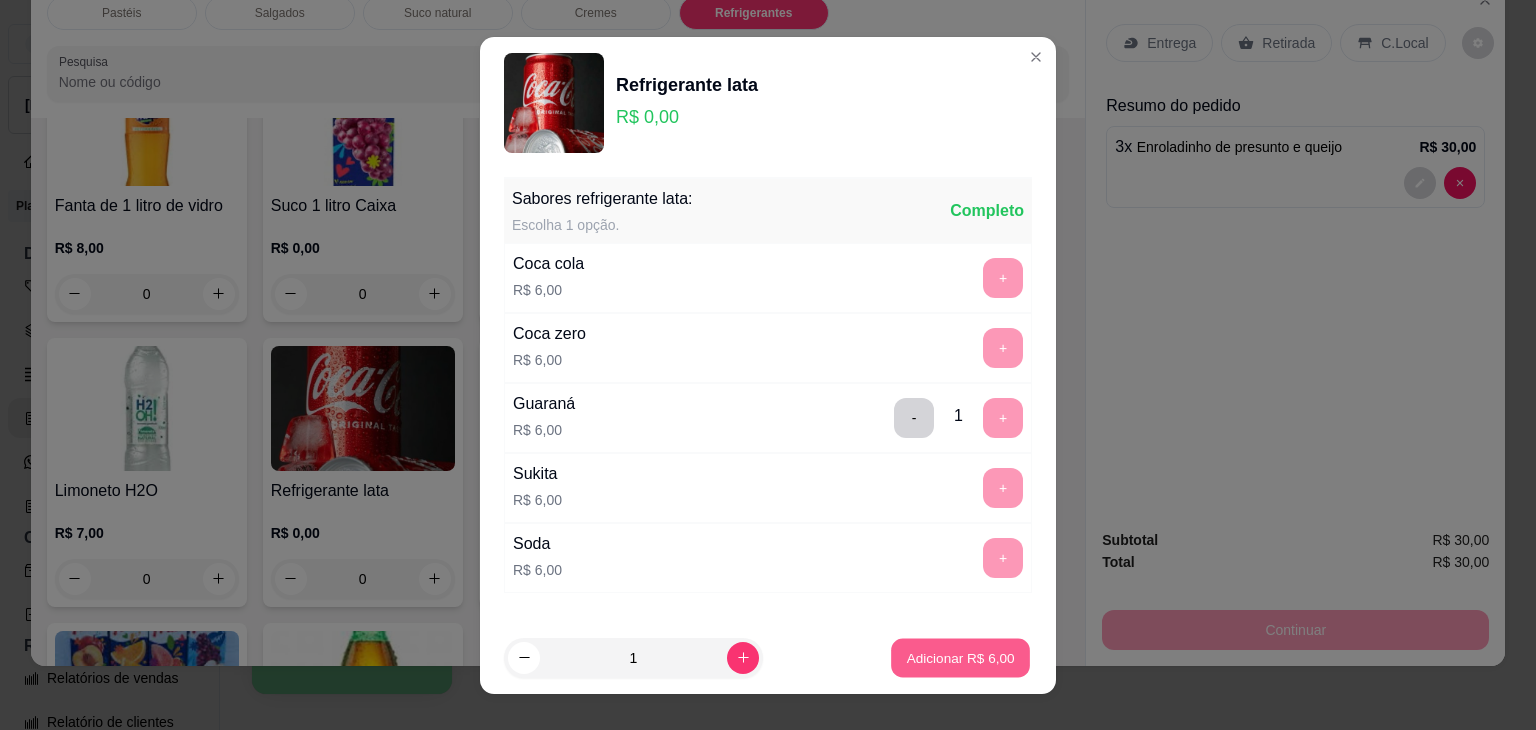 click on "Adicionar   R$ 6,00" at bounding box center [960, 657] 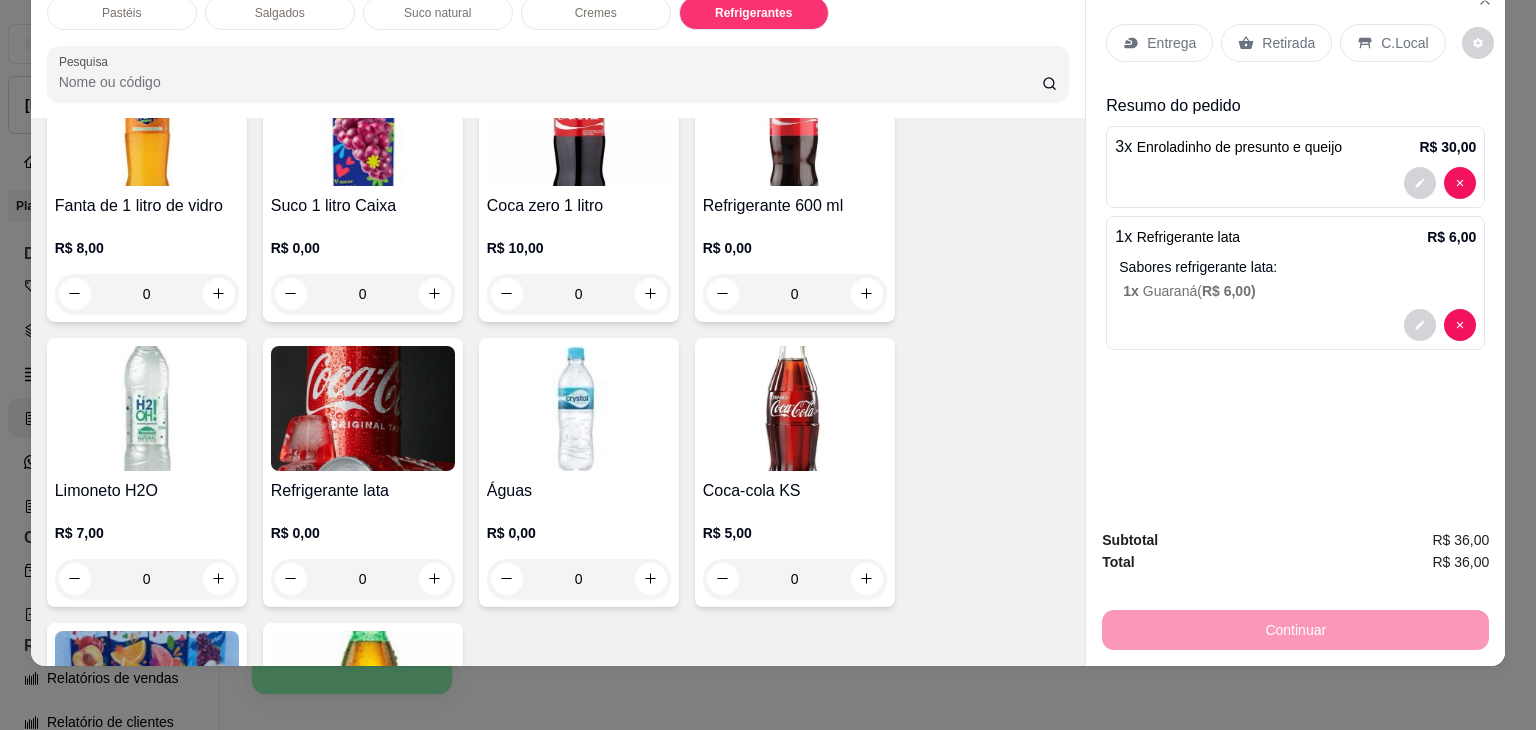 click on "Retirada" at bounding box center [1276, 43] 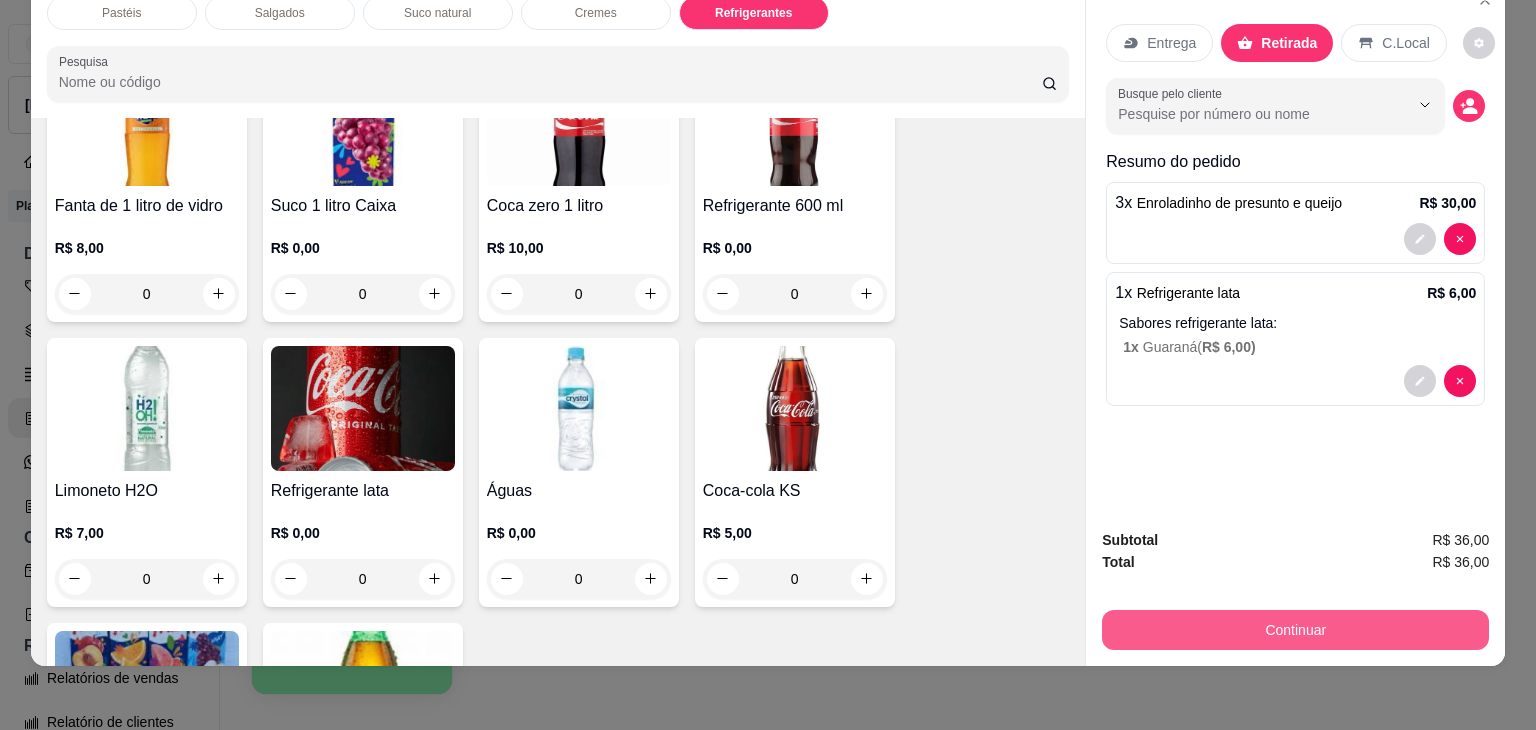 click on "Continuar" at bounding box center [1295, 630] 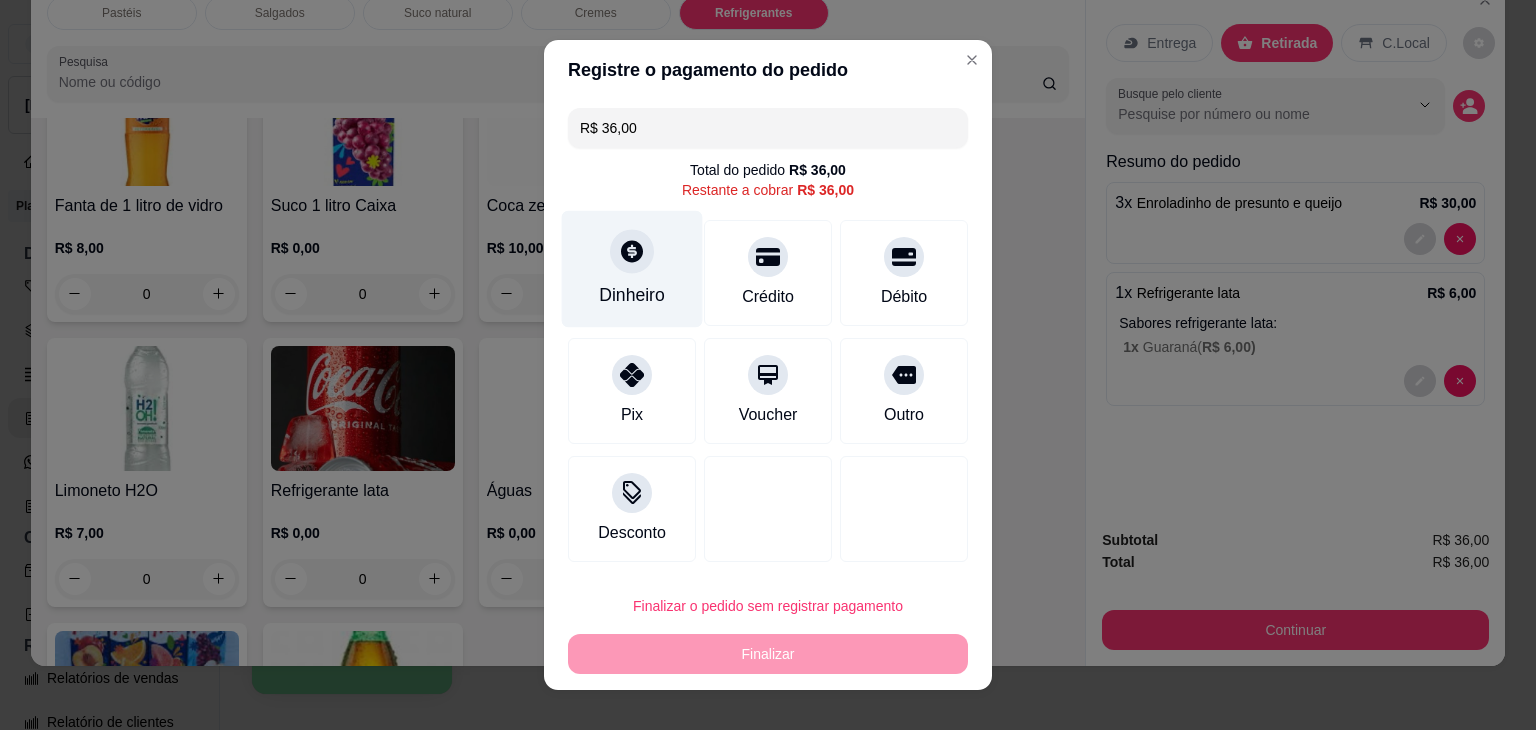 click on "Dinheiro" at bounding box center [632, 295] 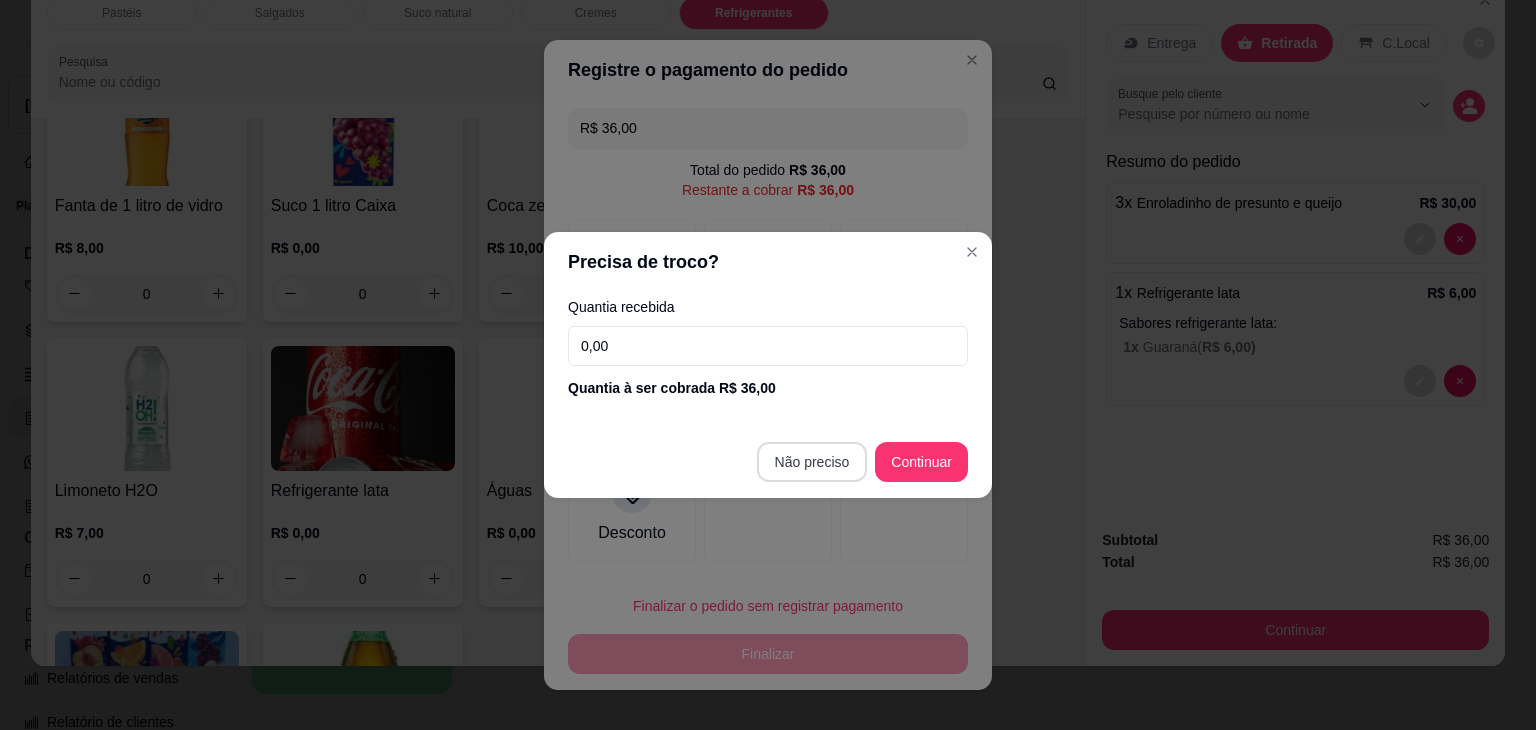 type on "R$ 0,00" 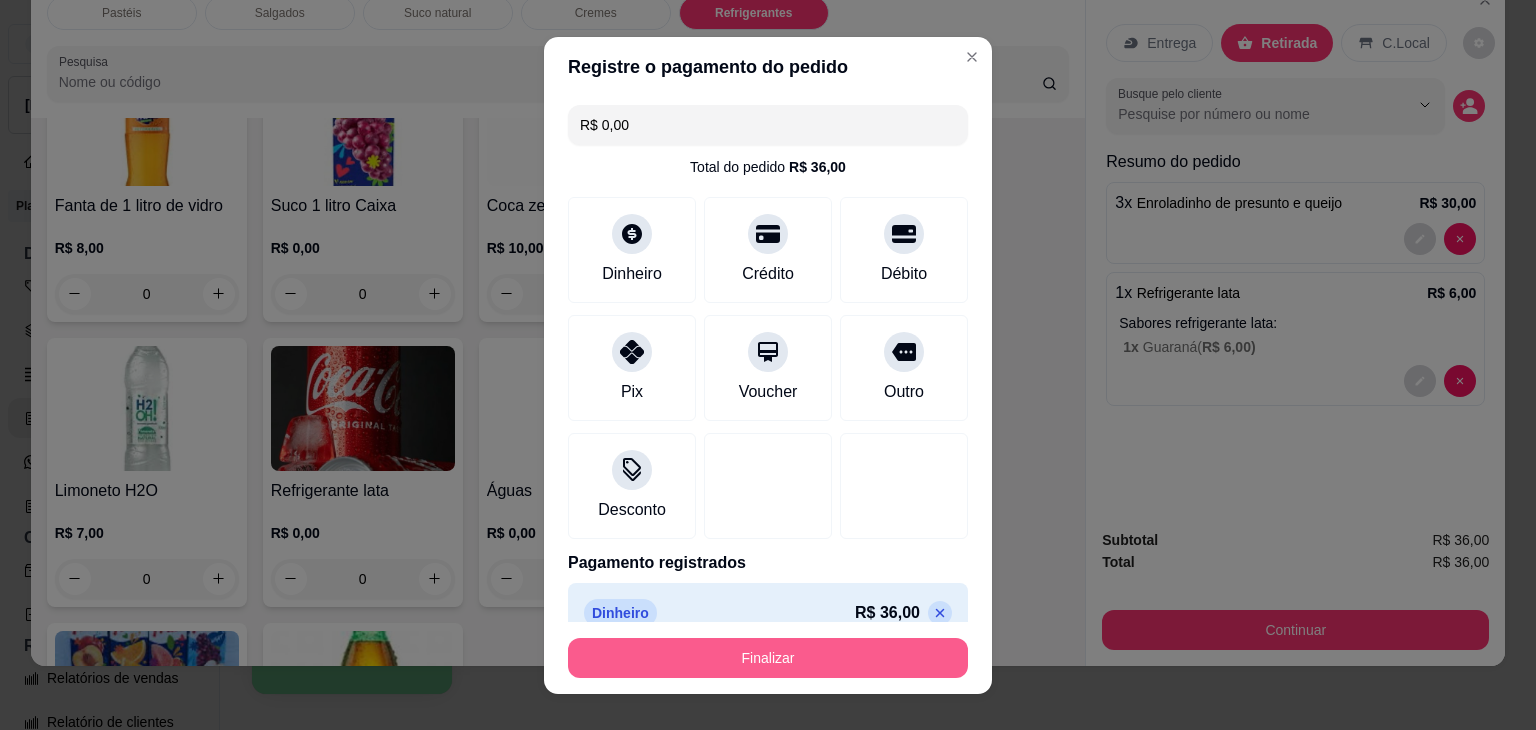 click on "Finalizar" at bounding box center [768, 658] 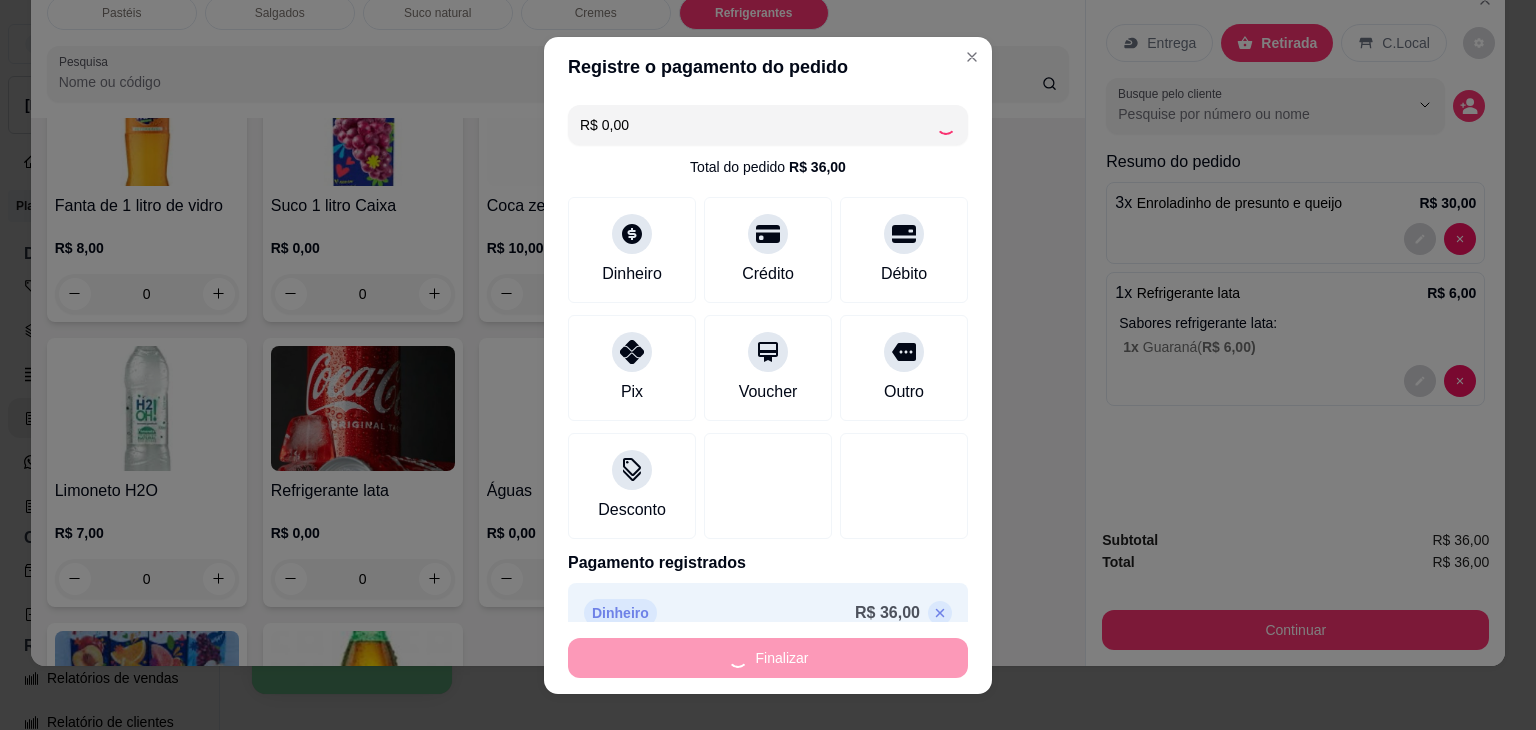 type on "0" 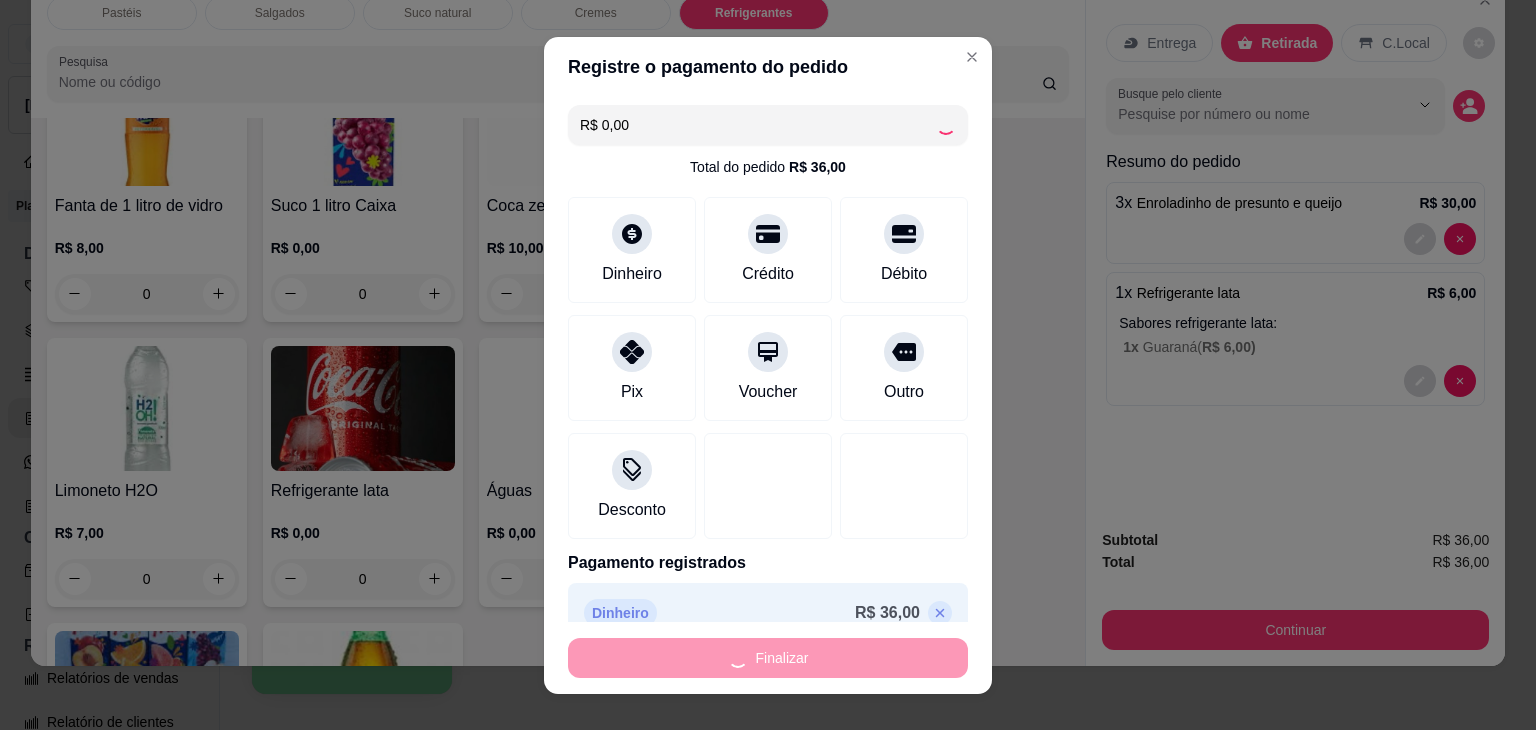 type on "-R$ 36,00" 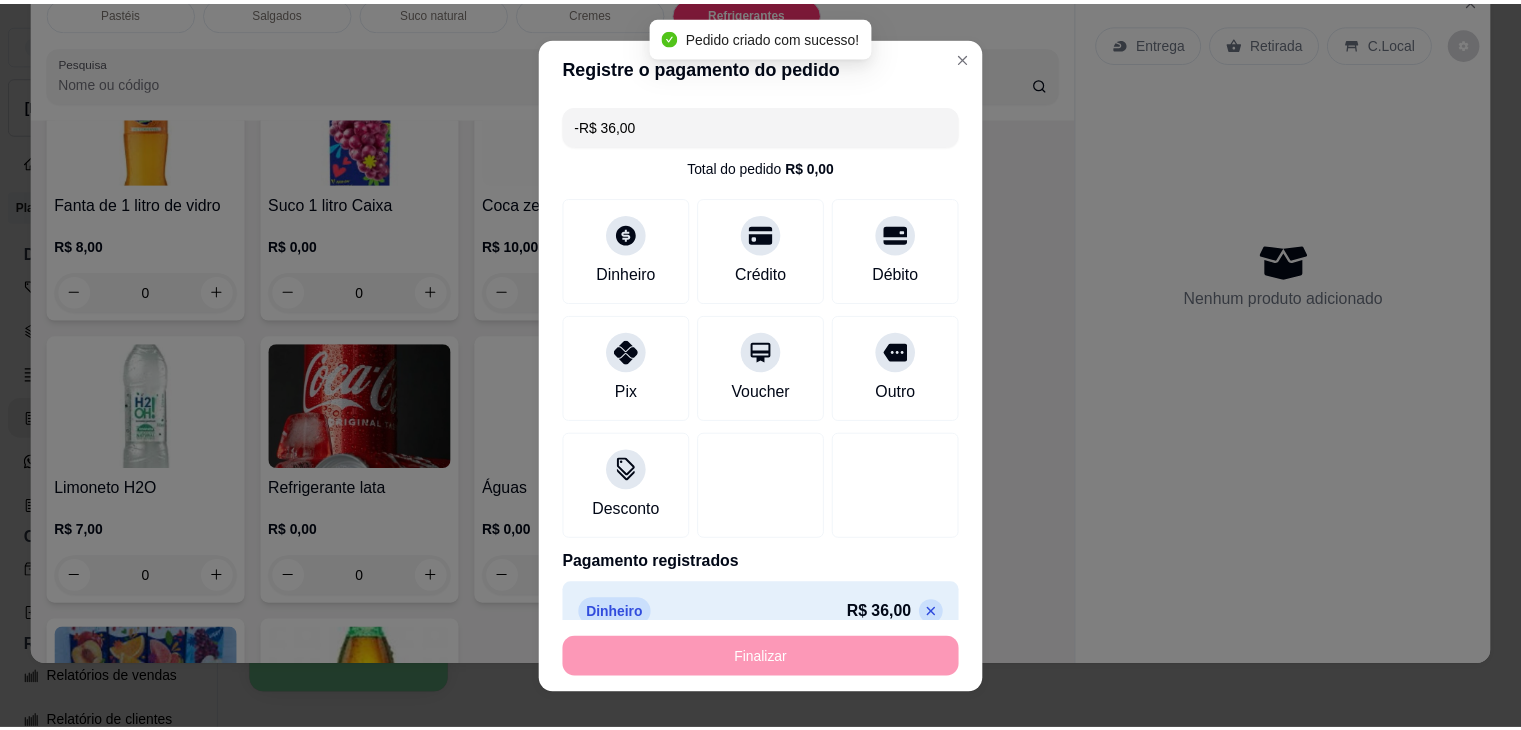 scroll, scrollTop: 5320, scrollLeft: 0, axis: vertical 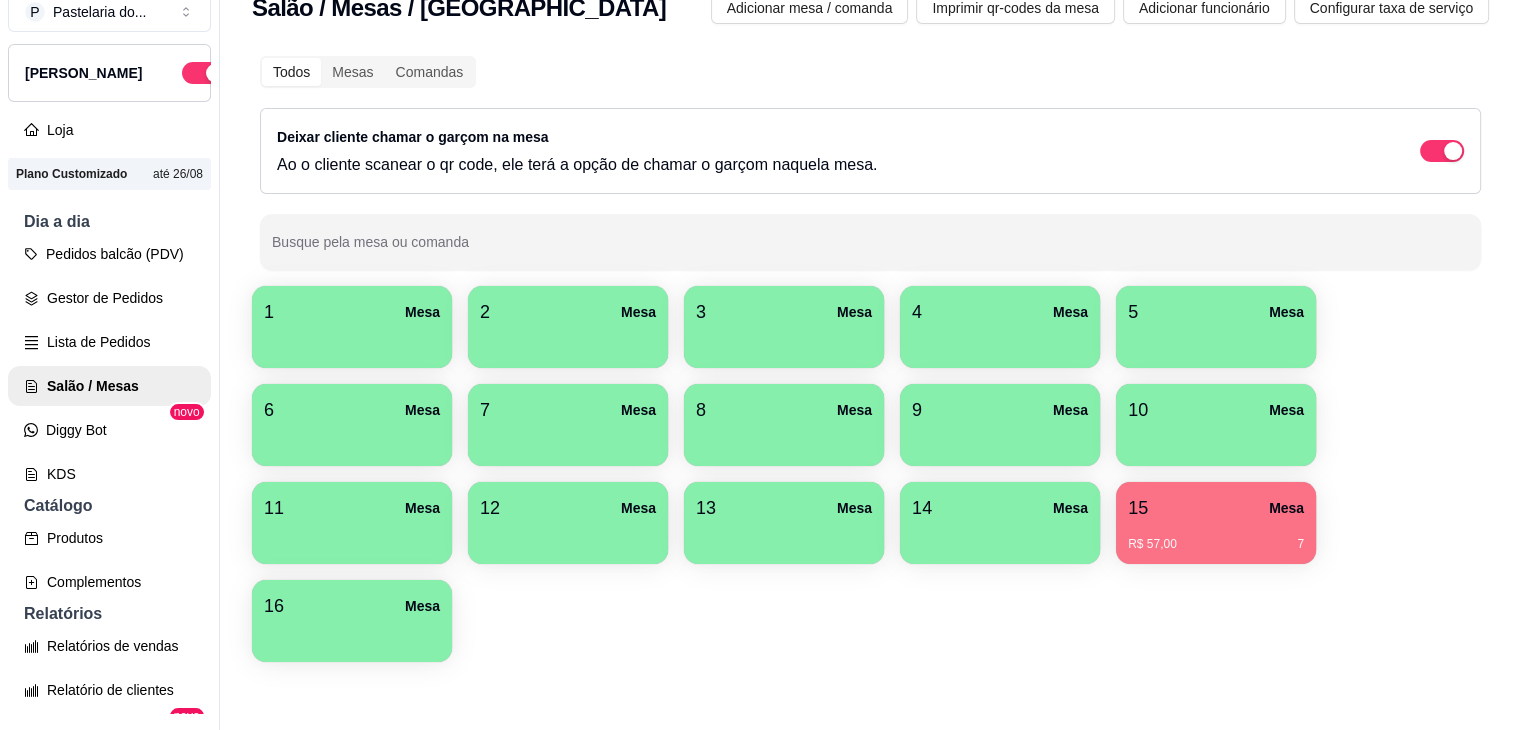 click on "1 Mesa 2 Mesa 3 Mesa 4 Mesa 5 Mesa 6 Mesa 7 Mesa 8 Mesa 9 Mesa 10 [GEOGRAPHIC_DATA] 11 [GEOGRAPHIC_DATA] 12 Mesa 13 Mesa 14 [GEOGRAPHIC_DATA]$ 57,00 7 16 Mesa" at bounding box center [870, 474] 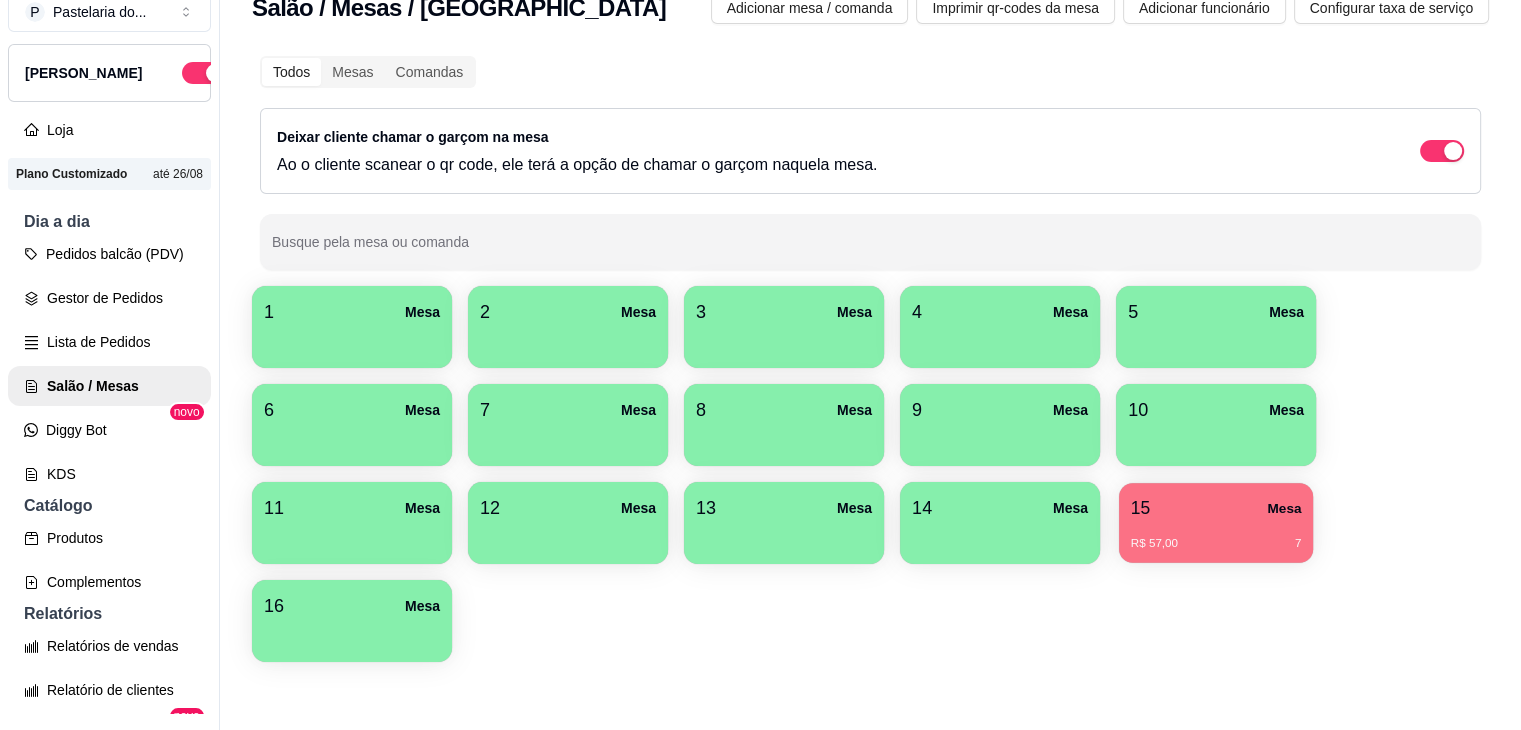 click on "R$ 57,00 7" at bounding box center [1216, 544] 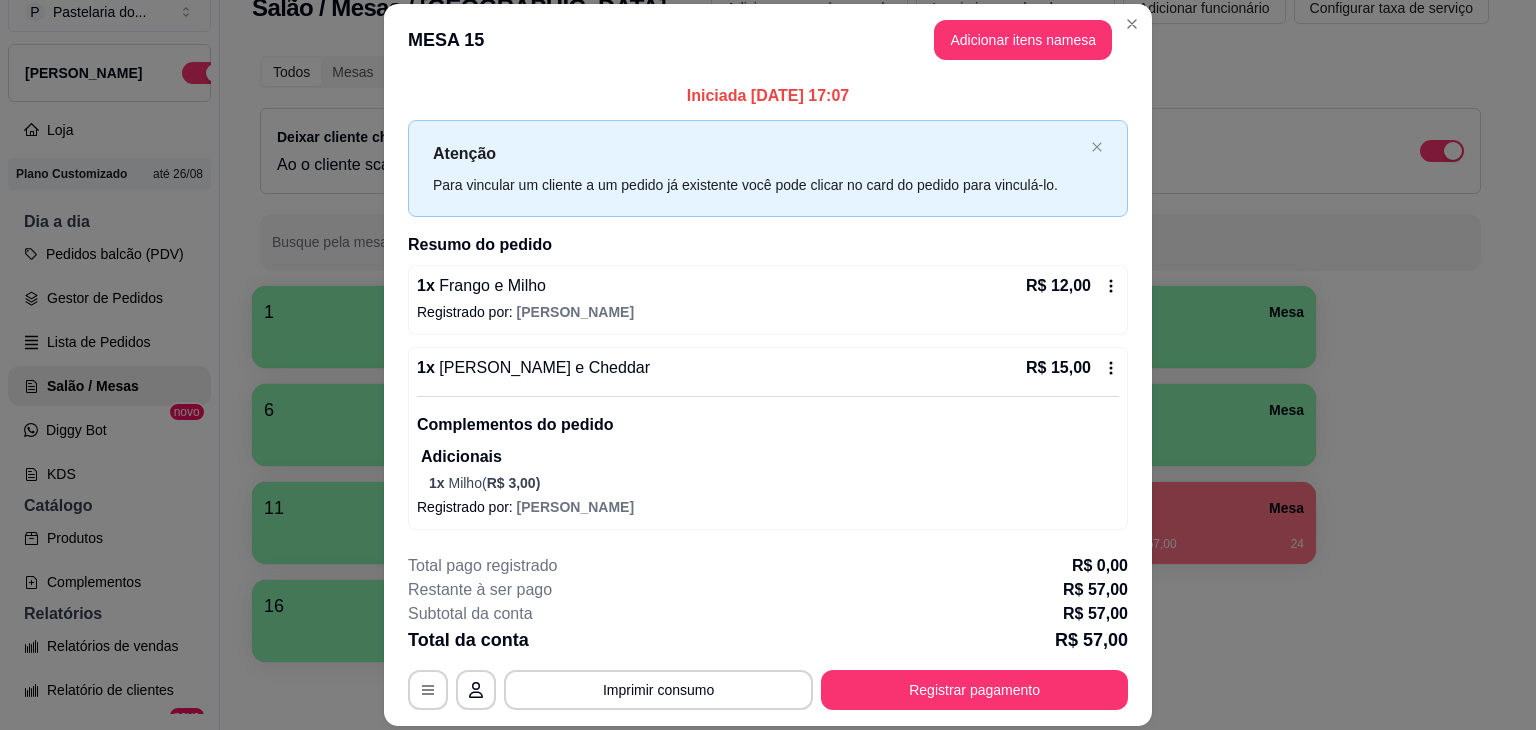 click on "**********" at bounding box center (768, 632) 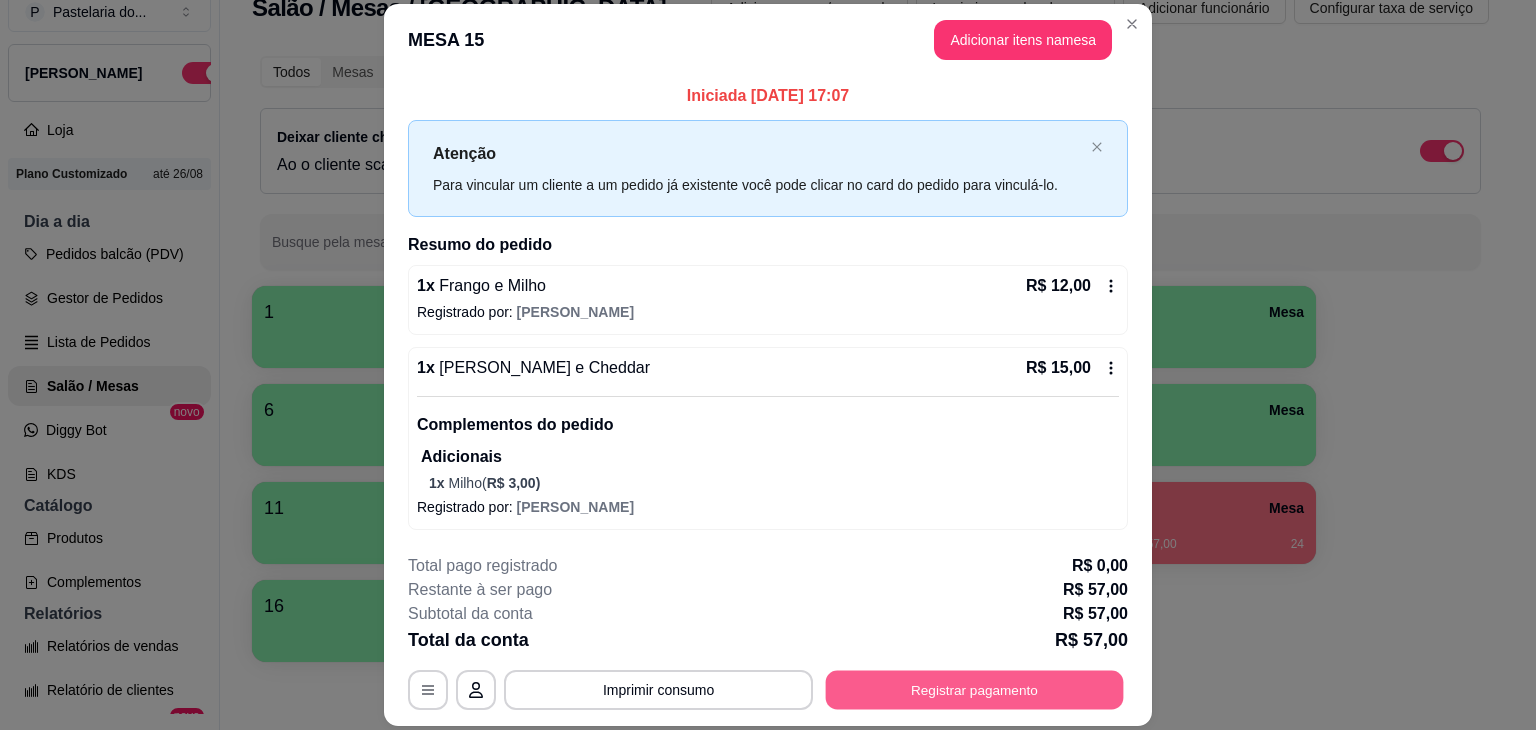 click on "Registrar pagamento" at bounding box center (975, 690) 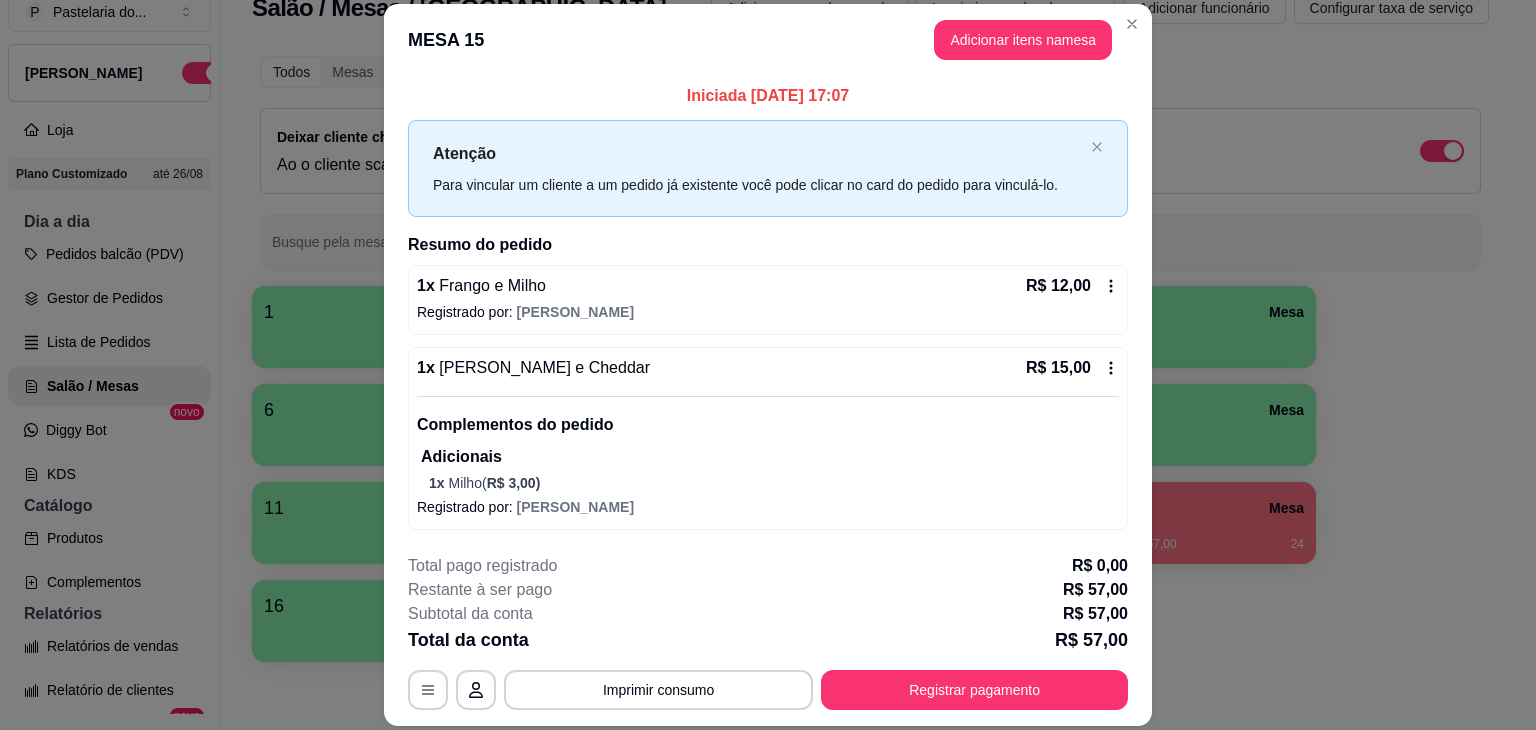 click on "Registrar pagamento" at bounding box center (974, 690) 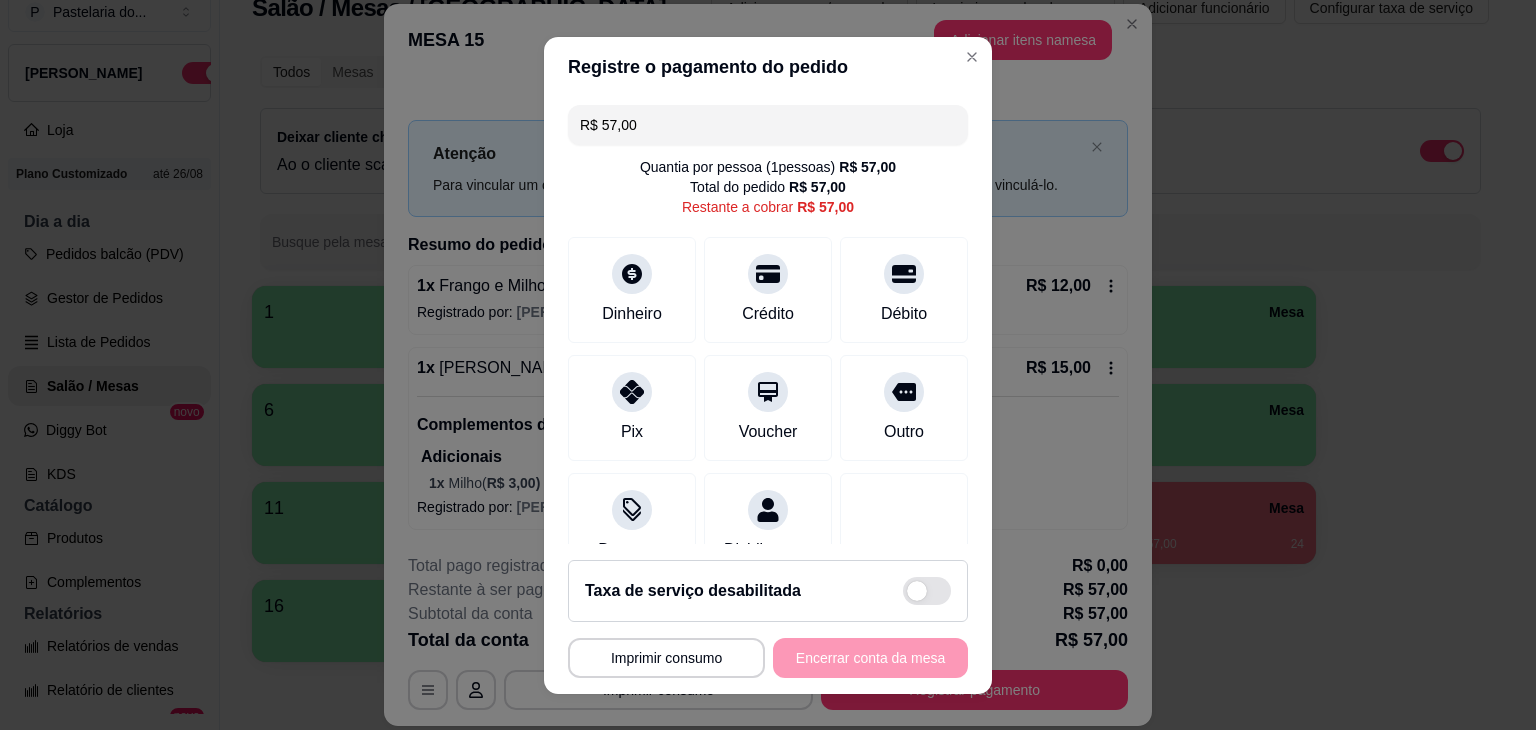 drag, startPoint x: 703, startPoint y: 125, endPoint x: 522, endPoint y: 124, distance: 181.00276 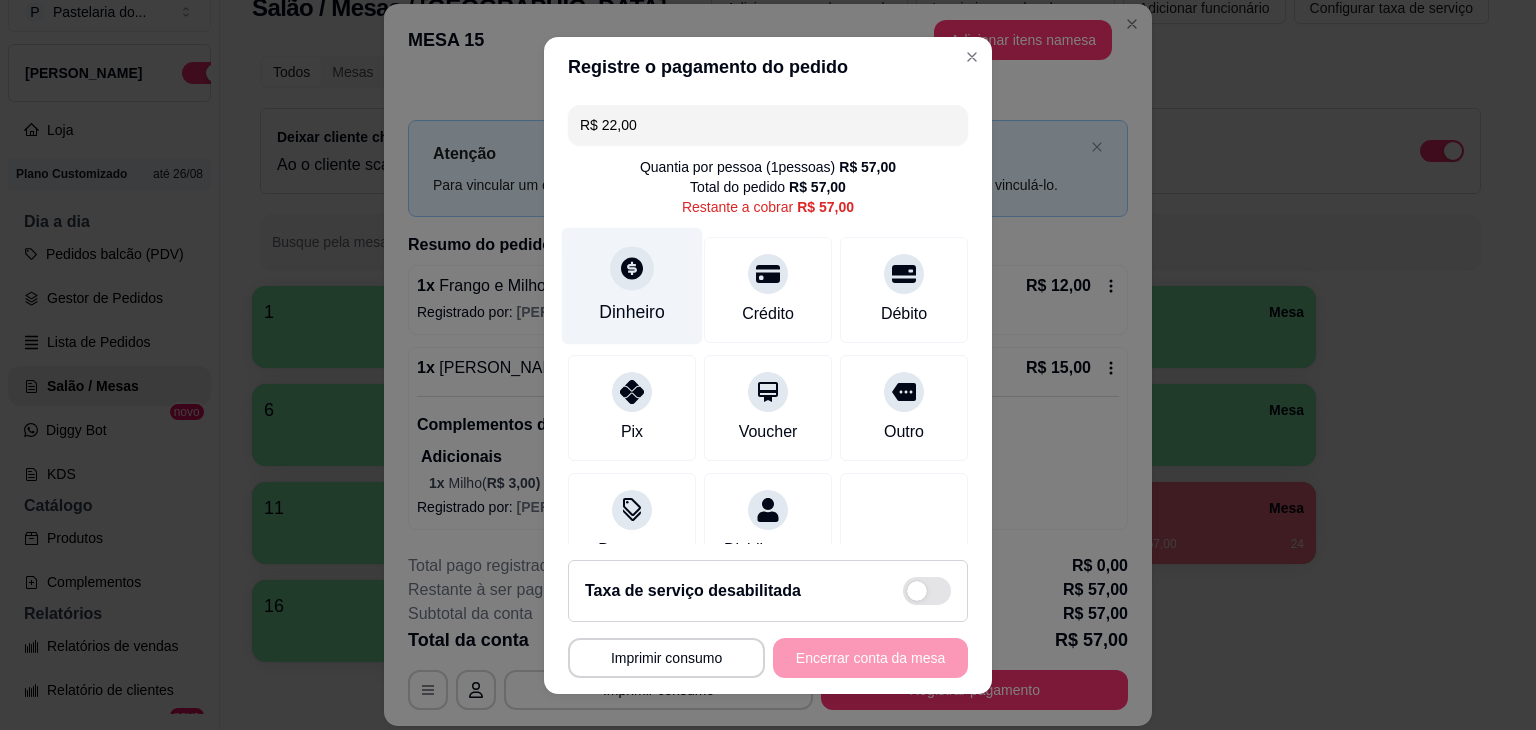 click 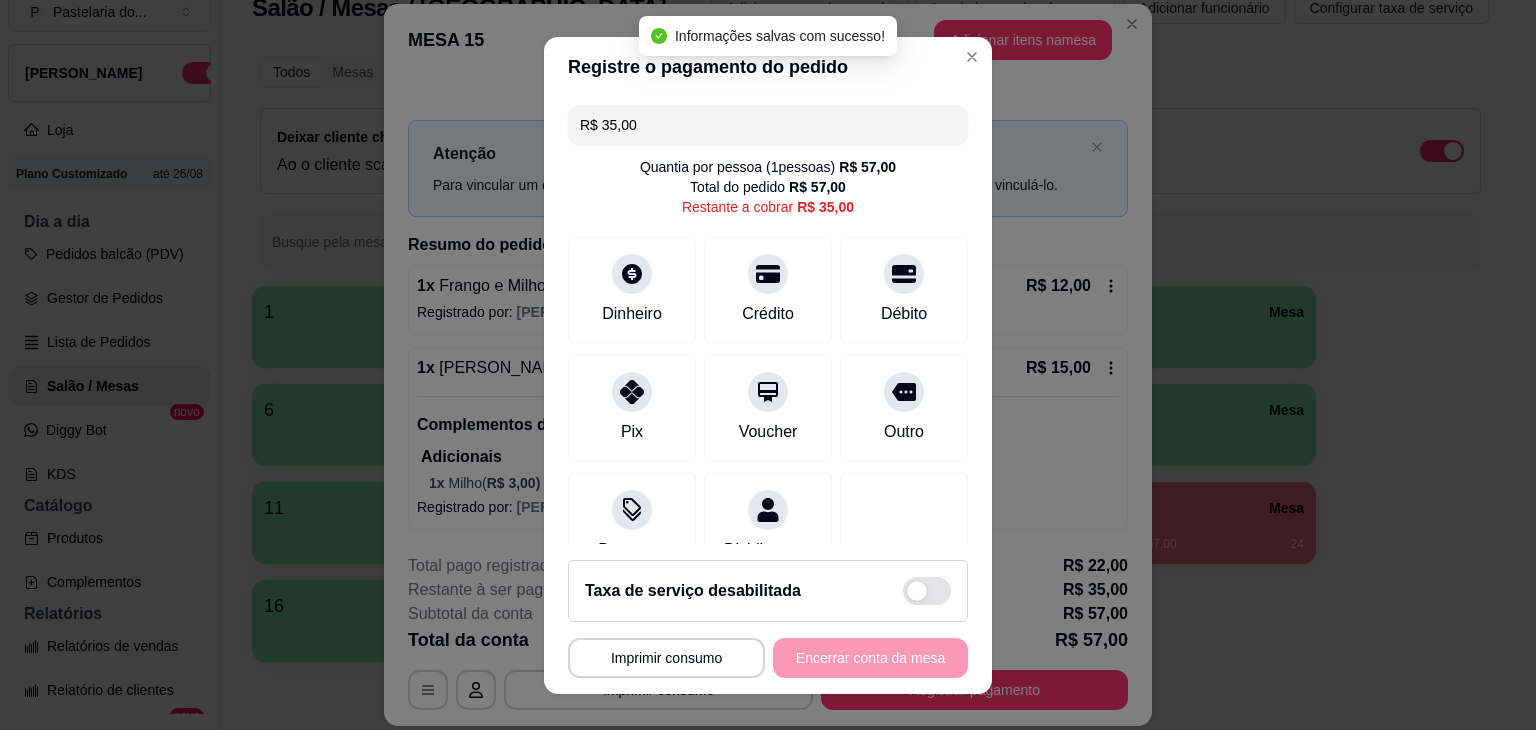 drag, startPoint x: 600, startPoint y: 133, endPoint x: 493, endPoint y: 137, distance: 107.07474 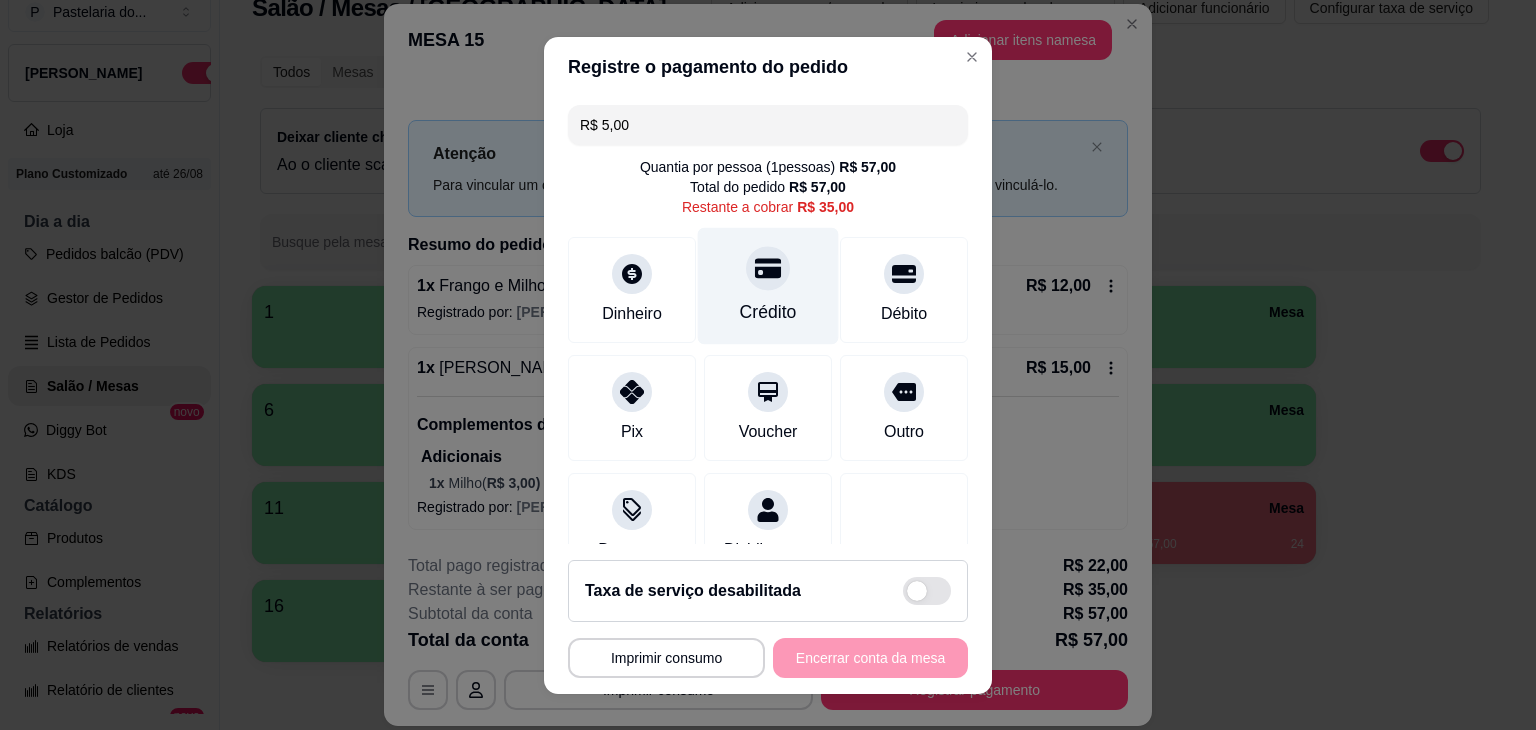 click on "Crédito" at bounding box center (768, 285) 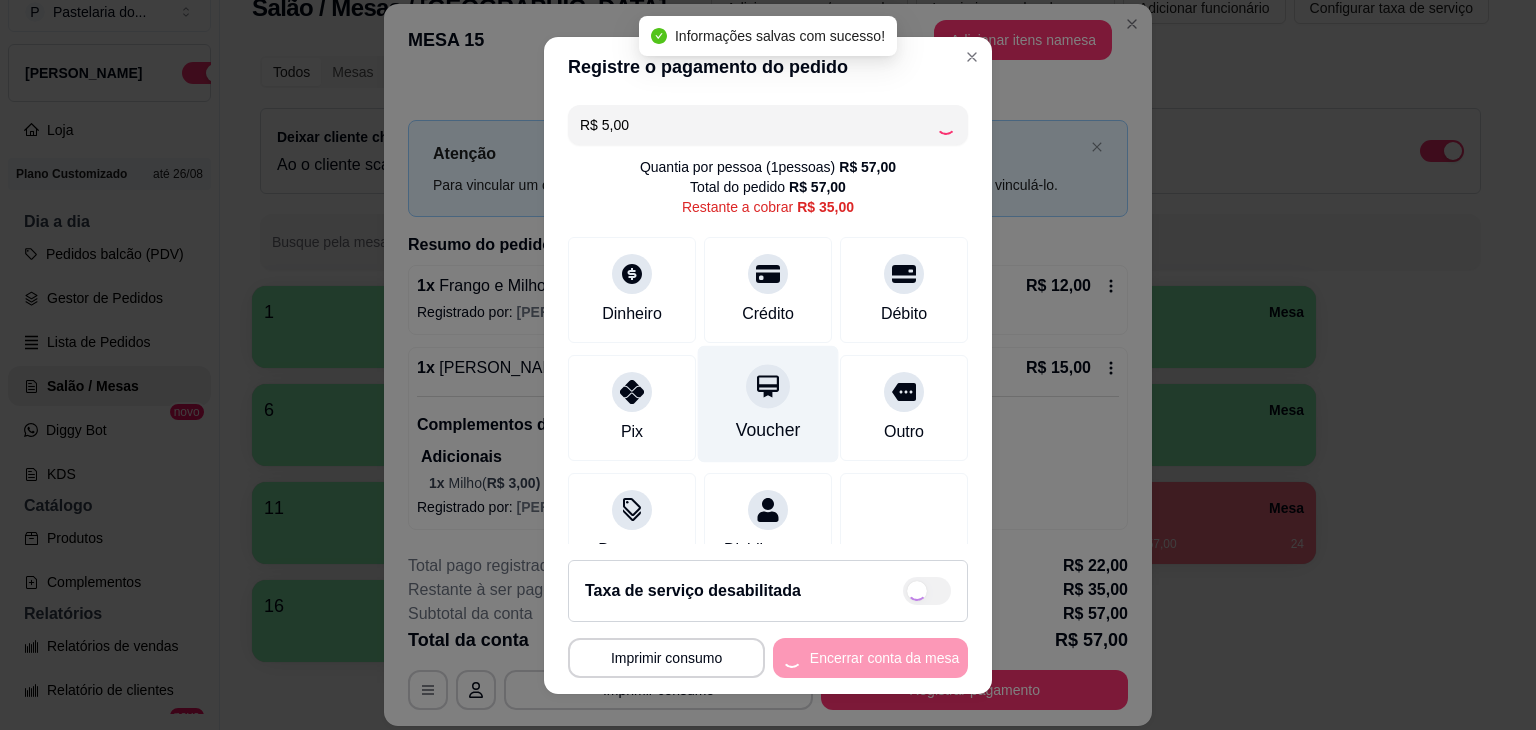 type on "R$ 30,00" 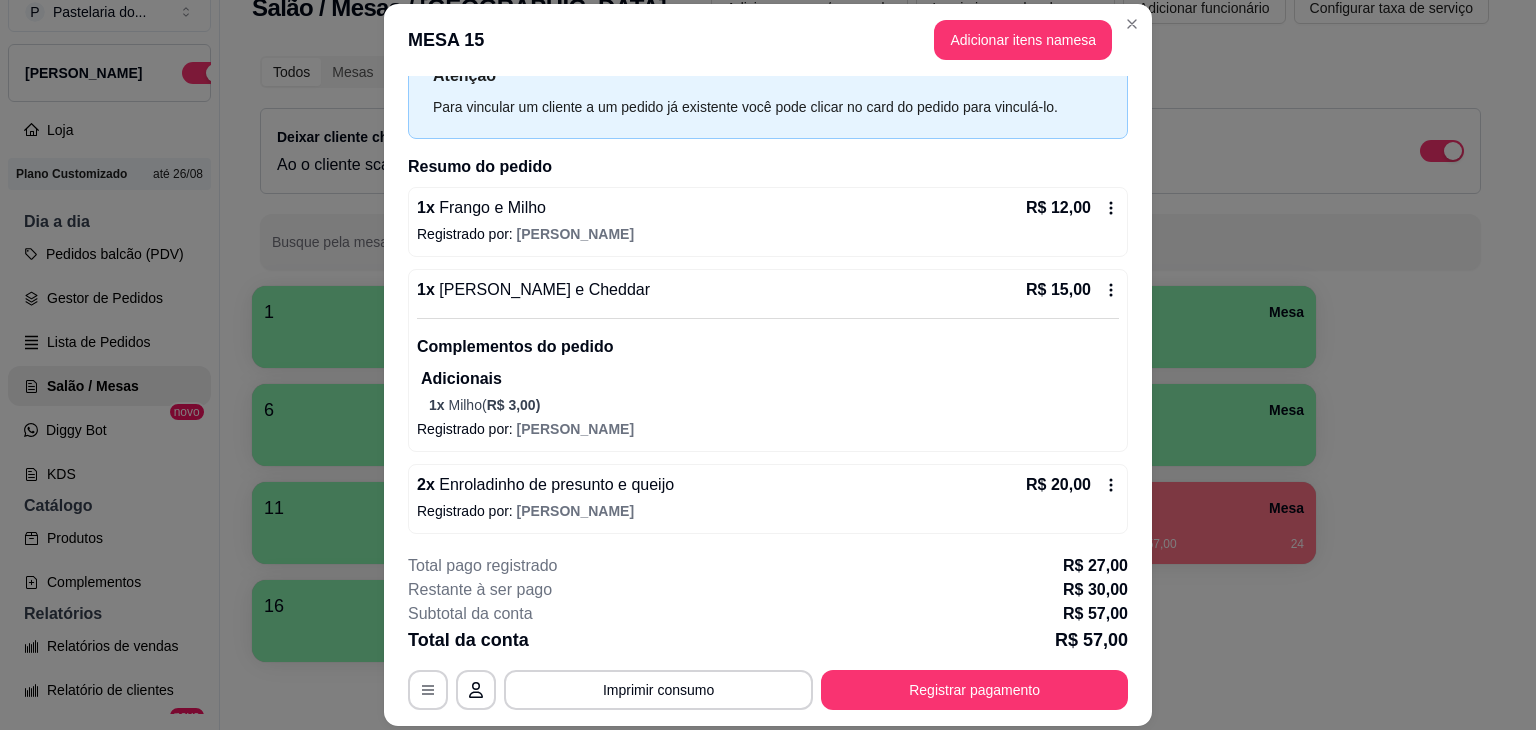 scroll, scrollTop: 161, scrollLeft: 0, axis: vertical 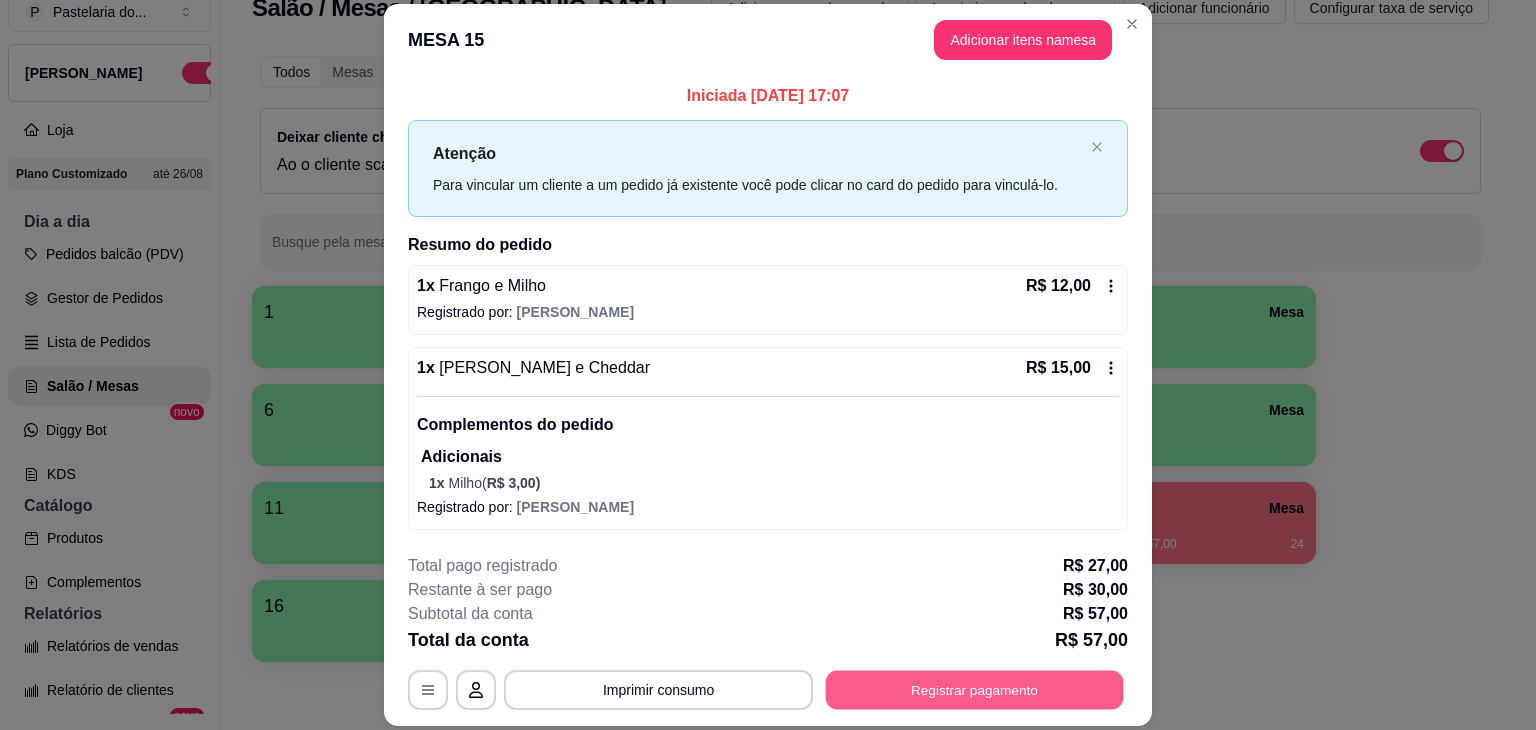 click on "Registrar pagamento" at bounding box center (975, 690) 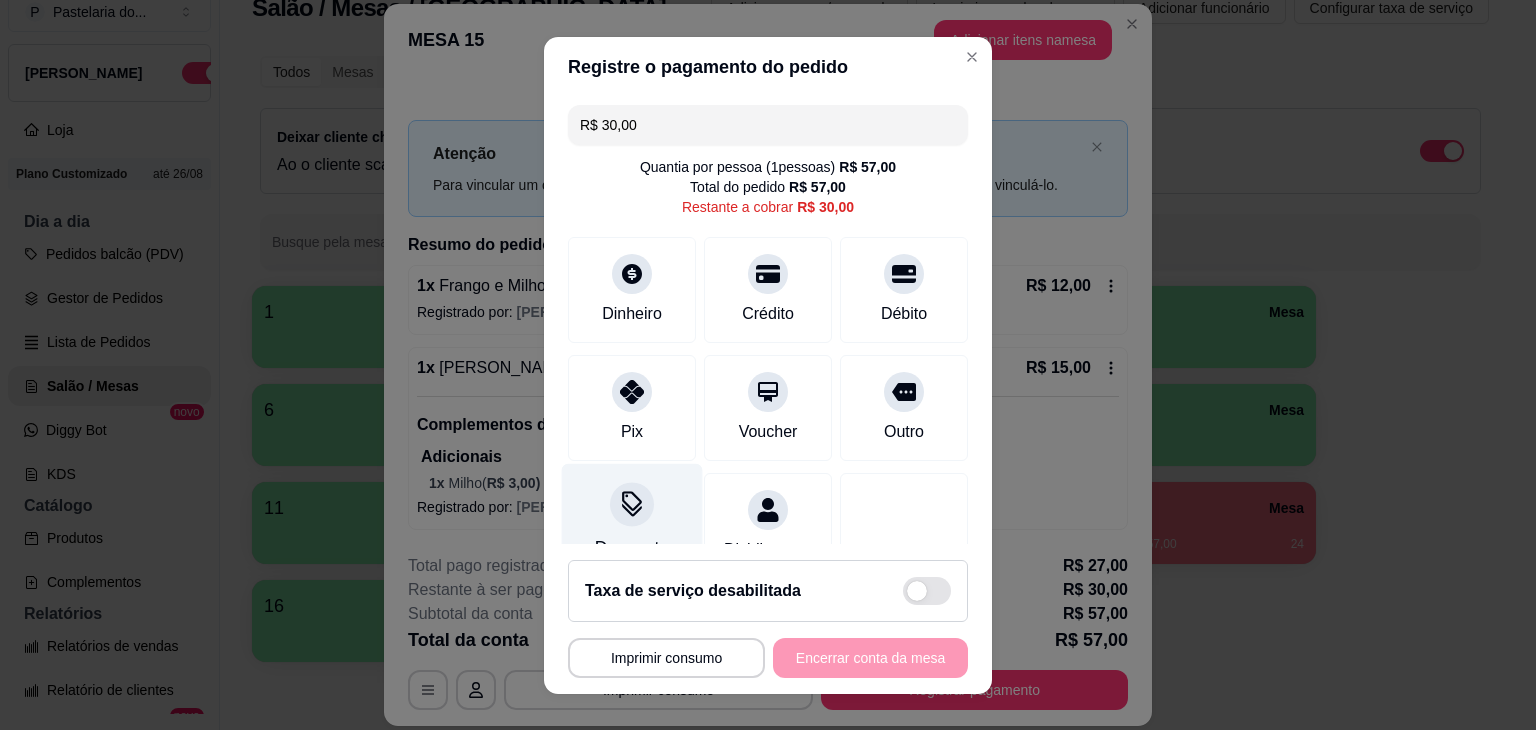 click on "Desconto" at bounding box center [632, 521] 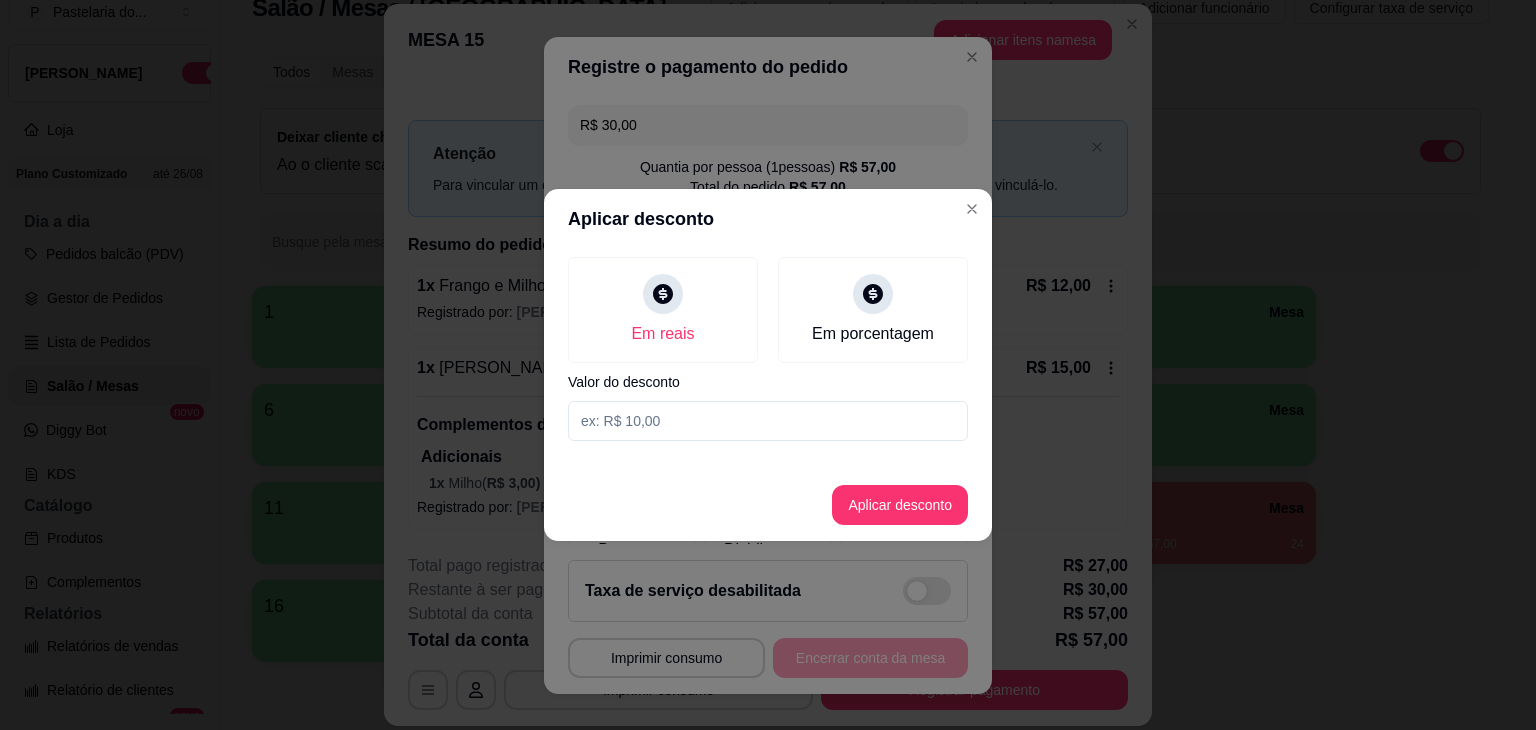 drag, startPoint x: 690, startPoint y: 414, endPoint x: 529, endPoint y: 426, distance: 161.44658 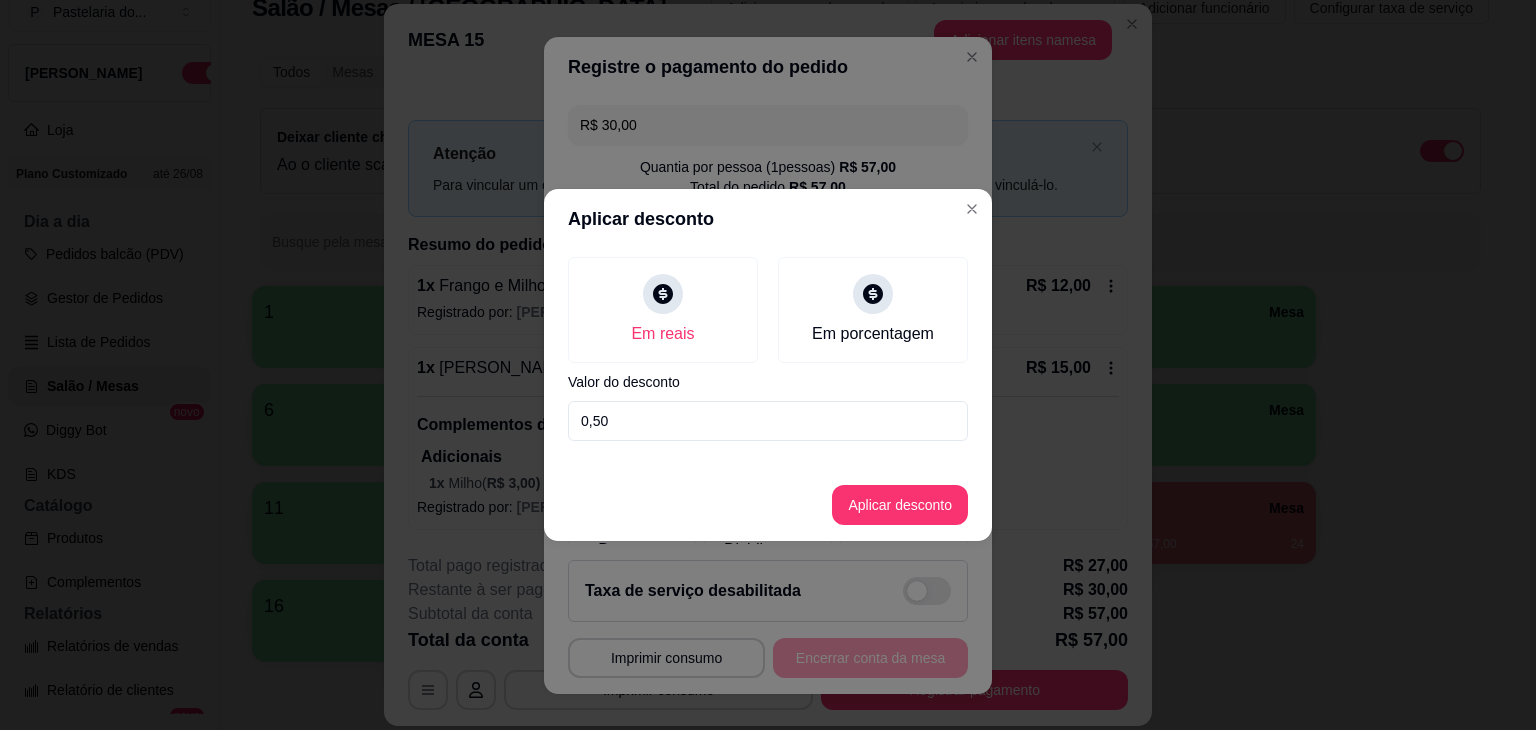 type on "5,00" 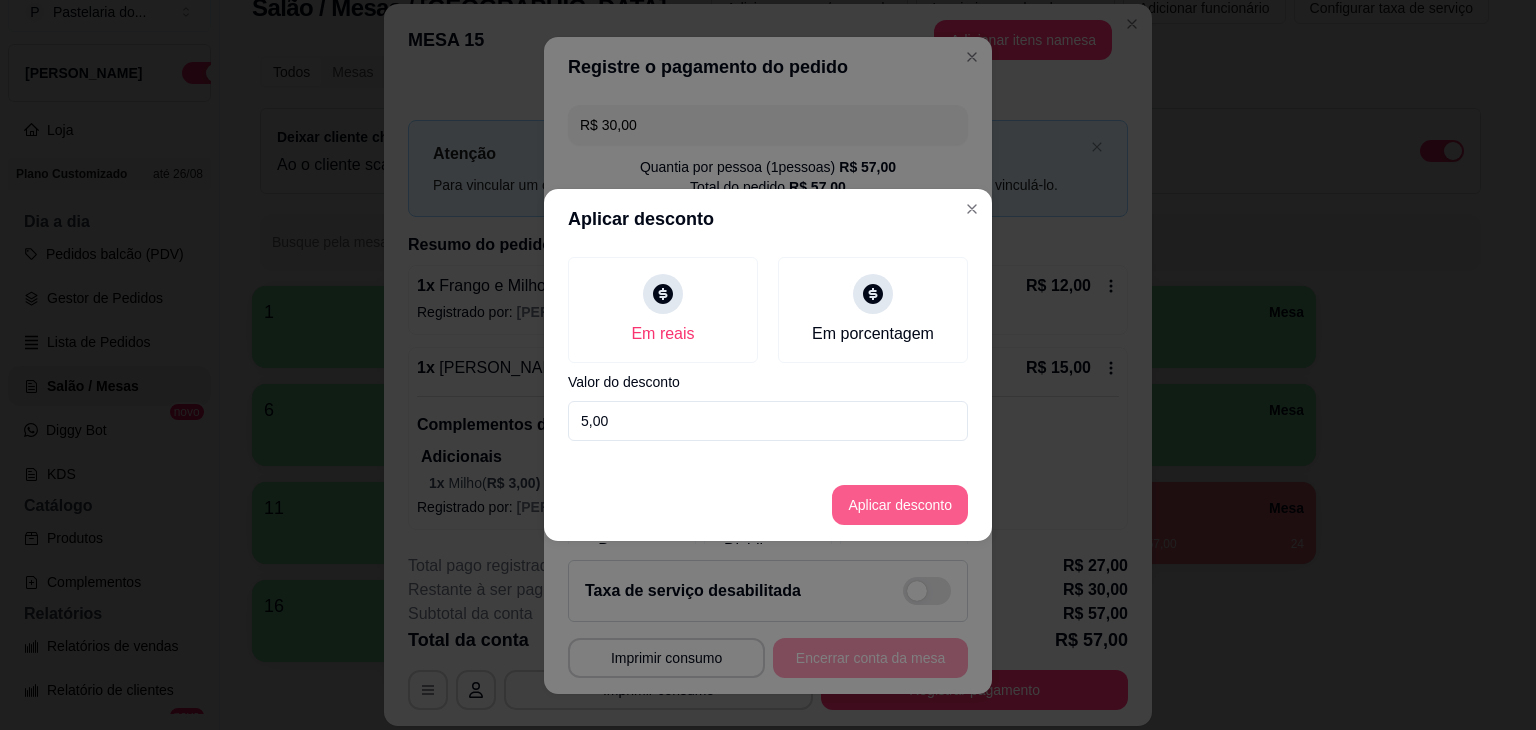 click on "Aplicar desconto" at bounding box center (900, 505) 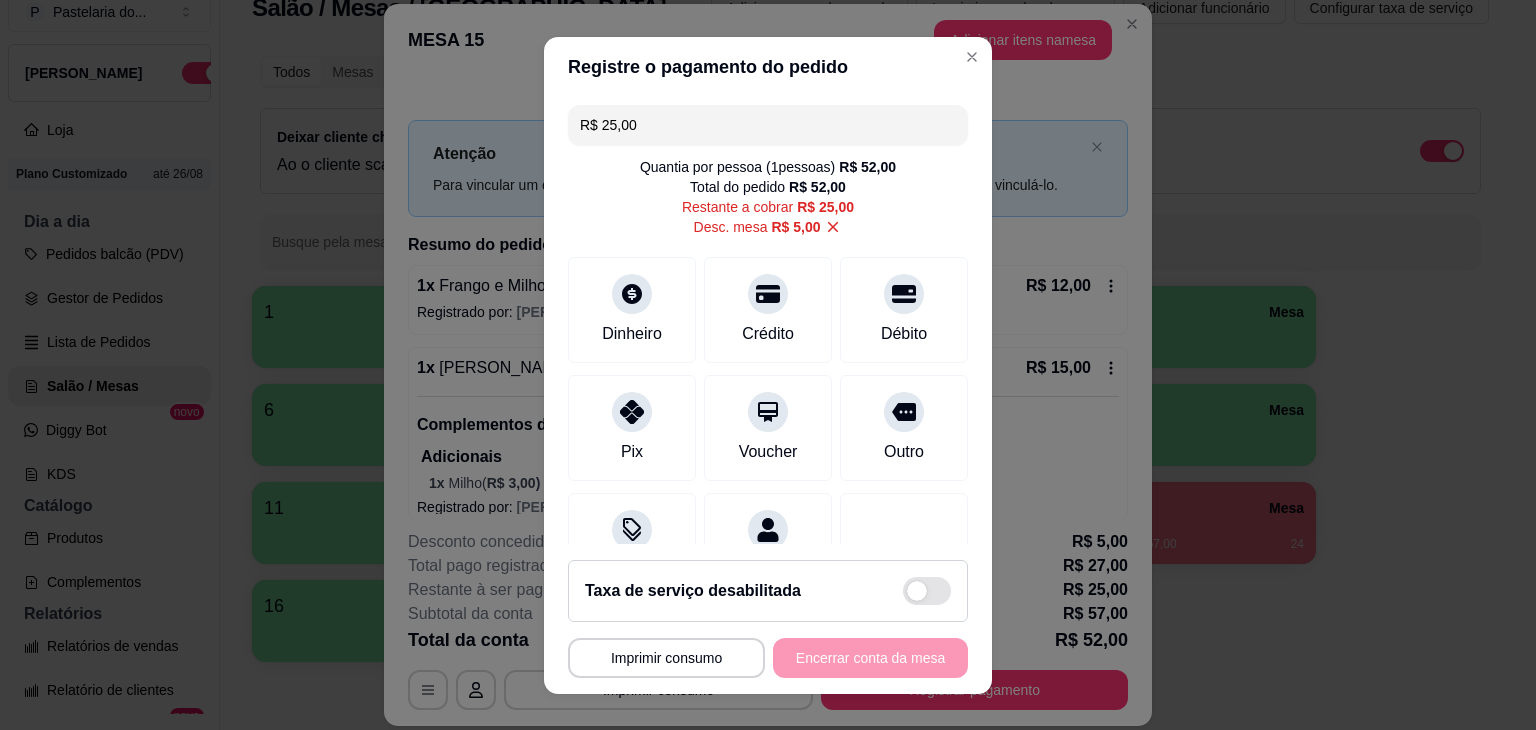 drag, startPoint x: 727, startPoint y: 125, endPoint x: 565, endPoint y: 121, distance: 162.04938 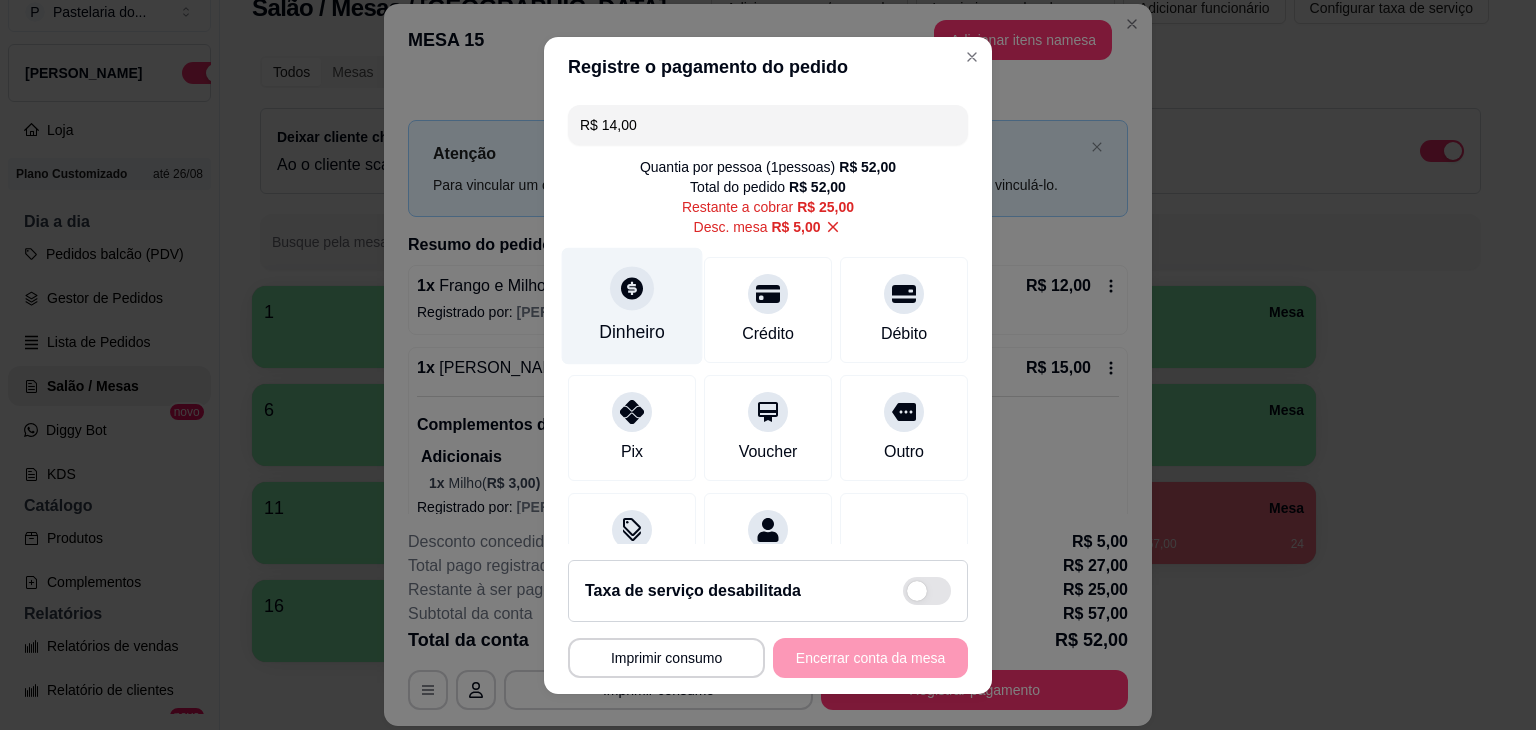 click at bounding box center [632, 288] 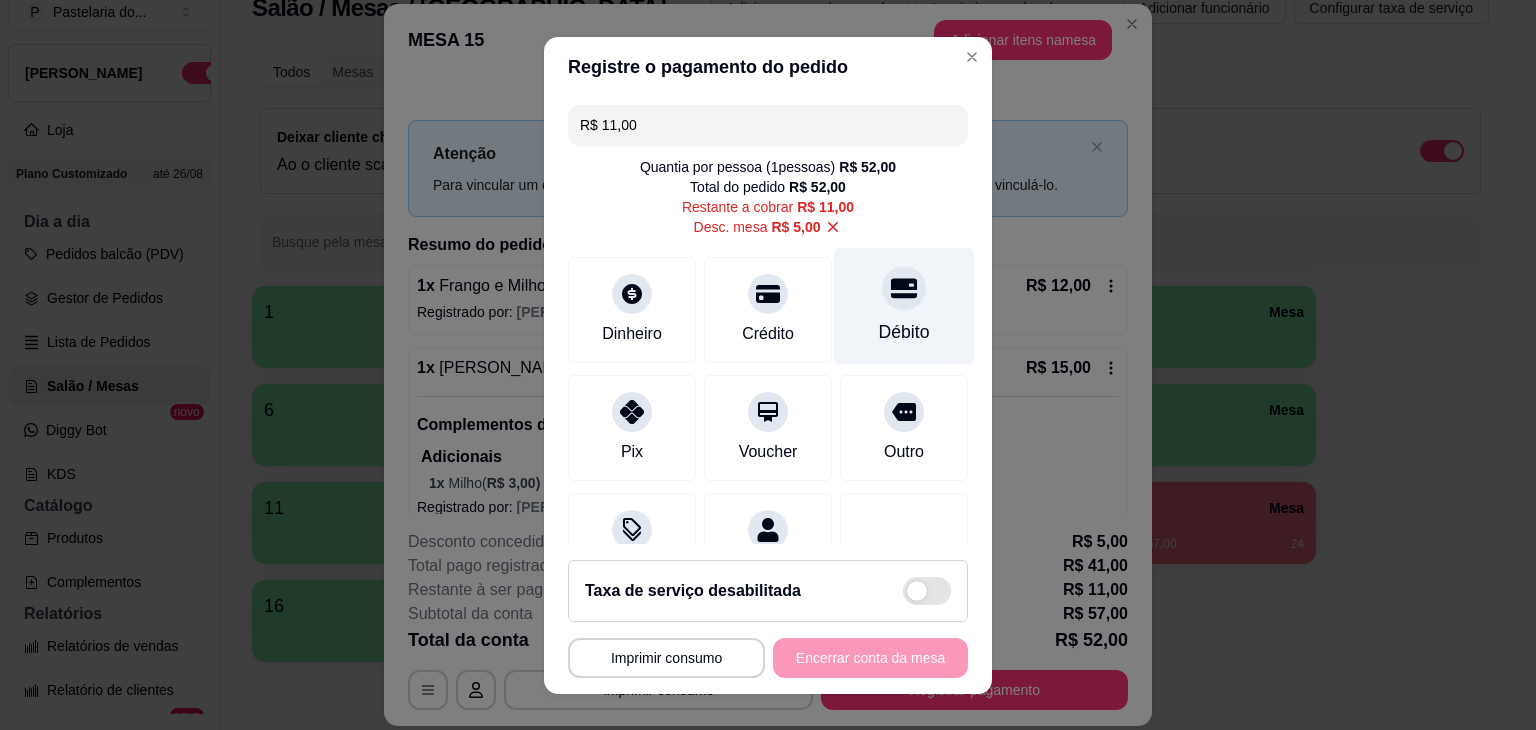 click on "Débito" at bounding box center [904, 332] 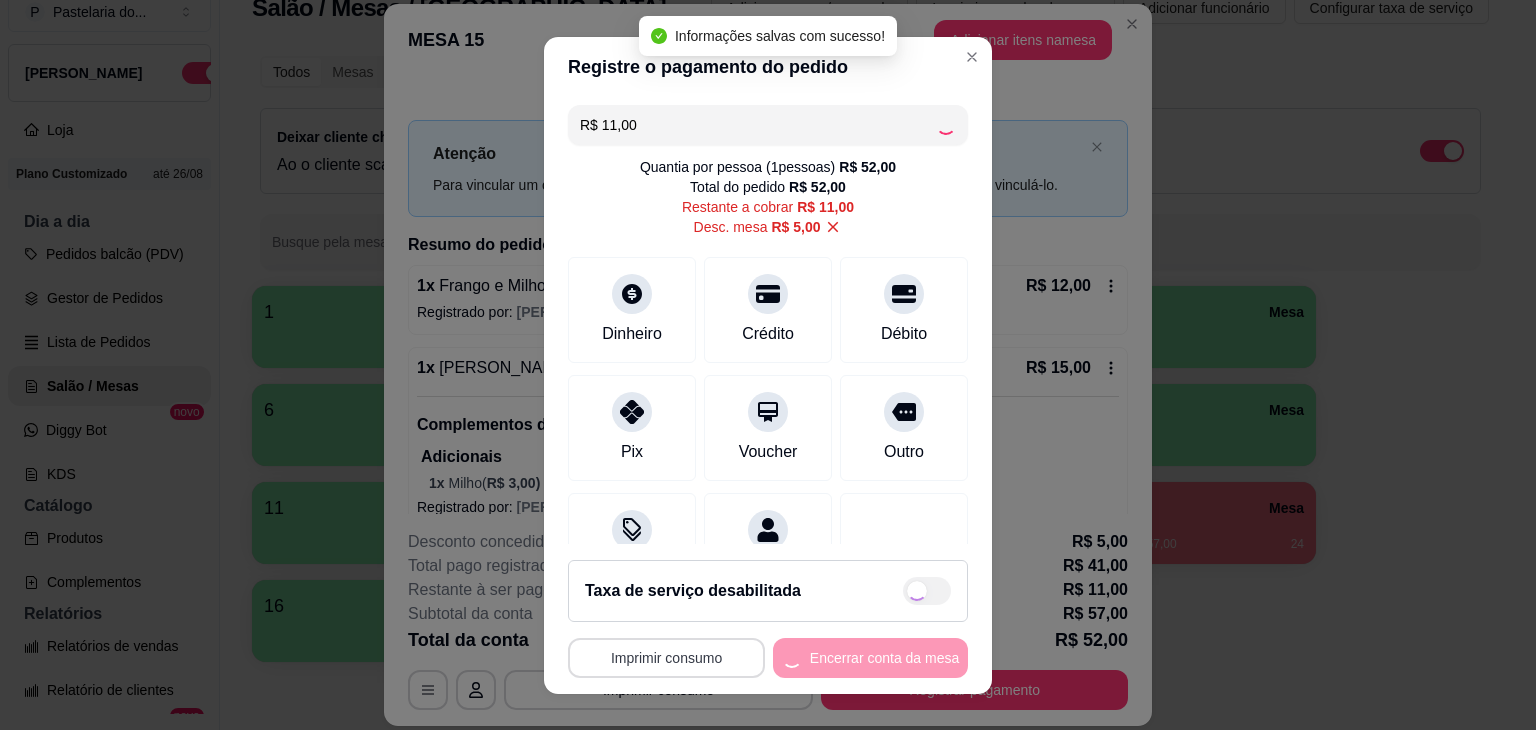 type on "R$ 0,00" 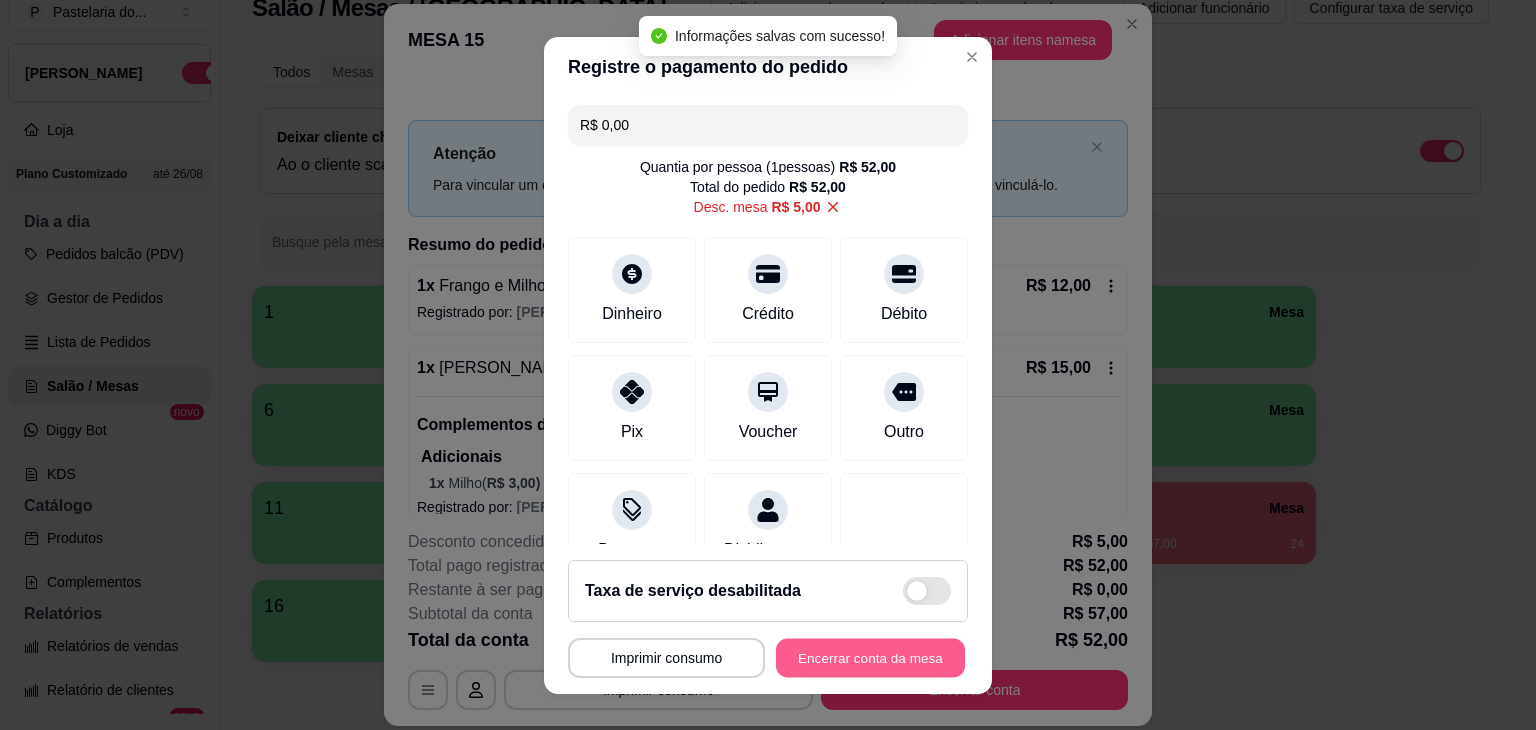 click on "Encerrar conta da mesa" at bounding box center (870, 657) 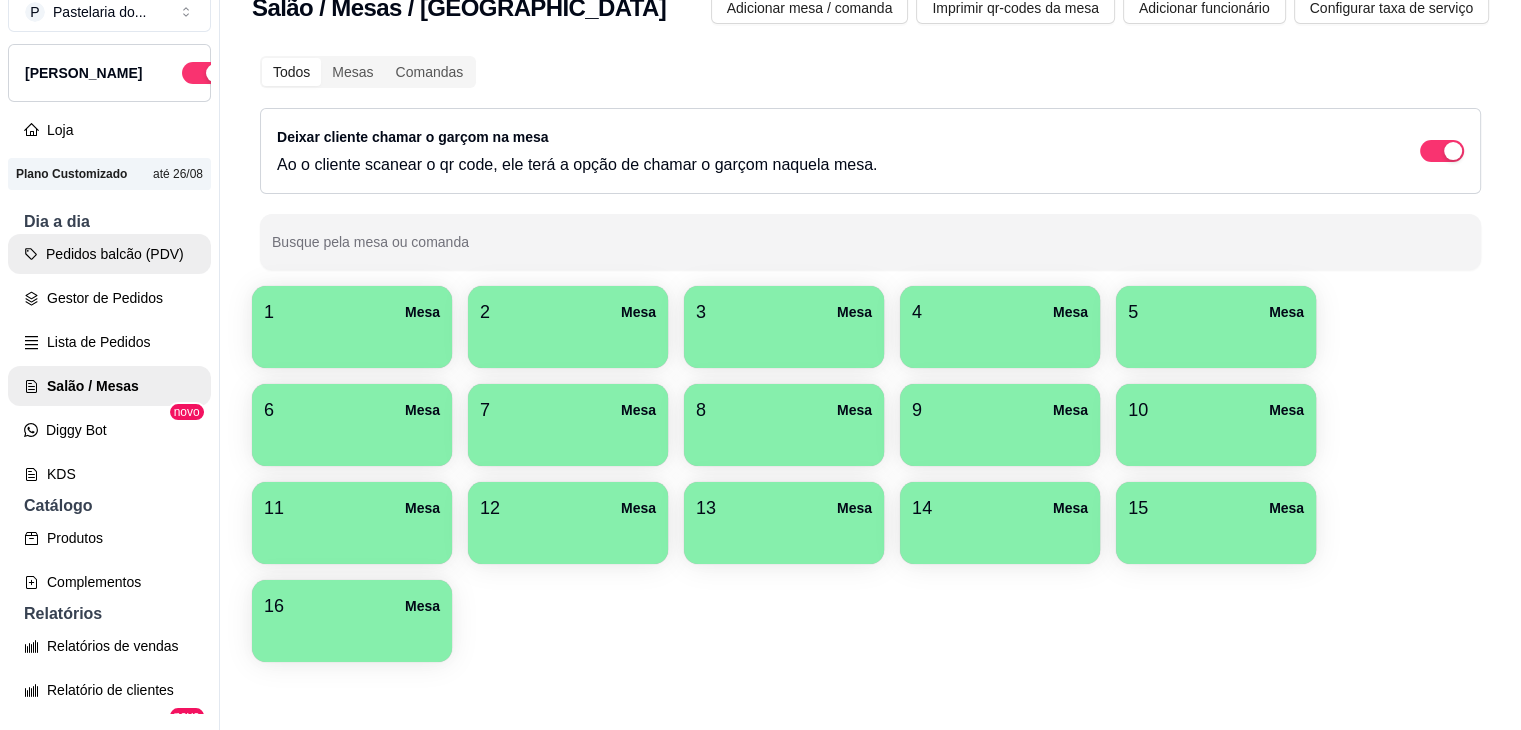 click on "Gestor de Pedidos" at bounding box center (109, 298) 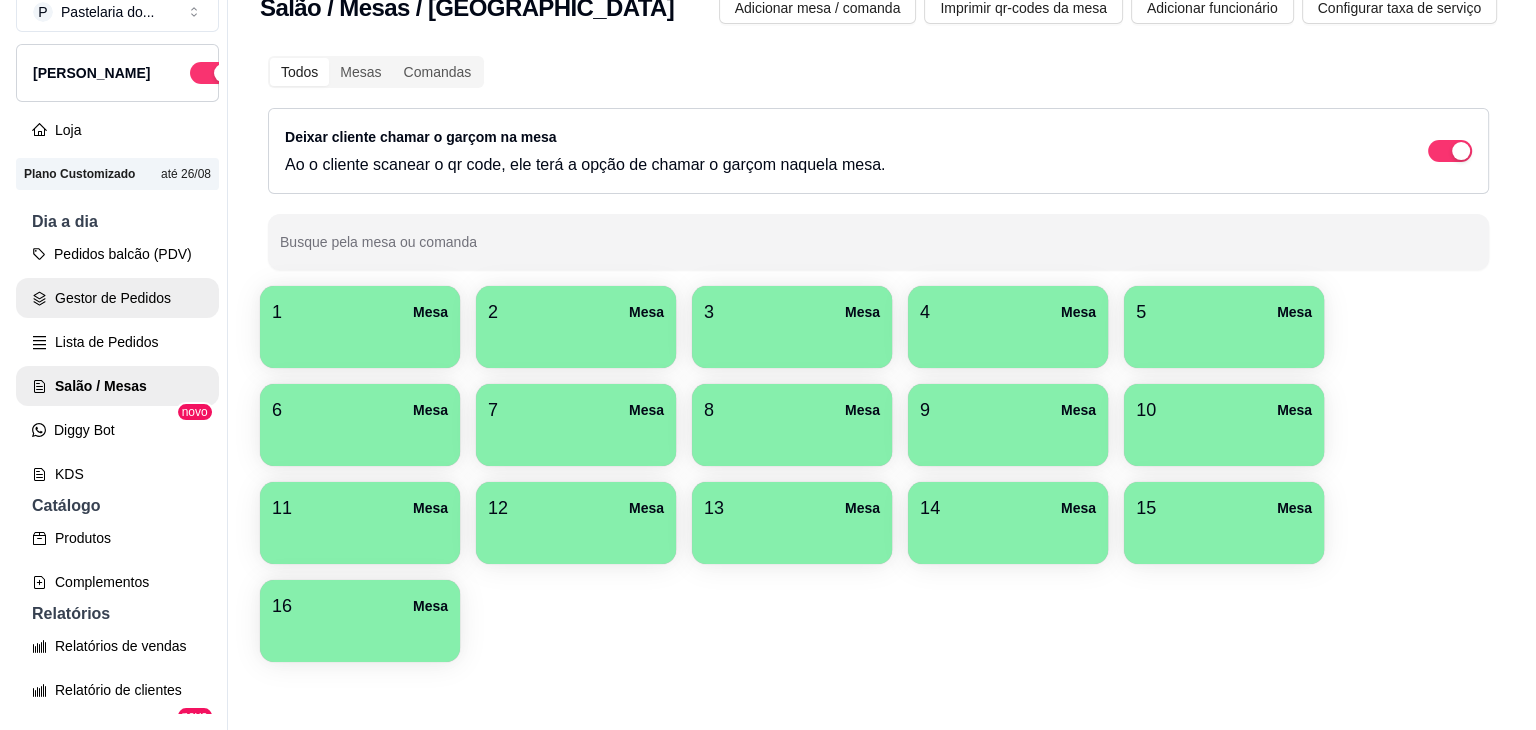 scroll, scrollTop: 0, scrollLeft: 0, axis: both 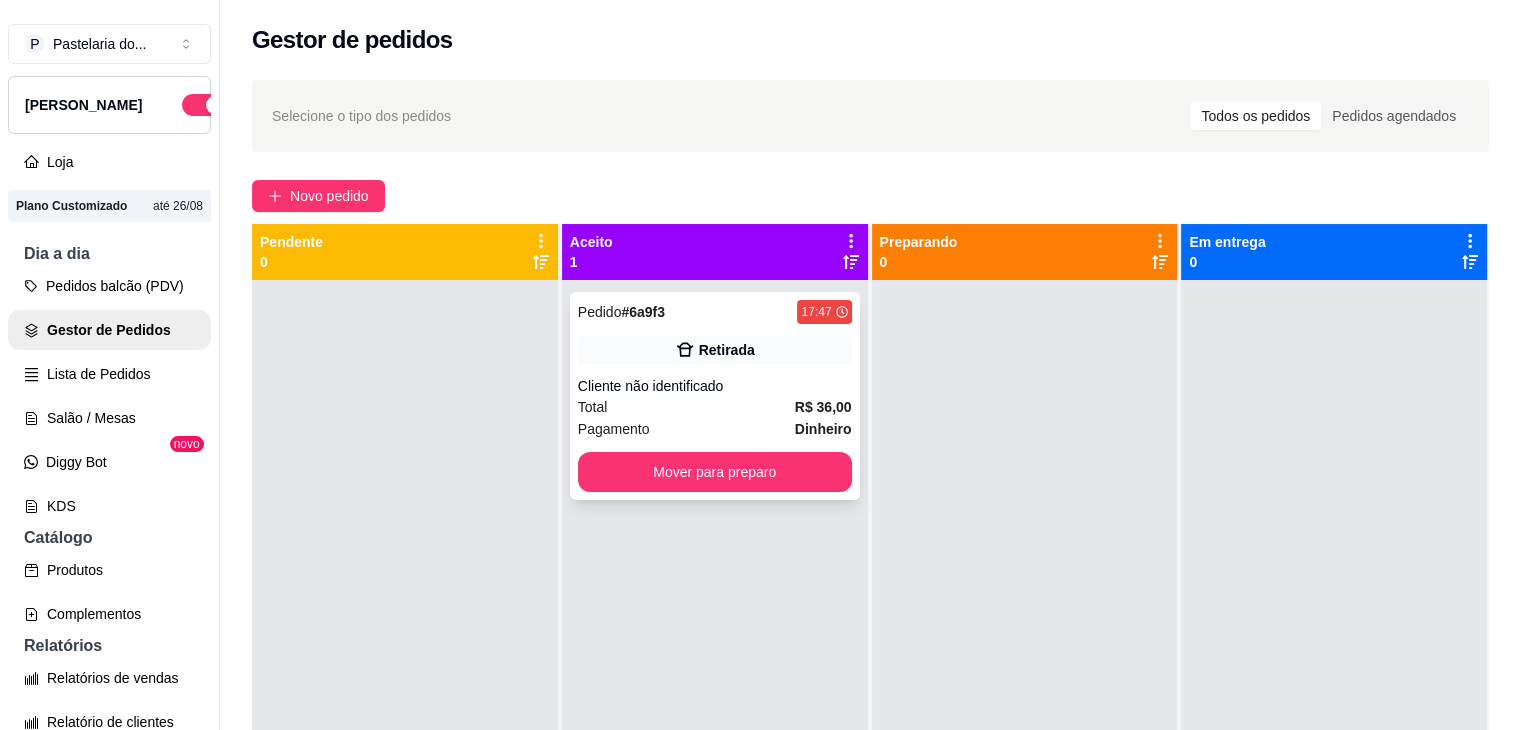 click on "Pedido  # 6a9f3 17:47 Retirada Cliente não identificado Total R$ 36,00 Pagamento Dinheiro Mover para preparo" at bounding box center [715, 396] 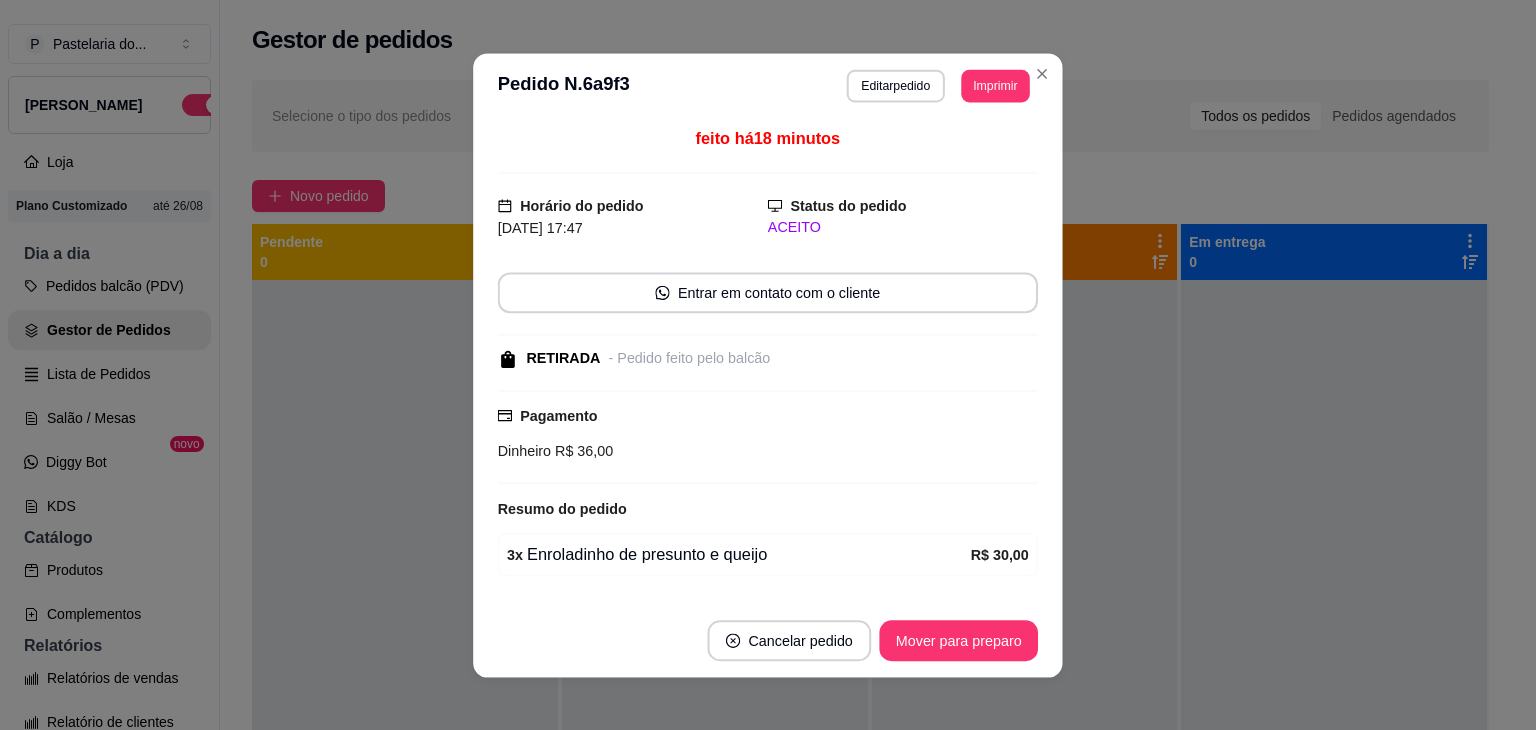 click on "Pagamento Dinheiro   R$ 36,00" at bounding box center [768, 437] 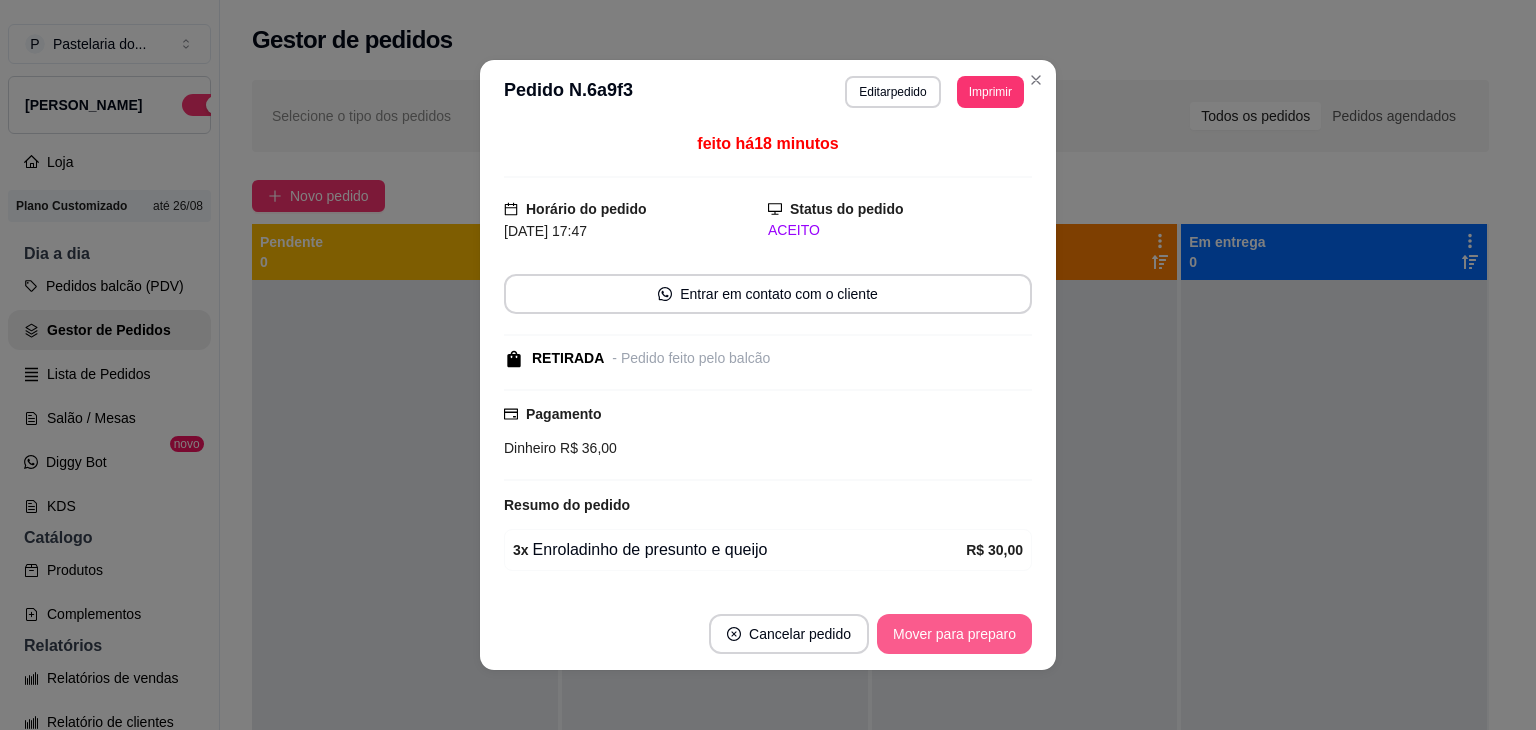 click on "Mover para preparo" at bounding box center [954, 634] 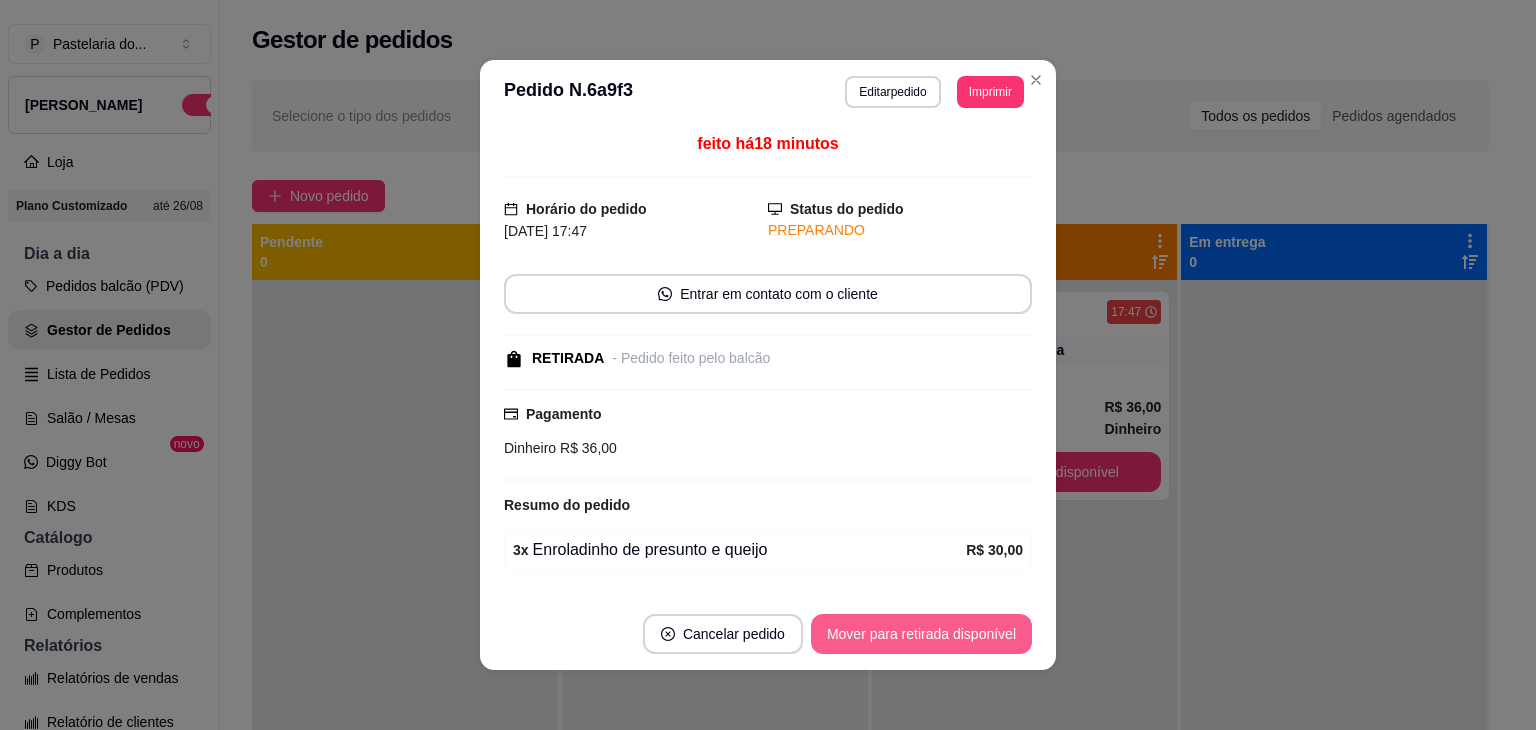 click on "Mover para retirada disponível" at bounding box center (921, 634) 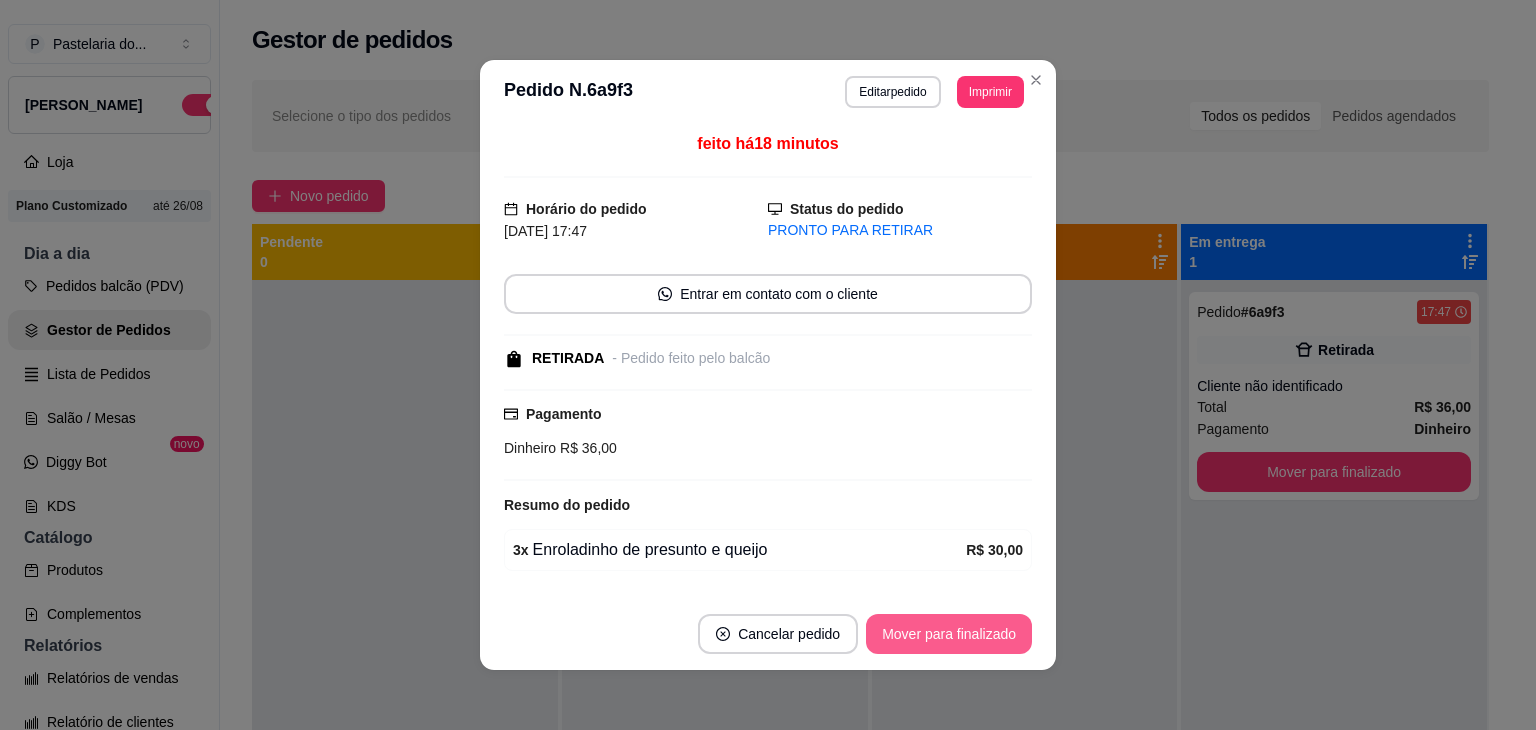 click on "Mover para finalizado" at bounding box center [949, 634] 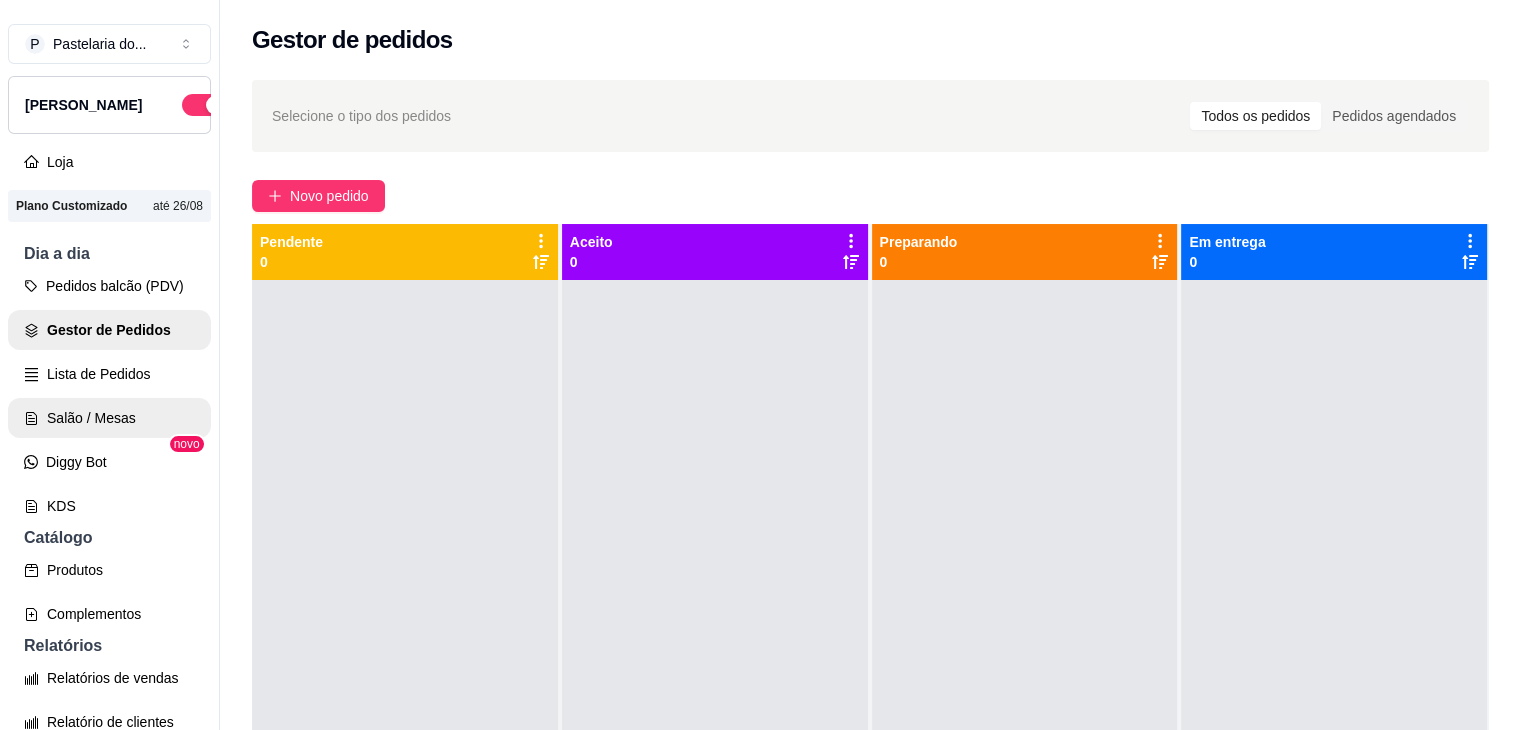click on "Salão / Mesas" at bounding box center [109, 418] 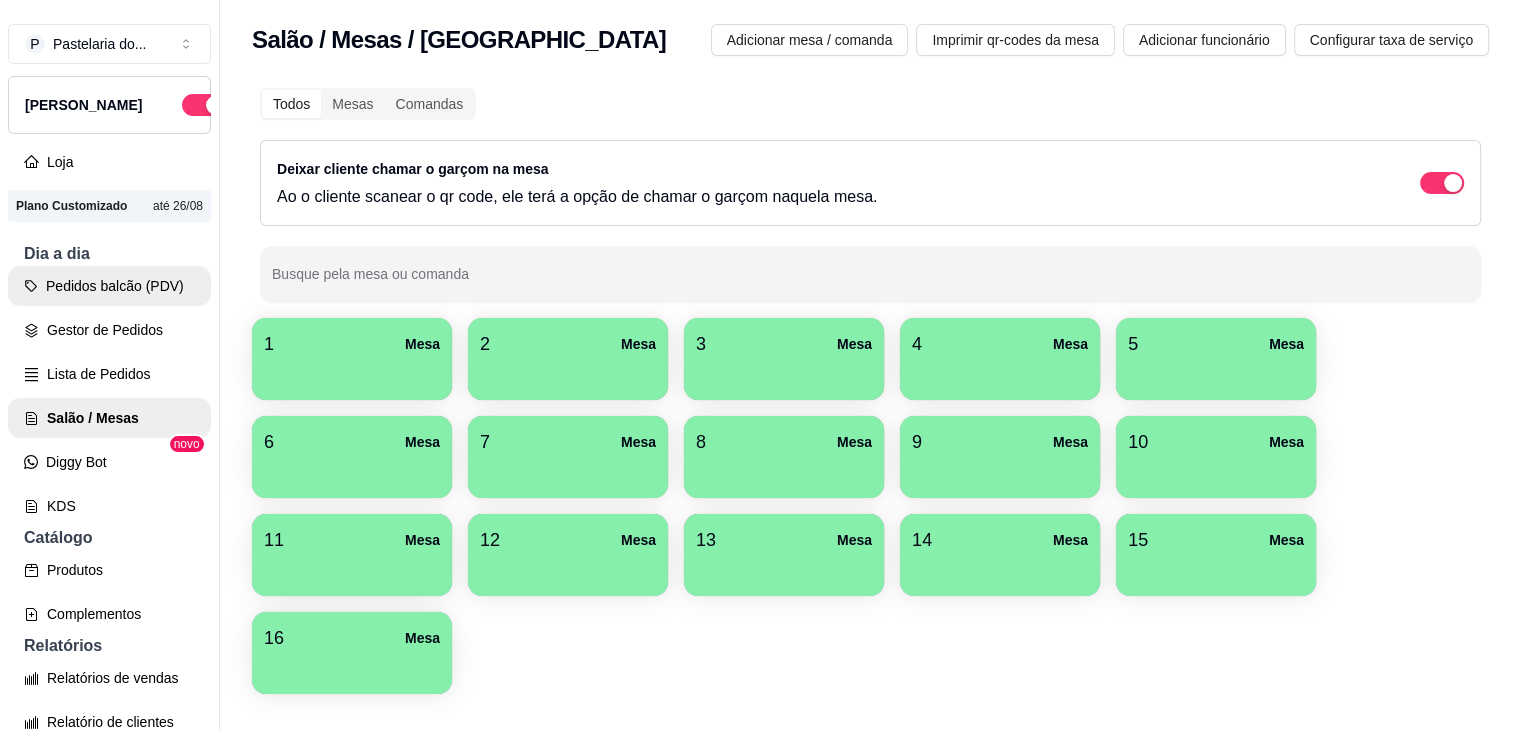 click on "Pedidos balcão (PDV)" at bounding box center (109, 286) 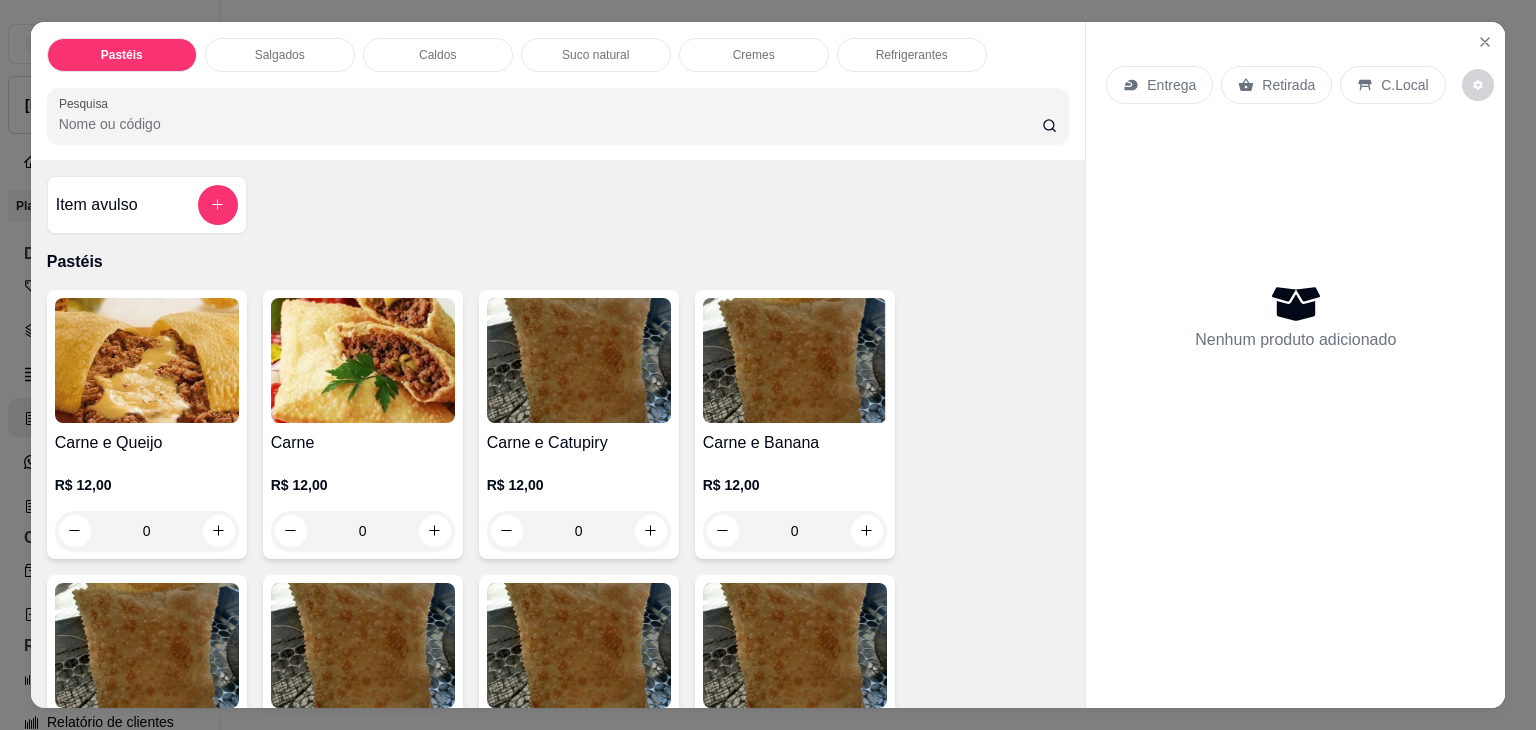 click on "Salgados" at bounding box center [280, 55] 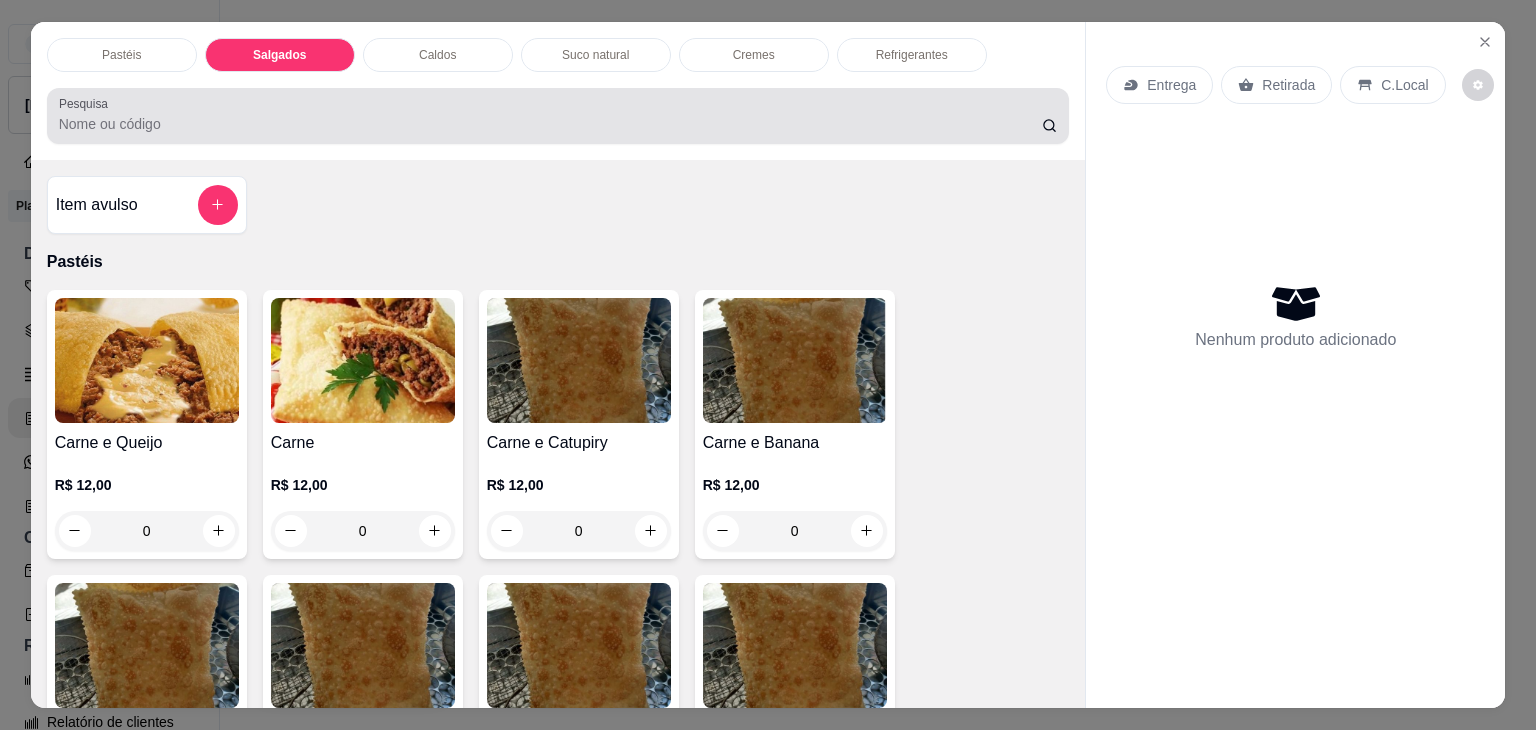 scroll, scrollTop: 2124, scrollLeft: 0, axis: vertical 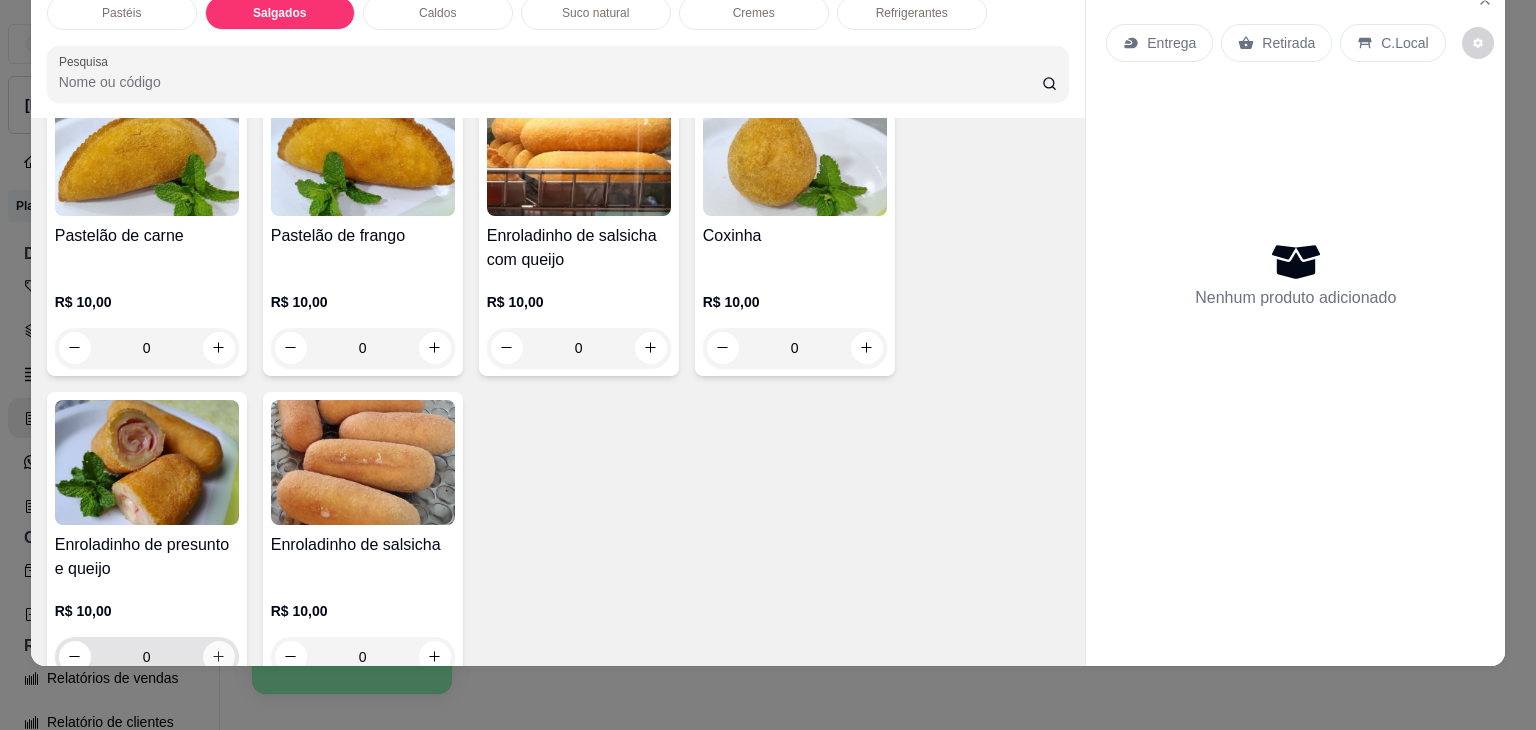 click 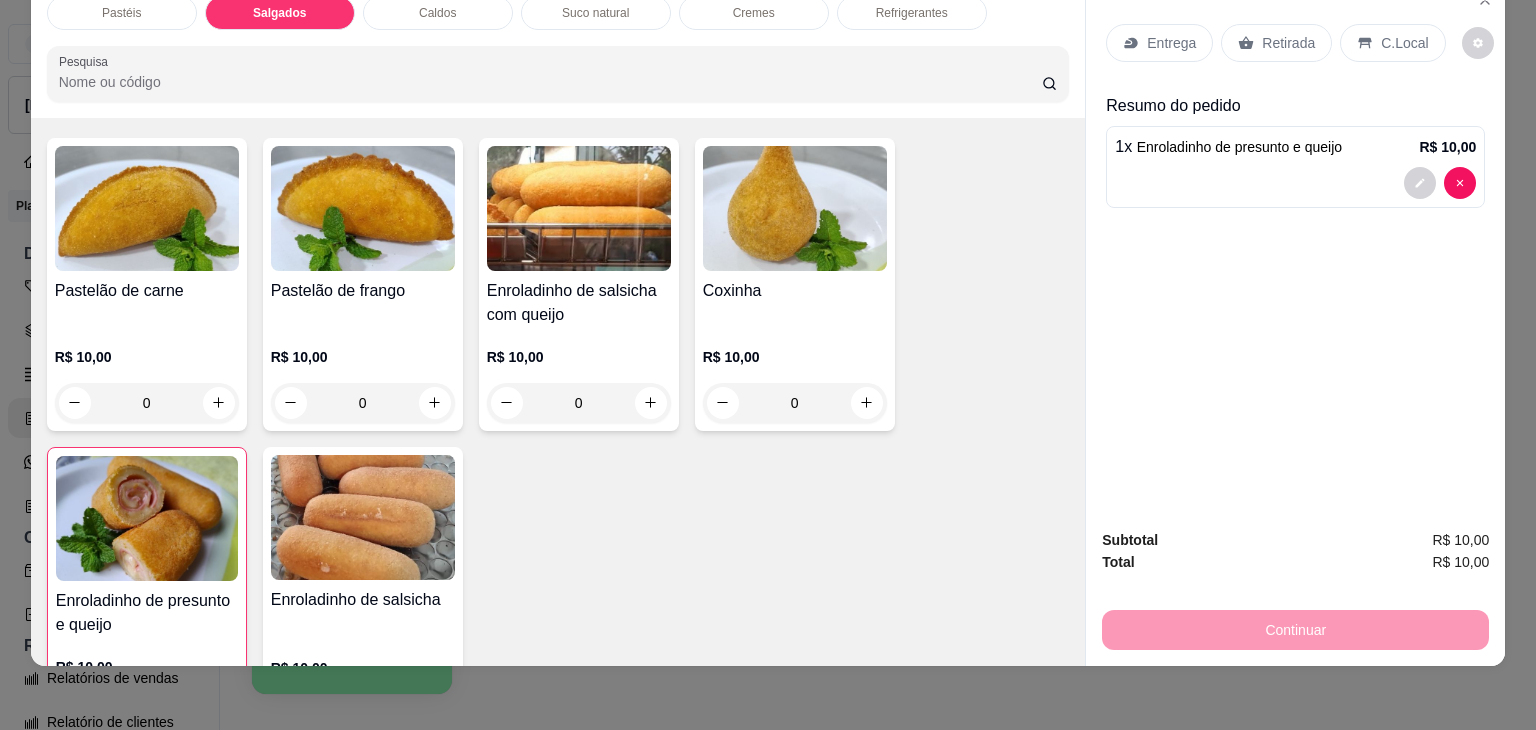 scroll, scrollTop: 2124, scrollLeft: 0, axis: vertical 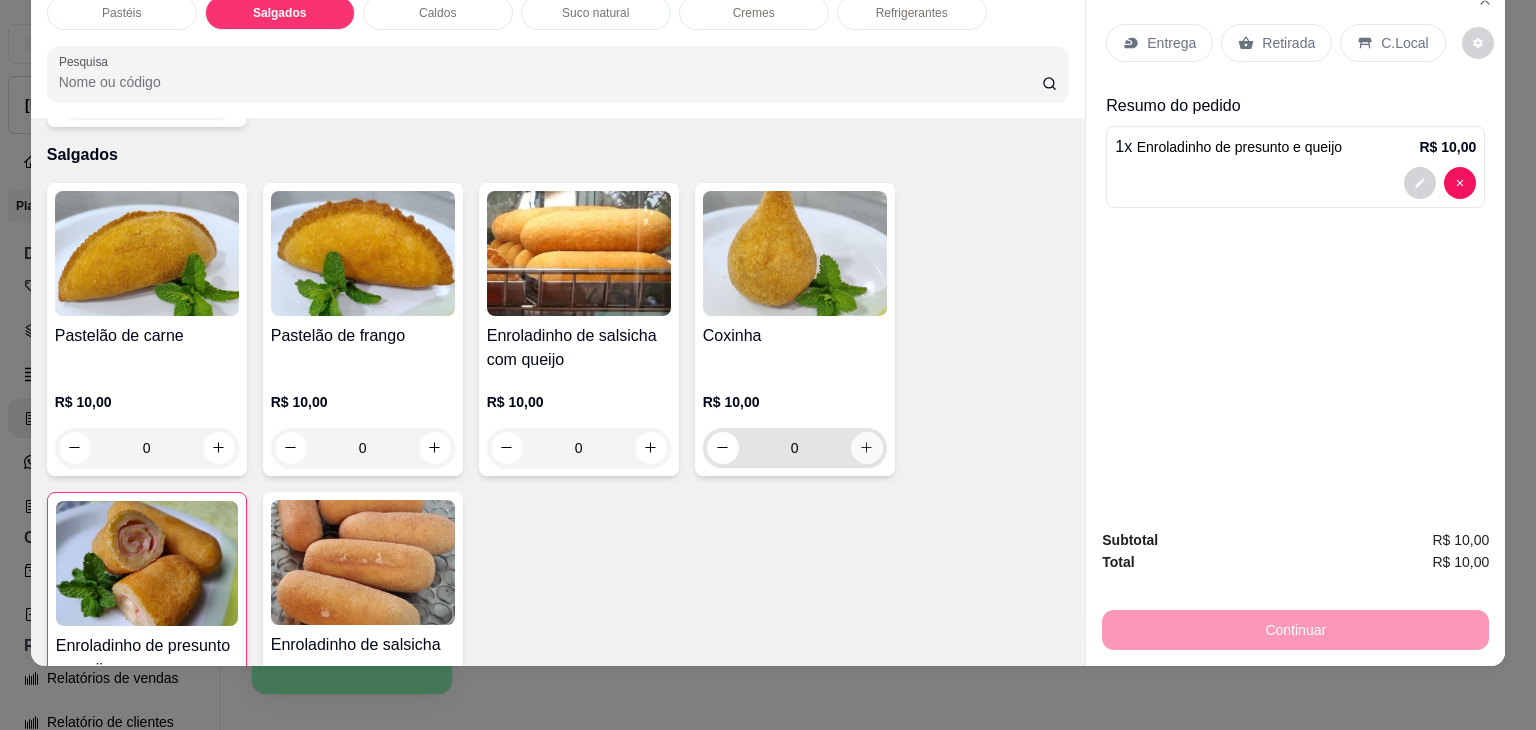 click at bounding box center [867, 448] 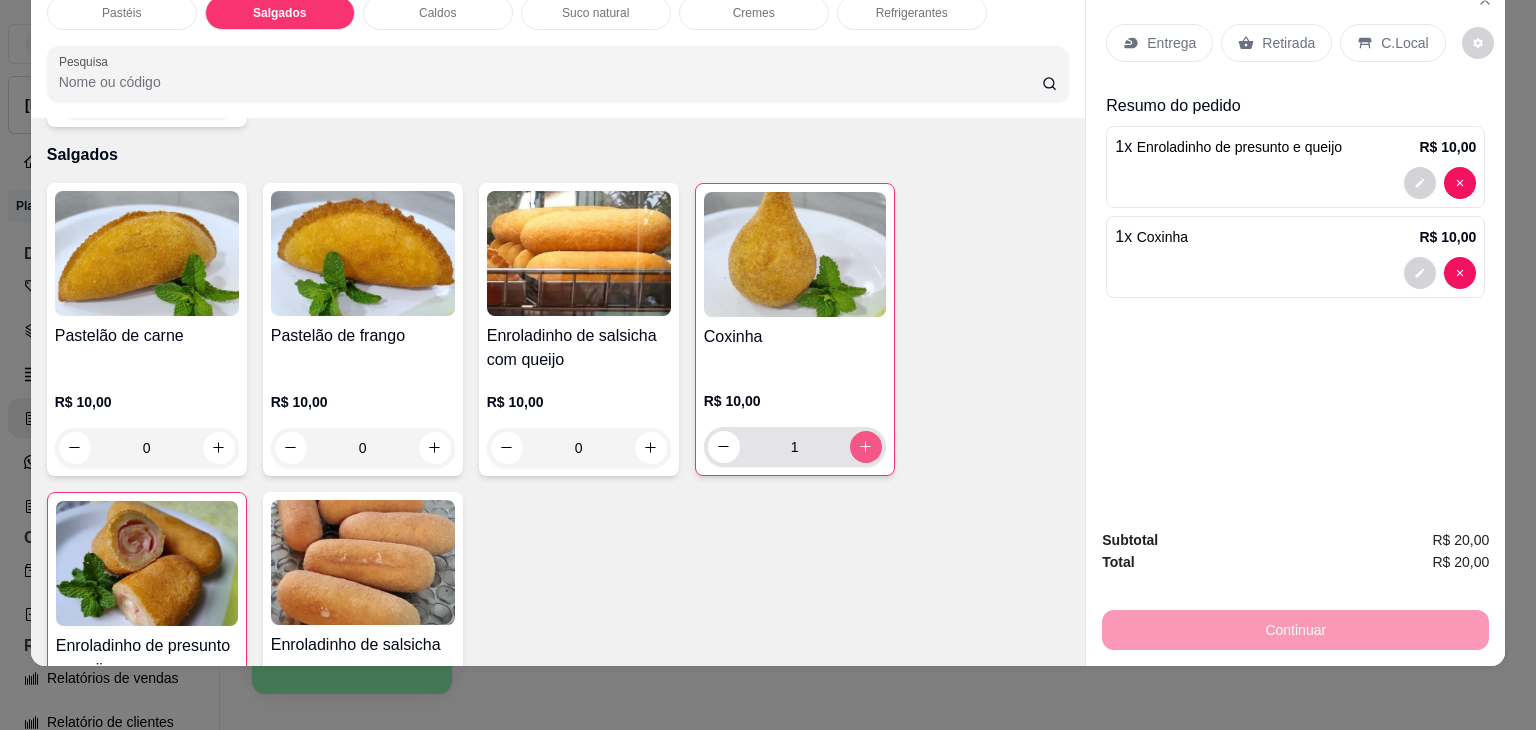 type on "1" 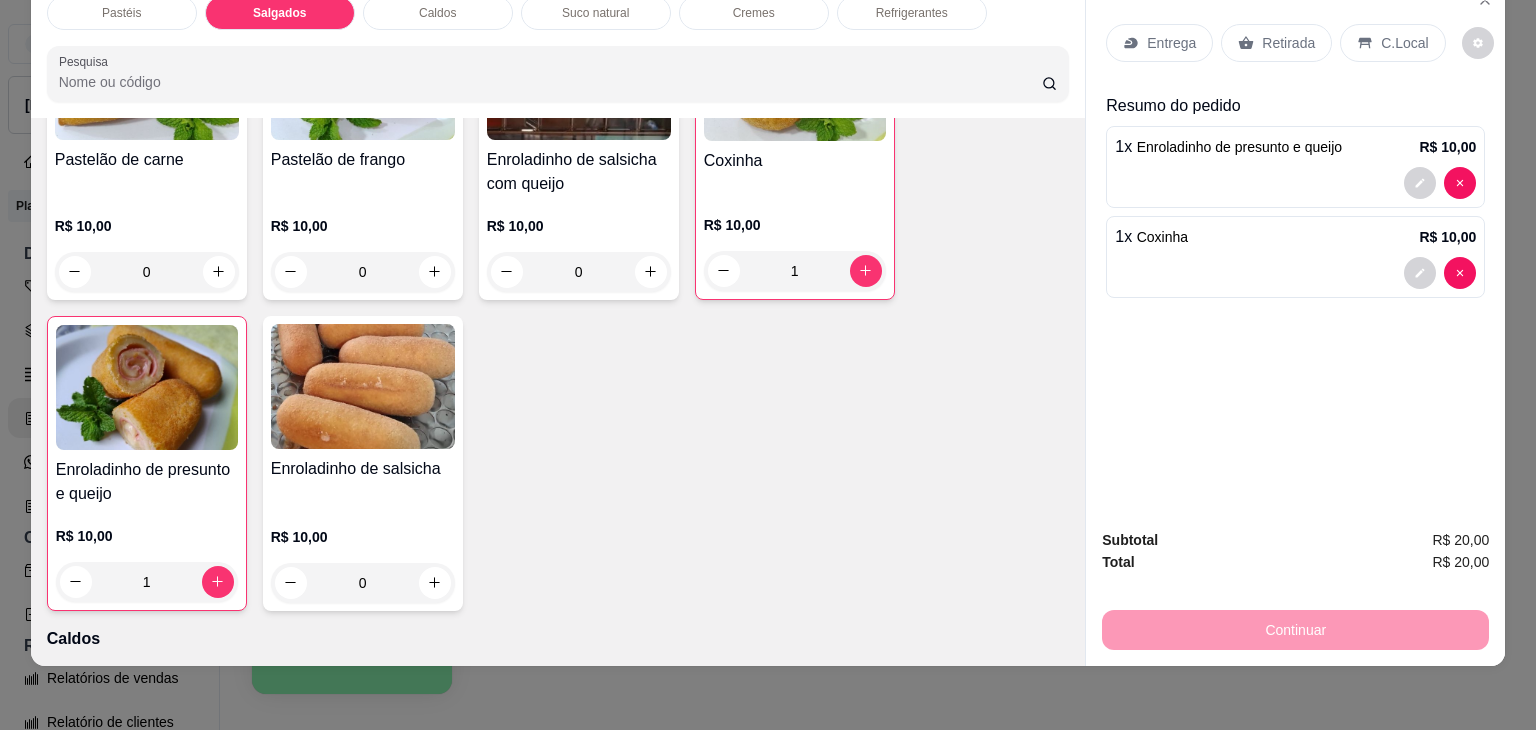 scroll, scrollTop: 2324, scrollLeft: 0, axis: vertical 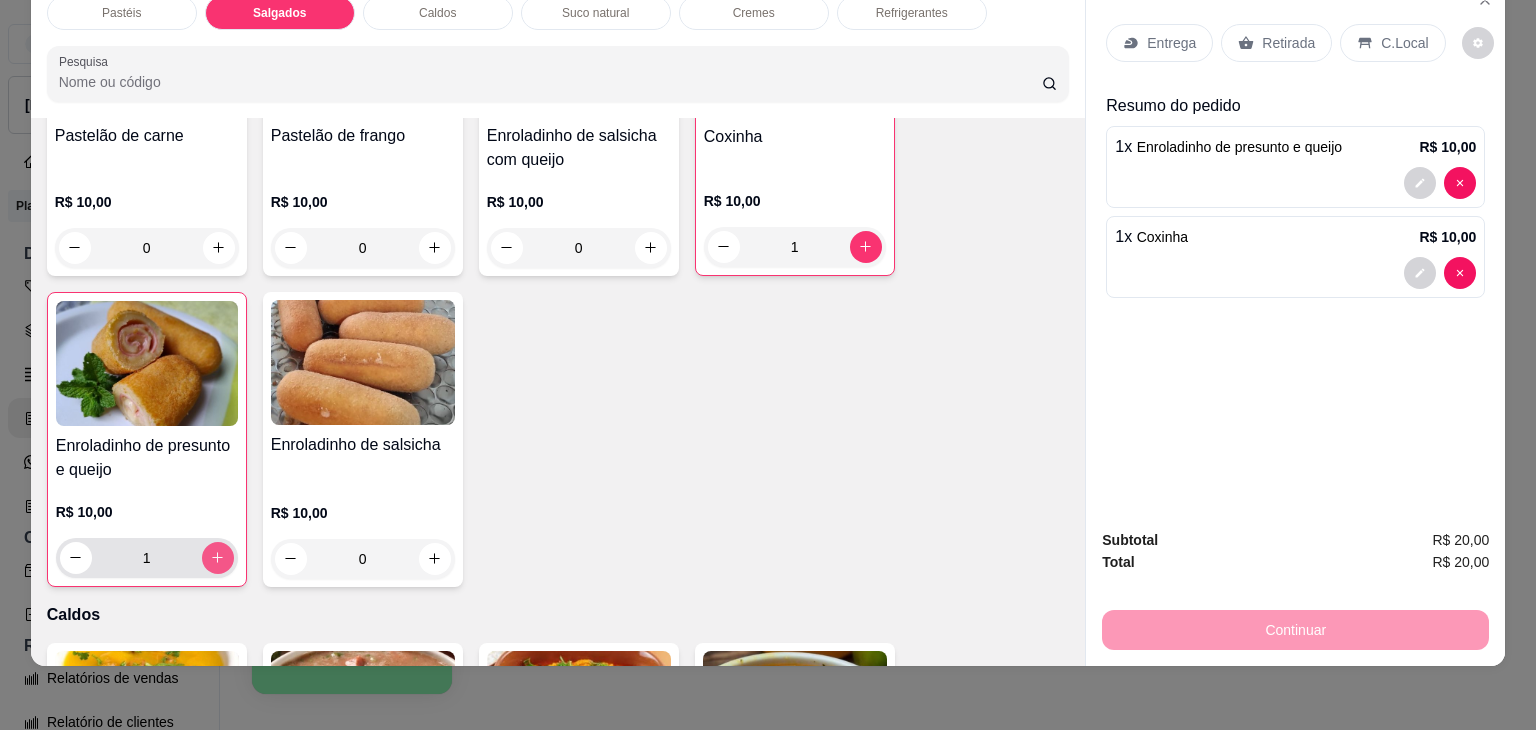 click 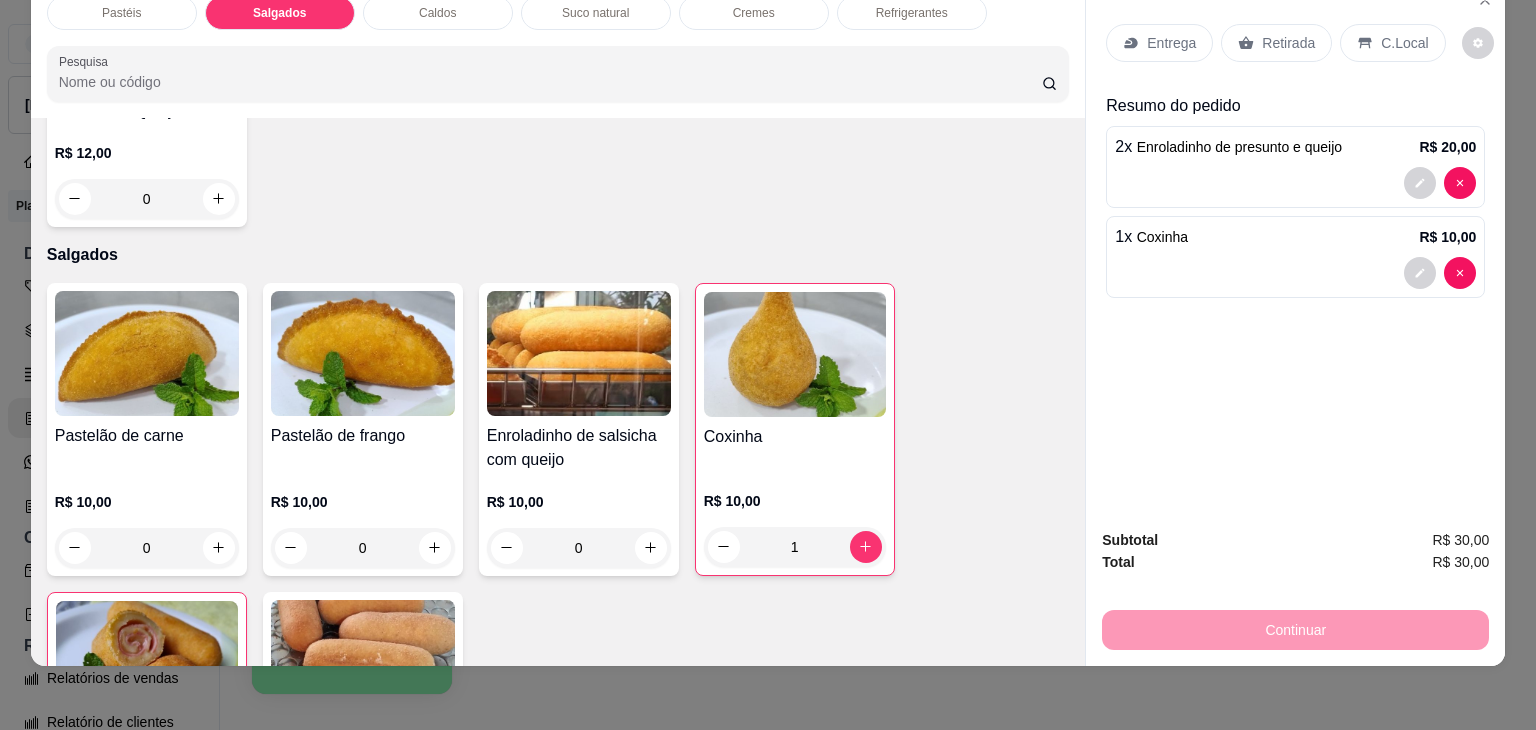 click on "Refrigerantes" at bounding box center [912, 13] 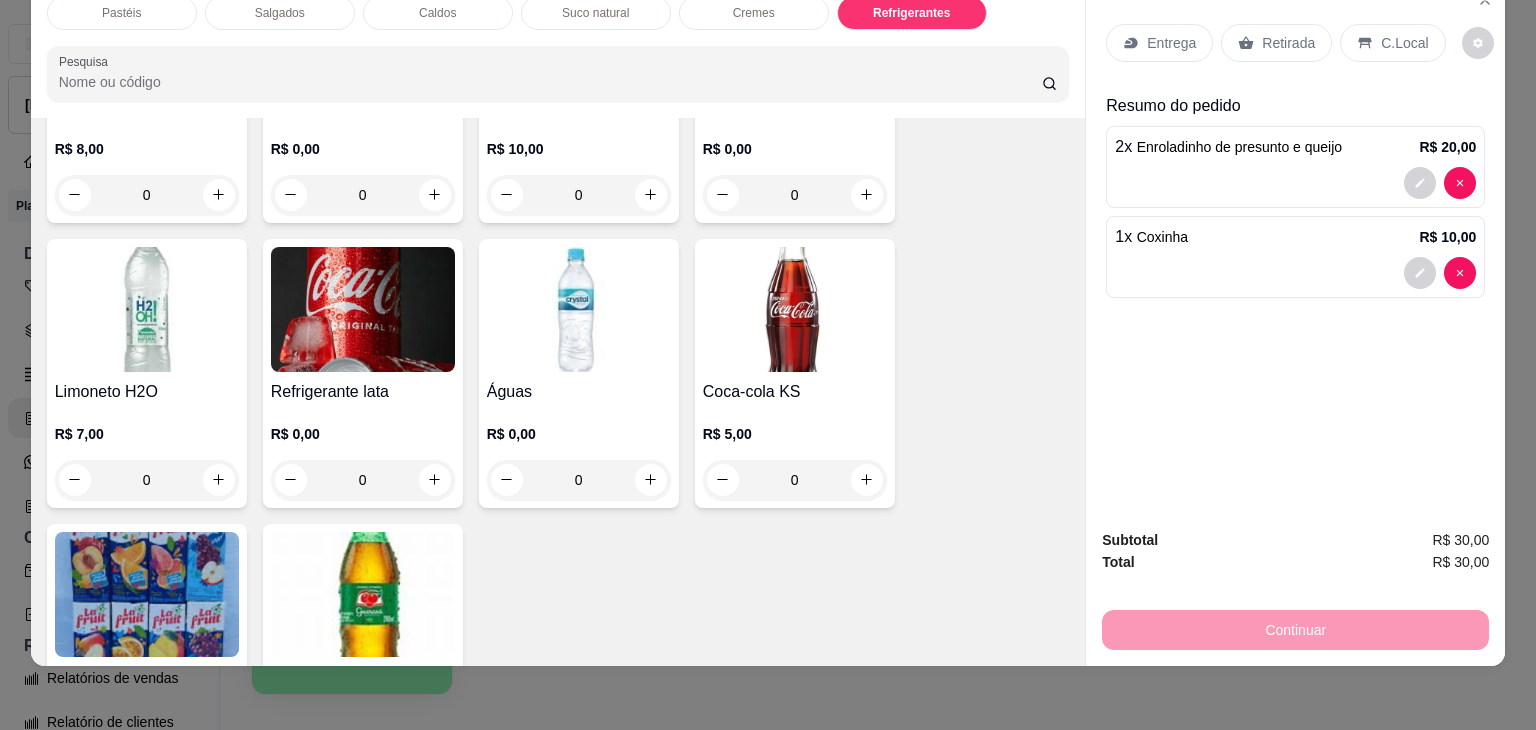 scroll, scrollTop: 6148, scrollLeft: 0, axis: vertical 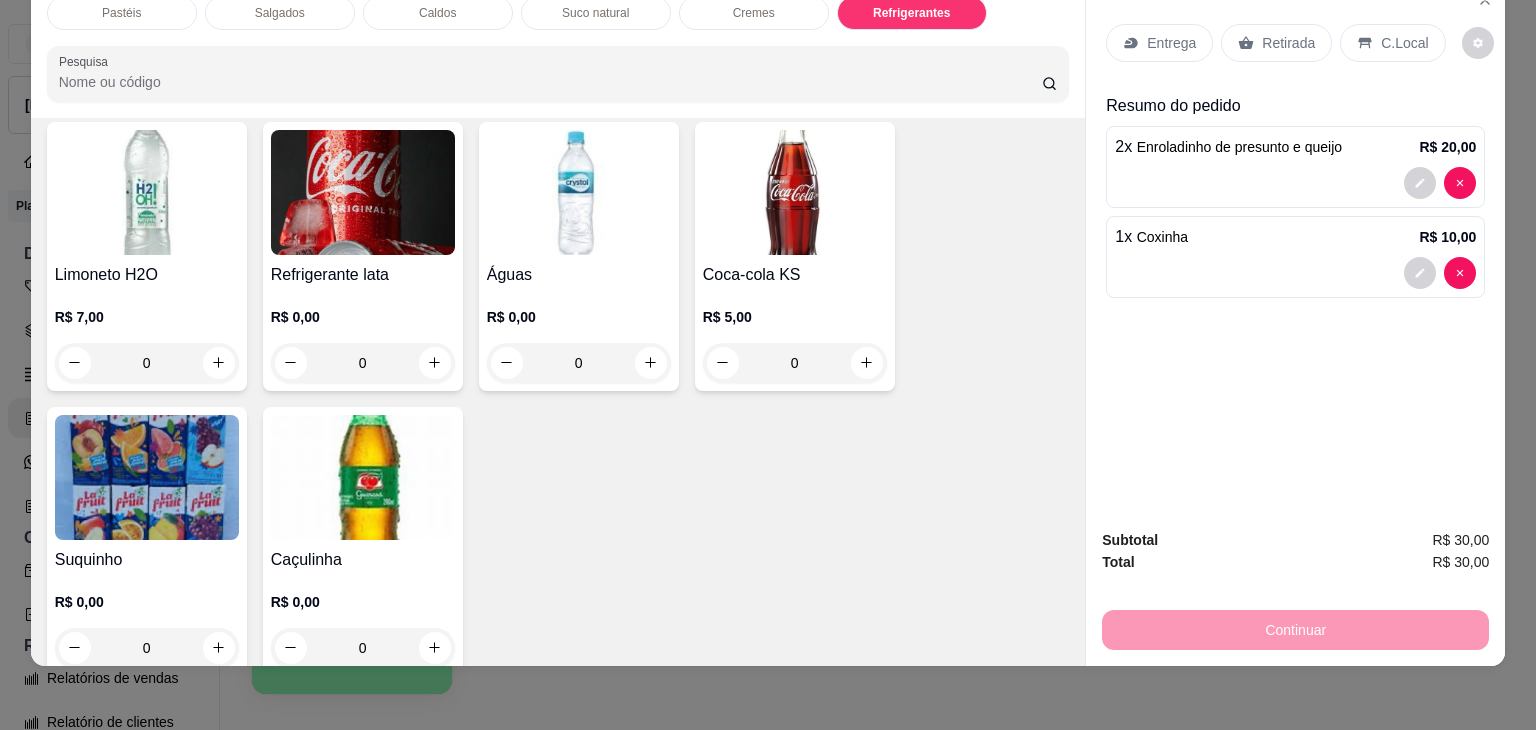 click on "0" at bounding box center [363, 648] 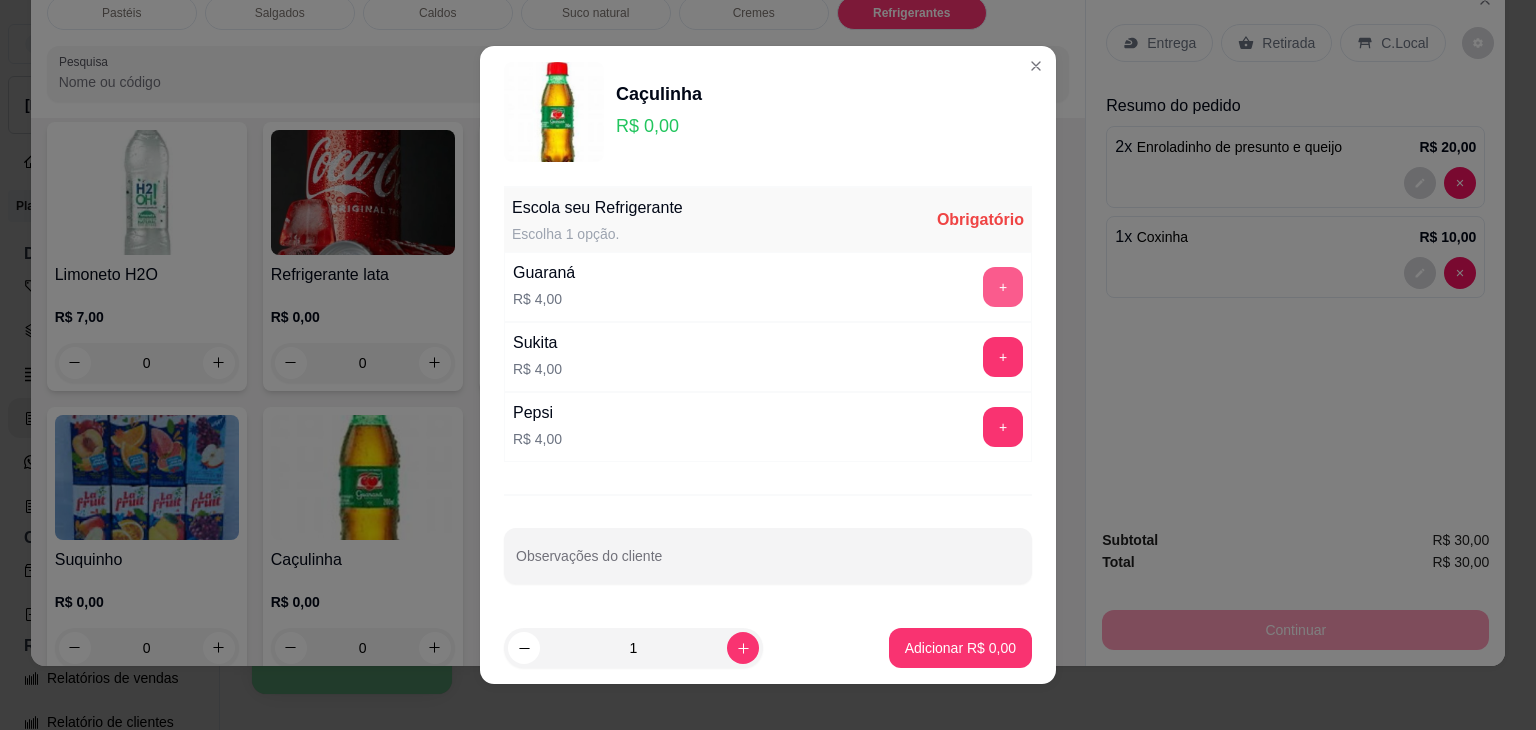click on "+" at bounding box center (1003, 287) 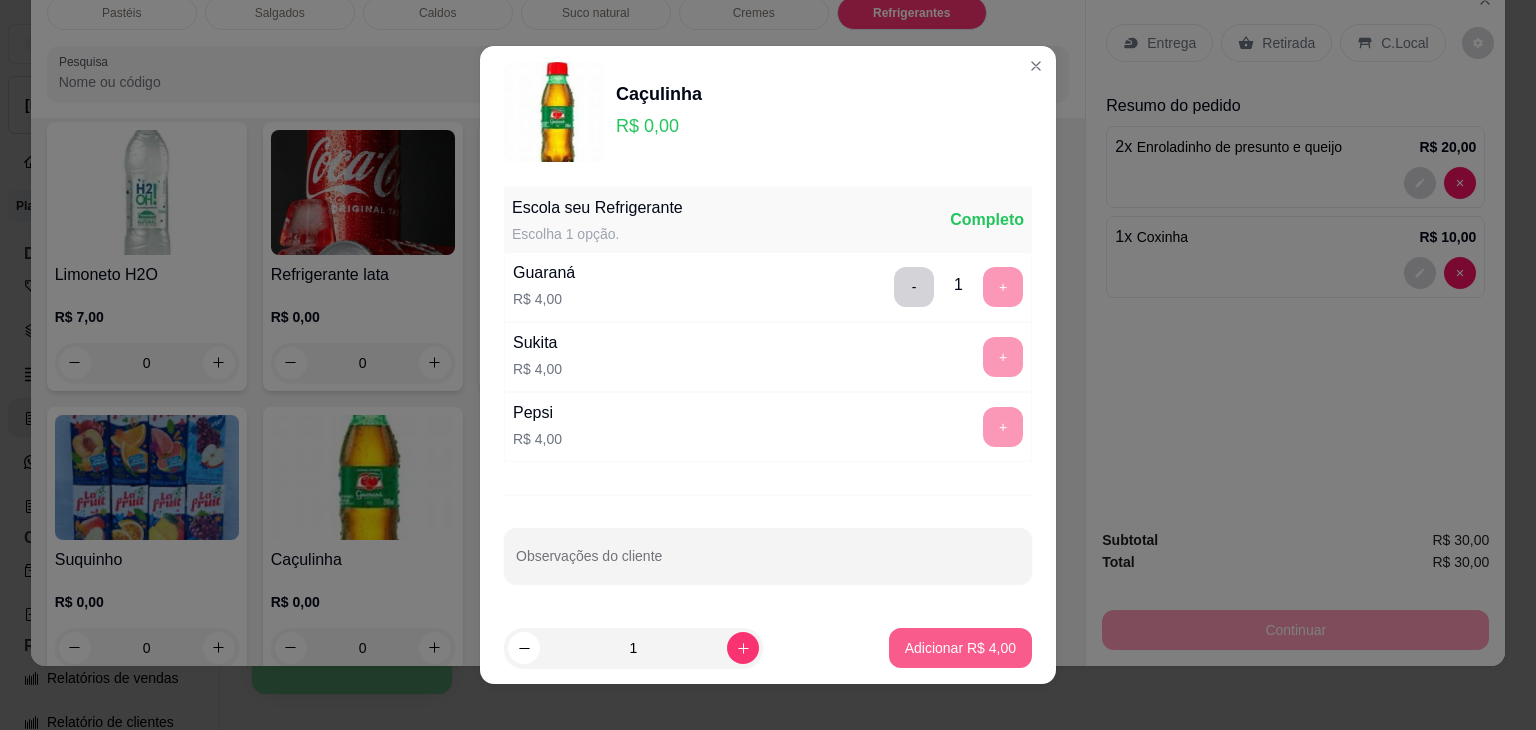 click on "Adicionar   R$ 4,00" at bounding box center (960, 648) 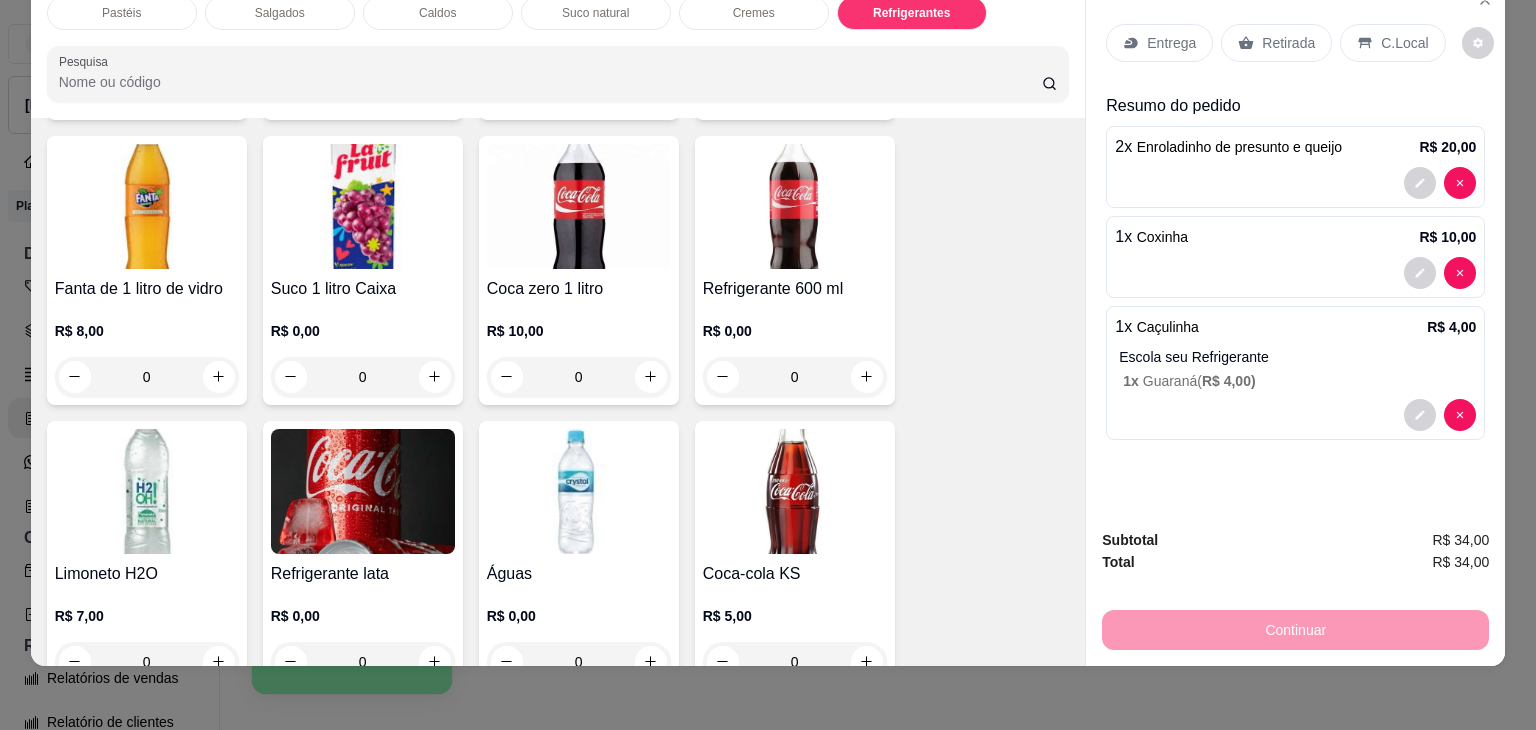 scroll, scrollTop: 5848, scrollLeft: 0, axis: vertical 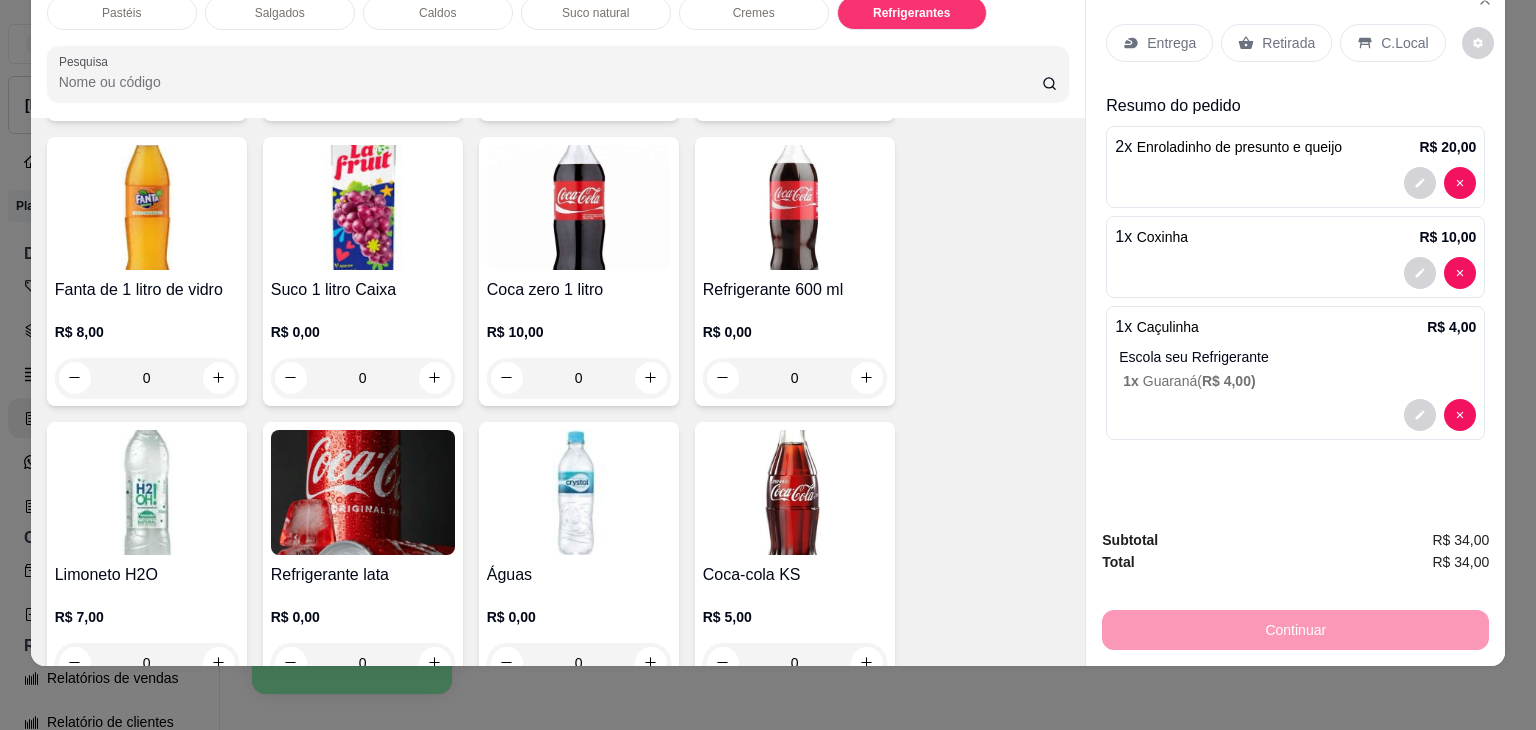 click on "0" at bounding box center (795, 378) 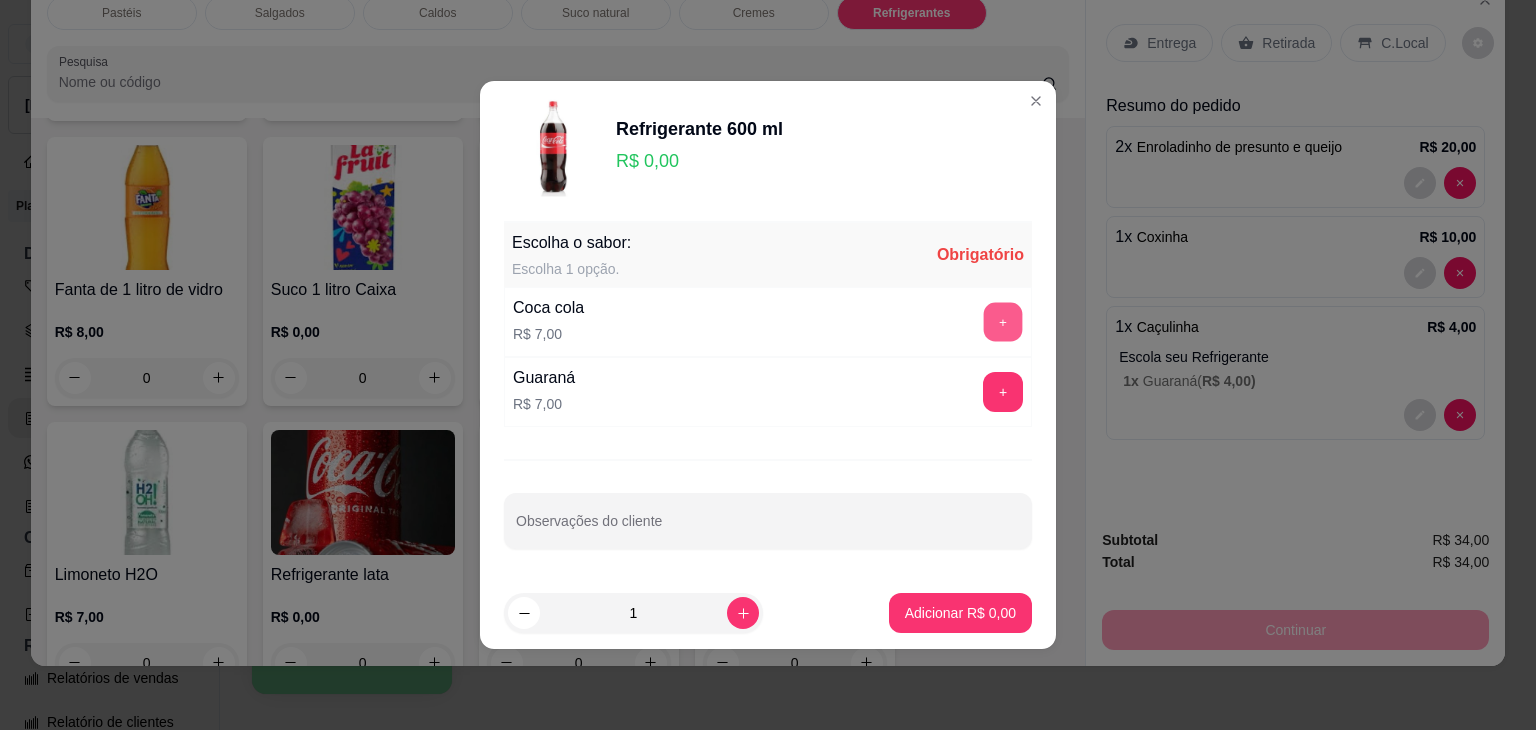 click on "+" at bounding box center (1003, 322) 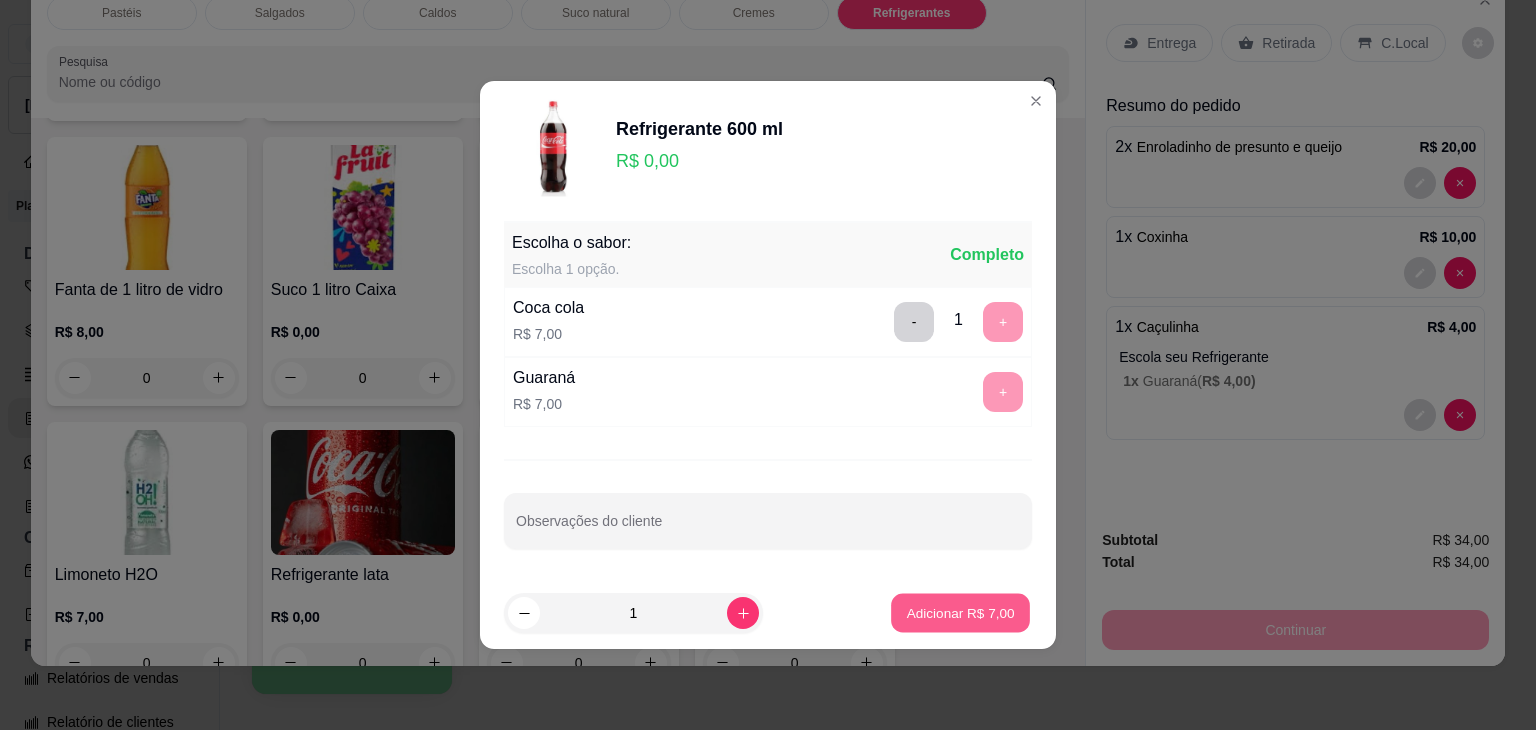 click on "Adicionar   R$ 7,00" at bounding box center (960, 613) 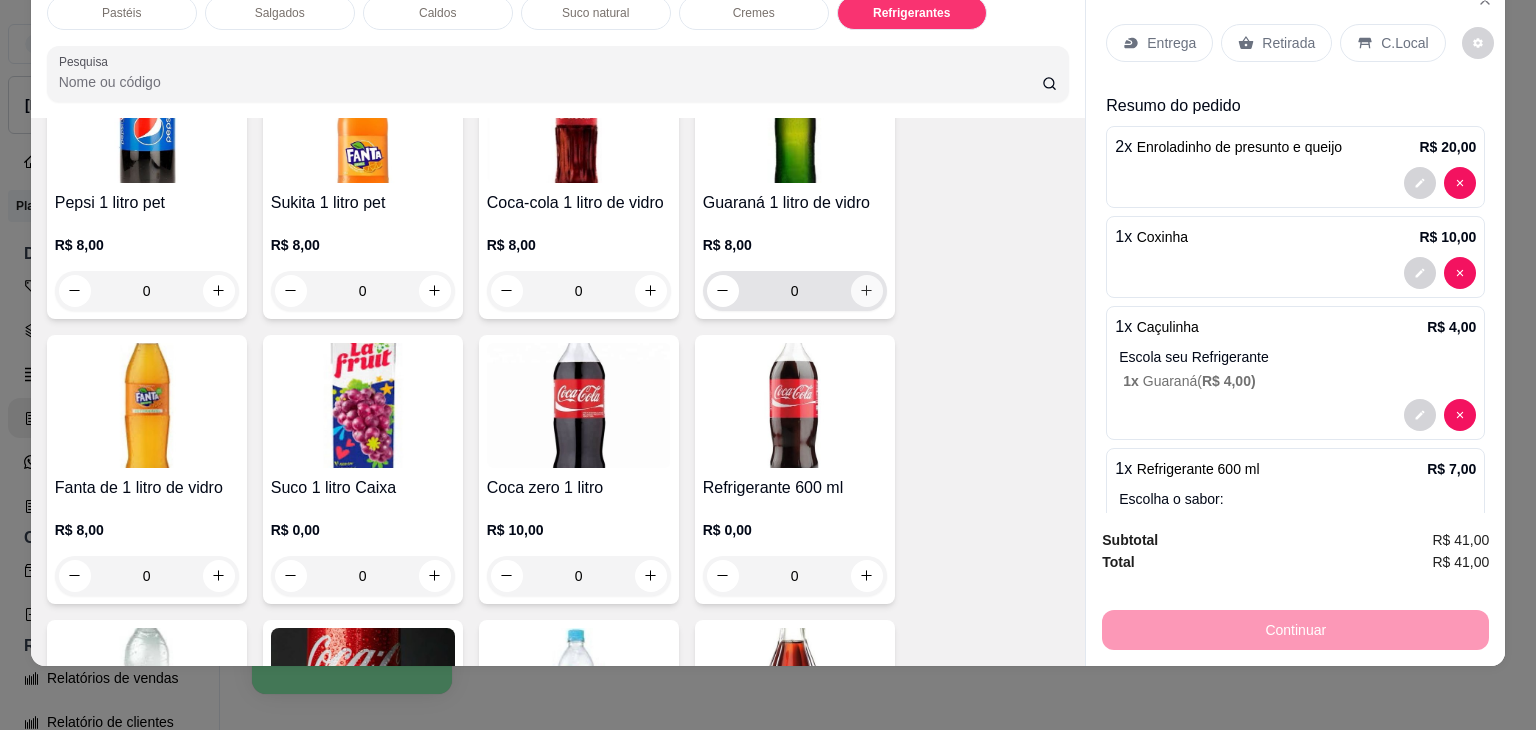 scroll, scrollTop: 5648, scrollLeft: 0, axis: vertical 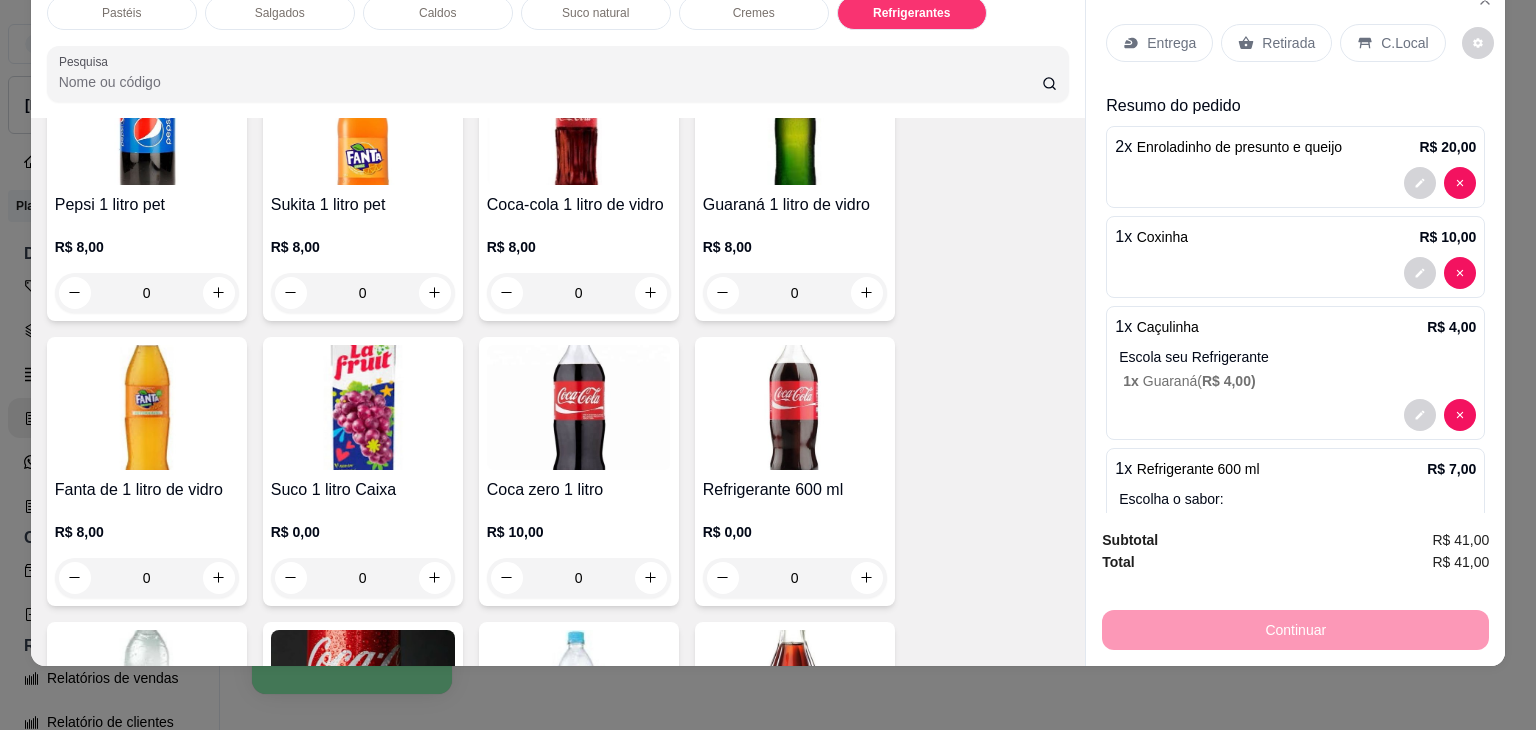 click on "Retirada" at bounding box center [1288, 43] 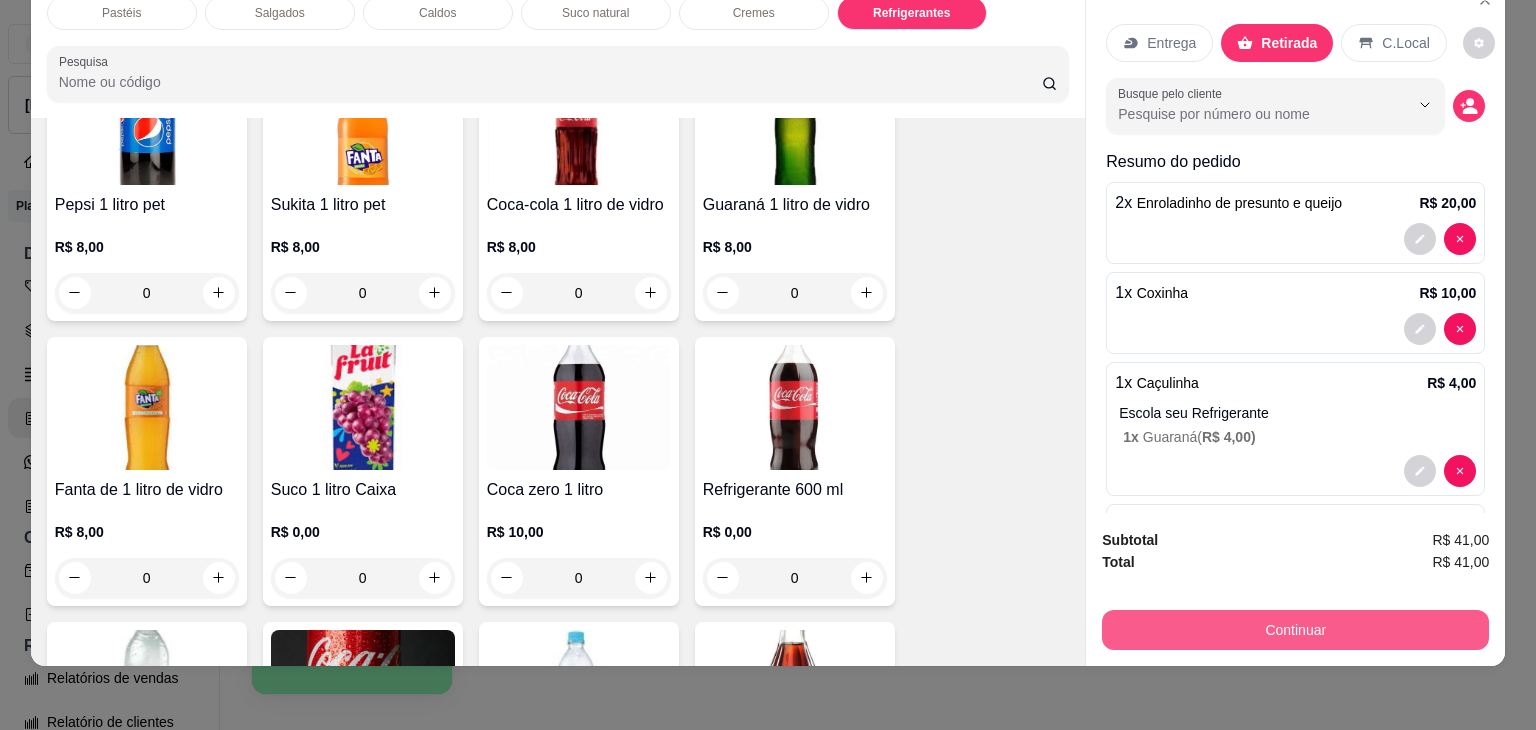 click on "Continuar" at bounding box center (1295, 630) 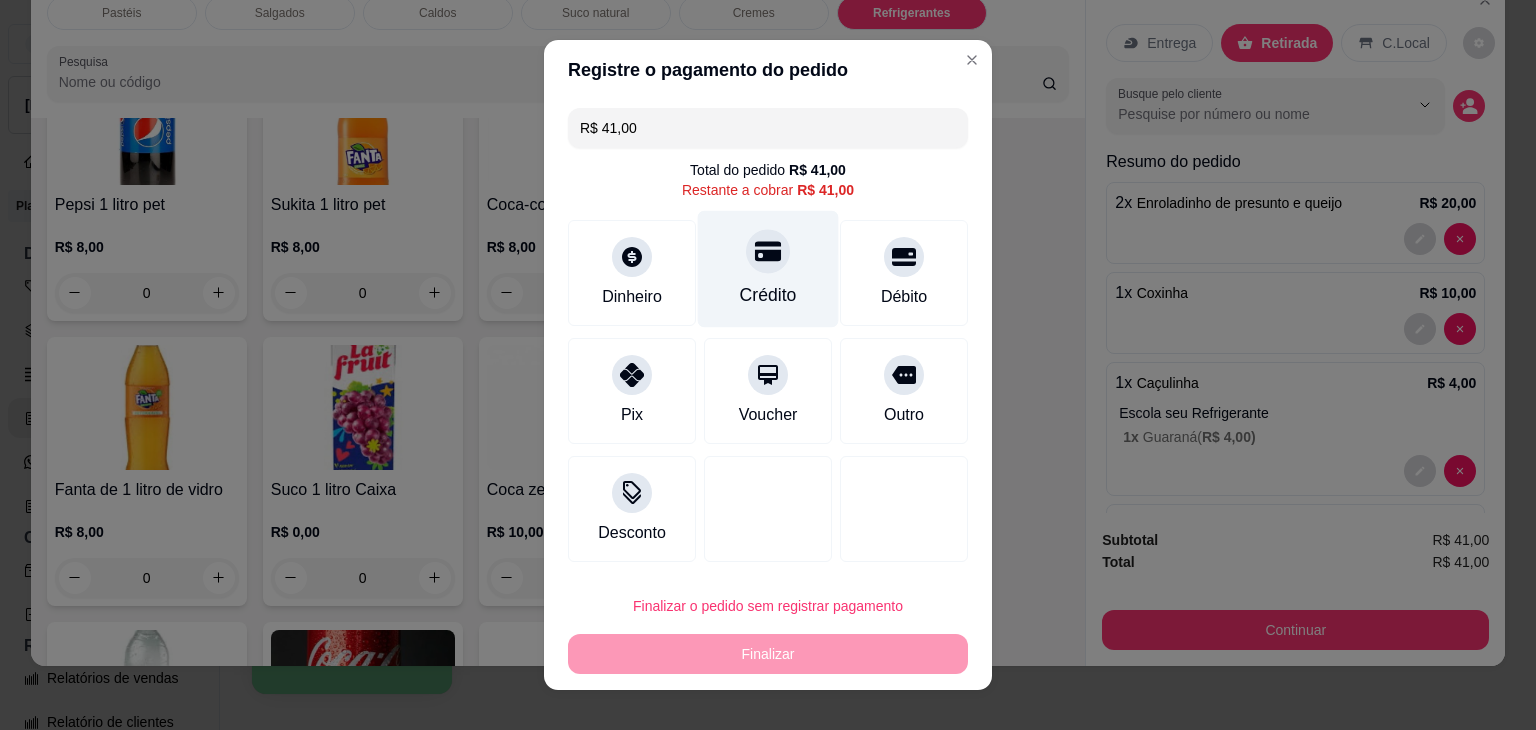 click at bounding box center [768, 251] 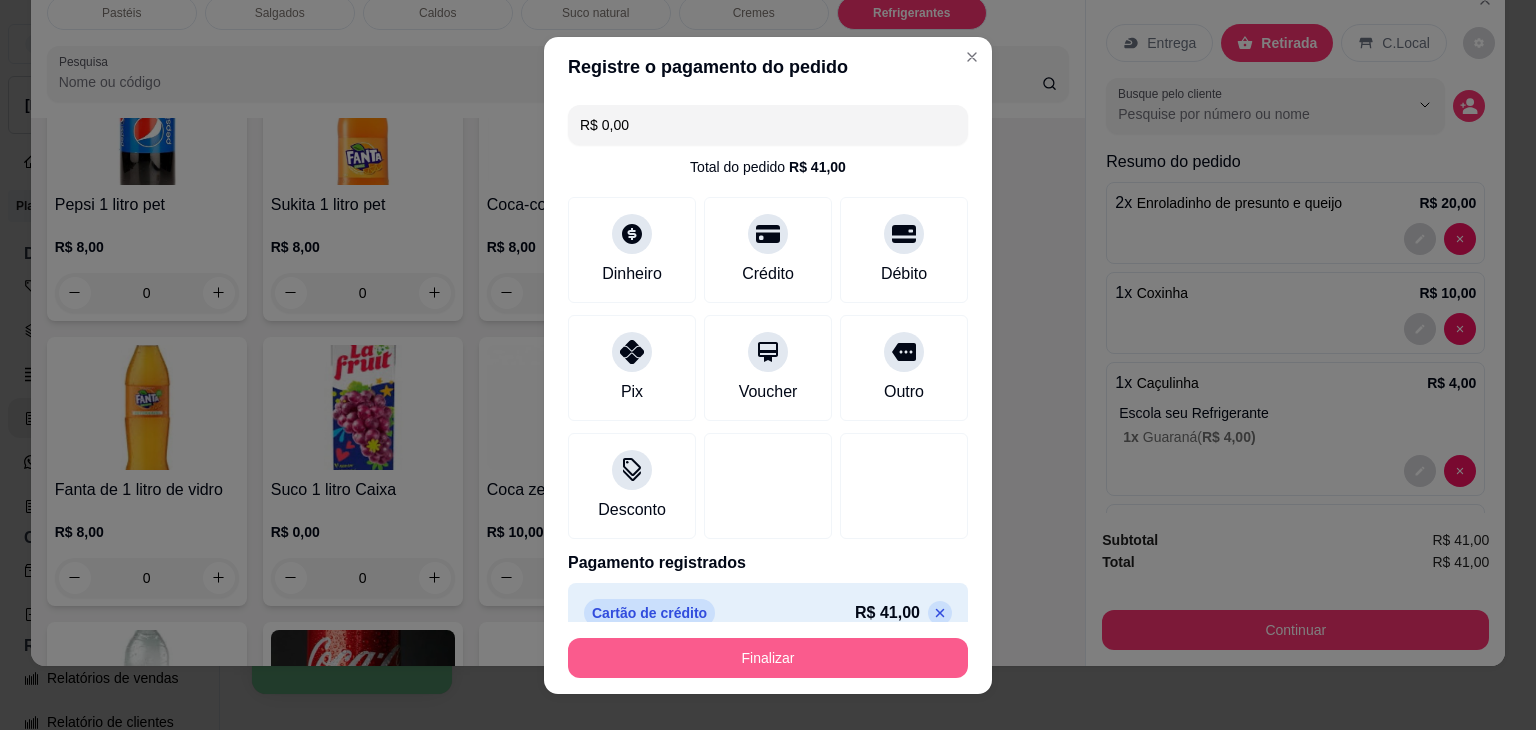 click on "Finalizar" at bounding box center (768, 658) 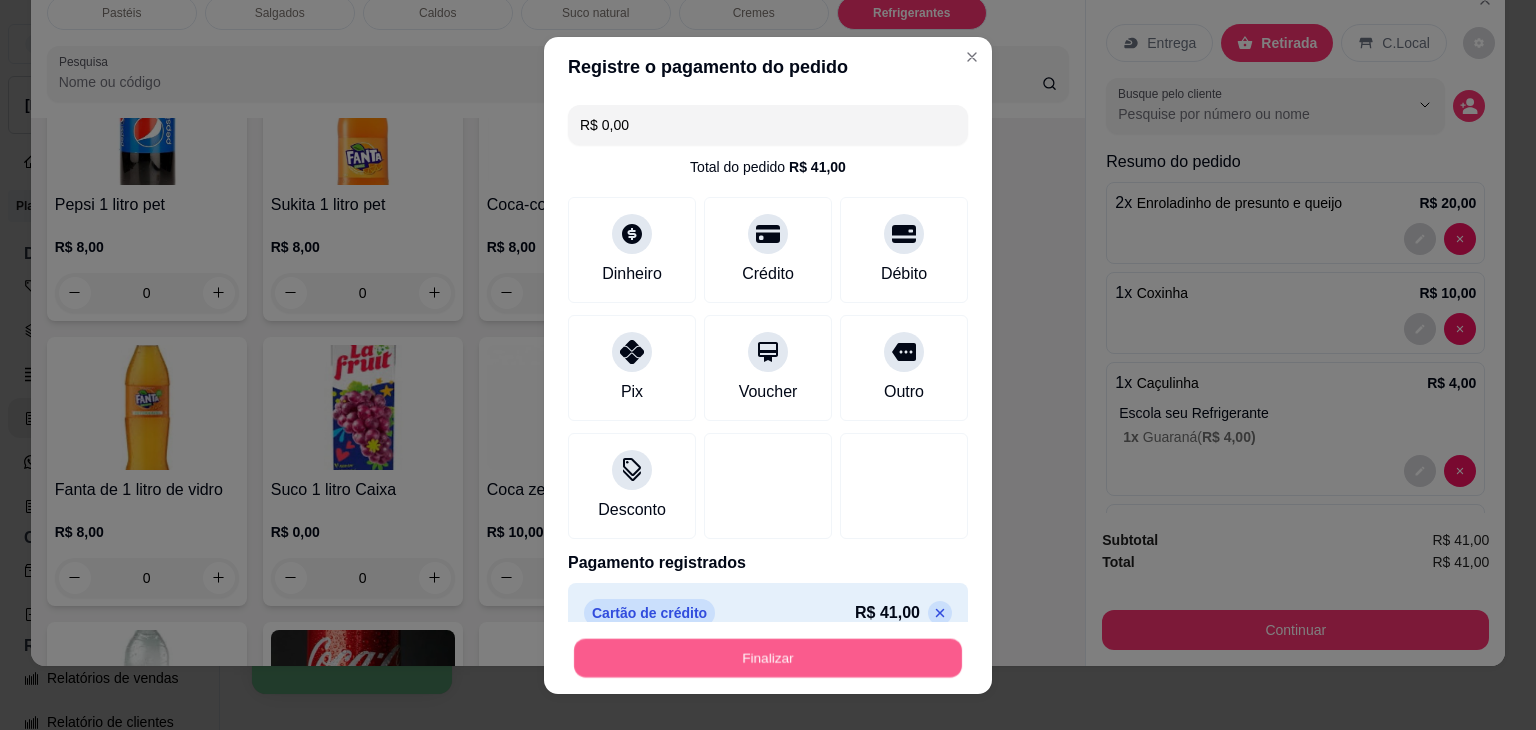 click on "Finalizar" at bounding box center (768, 657) 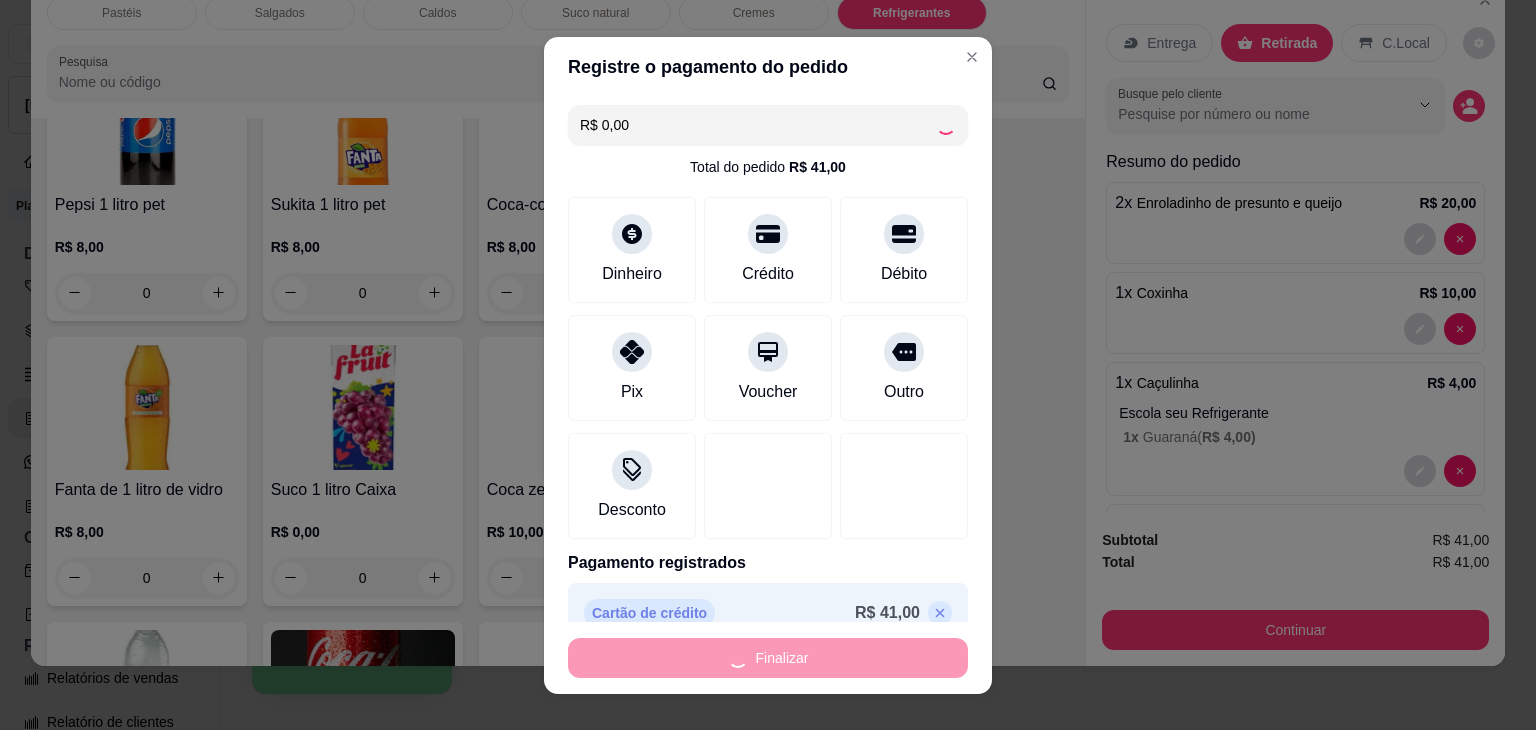 type on "0" 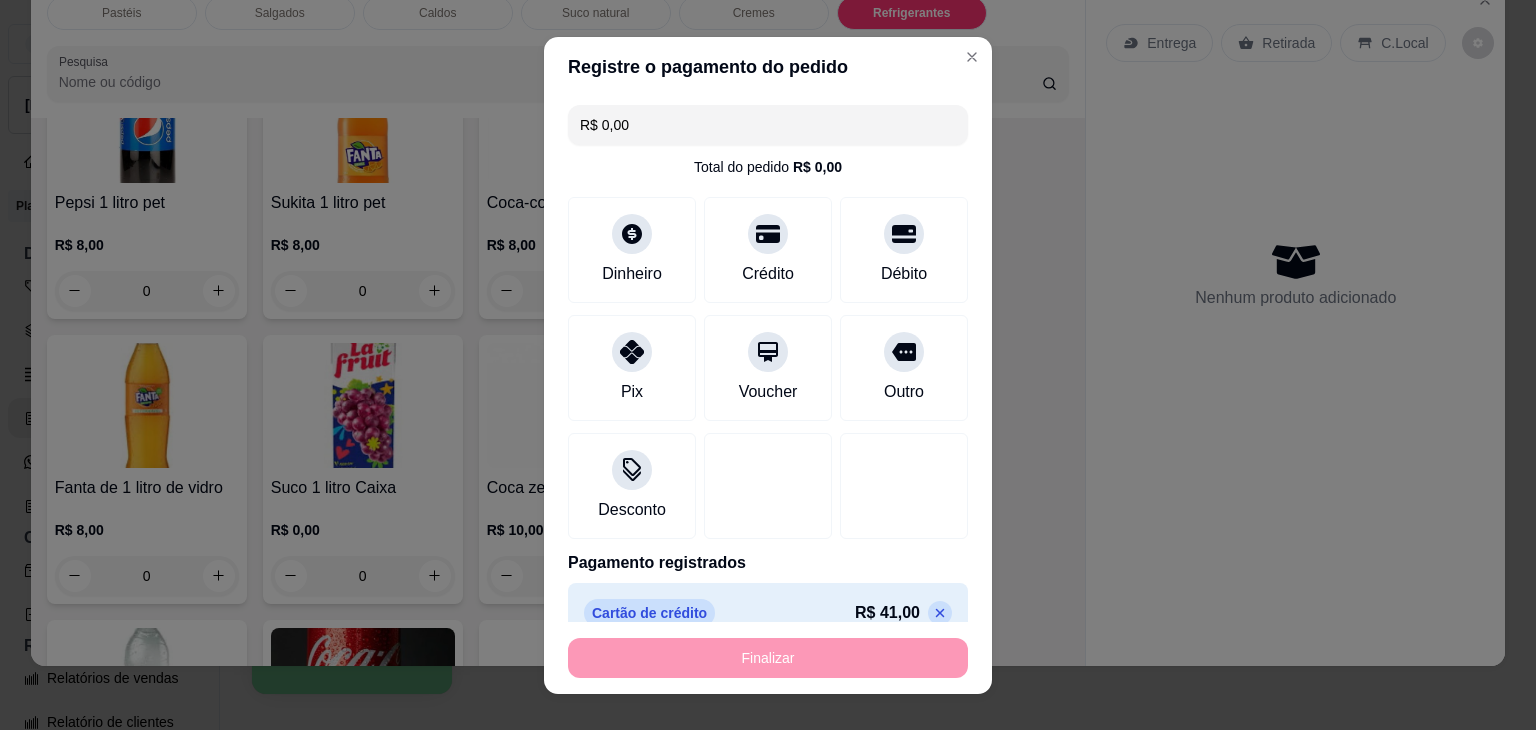type on "-R$ 41,00" 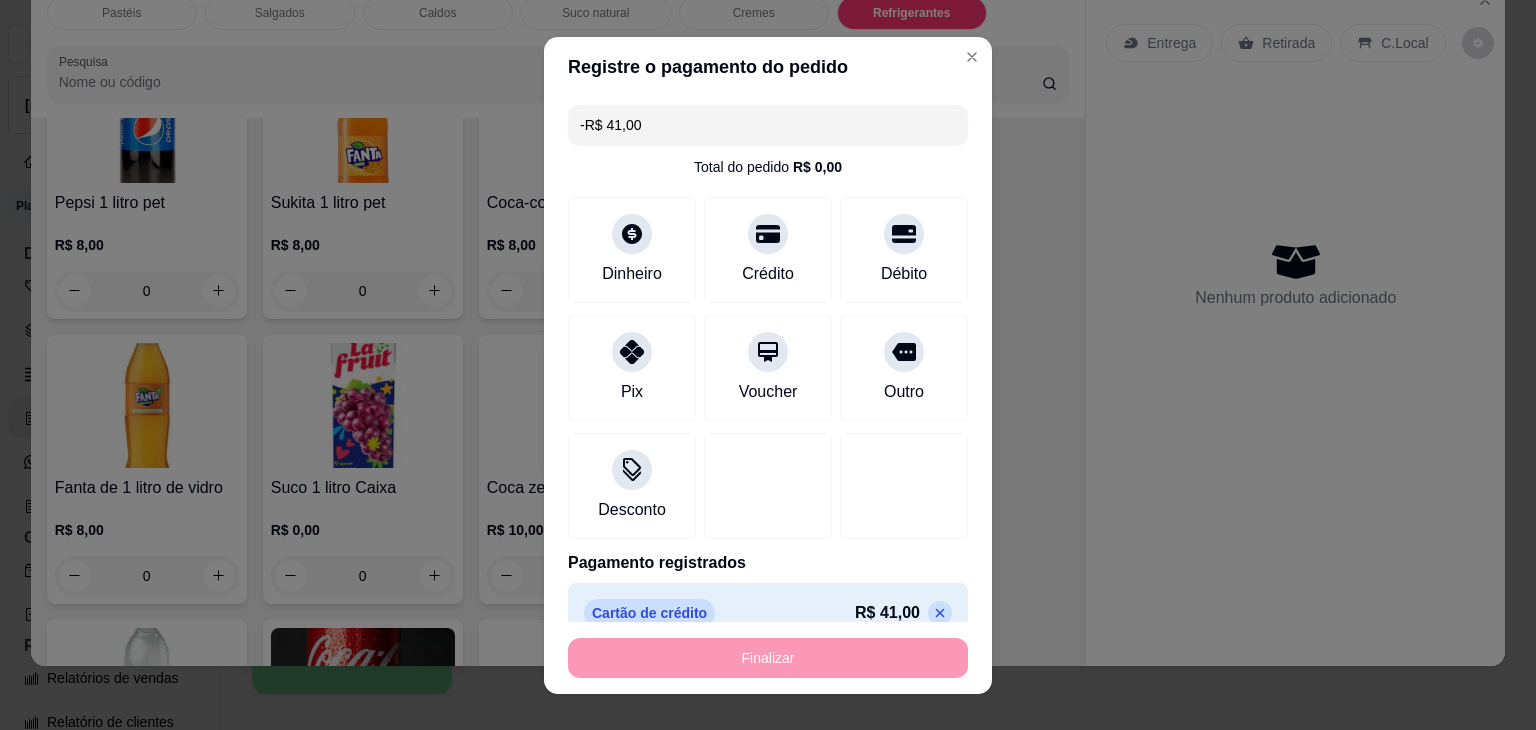 scroll, scrollTop: 5647, scrollLeft: 0, axis: vertical 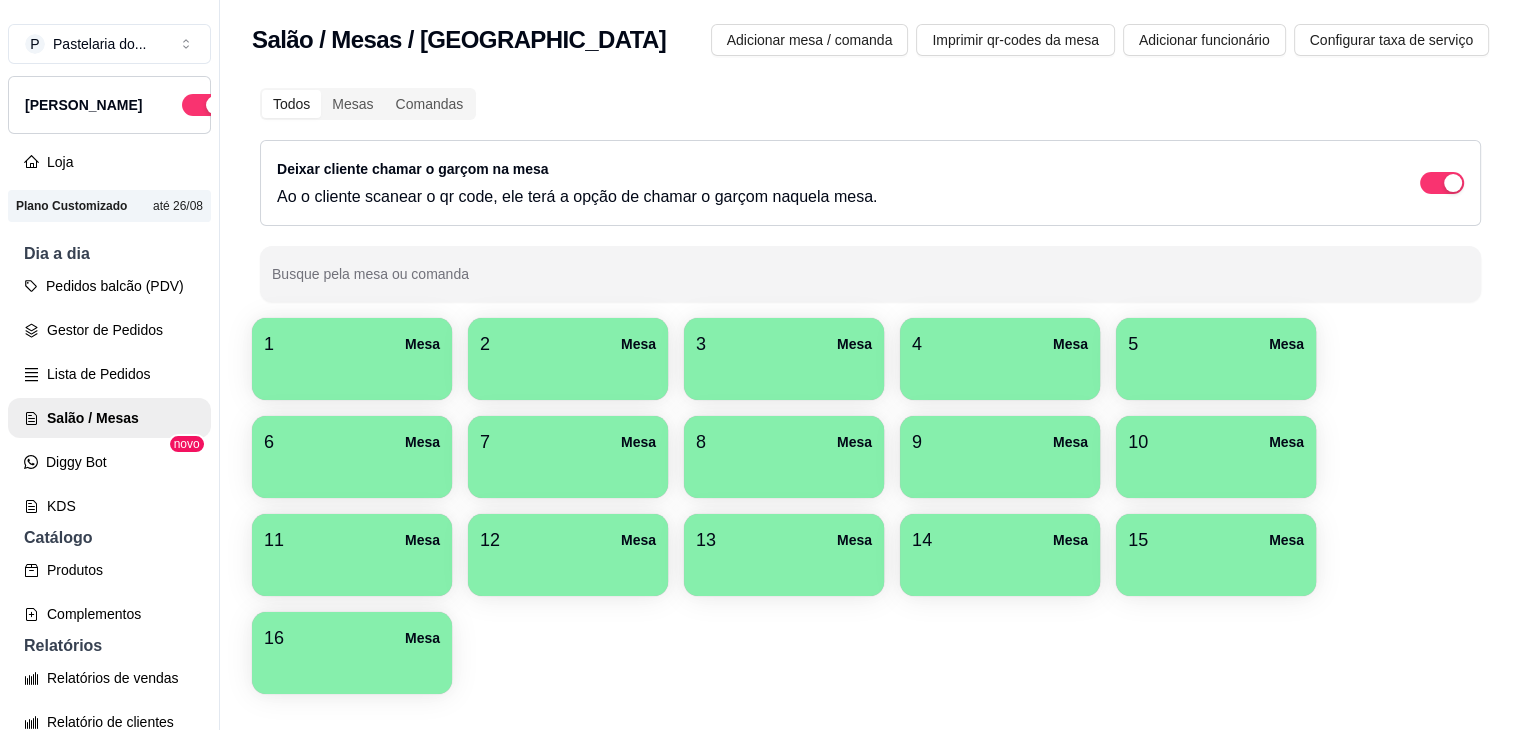 click on "7 Mesa" at bounding box center [568, 457] 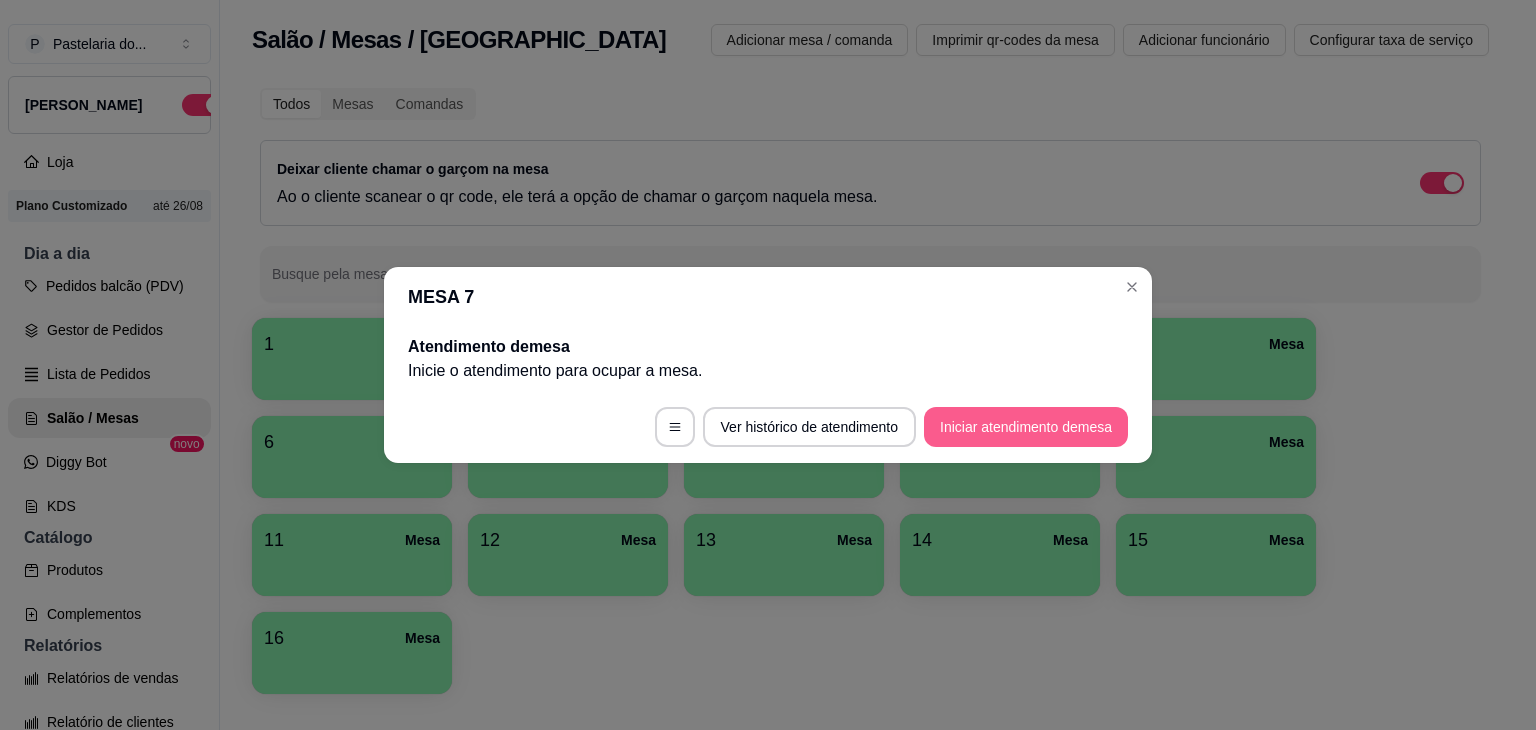 click on "Iniciar atendimento de  mesa" at bounding box center (1026, 427) 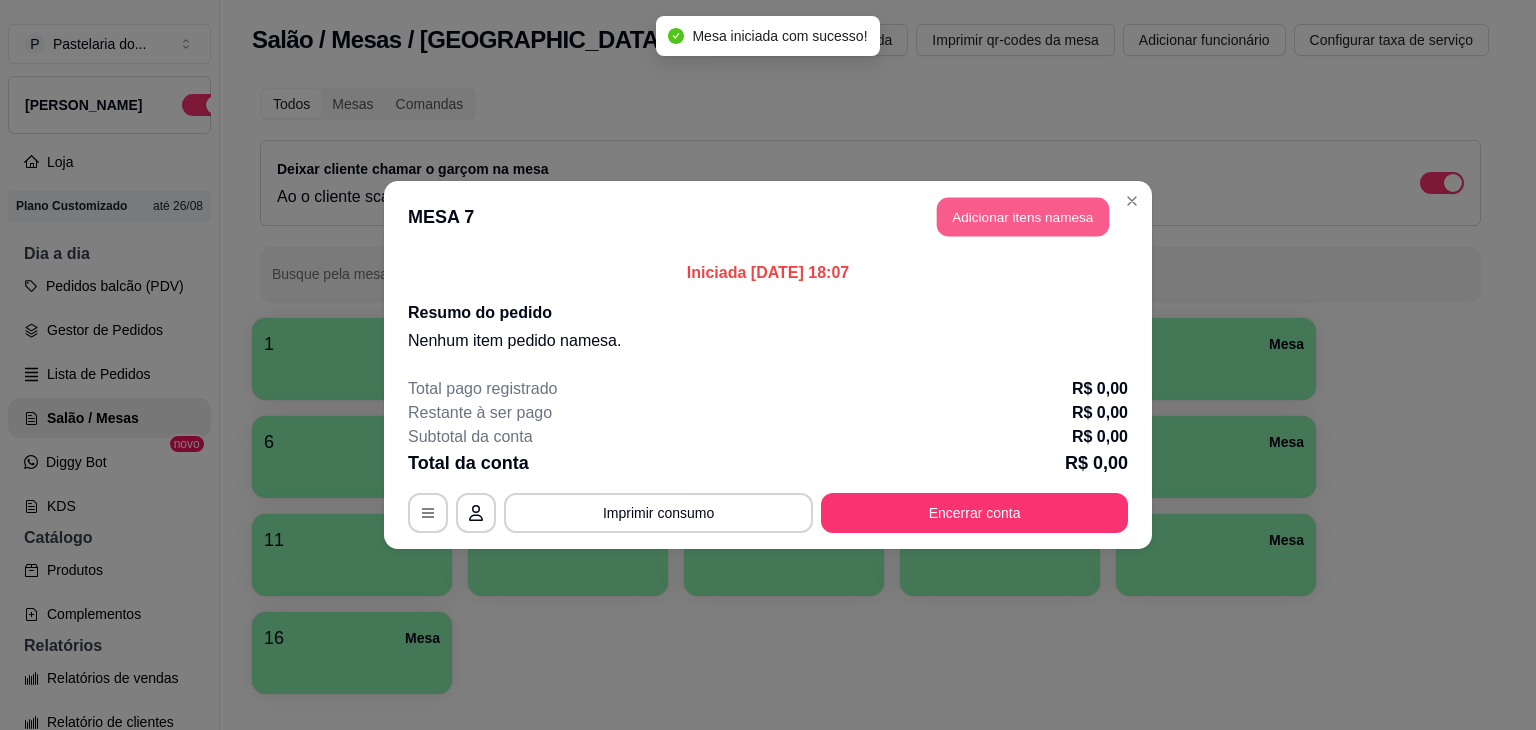 click on "Adicionar itens na  mesa" at bounding box center (1023, 217) 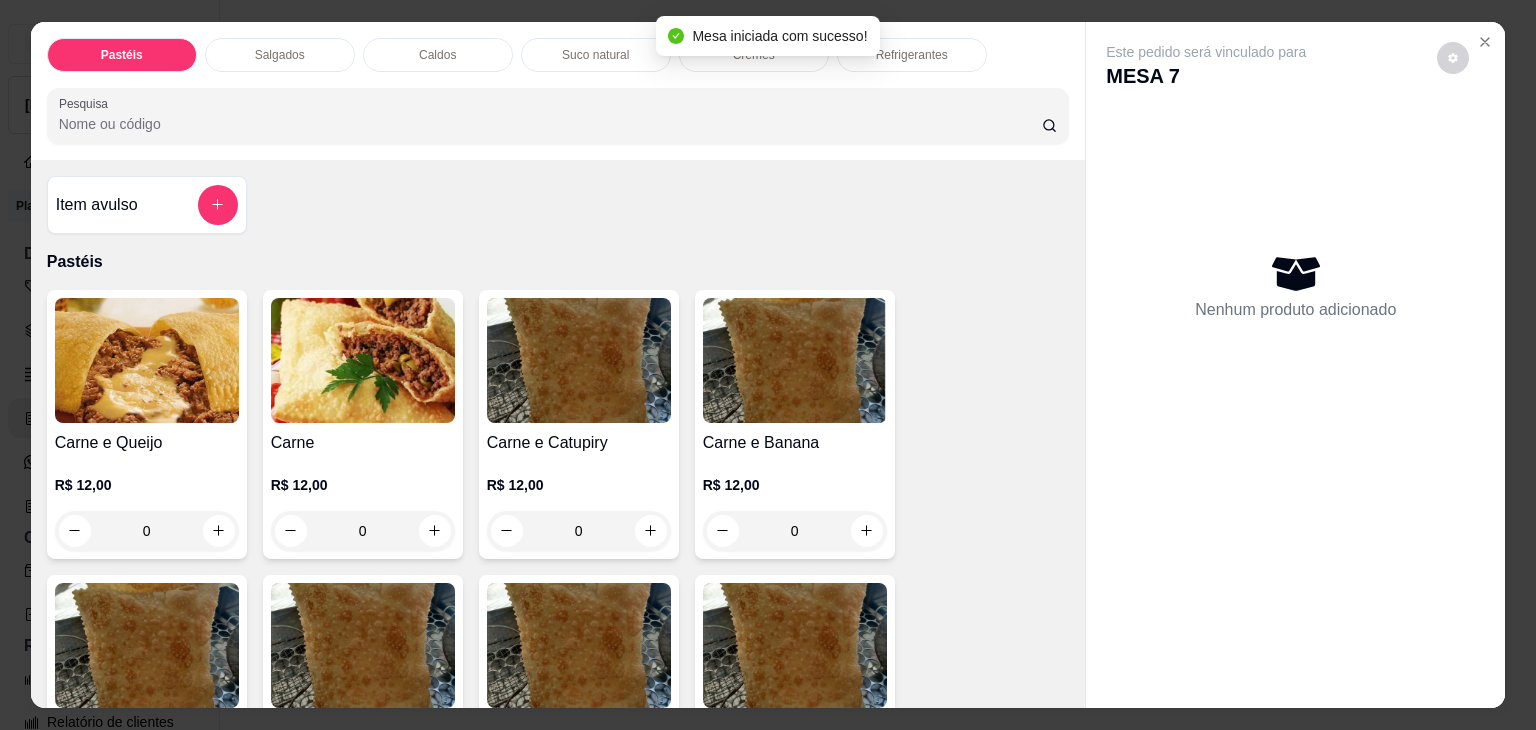 click on "Caldos" at bounding box center (437, 55) 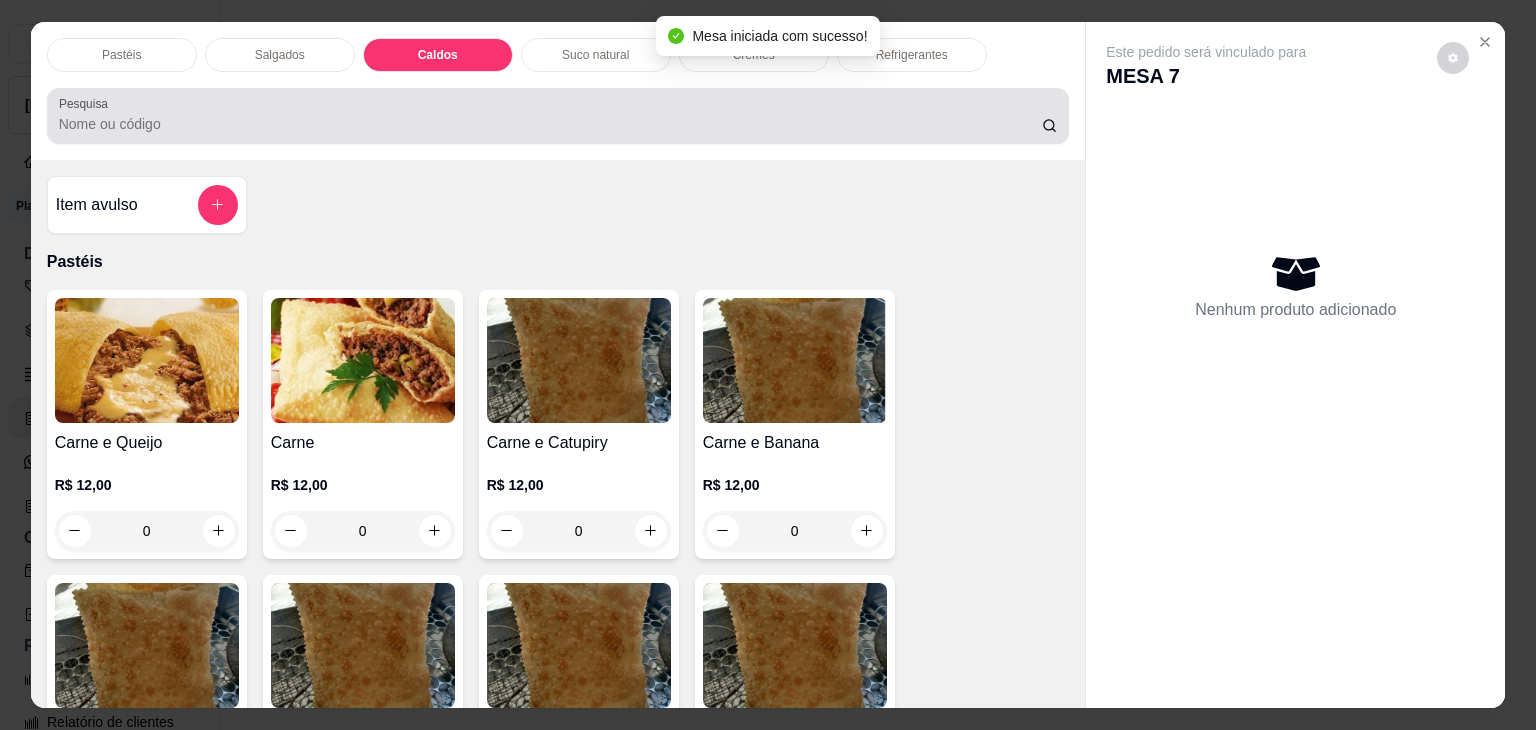 scroll, scrollTop: 2782, scrollLeft: 0, axis: vertical 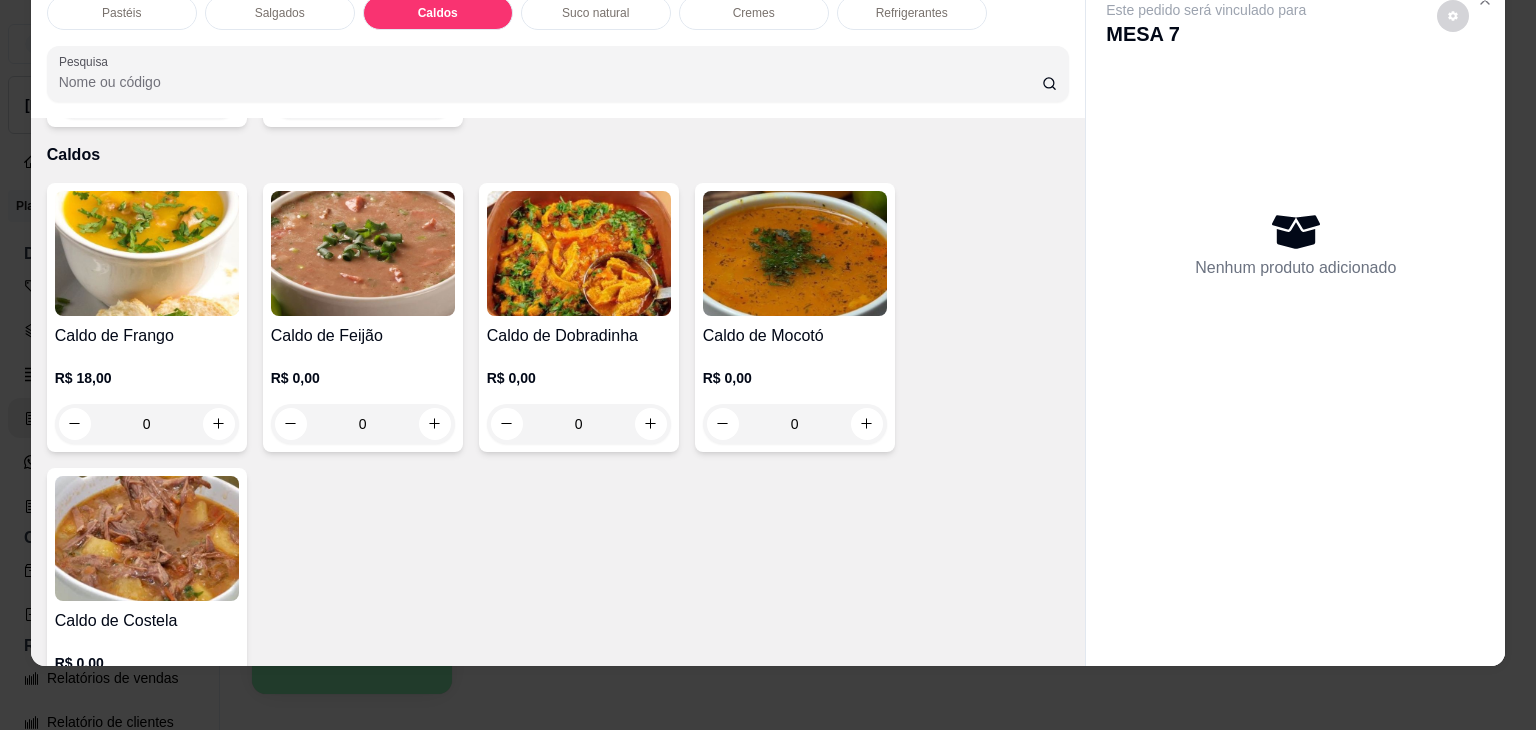 click on "0" at bounding box center [147, 424] 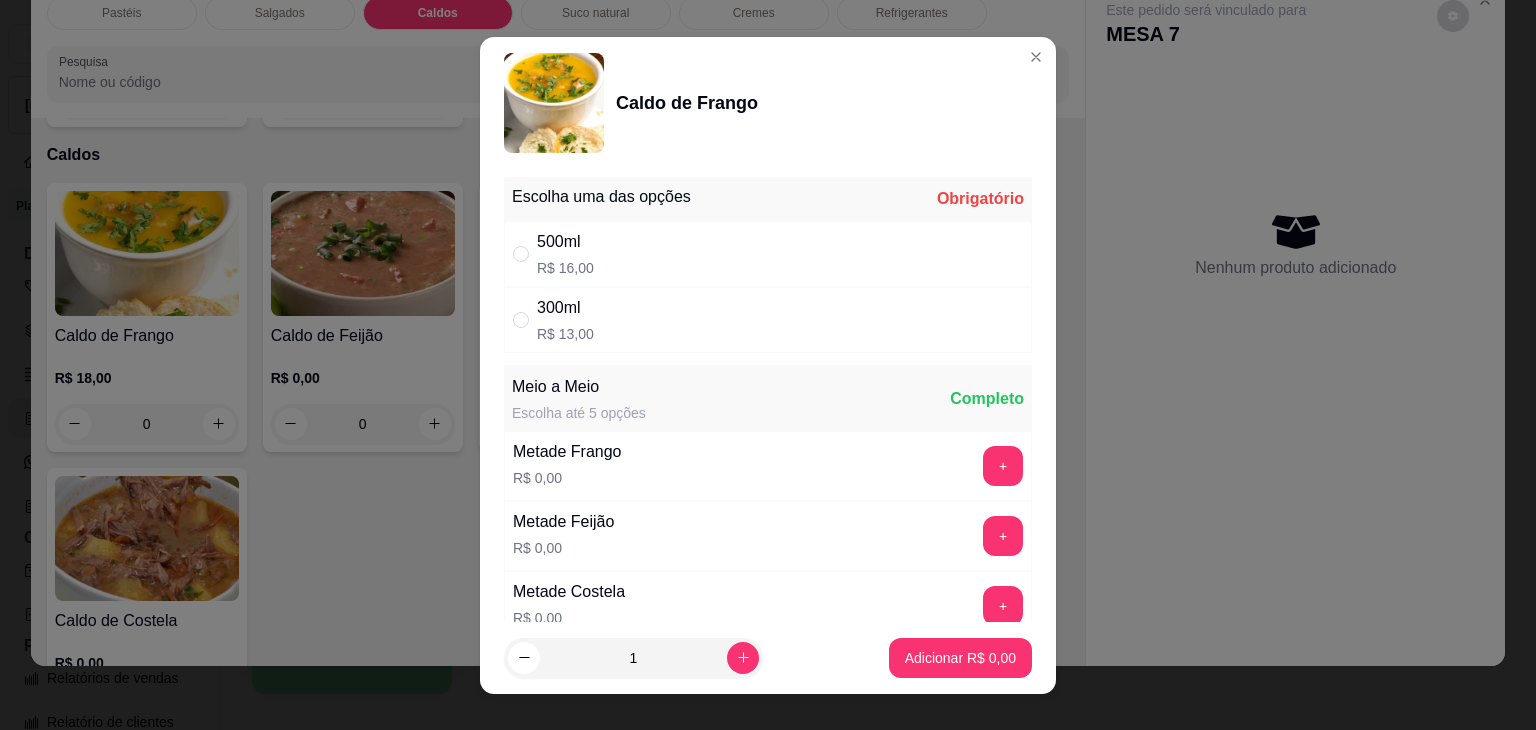 click on "R$ 16,00" at bounding box center [565, 268] 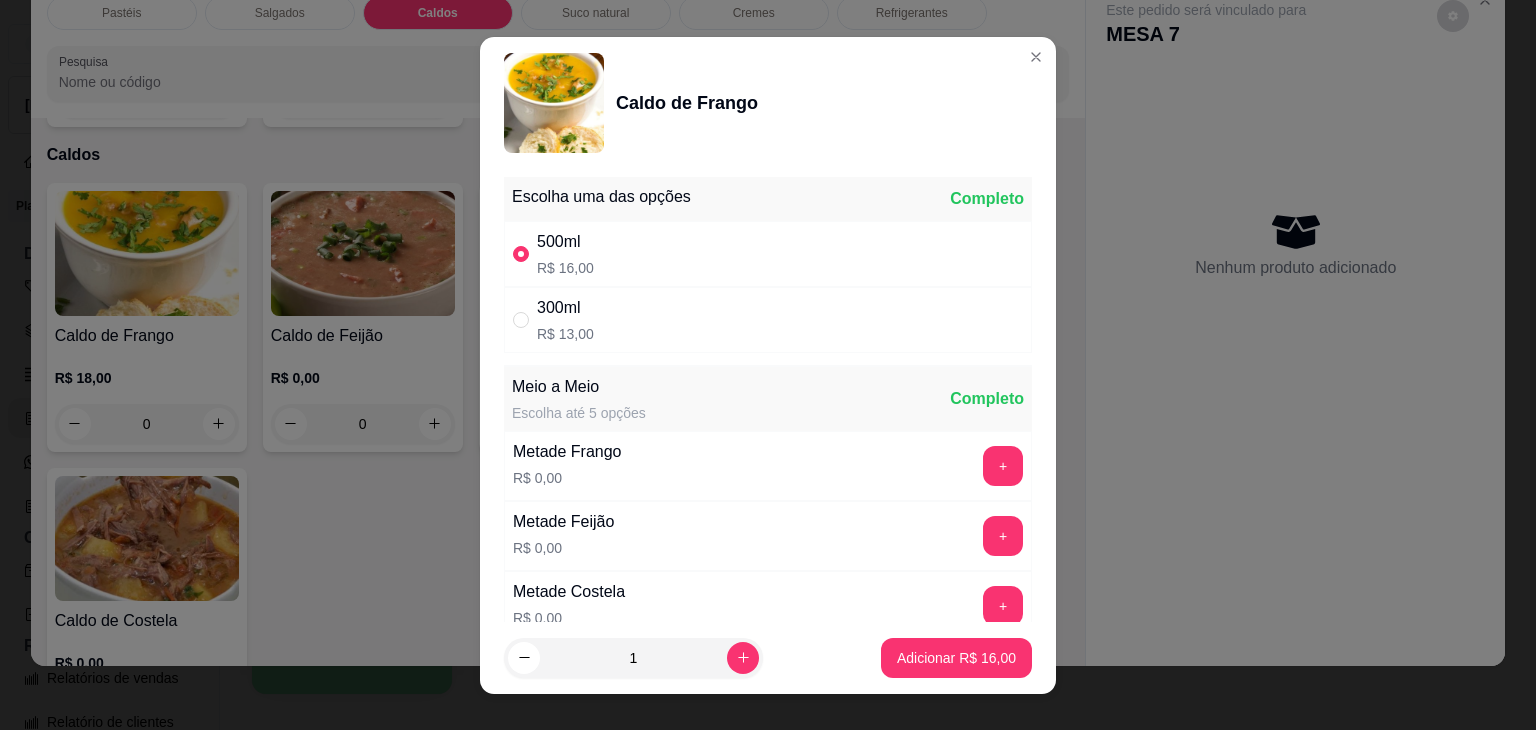 click on "1 Adicionar   R$ 16,00" at bounding box center (768, 658) 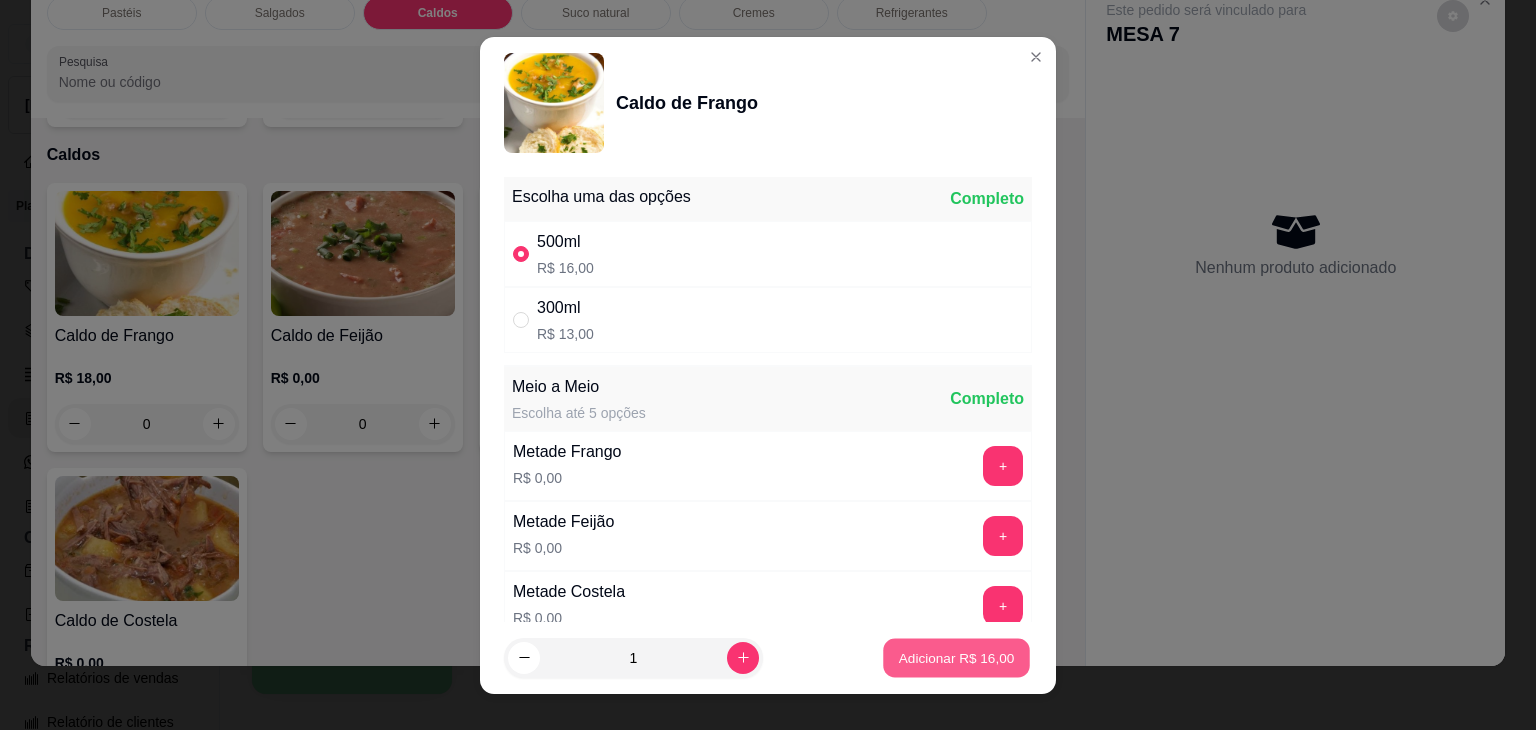 click on "Adicionar   R$ 16,00" at bounding box center [956, 657] 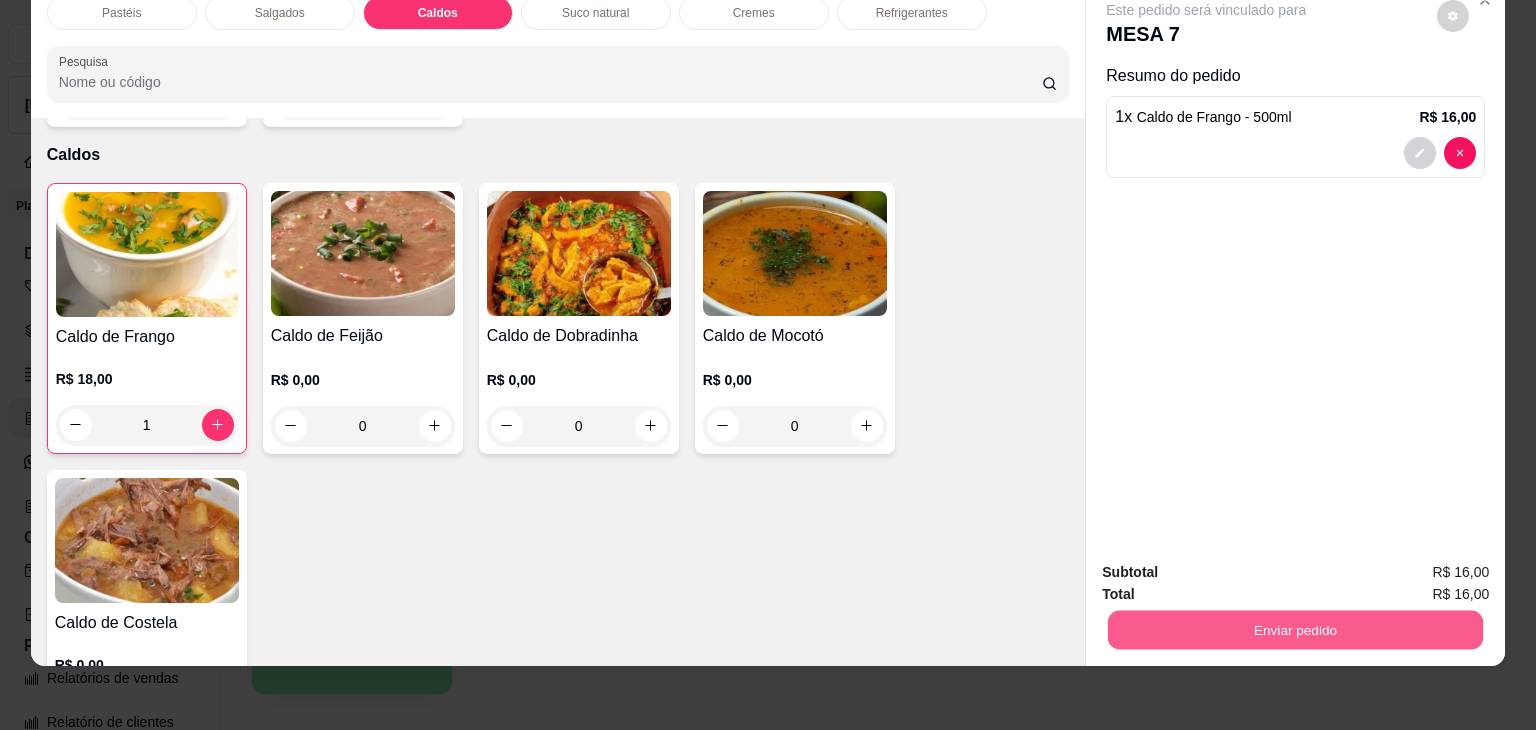 click on "Enviar pedido" at bounding box center (1295, 627) 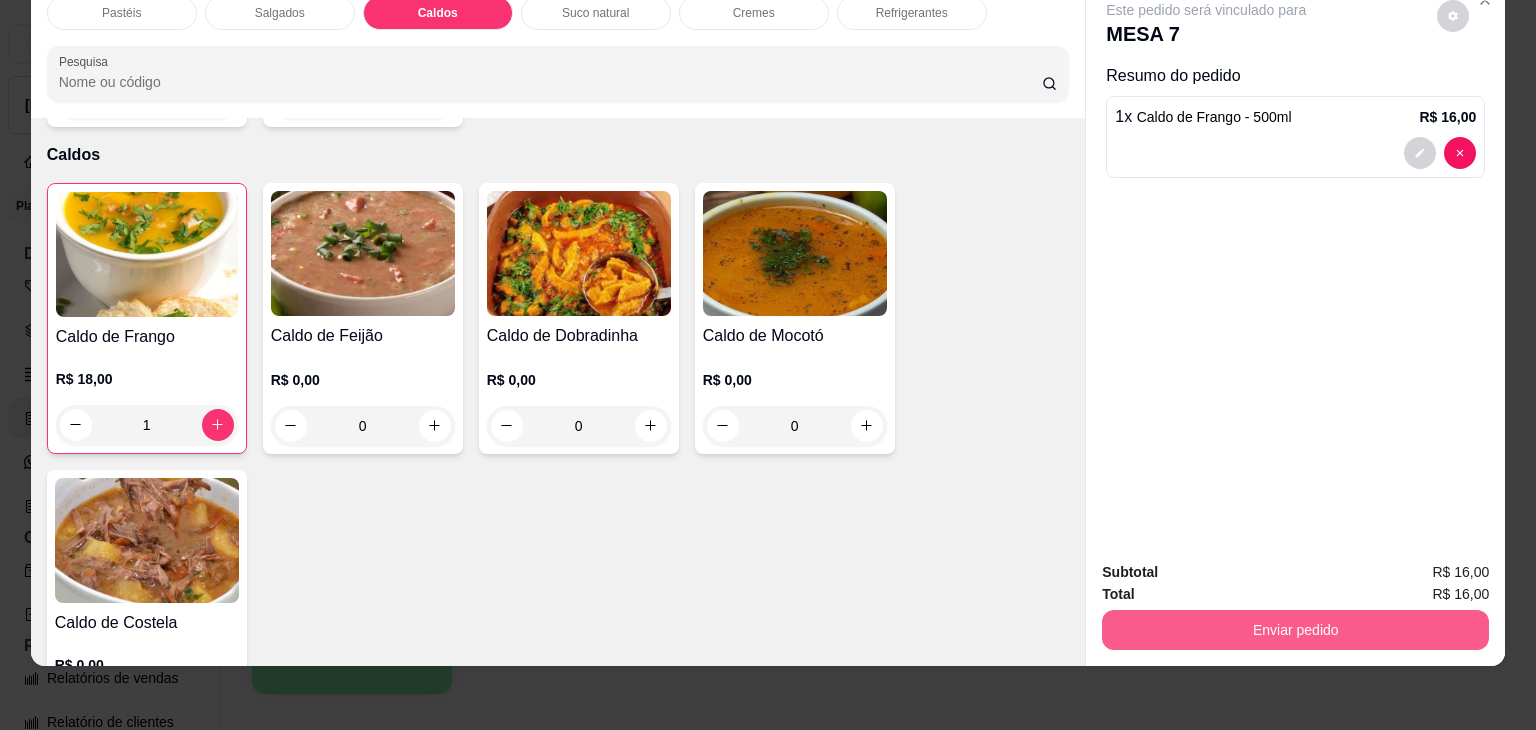 click on "Enviar pedido" at bounding box center [1295, 630] 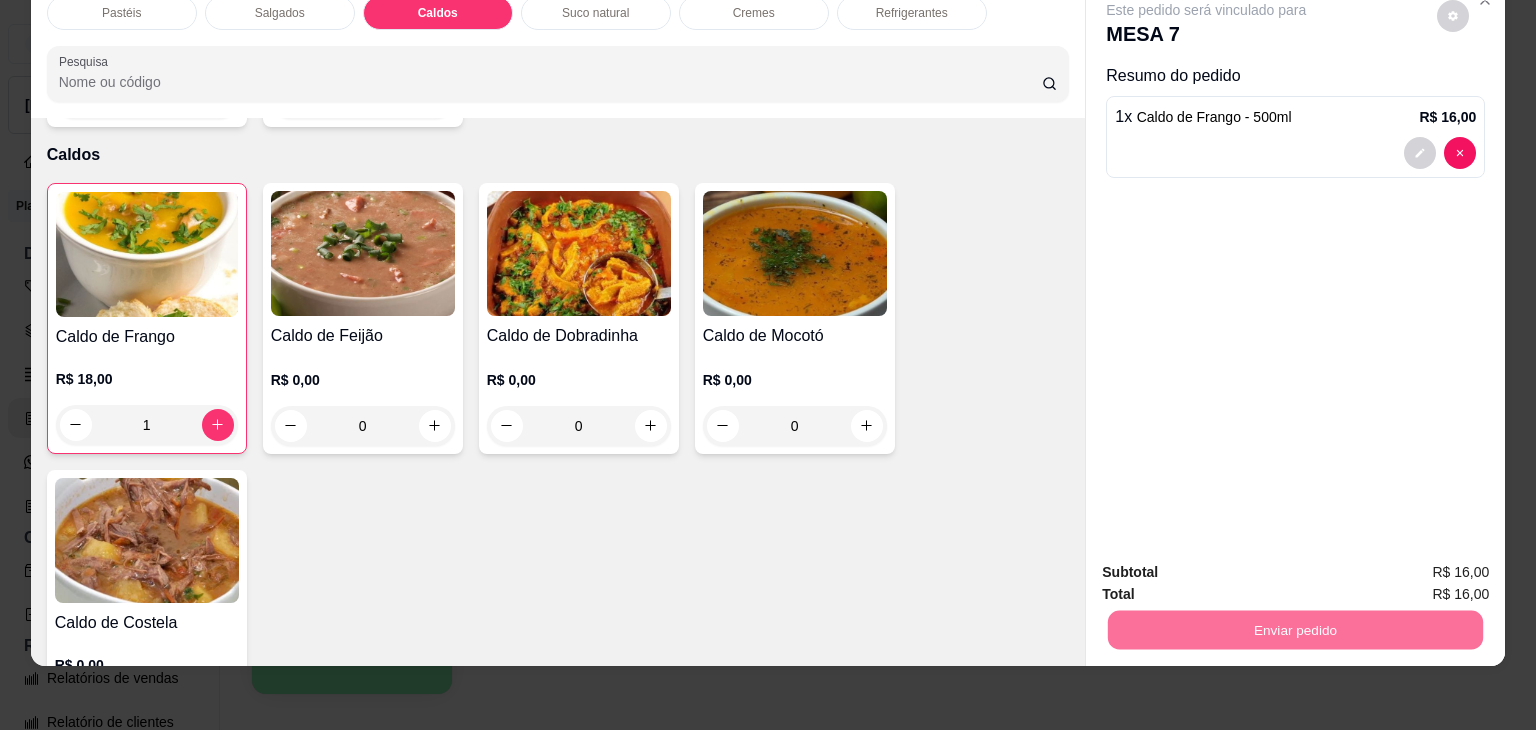 click on "Não registrar e enviar pedido" at bounding box center [1229, 566] 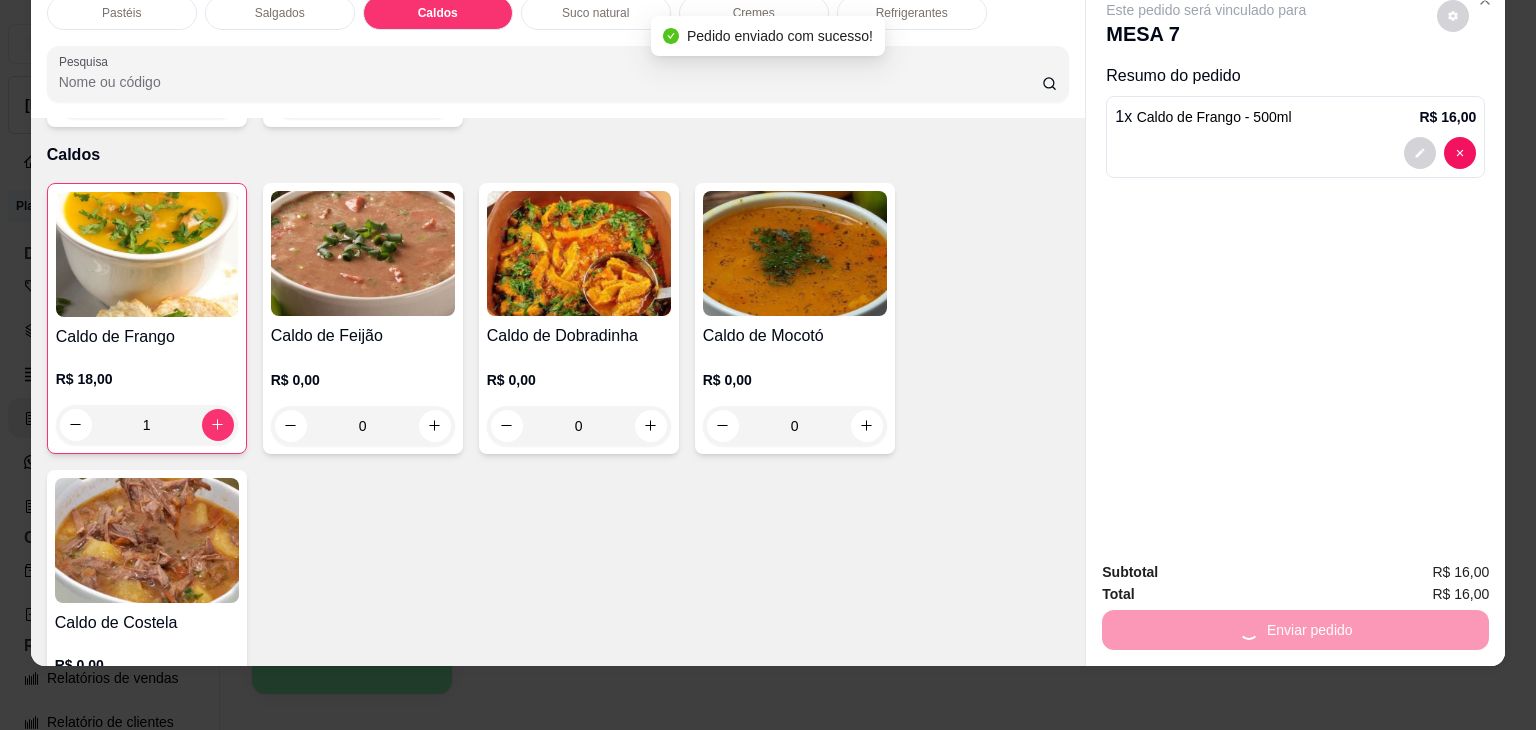 scroll, scrollTop: 0, scrollLeft: 0, axis: both 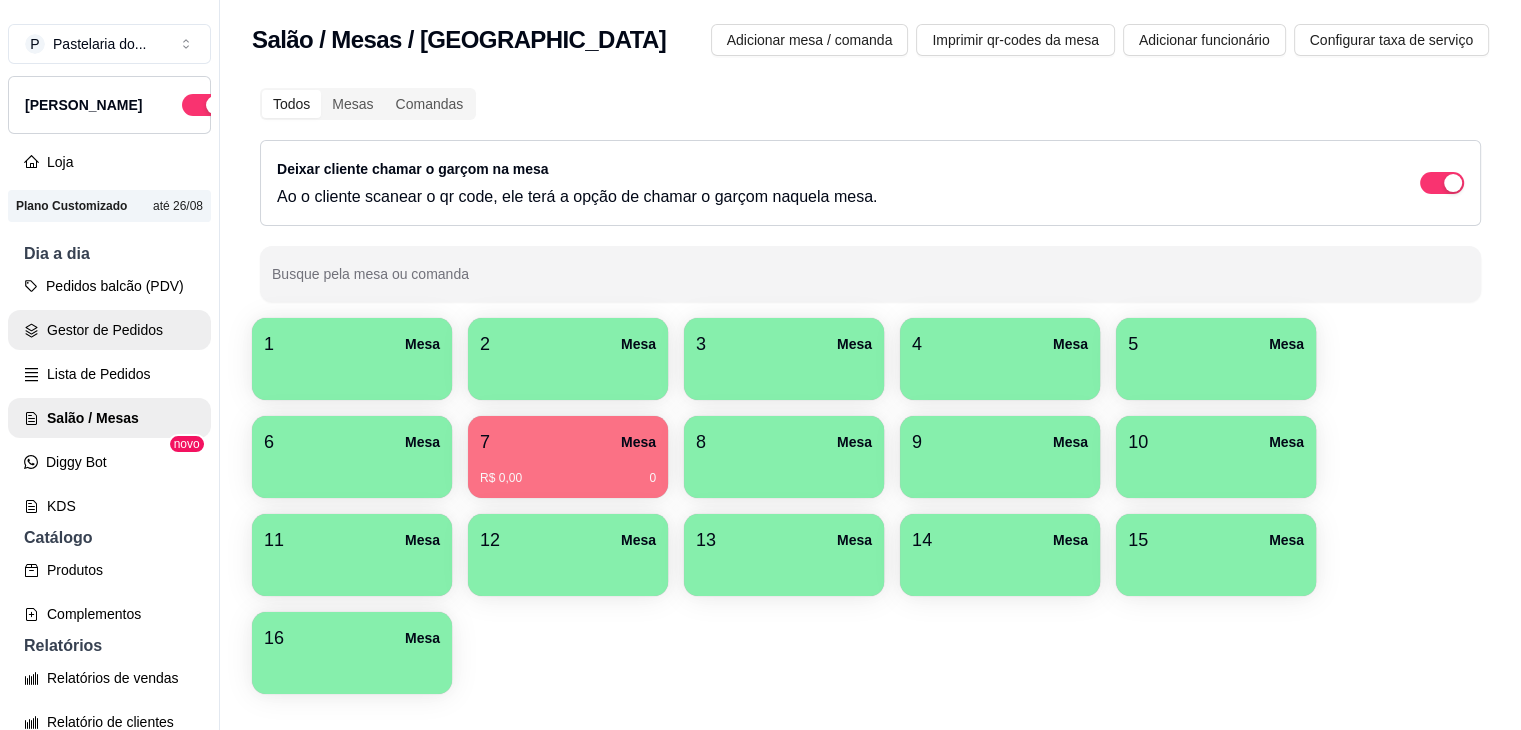 click on "Gestor de Pedidos" at bounding box center [109, 330] 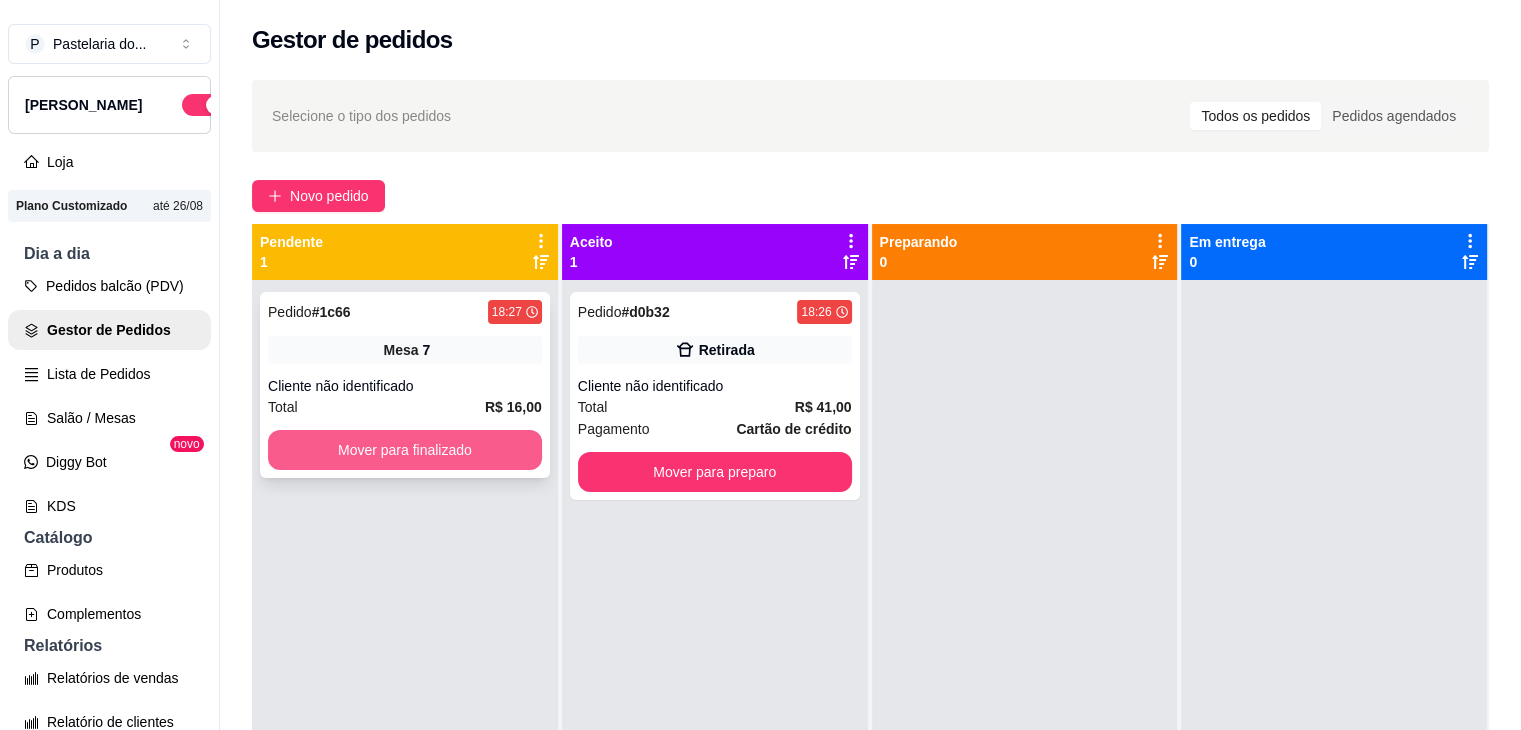 click on "Mover para finalizado" at bounding box center (405, 450) 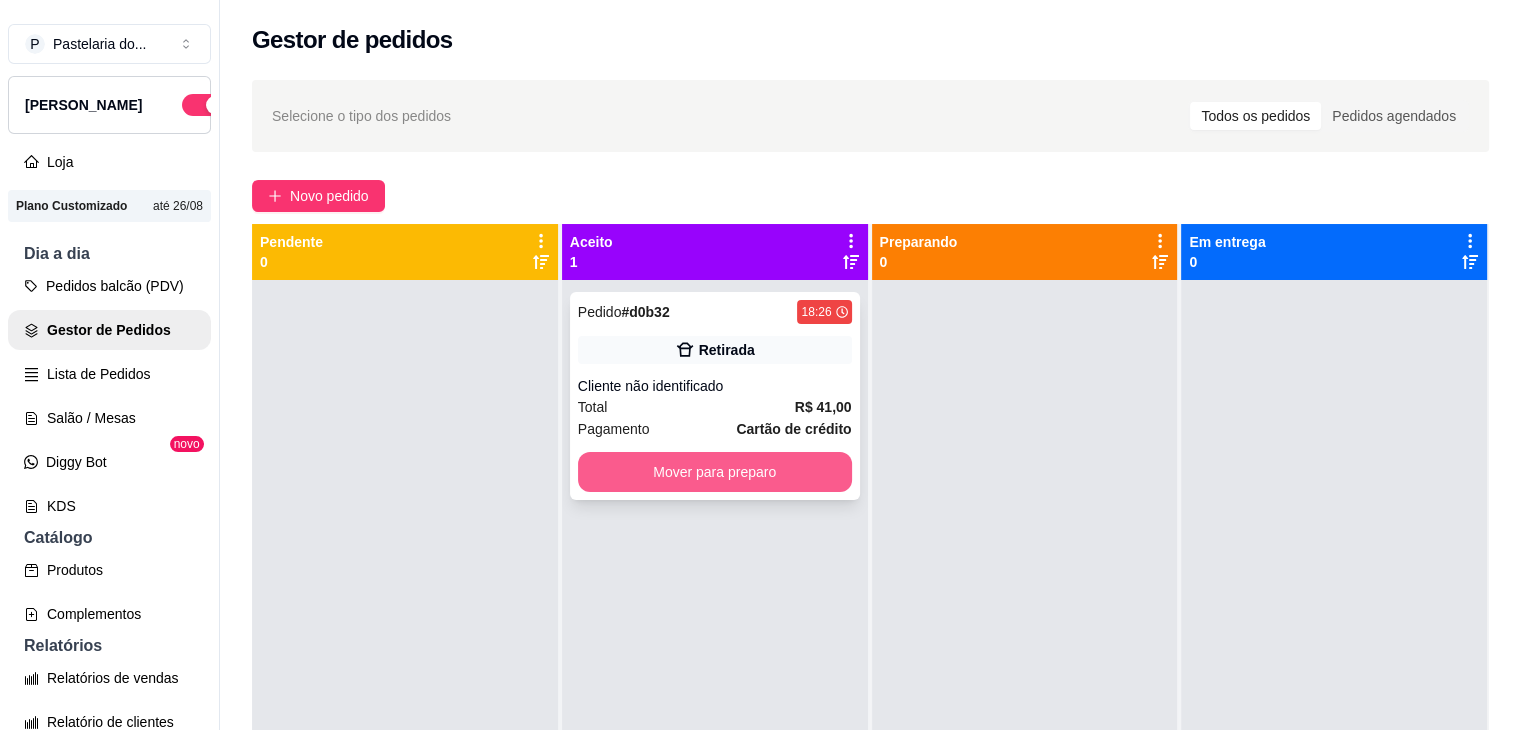 click on "Mover para preparo" at bounding box center [715, 472] 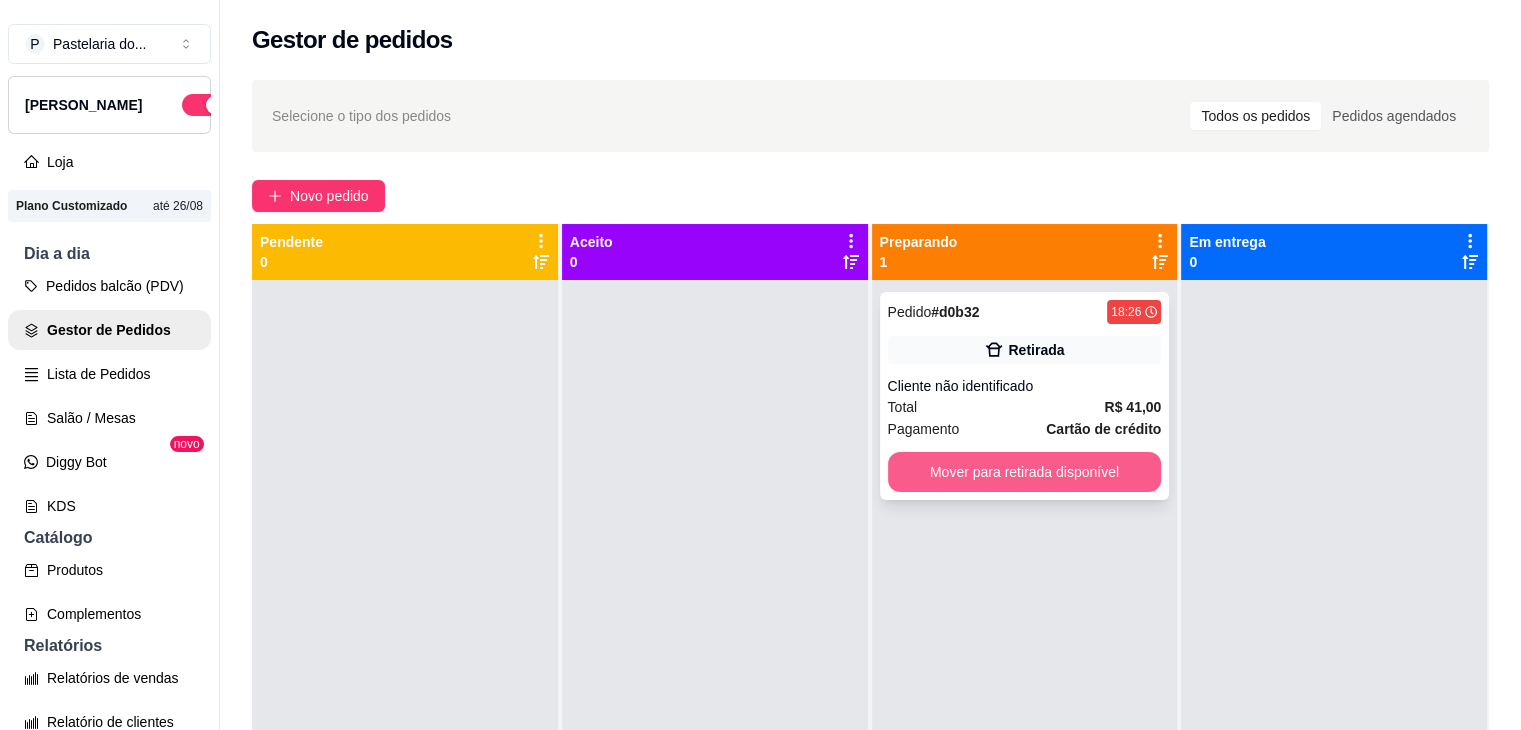 click on "Mover para retirada disponível" at bounding box center [1025, 472] 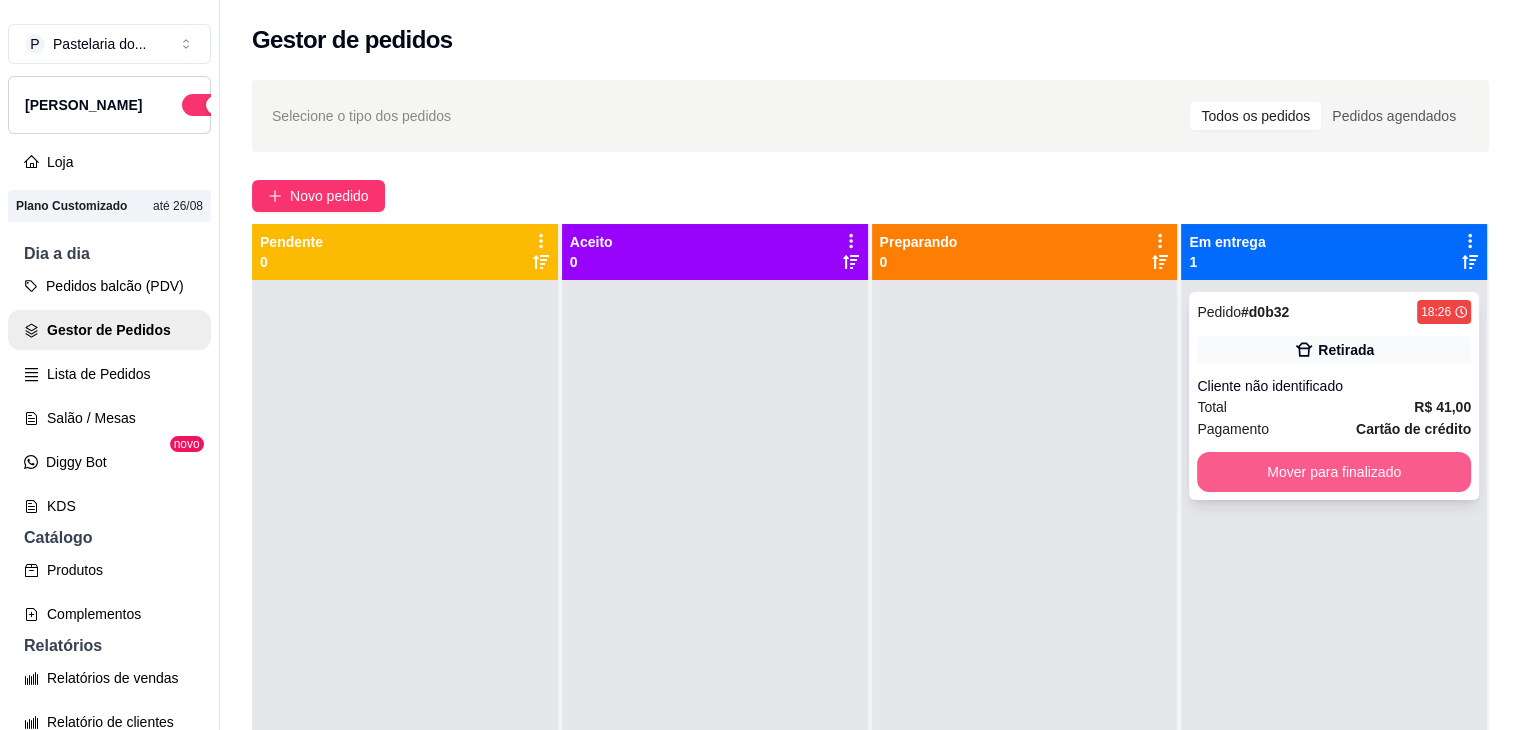 click on "Mover para finalizado" at bounding box center [1334, 472] 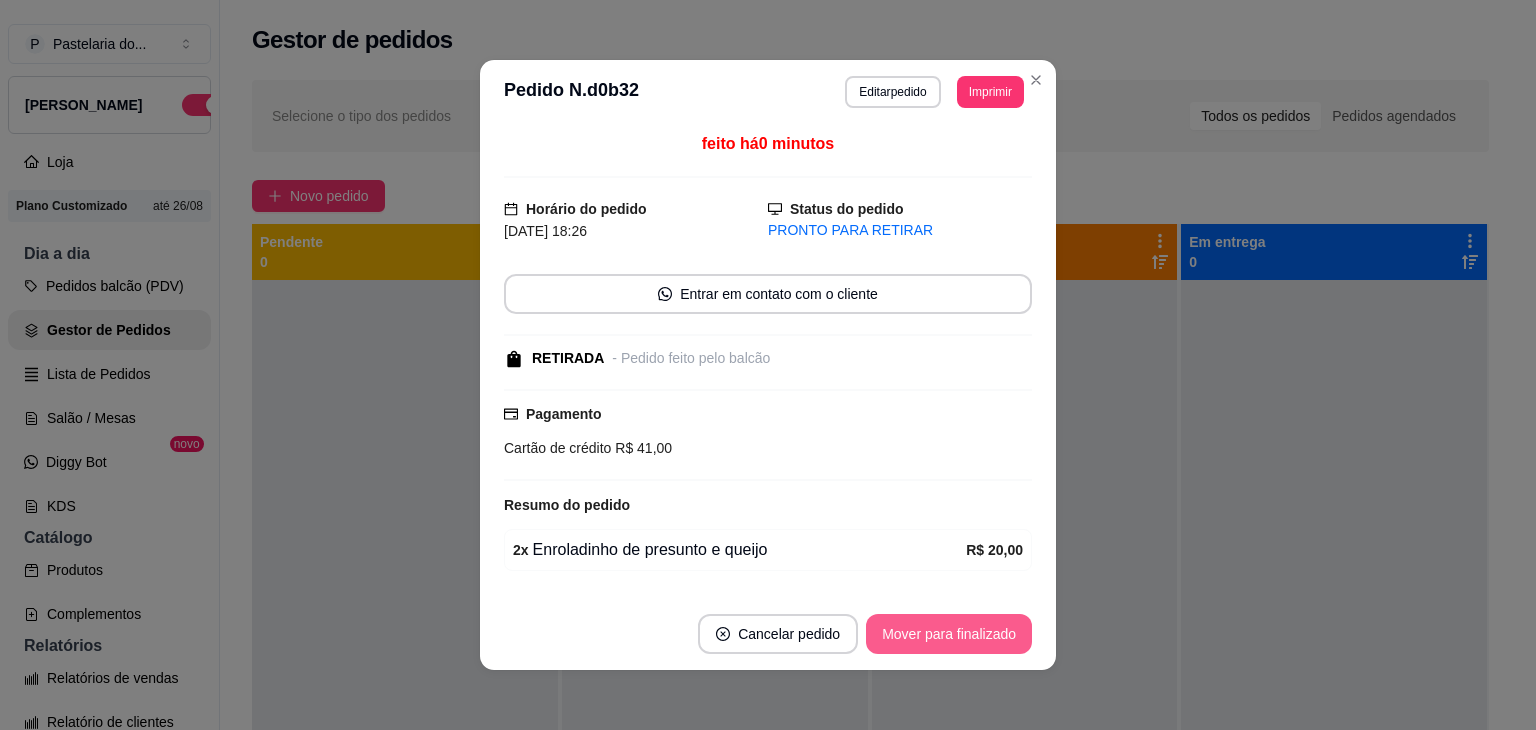 click on "Mover para finalizado" at bounding box center (949, 634) 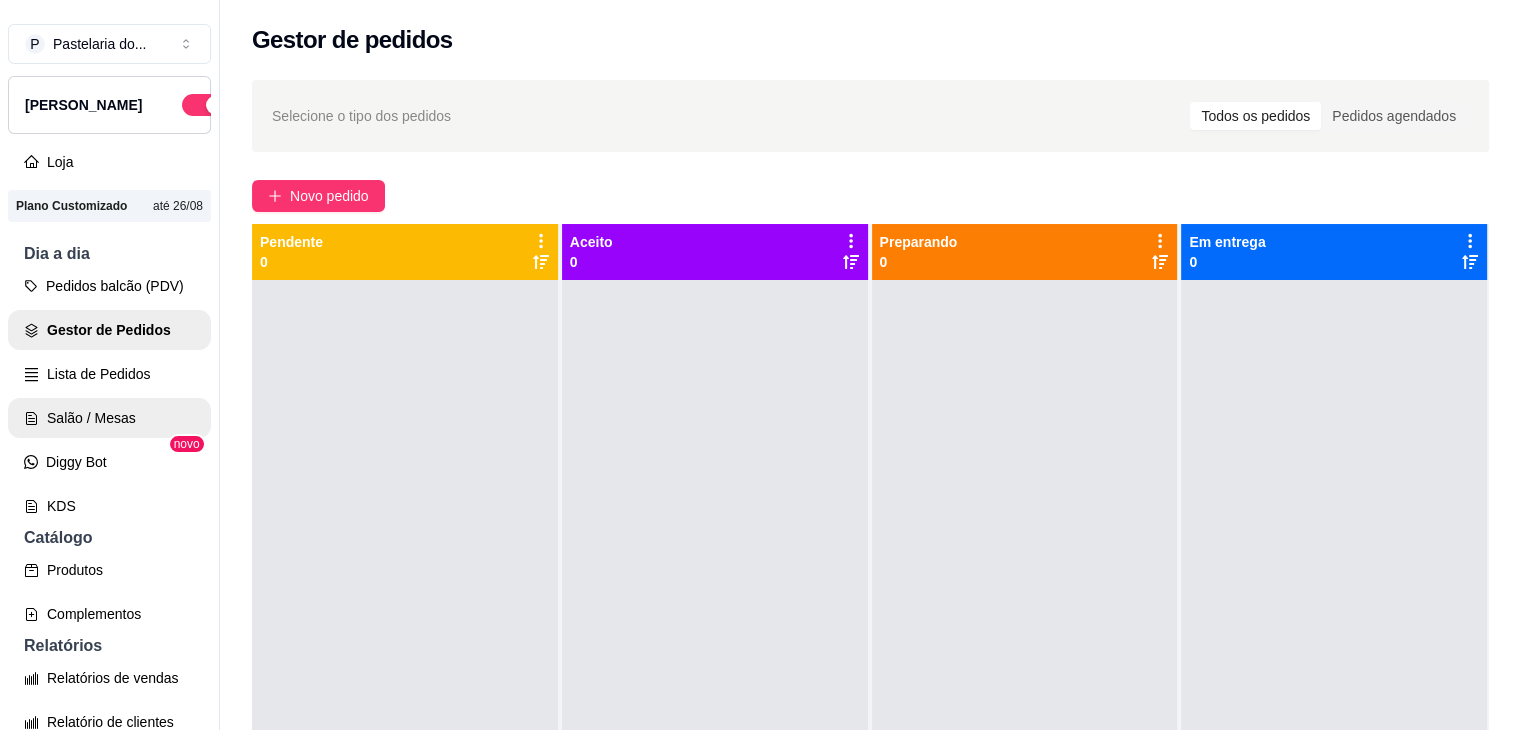 click on "Salão / Mesas" at bounding box center [109, 418] 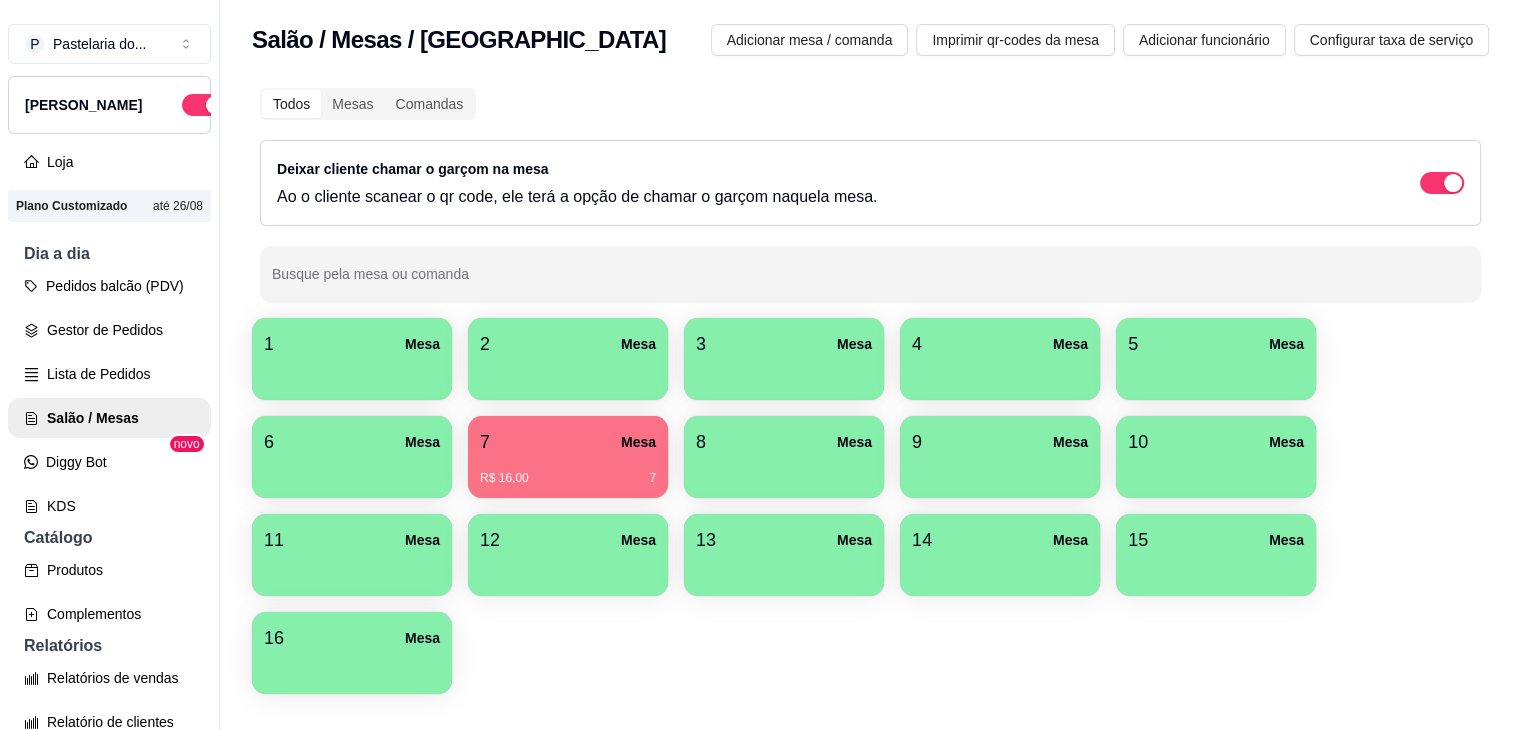 click at bounding box center (1216, 569) 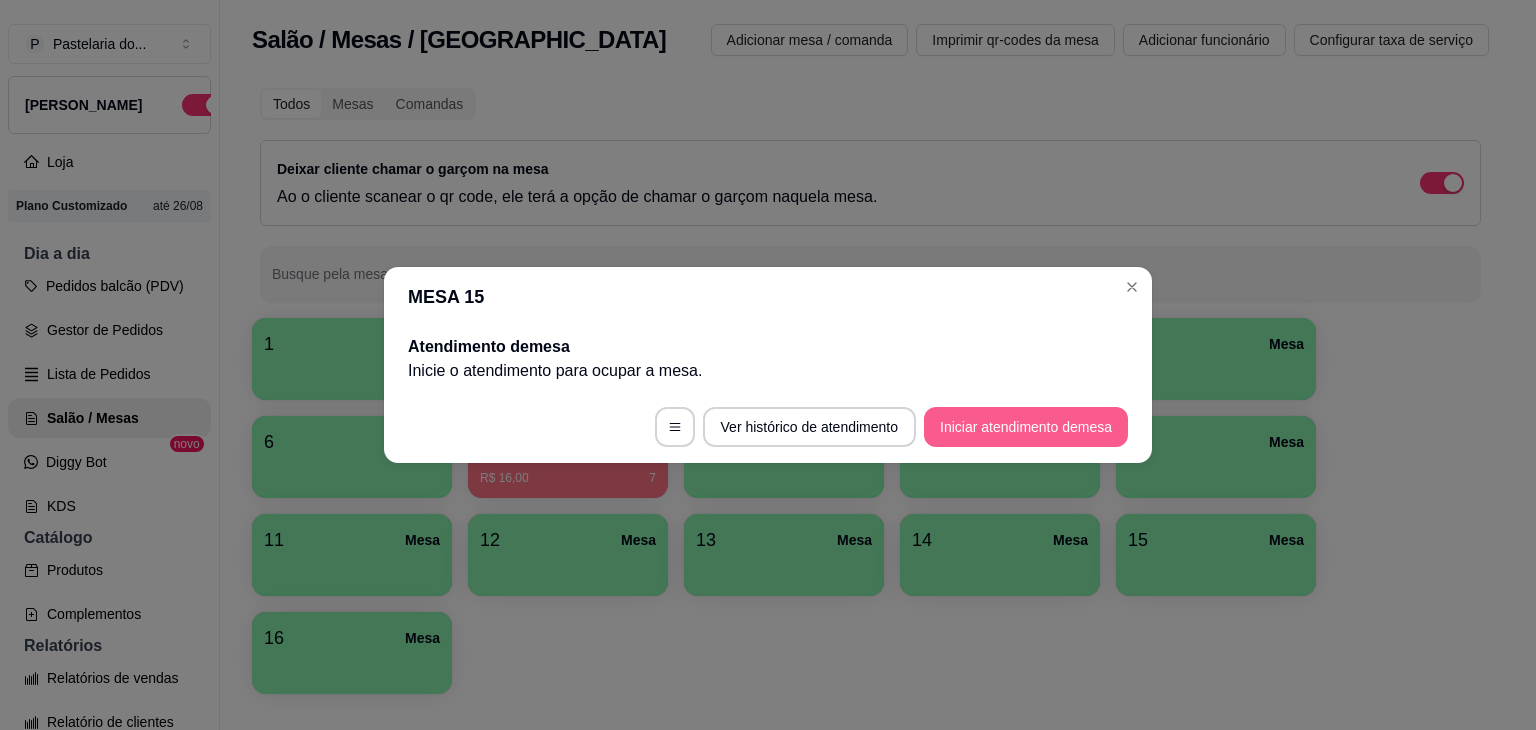 click on "Iniciar atendimento de  mesa" at bounding box center (1026, 427) 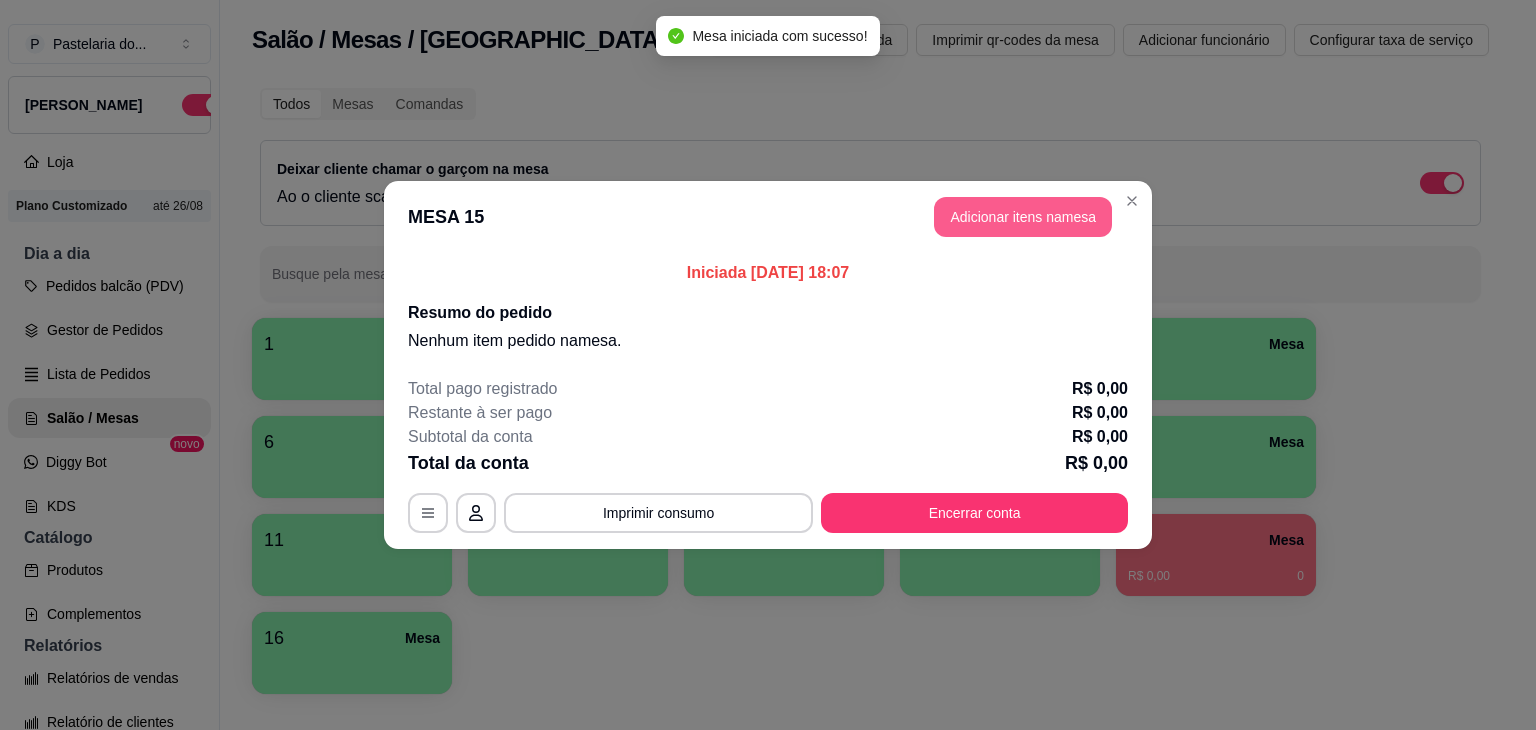 click on "Adicionar itens na  mesa" at bounding box center [1023, 217] 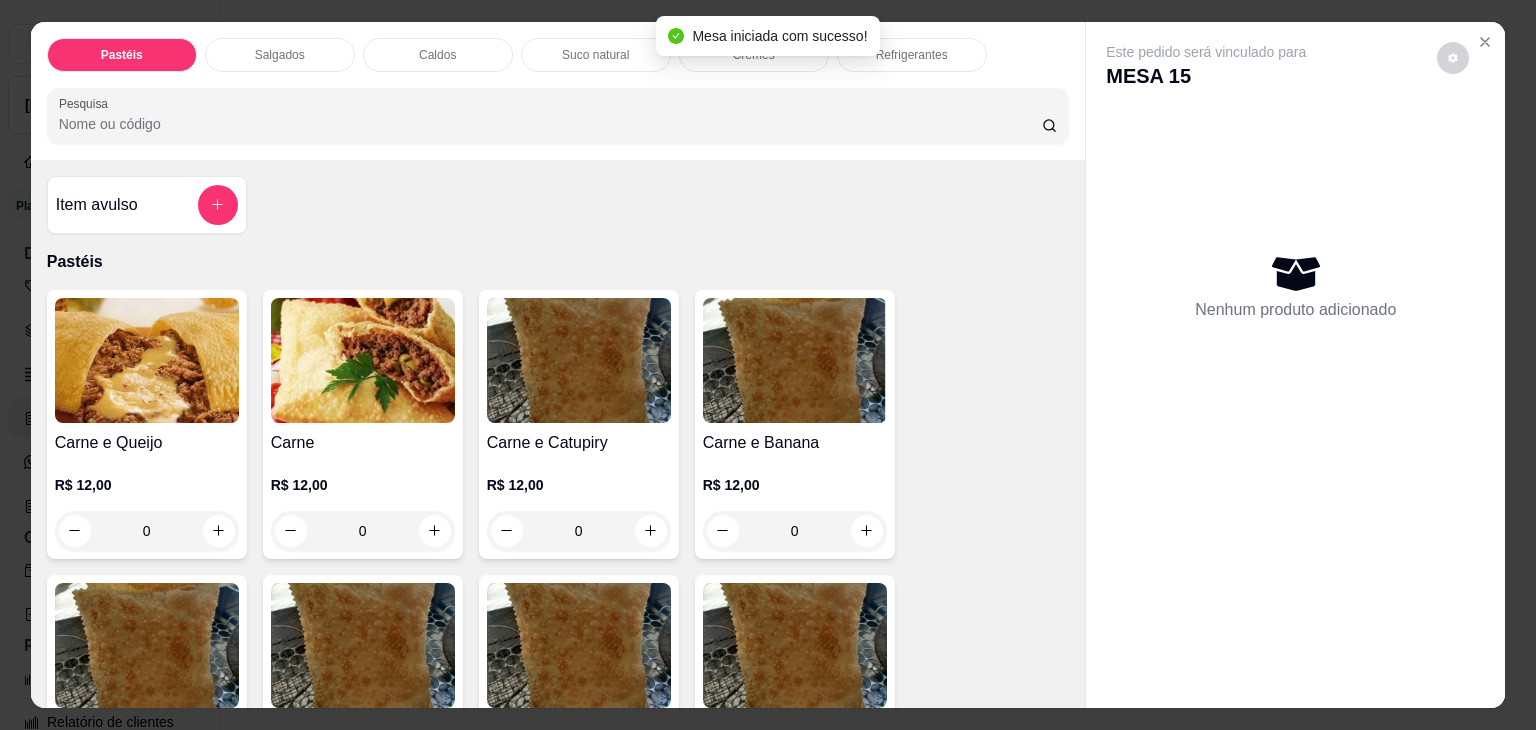 click on "Caldos" at bounding box center (438, 55) 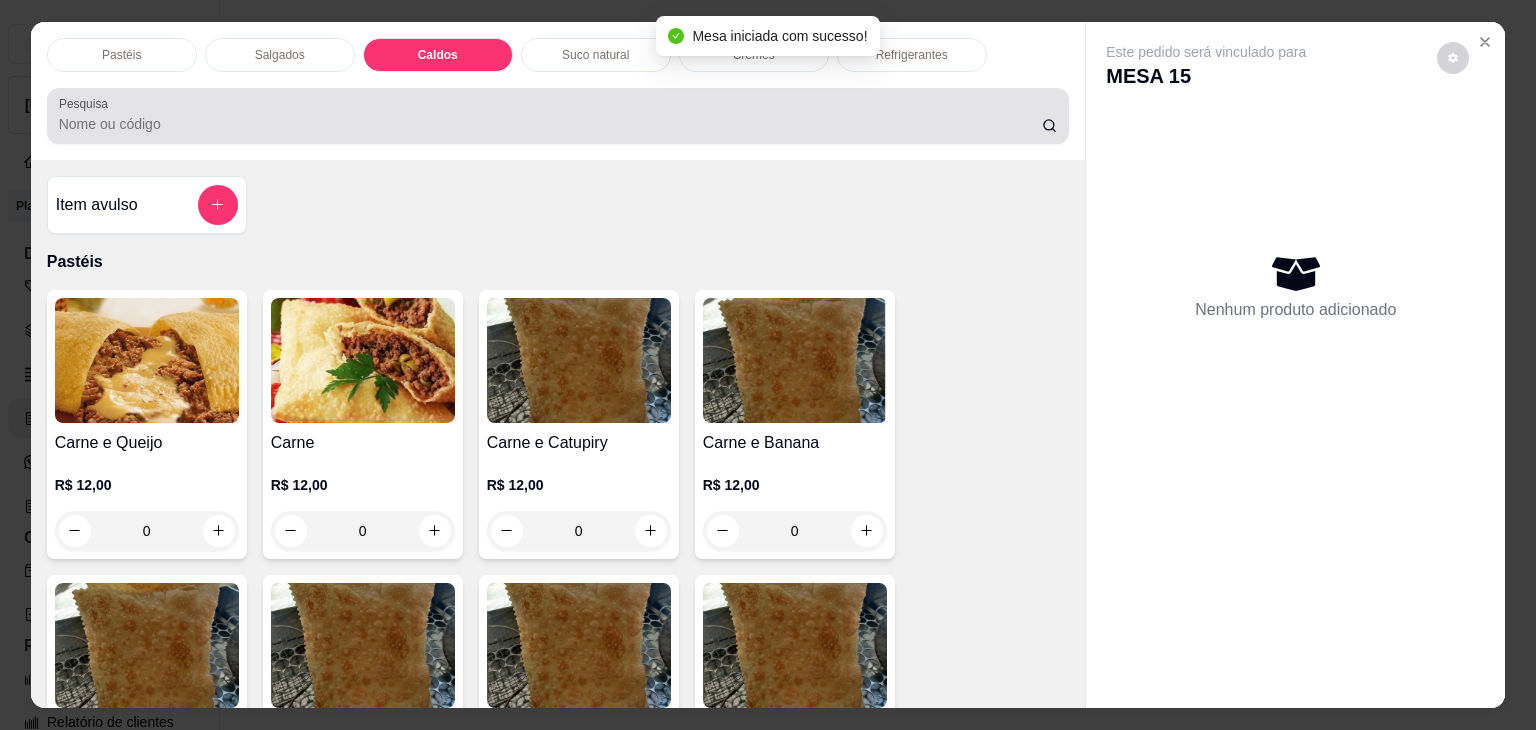 scroll, scrollTop: 2782, scrollLeft: 0, axis: vertical 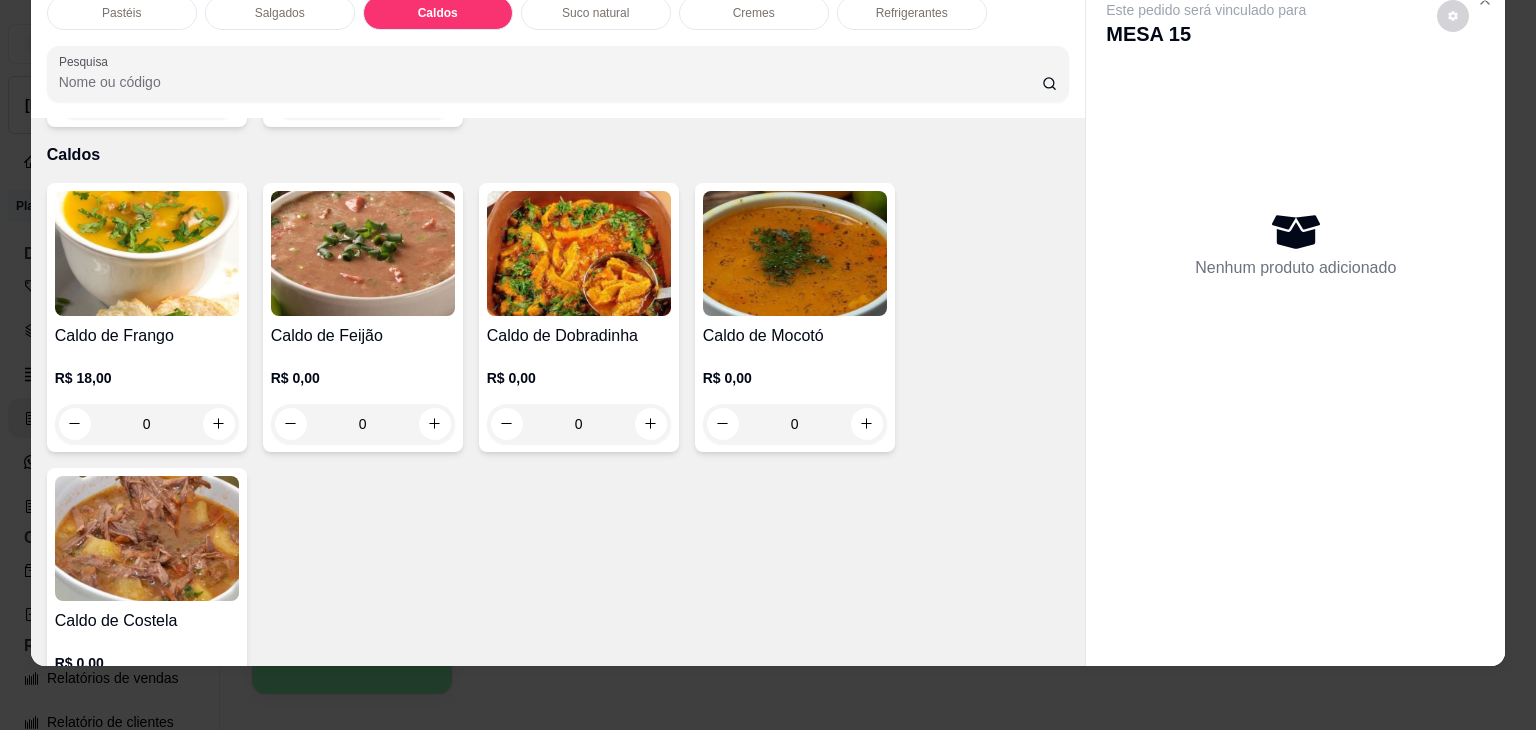 click on "0" at bounding box center [147, 424] 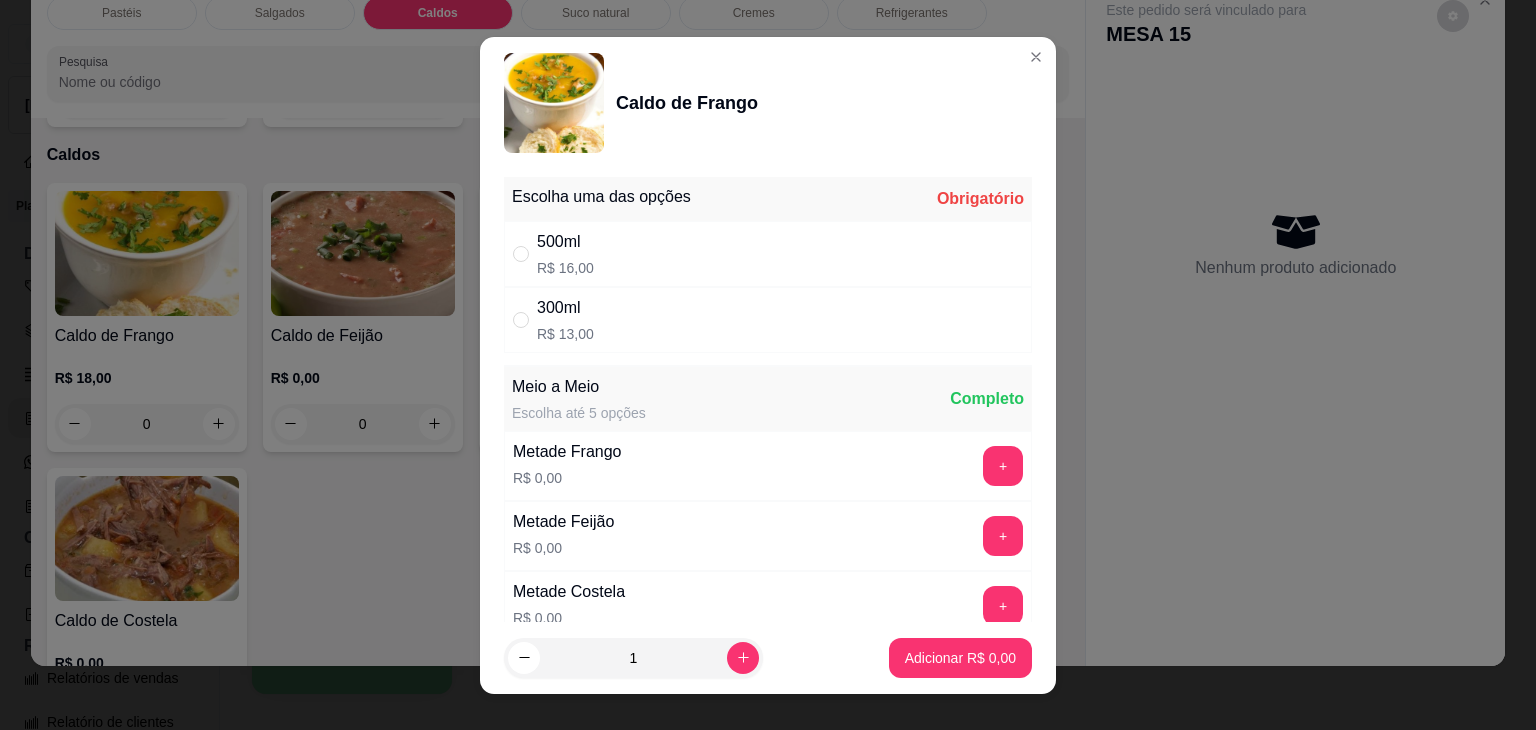 click on "500ml R$ 16,00" at bounding box center (768, 254) 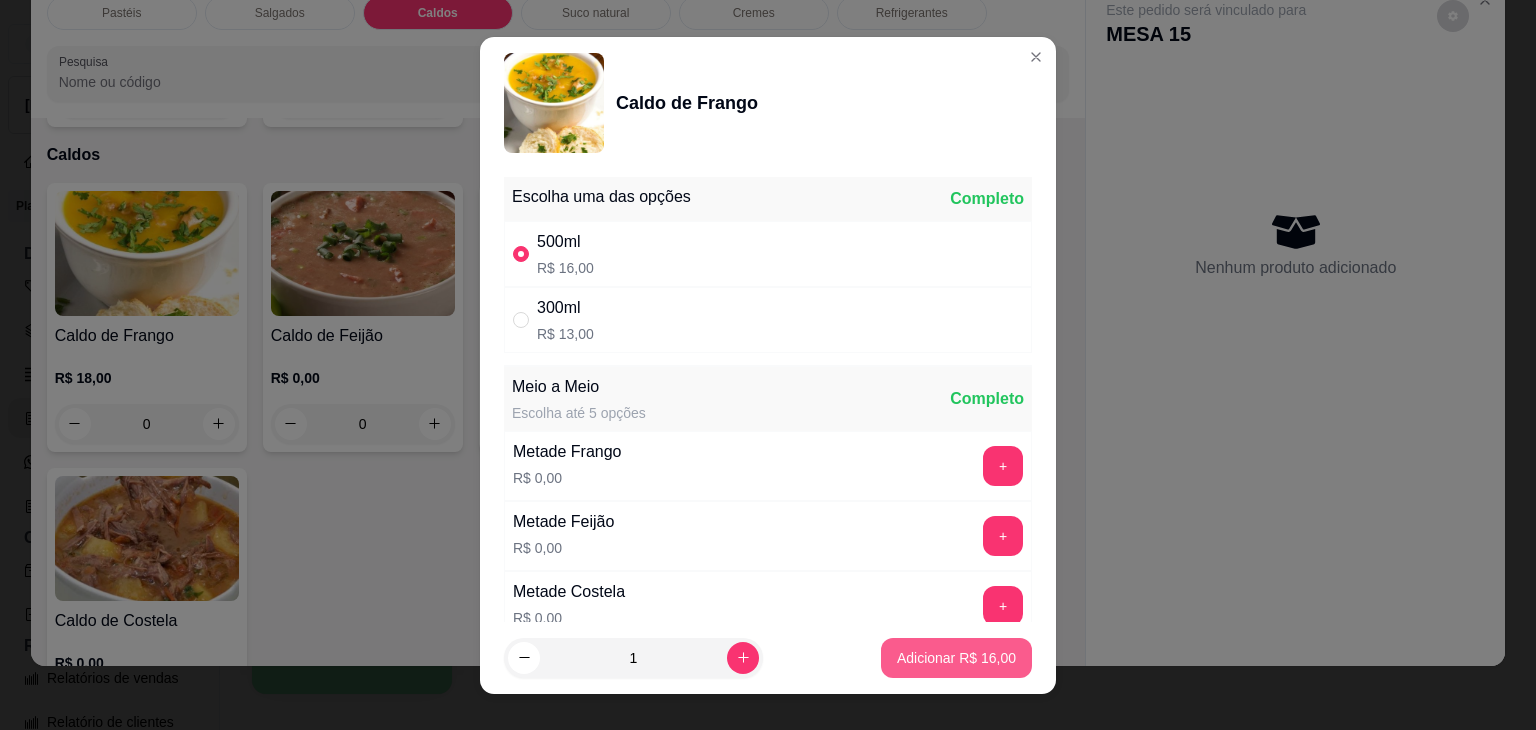 click on "Adicionar   R$ 16,00" at bounding box center [956, 658] 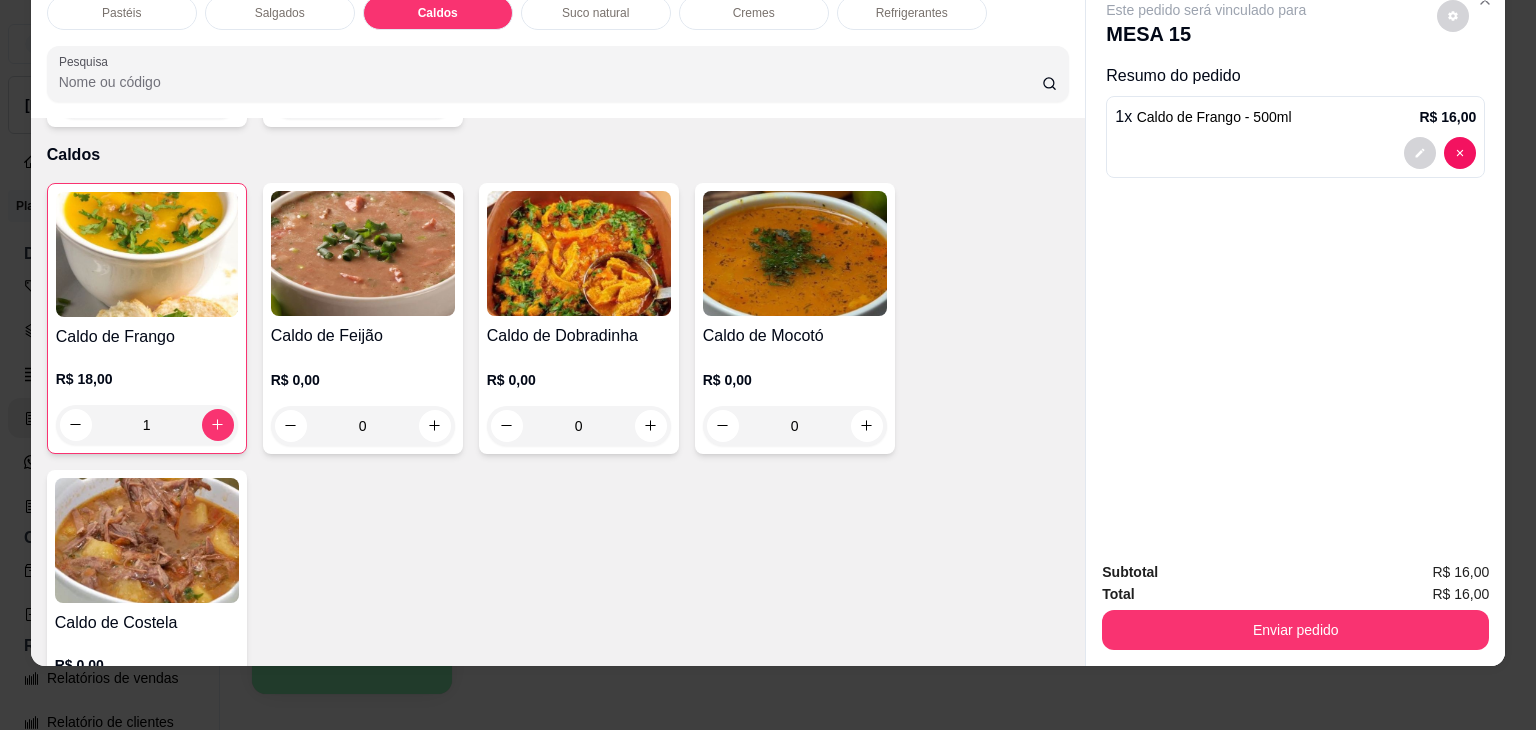 click on "0" at bounding box center (579, 426) 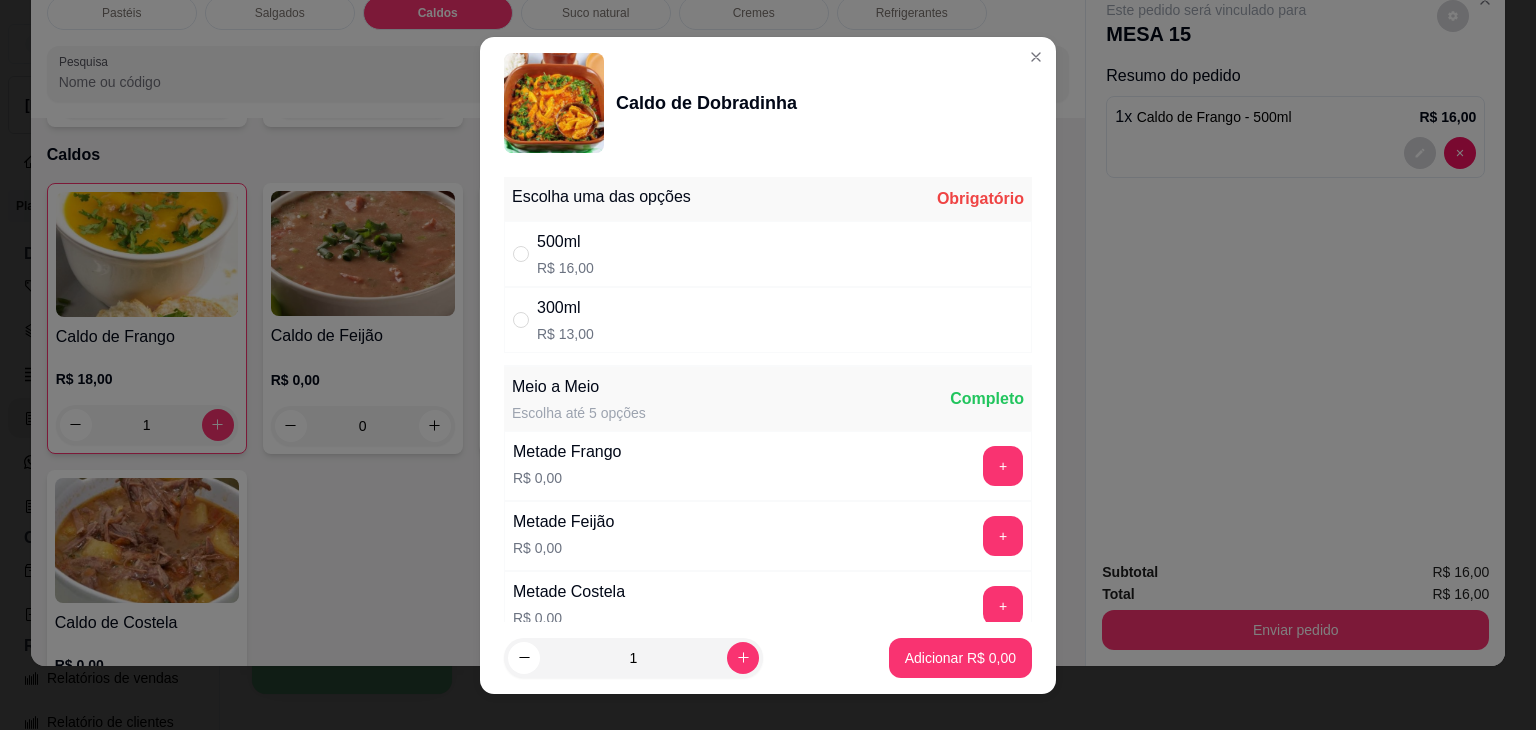 click on "500ml R$ 16,00" at bounding box center (768, 254) 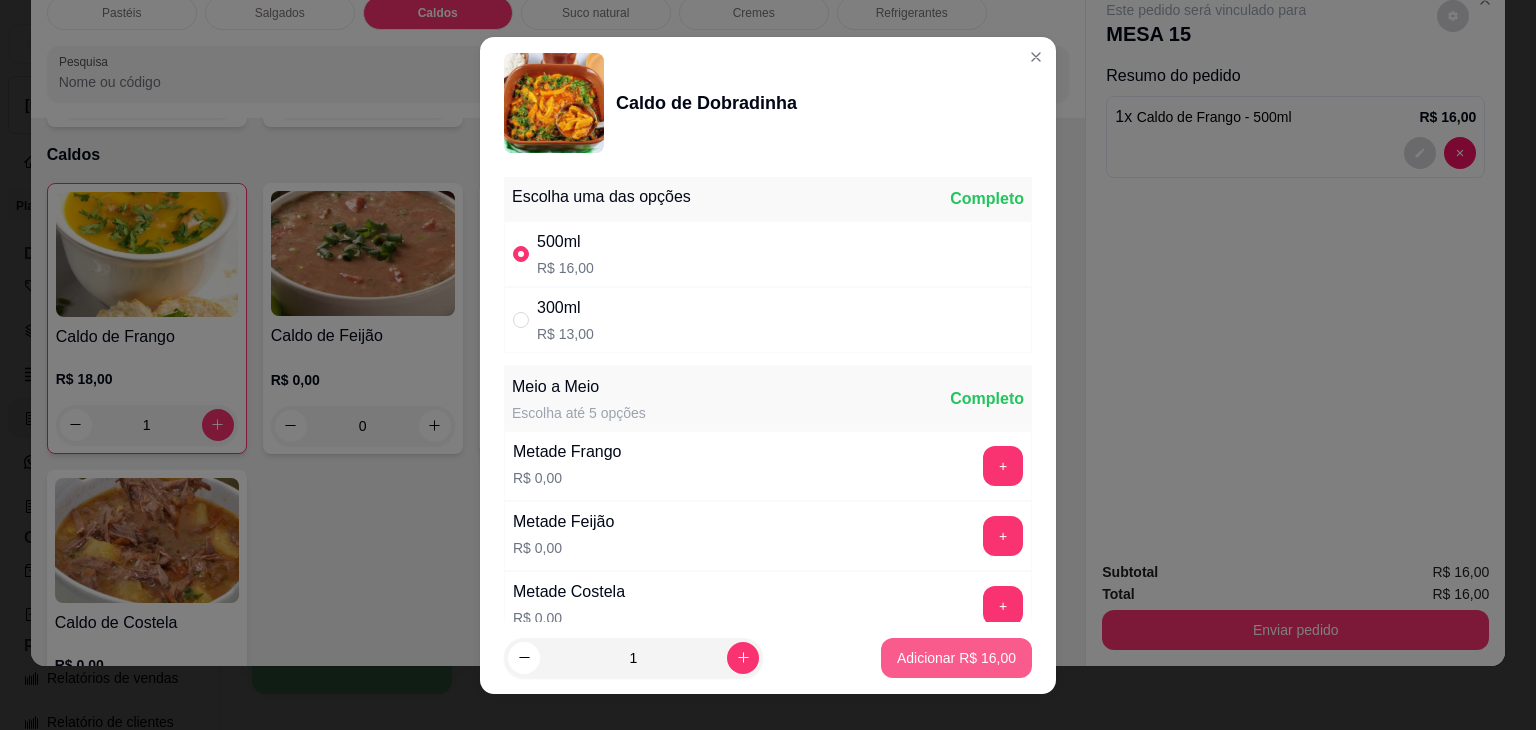 click on "Adicionar   R$ 16,00" at bounding box center [956, 658] 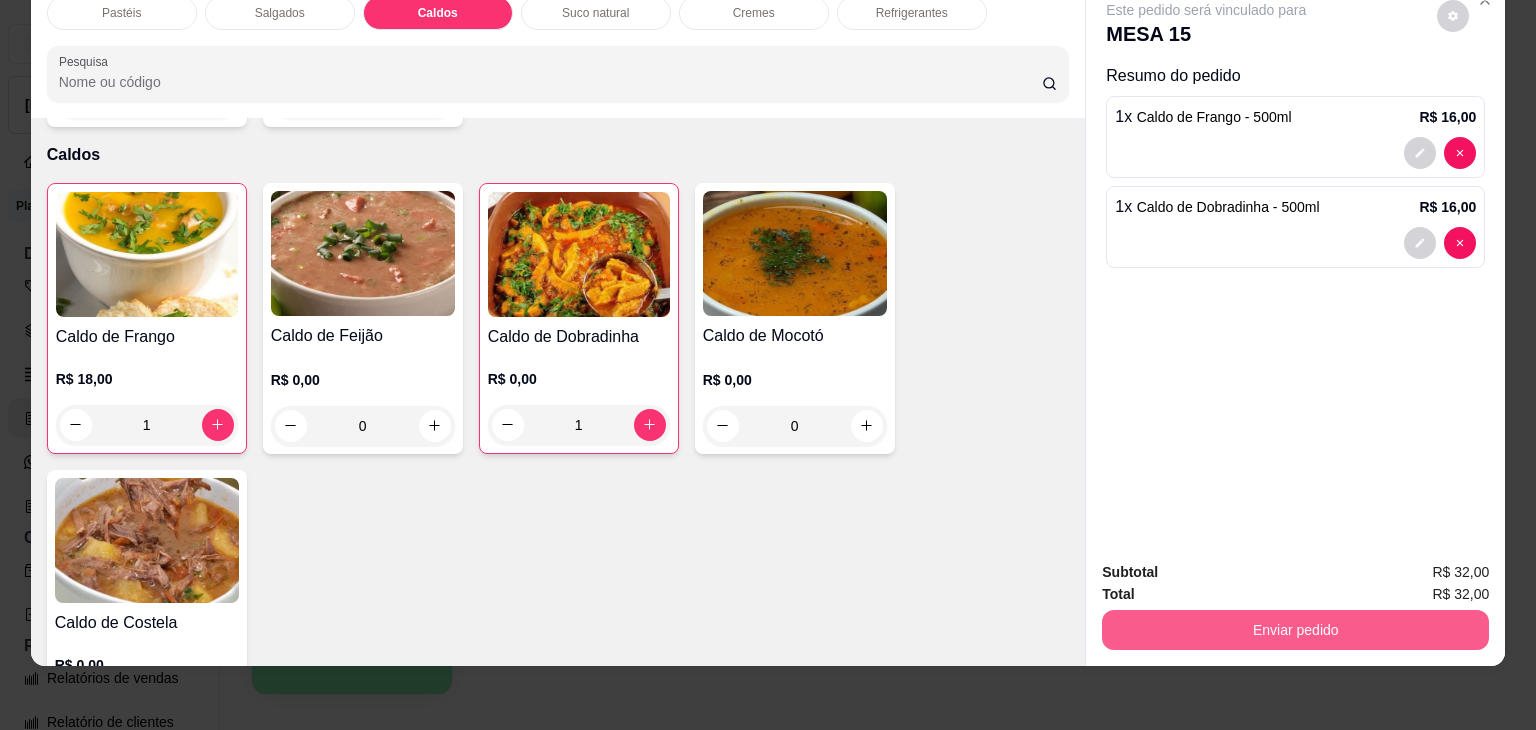 click on "Enviar pedido" at bounding box center (1295, 630) 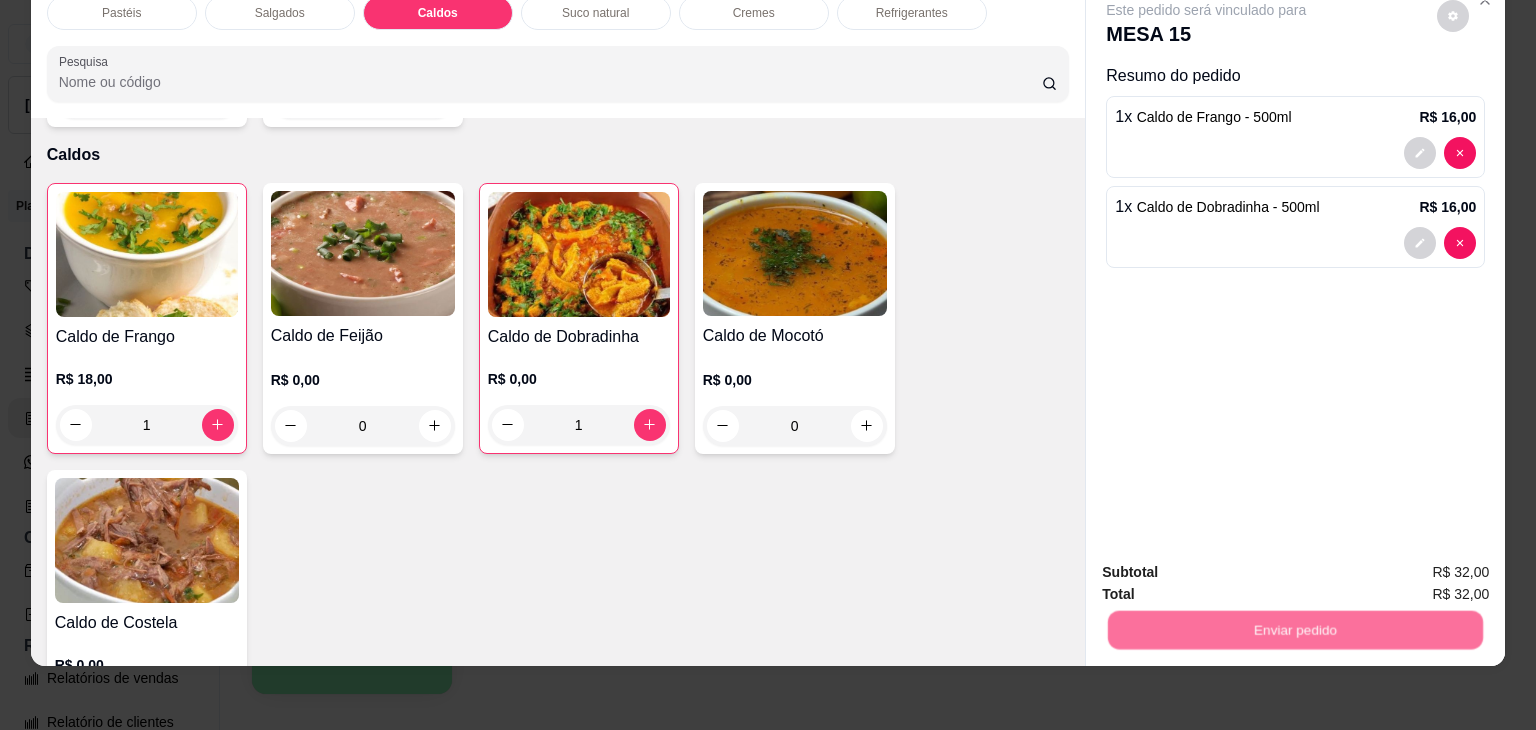 click on "Não registrar e enviar pedido" at bounding box center (1229, 564) 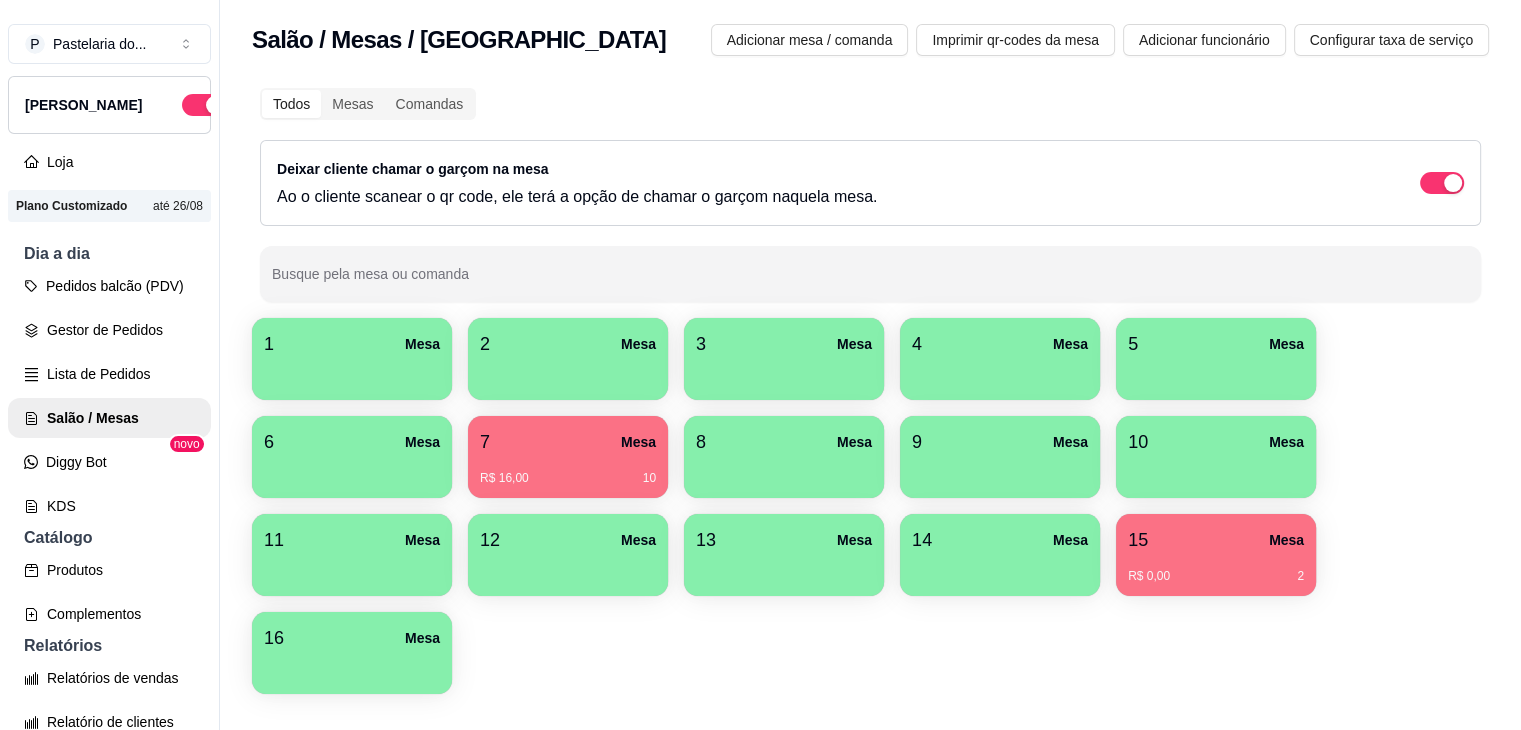 click on "1 Mesa 2 Mesa 3 Mesa 4 Mesa 5 Mesa 6 Mesa 7 Mesa R$ 16,00 10 8 Mesa 9 Mesa 10 Mesa 11 [GEOGRAPHIC_DATA]$ 0,00 2 16 Mesa" at bounding box center [870, 506] 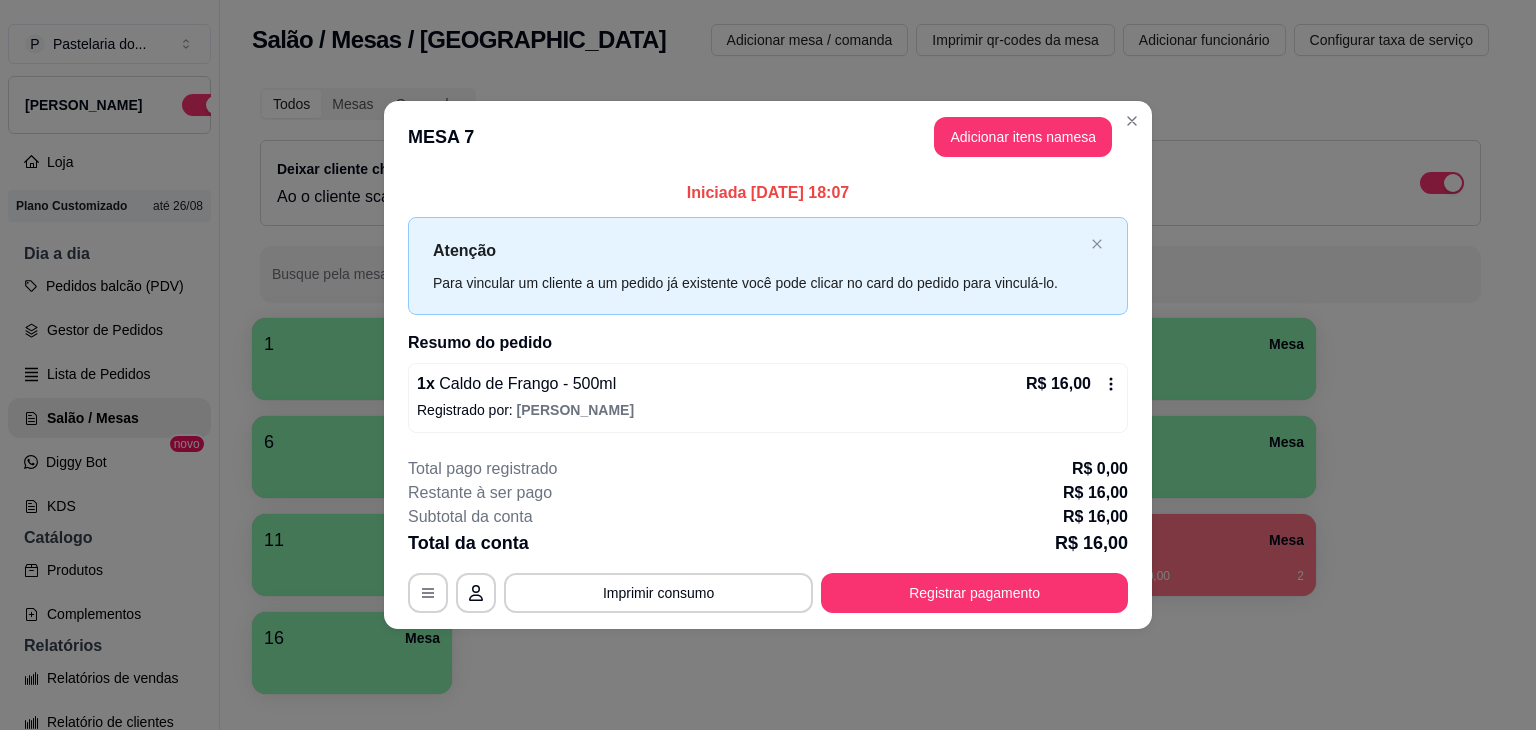 click on "**********" at bounding box center [768, 535] 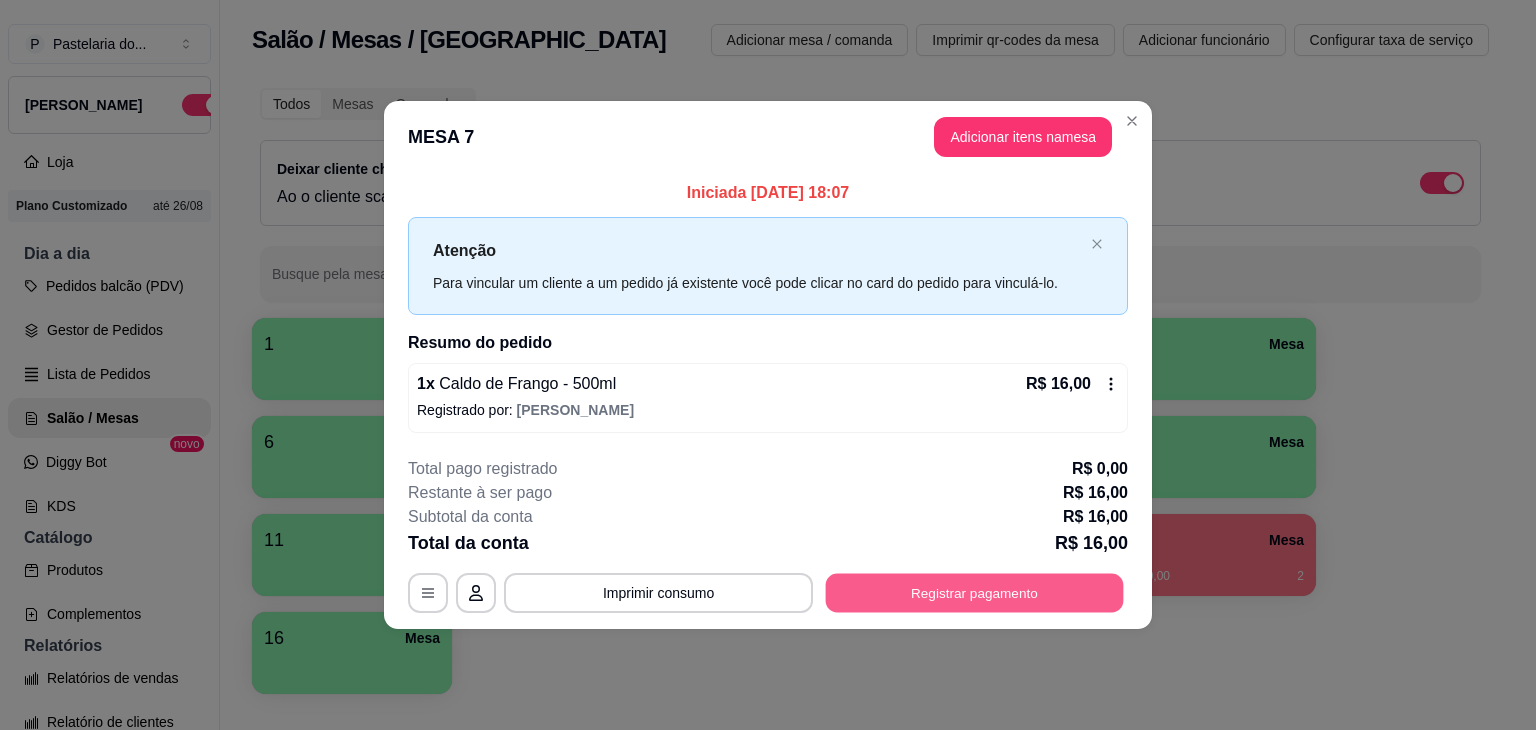 click on "Registrar pagamento" at bounding box center (975, 592) 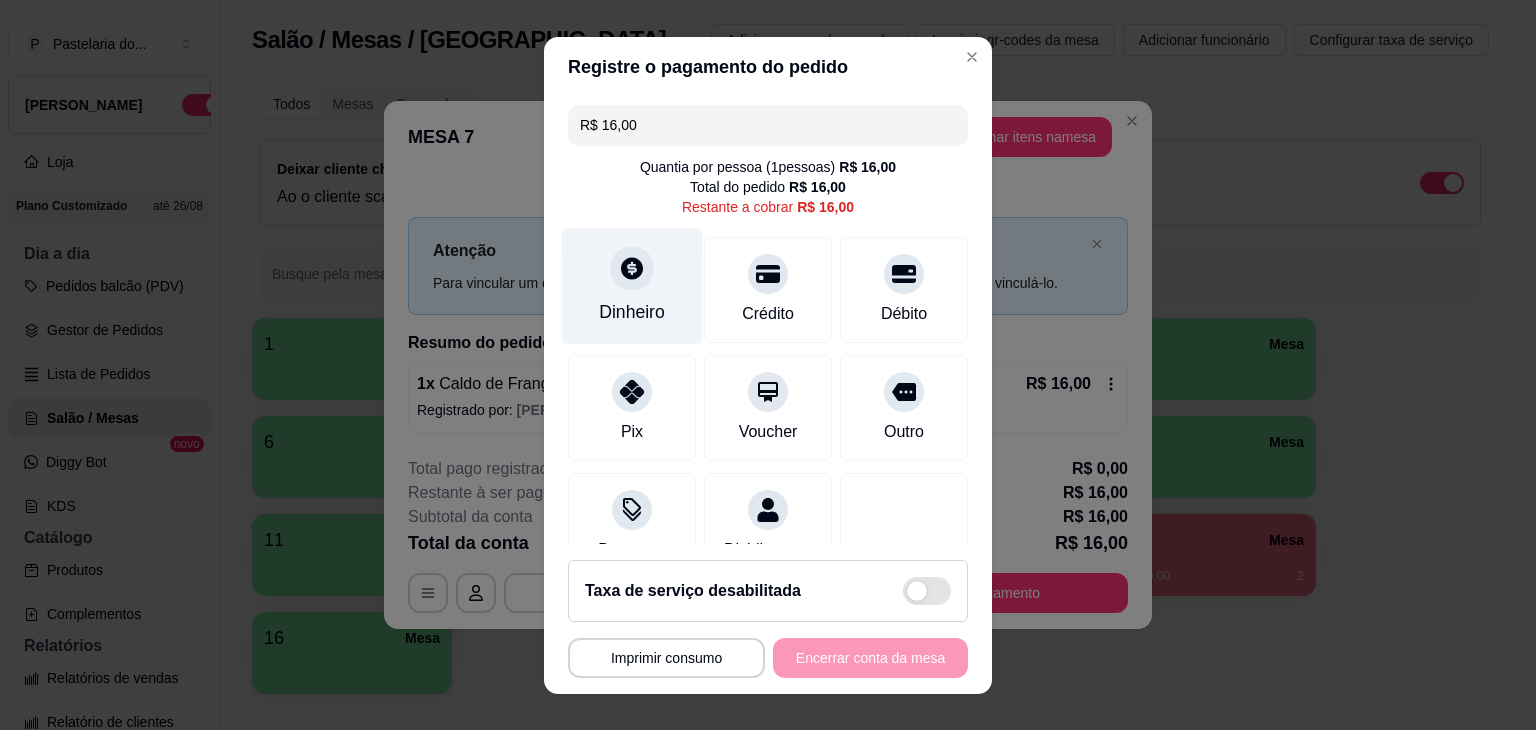 click 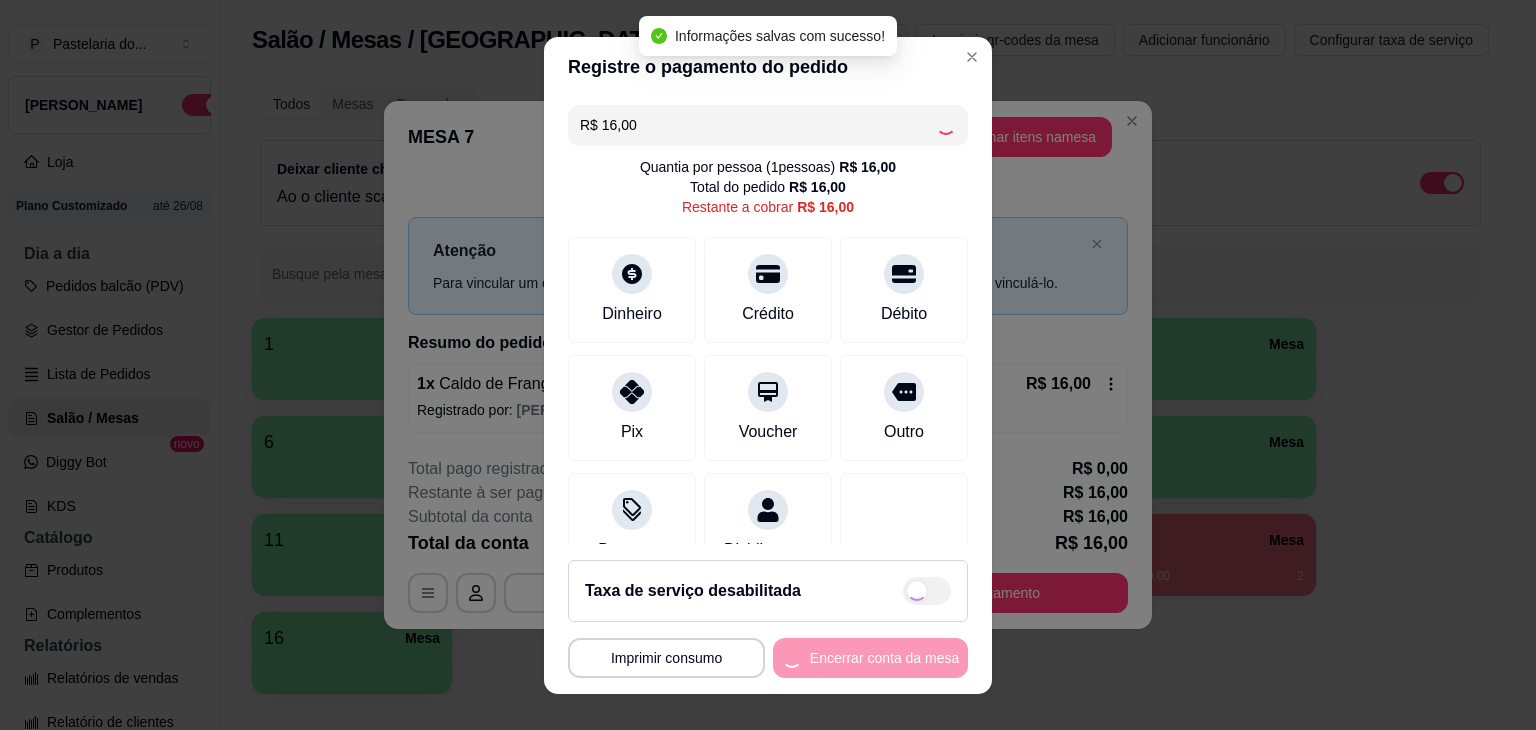 type on "R$ 0,00" 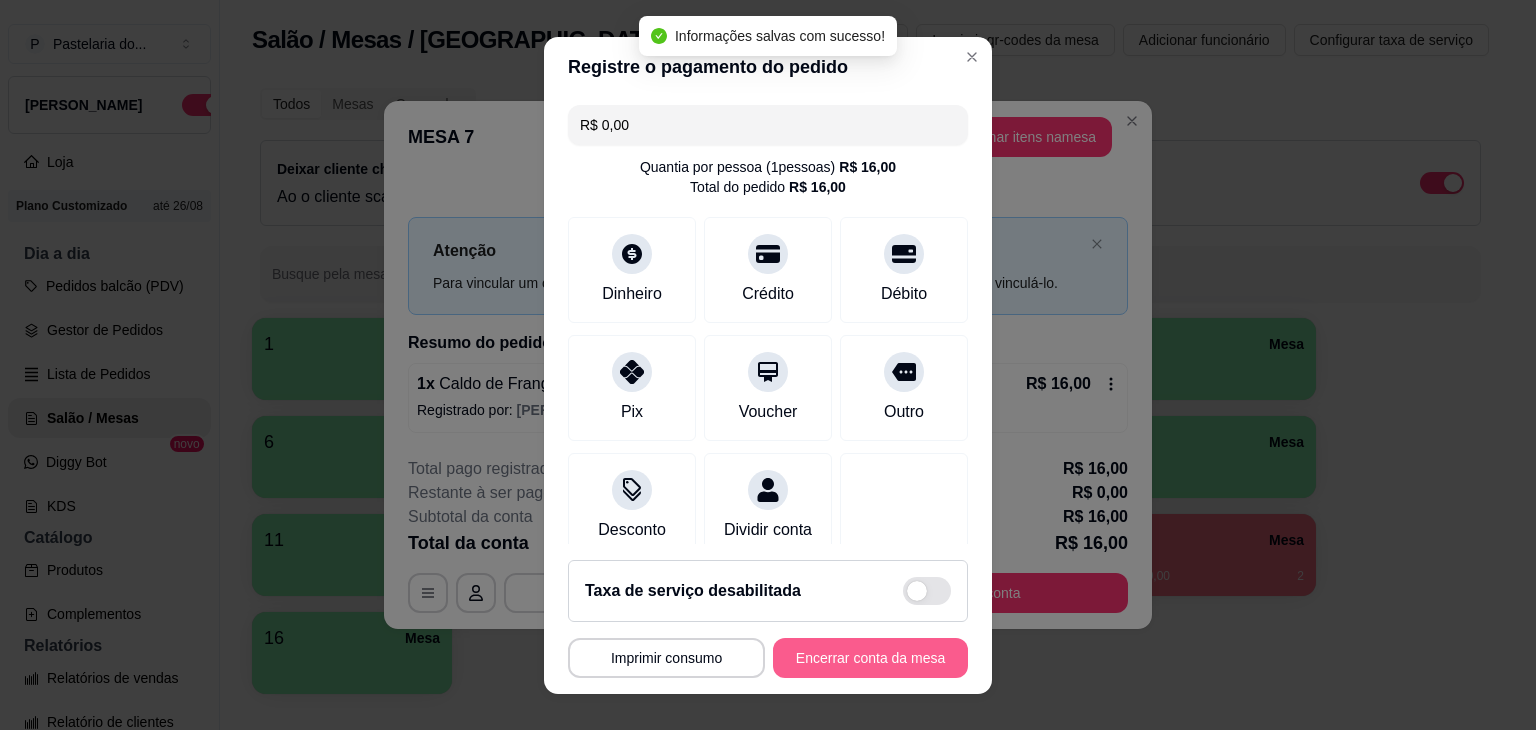 click on "Encerrar conta da mesa" at bounding box center [870, 658] 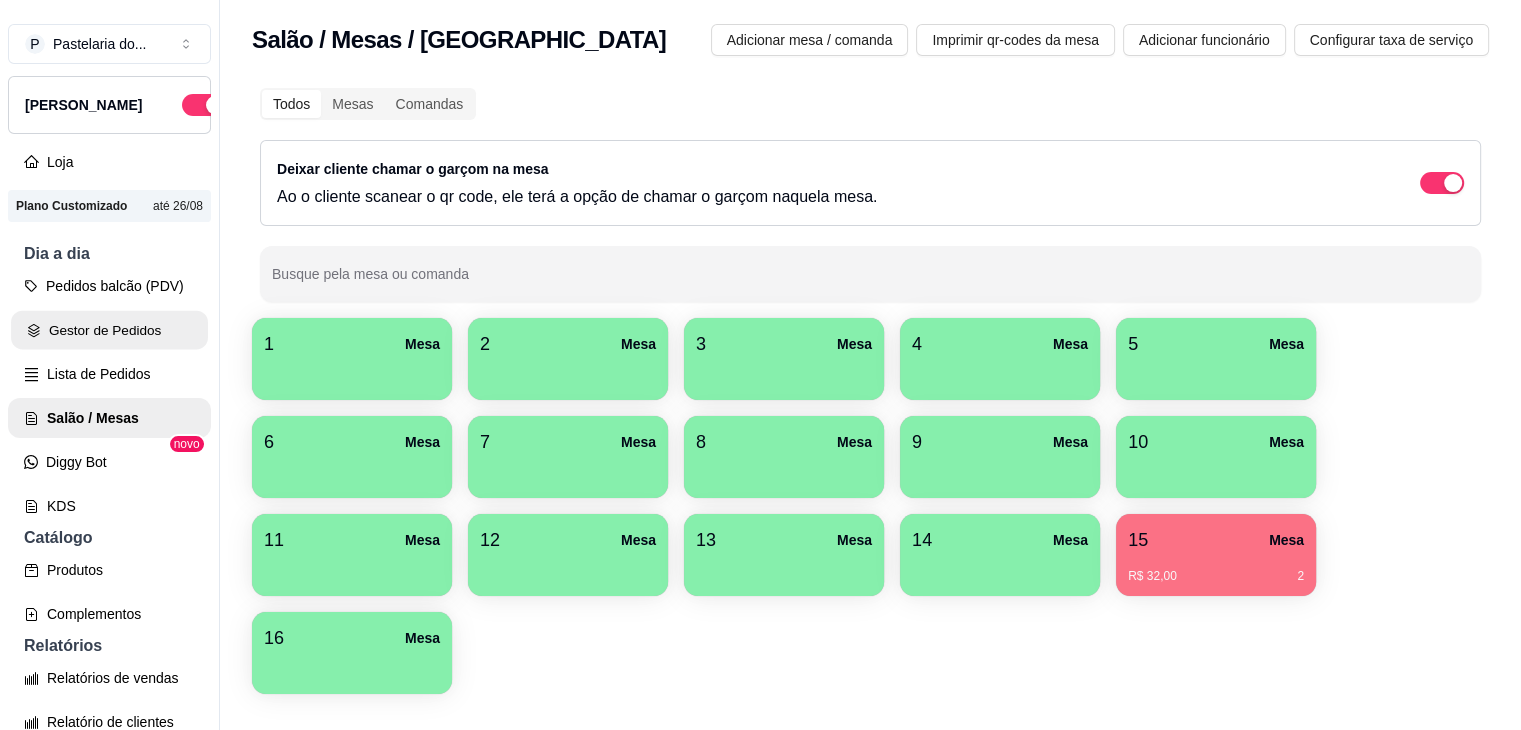 click on "Gestor de Pedidos" at bounding box center (109, 330) 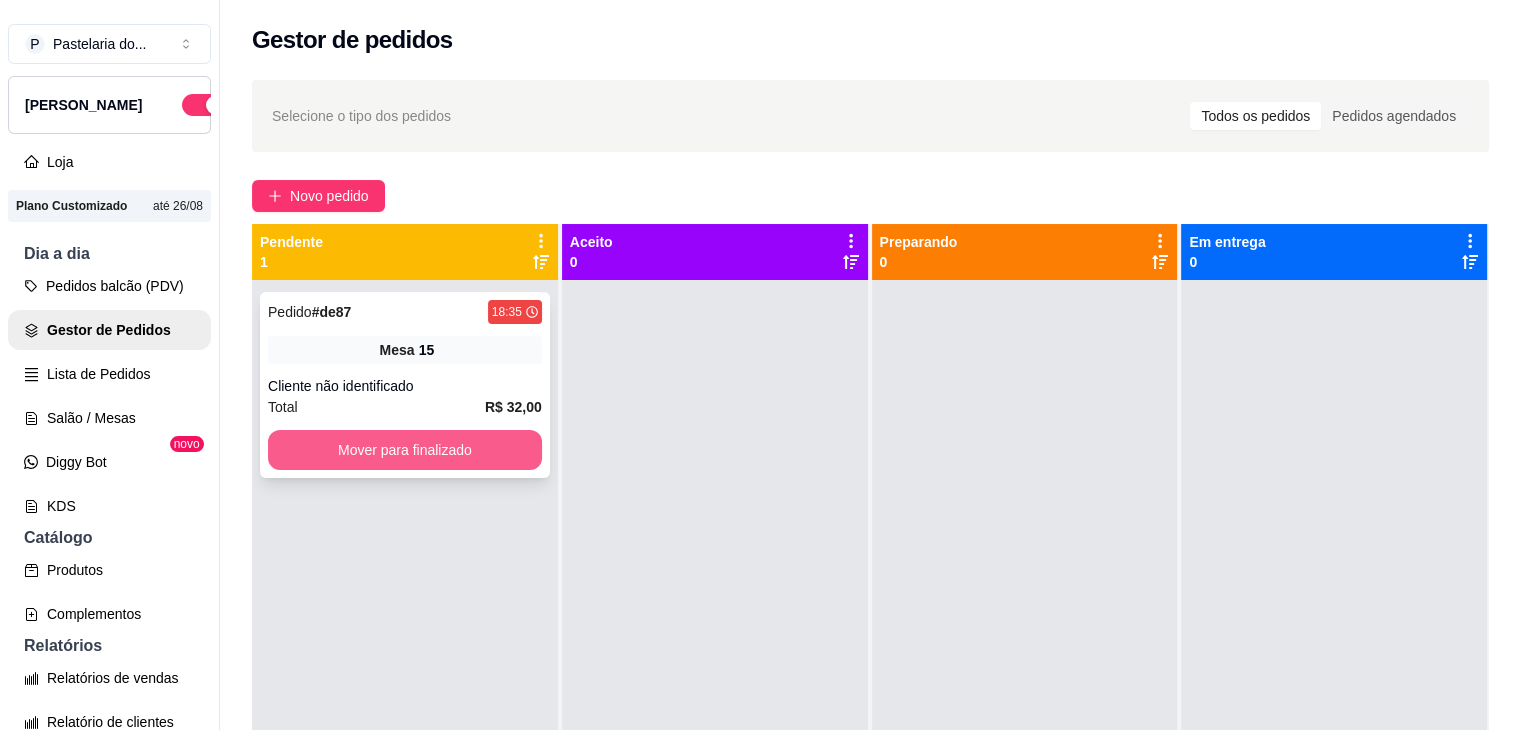 click on "Mover para finalizado" at bounding box center (405, 450) 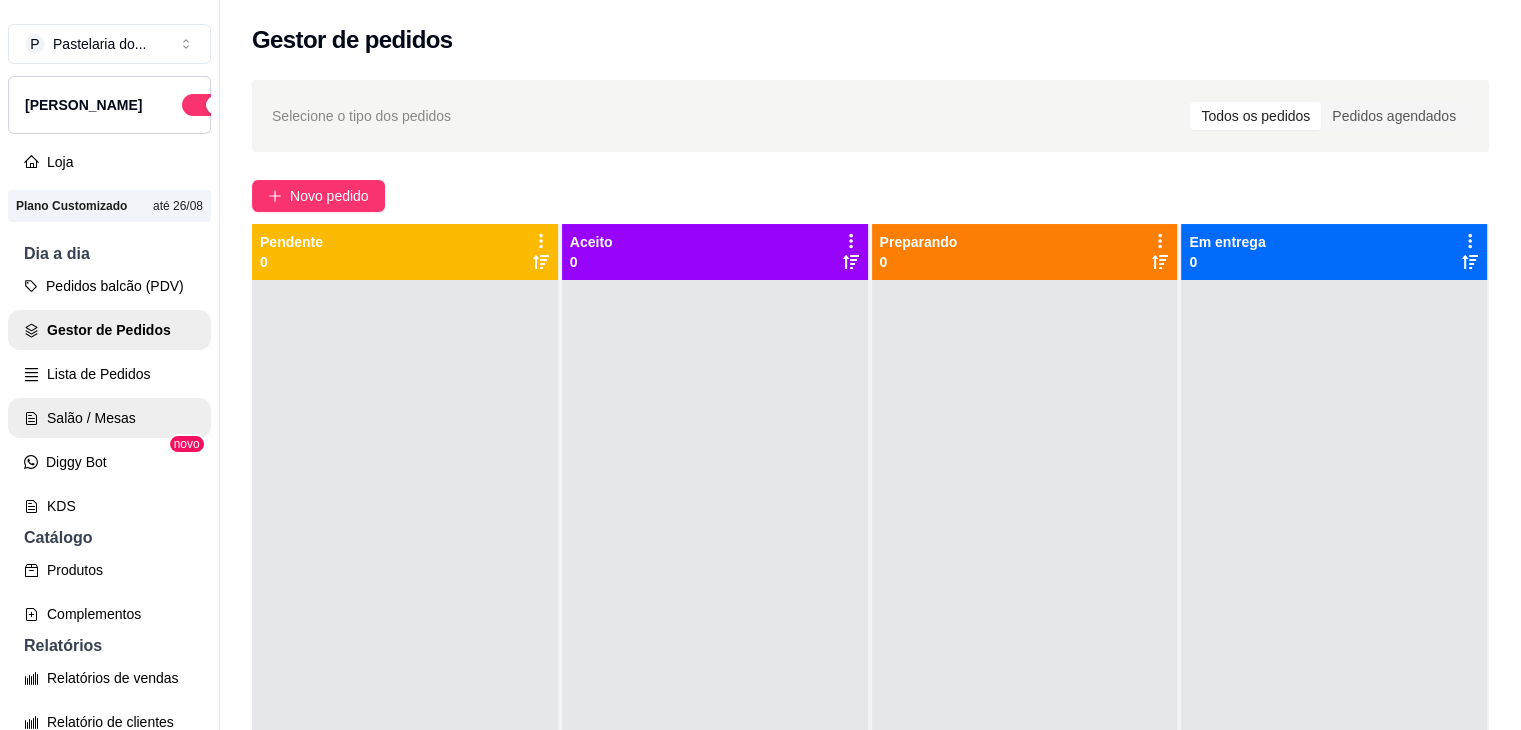 click on "Salão / Mesas" at bounding box center (109, 418) 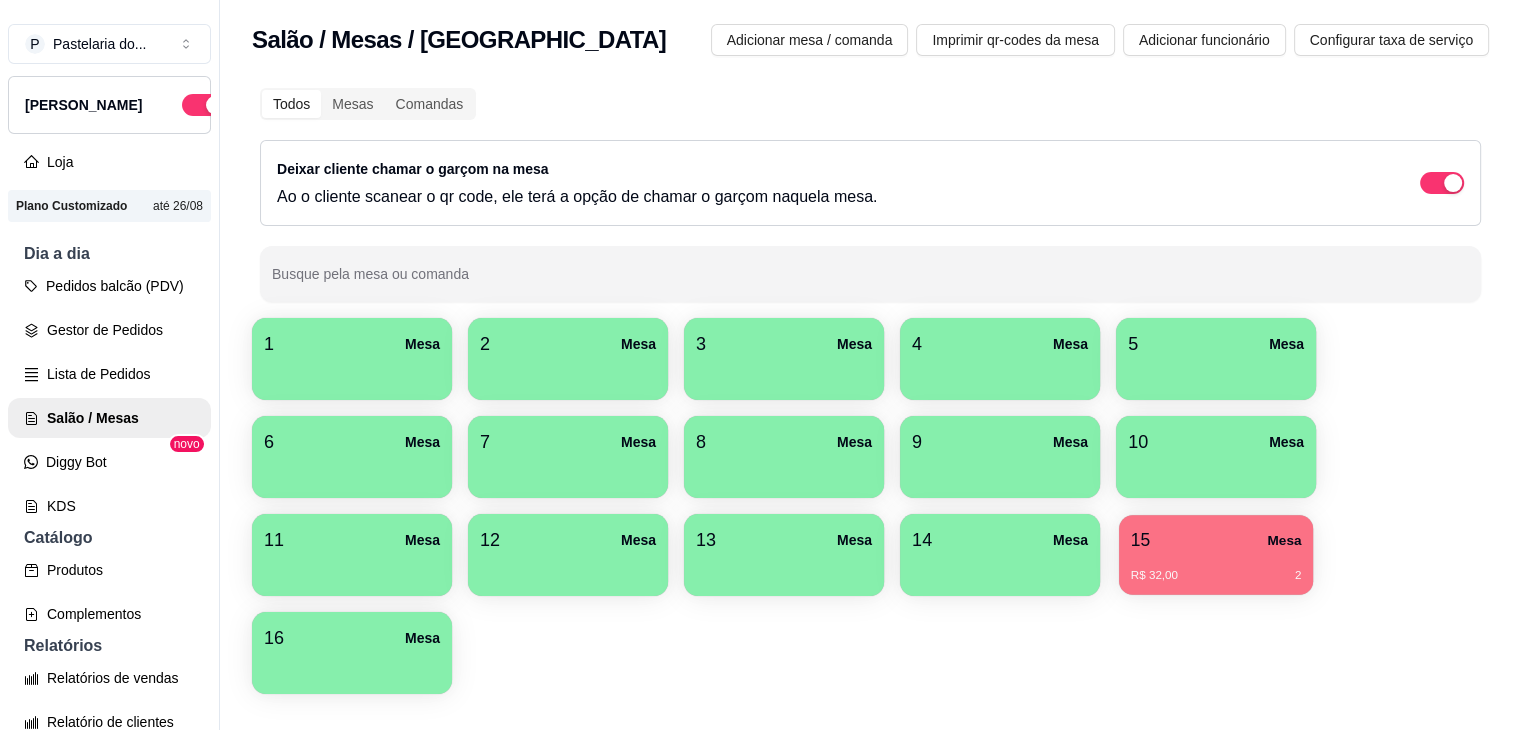 click on "R$ 32,00 2" at bounding box center (1216, 568) 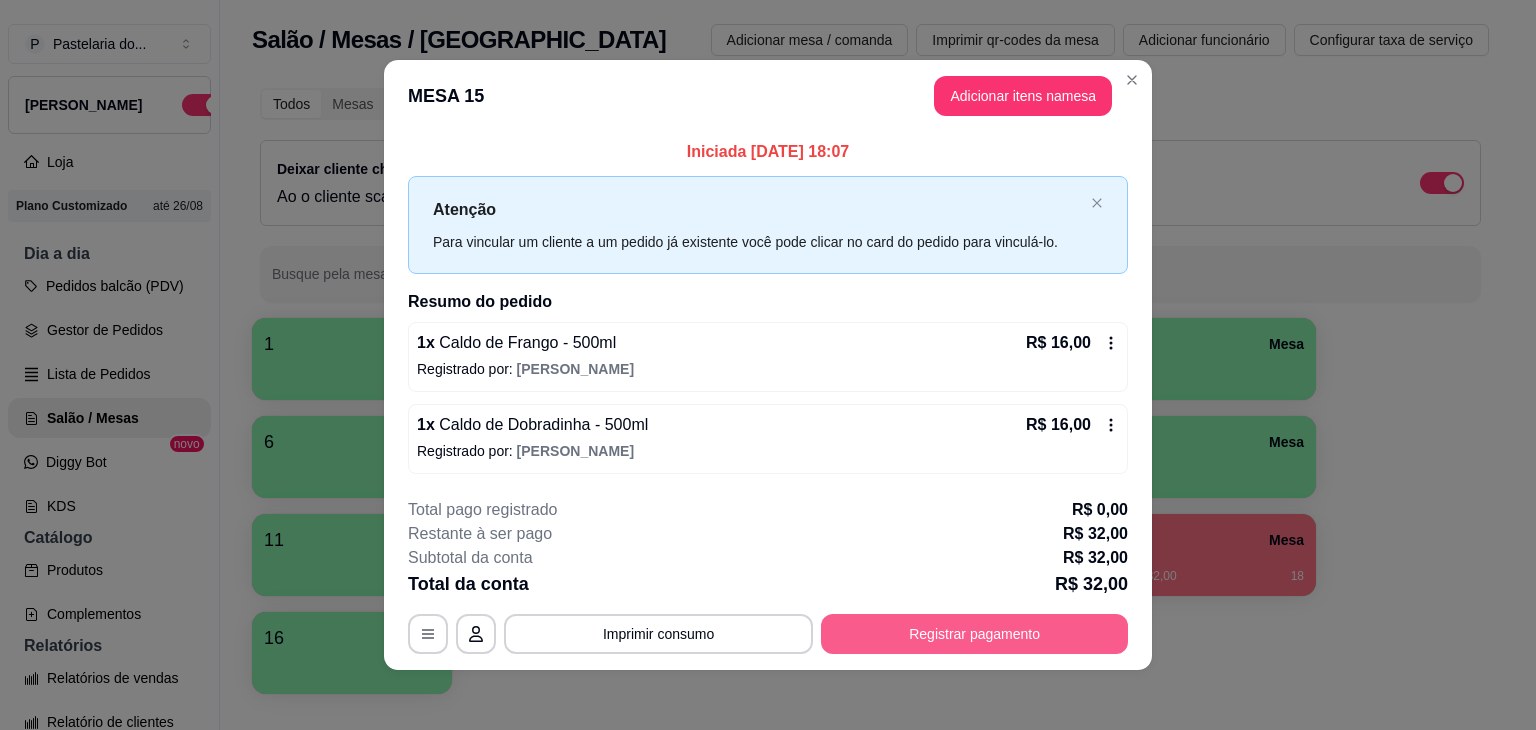 click on "Registrar pagamento" at bounding box center (974, 634) 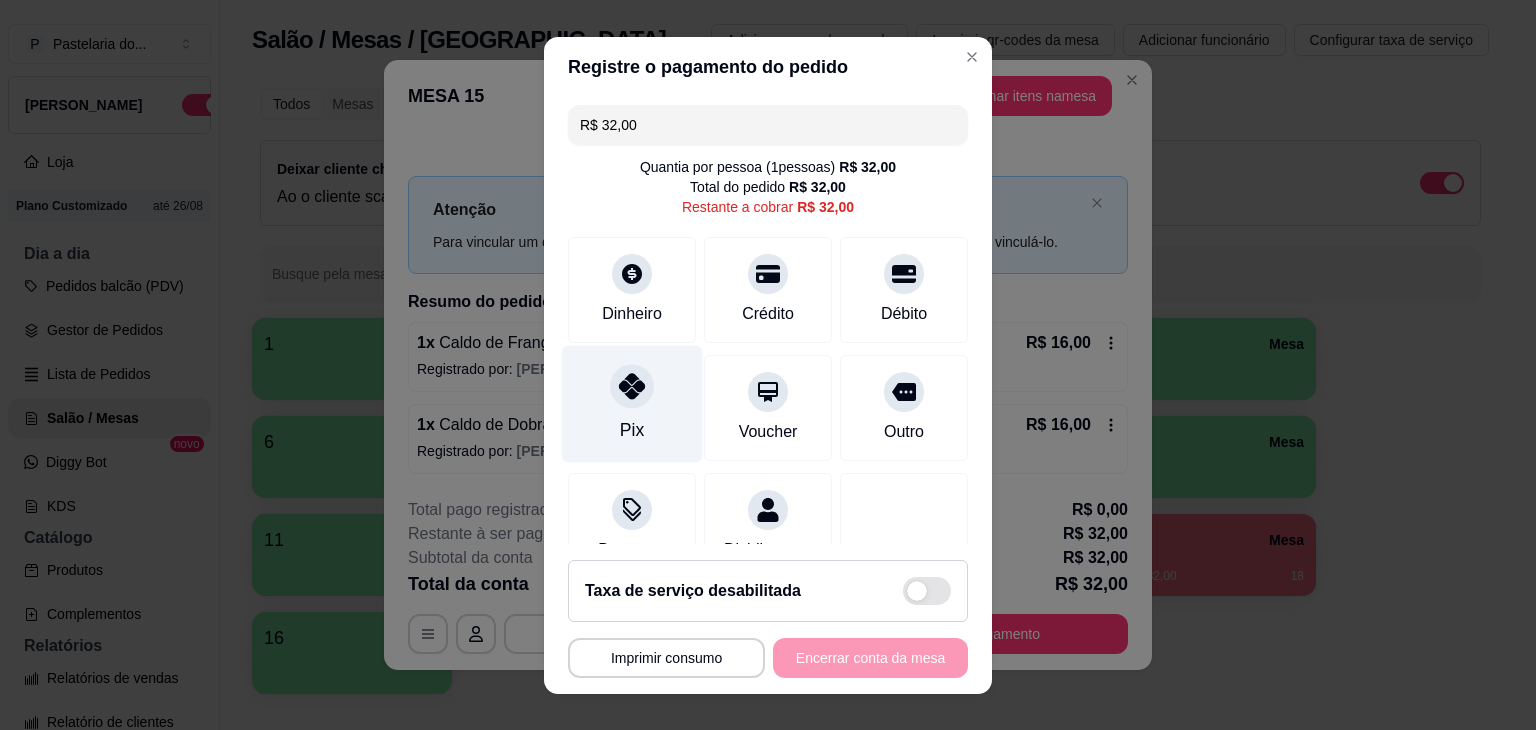 click 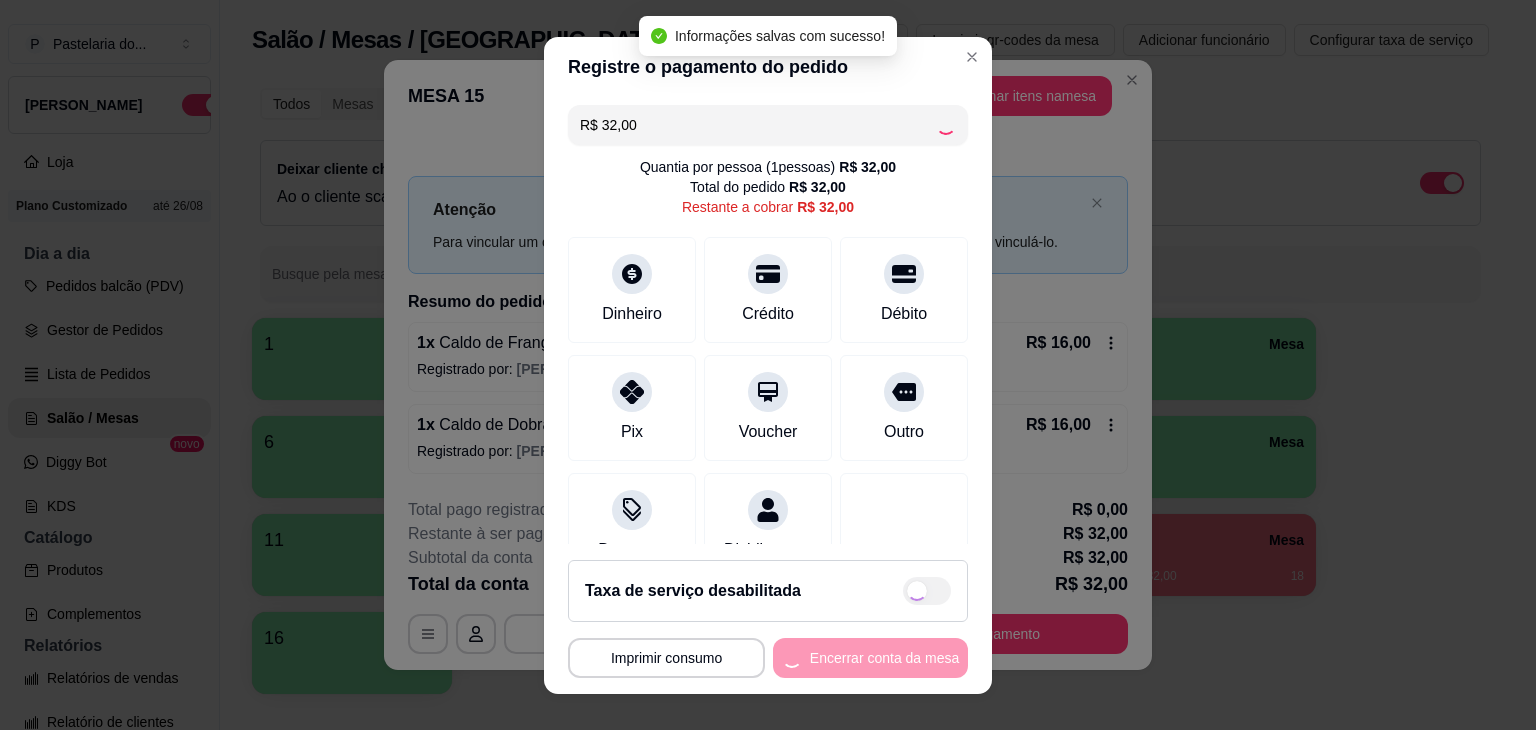 type on "R$ 0,00" 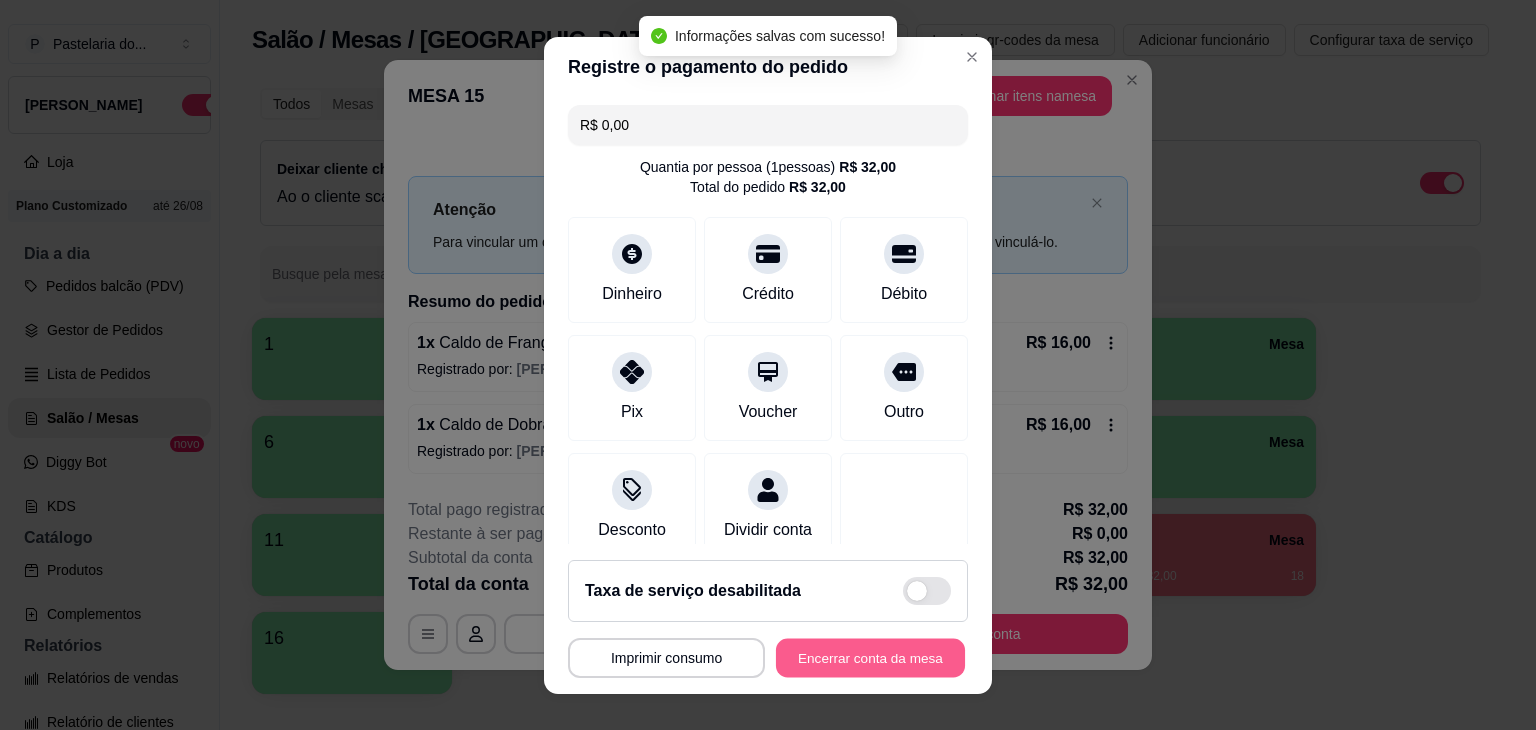 click on "Encerrar conta da mesa" at bounding box center [870, 657] 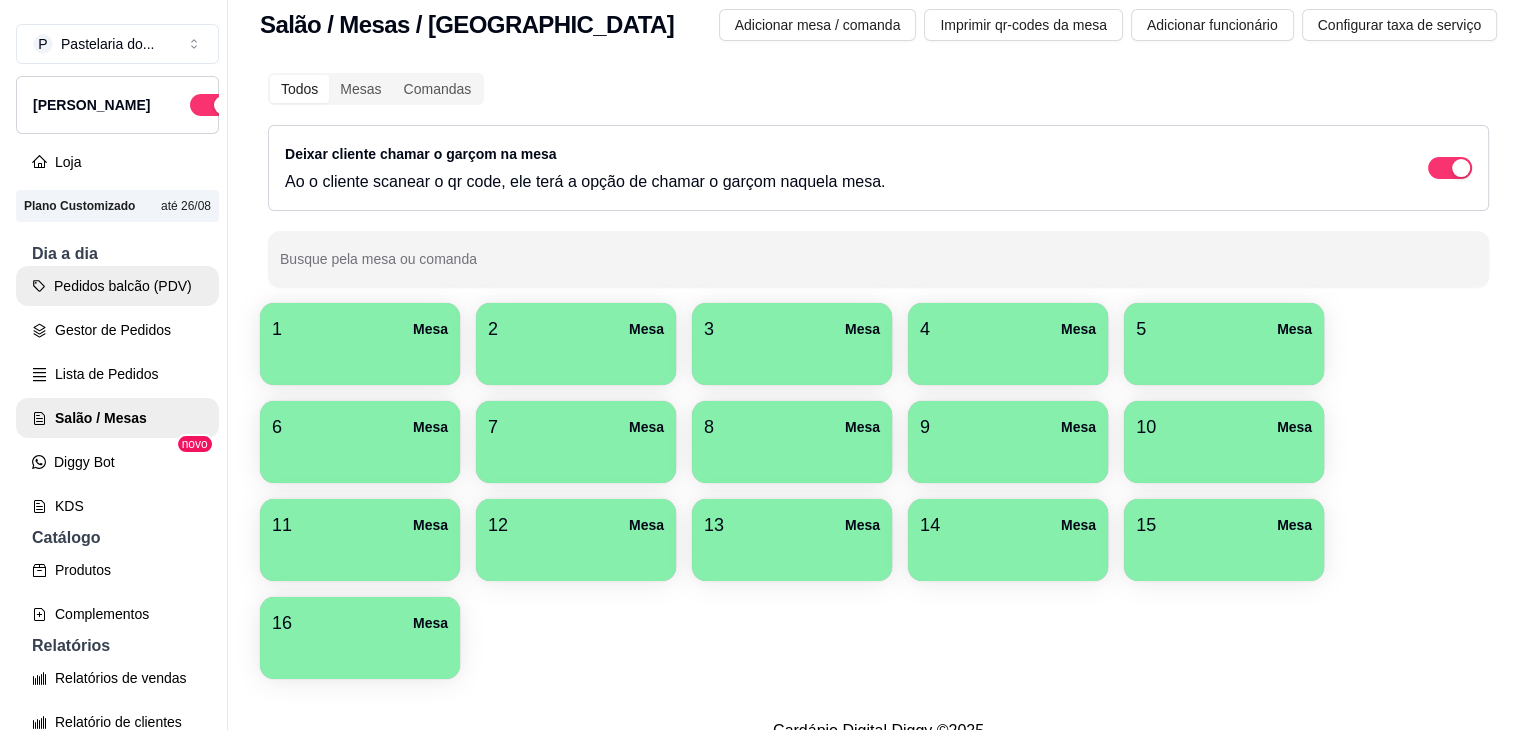 scroll, scrollTop: 59, scrollLeft: 0, axis: vertical 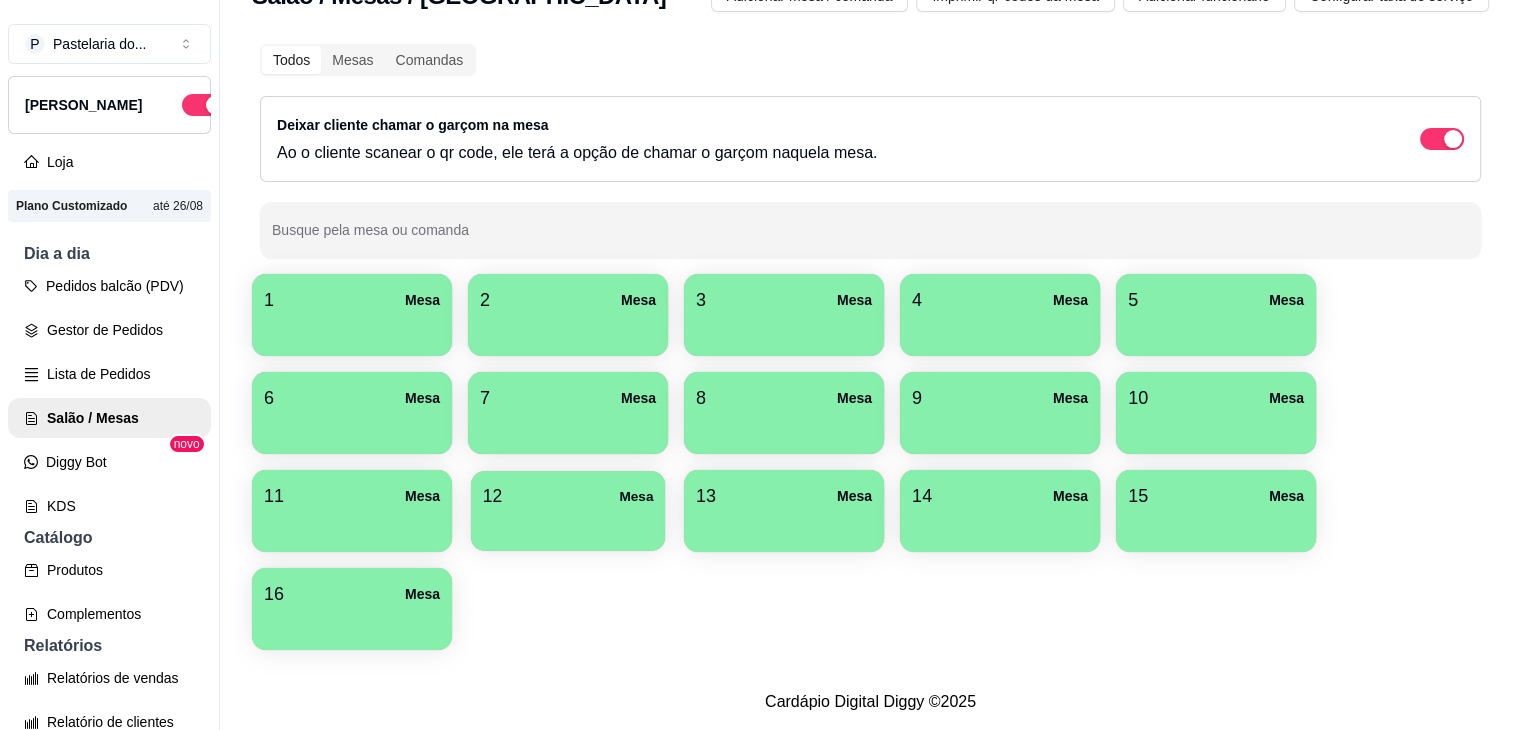 click on "12 Mesa" at bounding box center (568, 496) 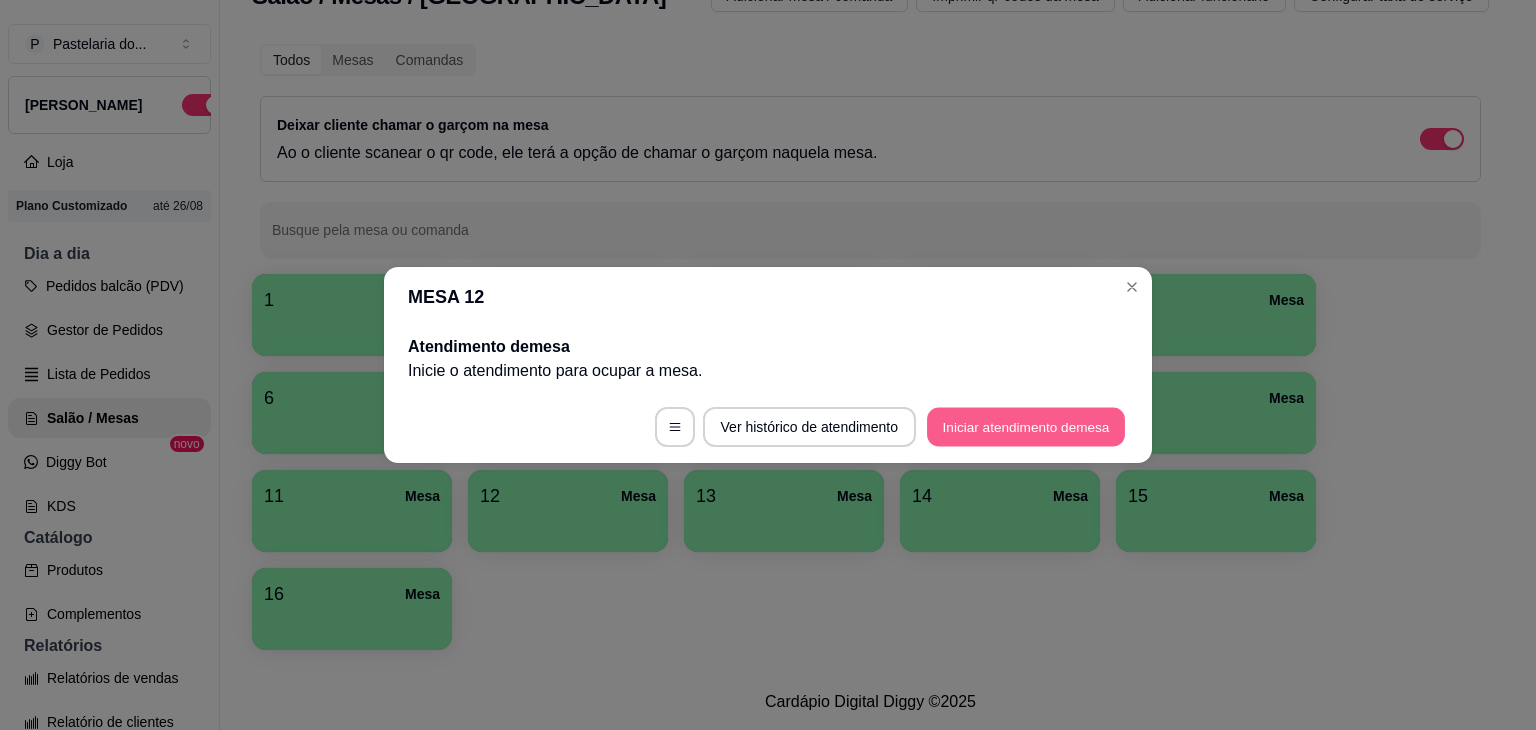click on "Iniciar atendimento de  mesa" at bounding box center [1026, 427] 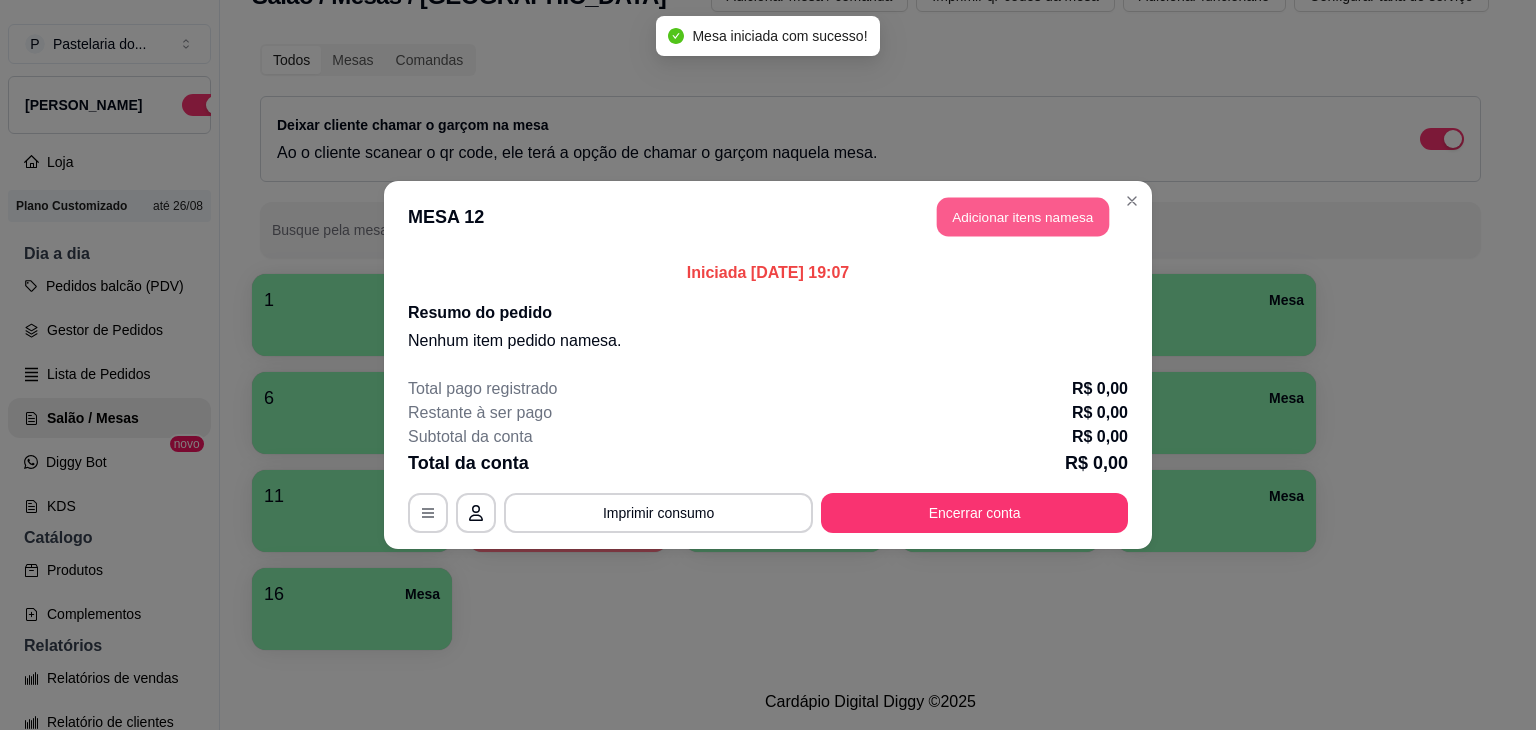 click on "Adicionar itens na  mesa" at bounding box center (1023, 217) 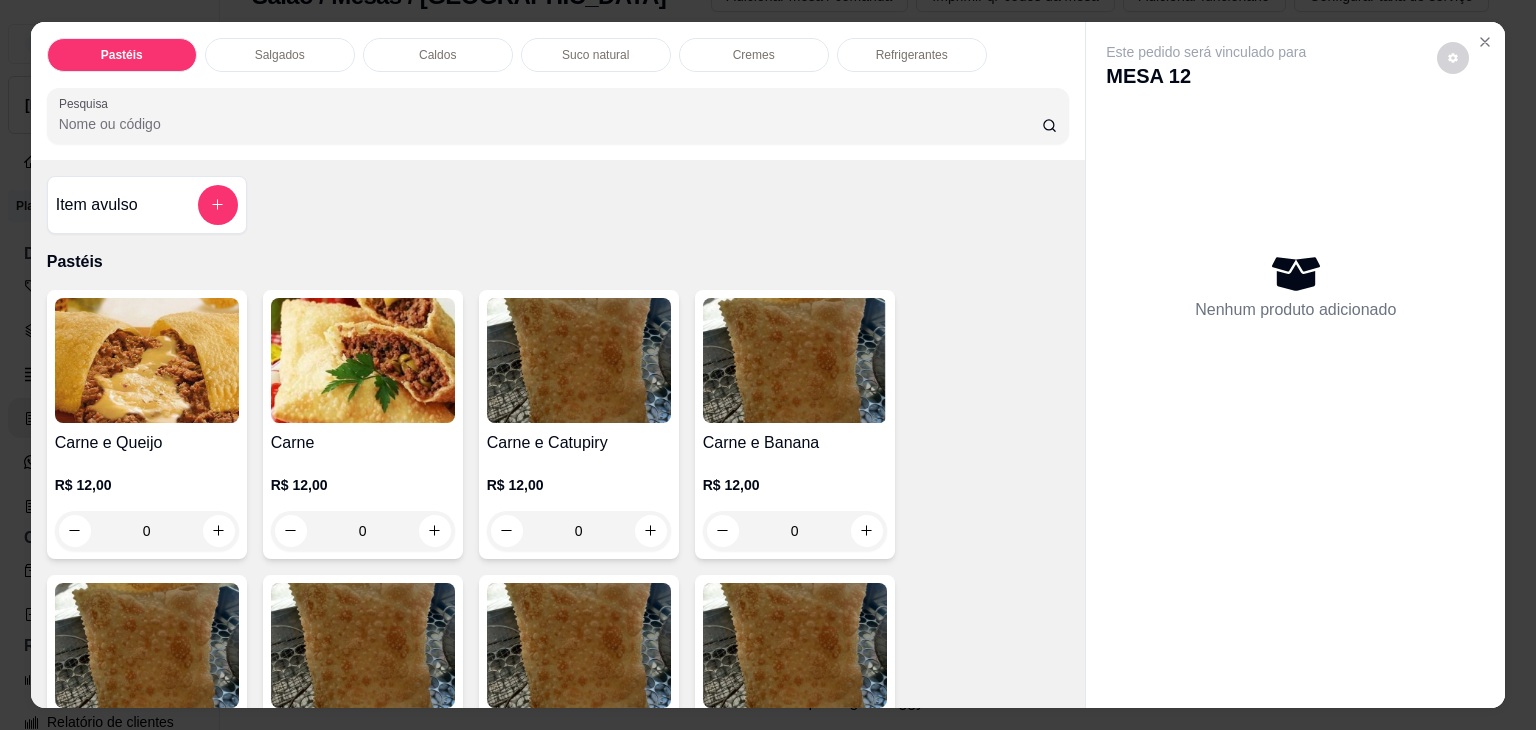 click on "Caldos" at bounding box center (437, 55) 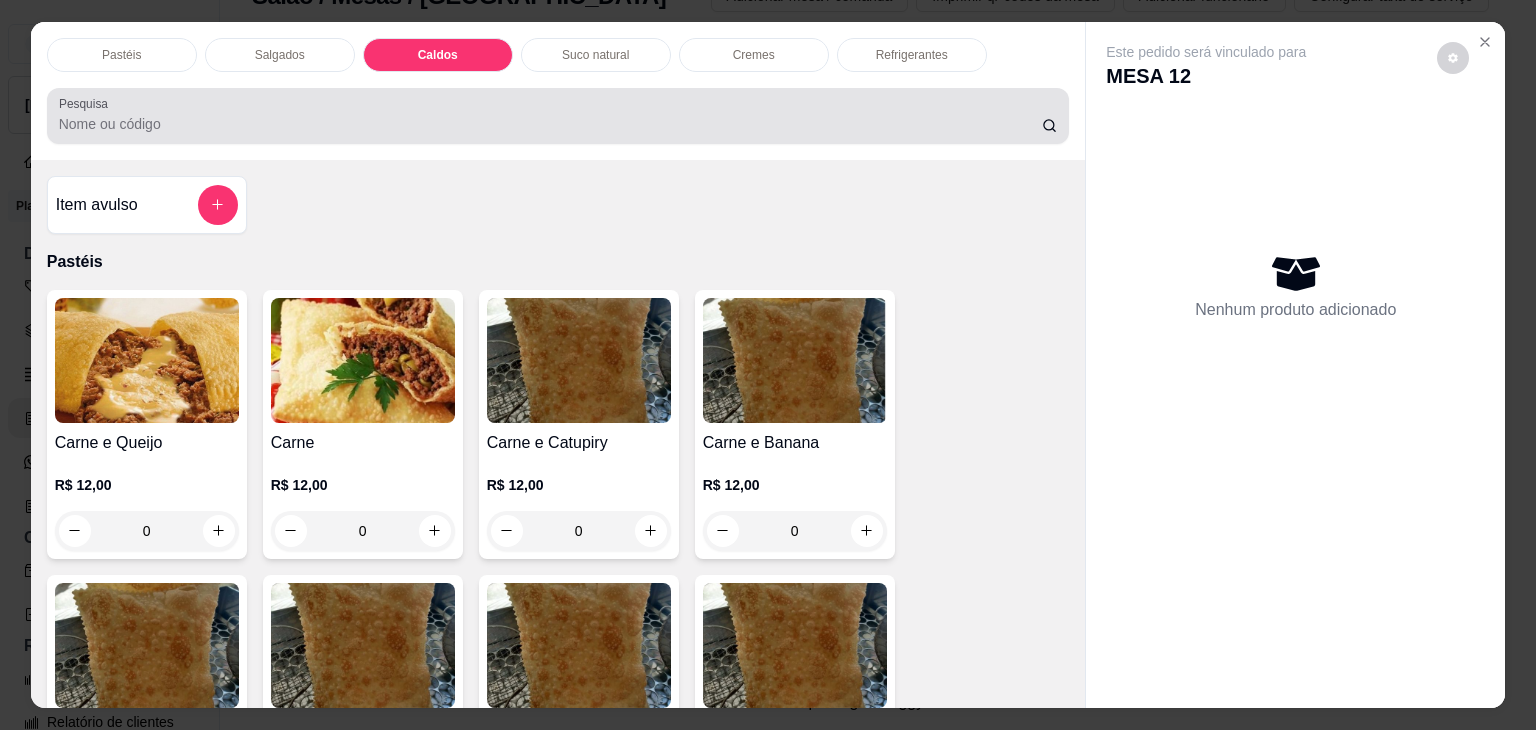 scroll, scrollTop: 2782, scrollLeft: 0, axis: vertical 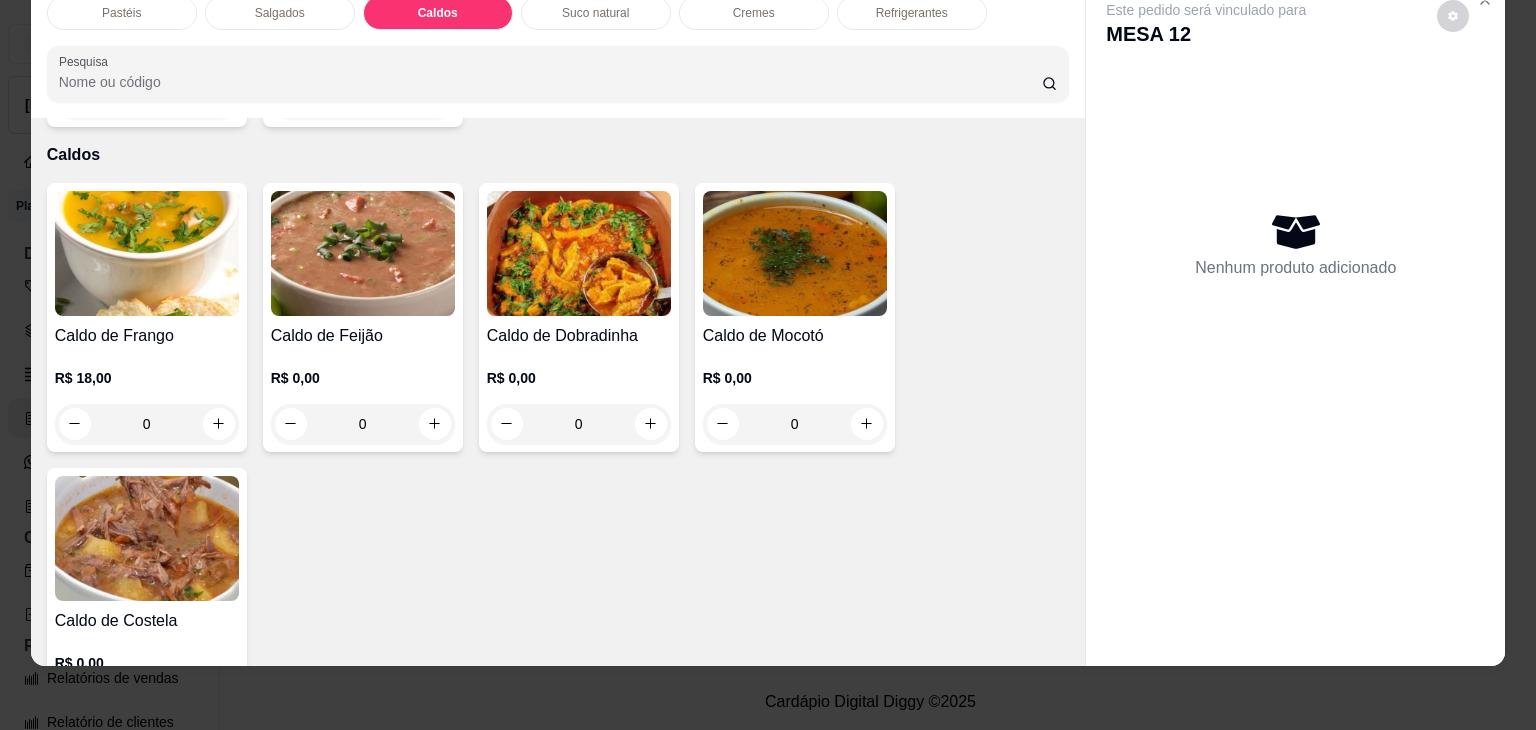 click on "0" at bounding box center (579, 424) 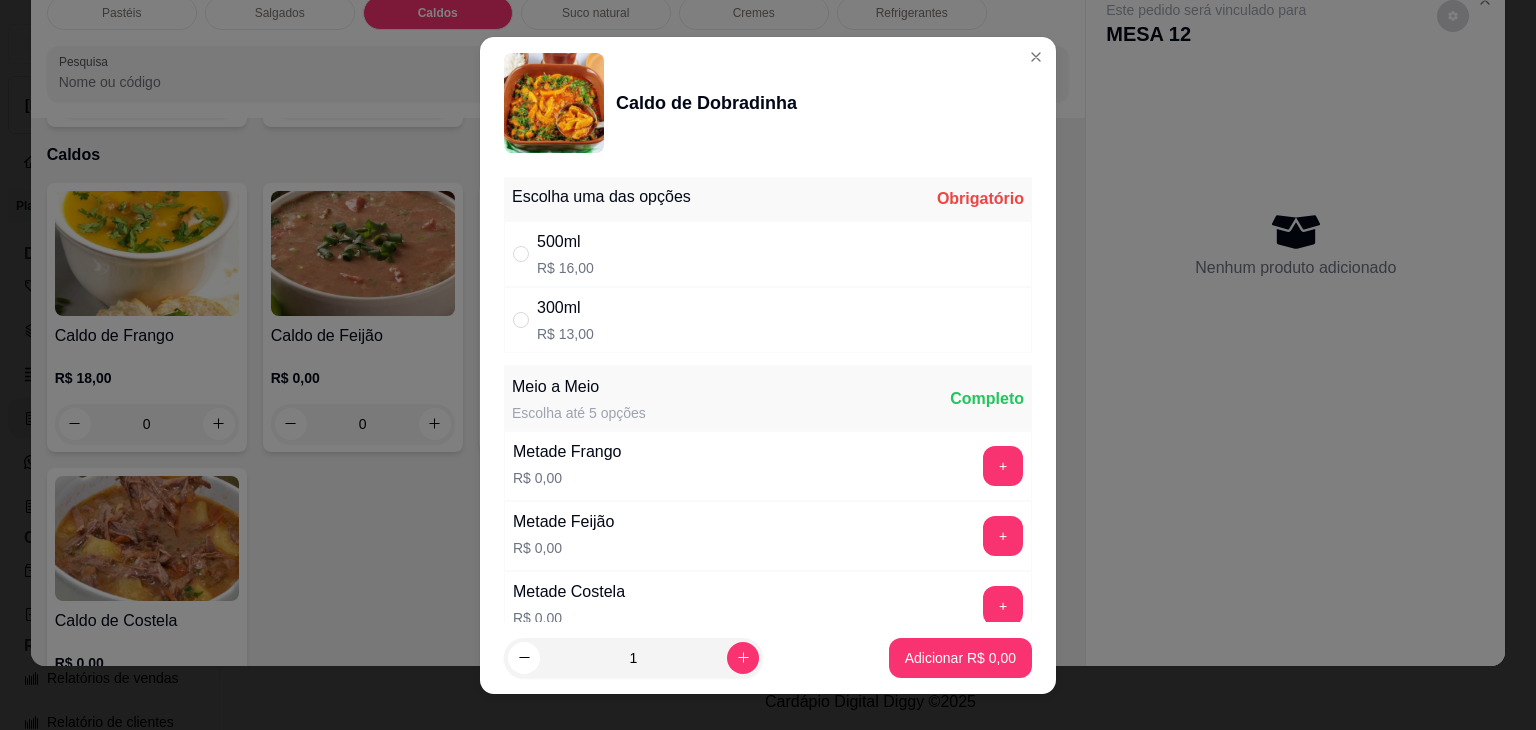 click on "500ml R$ 16,00" at bounding box center [768, 254] 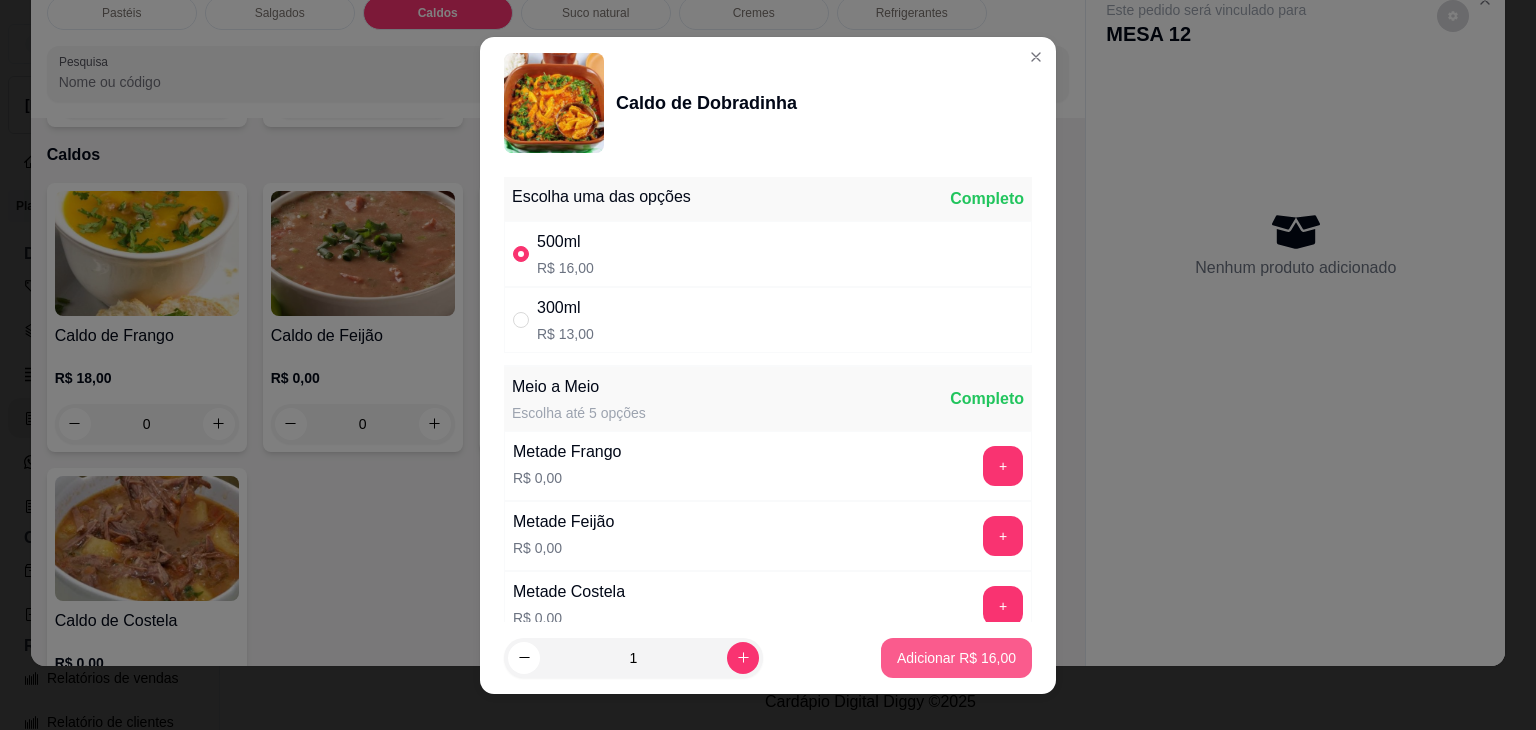 click on "Adicionar   R$ 16,00" at bounding box center [956, 658] 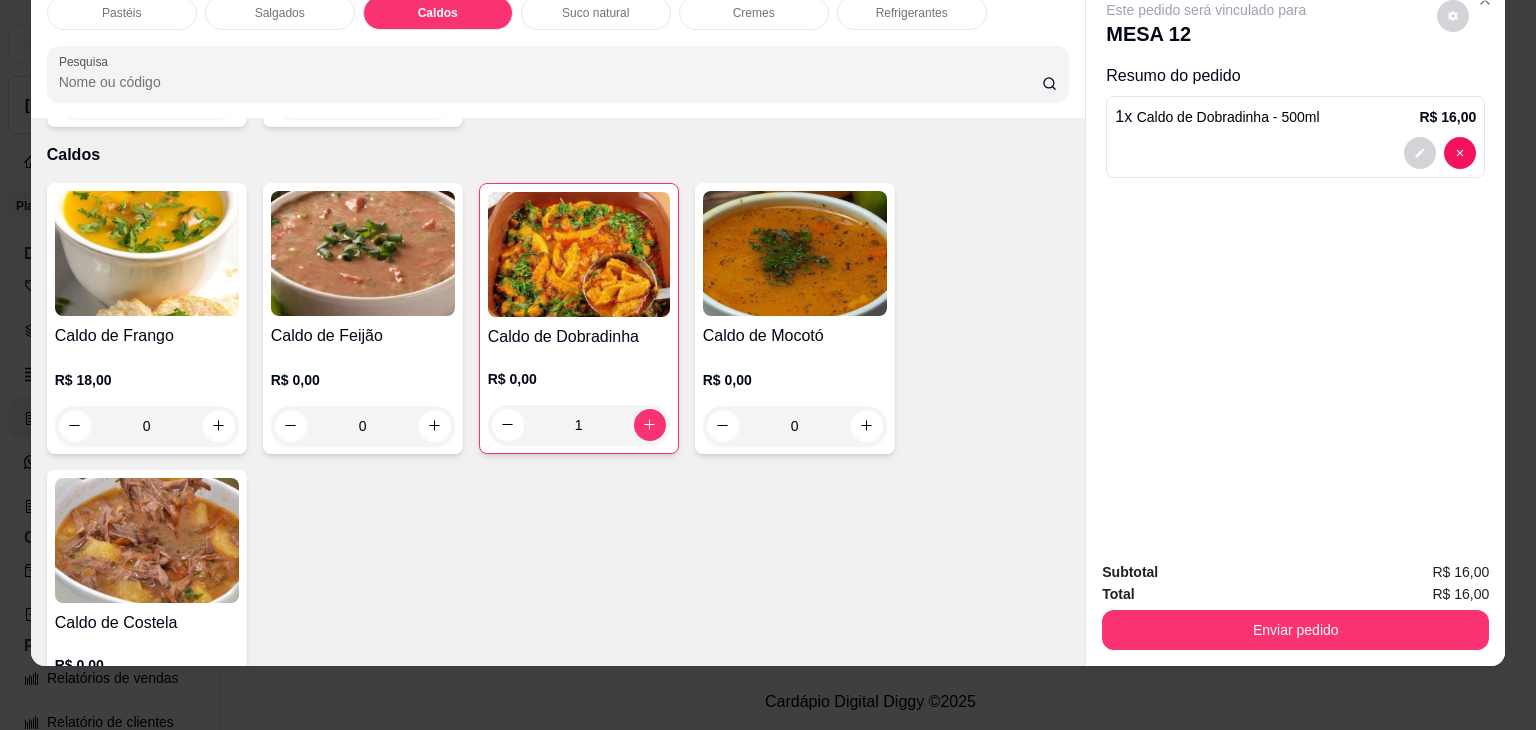 click on "0" at bounding box center [795, 426] 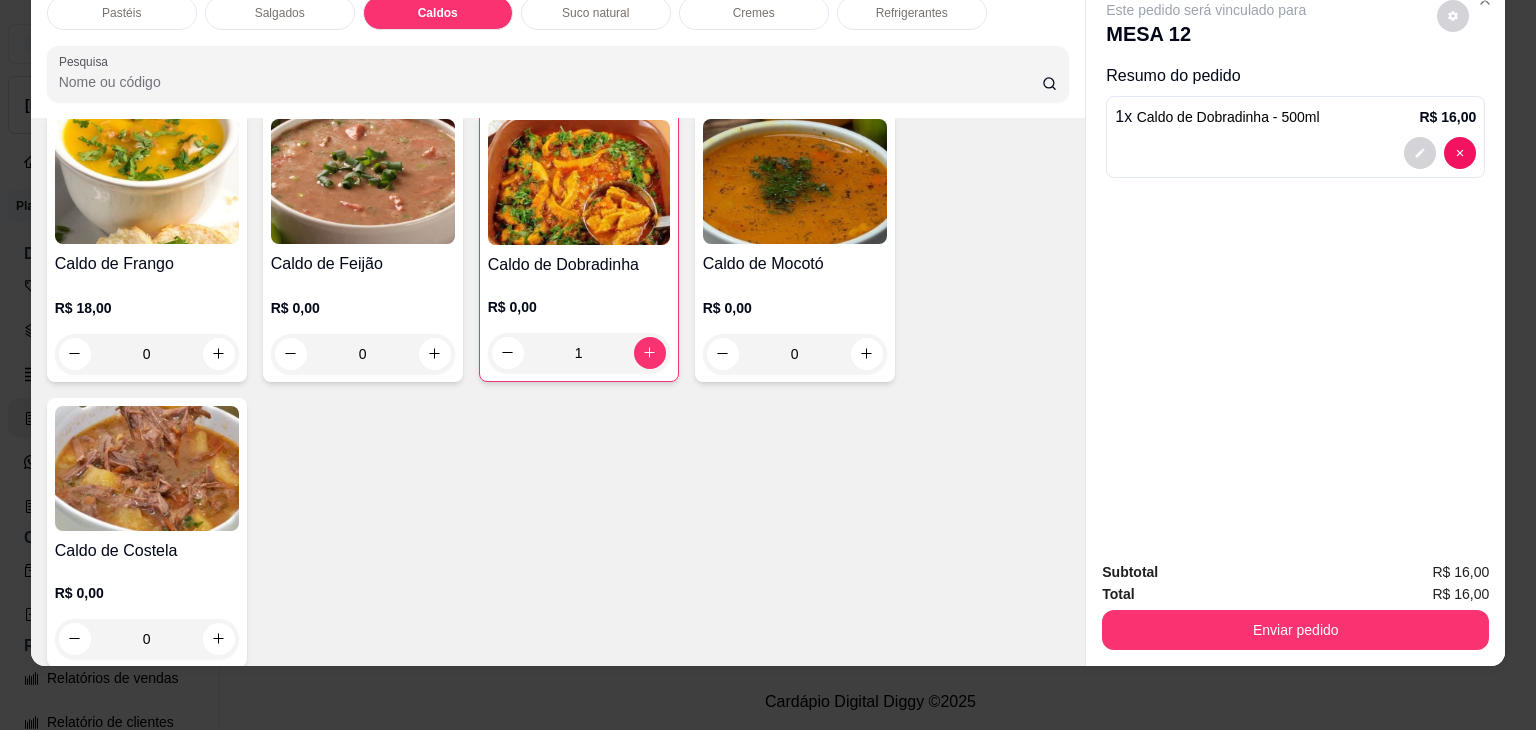 scroll, scrollTop: 2882, scrollLeft: 0, axis: vertical 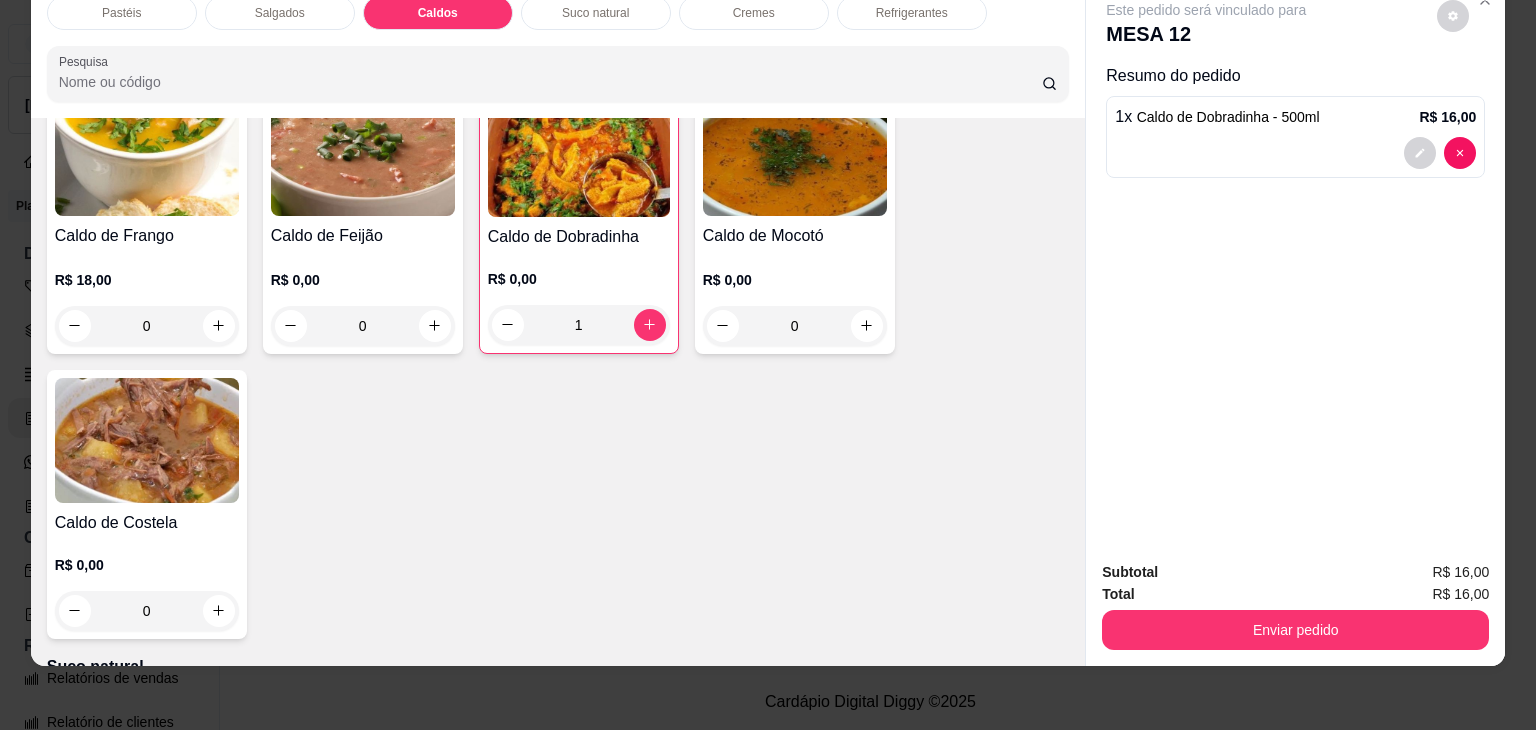 click on "0" at bounding box center (147, 611) 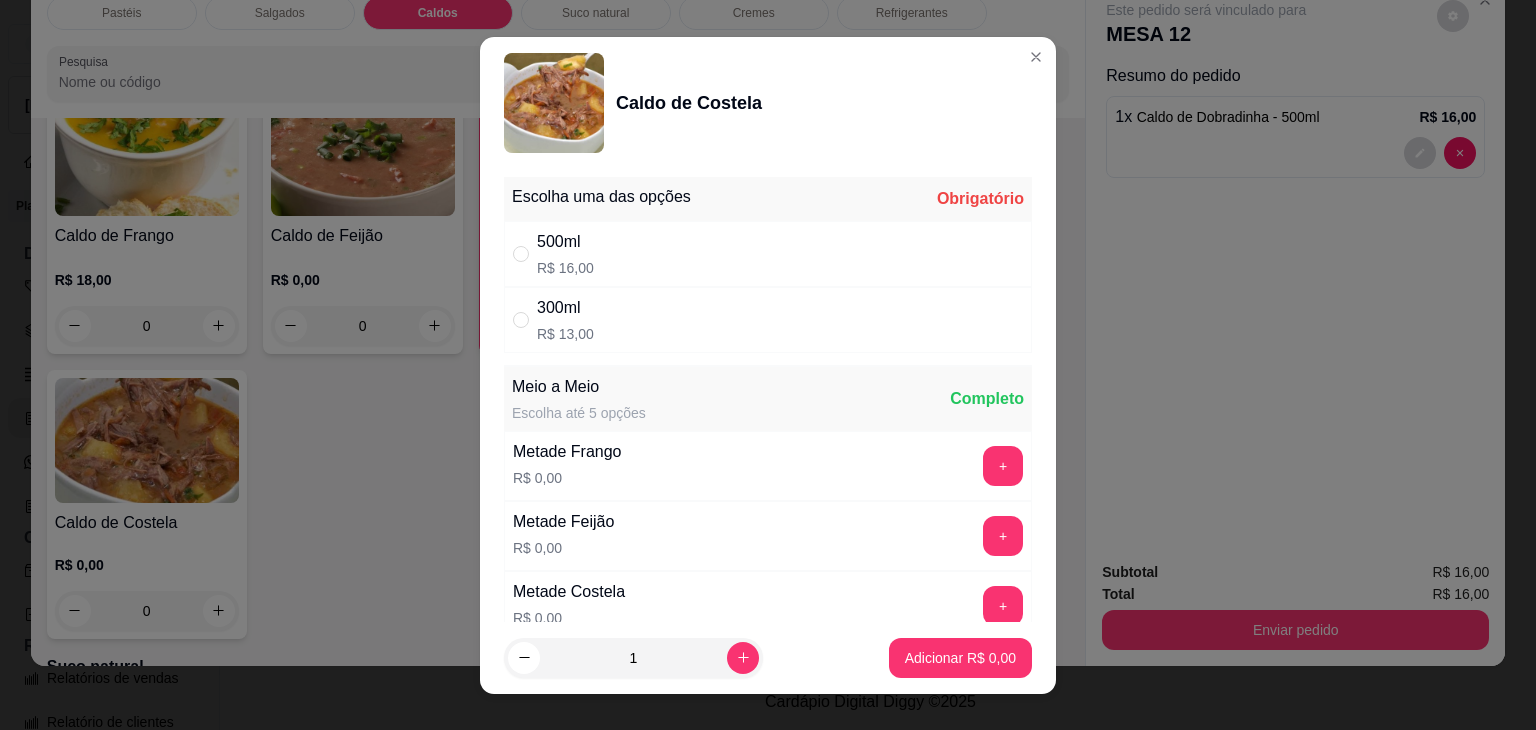 click on "500ml" at bounding box center [565, 242] 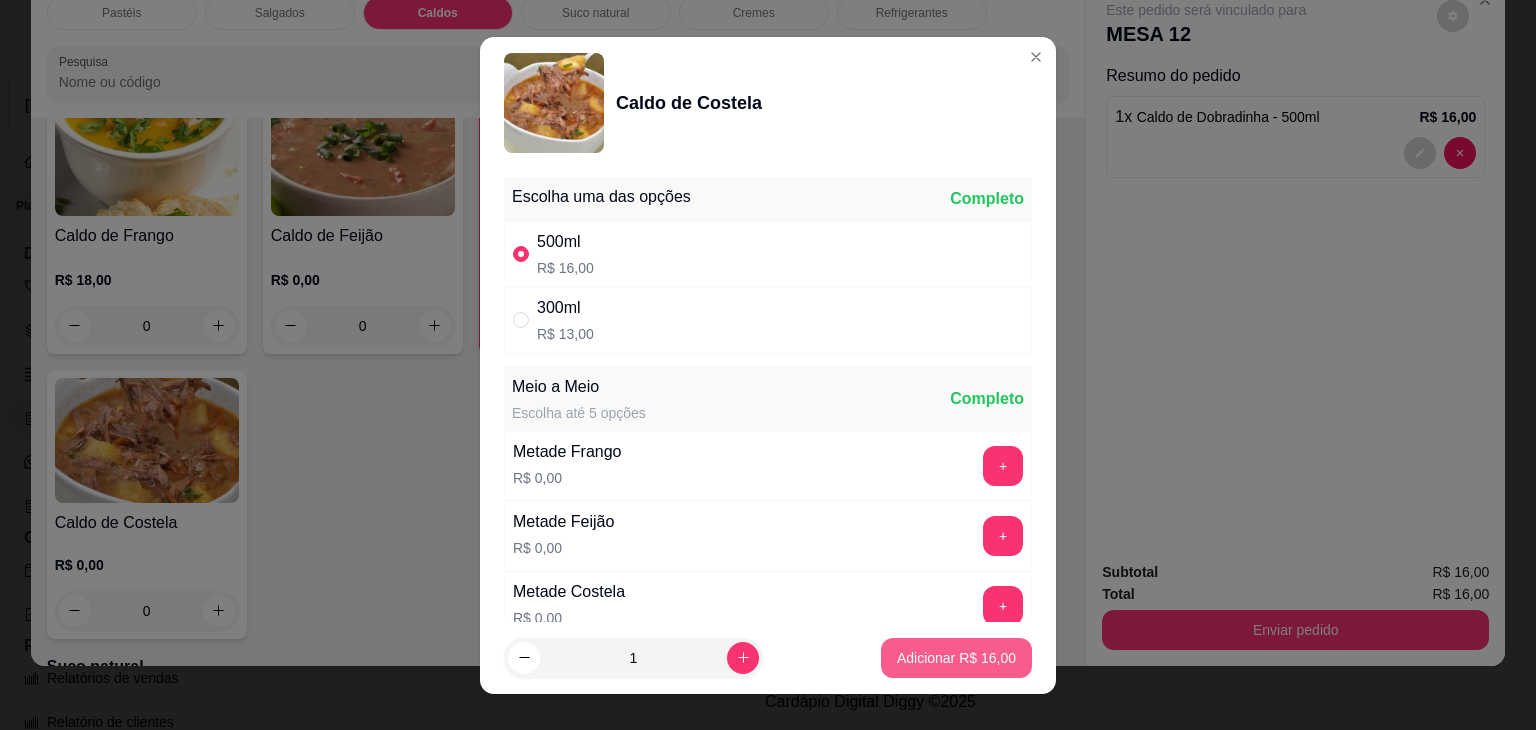 click on "Adicionar   R$ 16,00" at bounding box center [956, 658] 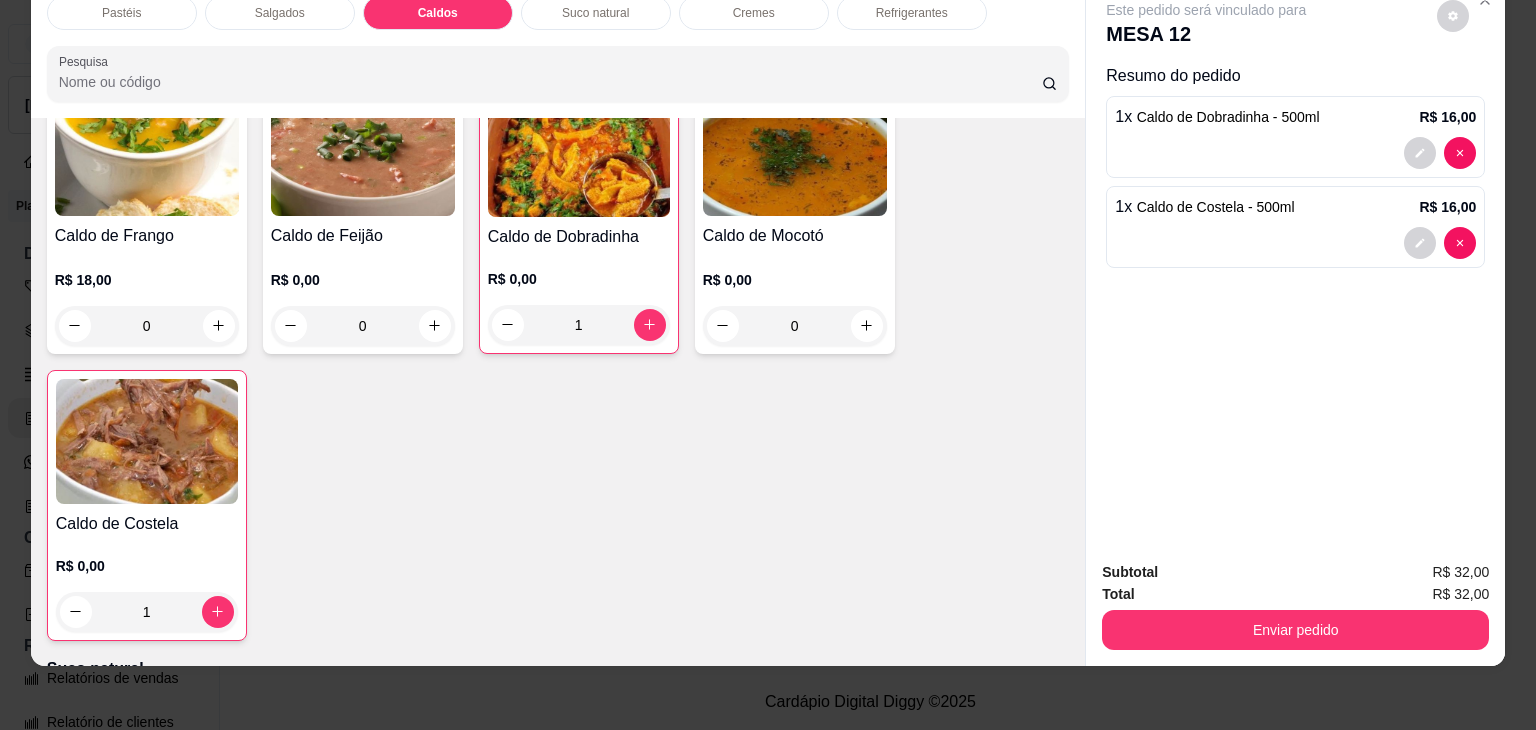 click on "0" at bounding box center [795, 326] 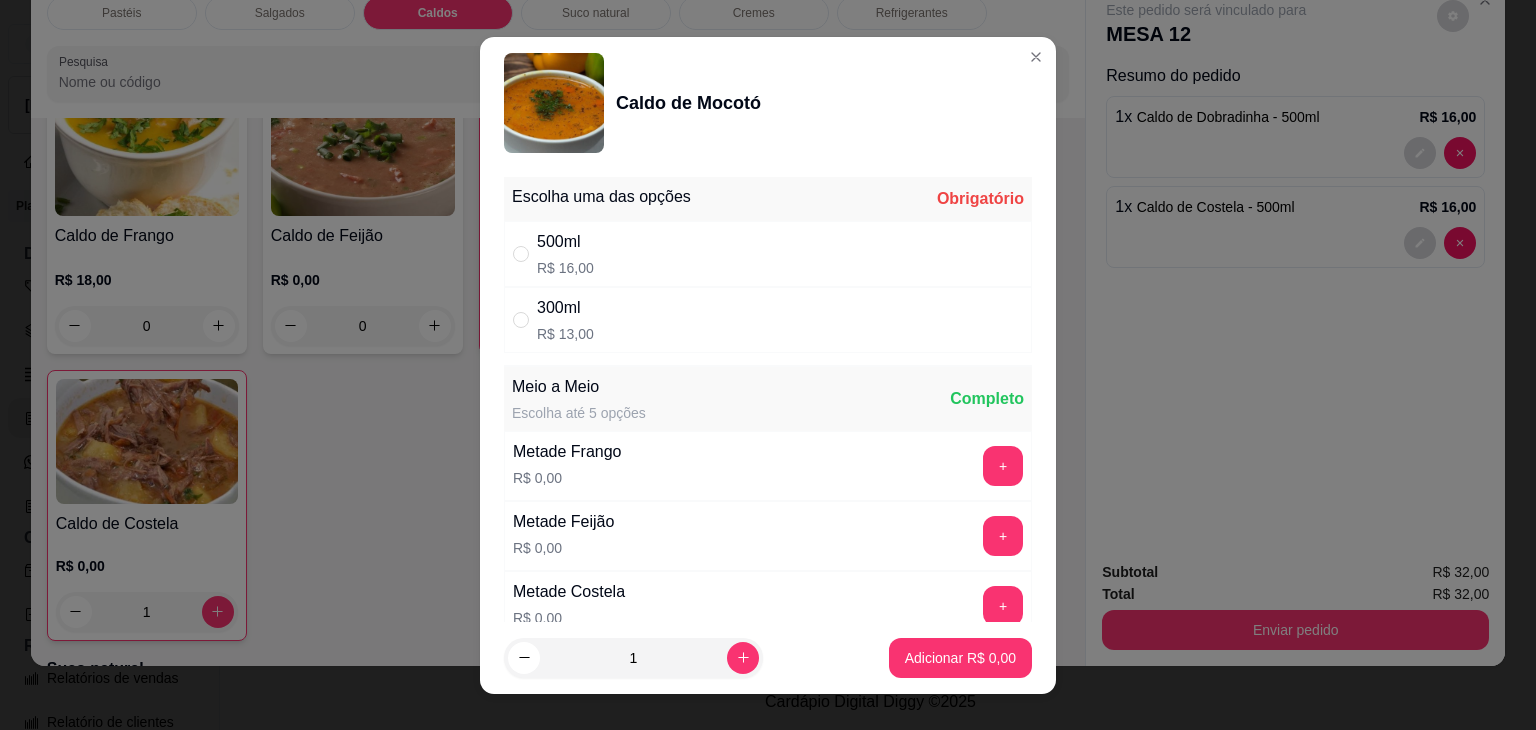 click on "500ml R$ 16,00" at bounding box center (768, 254) 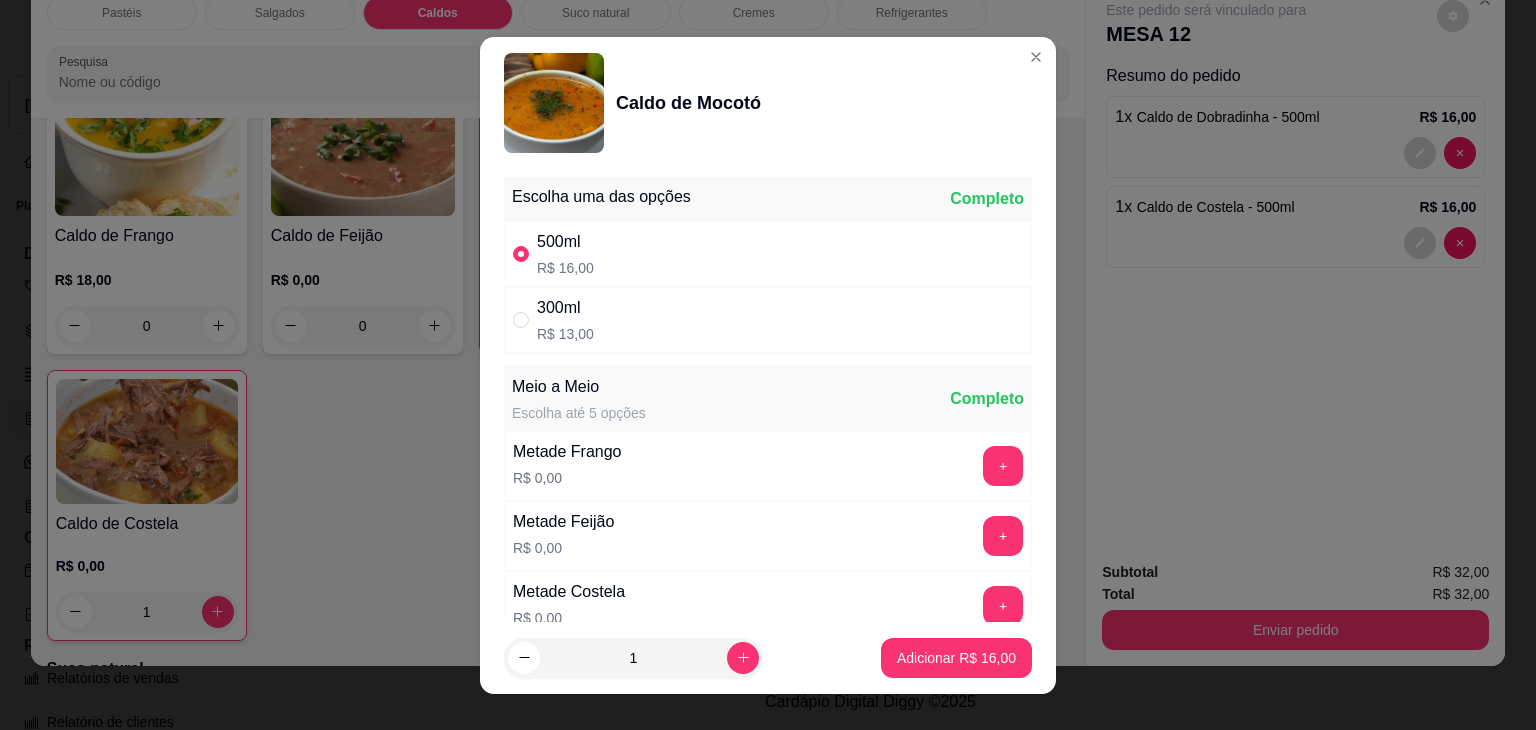 click on "Adicionar   R$ 16,00" at bounding box center (956, 658) 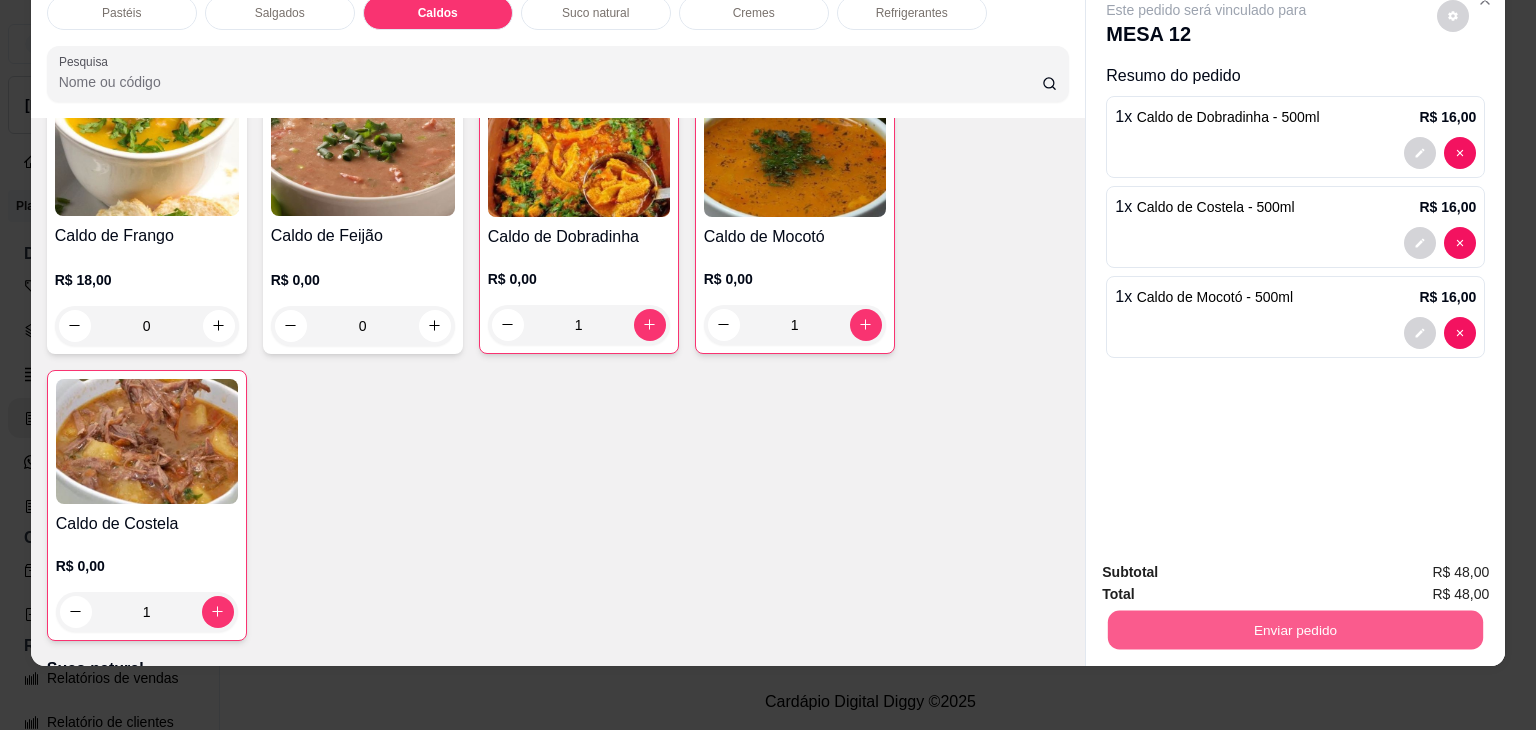click on "Enviar pedido" at bounding box center [1295, 630] 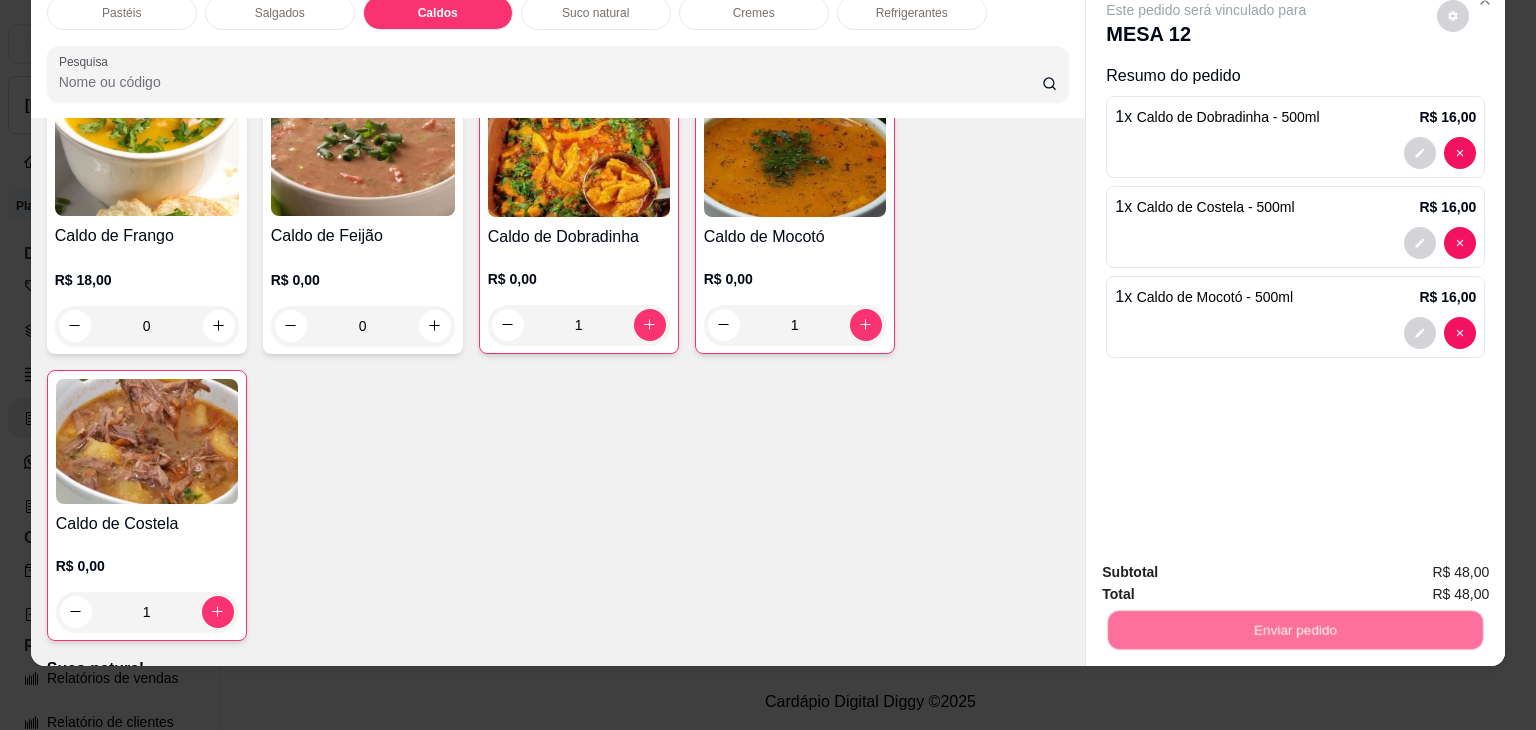 click on "Não registrar e enviar pedido" at bounding box center [1229, 565] 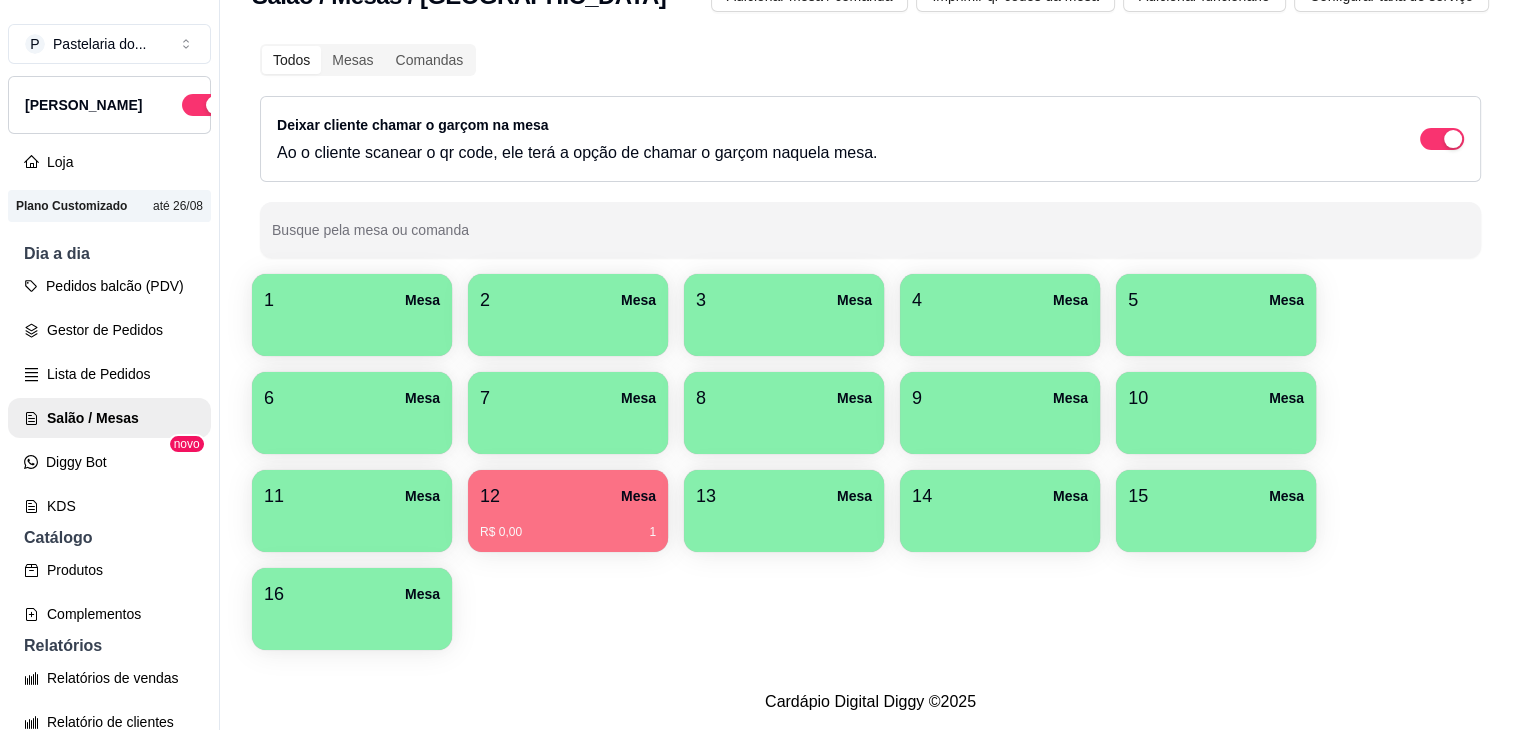 click on "5 Mesa" at bounding box center (1216, 315) 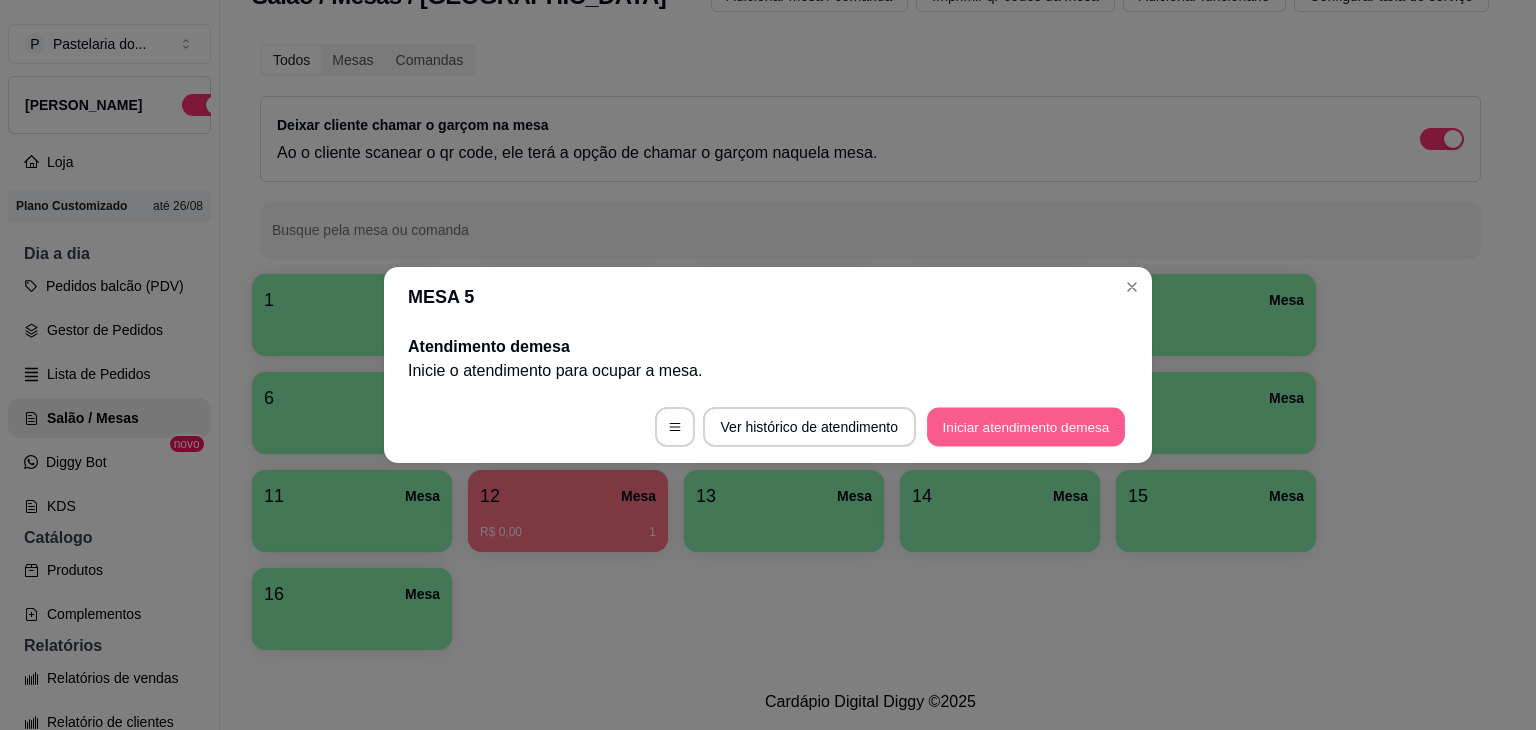 click on "Iniciar atendimento de  mesa" at bounding box center (1026, 427) 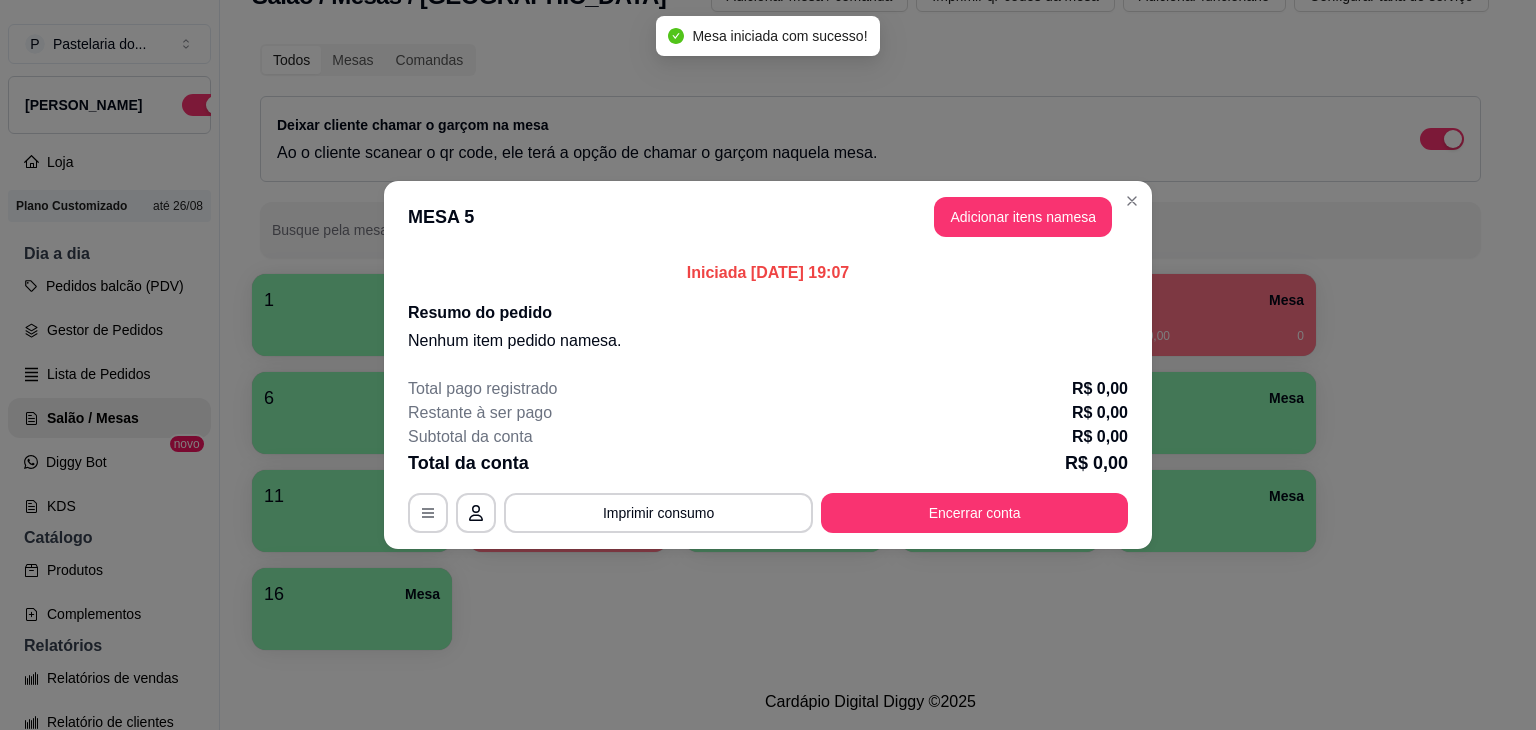 click on "MESA 5 Adicionar itens na  mesa" at bounding box center (768, 217) 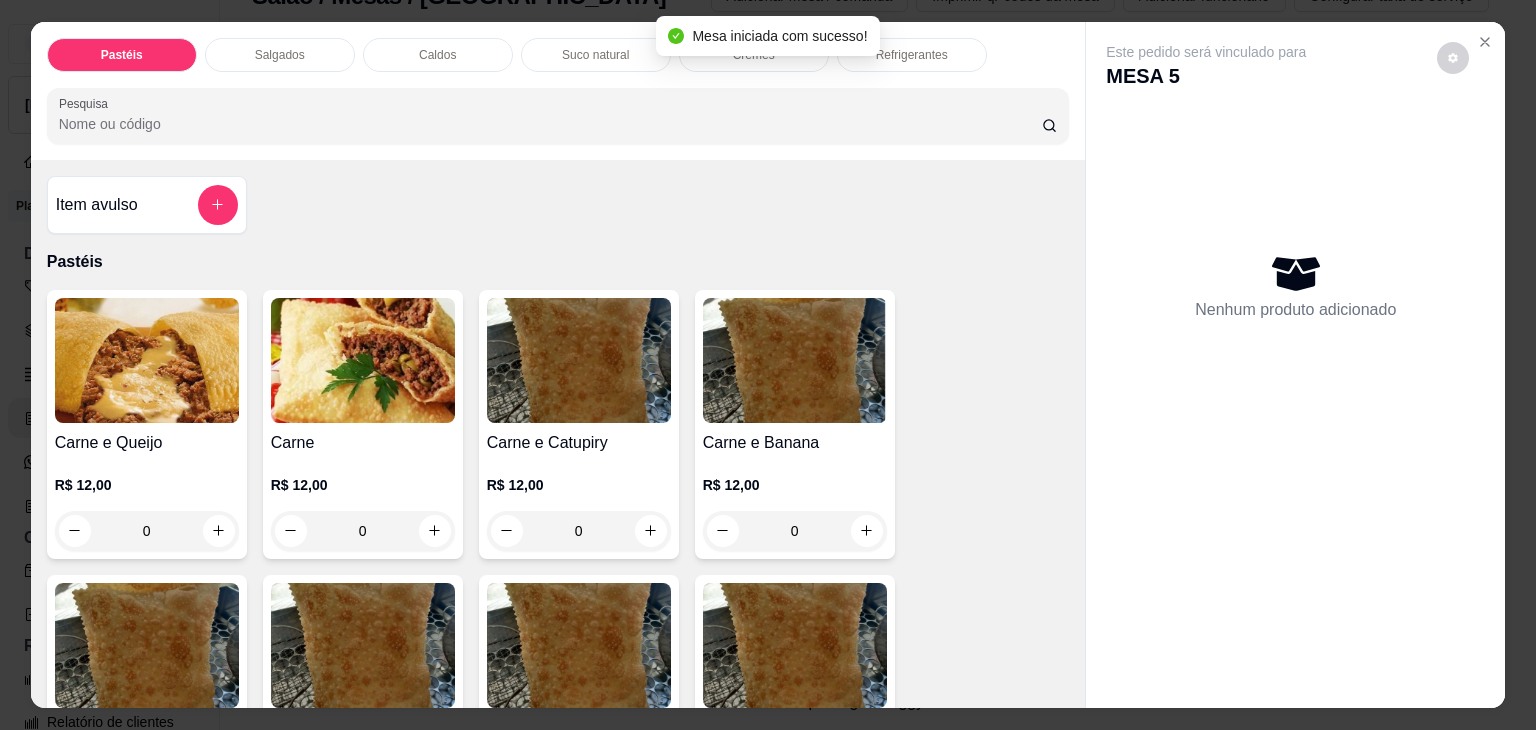 click on "Salgados" at bounding box center (280, 55) 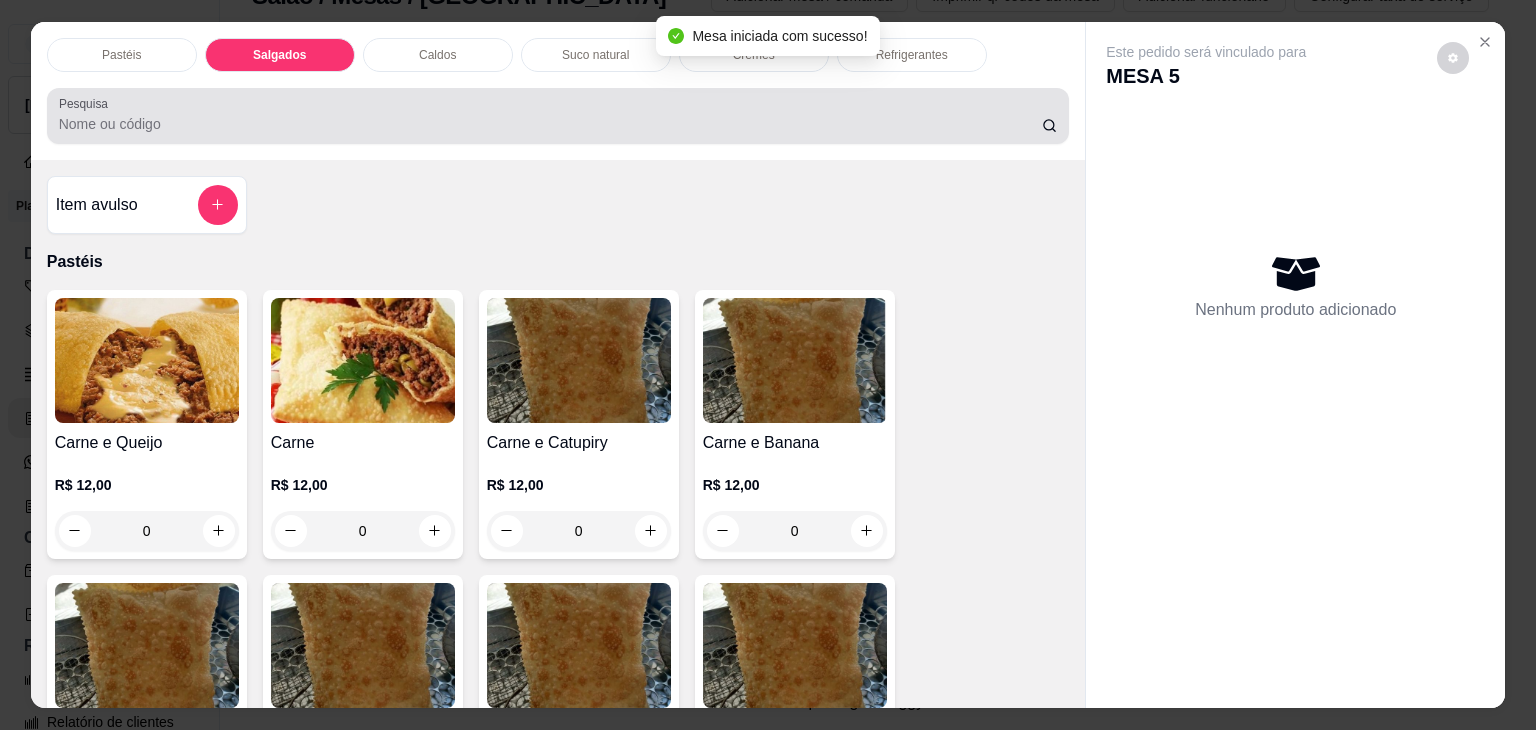 scroll, scrollTop: 2124, scrollLeft: 0, axis: vertical 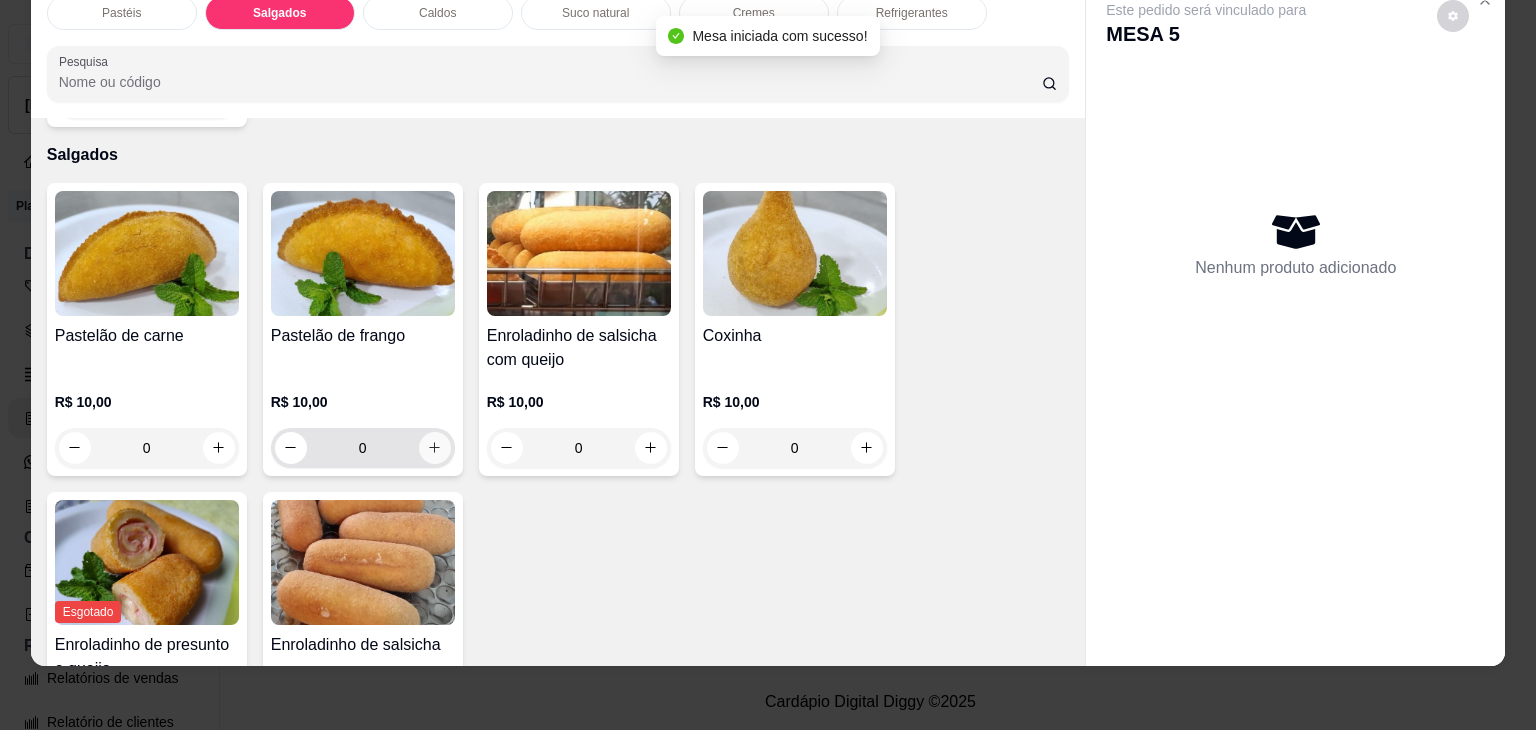 click 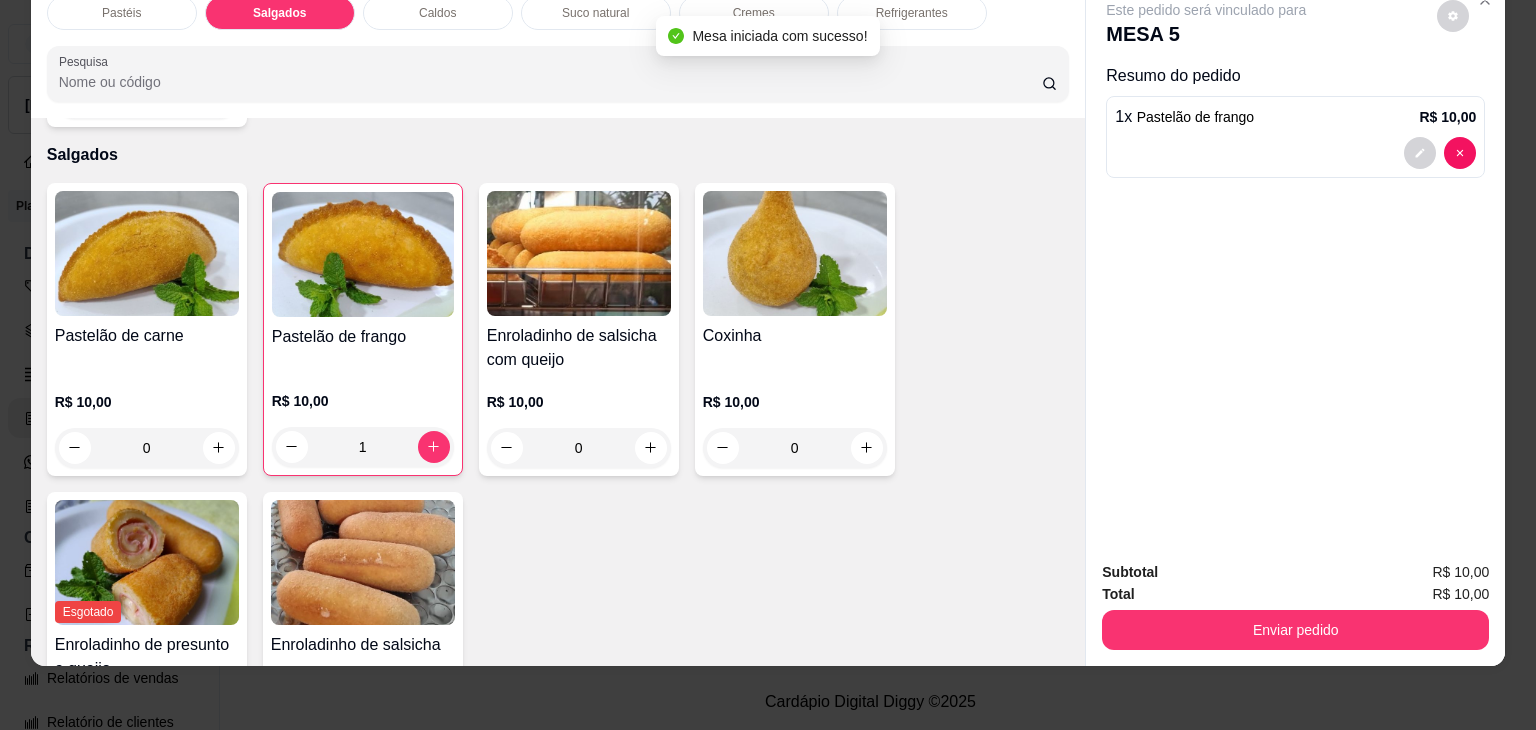 drag, startPoint x: 922, startPoint y: 776, endPoint x: 908, endPoint y: 262, distance: 514.1906 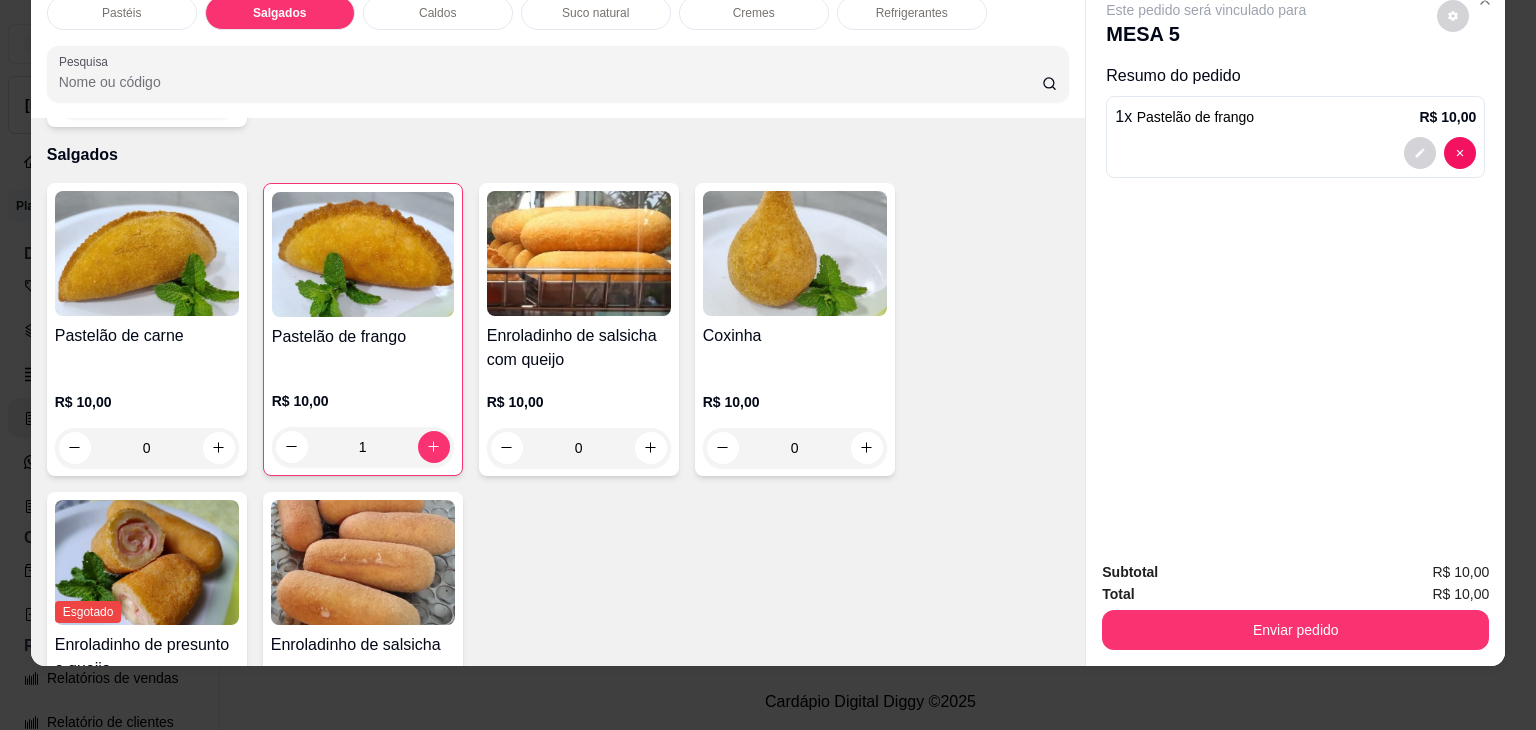 scroll, scrollTop: 1824, scrollLeft: 0, axis: vertical 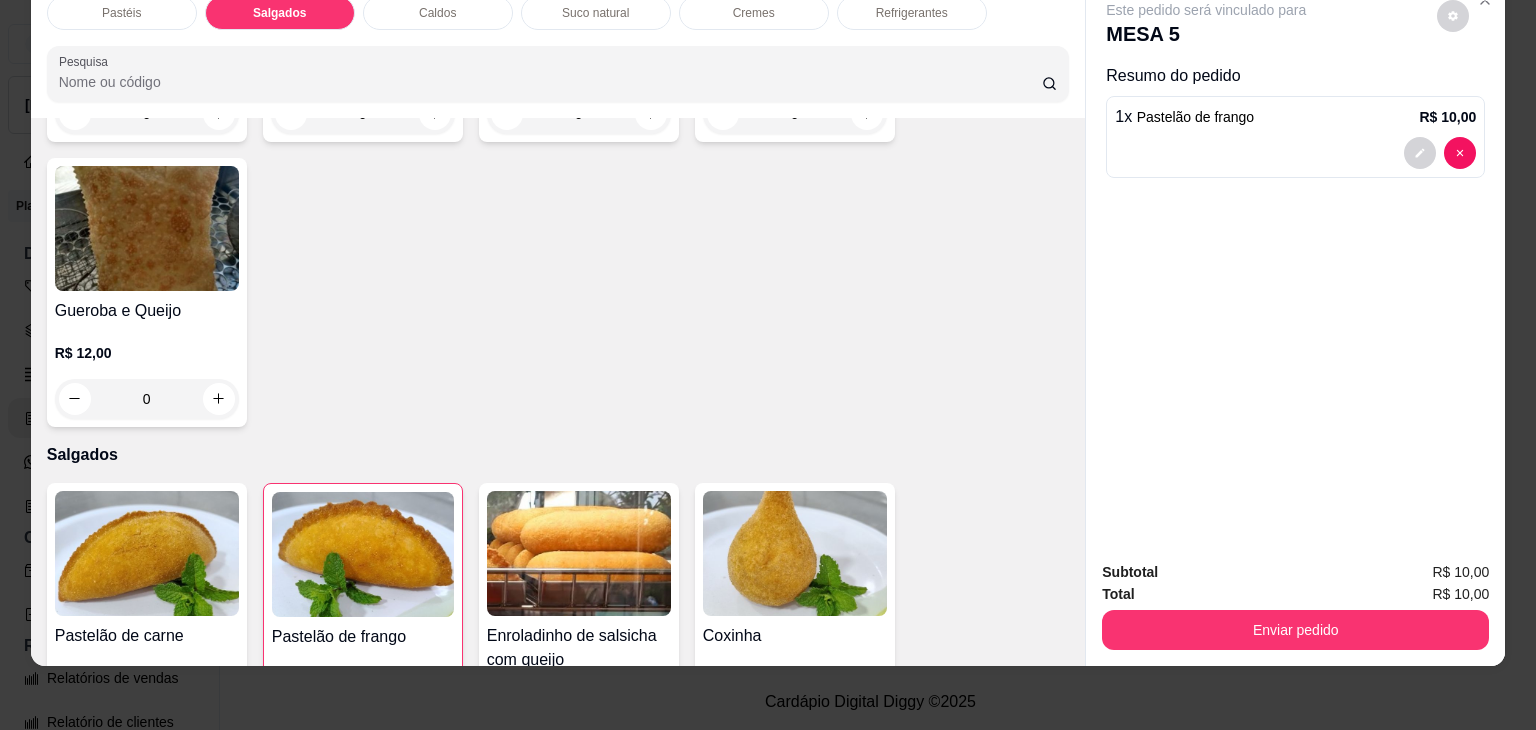 click on "Refrigerantes" at bounding box center (912, 13) 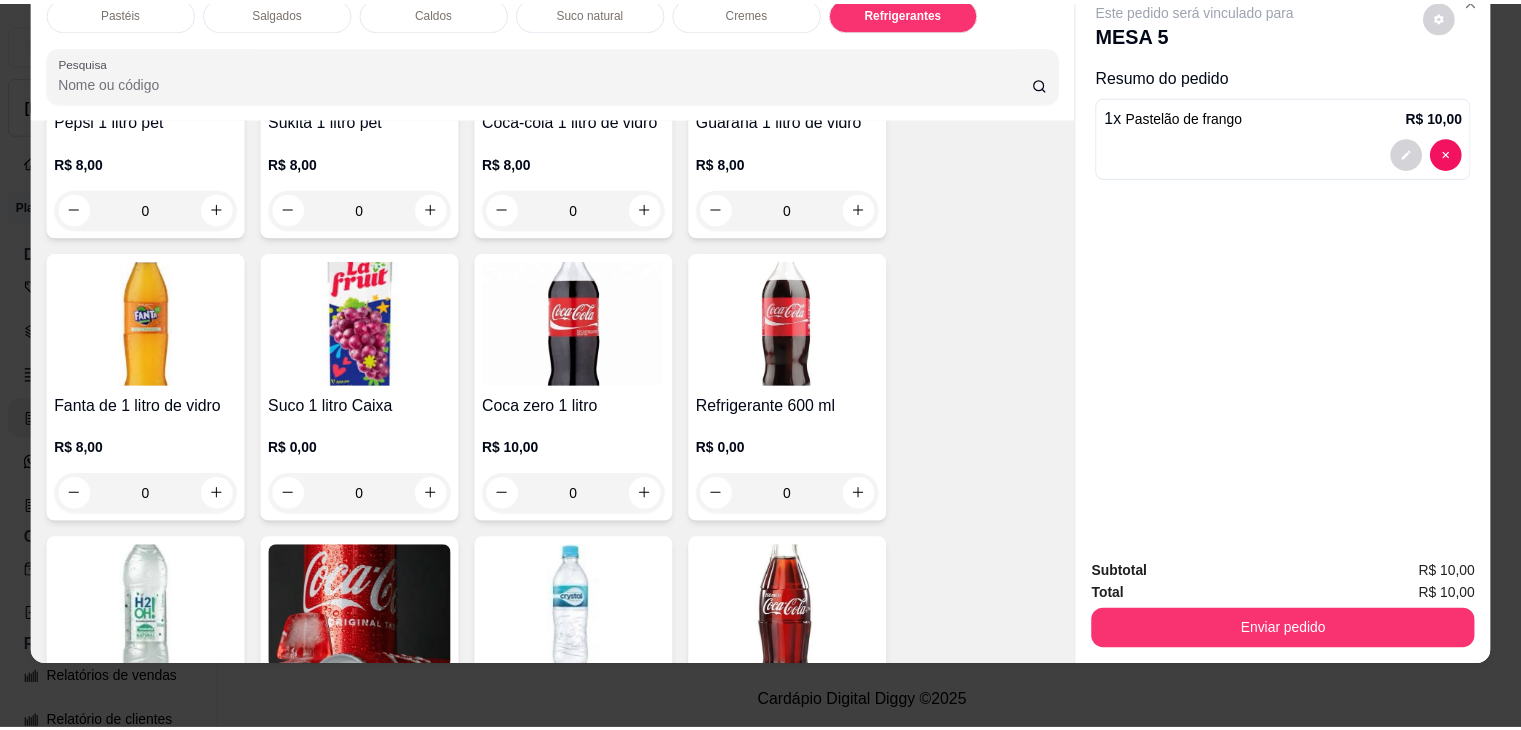scroll, scrollTop: 6147, scrollLeft: 0, axis: vertical 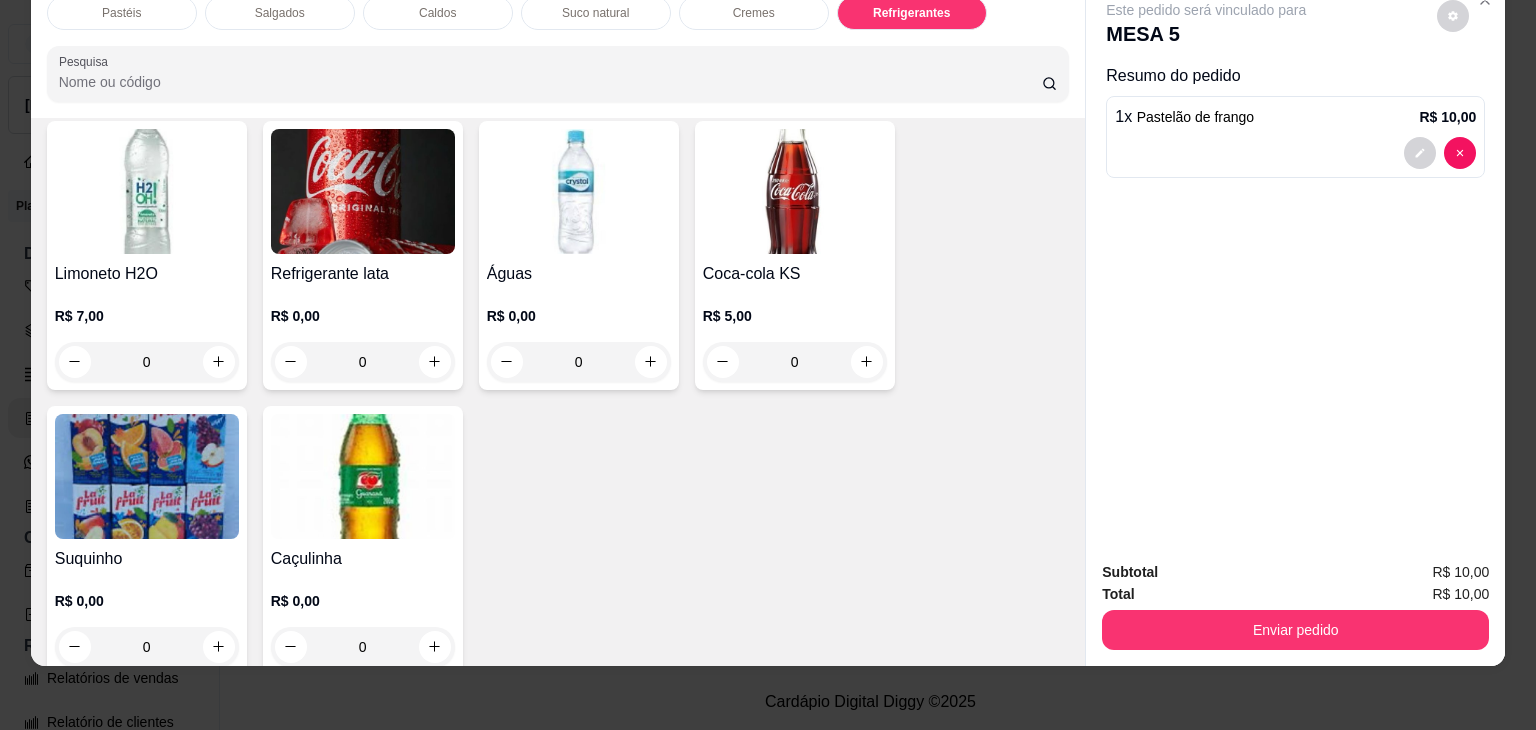 click on "0" at bounding box center (363, 647) 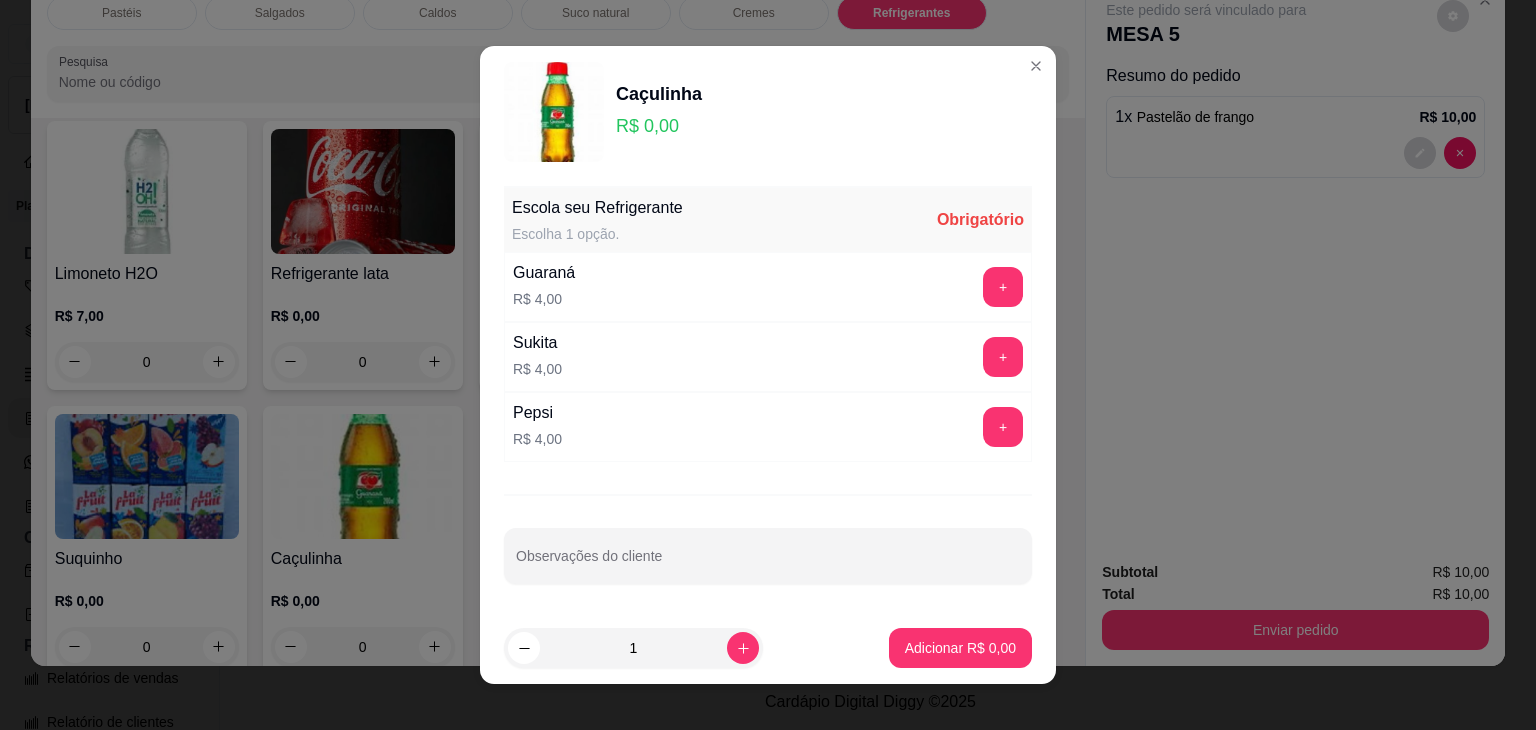 click on "Pepsi R$ 4,00" at bounding box center [537, 427] 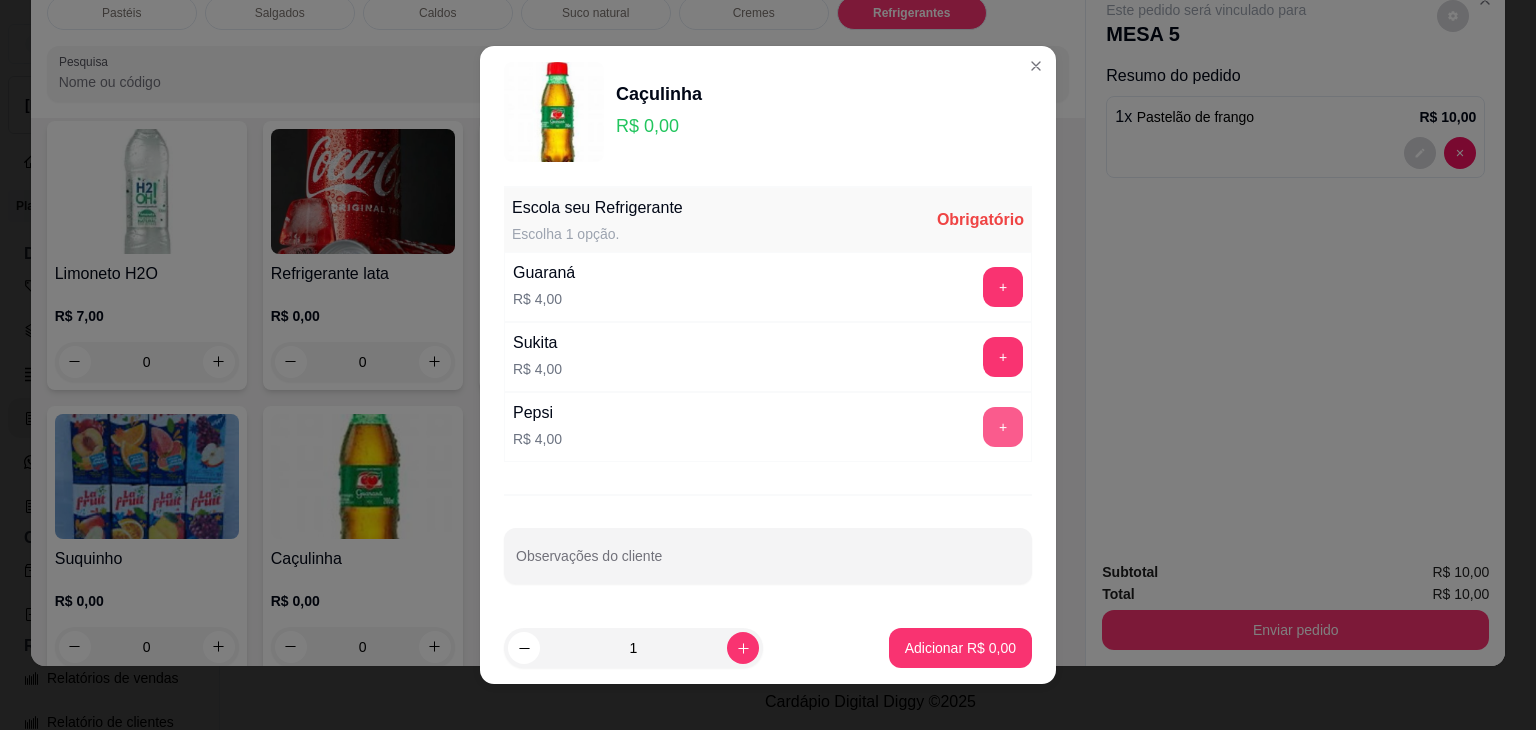 click on "+" at bounding box center (1003, 427) 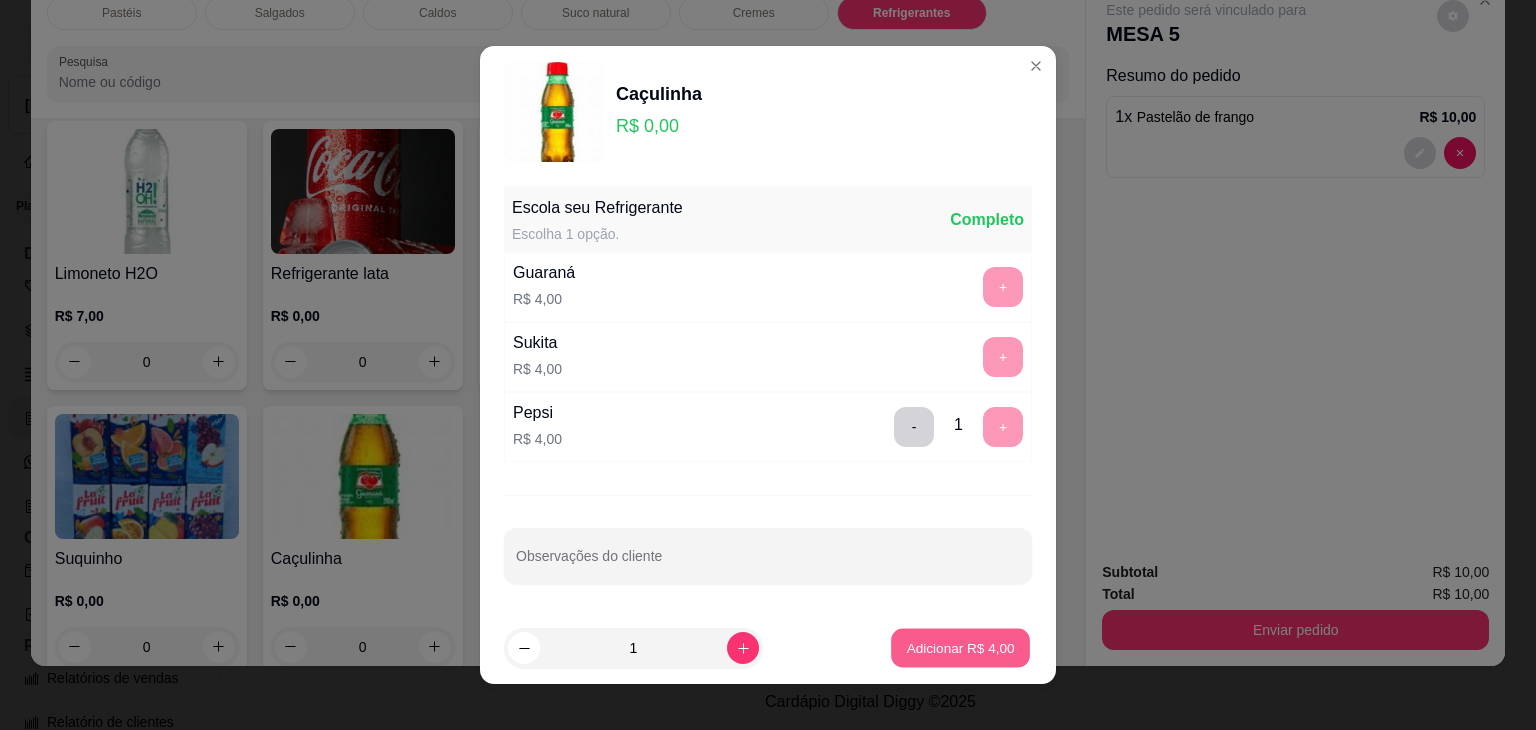 click on "Adicionar   R$ 4,00" at bounding box center [960, 647] 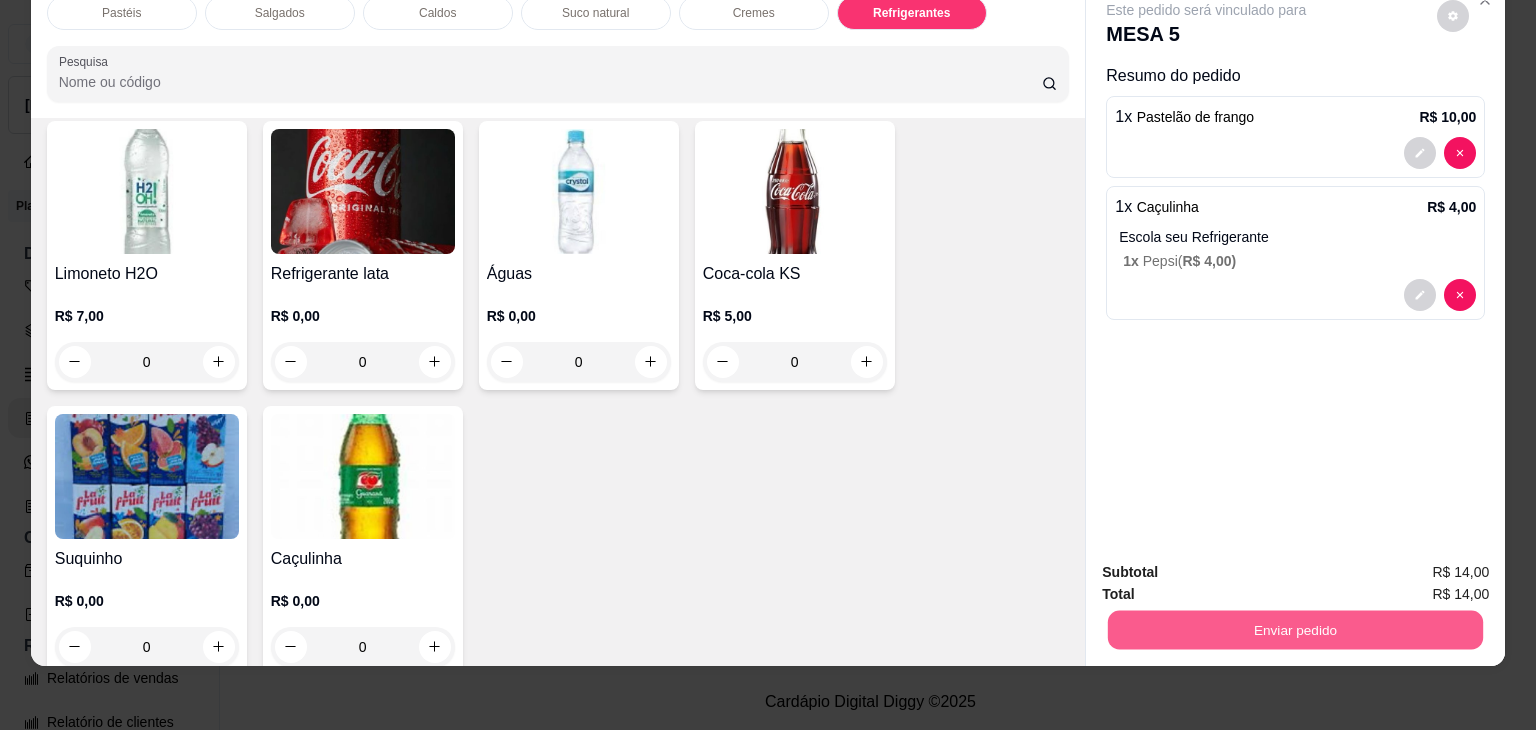click on "Enviar pedido" at bounding box center (1295, 630) 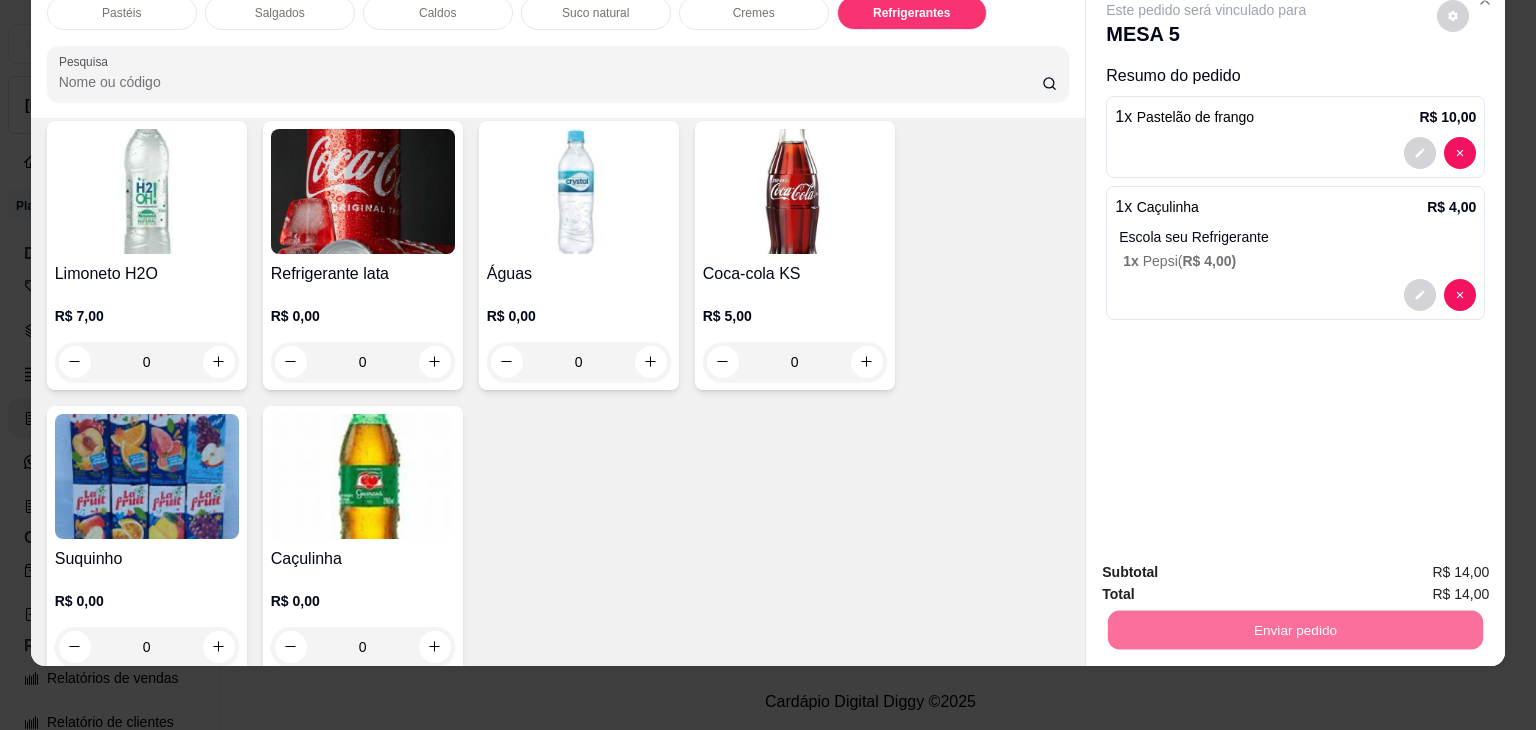 click on "Não registrar e enviar pedido" at bounding box center (1229, 565) 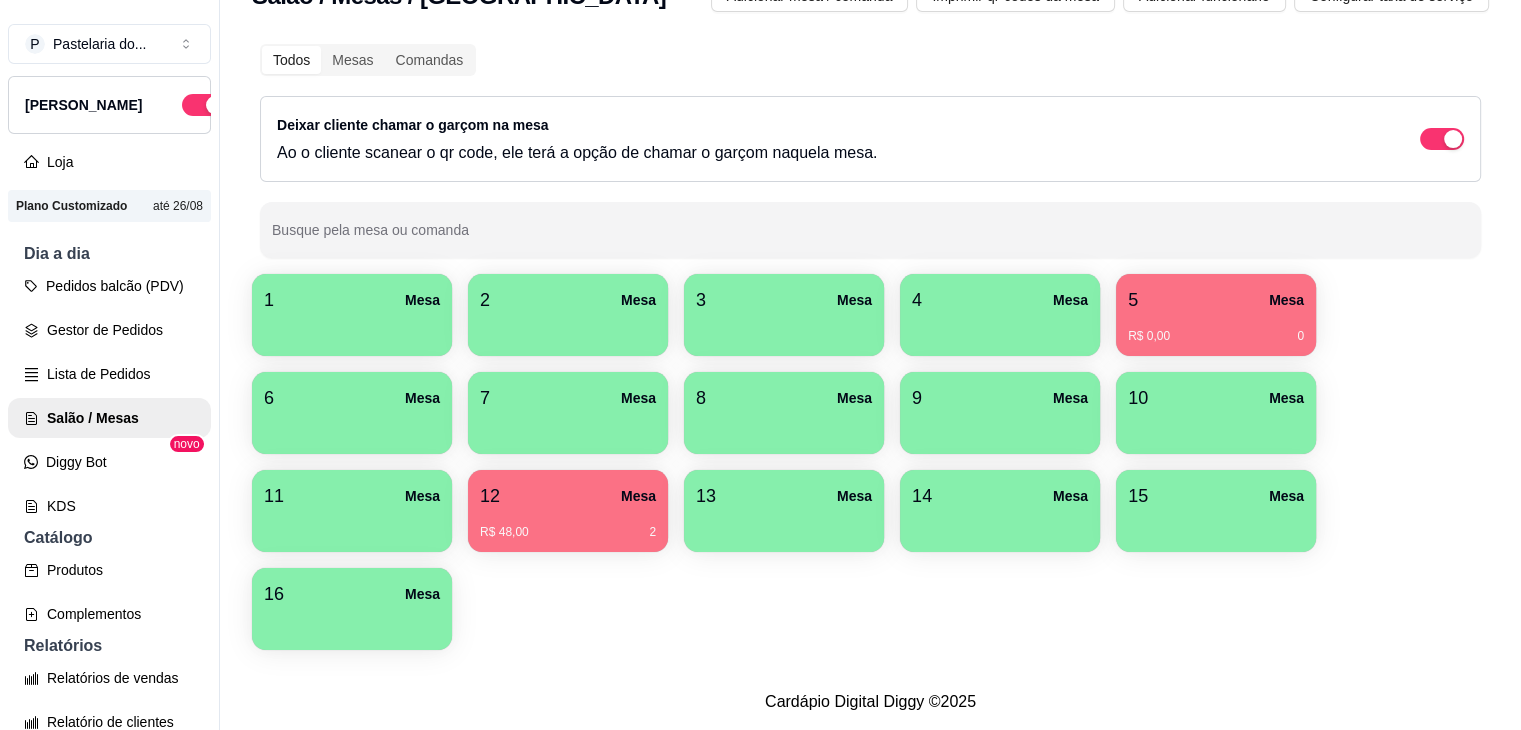 scroll, scrollTop: 32, scrollLeft: 0, axis: vertical 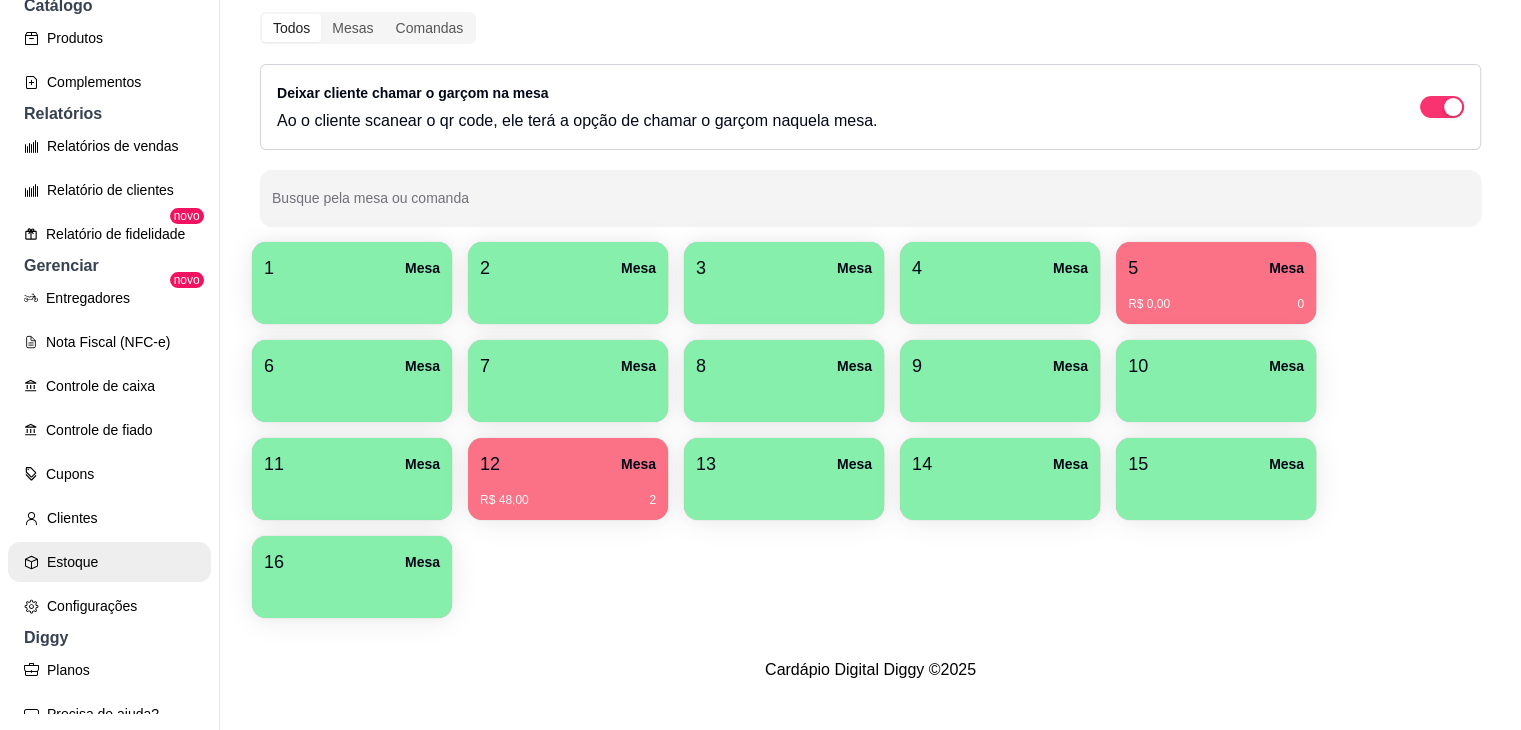 click on "Estoque" at bounding box center [109, 562] 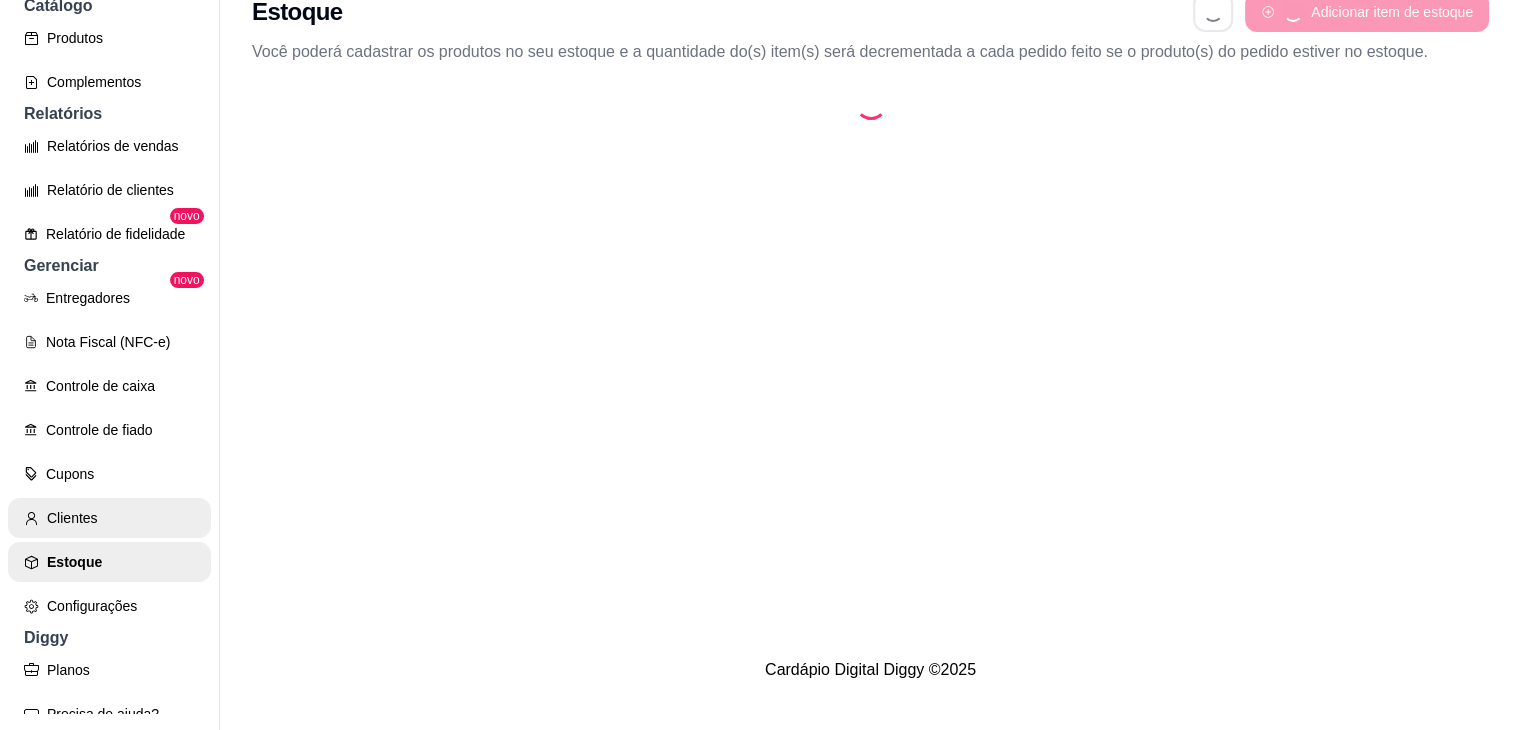 scroll, scrollTop: 0, scrollLeft: 0, axis: both 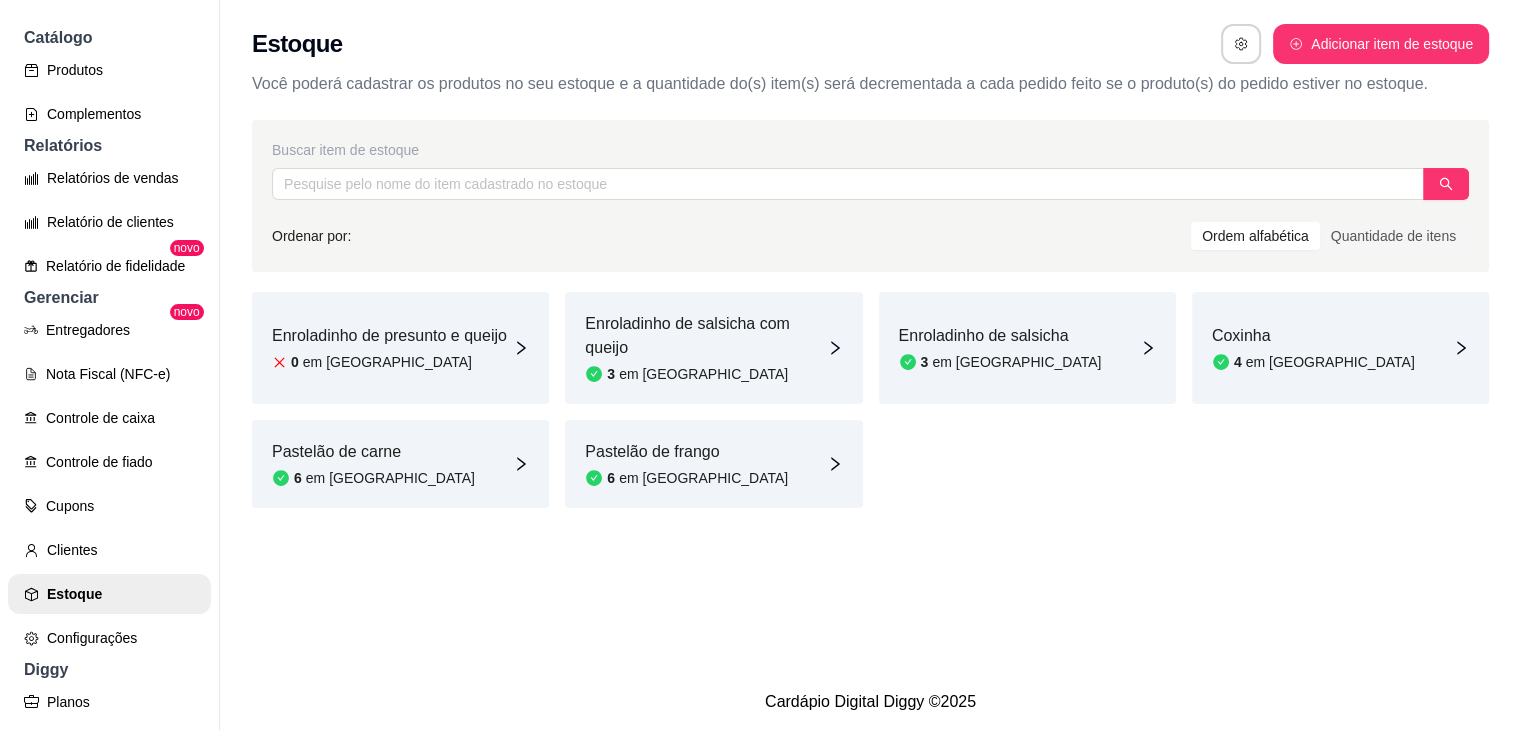 click on "0 em [GEOGRAPHIC_DATA]" at bounding box center (389, 362) 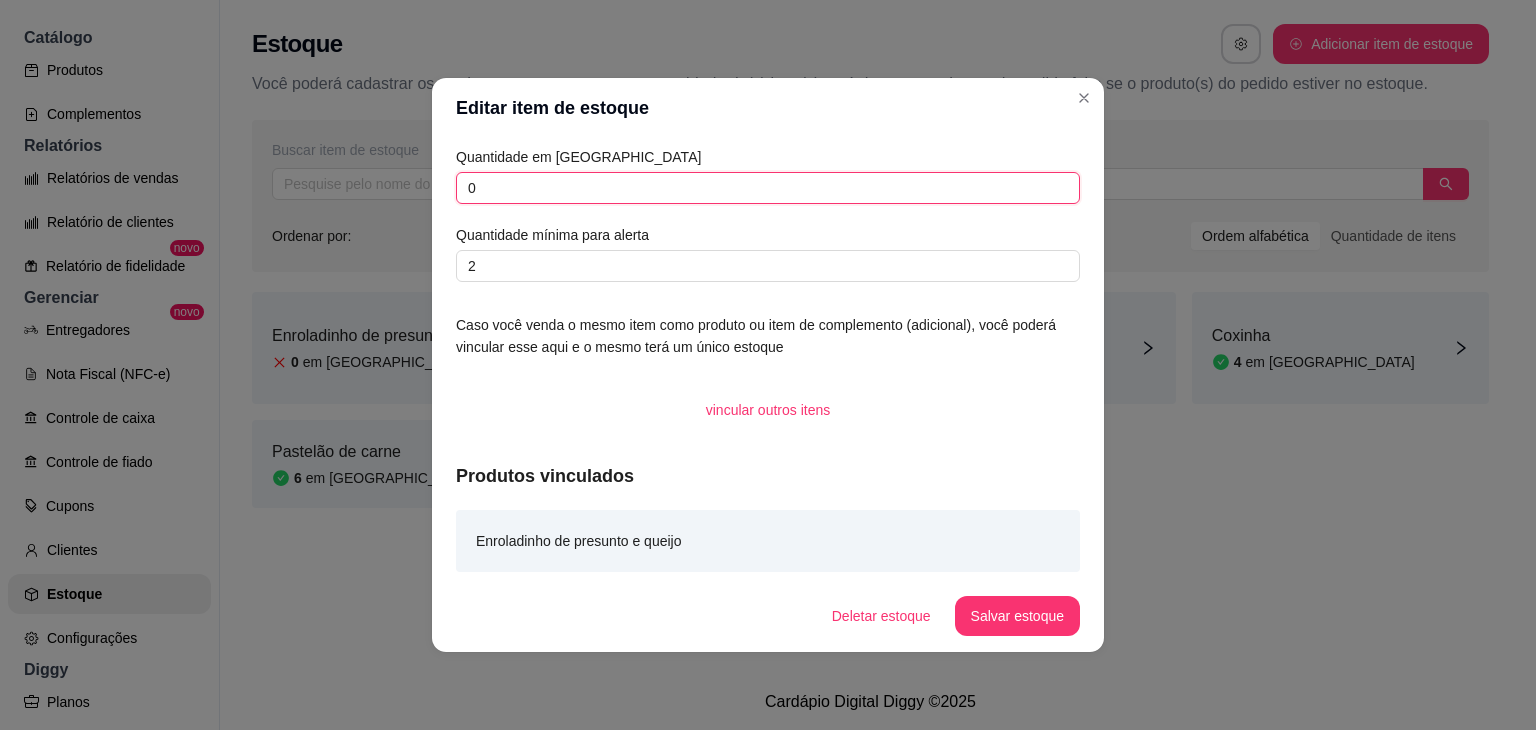drag, startPoint x: 474, startPoint y: 189, endPoint x: 417, endPoint y: 193, distance: 57.14018 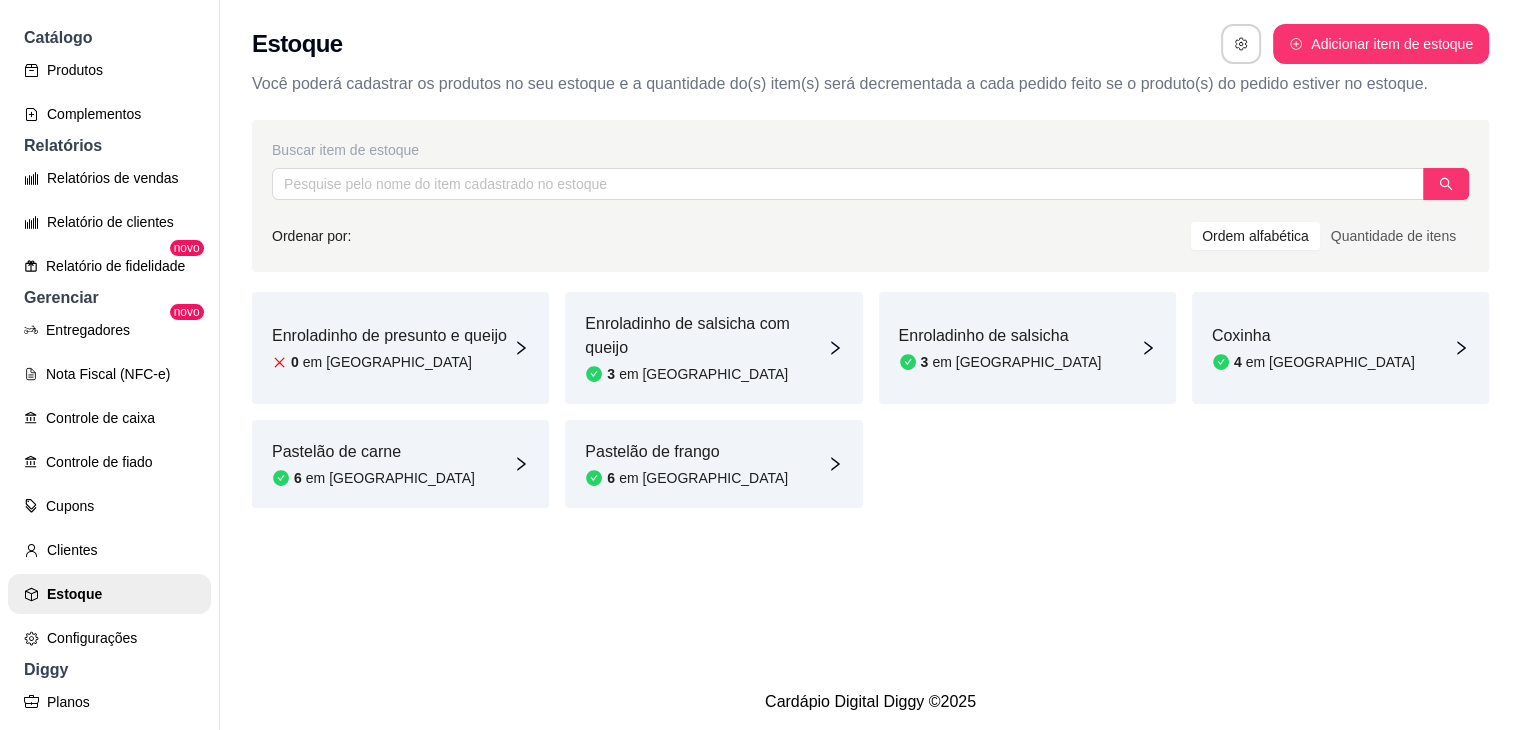 click on "Enroladinho de presunto e queijo" at bounding box center (389, 336) 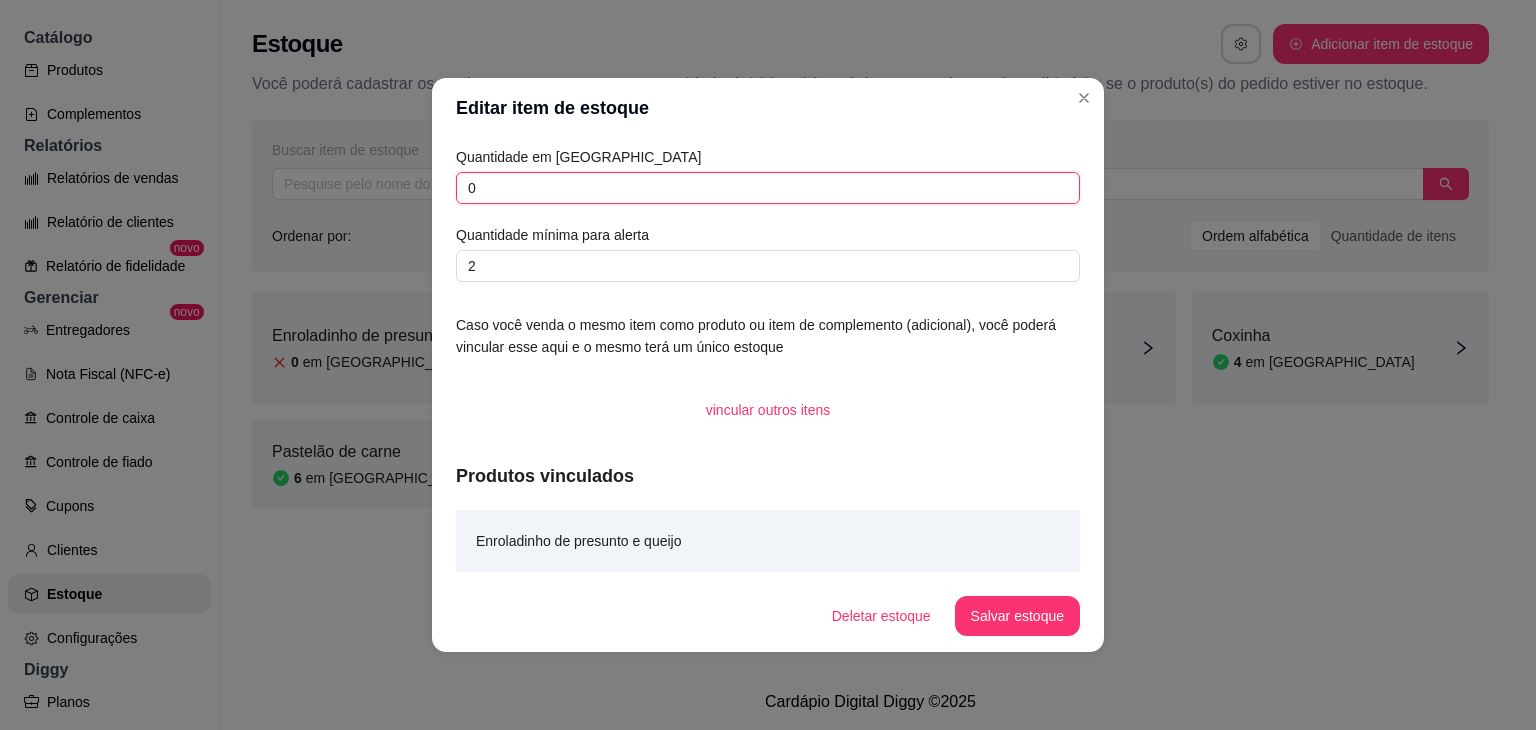 drag, startPoint x: 656, startPoint y: 182, endPoint x: 325, endPoint y: 210, distance: 332.1822 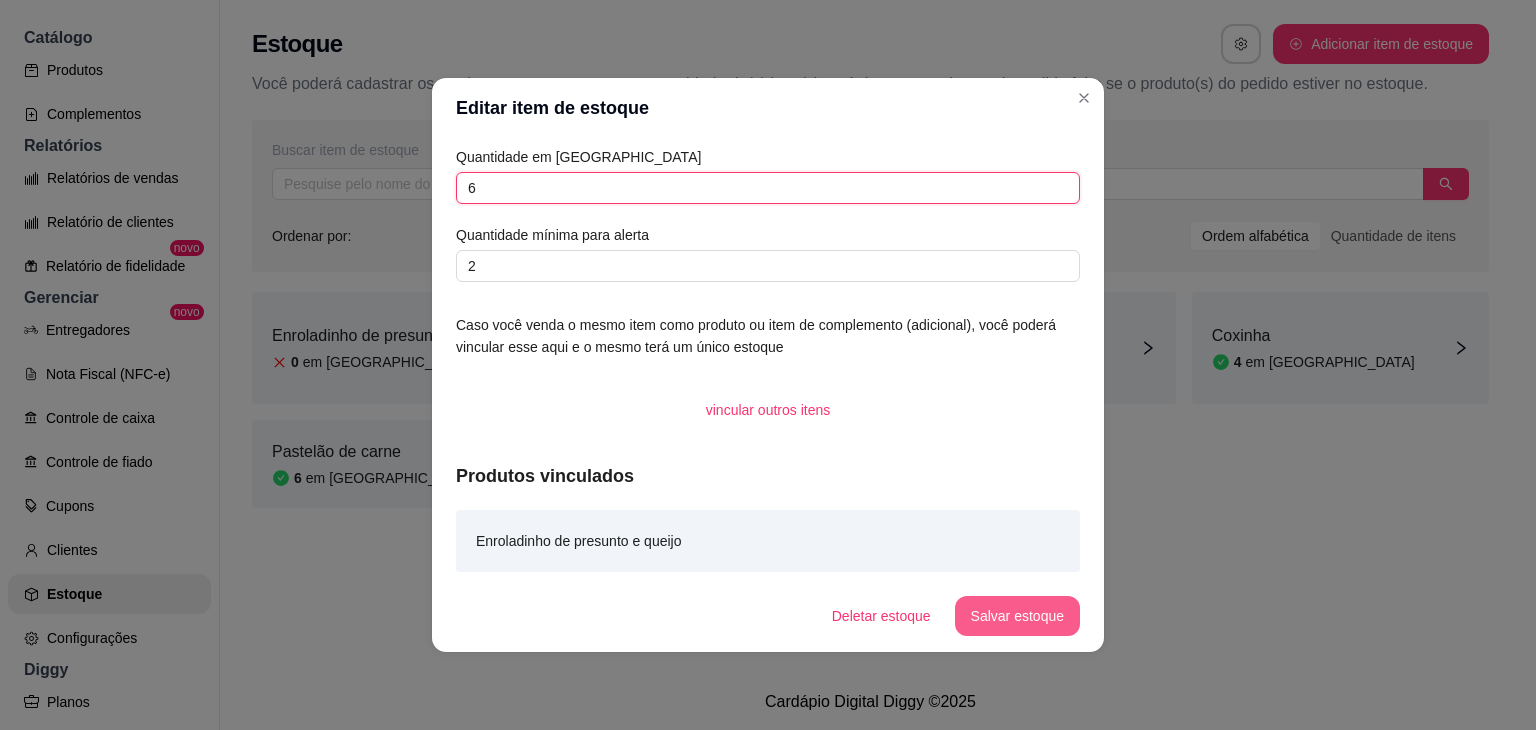 type on "6" 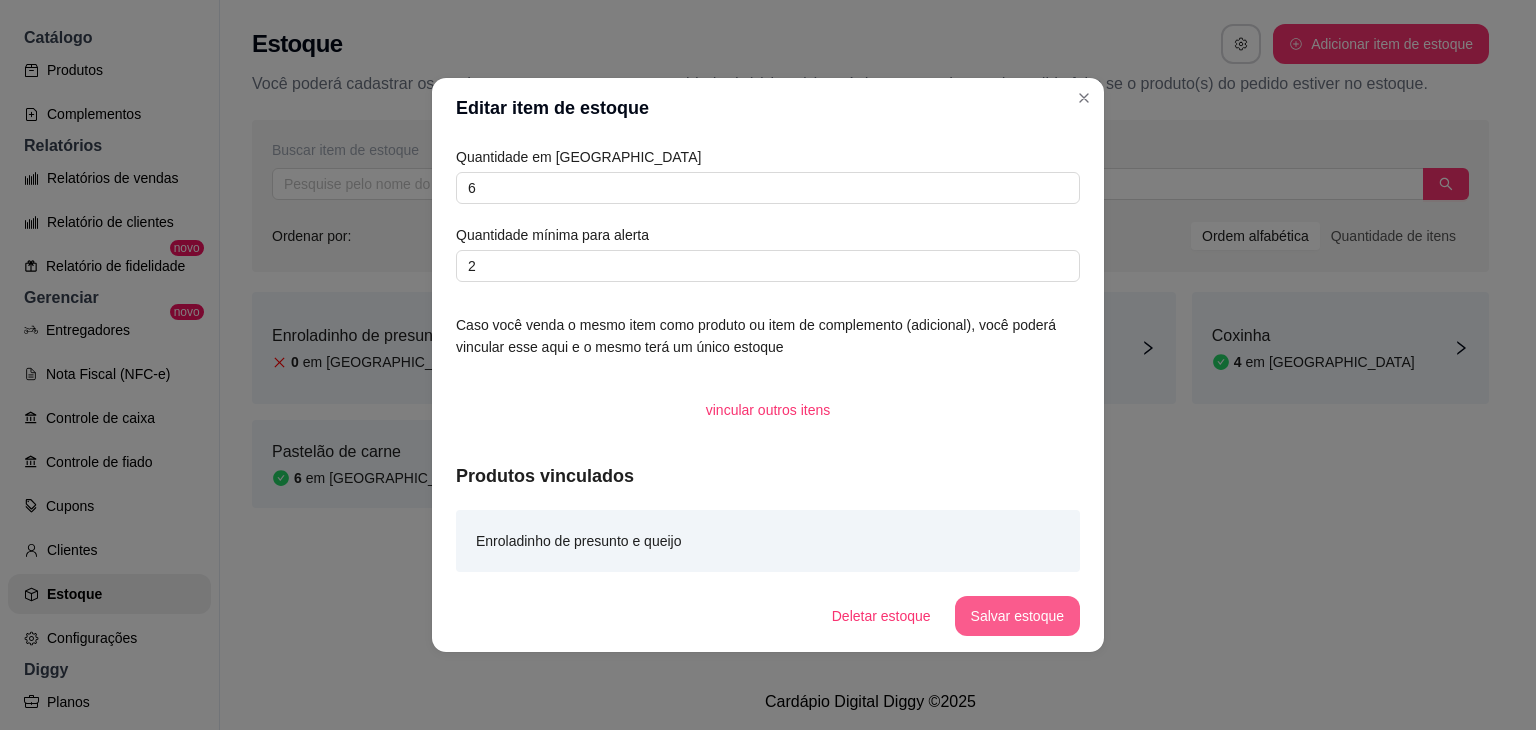 click on "Salvar estoque" at bounding box center [1017, 616] 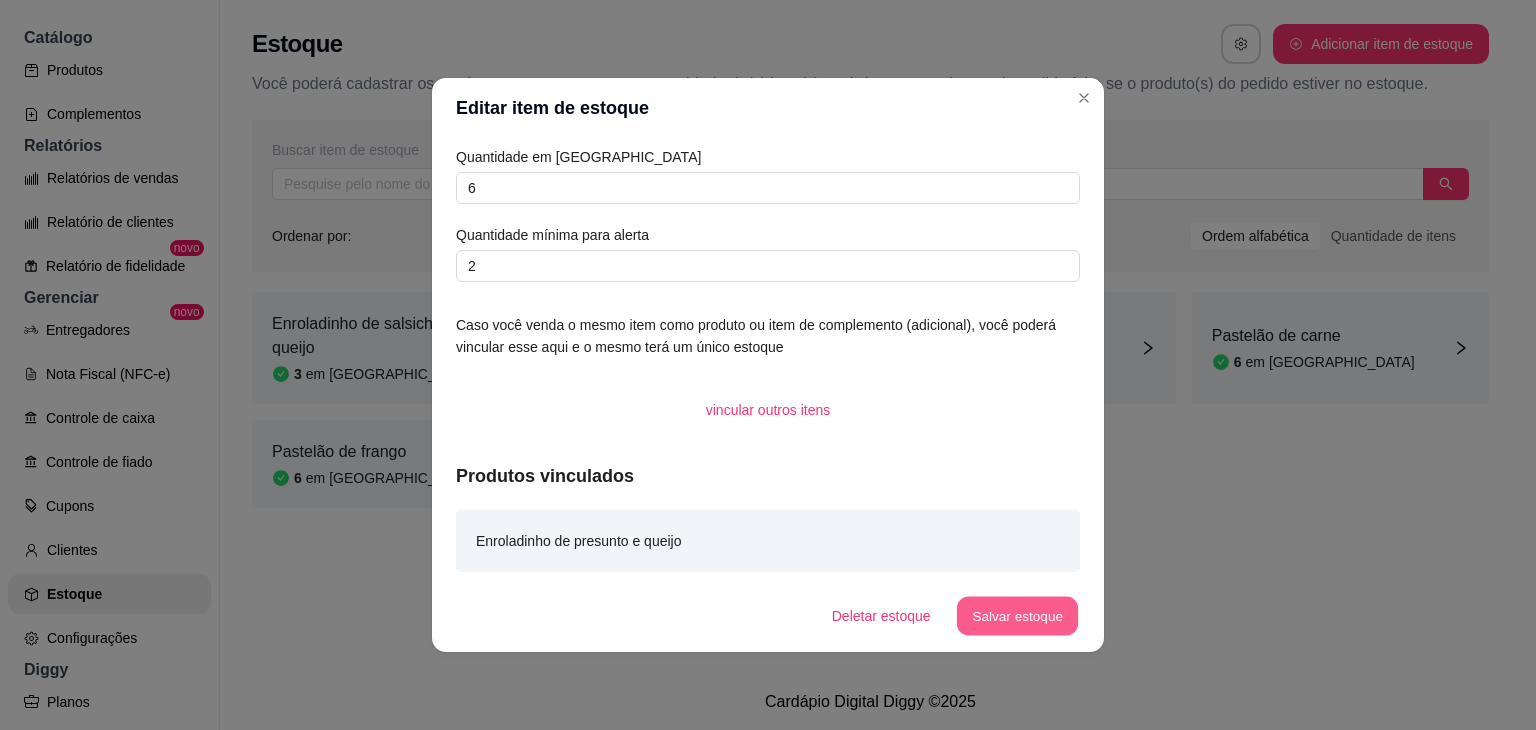 click on "Salvar estoque" at bounding box center [1017, 616] 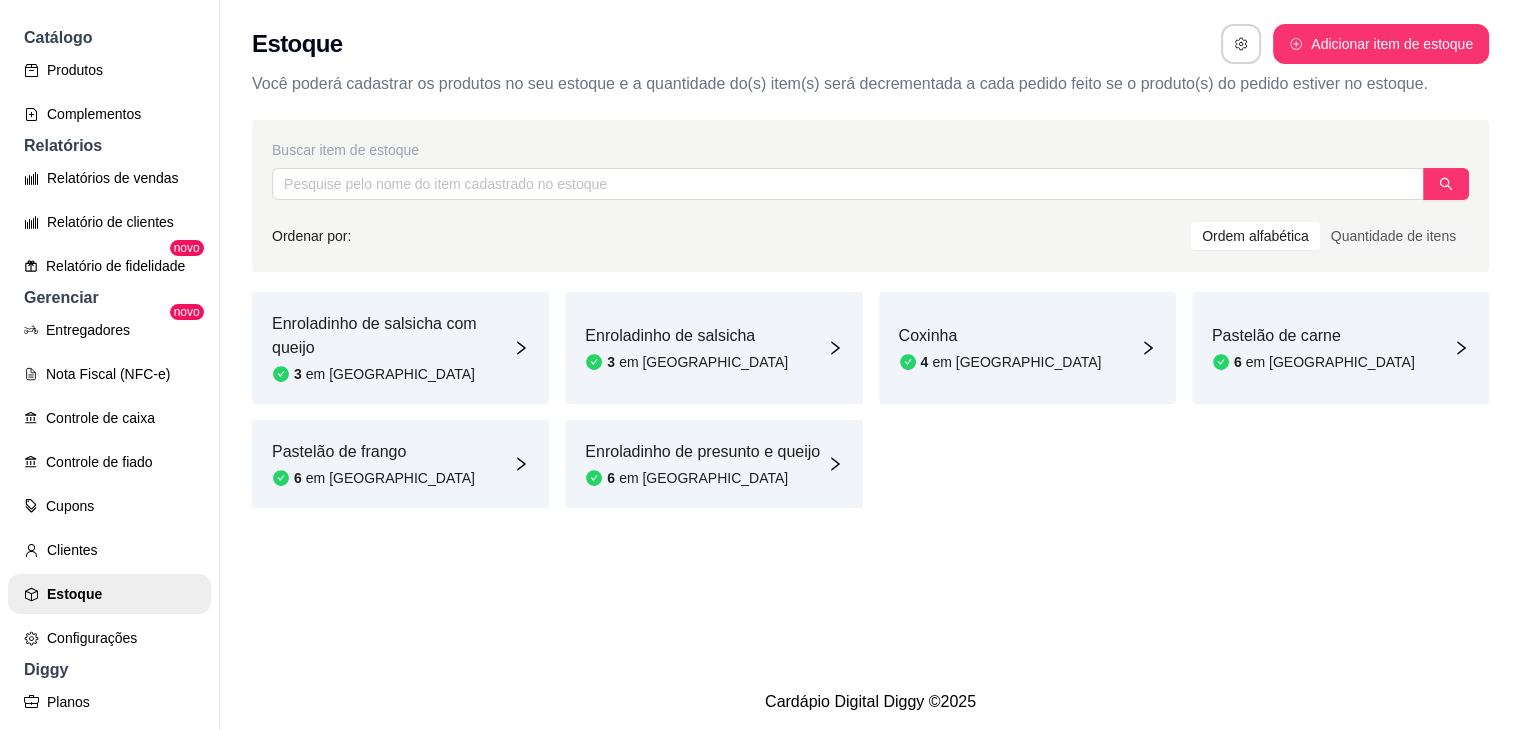 click on "Coxinha" at bounding box center [1000, 336] 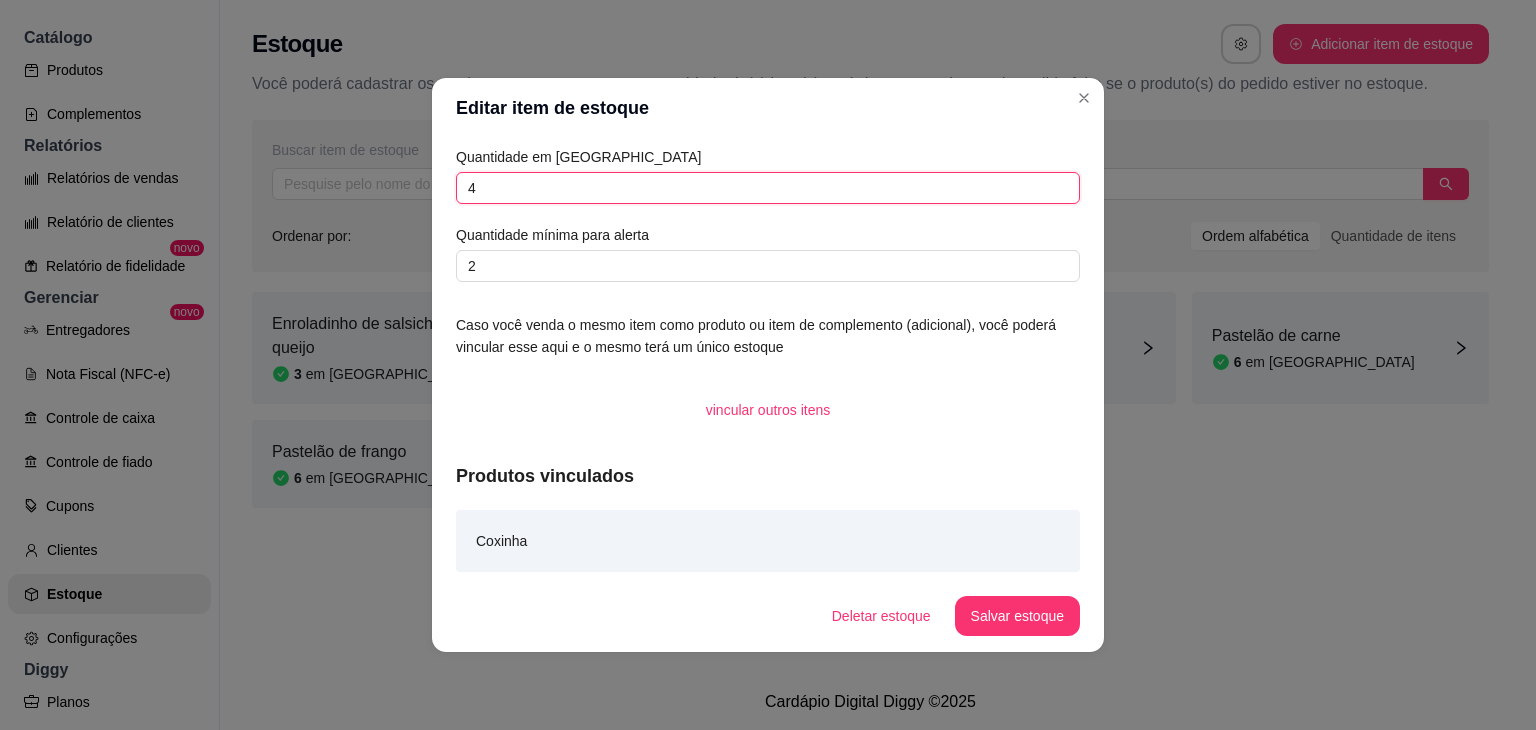 drag, startPoint x: 502, startPoint y: 183, endPoint x: 403, endPoint y: 181, distance: 99.0202 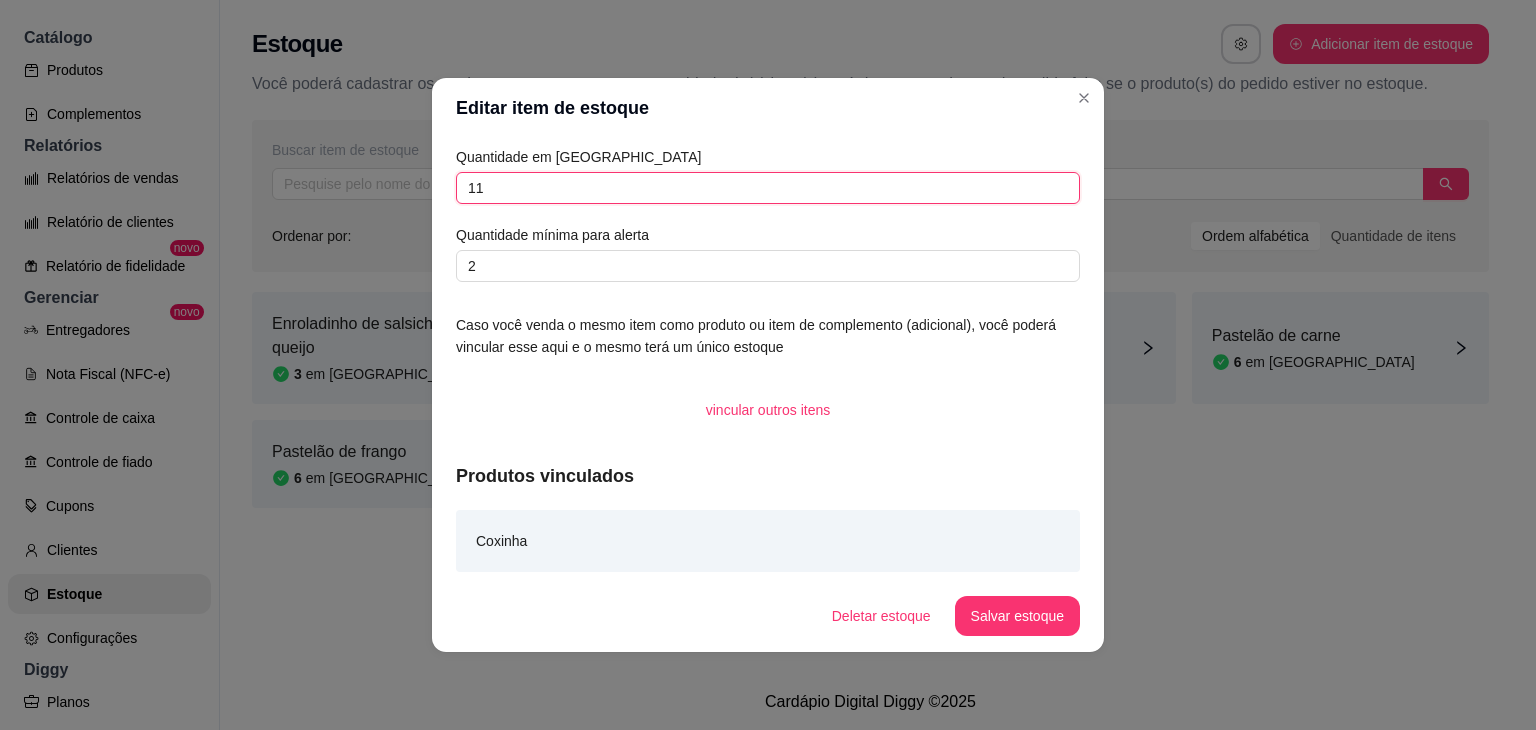 type on "11" 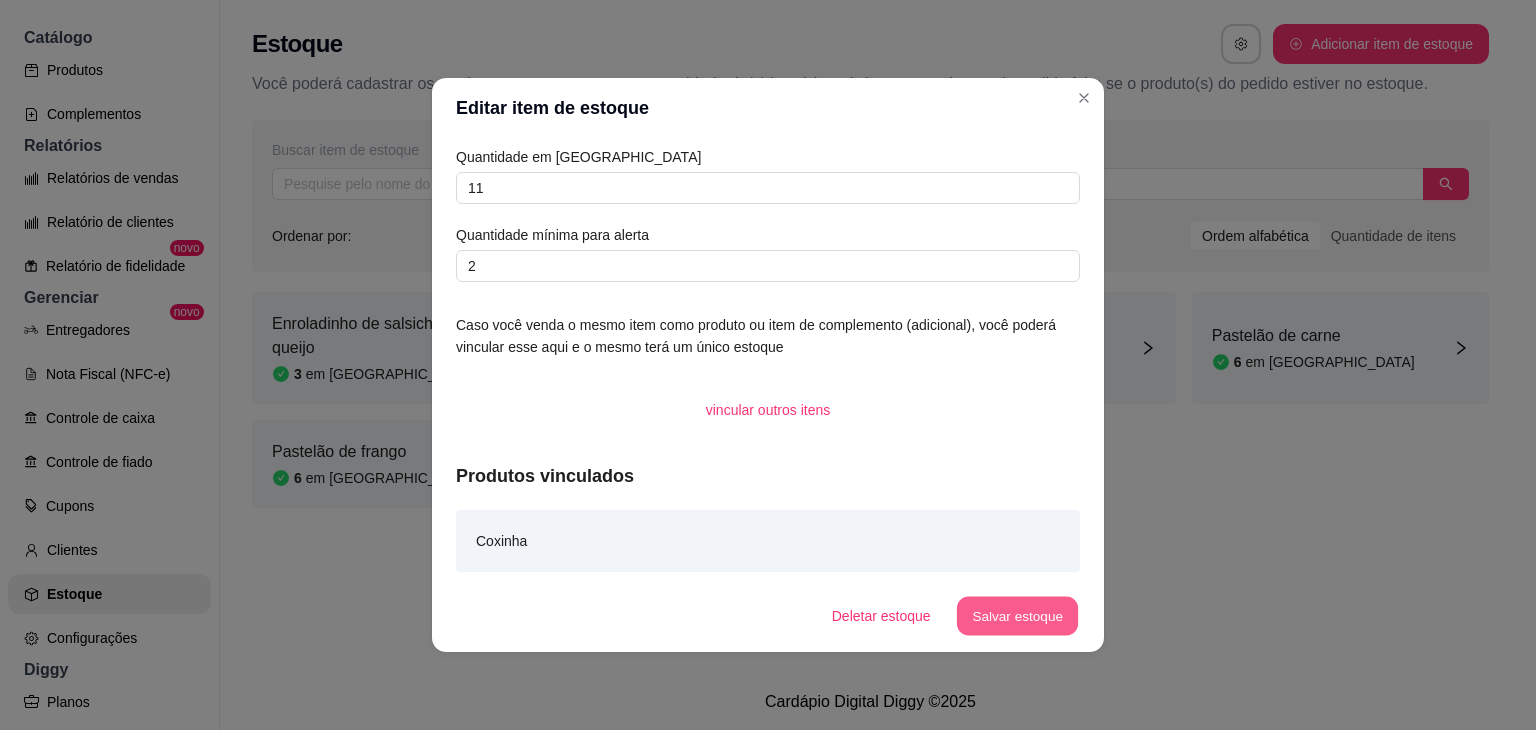 click on "Salvar estoque" at bounding box center [1017, 616] 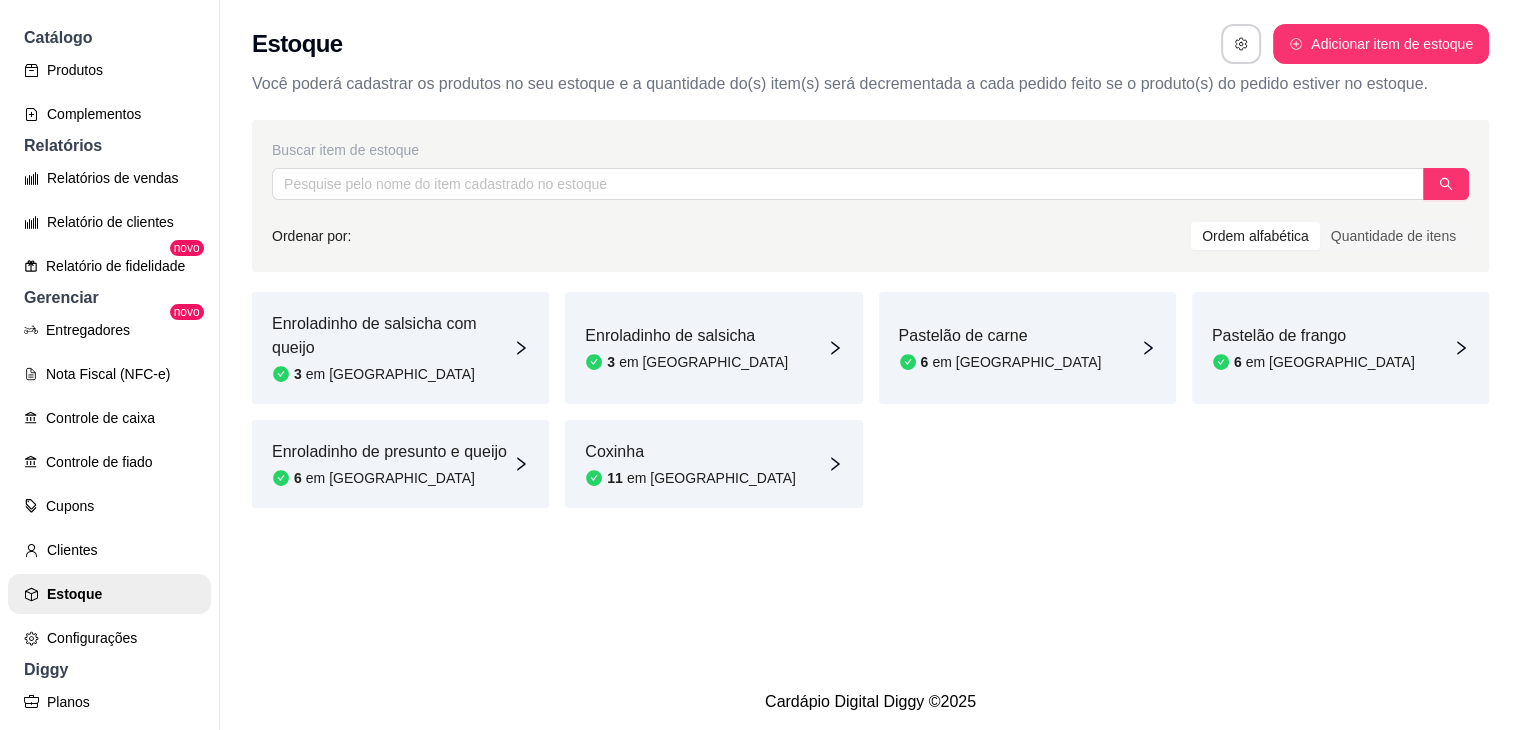drag, startPoint x: 620, startPoint y: 305, endPoint x: 620, endPoint y: 351, distance: 46 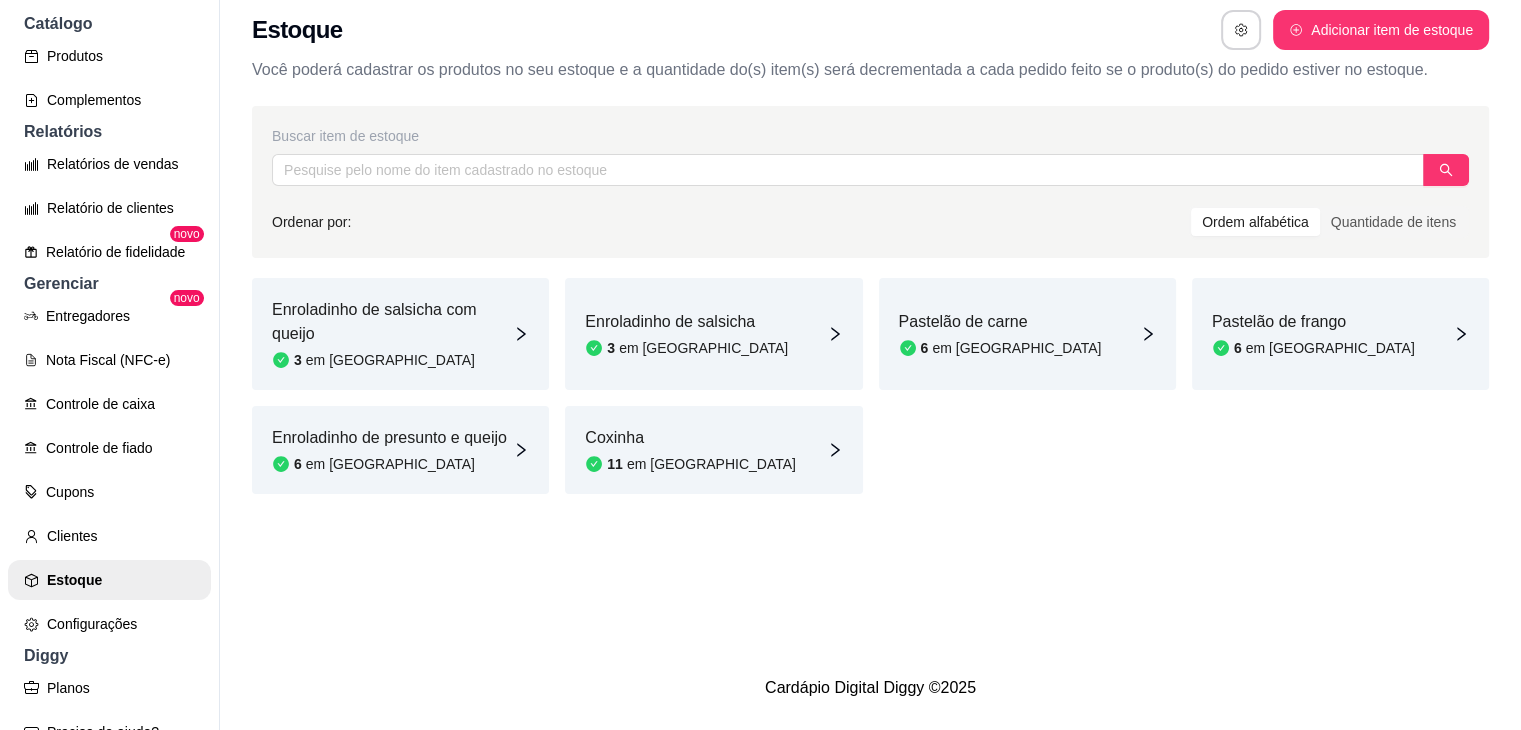 scroll, scrollTop: 0, scrollLeft: 0, axis: both 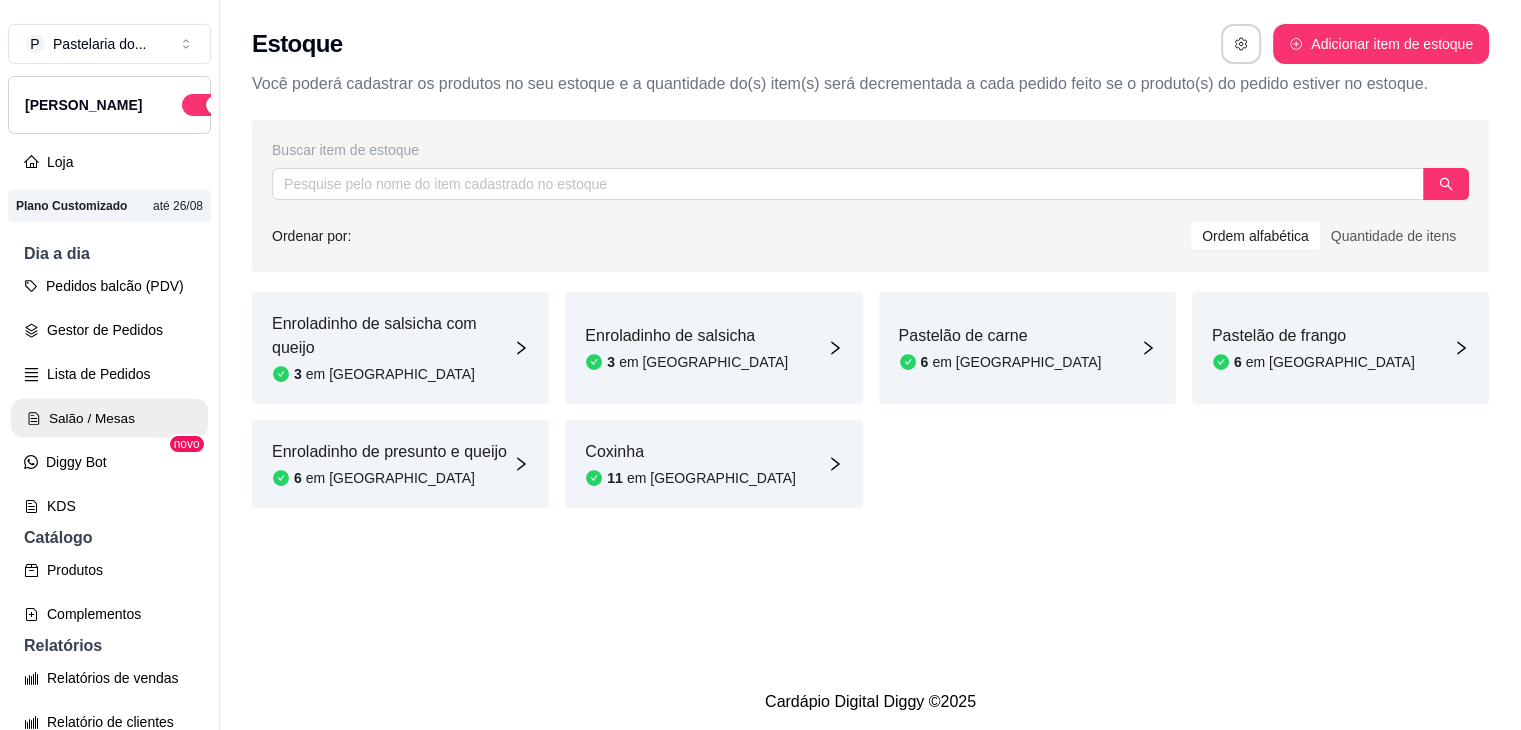 click on "Salão / Mesas" at bounding box center [109, 418] 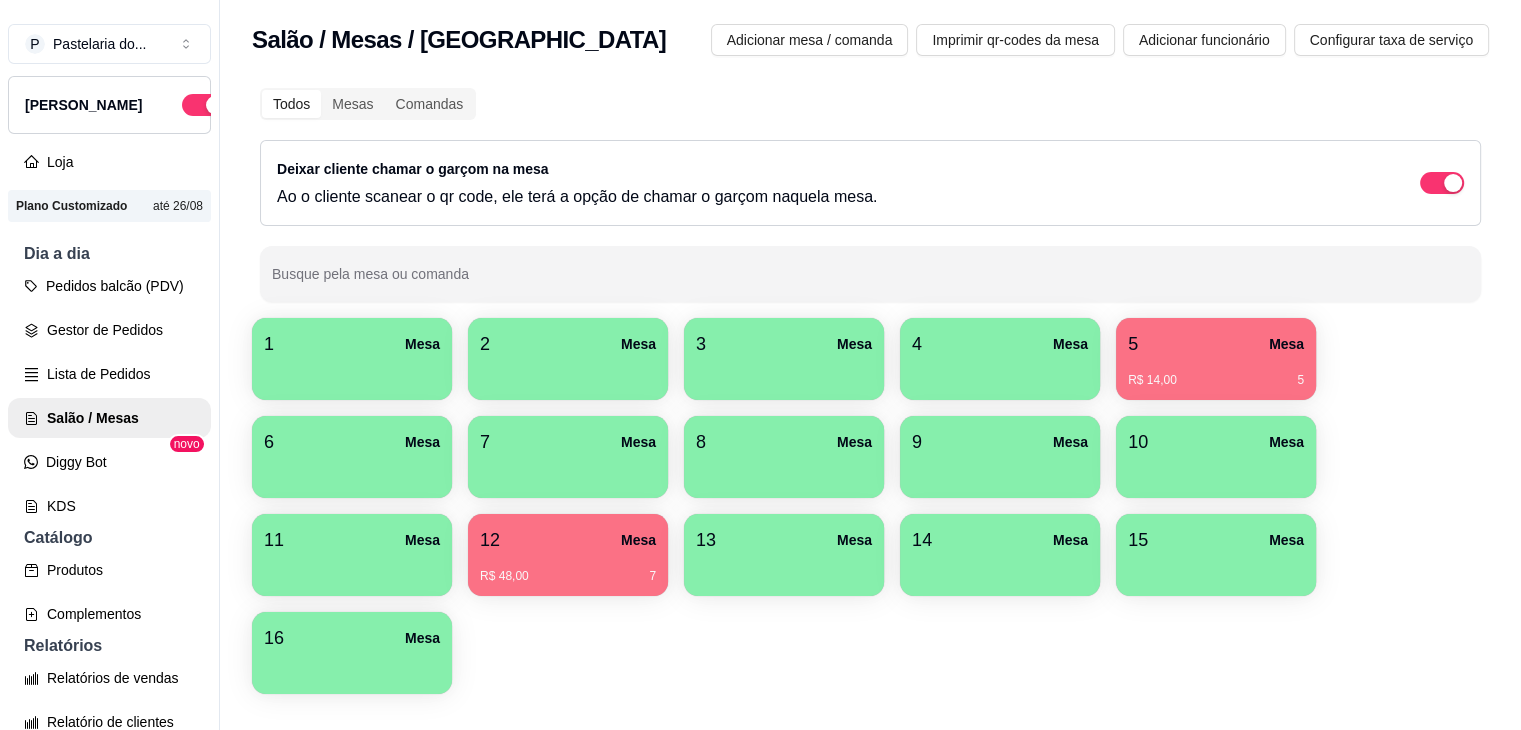 click on "R$ 14,00 5" at bounding box center (1216, 373) 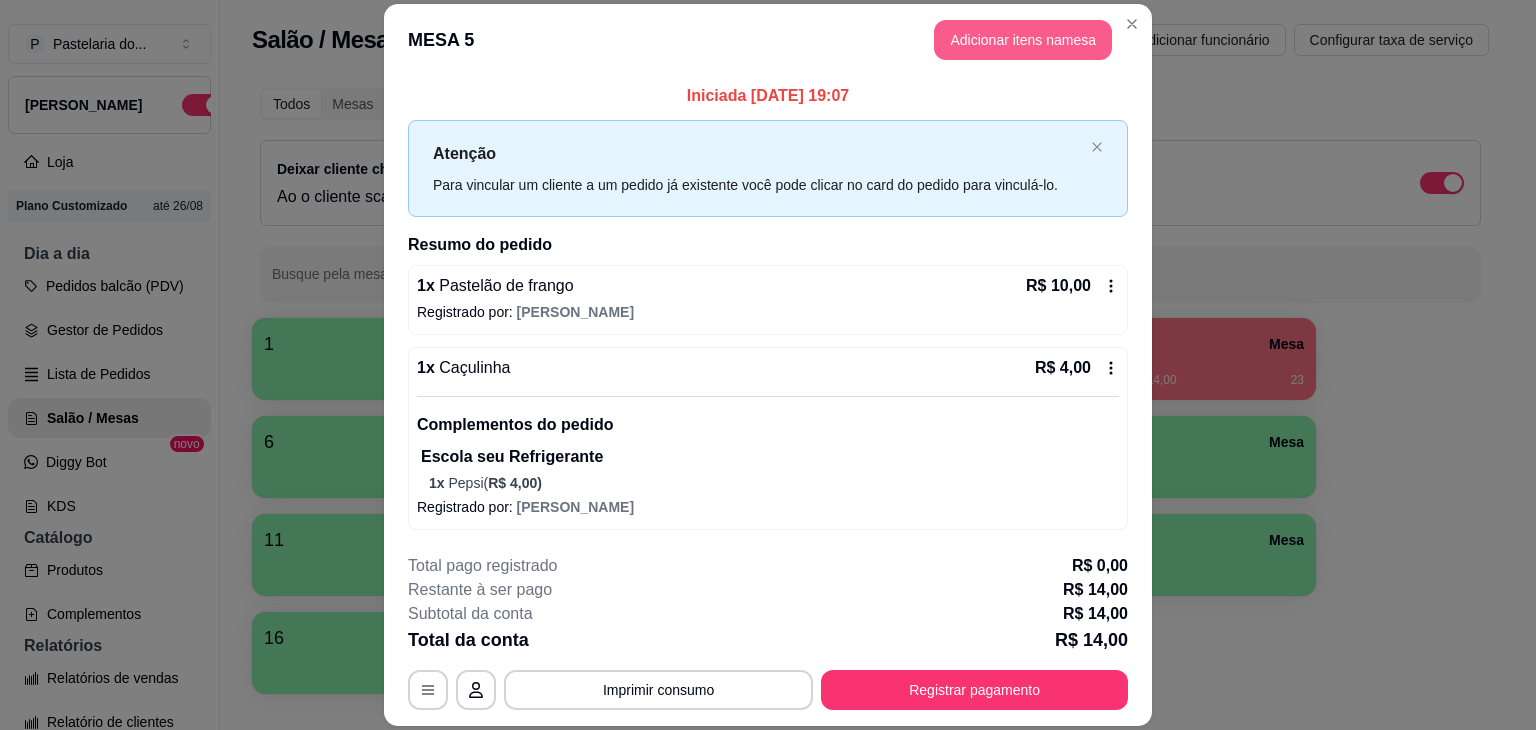 click on "Adicionar itens na  mesa" at bounding box center [1023, 40] 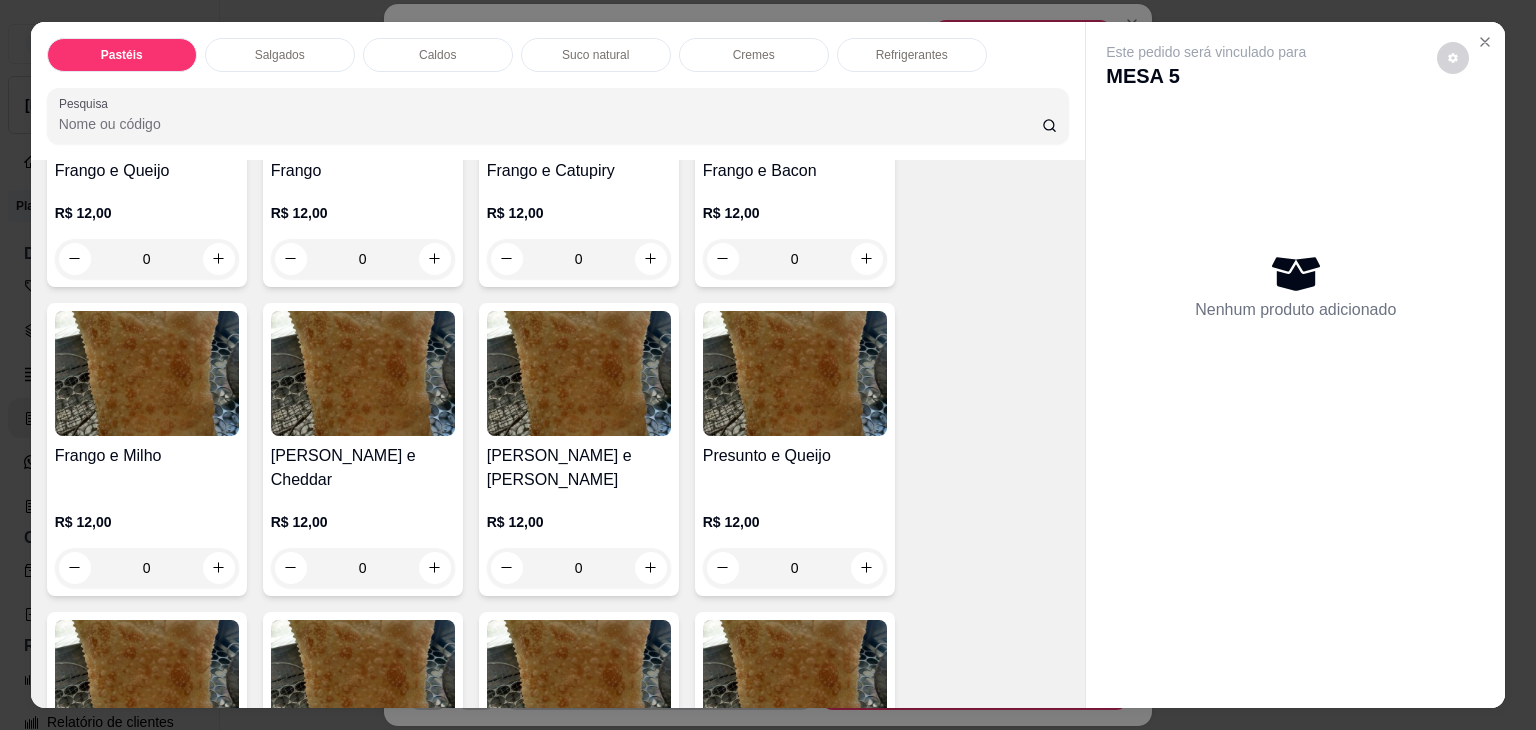 scroll, scrollTop: 700, scrollLeft: 0, axis: vertical 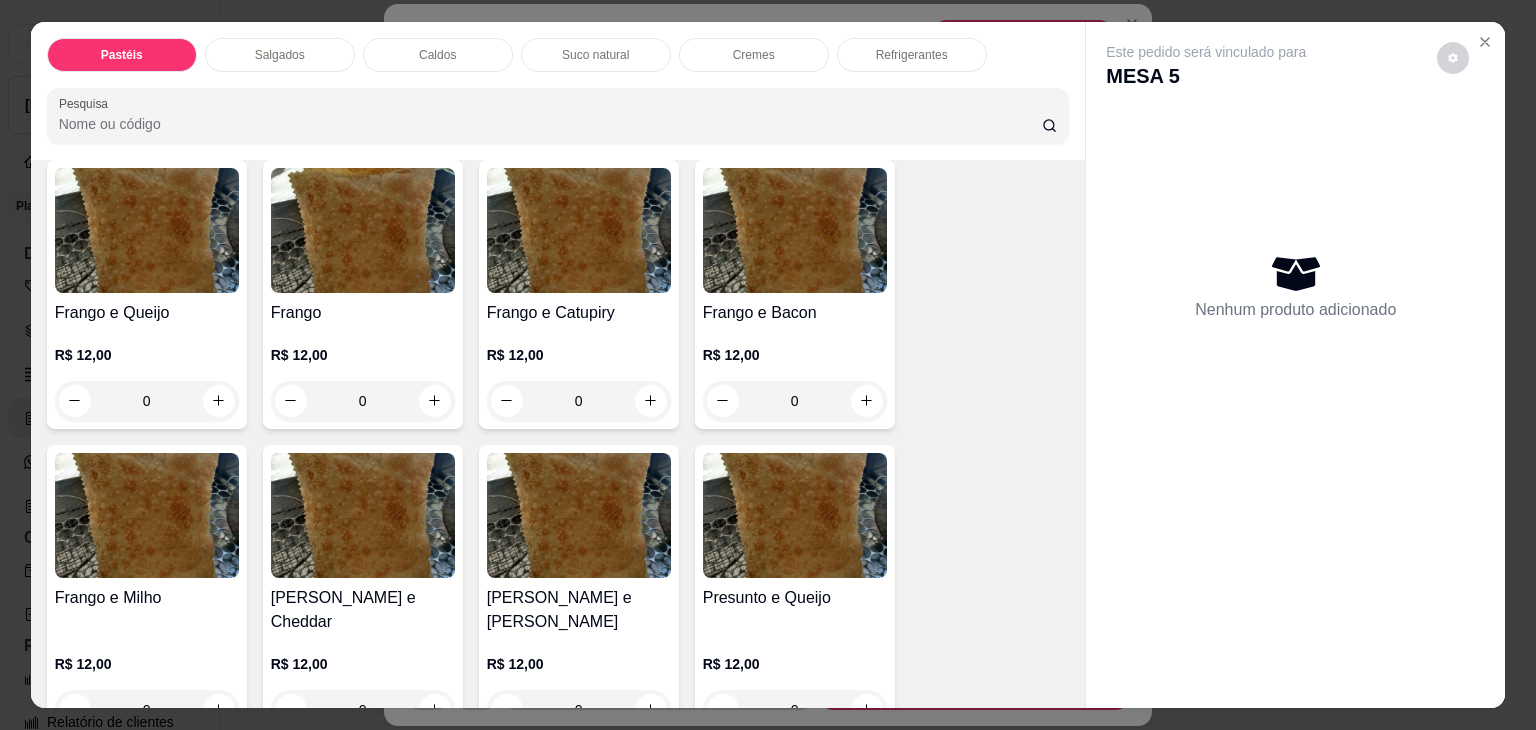 click on "0" at bounding box center [795, 401] 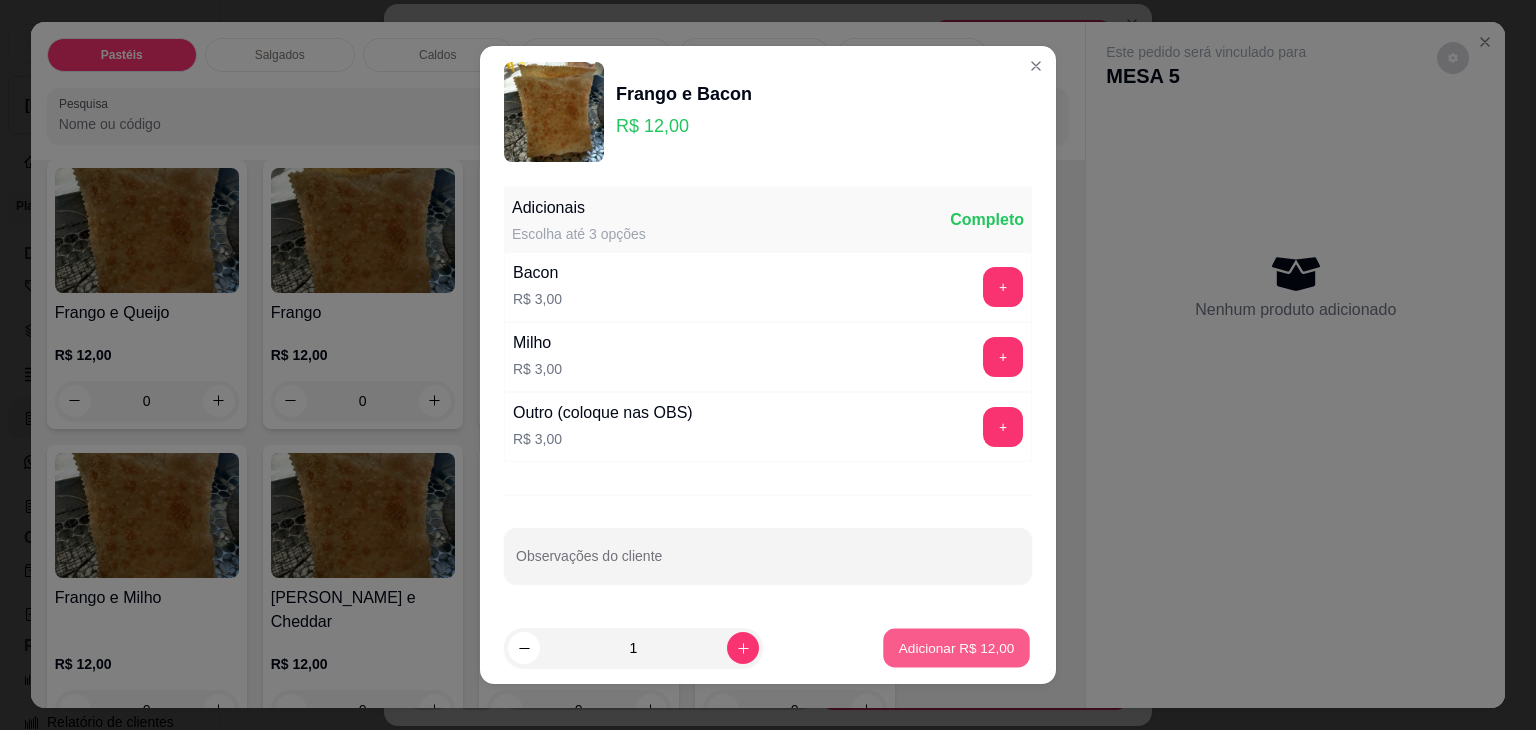 click on "Adicionar   R$ 12,00" at bounding box center (957, 647) 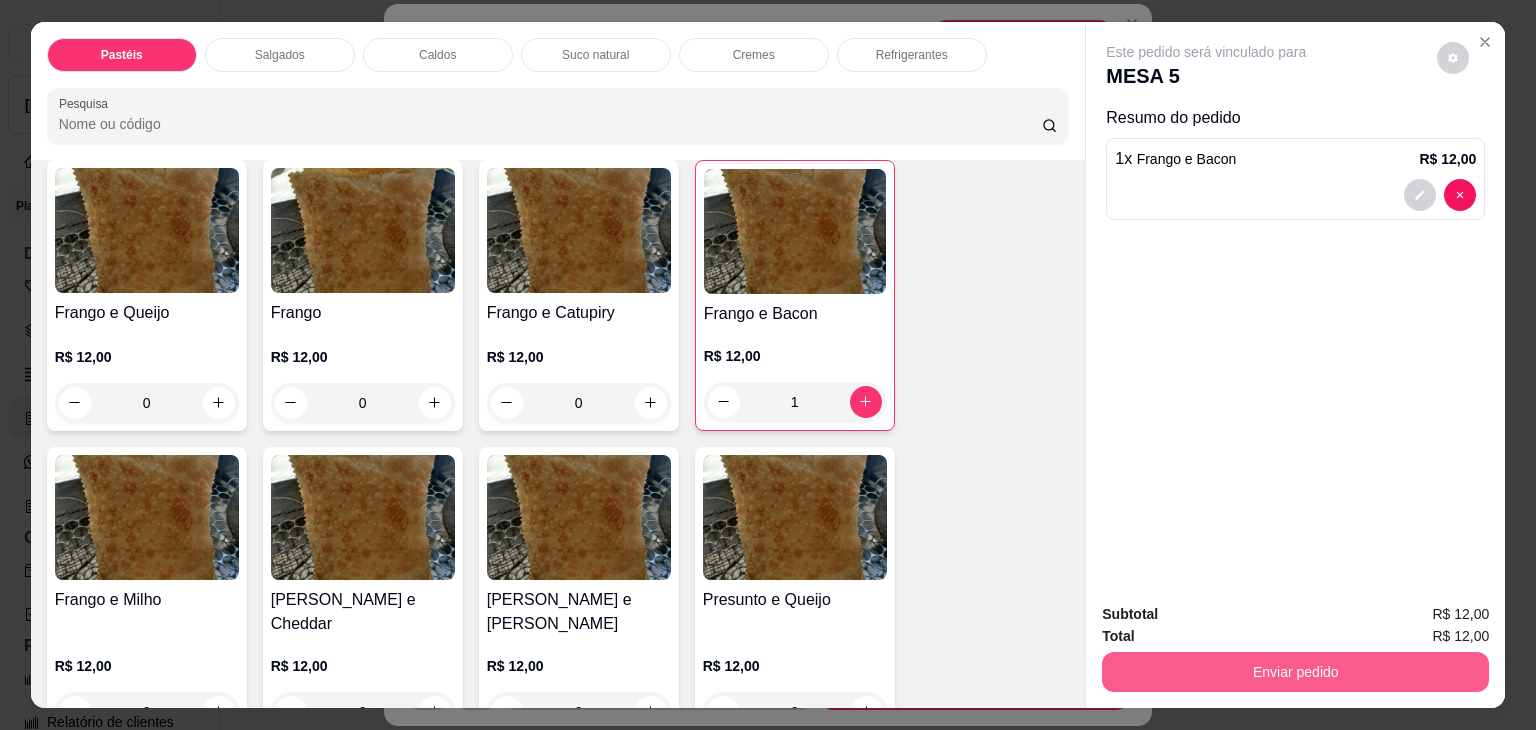 click on "Enviar pedido" at bounding box center (1295, 672) 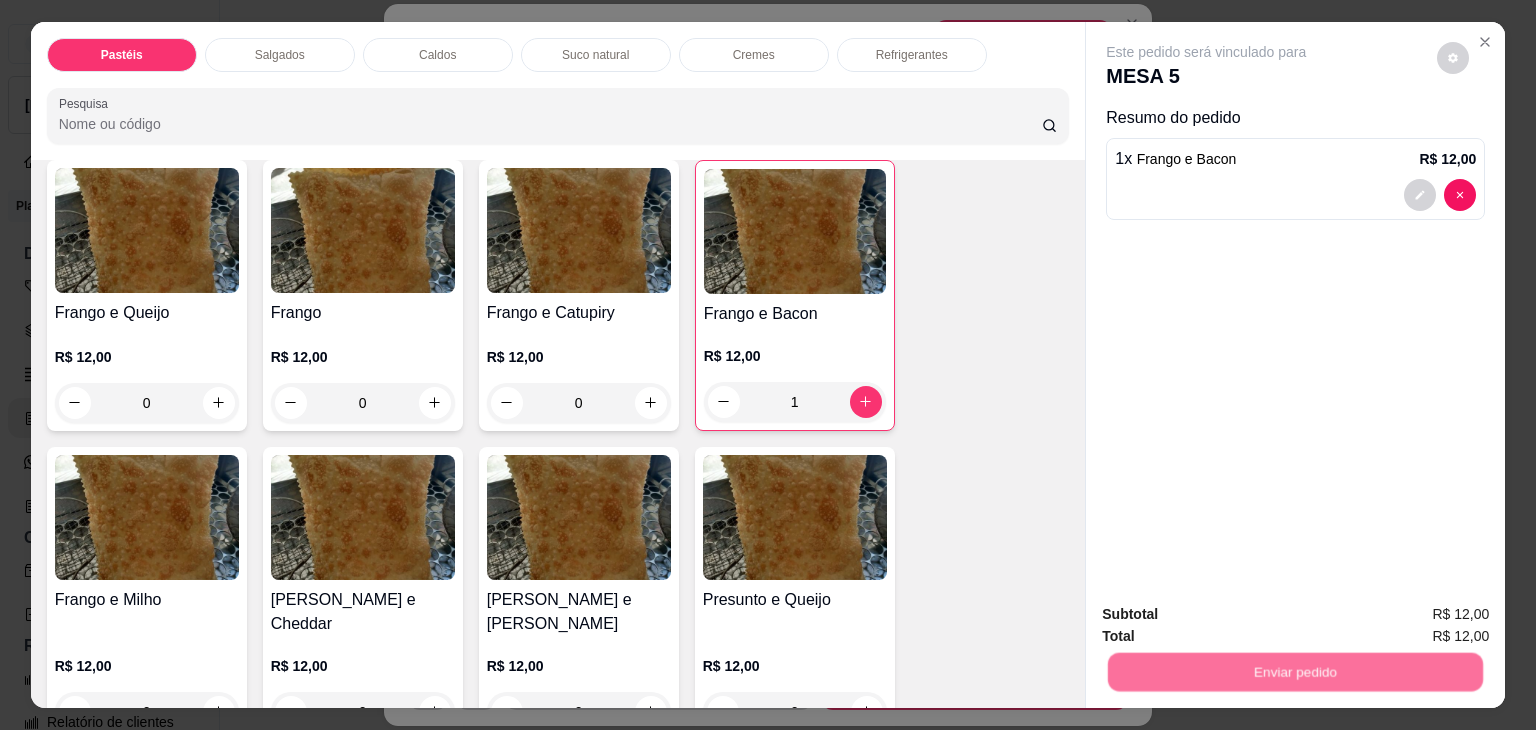click on "Não registrar e enviar pedido" at bounding box center (1229, 614) 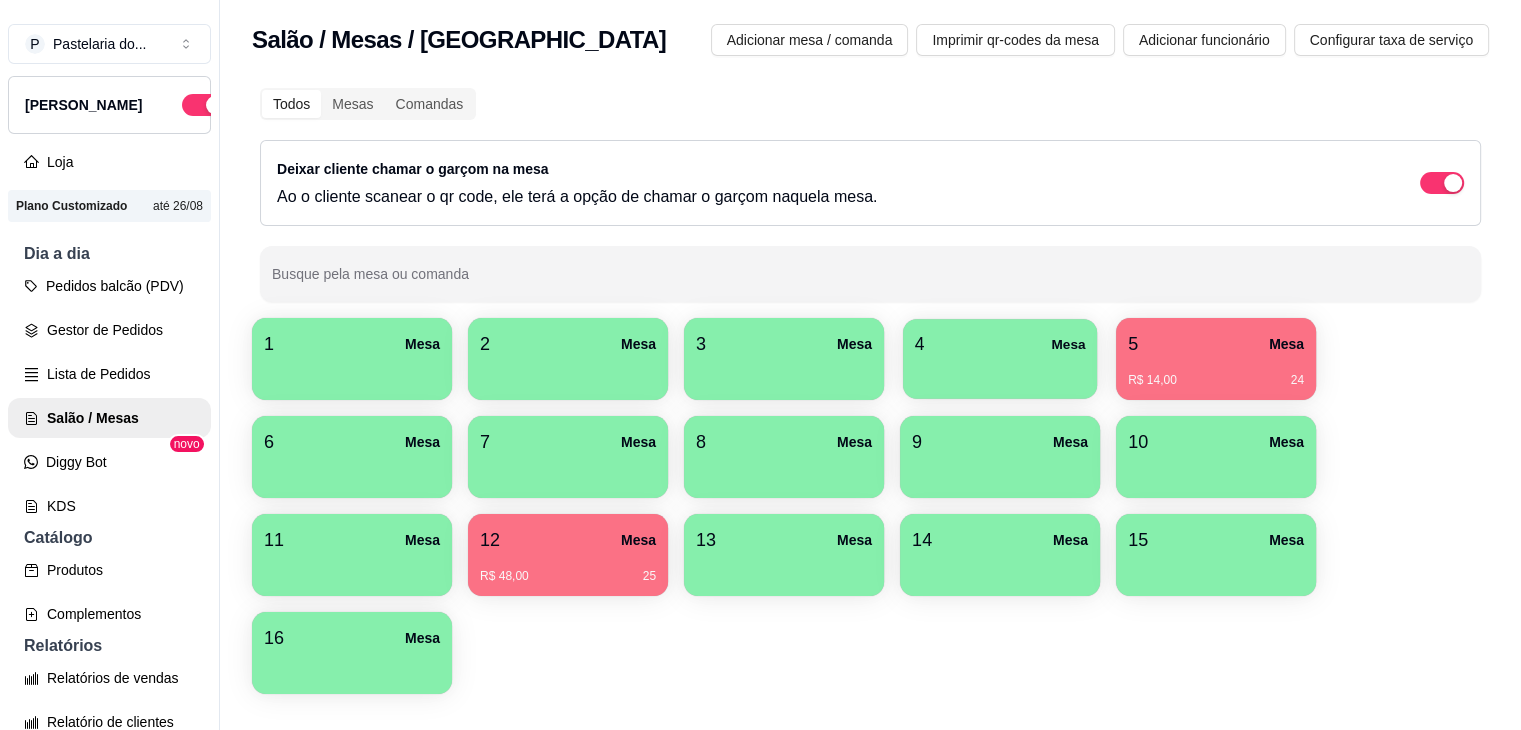 click on "4 Mesa" at bounding box center (1000, 344) 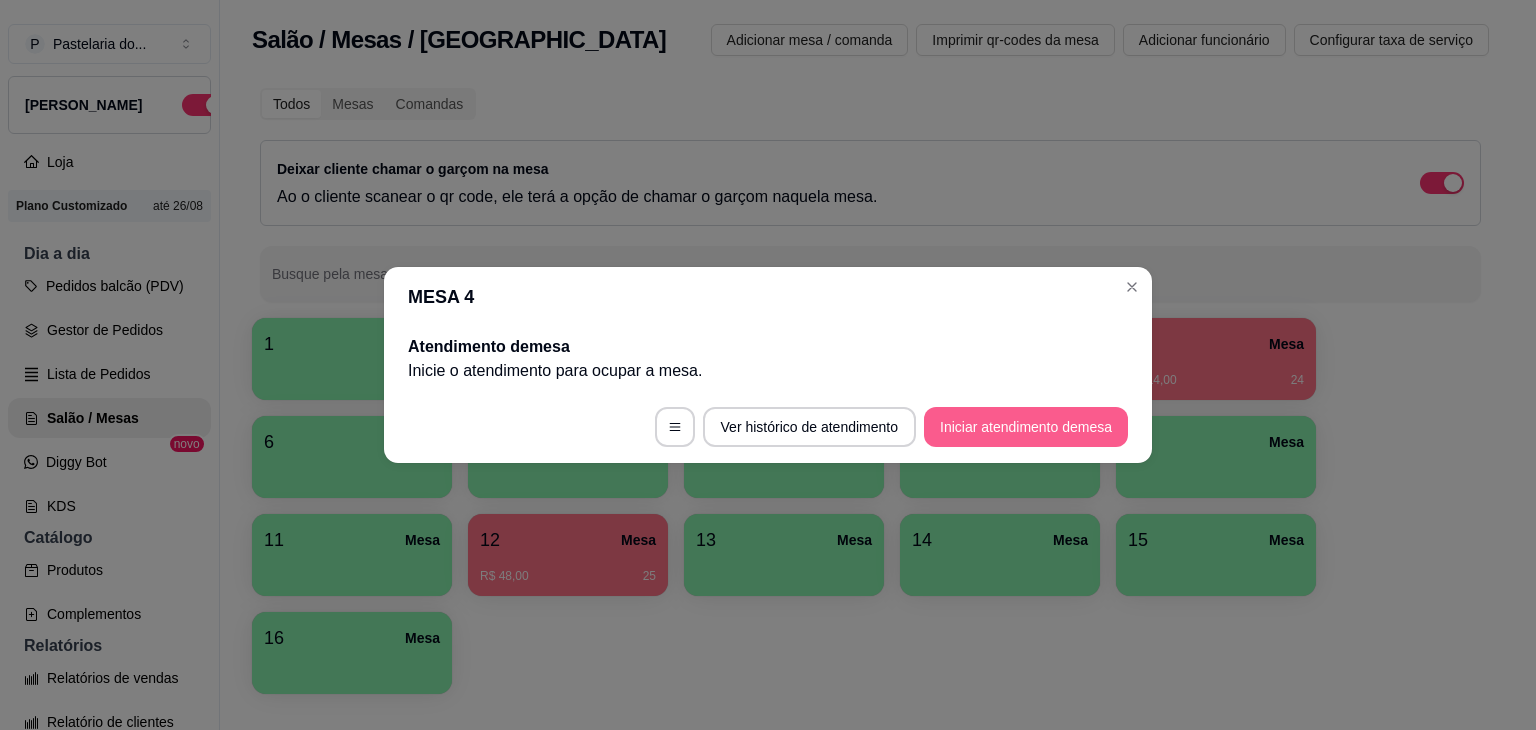 click on "Iniciar atendimento de  mesa" at bounding box center [1026, 427] 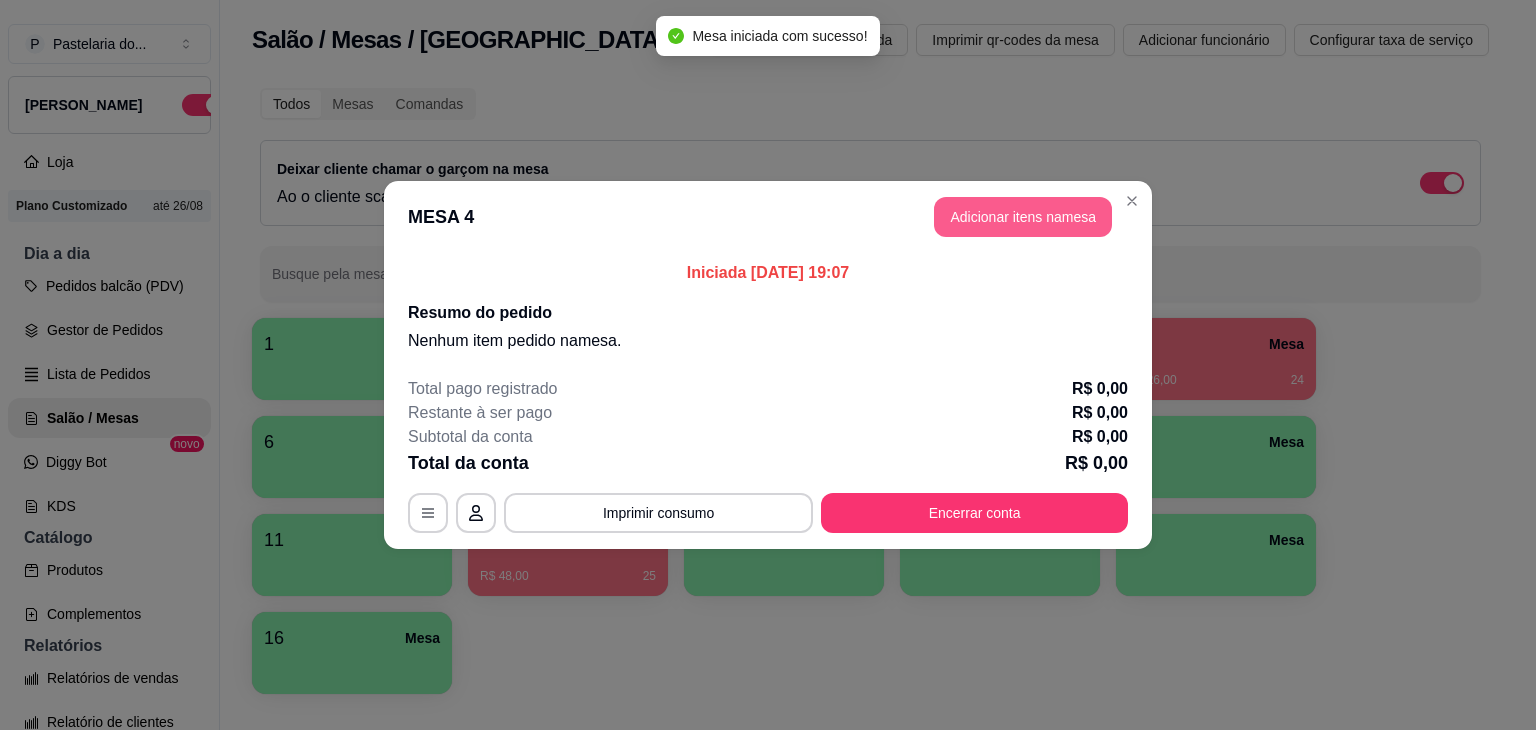 click on "Adicionar itens na  mesa" at bounding box center (1023, 217) 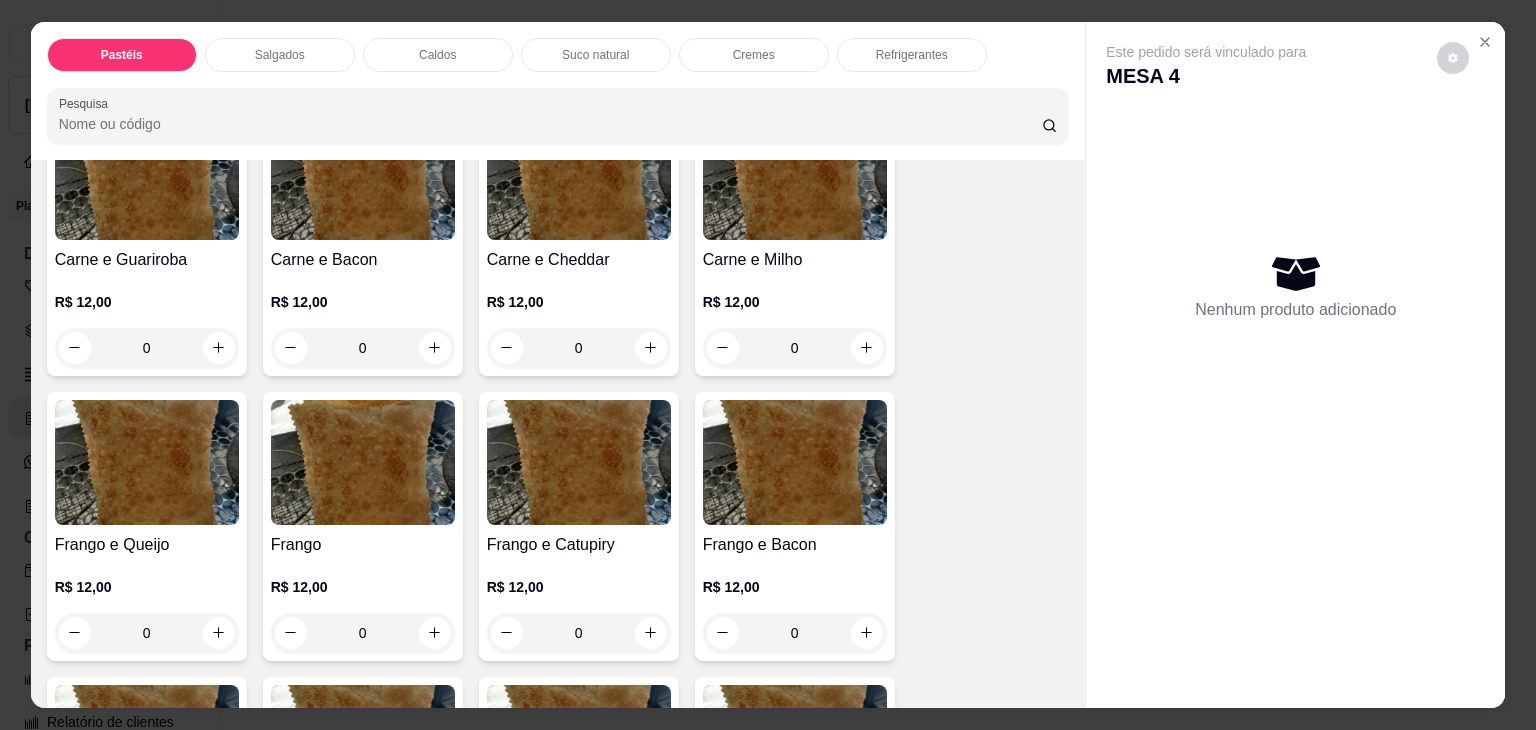 scroll, scrollTop: 500, scrollLeft: 0, axis: vertical 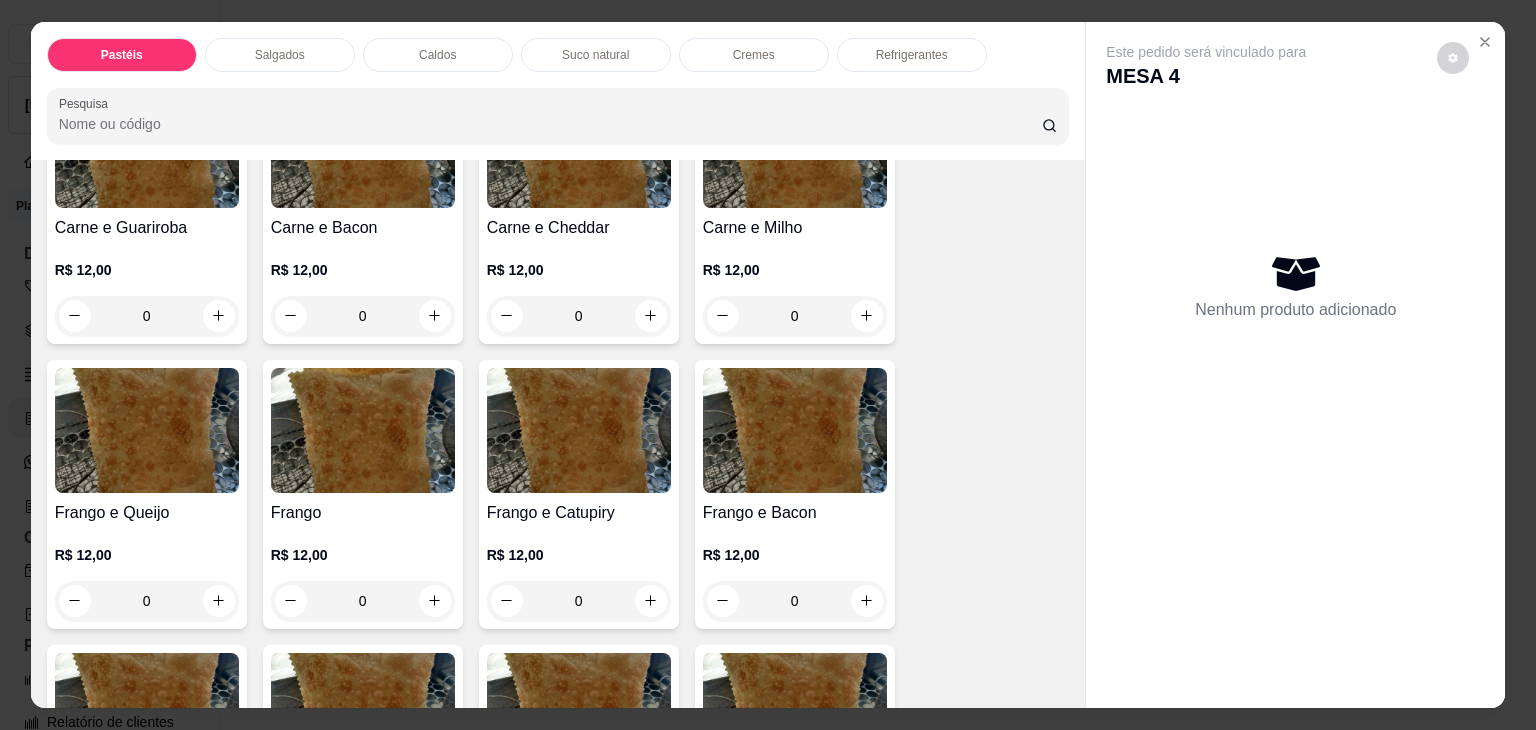 click on "0" at bounding box center (579, 316) 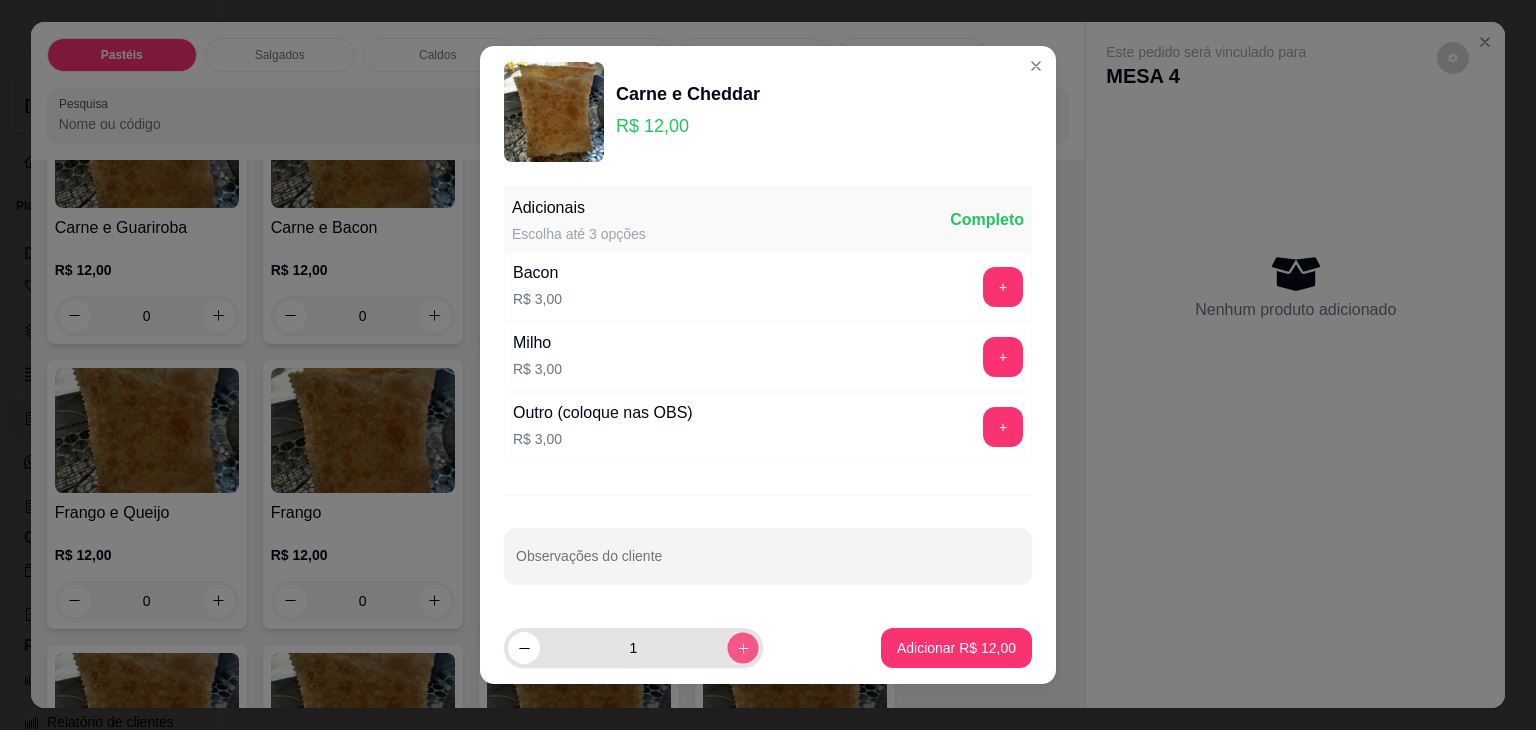 click at bounding box center (742, 647) 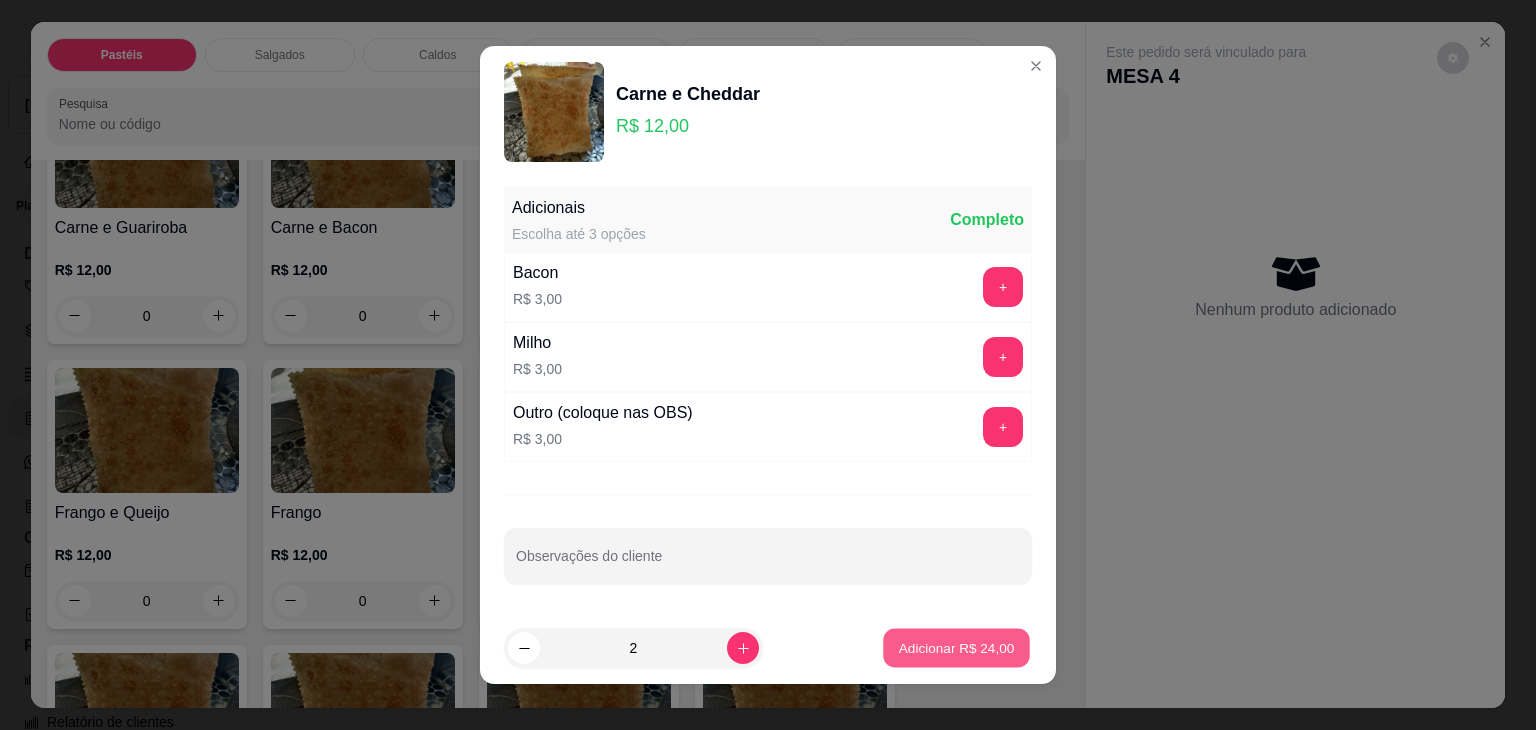 click on "Adicionar   R$ 24,00" at bounding box center (957, 647) 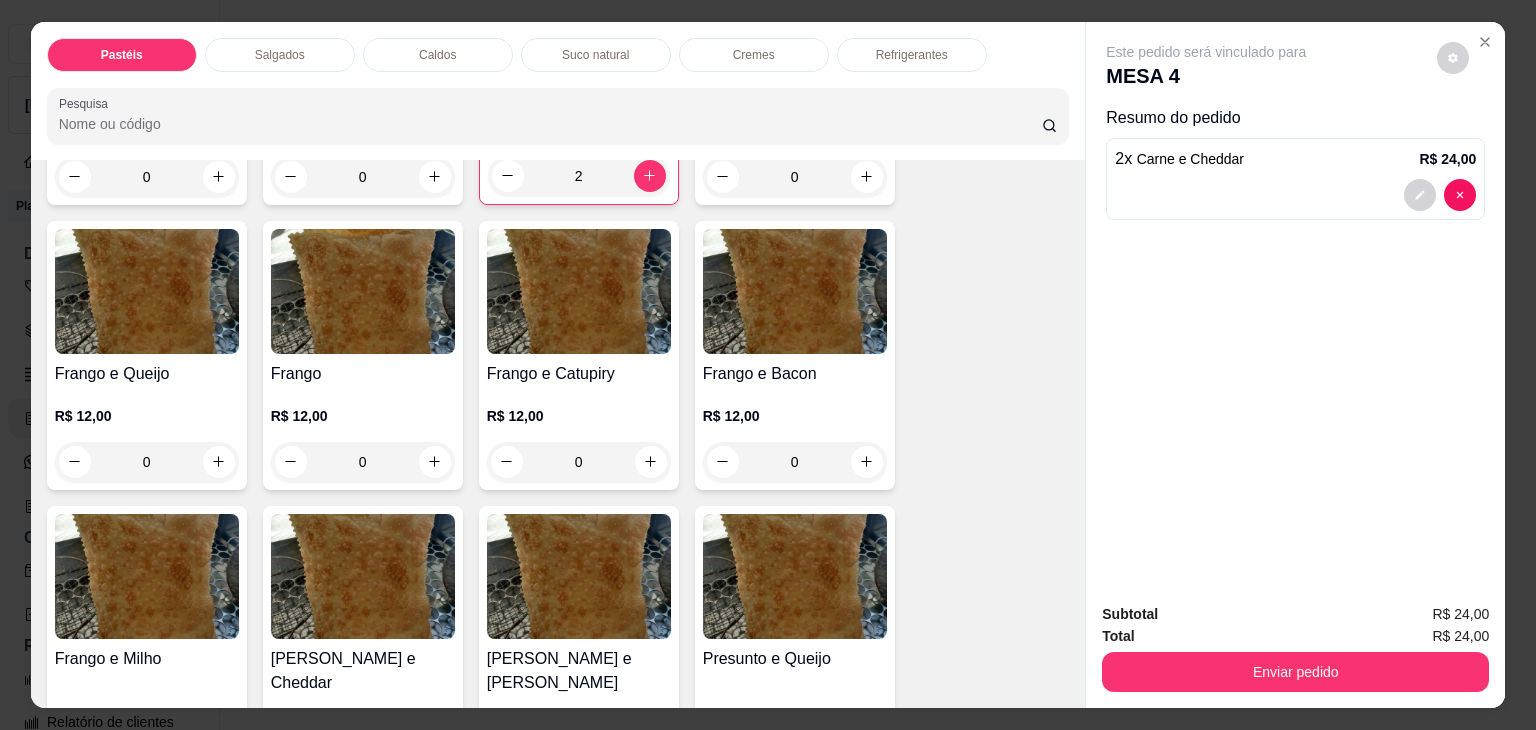 scroll, scrollTop: 800, scrollLeft: 0, axis: vertical 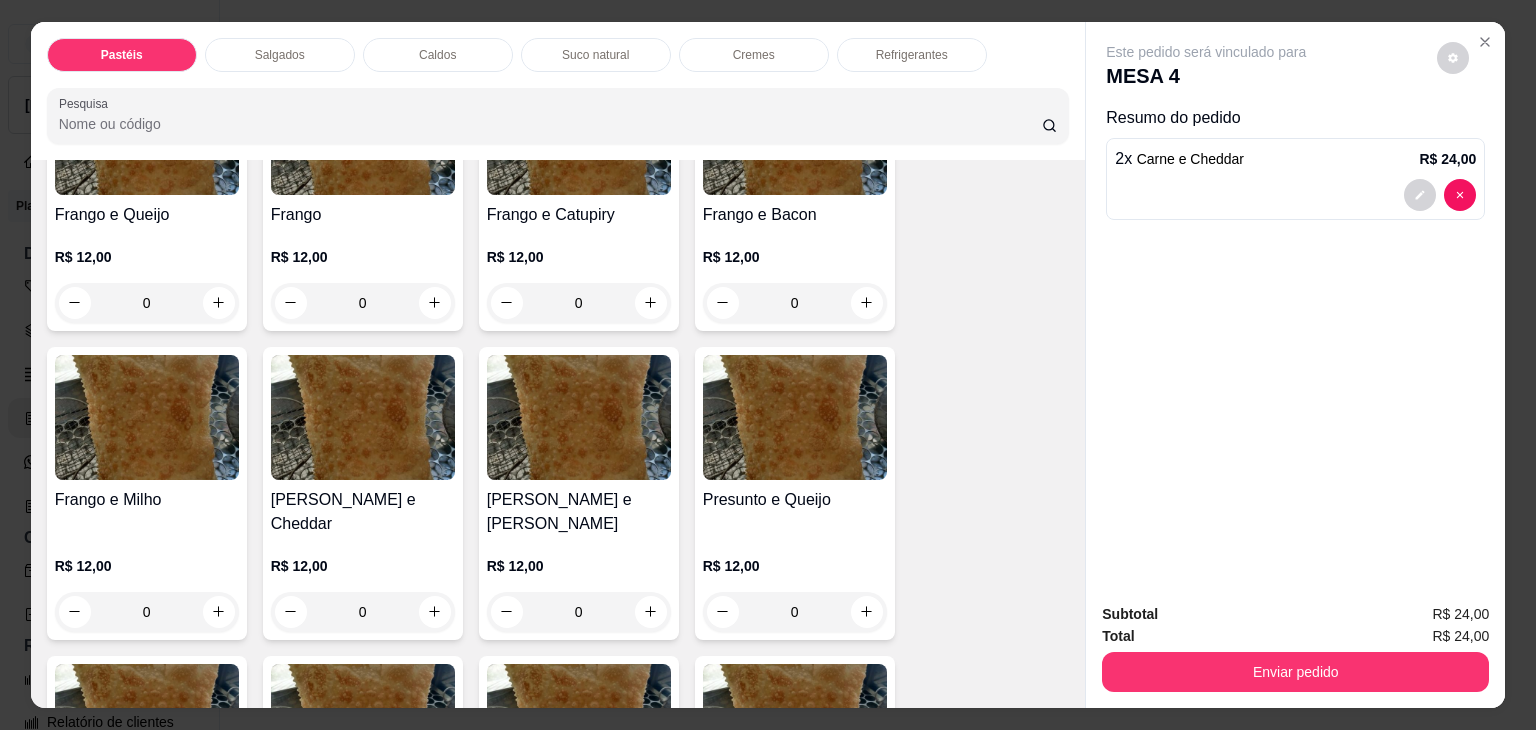 click on "0" at bounding box center (363, 303) 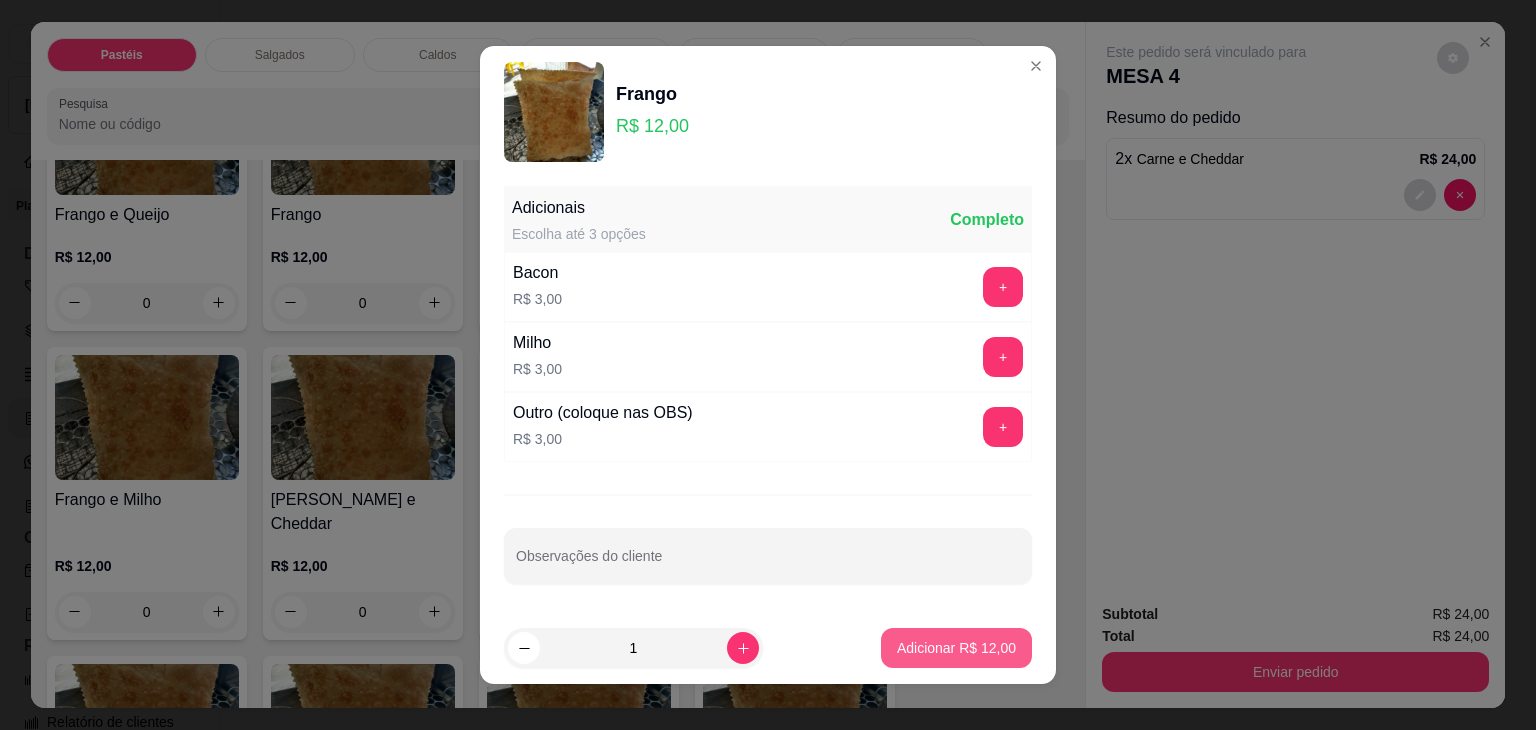 click on "Adicionar   R$ 12,00" at bounding box center [956, 648] 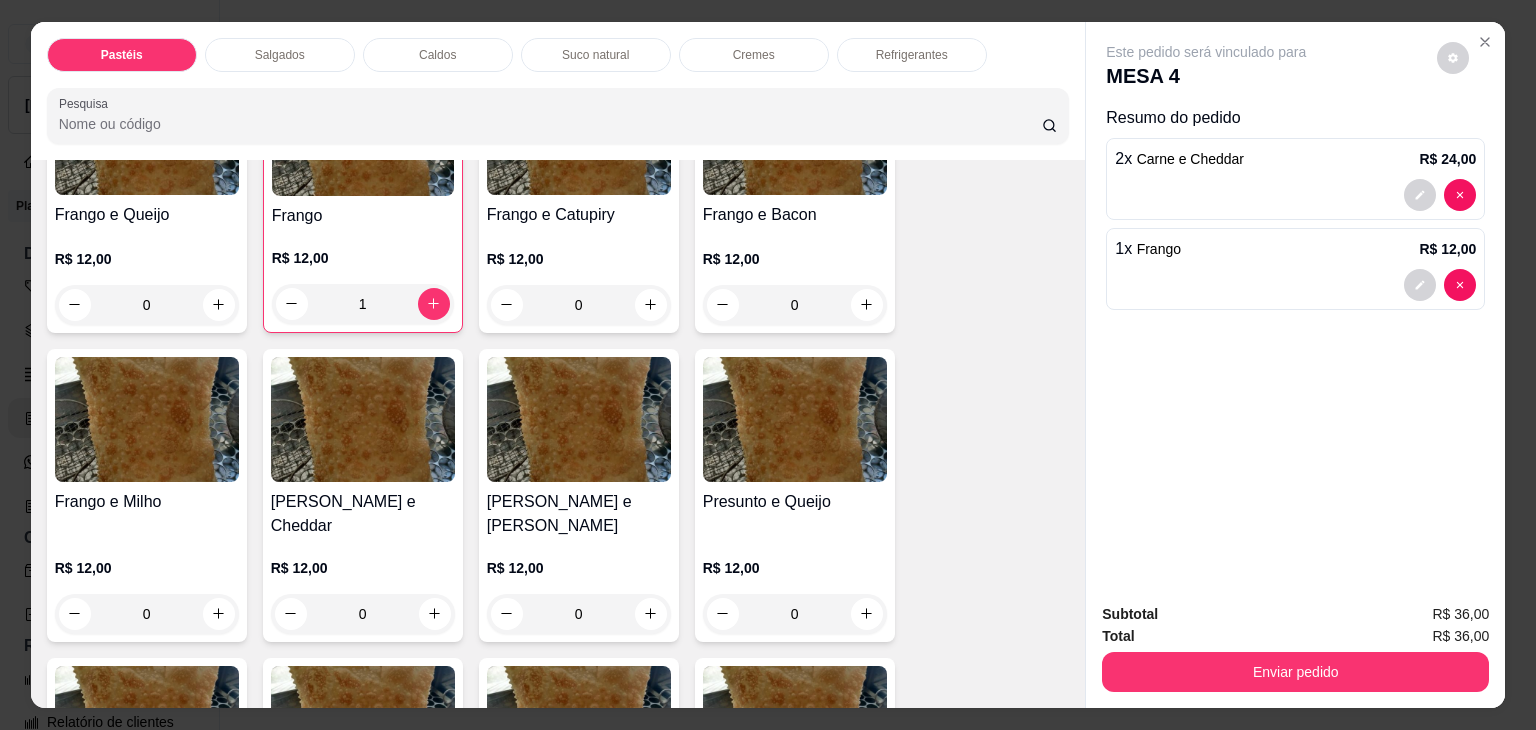 click on "Refrigerantes" at bounding box center [912, 55] 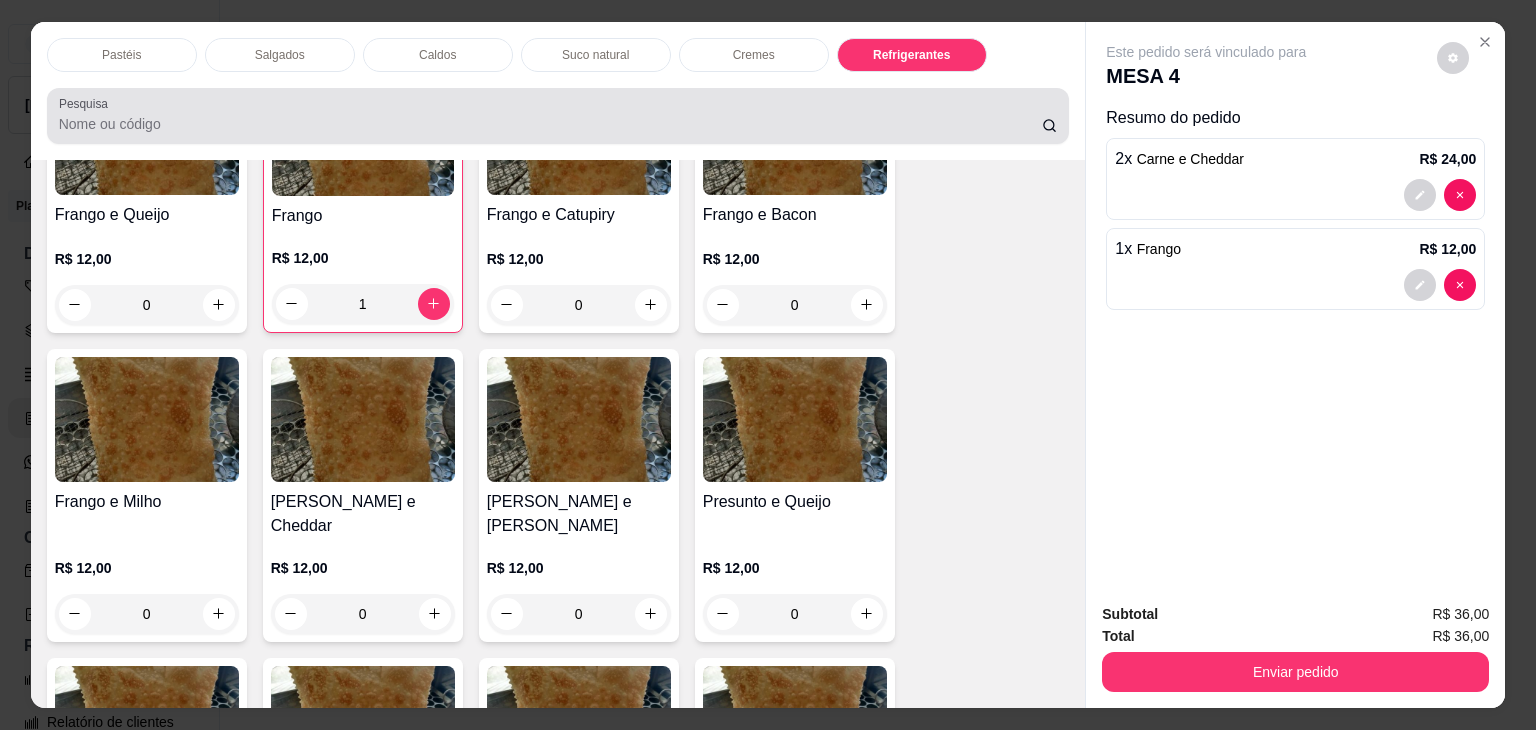 scroll, scrollTop: 5233, scrollLeft: 0, axis: vertical 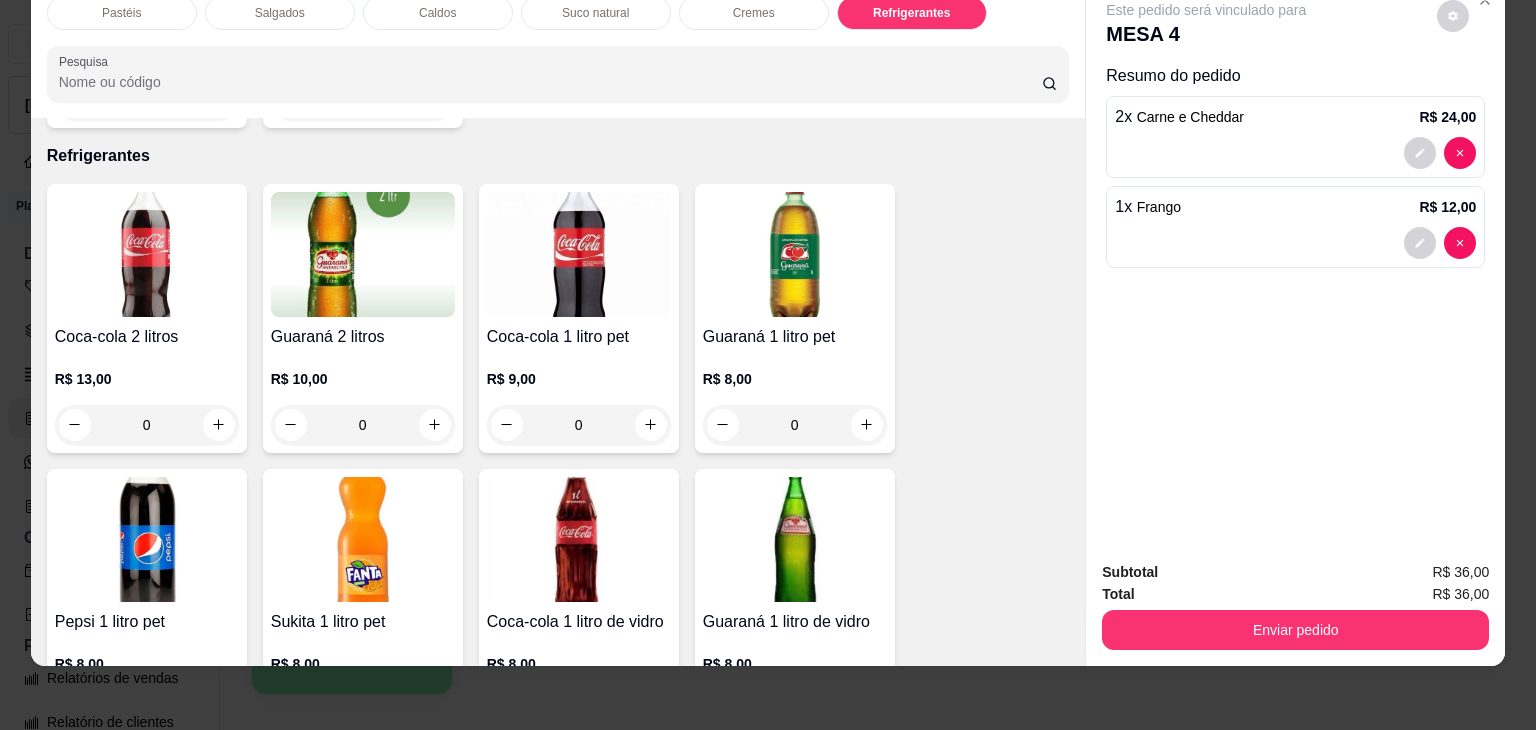 click on "Salgados" at bounding box center [280, 13] 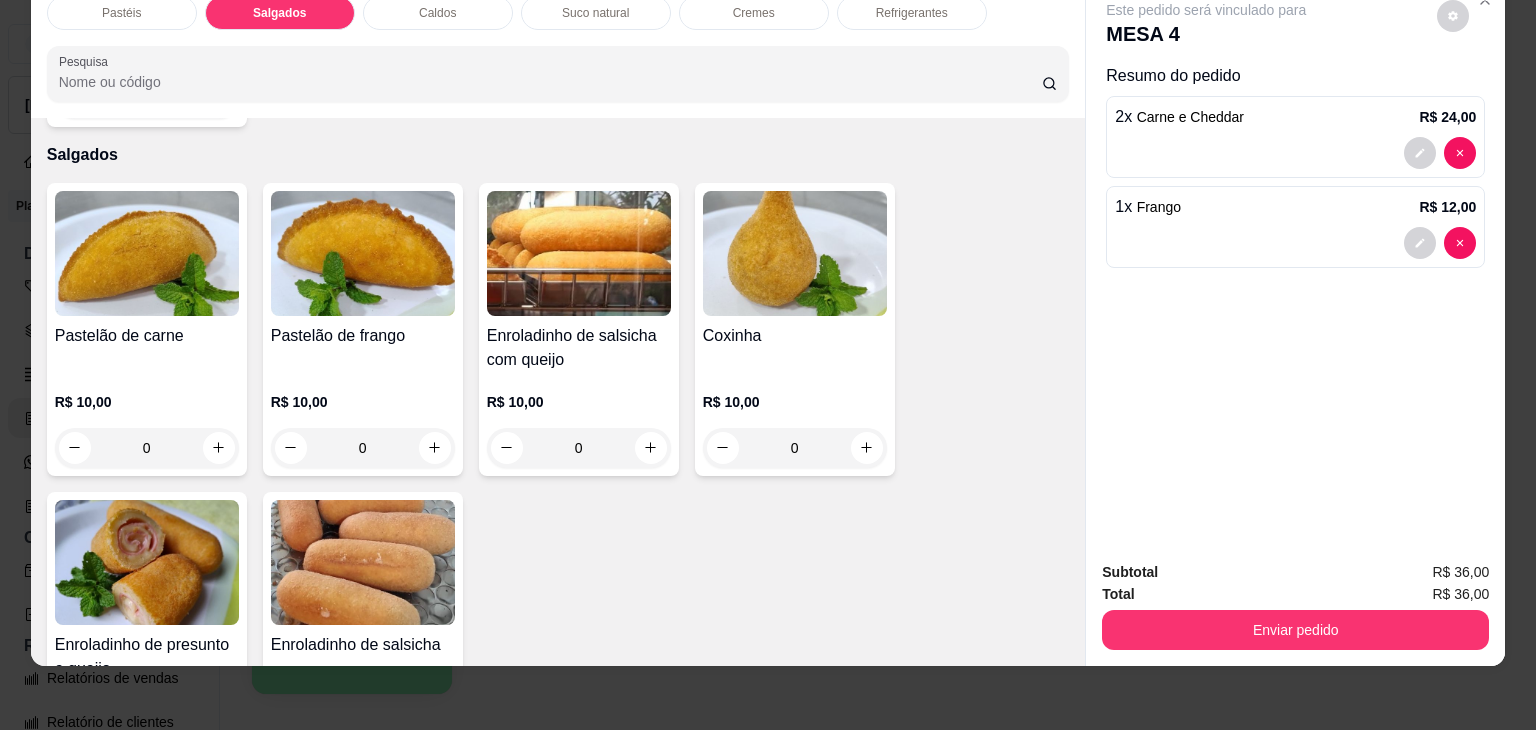 click on "Caldos" at bounding box center [438, 13] 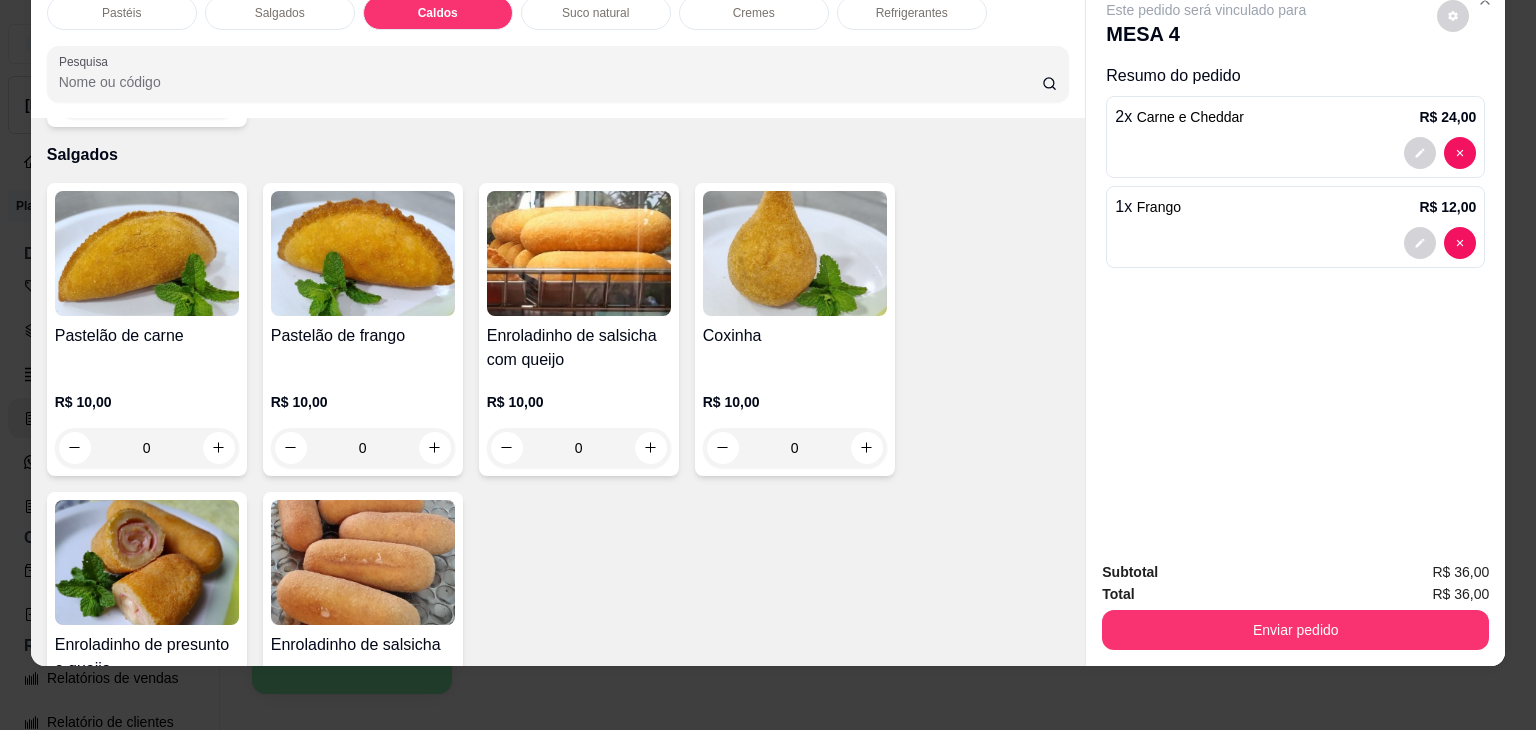 scroll, scrollTop: 2785, scrollLeft: 0, axis: vertical 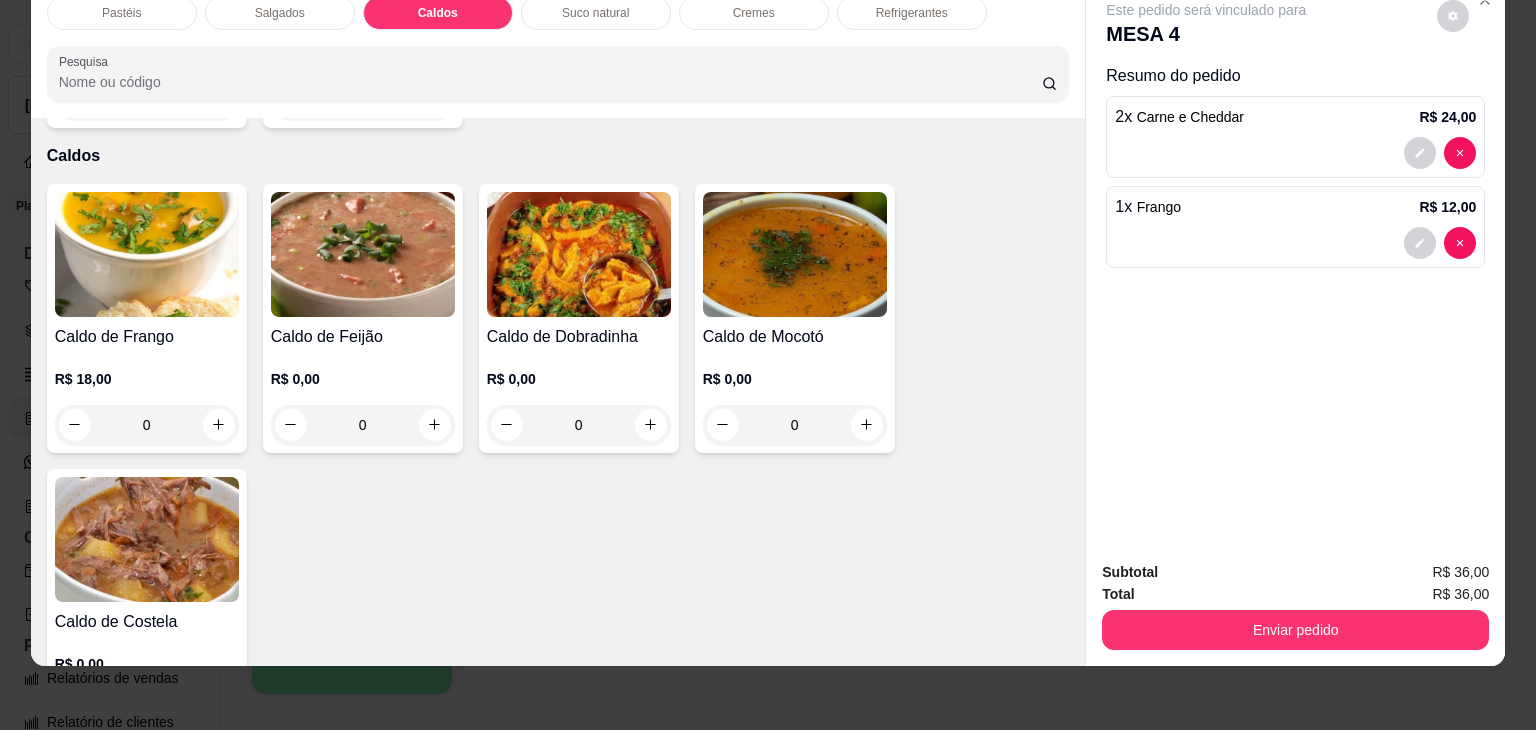 click on "Suco natural" at bounding box center [596, 13] 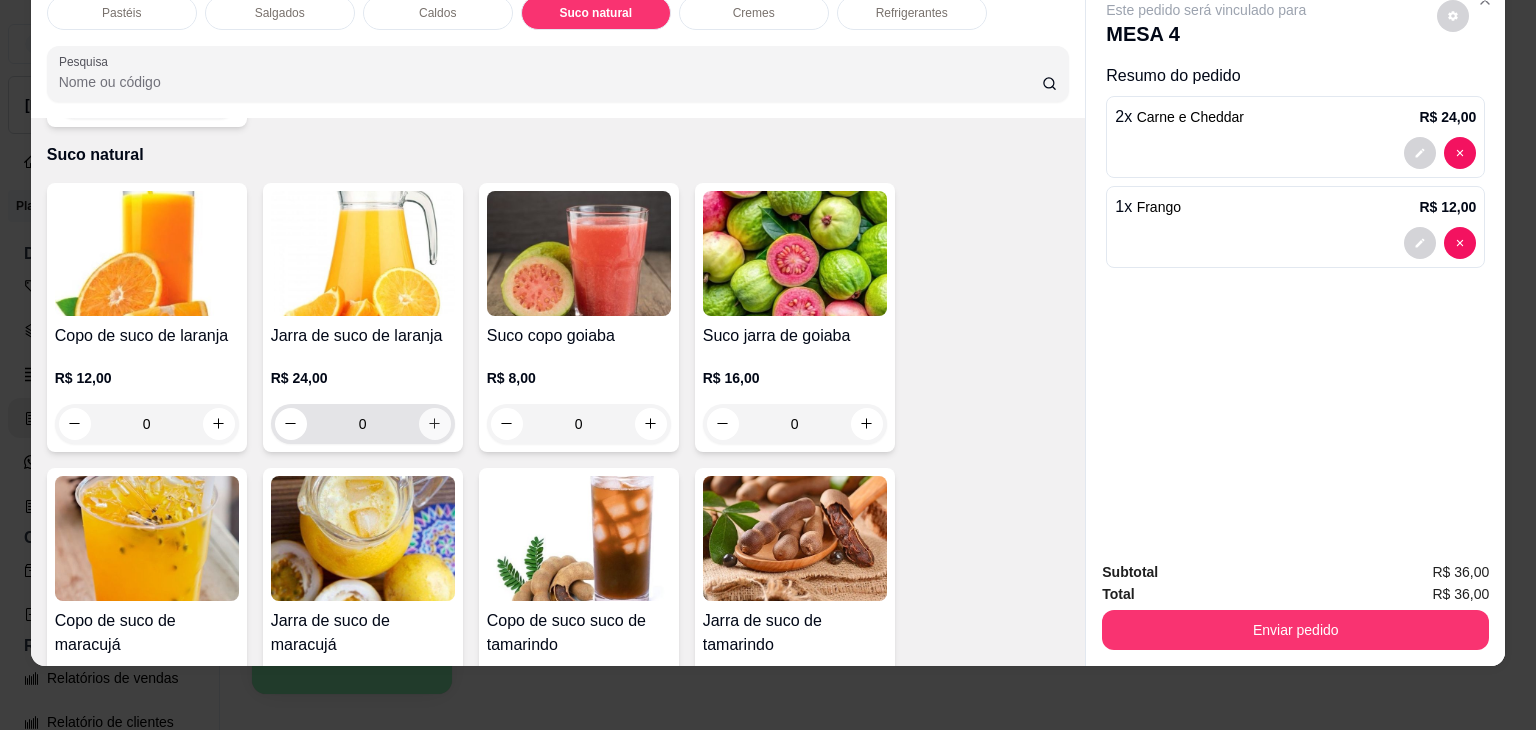 click at bounding box center [435, 424] 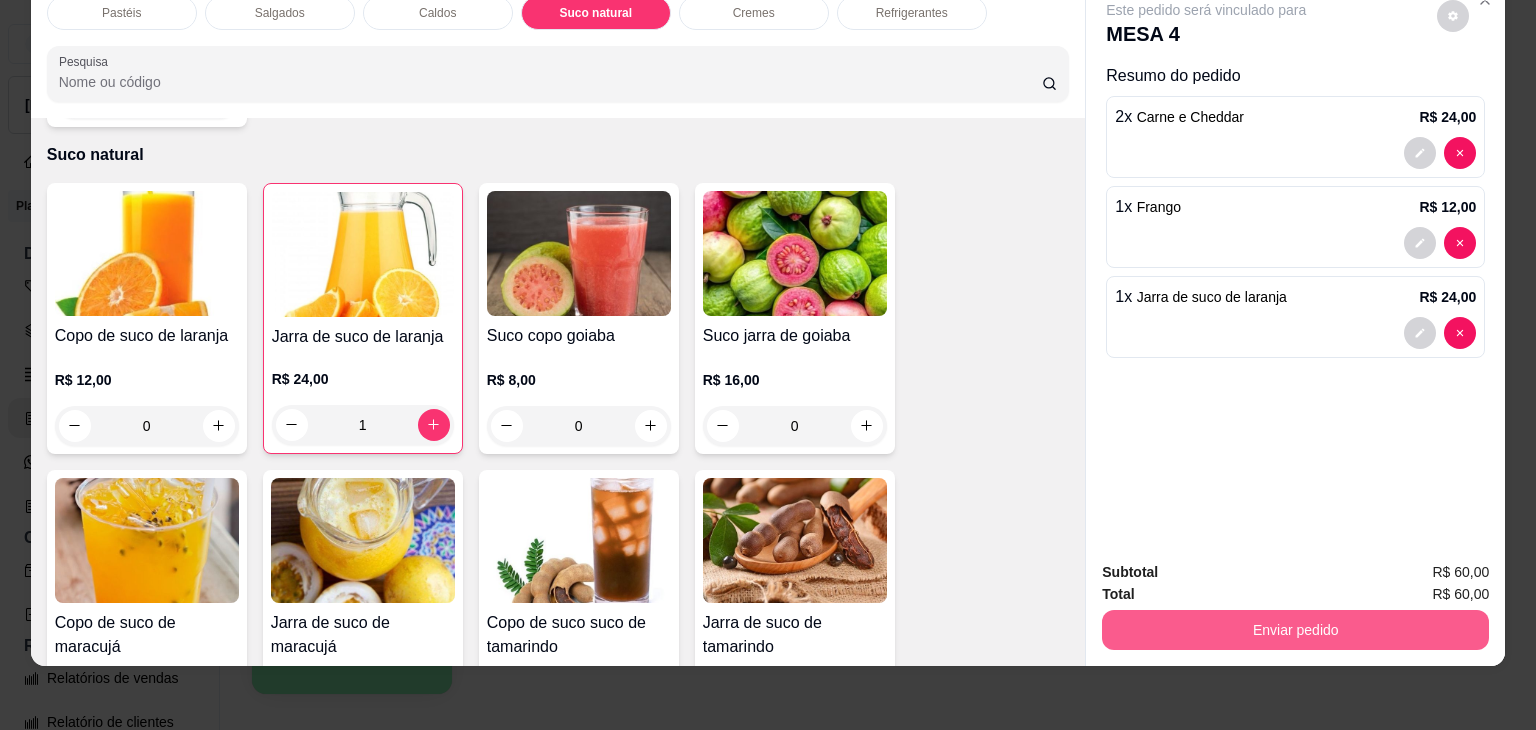 click on "Enviar pedido" at bounding box center (1295, 630) 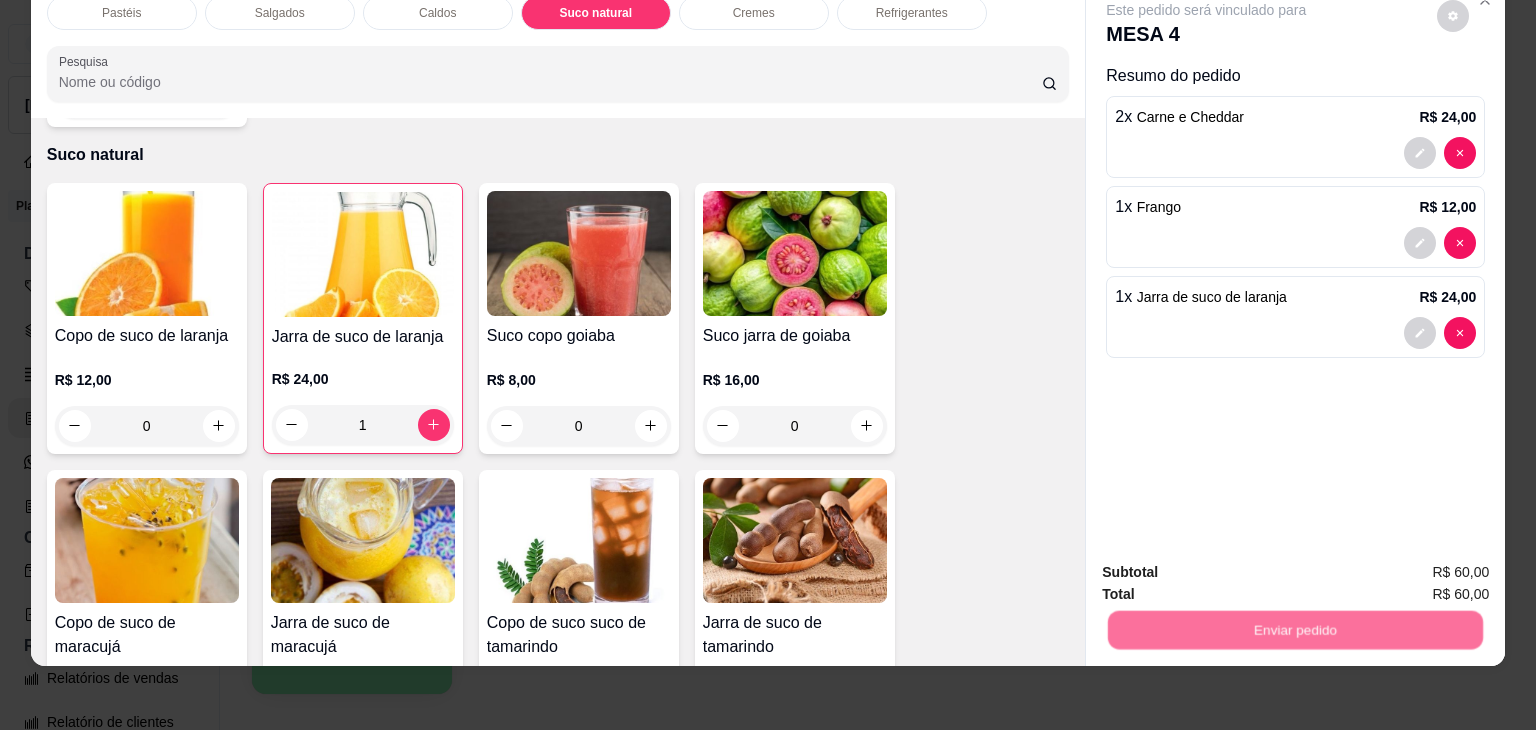 click on "Não registrar e enviar pedido" at bounding box center [1229, 565] 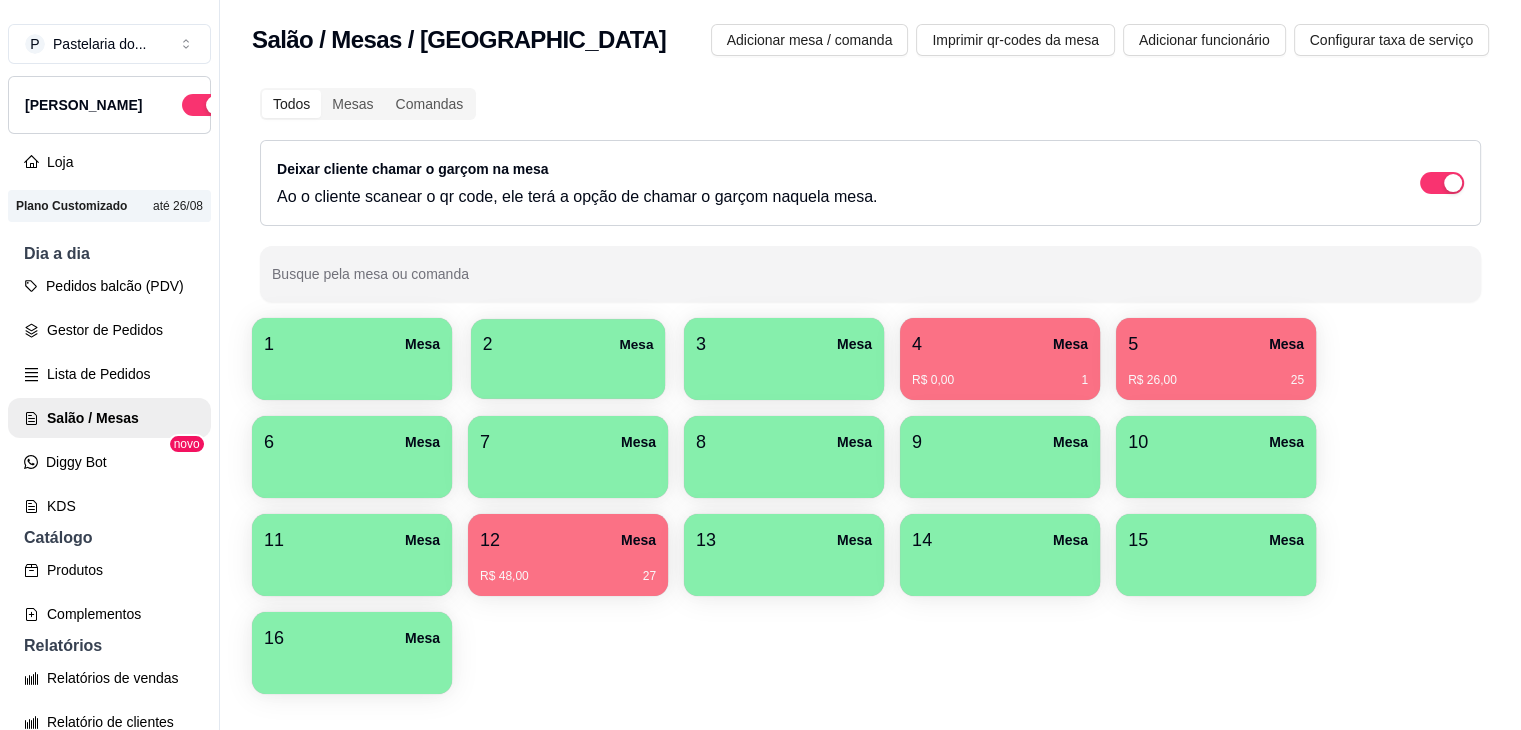 click on "2 Mesa" at bounding box center [568, 344] 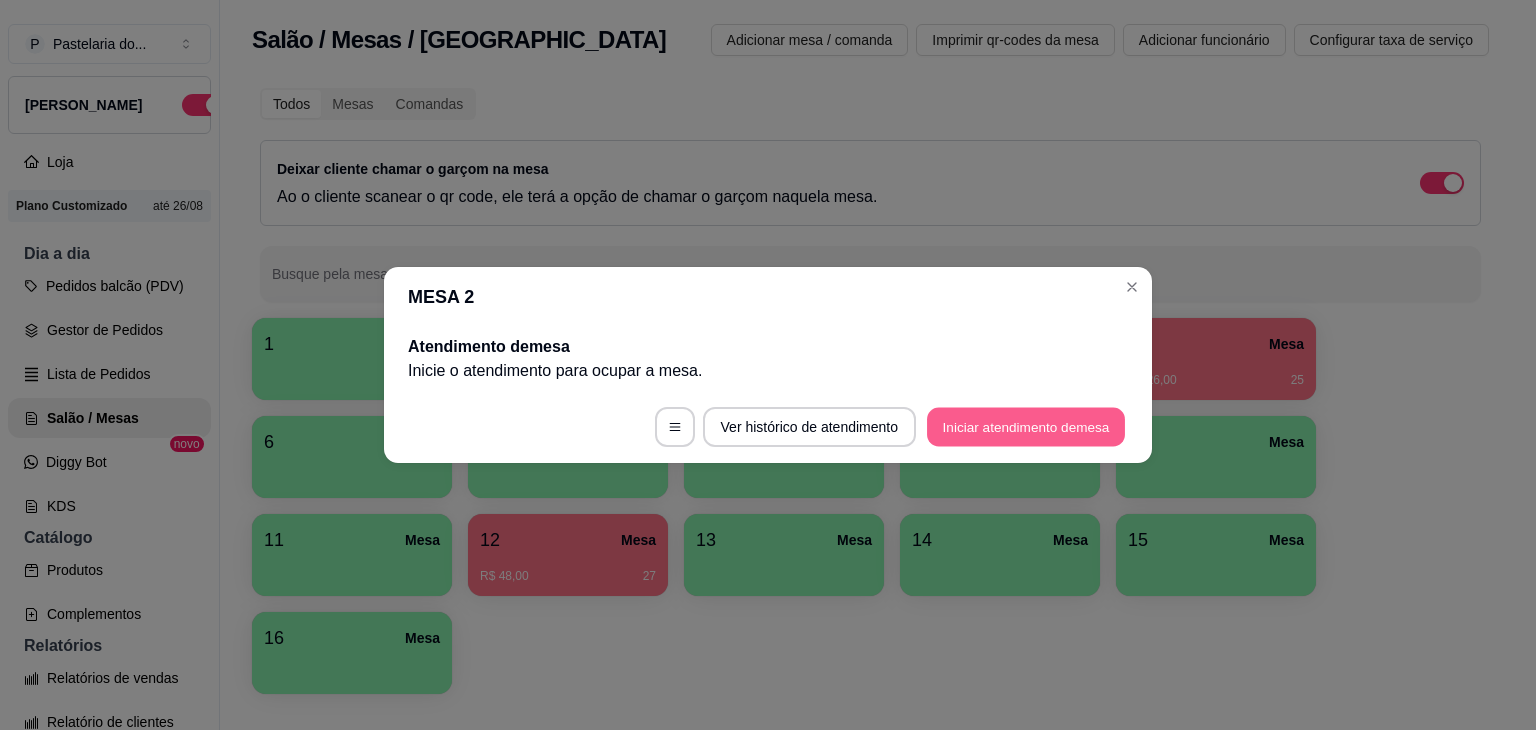 click on "Iniciar atendimento de  mesa" at bounding box center [1026, 427] 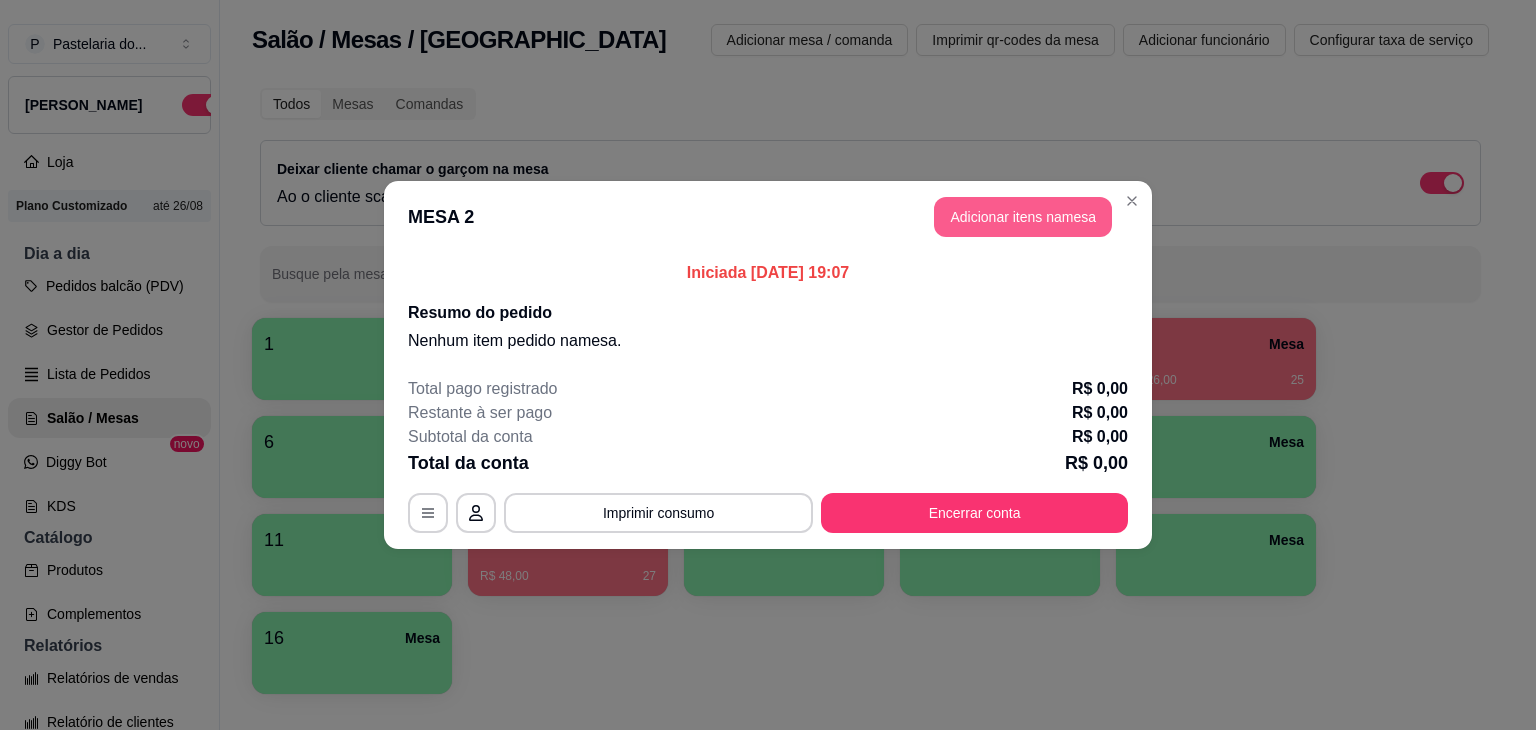 click on "Adicionar itens na  mesa" at bounding box center (1023, 217) 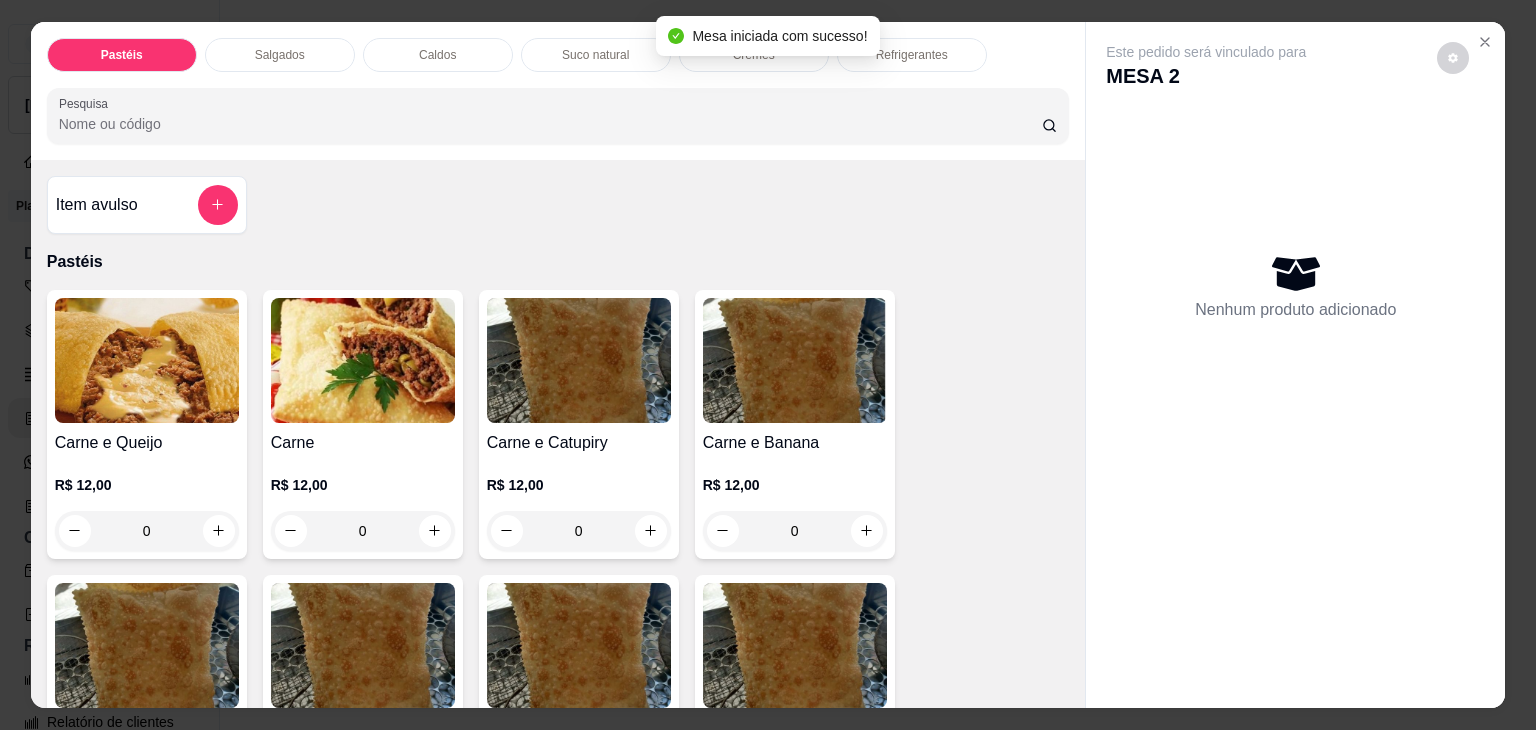 click on "Caldos" at bounding box center (438, 55) 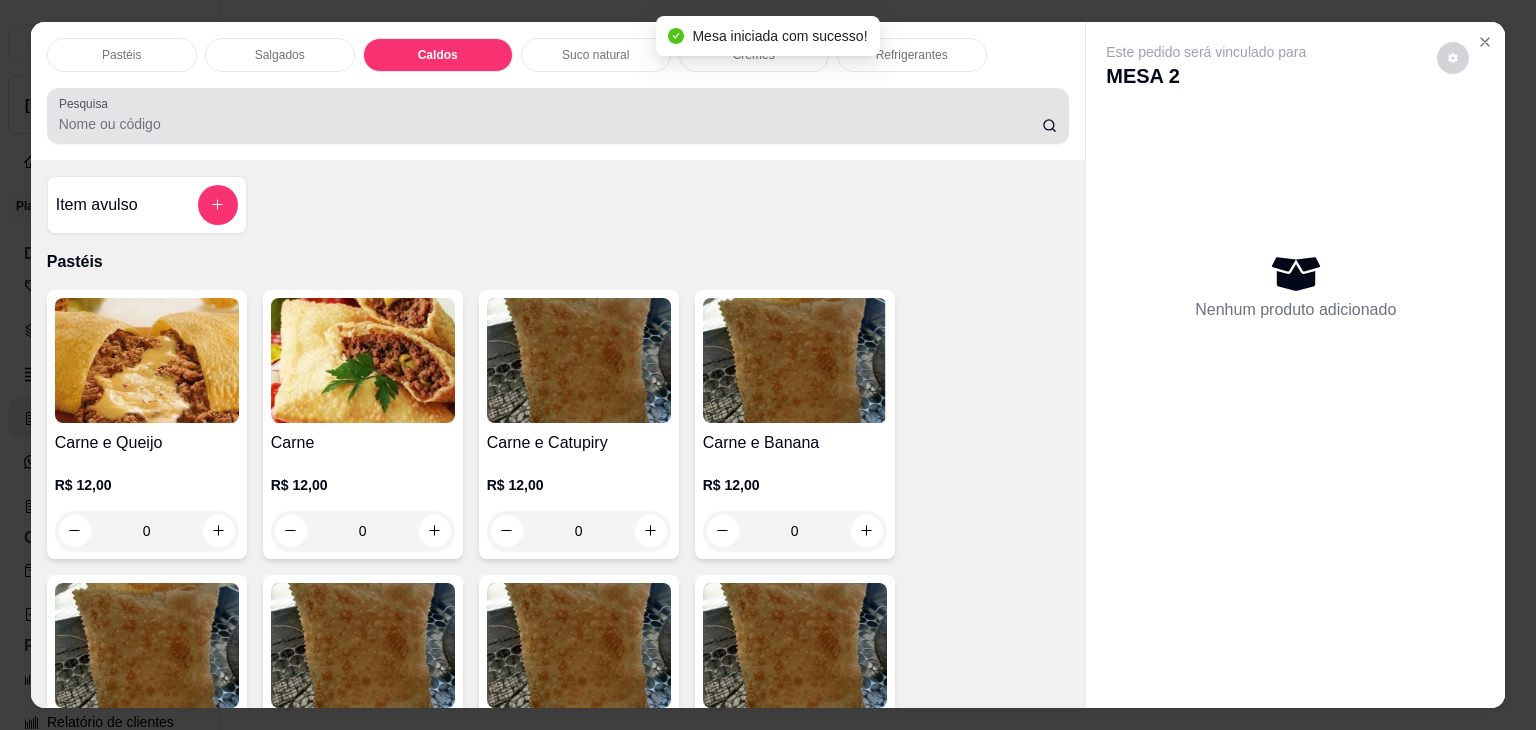 scroll, scrollTop: 2782, scrollLeft: 0, axis: vertical 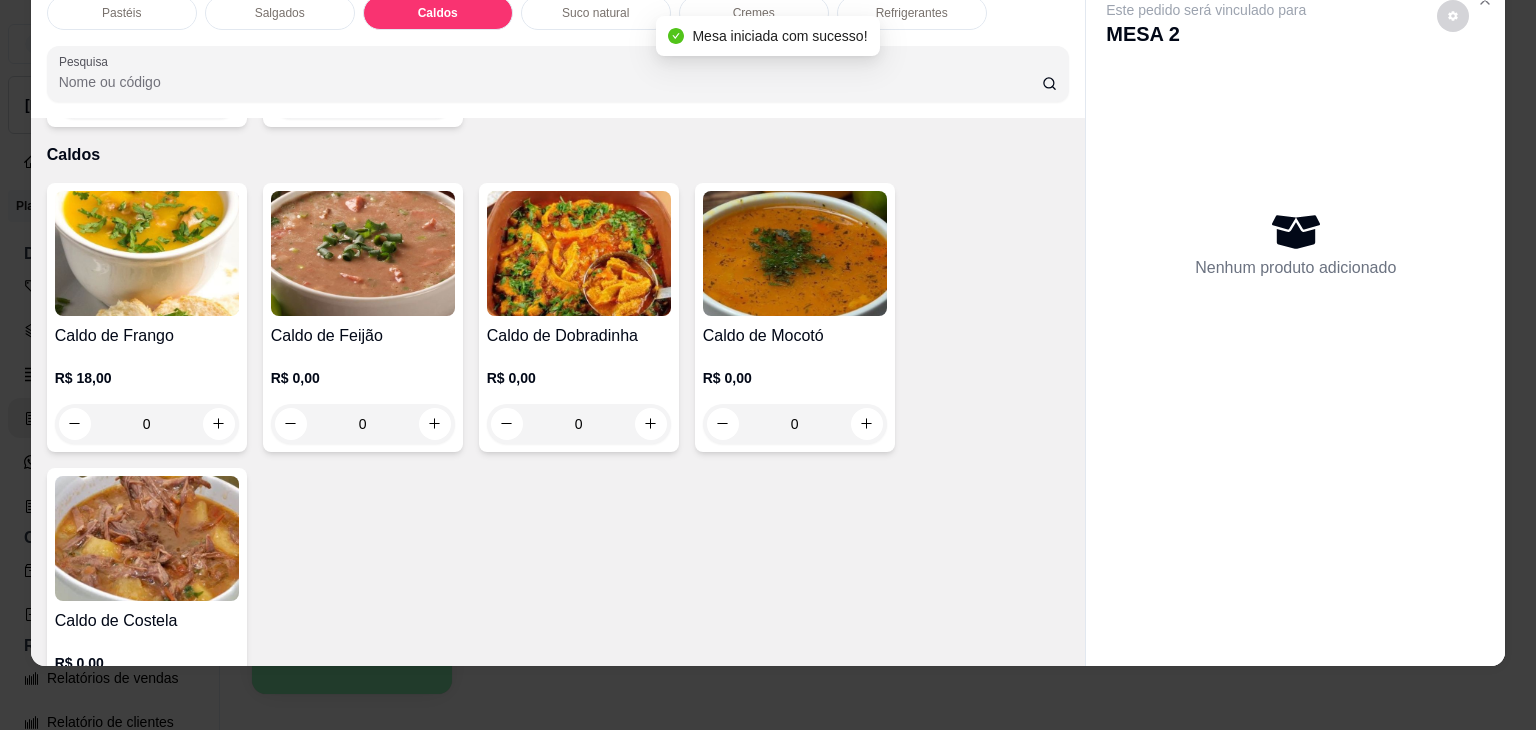 click on "0" at bounding box center (147, 424) 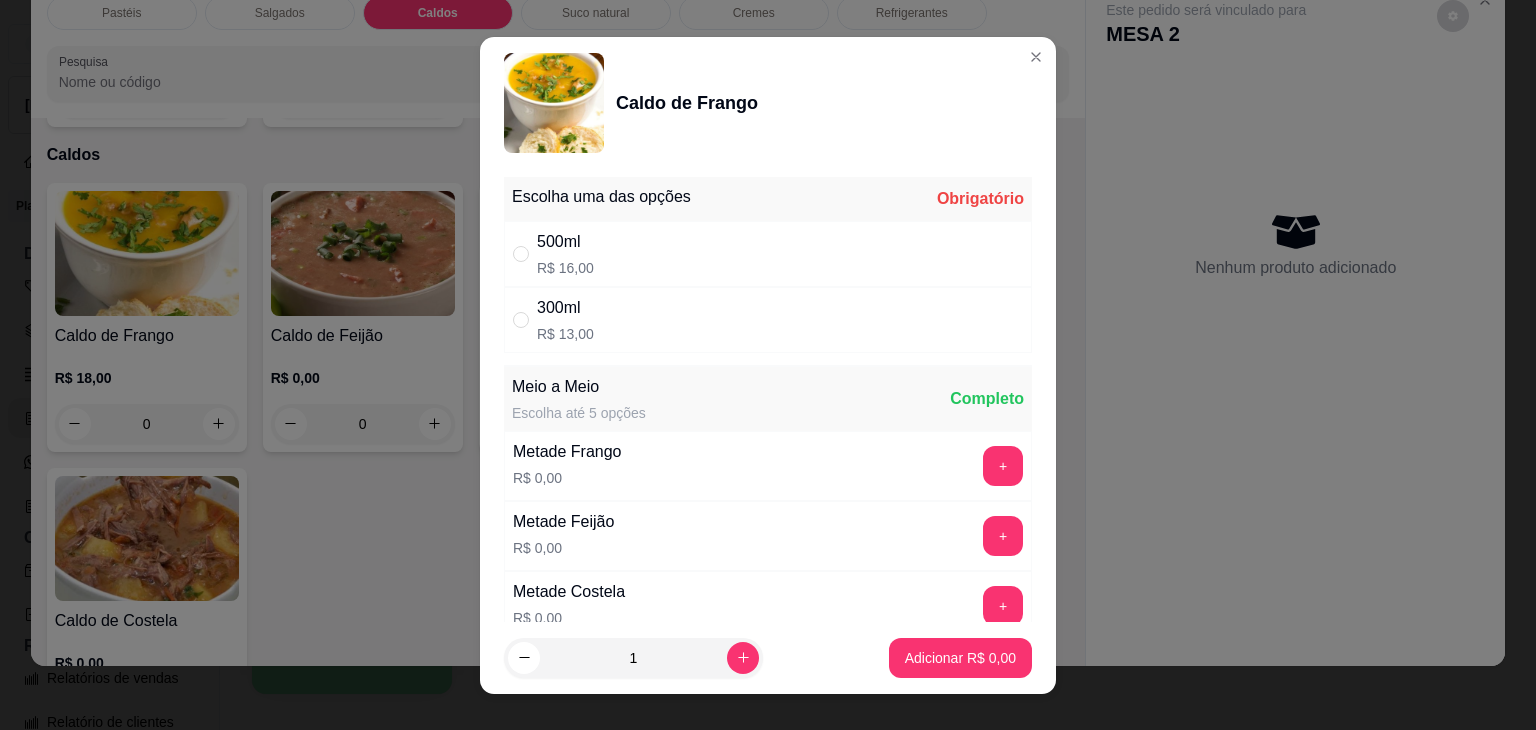 click on "500ml R$ 16,00" at bounding box center [768, 254] 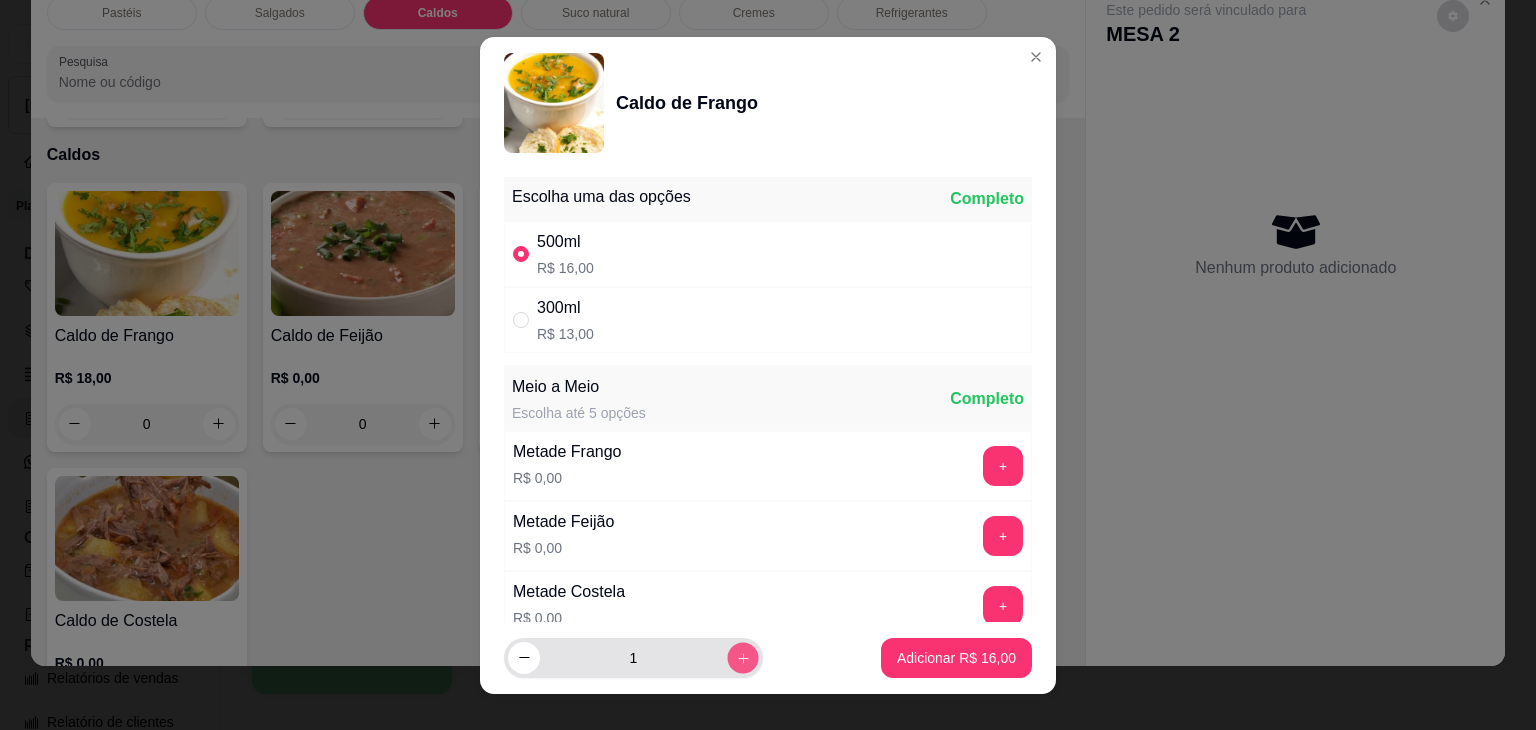 click 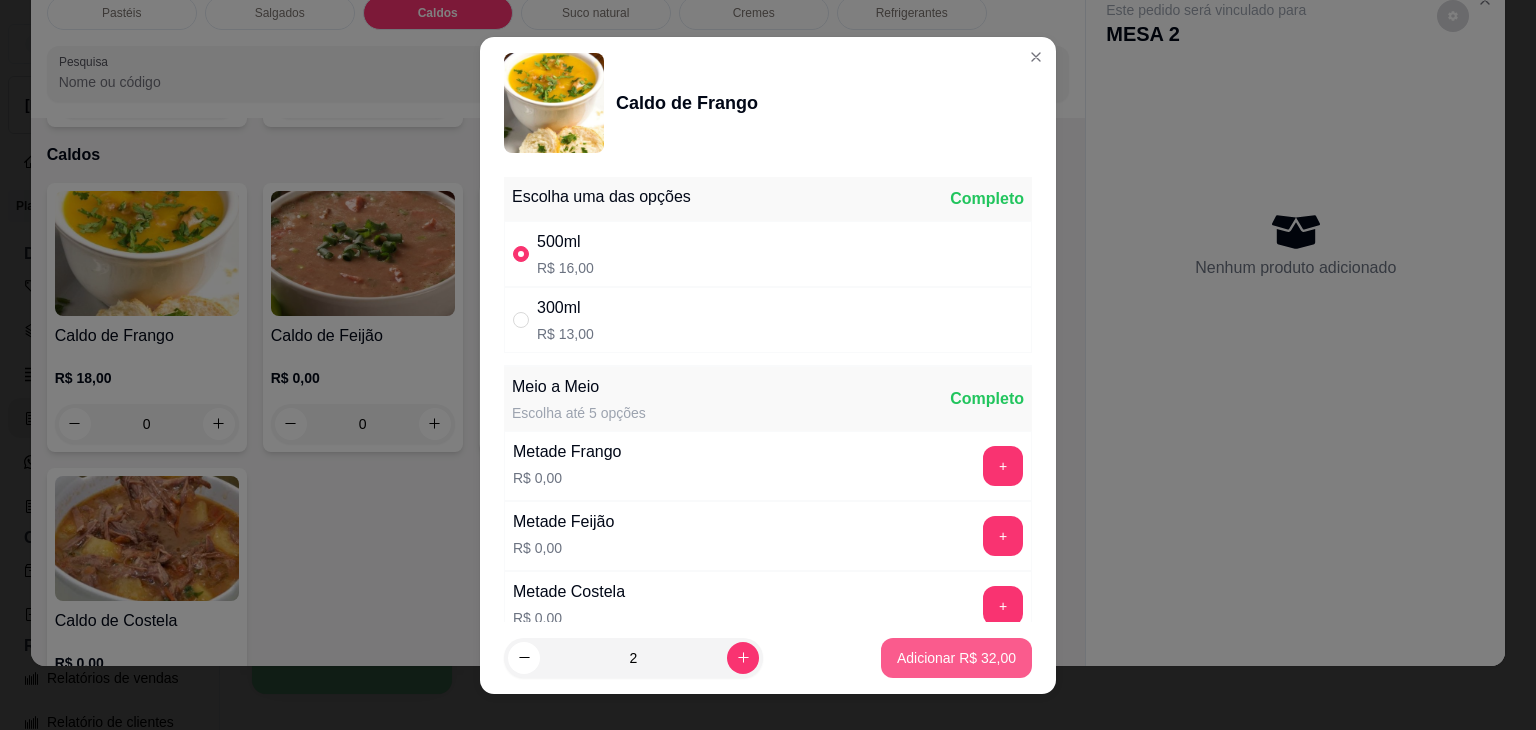 click on "Adicionar   R$ 32,00" at bounding box center [956, 658] 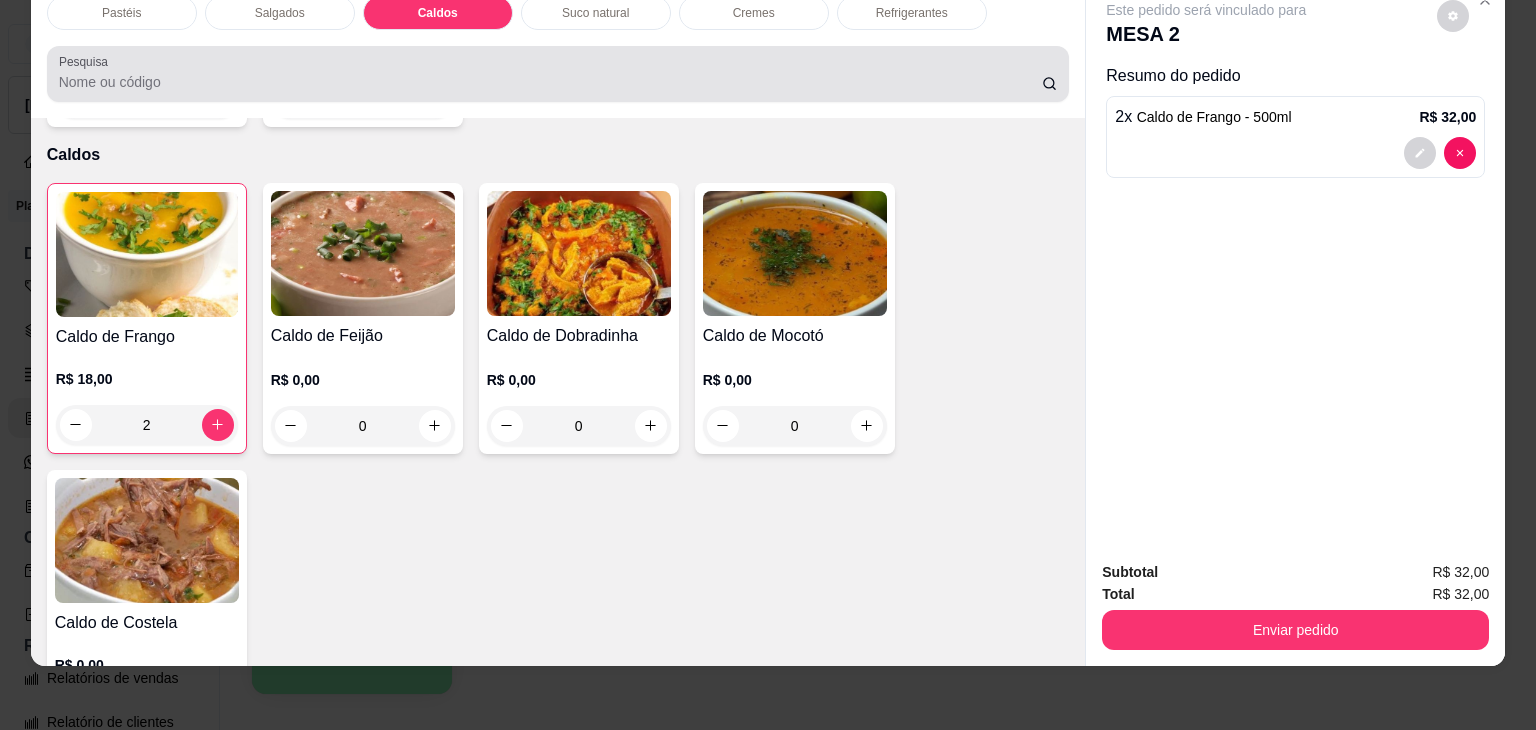 scroll, scrollTop: 0, scrollLeft: 0, axis: both 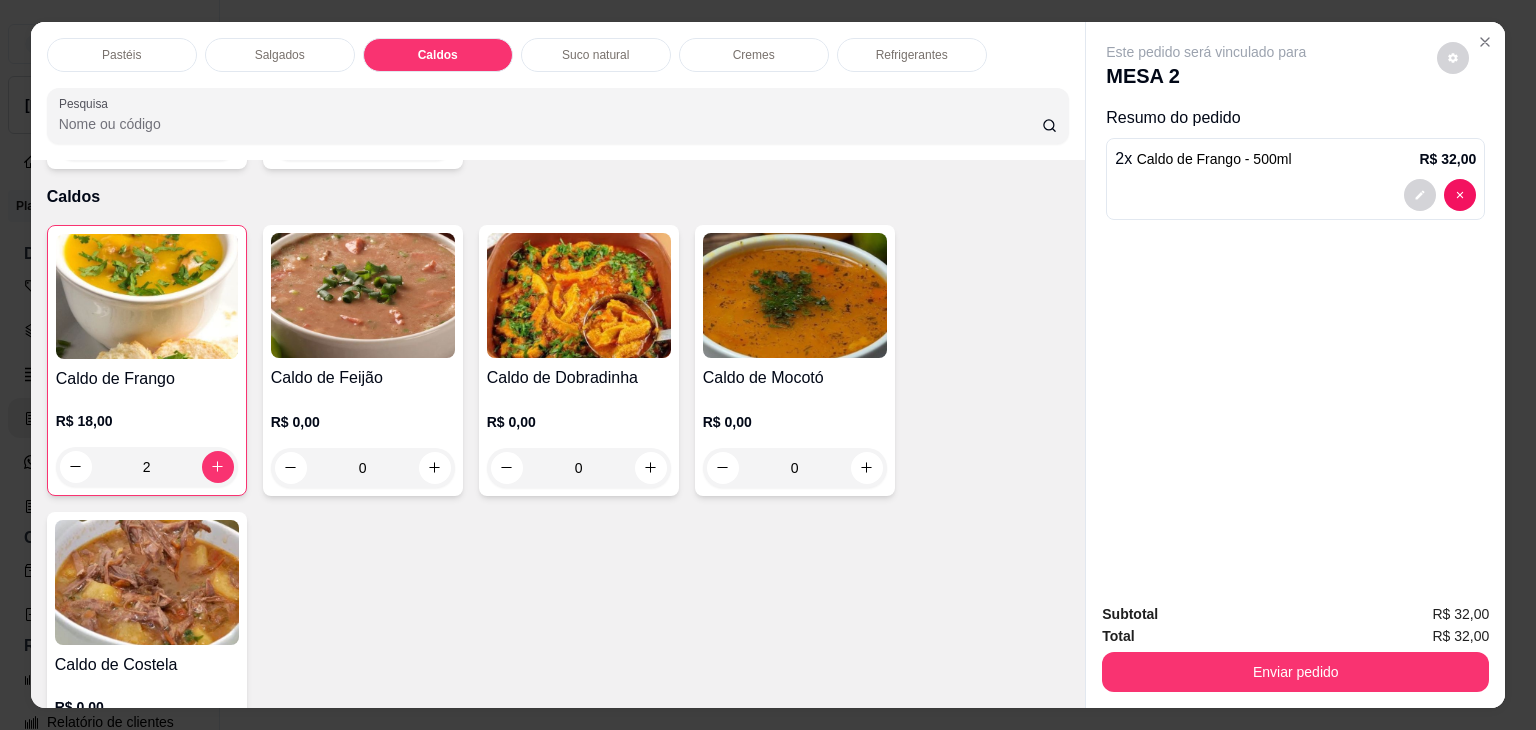 click on "Salgados" at bounding box center [280, 55] 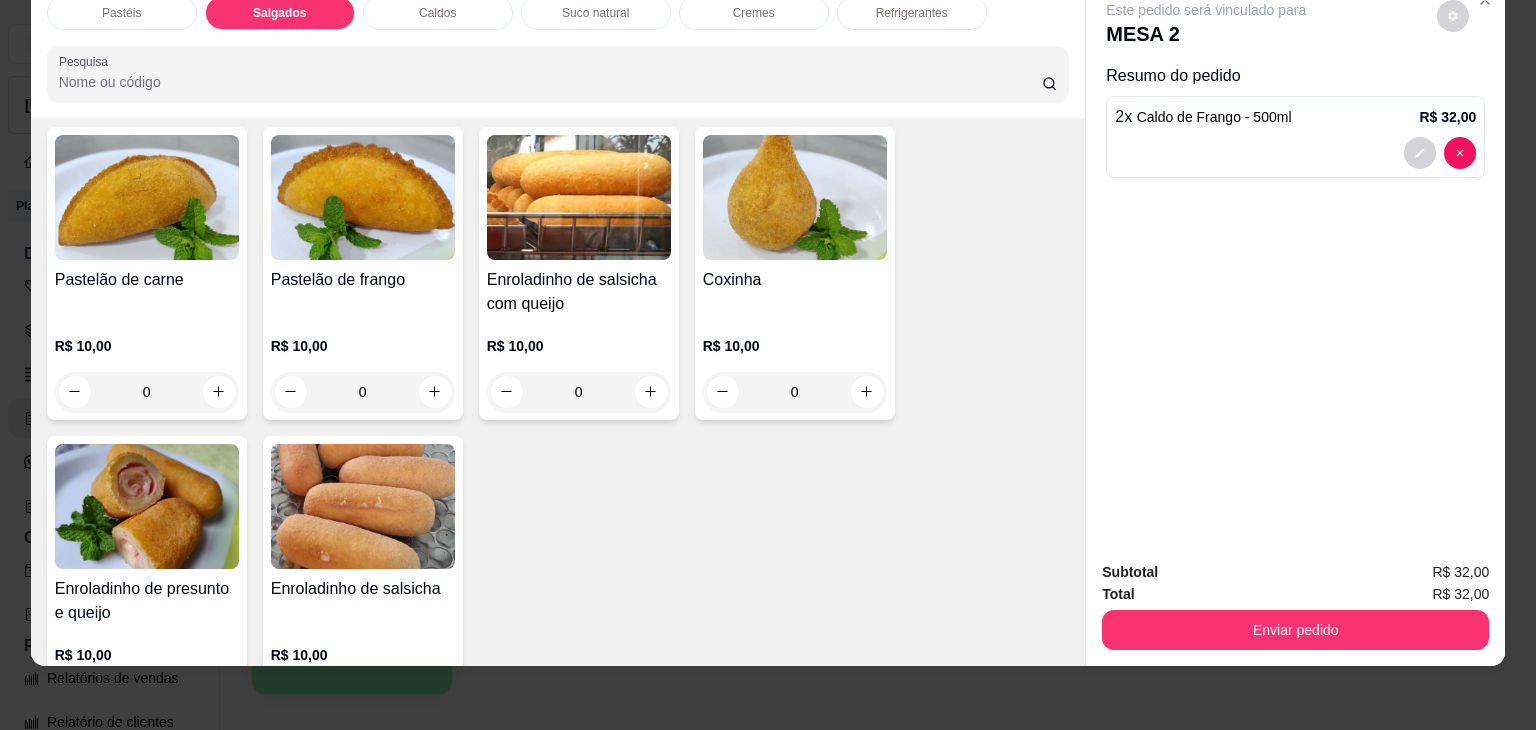 scroll, scrollTop: 2224, scrollLeft: 0, axis: vertical 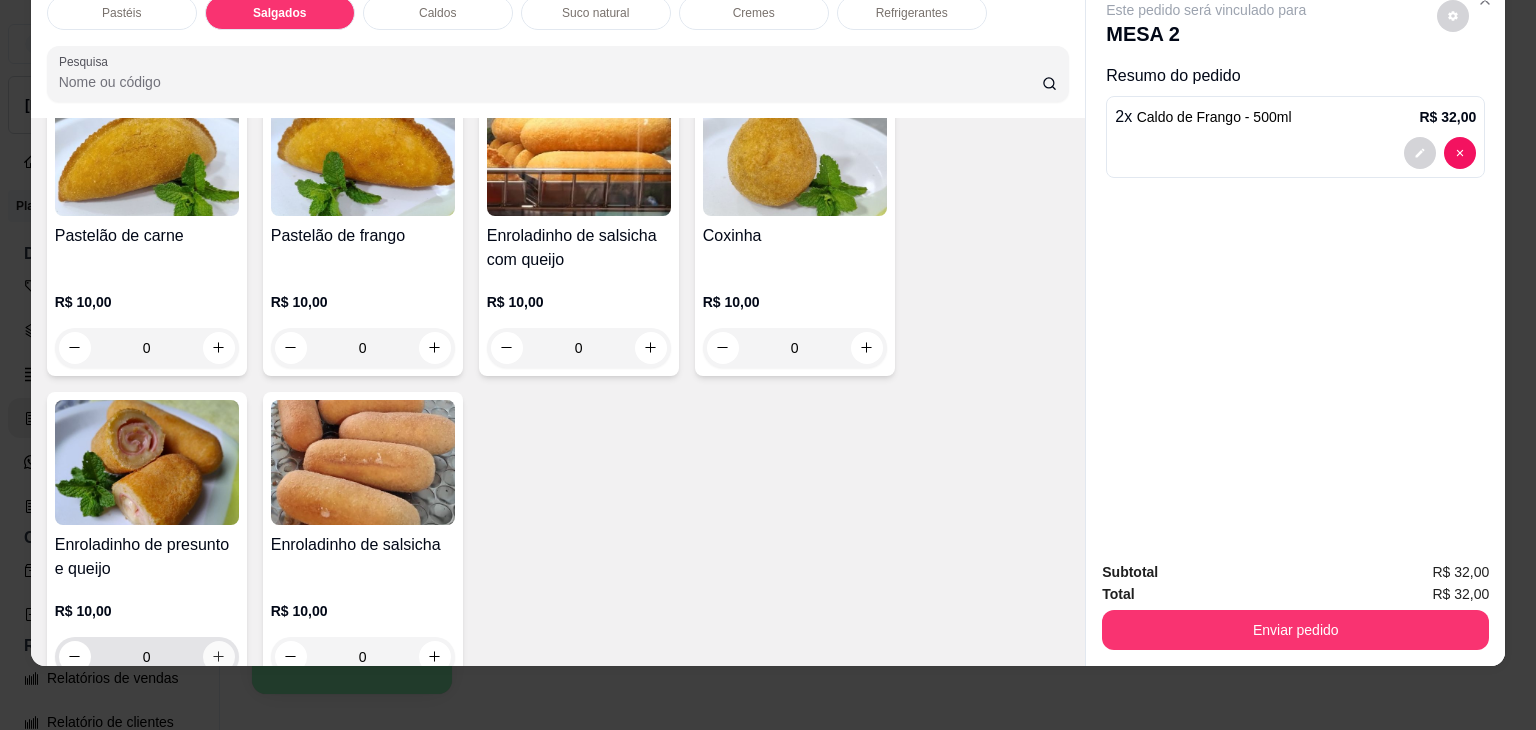click at bounding box center [219, 657] 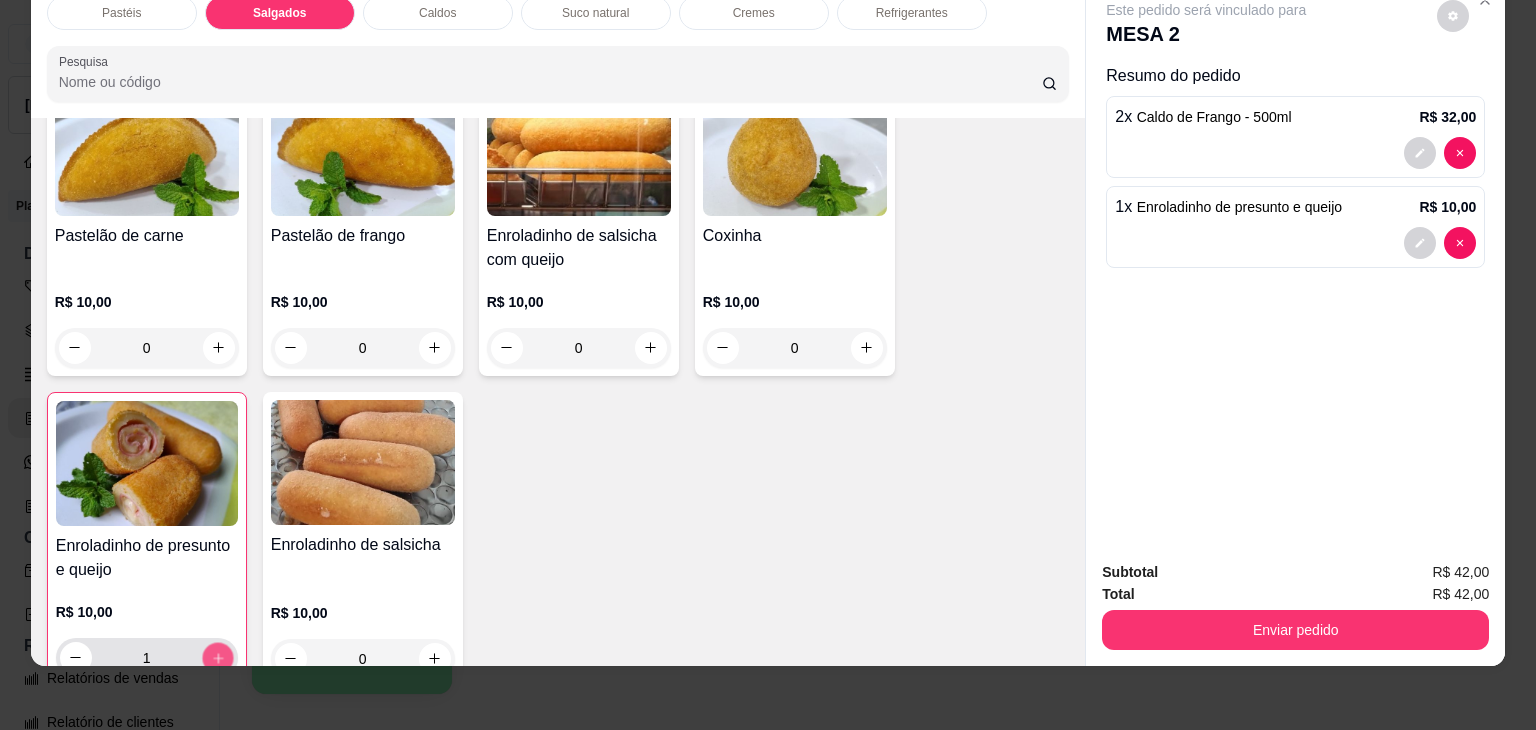 click at bounding box center [217, 657] 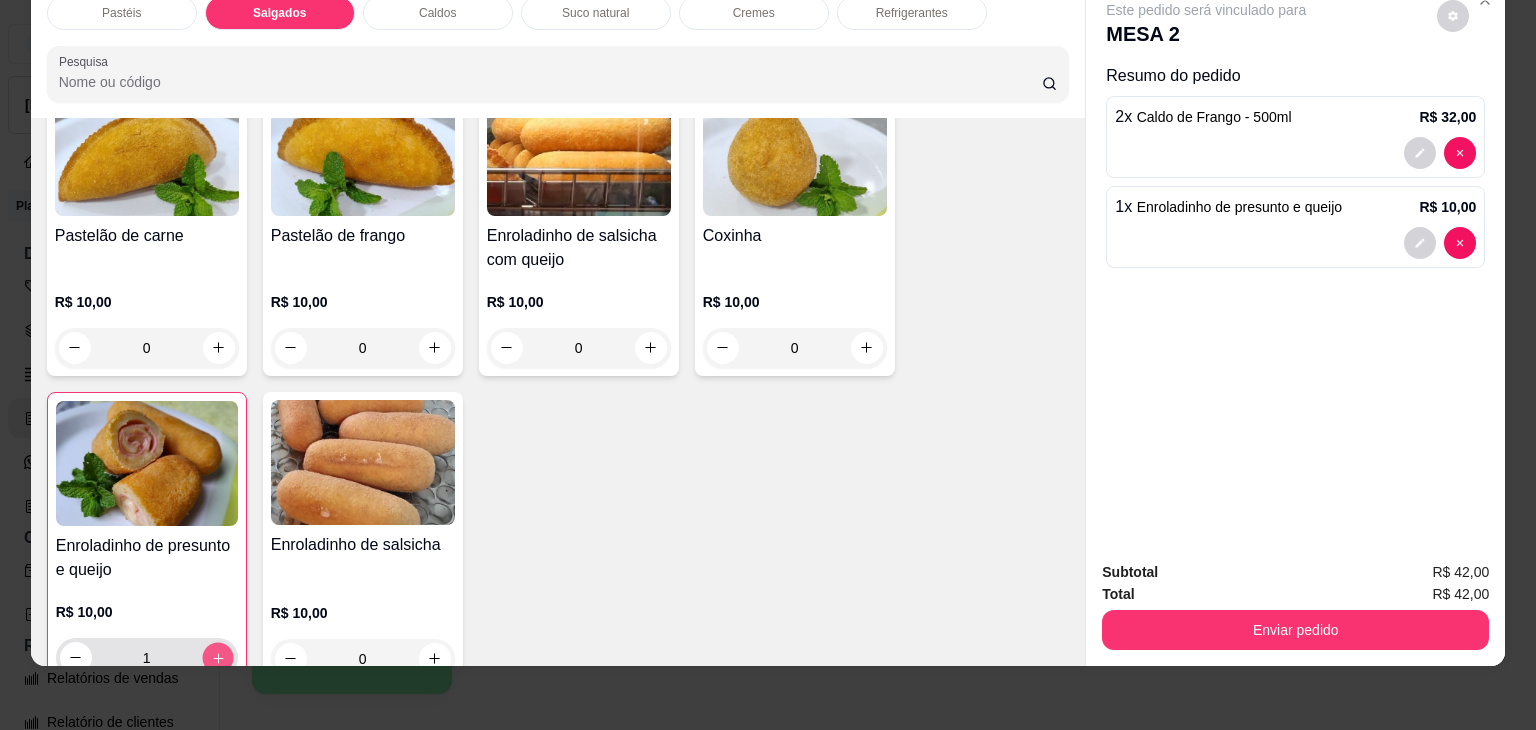 type on "2" 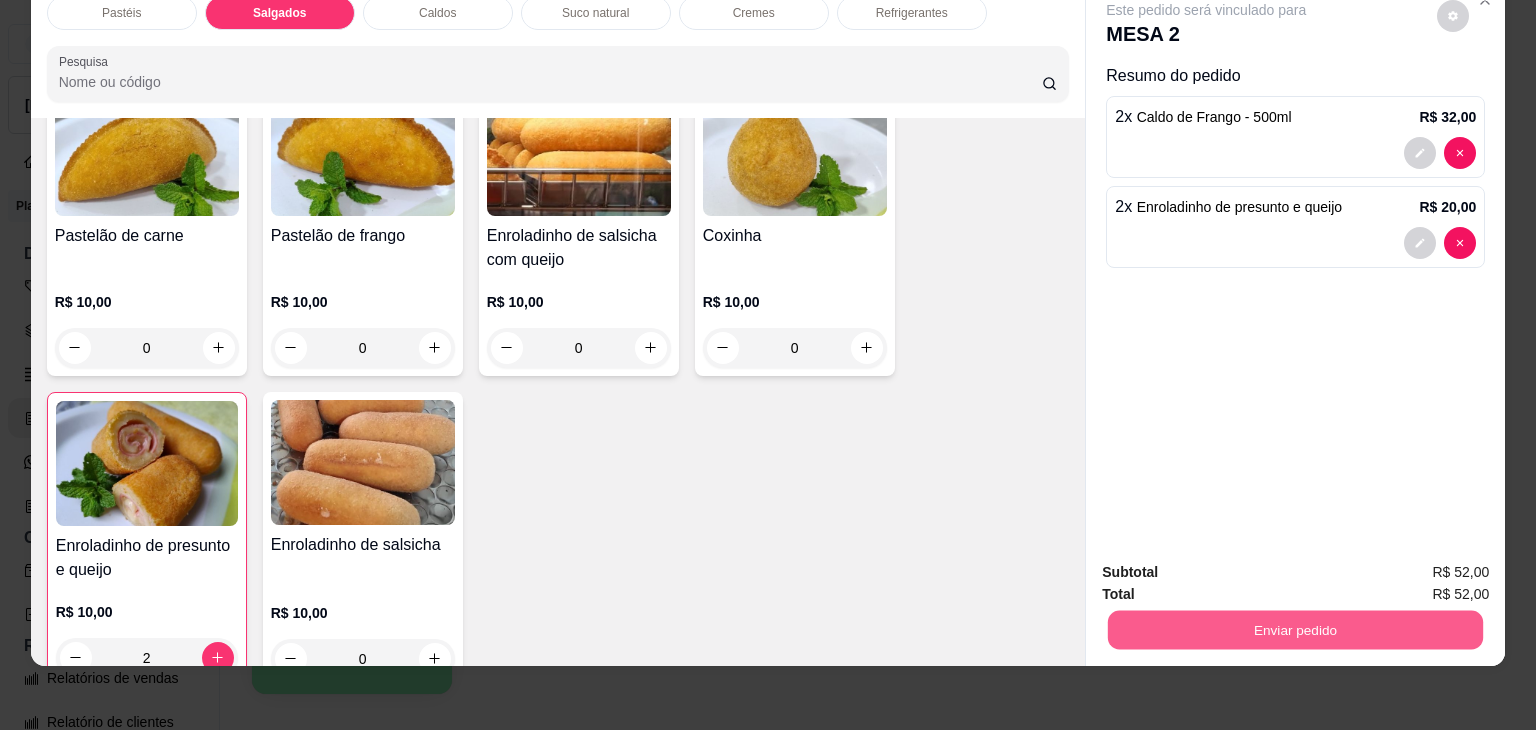 click on "Enviar pedido" at bounding box center (1295, 630) 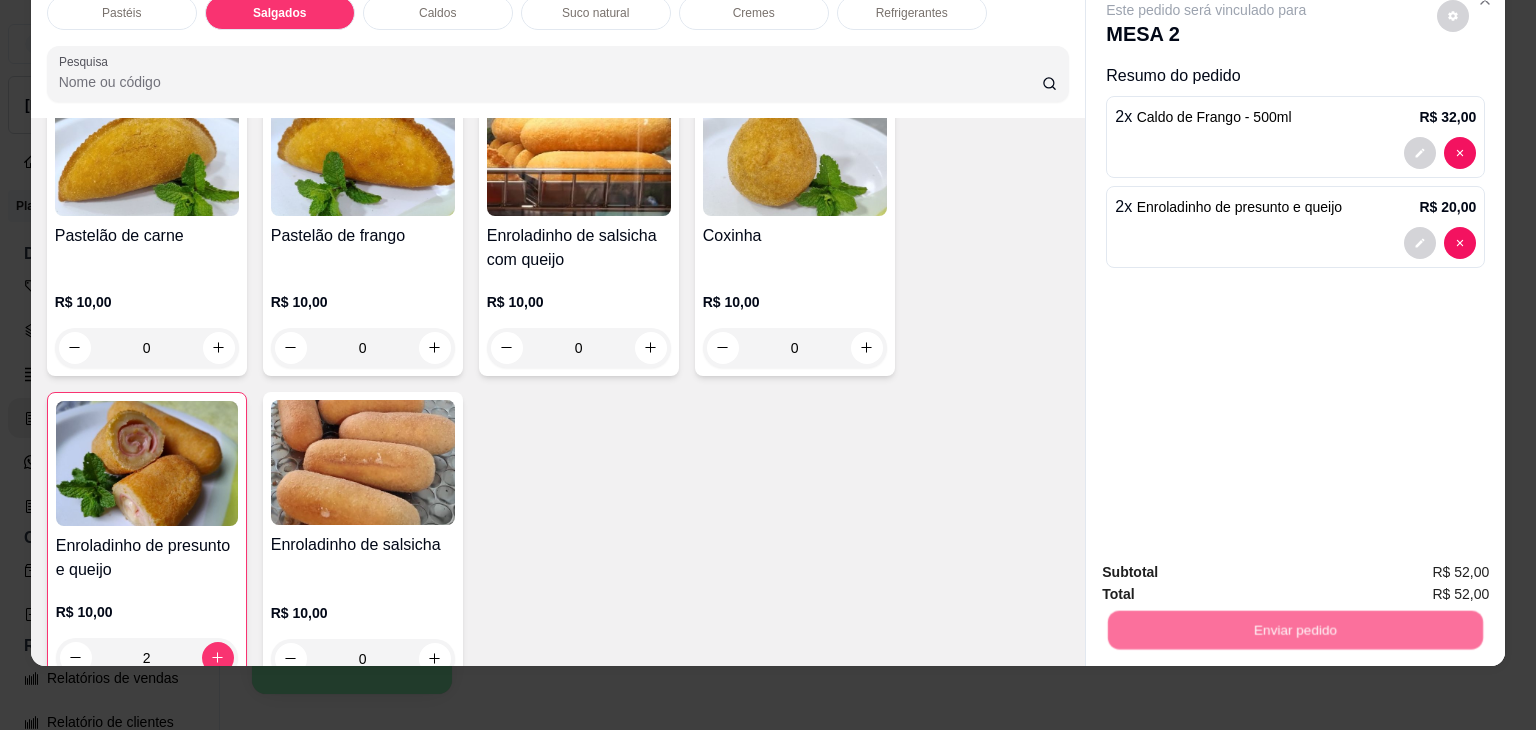 click on "Não registrar e enviar pedido" at bounding box center [1229, 564] 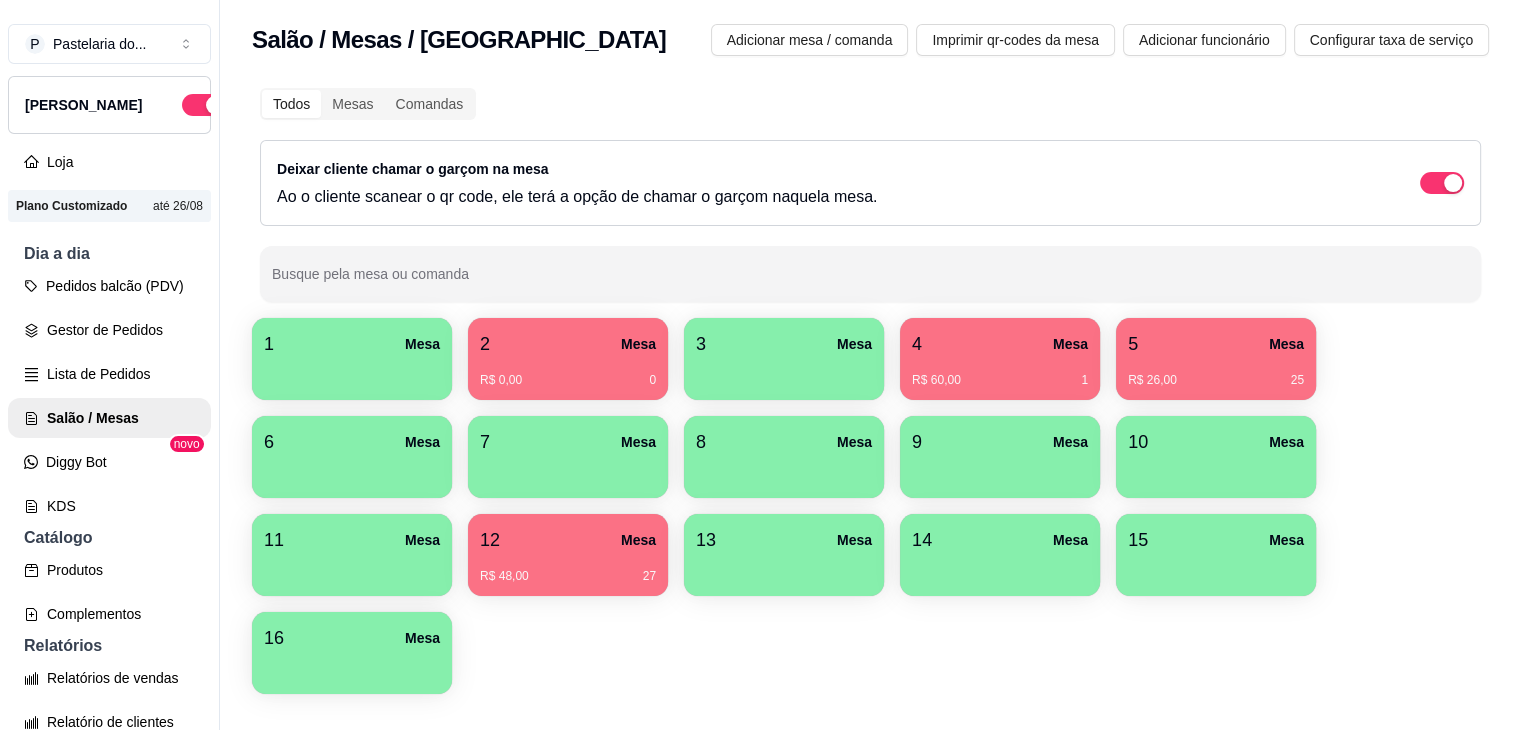 click on "R$ 26,00 25" at bounding box center [1216, 373] 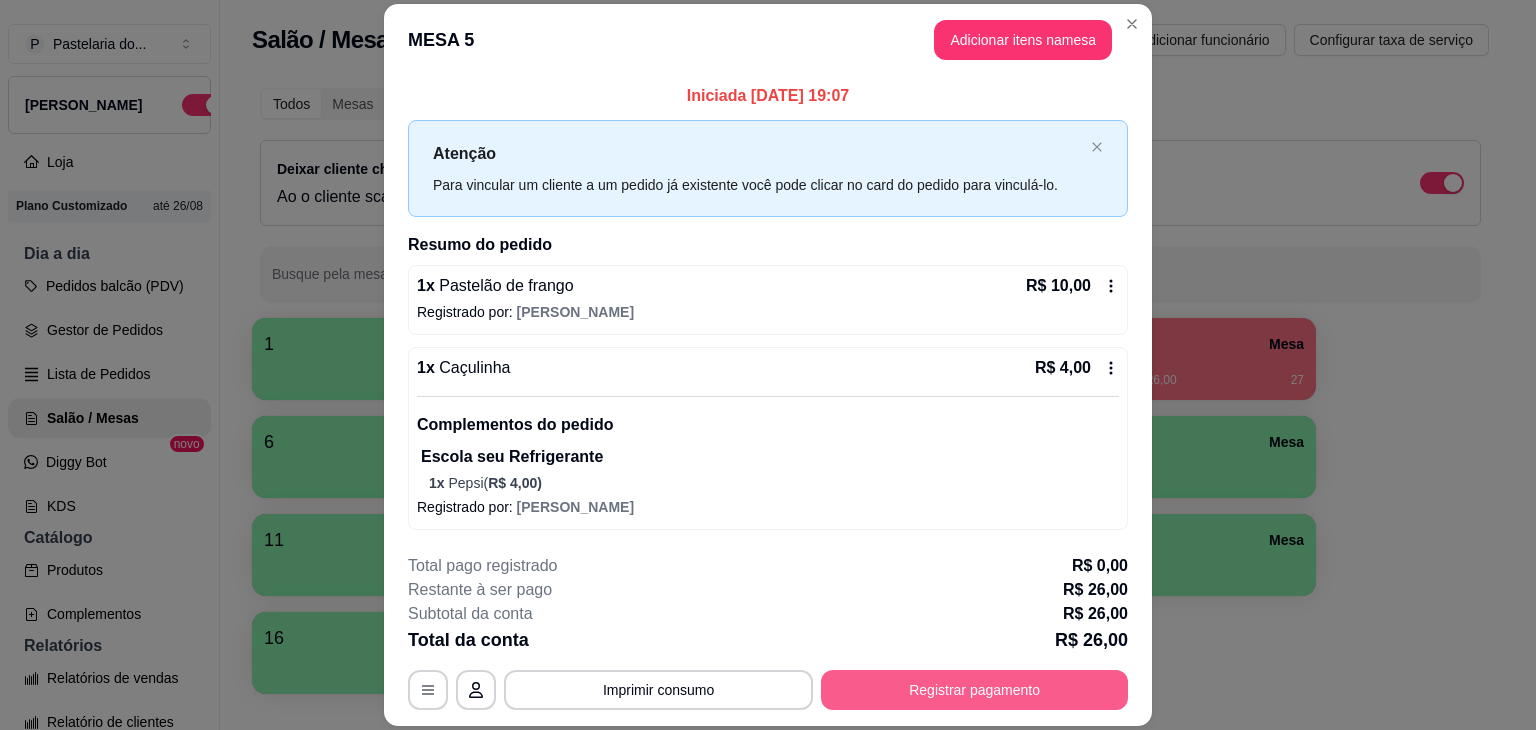 click on "Registrar pagamento" at bounding box center (974, 690) 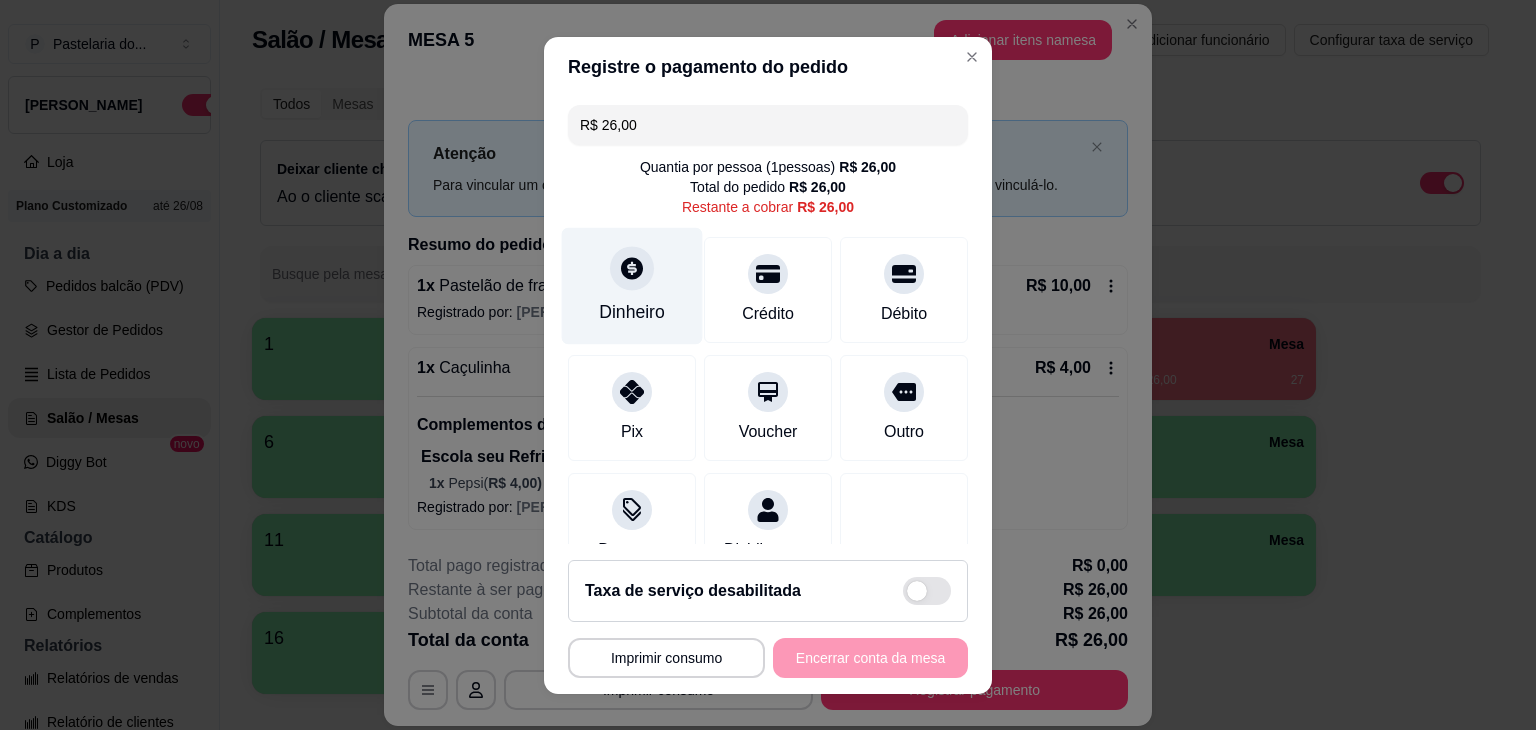 click on "Dinheiro" at bounding box center (632, 285) 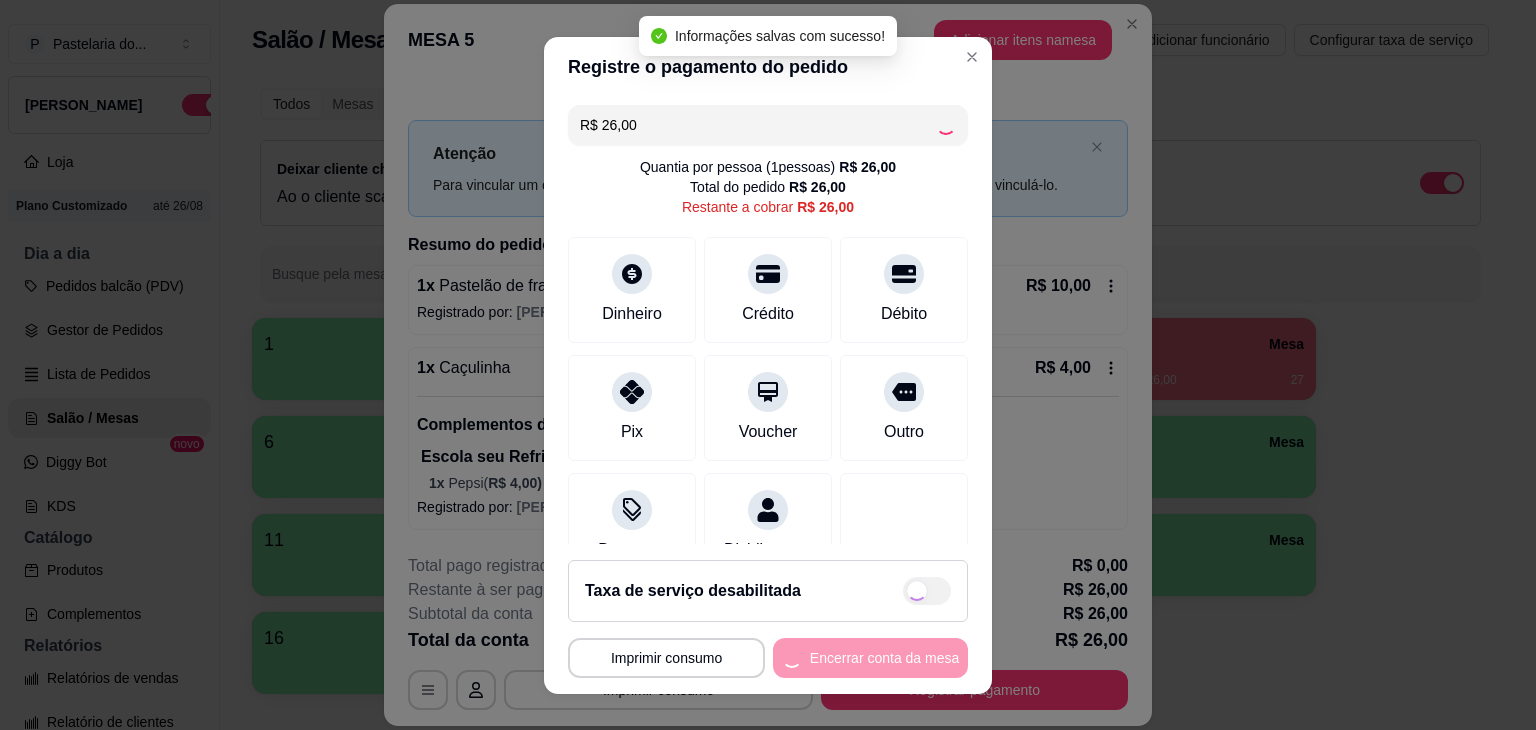 type on "R$ 0,00" 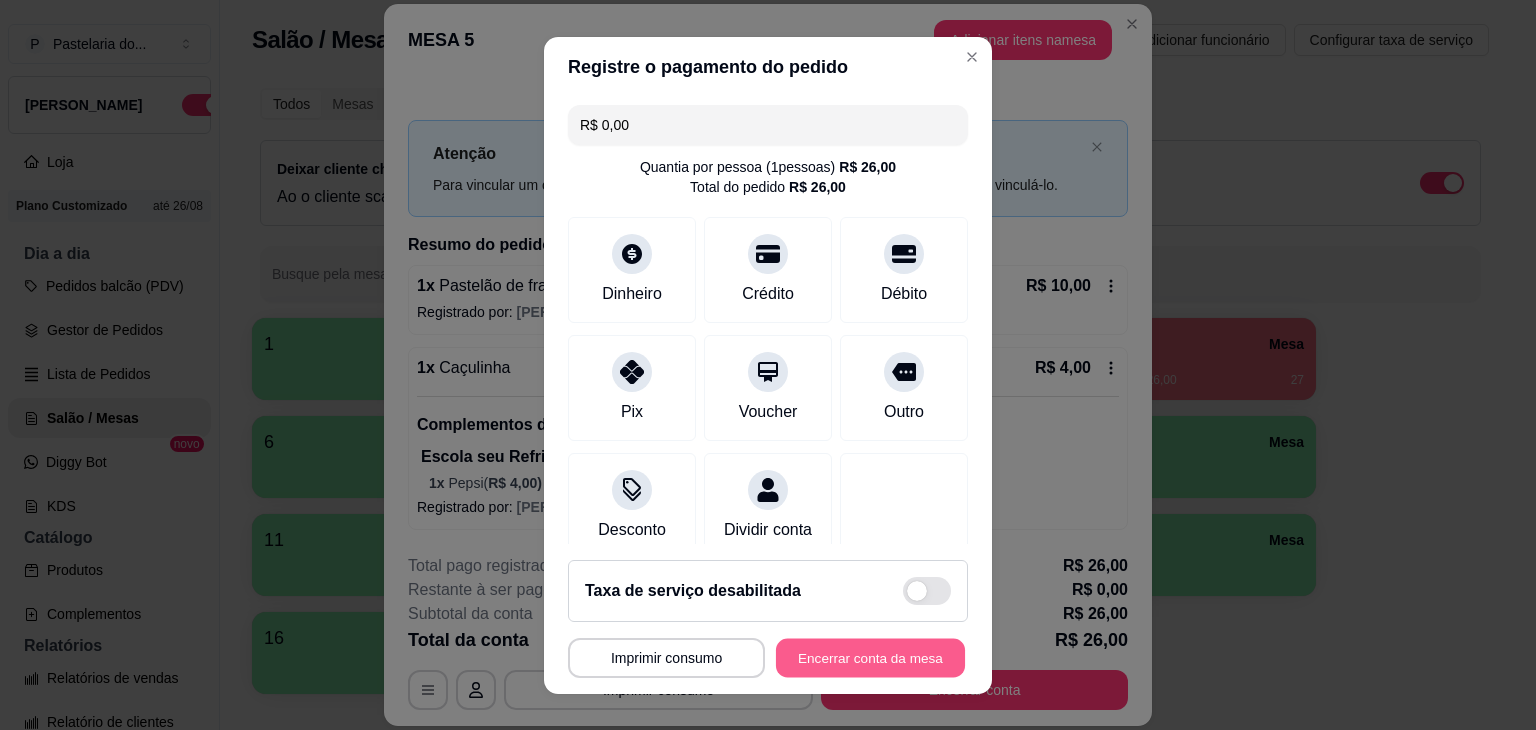 click on "Encerrar conta da mesa" at bounding box center [870, 657] 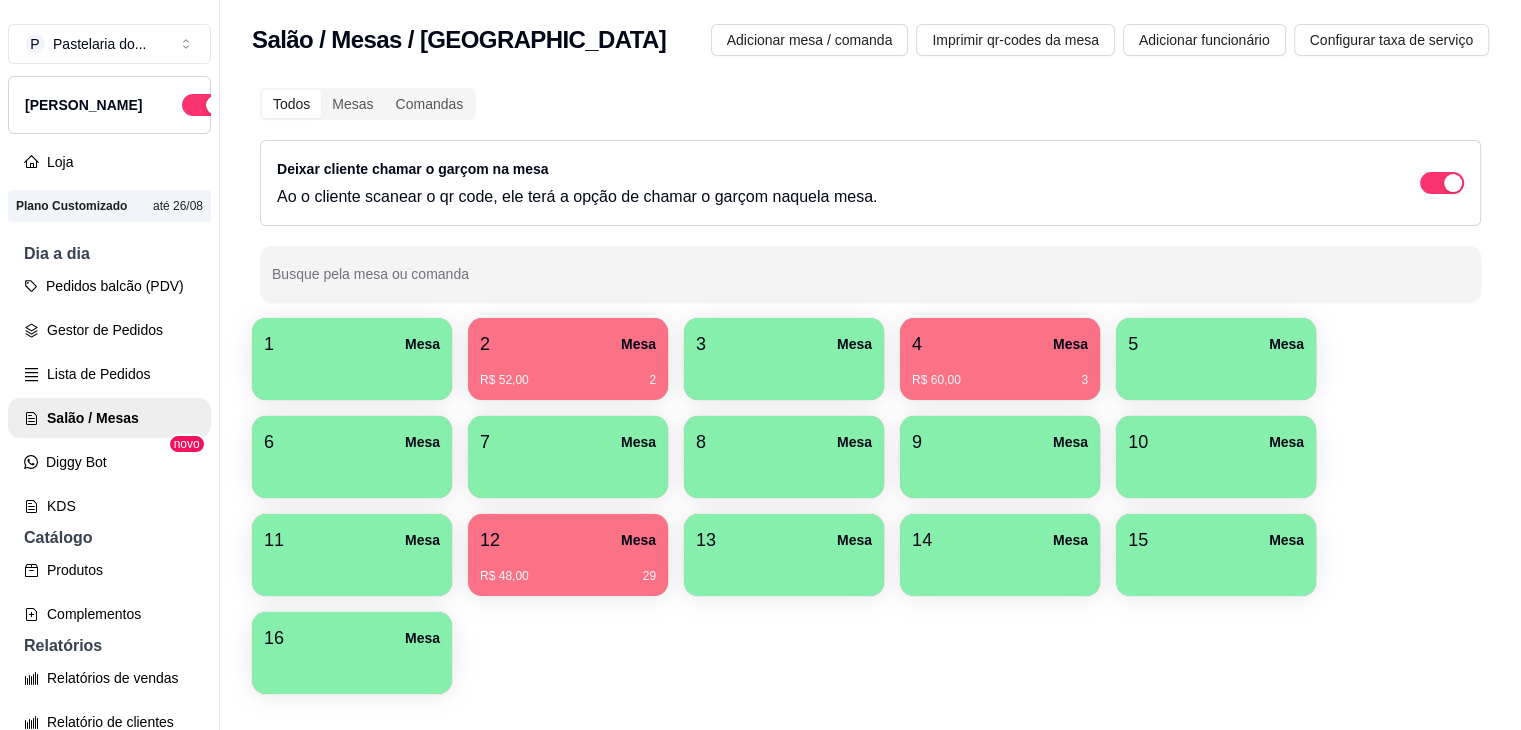 click on "4 Mesa" at bounding box center (1000, 344) 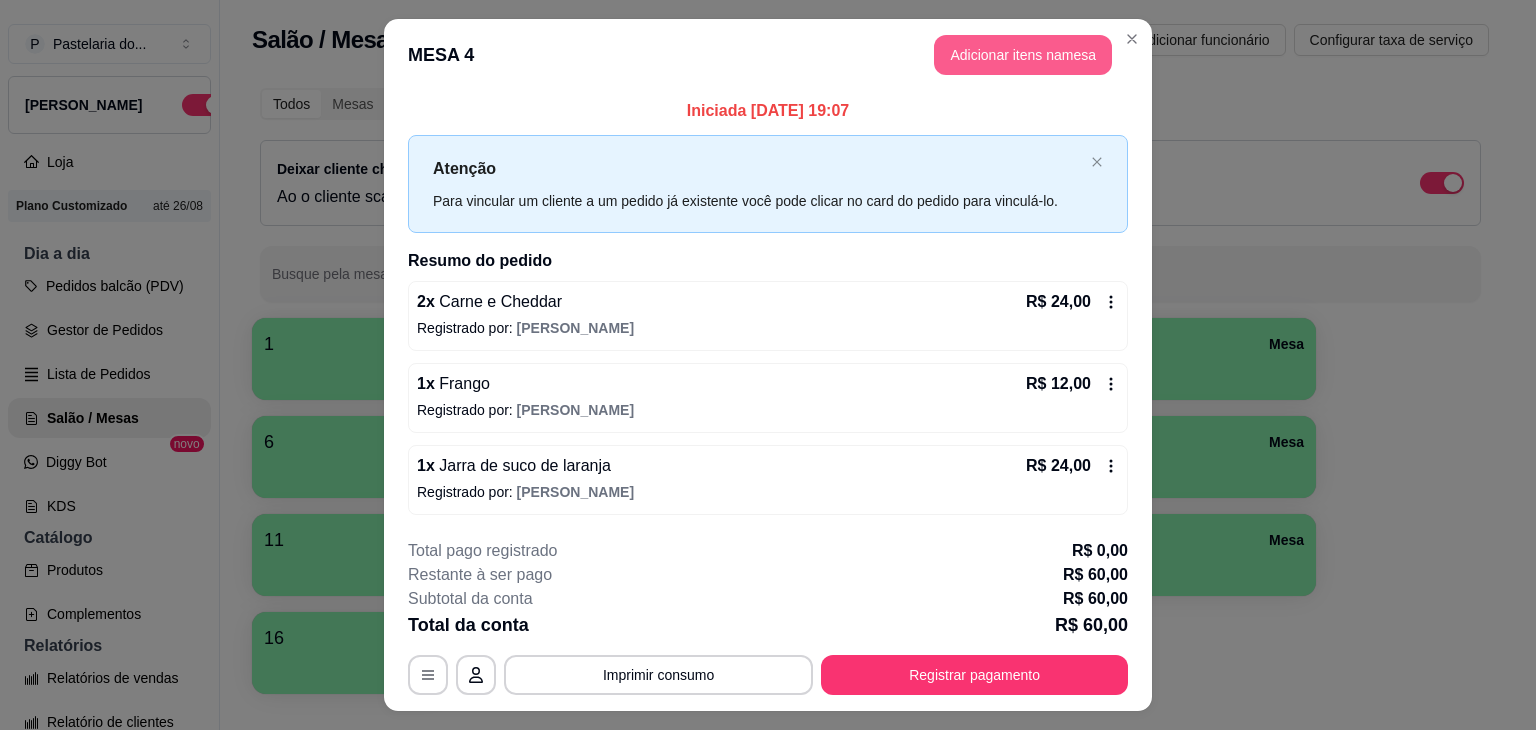 click on "Adicionar itens na  mesa" at bounding box center [1023, 55] 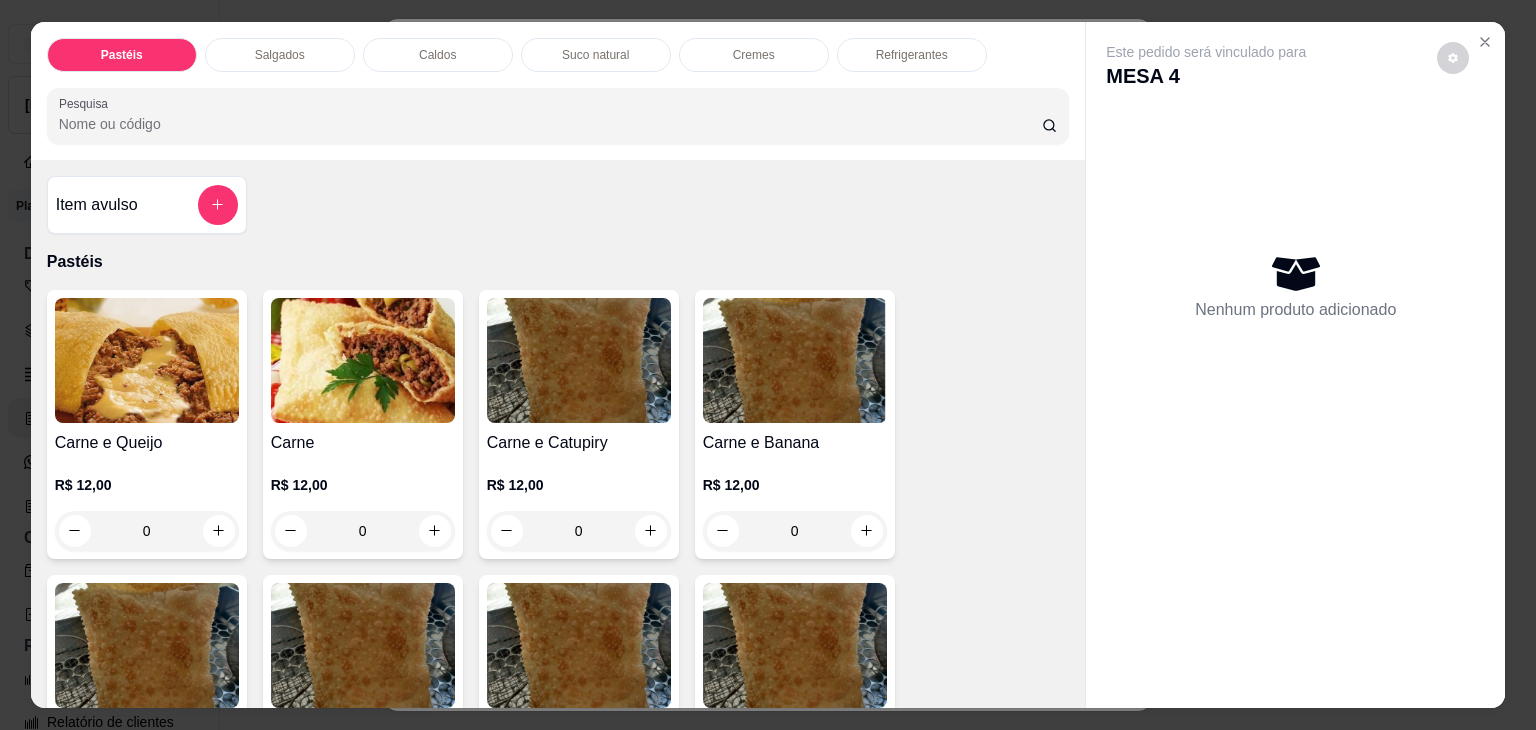 click on "Caldos" at bounding box center (438, 55) 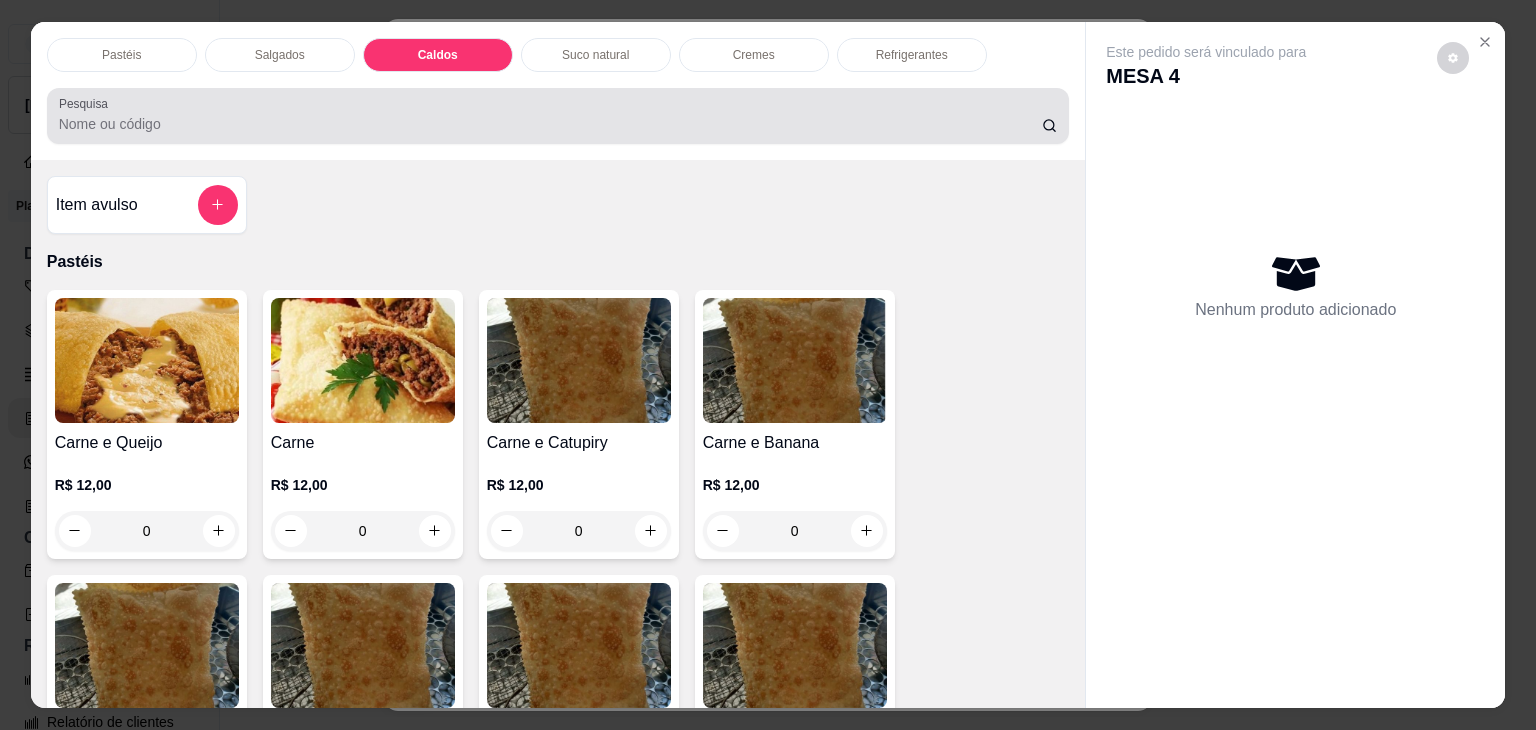 scroll, scrollTop: 2782, scrollLeft: 0, axis: vertical 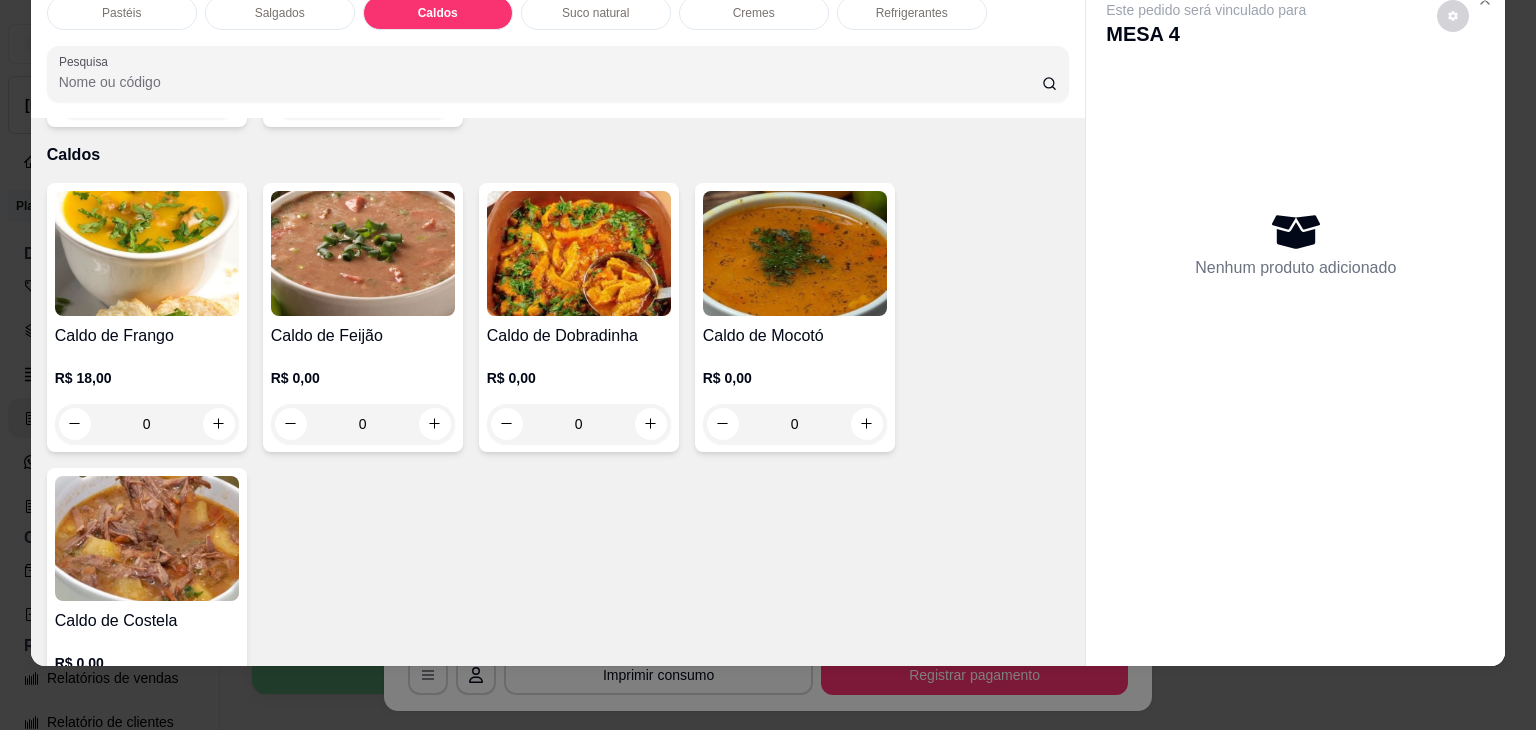 click on "0" at bounding box center [147, 424] 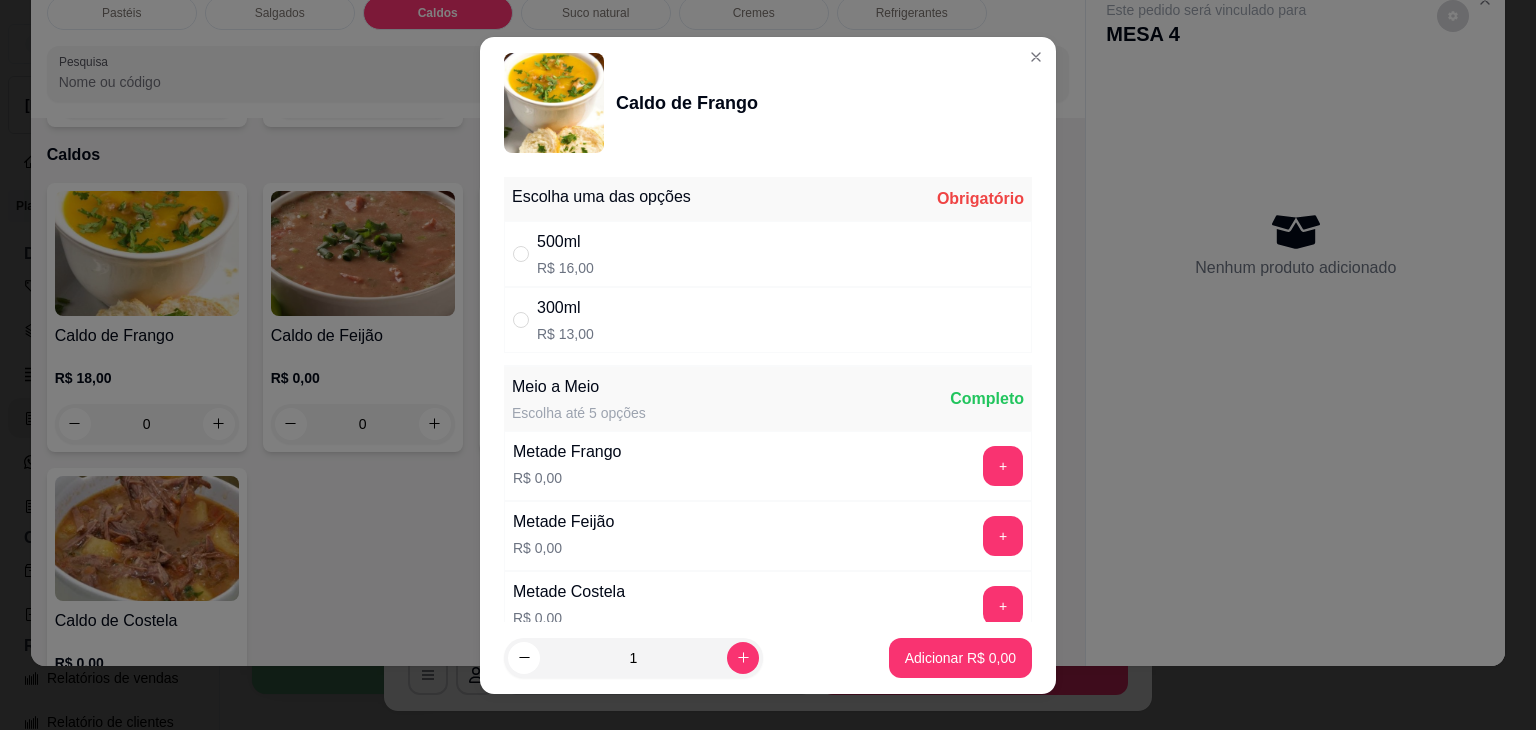 click on "Escolha uma das opções Obrigatório 500ml R$ 16,00 300ml R$ 13,00 Meio a Meio Escolha até 5 opções Completo Metade Frango  R$ 0,00 + Metade Feijão  R$ 0,00 + Metade Costela  R$ 0,00 + Metade Mocotó R$ 0,00 + Metade Dobradinha  R$ 0,00 + Adicional  Escolha até 3 opções Completo Queijo R$ 2,00 + Observações do cliente" at bounding box center [768, 395] 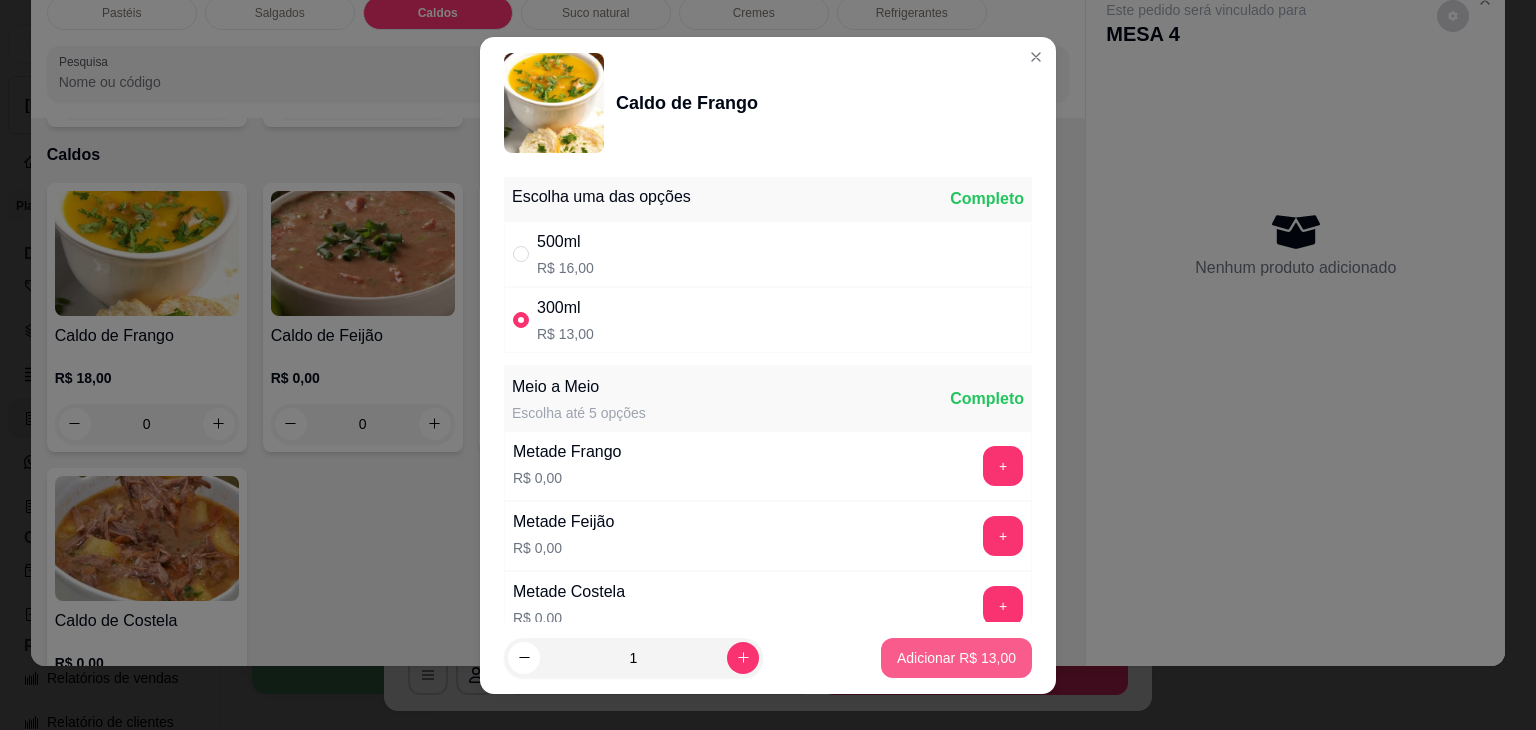 click on "Adicionar   R$ 13,00" at bounding box center (956, 658) 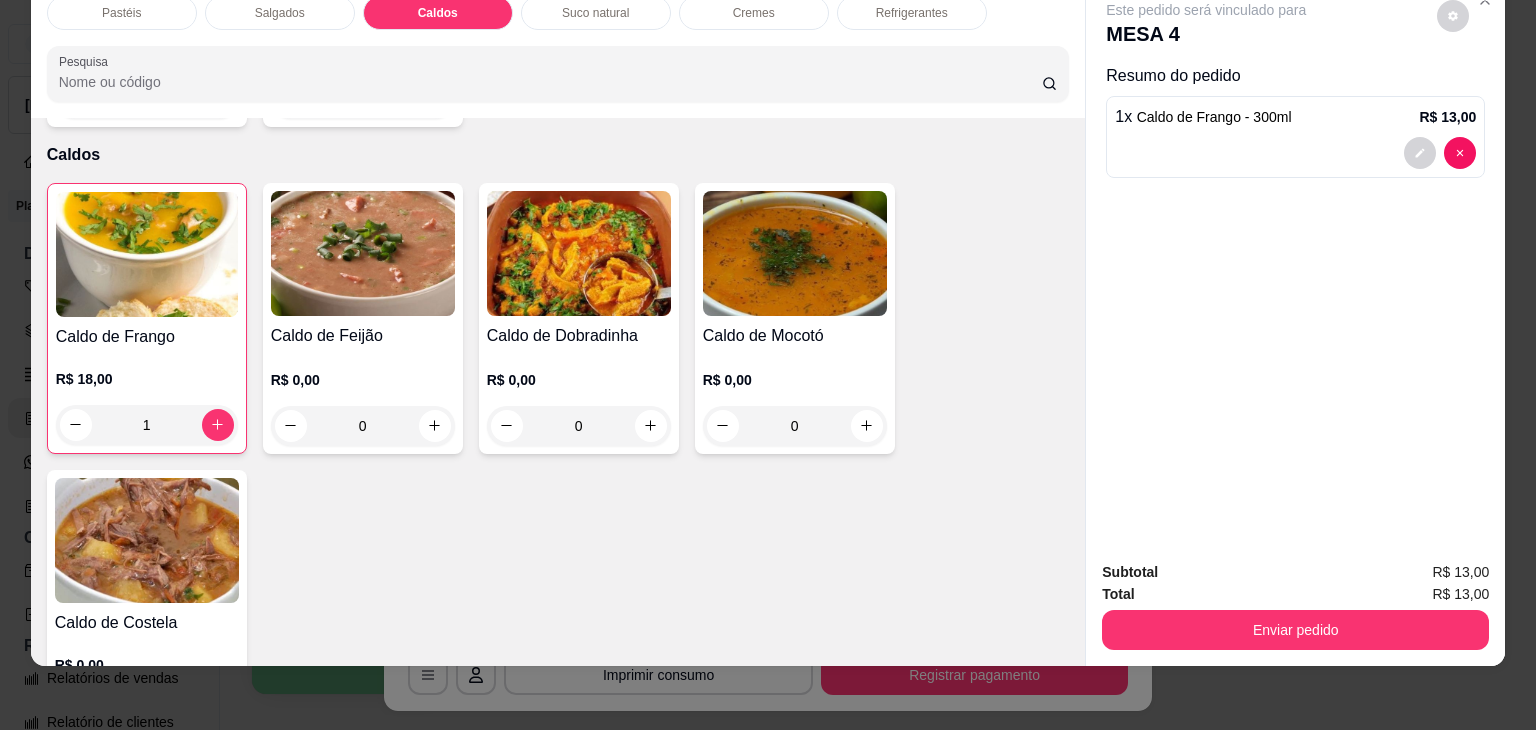 scroll, scrollTop: 0, scrollLeft: 0, axis: both 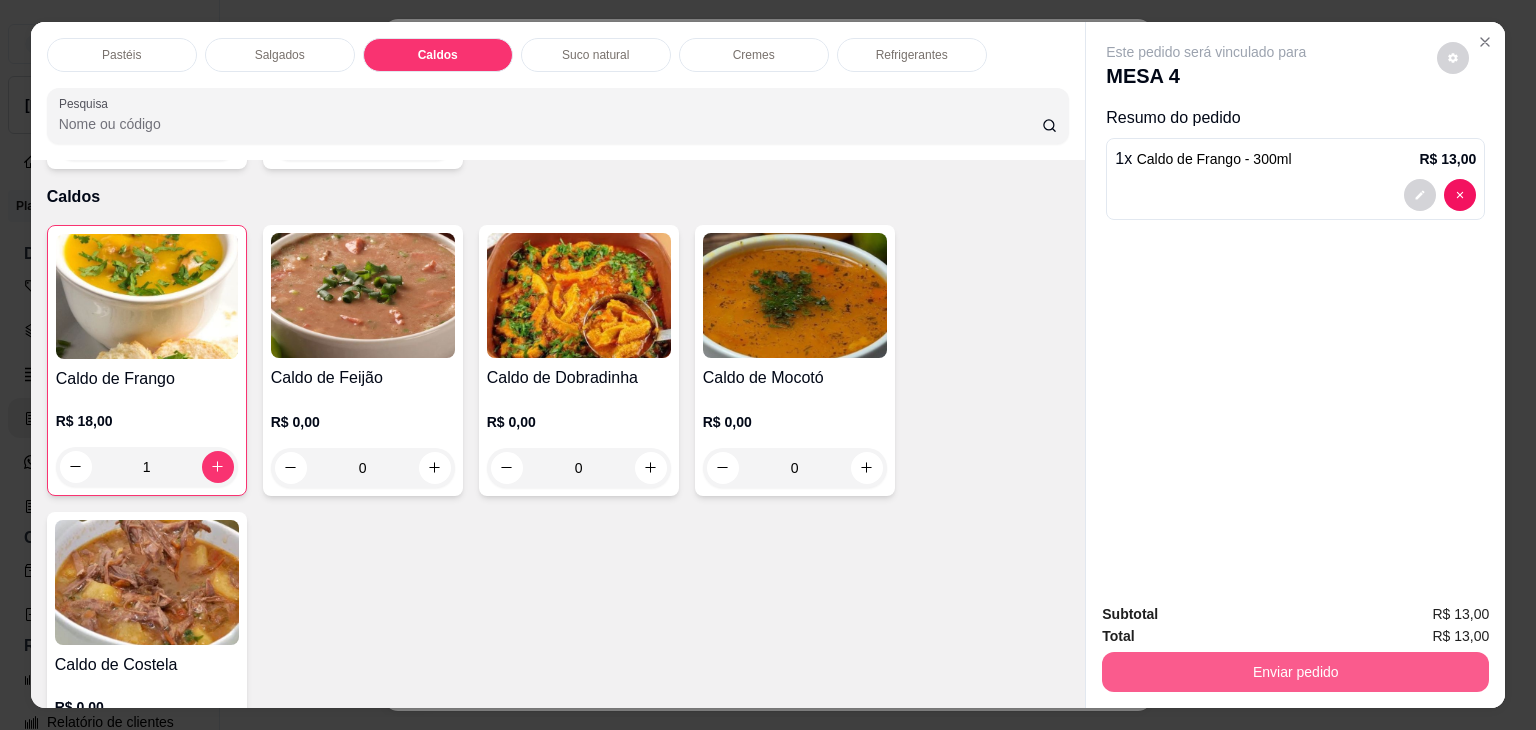 click on "Enviar pedido" at bounding box center [1295, 672] 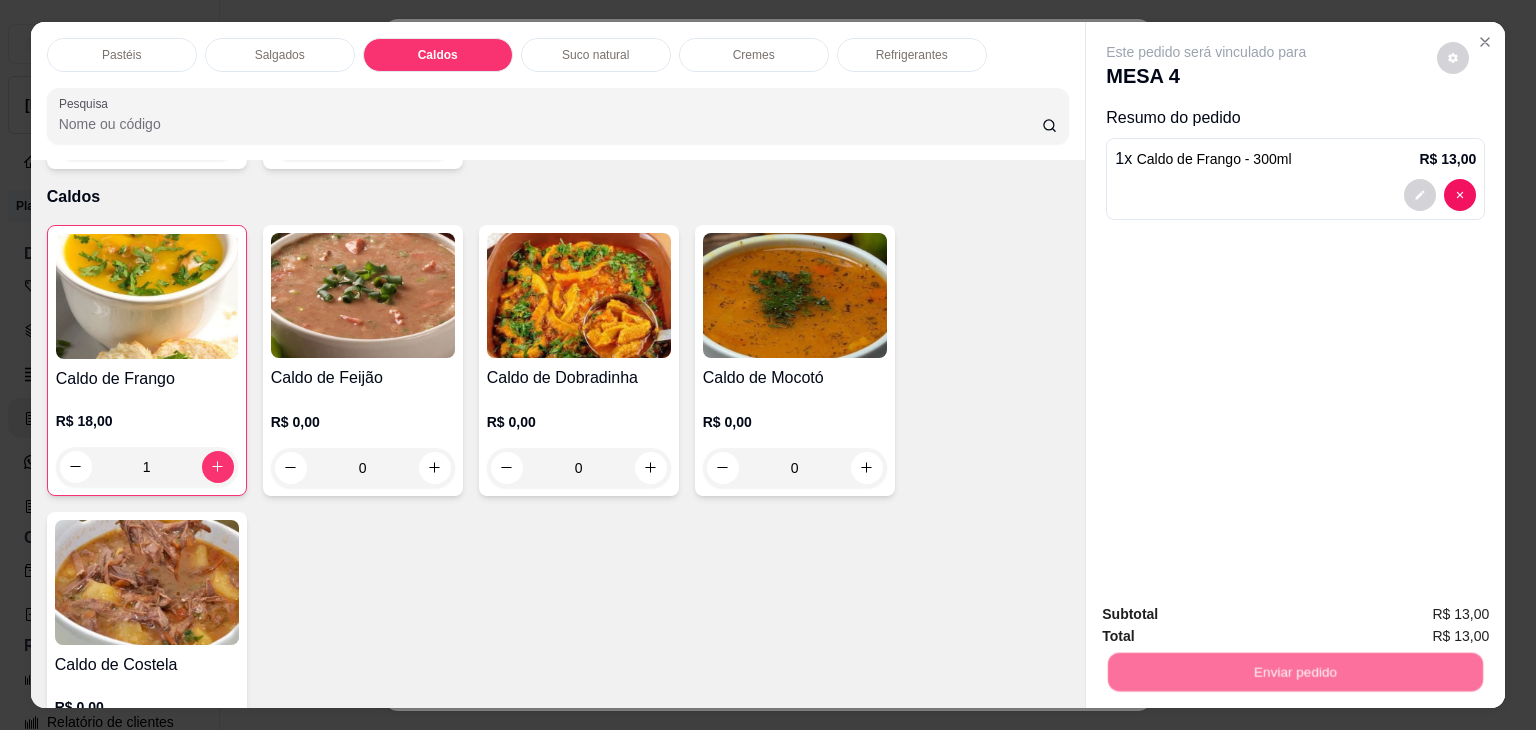 click on "Não registrar e enviar pedido" at bounding box center (1229, 615) 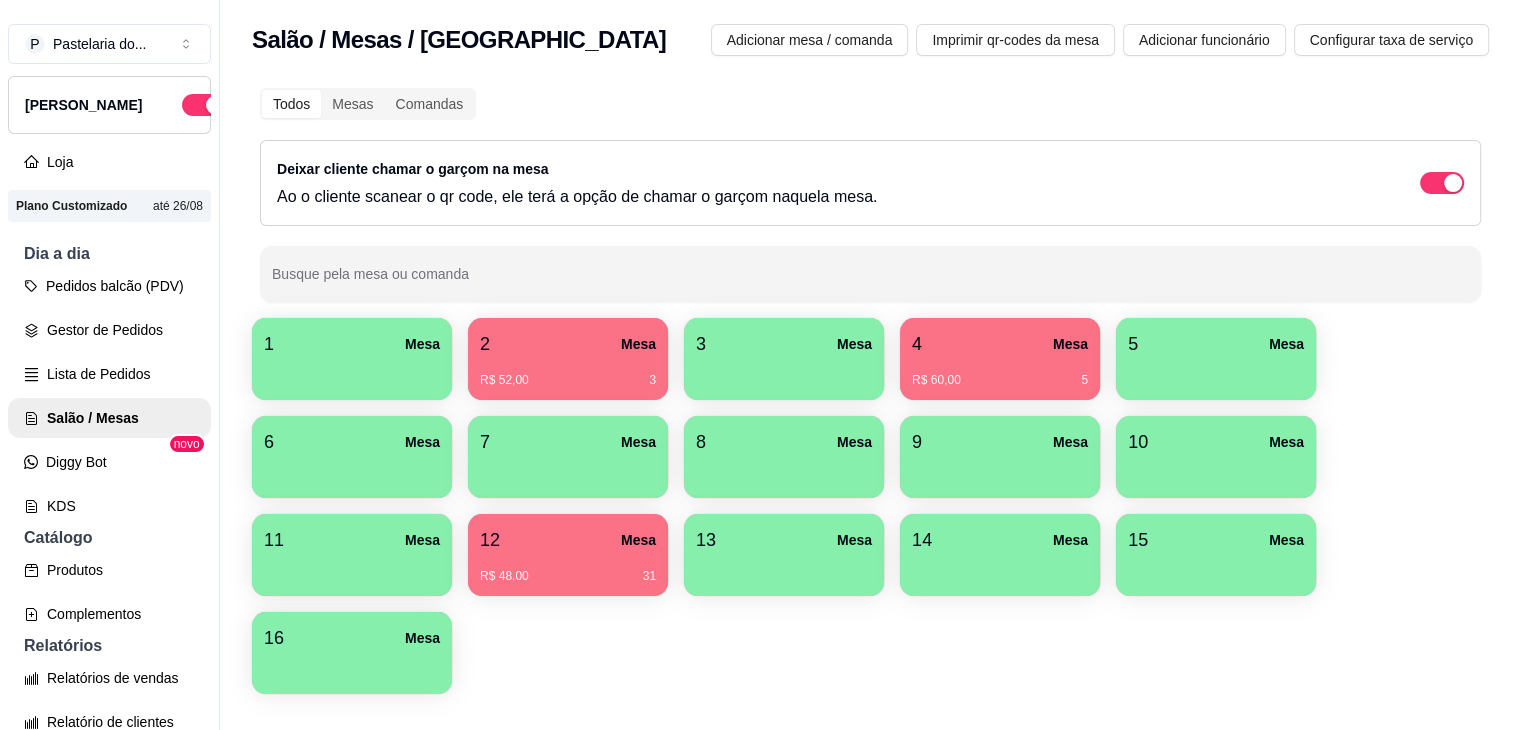 click on "12 Mesa R$ 48,00 31" at bounding box center (568, 555) 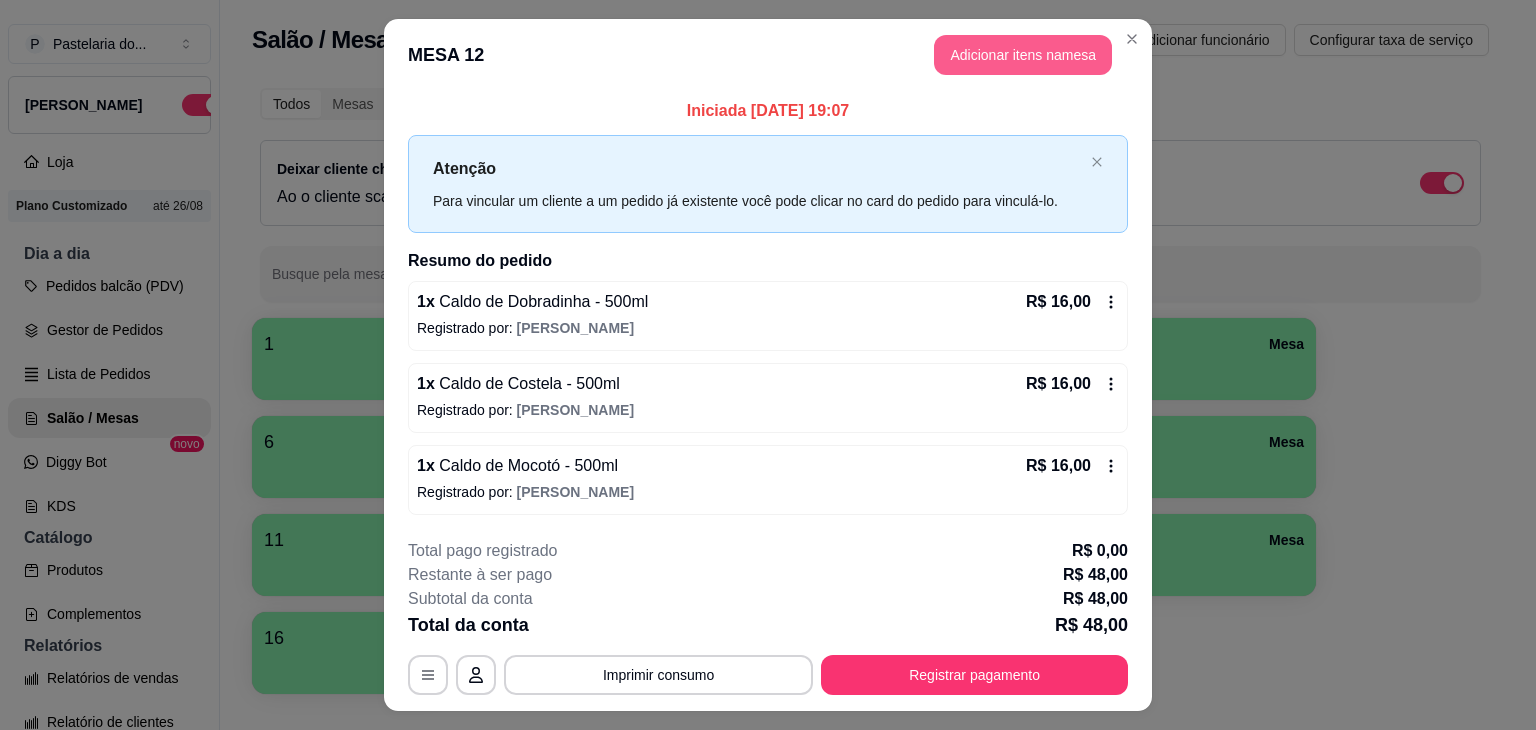click on "Adicionar itens na  mesa" at bounding box center [1023, 55] 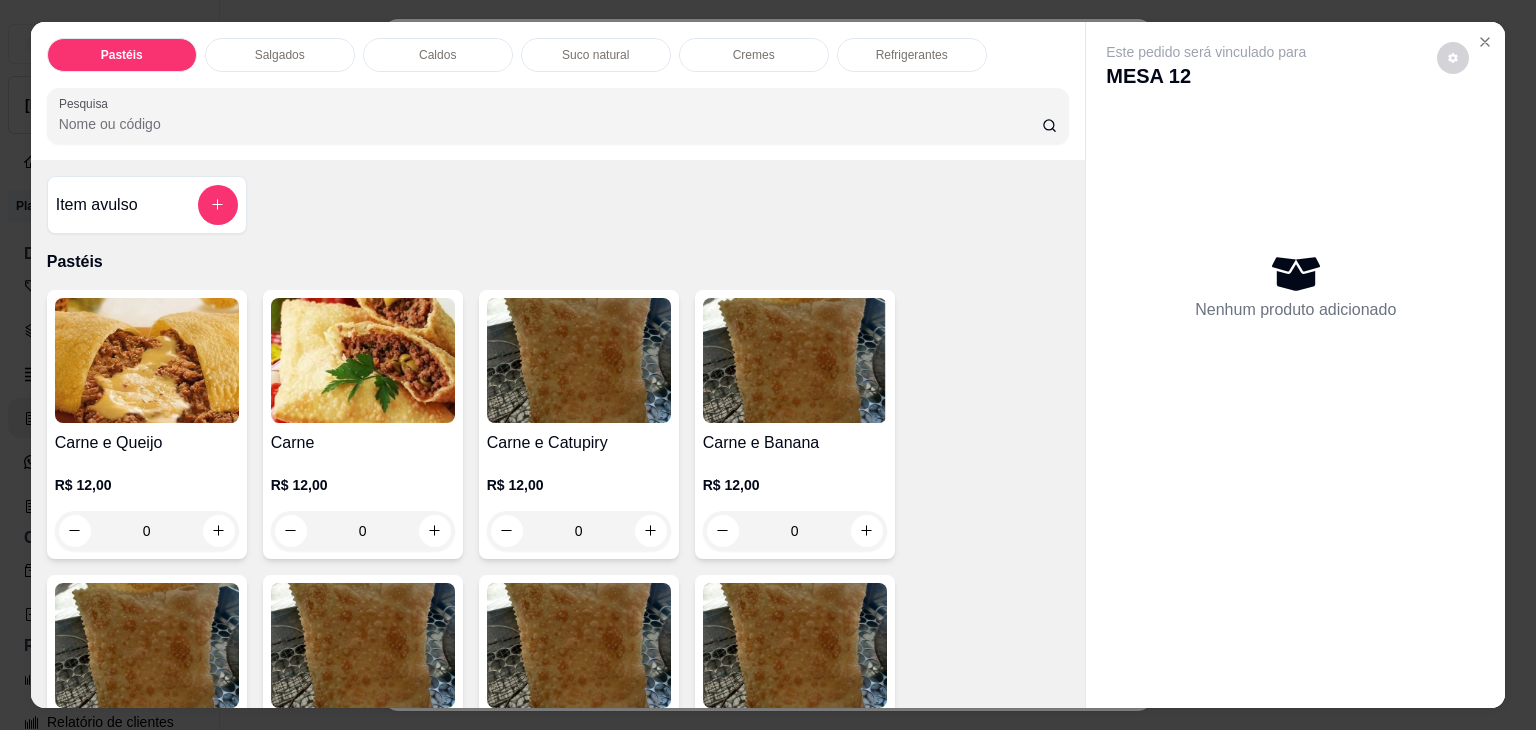 click on "Caldos" at bounding box center [437, 55] 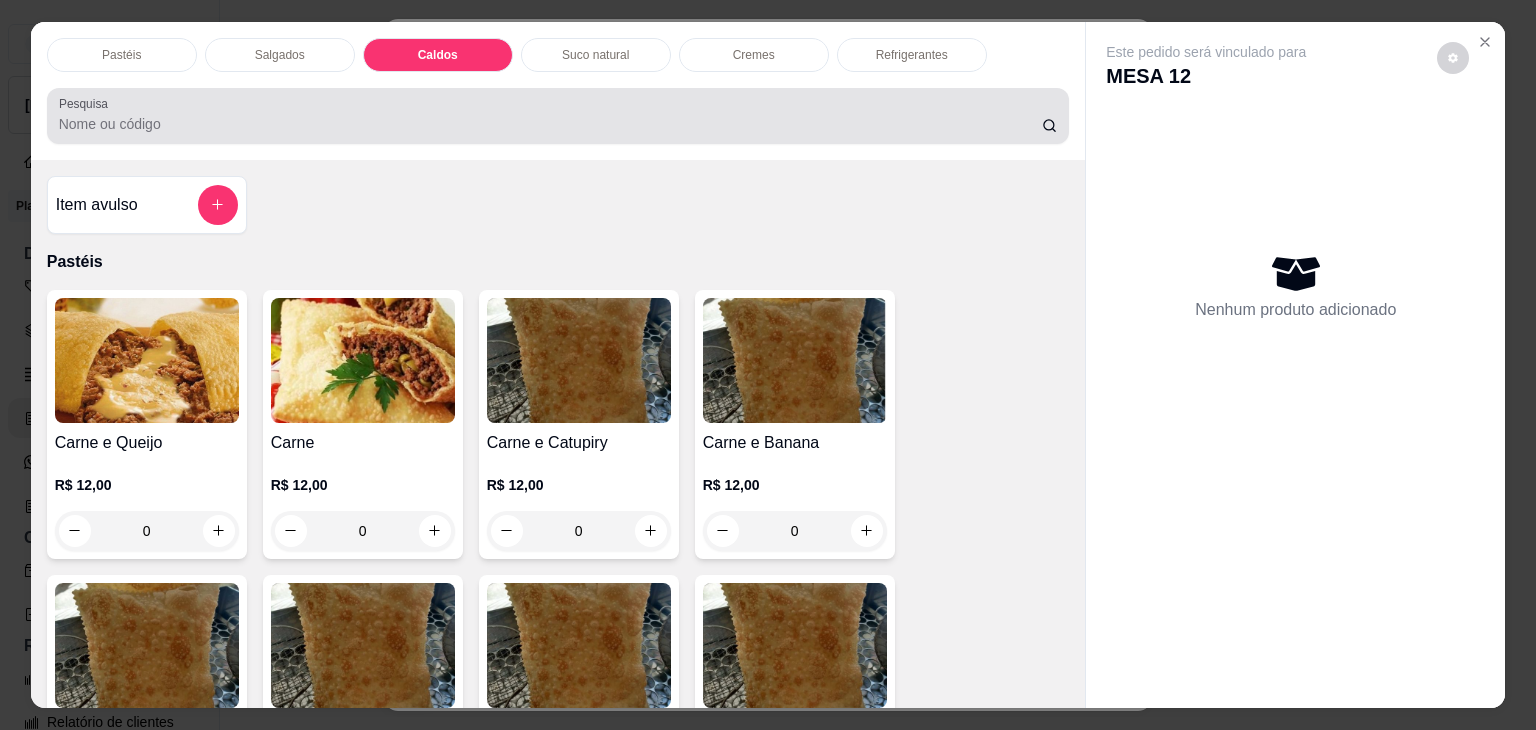scroll, scrollTop: 2782, scrollLeft: 0, axis: vertical 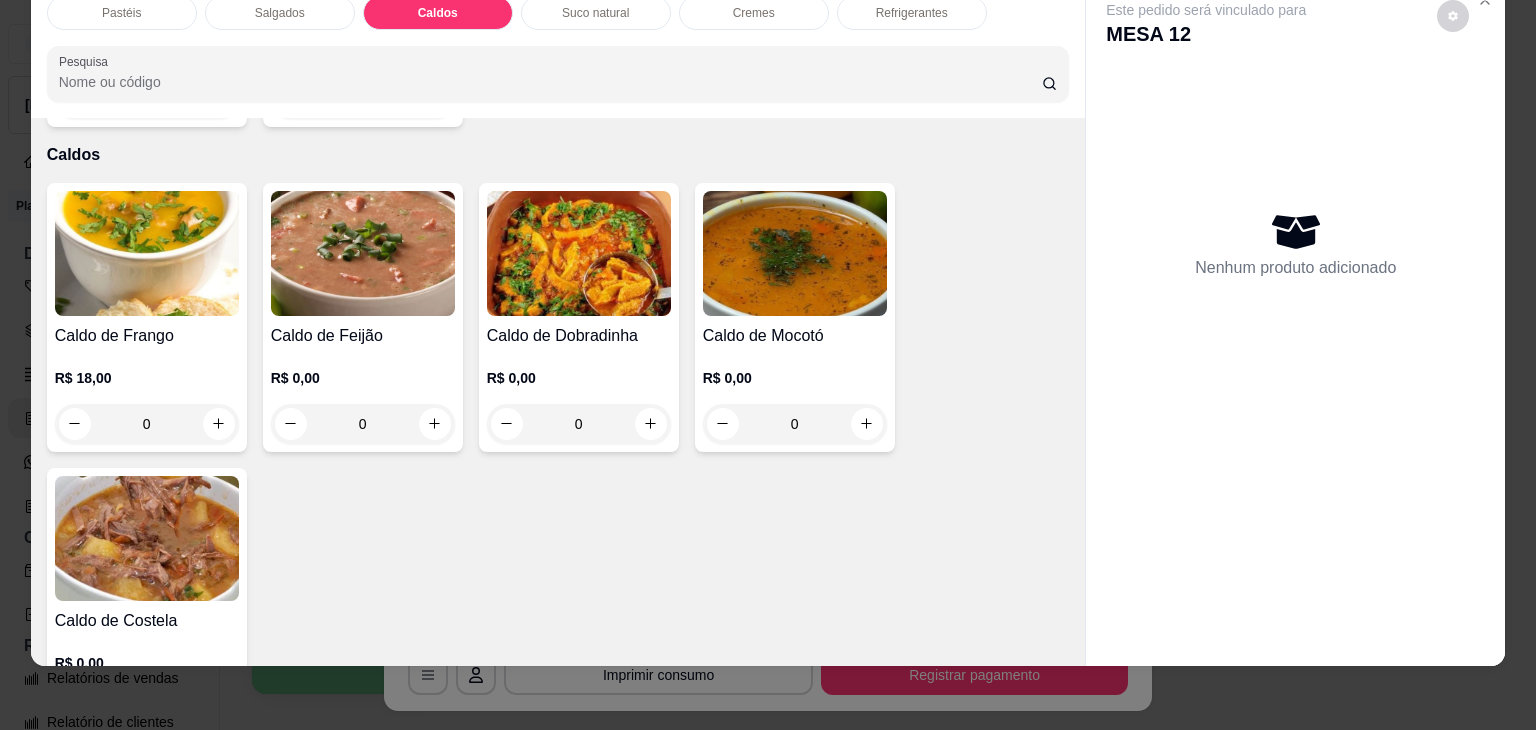click on "0" at bounding box center [795, 424] 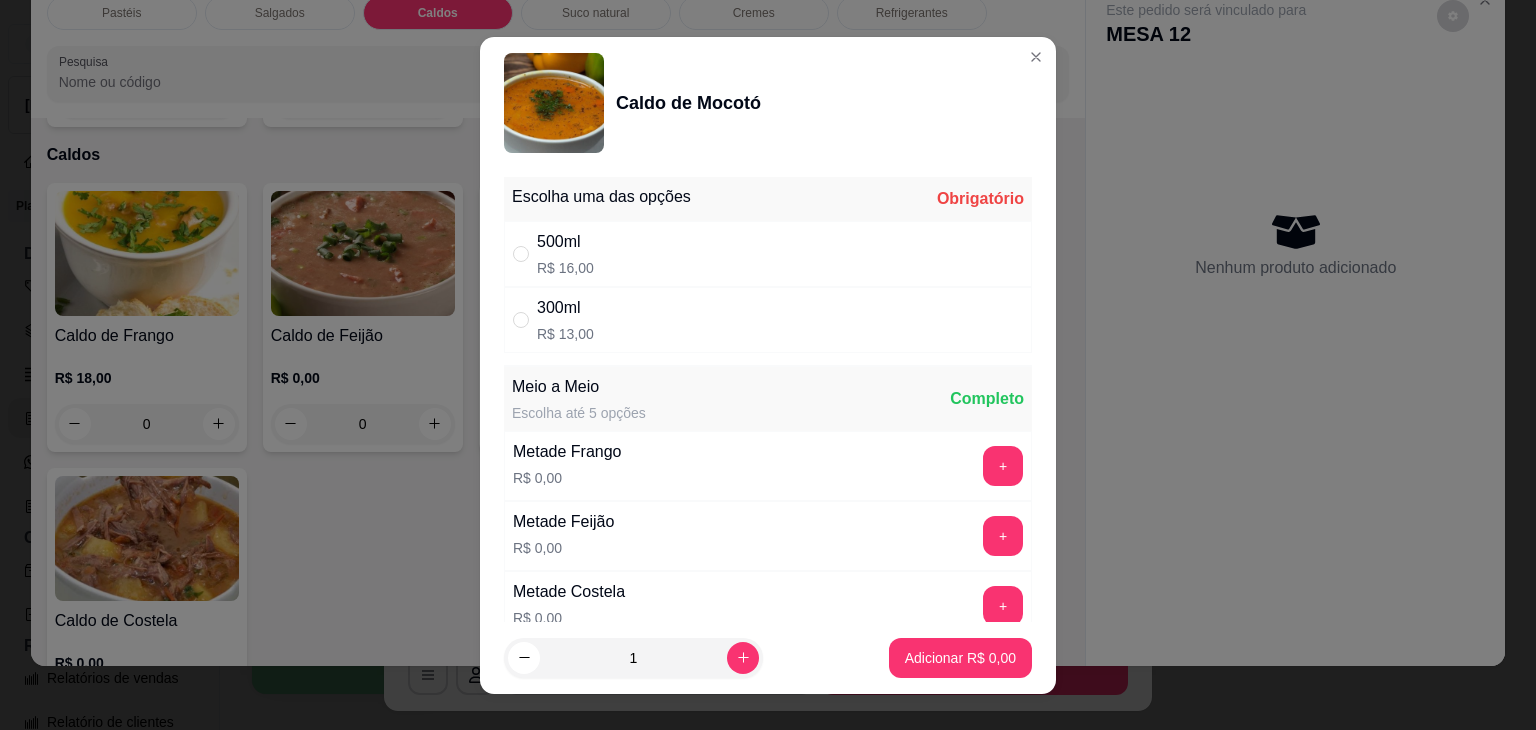 click on "300ml R$ 13,00" at bounding box center (768, 320) 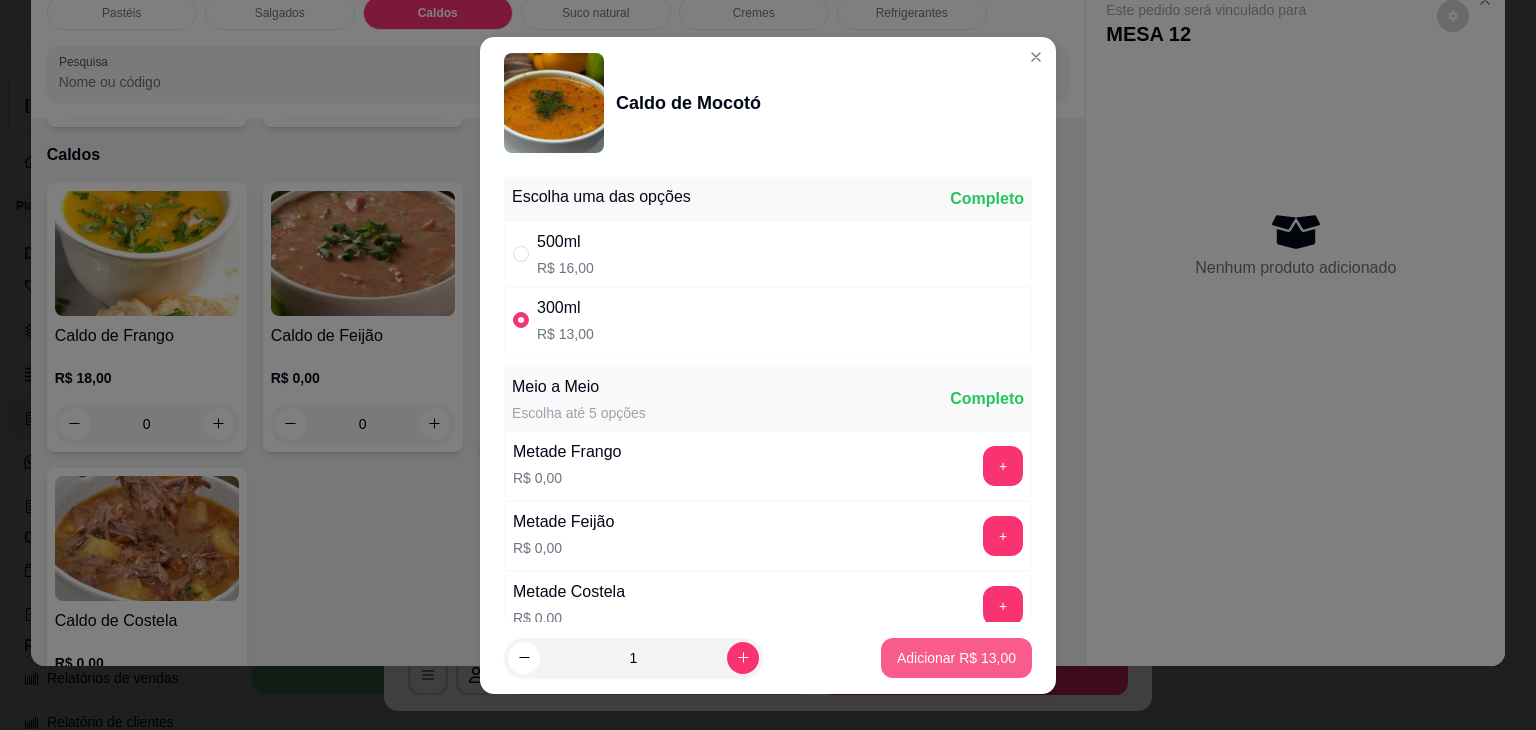 click on "Adicionar   R$ 13,00" at bounding box center (956, 658) 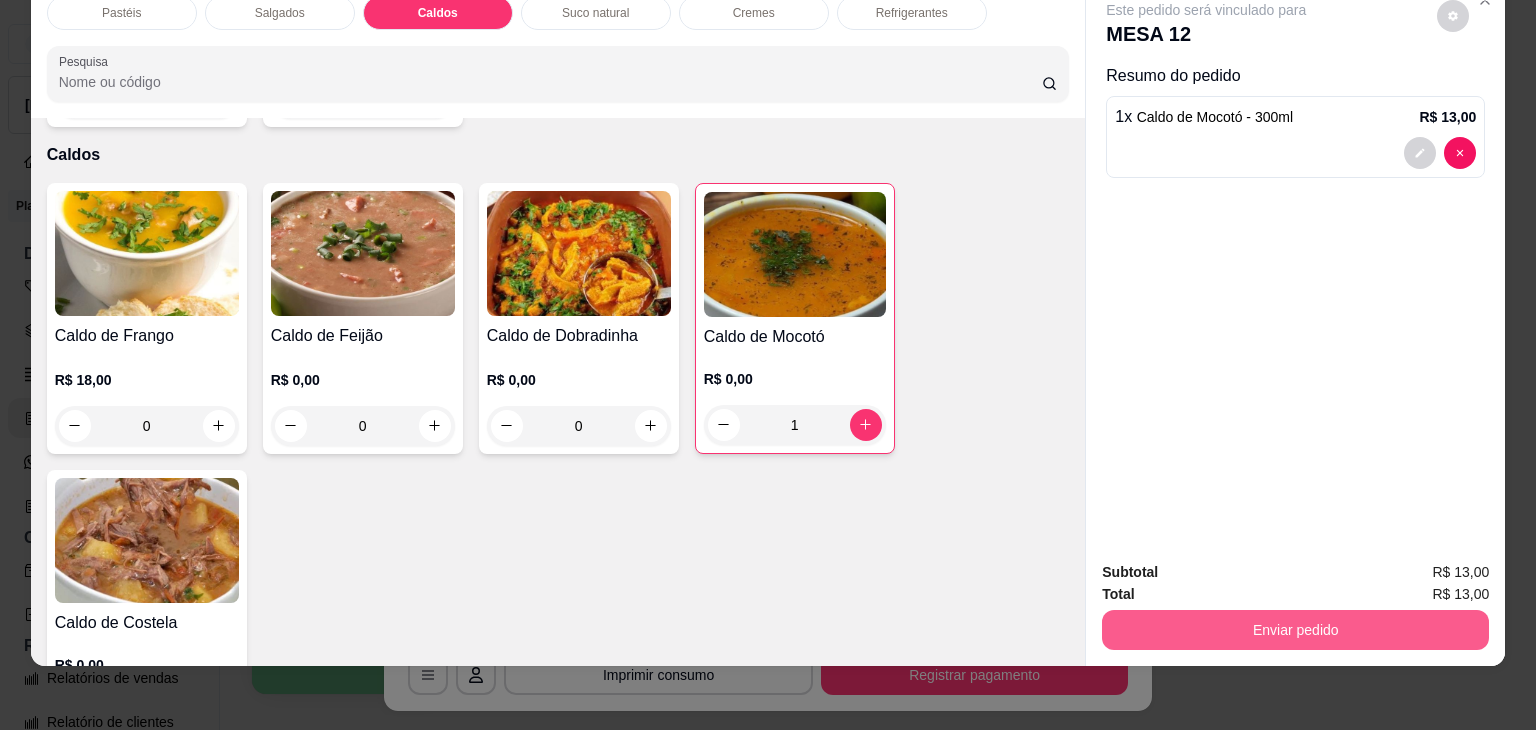 click on "Enviar pedido" at bounding box center (1295, 630) 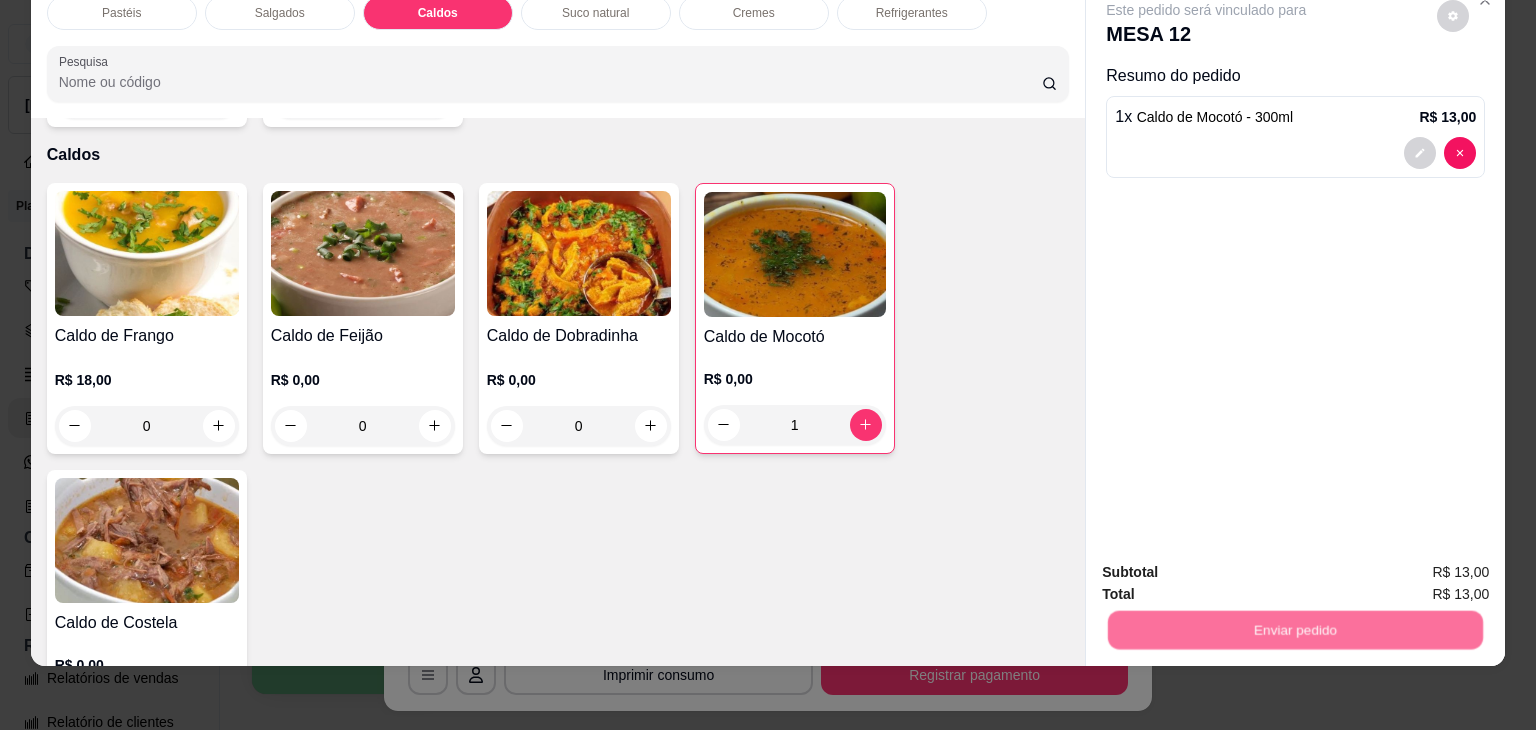 click on "Não registrar e enviar pedido" at bounding box center (1229, 565) 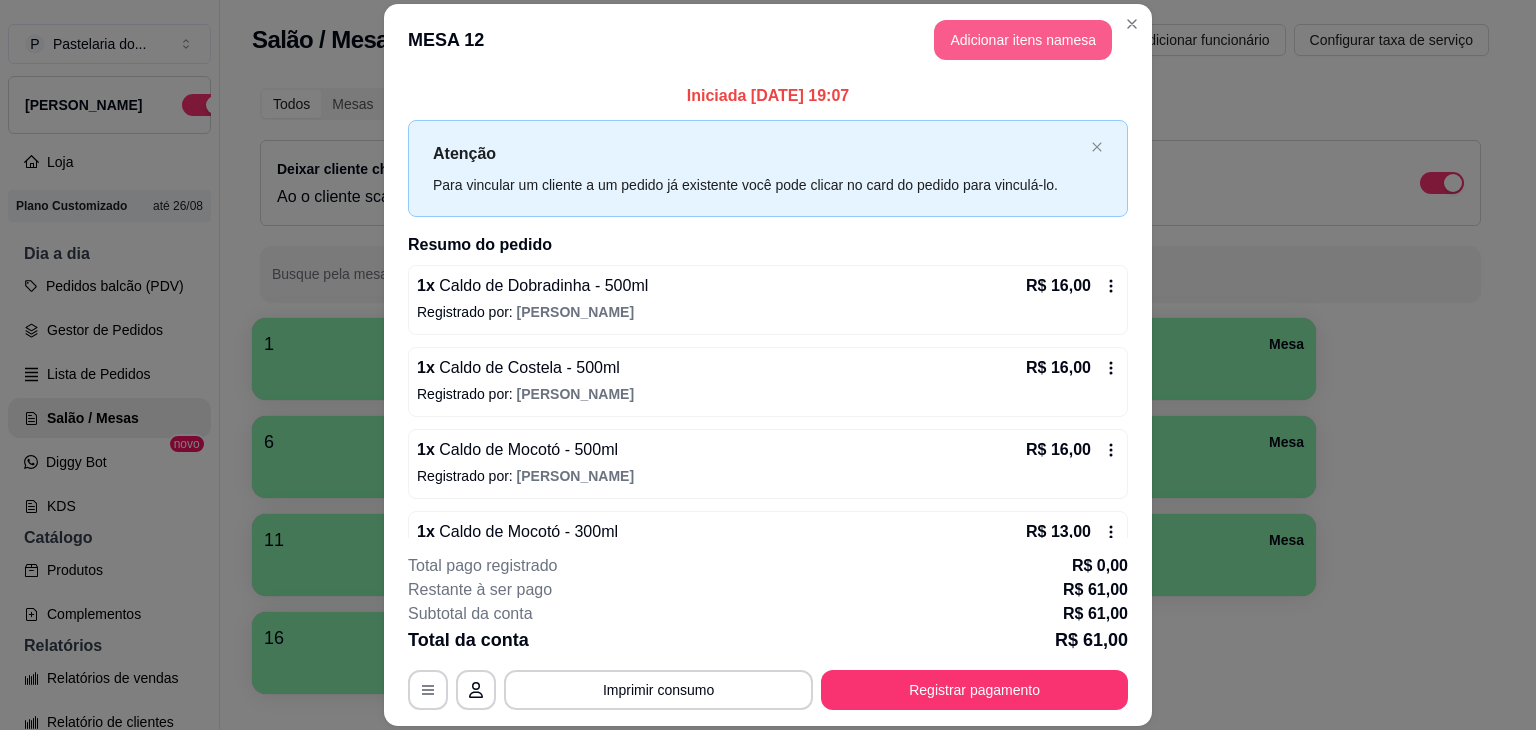click on "Adicionar itens na  mesa" at bounding box center (1023, 40) 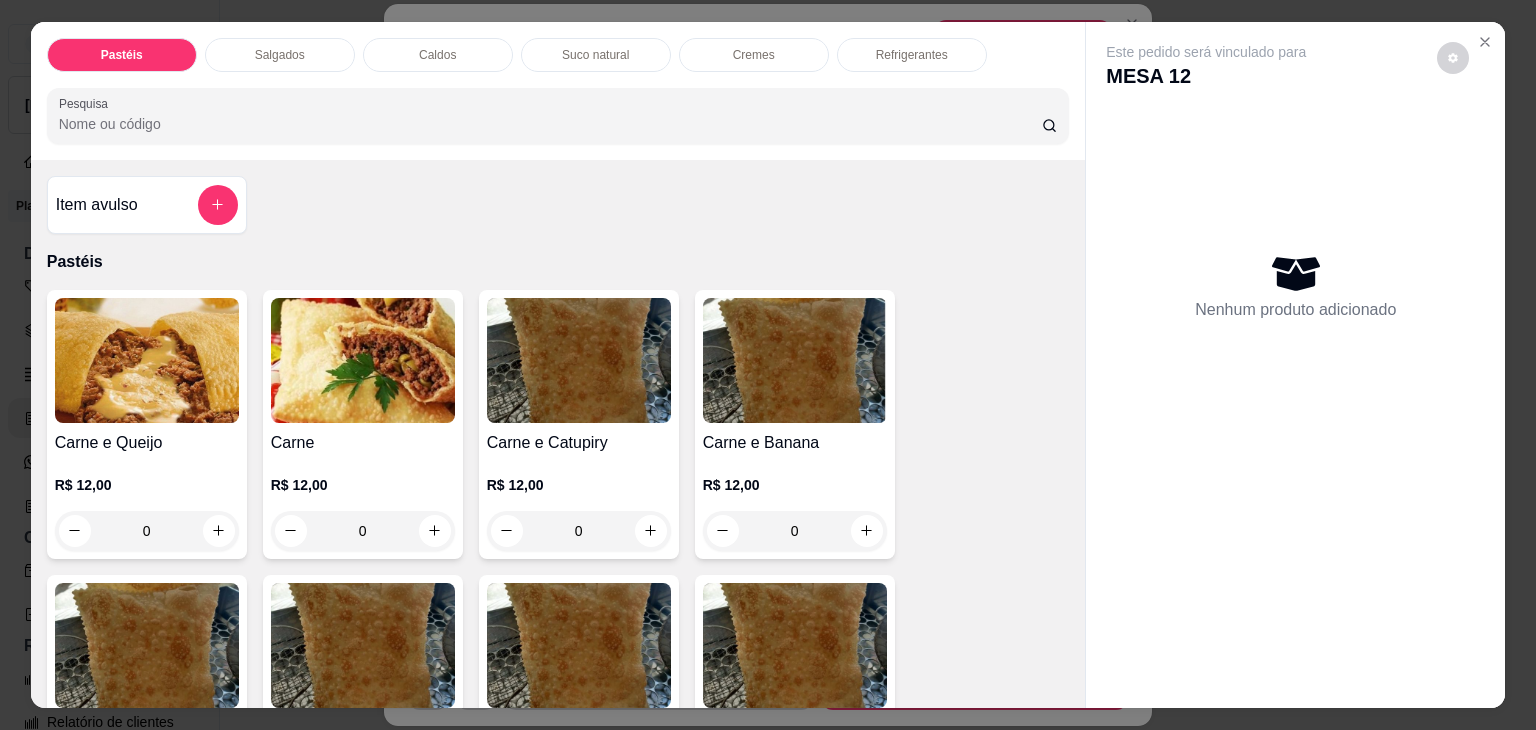 click on "Salgados" at bounding box center [280, 55] 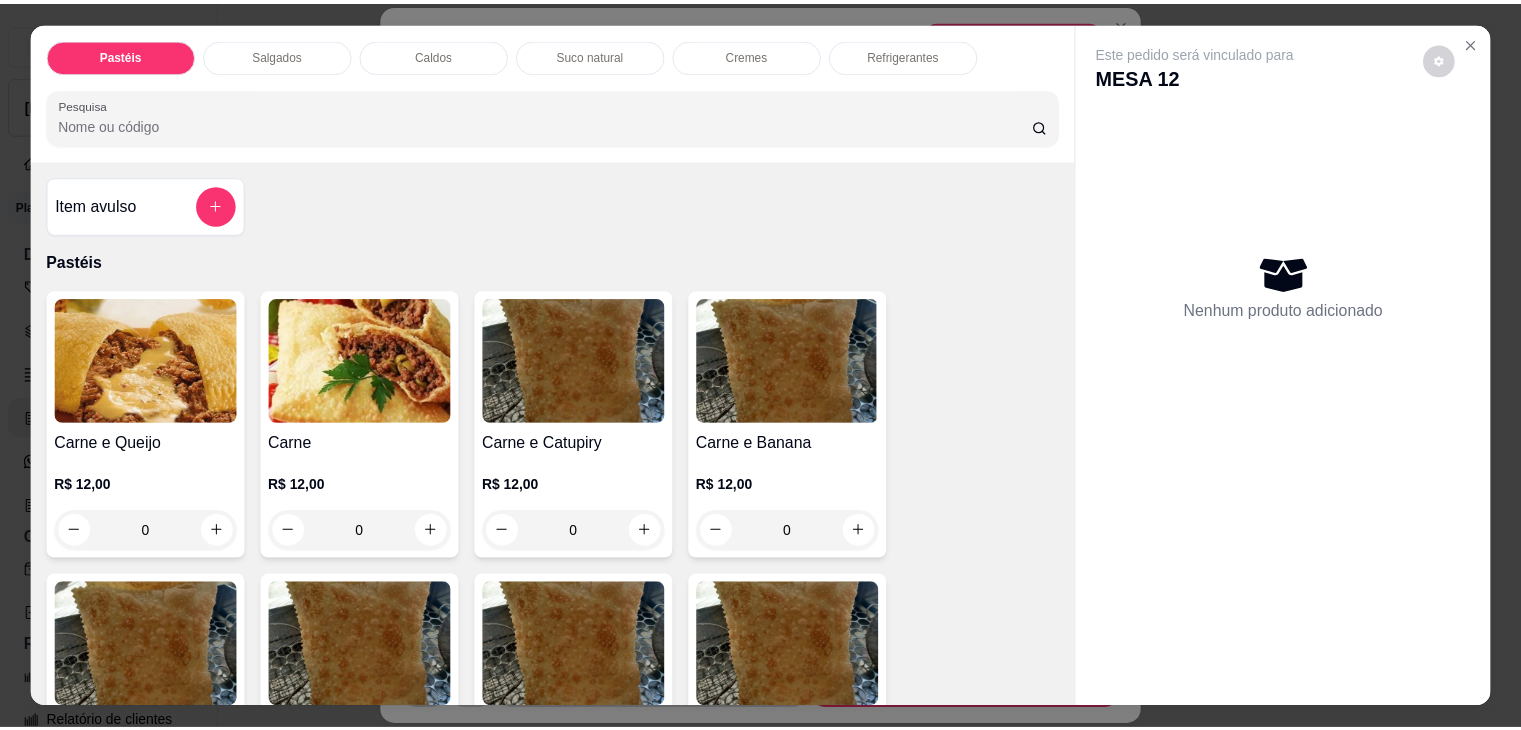 scroll, scrollTop: 49, scrollLeft: 0, axis: vertical 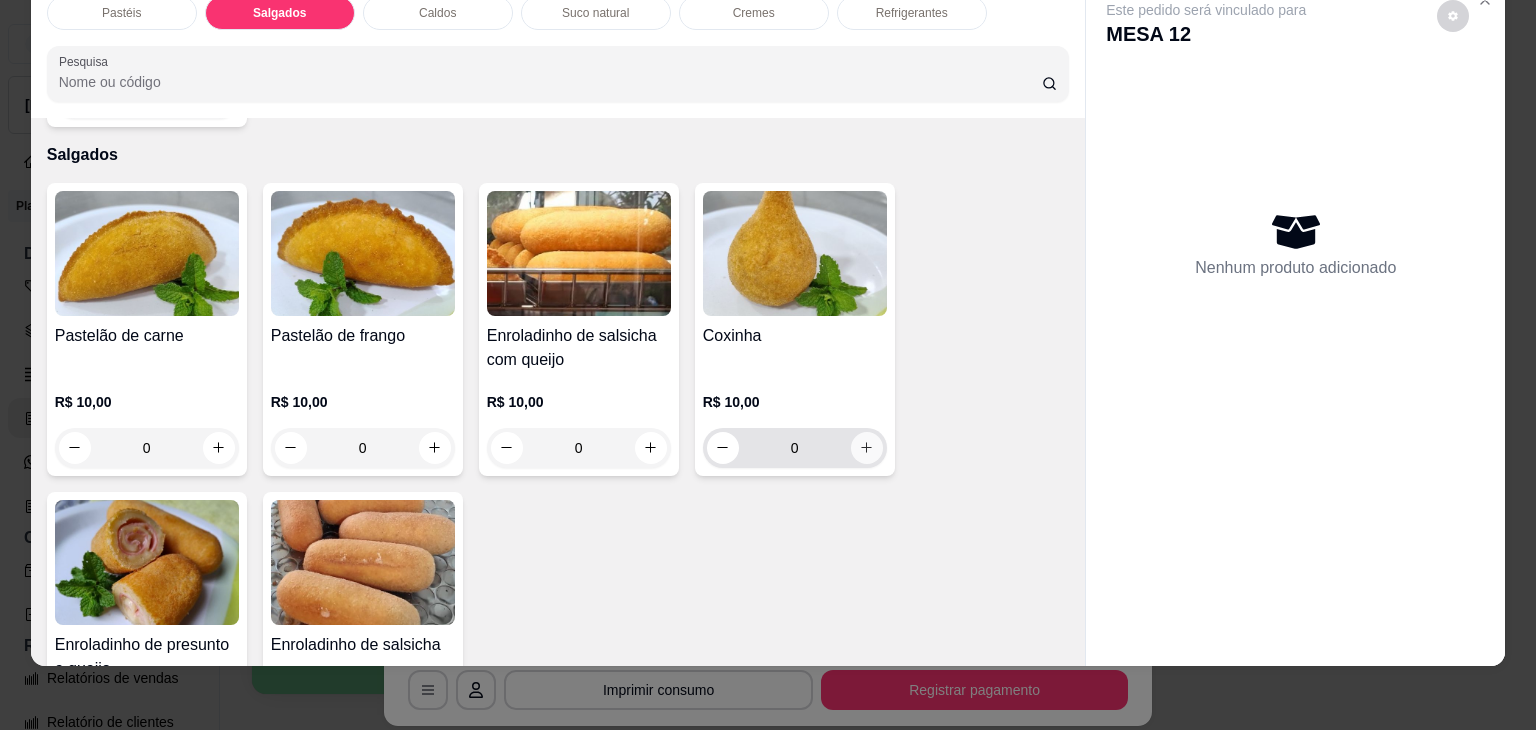 click at bounding box center [867, 448] 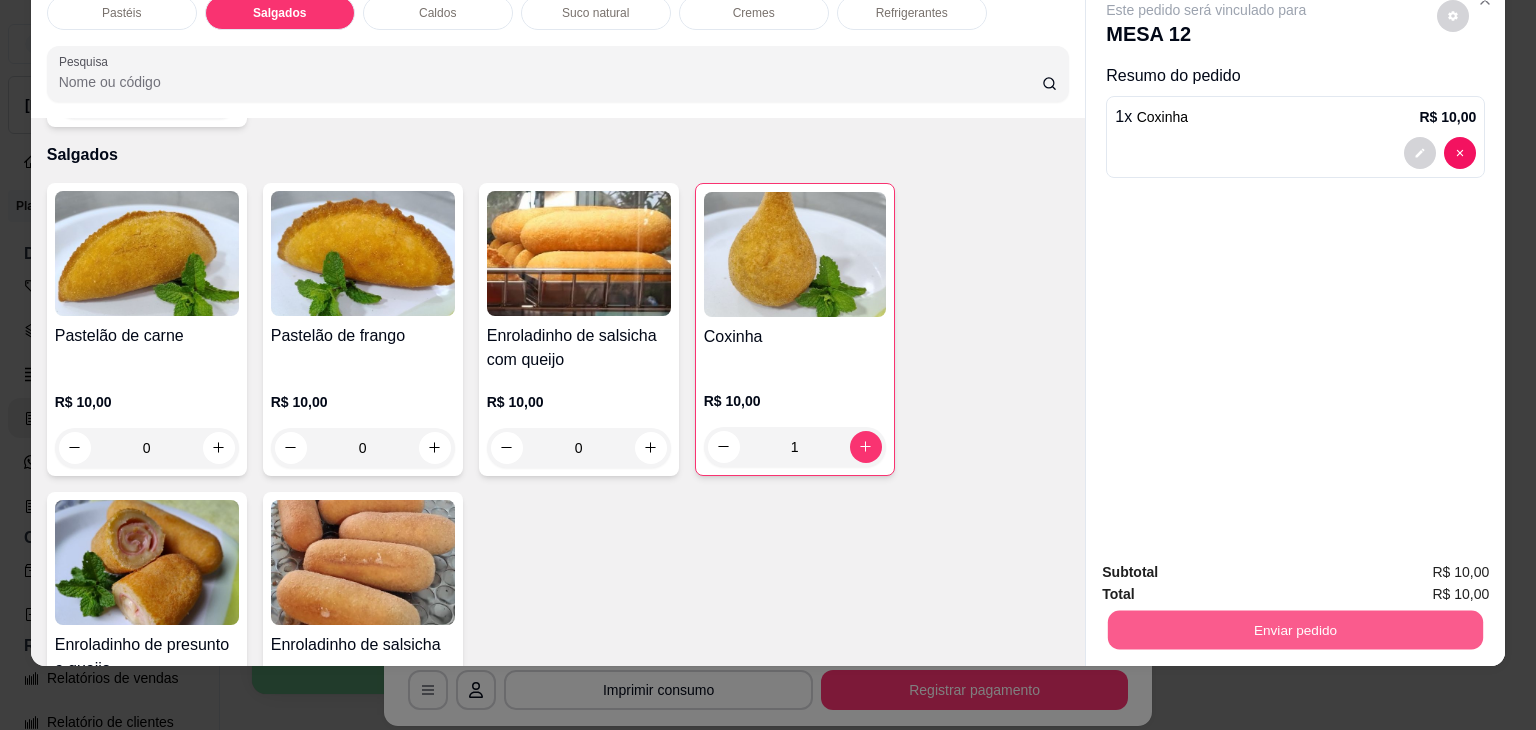 click on "Enviar pedido" at bounding box center [1295, 630] 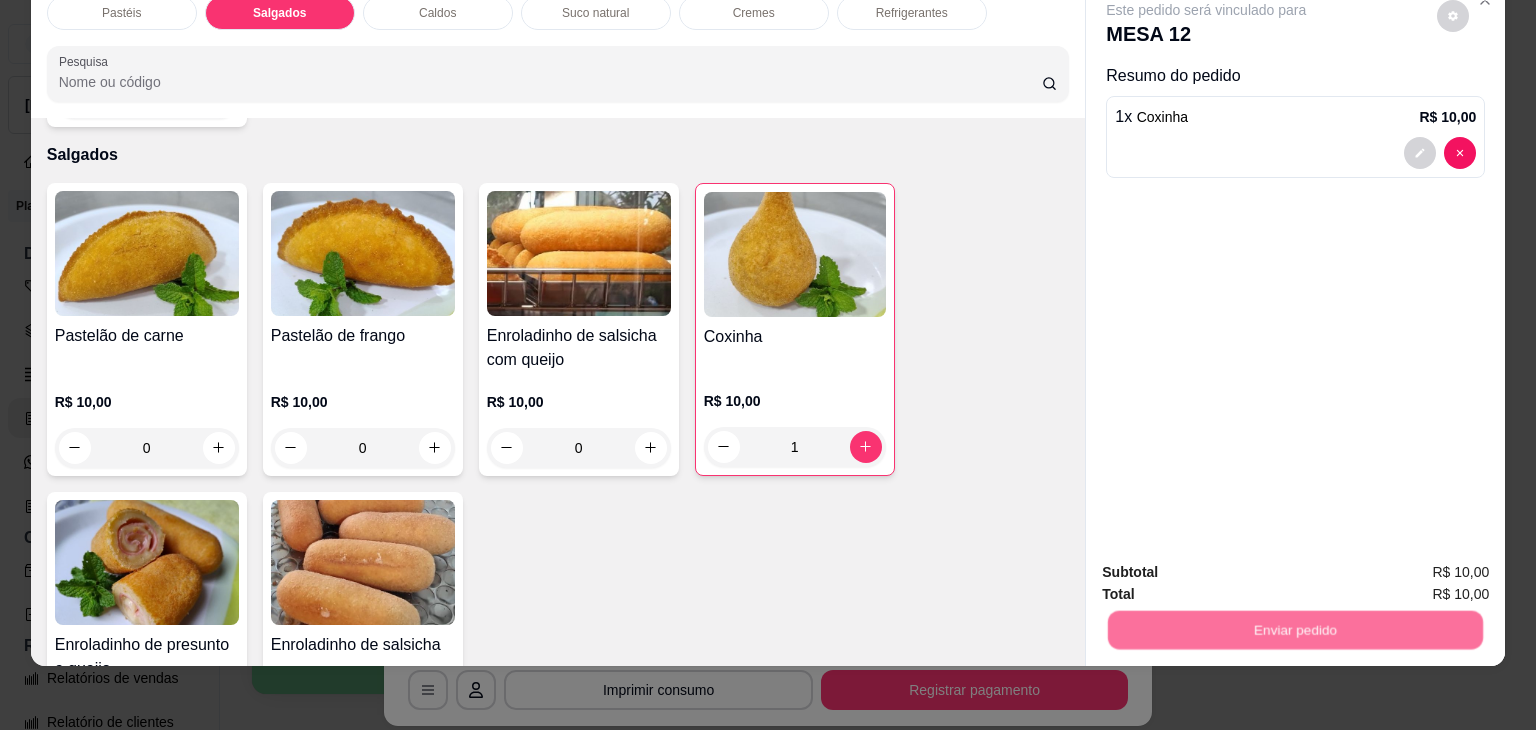 click on "Não registrar e enviar pedido" at bounding box center (1229, 564) 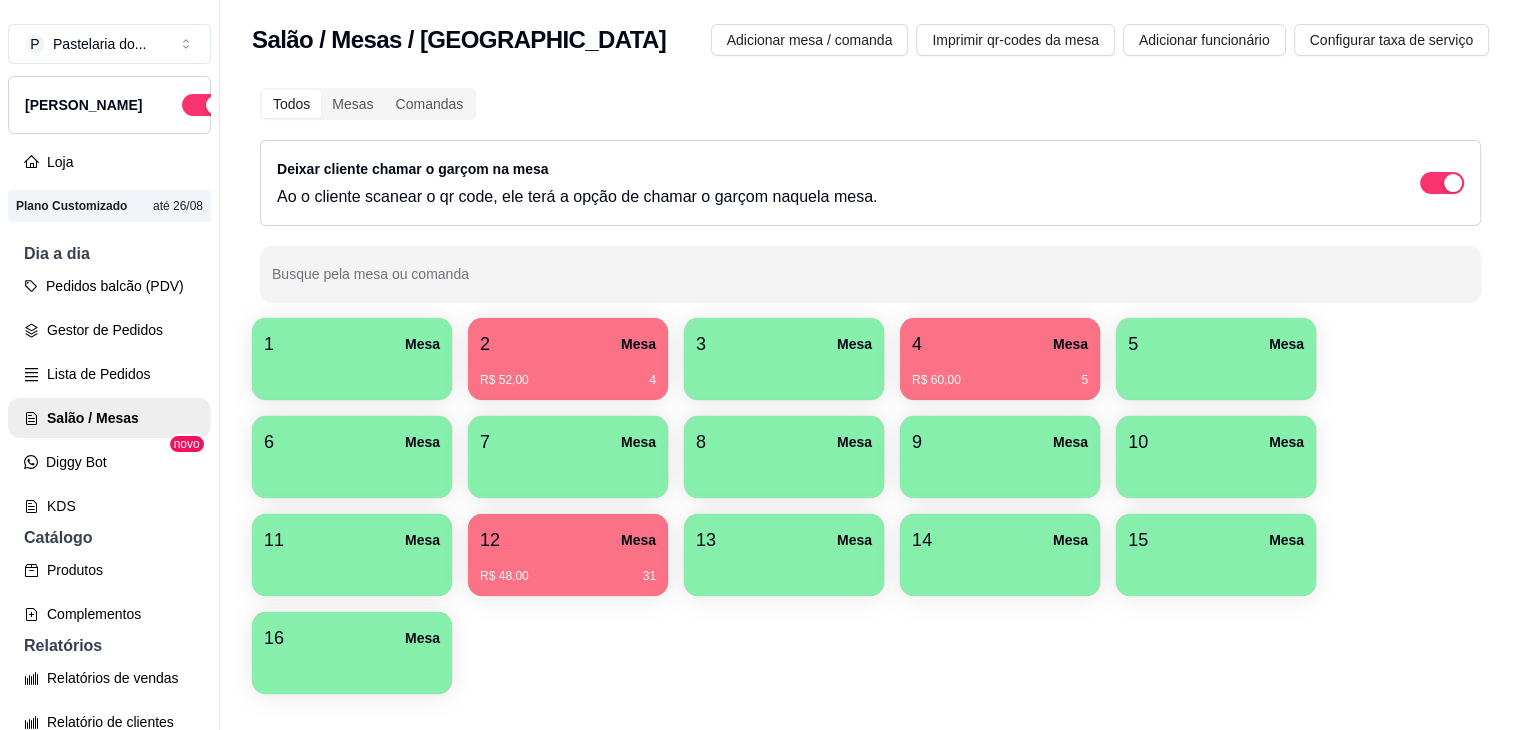 click on "12 Mesa R$ 48,00 31" at bounding box center [568, 555] 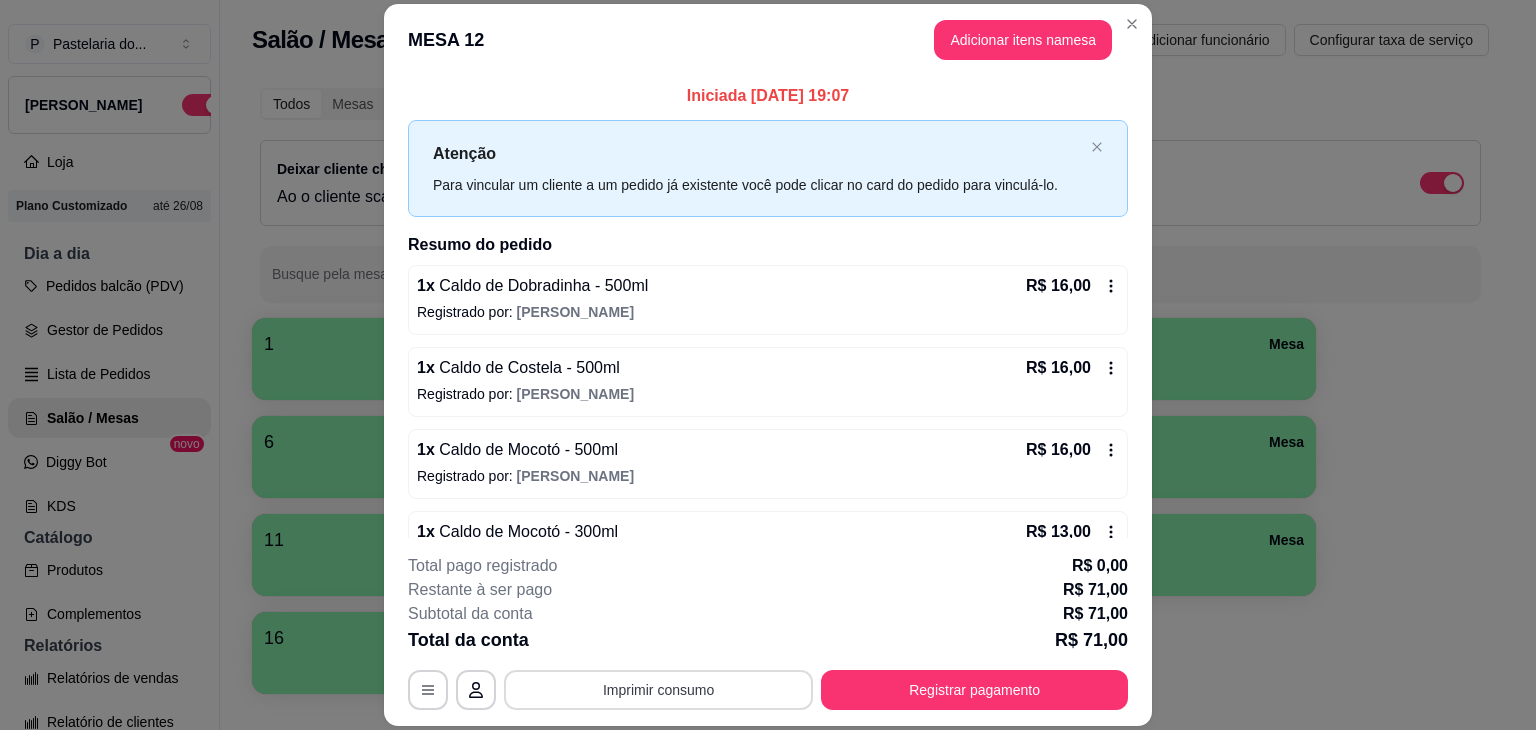 click on "Imprimir consumo" at bounding box center (658, 690) 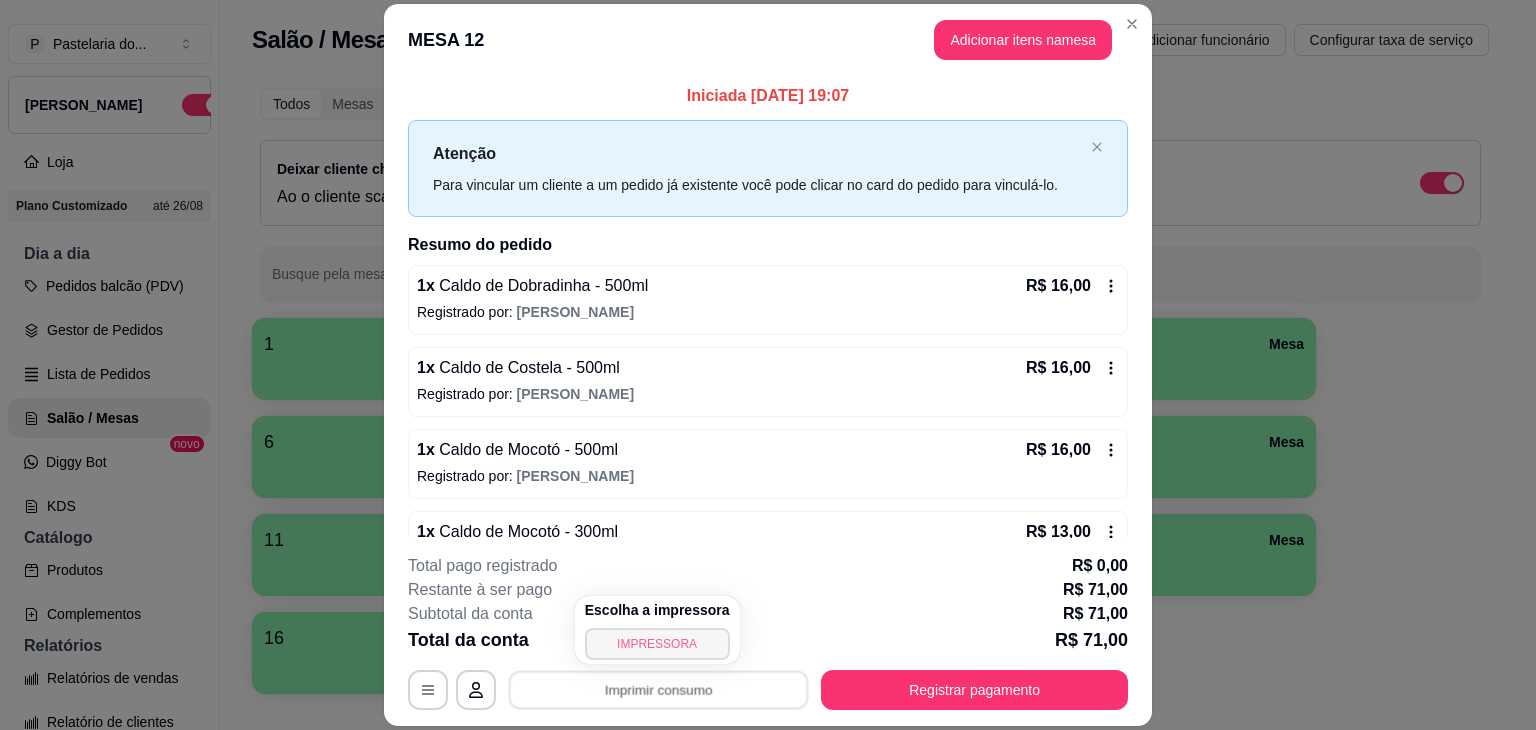 click on "IMPRESSORA" at bounding box center (657, 644) 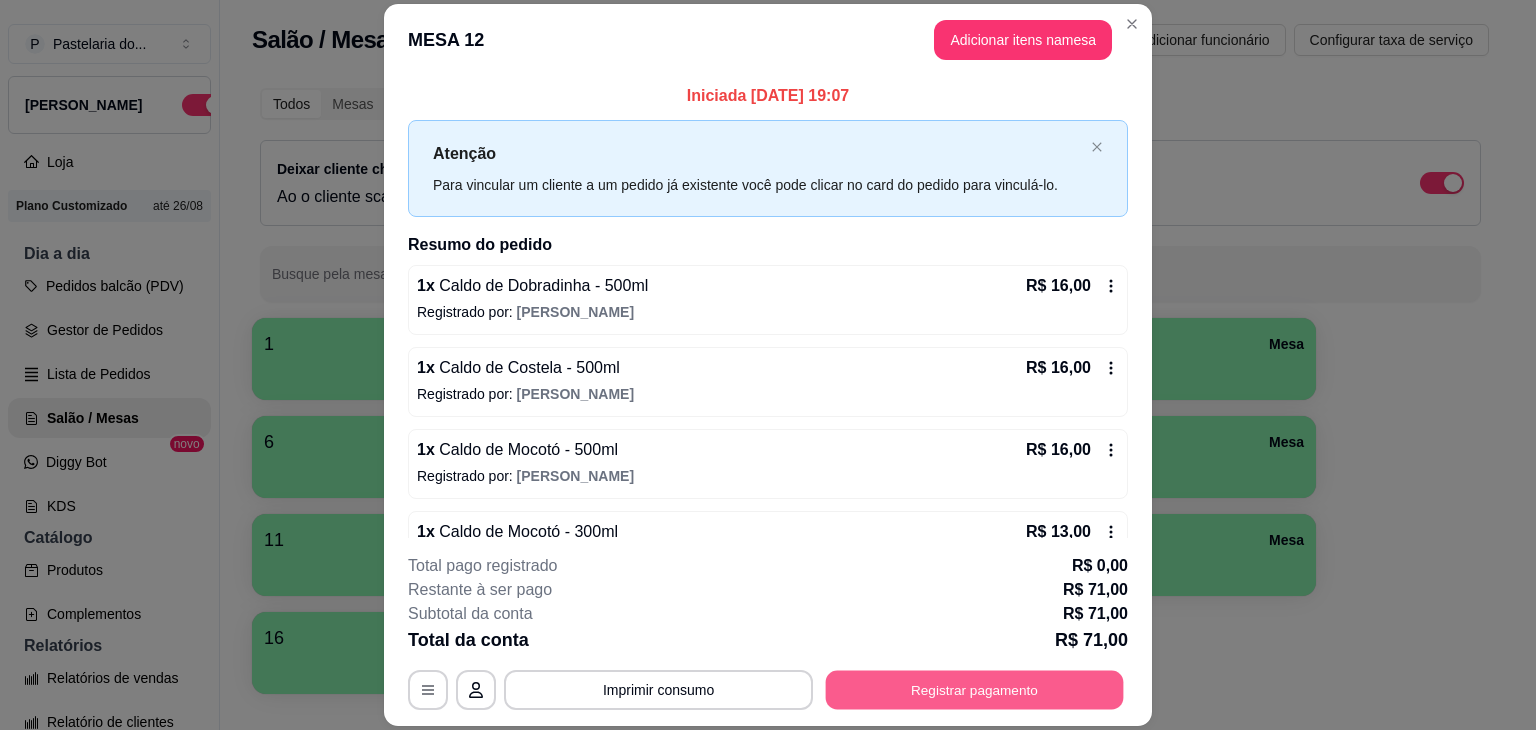 click on "Registrar pagamento" at bounding box center (975, 690) 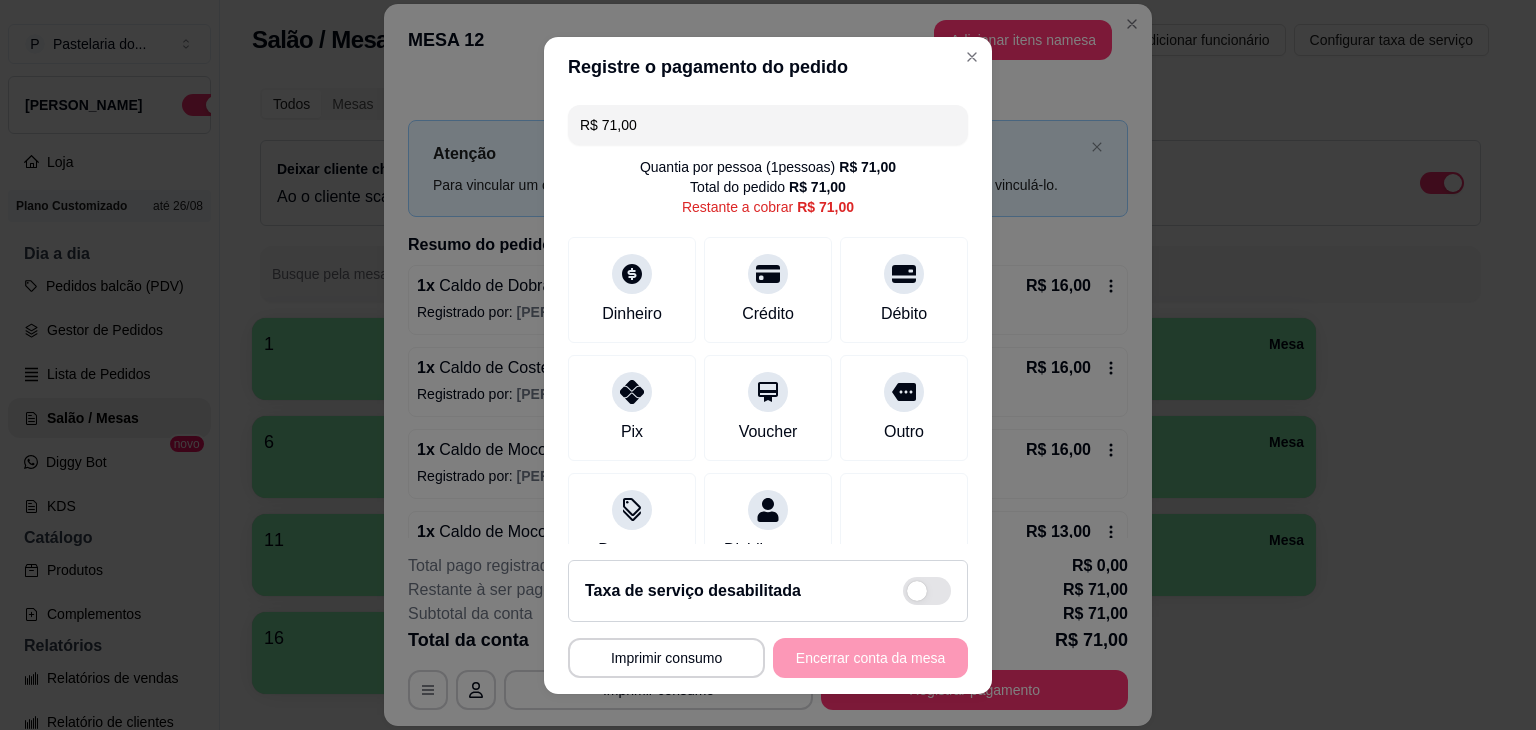 drag, startPoint x: 622, startPoint y: 119, endPoint x: 556, endPoint y: 103, distance: 67.911705 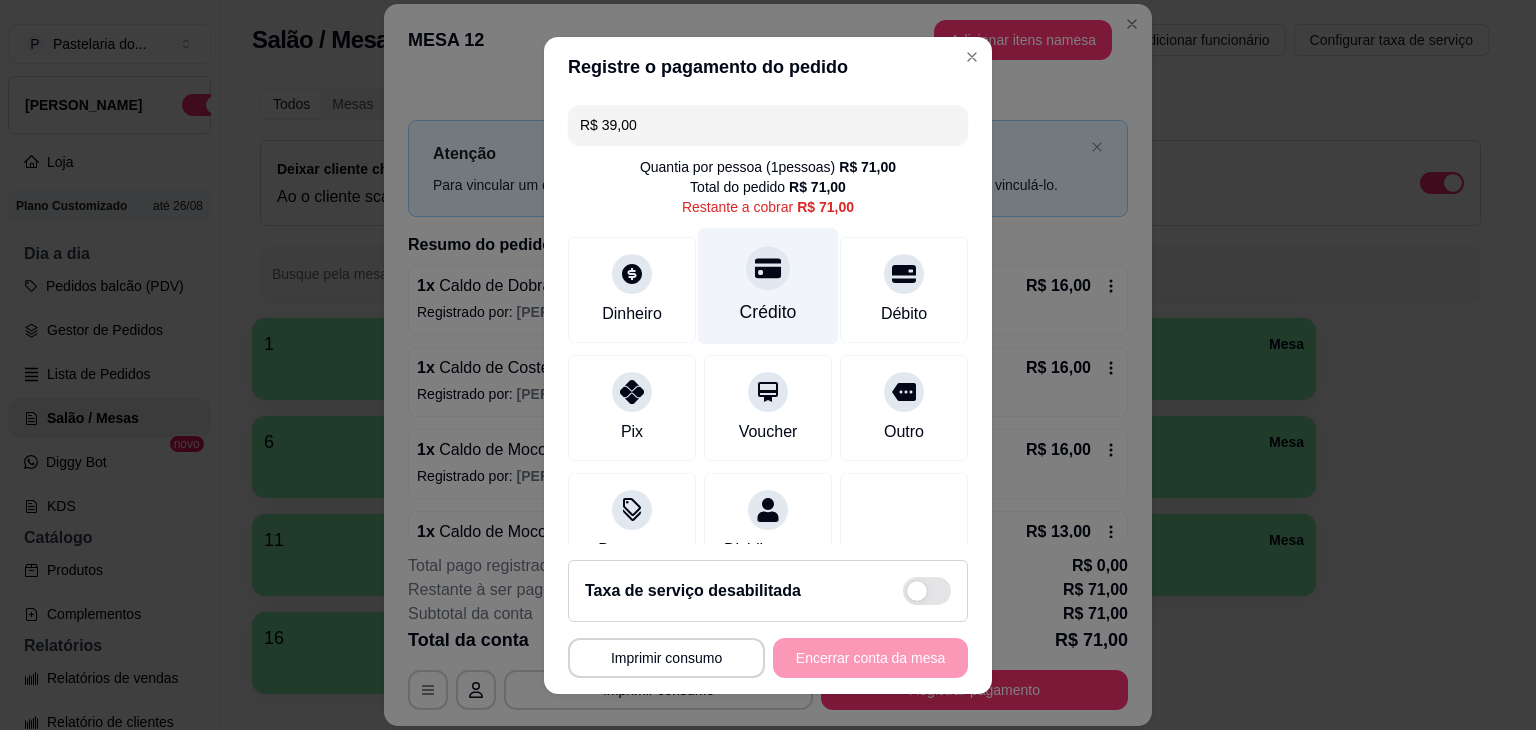 click on "Crédito" at bounding box center (768, 312) 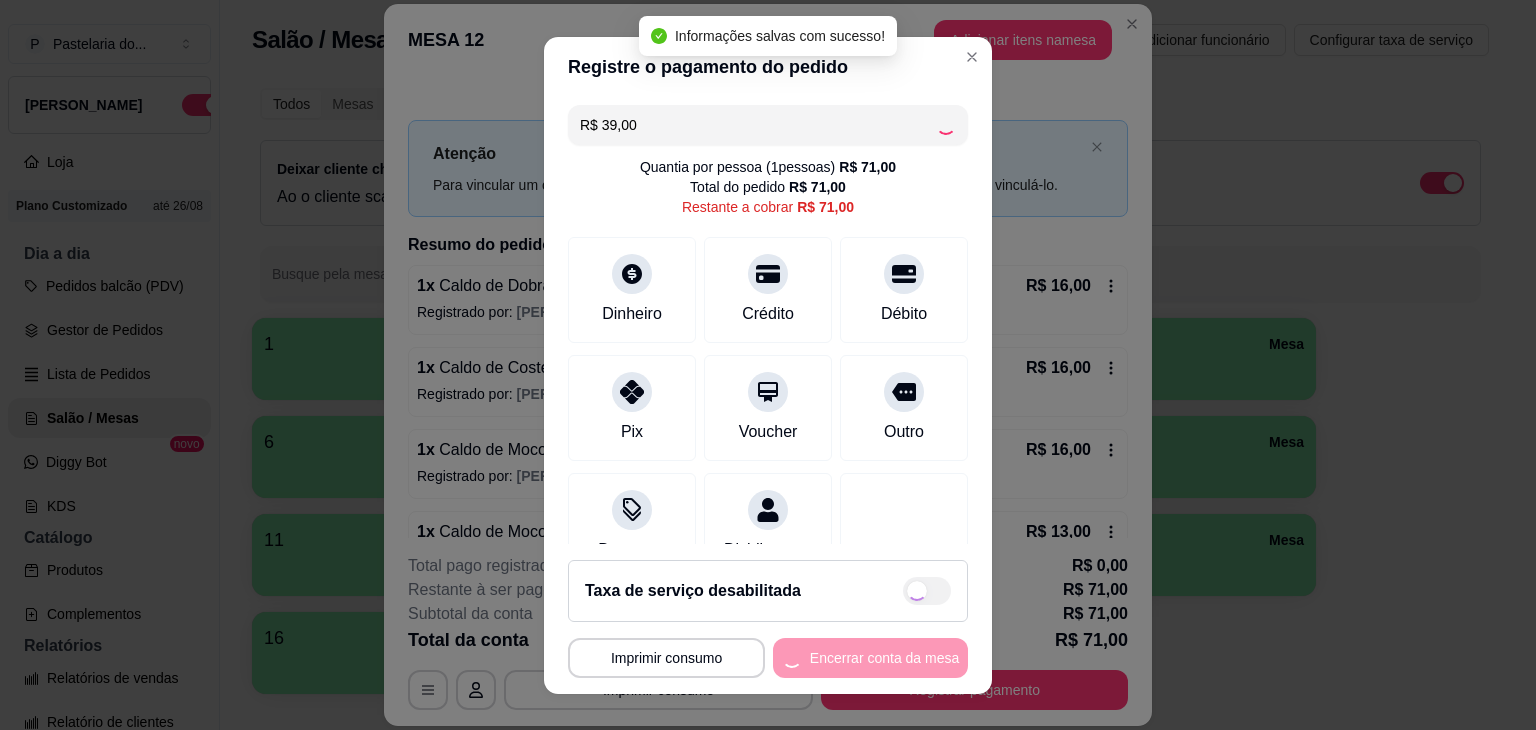 type on "R$ 32,00" 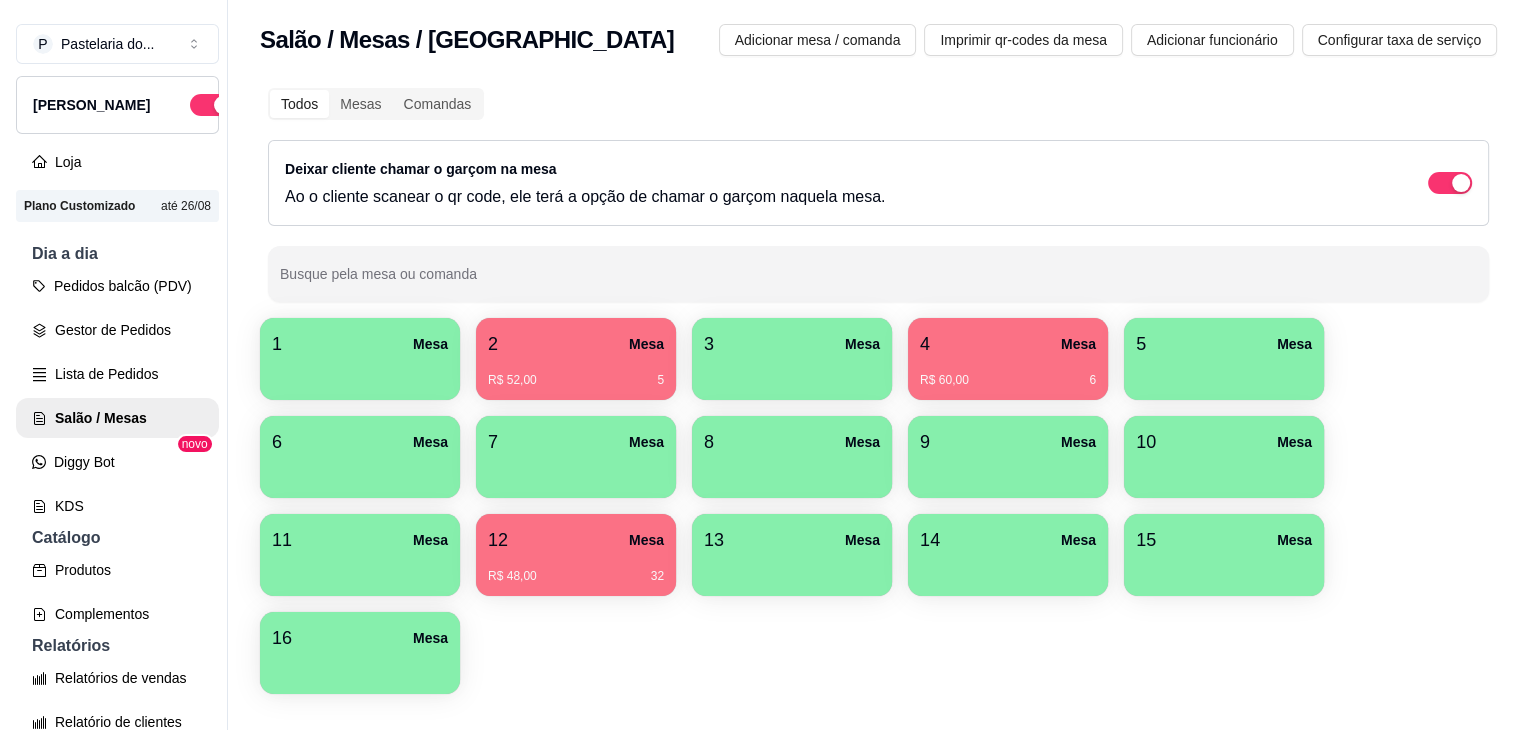 scroll, scrollTop: 59, scrollLeft: 0, axis: vertical 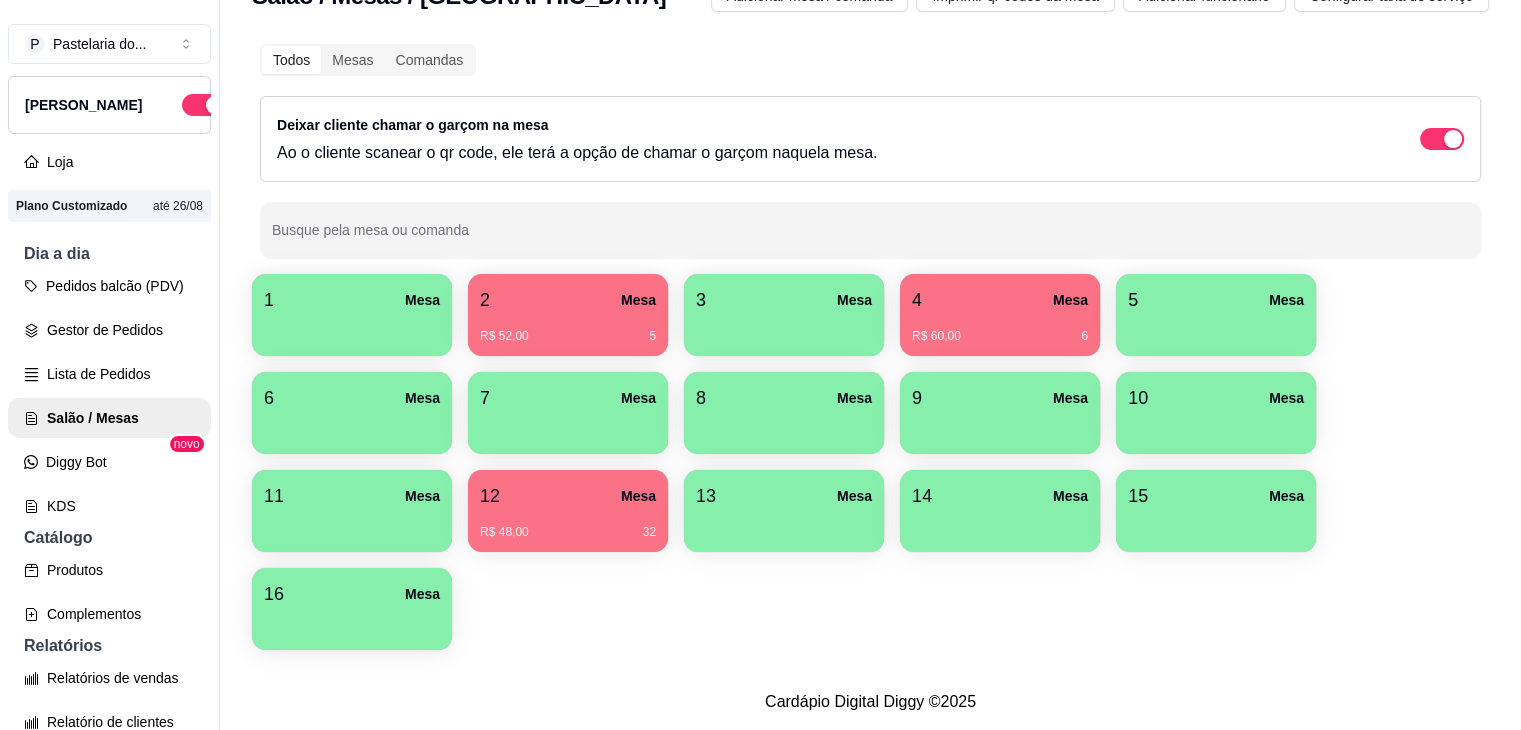 click on "2 Mesa R$ 52,00 5" at bounding box center [568, 315] 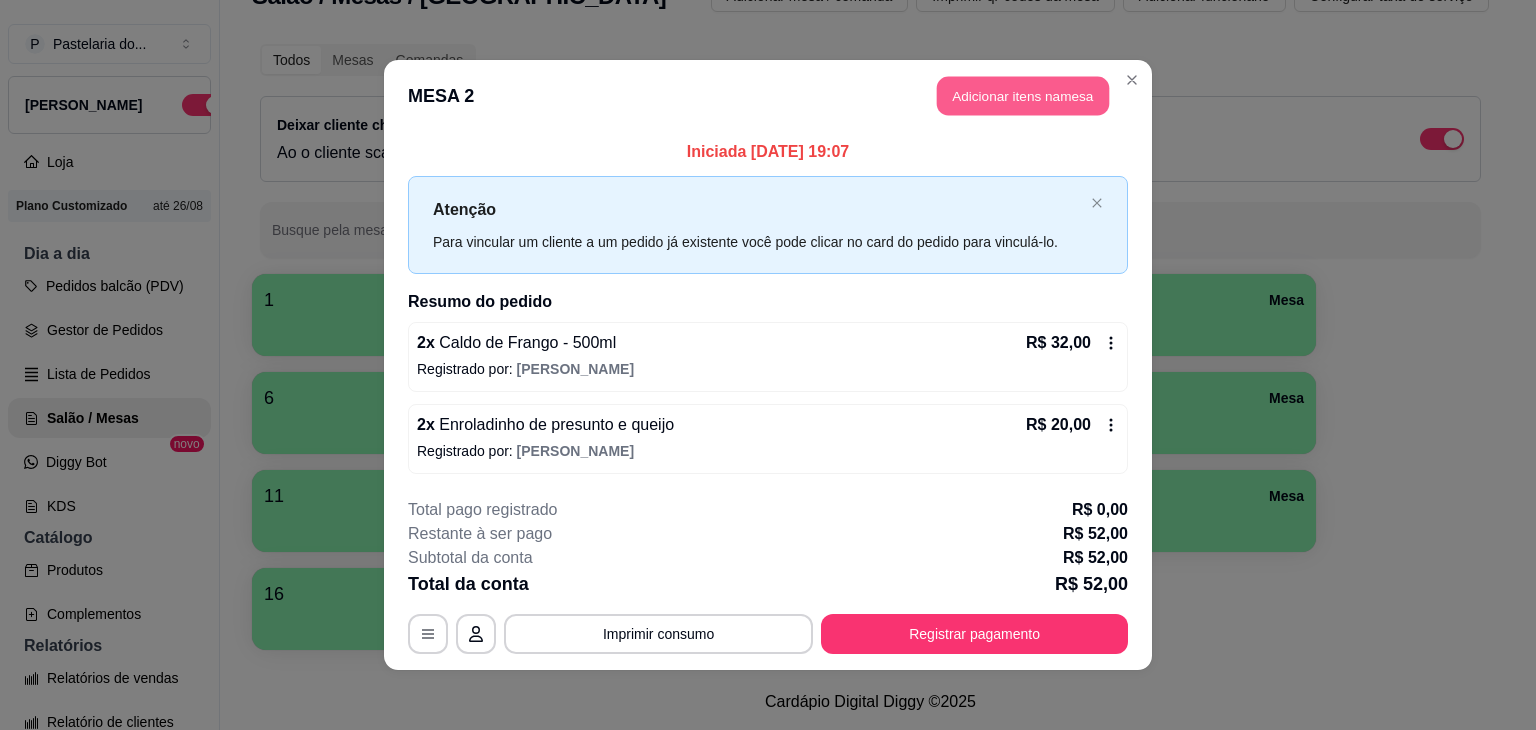 click on "Adicionar itens na  mesa" at bounding box center (1023, 96) 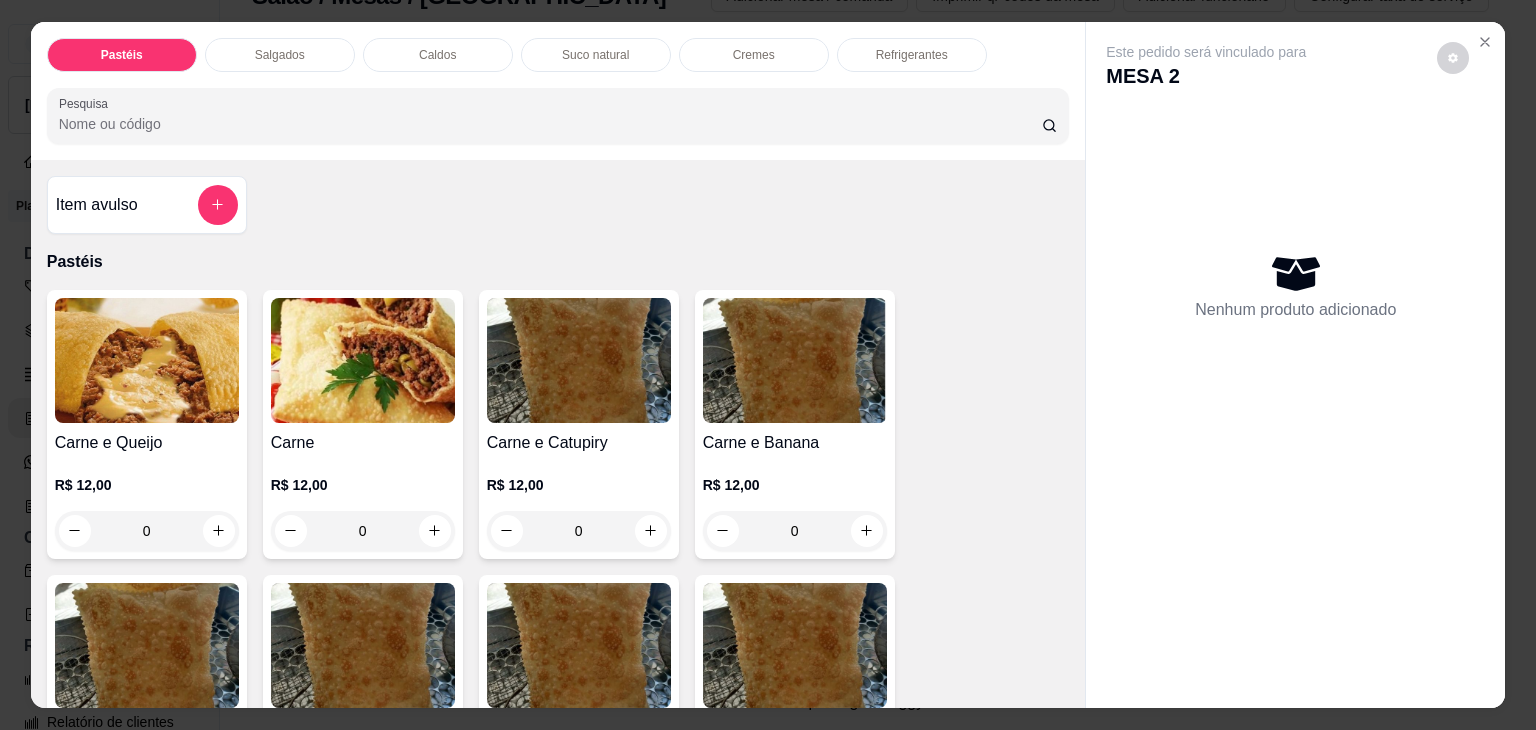 click on "Refrigerantes" at bounding box center (912, 55) 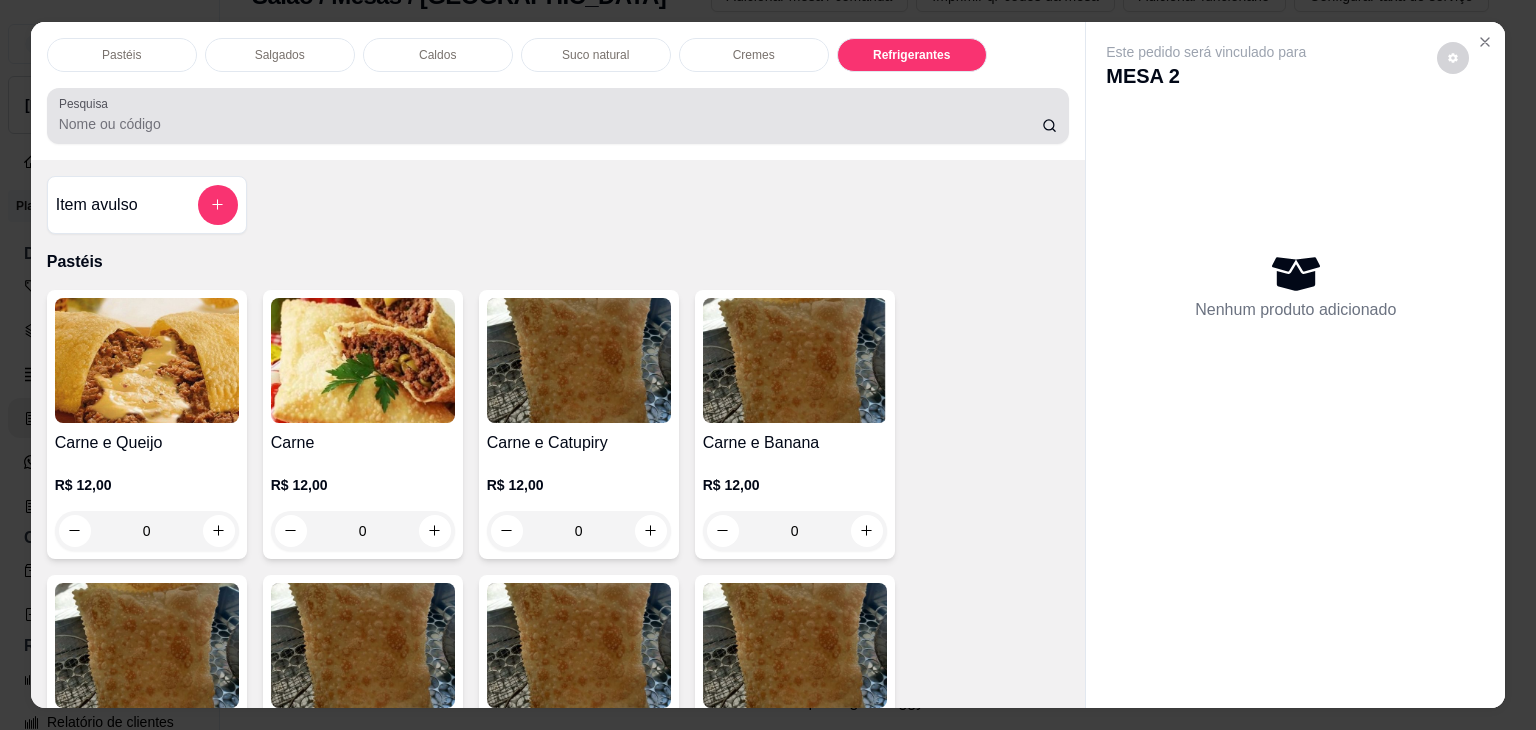 scroll, scrollTop: 5230, scrollLeft: 0, axis: vertical 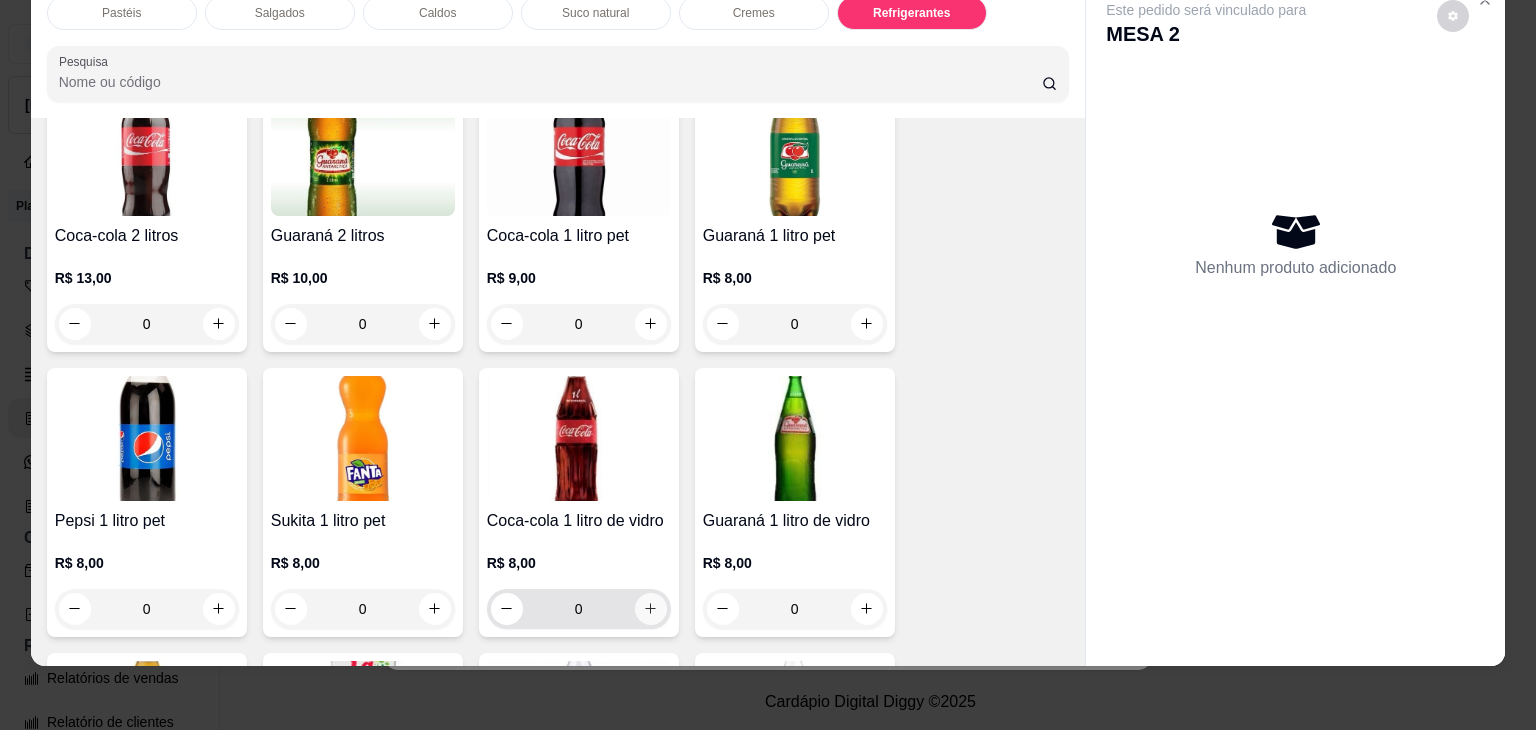 click 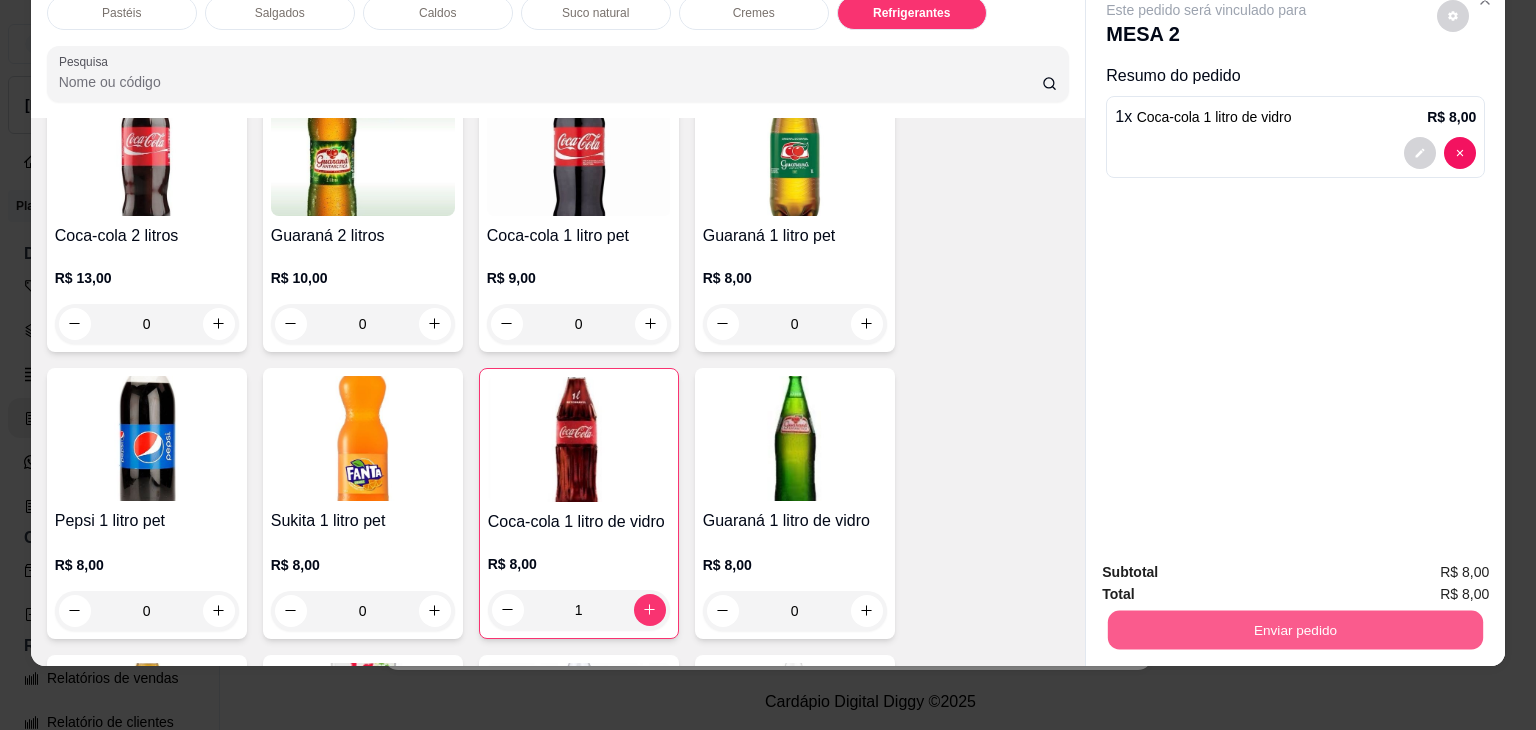 click on "Enviar pedido" at bounding box center [1295, 630] 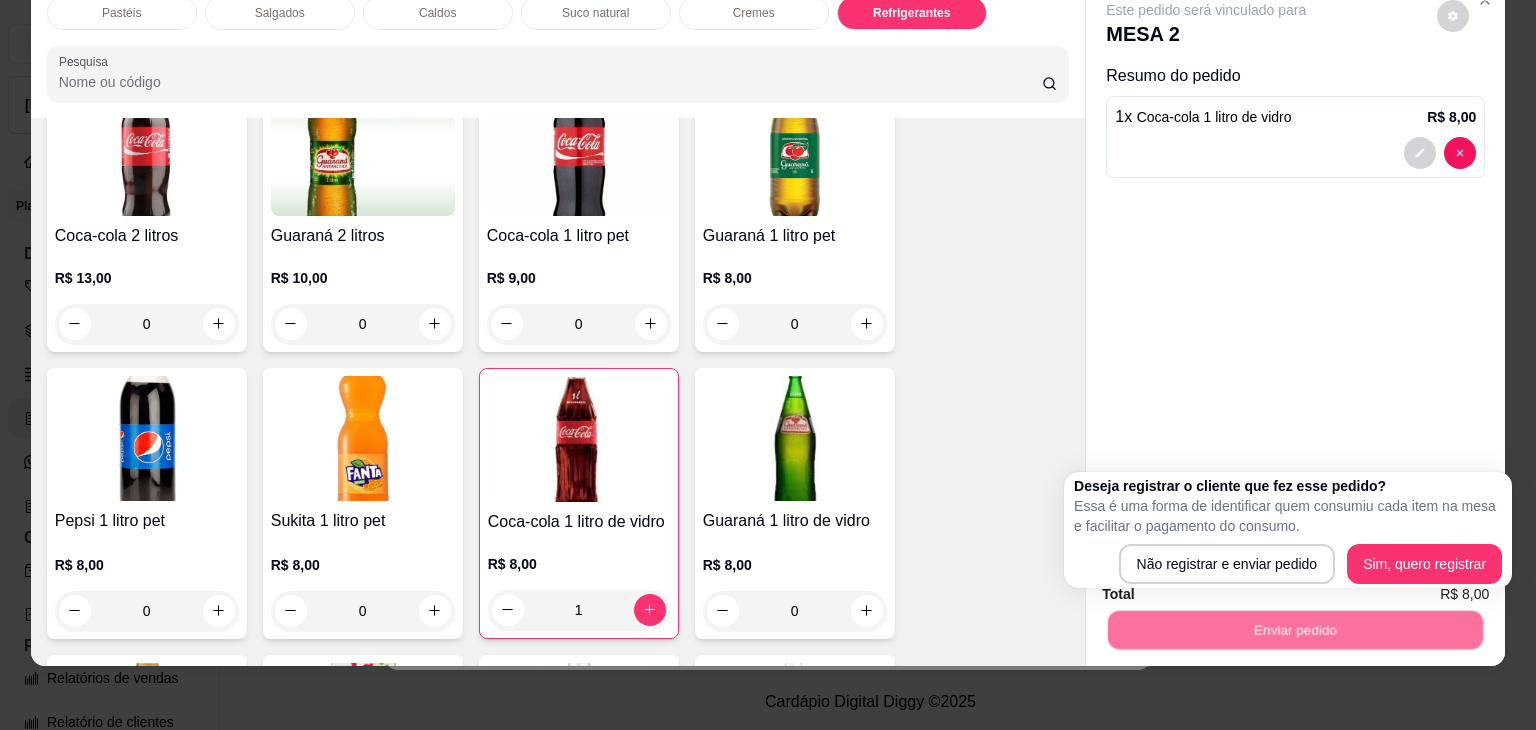click on "Deseja registrar o cliente que fez esse pedido? Essa é uma forma de identificar quem consumiu cada item na mesa e facilitar o pagamento do consumo. Não registrar e enviar pedido Sim, quero registrar" at bounding box center (1288, 530) 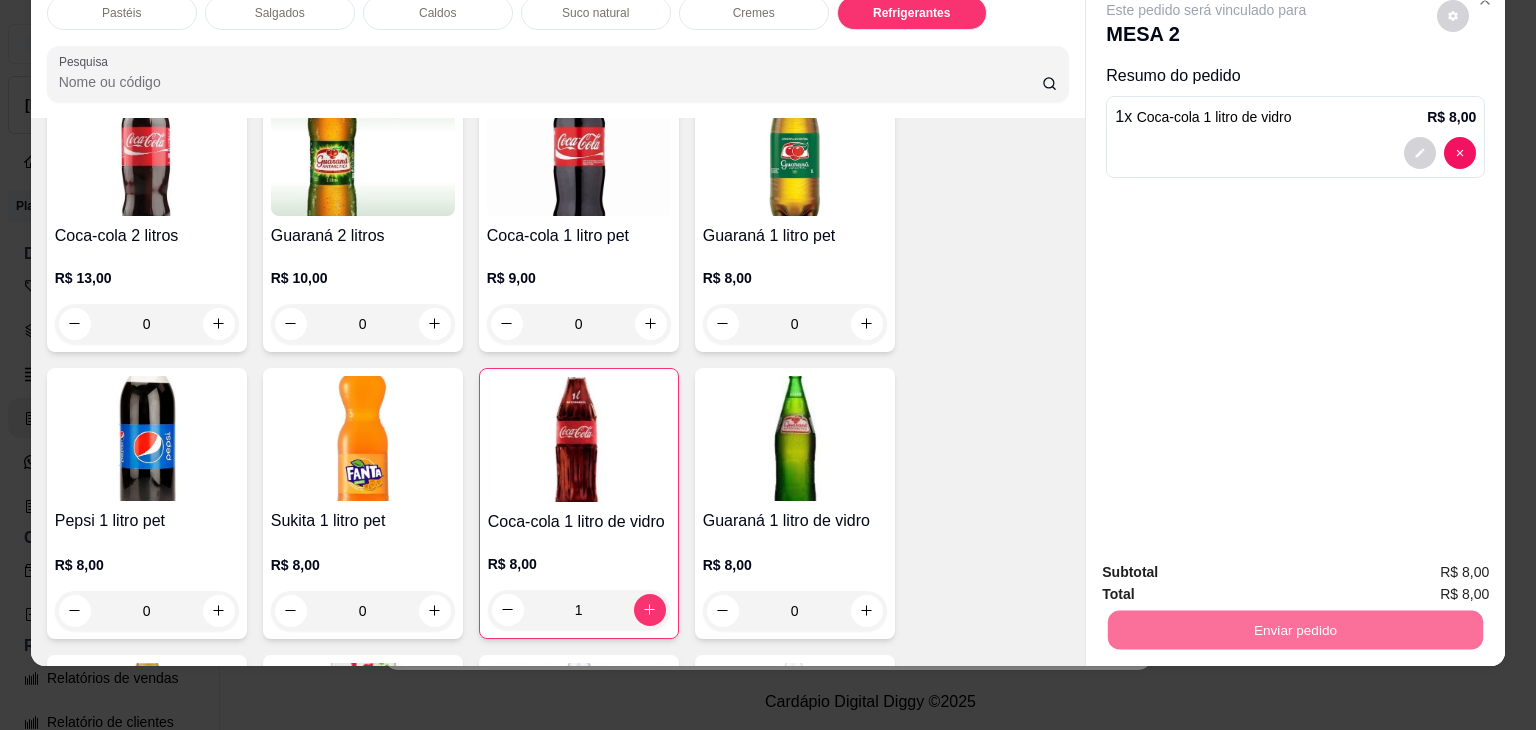 click on "Não registrar e enviar pedido" at bounding box center (1229, 564) 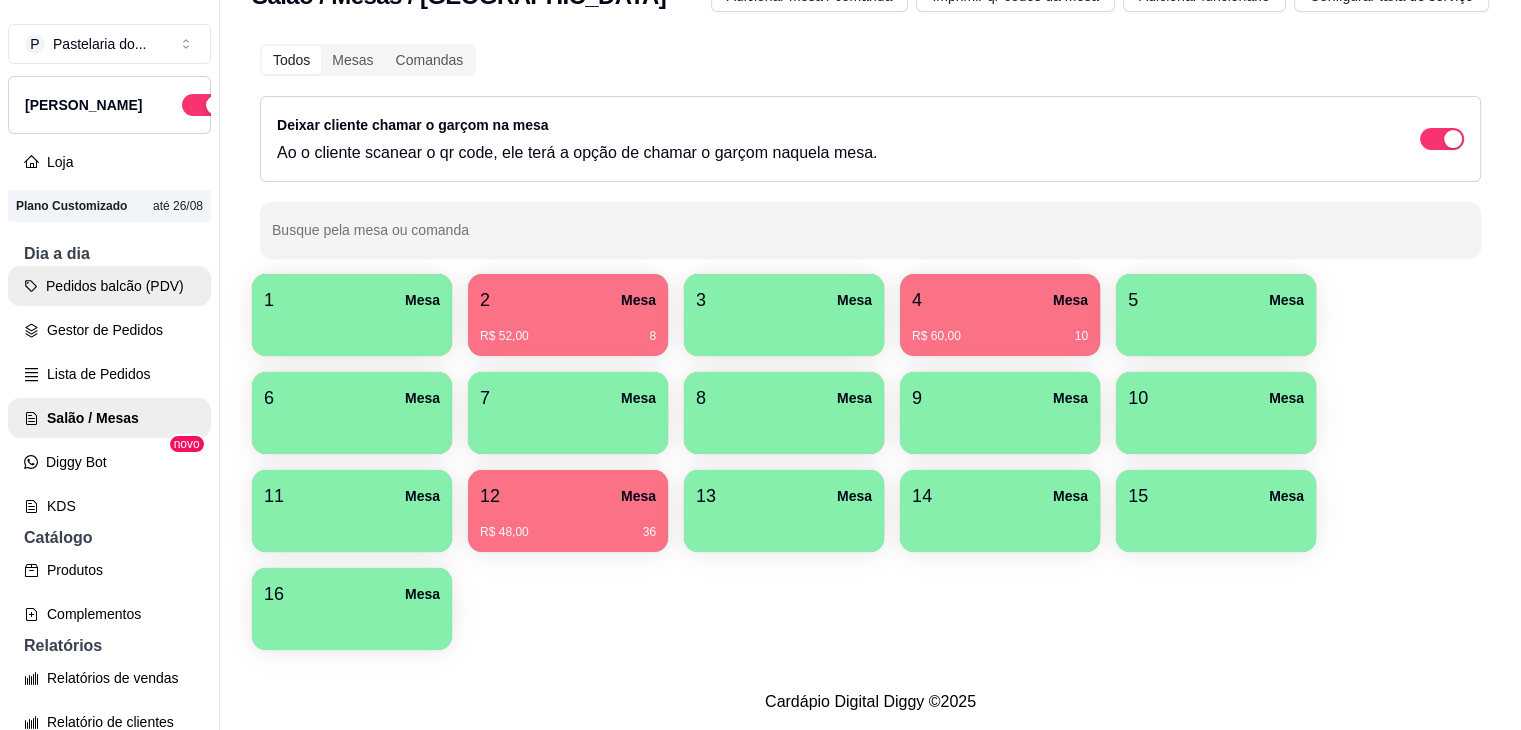 click on "Pedidos balcão (PDV)" at bounding box center (109, 286) 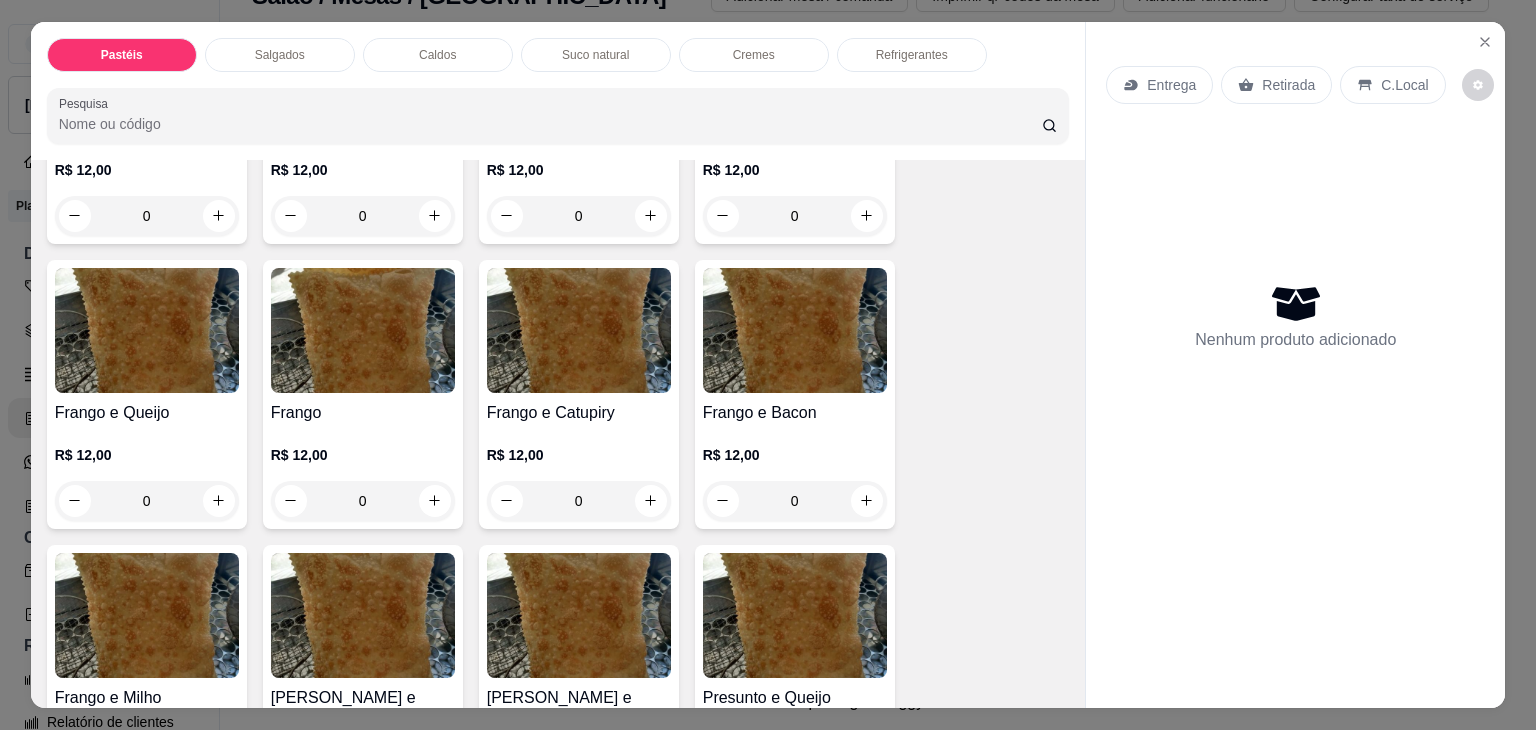 scroll, scrollTop: 900, scrollLeft: 0, axis: vertical 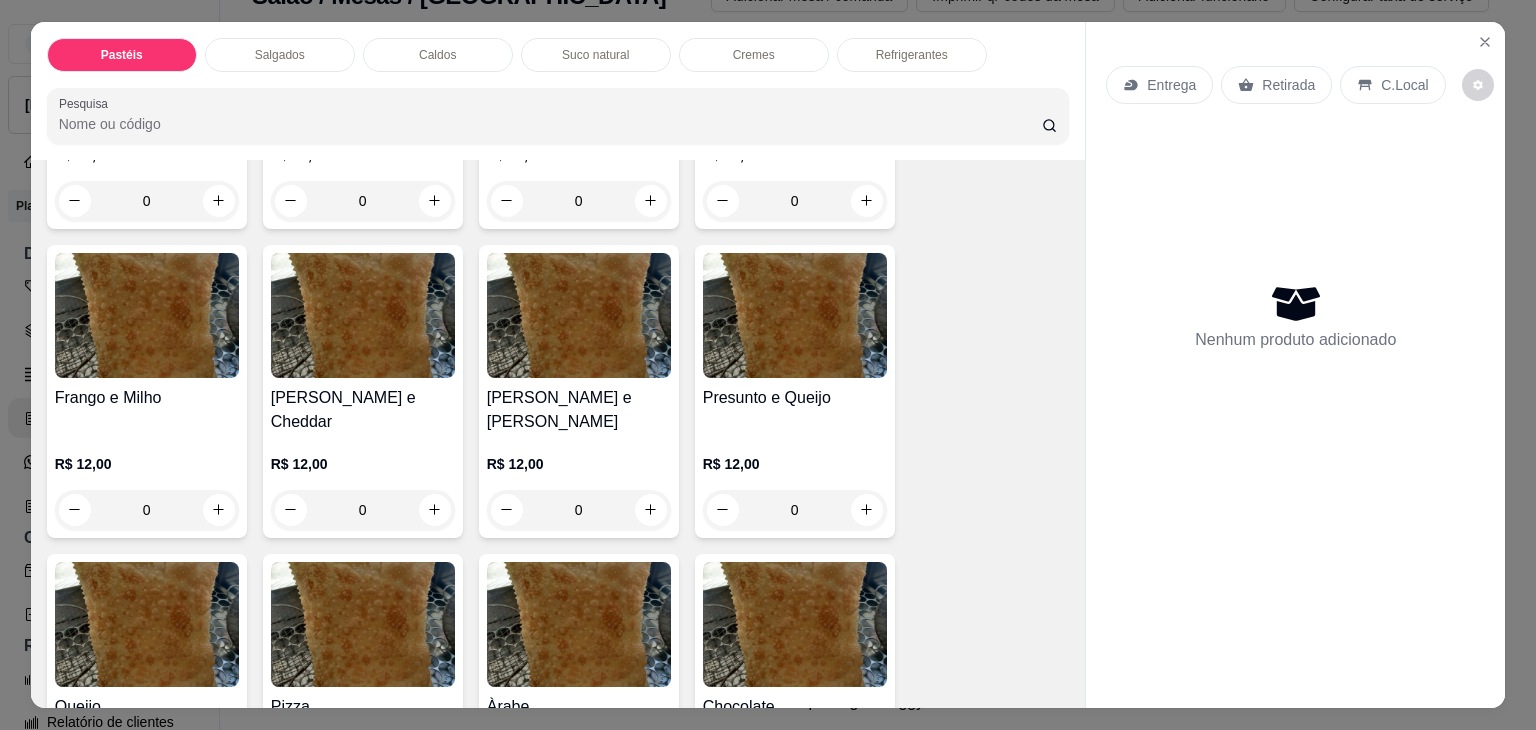 click on "0" at bounding box center [147, 510] 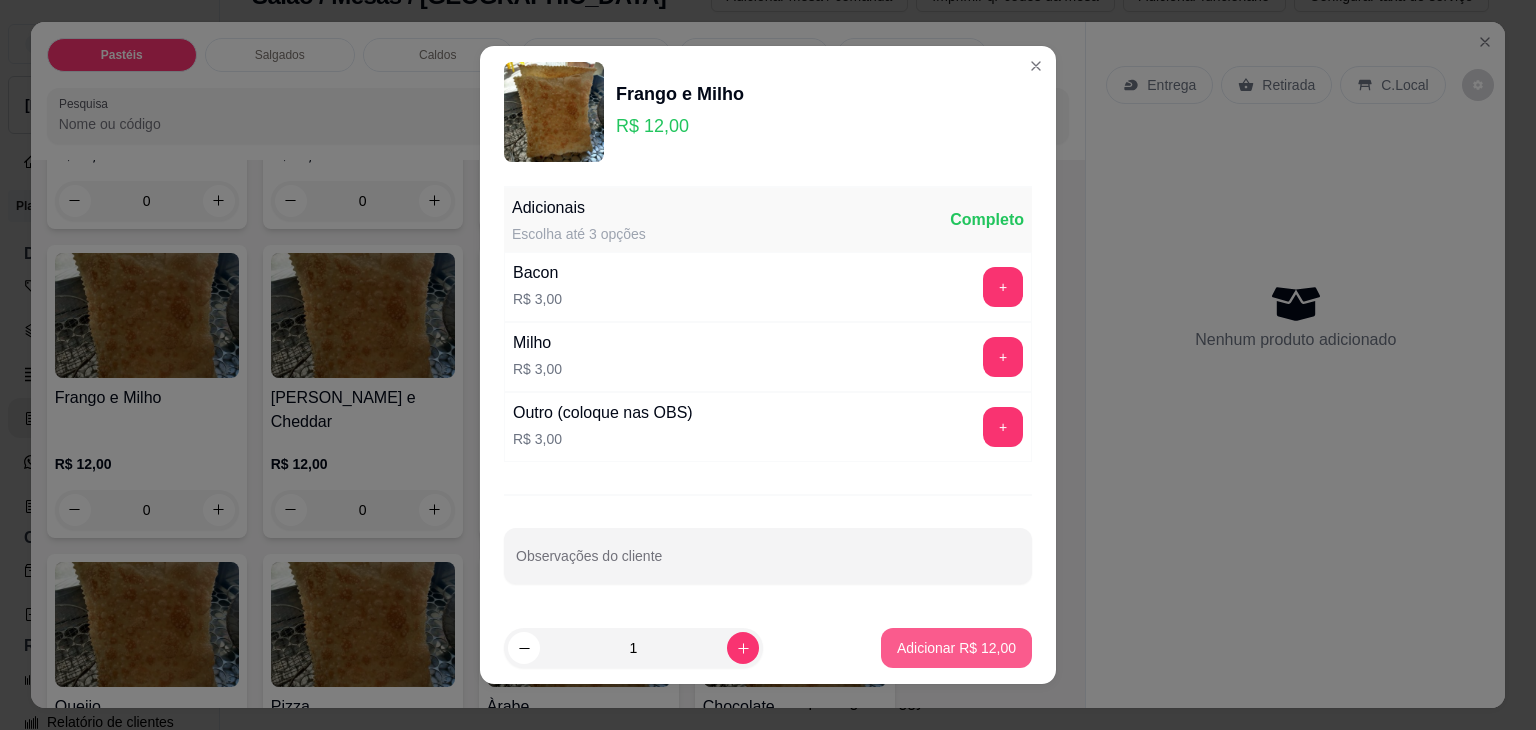 click on "Adicionar   R$ 12,00" at bounding box center (956, 648) 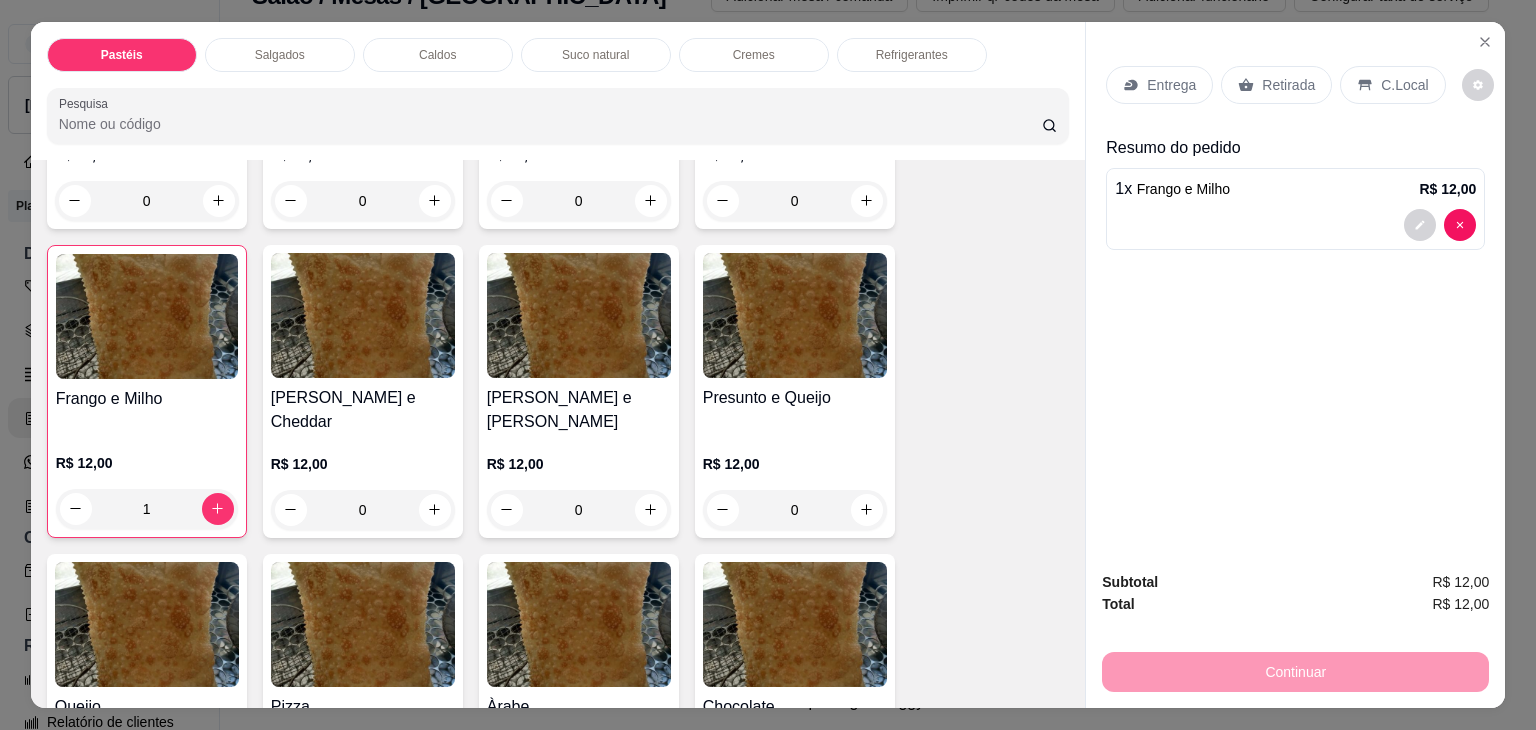 click on "Retirada" at bounding box center [1276, 85] 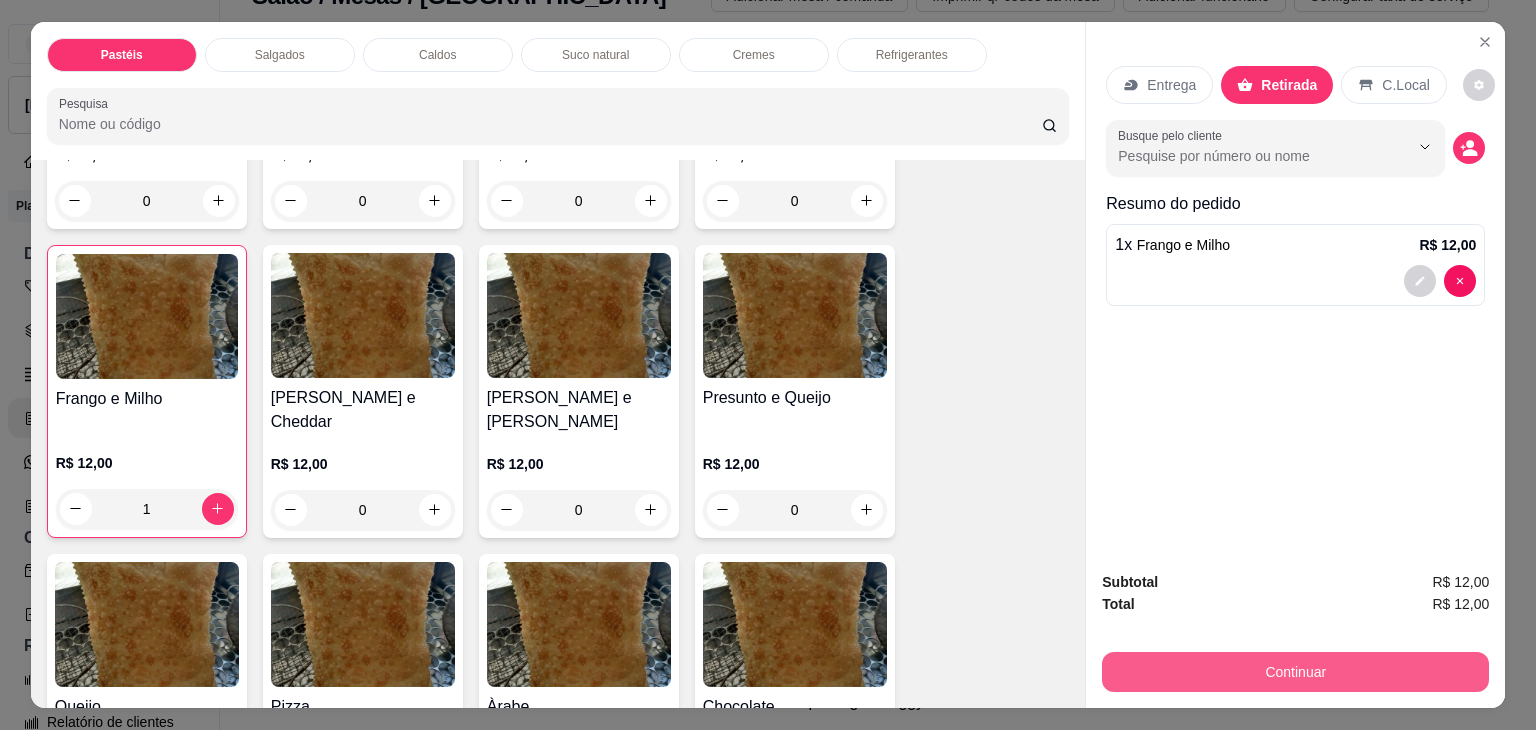 click on "Continuar" at bounding box center (1295, 672) 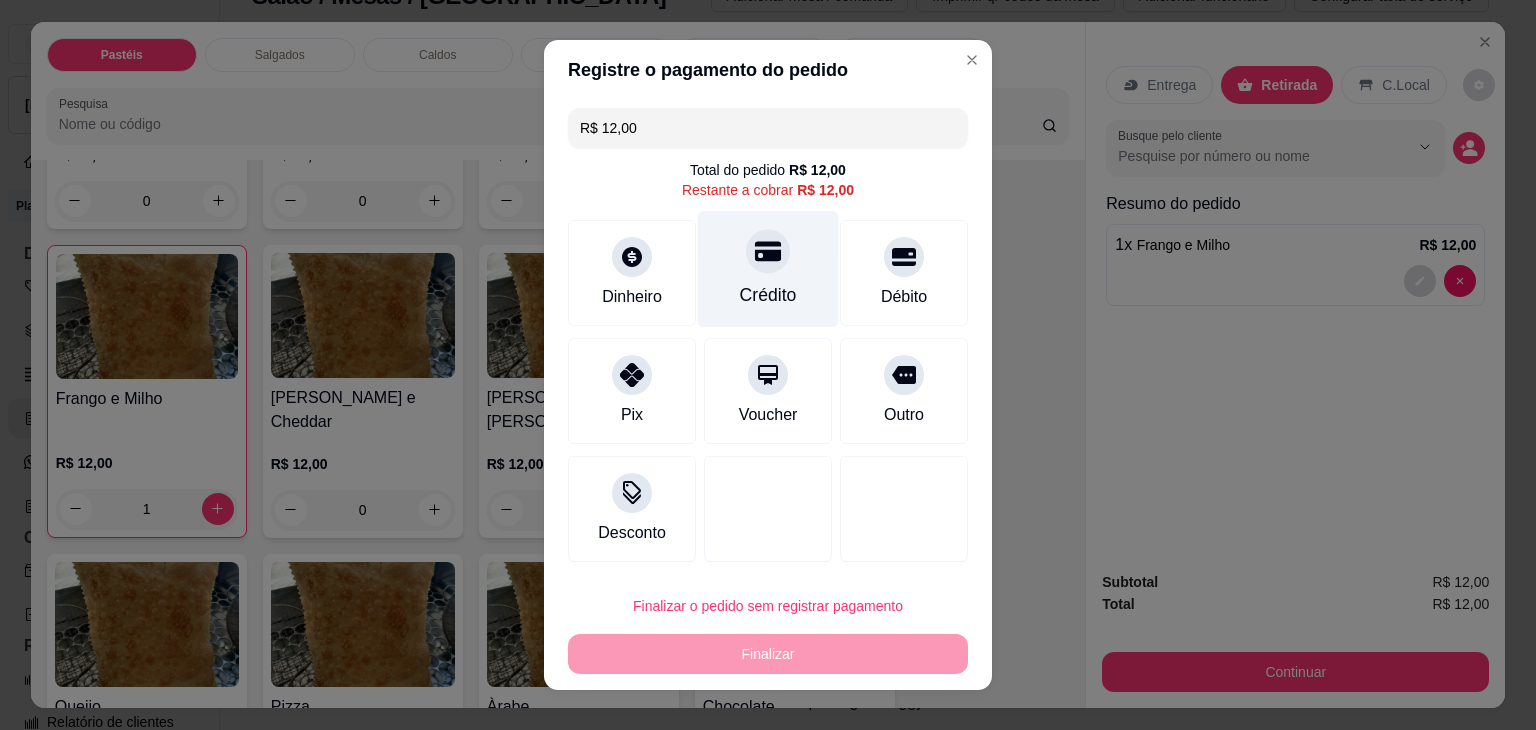 click at bounding box center [768, 251] 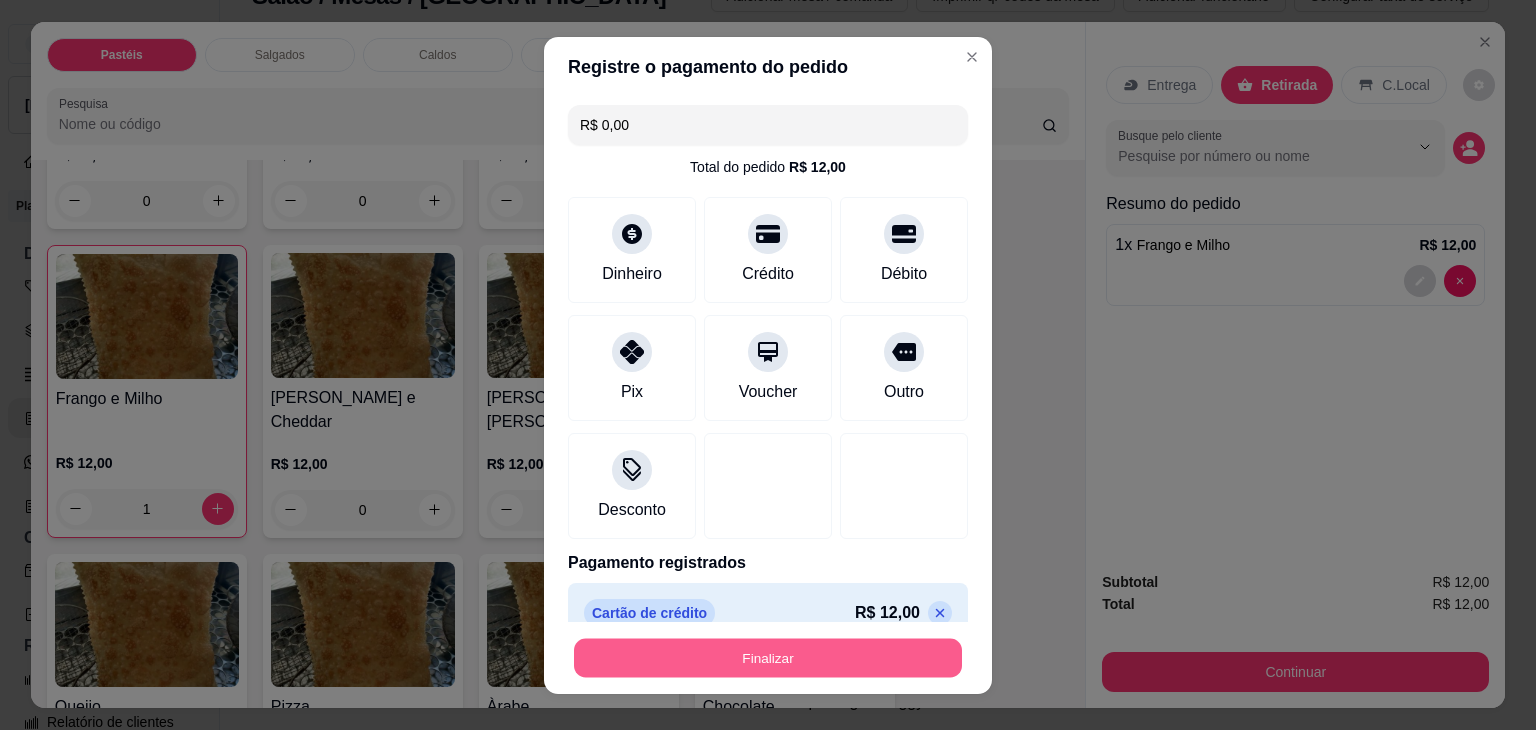 click on "Finalizar" at bounding box center [768, 657] 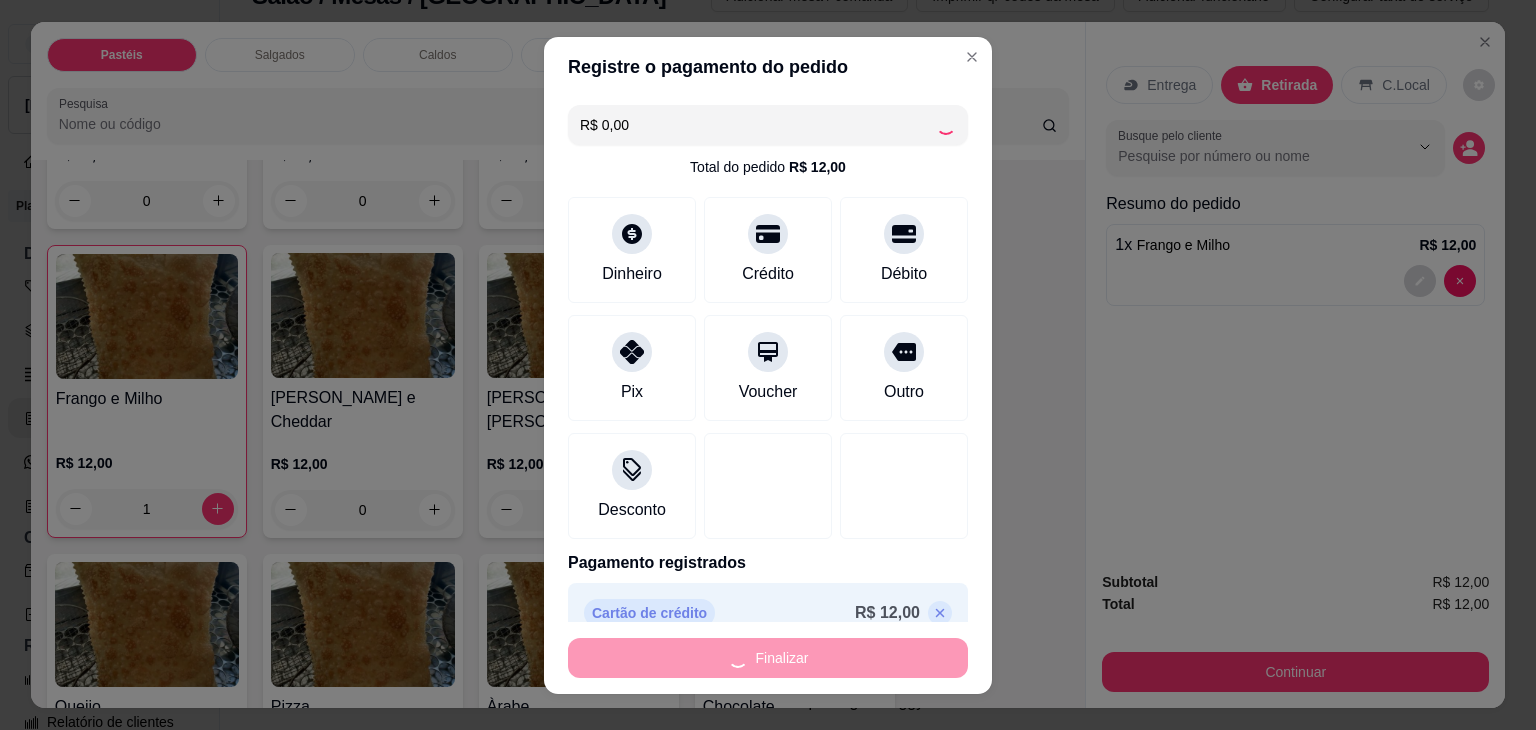type on "0" 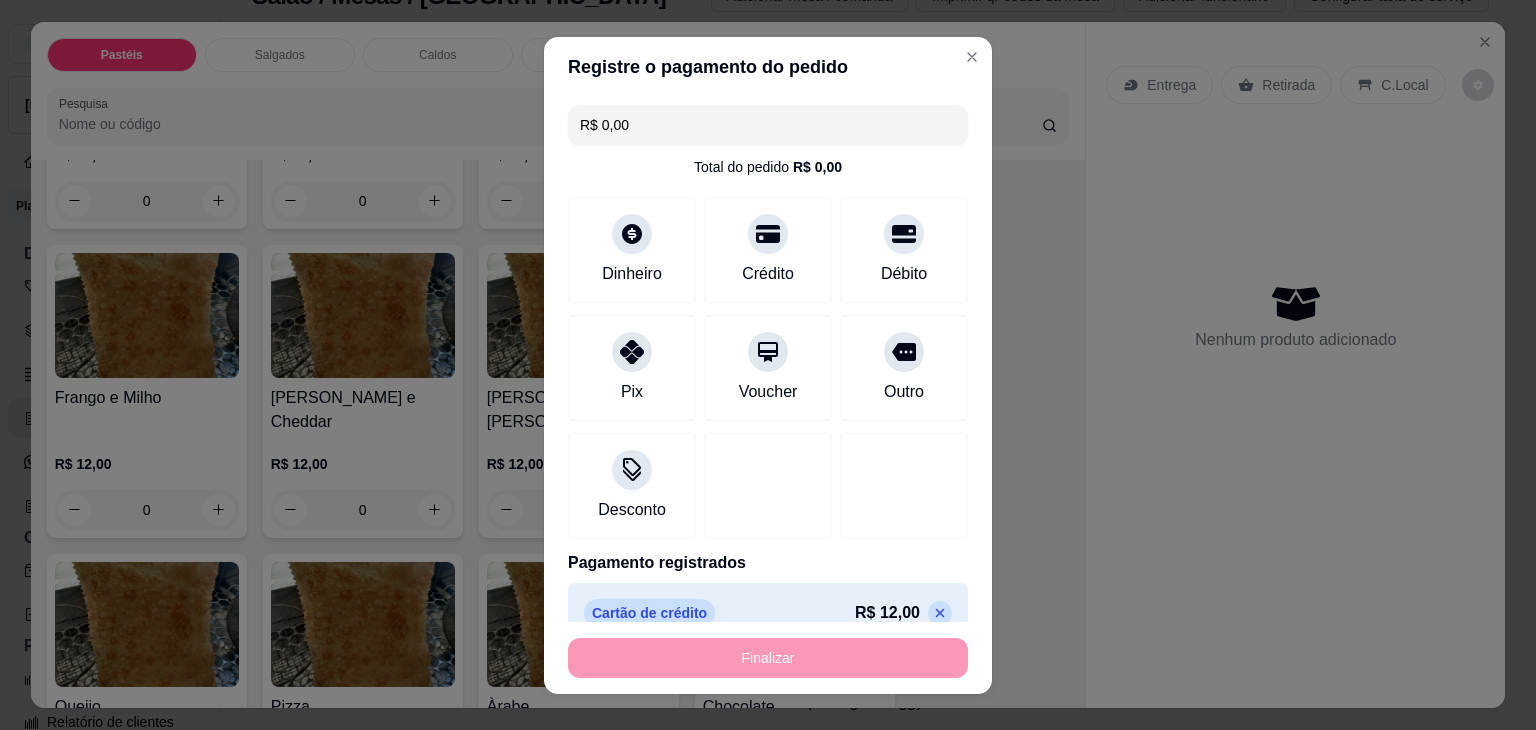 type on "-R$ 12,00" 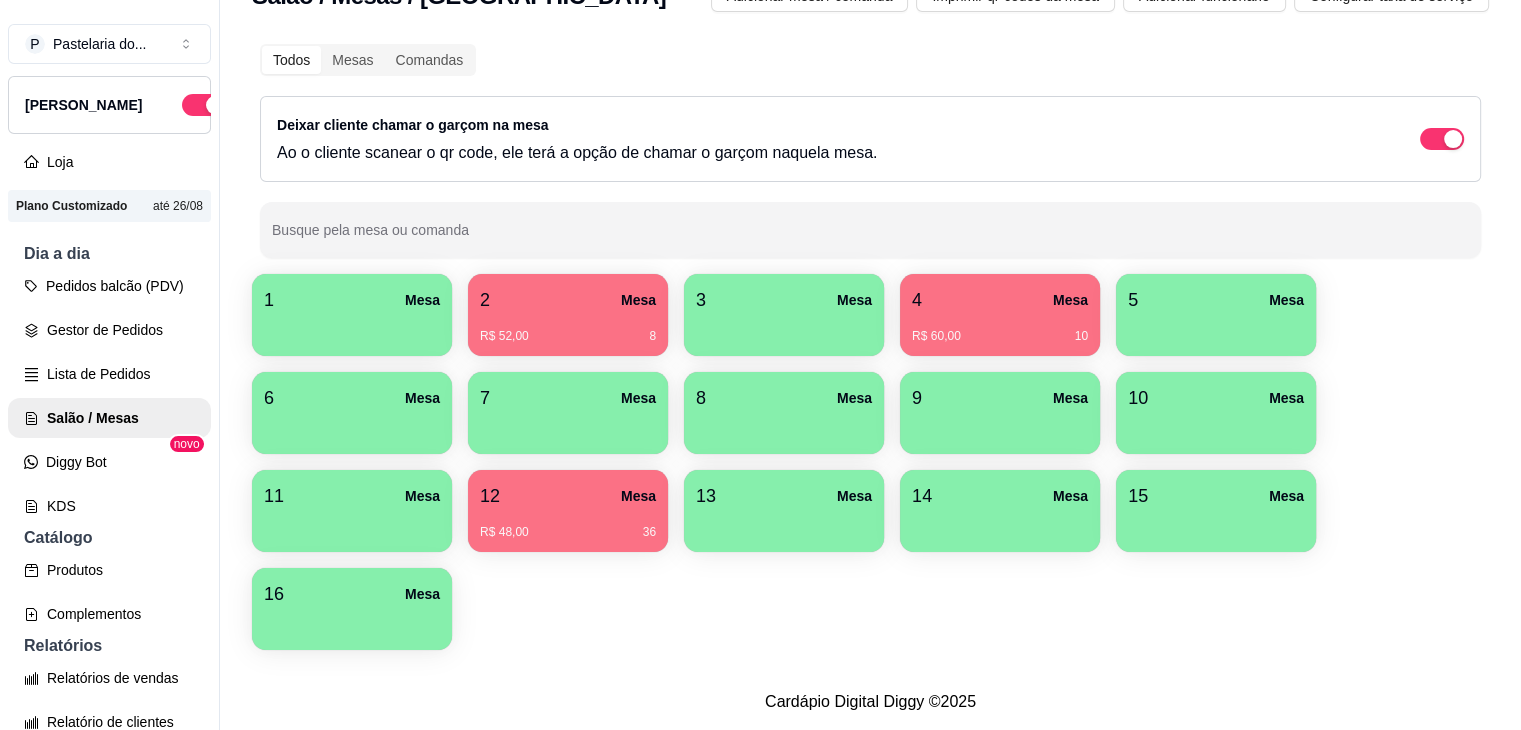 click on "7 Mesa" at bounding box center [568, 398] 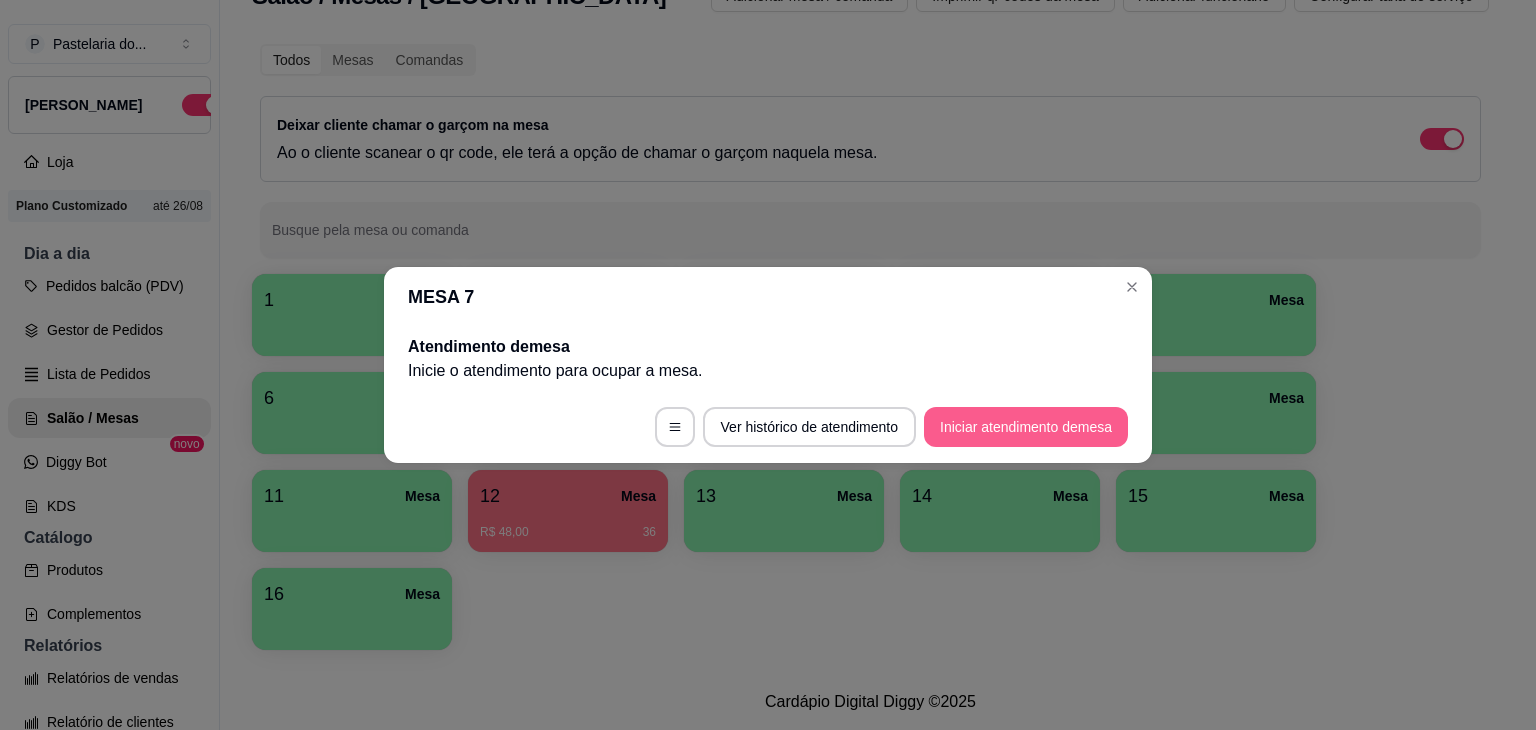 click on "Iniciar atendimento de  mesa" at bounding box center [1026, 427] 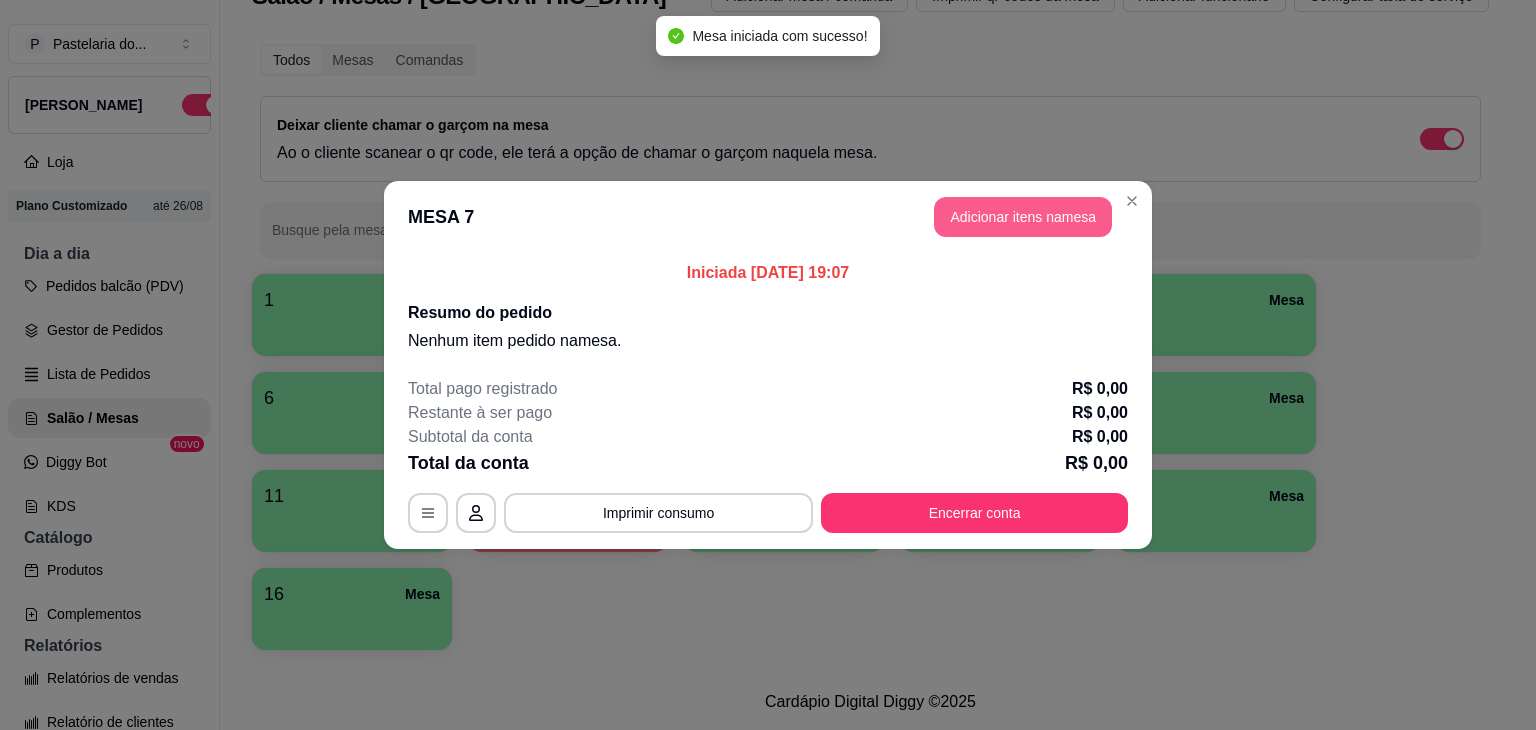 click on "Adicionar itens na  mesa" at bounding box center (1023, 217) 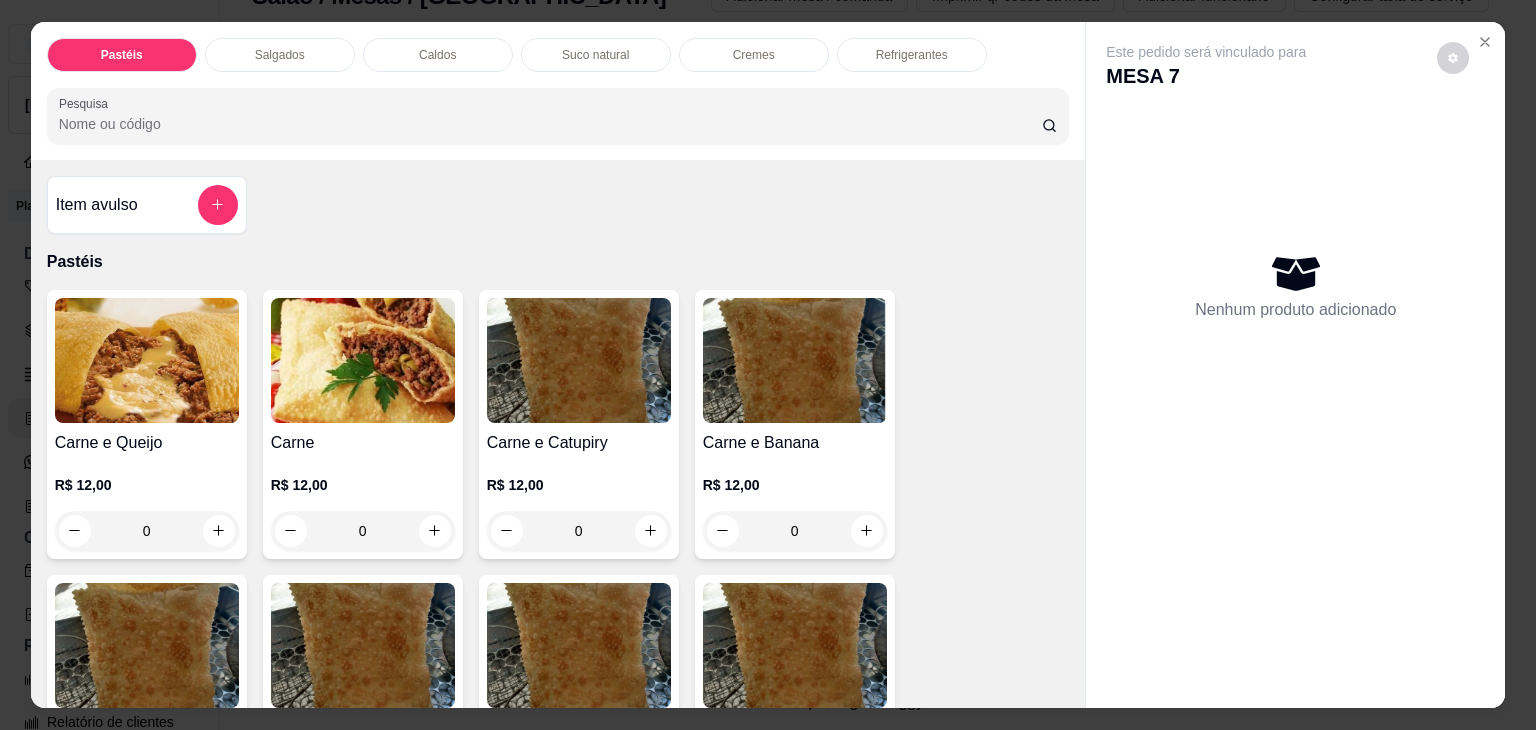click on "Caldos" at bounding box center [438, 55] 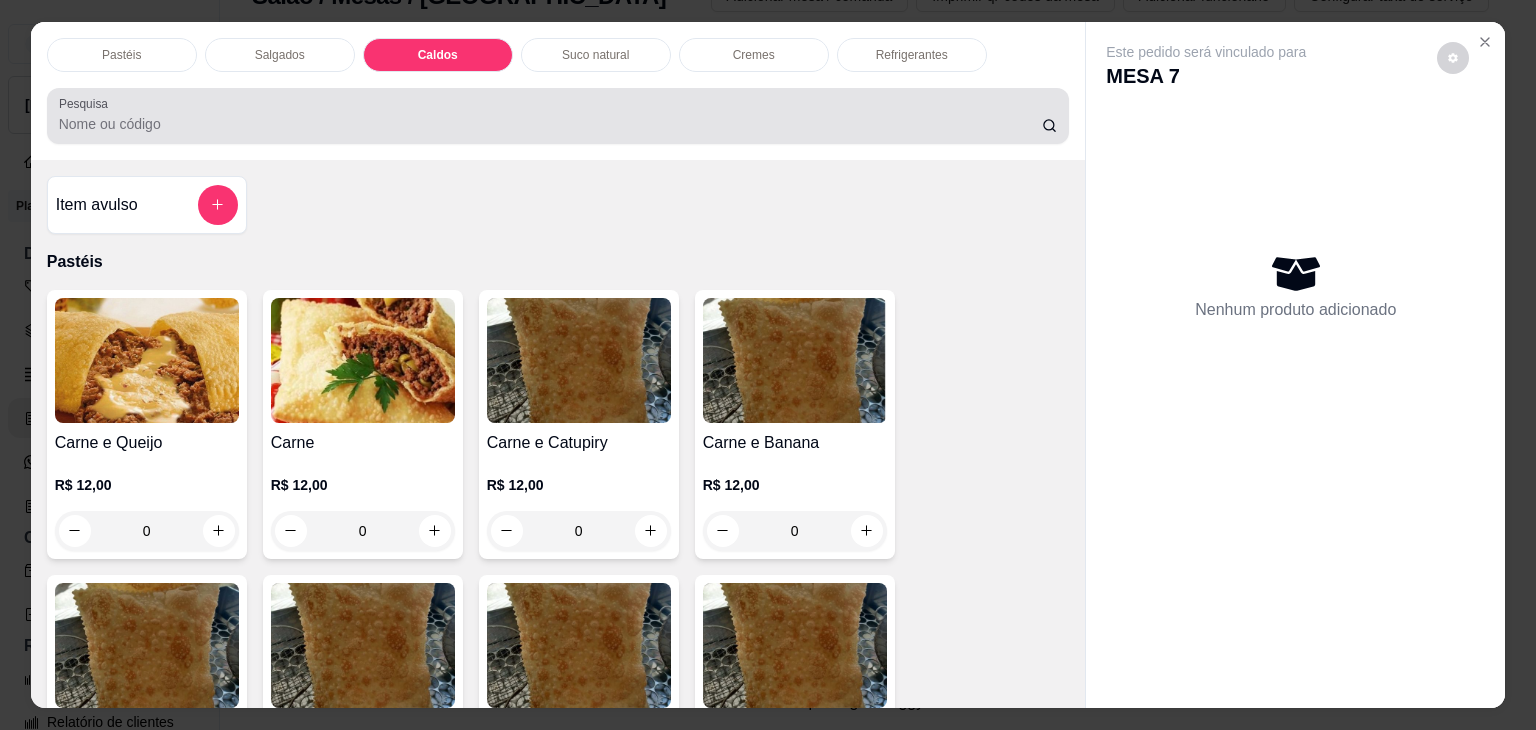 scroll, scrollTop: 2782, scrollLeft: 0, axis: vertical 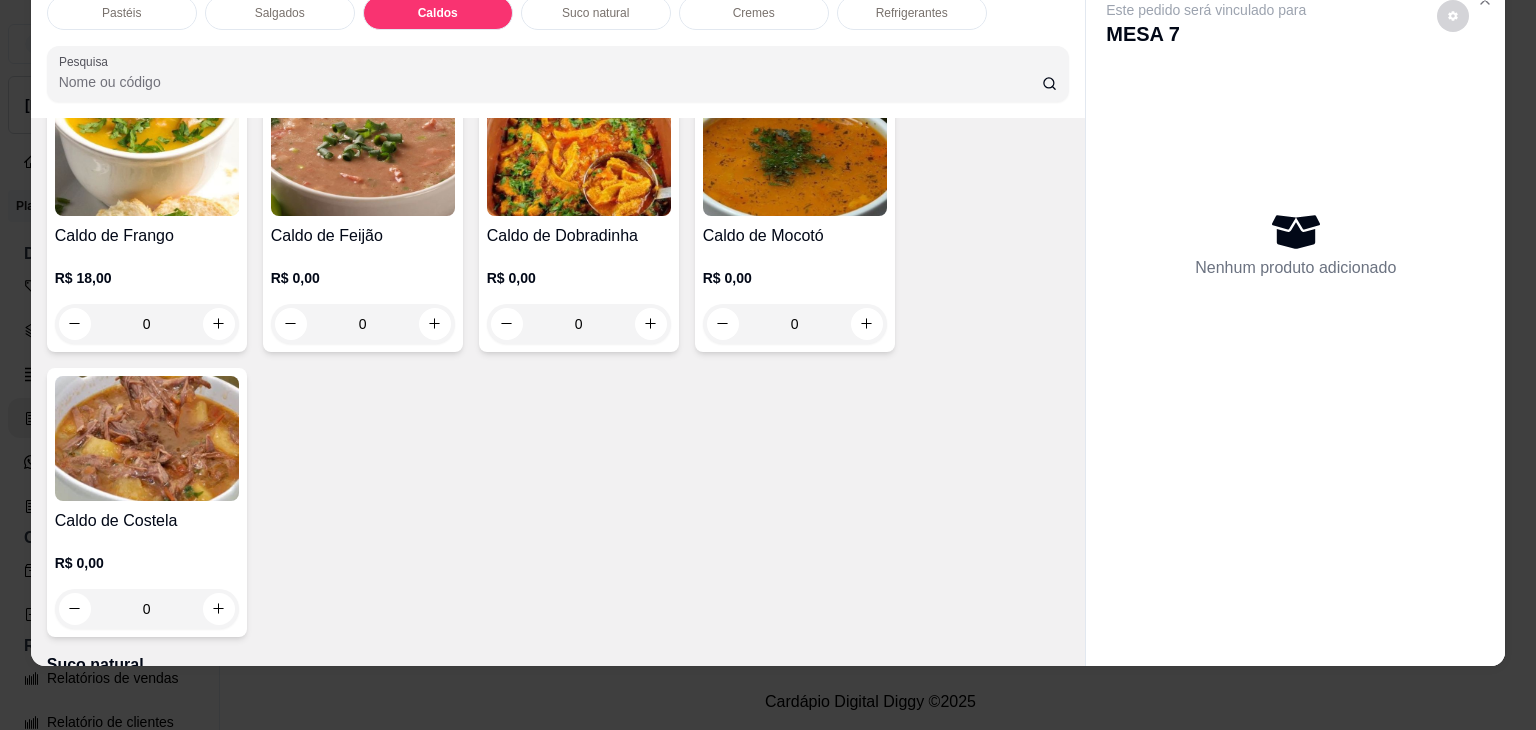 click on "0" at bounding box center (147, 609) 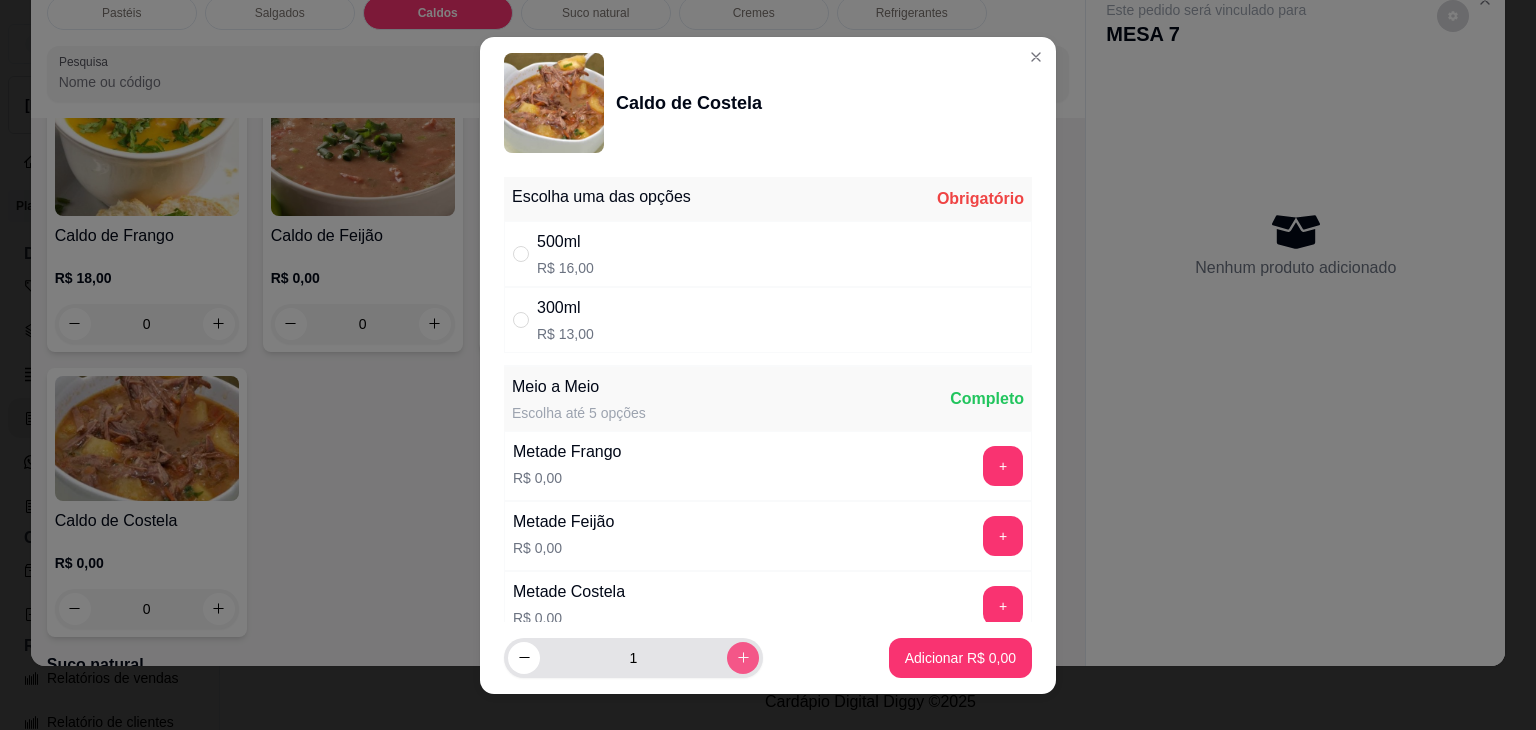 click at bounding box center [743, 658] 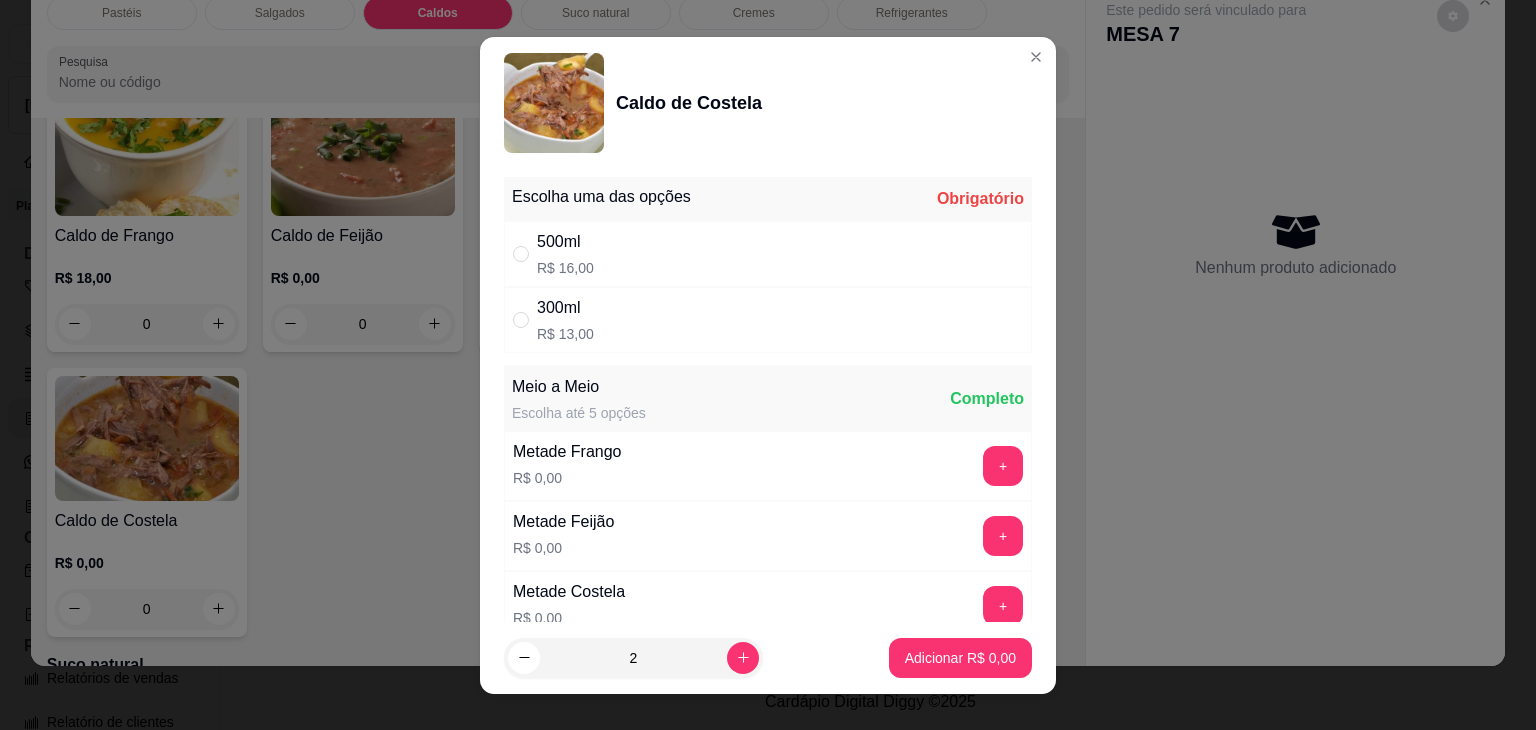 click on "500ml" at bounding box center [565, 242] 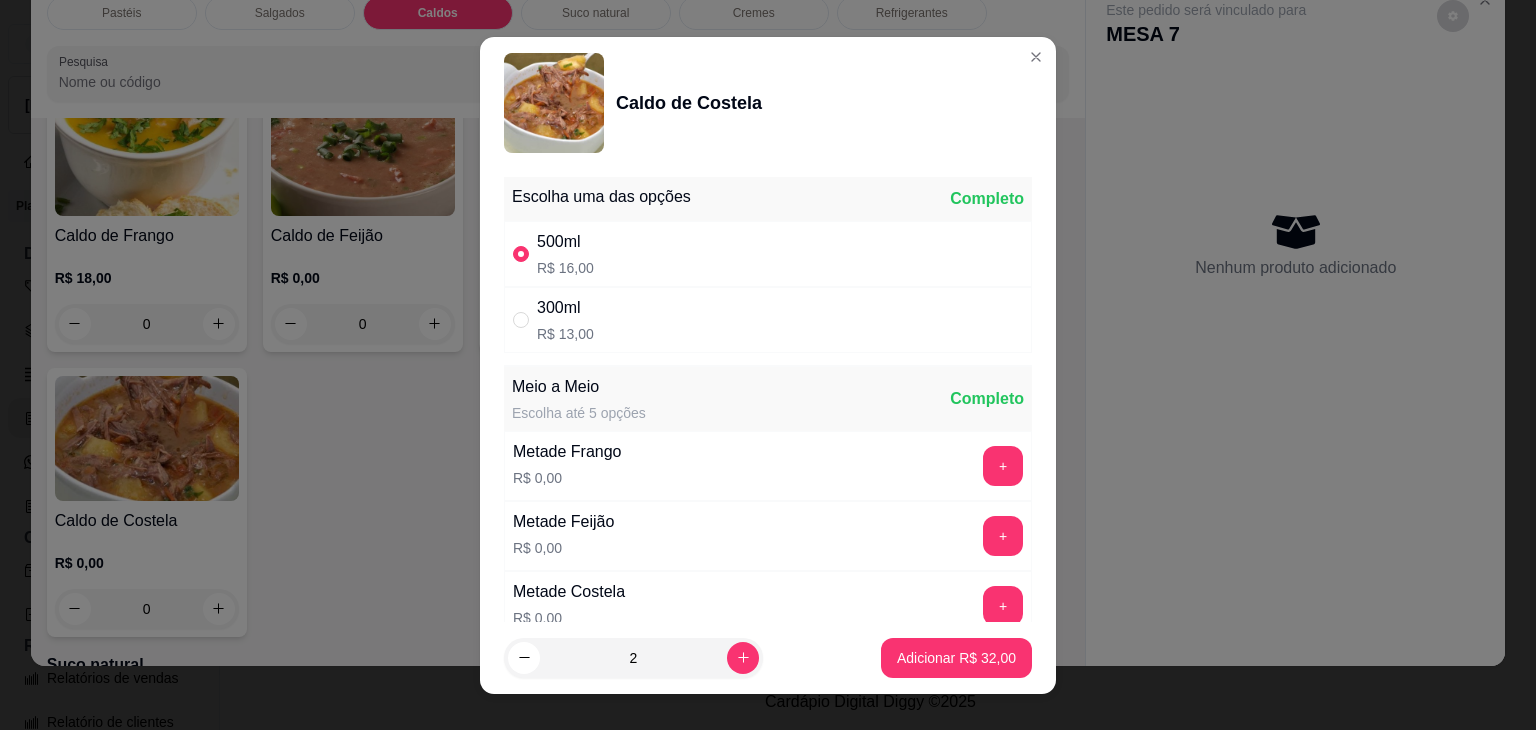 radio on "true" 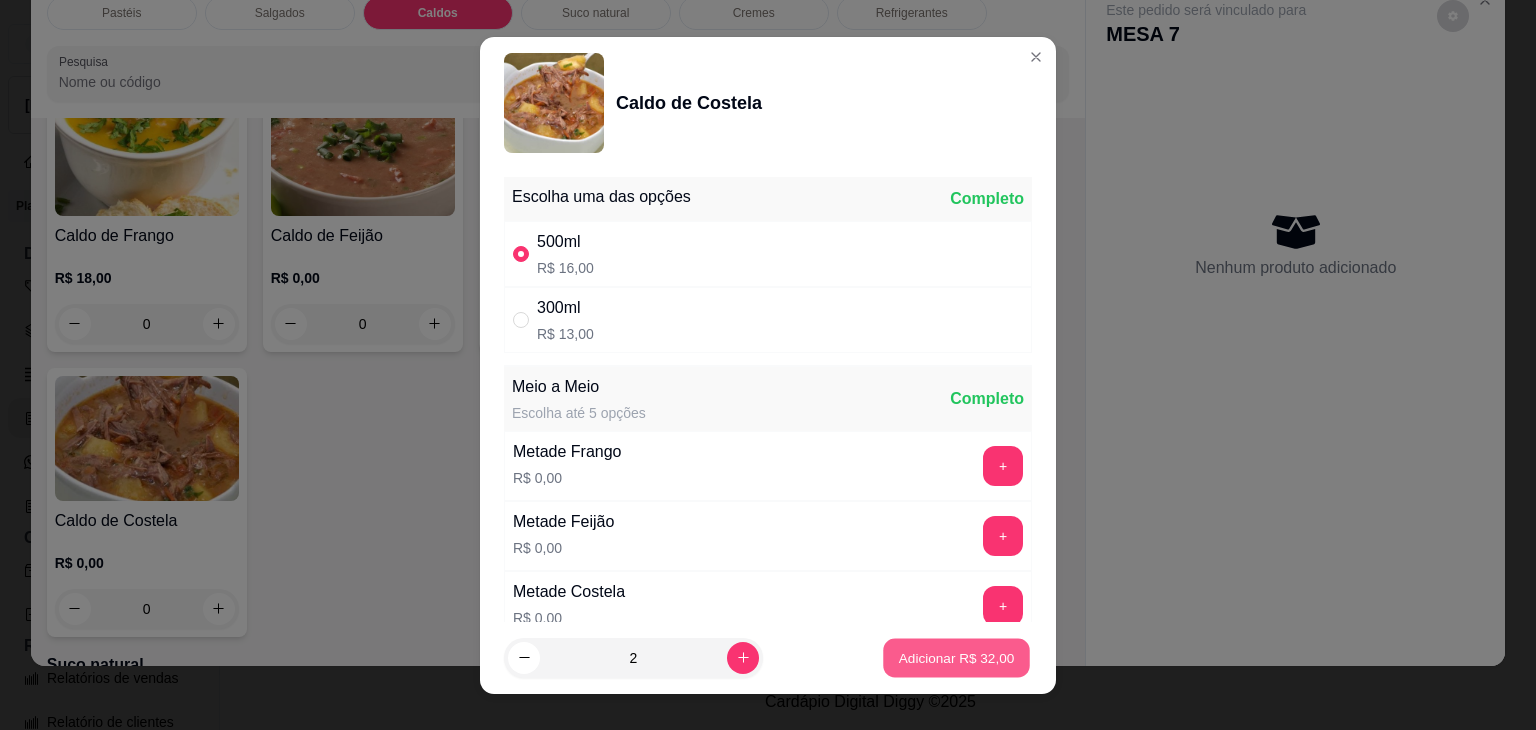 click on "Adicionar   R$ 32,00" at bounding box center (957, 657) 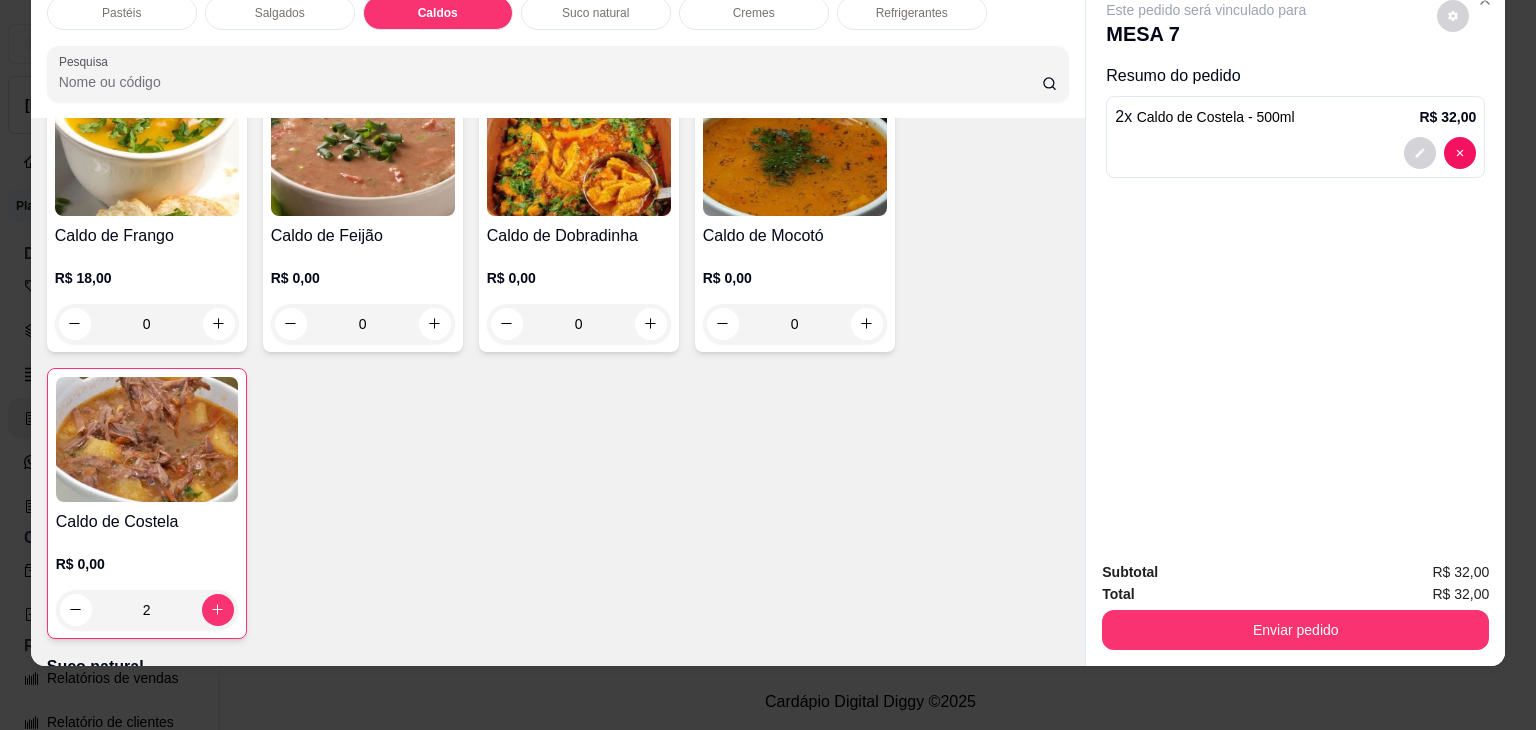 click on "Salgados" at bounding box center [280, 13] 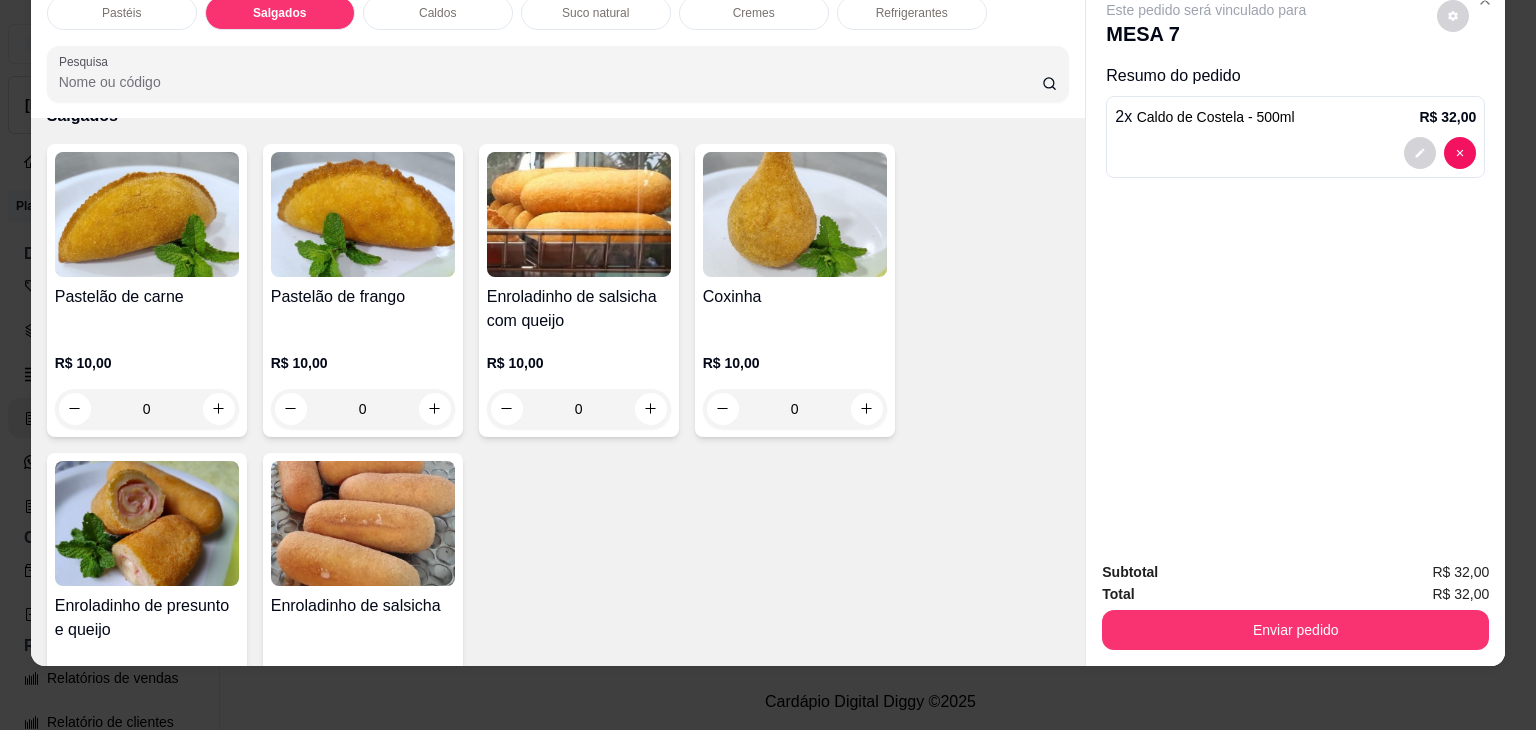scroll, scrollTop: 2224, scrollLeft: 0, axis: vertical 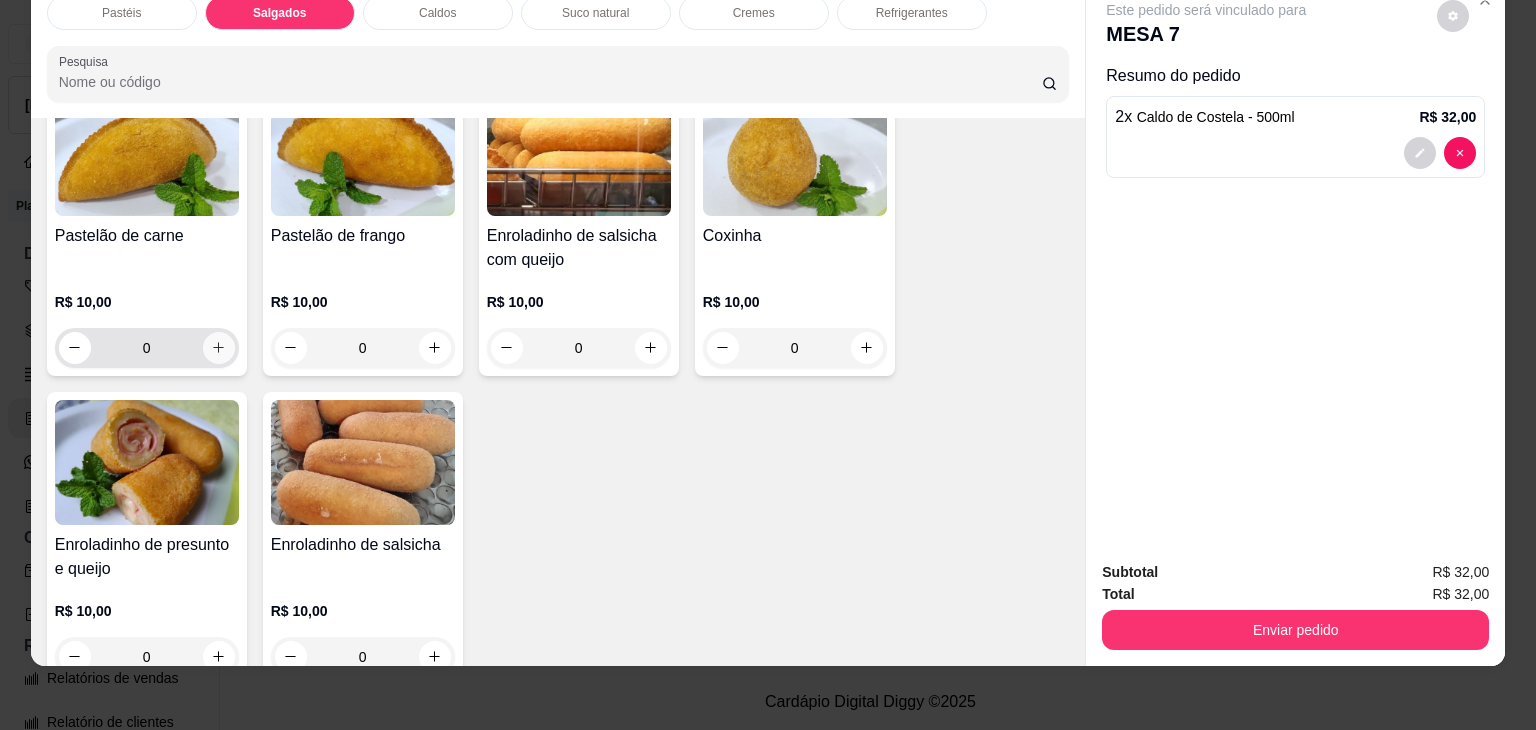 click at bounding box center [219, 348] 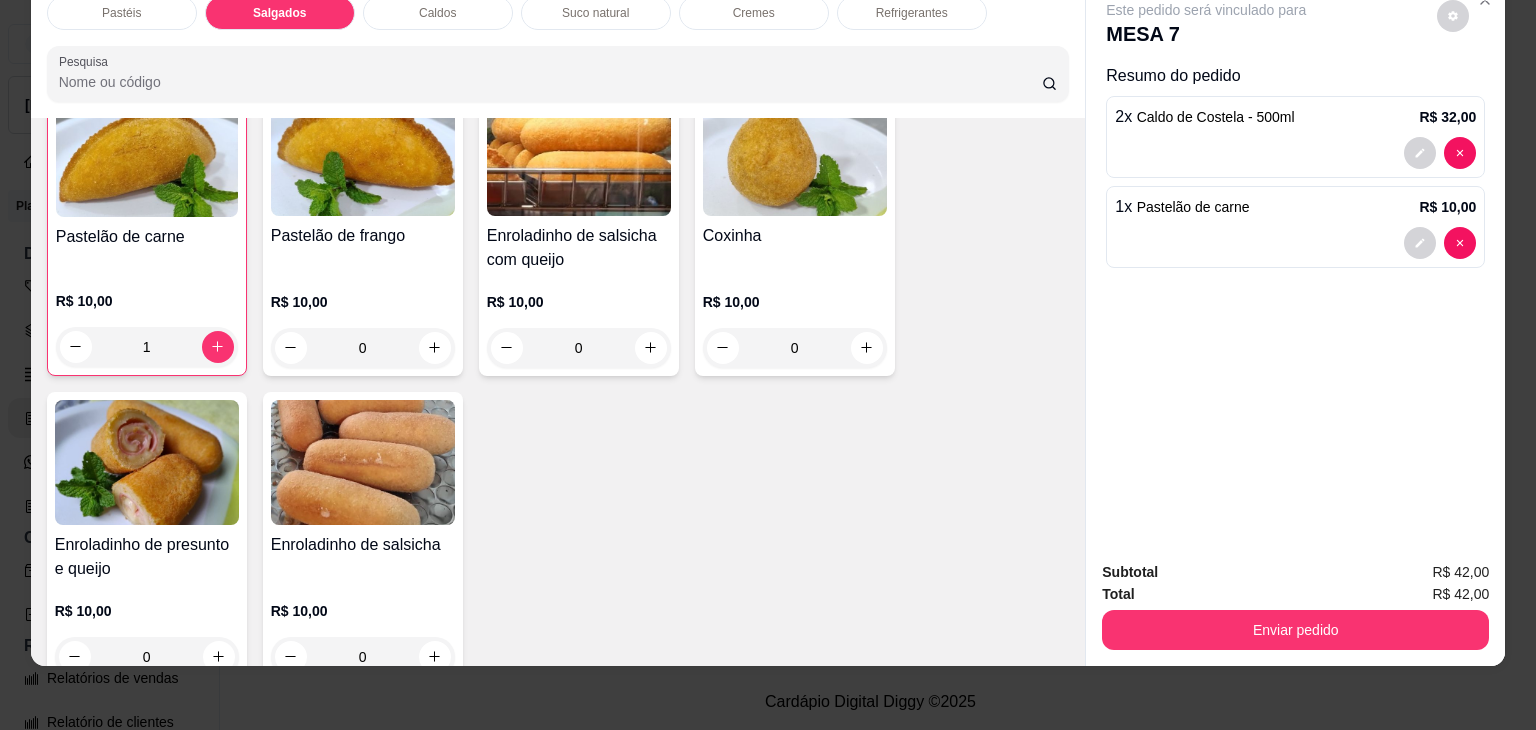 scroll, scrollTop: 2225, scrollLeft: 0, axis: vertical 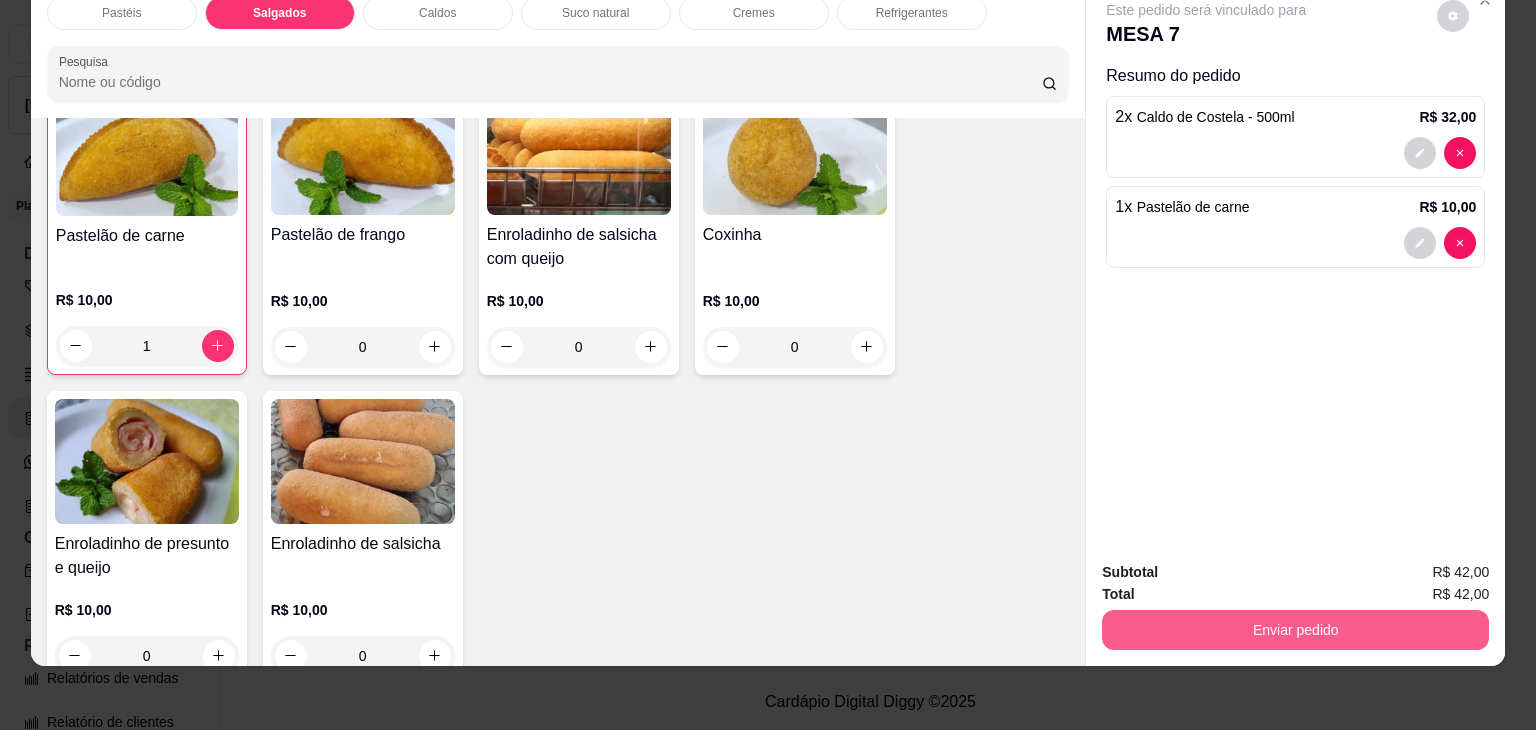 click on "Enviar pedido" at bounding box center (1295, 630) 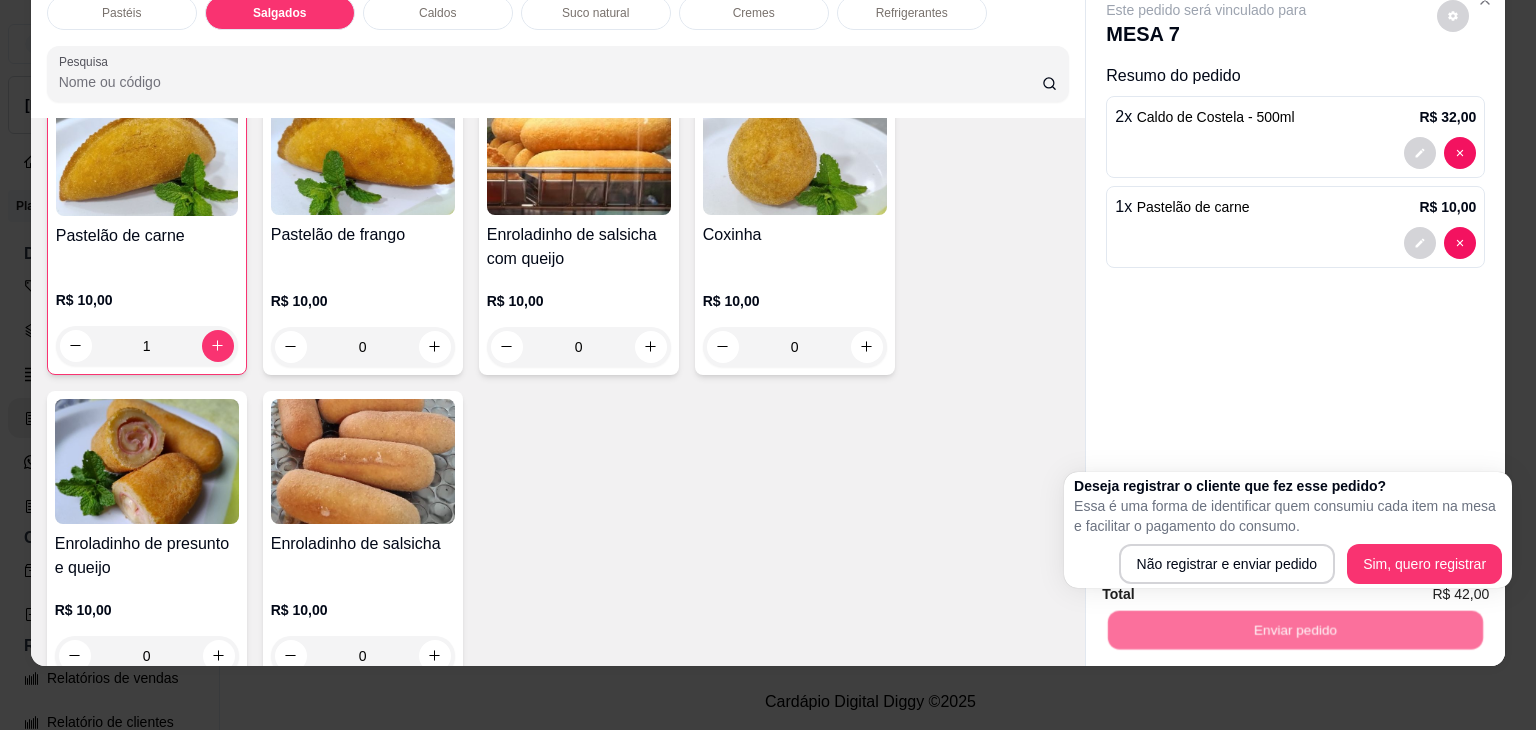 click on "Deseja registrar o cliente que fez esse pedido? Essa é uma forma de identificar quem consumiu cada item na mesa e facilitar o pagamento do consumo. Não registrar e enviar pedido Sim, quero registrar" at bounding box center [1288, 530] 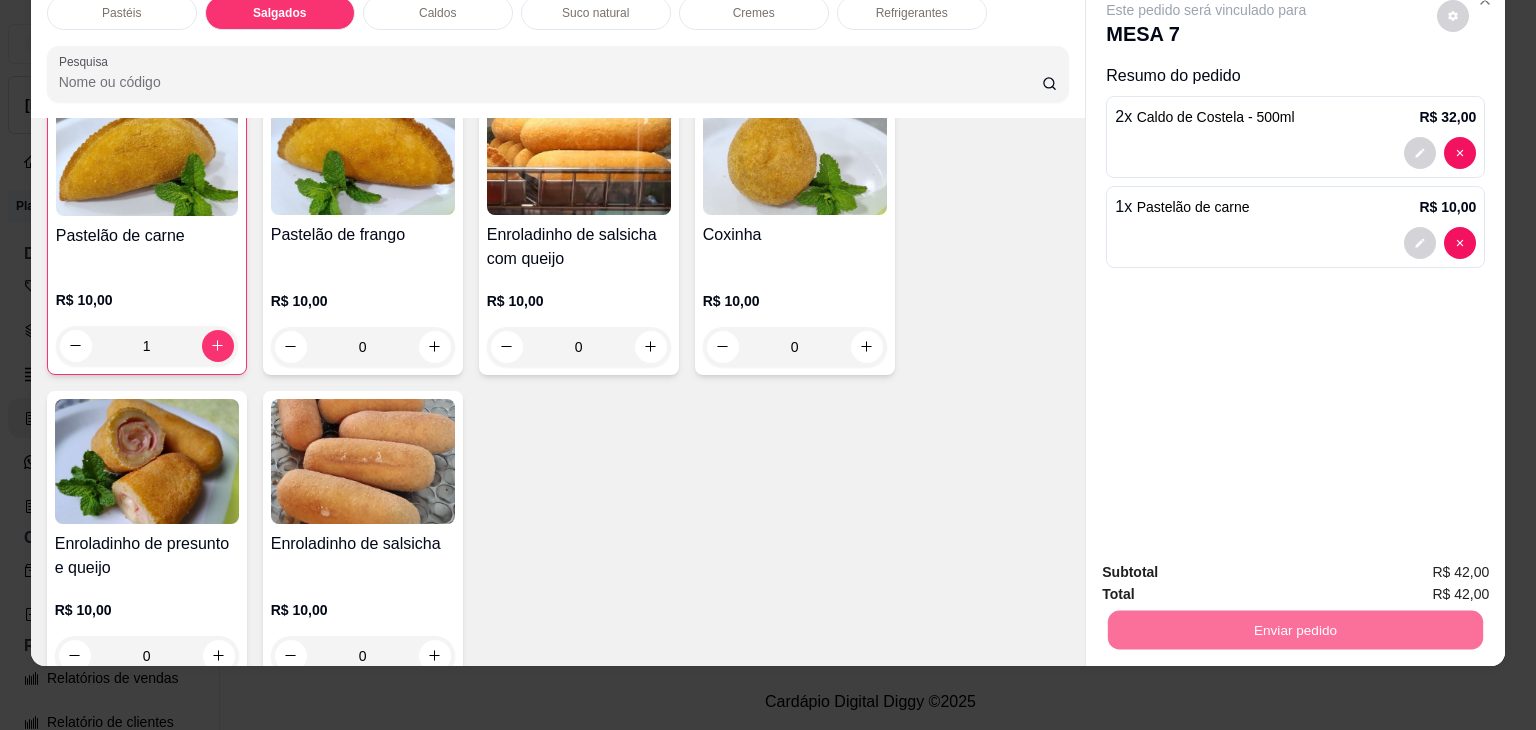 click on "Não registrar e enviar pedido" at bounding box center [1229, 565] 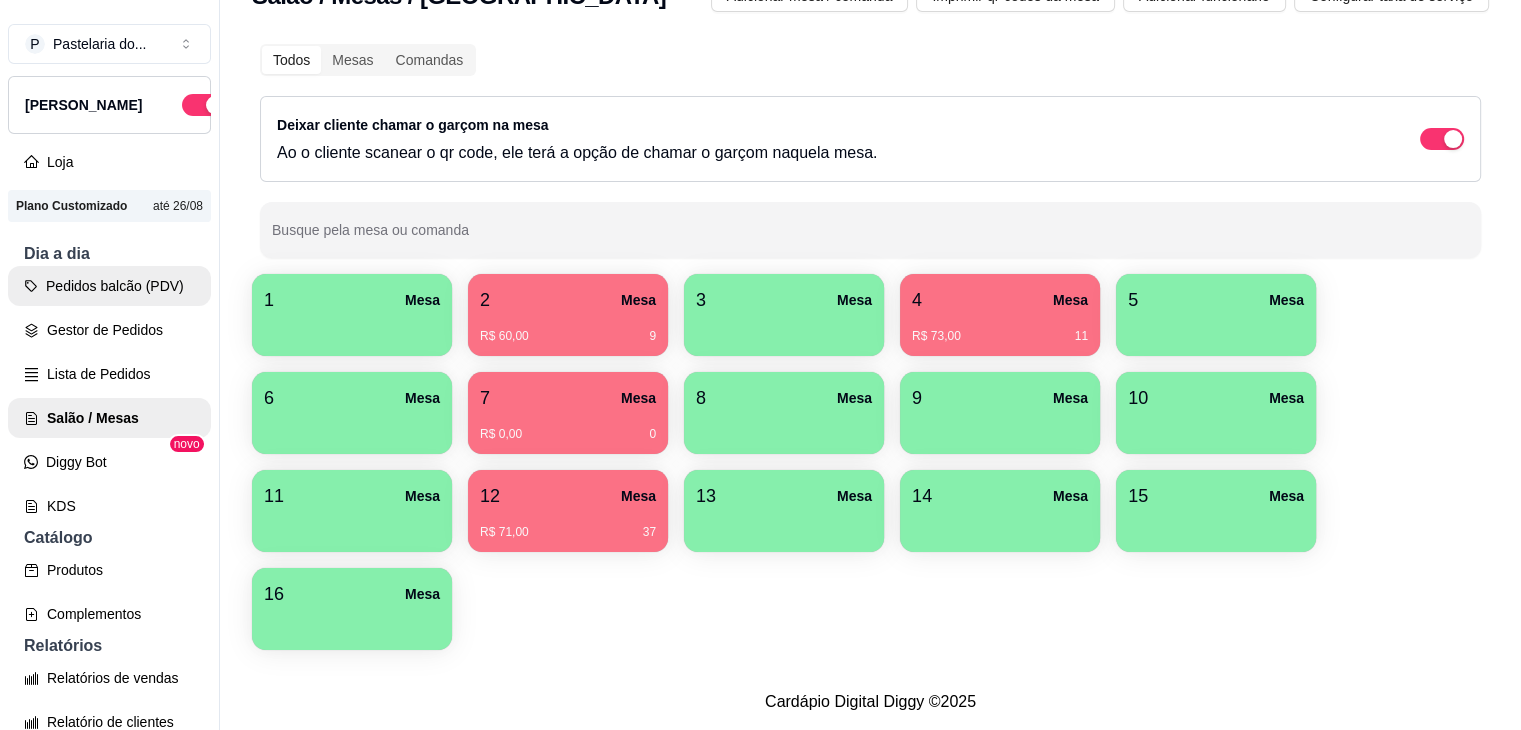 click on "Pedidos balcão (PDV)" at bounding box center (109, 286) 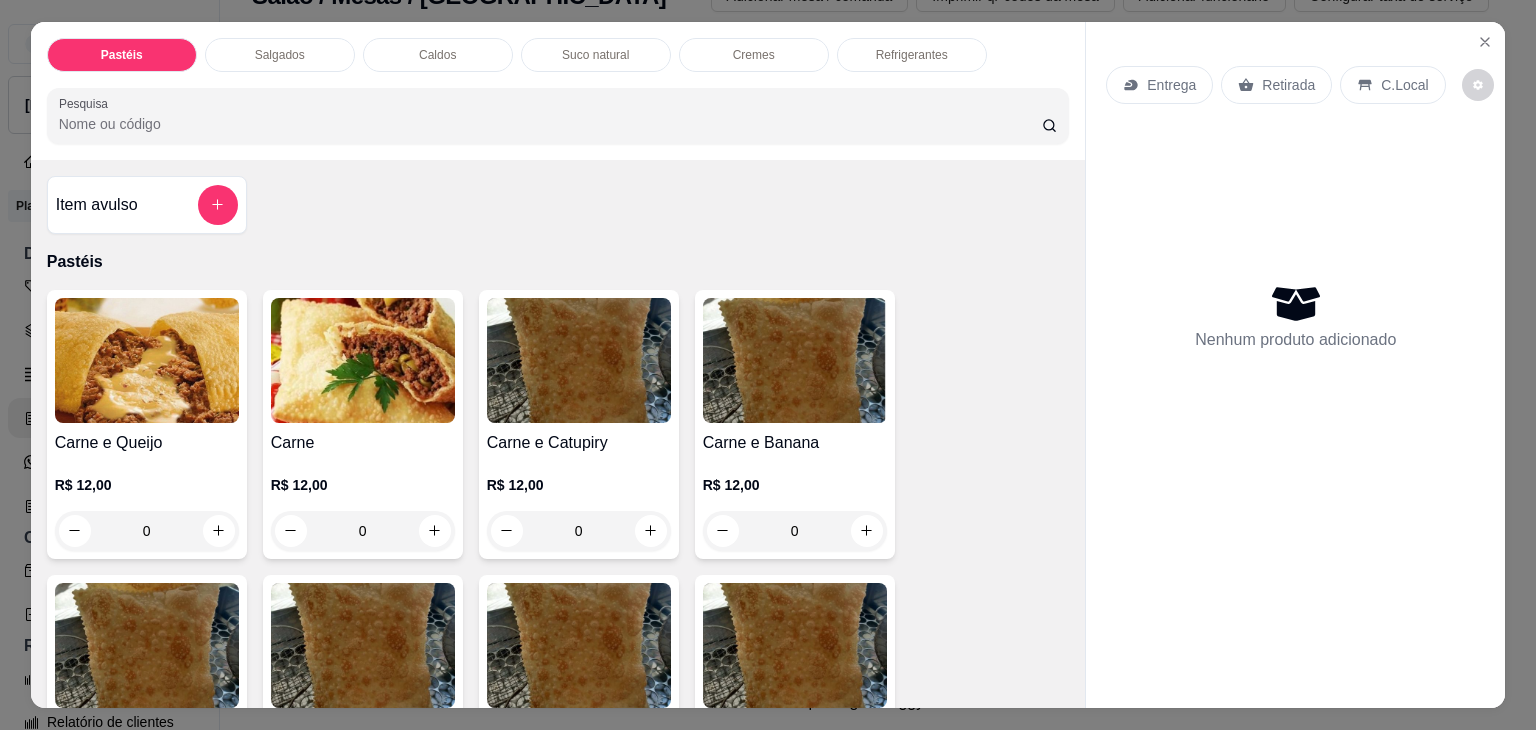 click on "Salgados" at bounding box center (280, 55) 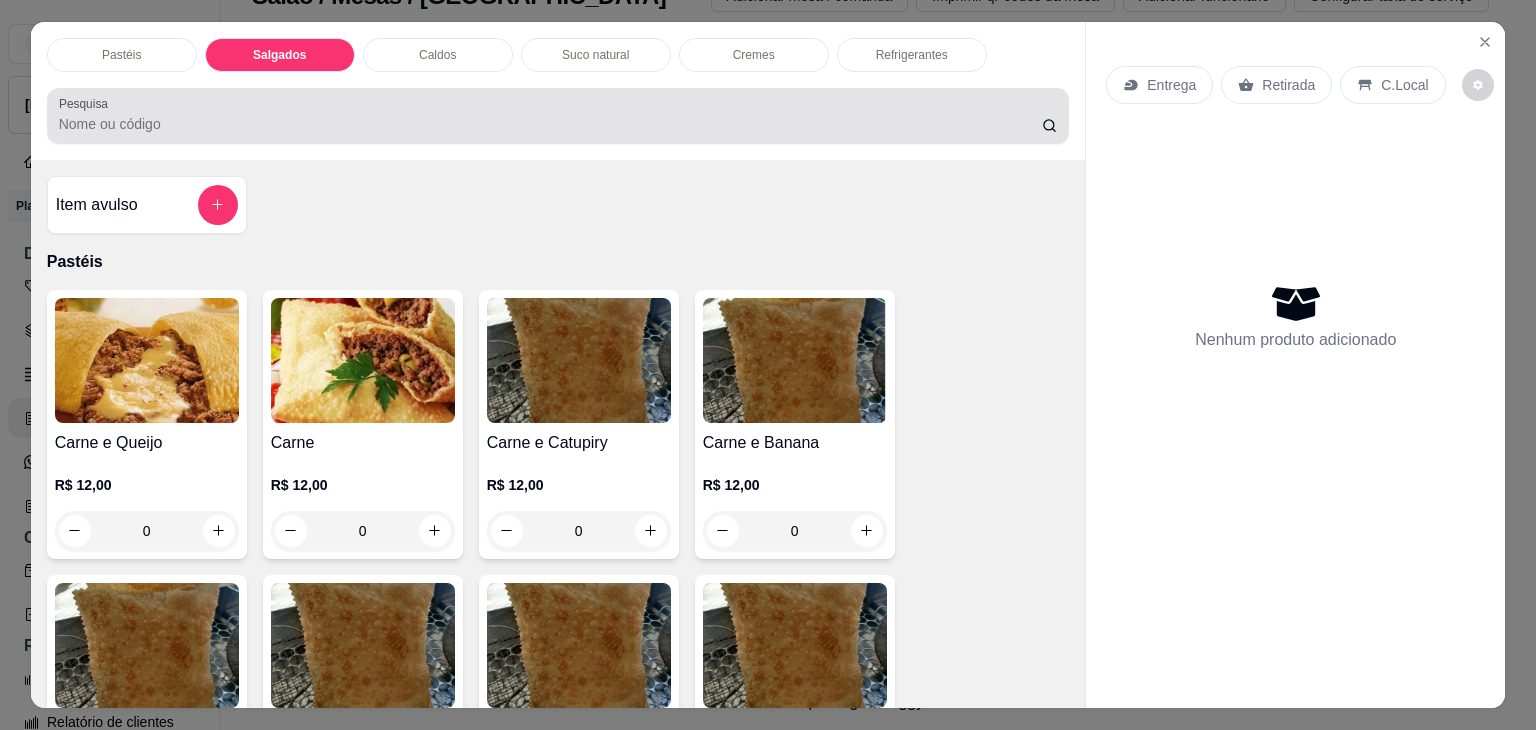scroll, scrollTop: 2124, scrollLeft: 0, axis: vertical 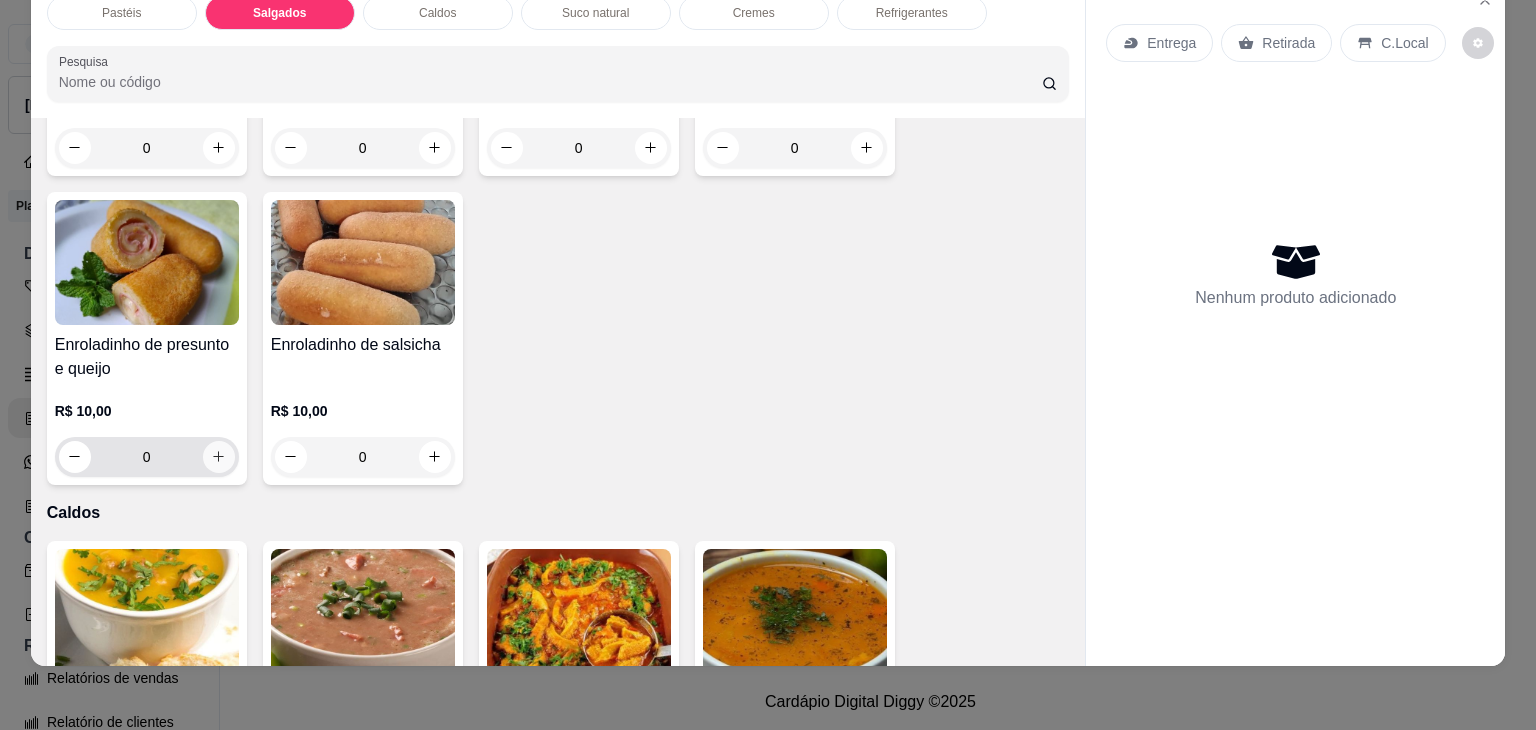 click at bounding box center (219, 457) 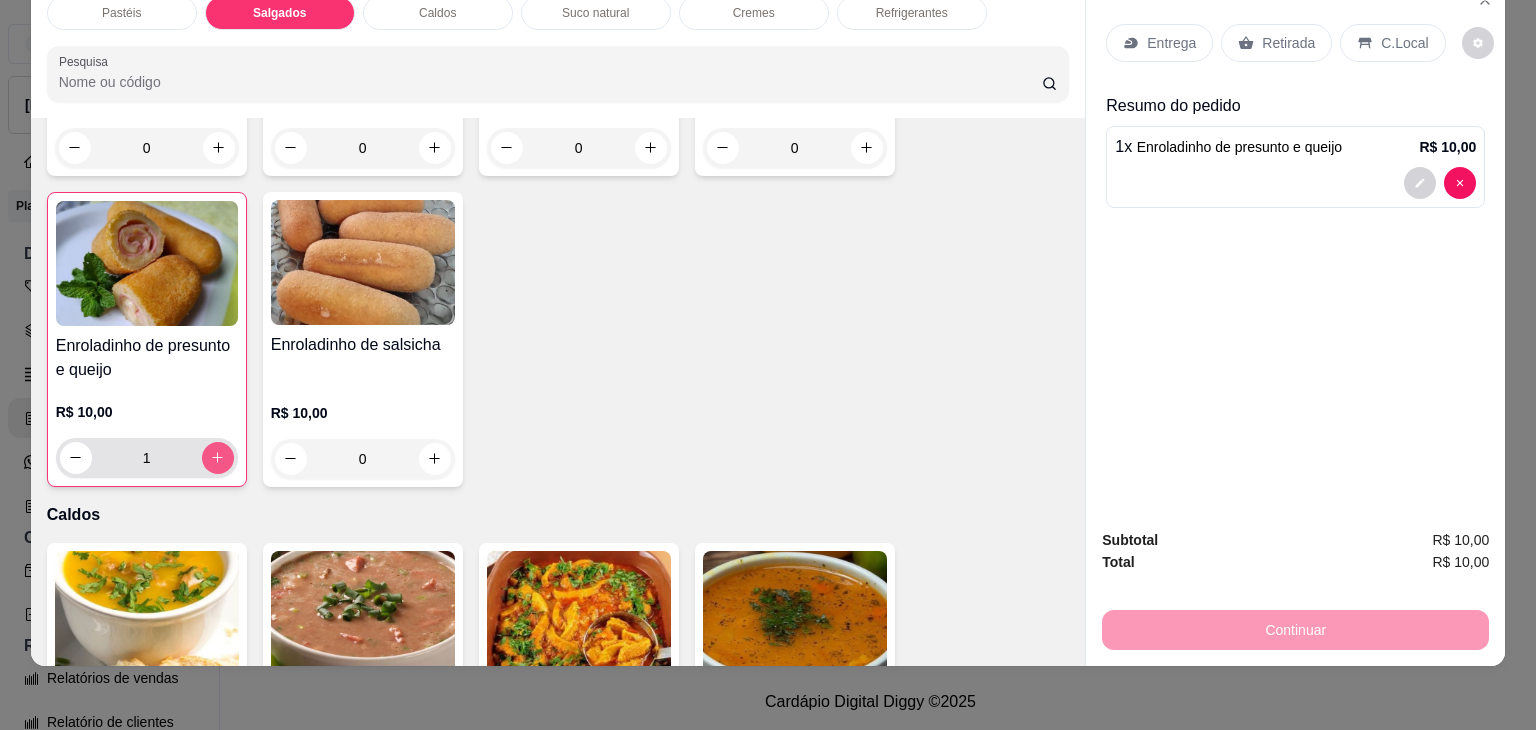 click at bounding box center (218, 458) 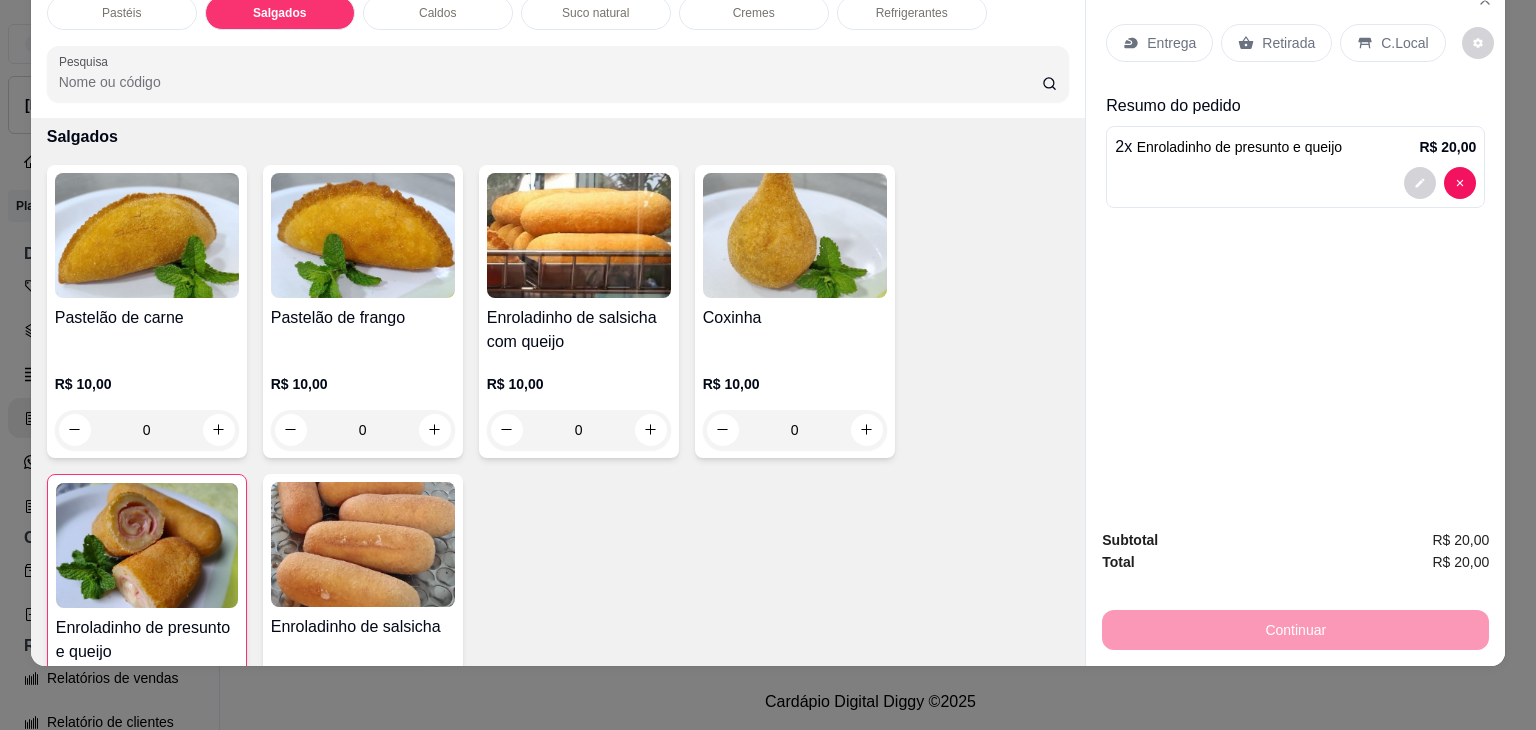 scroll, scrollTop: 2124, scrollLeft: 0, axis: vertical 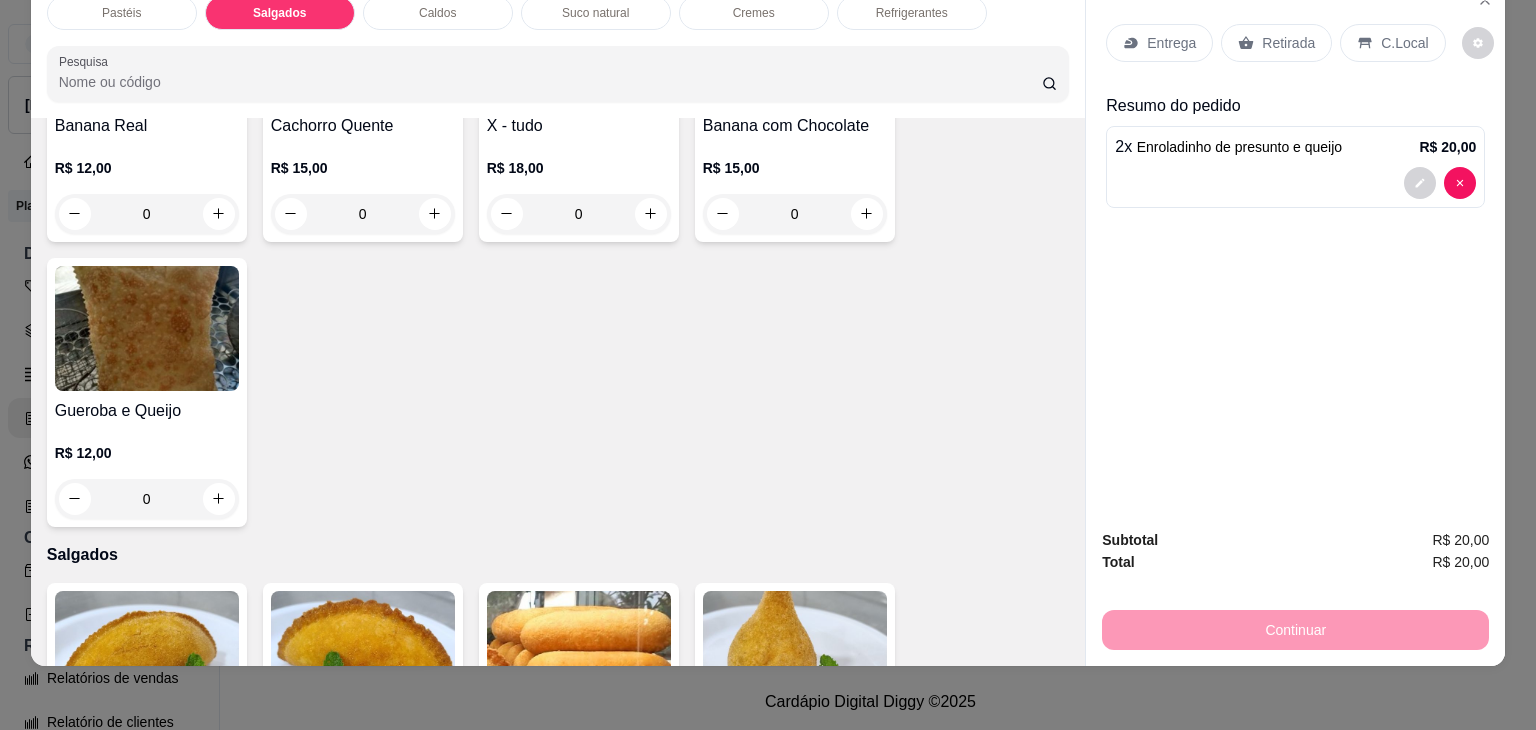 click on "Caldos" at bounding box center [438, 13] 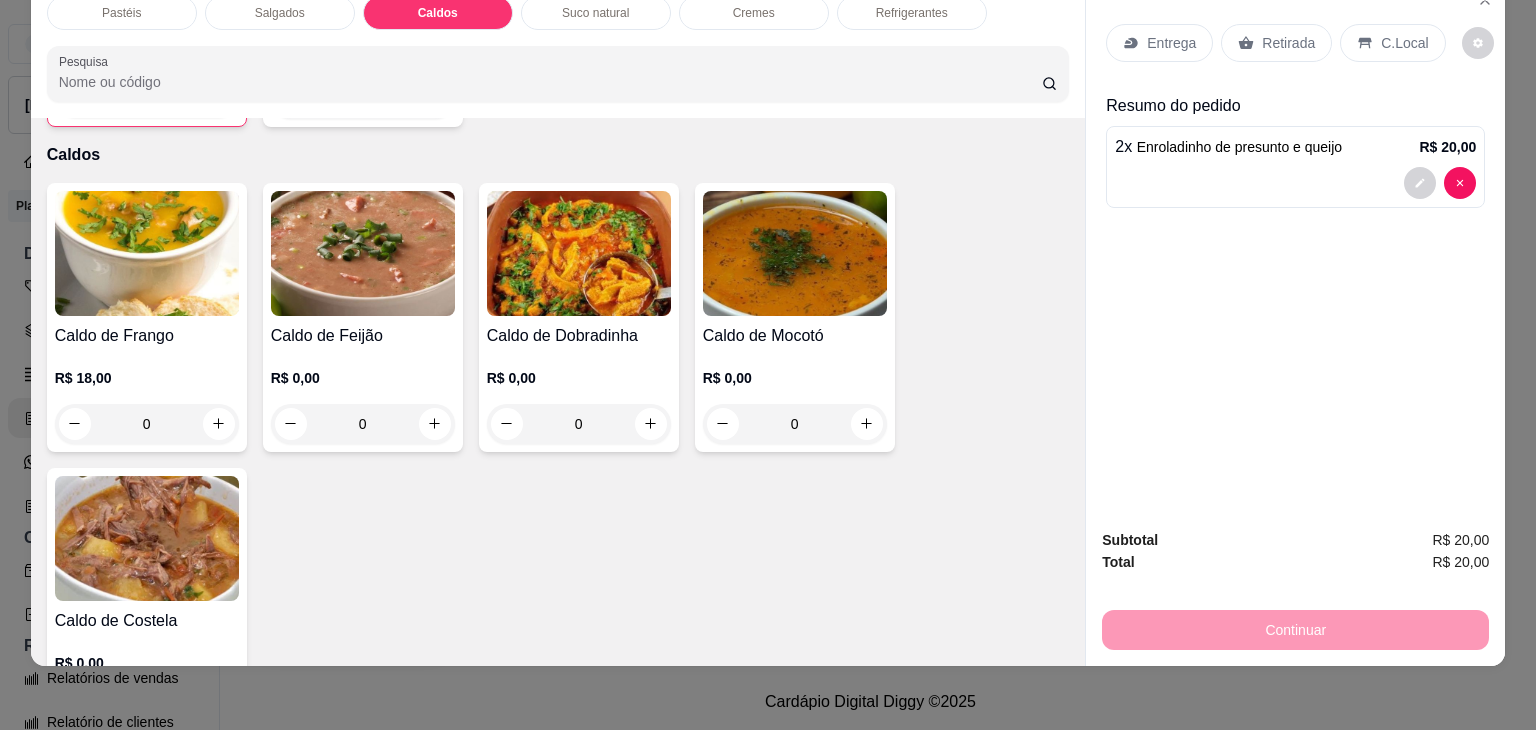 click on "0" at bounding box center [147, 424] 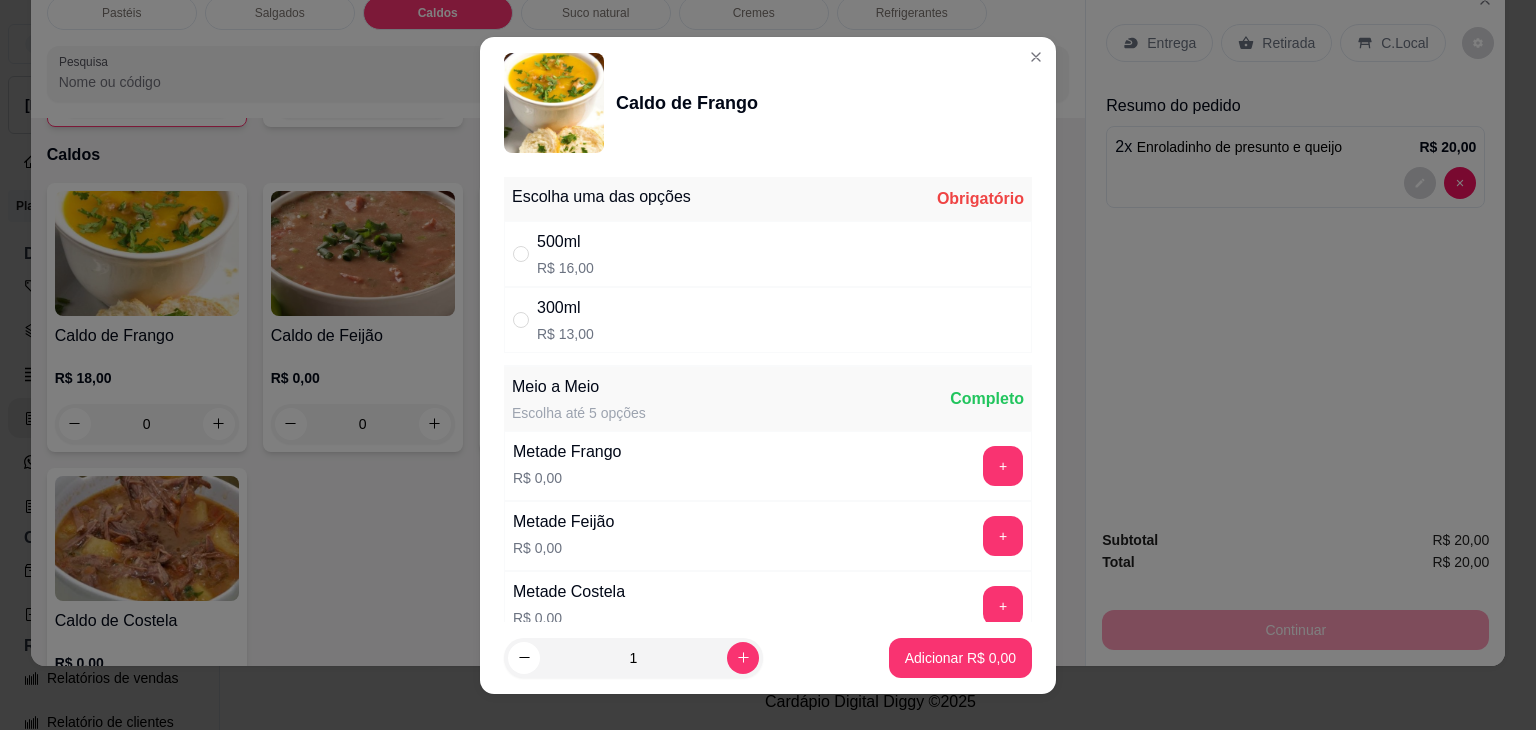 click on "300ml R$ 13,00" at bounding box center (768, 320) 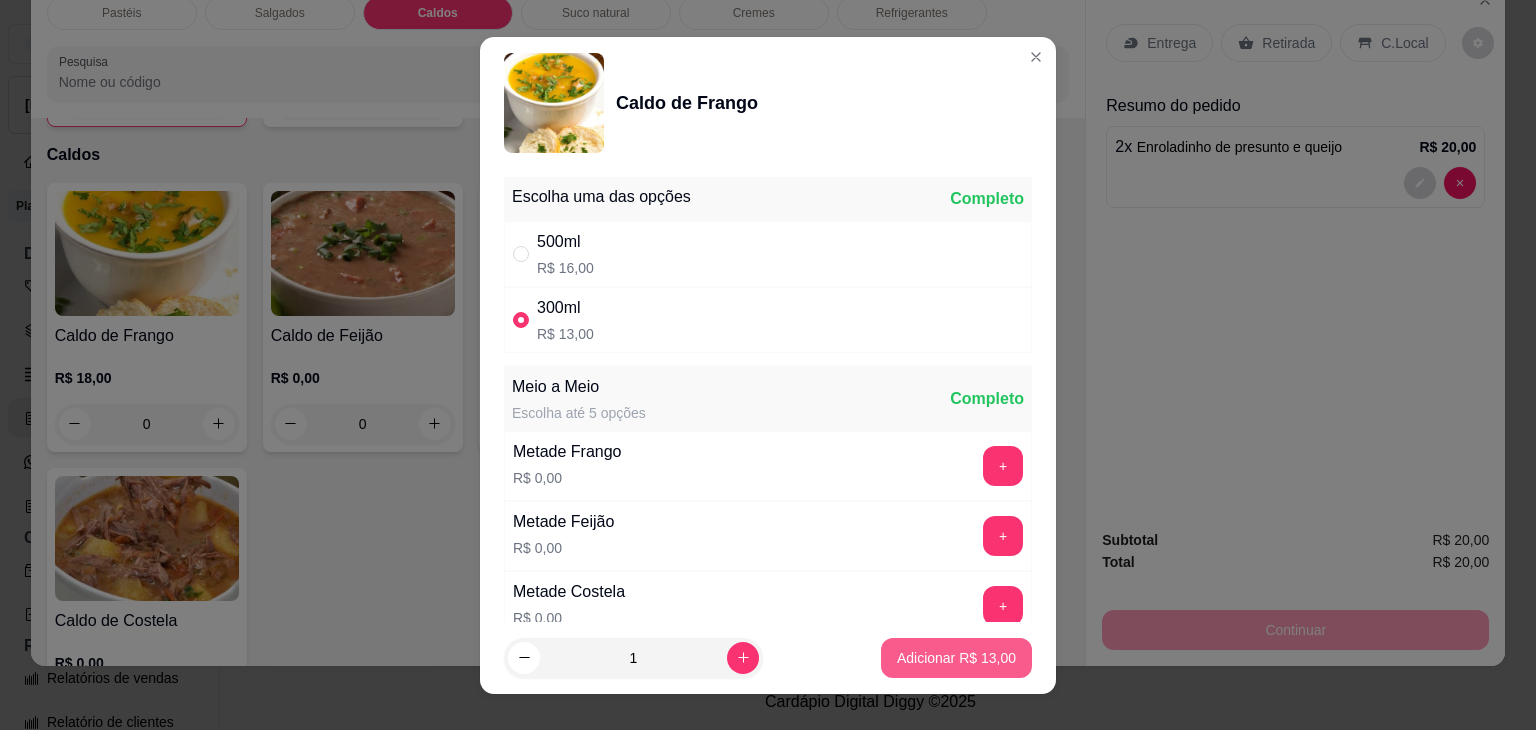 click on "Adicionar   R$ 13,00" at bounding box center [956, 658] 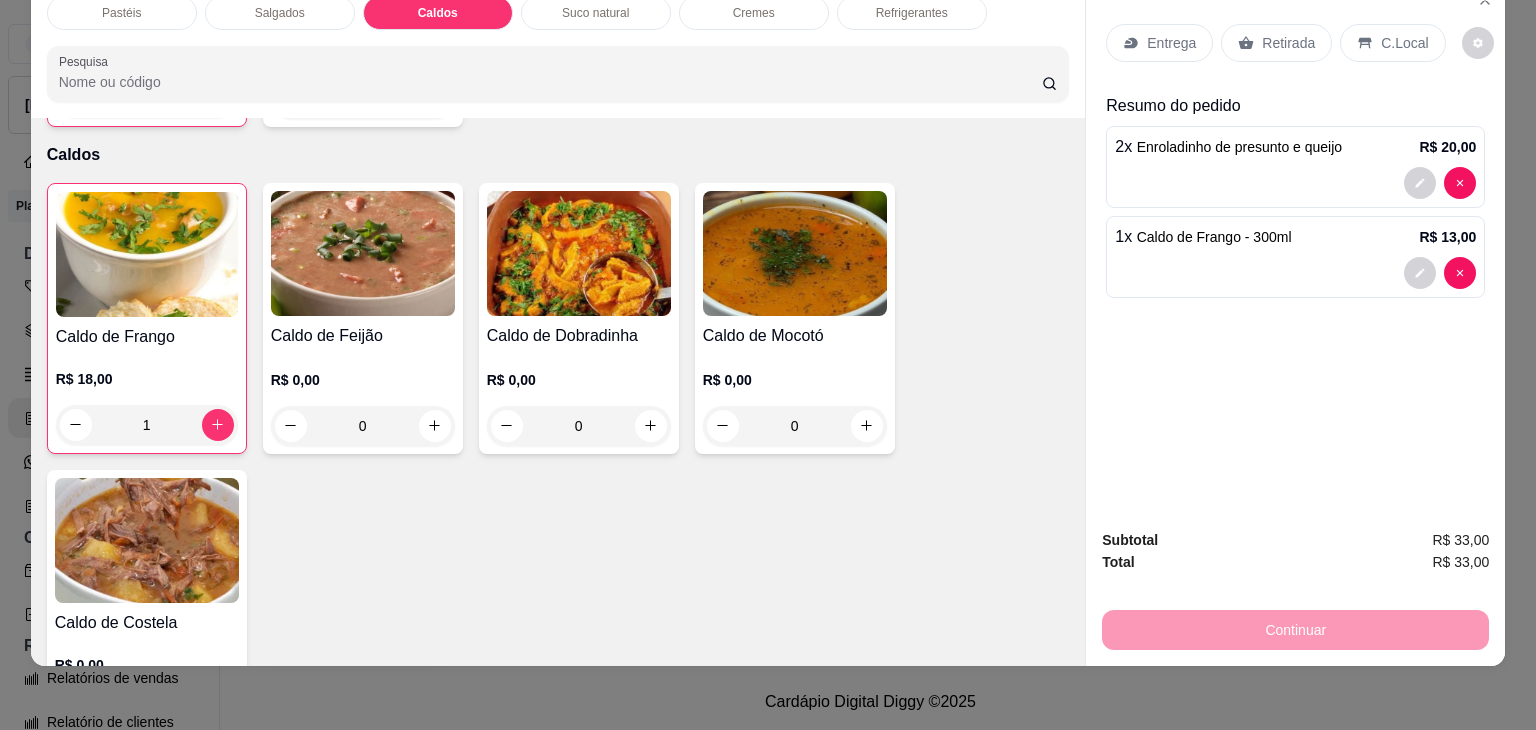click on "Refrigerantes" at bounding box center (912, 13) 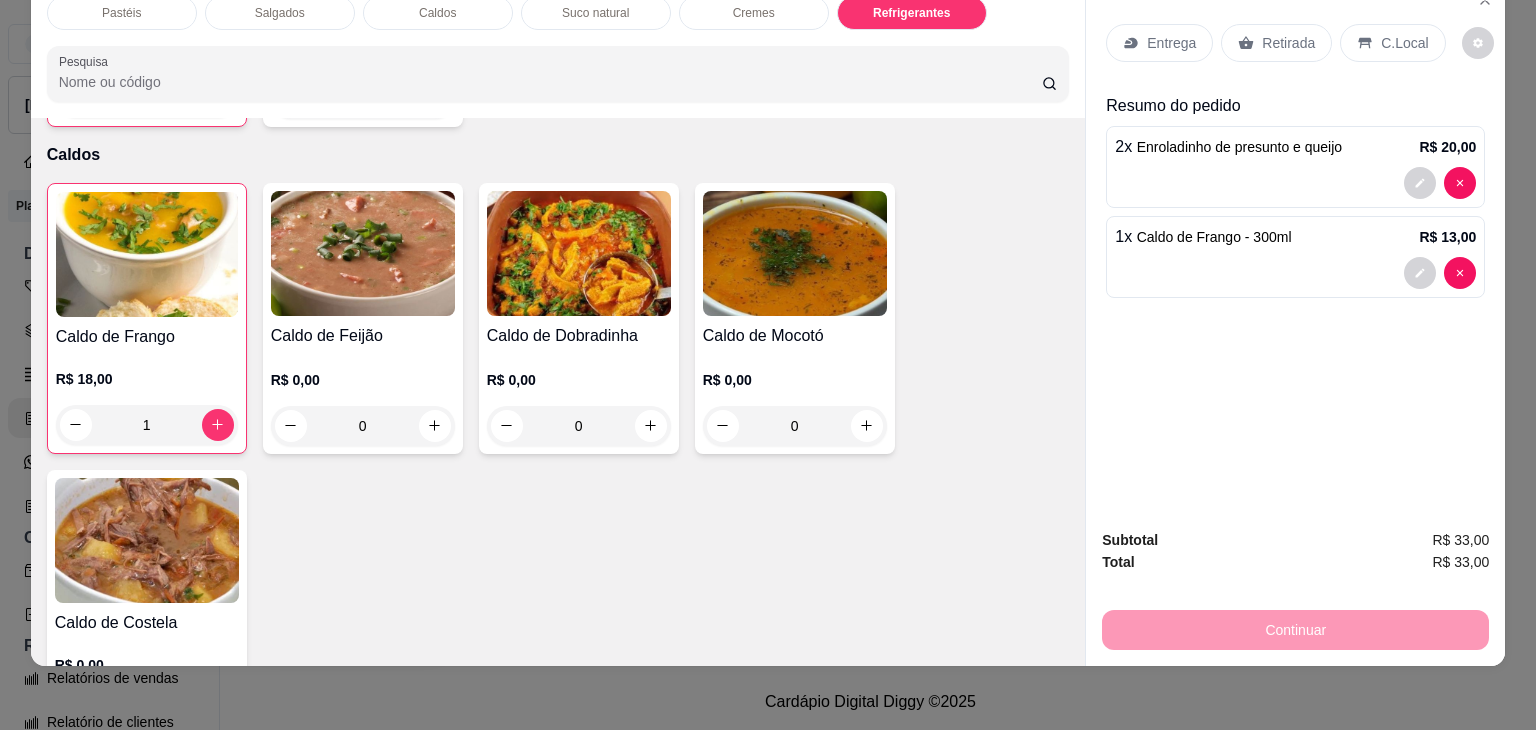 scroll, scrollTop: 5233, scrollLeft: 0, axis: vertical 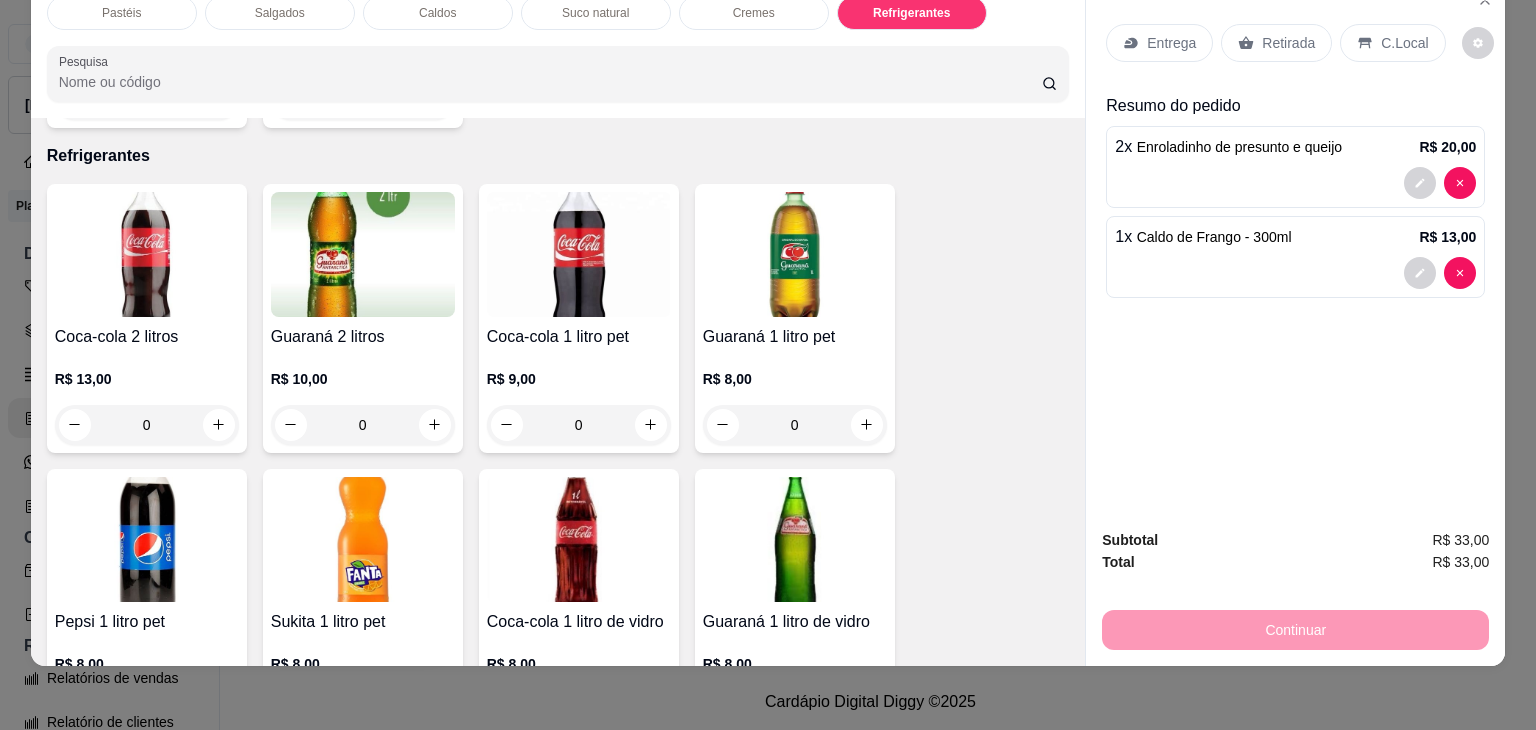 click on "Salgados" at bounding box center (280, 13) 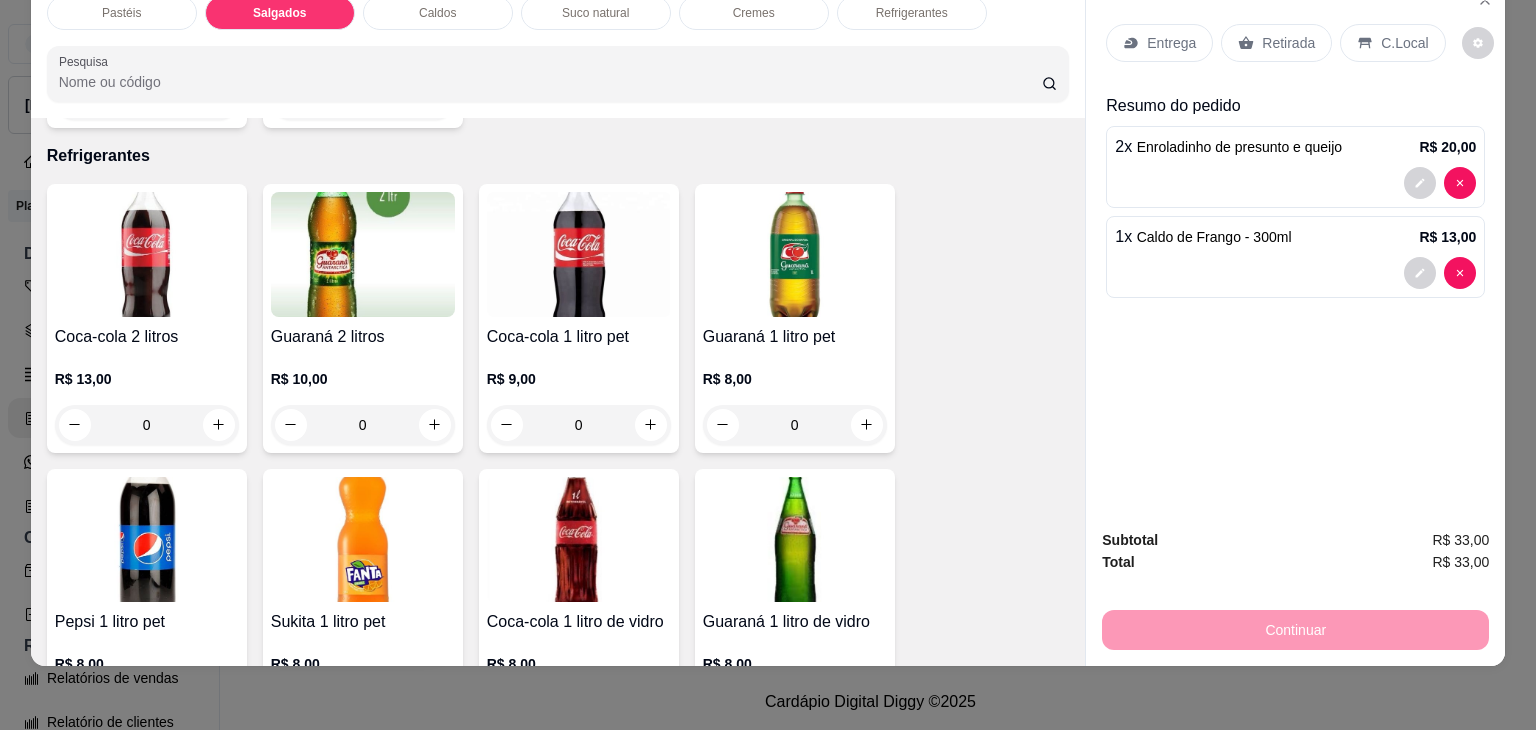 scroll, scrollTop: 2124, scrollLeft: 0, axis: vertical 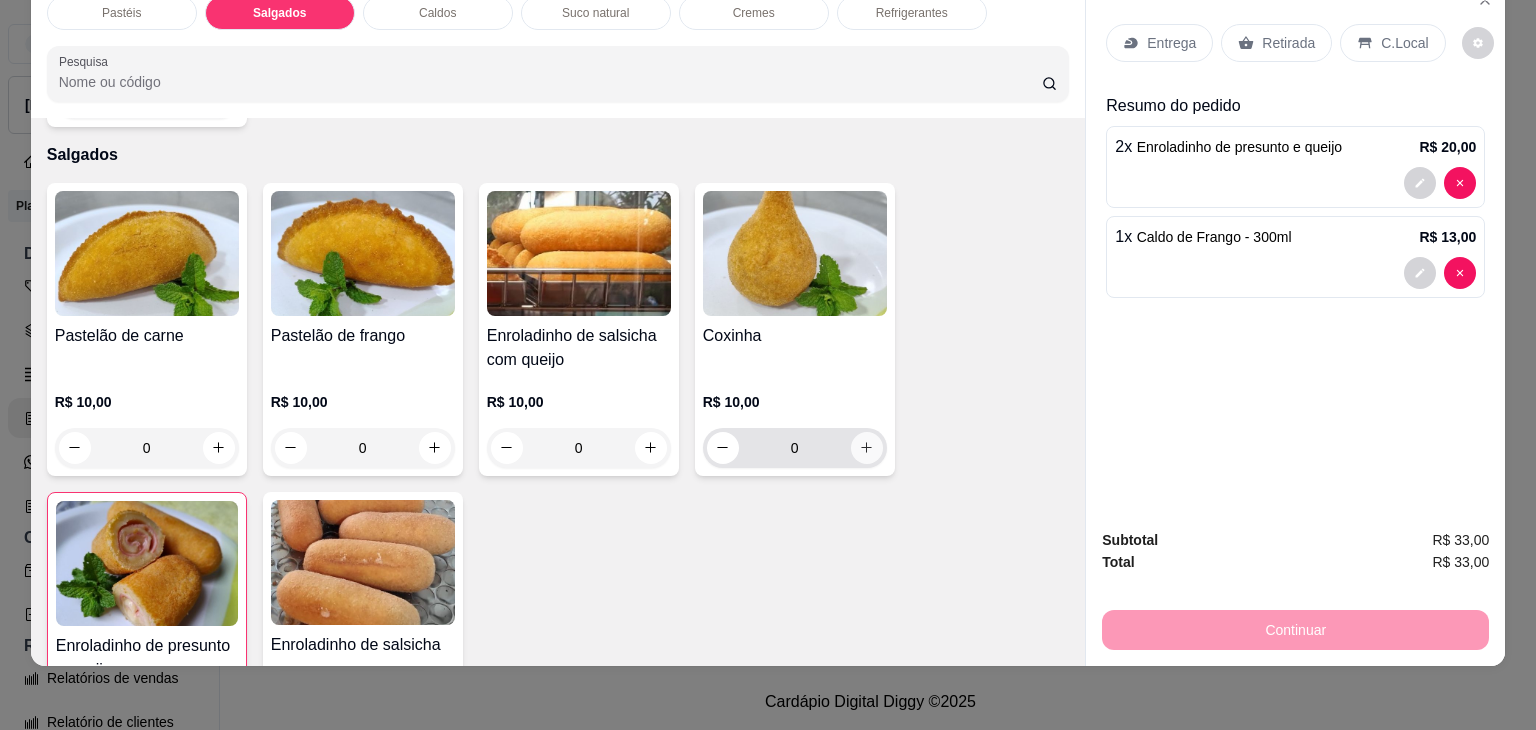 click at bounding box center [867, 448] 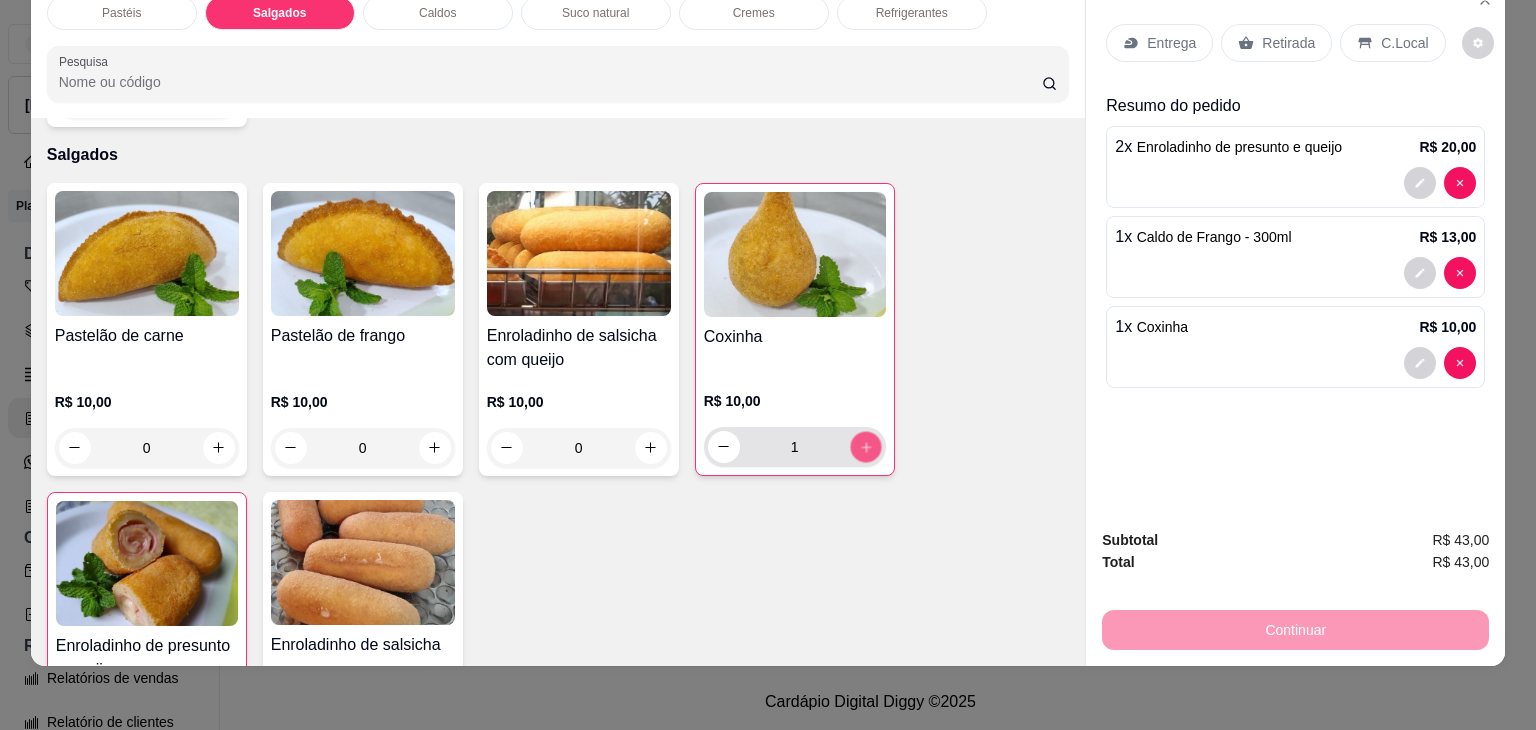 click 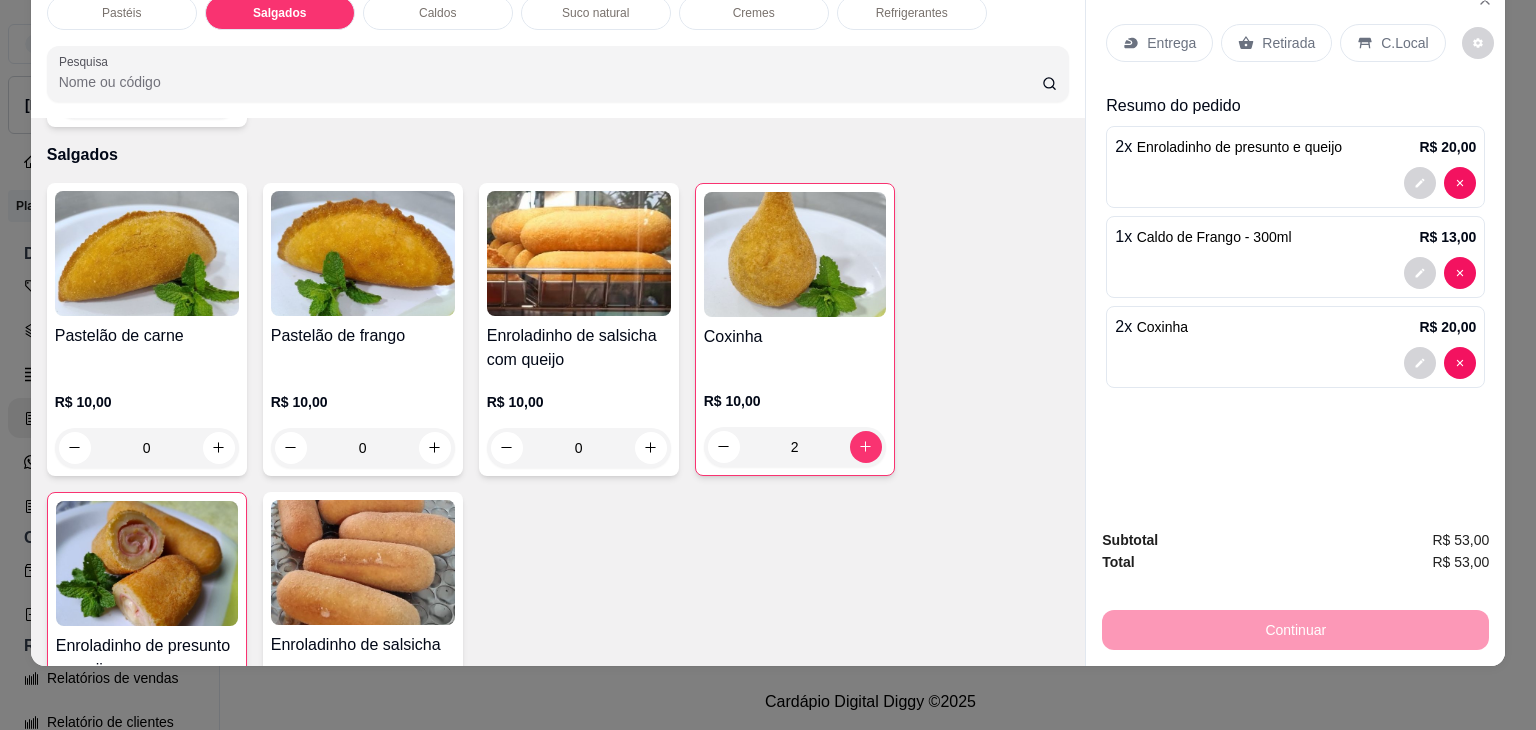 click on "Retirada" at bounding box center [1288, 43] 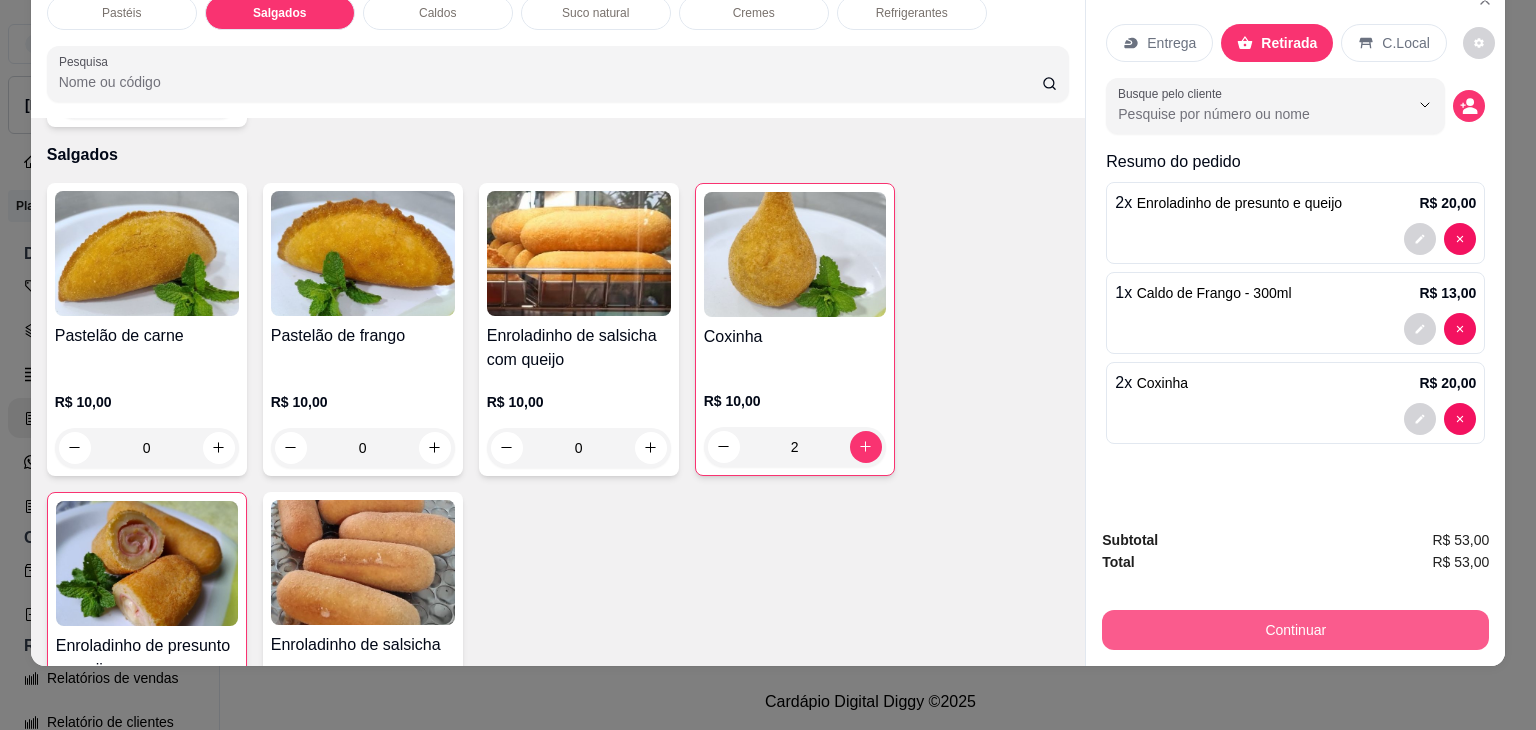click on "Continuar" at bounding box center (1295, 630) 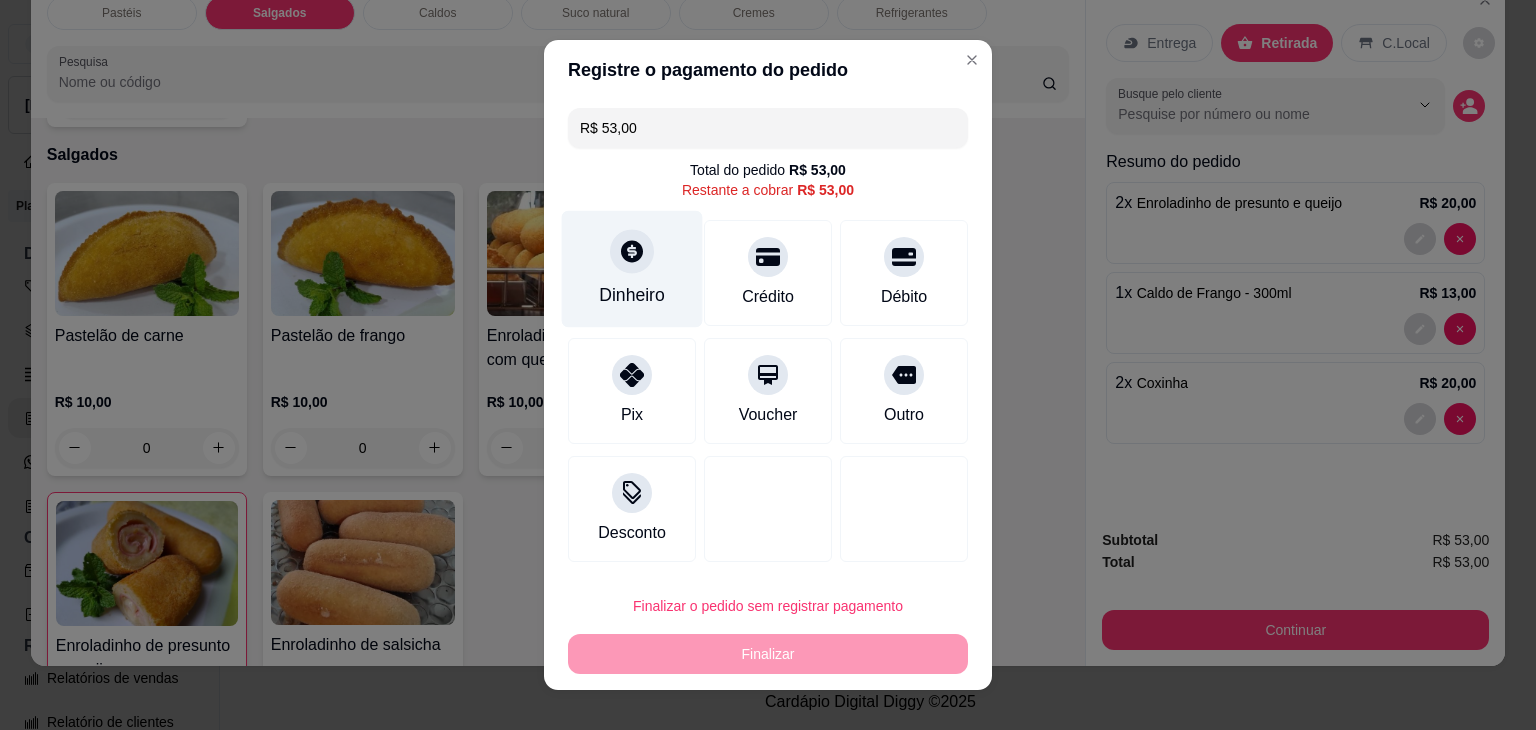 click at bounding box center [632, 251] 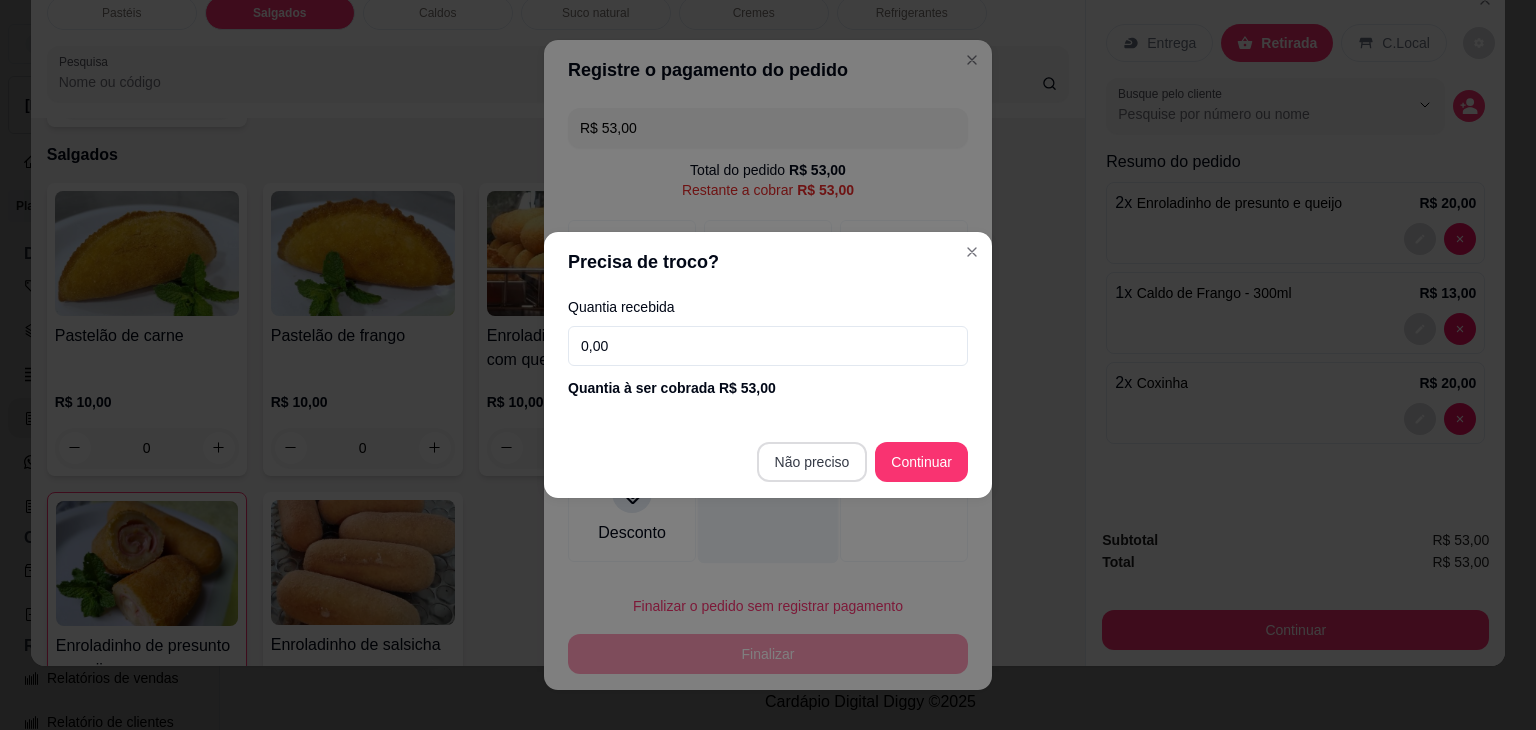 type on "R$ 0,00" 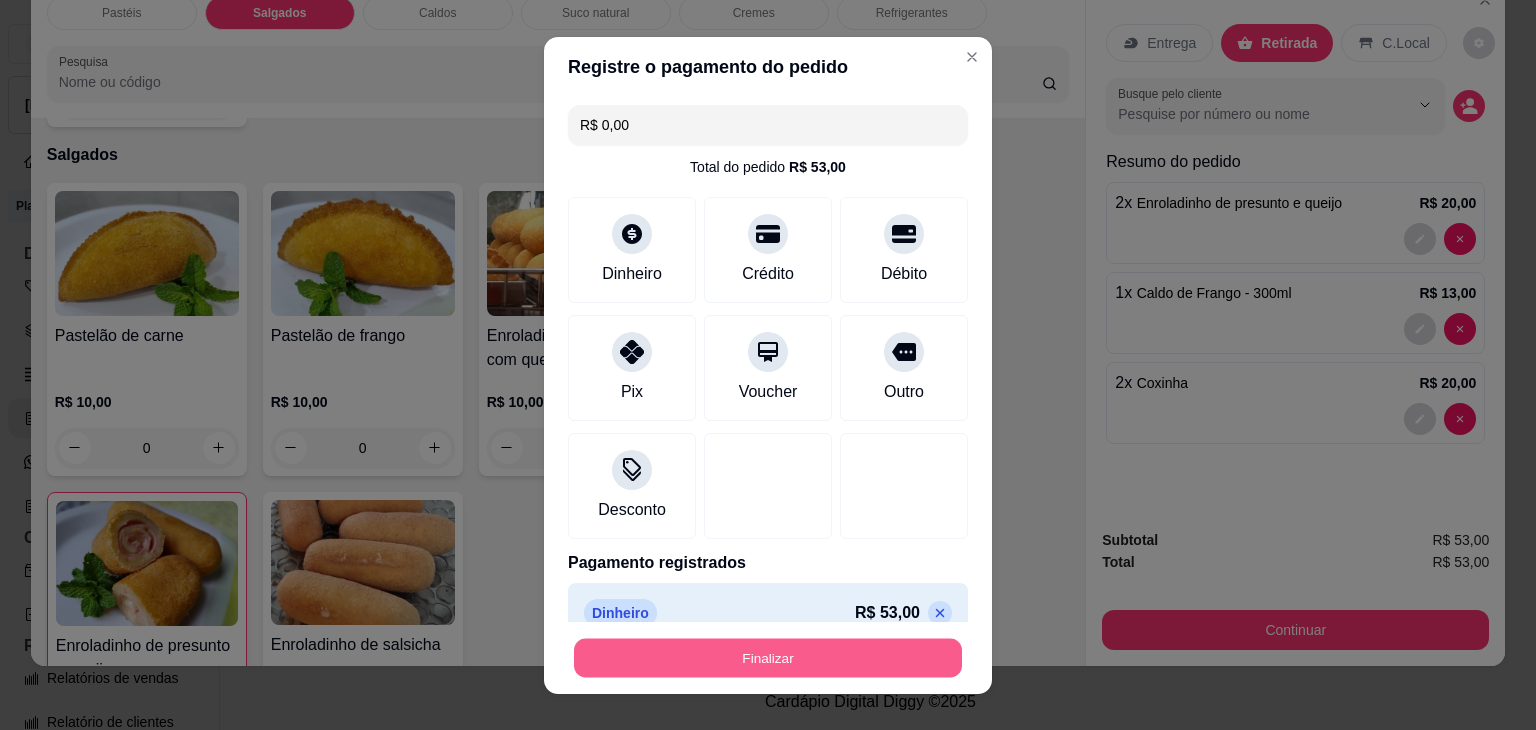 click on "Finalizar" at bounding box center [768, 657] 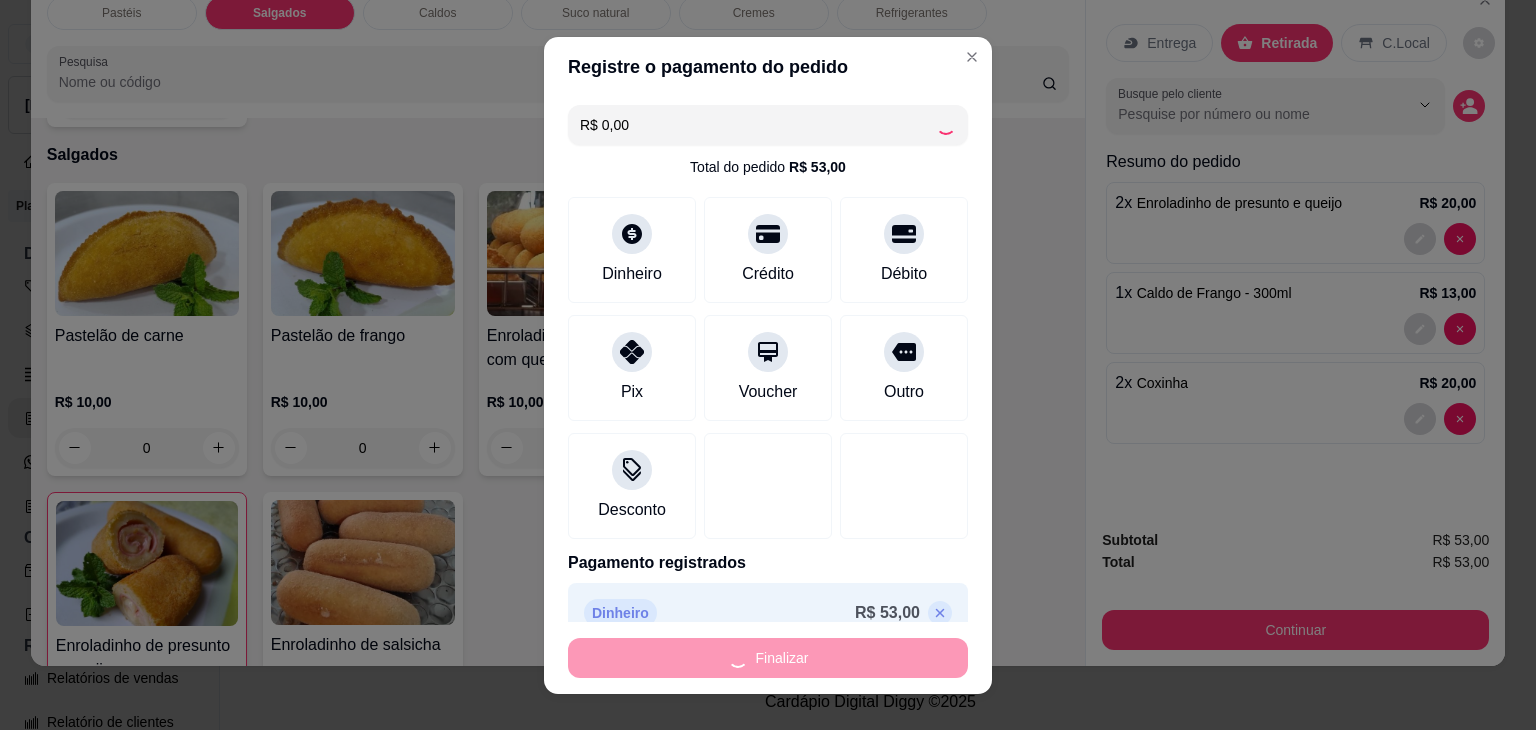 type on "0" 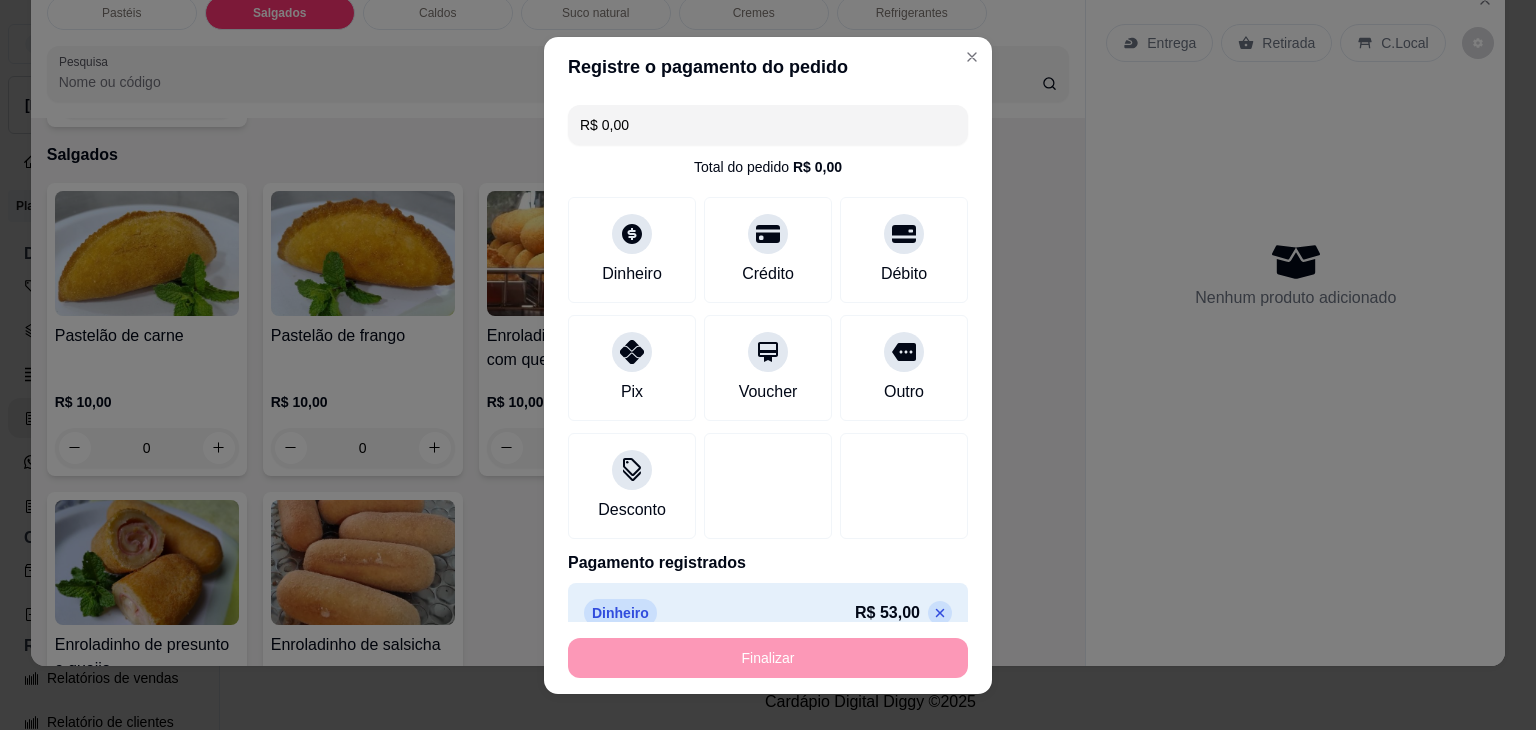 type on "-R$ 53,00" 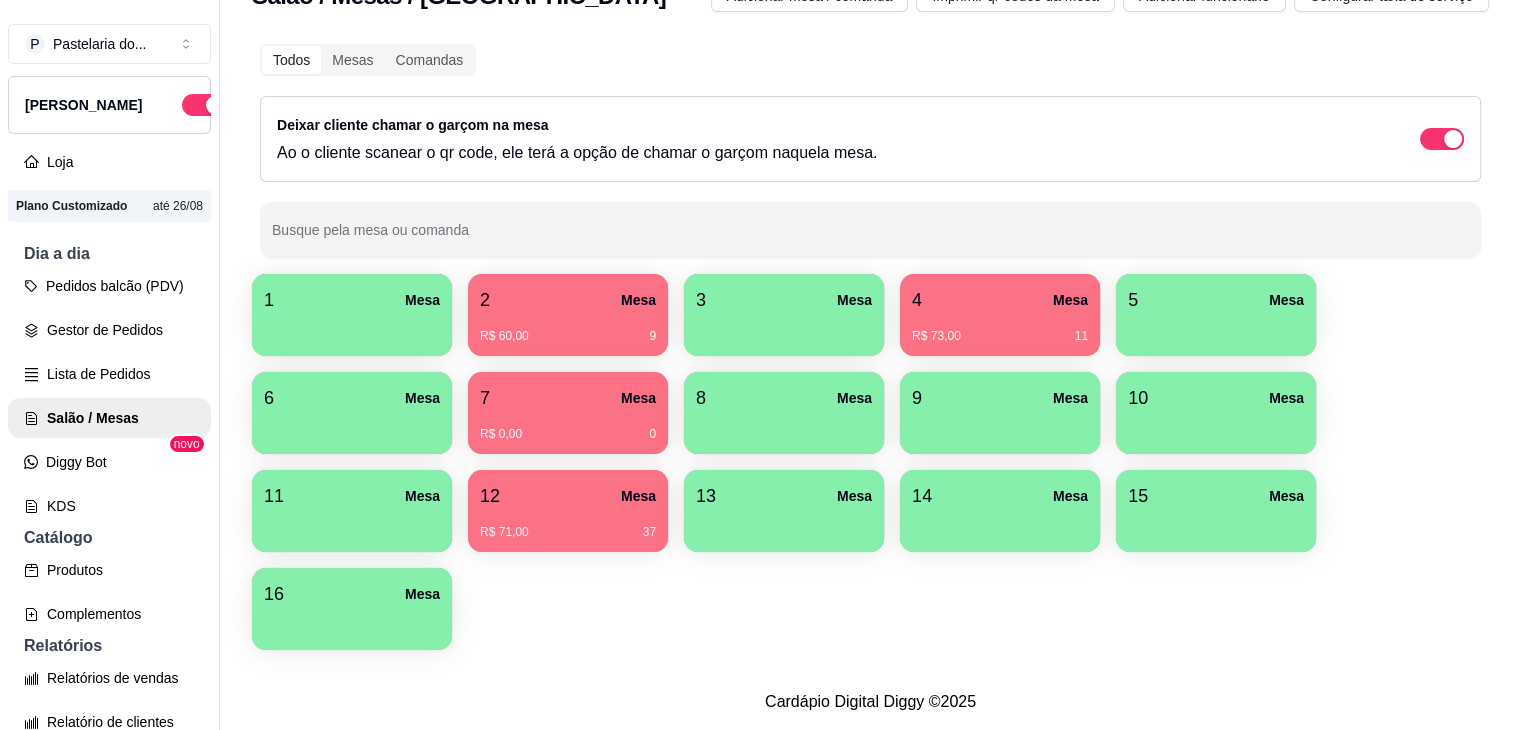 click on "1 Mesa 2 Mesa R$ 60,00 9 3 Mesa 4 Mesa R$ 73,00 11 5 Mesa 6 Mesa 7 Mesa R$ 0,00 0 8 Mesa 9 Mesa 10 [GEOGRAPHIC_DATA]$ 71,00 37 13 [GEOGRAPHIC_DATA] 15 [GEOGRAPHIC_DATA]" at bounding box center (870, 462) 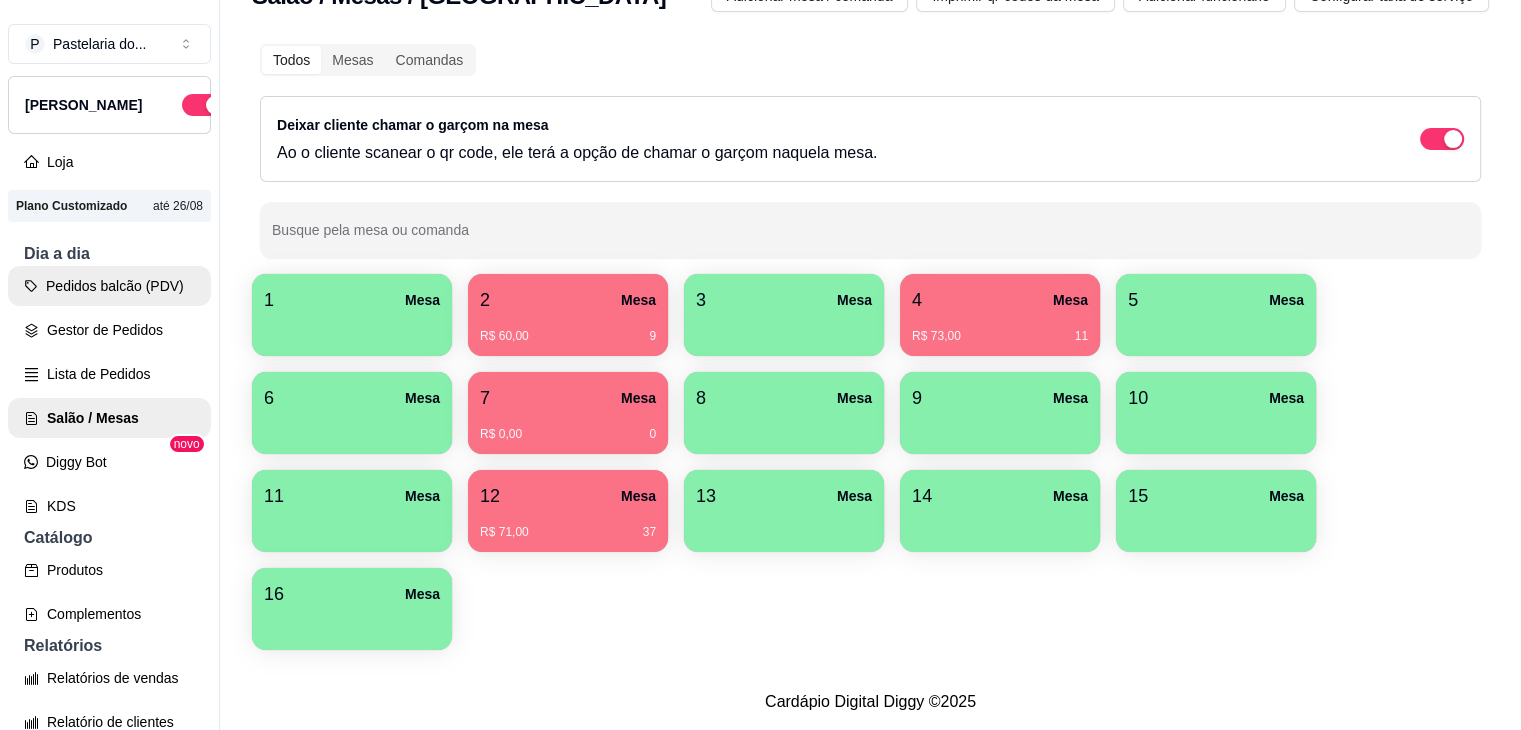 click on "Pedidos balcão (PDV)" at bounding box center (109, 286) 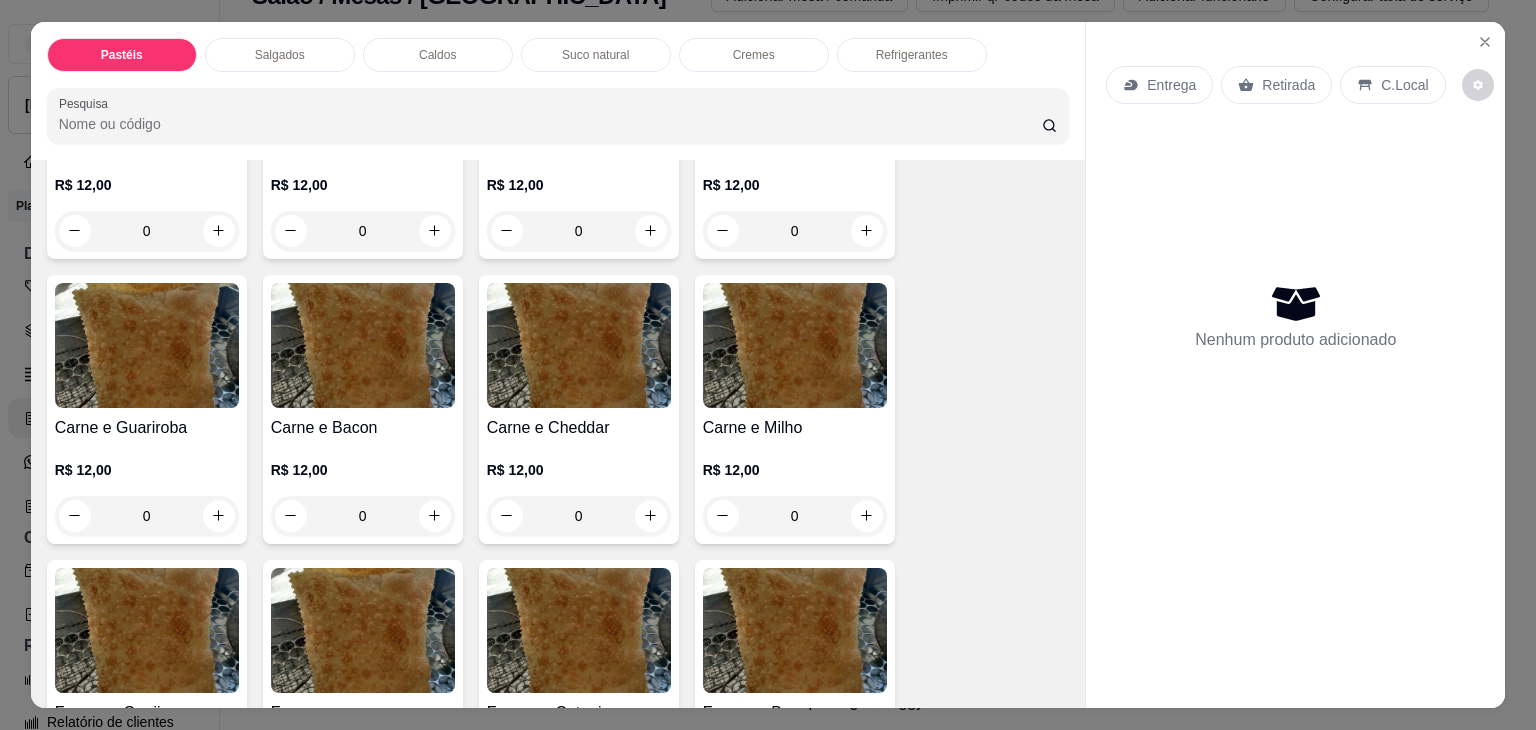 scroll, scrollTop: 400, scrollLeft: 0, axis: vertical 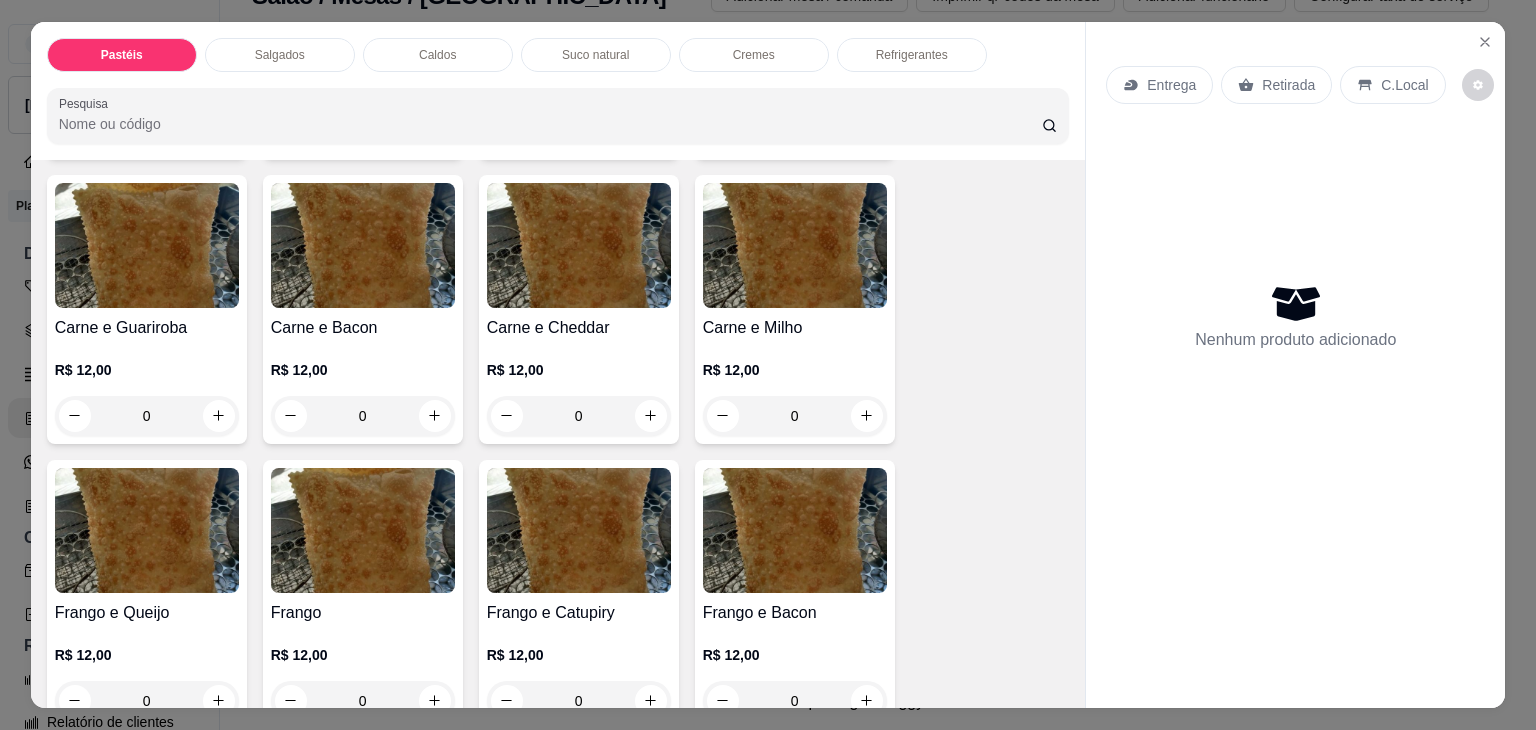 click on "0" at bounding box center [579, 416] 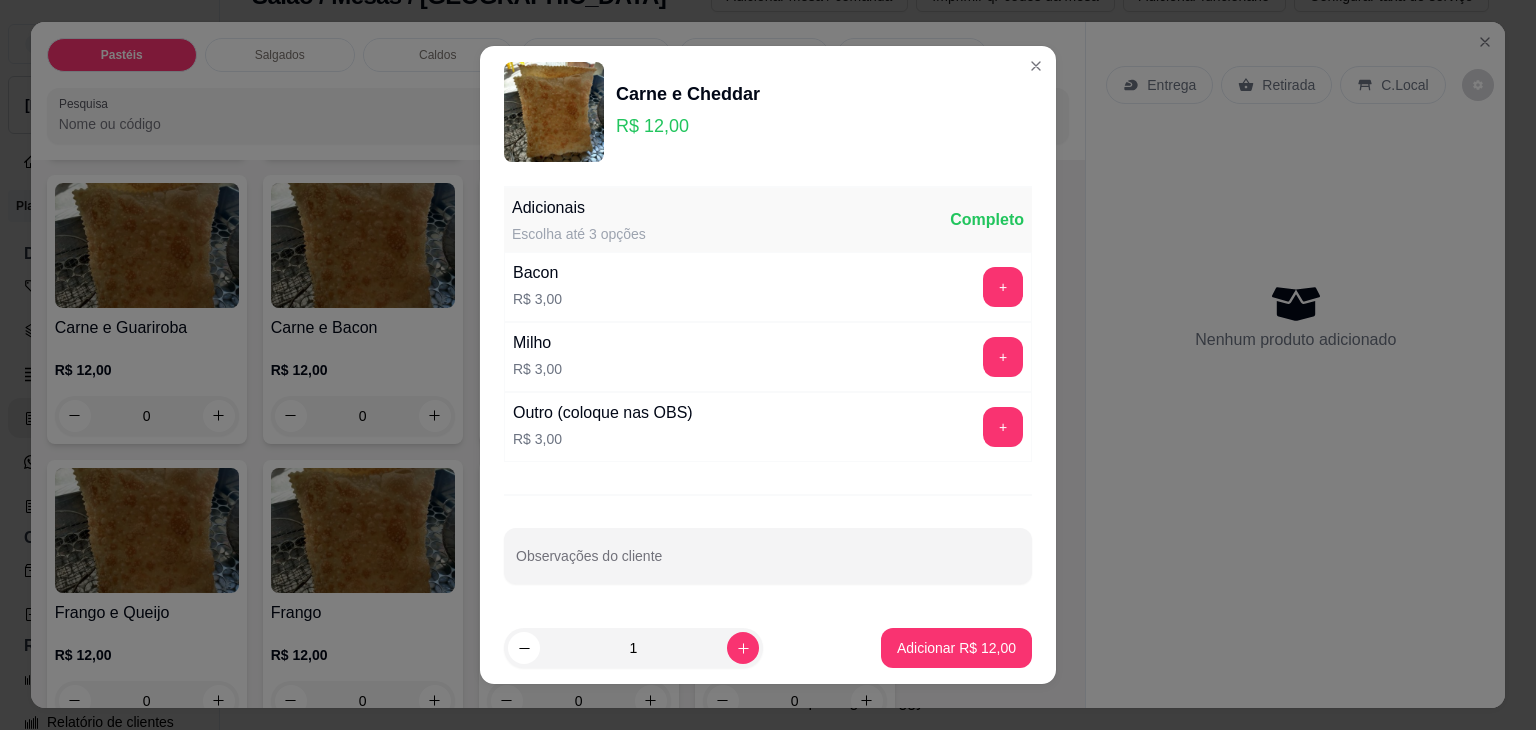 click on "Adicionar   R$ 12,00" at bounding box center (956, 648) 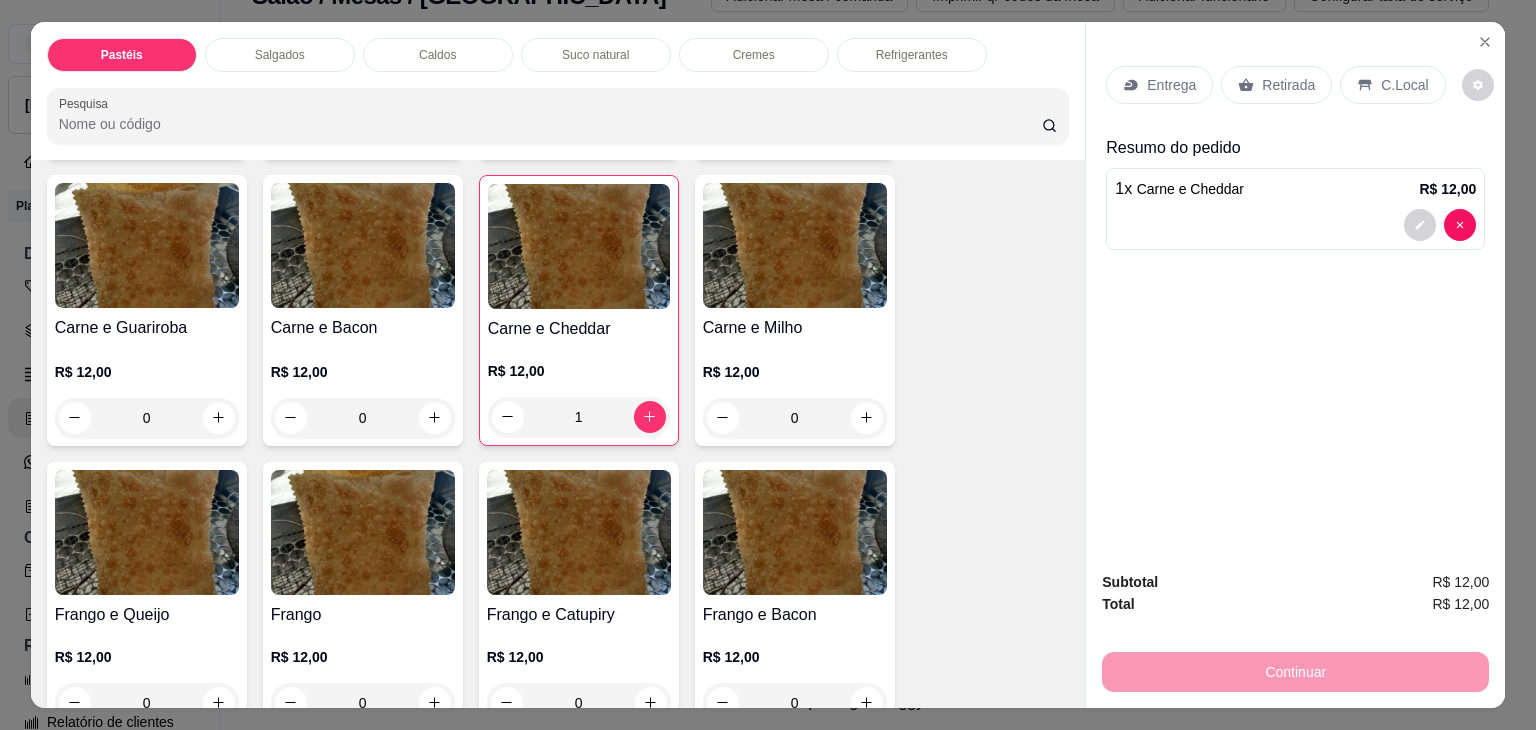 type on "1" 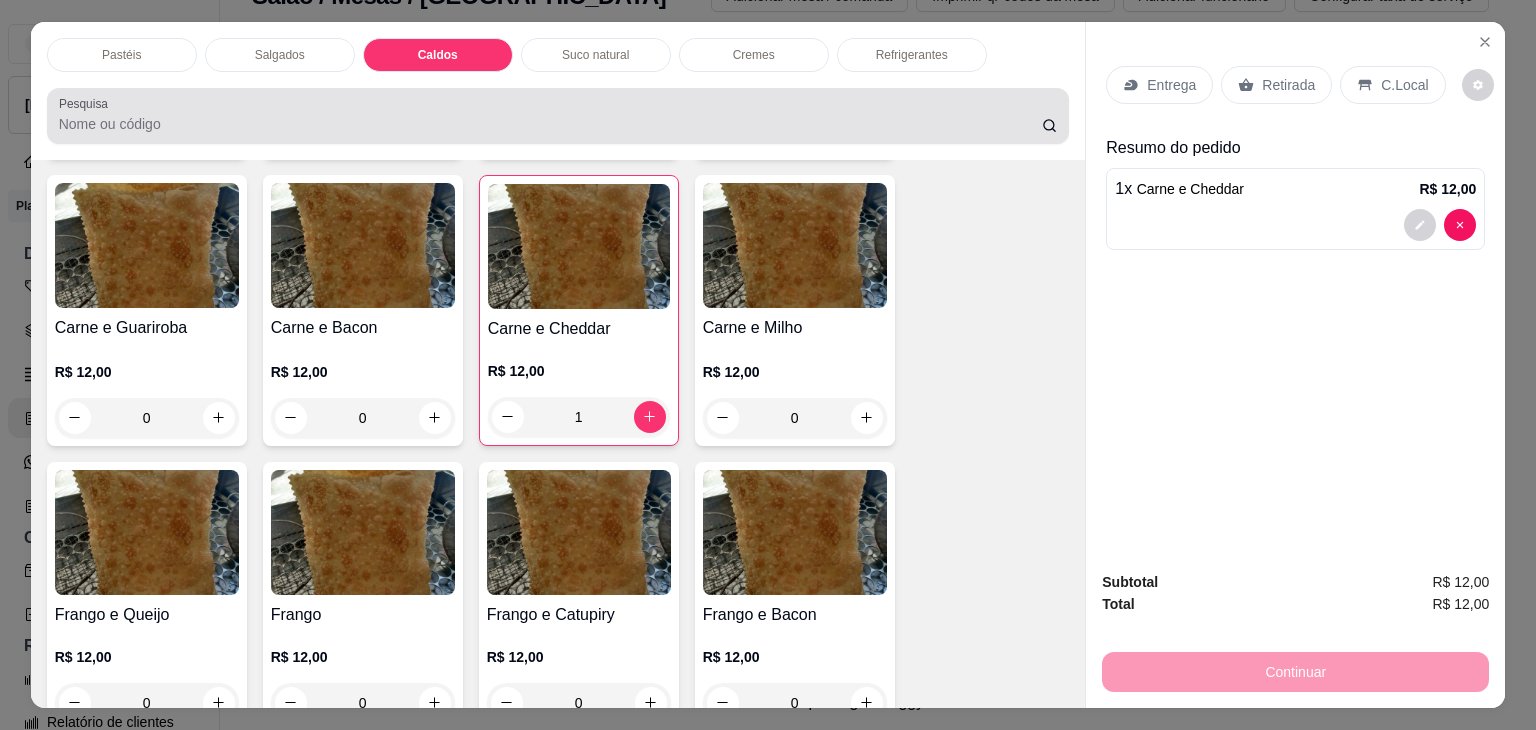 scroll, scrollTop: 2784, scrollLeft: 0, axis: vertical 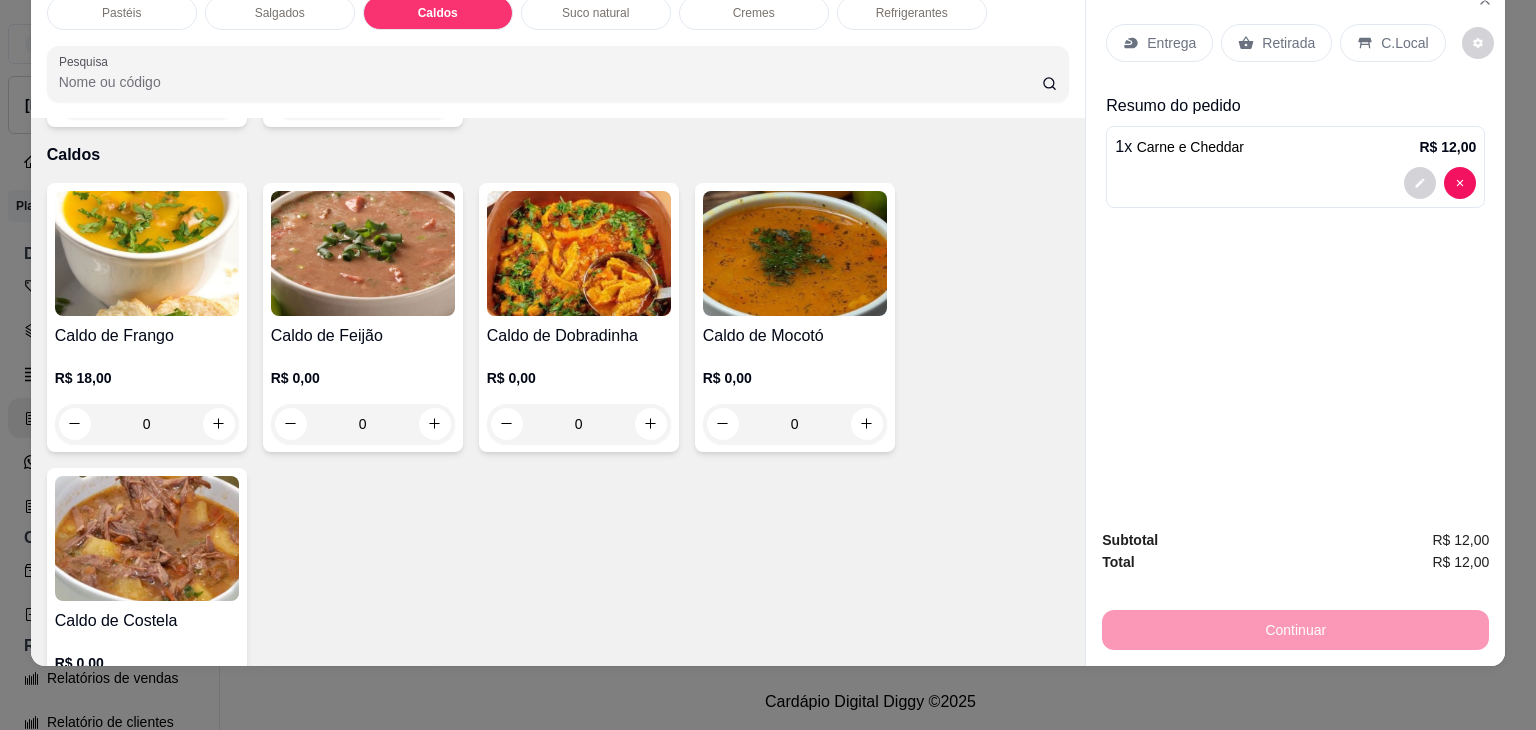 click on "0" at bounding box center [147, 424] 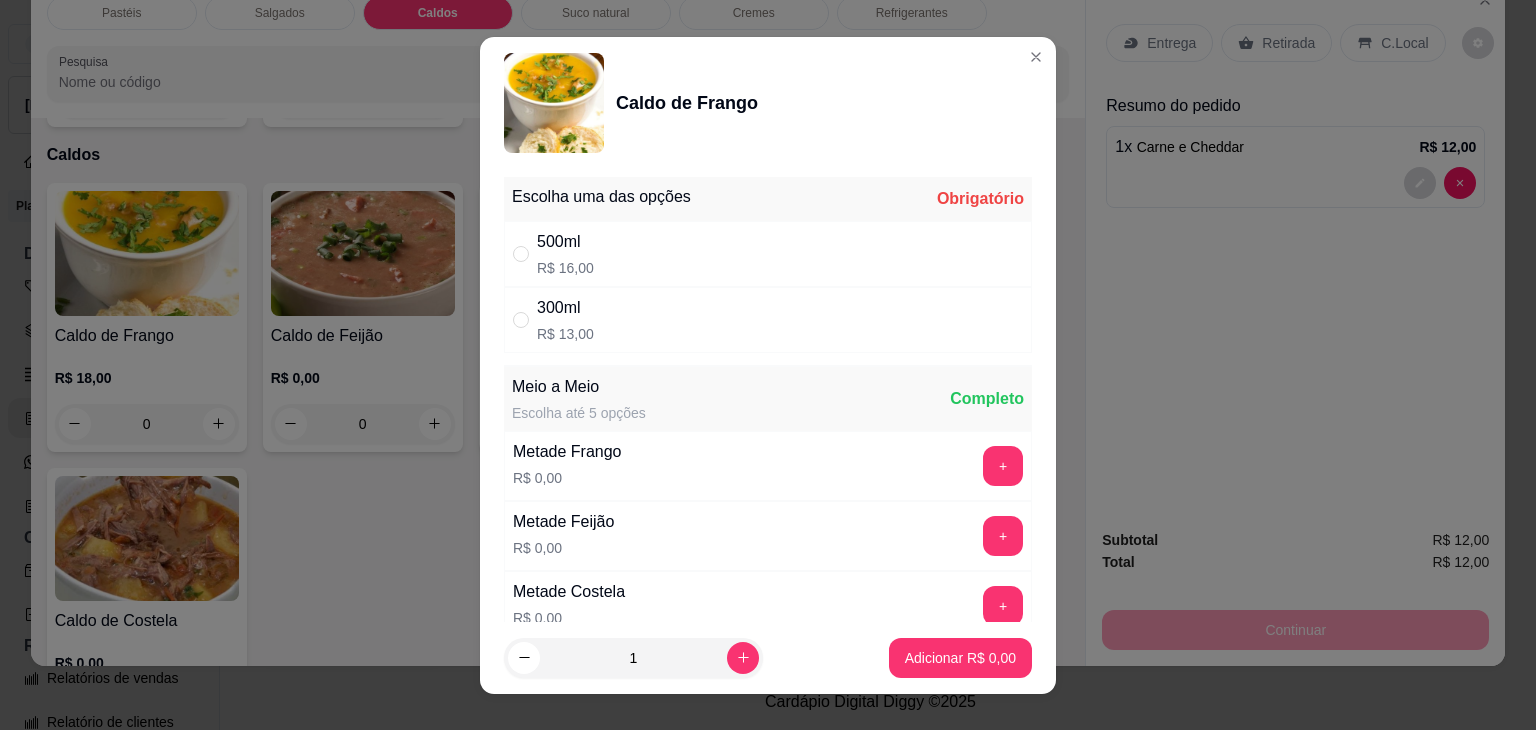 click on "R$ 13,00" at bounding box center [565, 334] 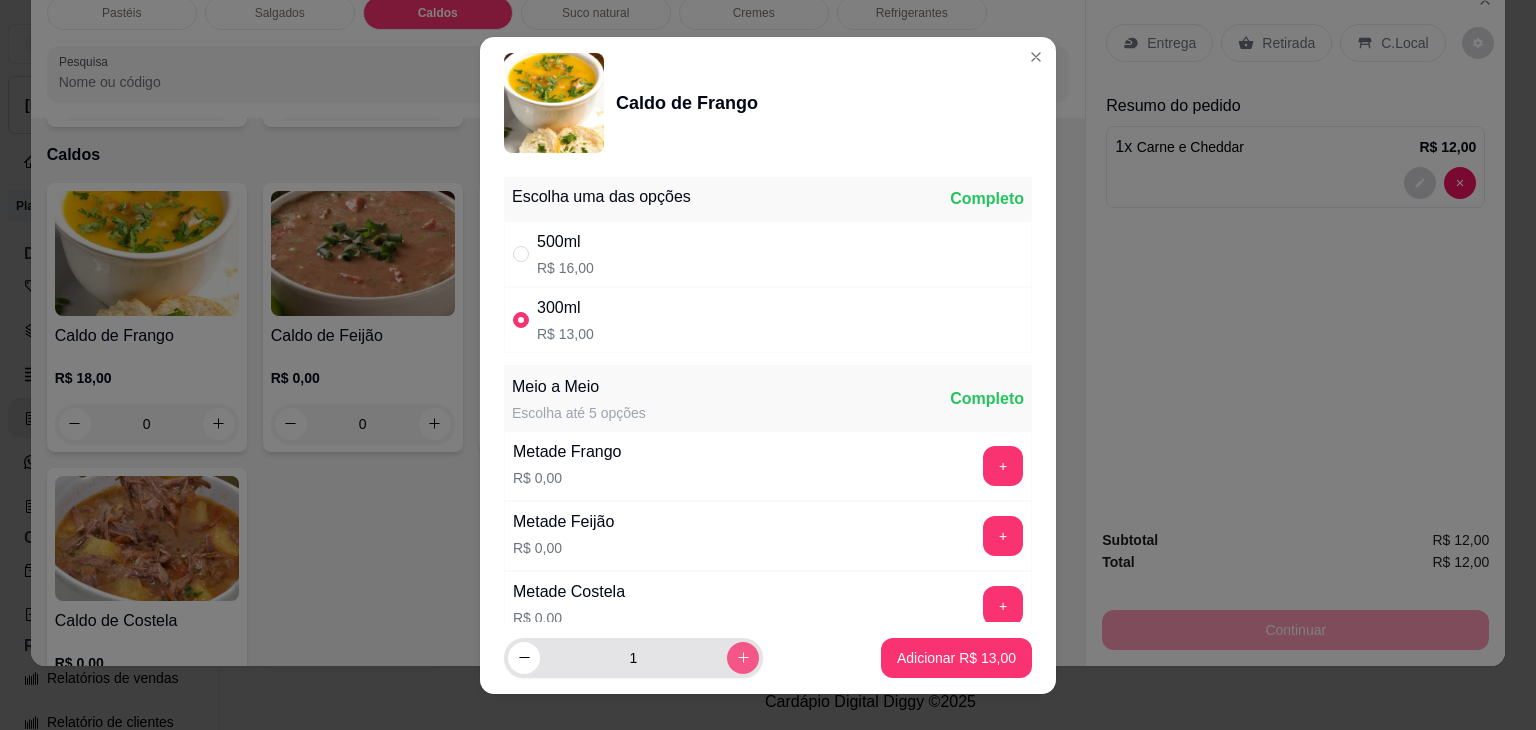 click 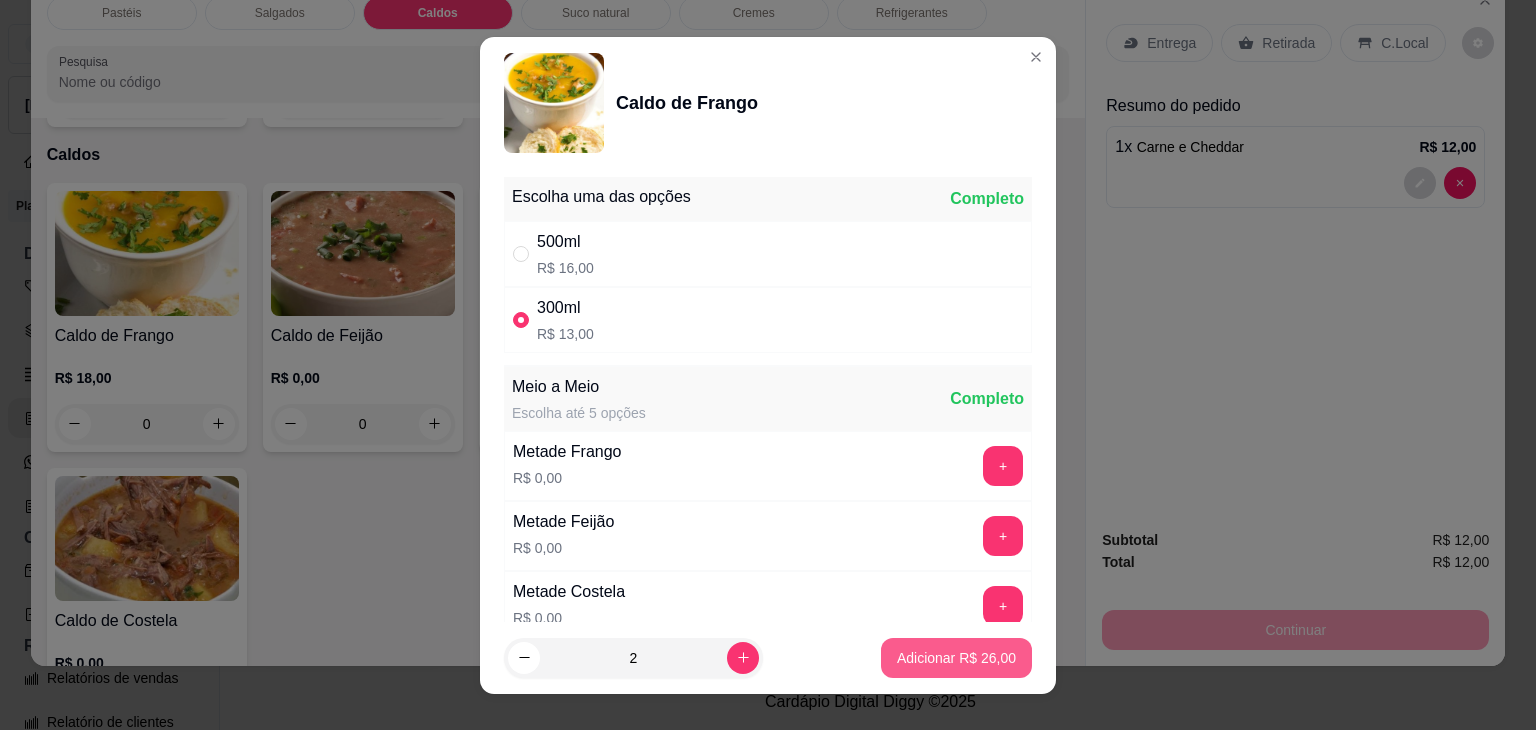 click on "Adicionar   R$ 26,00" at bounding box center (956, 658) 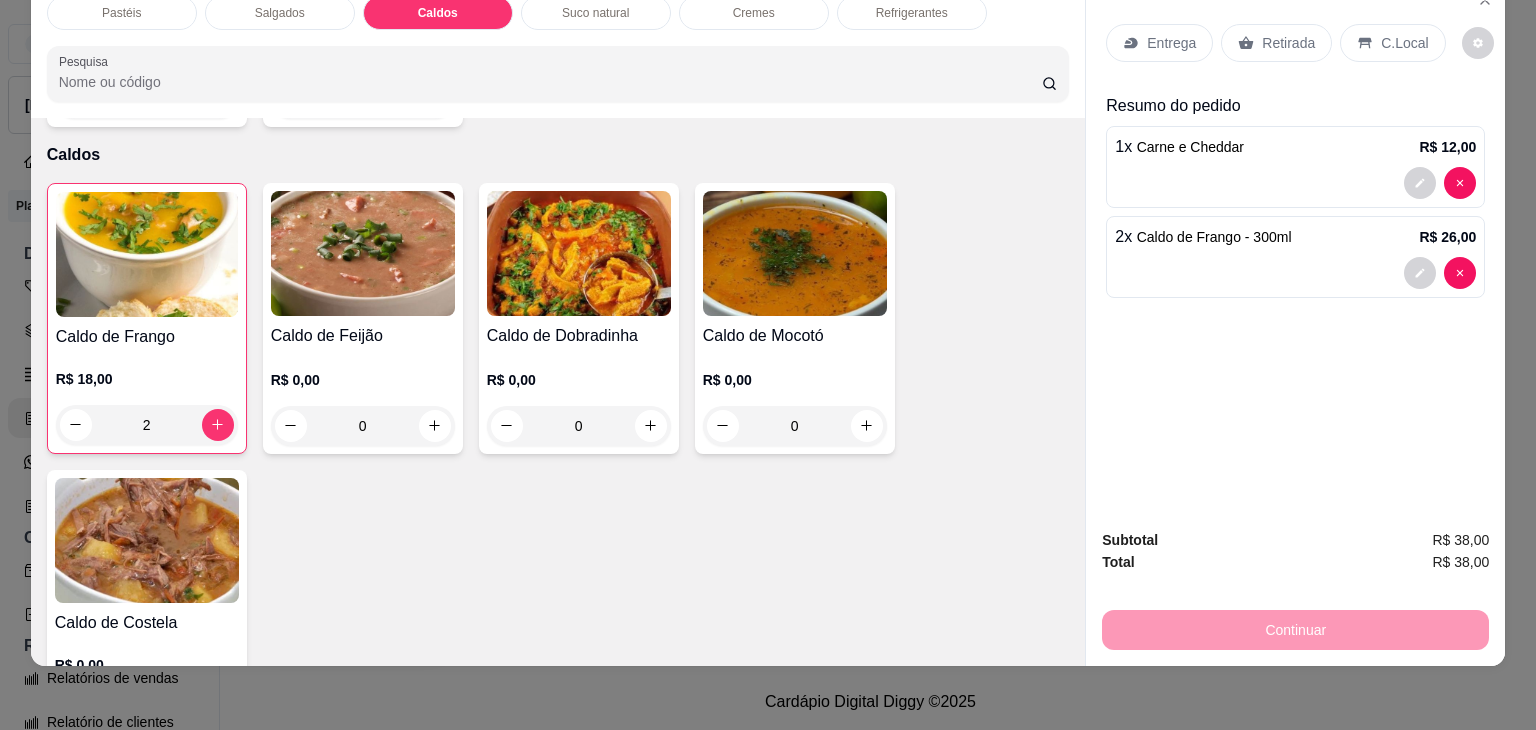 click on "Retirada" at bounding box center (1288, 43) 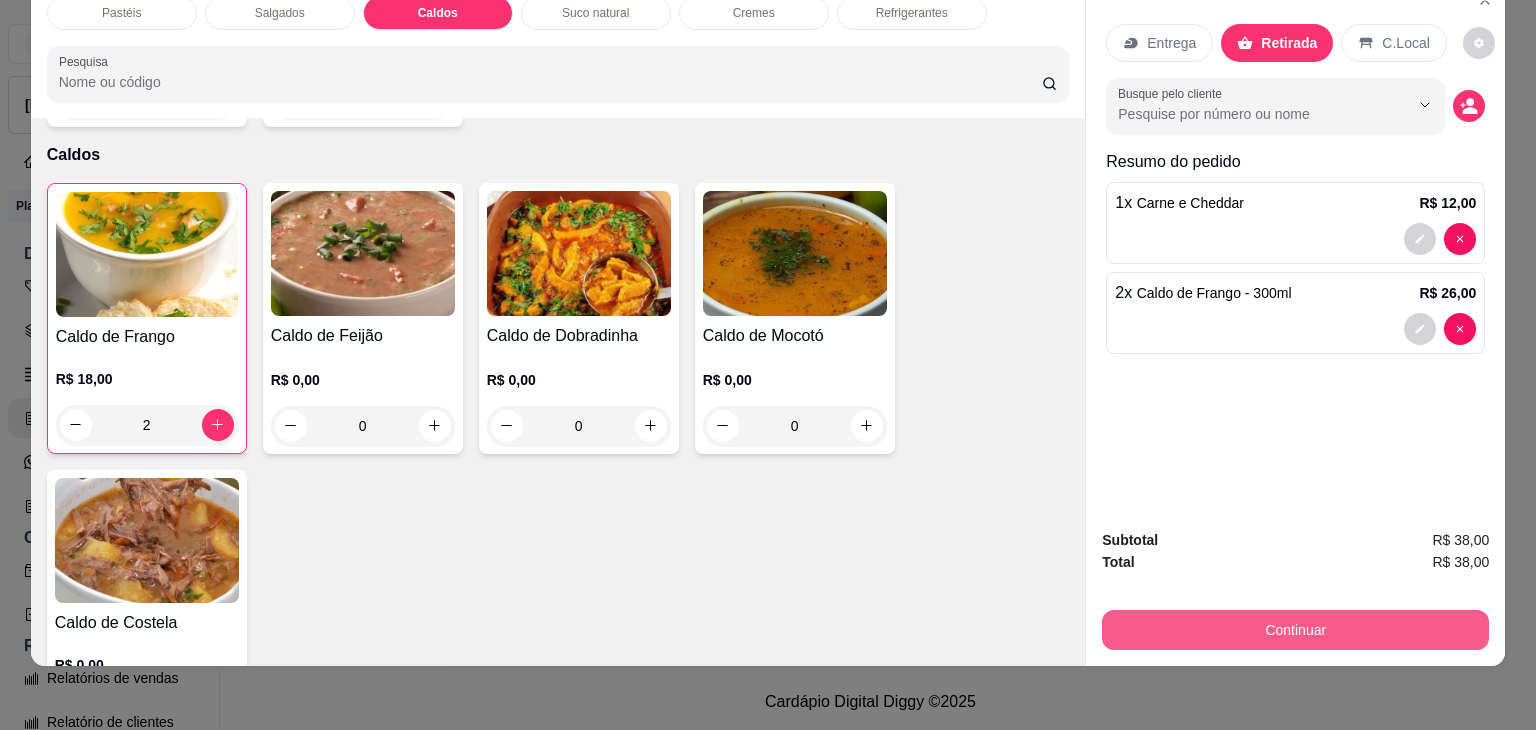 click on "Continuar" at bounding box center (1295, 630) 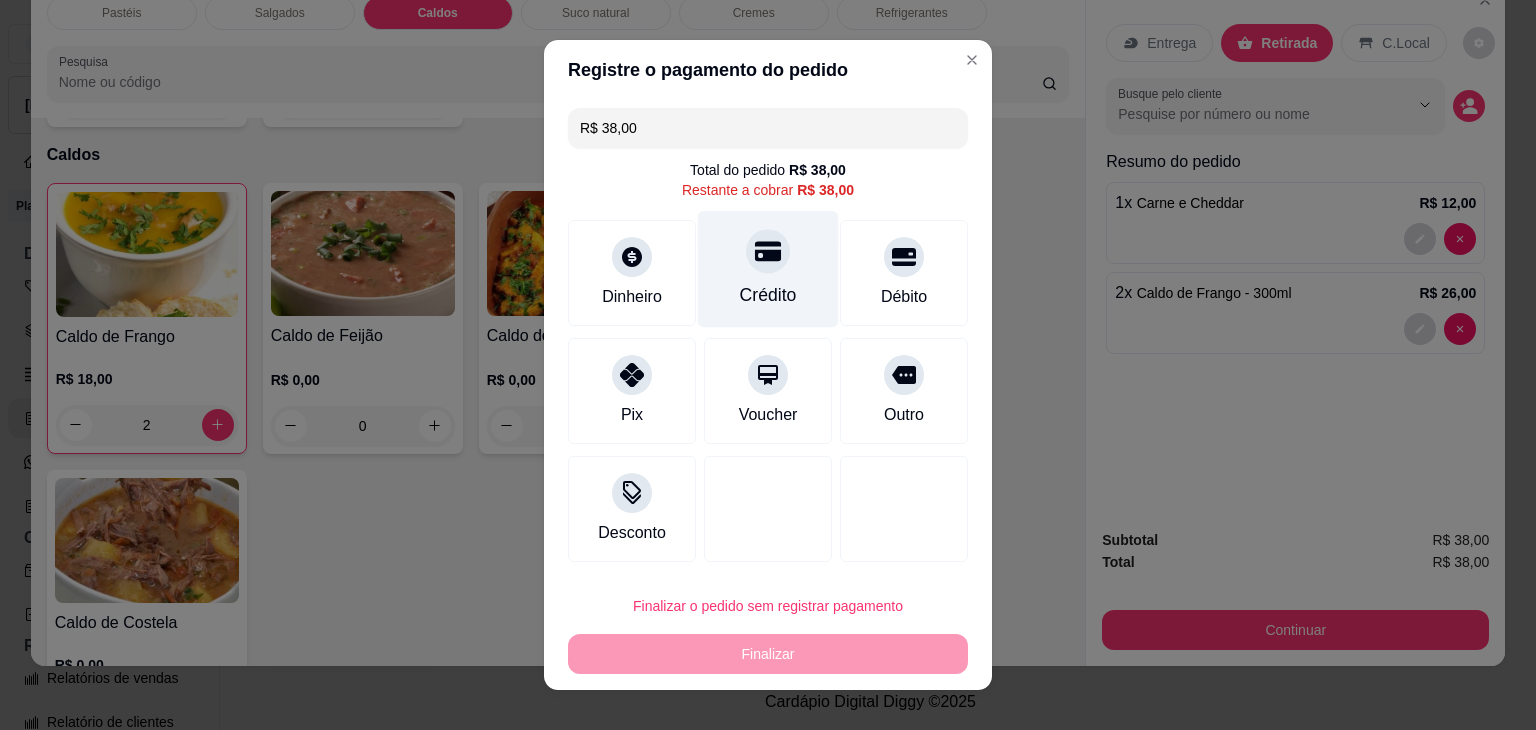 click 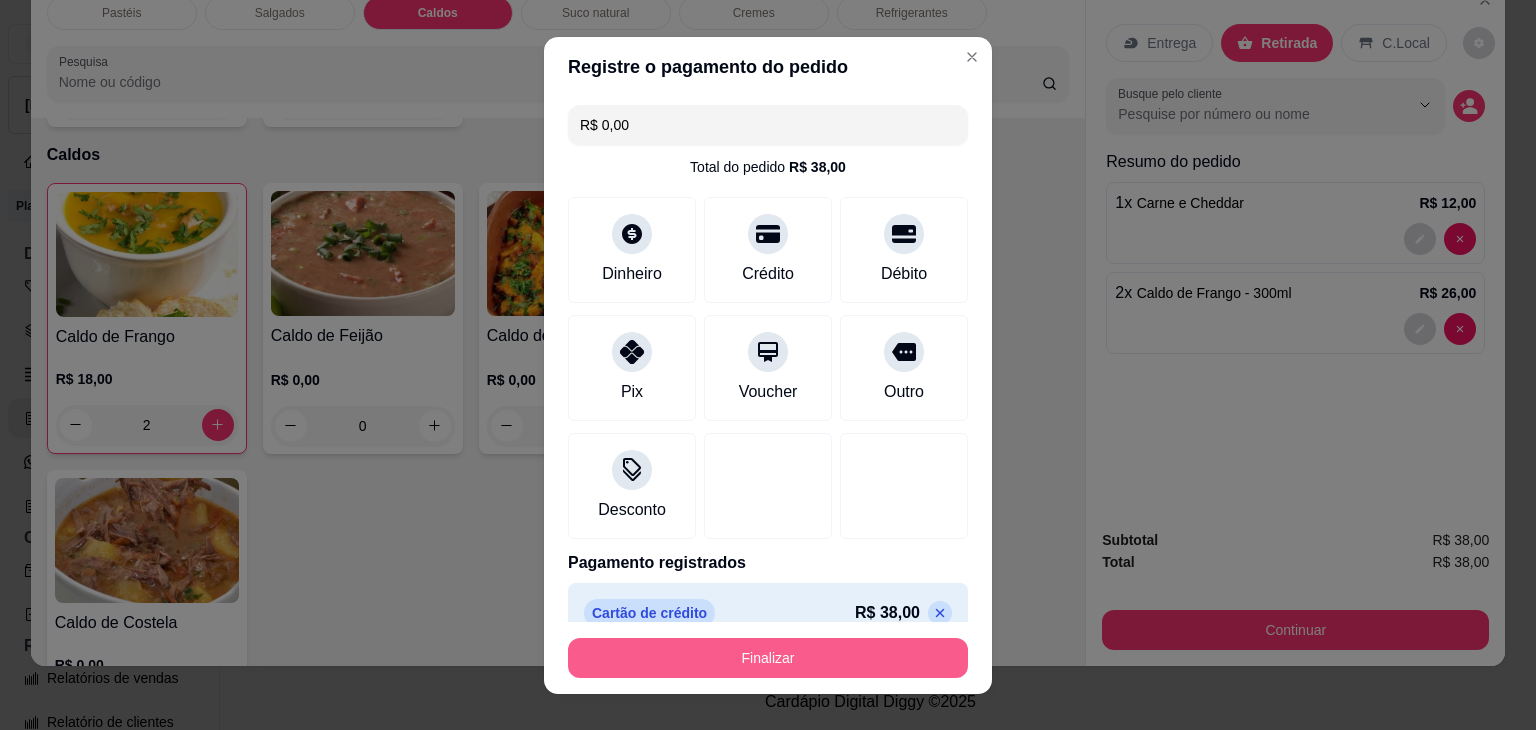 click on "Finalizar" at bounding box center [768, 658] 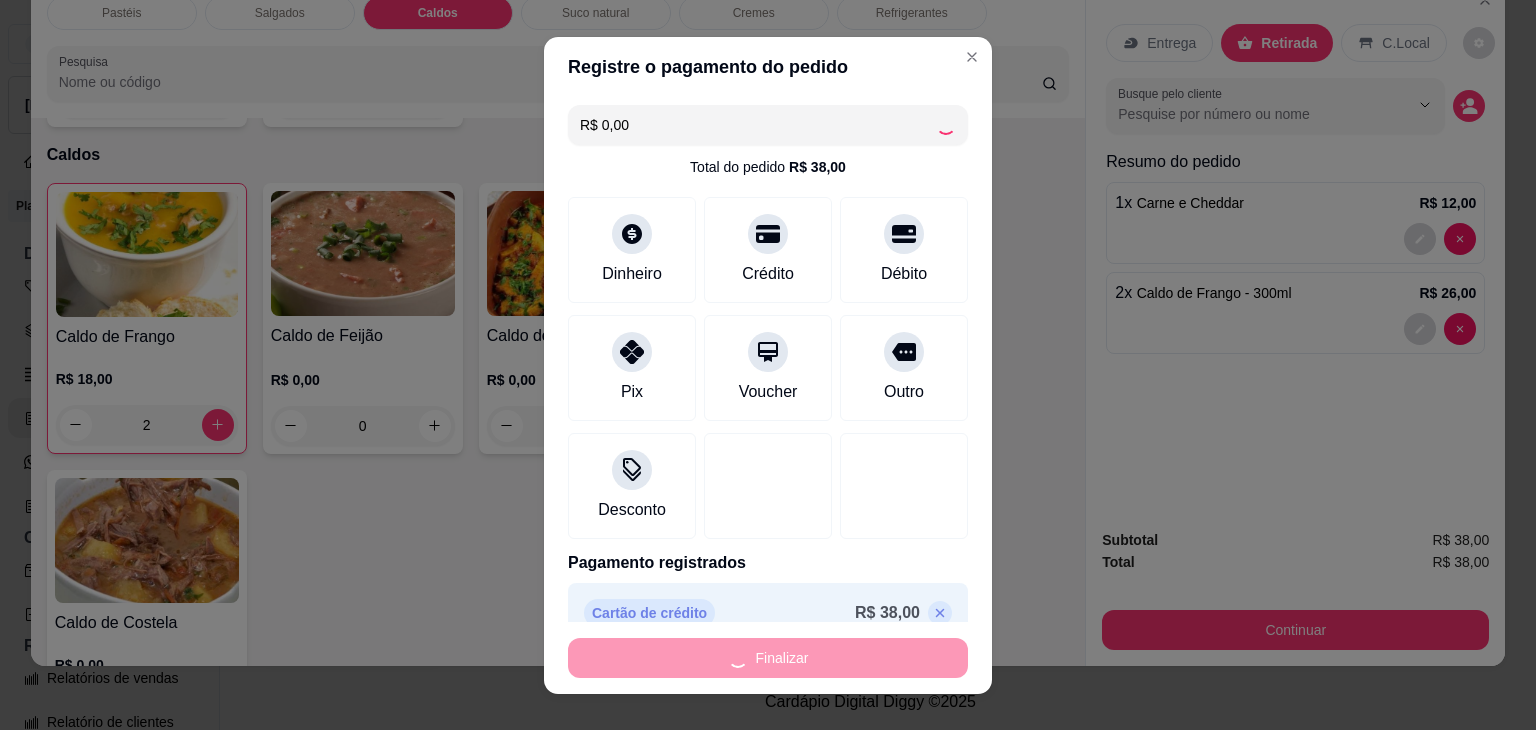 type on "0" 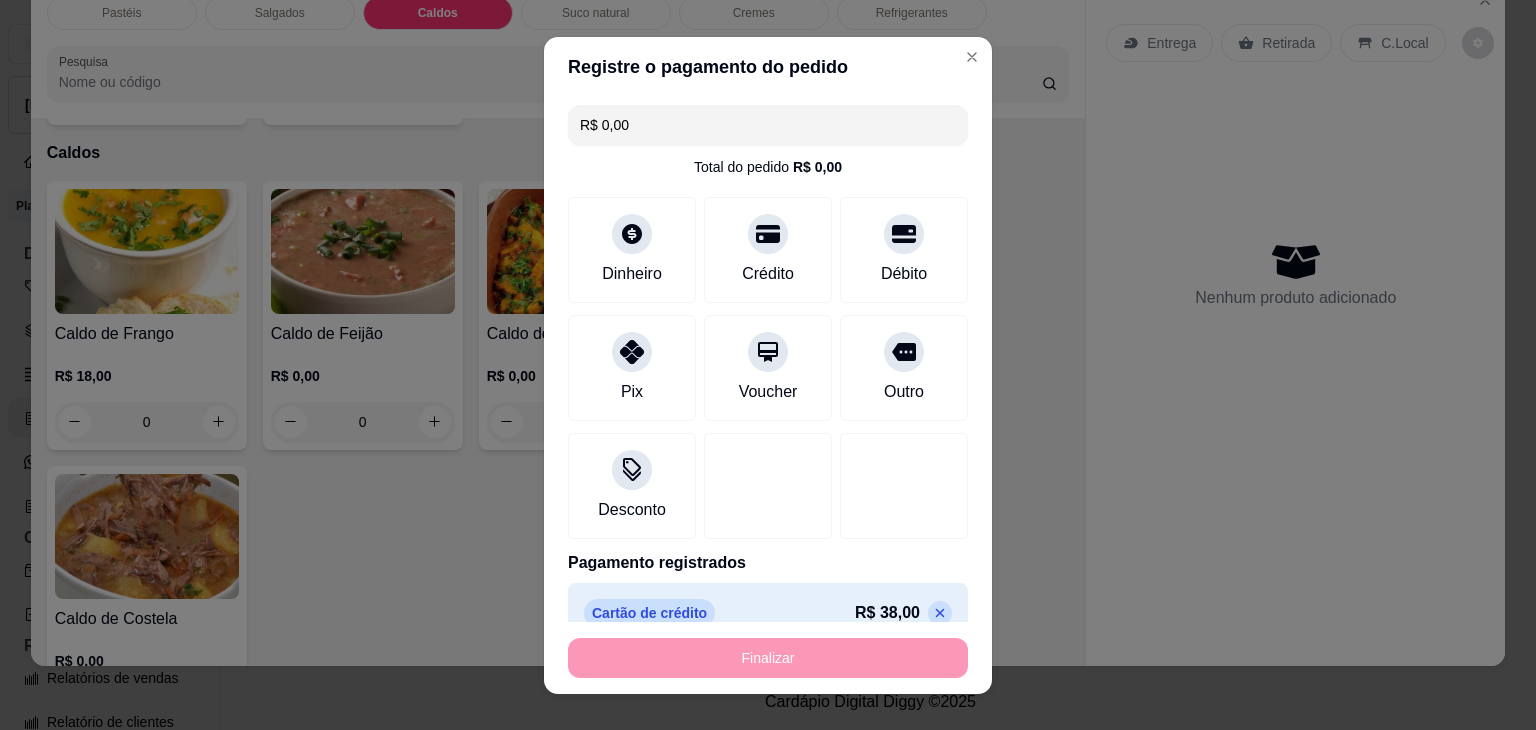 type on "-R$ 38,00" 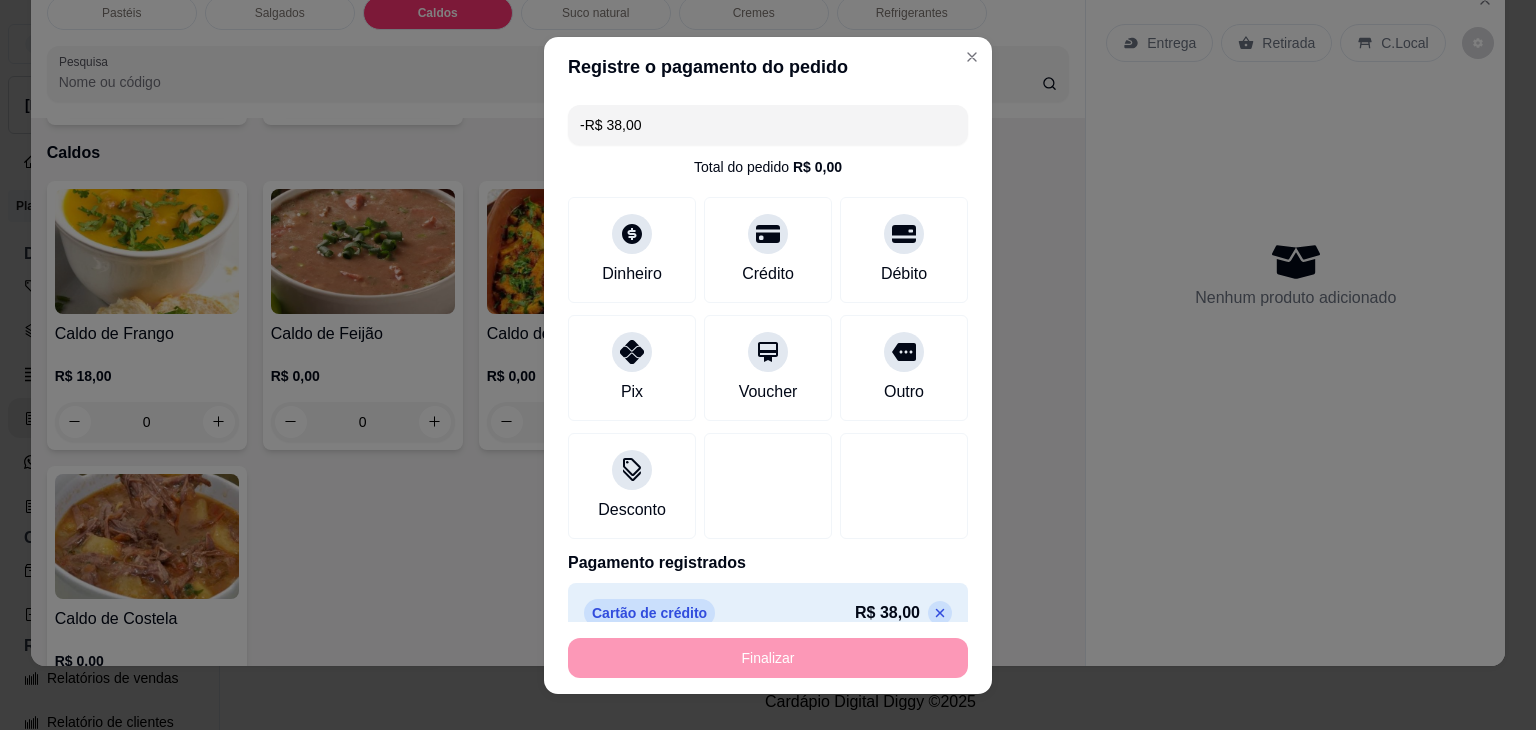scroll, scrollTop: 2782, scrollLeft: 0, axis: vertical 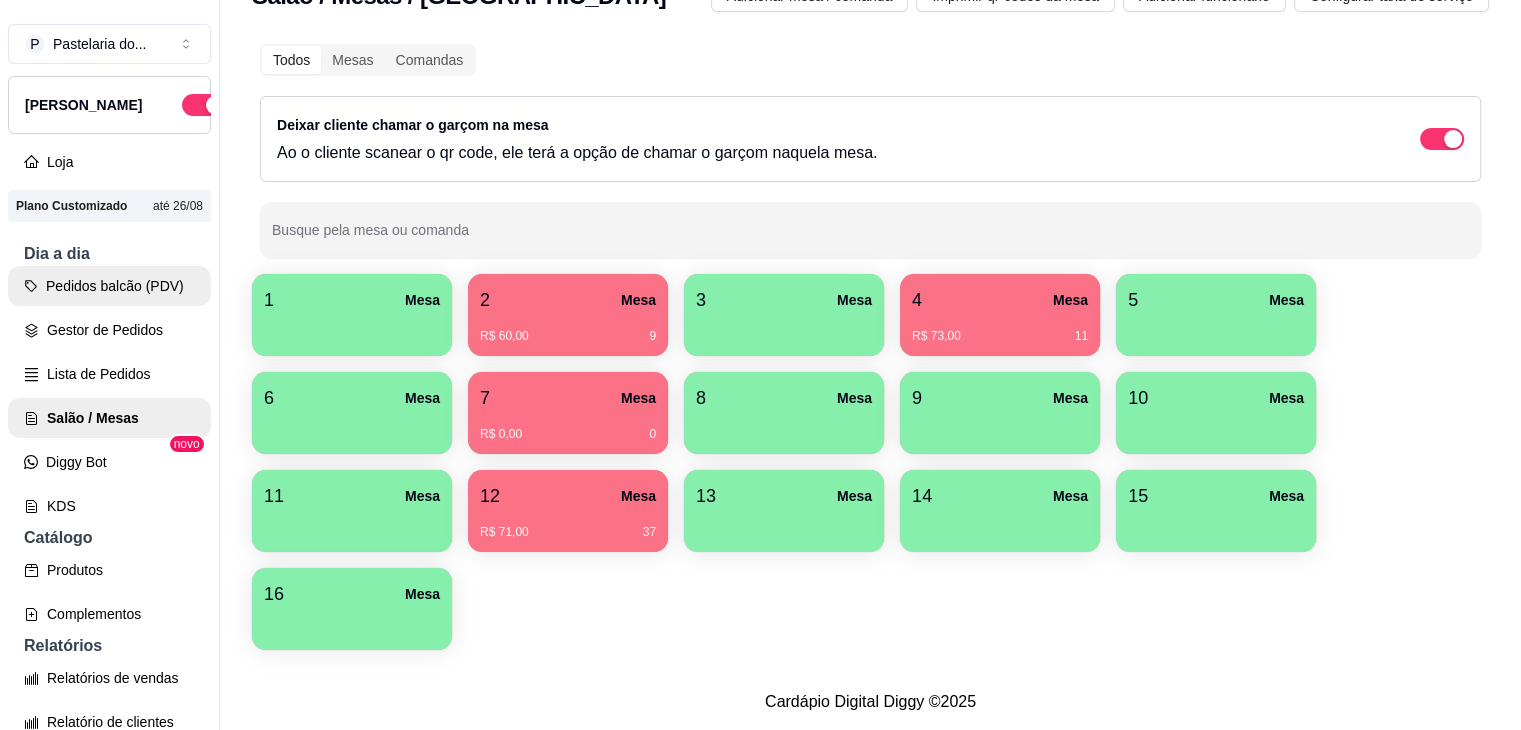 click on "Pedidos balcão (PDV)" at bounding box center (109, 286) 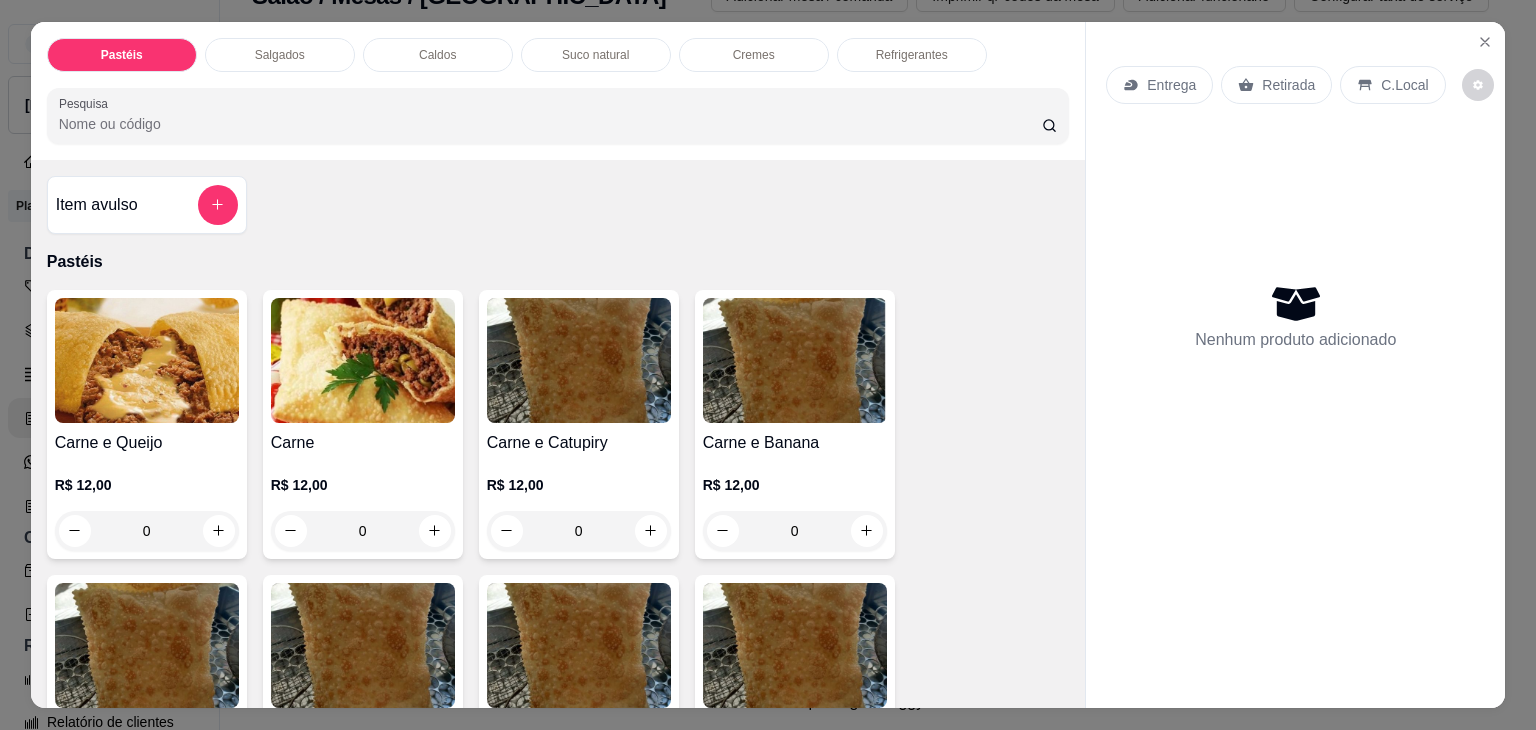 click on "0" at bounding box center [147, 531] 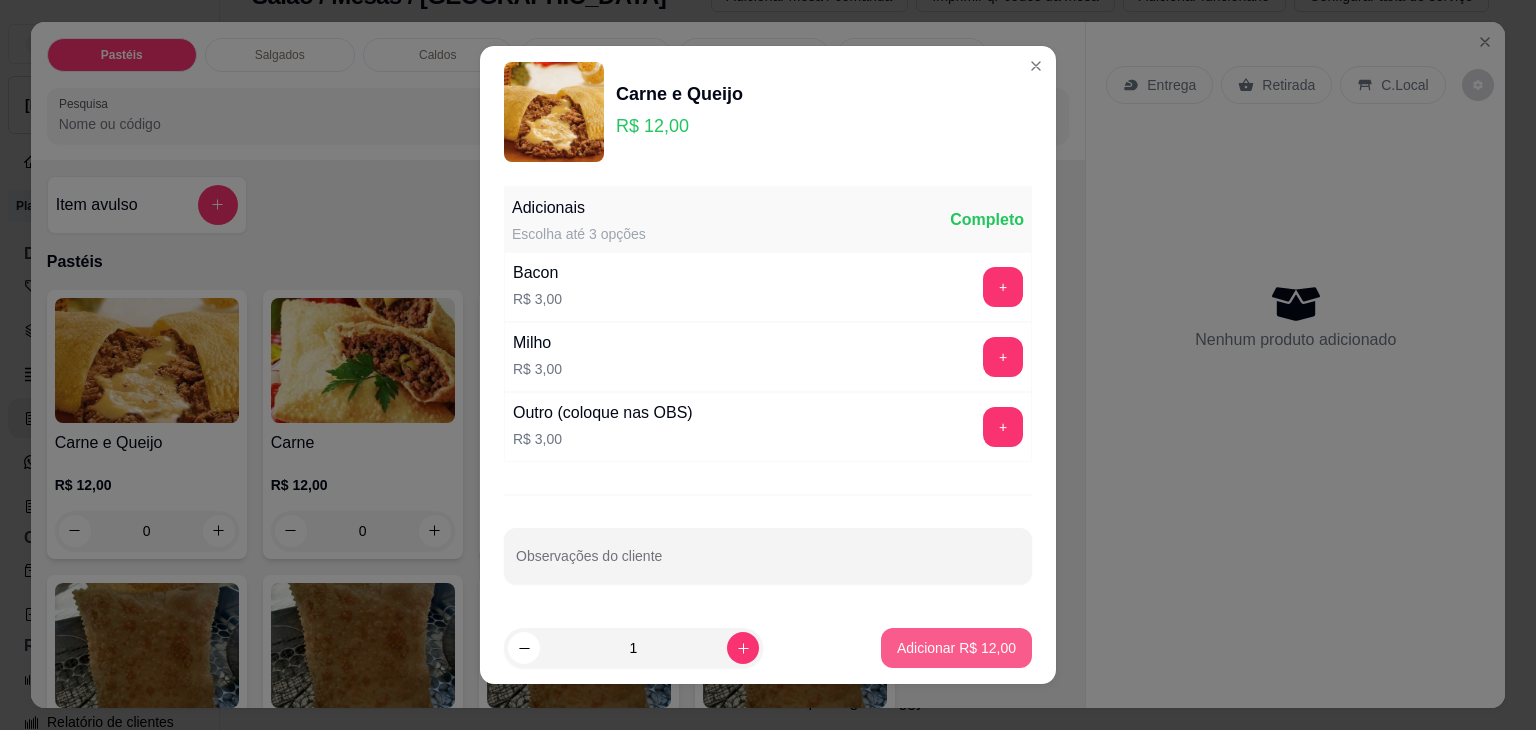 click on "Adicionar   R$ 12,00" at bounding box center [956, 648] 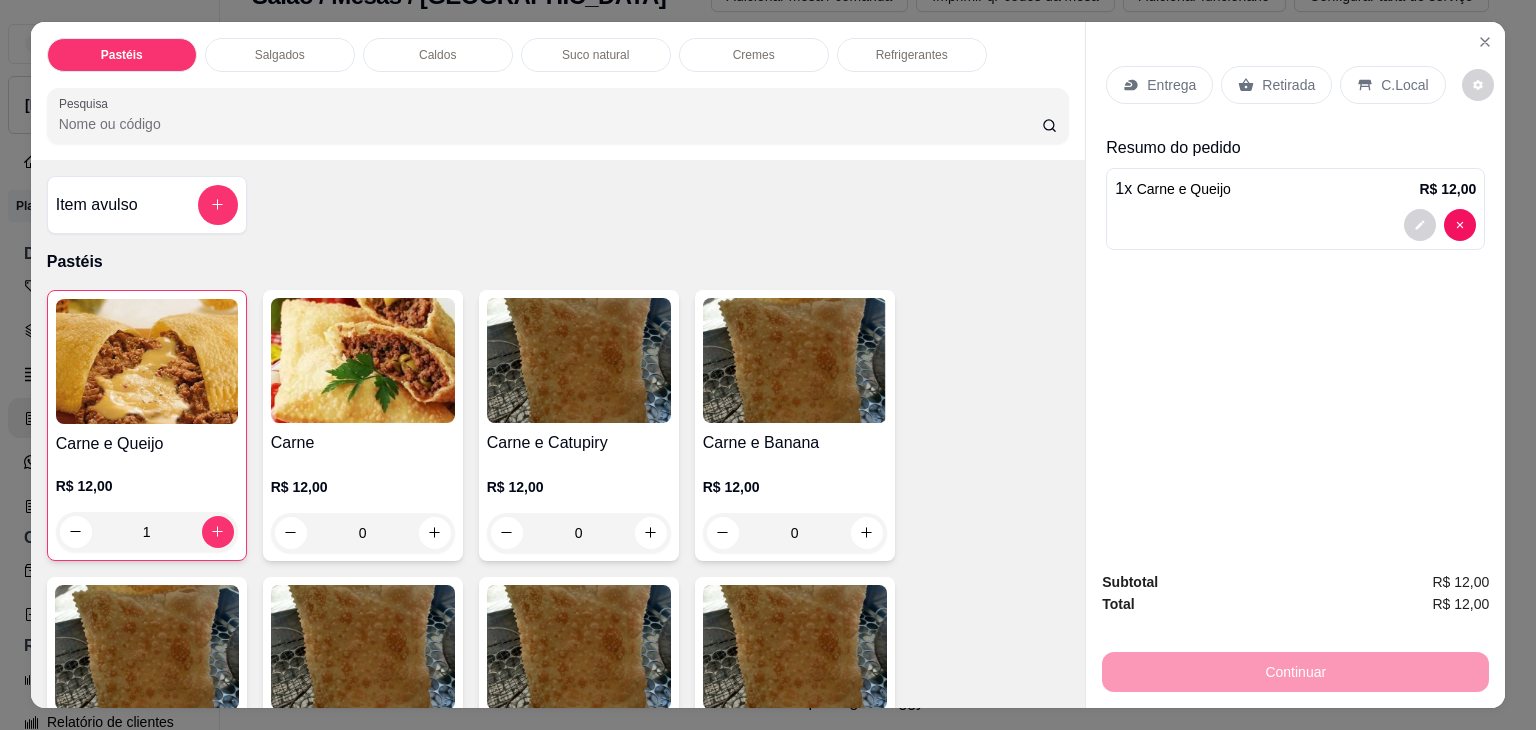 click on "1" at bounding box center [147, 532] 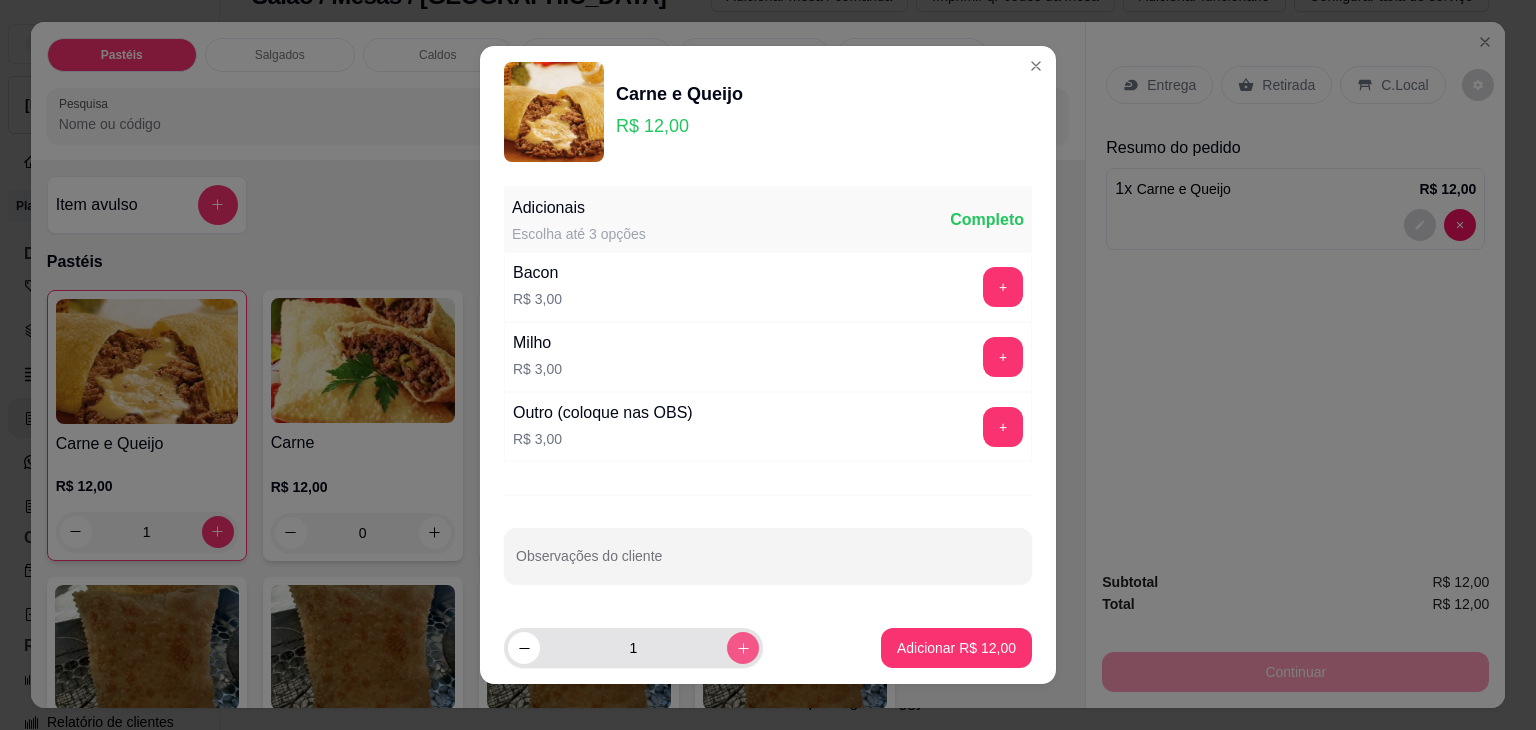 click 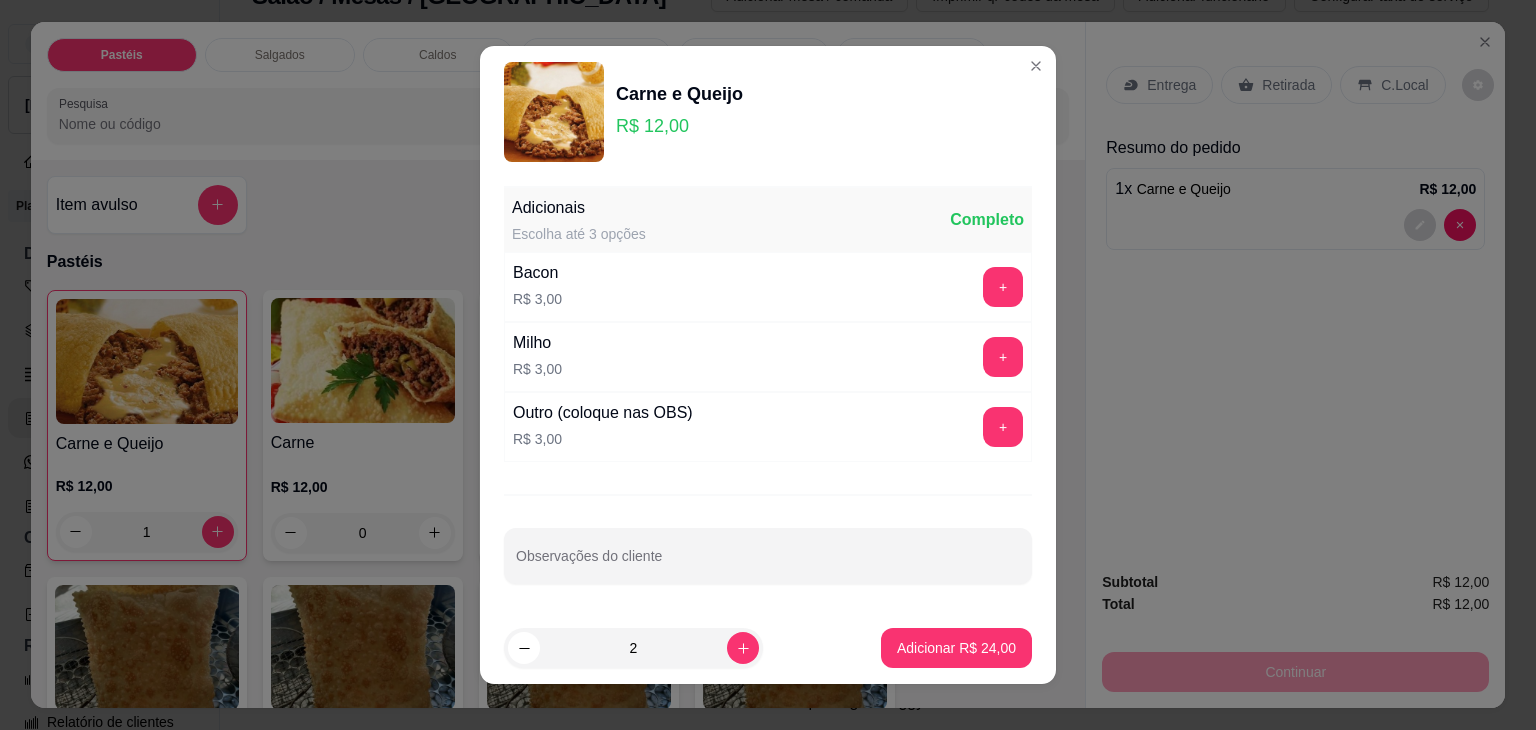 click on "2 Adicionar   R$ 24,00" at bounding box center [768, 648] 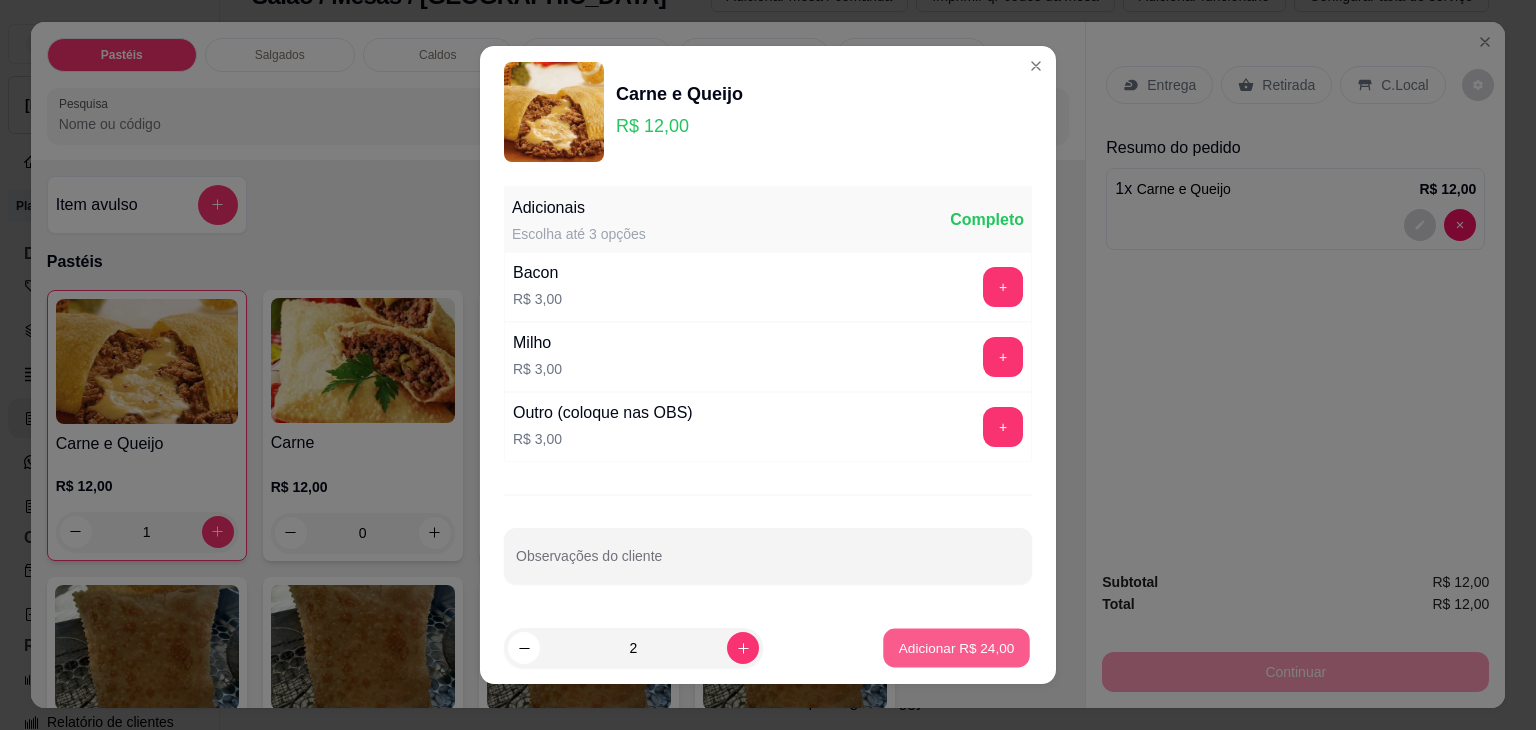 click on "Adicionar   R$ 24,00" at bounding box center (957, 647) 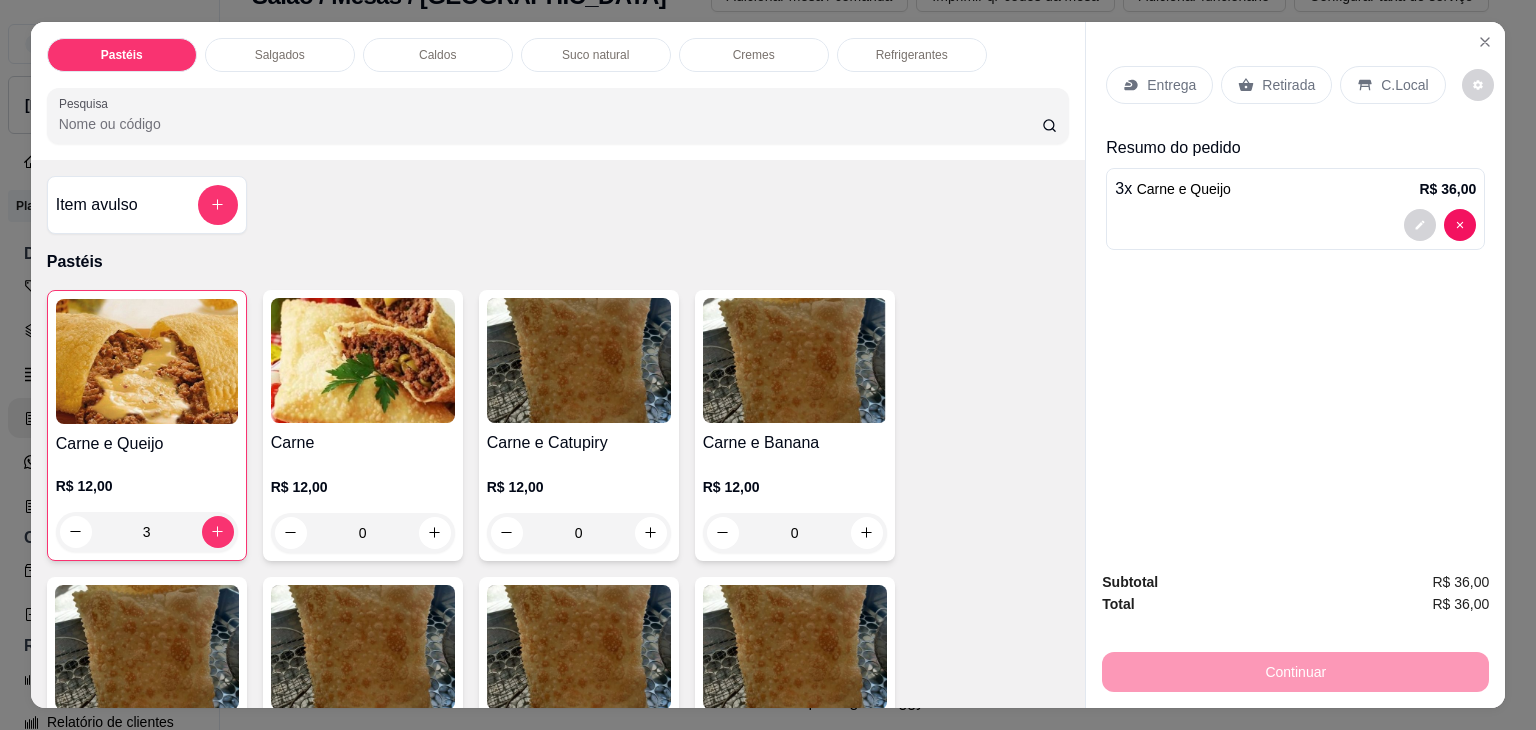 click on "3" at bounding box center [147, 532] 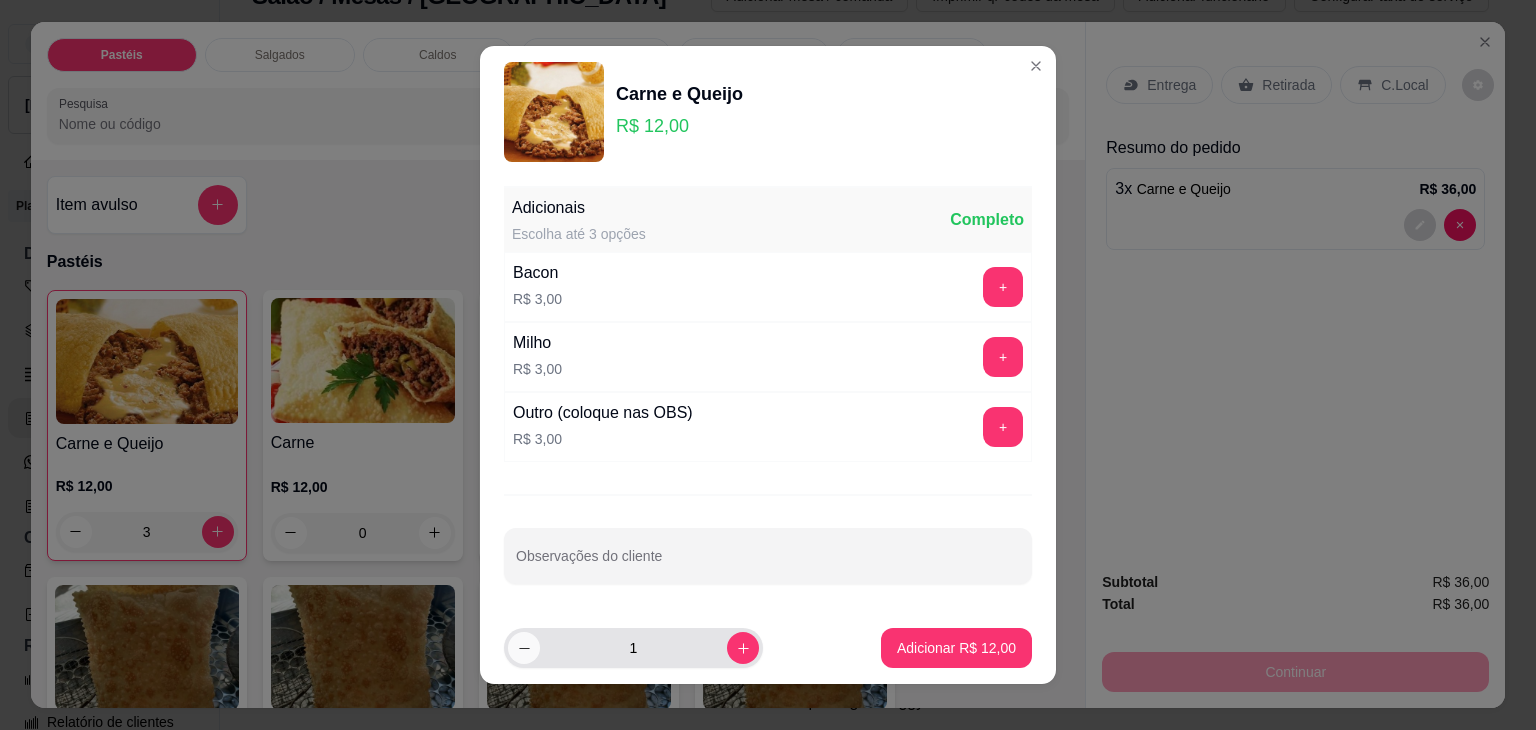 click at bounding box center (524, 648) 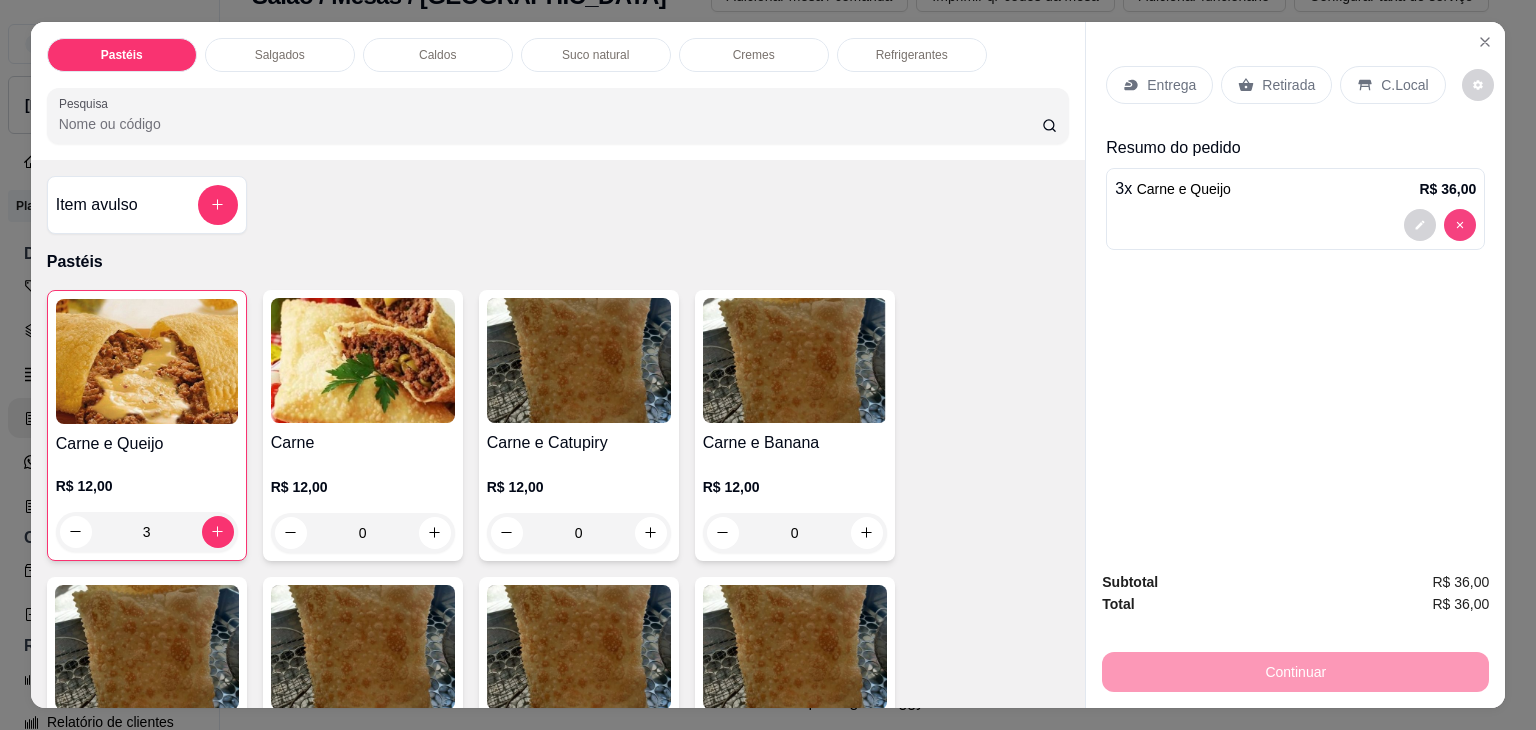 type on "0" 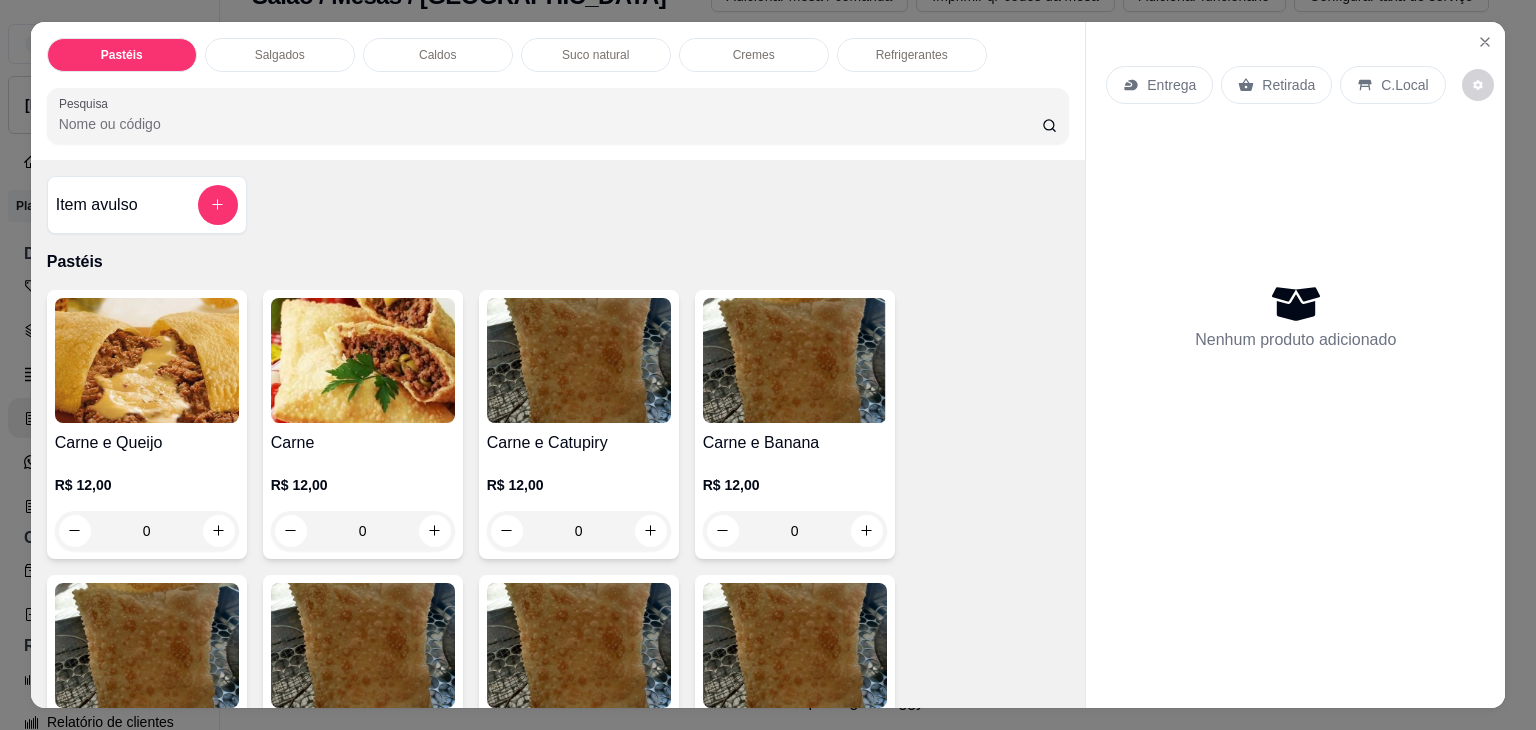 click on "0" at bounding box center (147, 531) 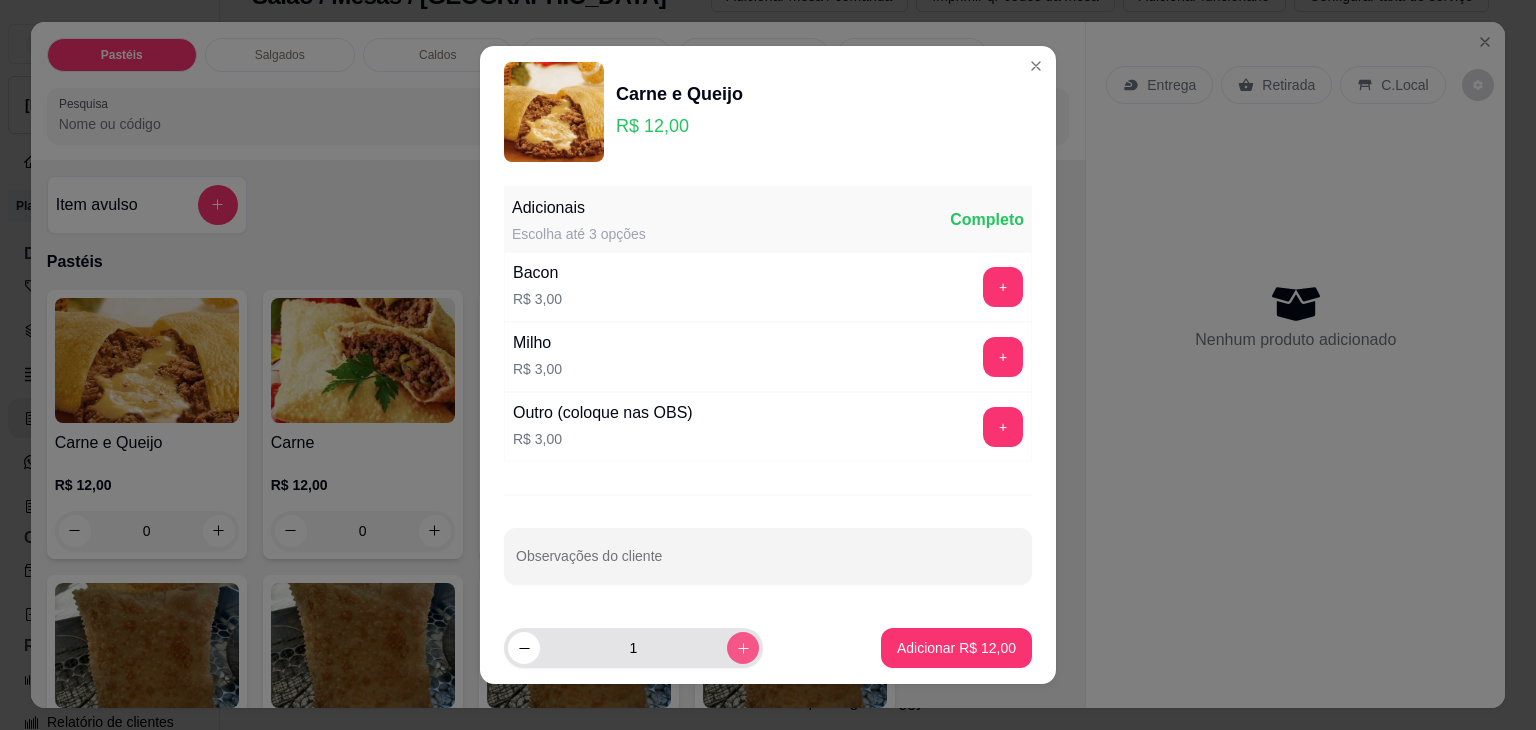 click at bounding box center (743, 648) 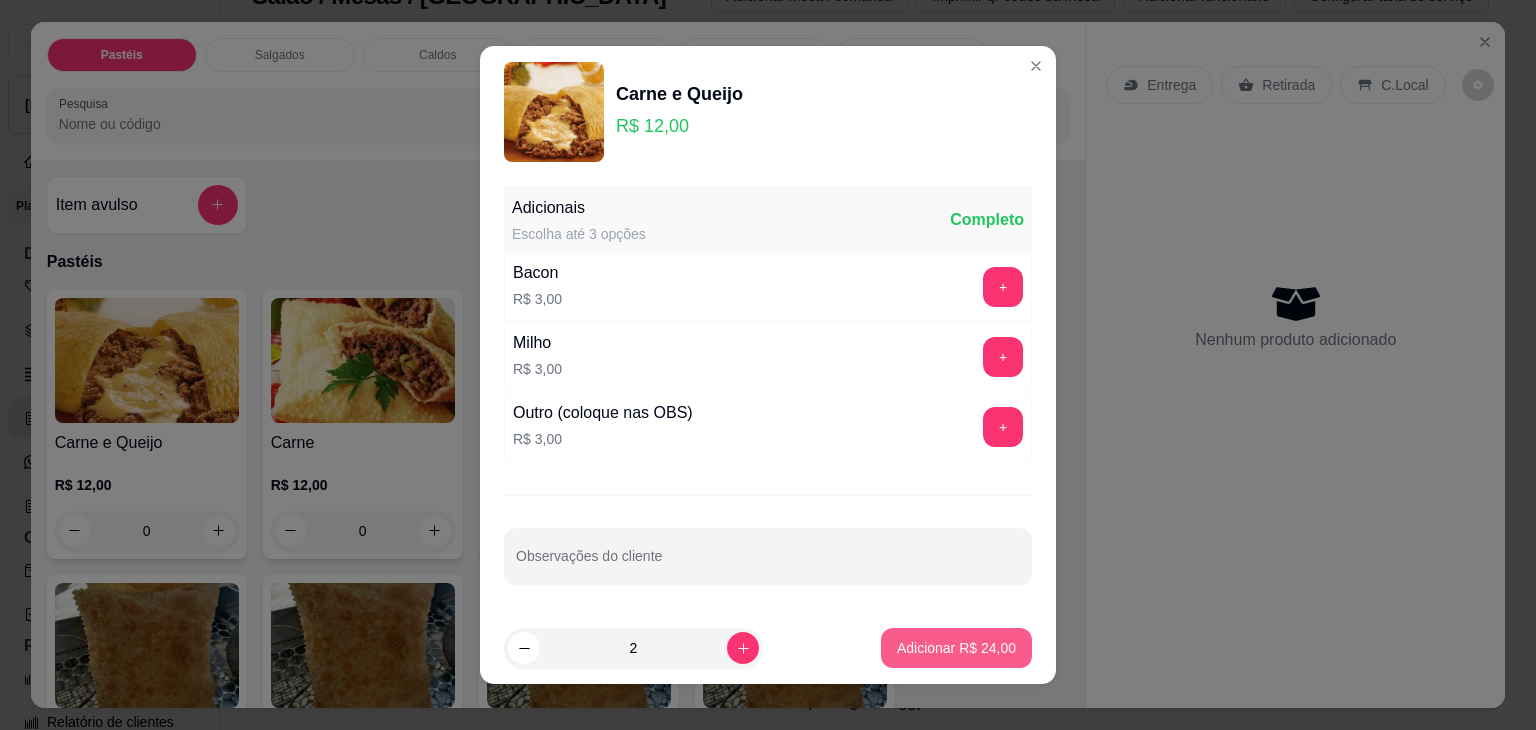 click on "Adicionar   R$ 24,00" at bounding box center [956, 648] 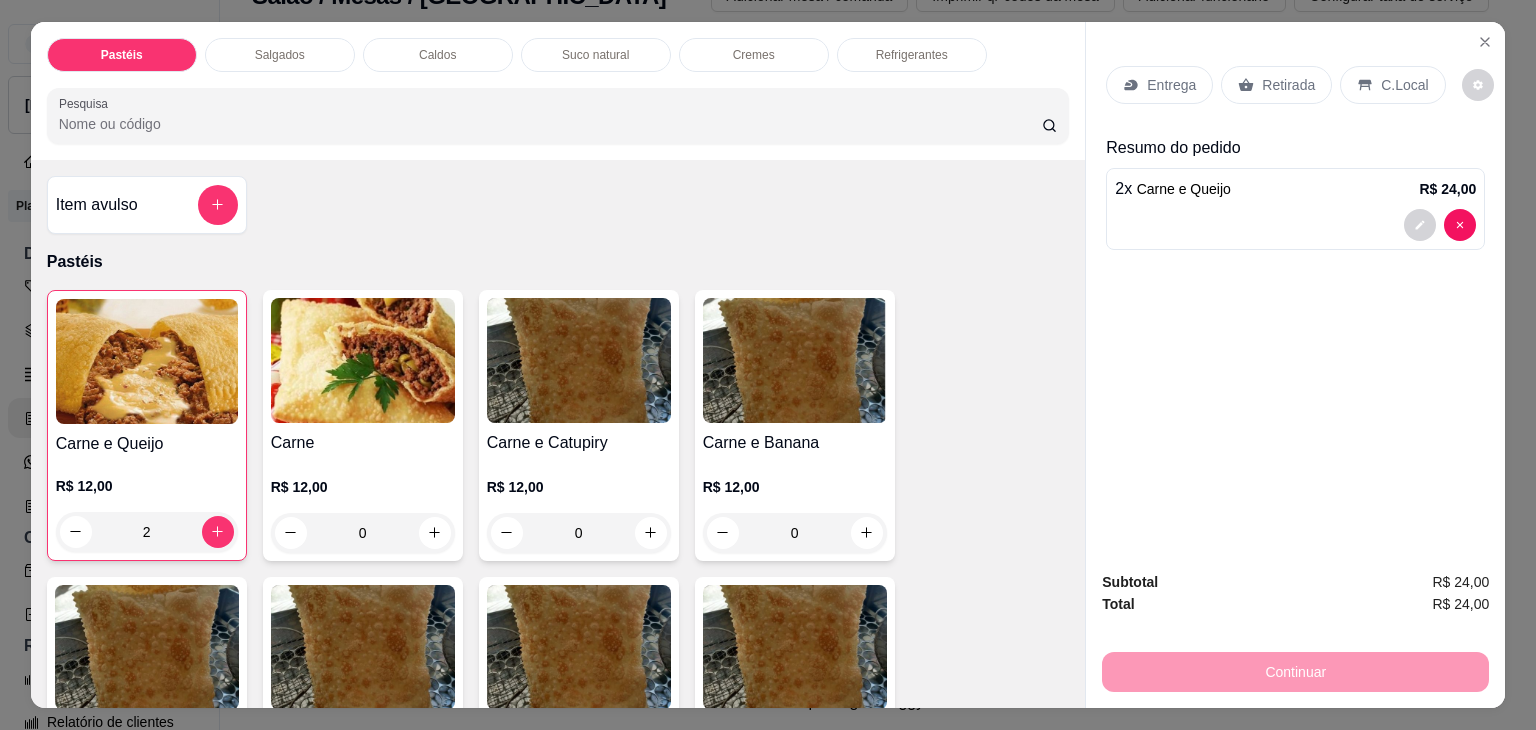 click on "Refrigerantes" at bounding box center [912, 55] 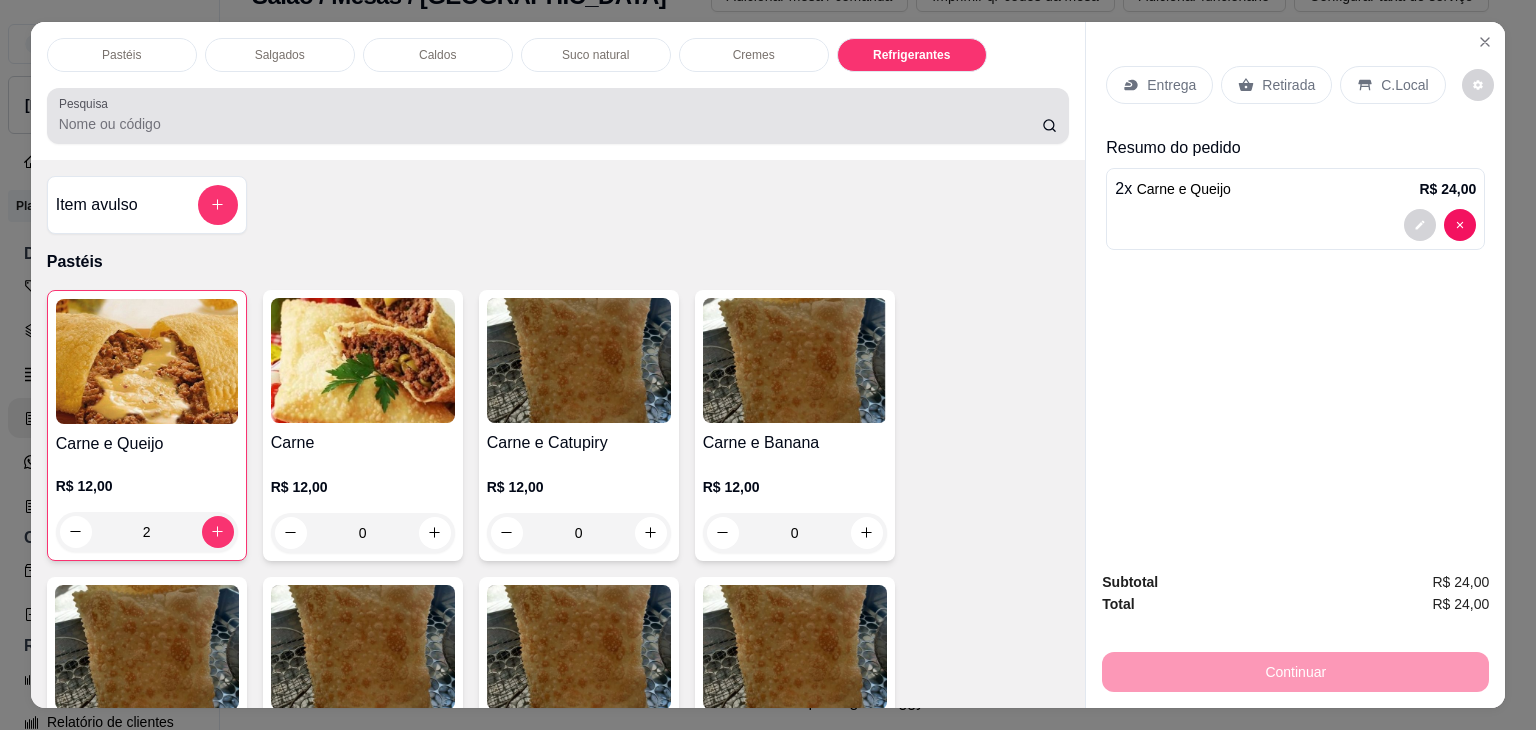 scroll, scrollTop: 5232, scrollLeft: 0, axis: vertical 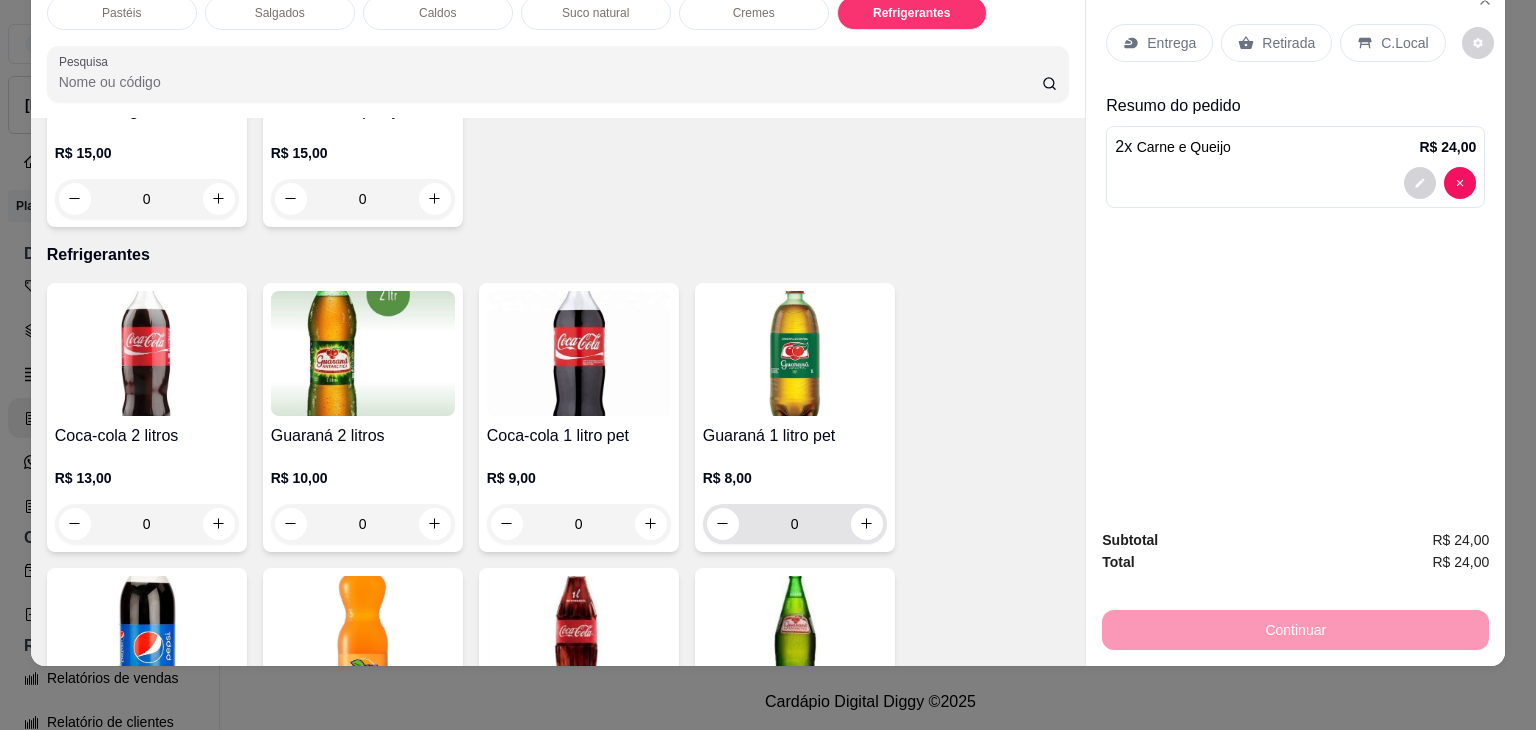 click 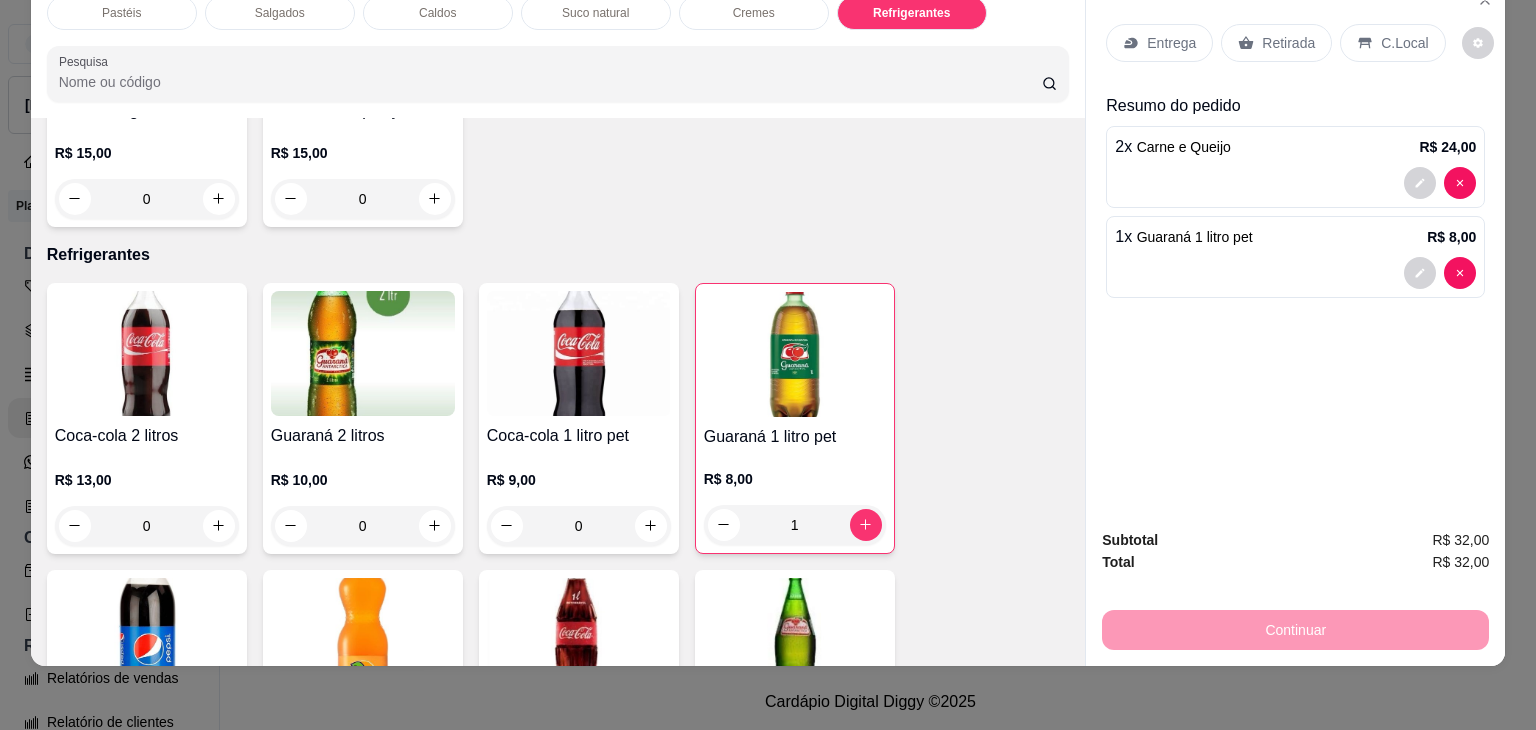 click on "Retirada" at bounding box center [1288, 43] 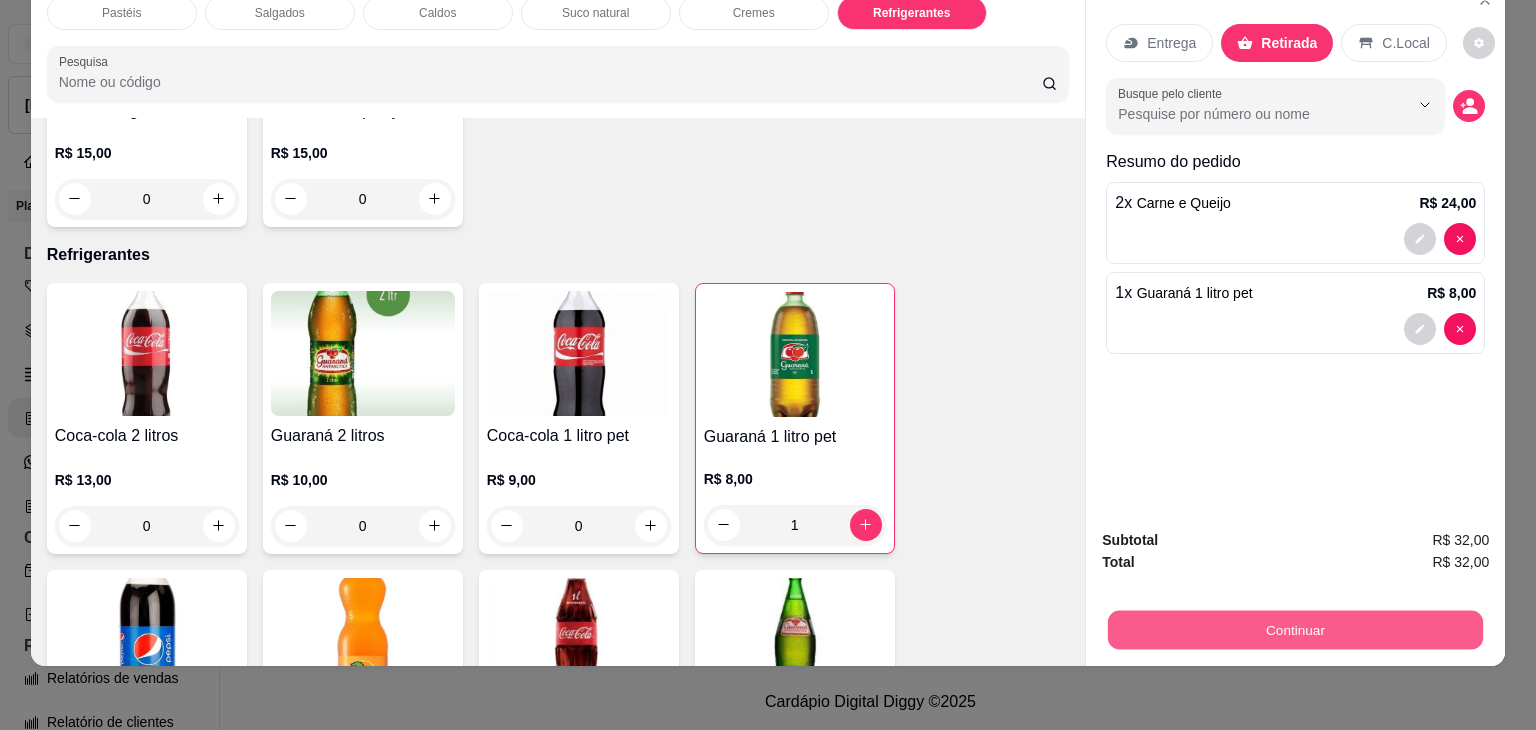 click on "Continuar" at bounding box center (1295, 630) 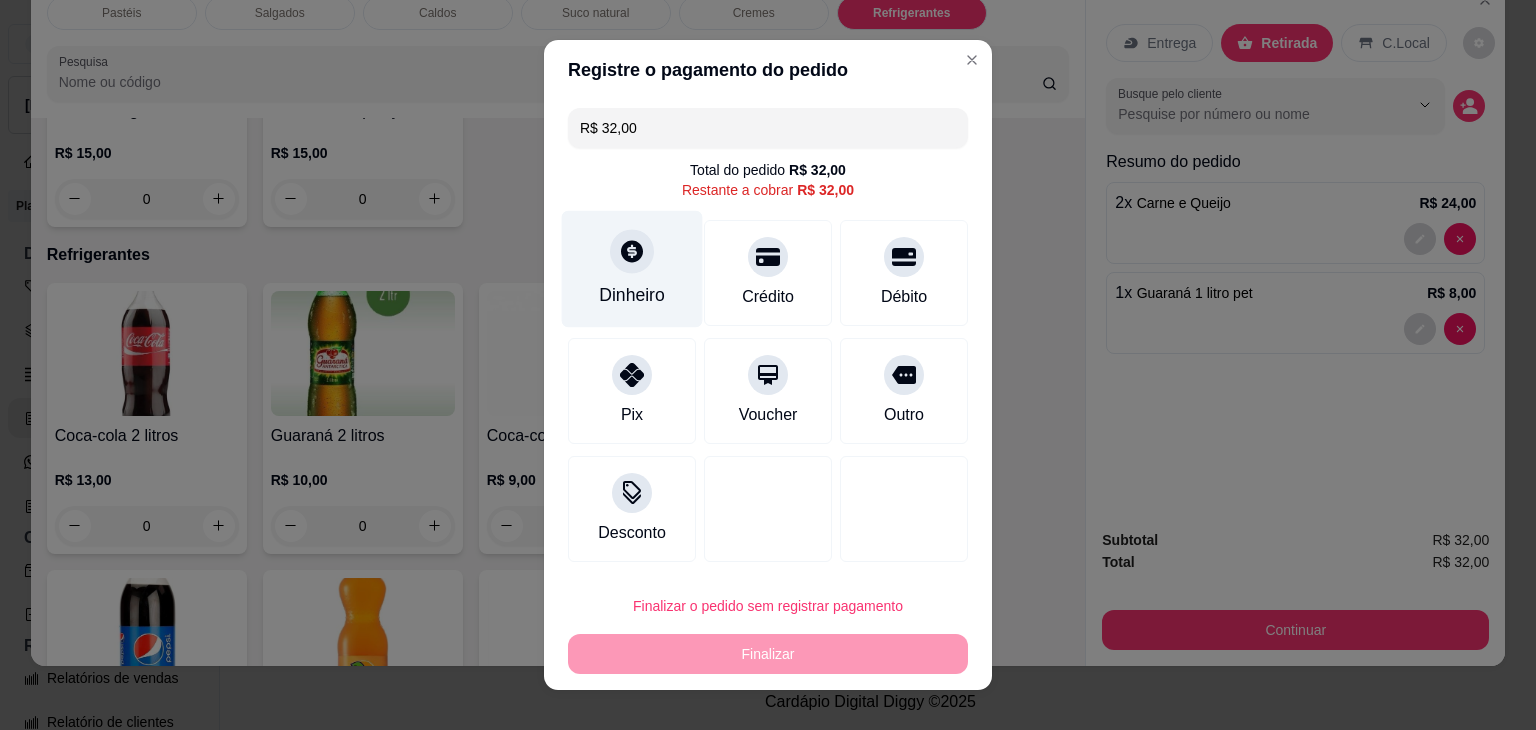 click at bounding box center (632, 251) 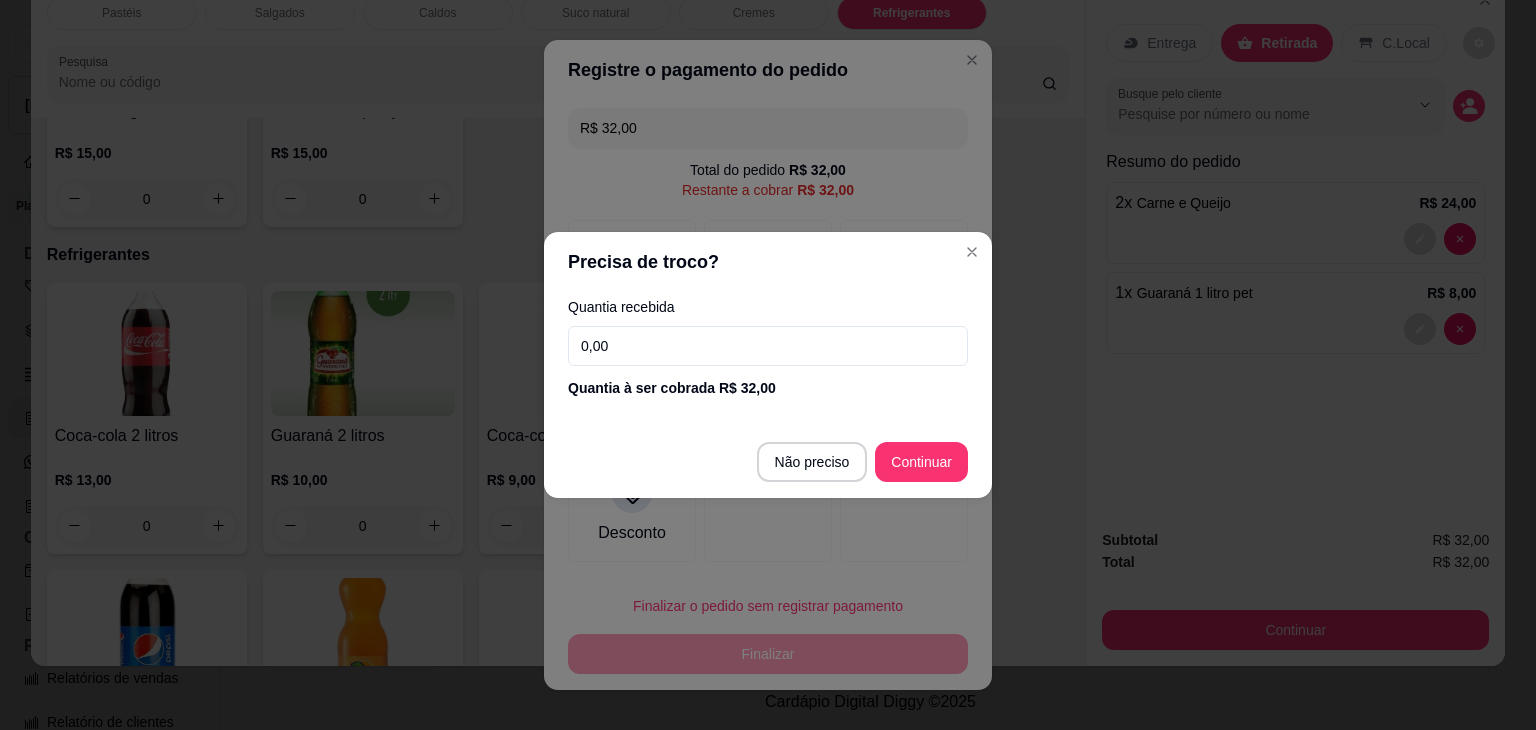 drag, startPoint x: 653, startPoint y: 341, endPoint x: 560, endPoint y: 332, distance: 93.43447 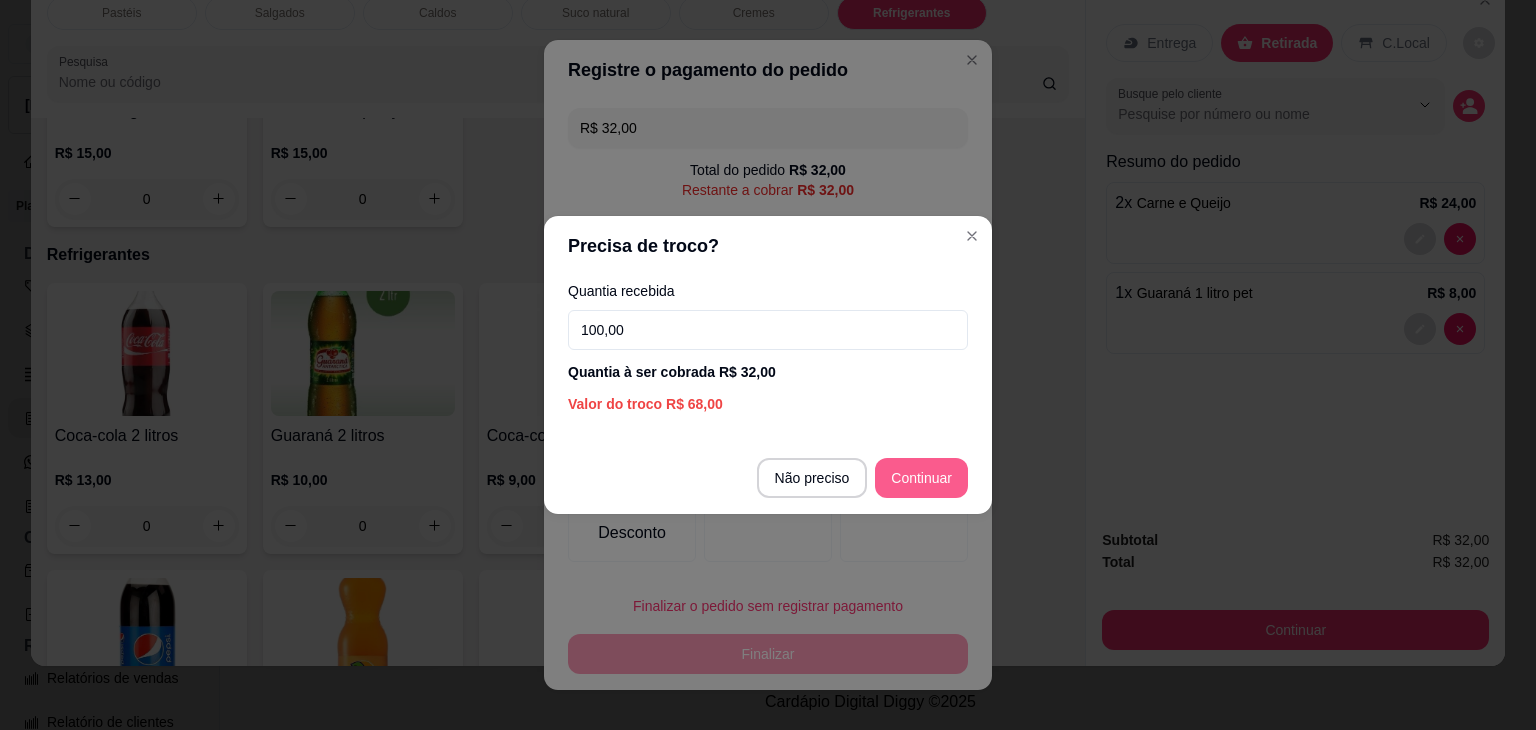 type on "100,00" 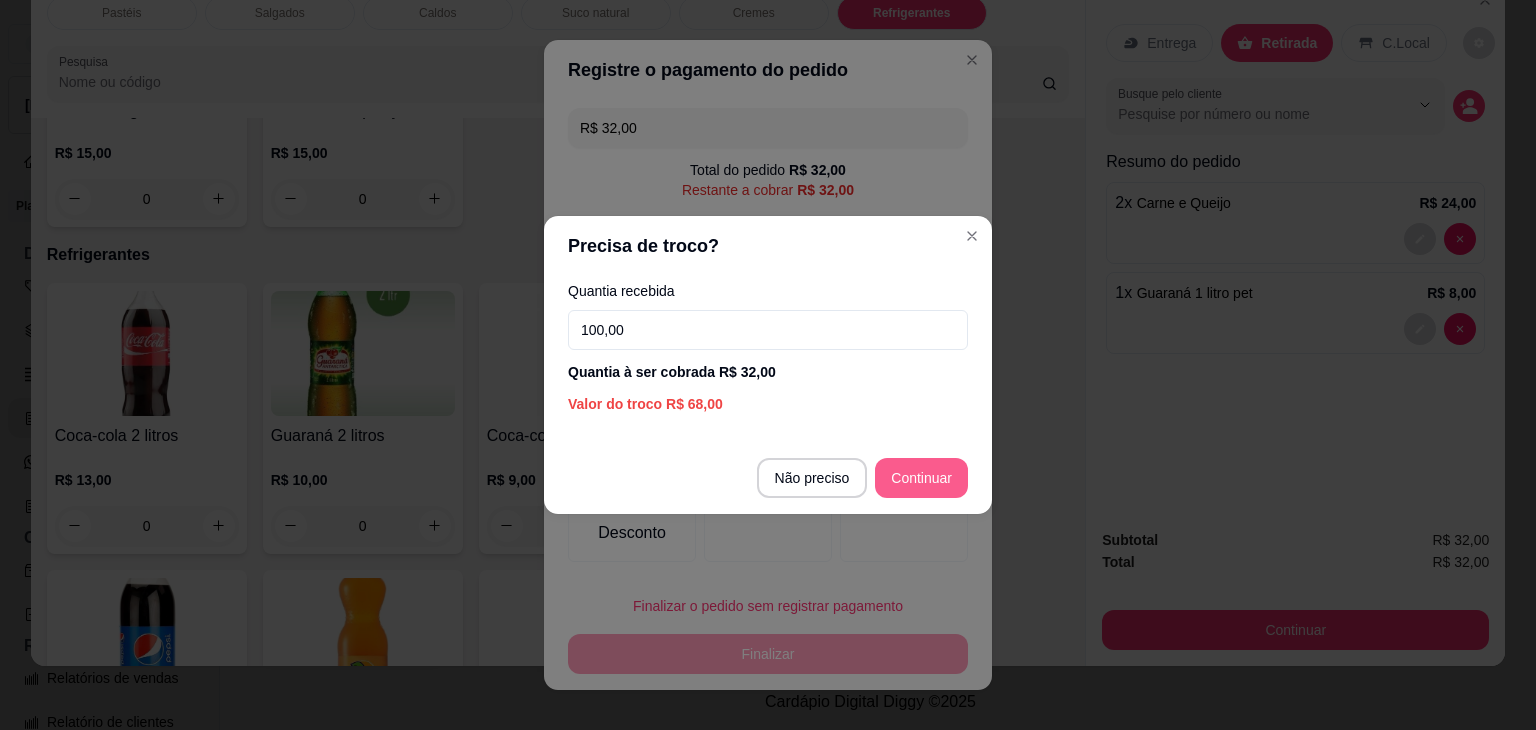 type on "R$ 0,00" 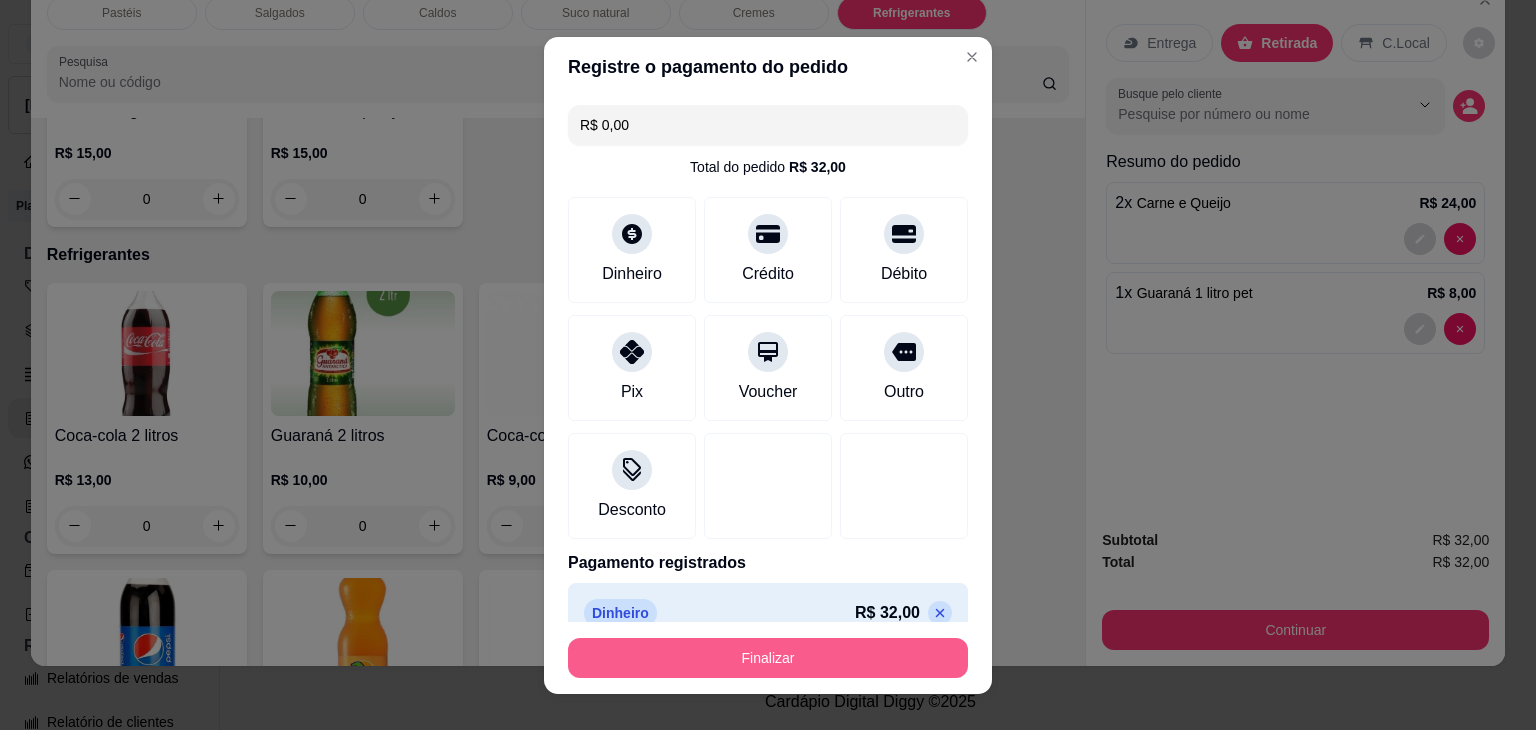 click on "Finalizar" at bounding box center (768, 658) 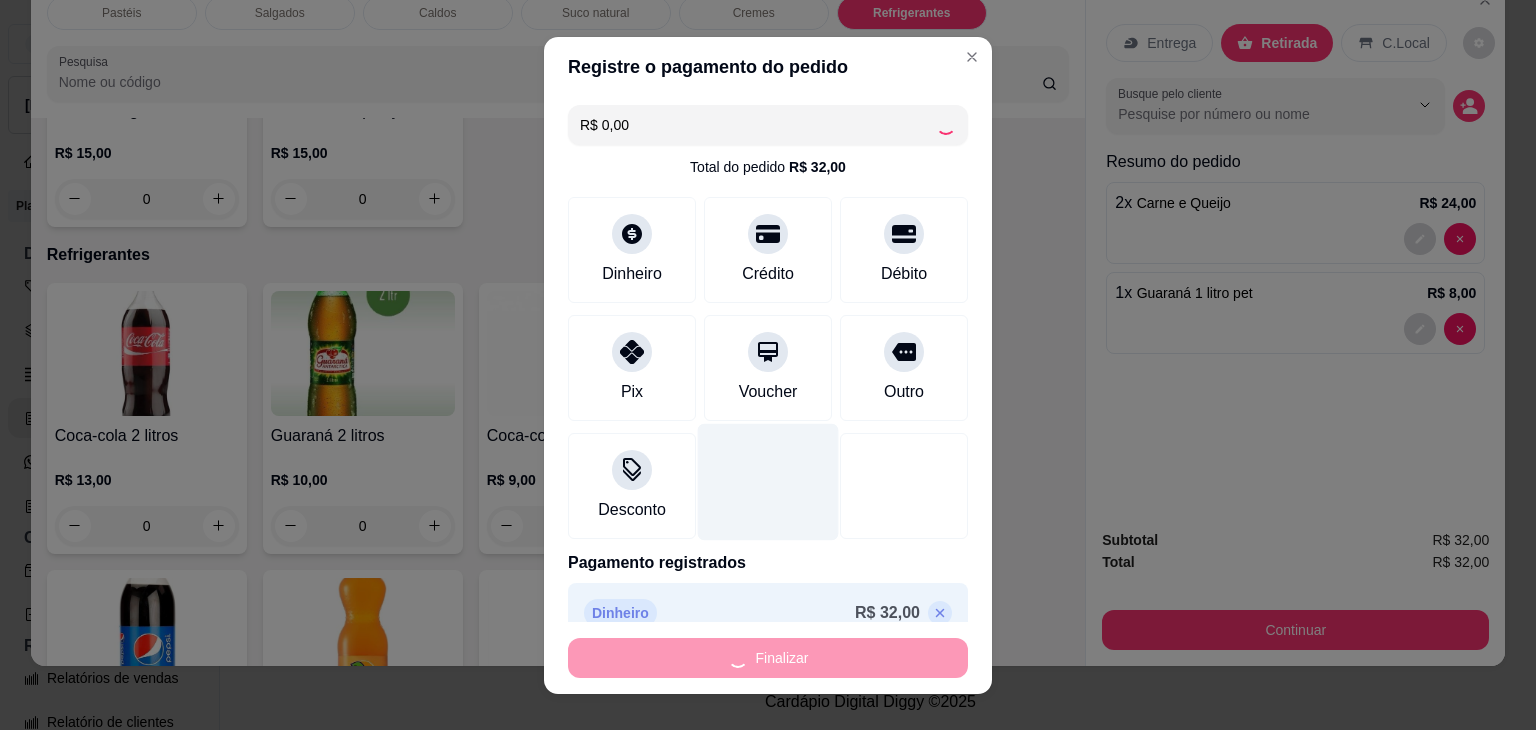 type on "0" 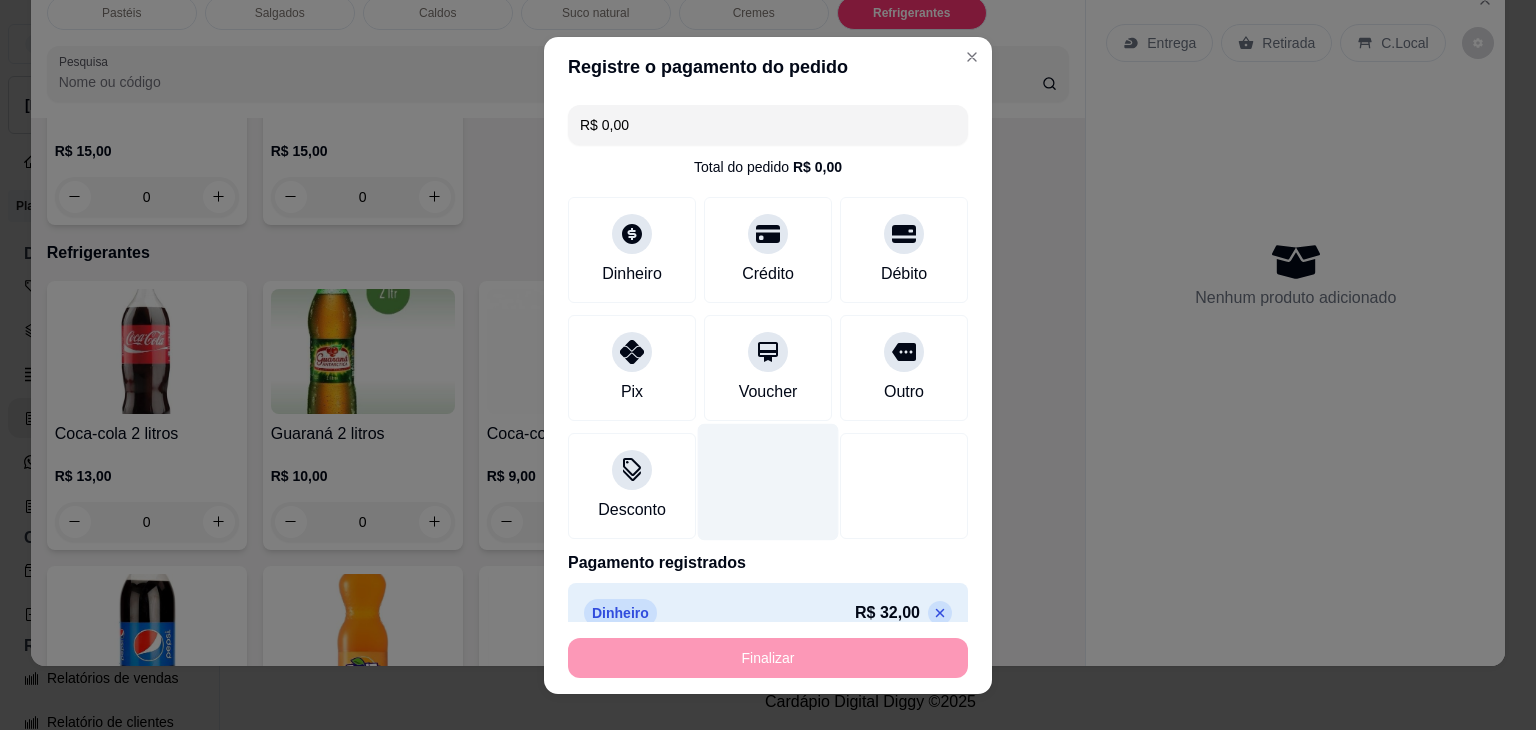 type on "-R$ 32,00" 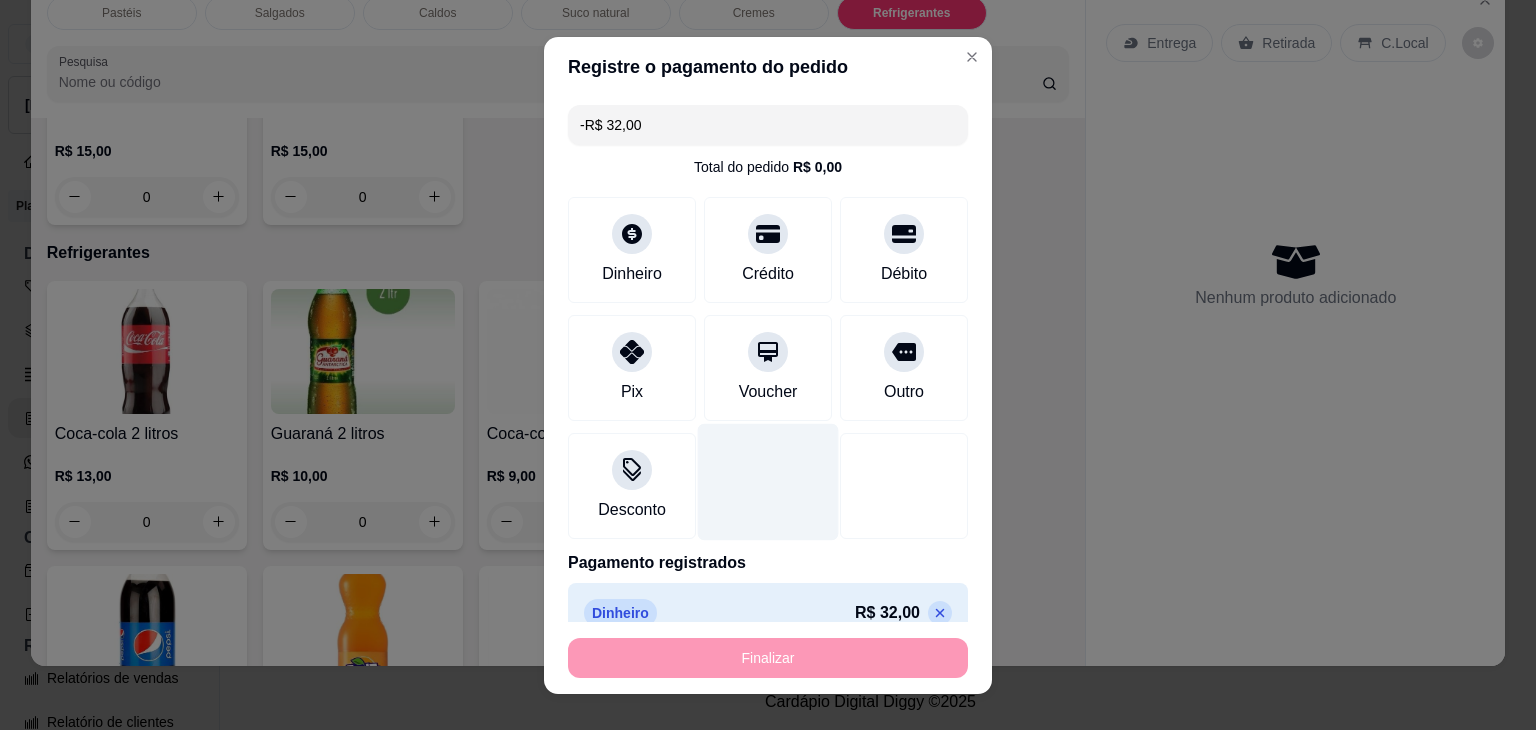 scroll, scrollTop: 5130, scrollLeft: 0, axis: vertical 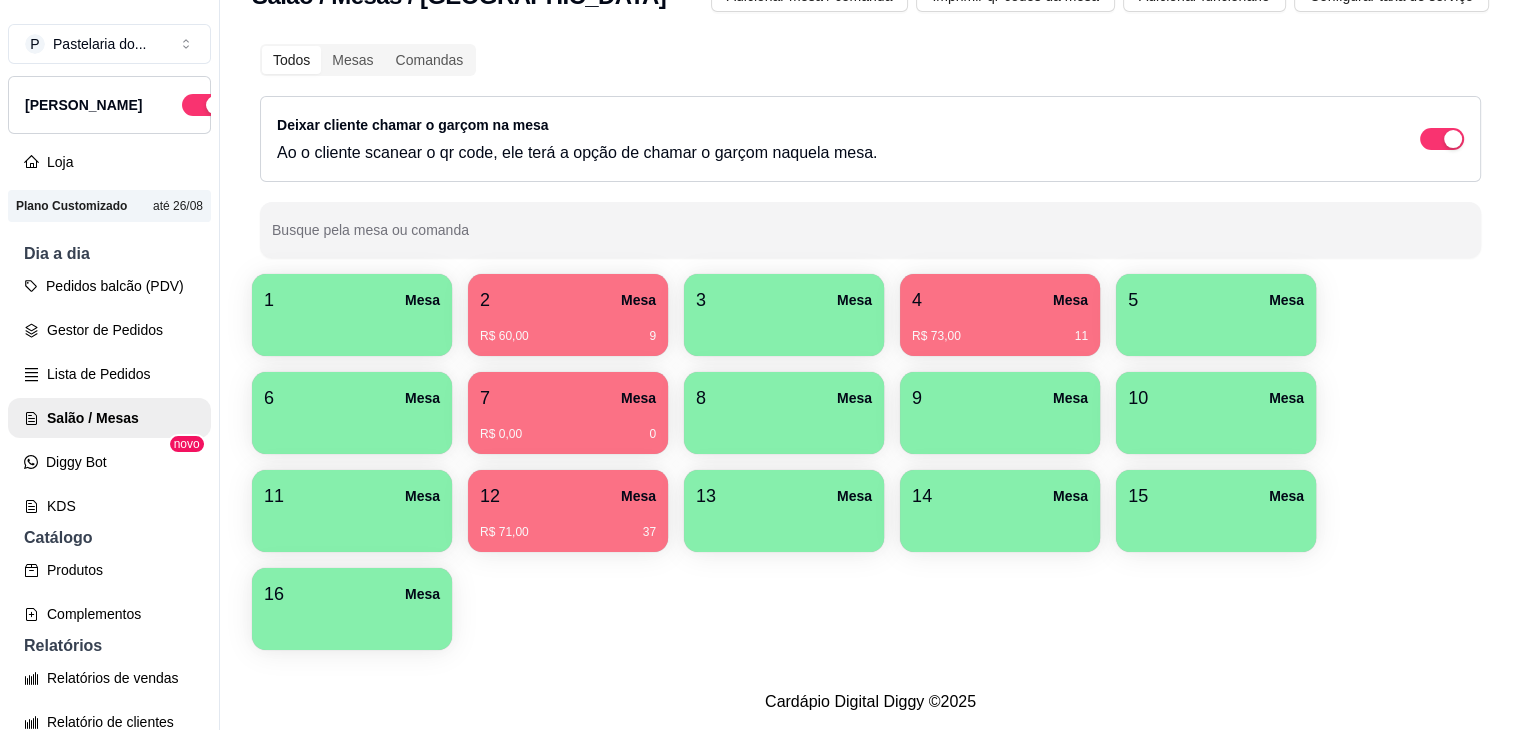 click on "R$ 71,00 37" at bounding box center (568, 525) 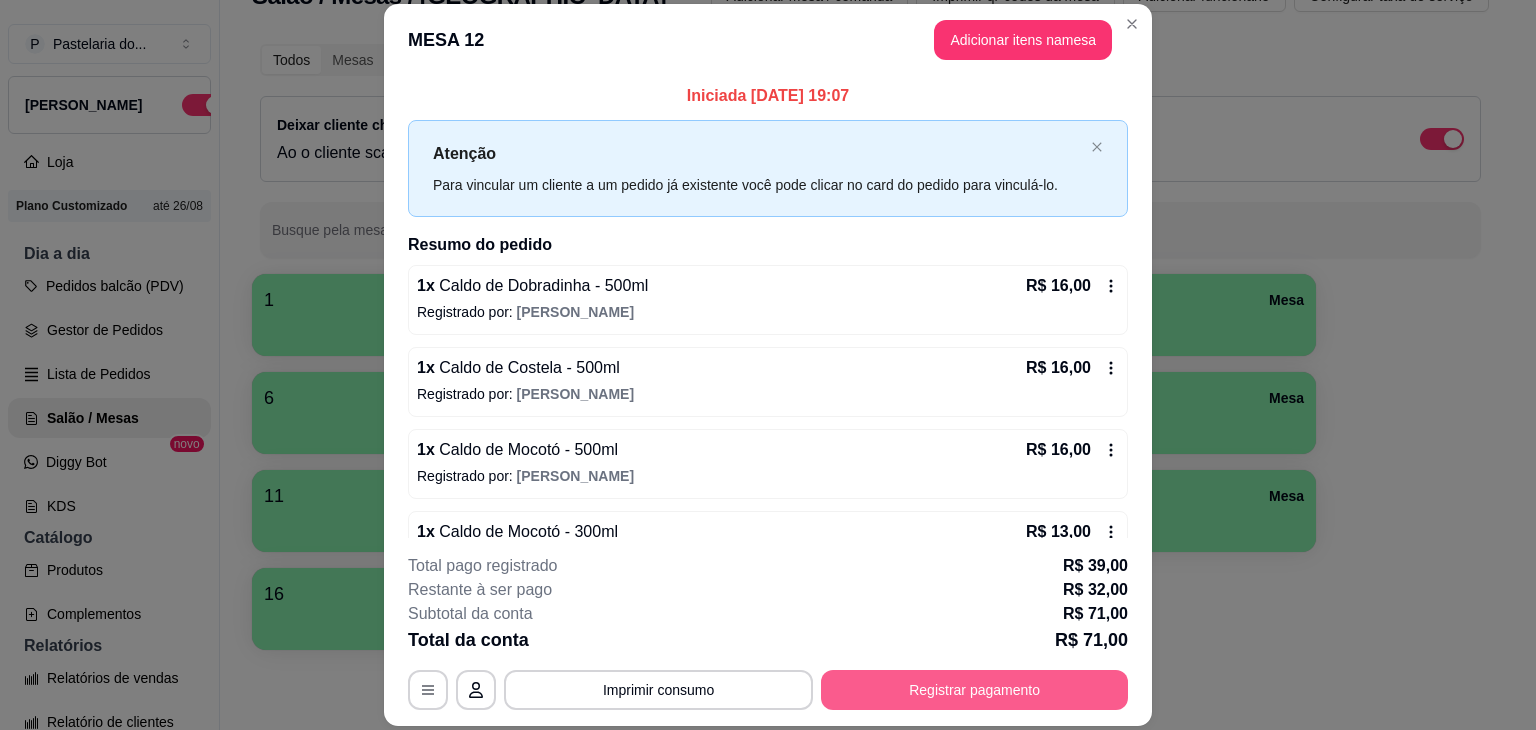 click on "Registrar pagamento" at bounding box center [974, 690] 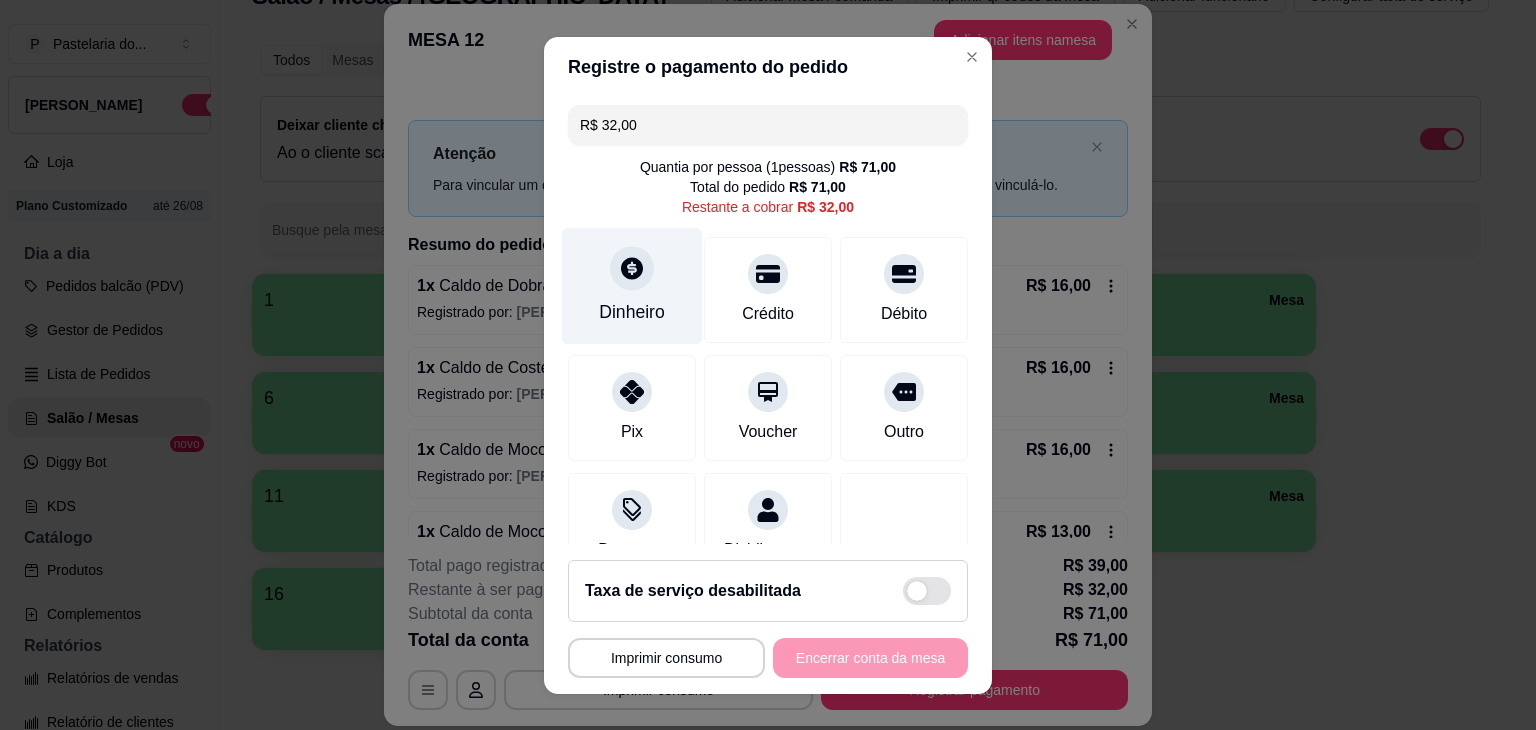 click on "Dinheiro" at bounding box center (632, 285) 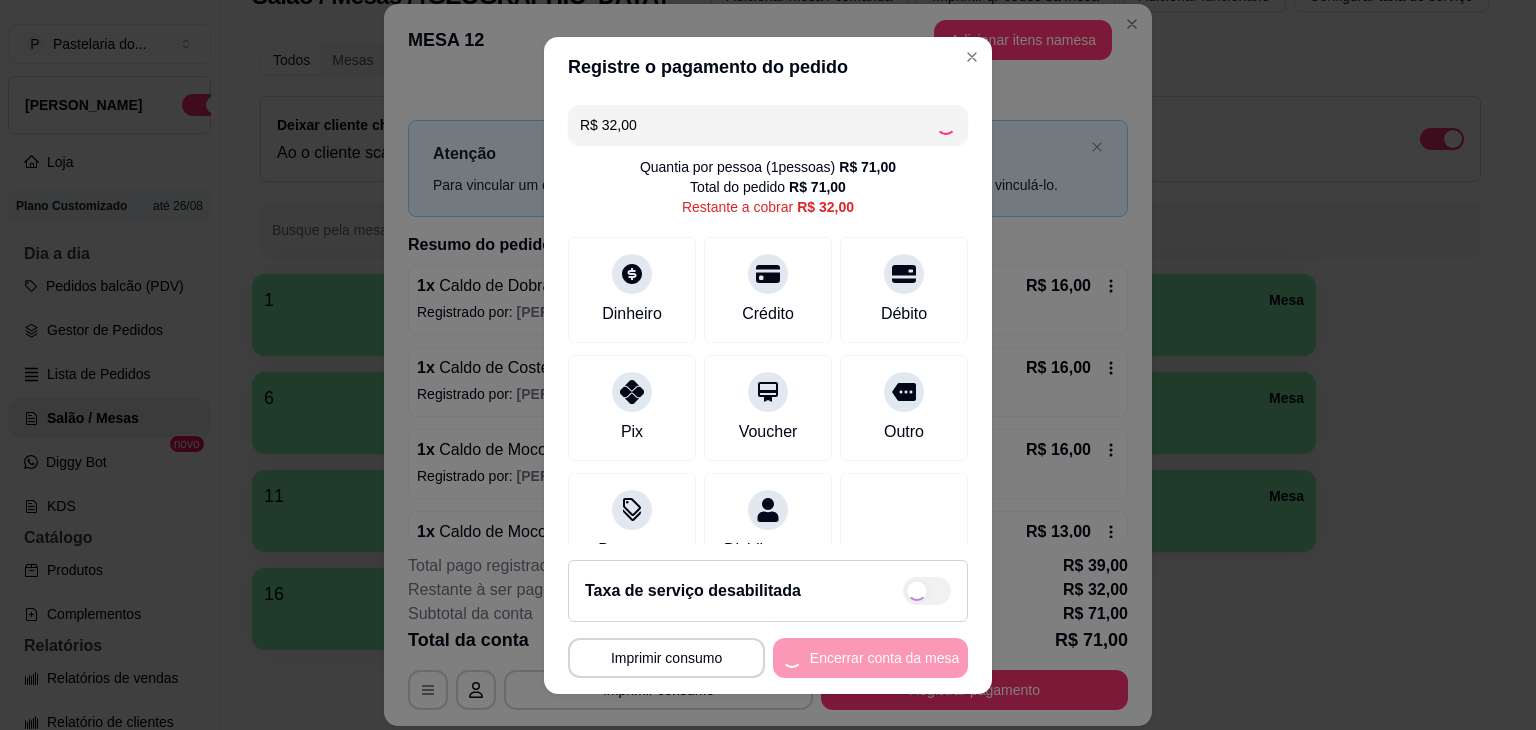 type on "R$ 0,00" 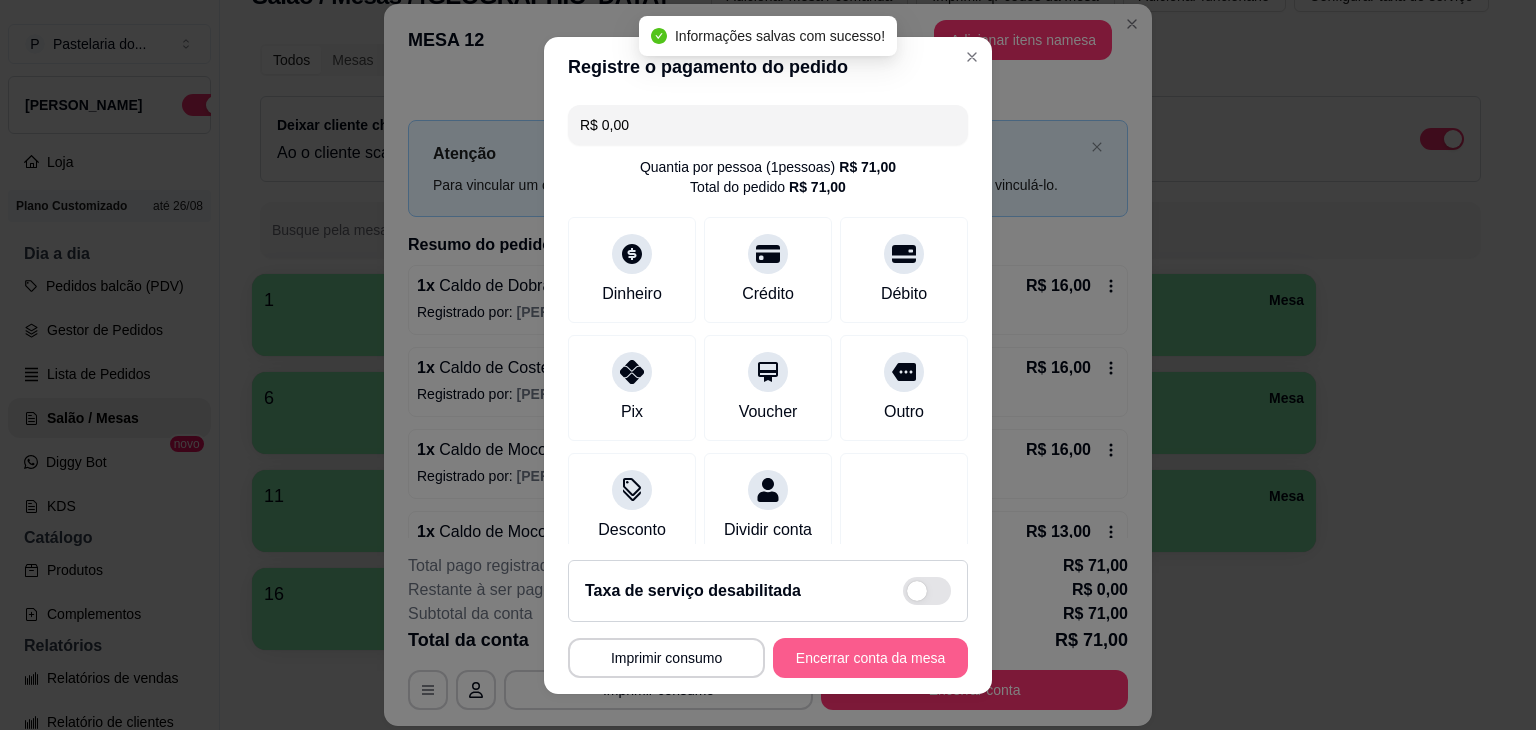 click on "Encerrar conta da mesa" at bounding box center [870, 658] 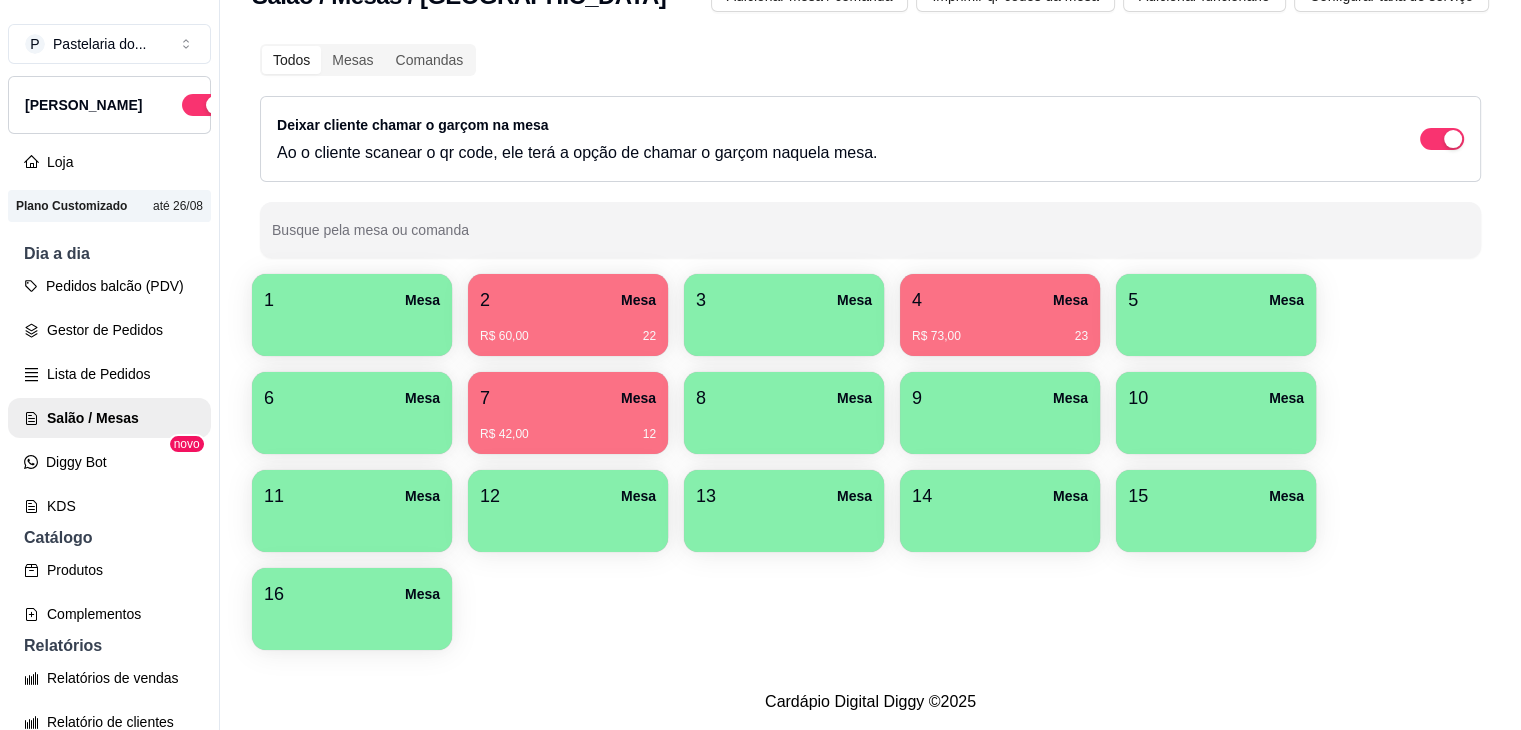 click on "R$ 42,00 12" at bounding box center (568, 434) 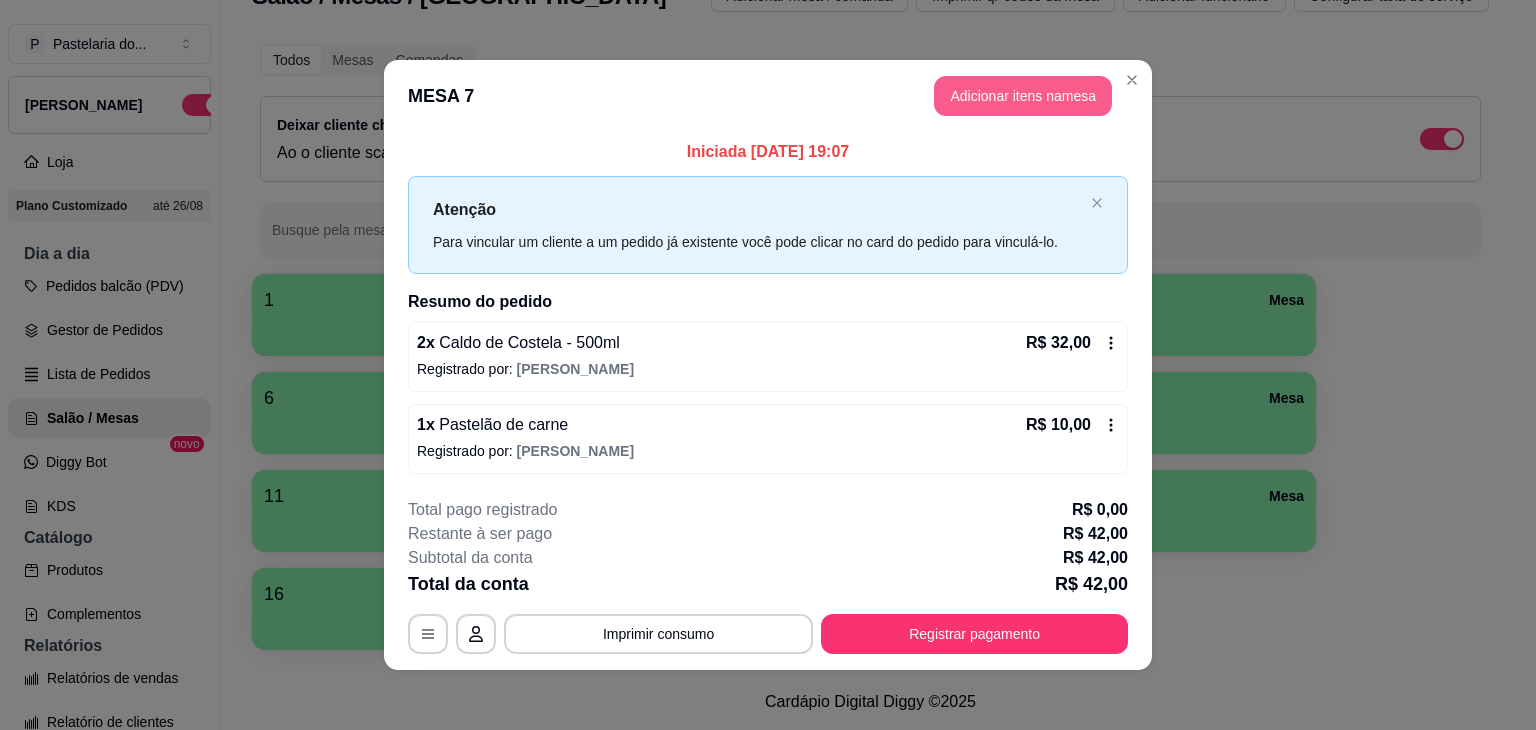 click on "Adicionar itens na  mesa" at bounding box center (1023, 96) 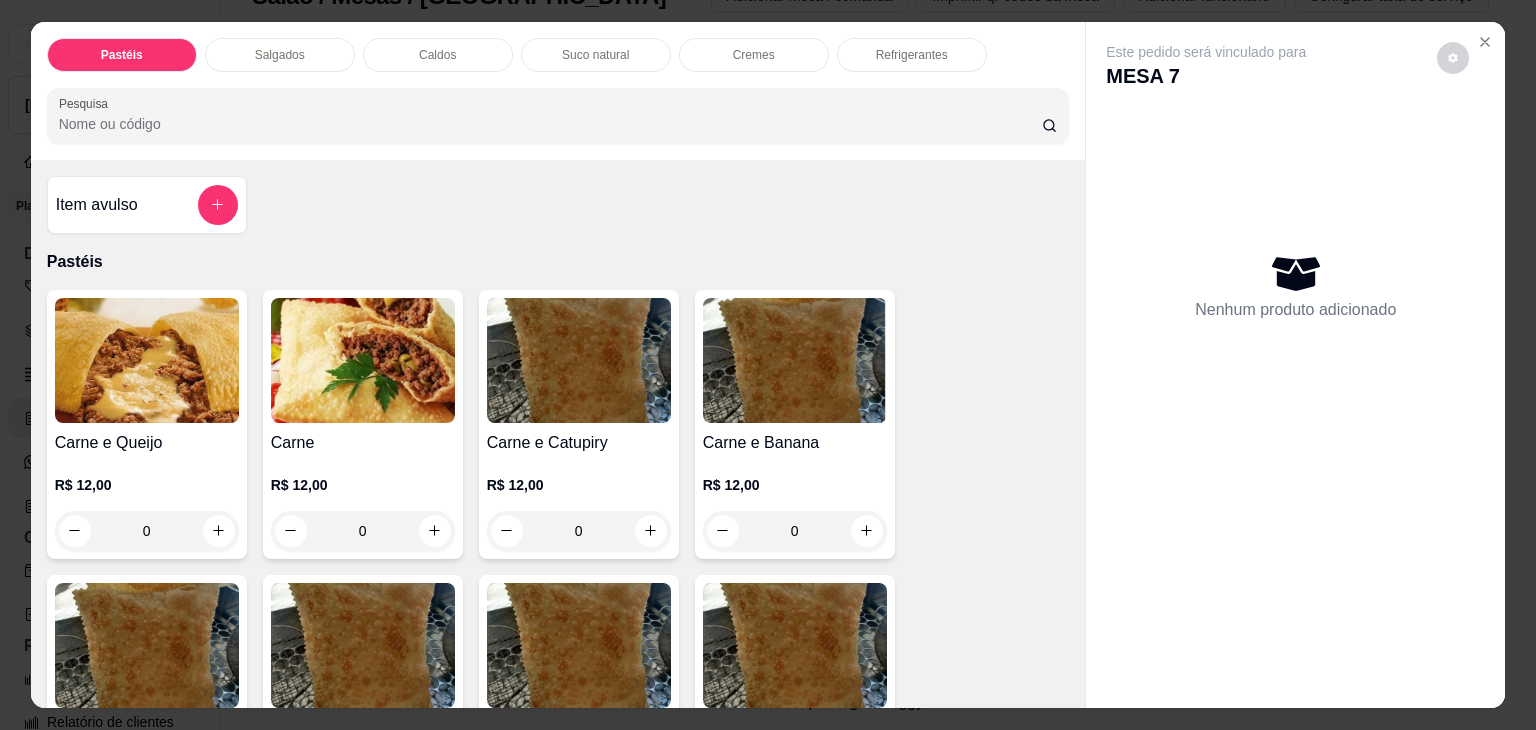 click on "Refrigerantes" at bounding box center [912, 55] 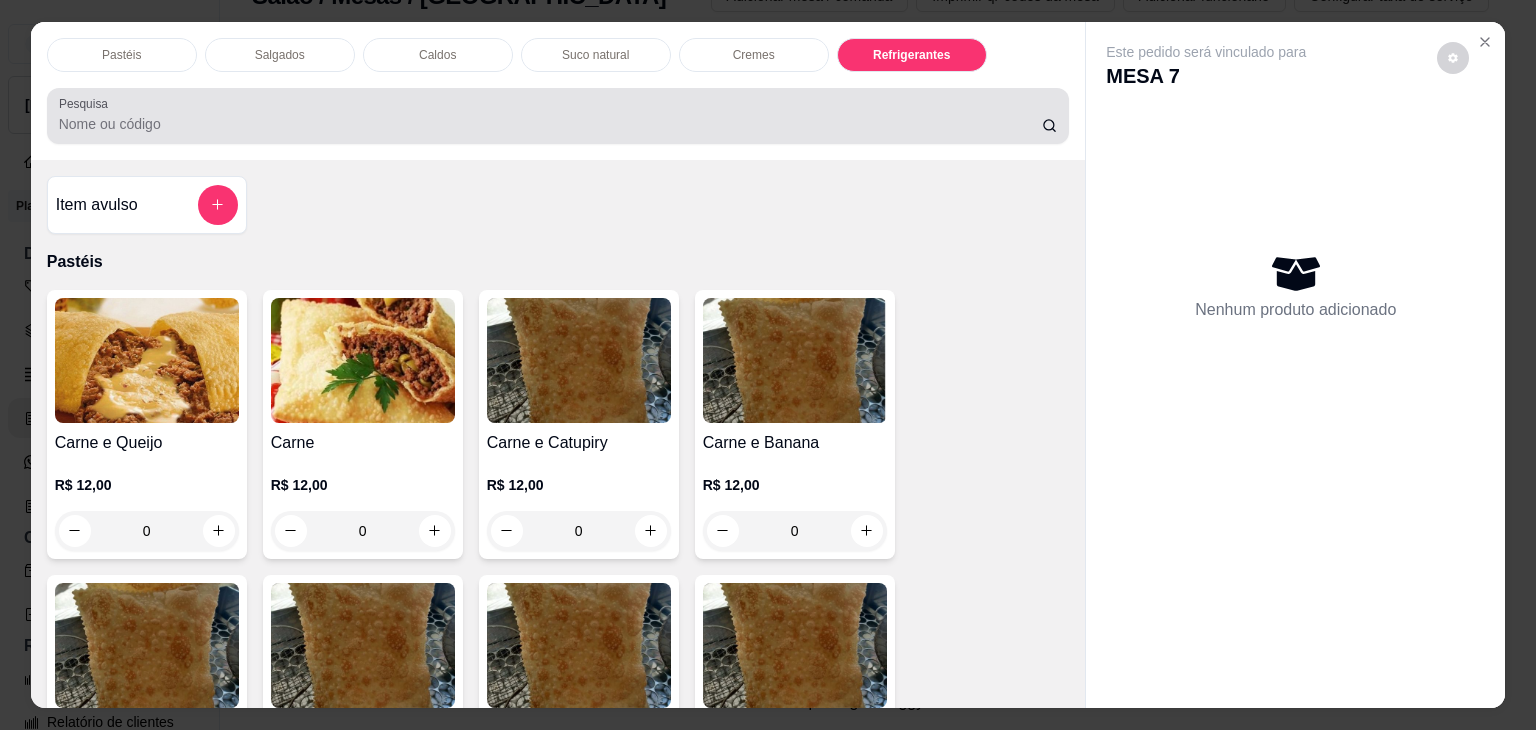 scroll, scrollTop: 5230, scrollLeft: 0, axis: vertical 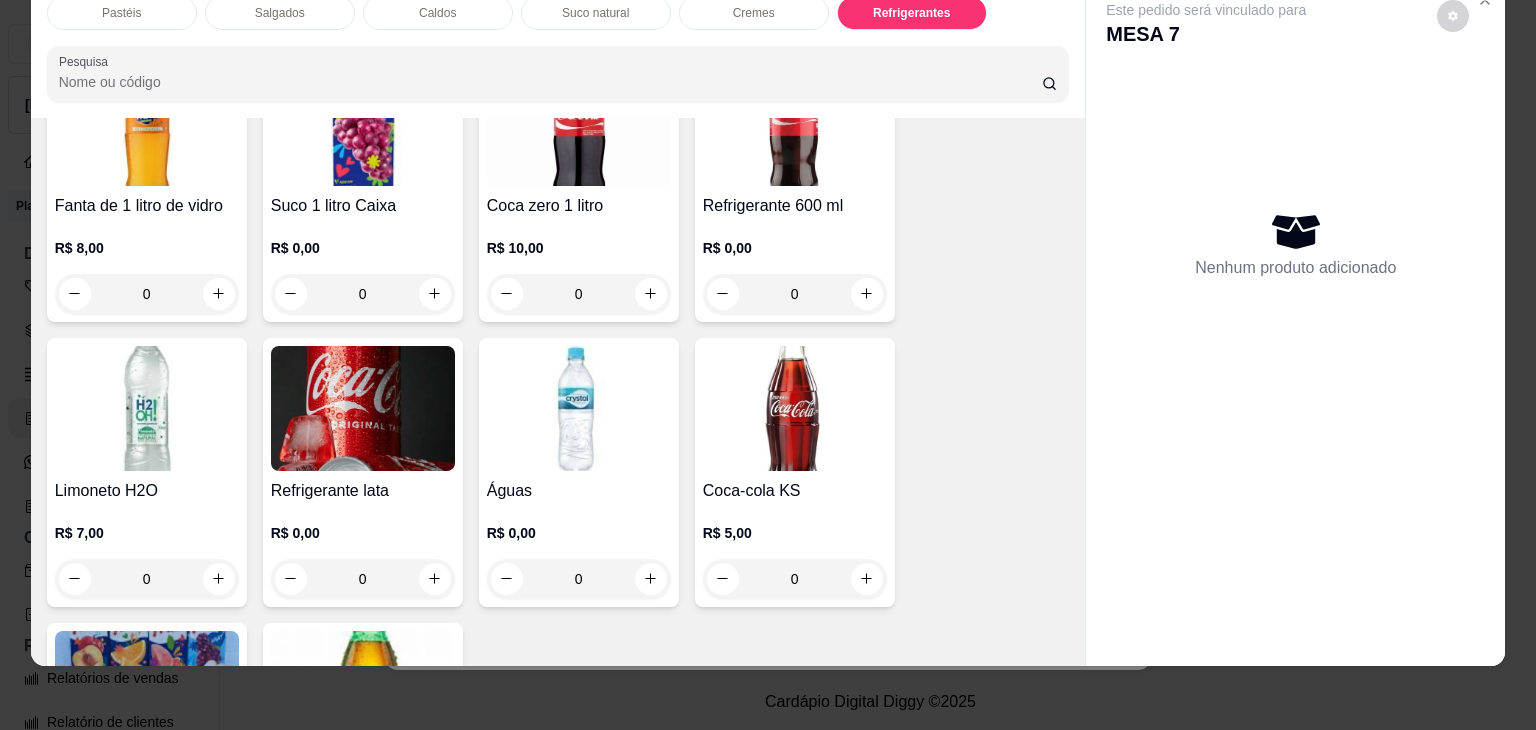 click on "0" at bounding box center [363, 579] 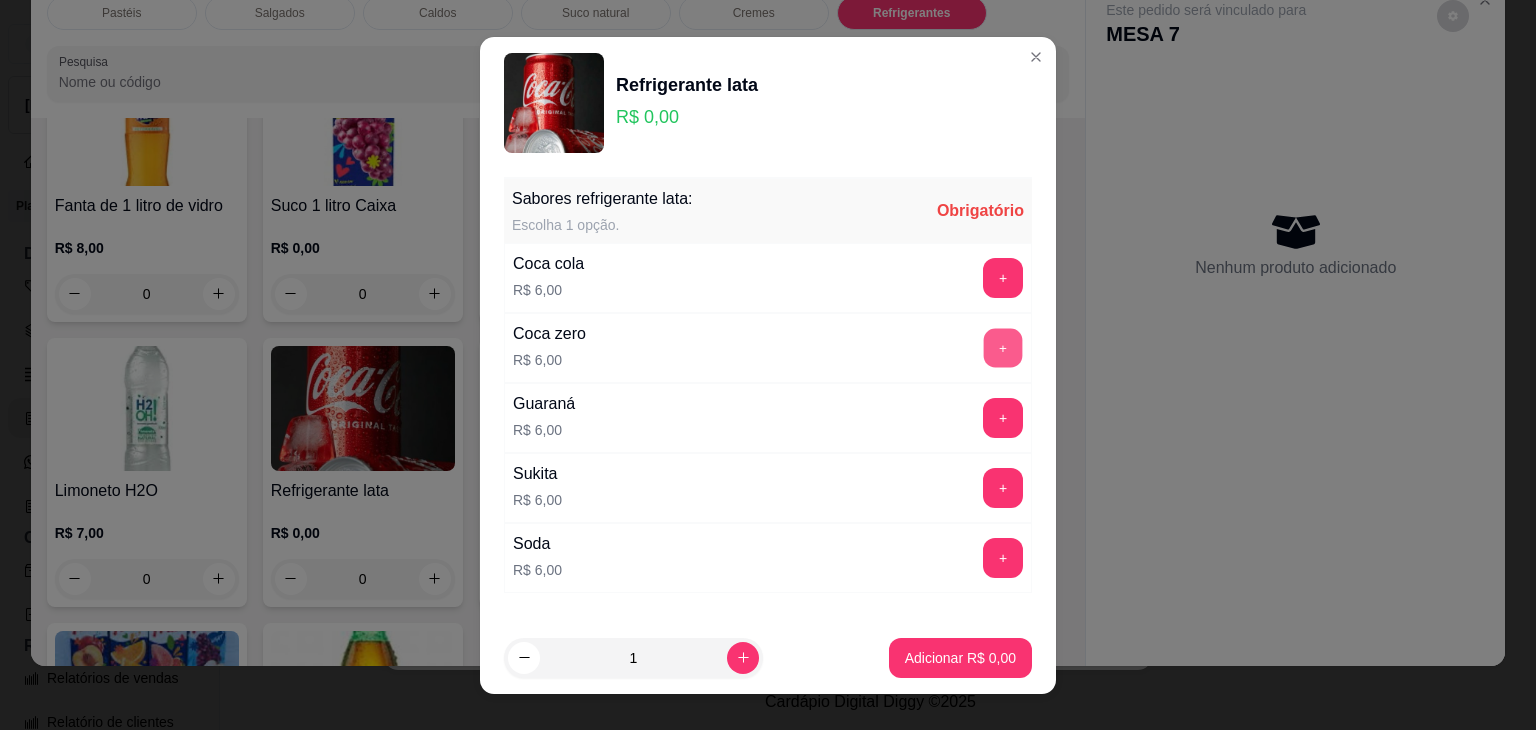 click on "+" at bounding box center [1003, 347] 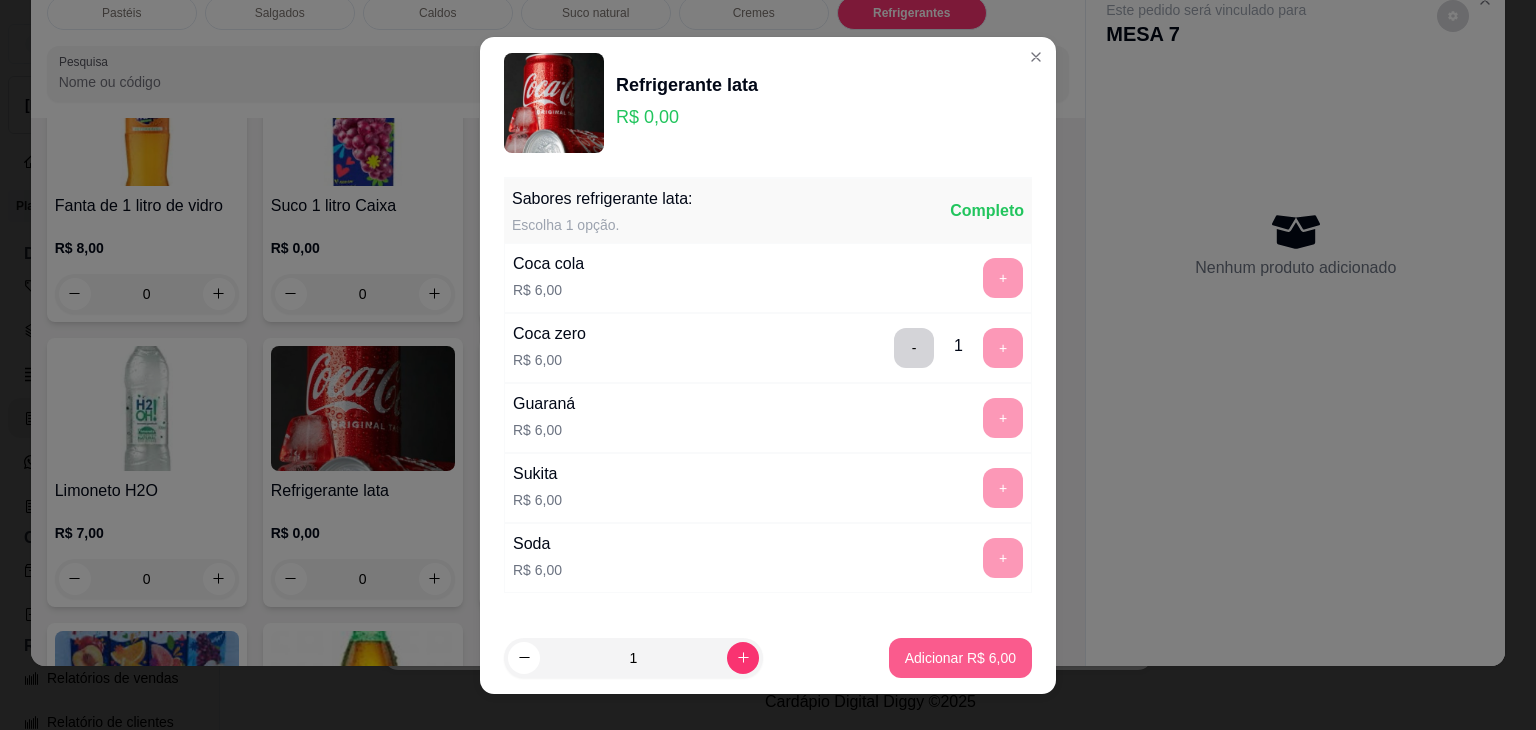 click on "Adicionar   R$ 6,00" at bounding box center (960, 658) 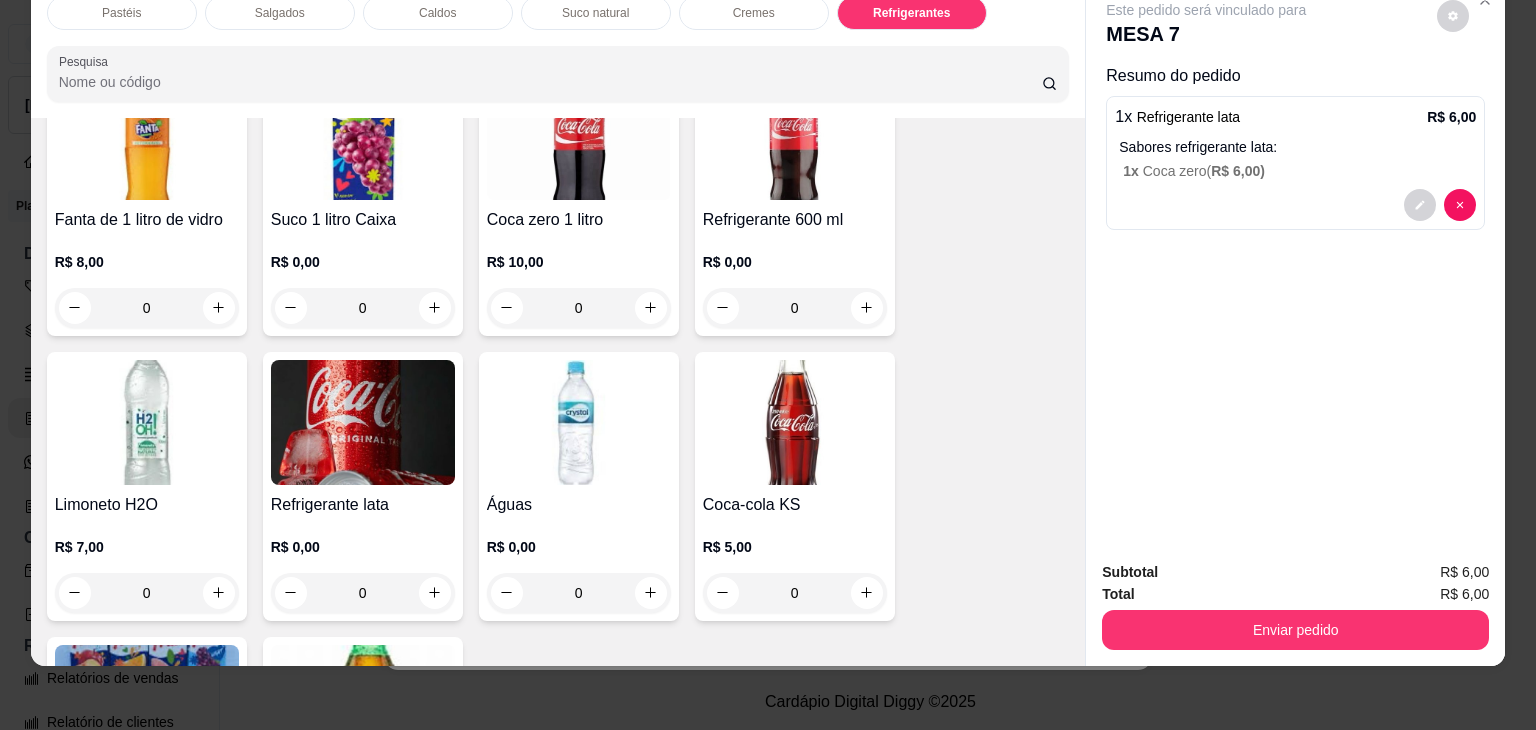scroll, scrollTop: 6030, scrollLeft: 0, axis: vertical 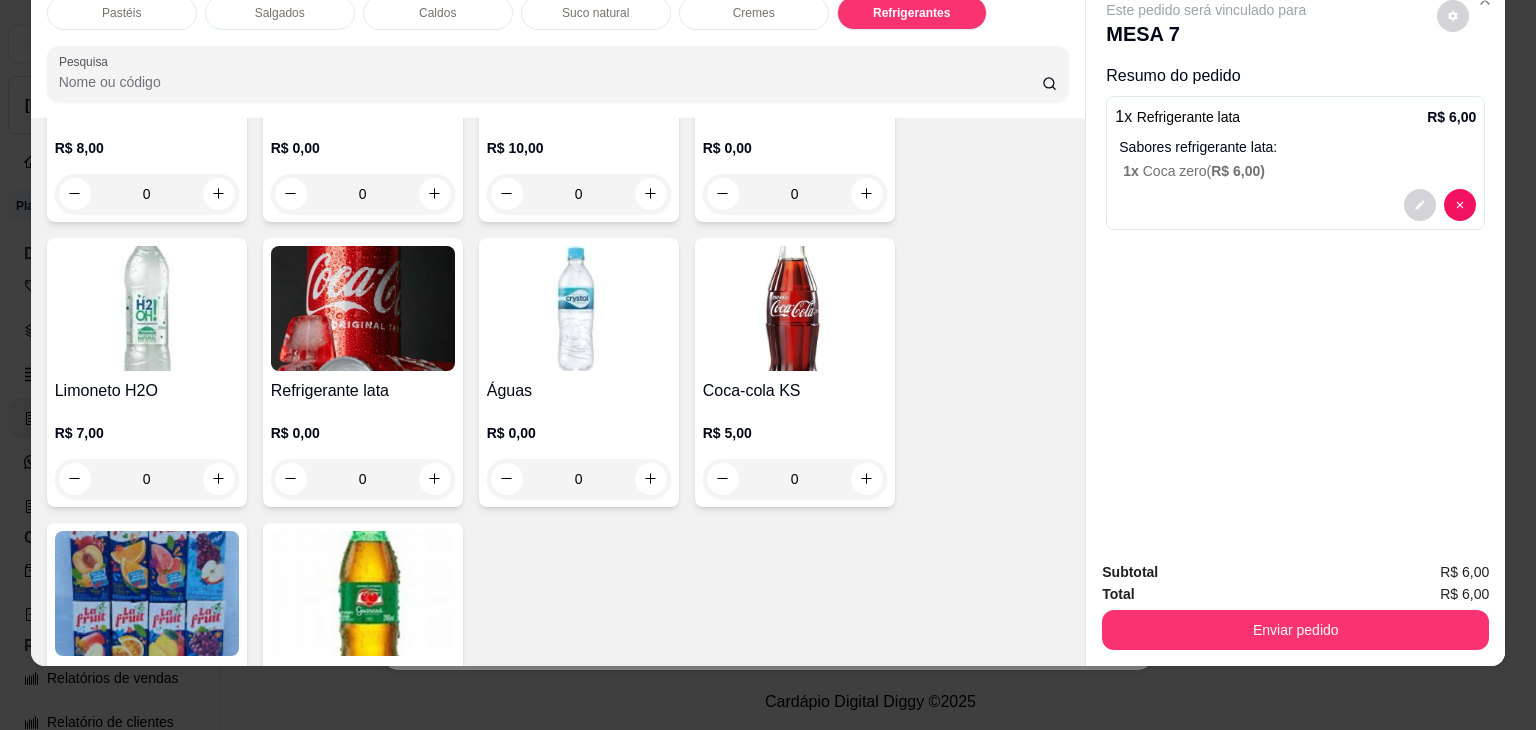 click on "0" at bounding box center [579, 479] 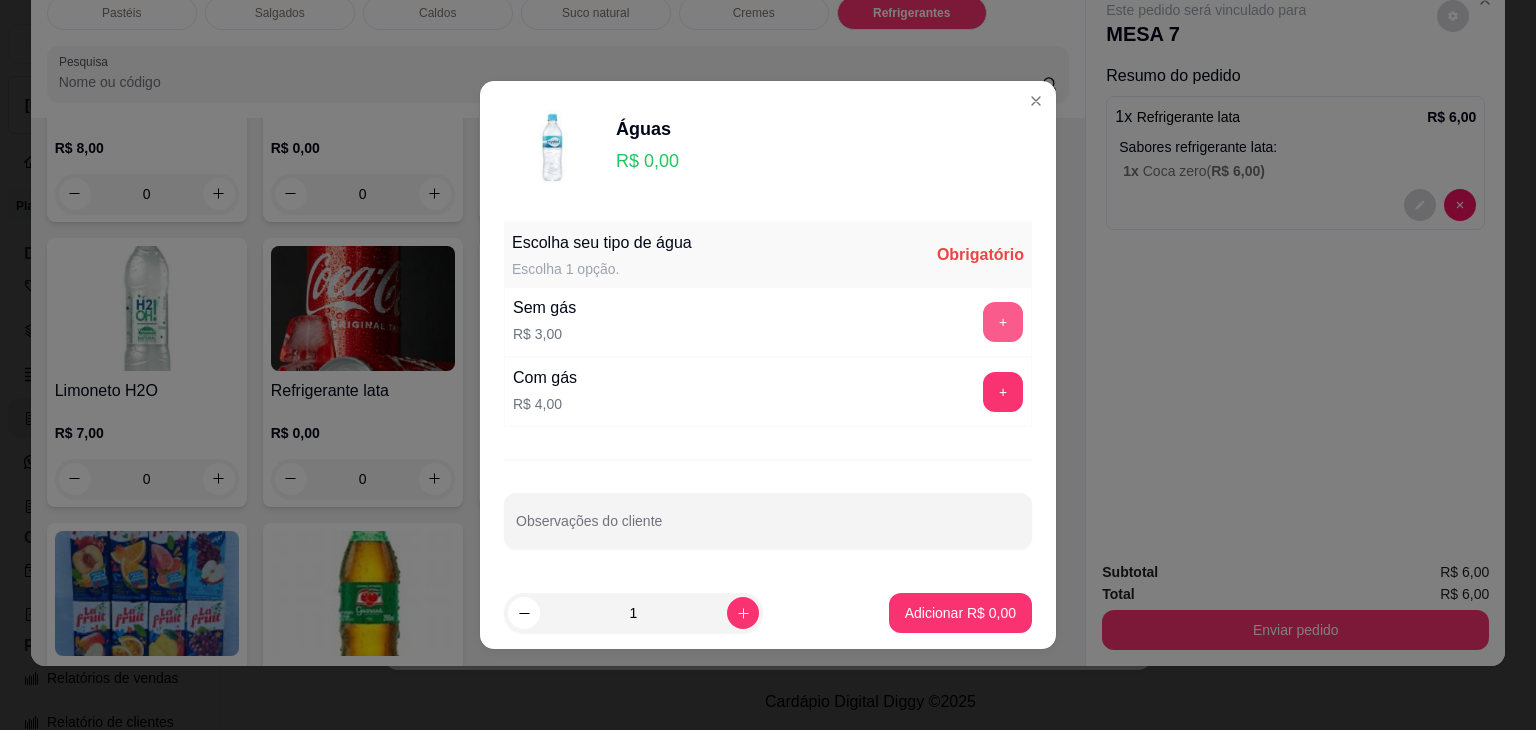 click on "+" at bounding box center [1003, 322] 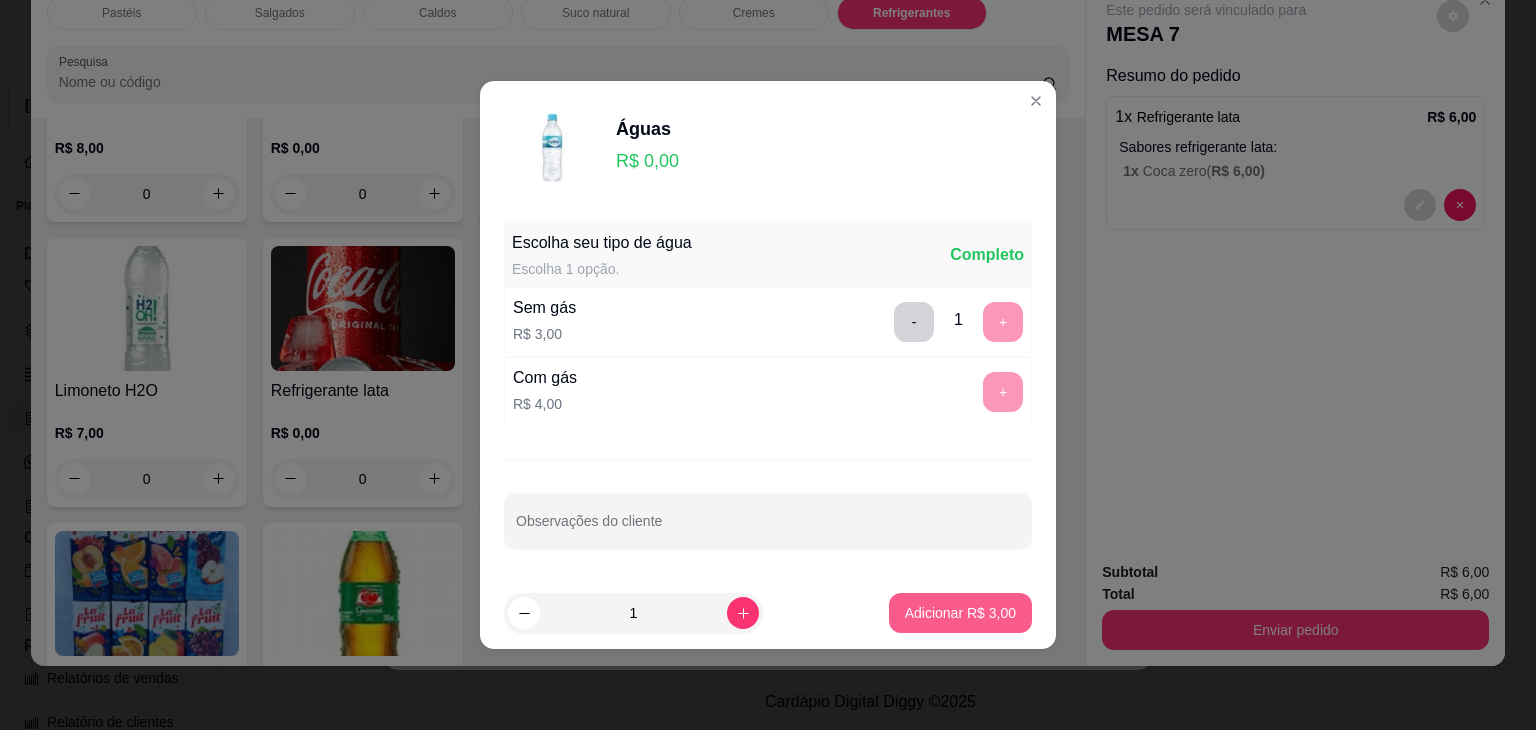 click on "Adicionar   R$ 3,00" at bounding box center (960, 613) 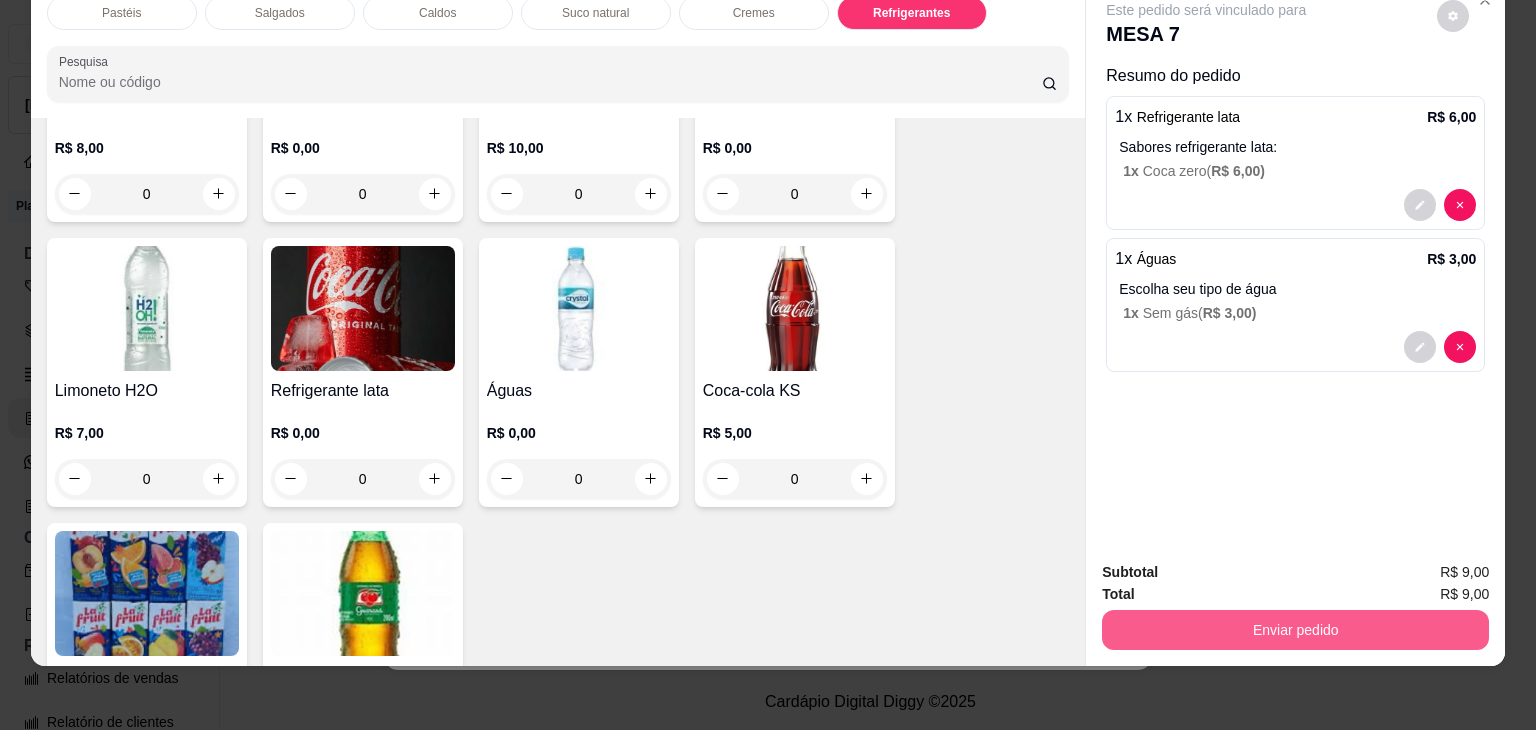 click on "Enviar pedido" at bounding box center (1295, 630) 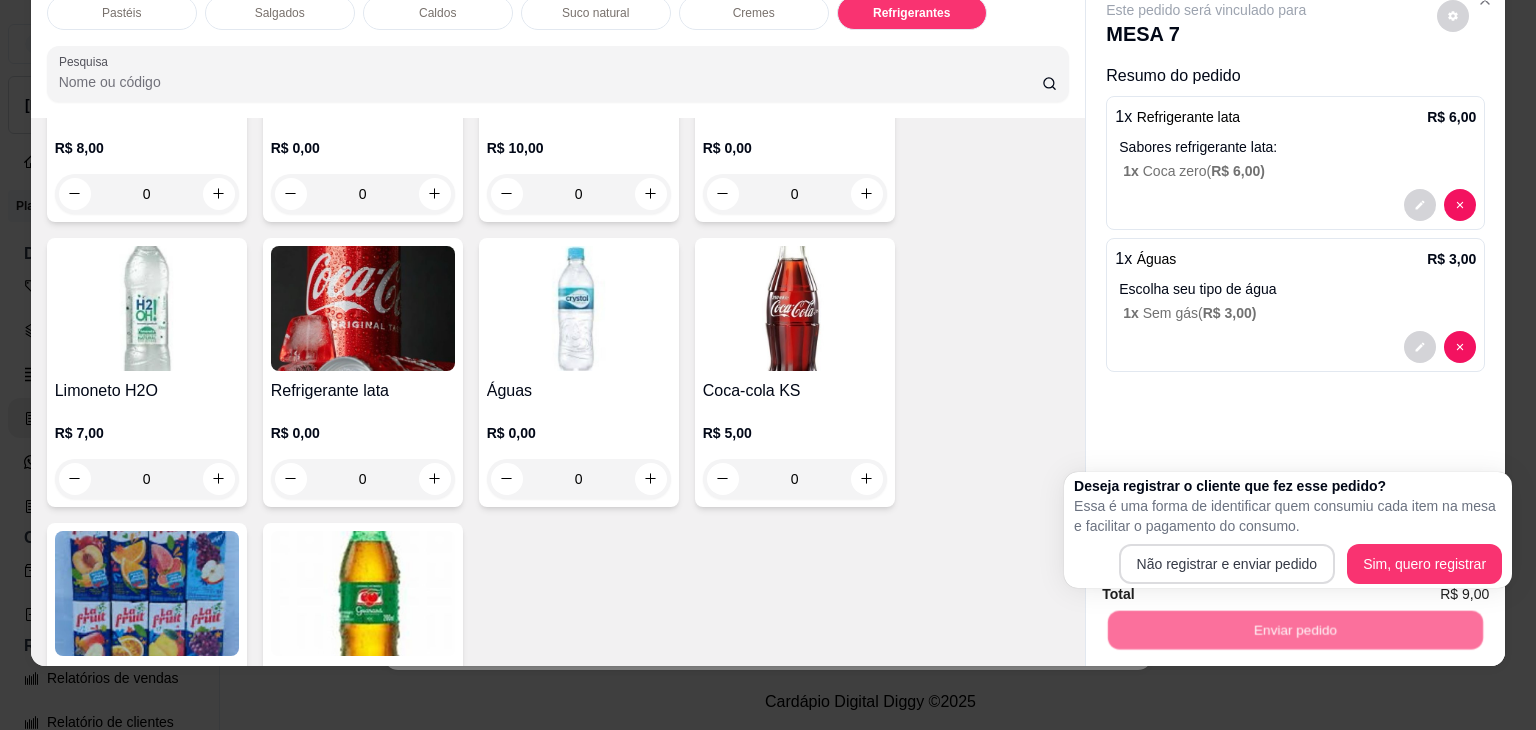 click on "Não registrar e enviar pedido Sim, quero registrar" at bounding box center [1288, 564] 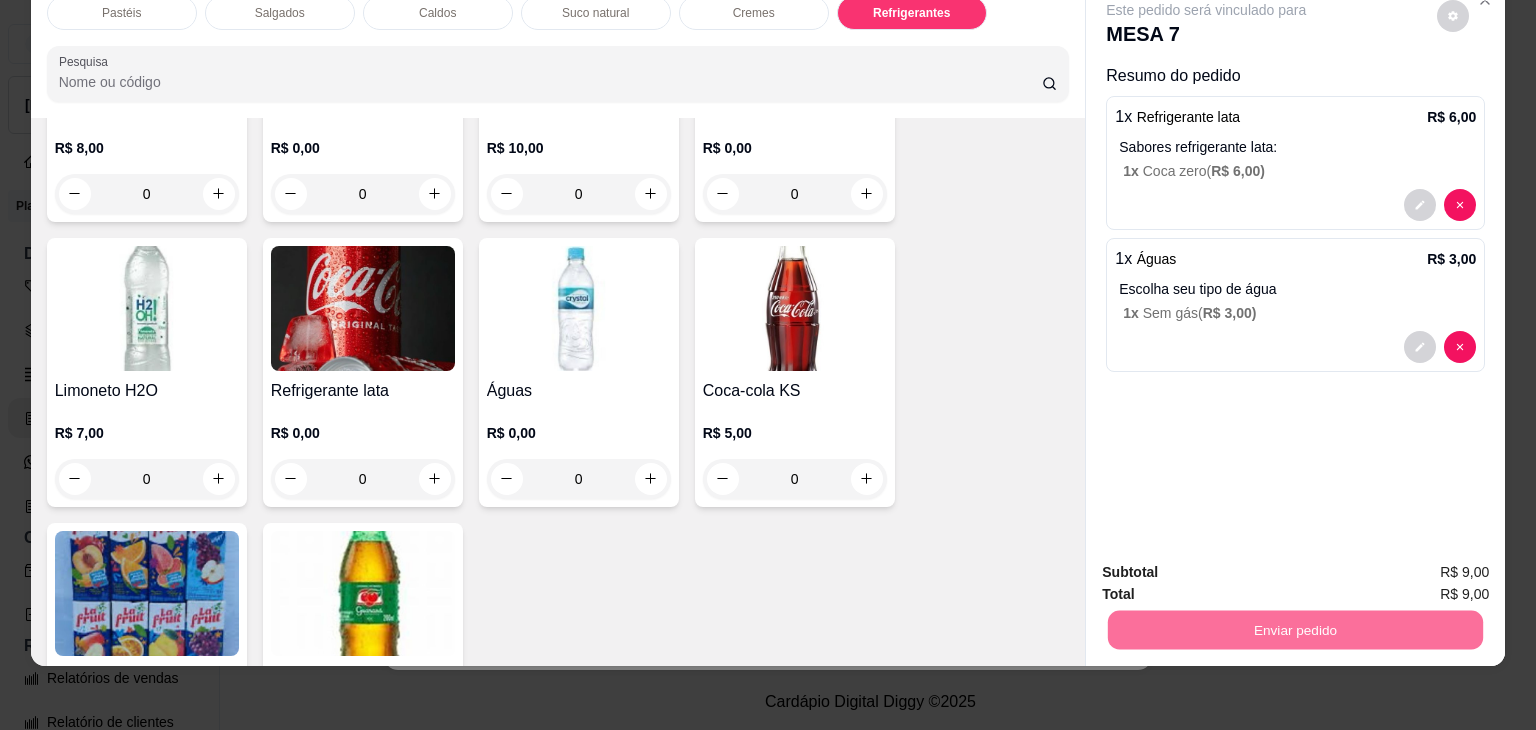 click on "Não registrar e enviar pedido" at bounding box center (1229, 565) 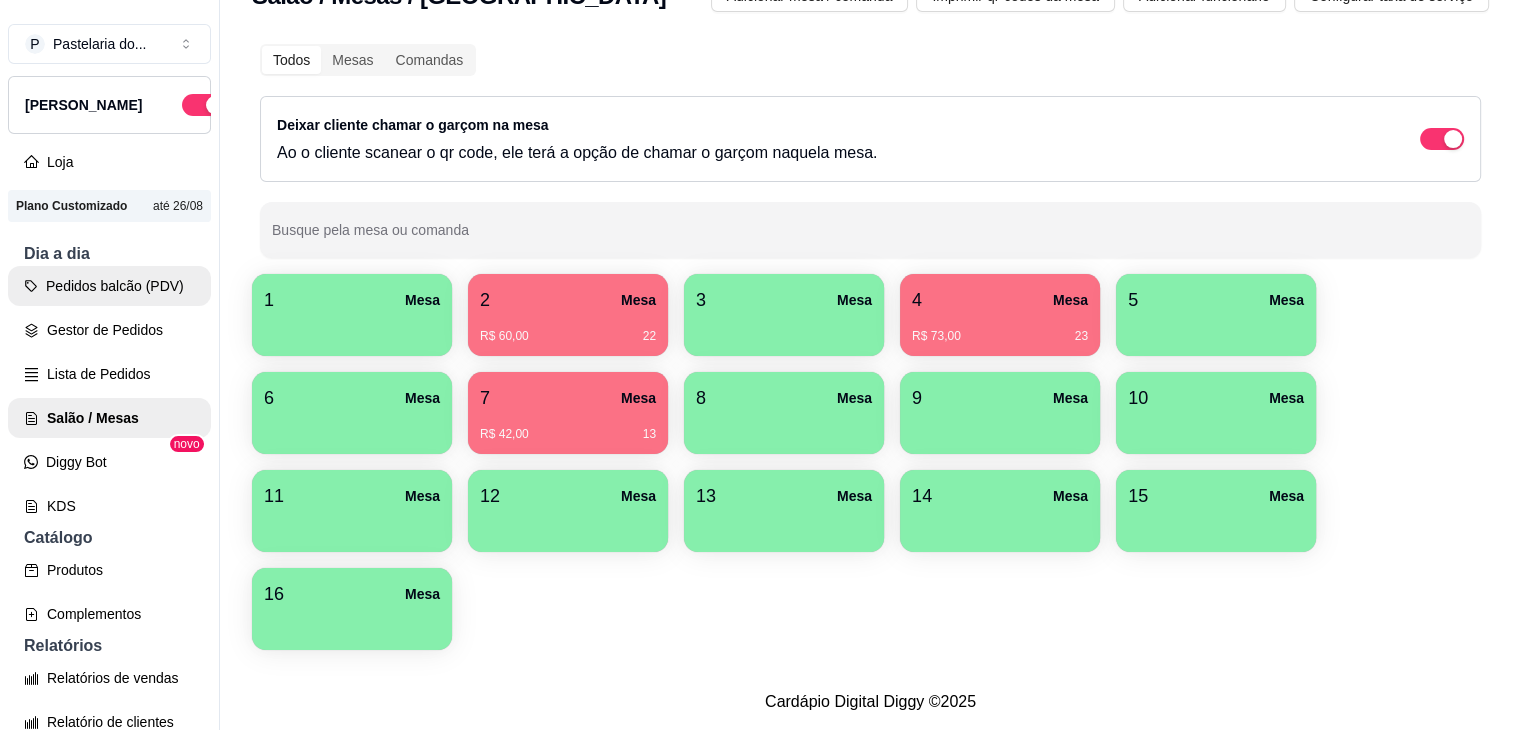 click on "Pedidos balcão (PDV)" at bounding box center [109, 286] 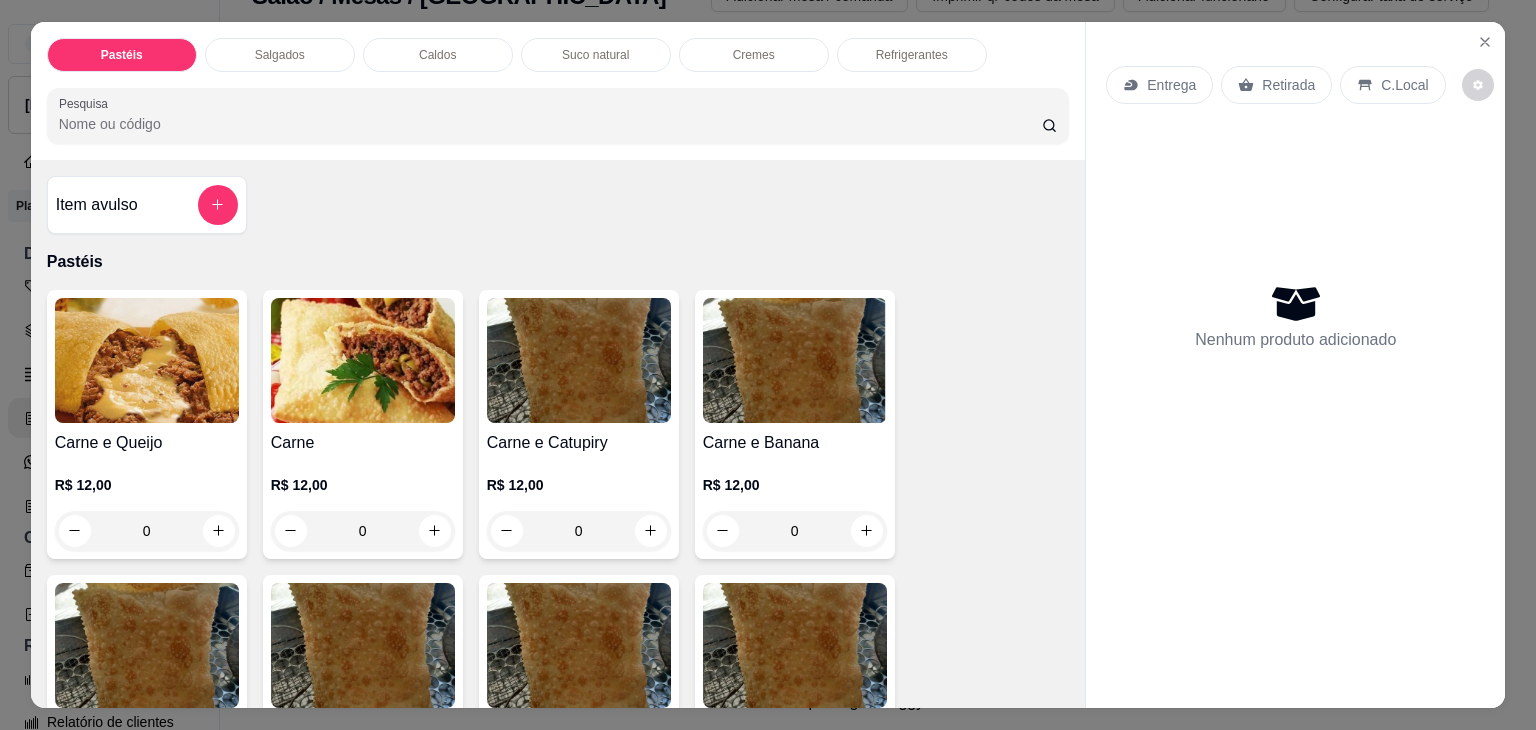 click on "Caldos" at bounding box center [438, 55] 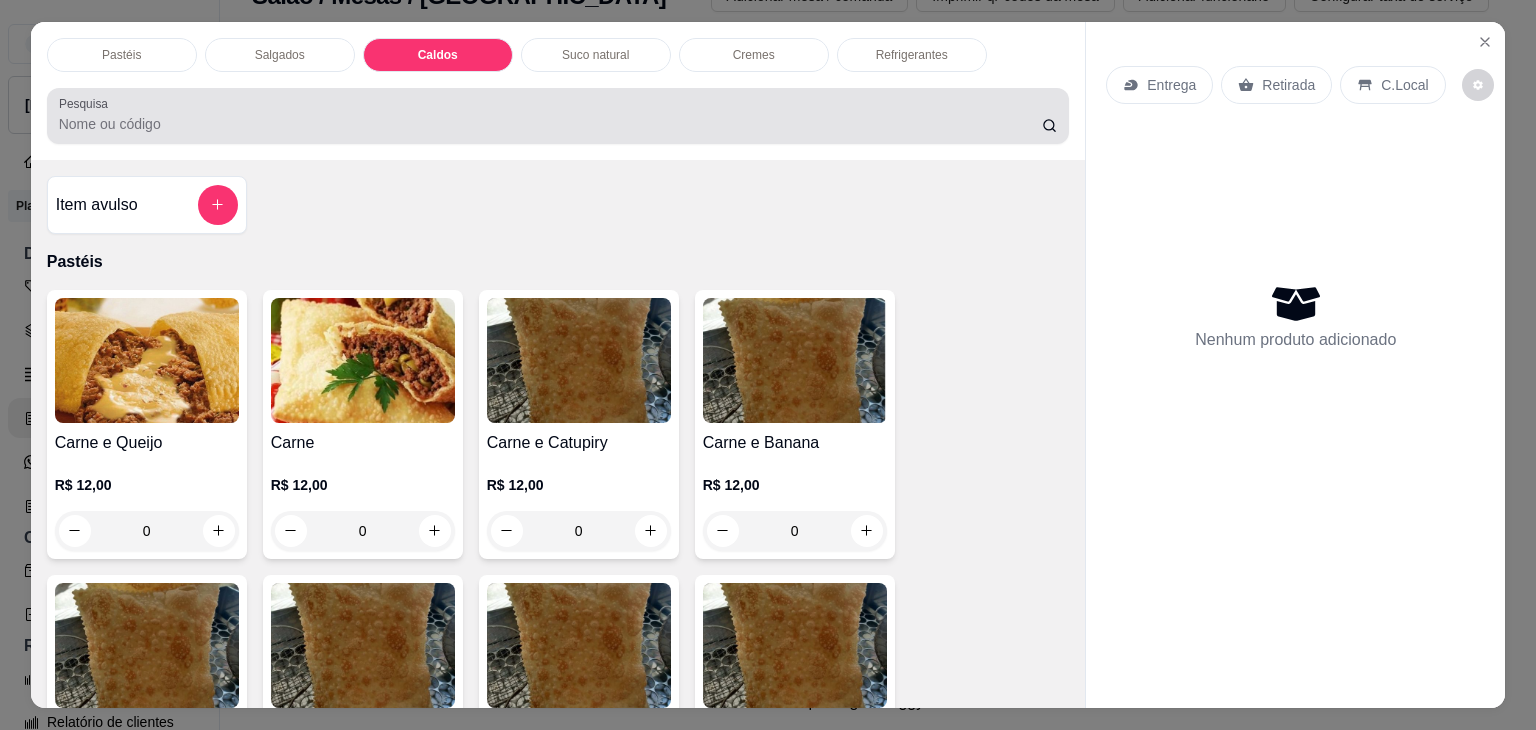 scroll, scrollTop: 2782, scrollLeft: 0, axis: vertical 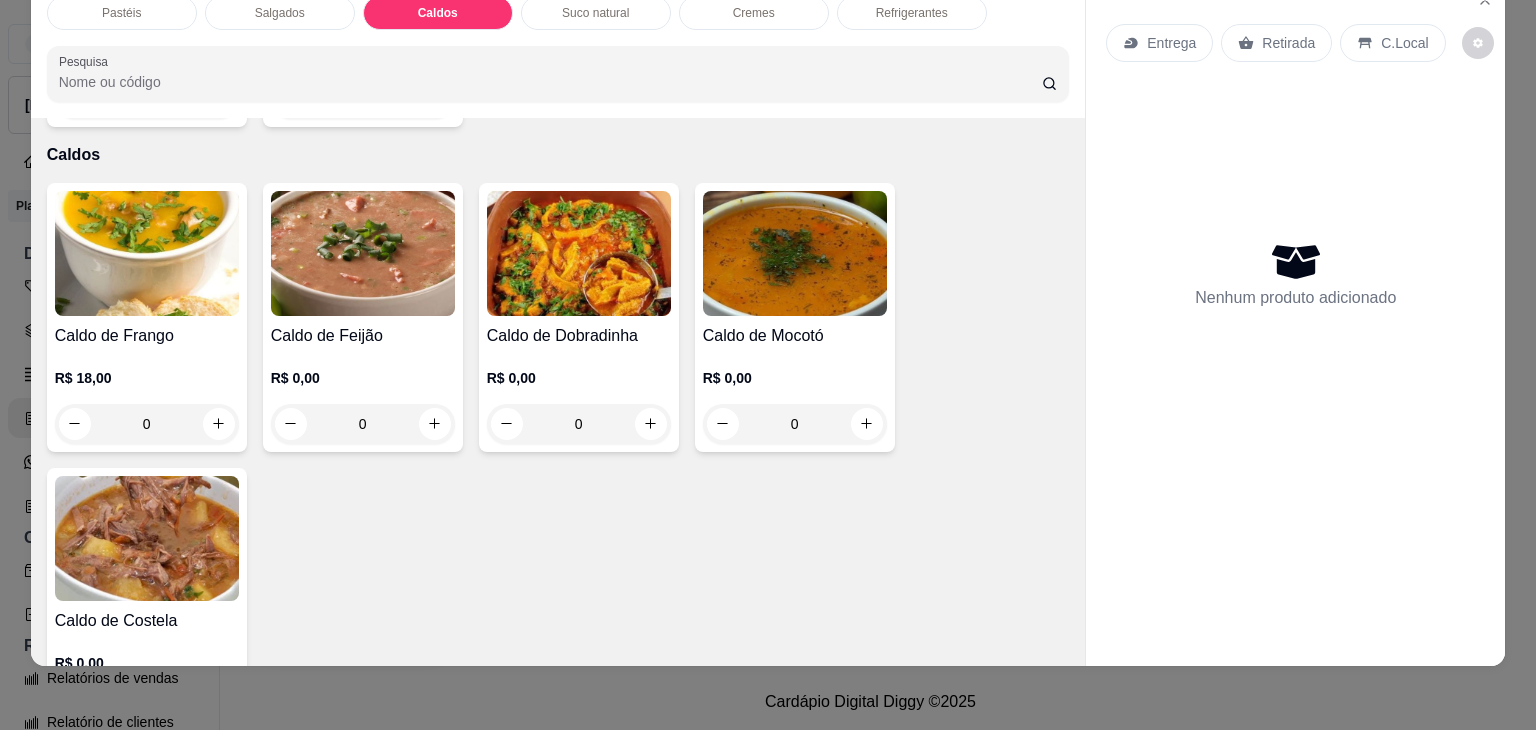 click on "0" at bounding box center (363, 424) 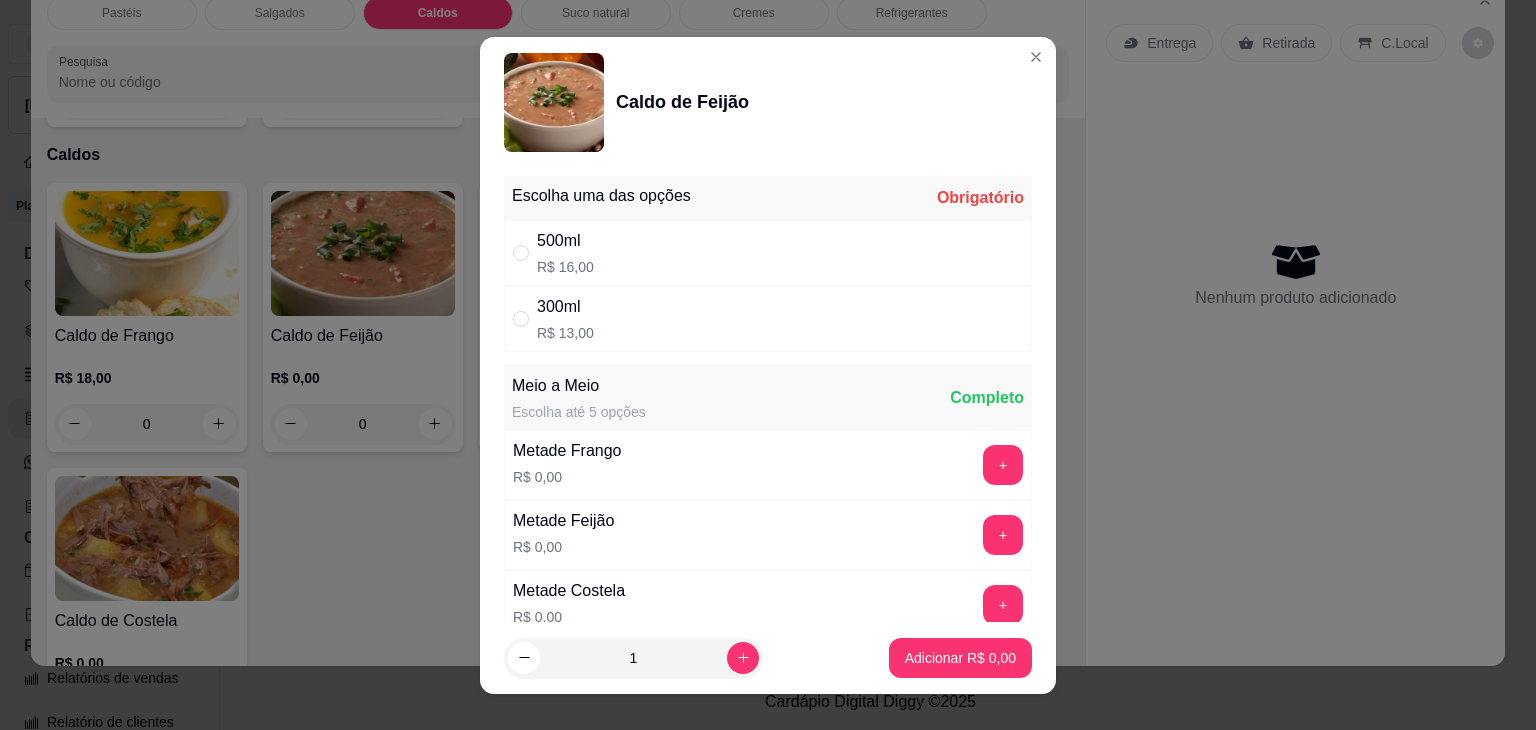 click on "300ml R$ 13,00" at bounding box center (768, 319) 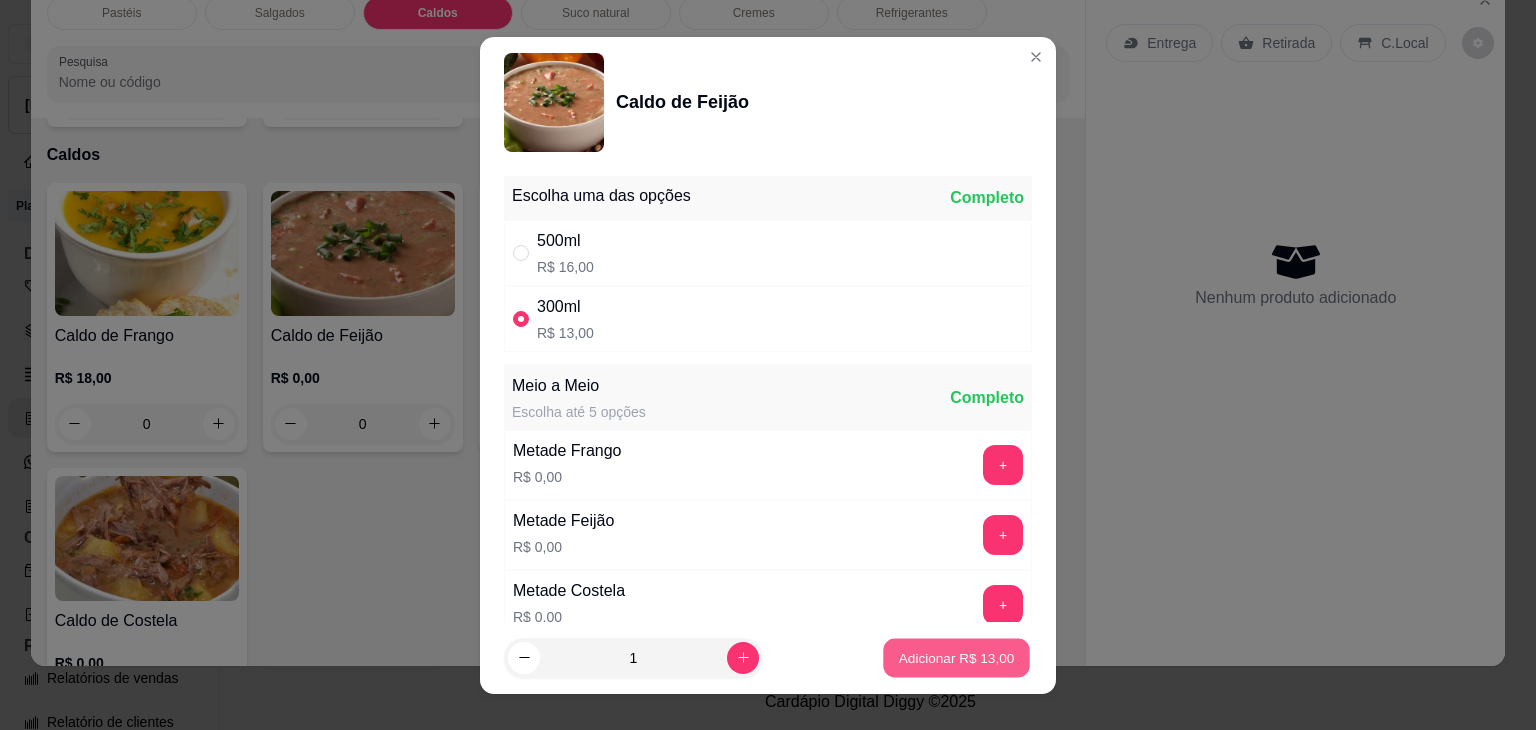 click on "Adicionar   R$ 13,00" at bounding box center [956, 657] 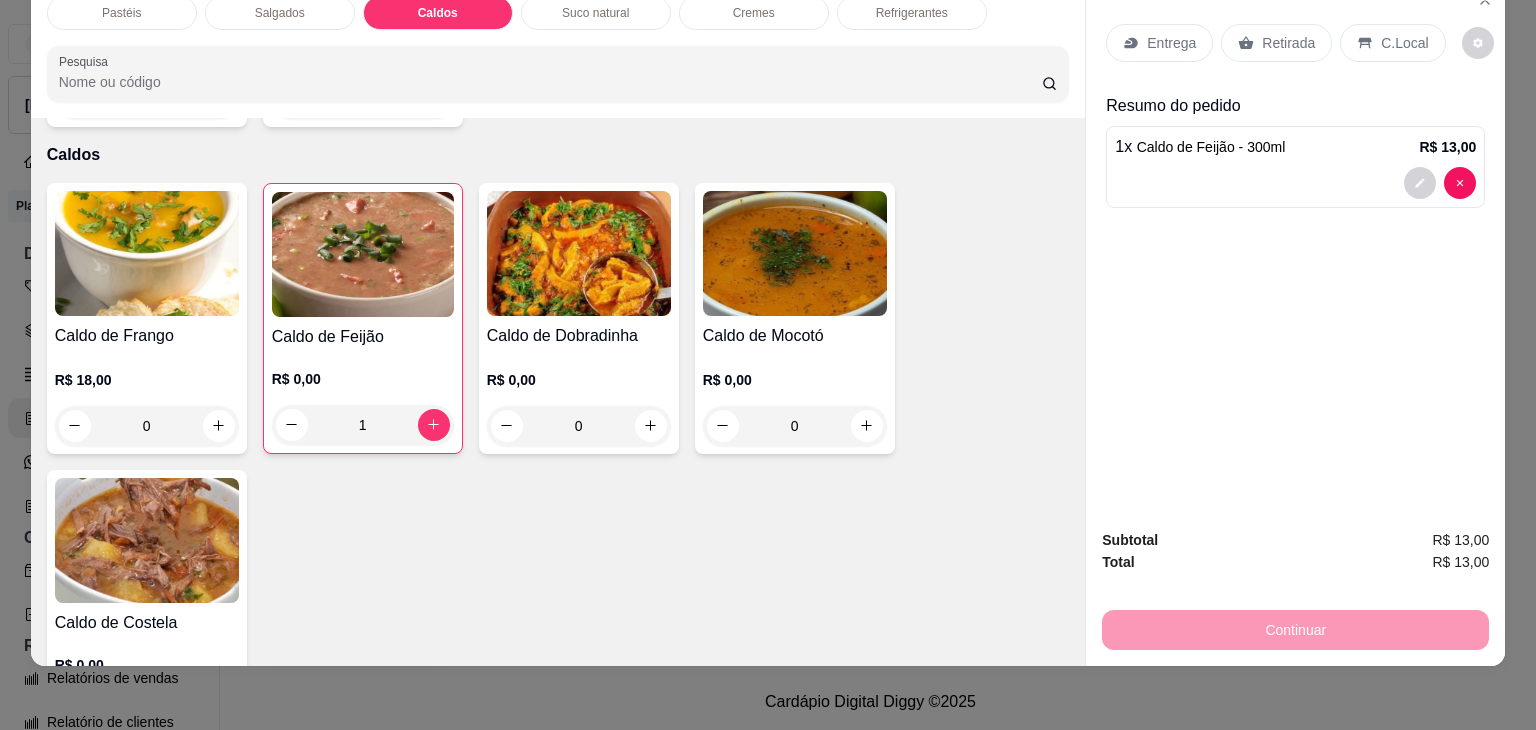 click at bounding box center (147, 540) 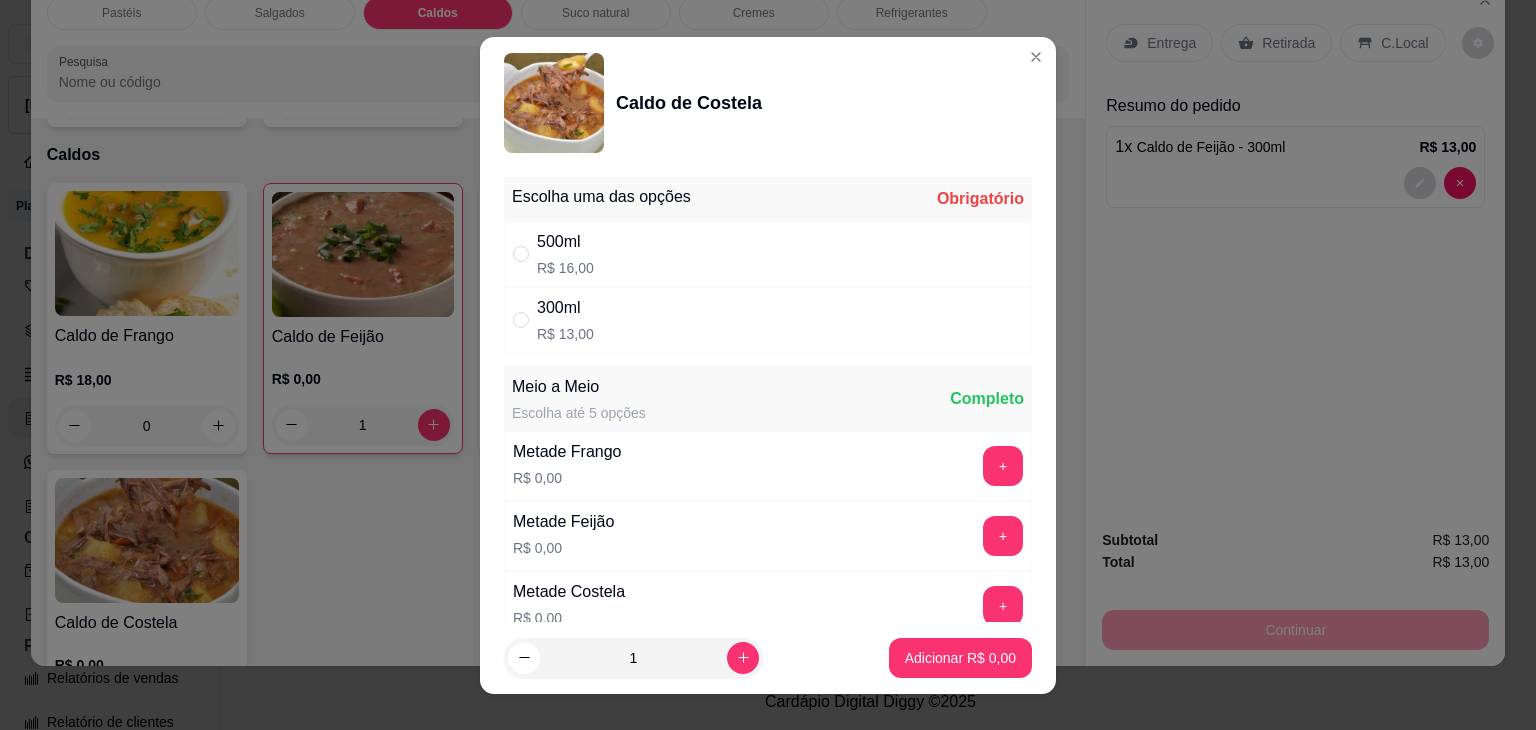 click on "300ml R$ 13,00" at bounding box center (768, 320) 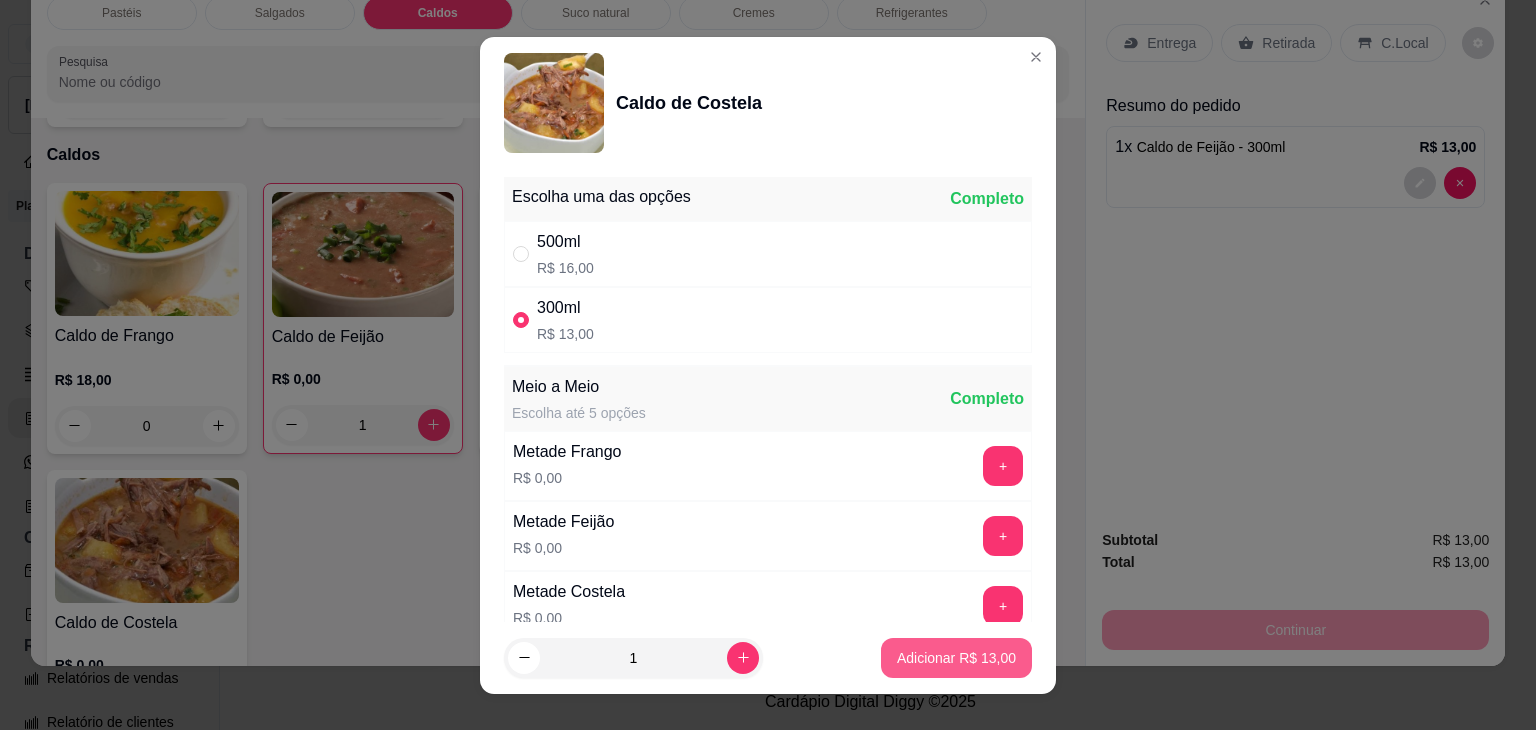 click on "Adicionar   R$ 13,00" at bounding box center (956, 658) 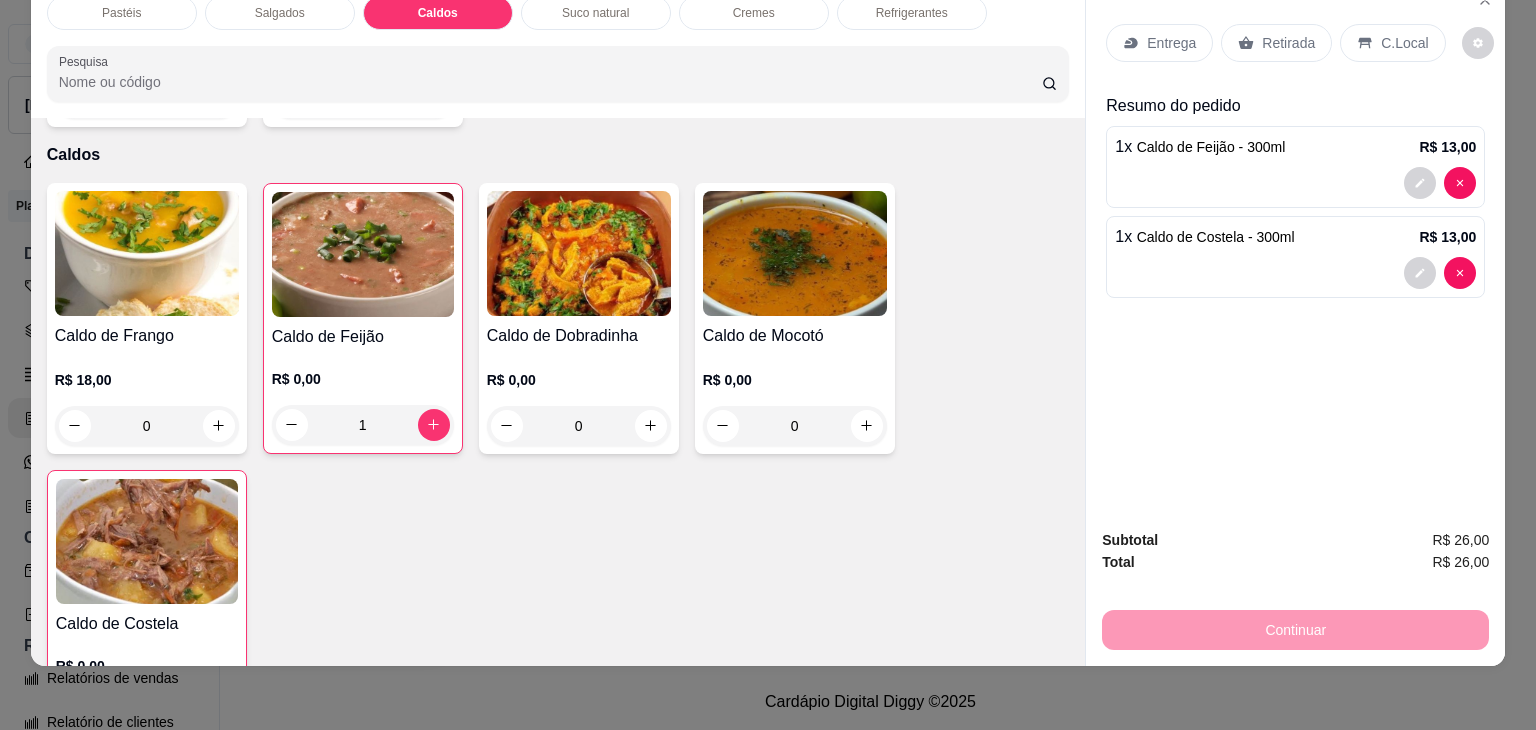 click on "Retirada" at bounding box center [1276, 43] 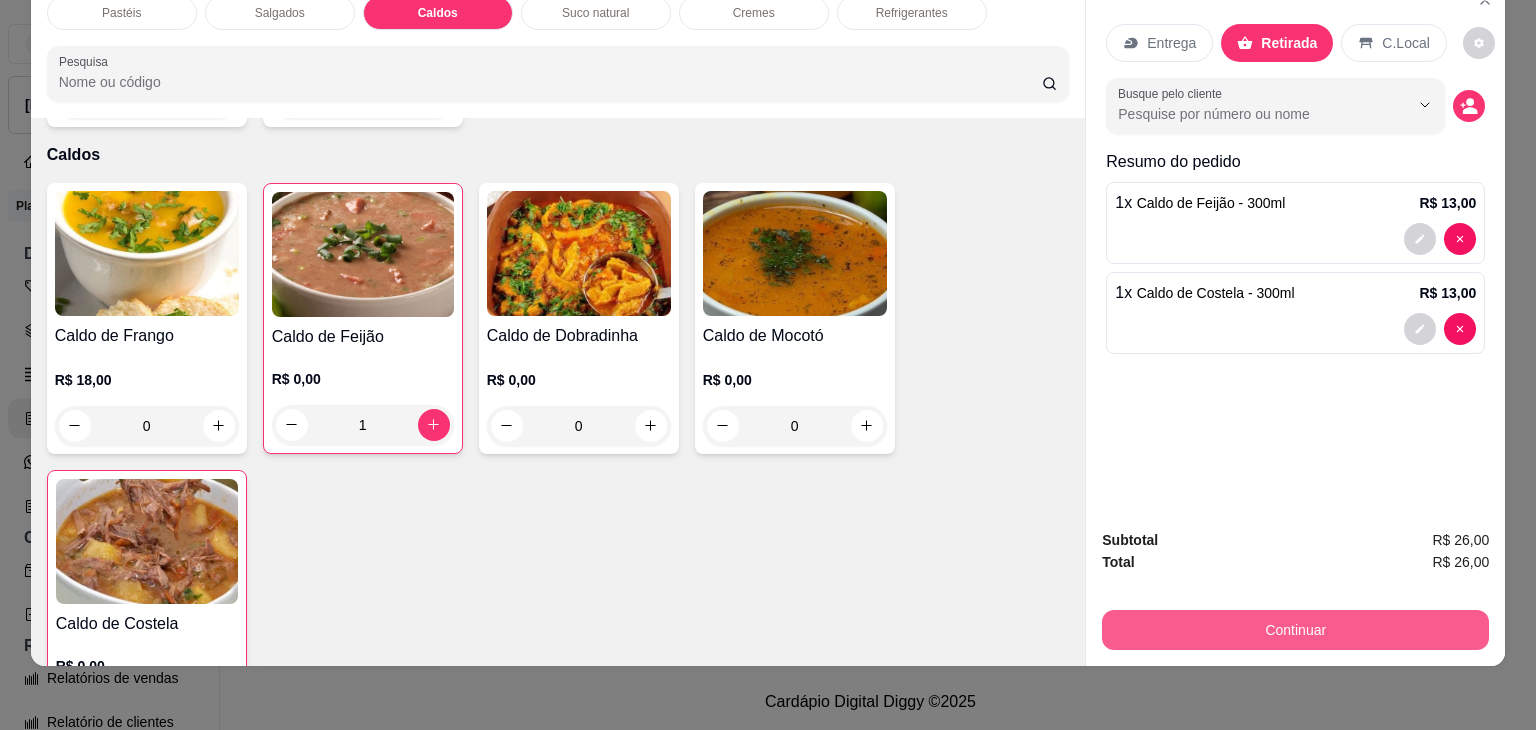 click on "Continuar" at bounding box center (1295, 630) 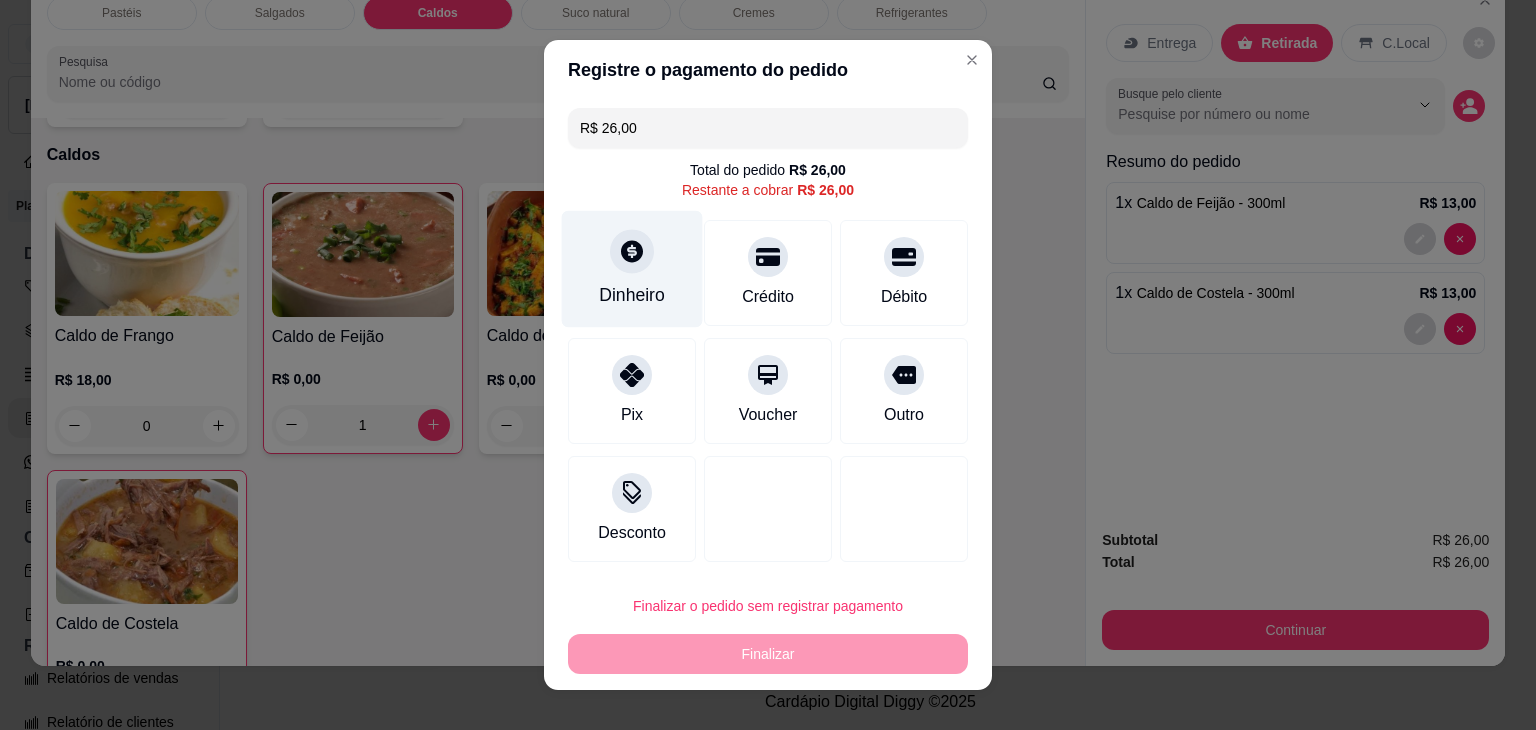 click at bounding box center [632, 251] 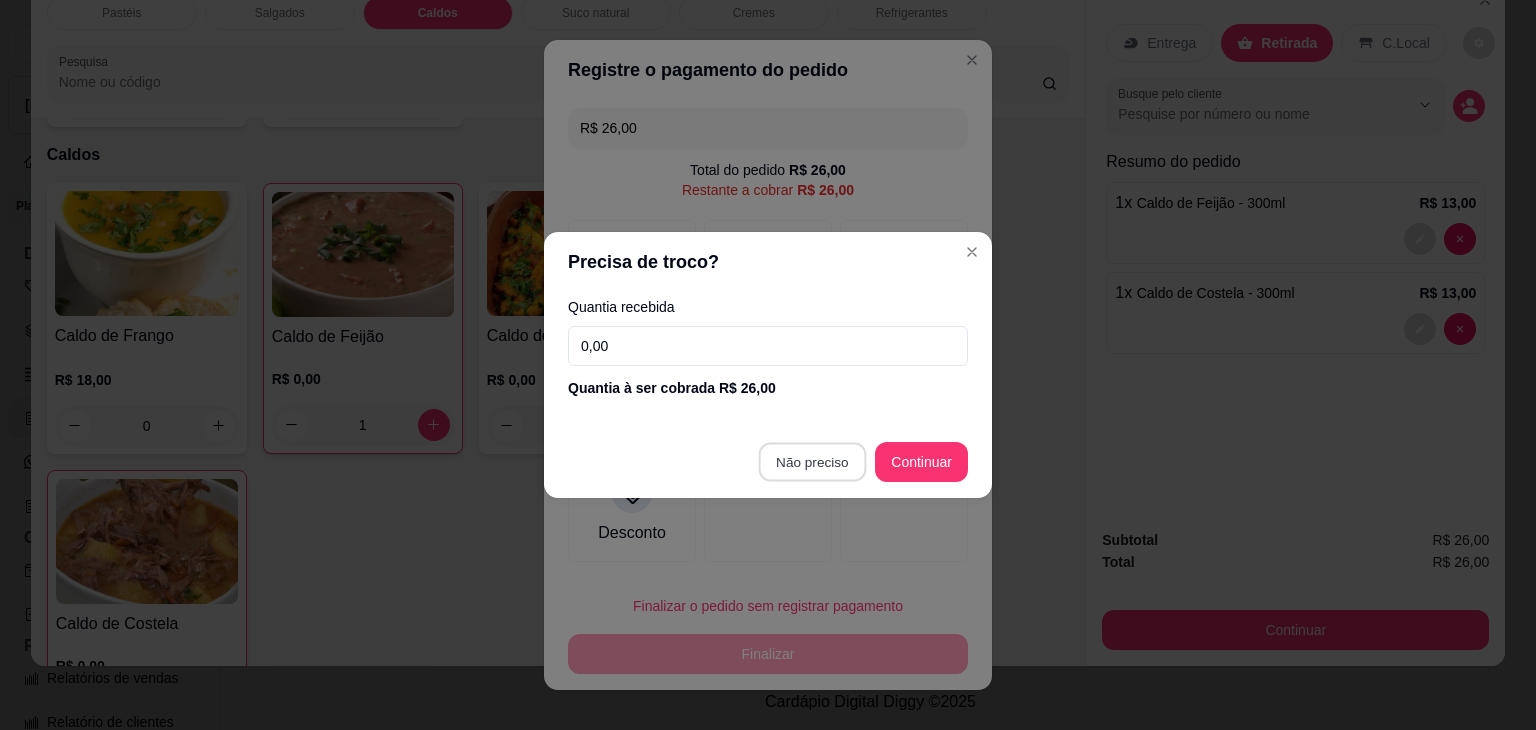 type on "R$ 0,00" 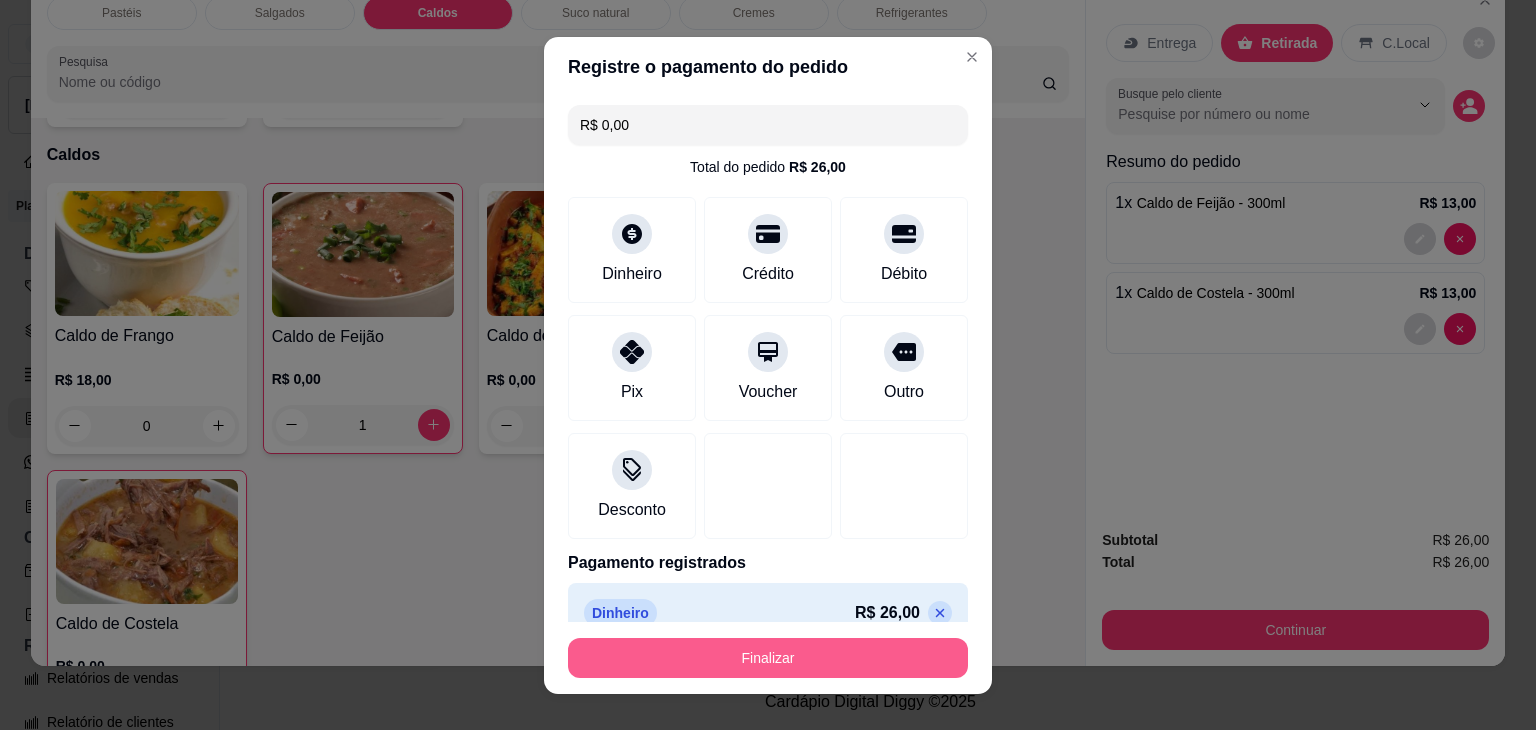 click on "Finalizar" at bounding box center [768, 658] 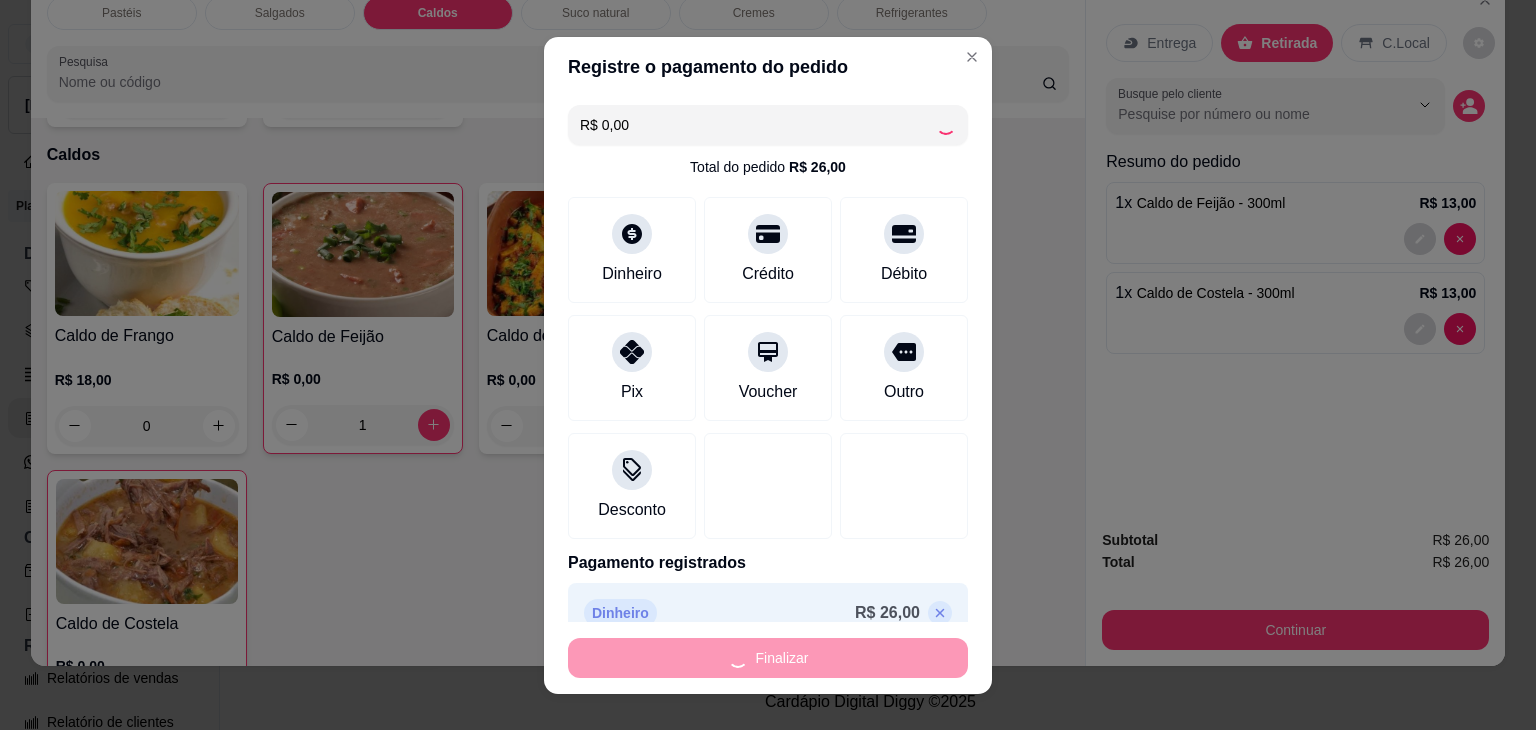 type on "0" 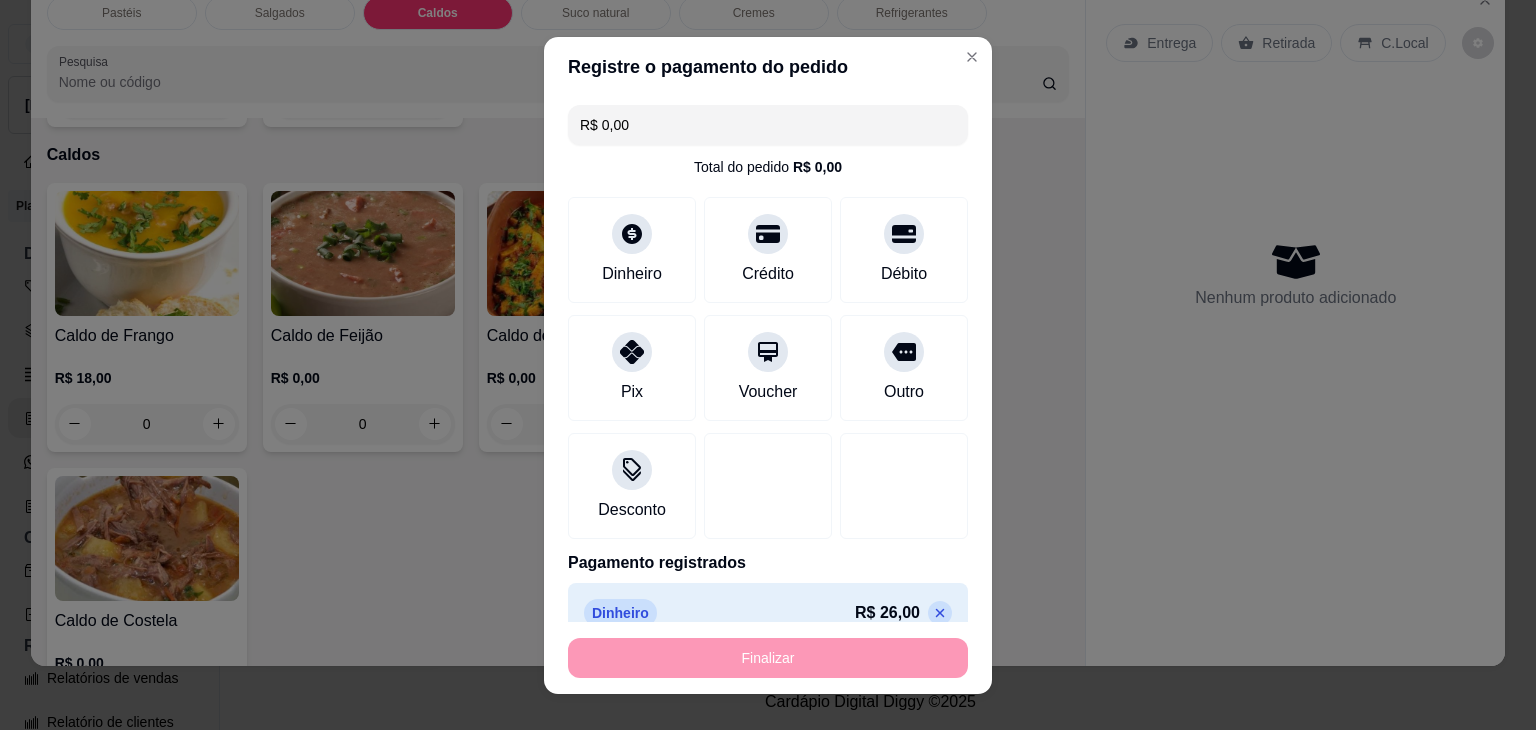 type on "-R$ 26,00" 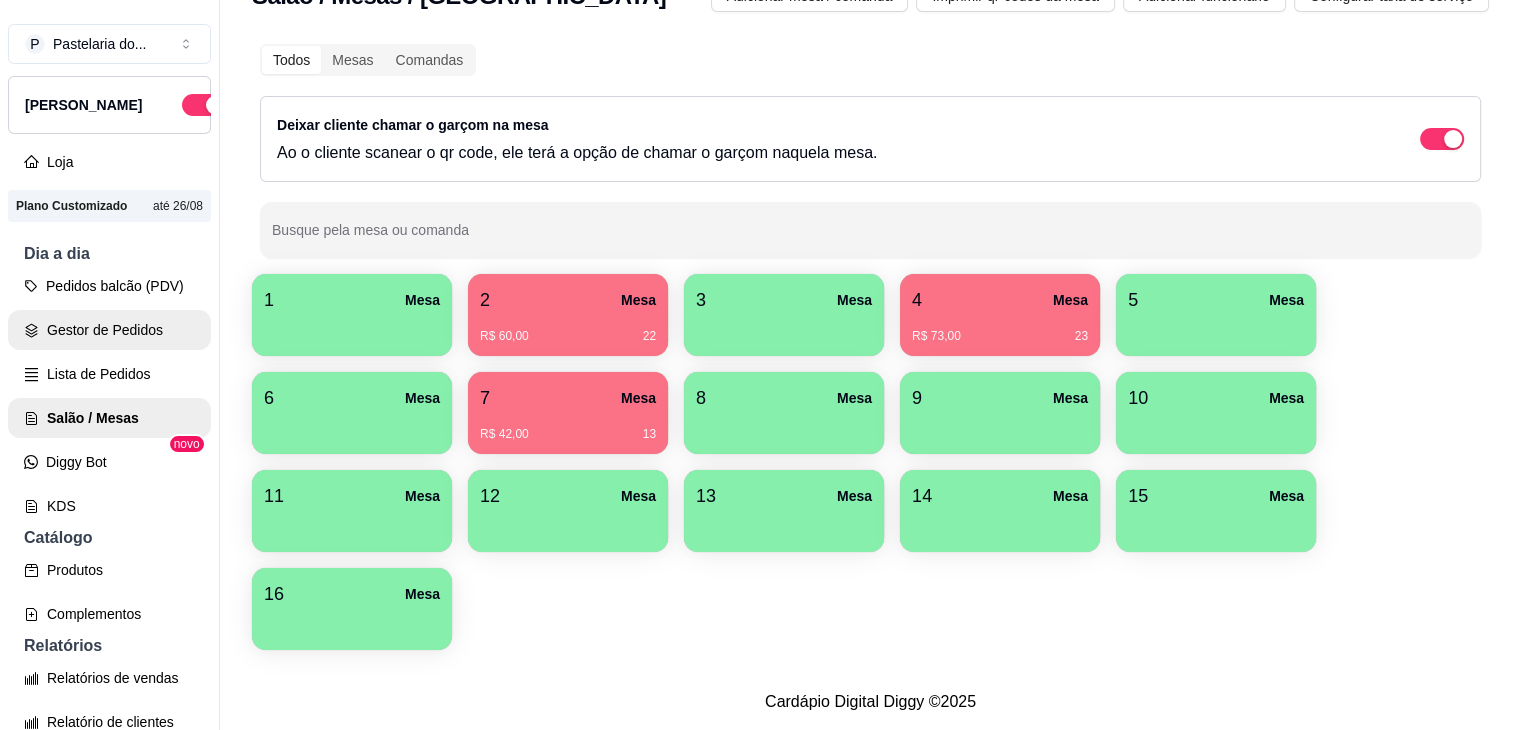 click on "Pedidos balcão (PDV)" at bounding box center (109, 286) 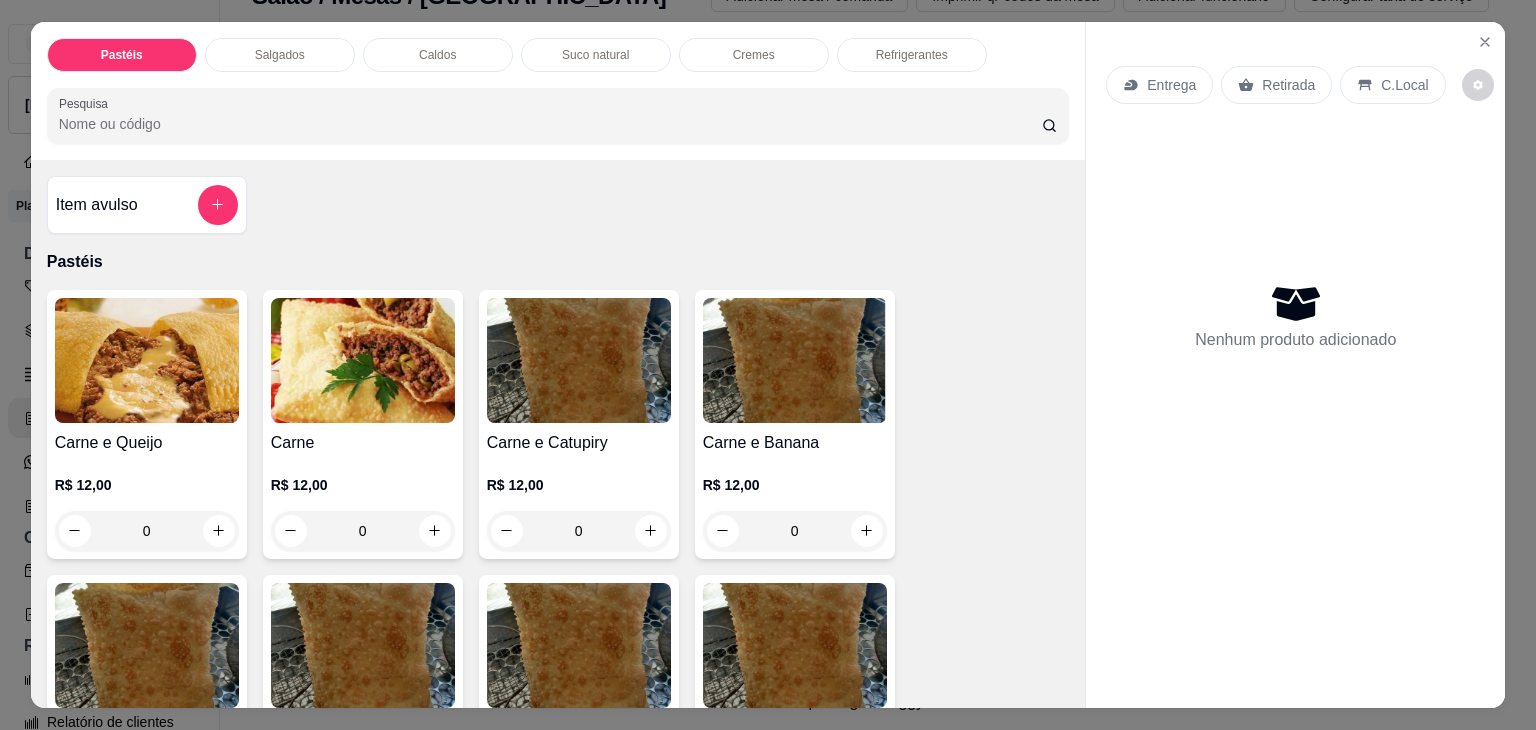 click on "Salgados" at bounding box center [280, 55] 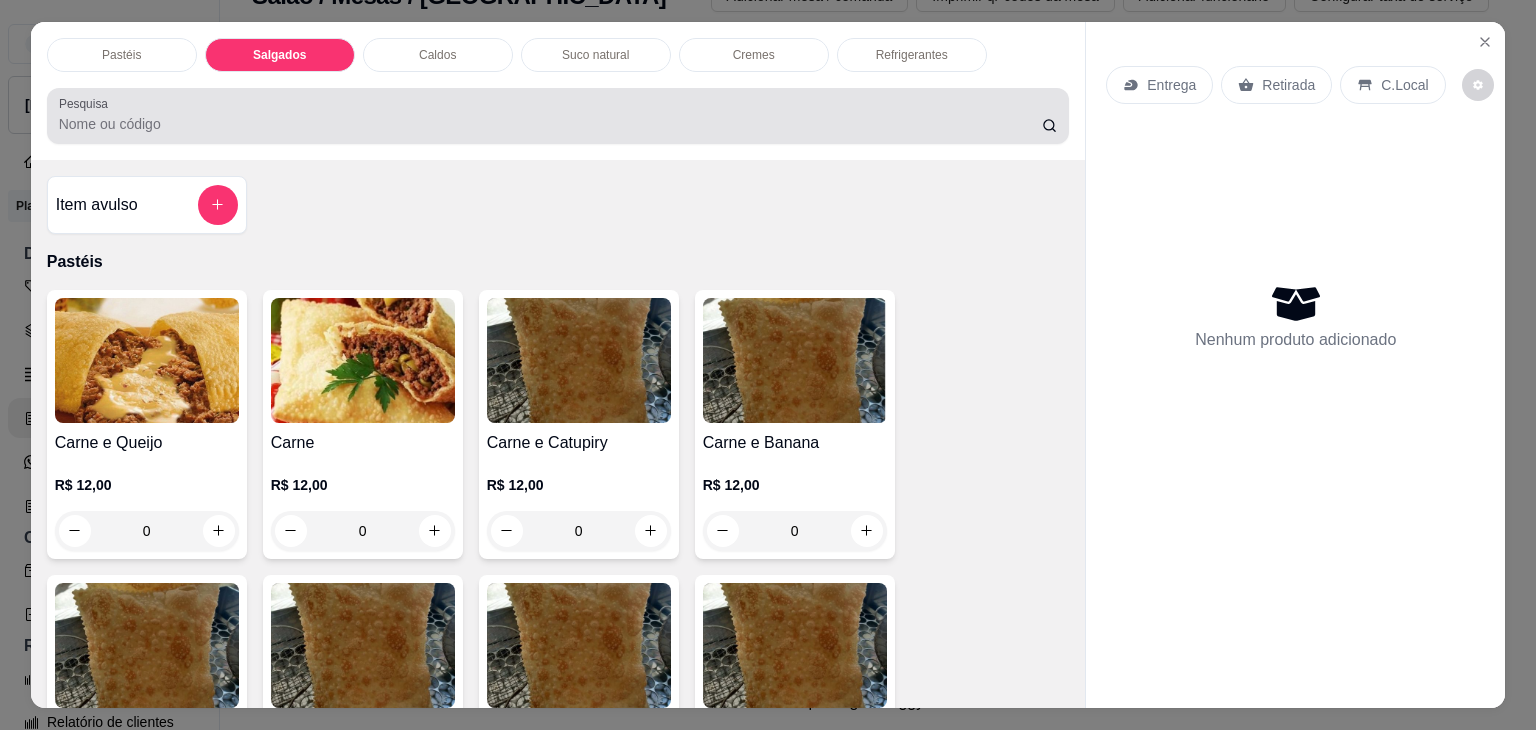 scroll, scrollTop: 2124, scrollLeft: 0, axis: vertical 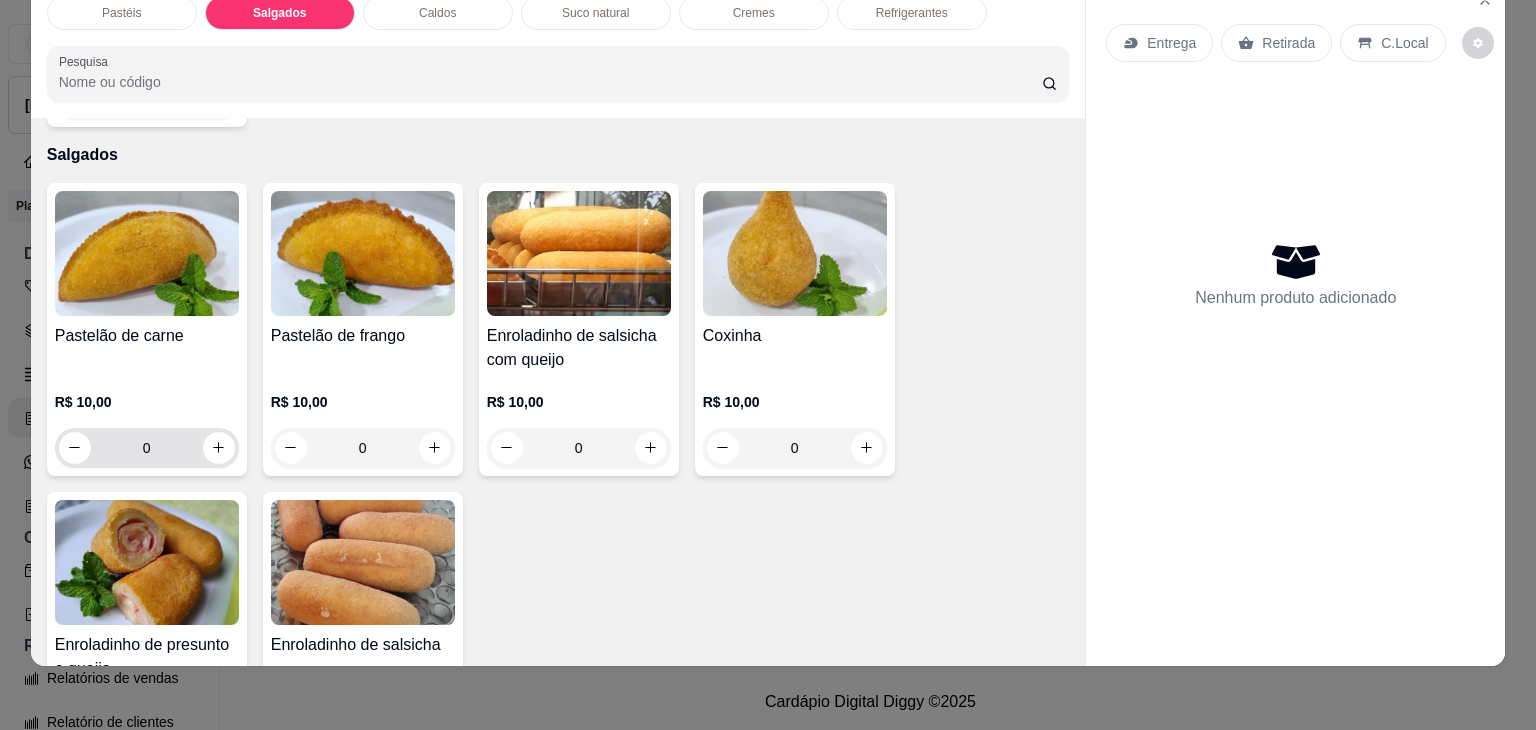 click on "0" at bounding box center [147, 448] 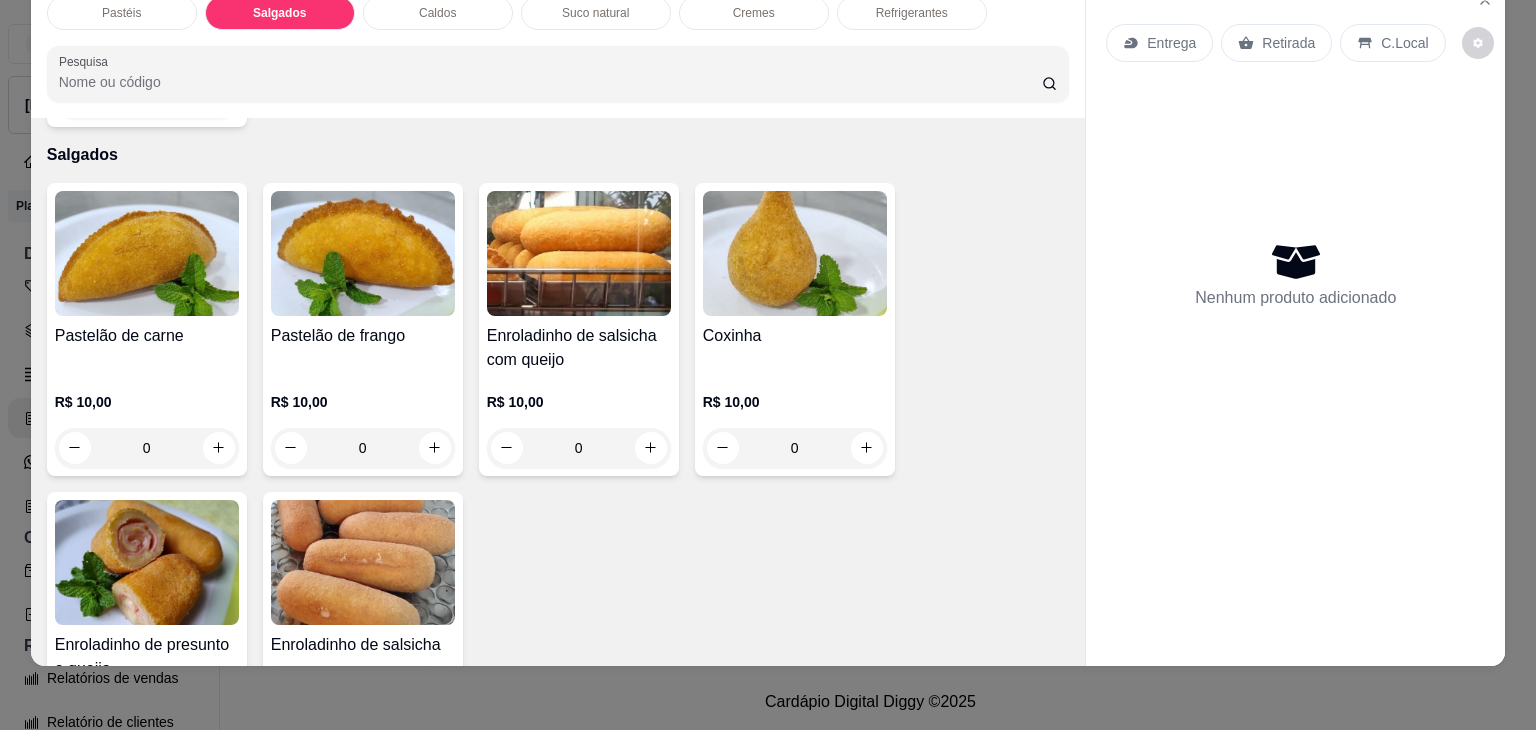 click at bounding box center (219, 448) 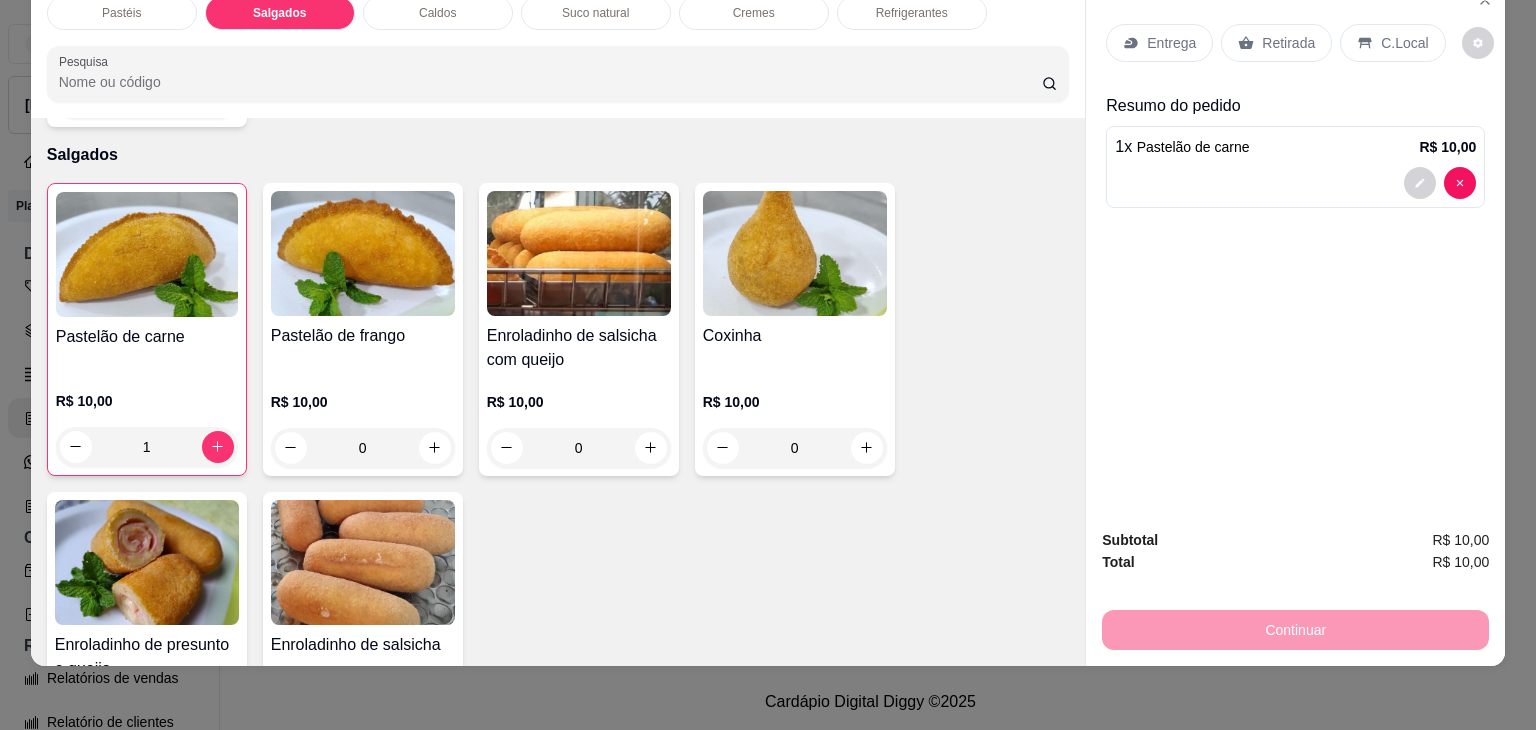click on "Retirada" at bounding box center [1276, 43] 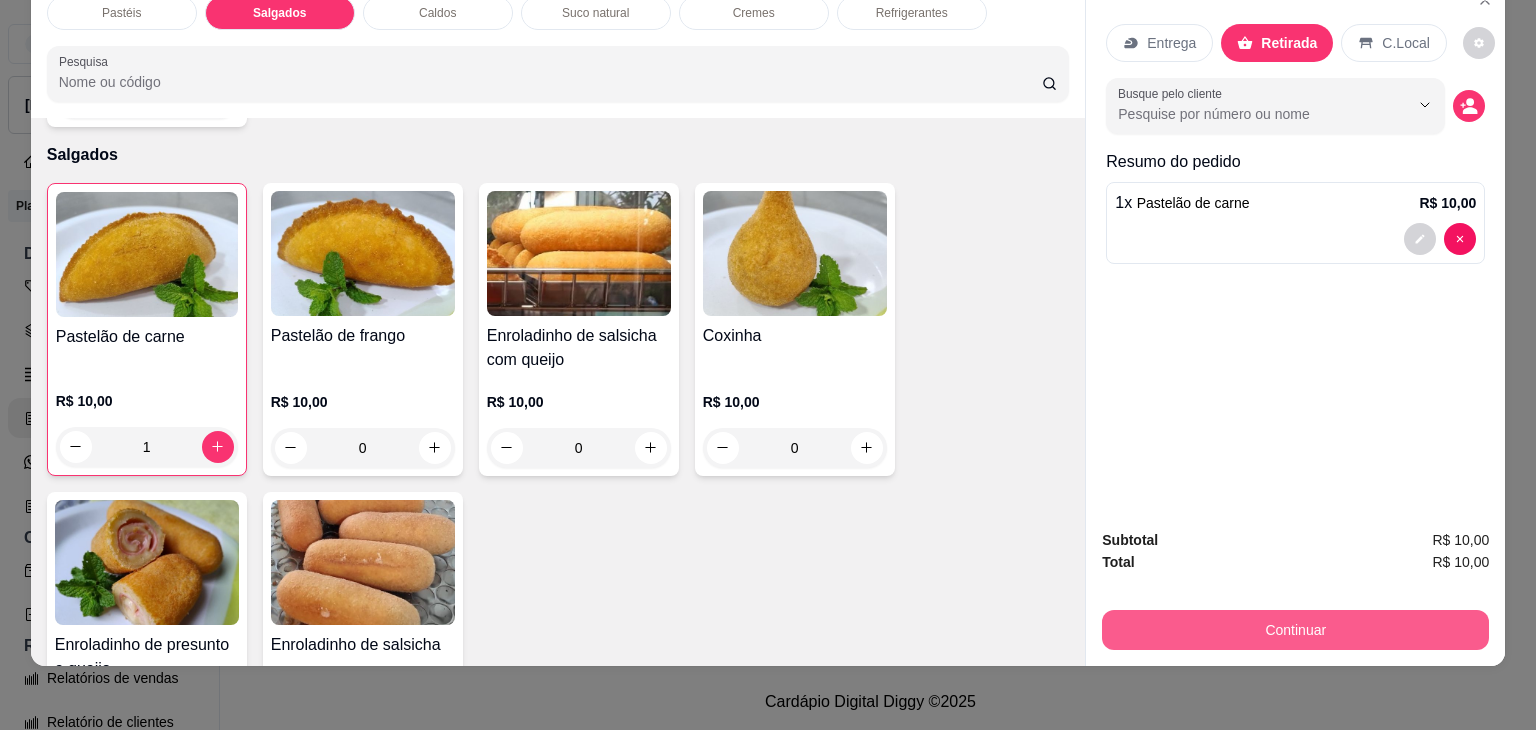 click on "Continuar" at bounding box center (1295, 630) 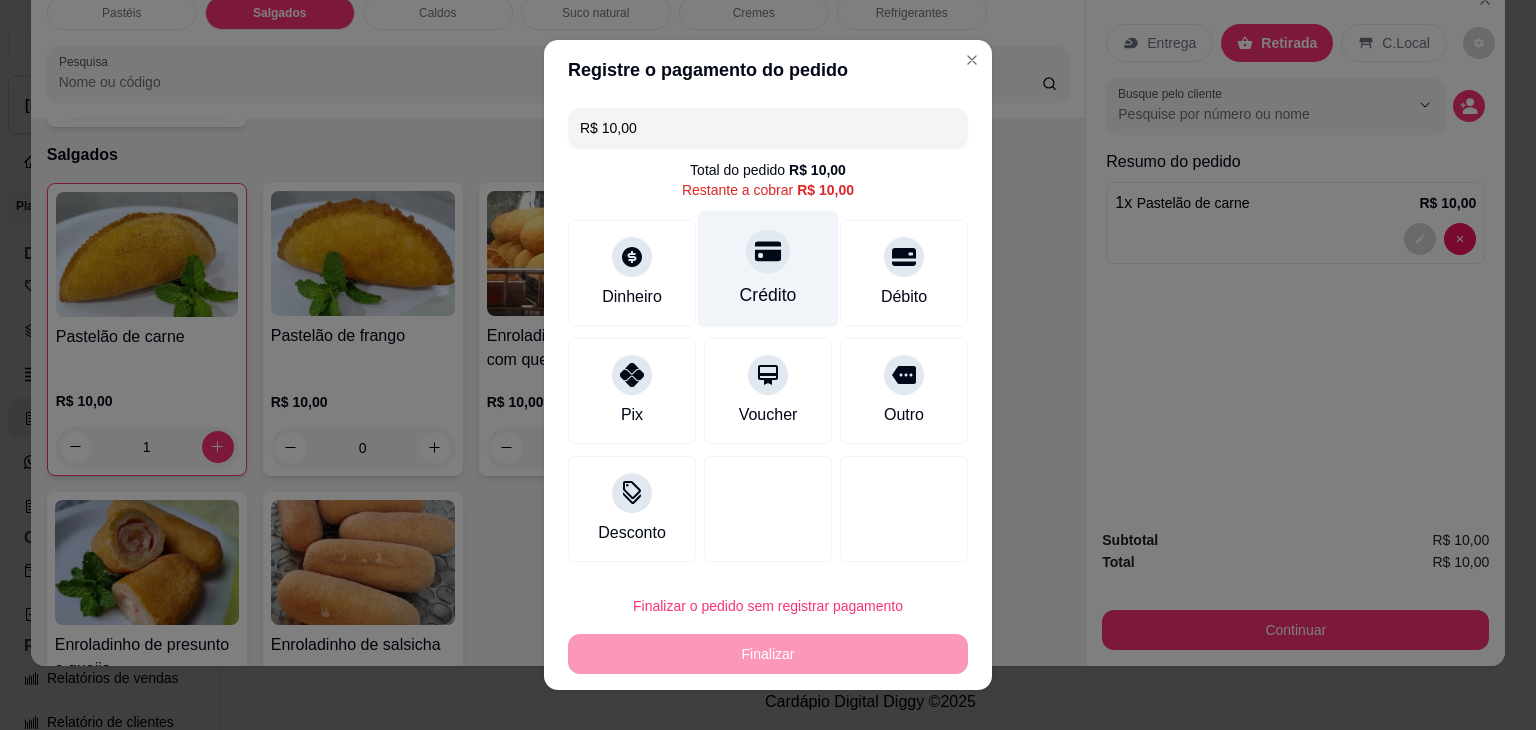 click on "Crédito" at bounding box center [768, 269] 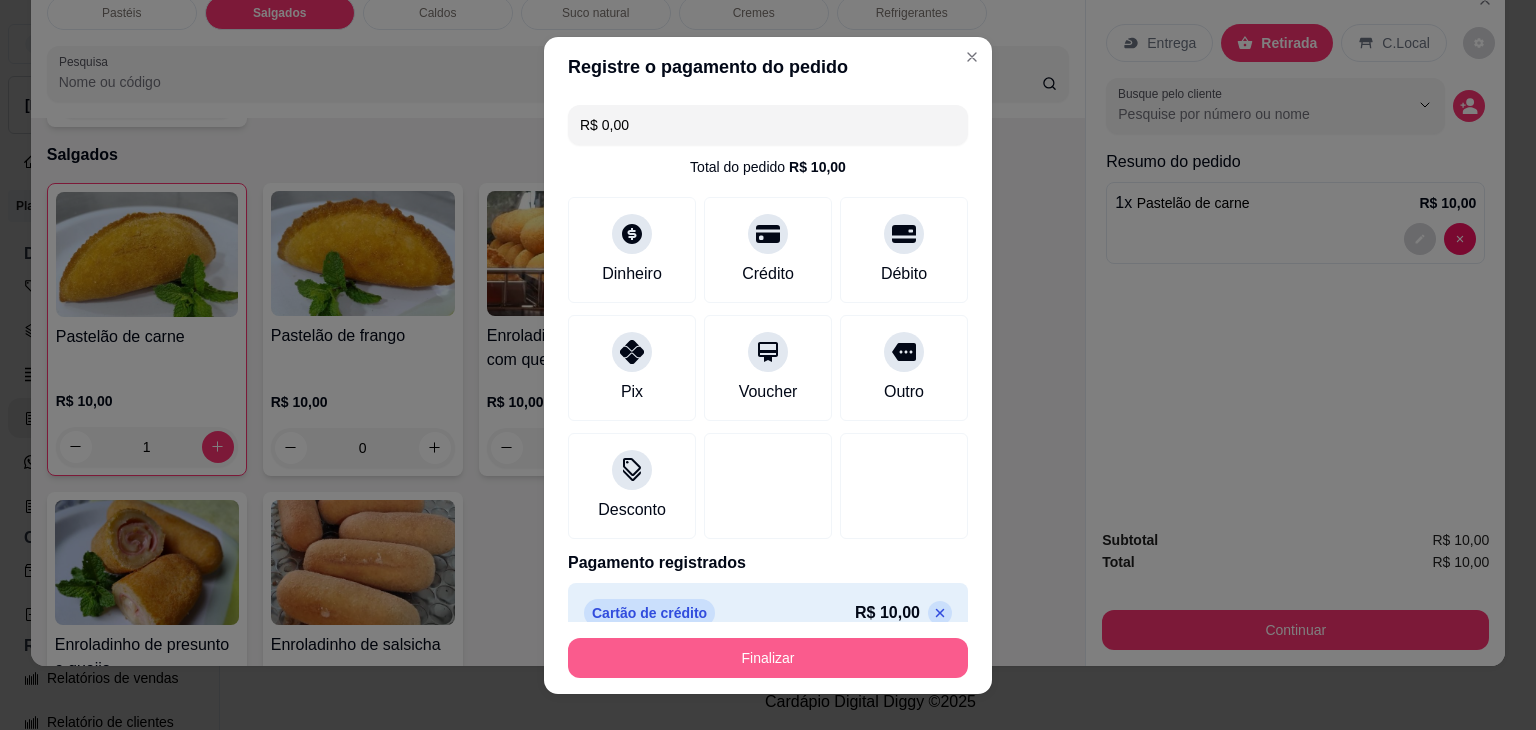 click on "Finalizar" at bounding box center [768, 658] 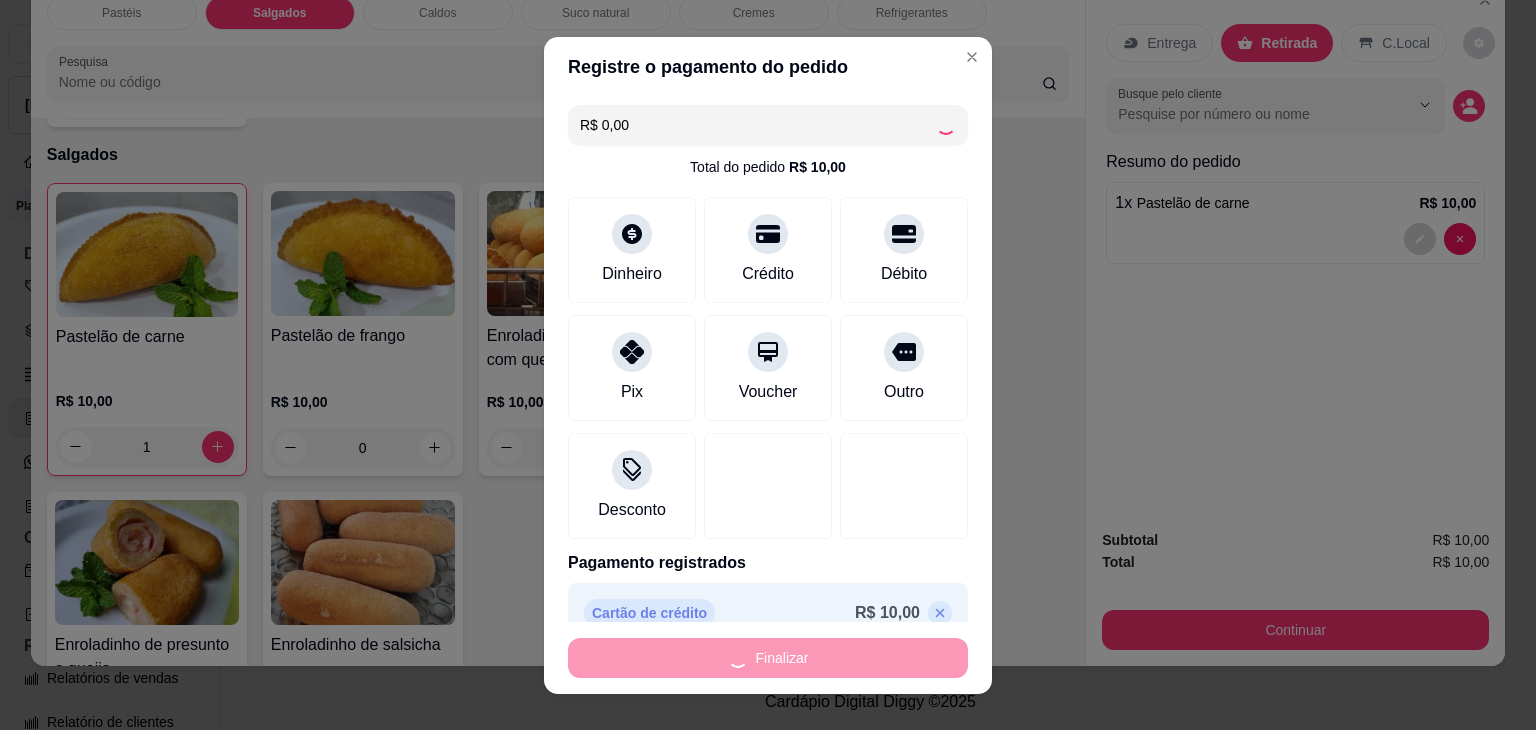 type on "0" 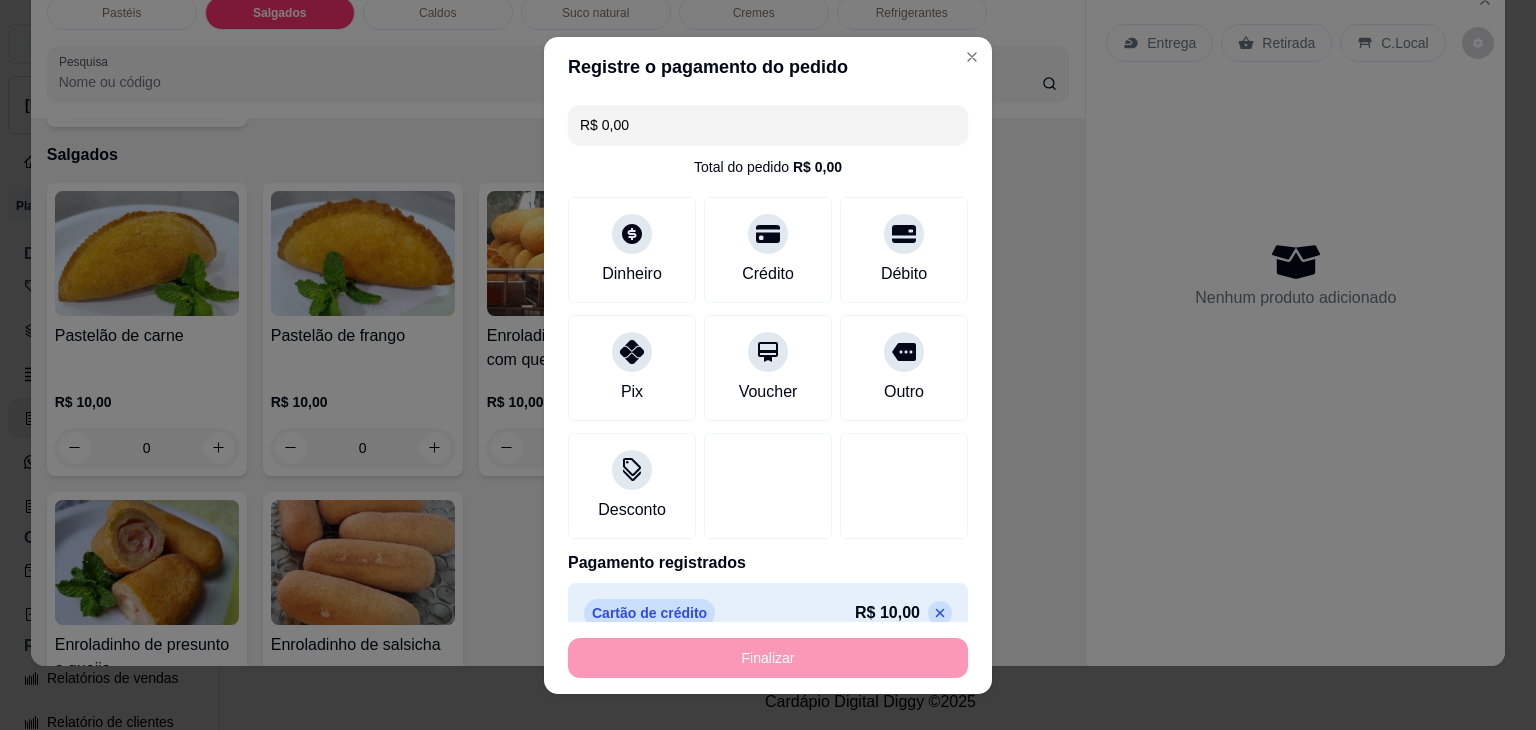type on "-R$ 10,00" 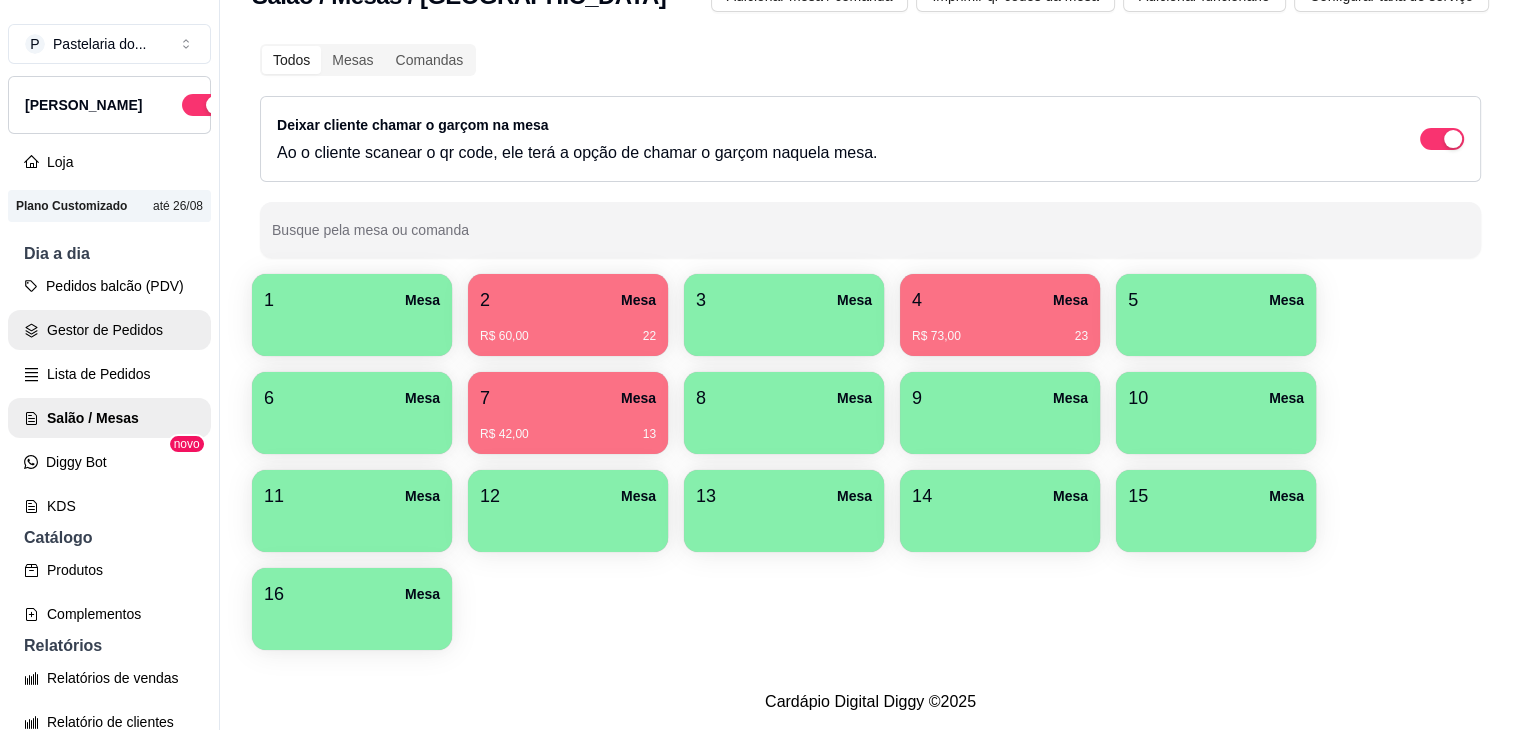 click on "Gestor de Pedidos" at bounding box center (109, 330) 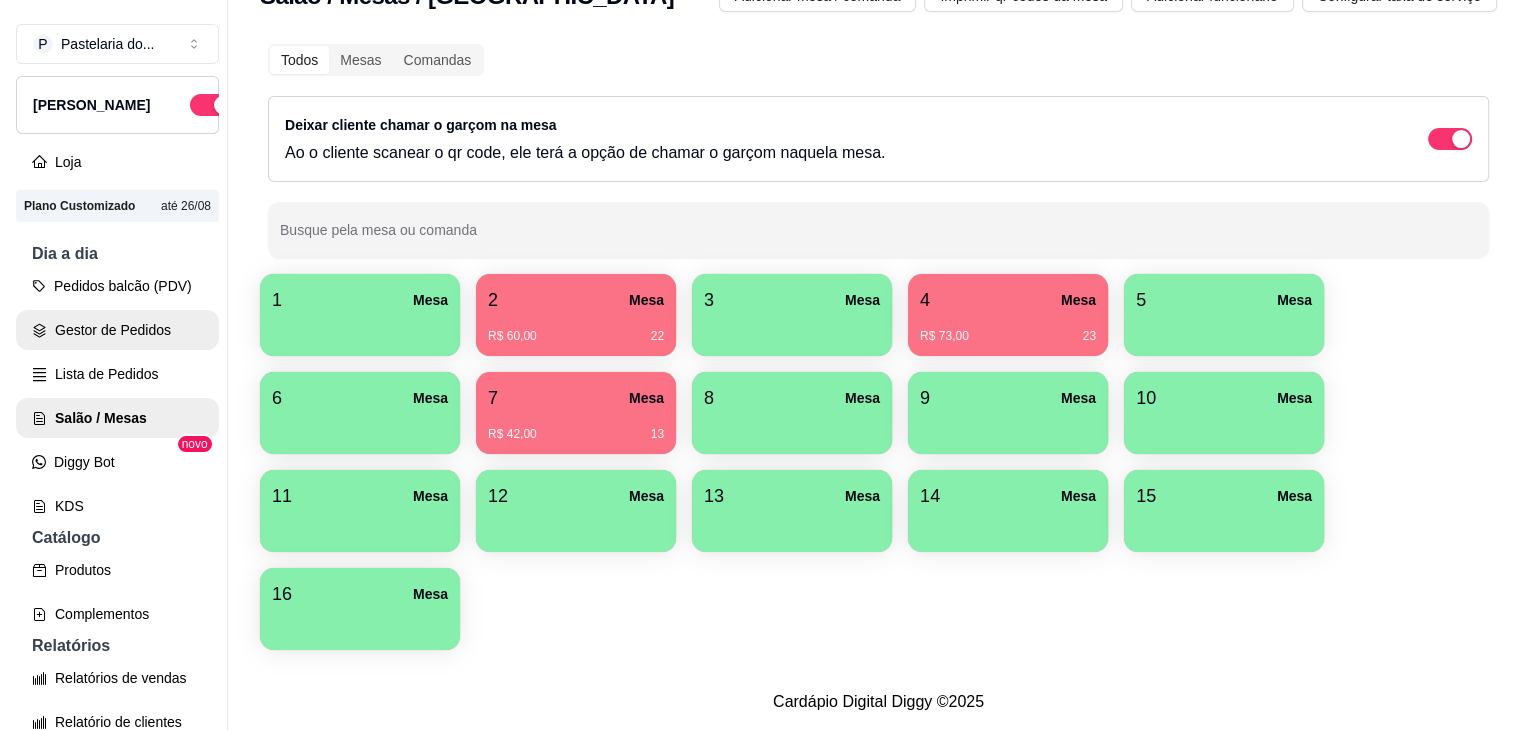 scroll, scrollTop: 0, scrollLeft: 0, axis: both 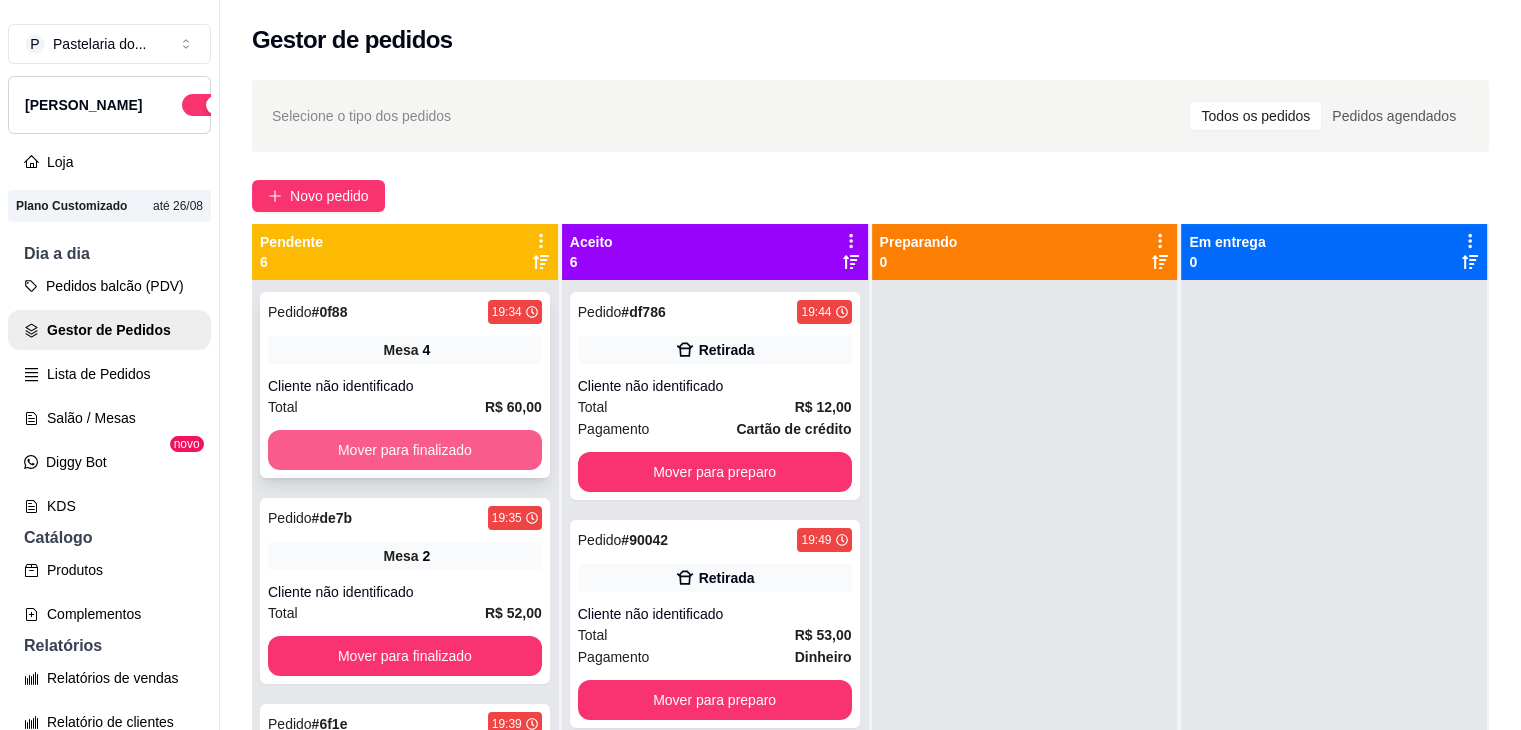 click on "Mover para finalizado" at bounding box center [405, 450] 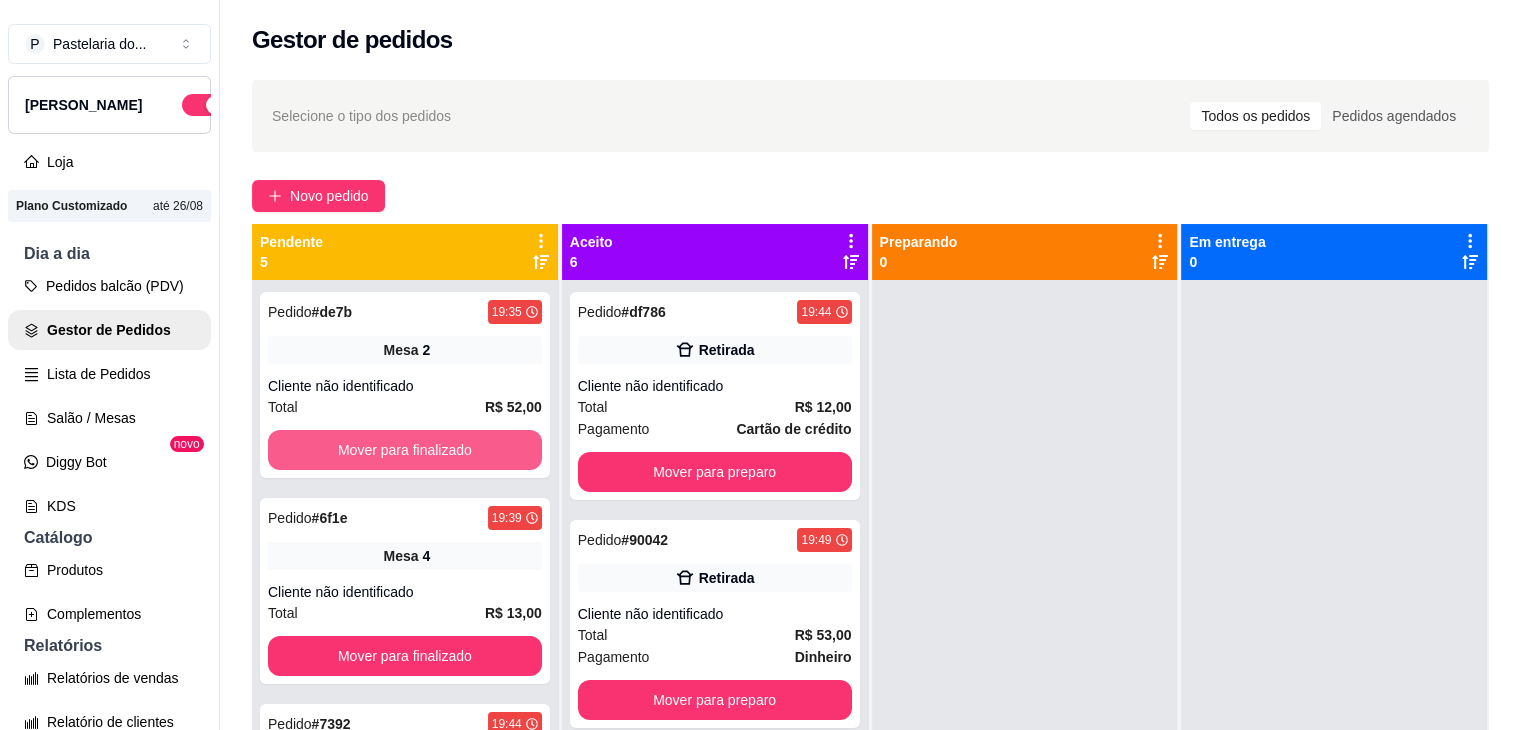 click on "Mover para finalizado" at bounding box center (405, 450) 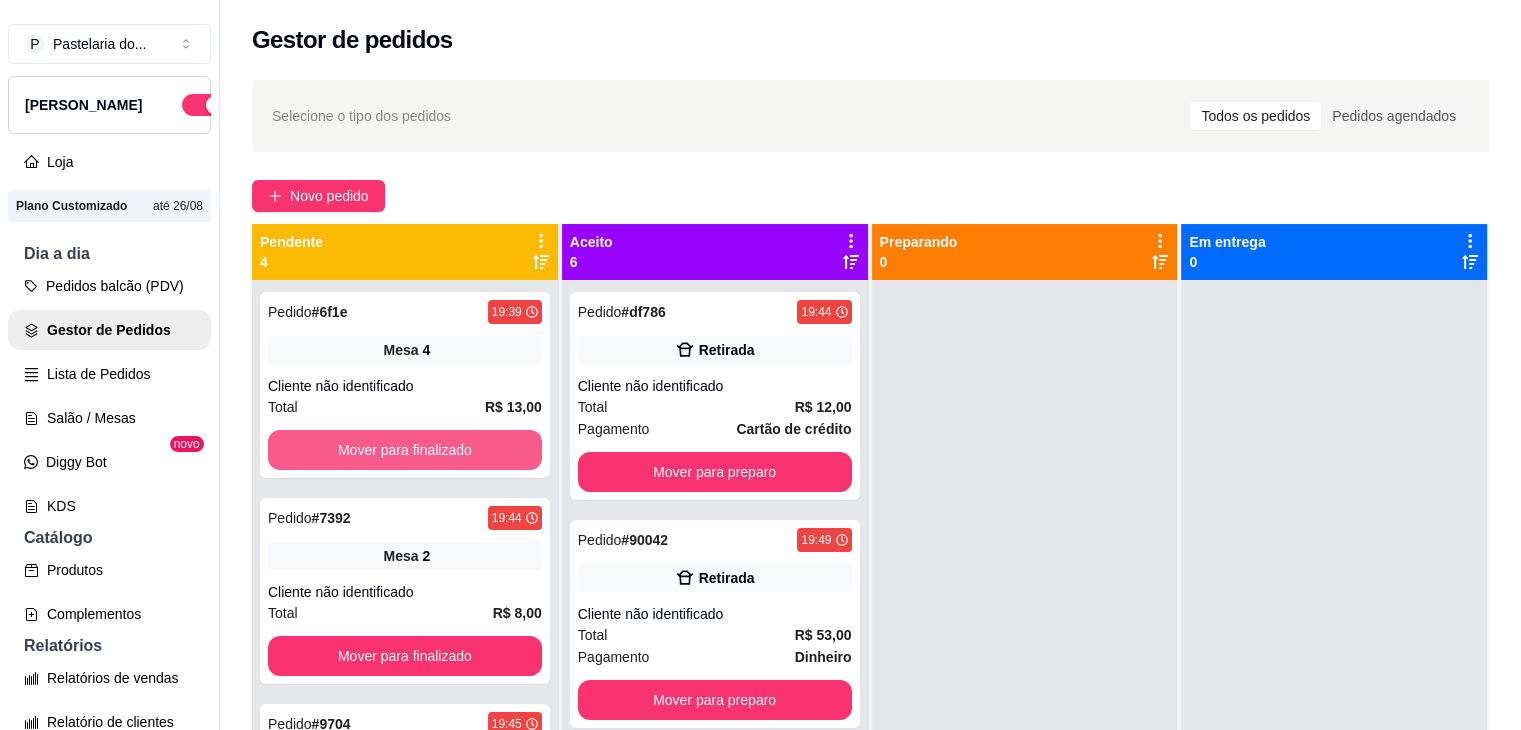 click on "Mover para finalizado" at bounding box center (405, 450) 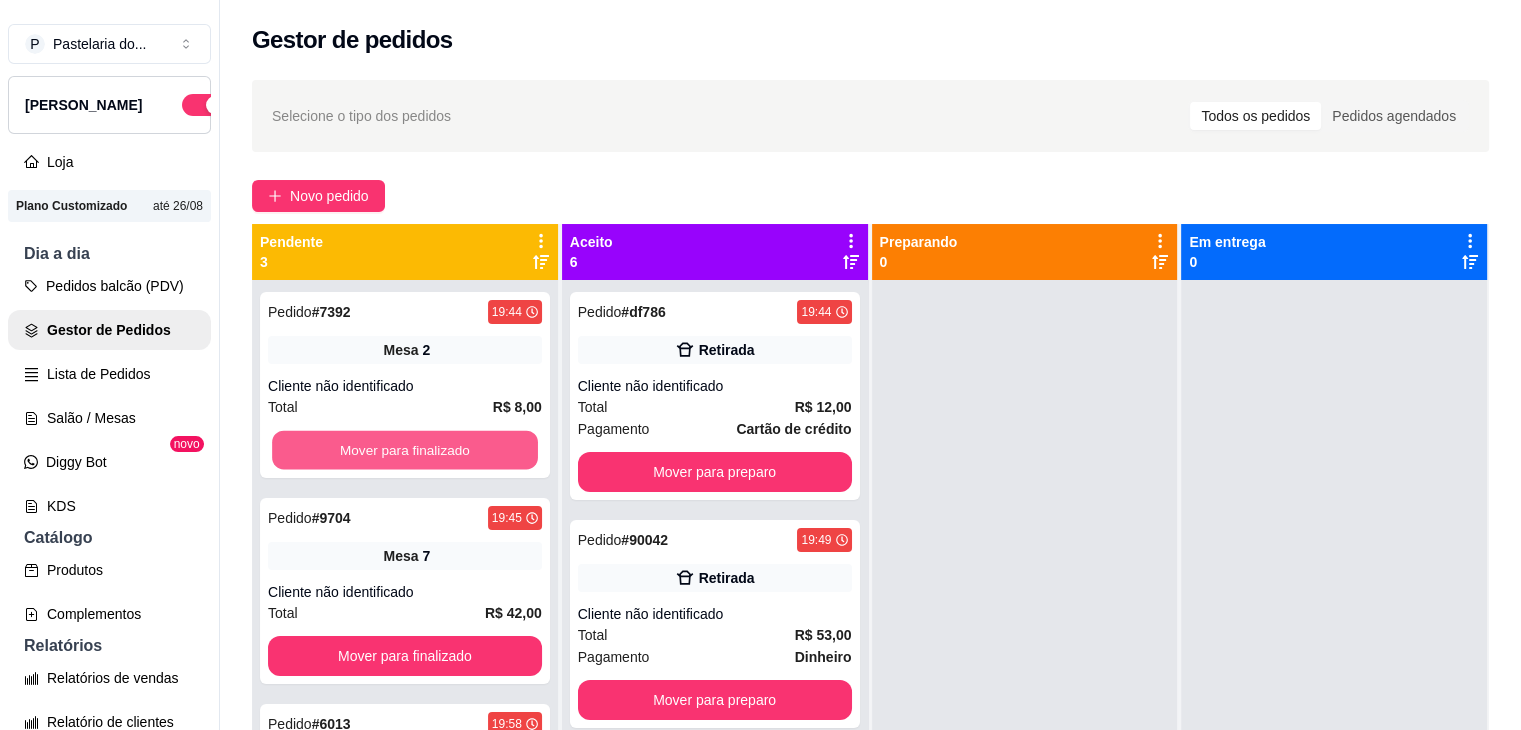 click on "Mover para finalizado" at bounding box center (405, 450) 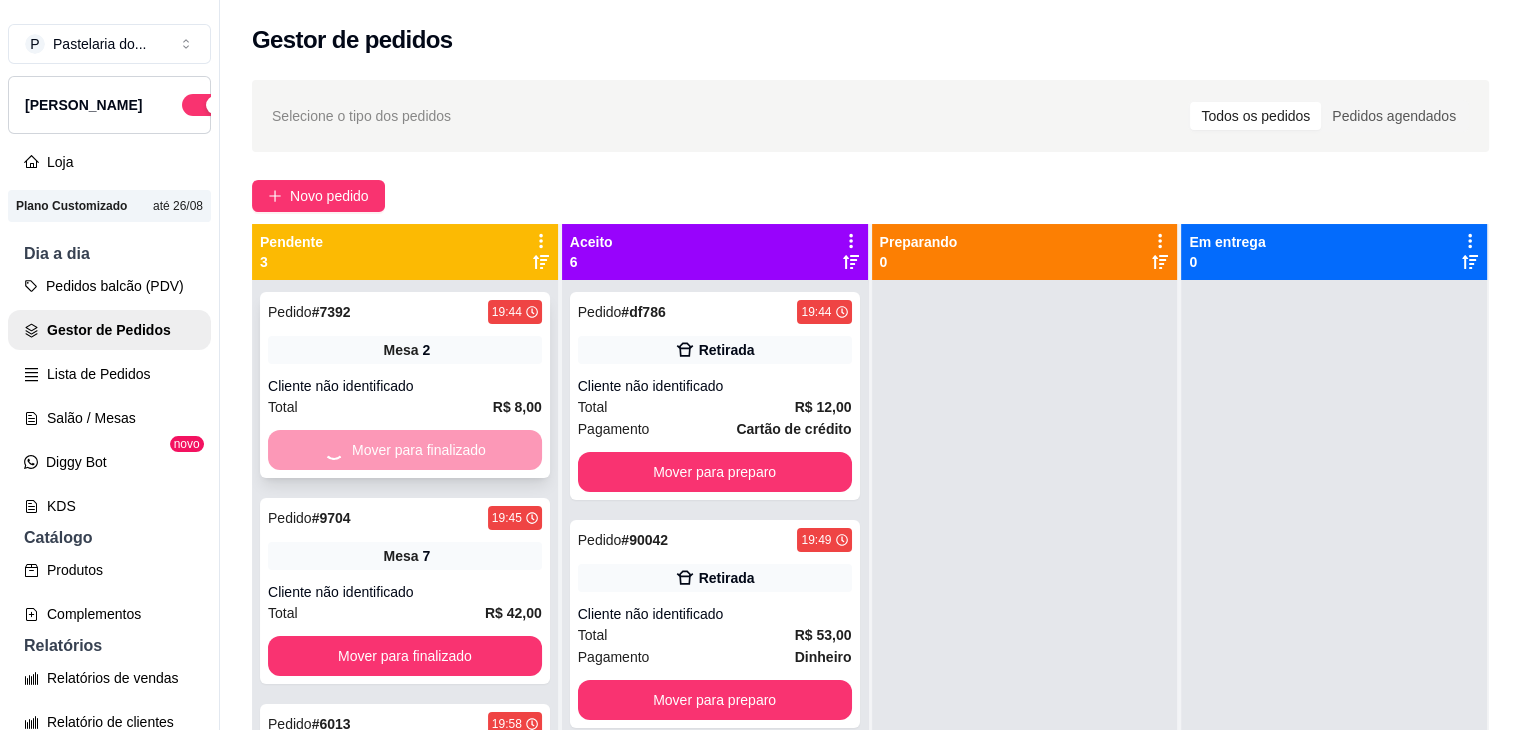 click on "Mover para finalizado" at bounding box center (405, 656) 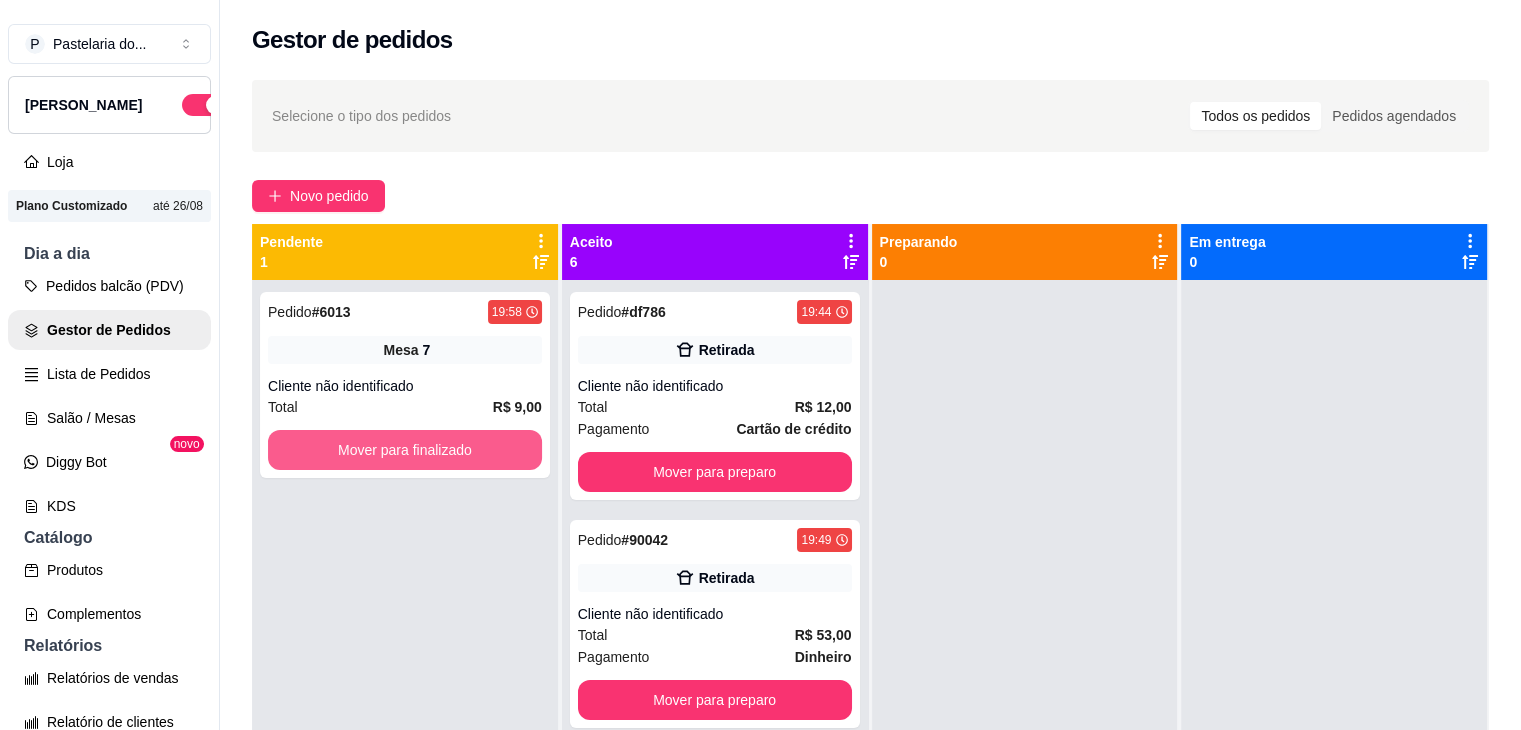 click on "Mover para finalizado" at bounding box center (405, 450) 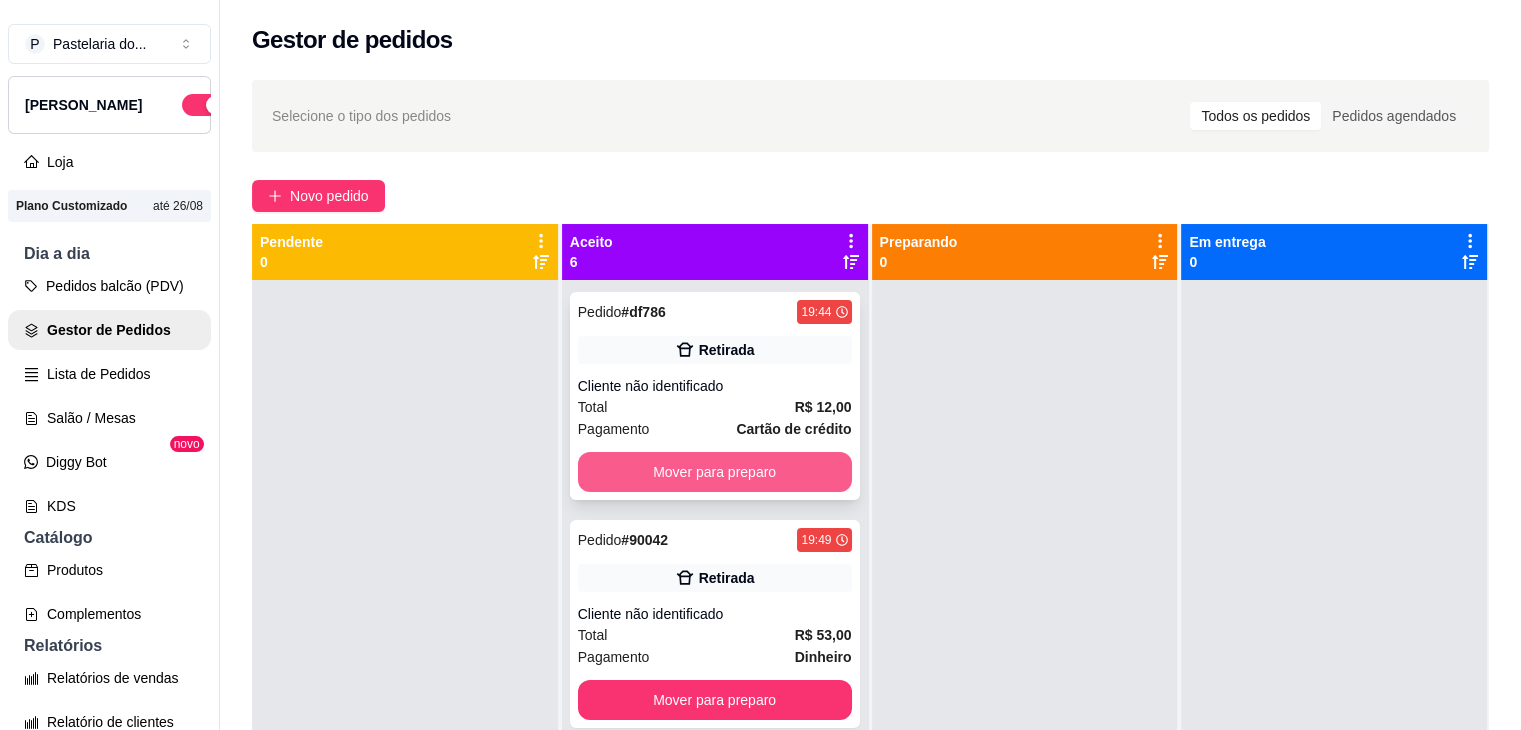 click on "Mover para preparo" at bounding box center [715, 472] 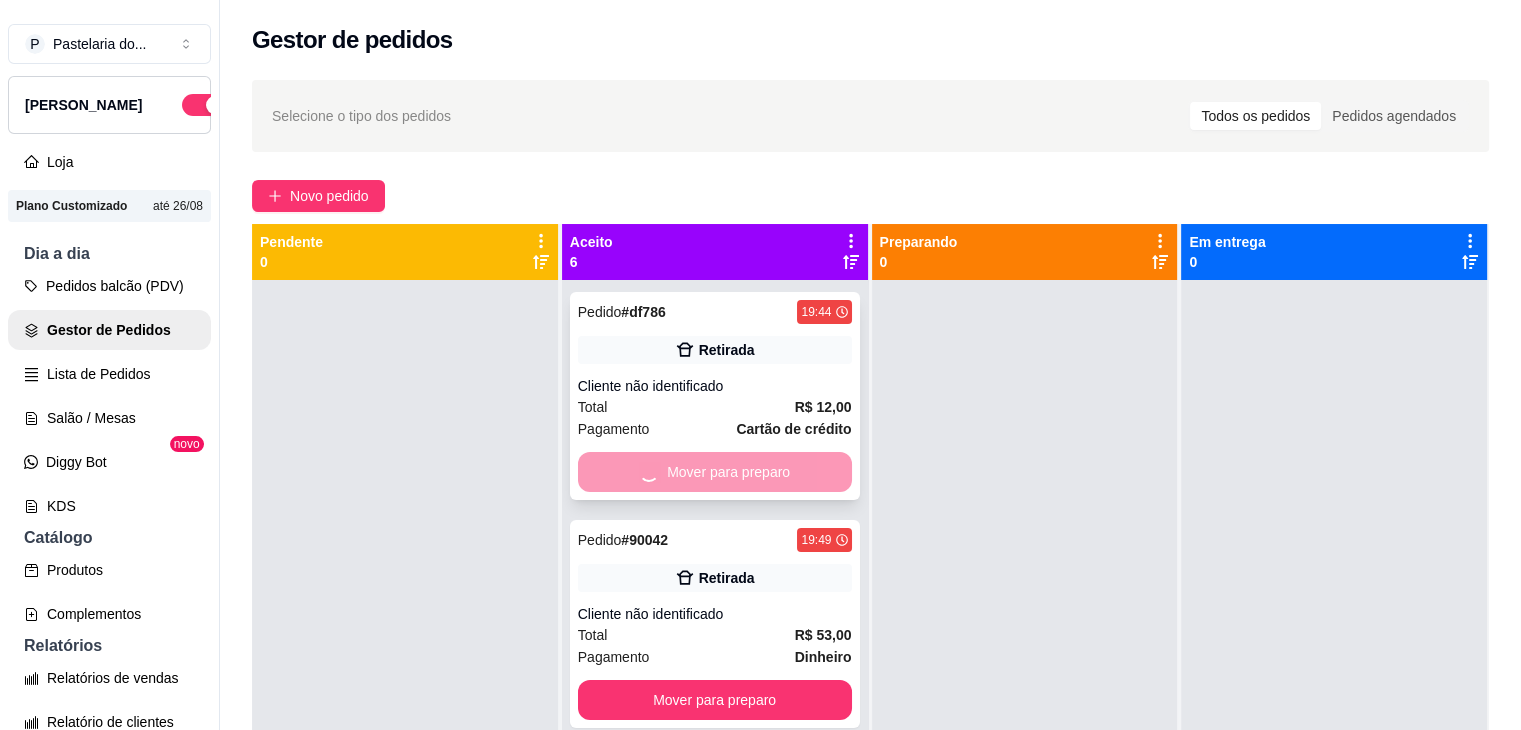 click on "Mover para preparo" at bounding box center (715, 472) 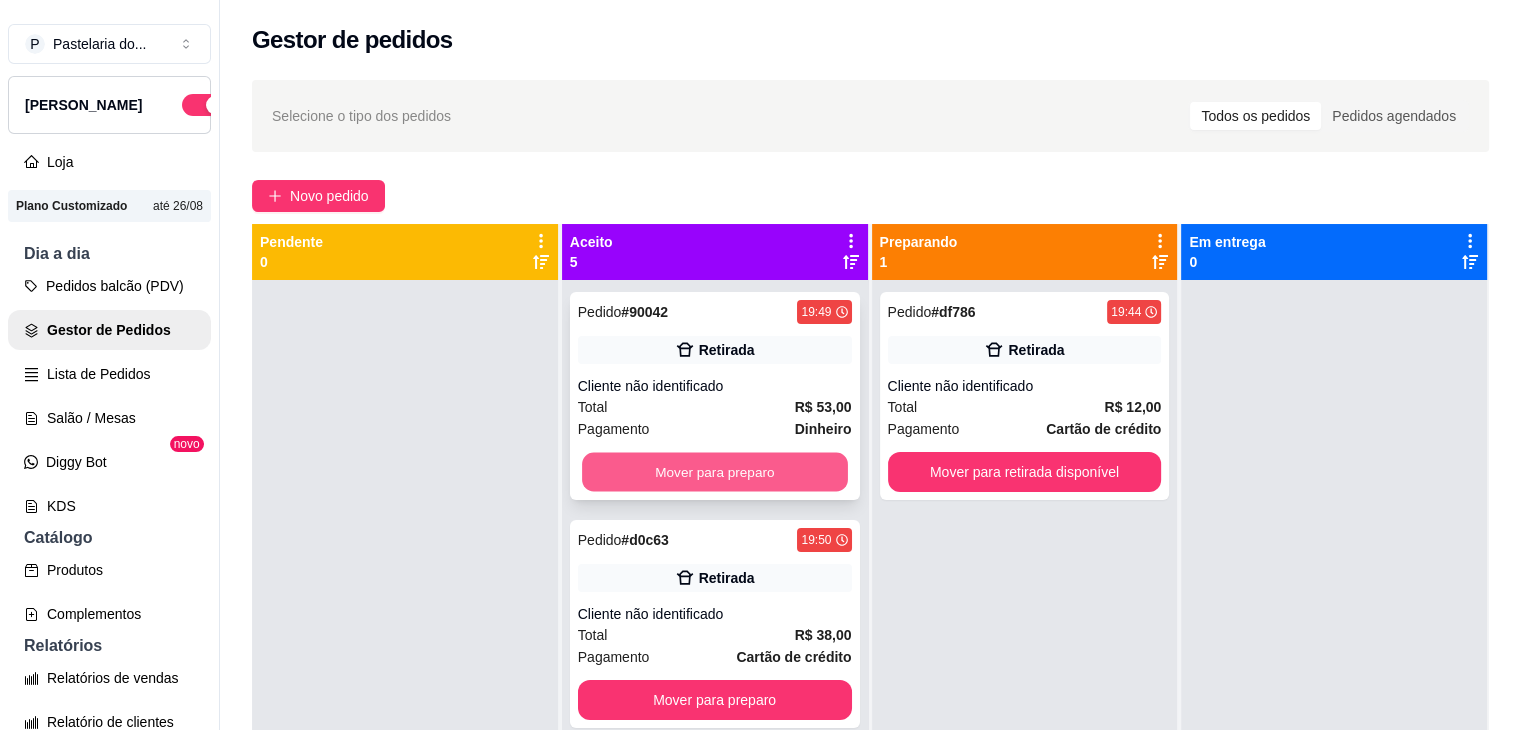 click on "Mover para preparo" at bounding box center [715, 472] 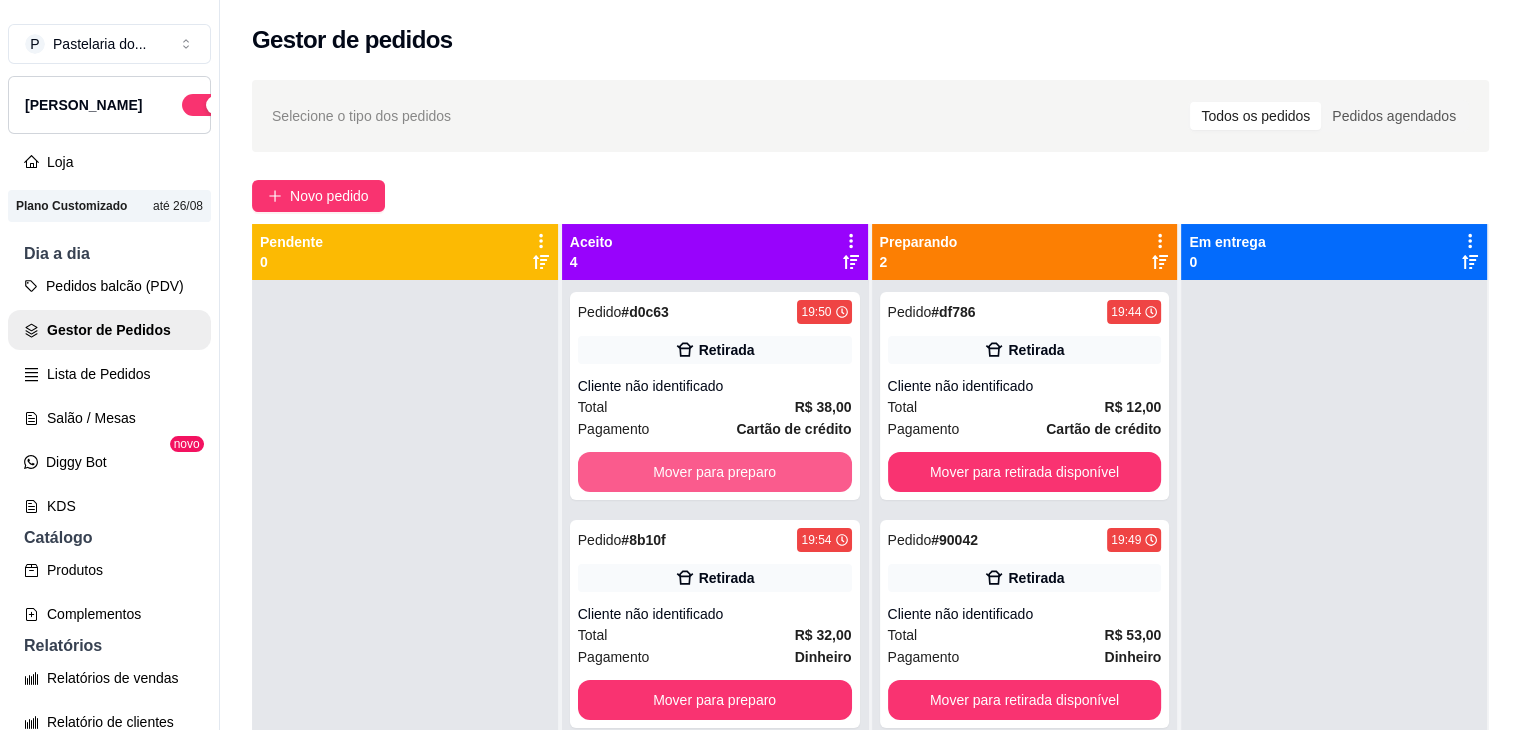 click on "Mover para preparo" at bounding box center [715, 472] 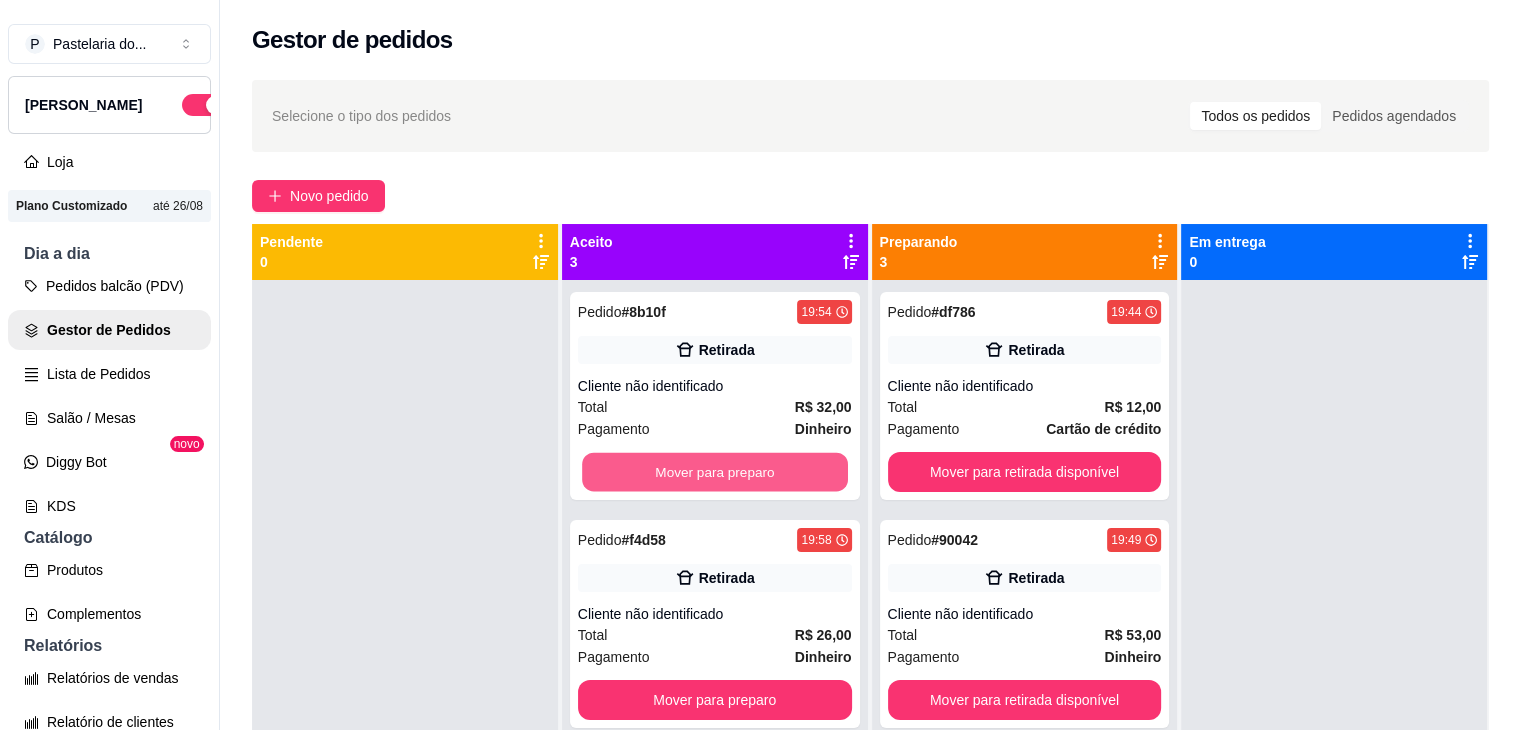 click on "Mover para preparo" at bounding box center (715, 472) 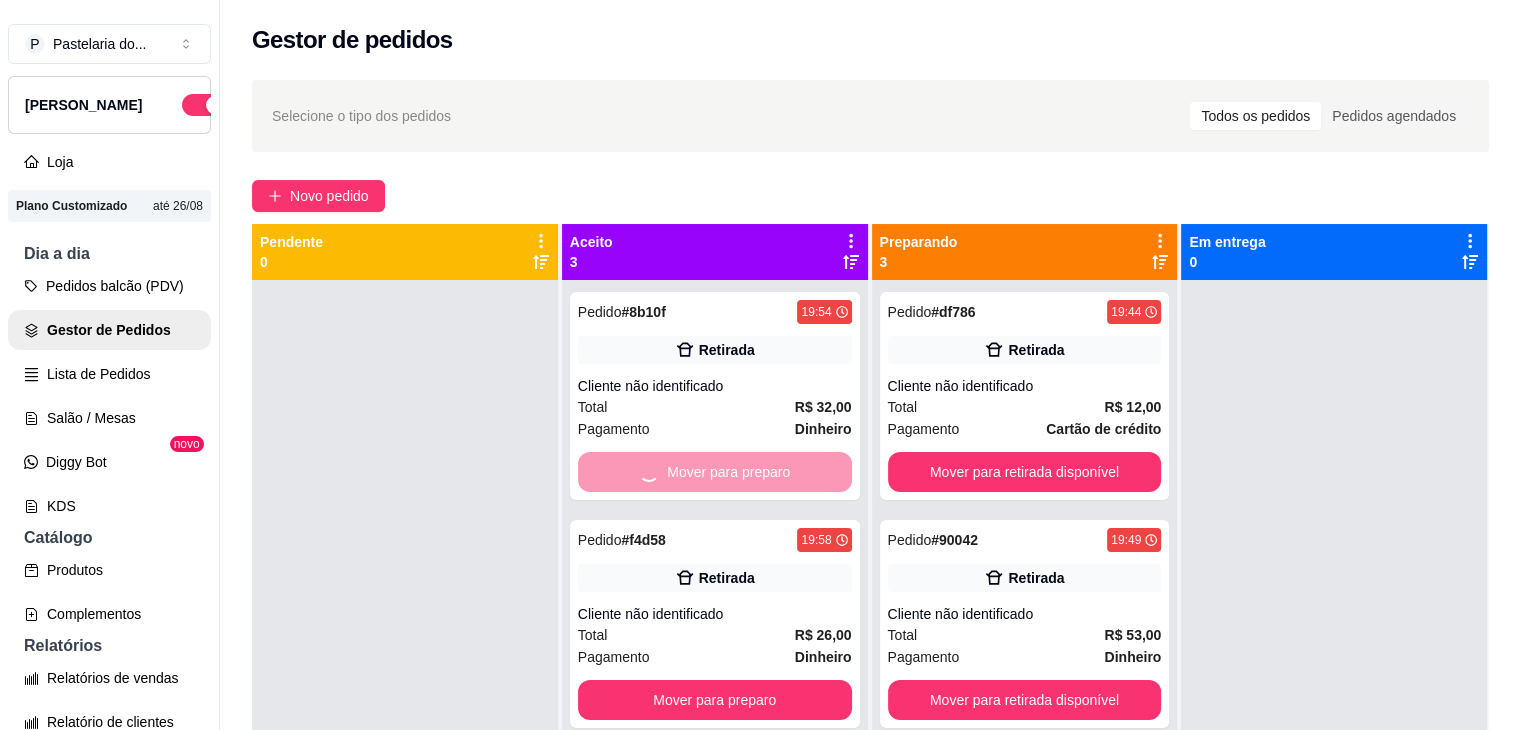 click on "Mover para preparo" at bounding box center [715, 472] 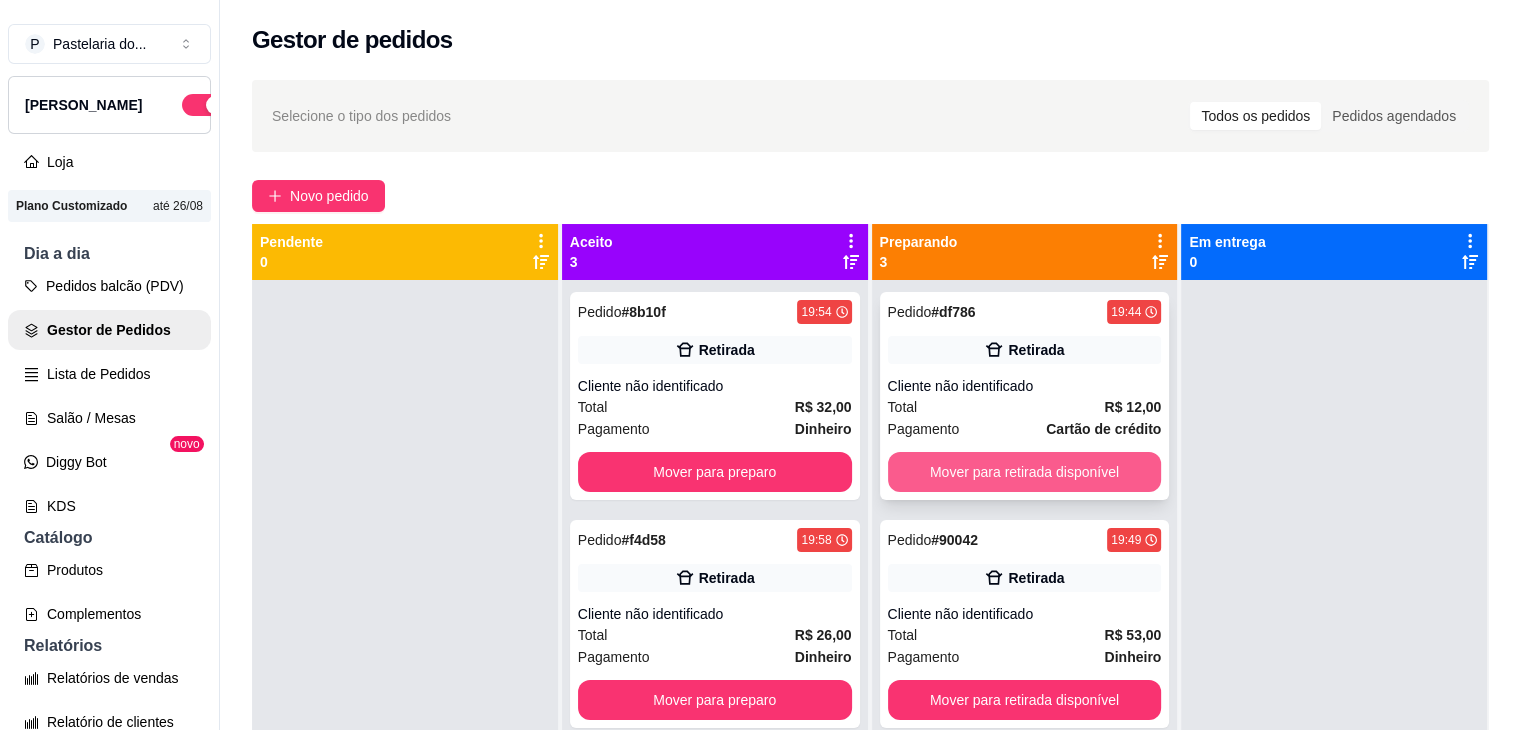 click on "Mover para retirada disponível" at bounding box center [1025, 472] 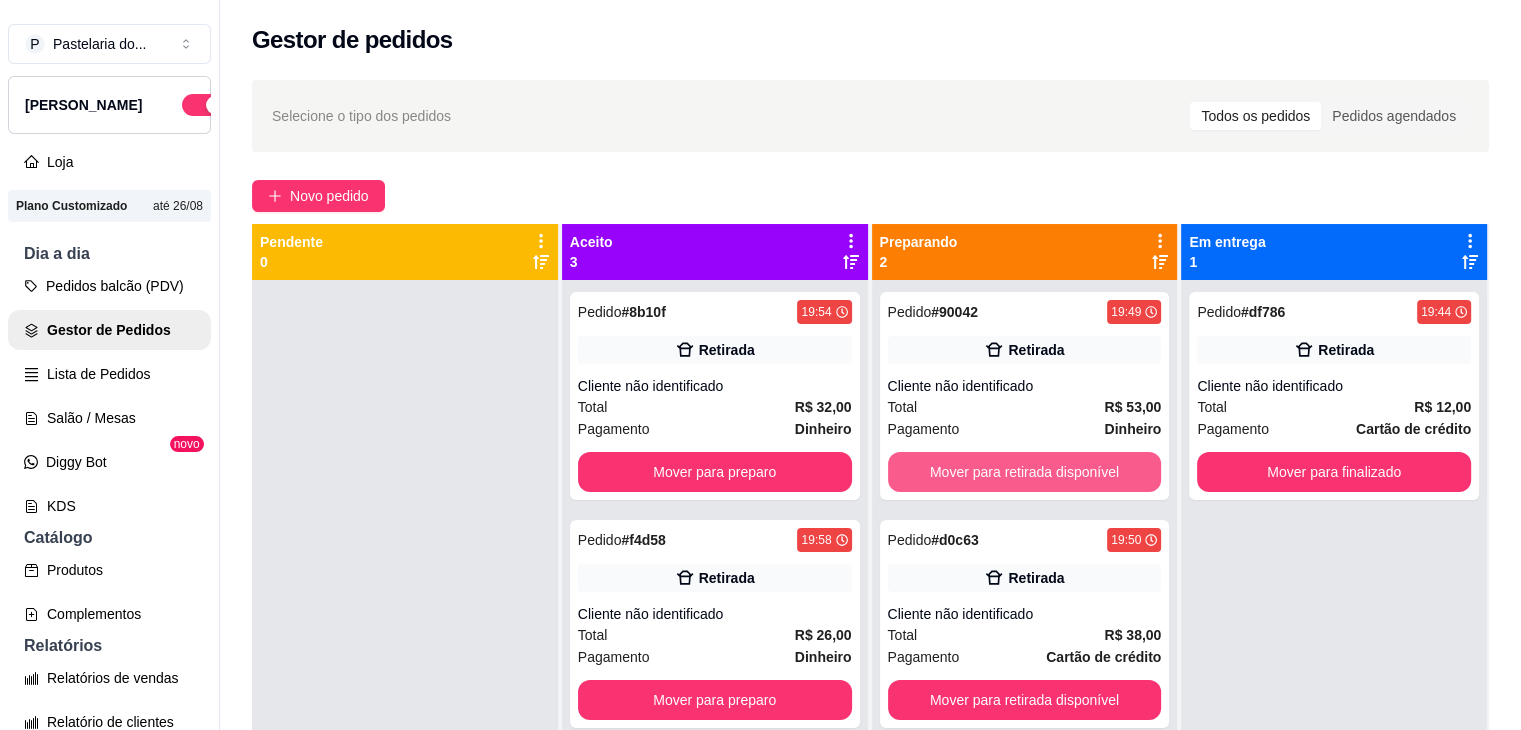 click on "Mover para retirada disponível" at bounding box center (1025, 472) 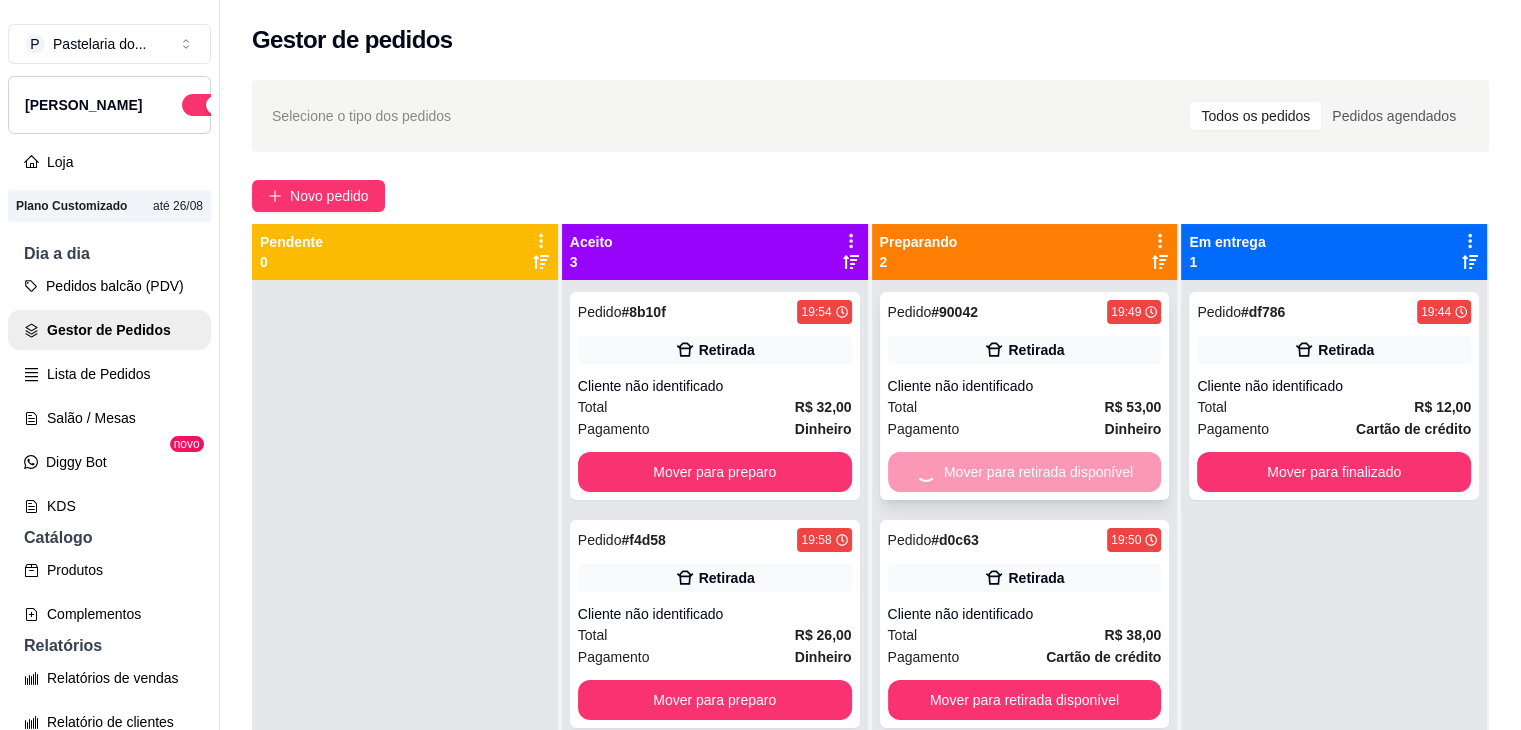 click on "Mover para retirada disponível" at bounding box center [1025, 700] 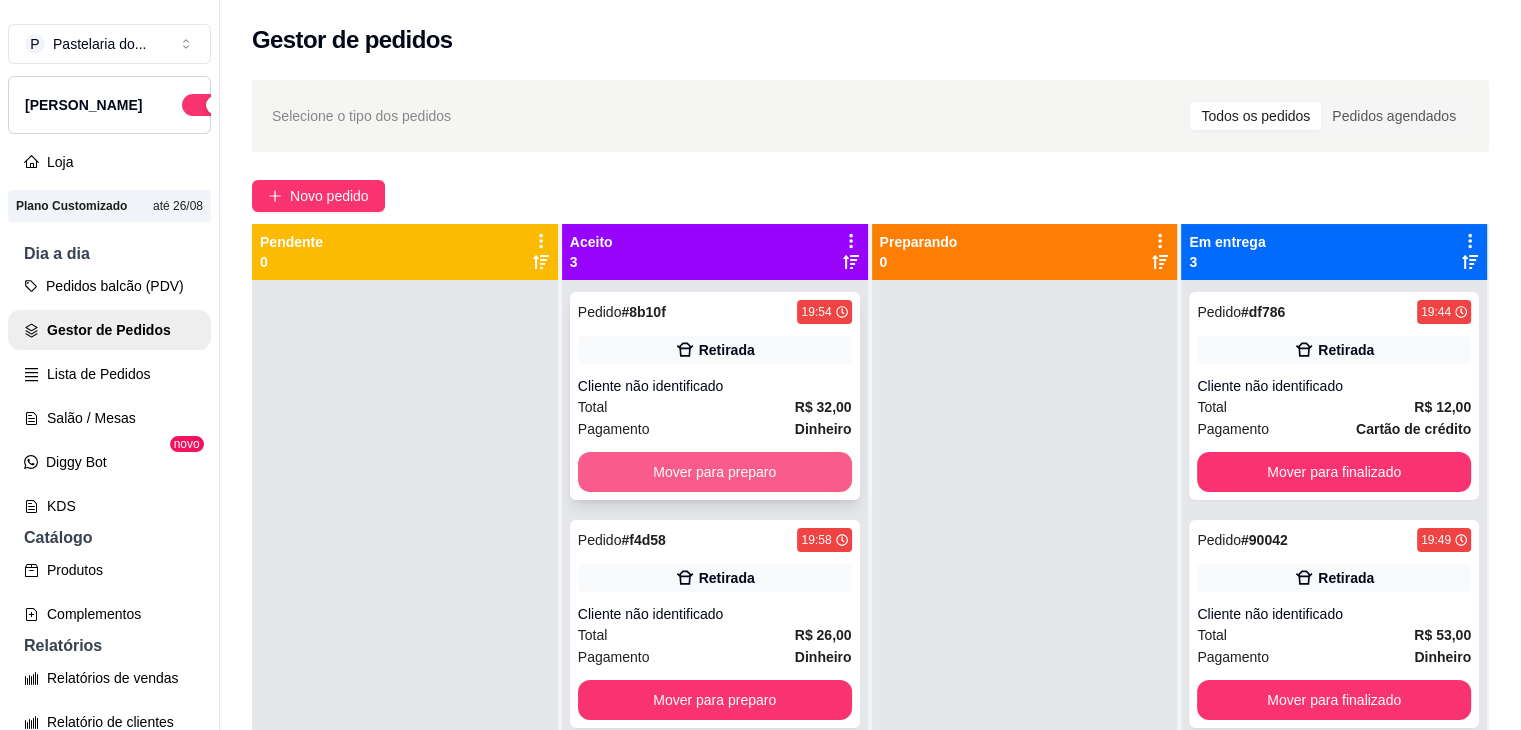 click on "Mover para preparo" at bounding box center [715, 472] 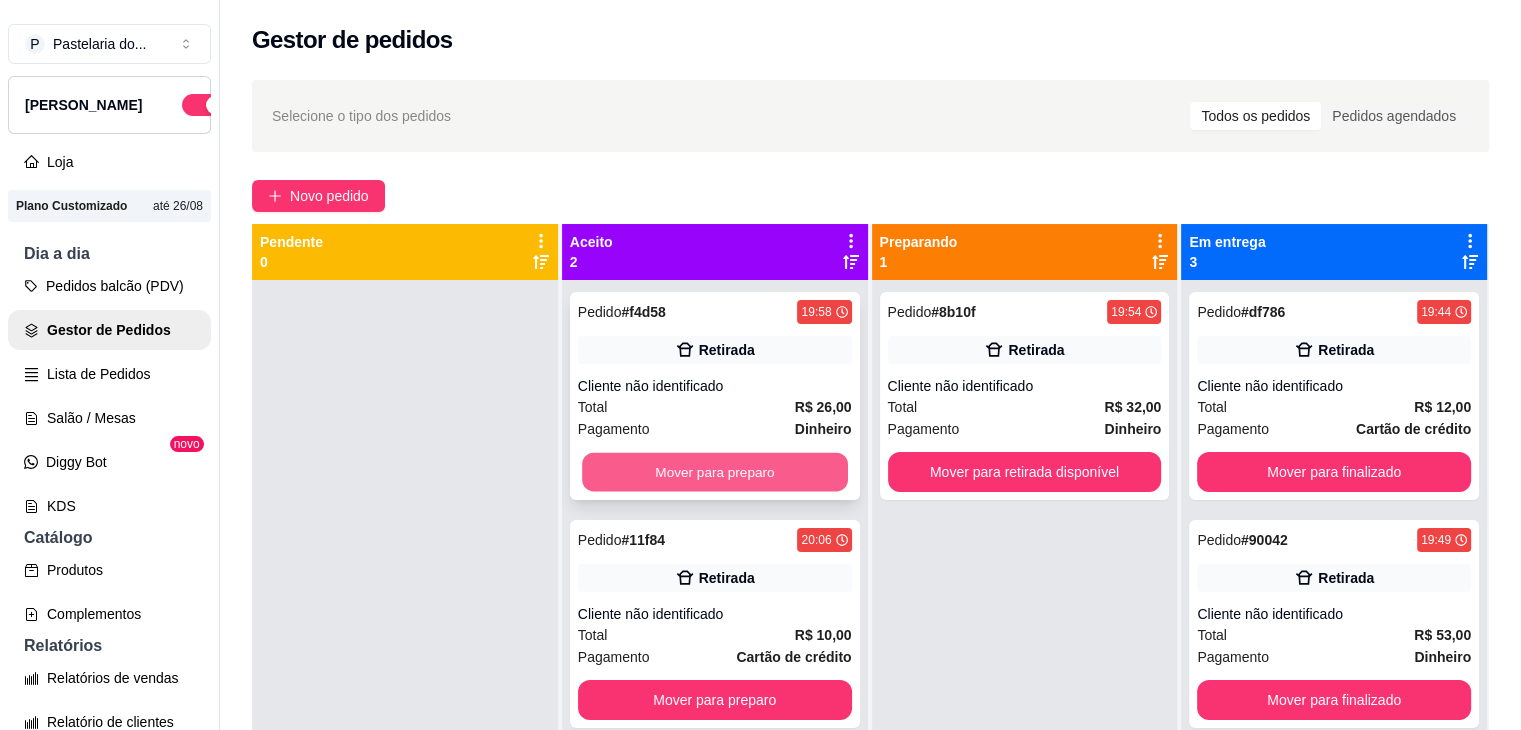click on "Mover para preparo" at bounding box center [715, 472] 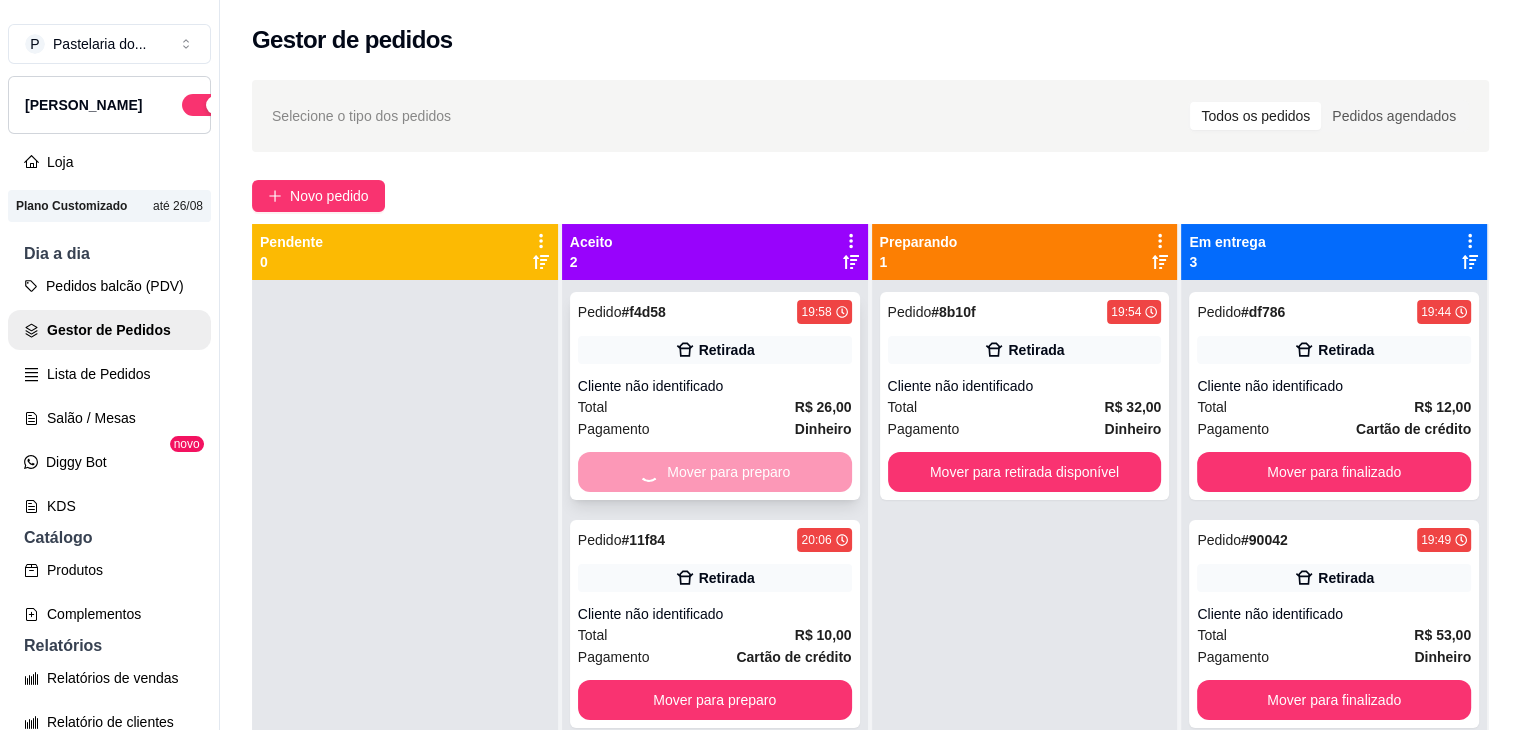 click on "Mover para preparo" at bounding box center (715, 472) 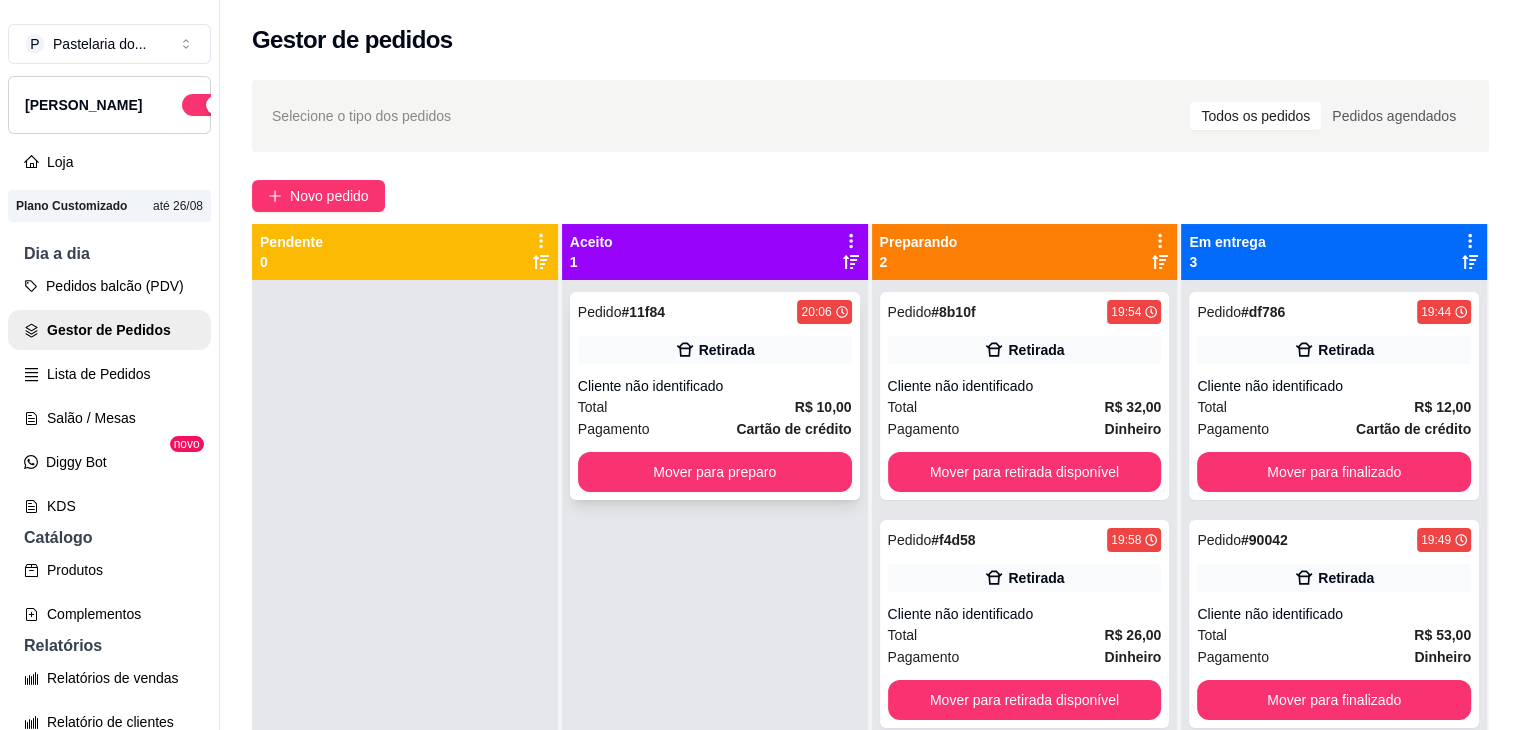 click on "Pedido  # 11f84 20:06 Retirada Cliente não identificado Total R$ 10,00 Pagamento Cartão de crédito Mover para preparo" at bounding box center [715, 396] 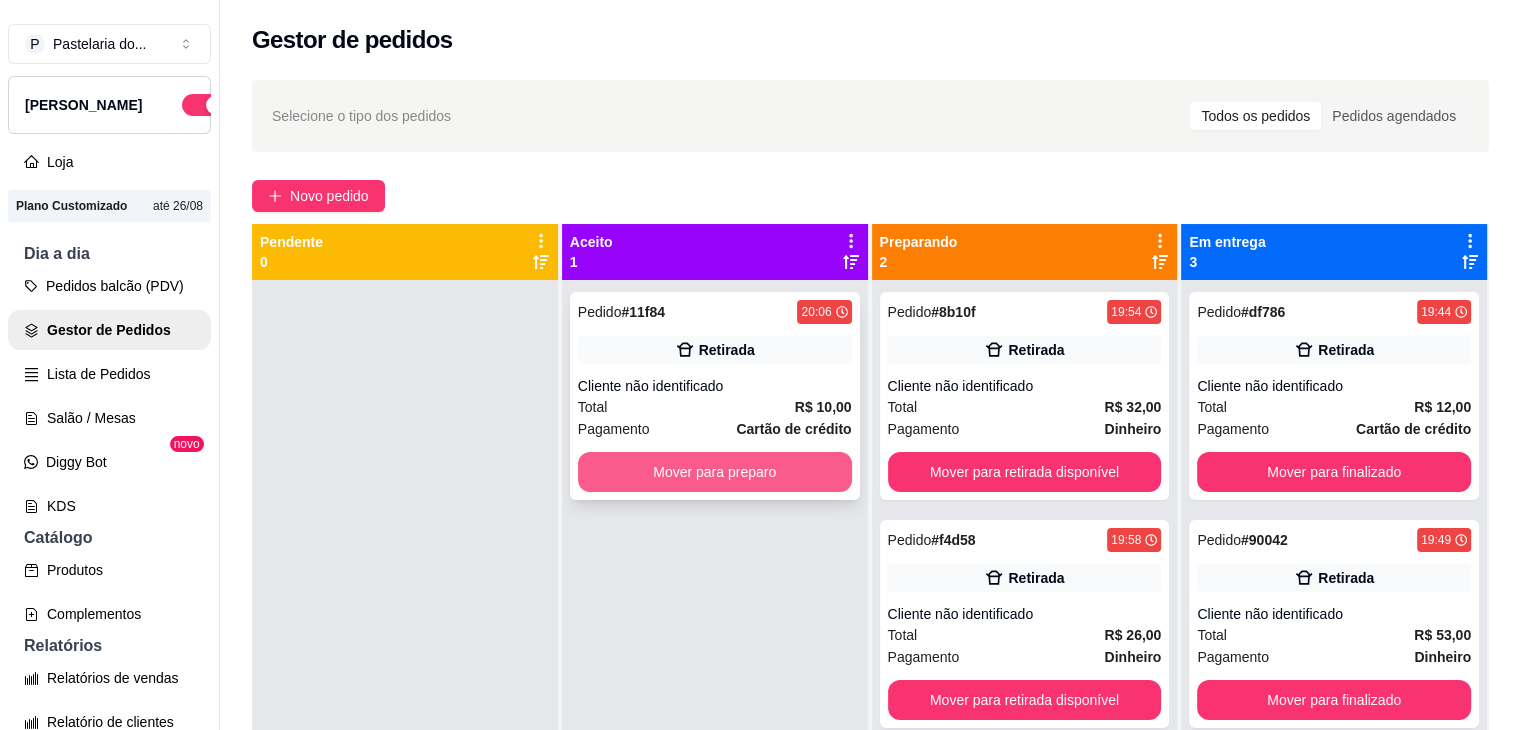click on "Mover para preparo" at bounding box center [715, 472] 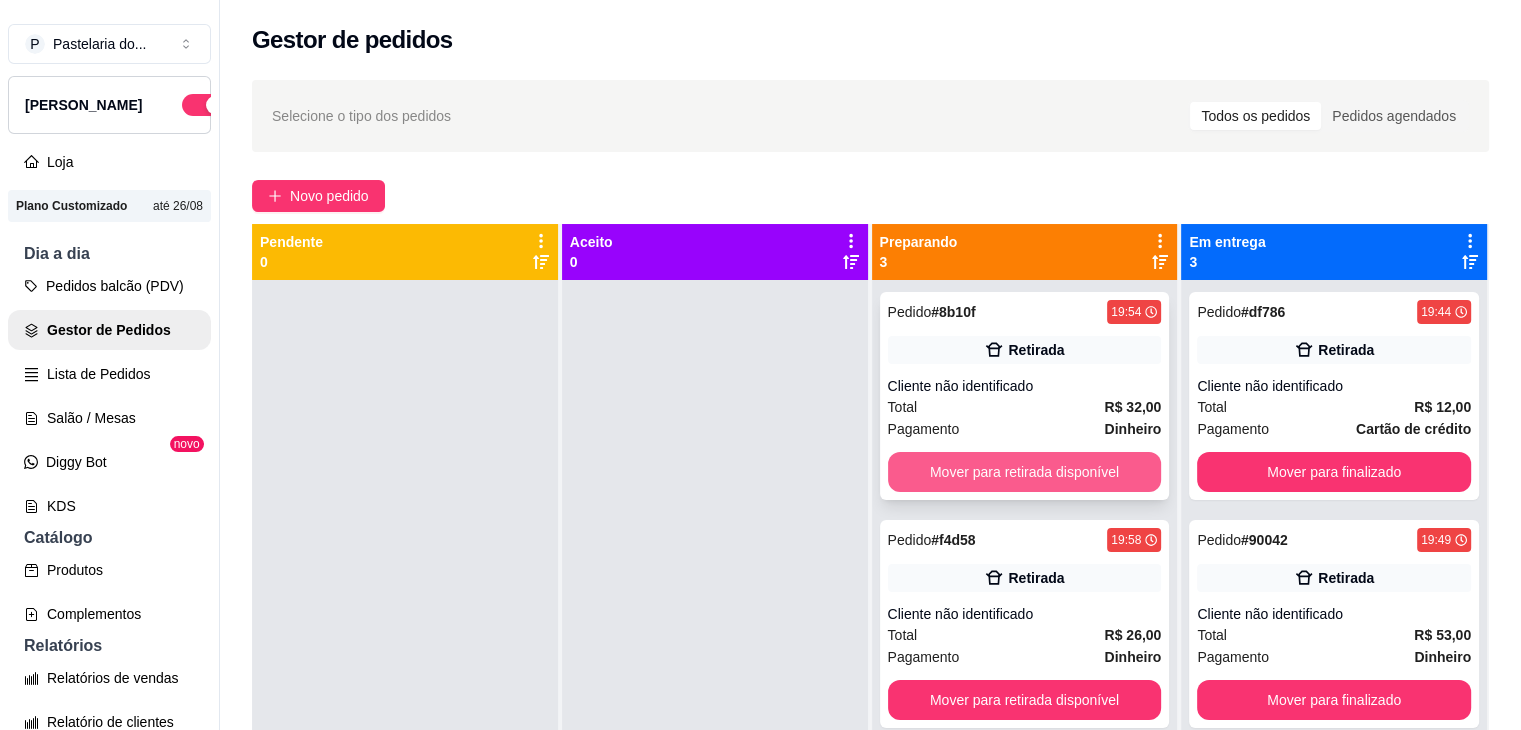 click on "Mover para retirada disponível" at bounding box center (1025, 472) 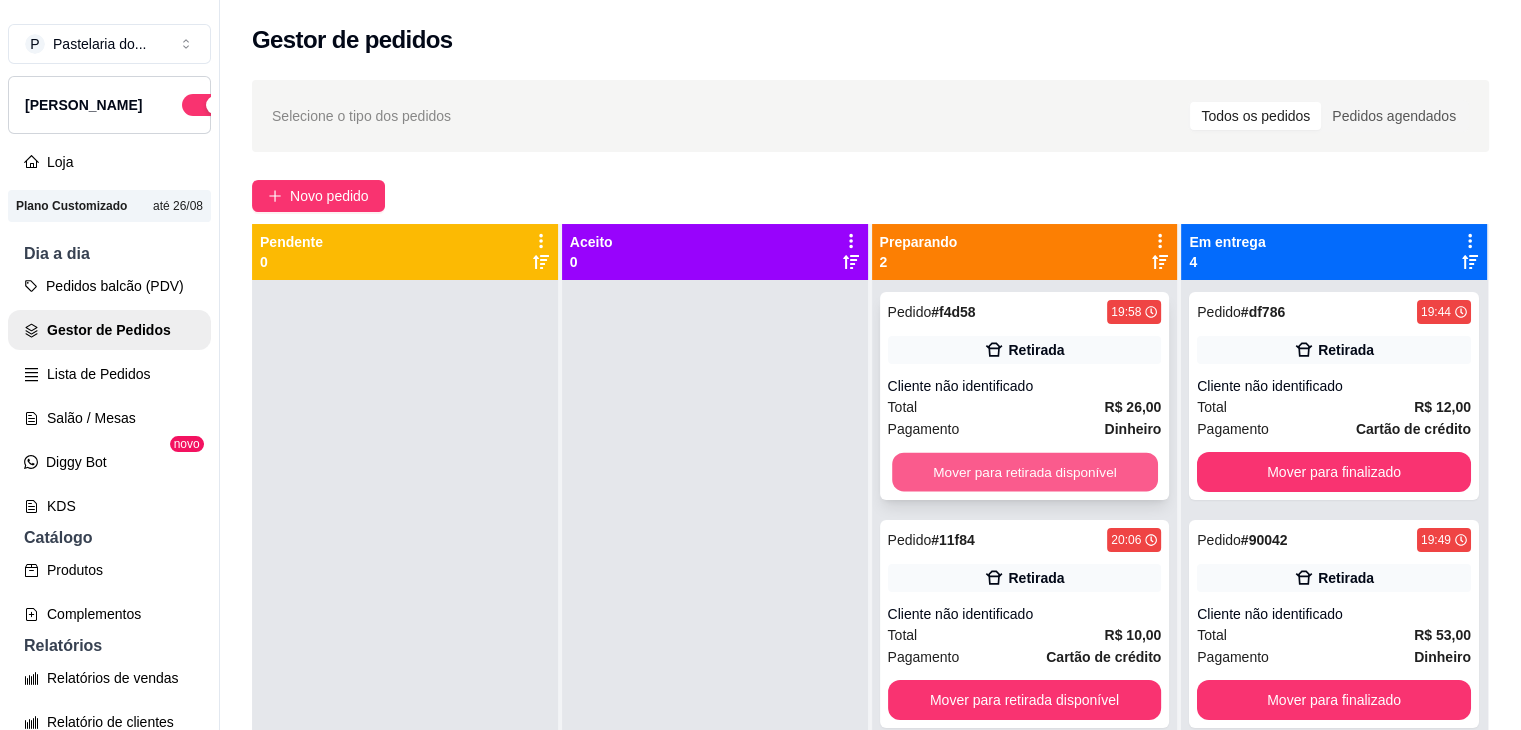 click on "Mover para retirada disponível" at bounding box center (1025, 472) 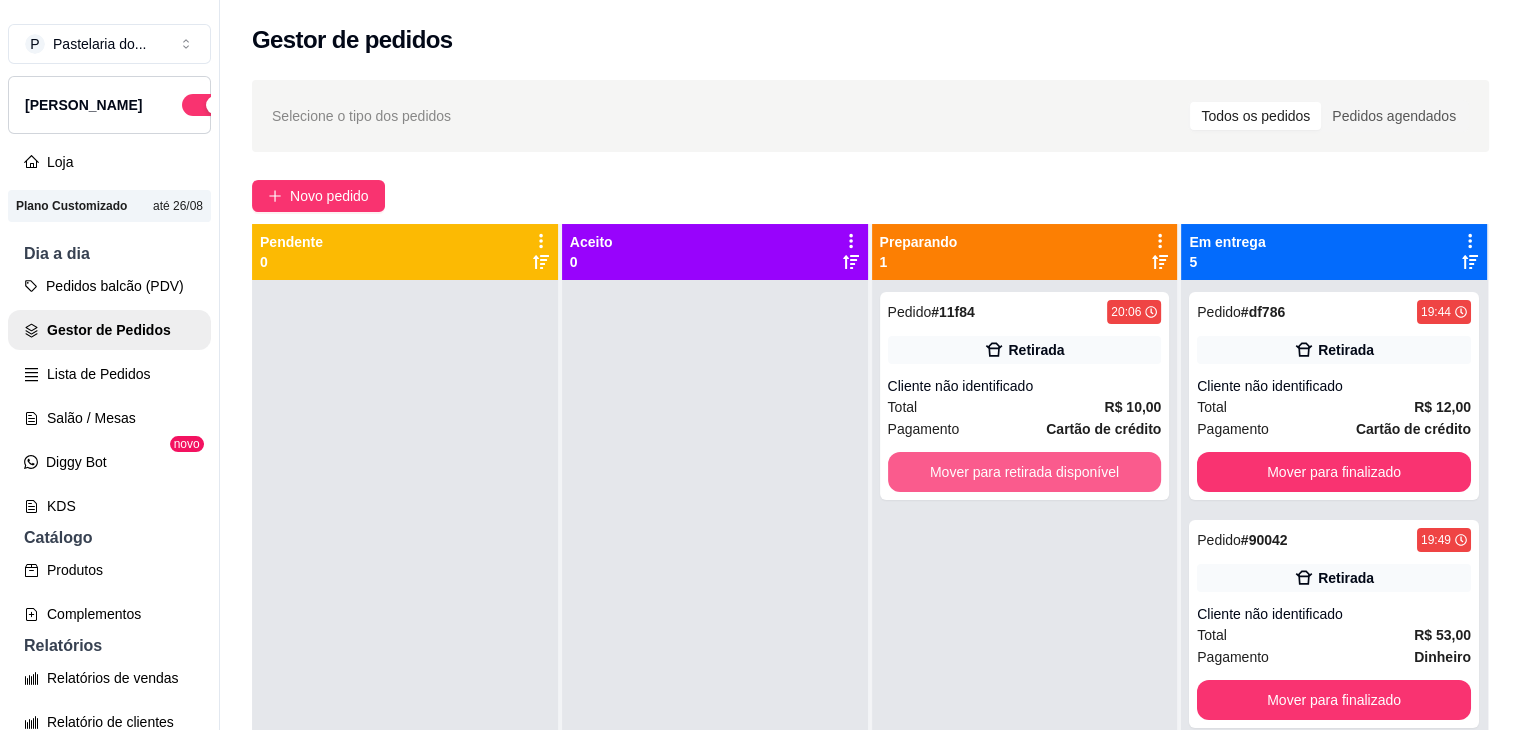 click on "Mover para retirada disponível" at bounding box center (1025, 472) 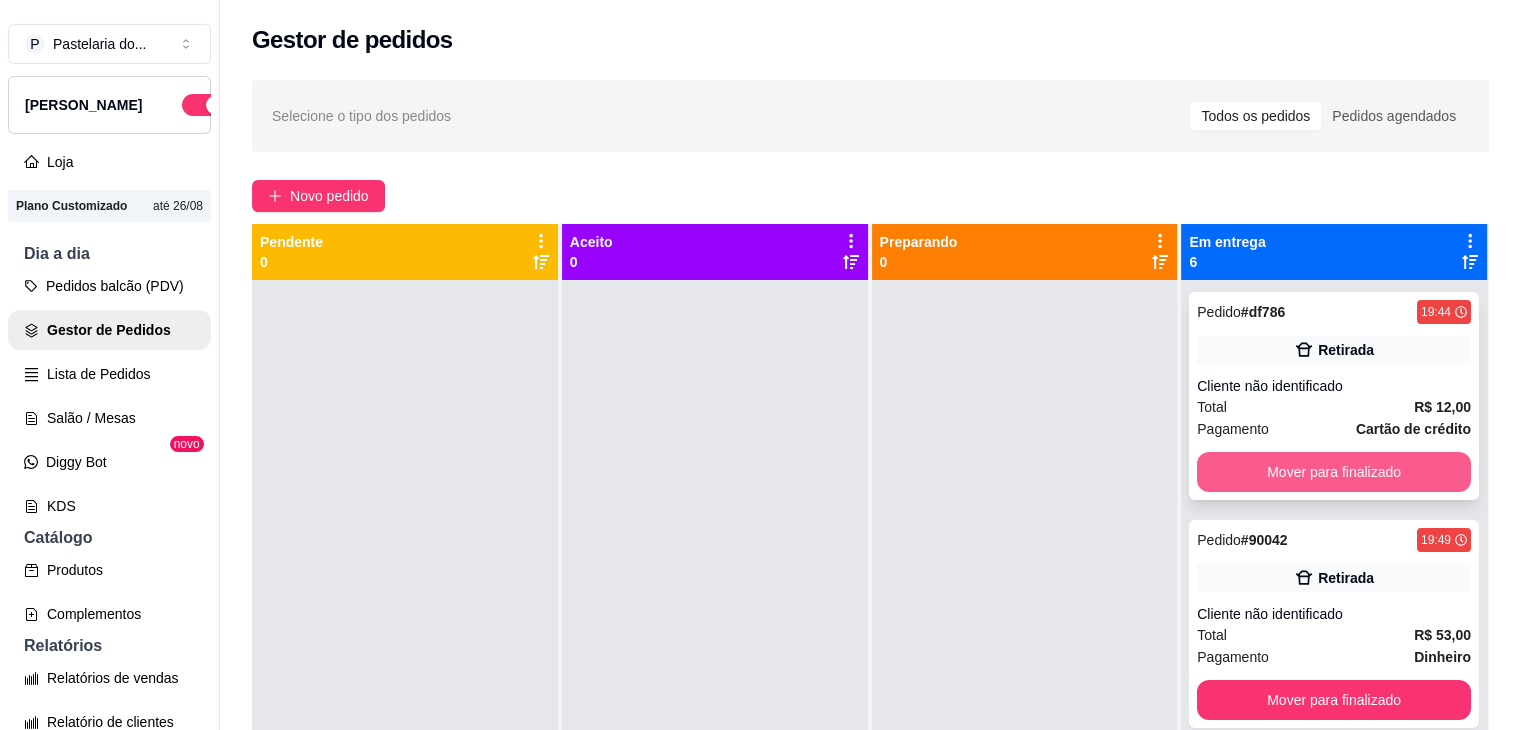 click on "Mover para finalizado" at bounding box center (1334, 472) 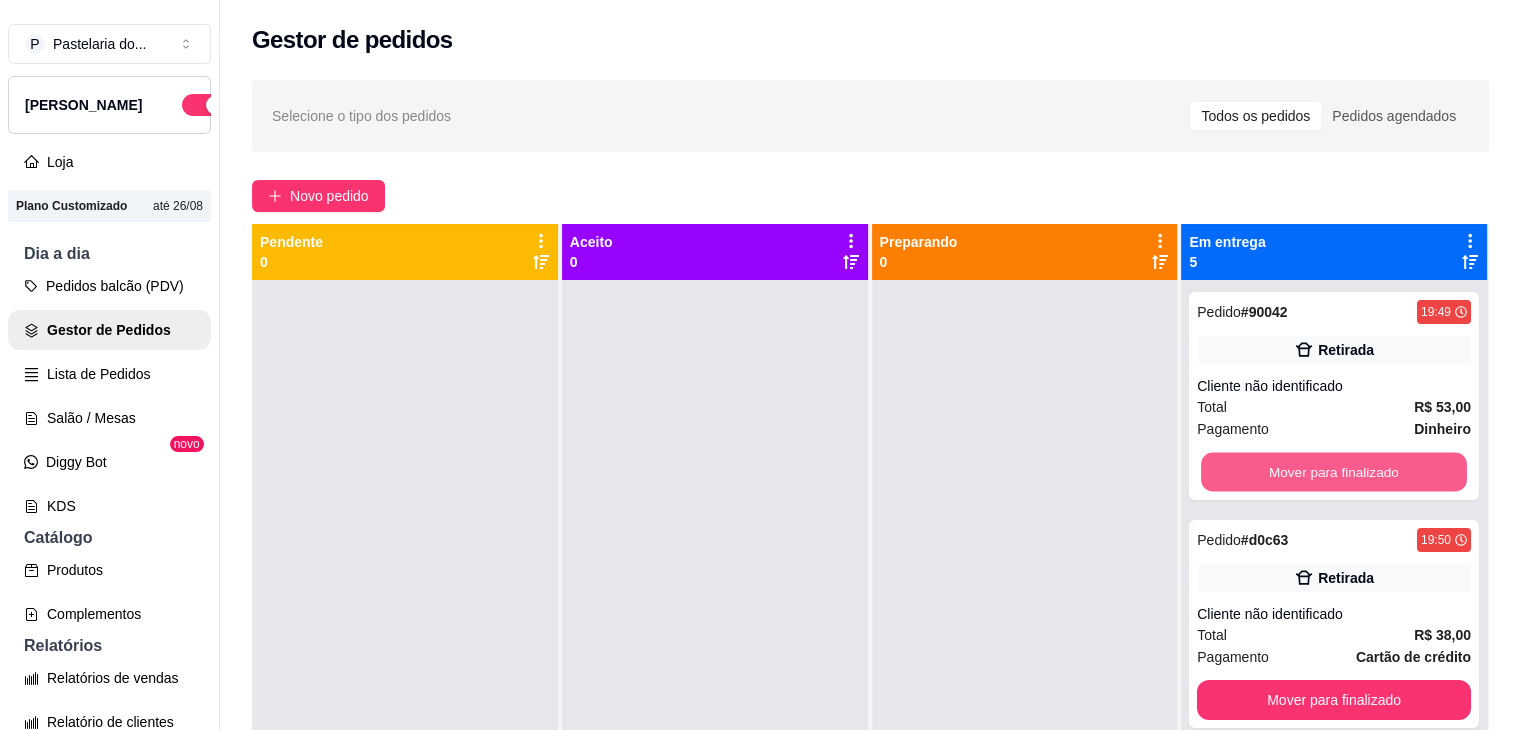 click on "Mover para finalizado" at bounding box center (1334, 472) 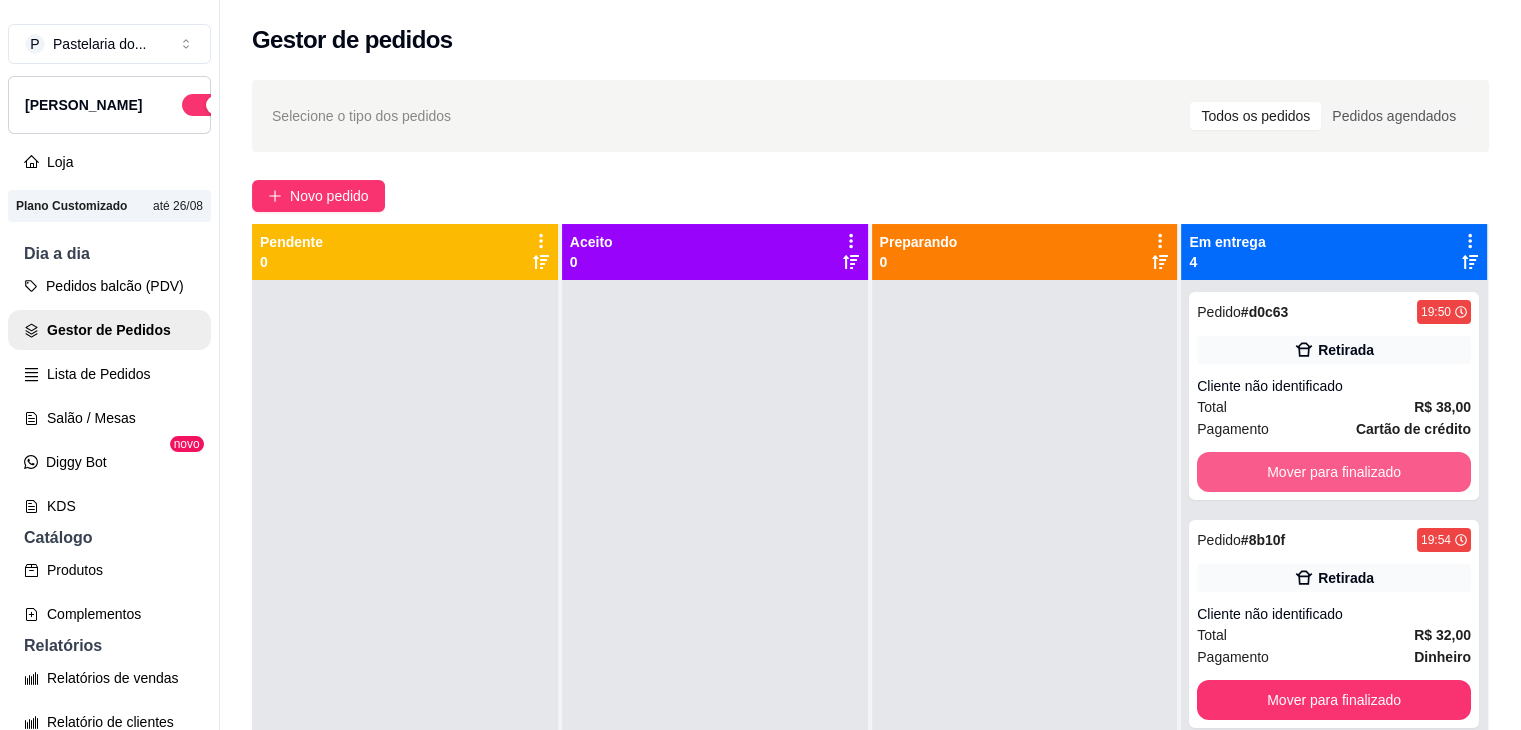 click on "Mover para finalizado" at bounding box center (1334, 472) 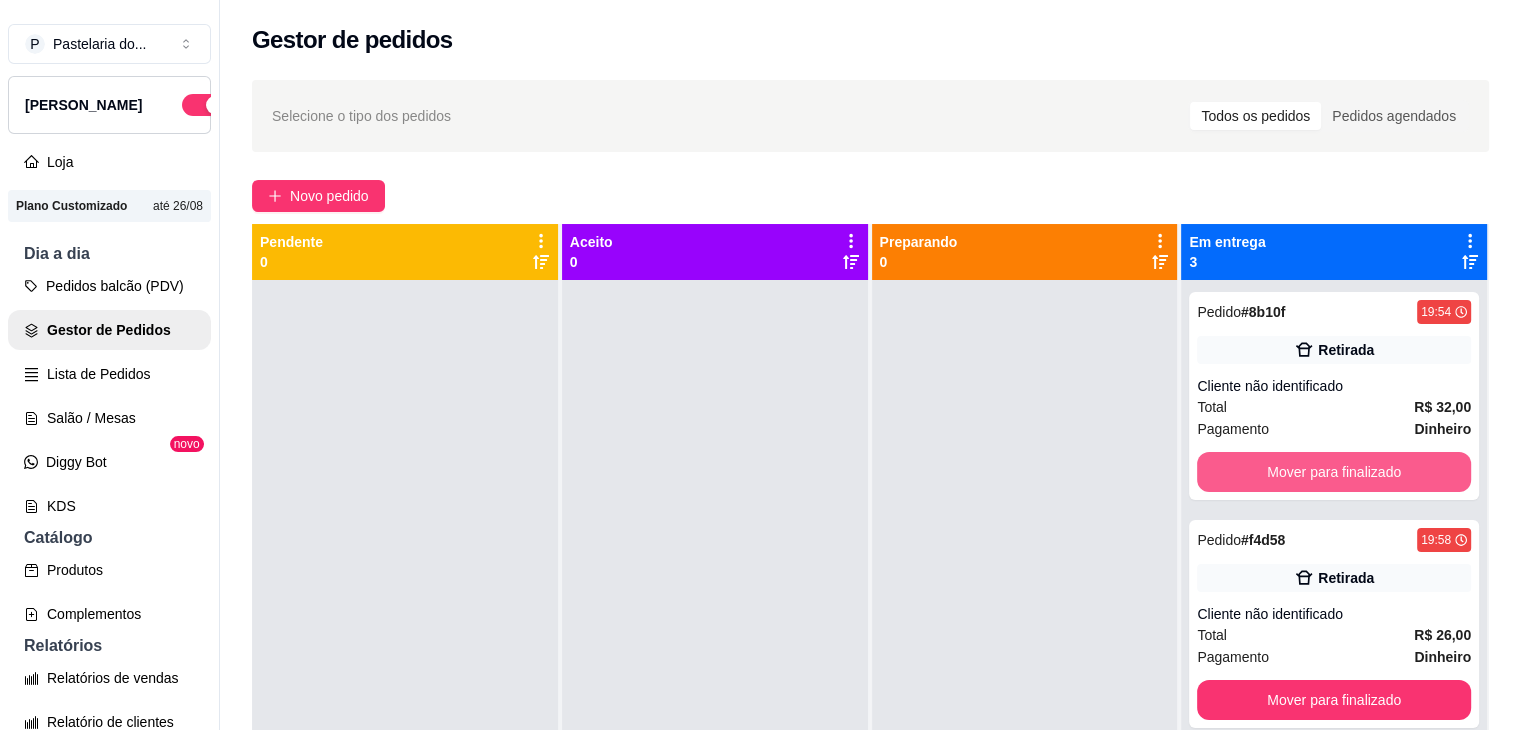 click on "Mover para finalizado" at bounding box center [1334, 472] 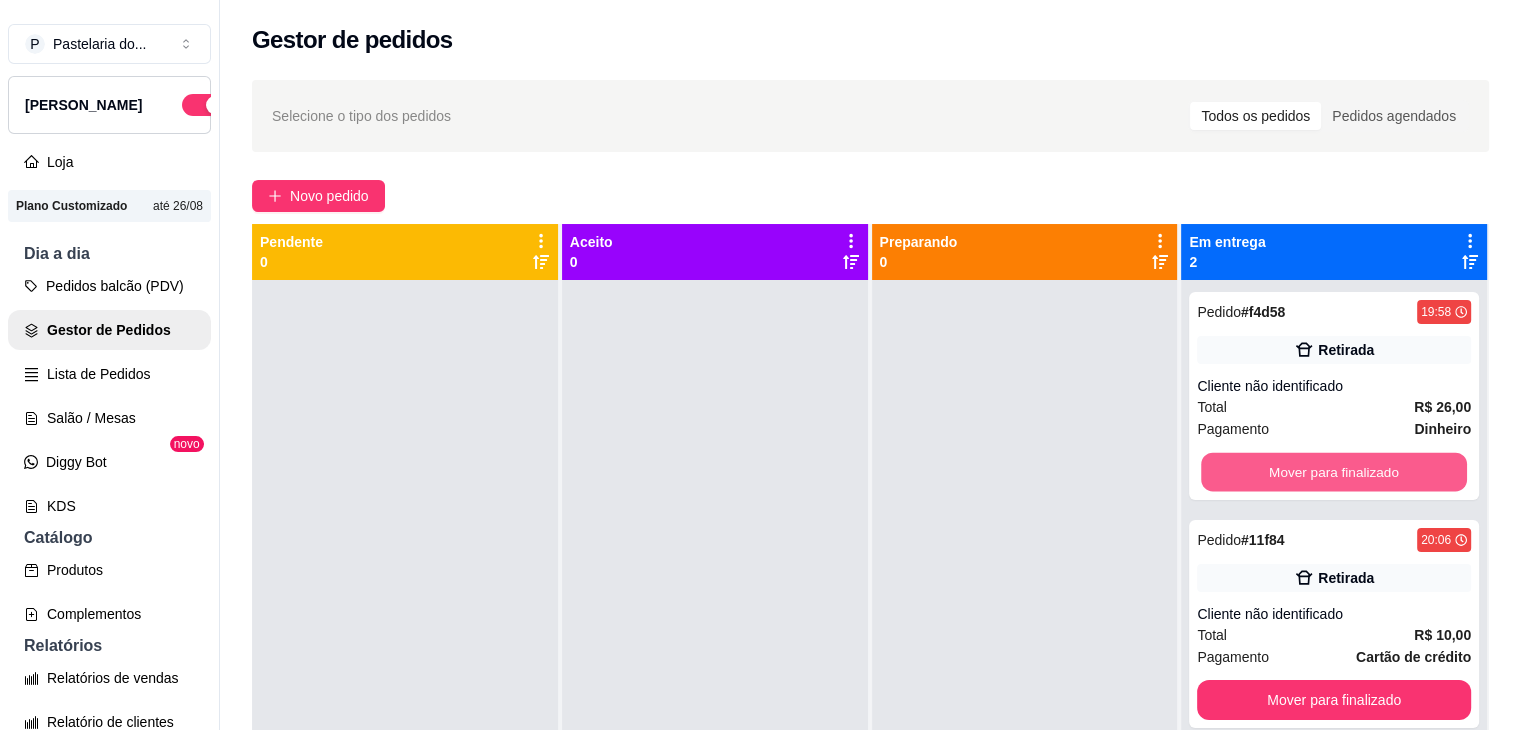 click on "Mover para finalizado" at bounding box center [1334, 472] 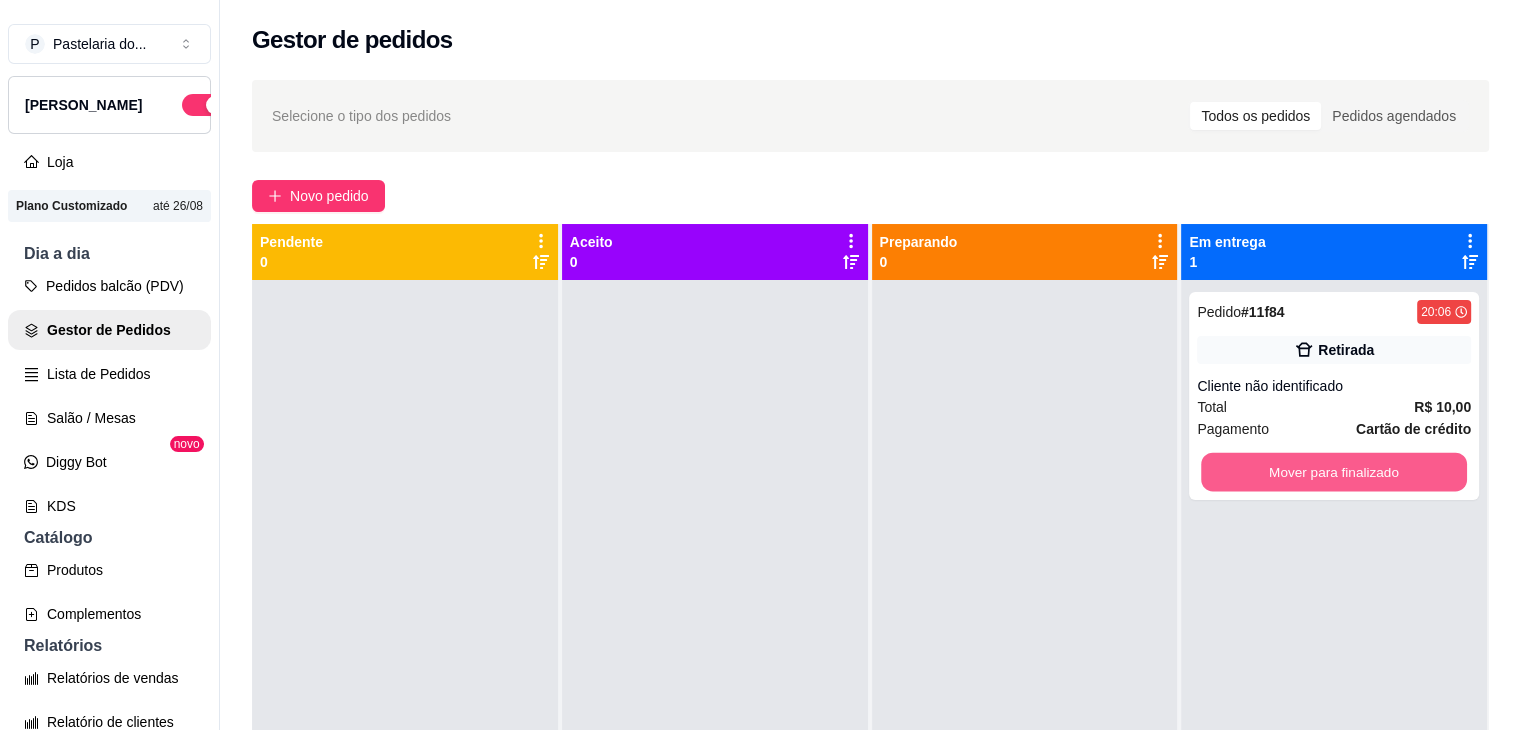 click on "Mover para finalizado" at bounding box center (1334, 472) 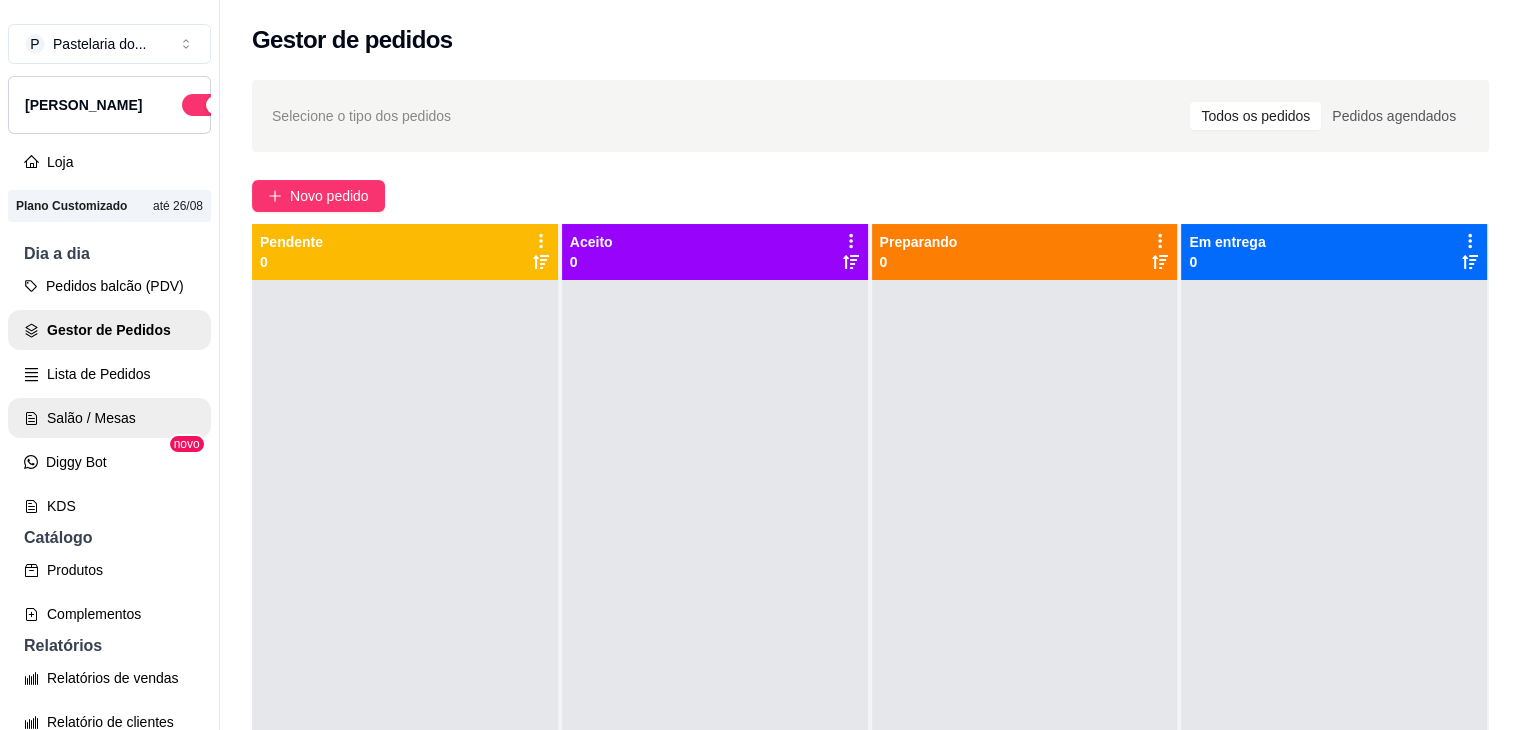 click on "Salão / Mesas" at bounding box center [109, 418] 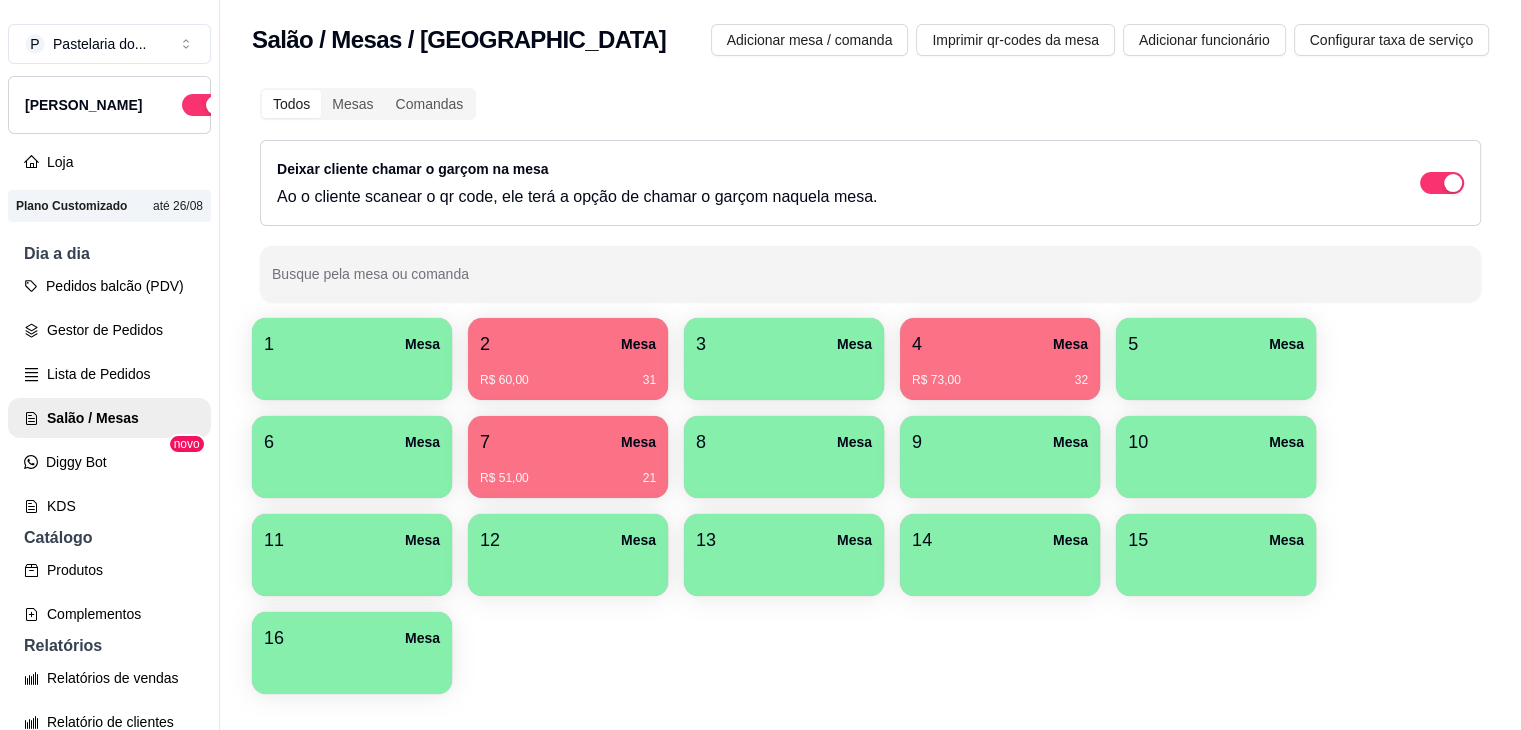 click on "R$ 60,00 31" at bounding box center [568, 373] 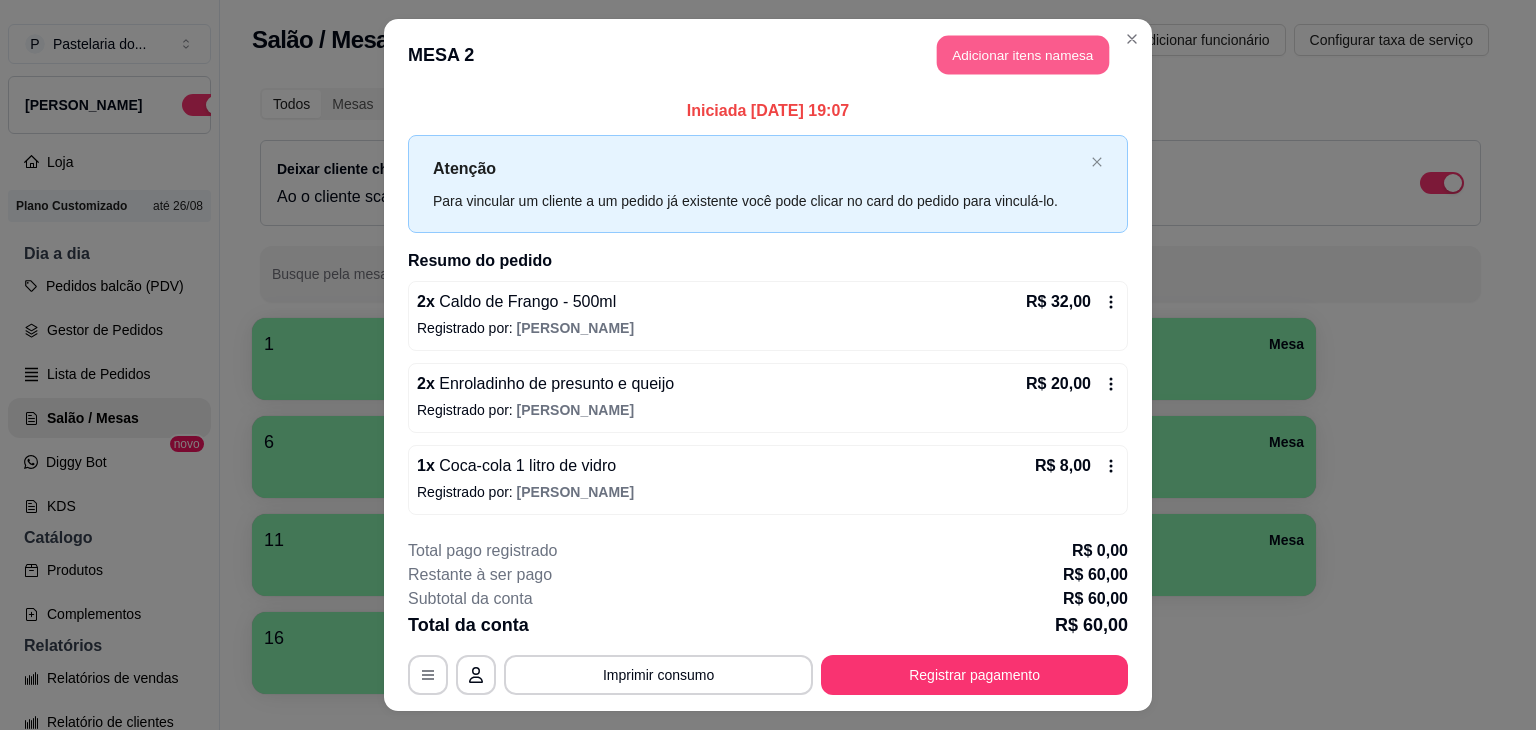 click on "Adicionar itens na  mesa" at bounding box center (1023, 55) 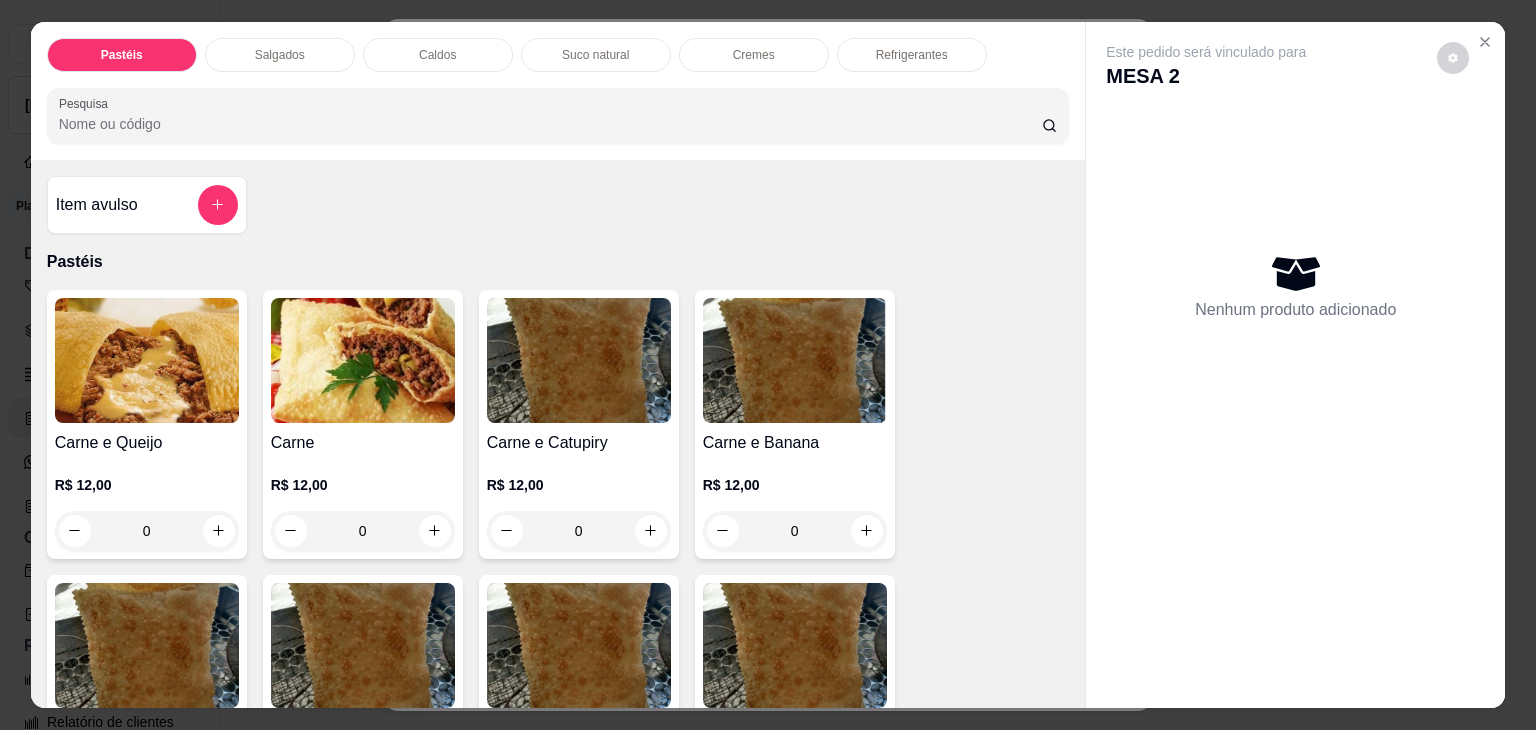 click on "Refrigerantes" at bounding box center (912, 55) 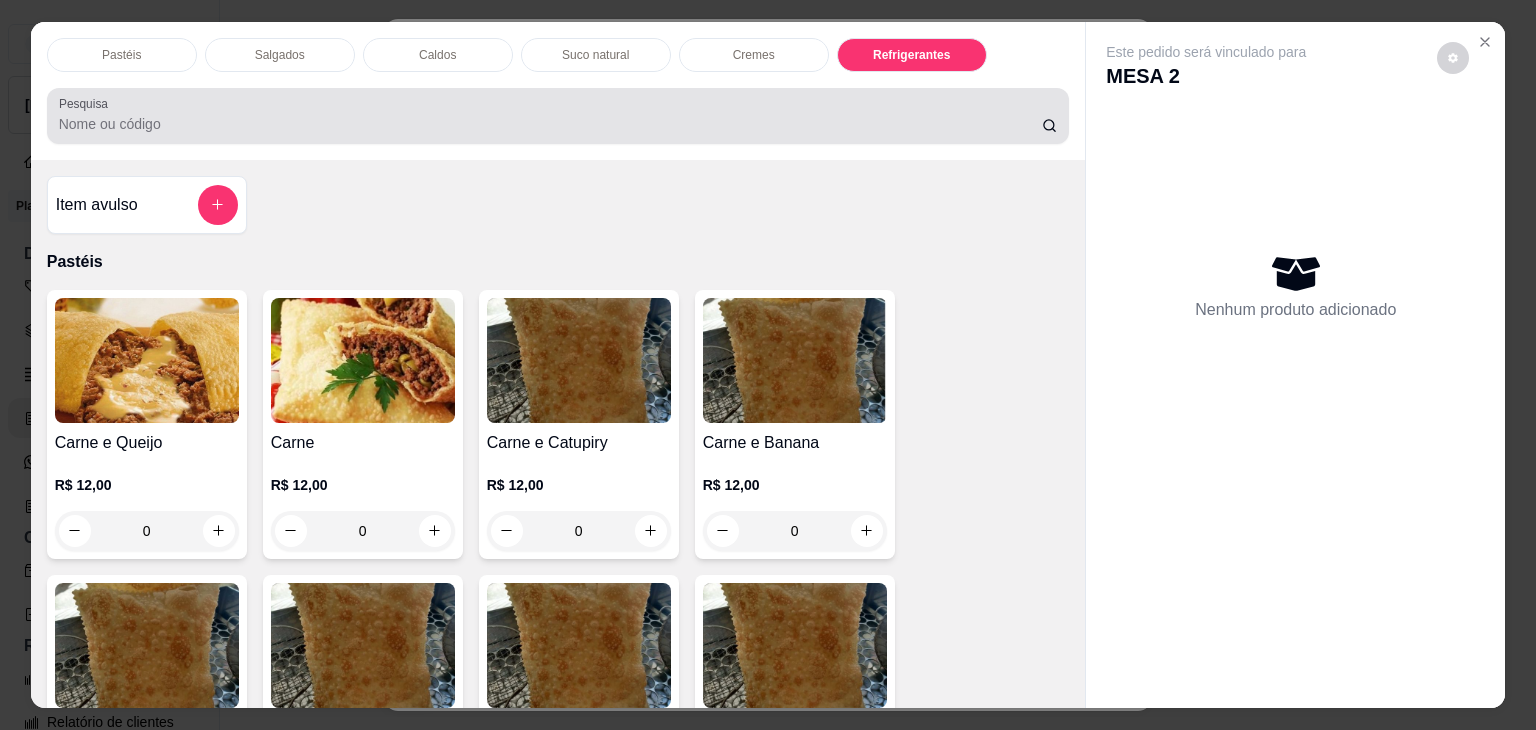 scroll, scrollTop: 5230, scrollLeft: 0, axis: vertical 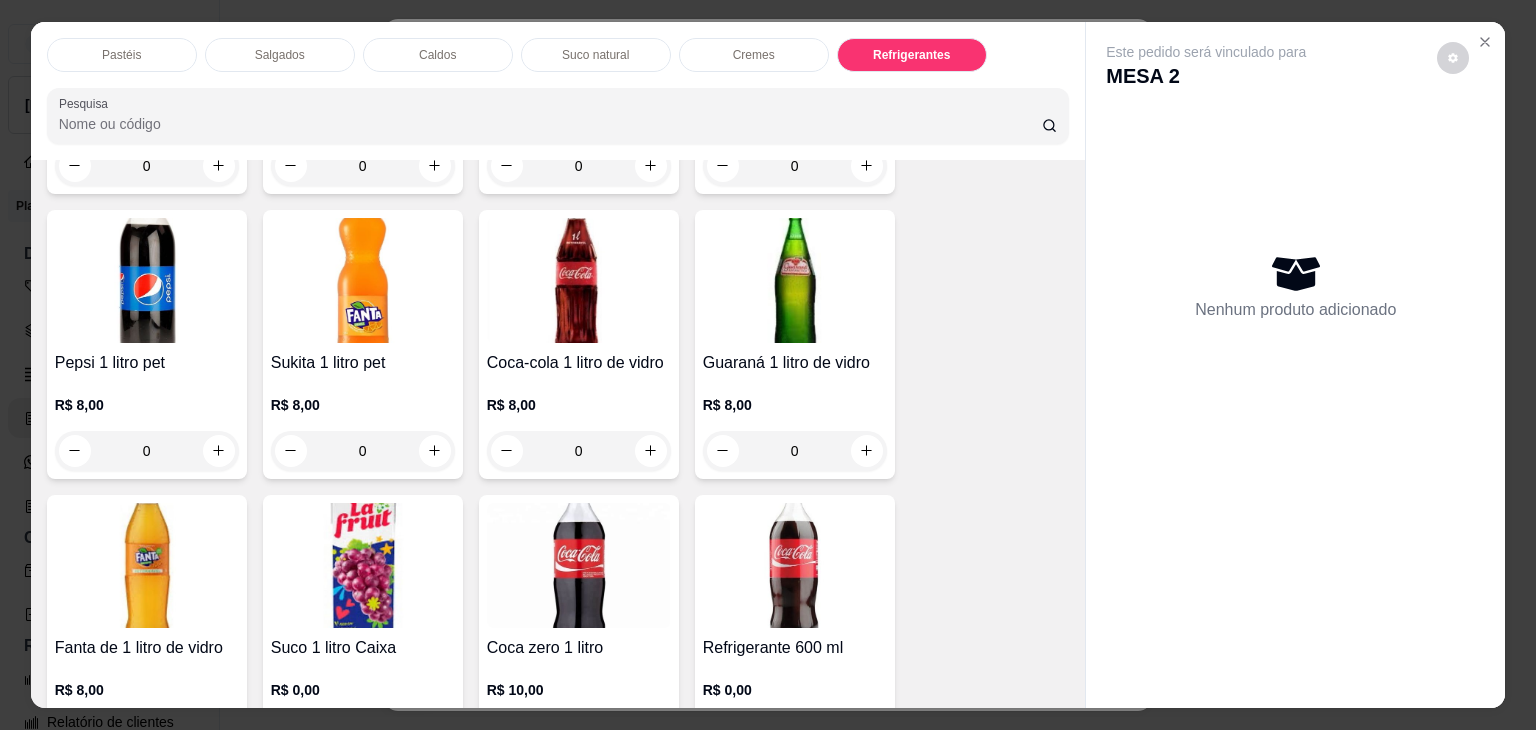 click on "Caldos" at bounding box center [437, 55] 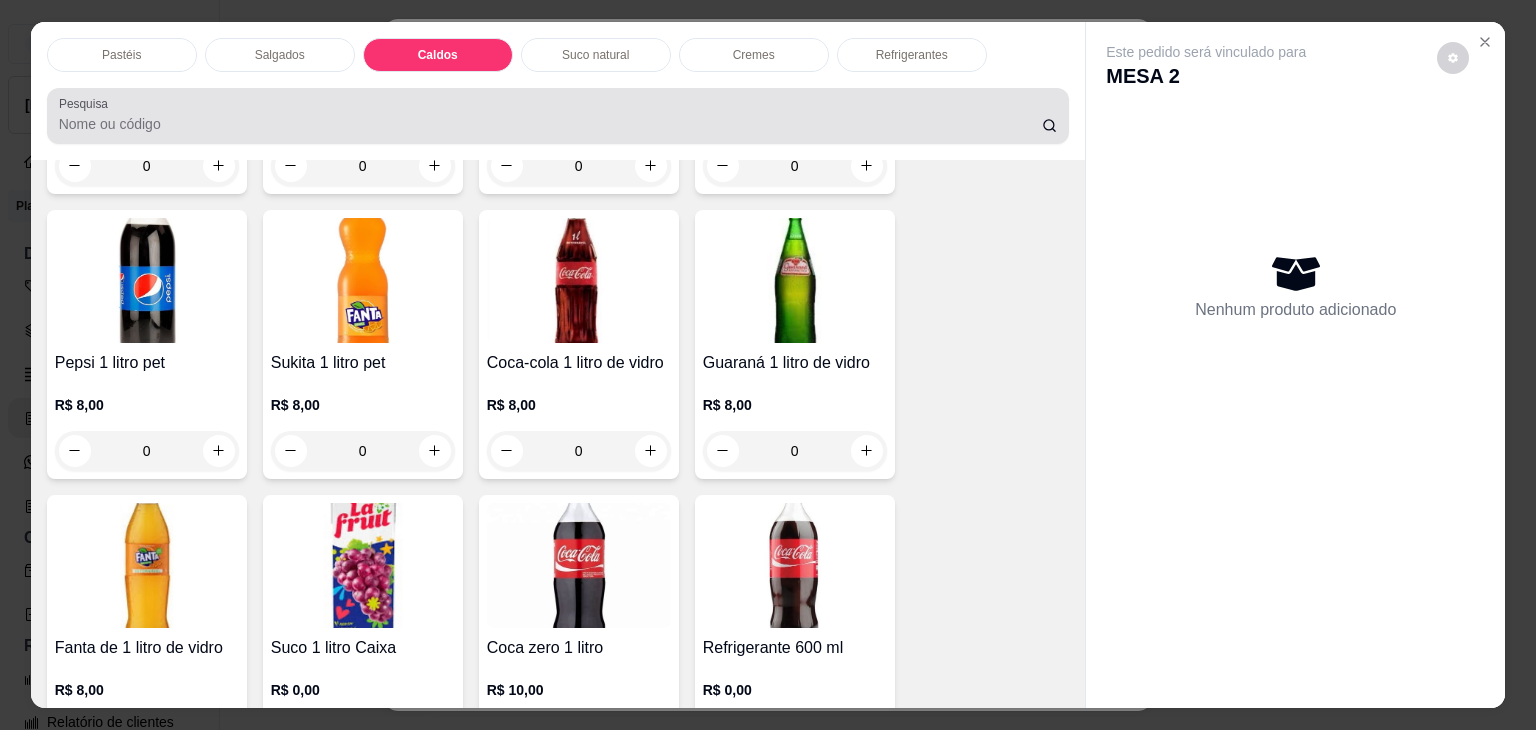 scroll, scrollTop: 2782, scrollLeft: 0, axis: vertical 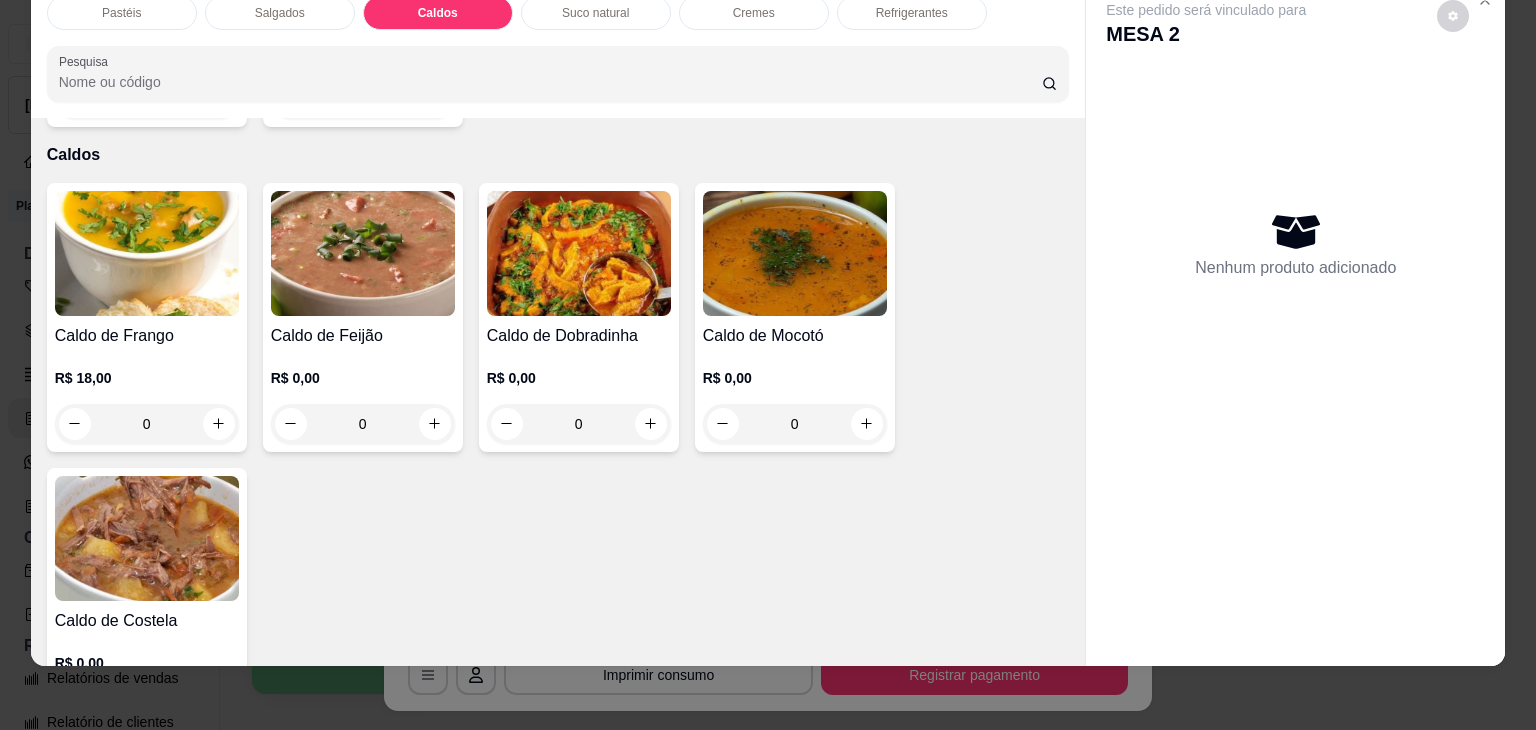 click on "0" at bounding box center [795, 424] 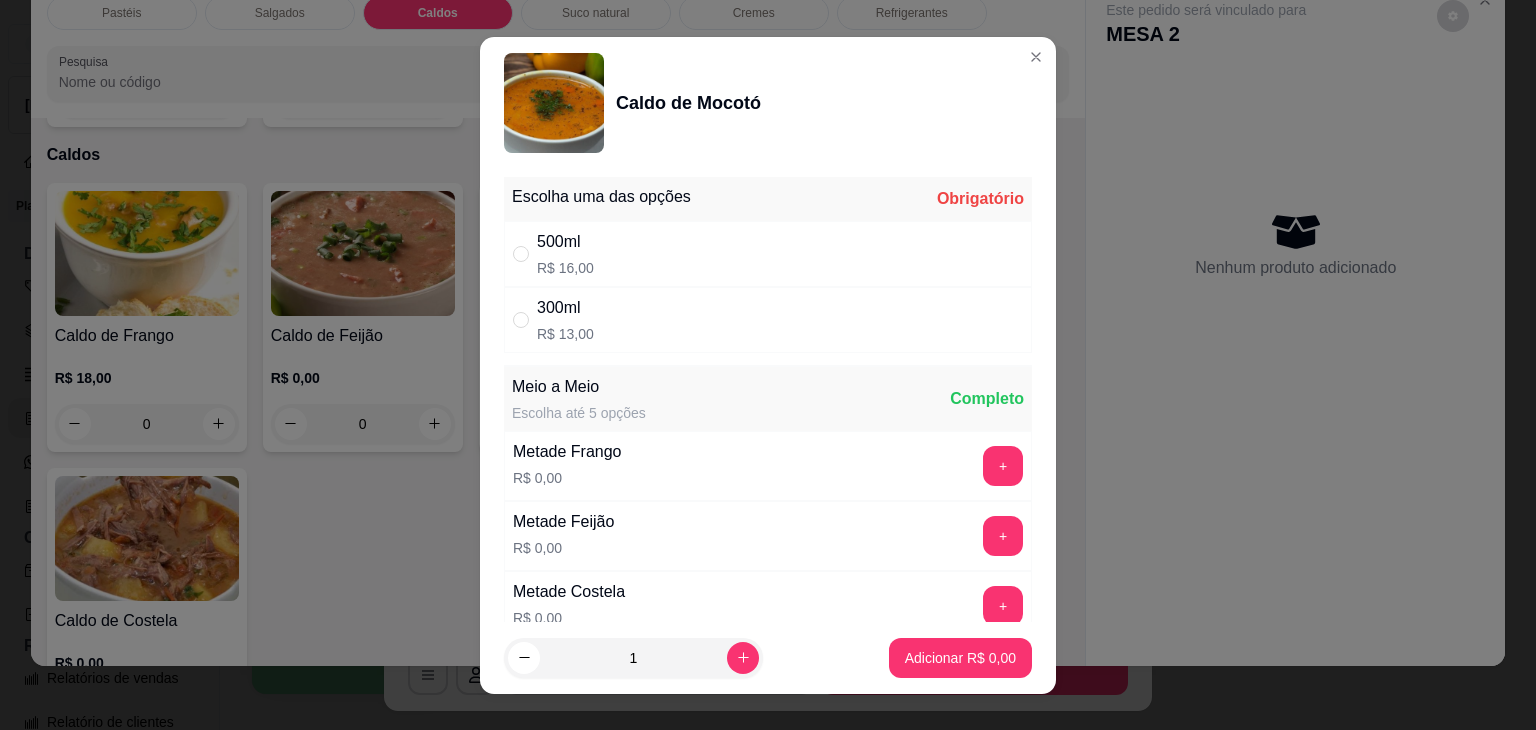 click on "300ml R$ 13,00" at bounding box center [768, 320] 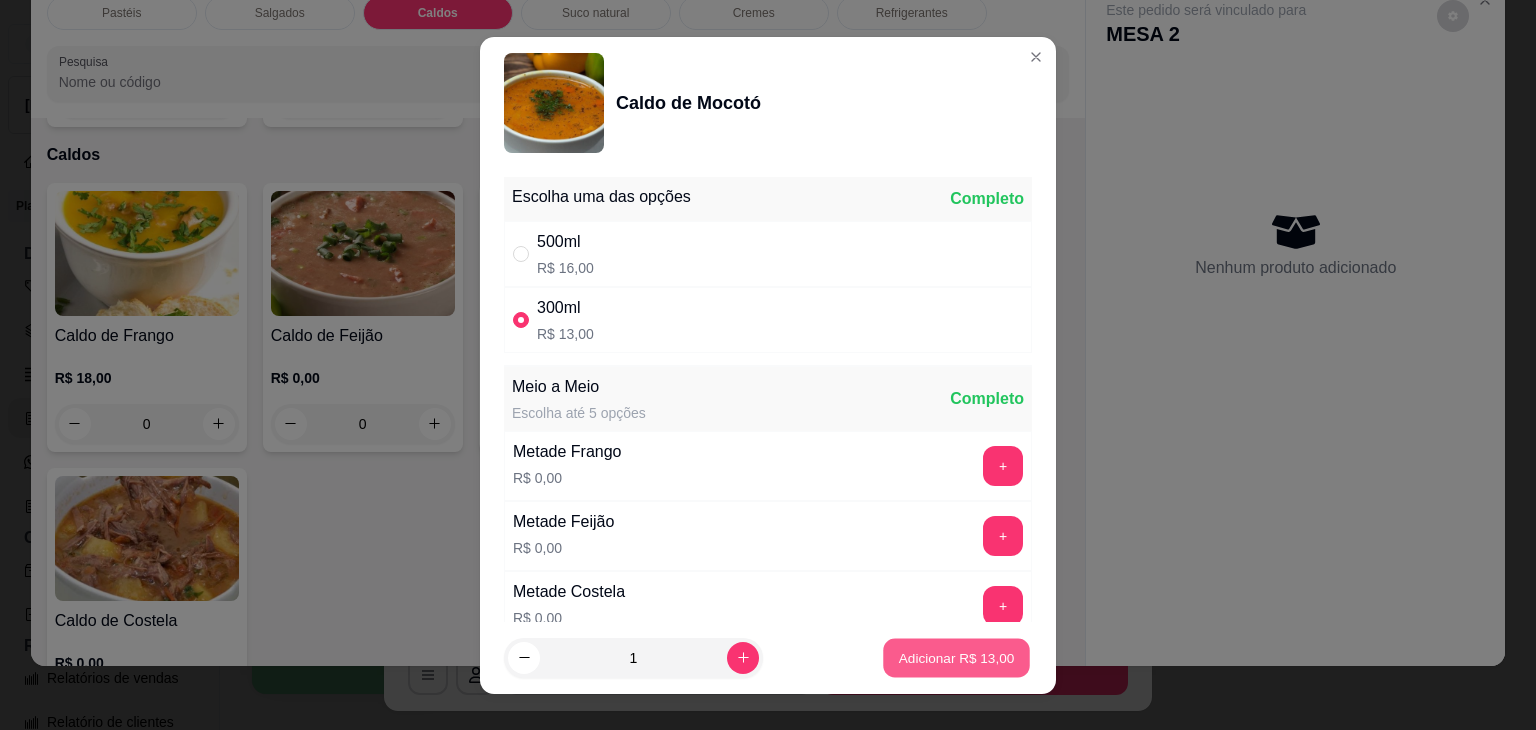 click on "Adicionar   R$ 13,00" at bounding box center [957, 657] 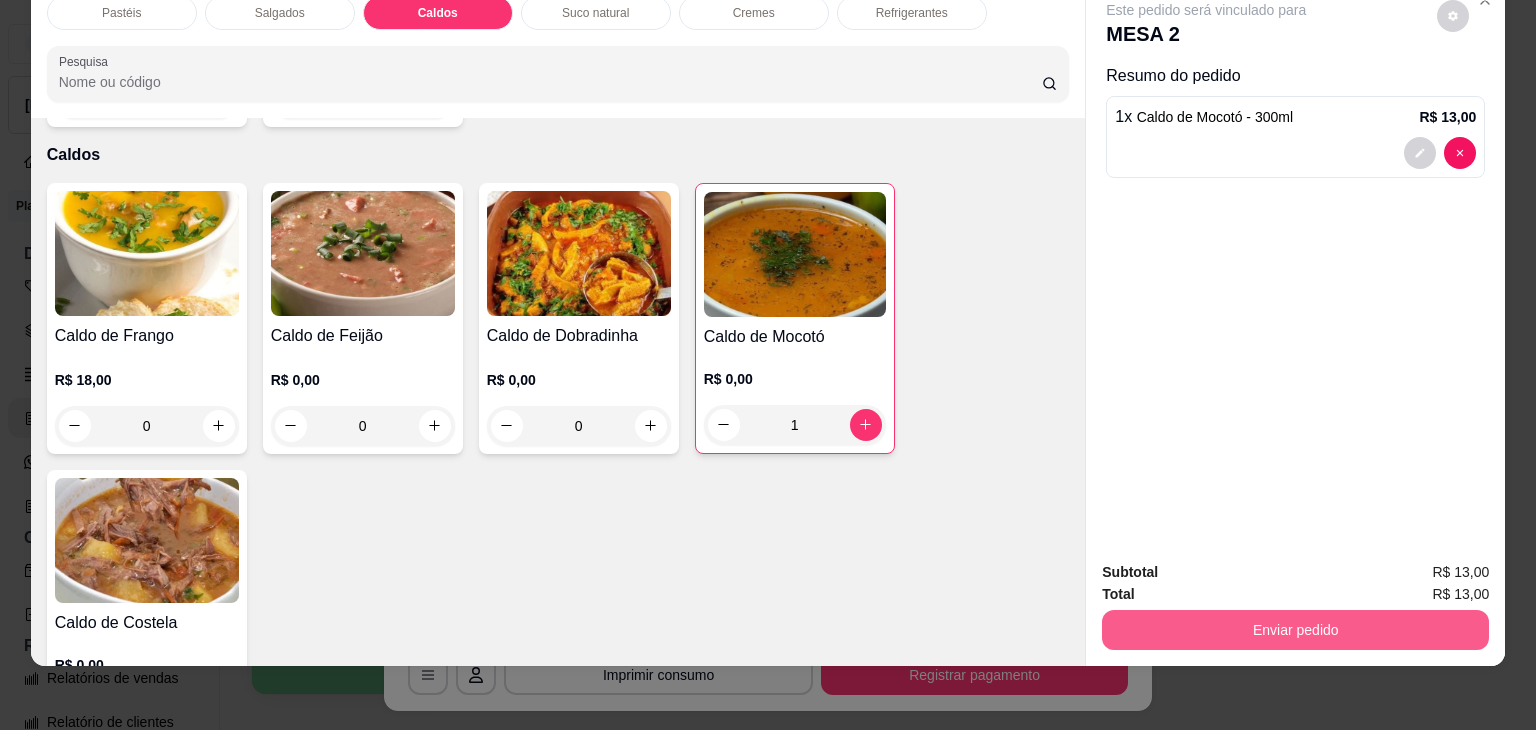 click on "Enviar pedido" at bounding box center (1295, 630) 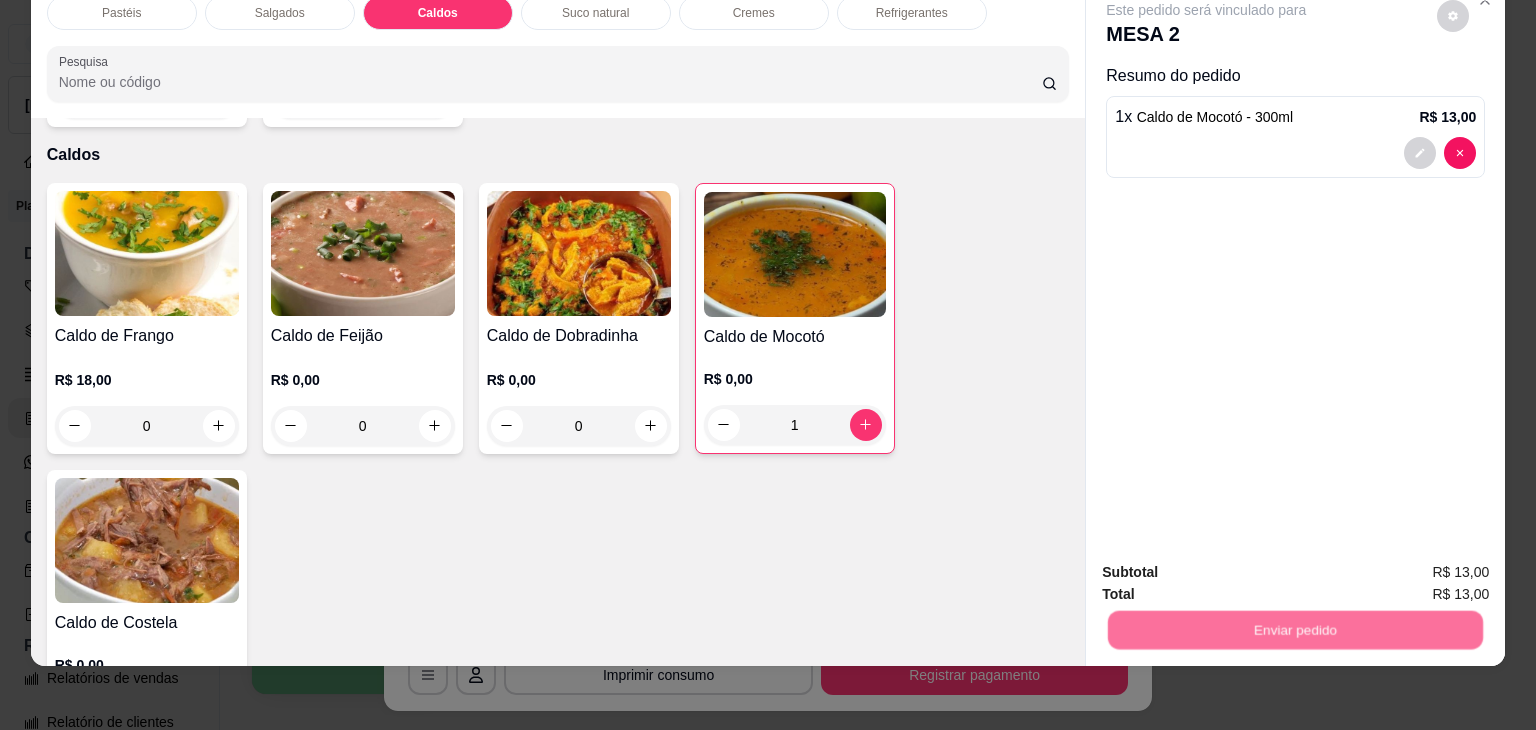 click on "Não registrar e enviar pedido" at bounding box center (1229, 565) 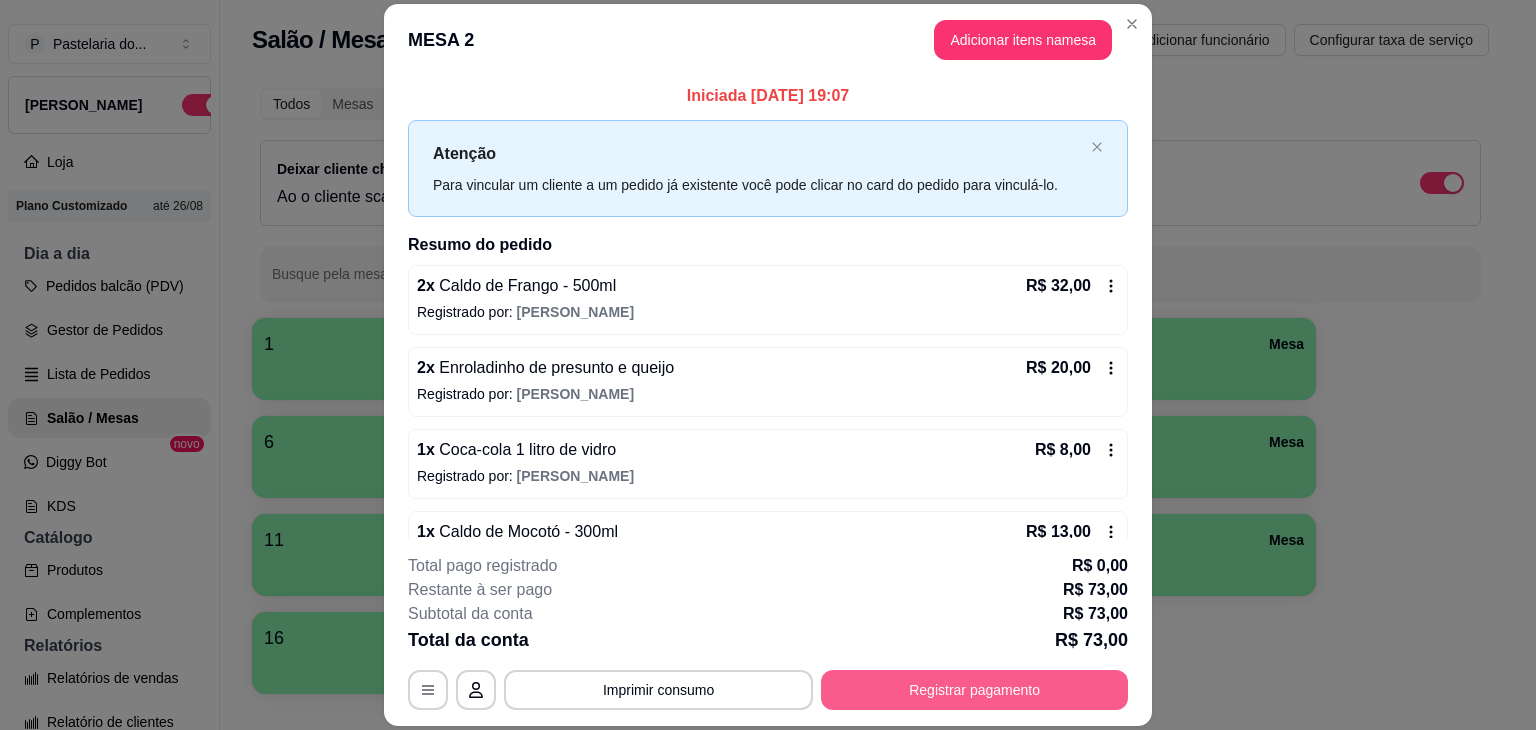 click on "Registrar pagamento" at bounding box center [974, 690] 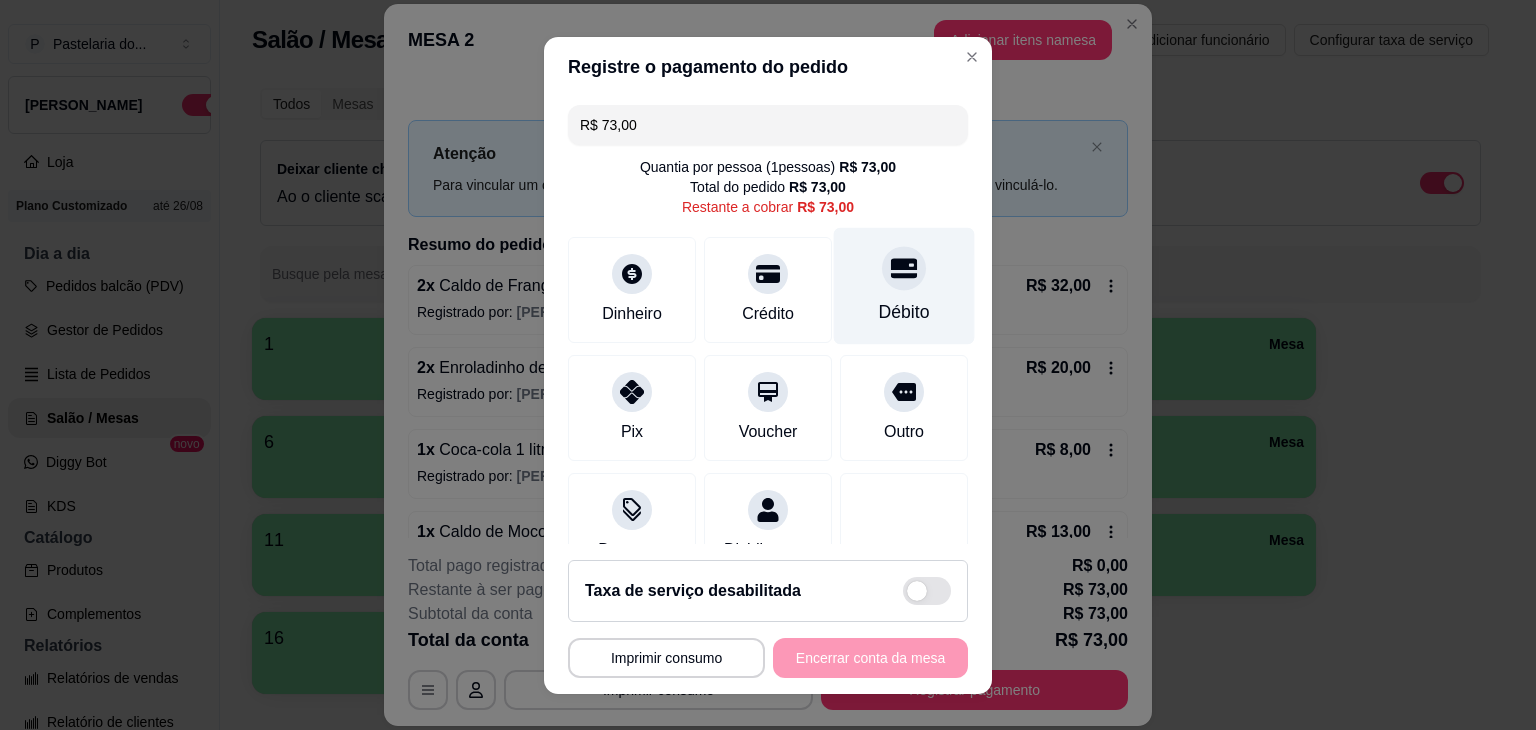 click on "Débito" at bounding box center [904, 285] 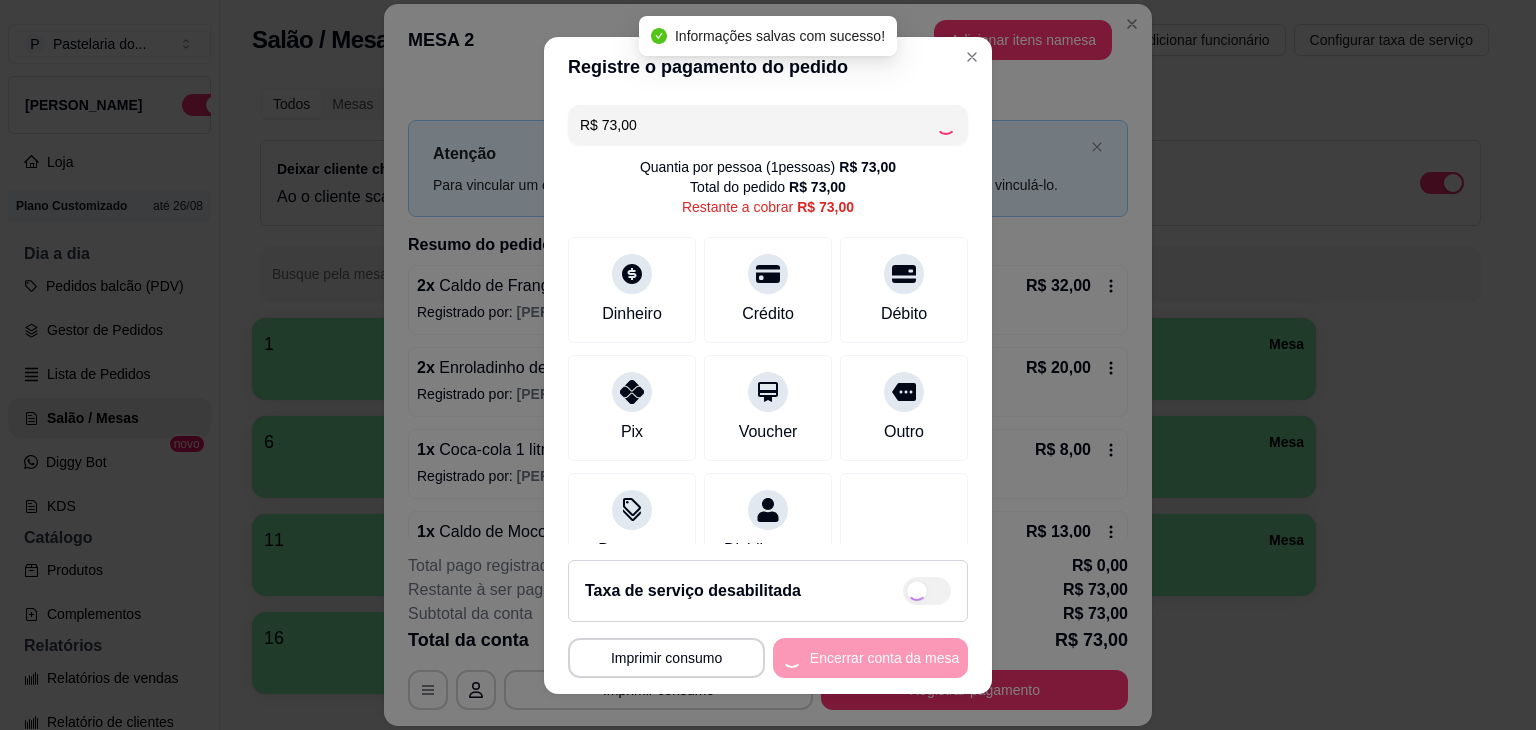 type on "R$ 0,00" 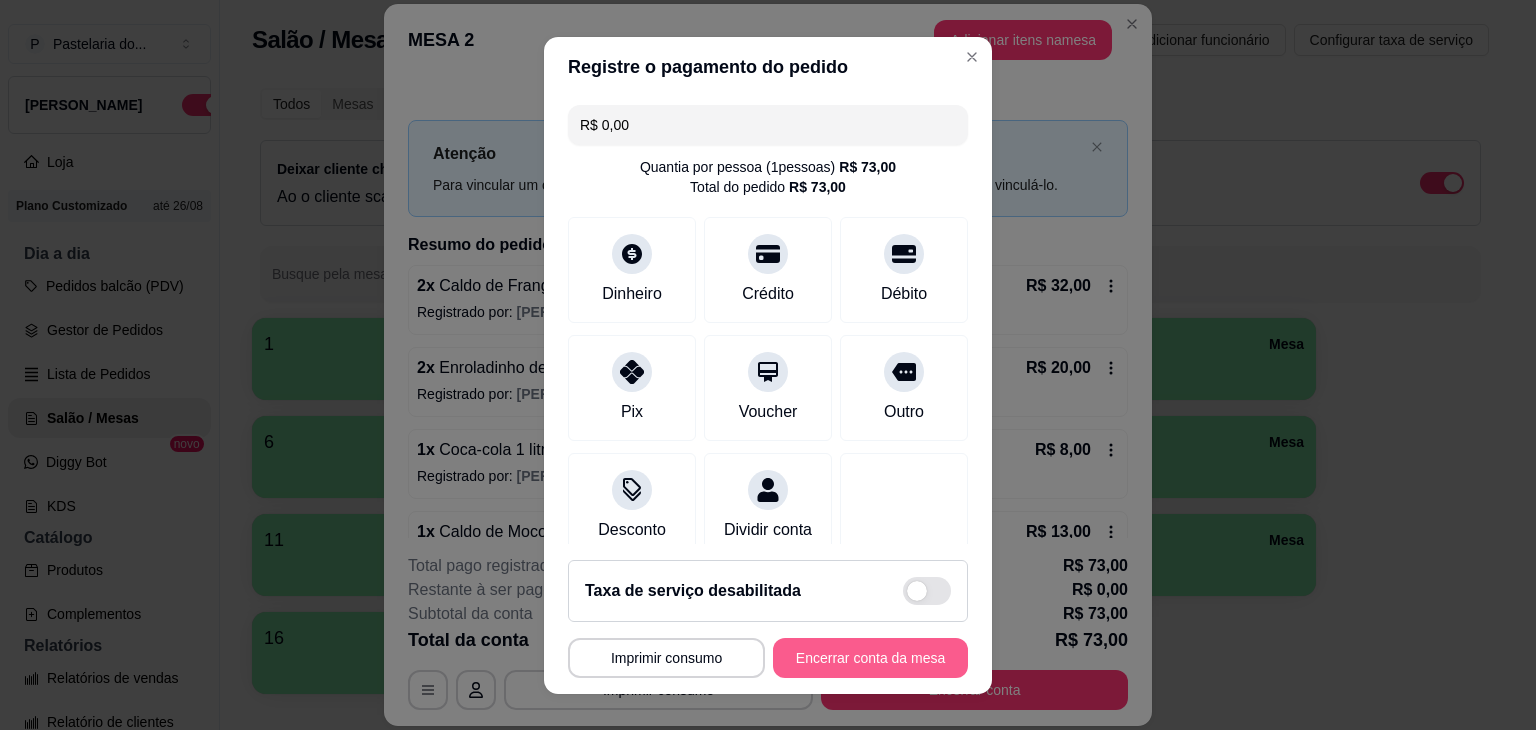 click on "Encerrar conta da mesa" at bounding box center (870, 658) 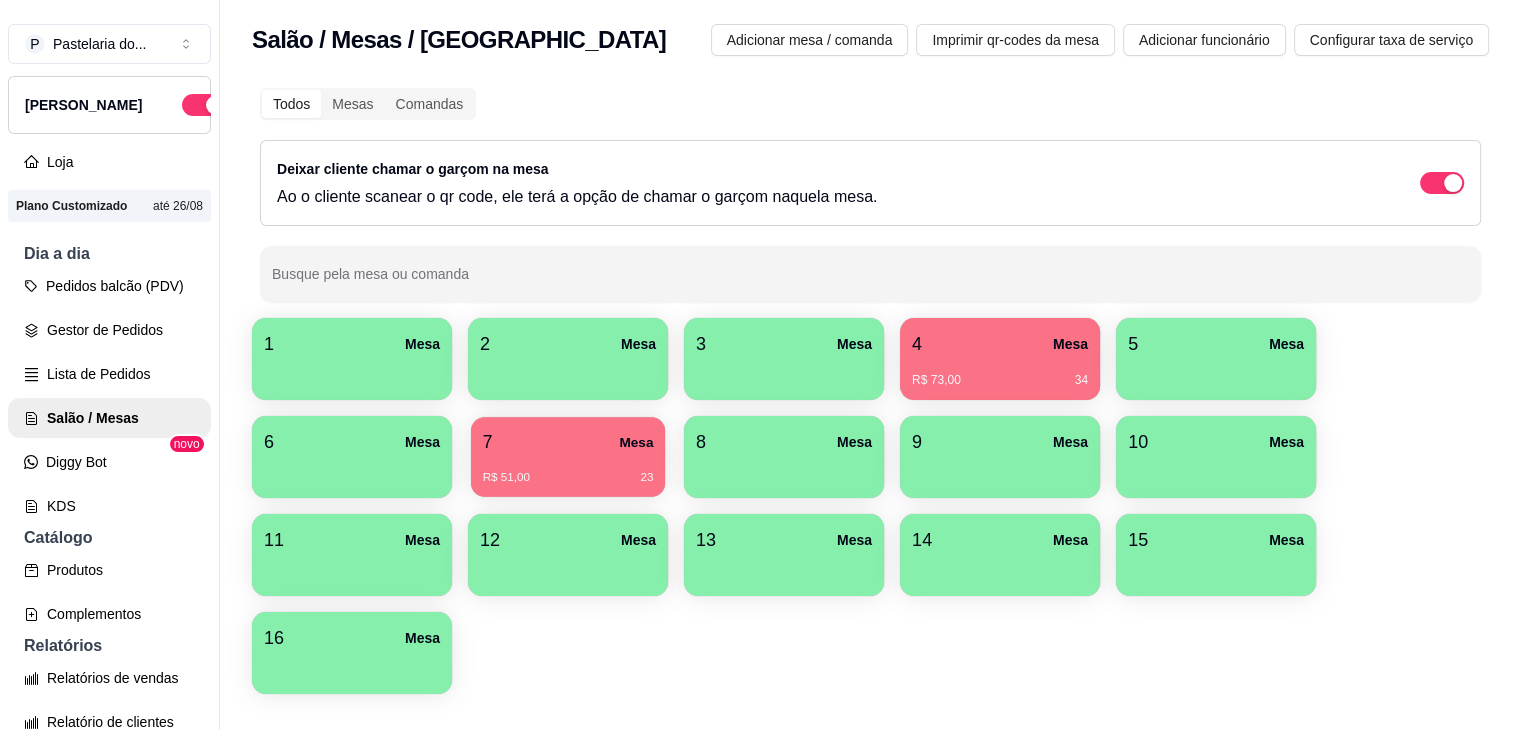 click on "R$ 51,00 23" at bounding box center (568, 470) 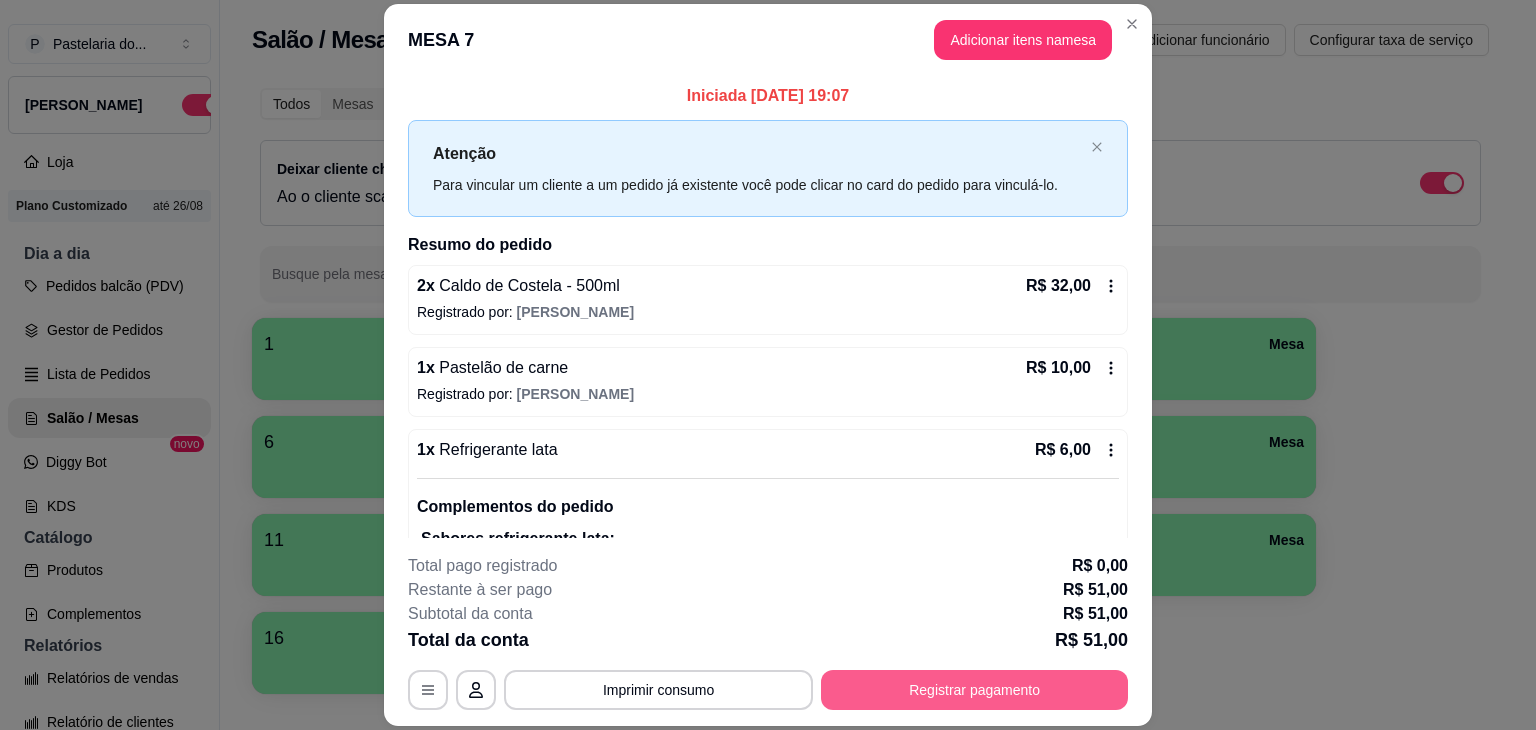 click on "Registrar pagamento" at bounding box center (974, 690) 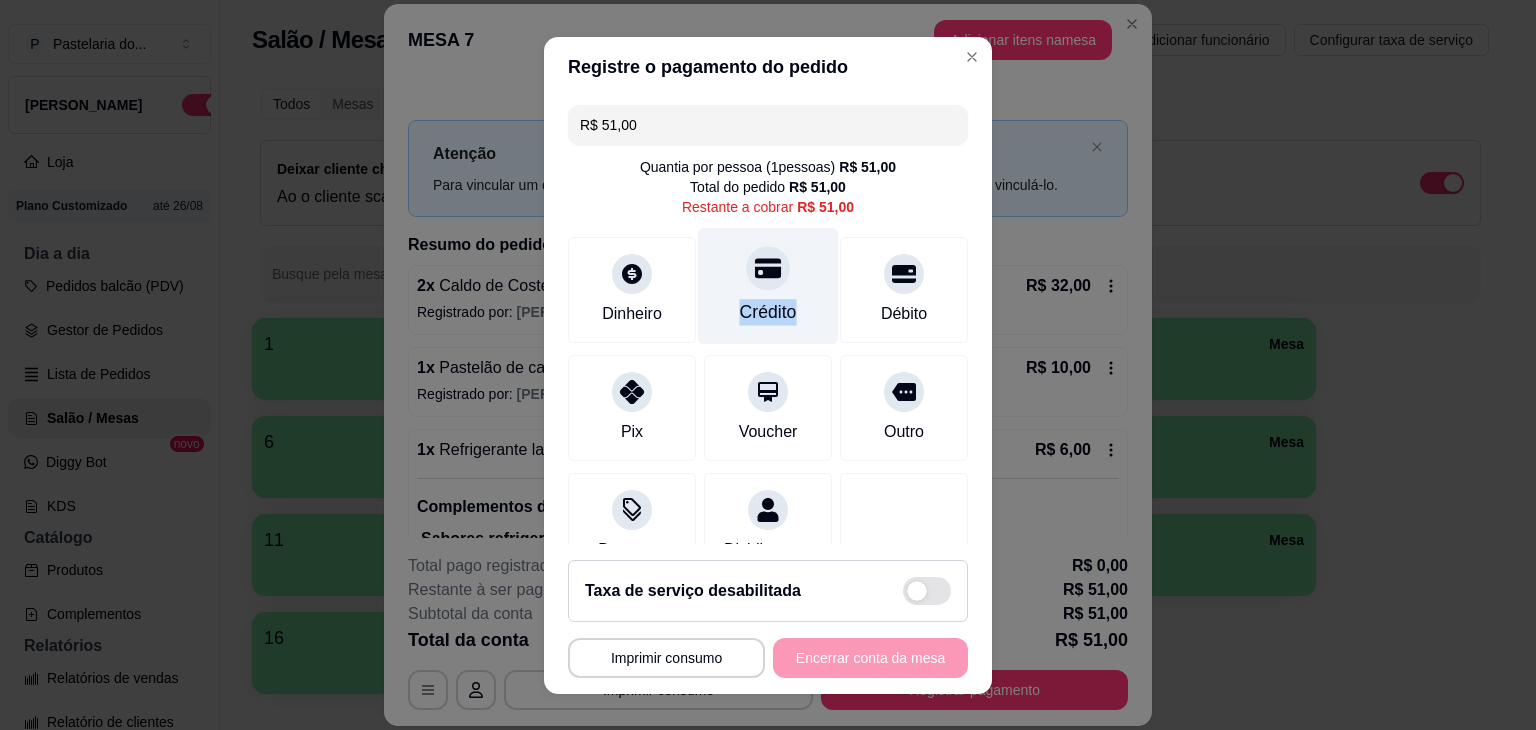 drag, startPoint x: 758, startPoint y: 292, endPoint x: 773, endPoint y: 319, distance: 30.88689 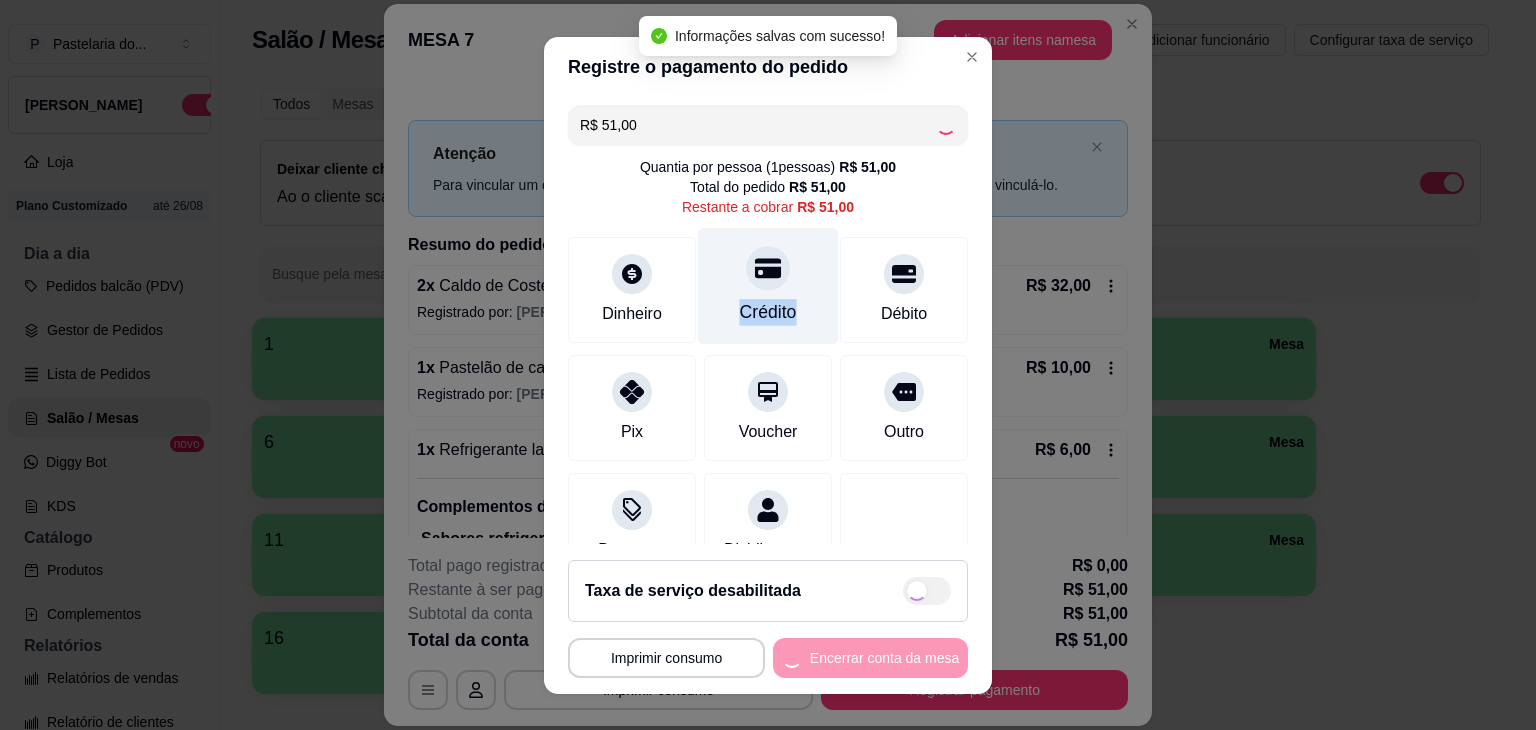 type on "R$ 0,00" 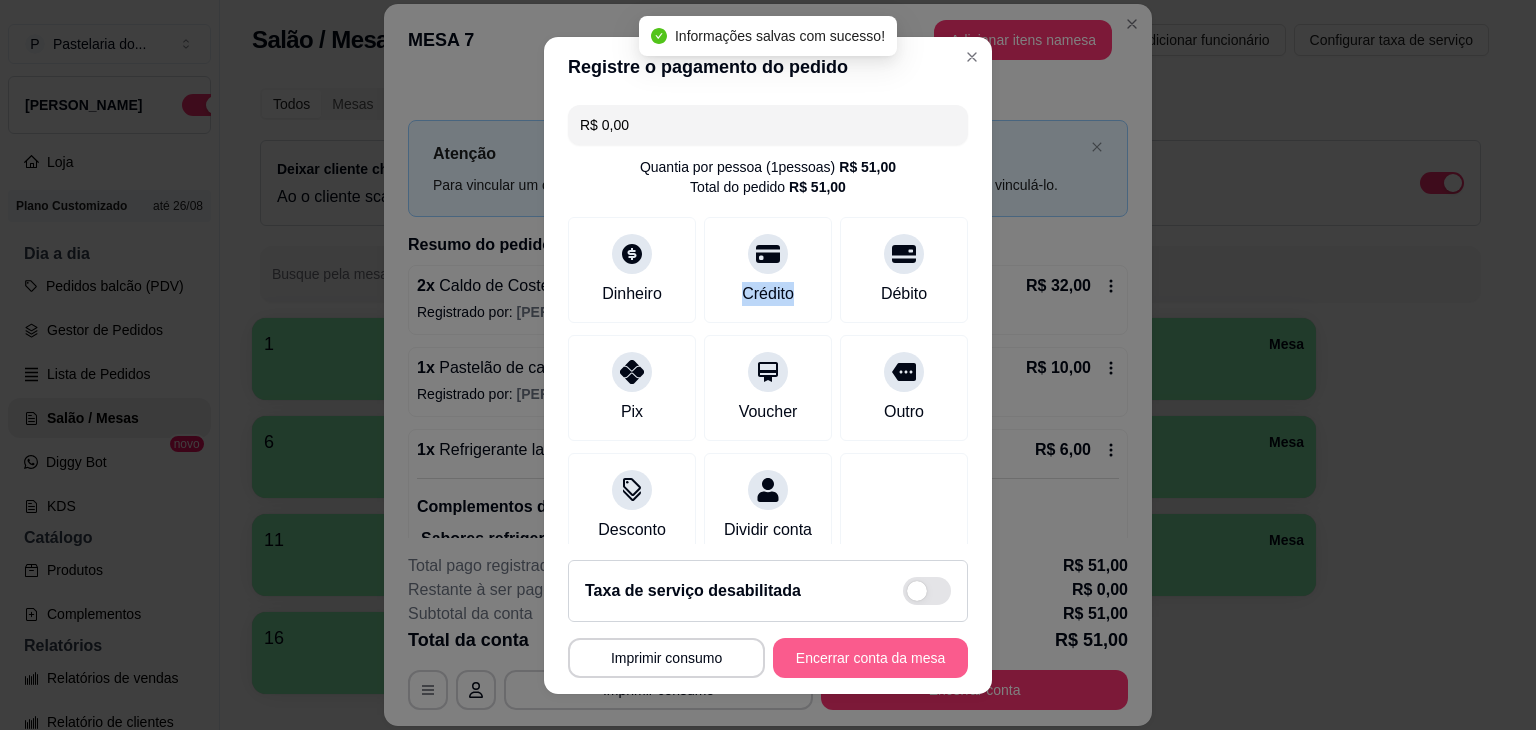 click on "Encerrar conta da mesa" at bounding box center (870, 658) 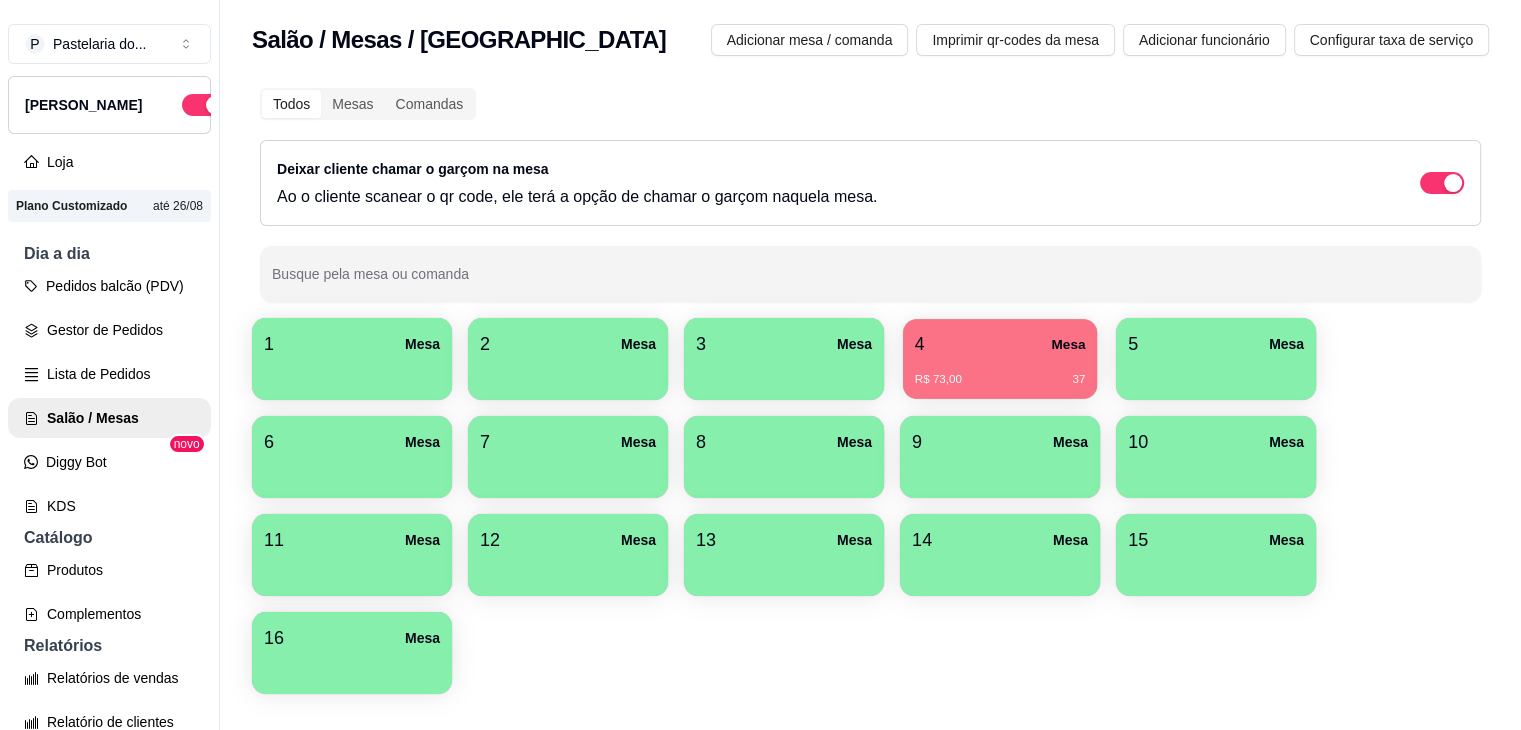 click on "4 Mesa R$ 73,00 37" at bounding box center [1000, 359] 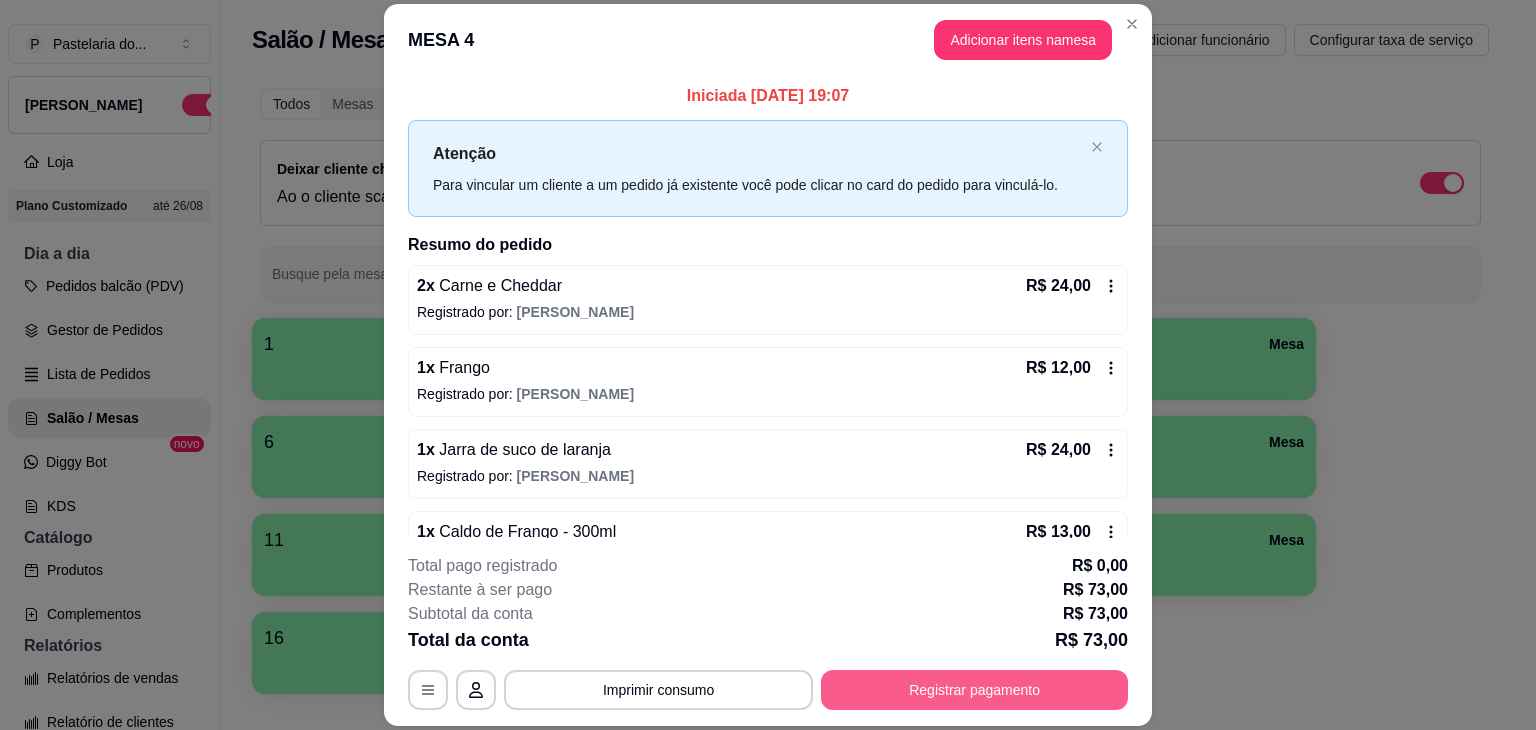 click on "Registrar pagamento" at bounding box center (974, 690) 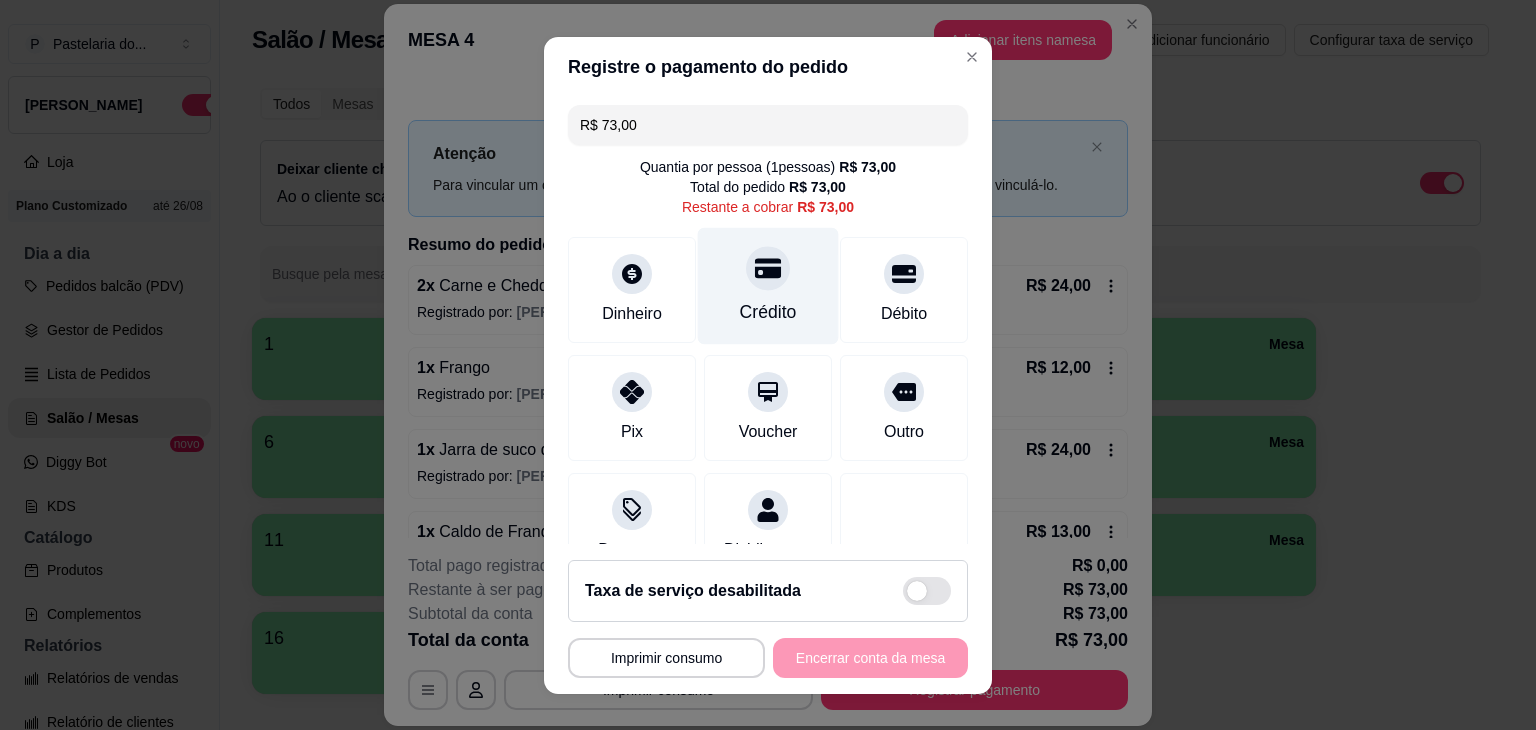 click on "Crédito" at bounding box center [768, 285] 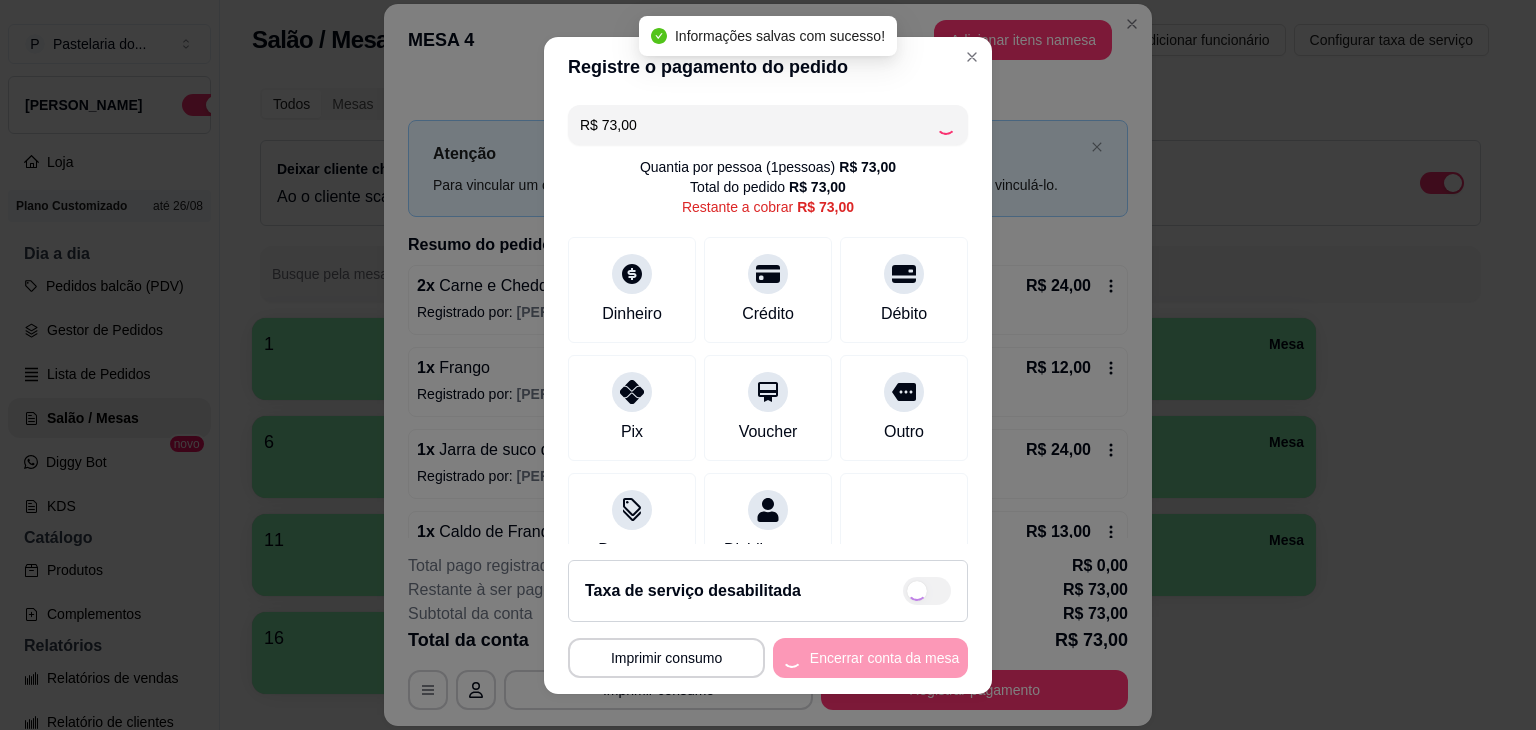 type on "R$ 0,00" 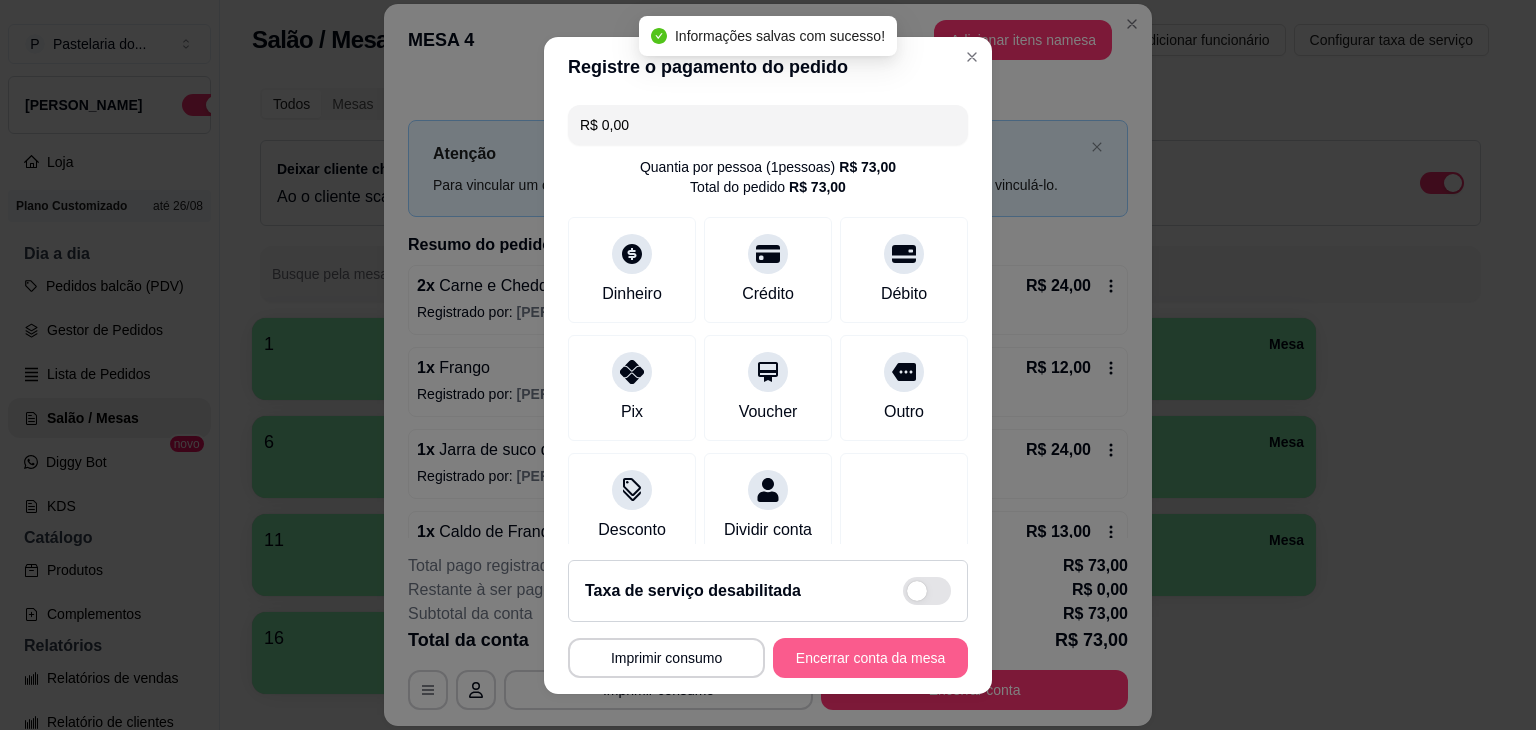 click on "Encerrar conta da mesa" at bounding box center [870, 658] 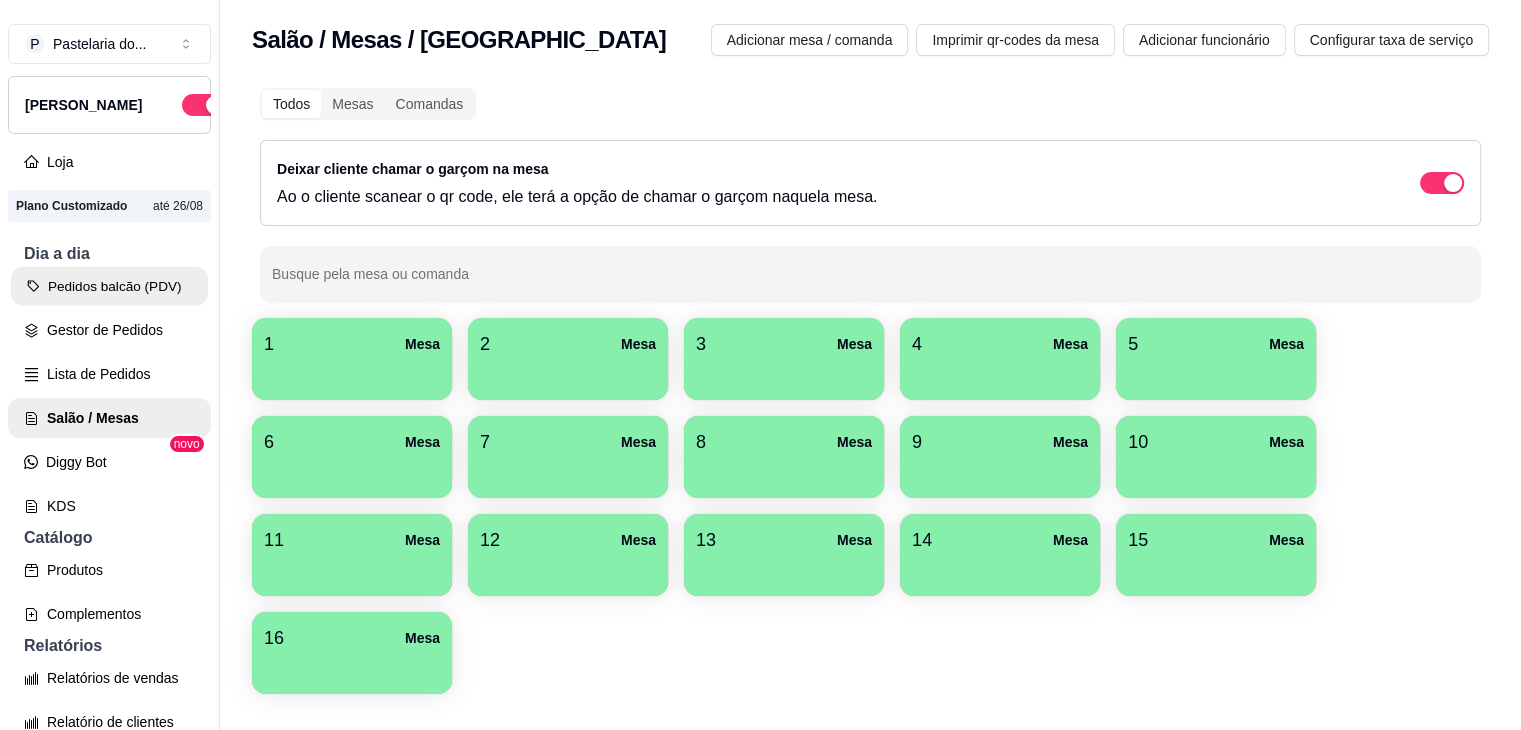 click on "Pedidos balcão (PDV)" at bounding box center (109, 286) 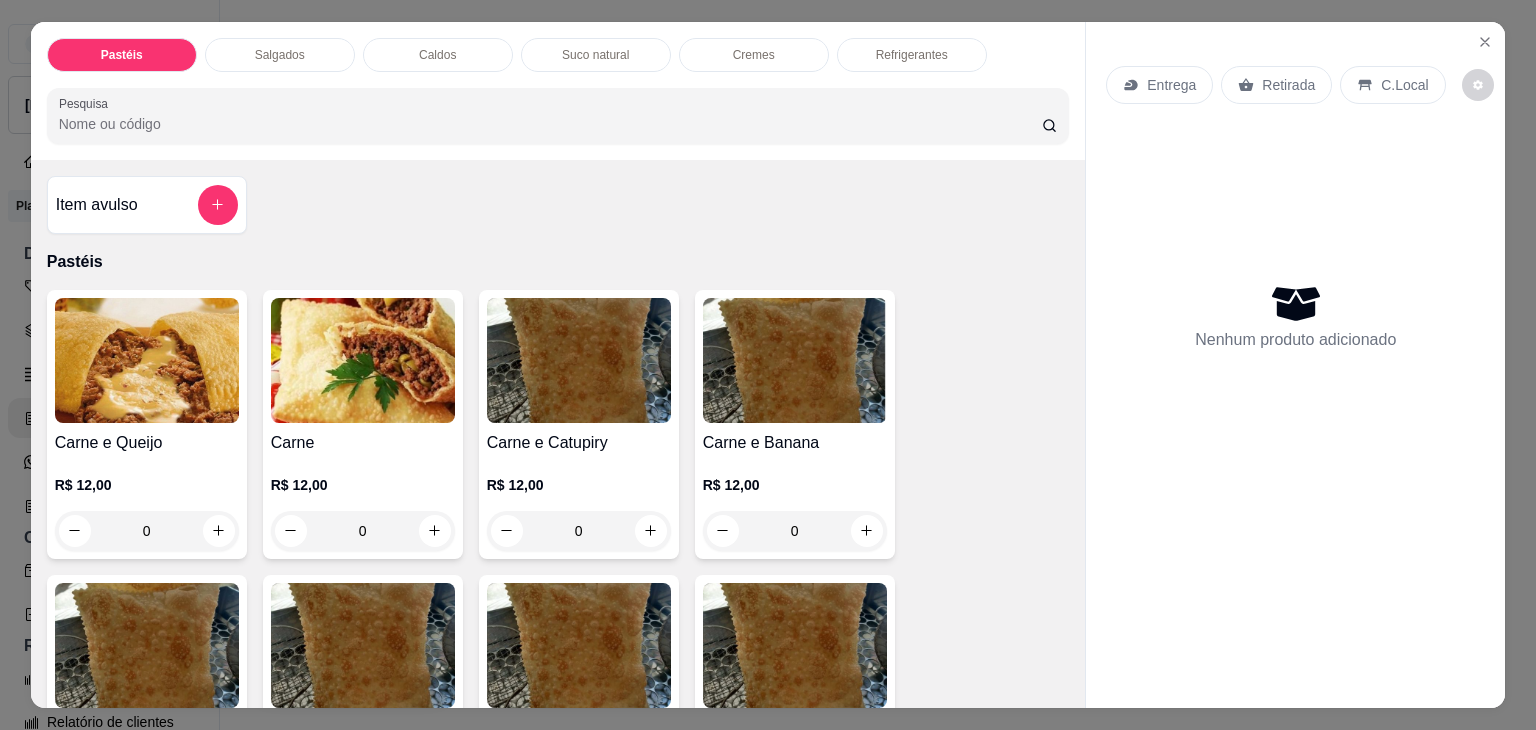 click on "Salgados" at bounding box center [280, 55] 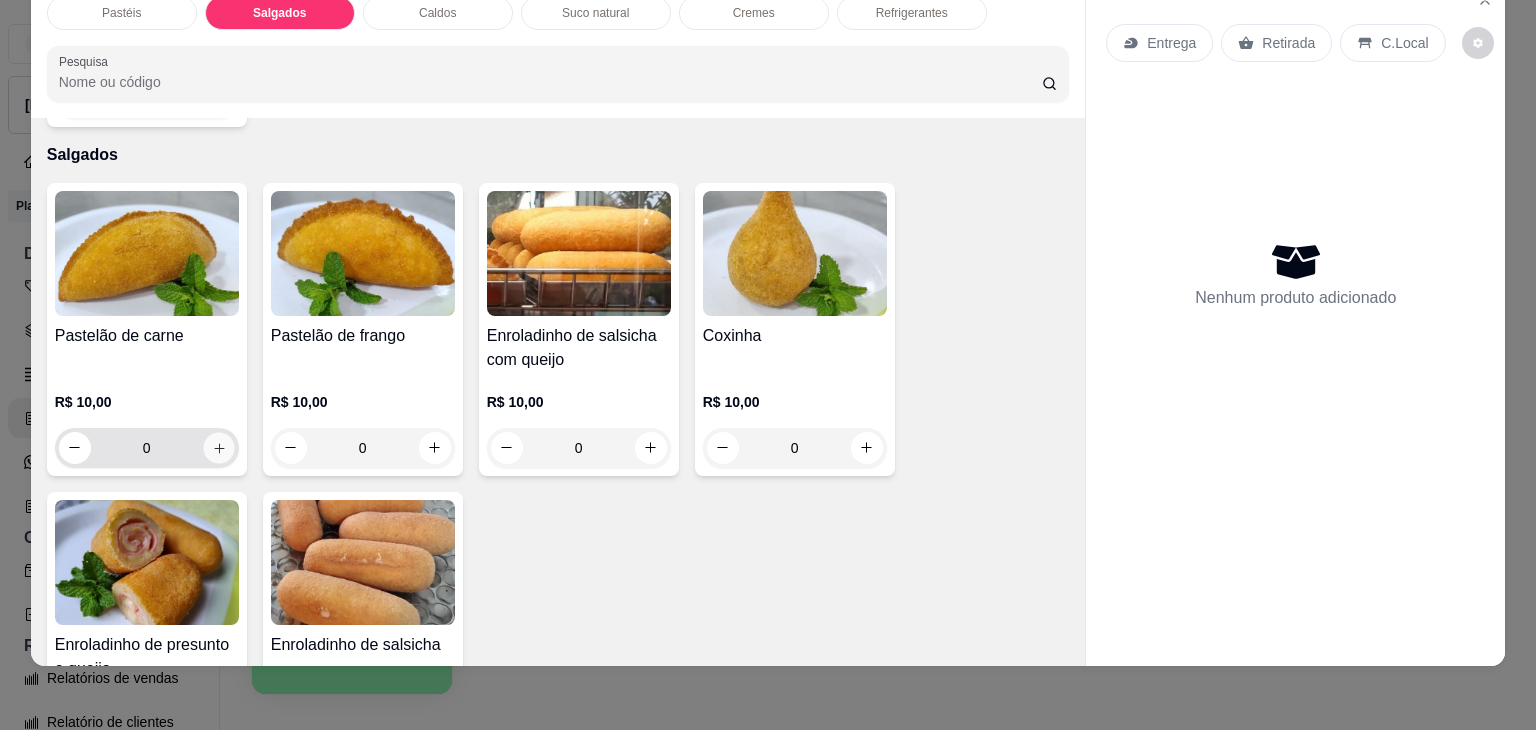 click 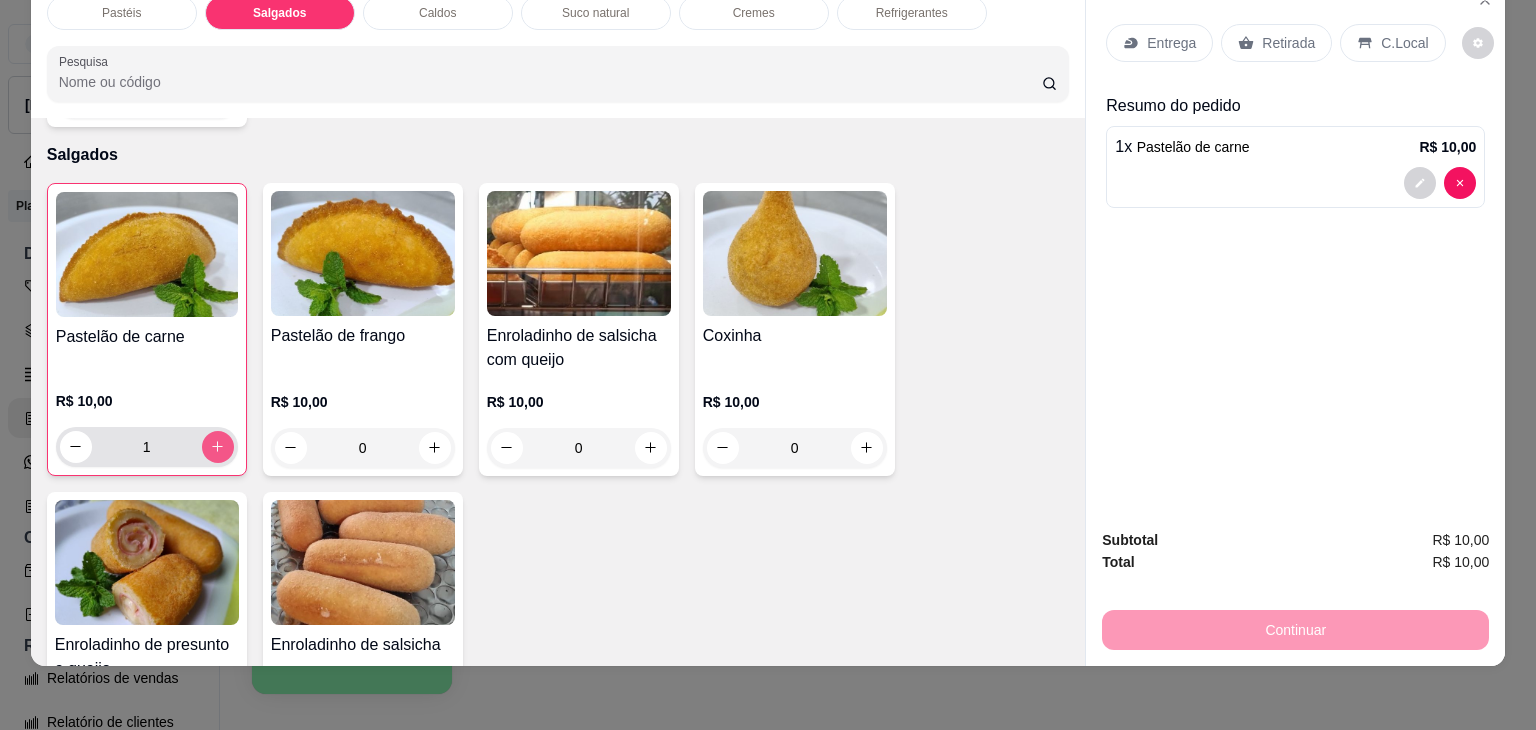 click 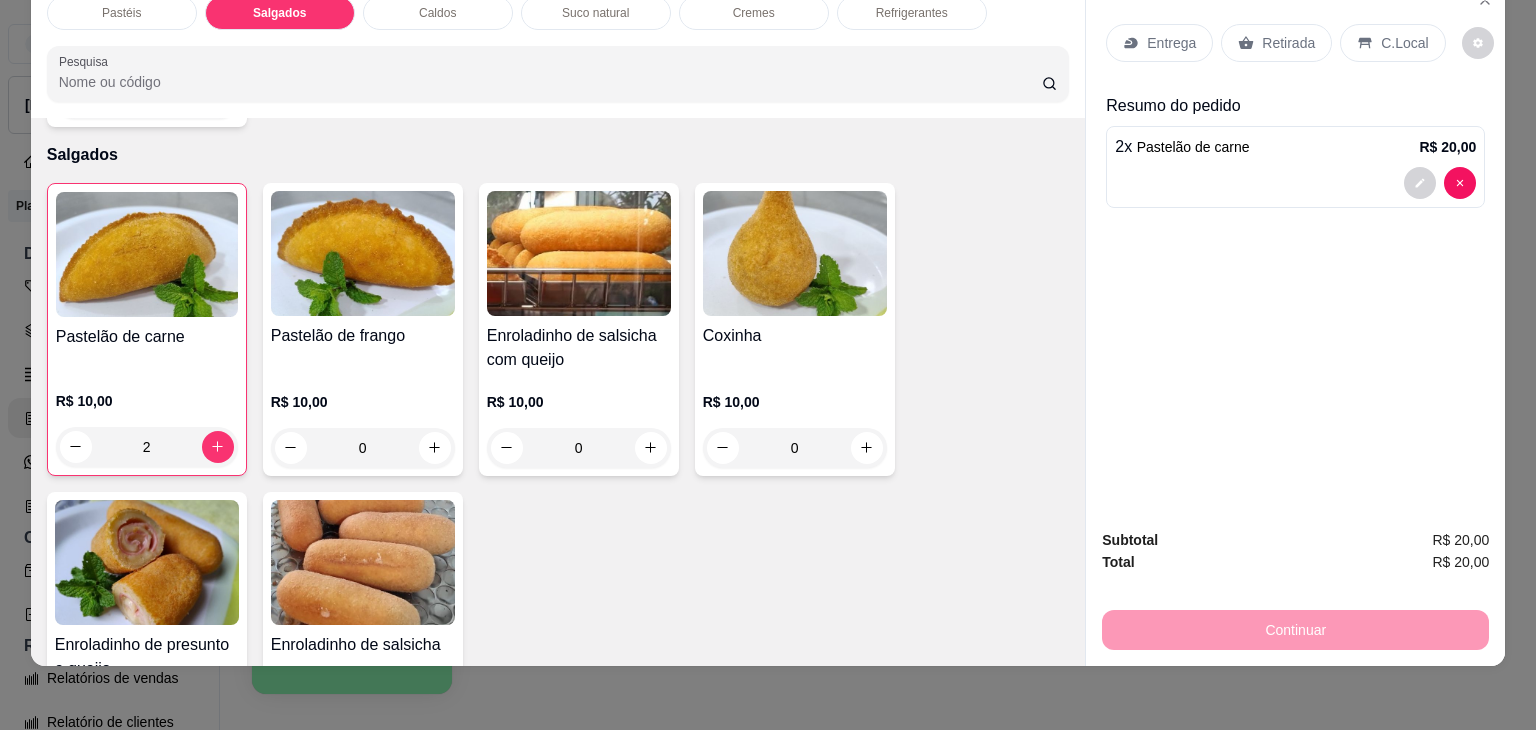 click on "Retirada" at bounding box center [1276, 43] 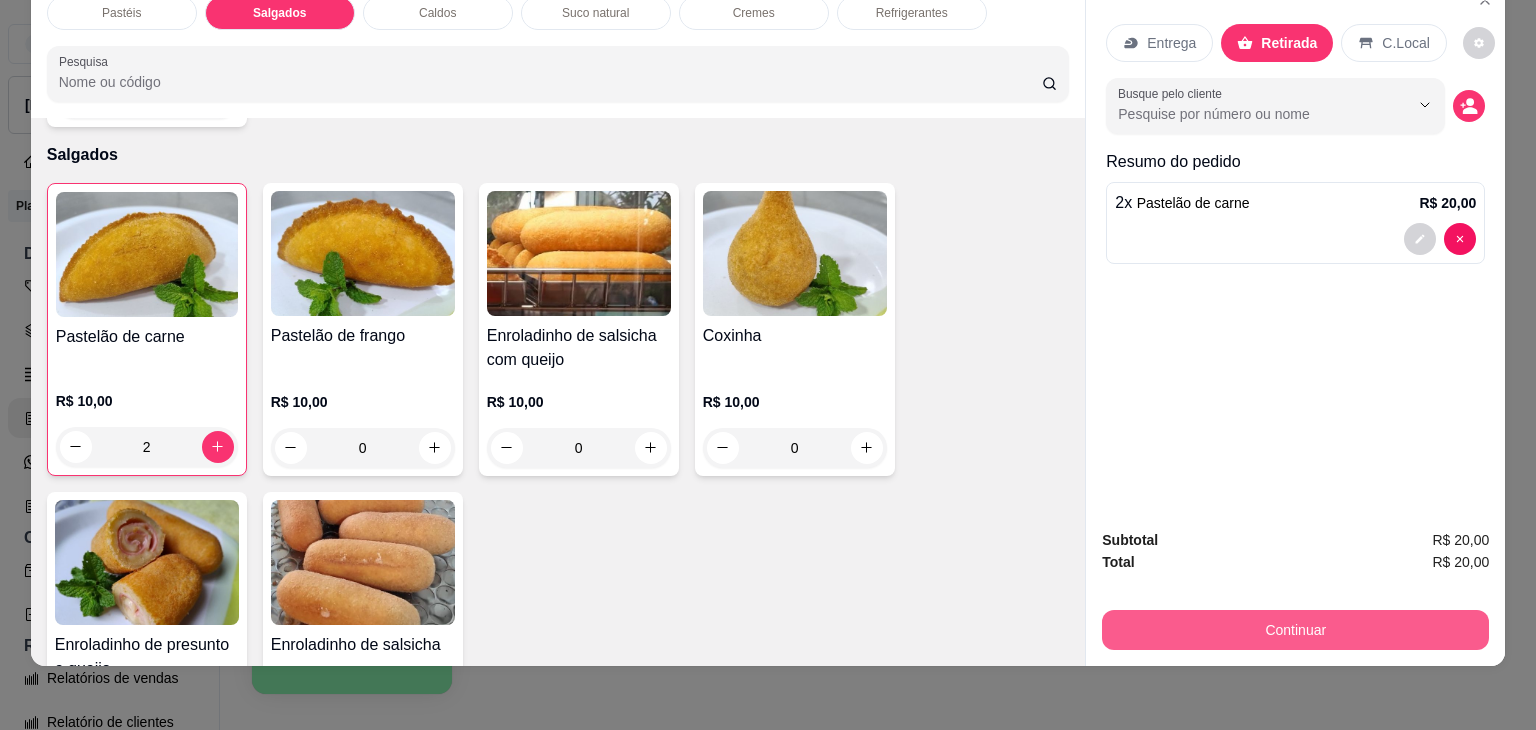 click on "Subtotal R$ 20,00 Total R$ 20,00 Continuar" at bounding box center [1295, 589] 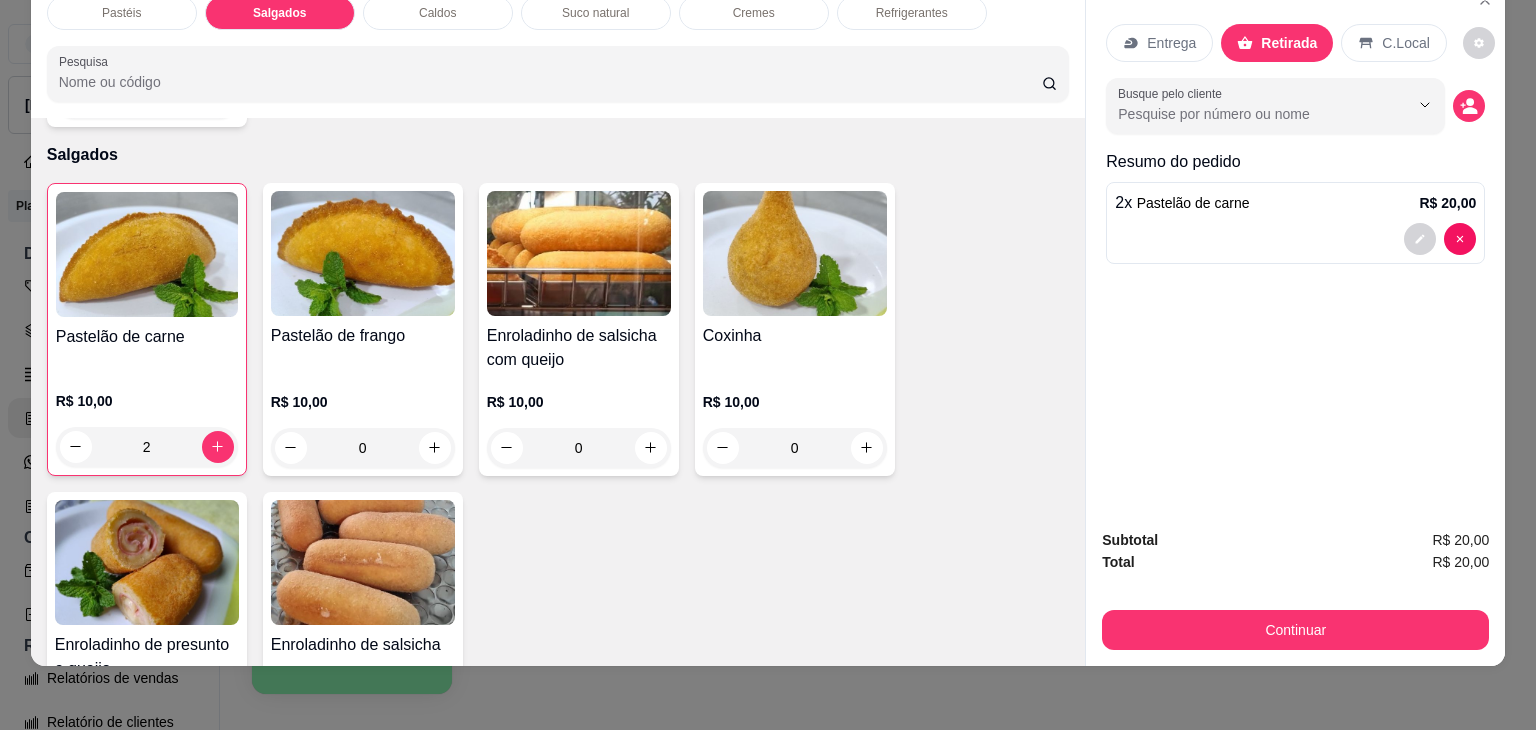 click on "Continuar" at bounding box center [1295, 627] 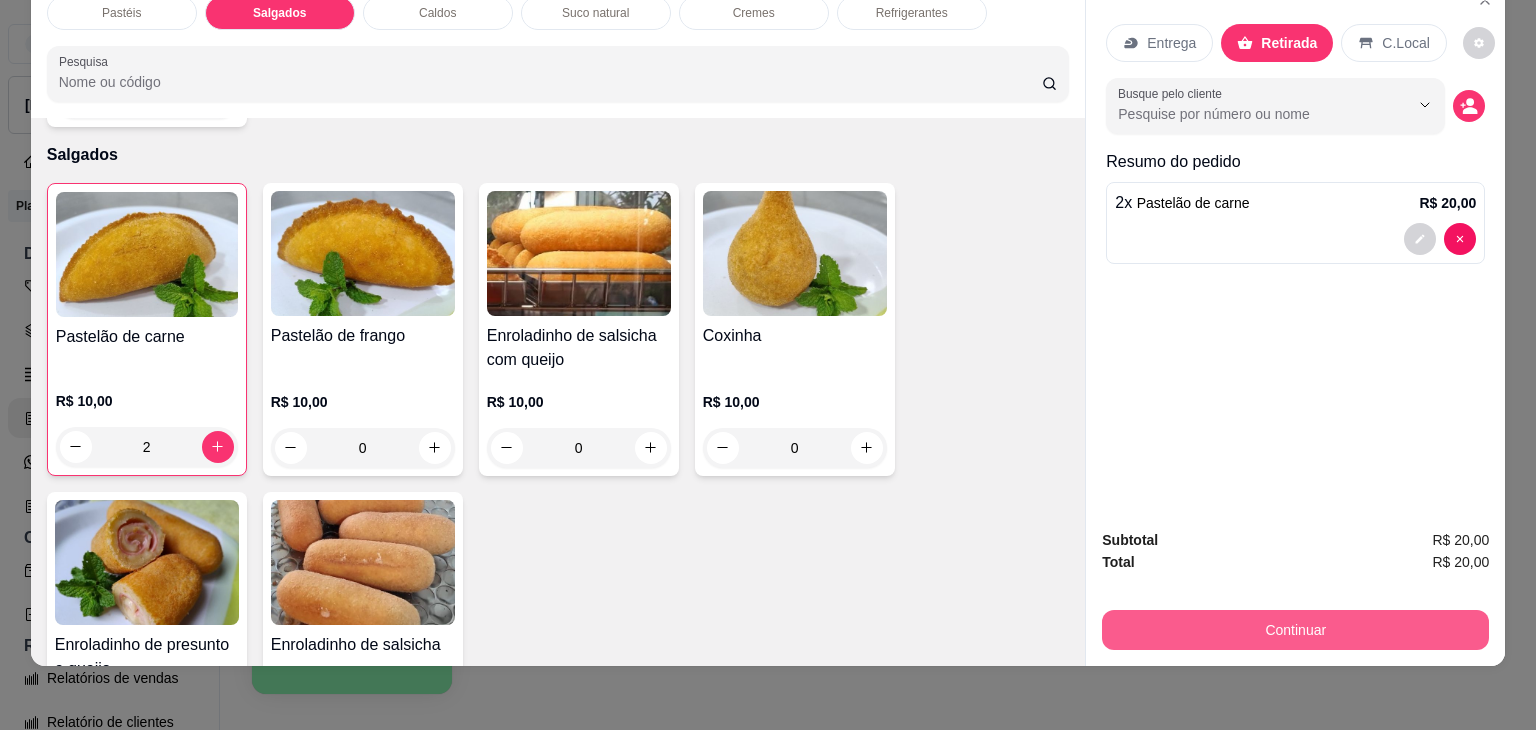 click on "Continuar" at bounding box center (1295, 630) 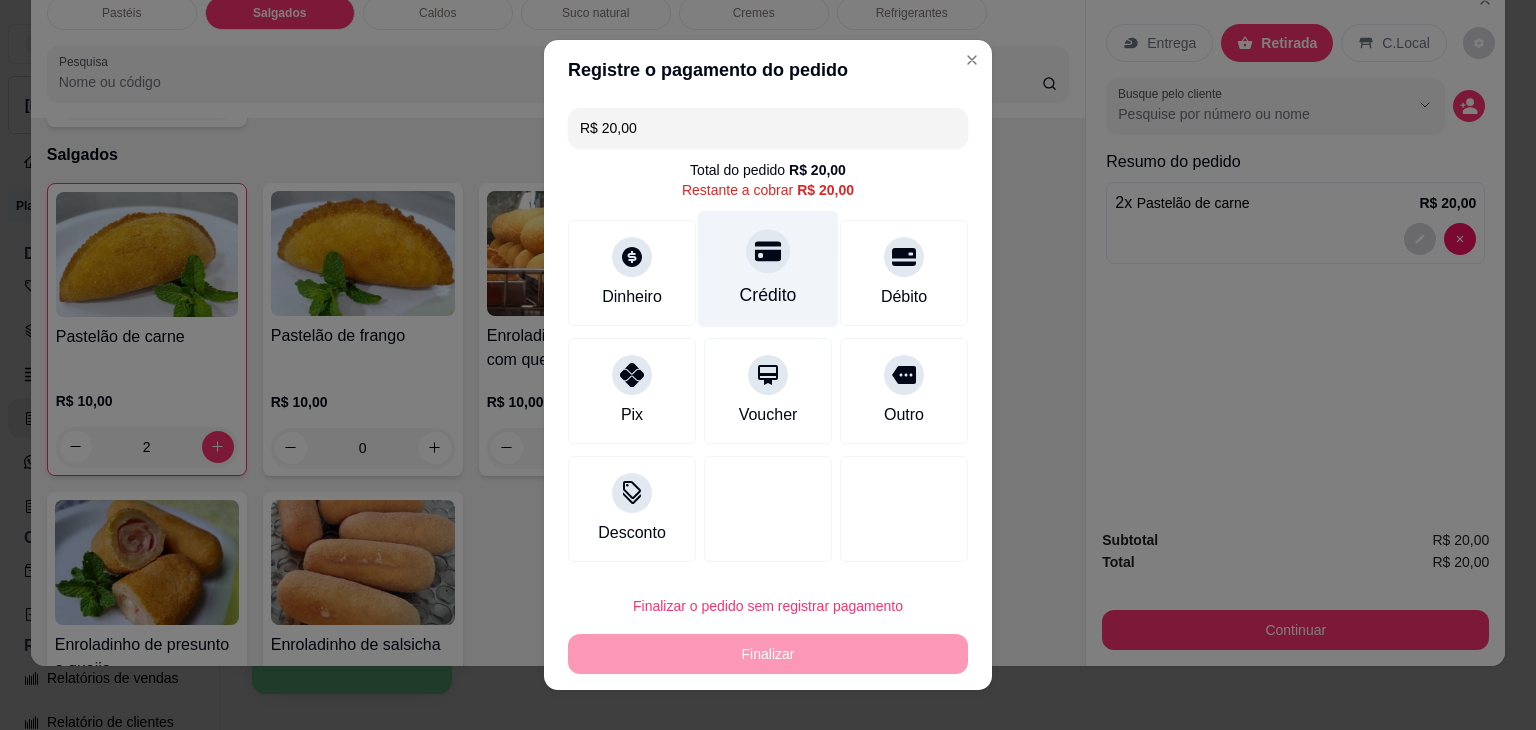 click at bounding box center (768, 251) 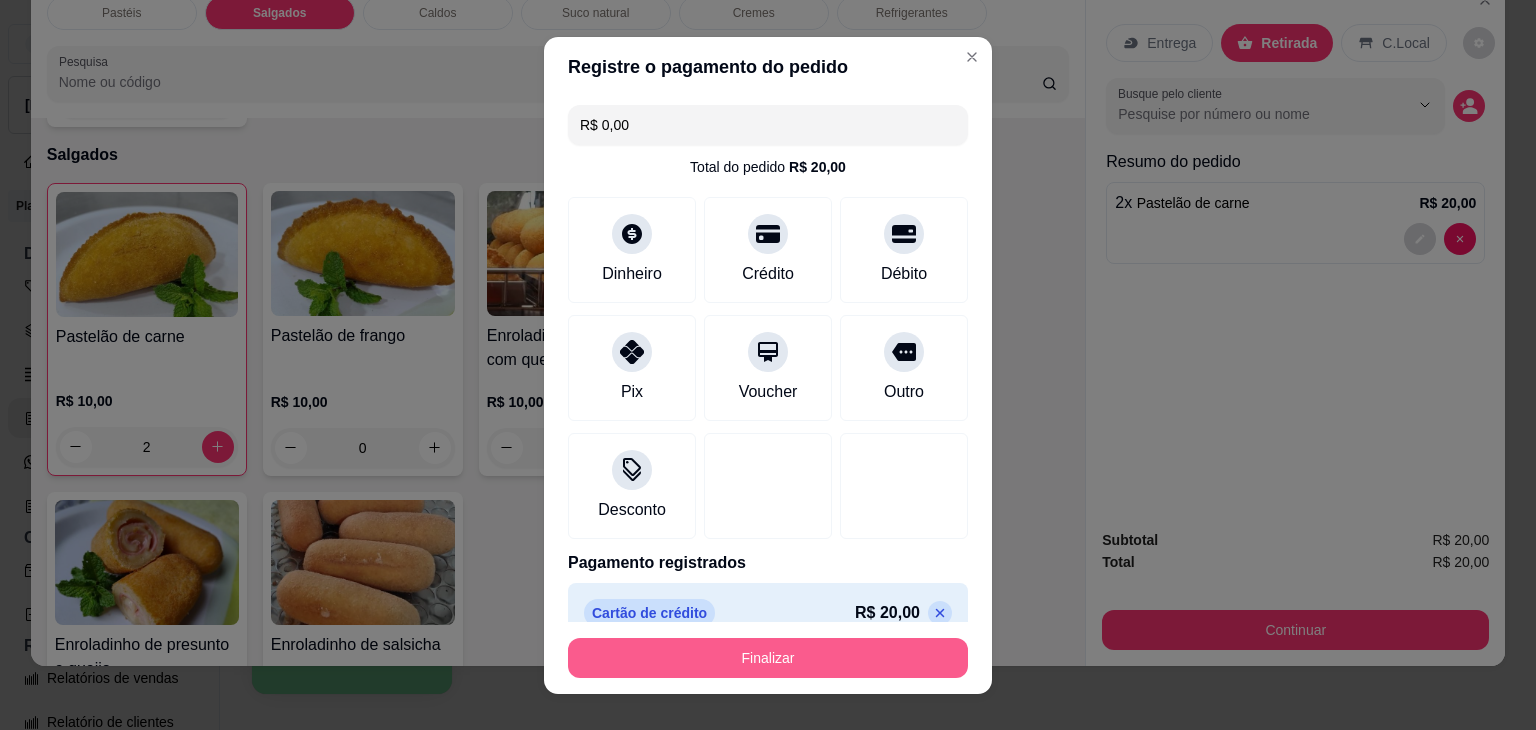 click on "Finalizar" at bounding box center [768, 658] 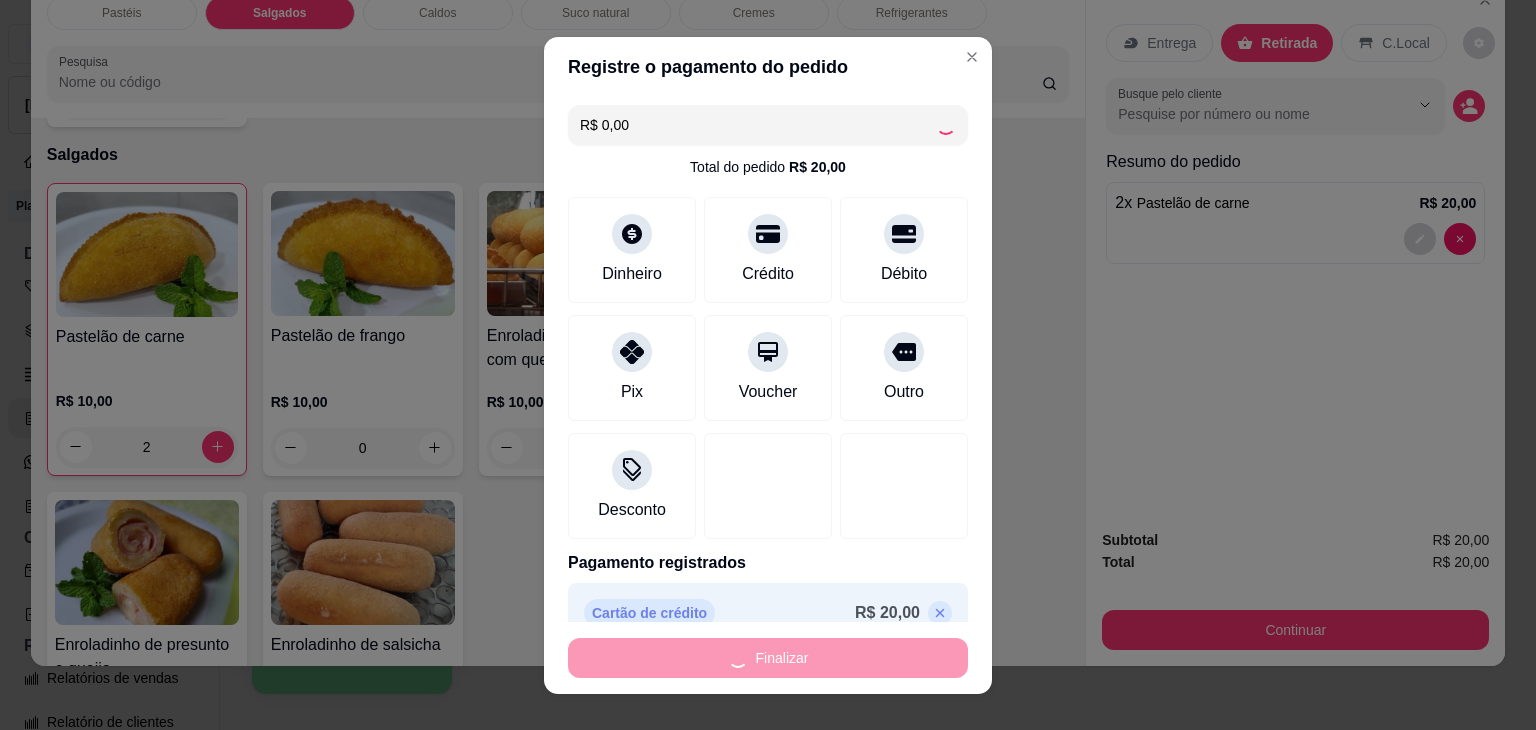 type on "0" 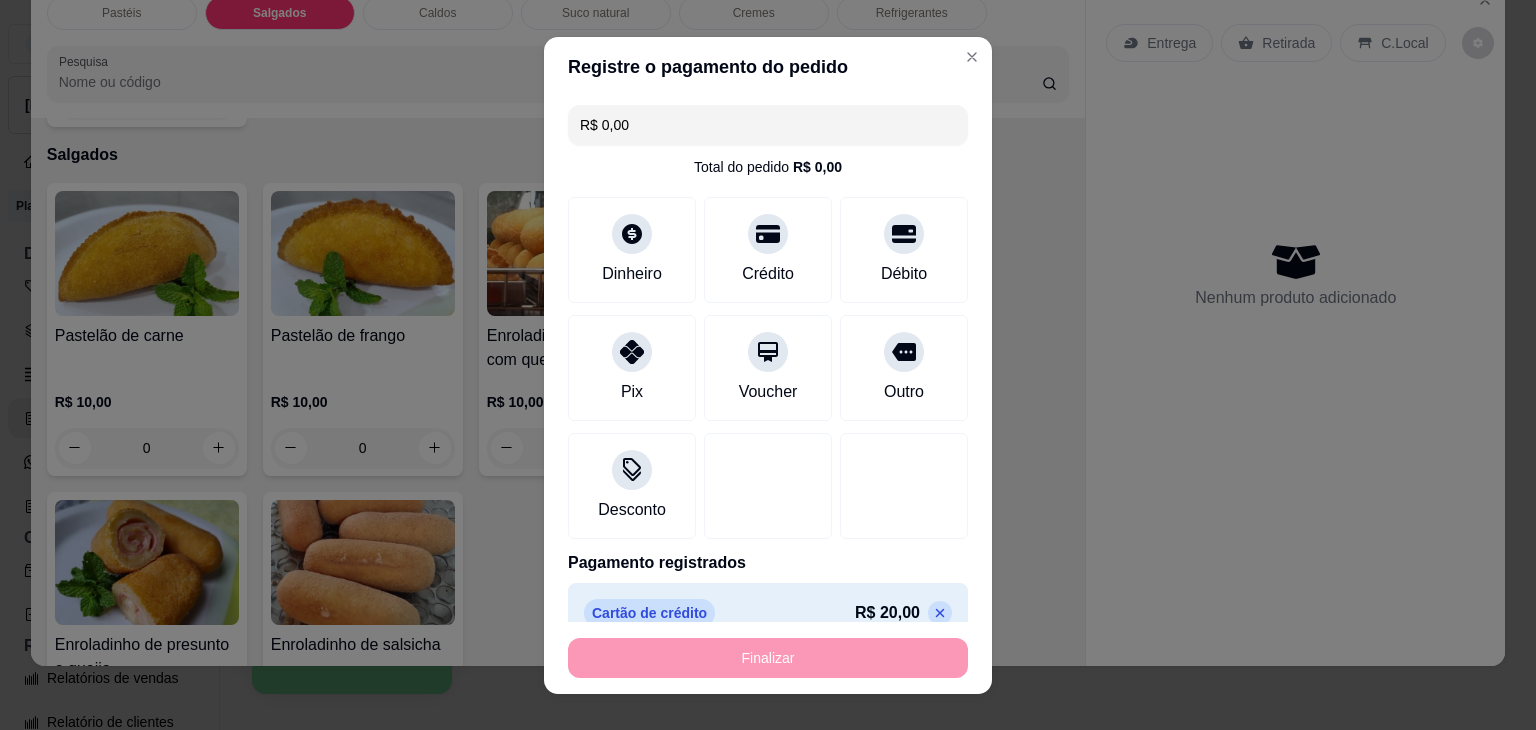 type on "-R$ 20,00" 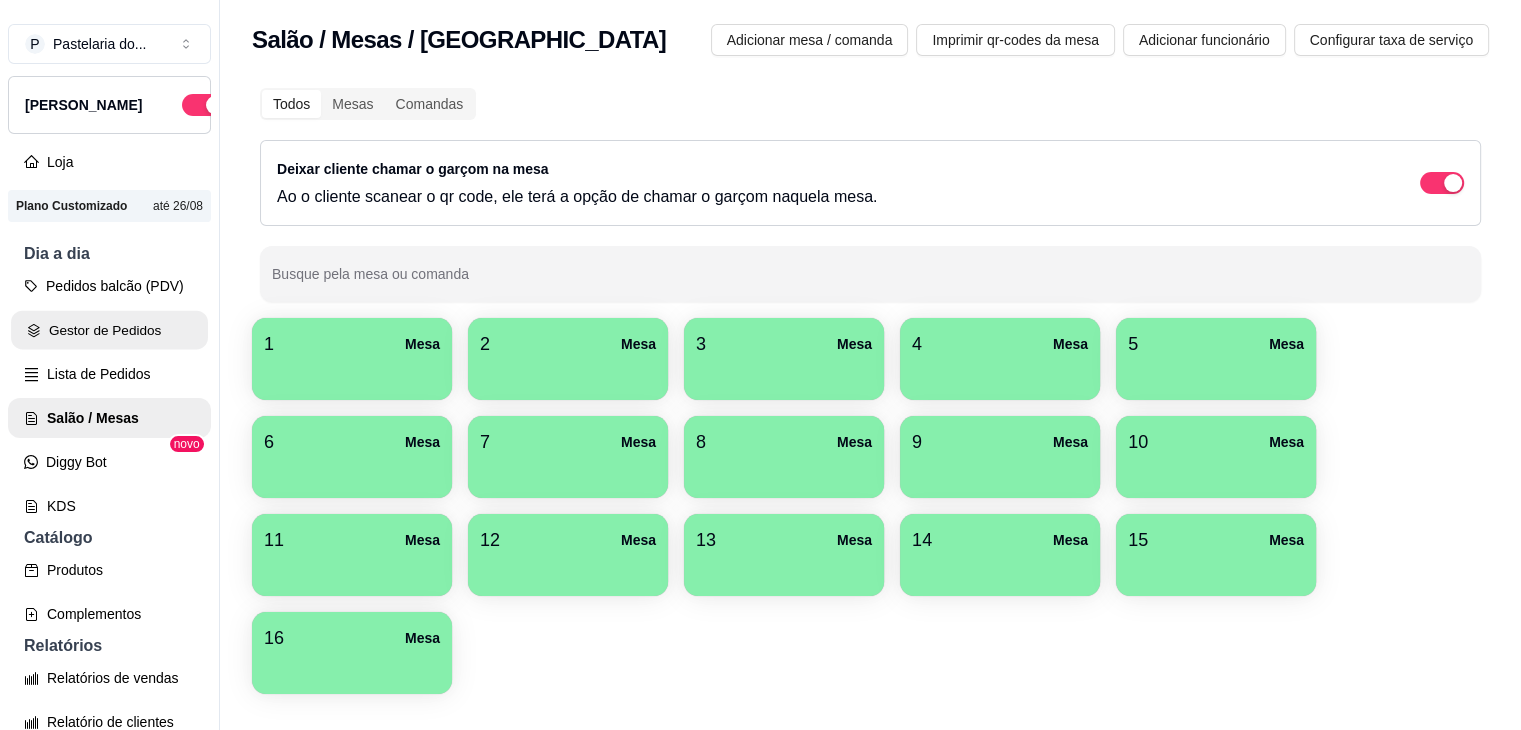 click on "Gestor de Pedidos" at bounding box center [109, 330] 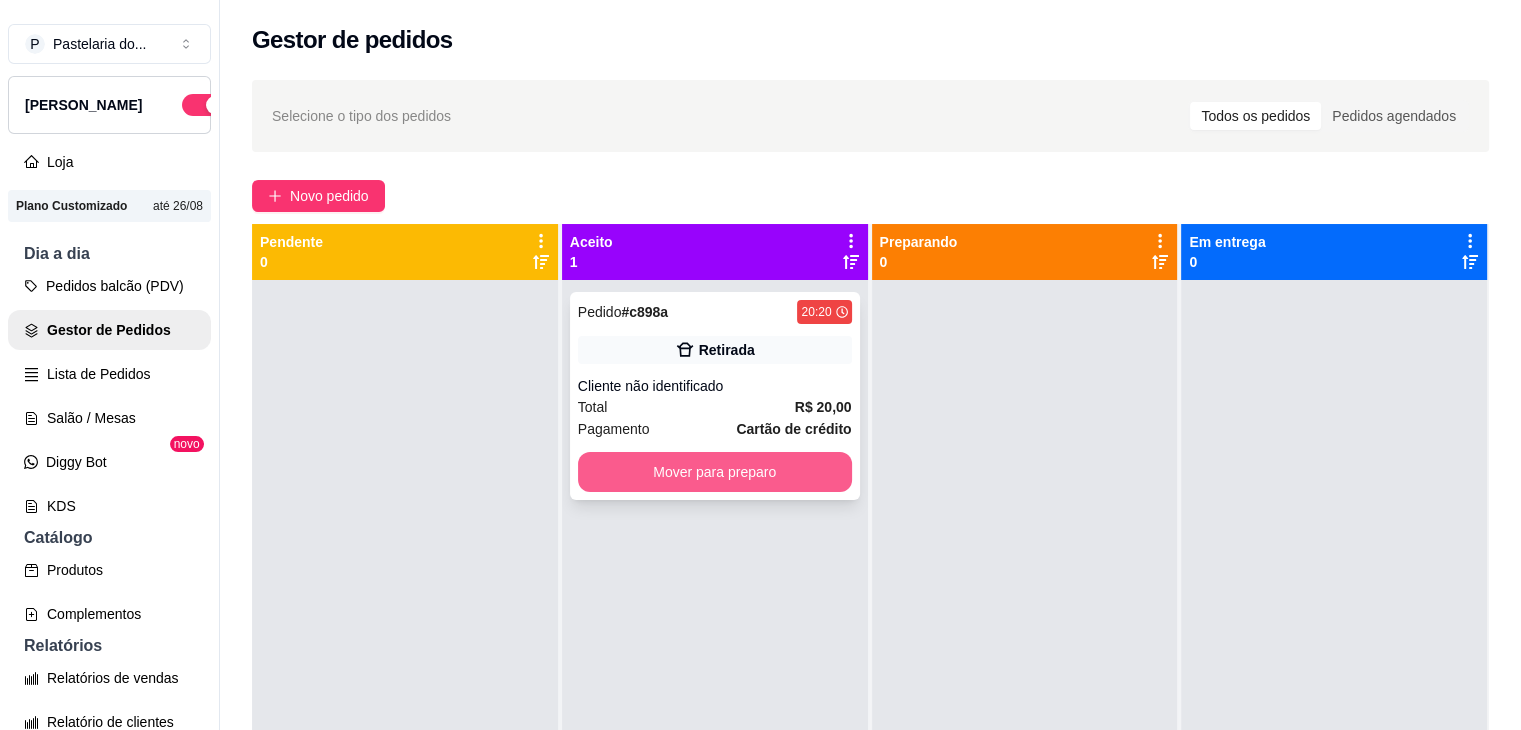 click on "Mover para preparo" at bounding box center (715, 472) 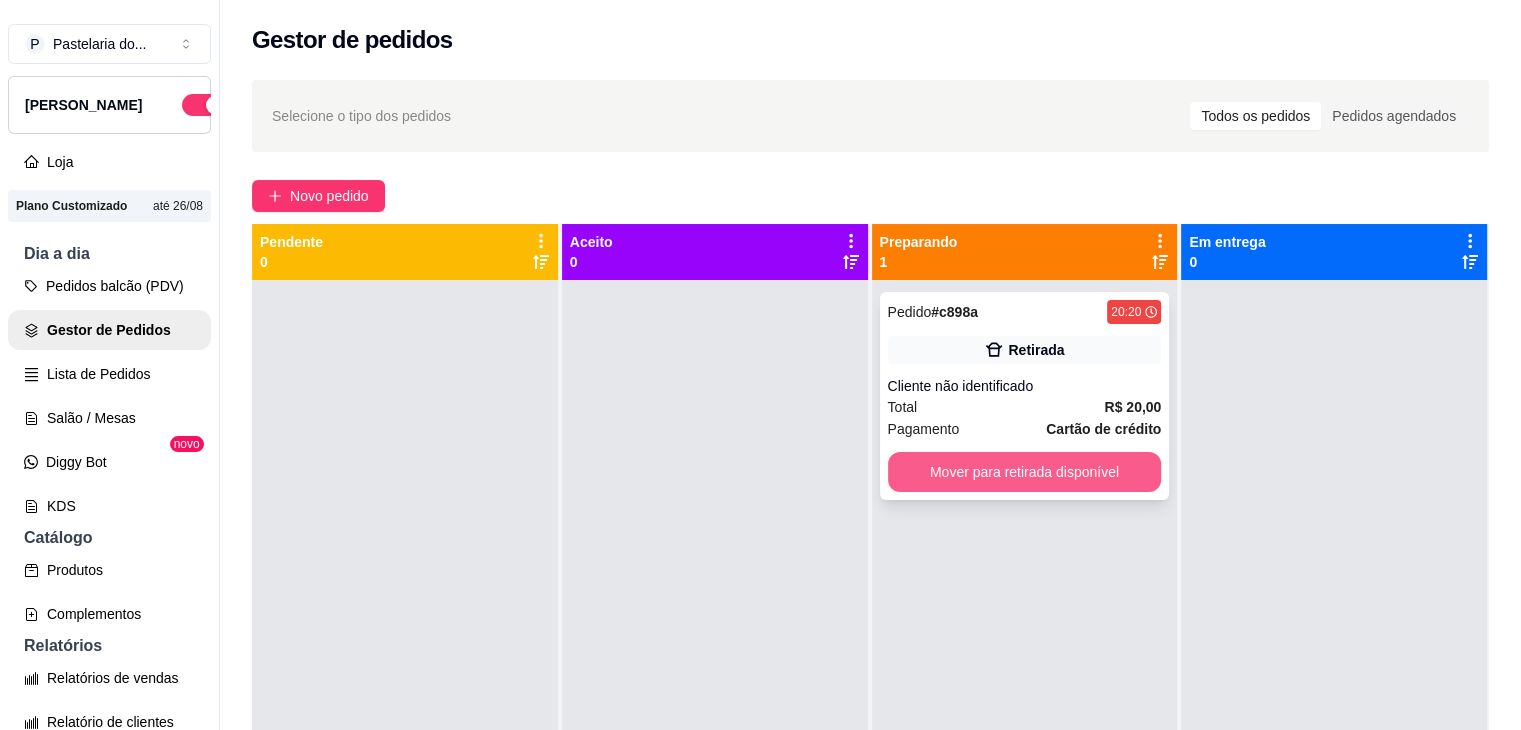 click on "Mover para retirada disponível" at bounding box center [1025, 472] 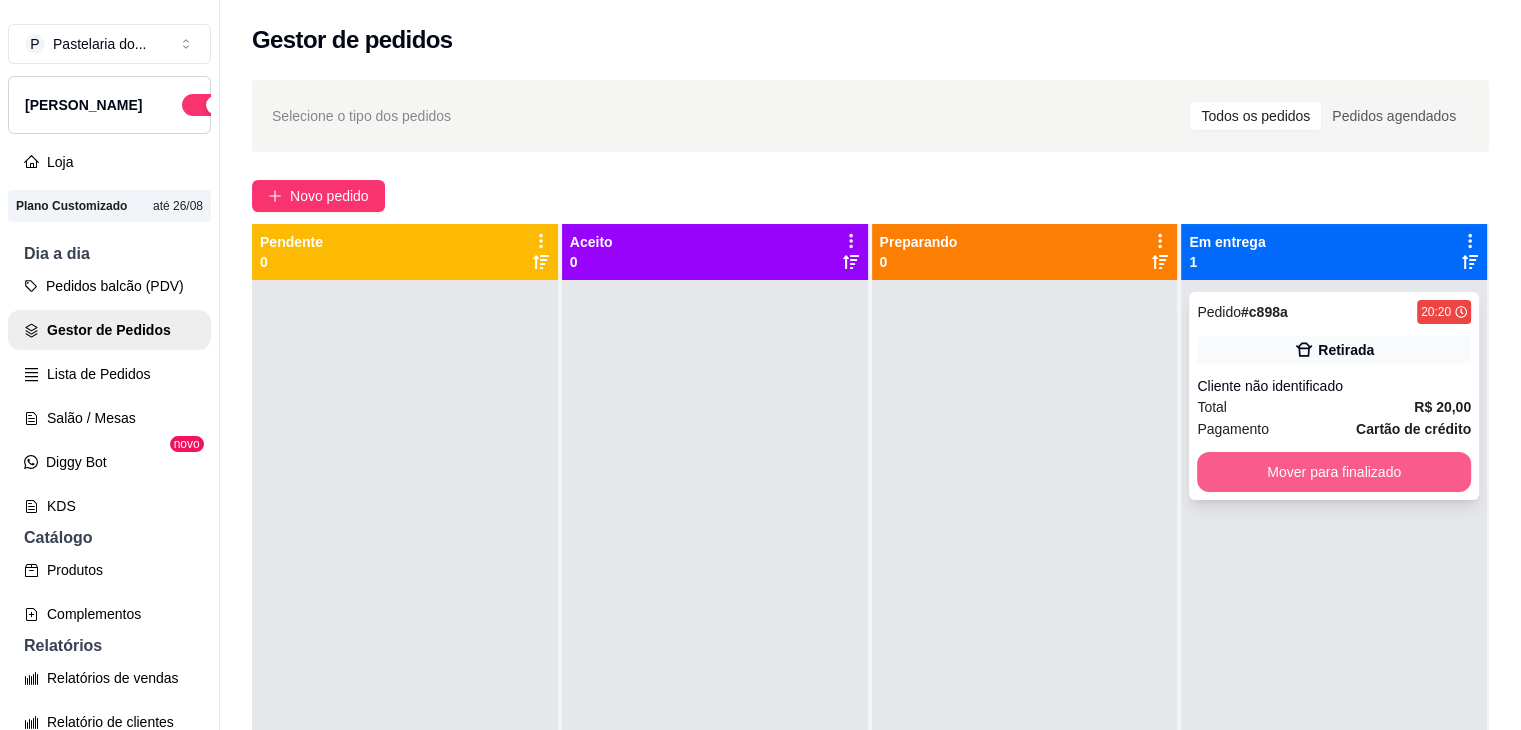 click on "Mover para finalizado" at bounding box center (1334, 472) 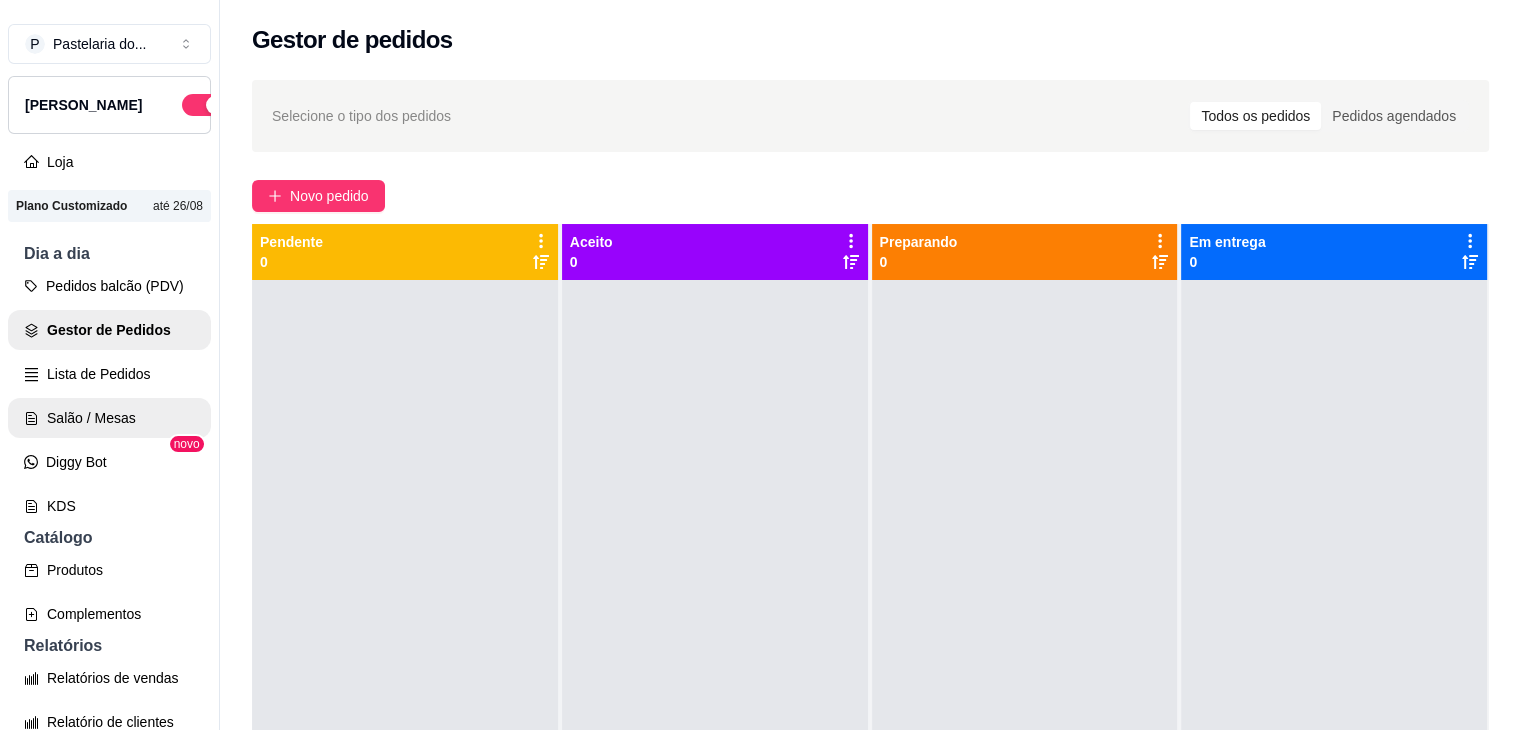 click on "Salão / Mesas" at bounding box center (109, 418) 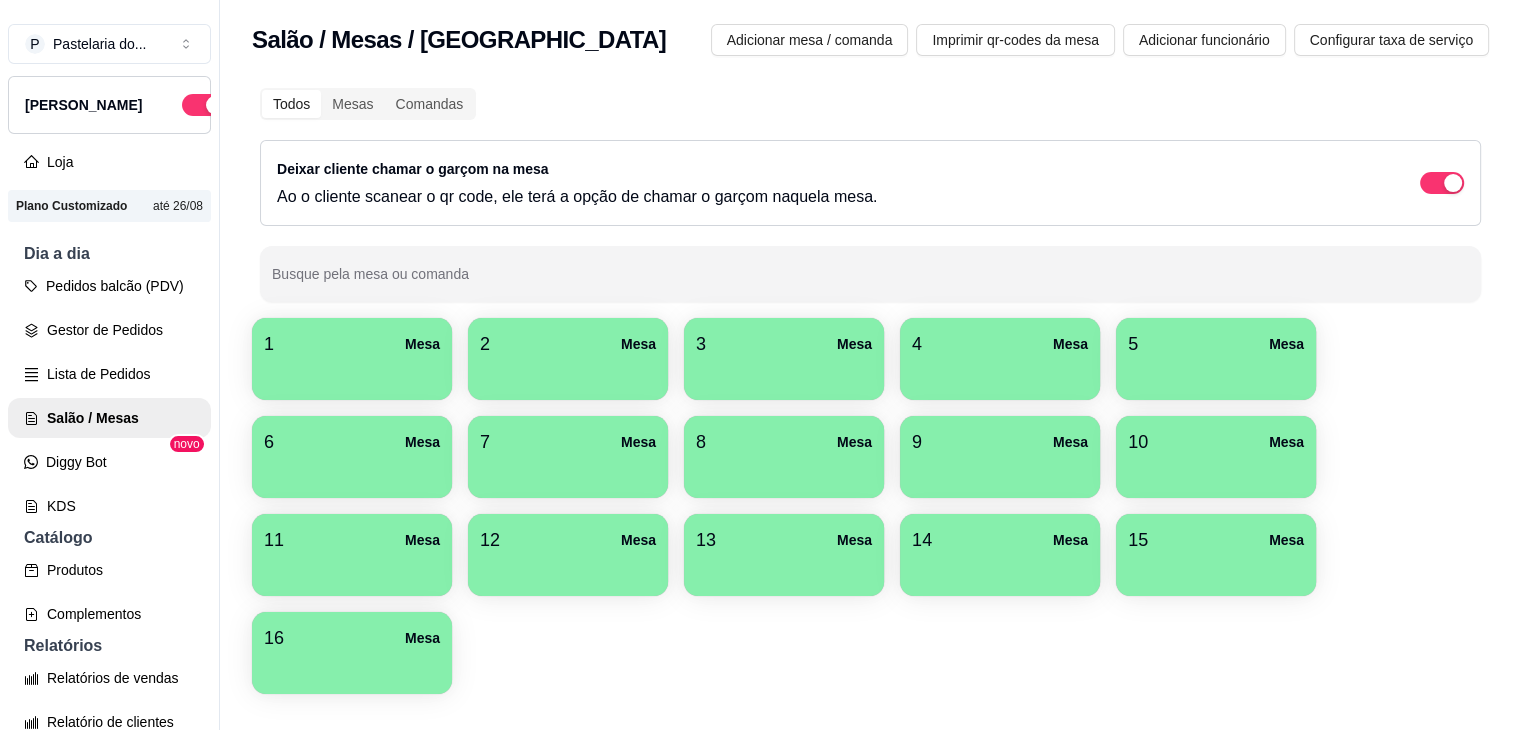 click on "2 Mesa" at bounding box center (568, 344) 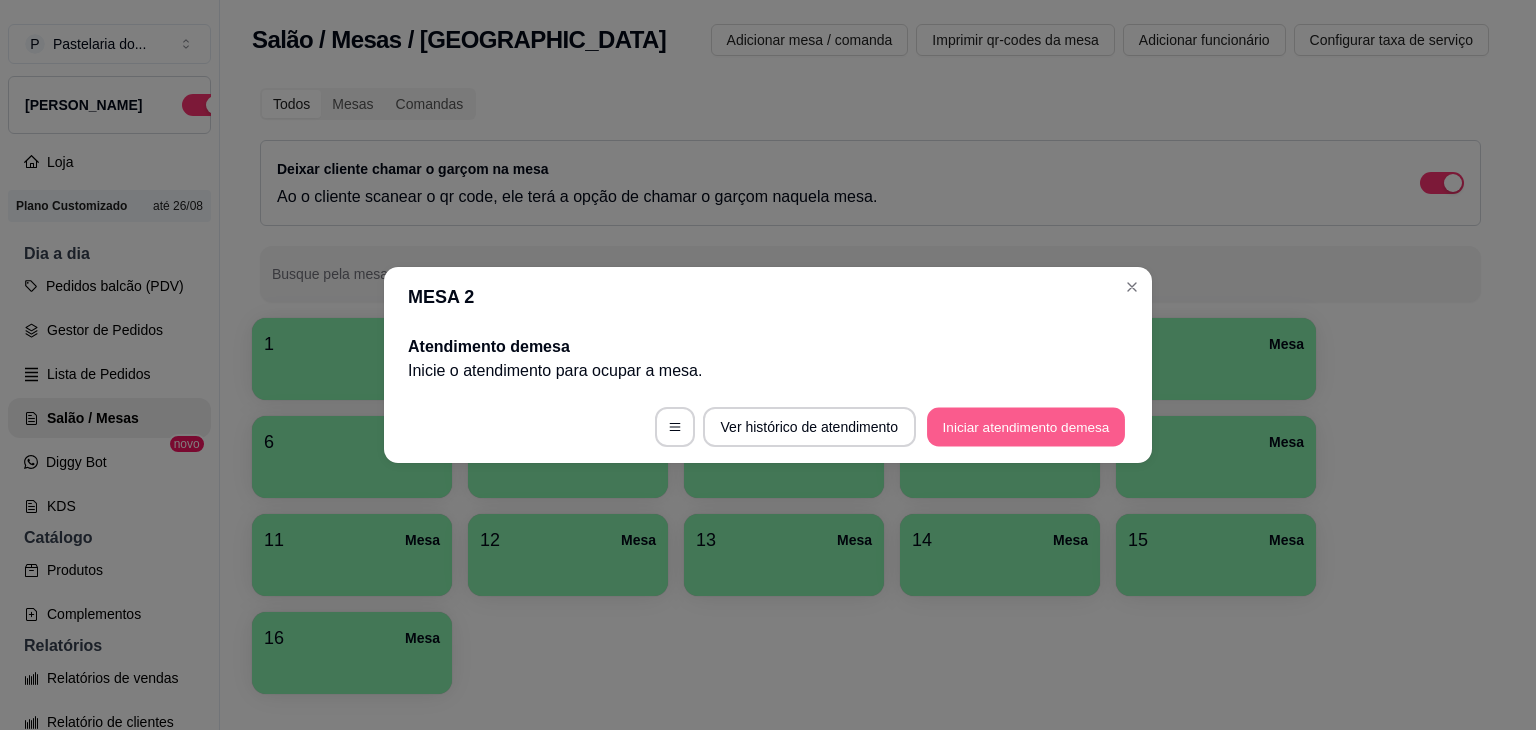 click on "Iniciar atendimento de  mesa" at bounding box center [1026, 427] 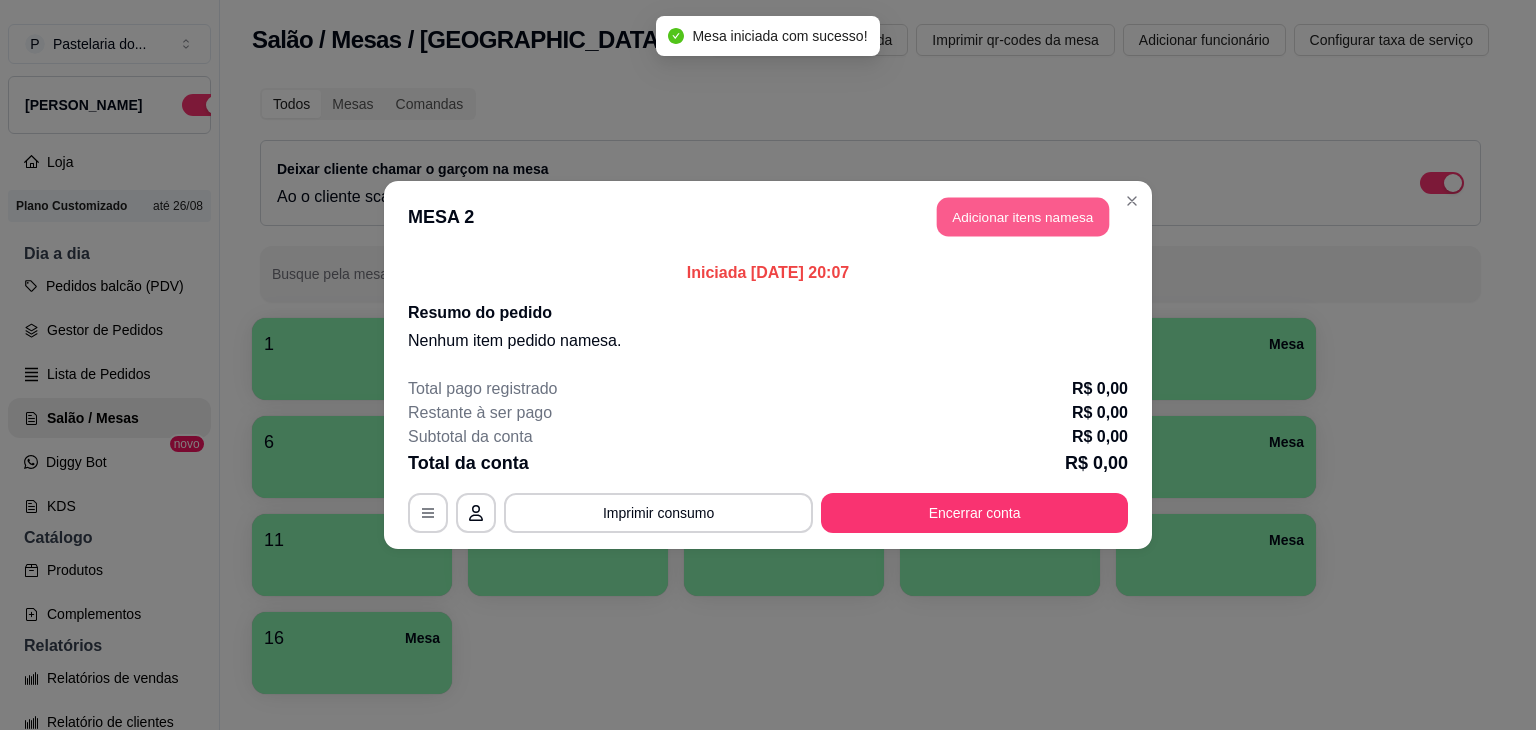 click on "Adicionar itens na  mesa" at bounding box center [1023, 217] 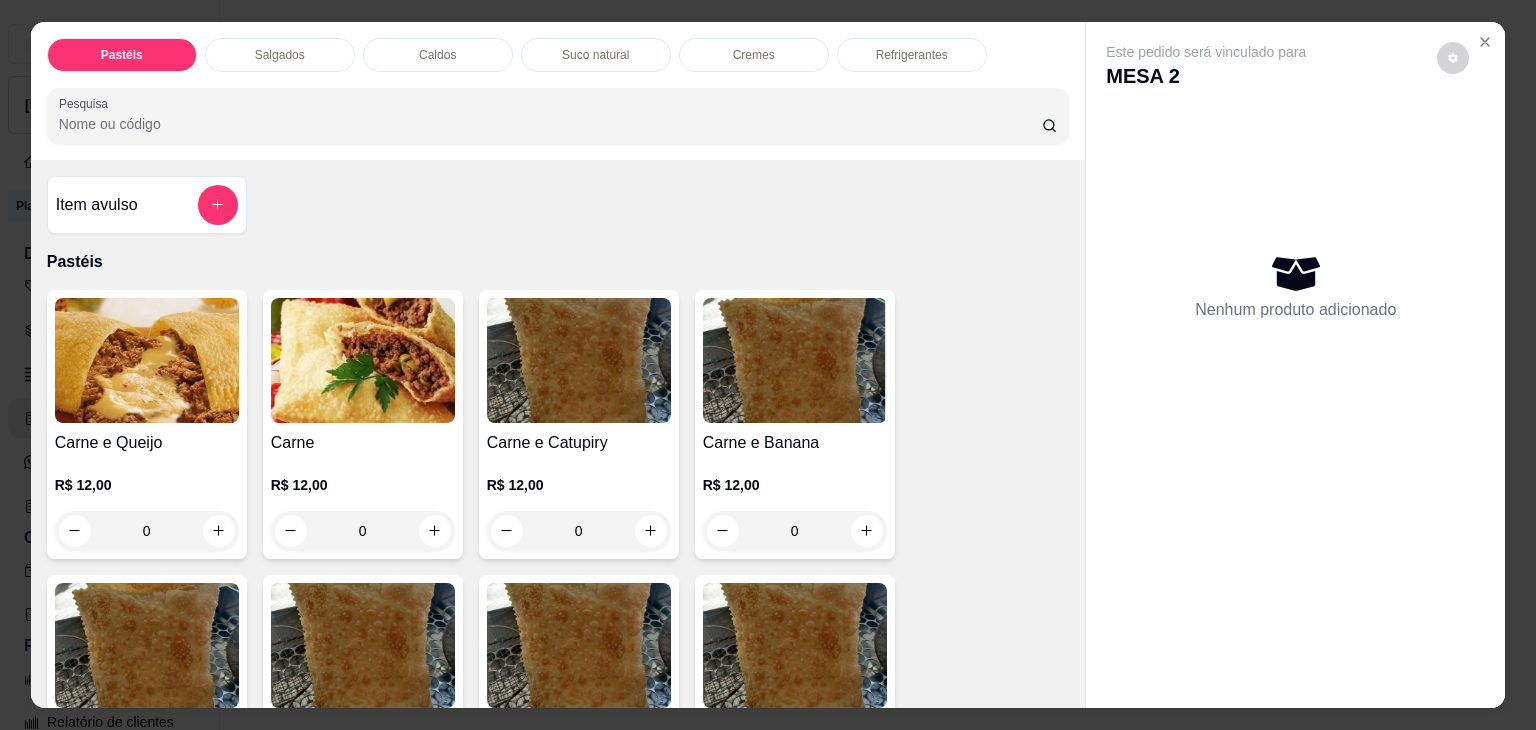 click on "Salgados" at bounding box center (280, 55) 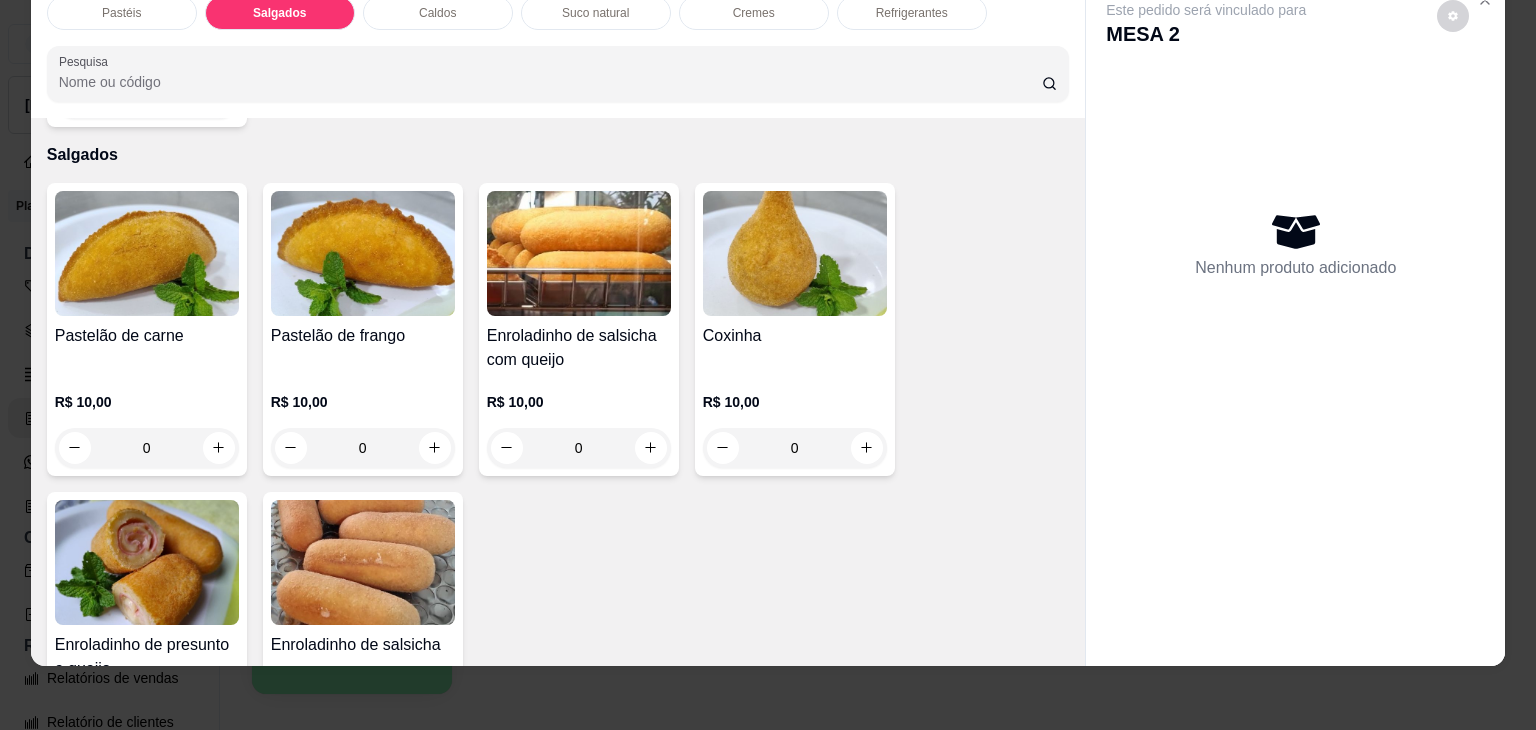 scroll, scrollTop: 2224, scrollLeft: 0, axis: vertical 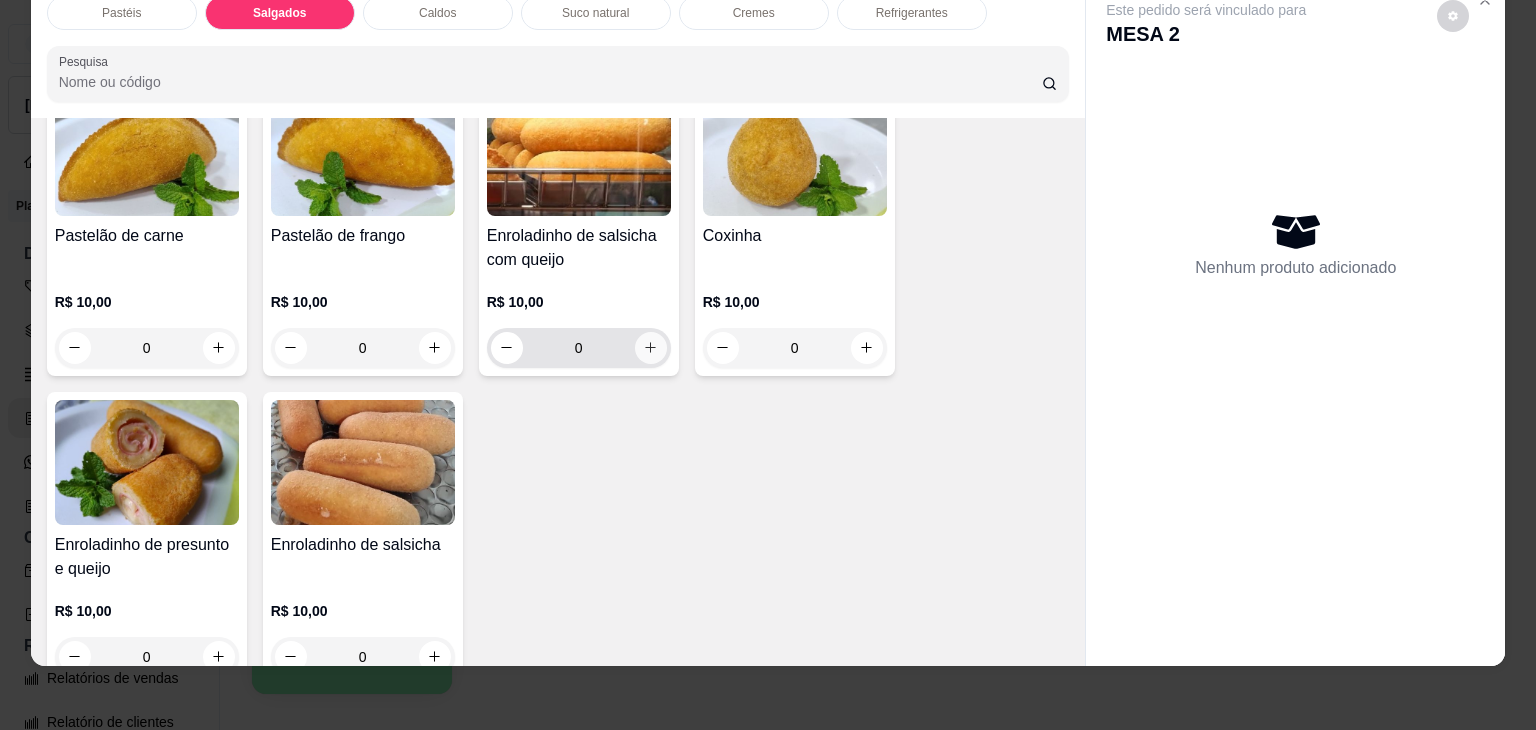 click at bounding box center [651, 348] 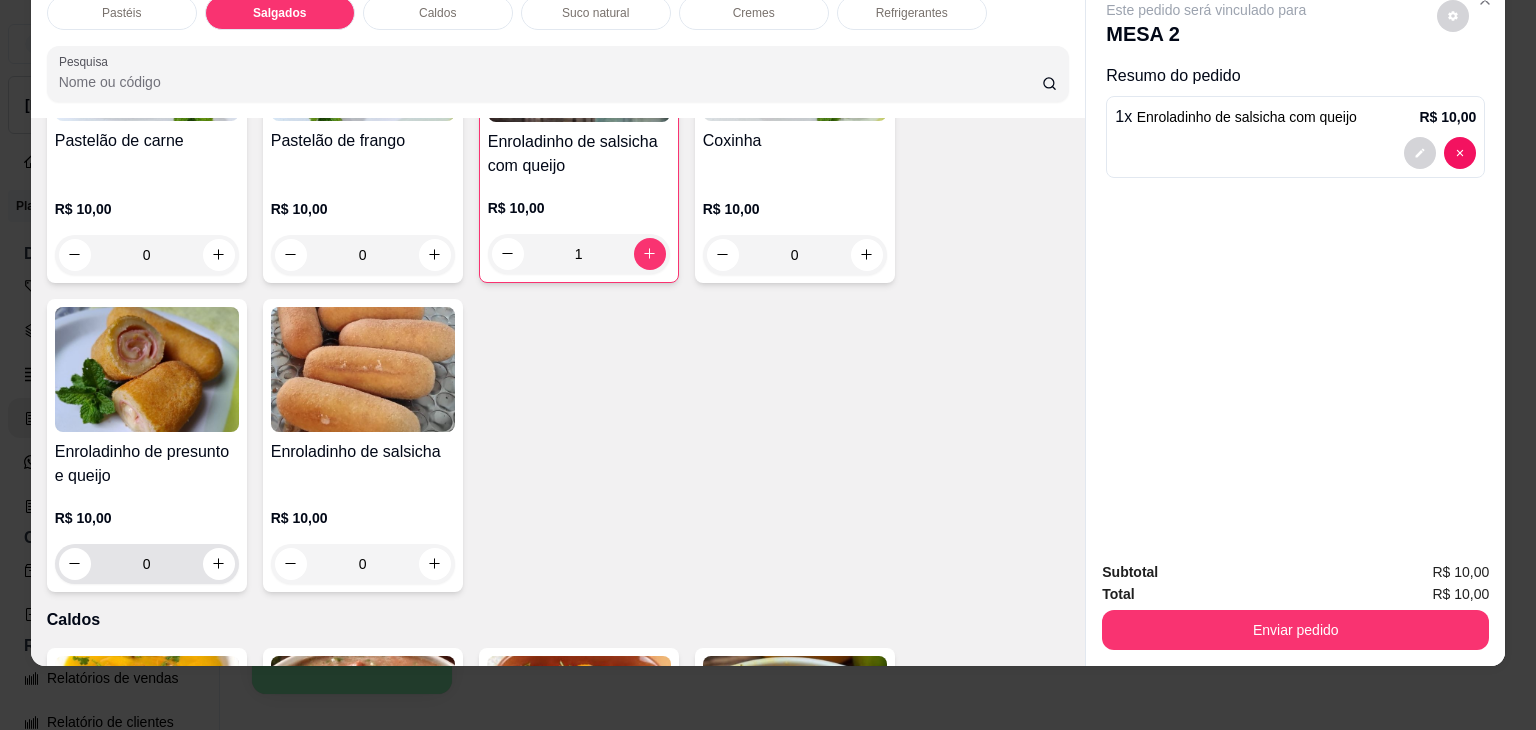 scroll, scrollTop: 2324, scrollLeft: 0, axis: vertical 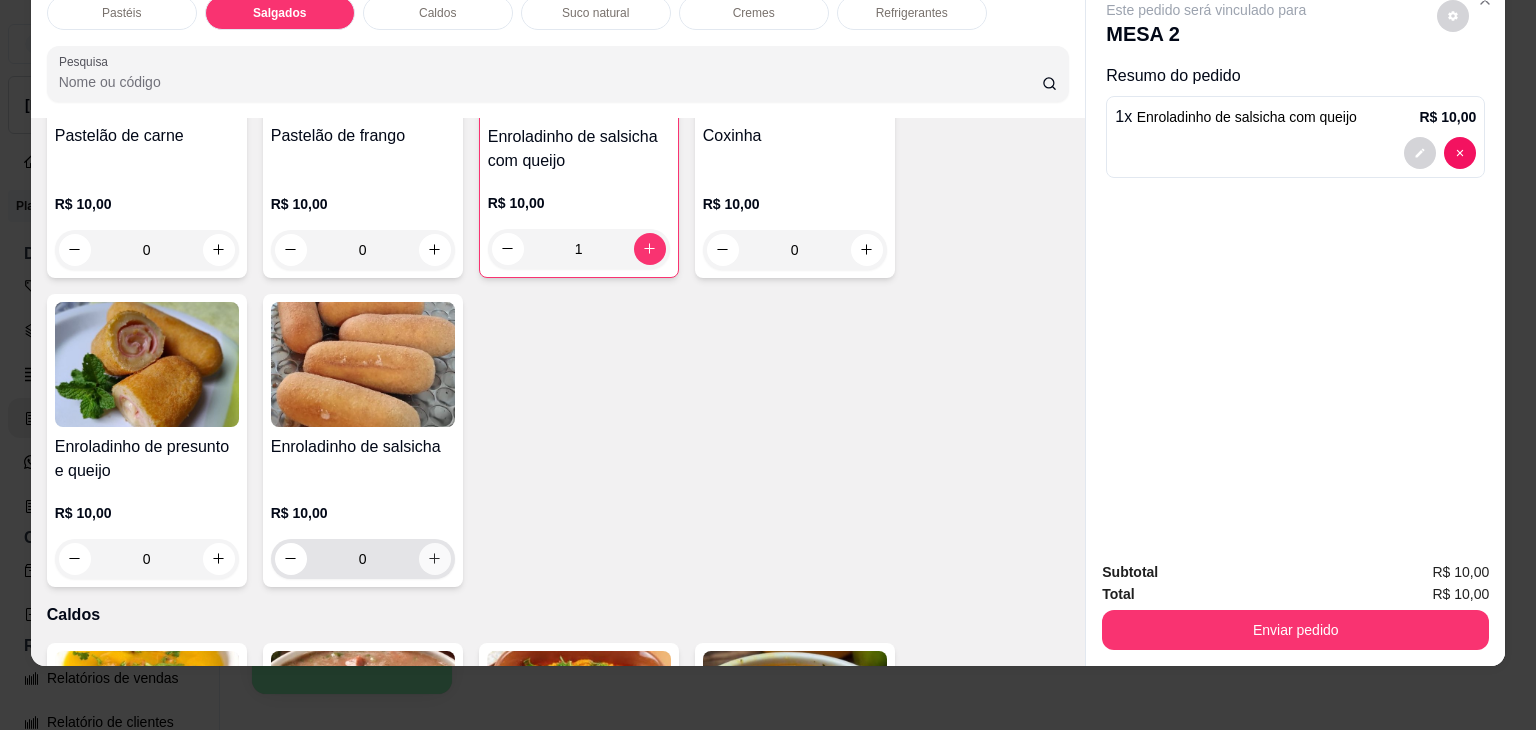 click 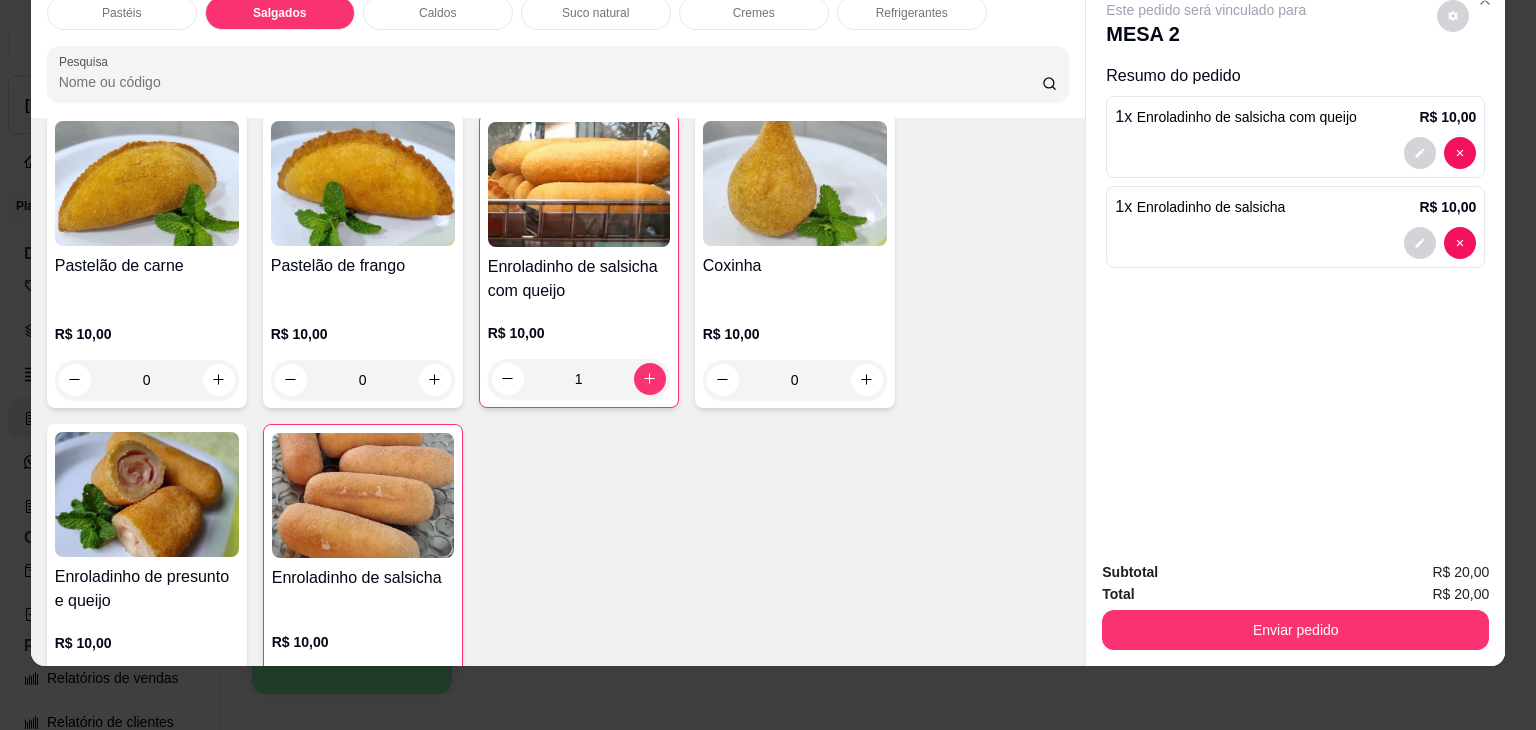 scroll, scrollTop: 2124, scrollLeft: 0, axis: vertical 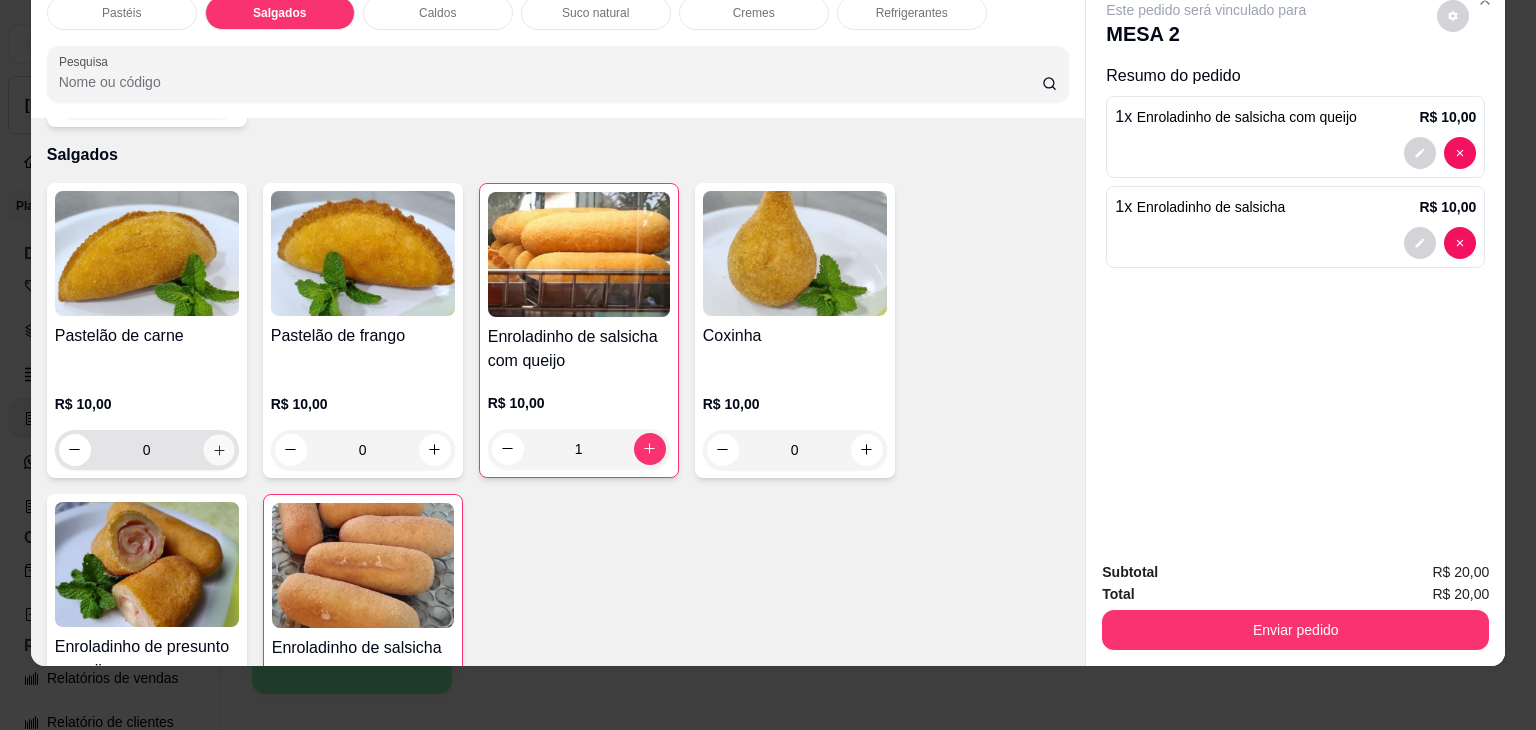 click 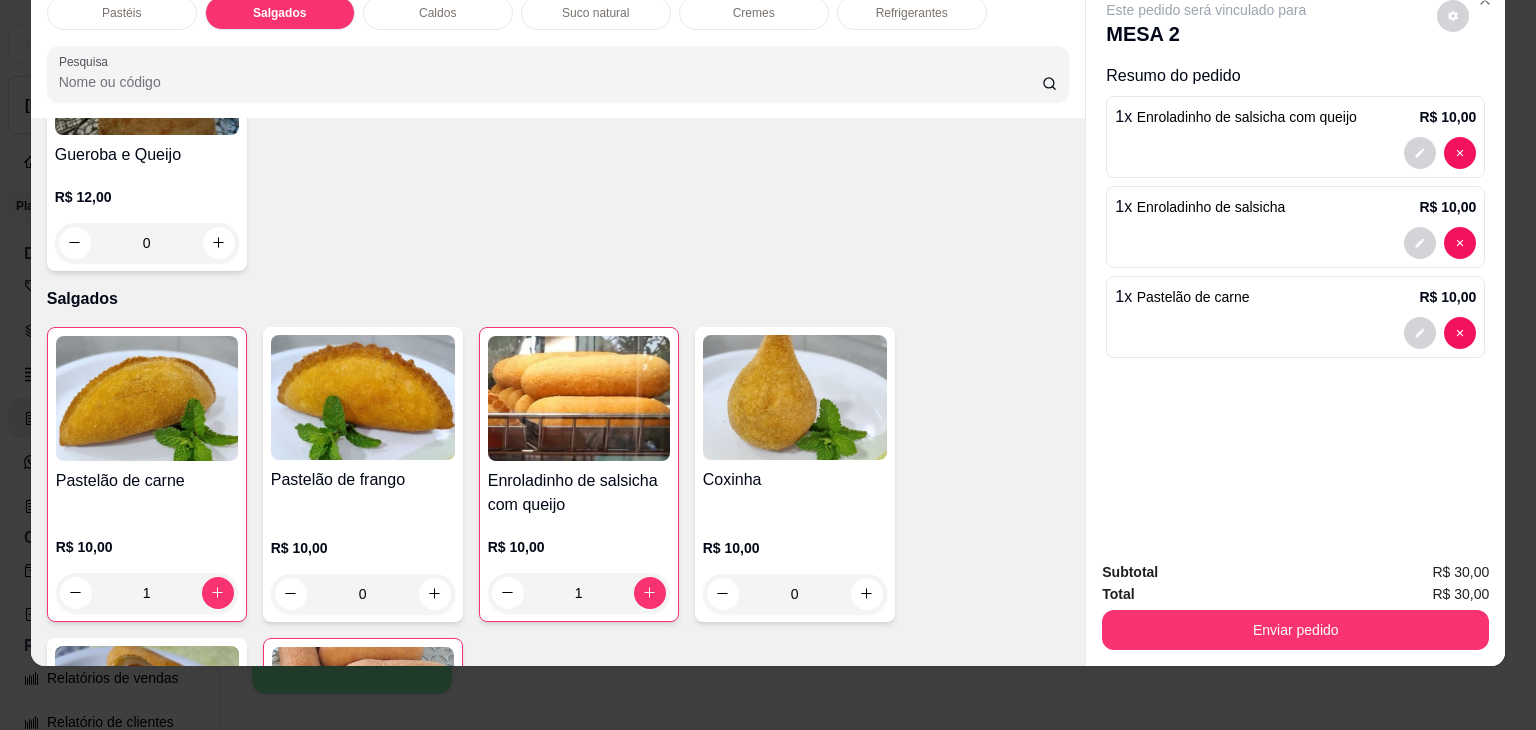scroll, scrollTop: 1924, scrollLeft: 0, axis: vertical 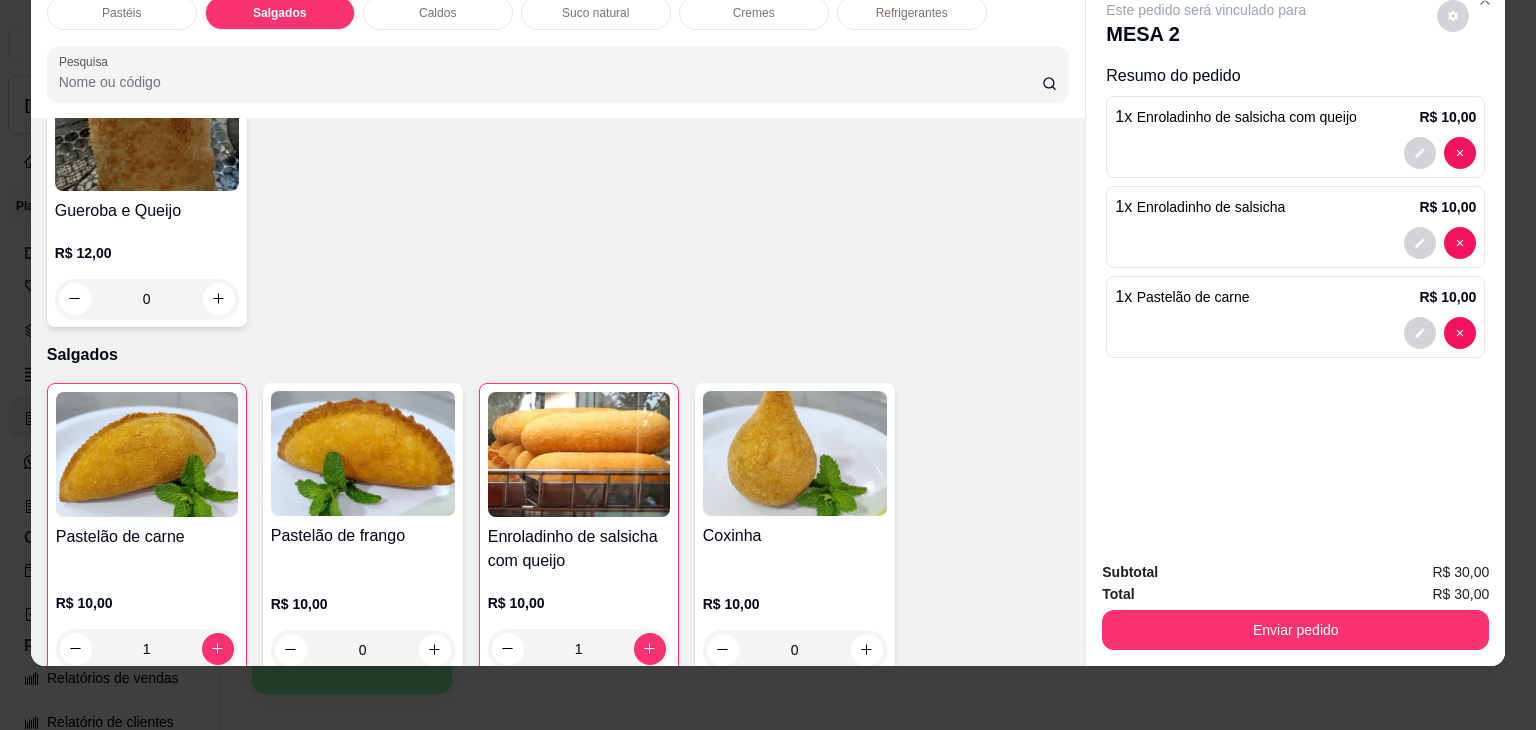 click on "Suco natural" at bounding box center (595, 13) 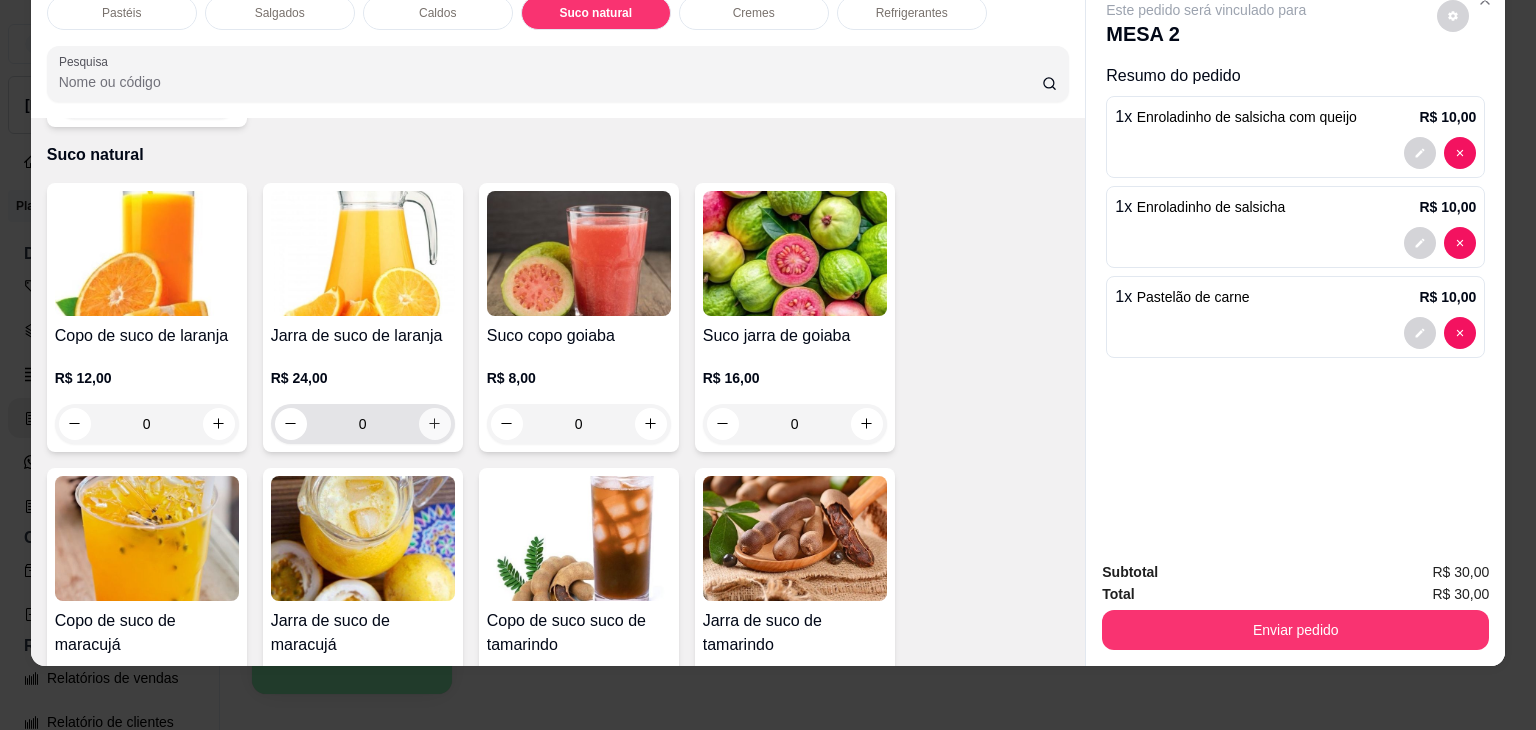 click 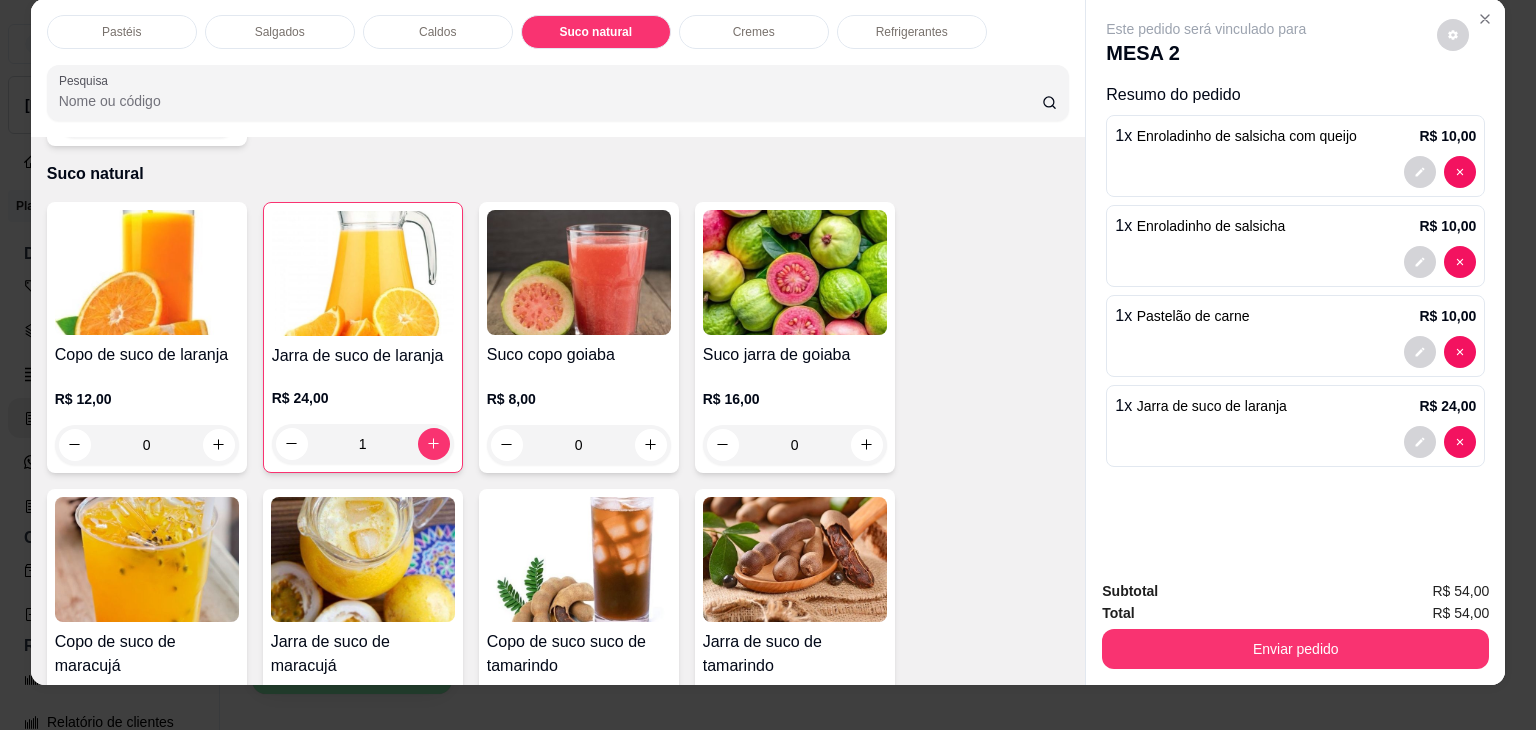 scroll, scrollTop: 0, scrollLeft: 0, axis: both 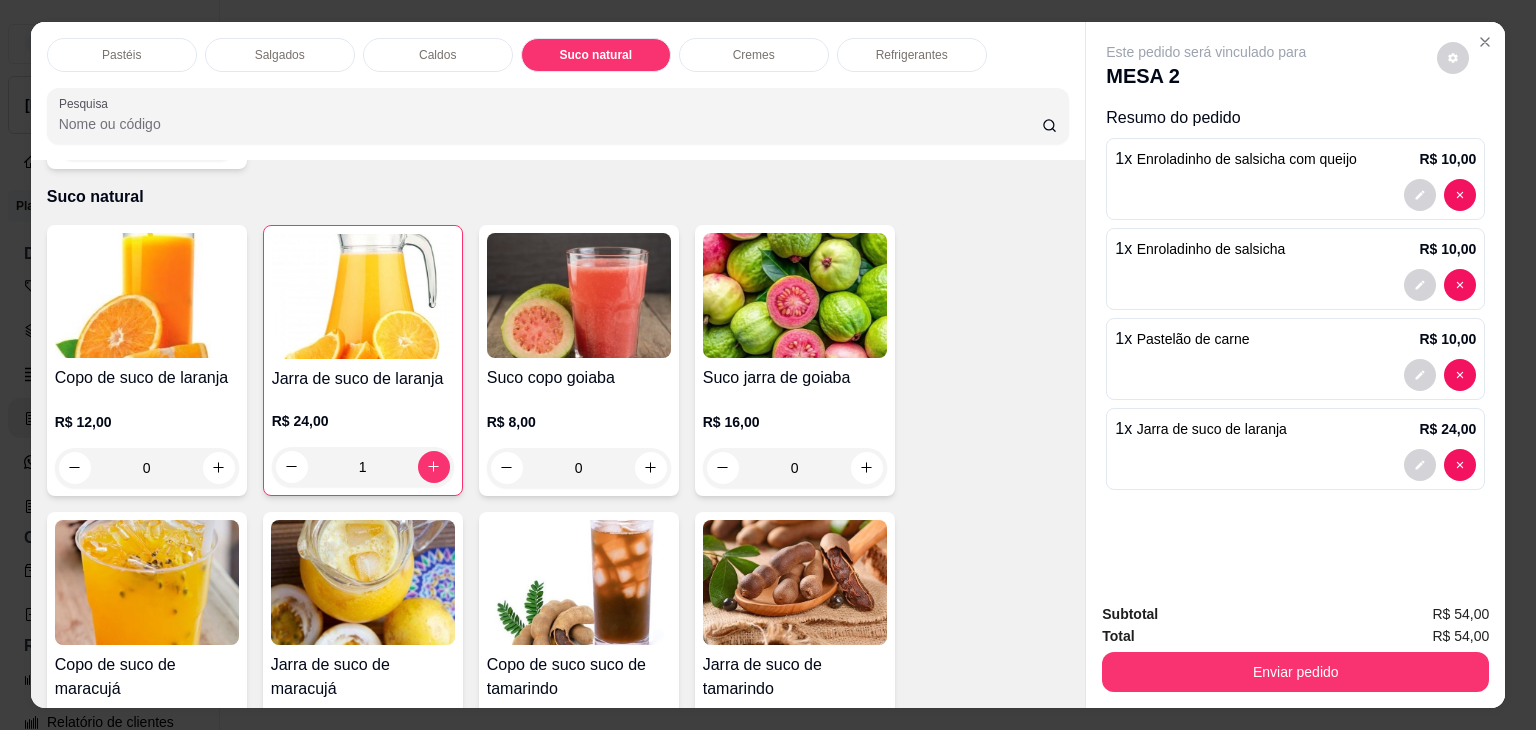 click on "Caldos" at bounding box center (437, 55) 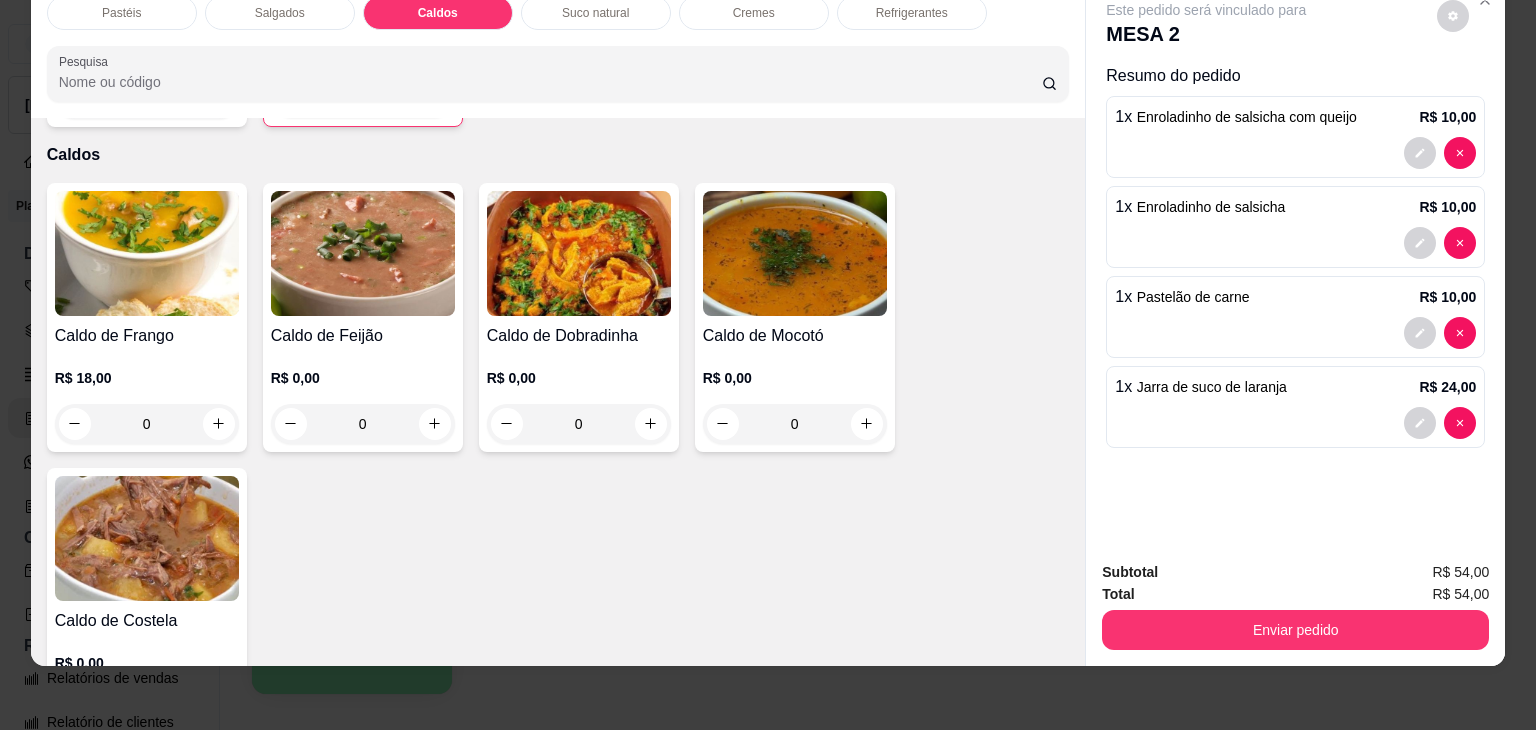click on "0" at bounding box center (795, 424) 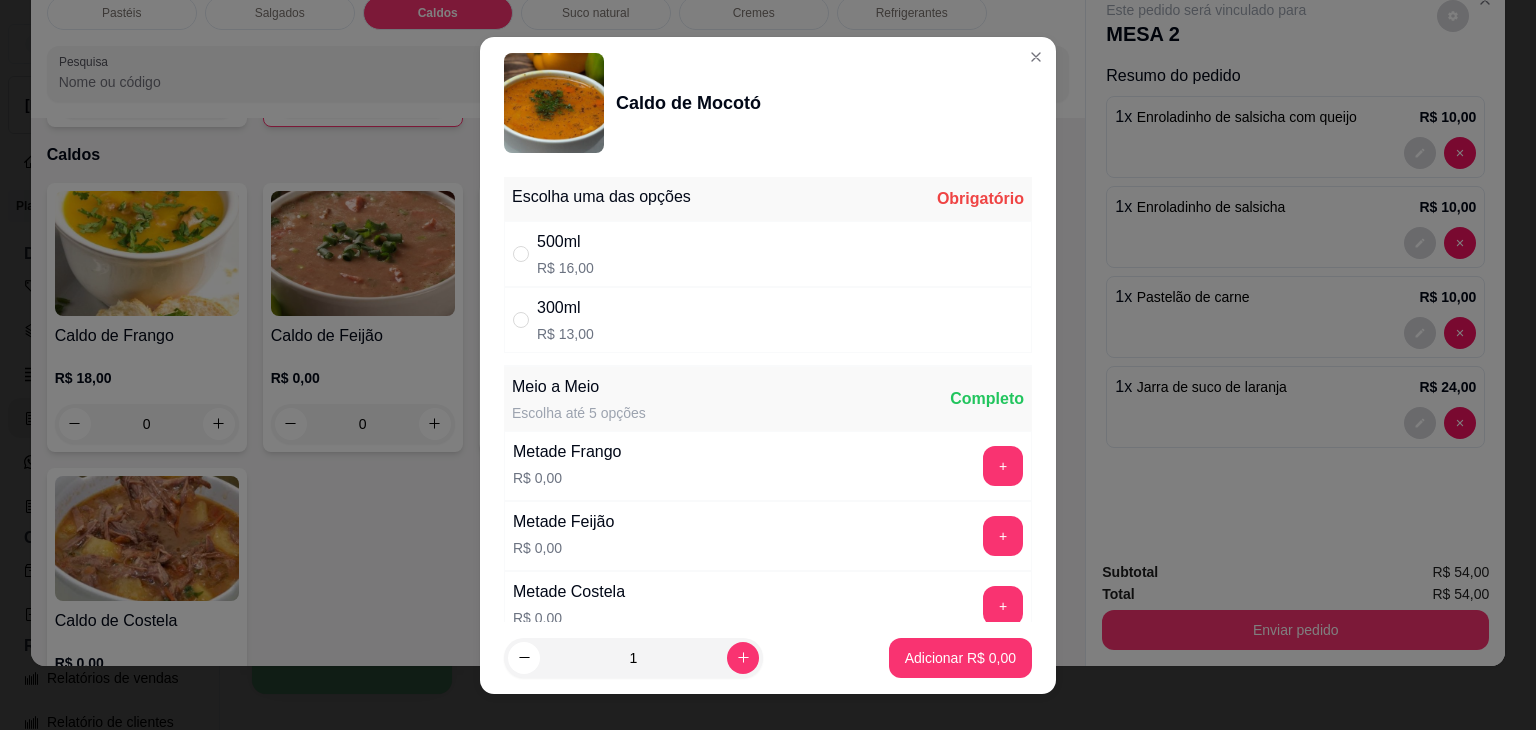 click on "500ml R$ 16,00" at bounding box center [768, 254] 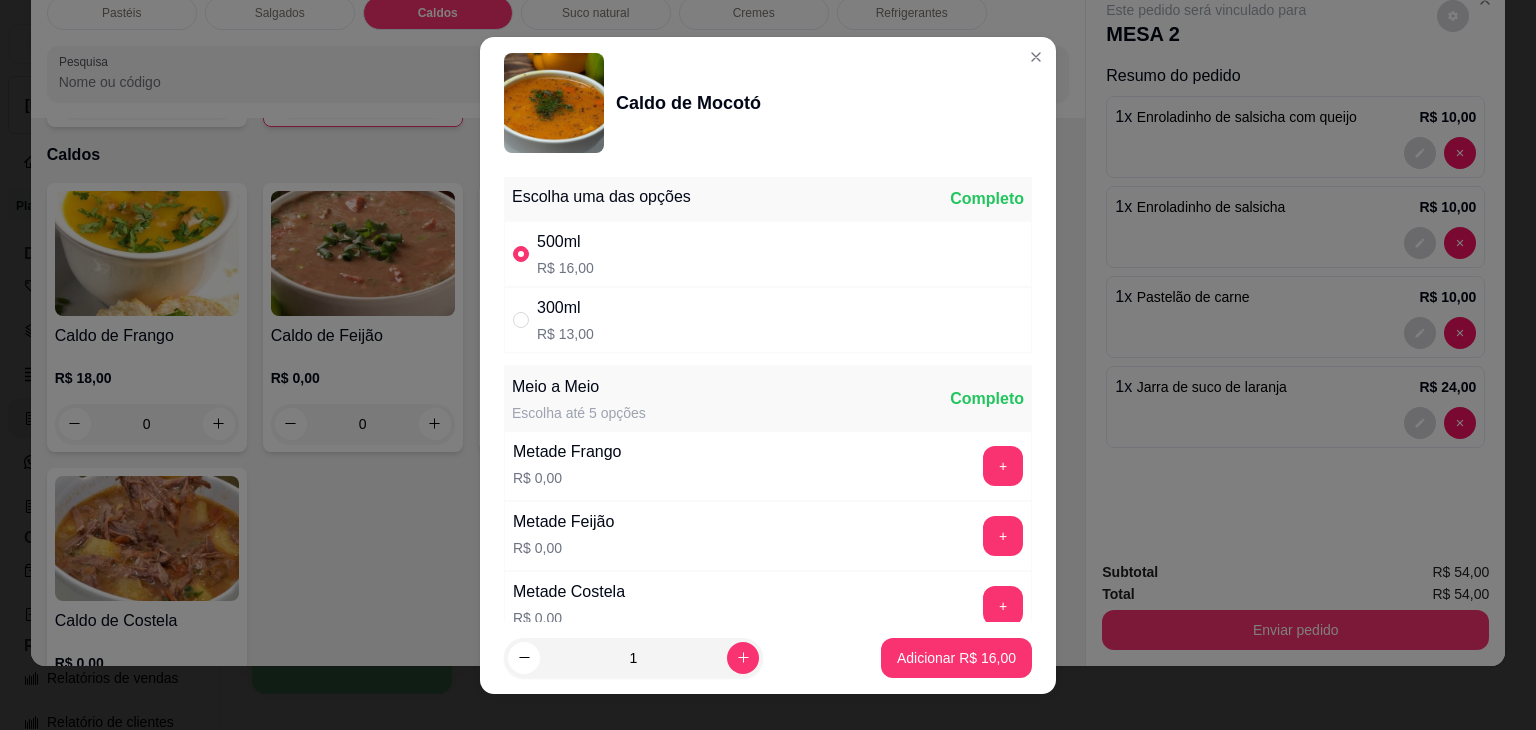 click on "1 Adicionar   R$ 16,00" at bounding box center (768, 658) 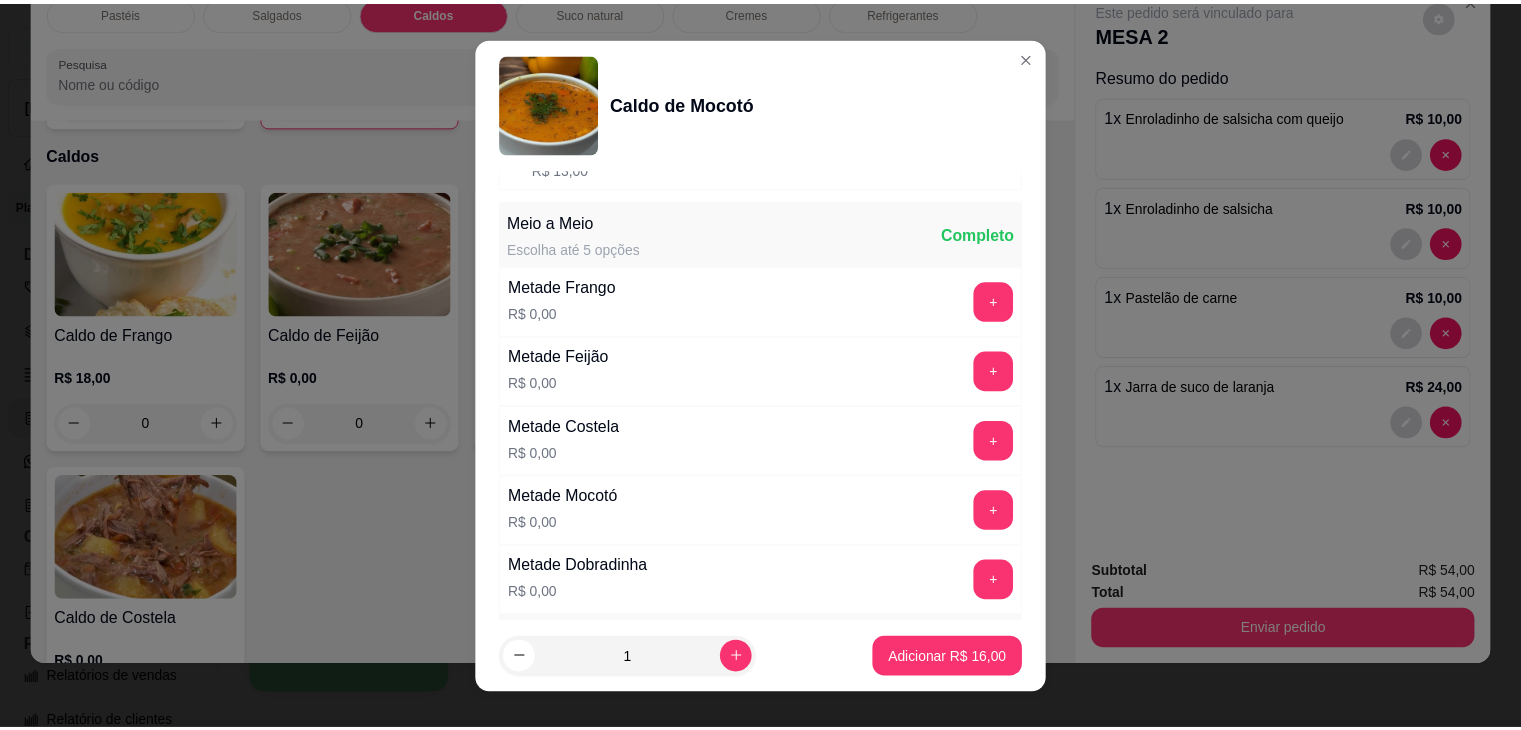 scroll, scrollTop: 200, scrollLeft: 0, axis: vertical 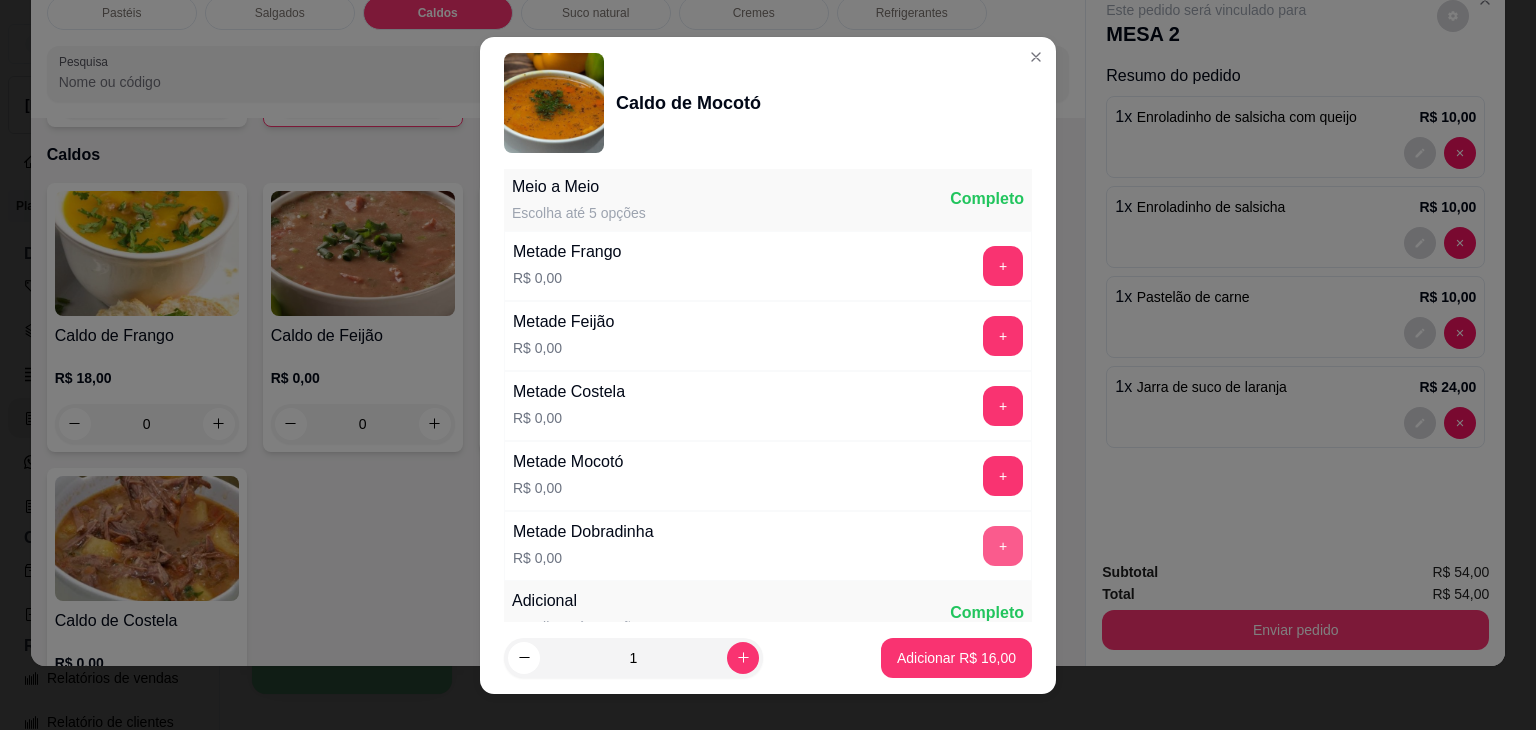 click on "+" at bounding box center [1003, 546] 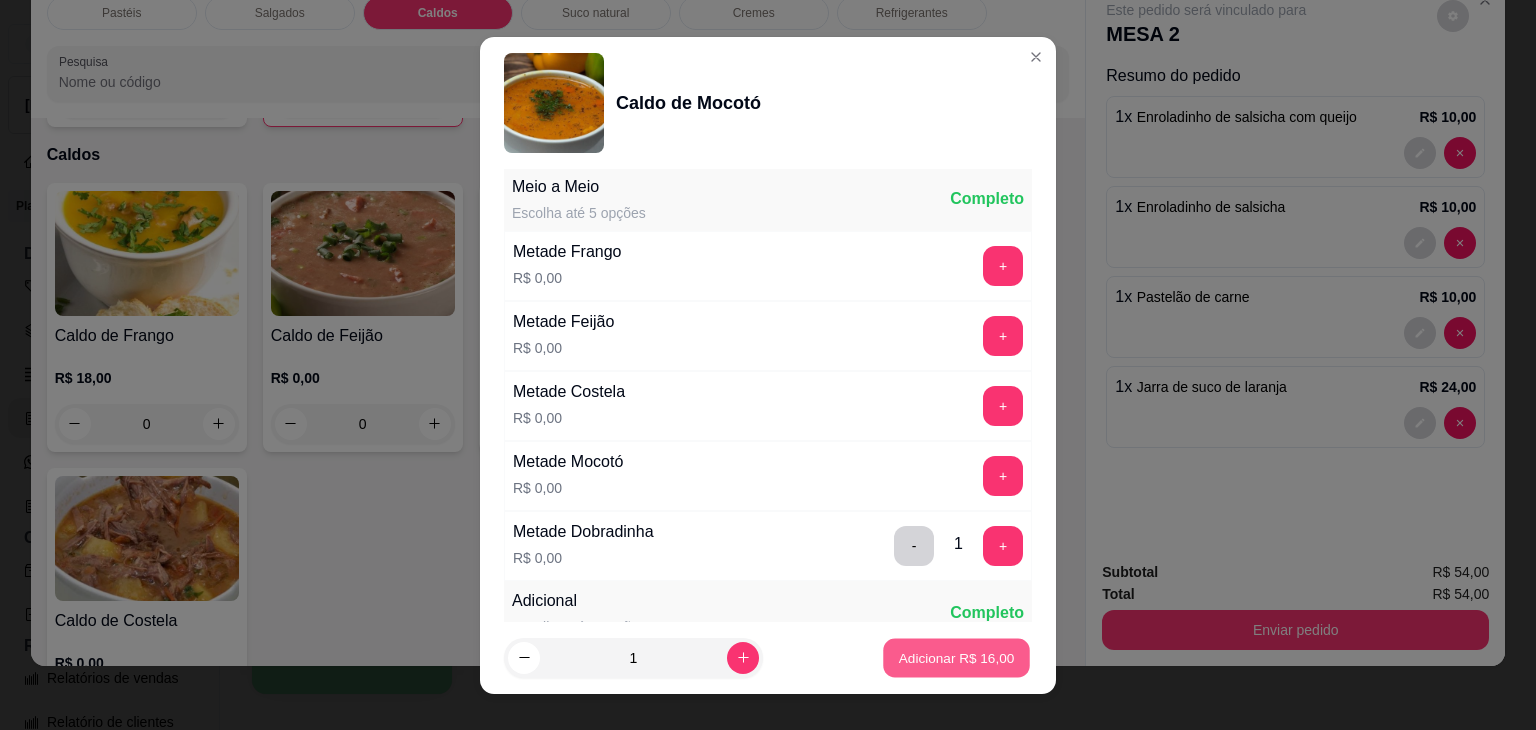 click on "Adicionar   R$ 16,00" at bounding box center (957, 657) 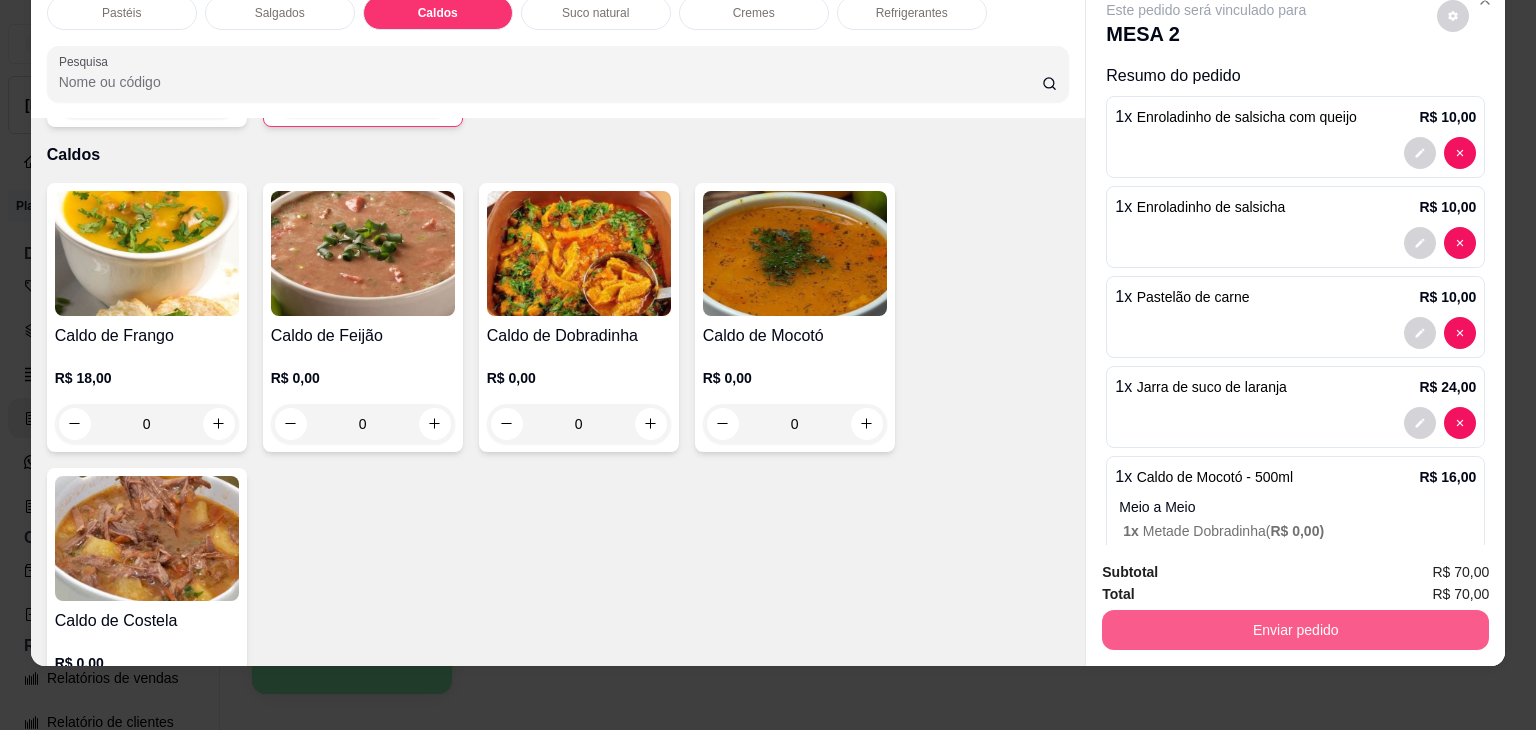 click on "Enviar pedido" at bounding box center [1295, 630] 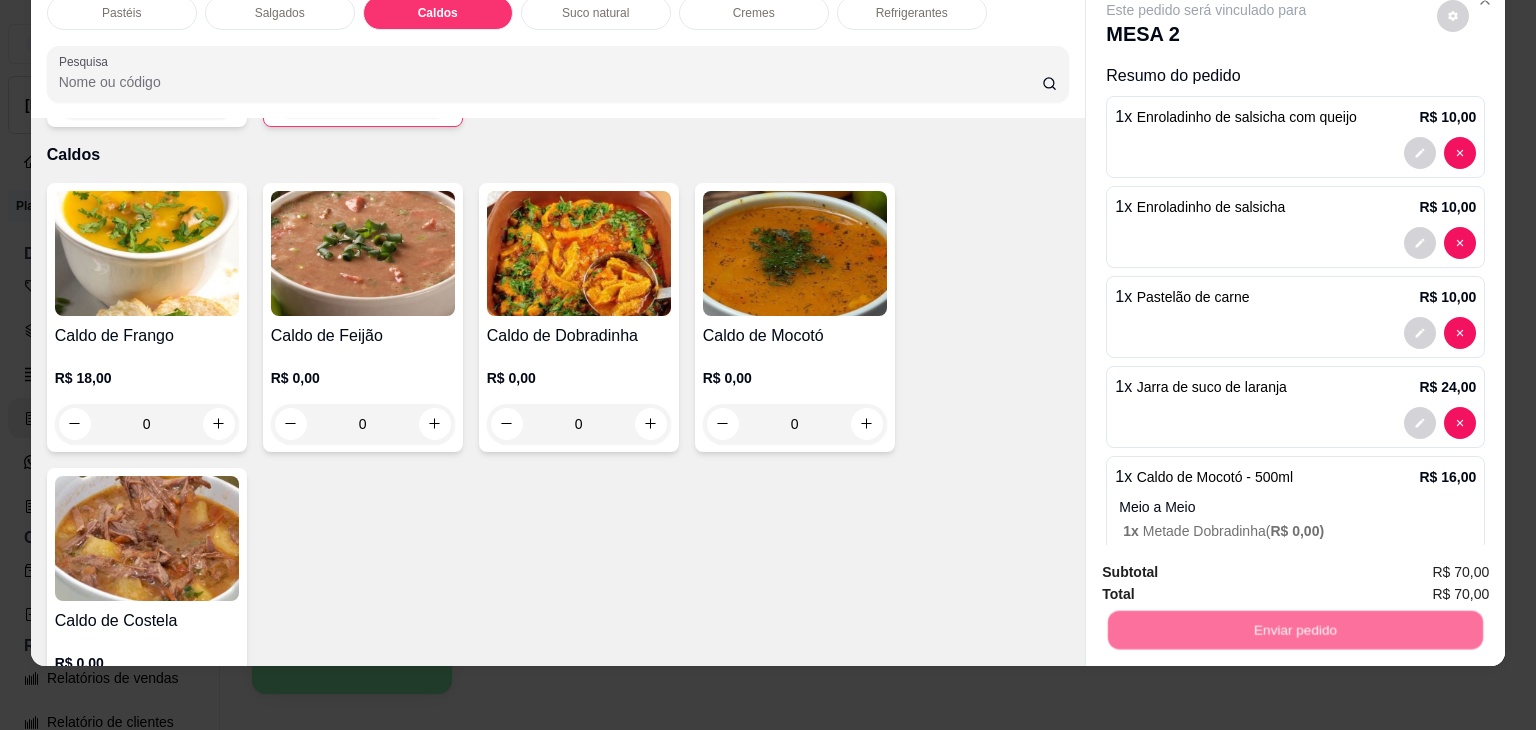 click on "Não registrar e enviar pedido" at bounding box center (1229, 565) 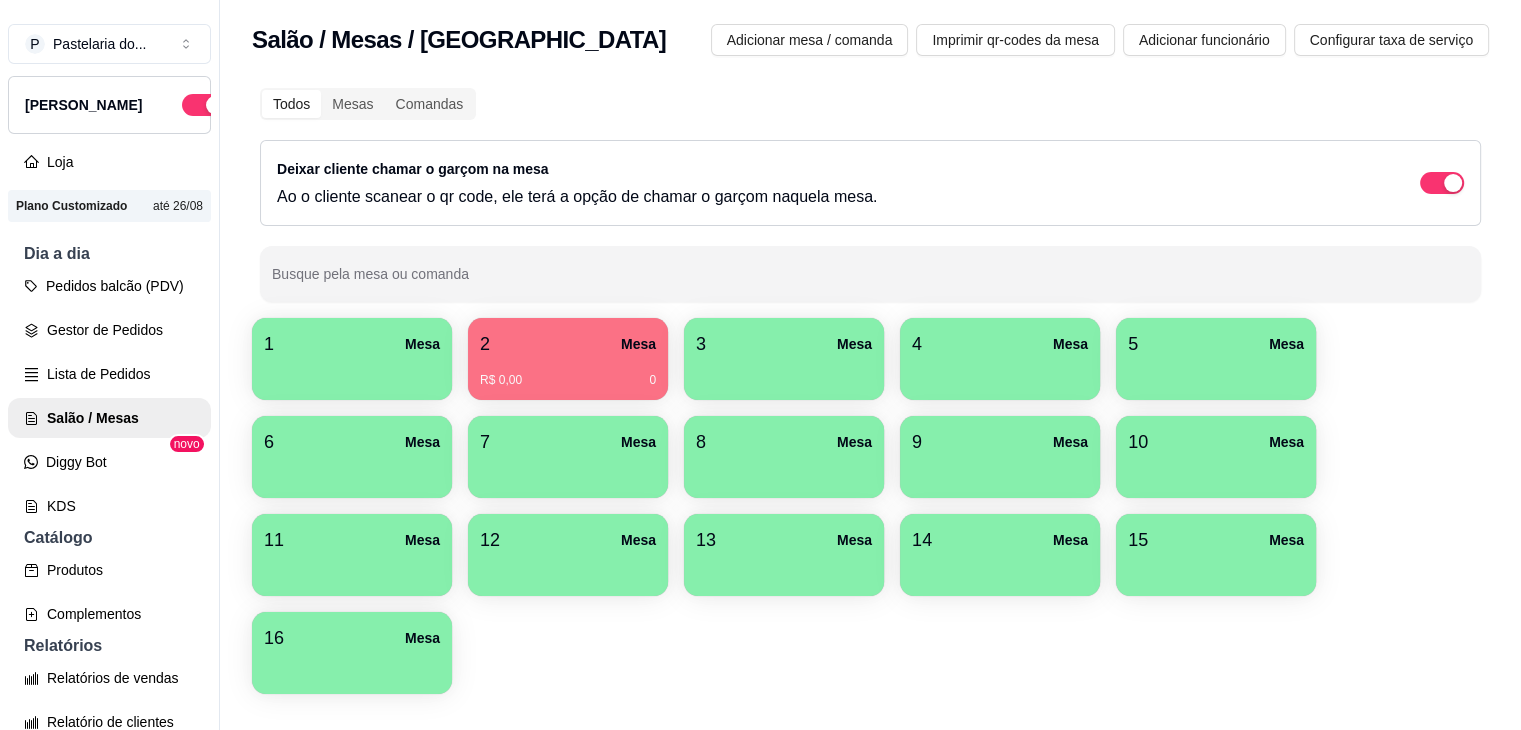 scroll, scrollTop: 300, scrollLeft: 0, axis: vertical 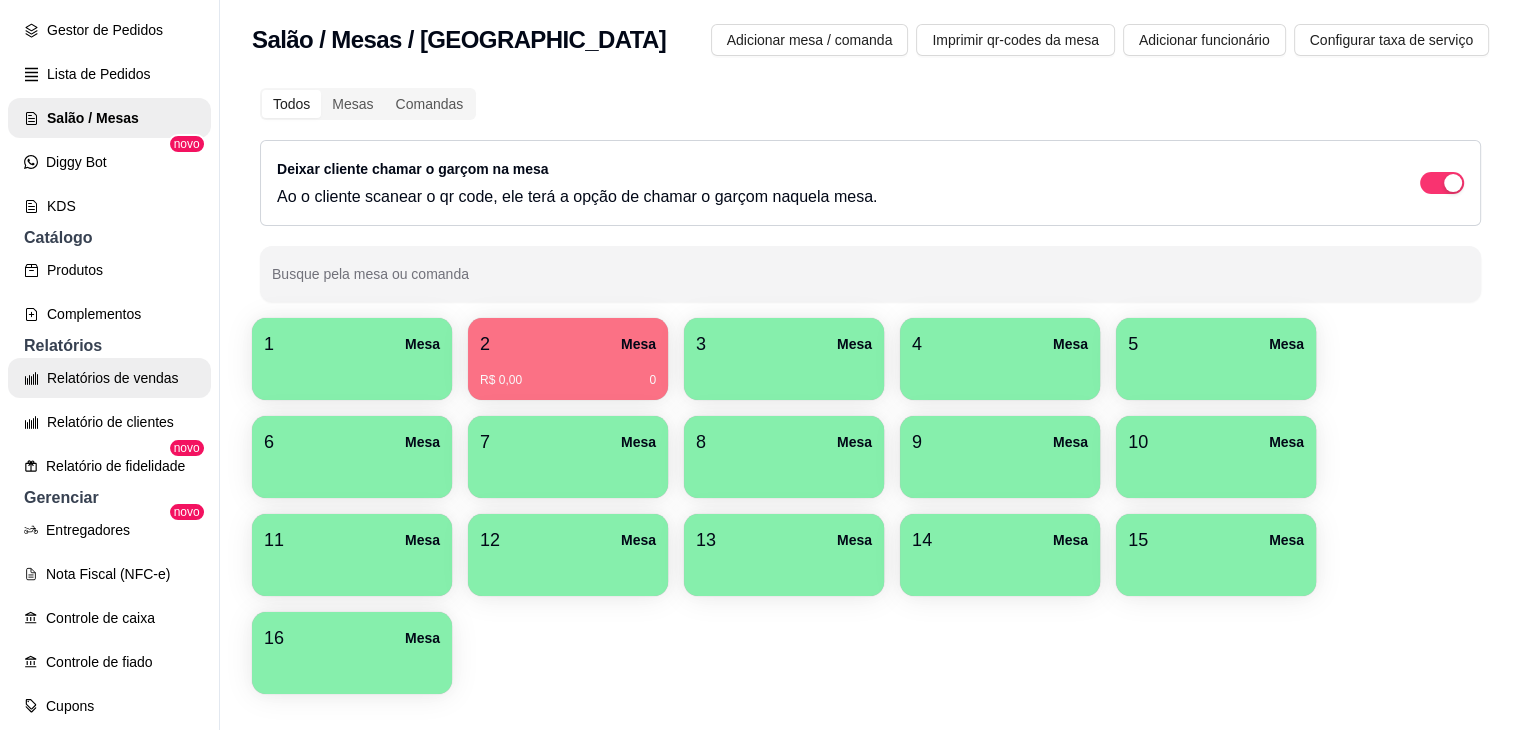click on "Relatórios de vendas" at bounding box center (109, 378) 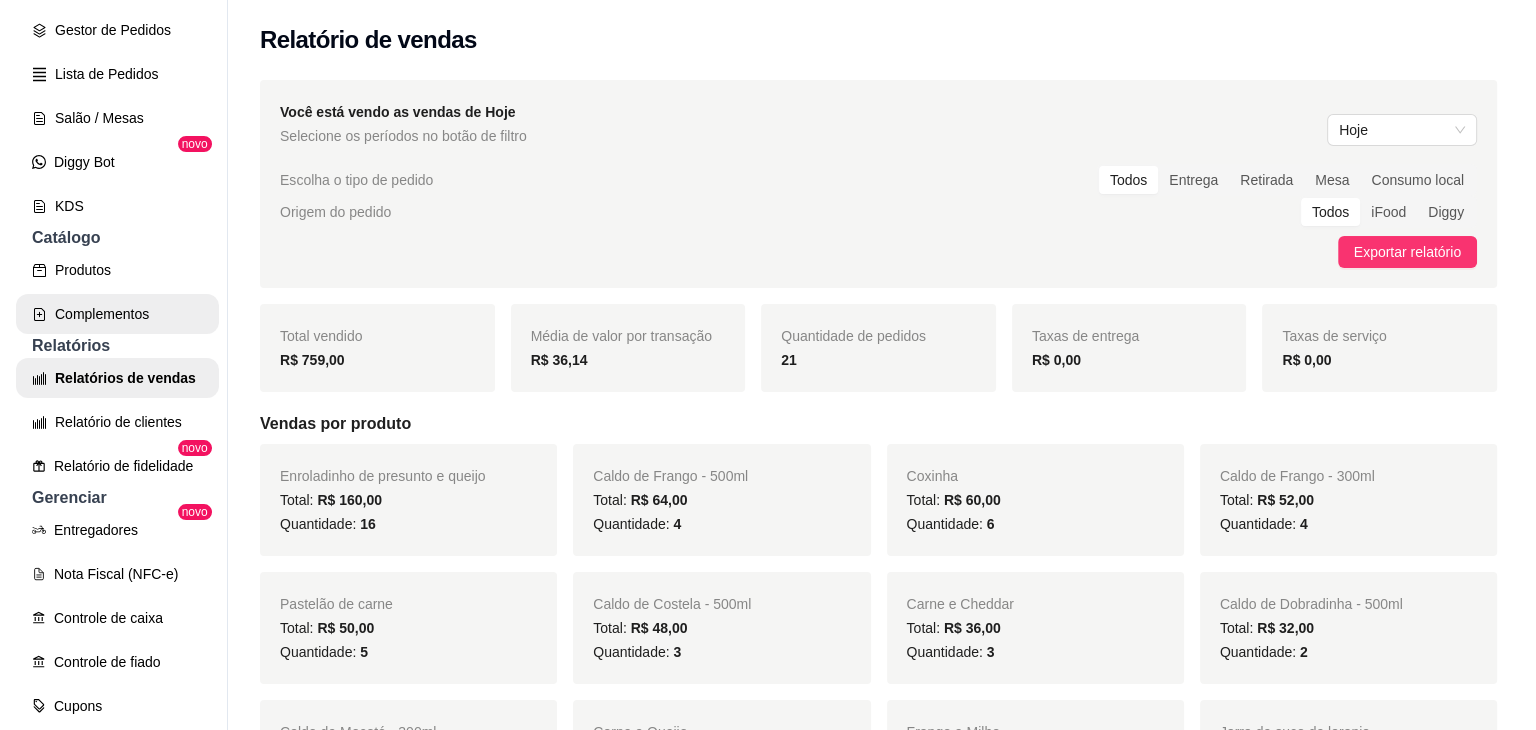 scroll, scrollTop: 0, scrollLeft: 0, axis: both 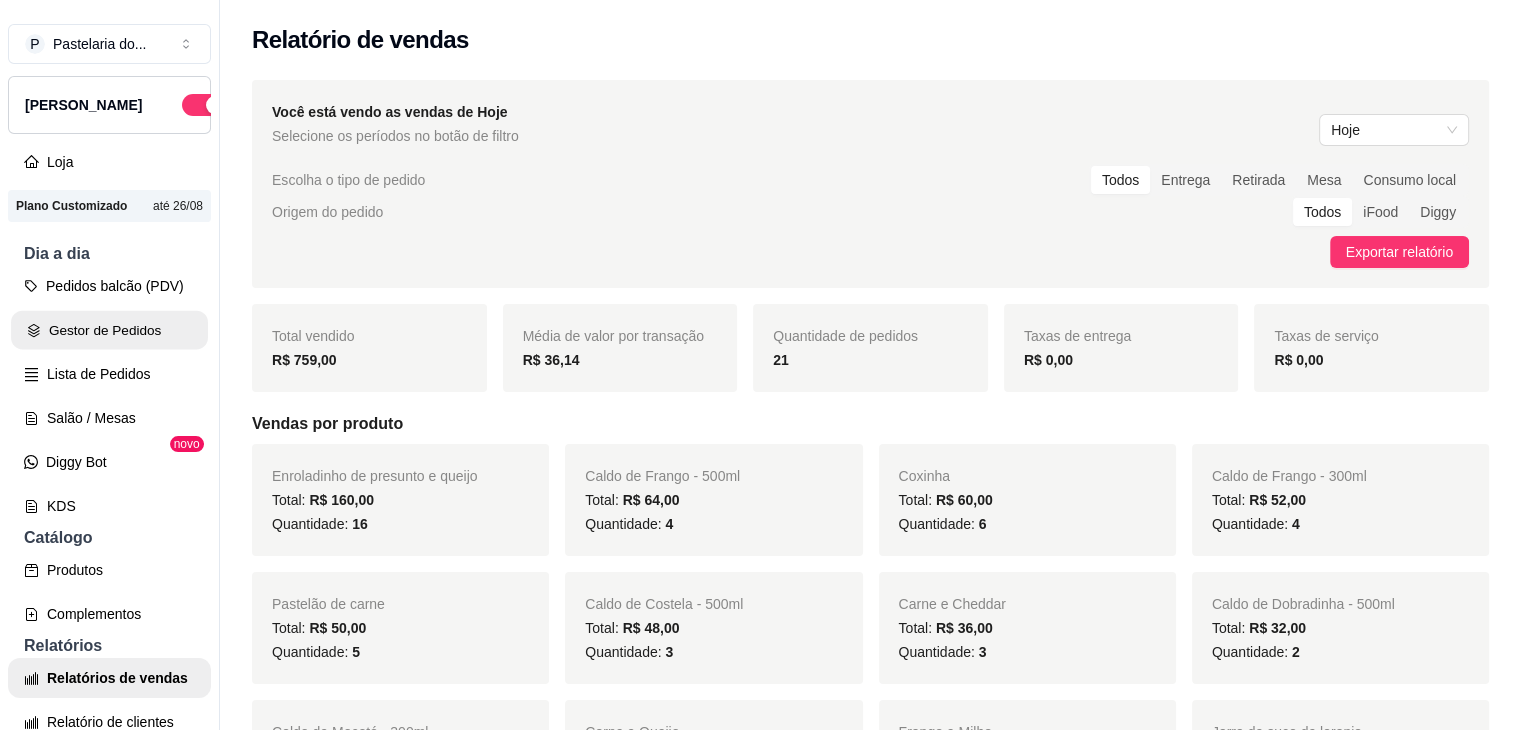 click on "Gestor de Pedidos" at bounding box center (109, 330) 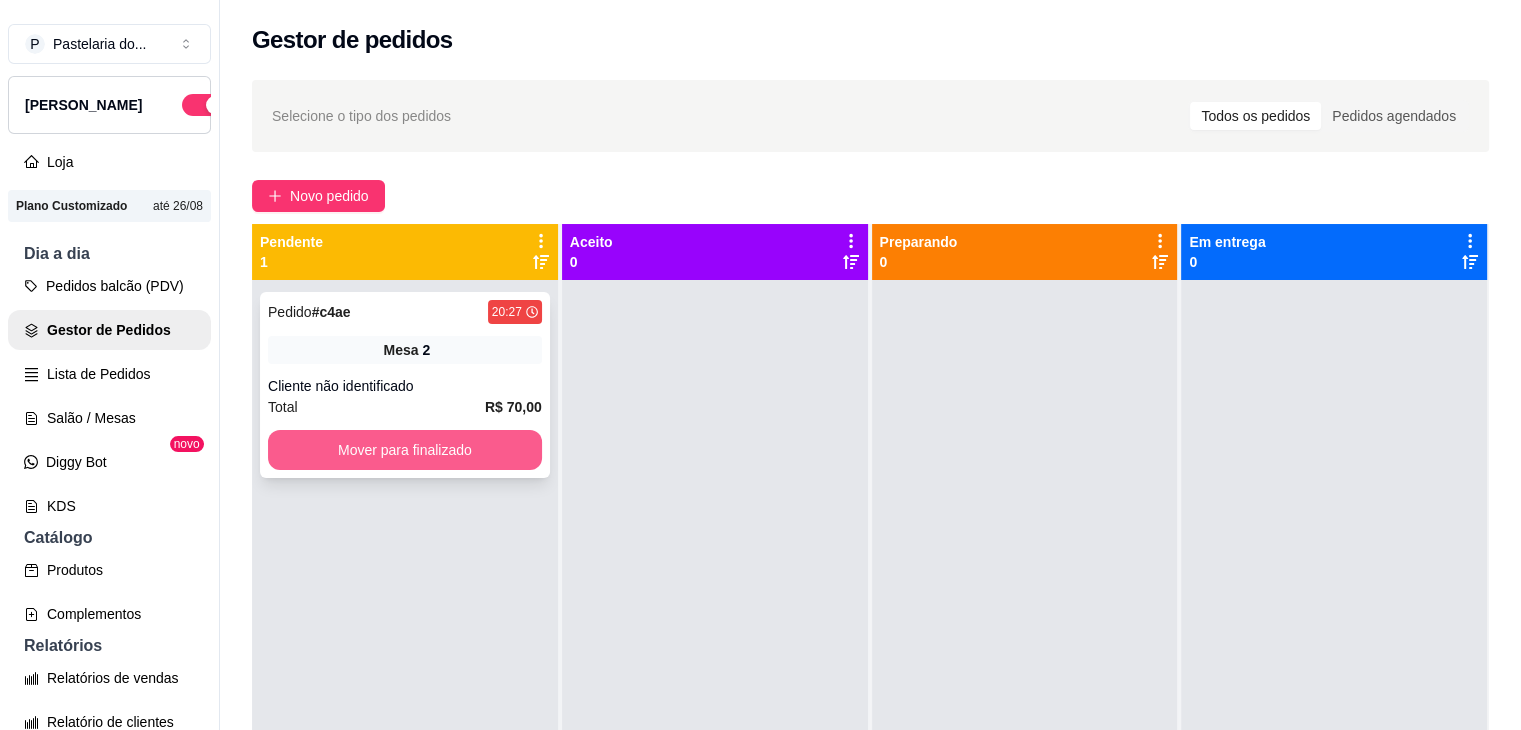 click on "Mover para finalizado" at bounding box center [405, 450] 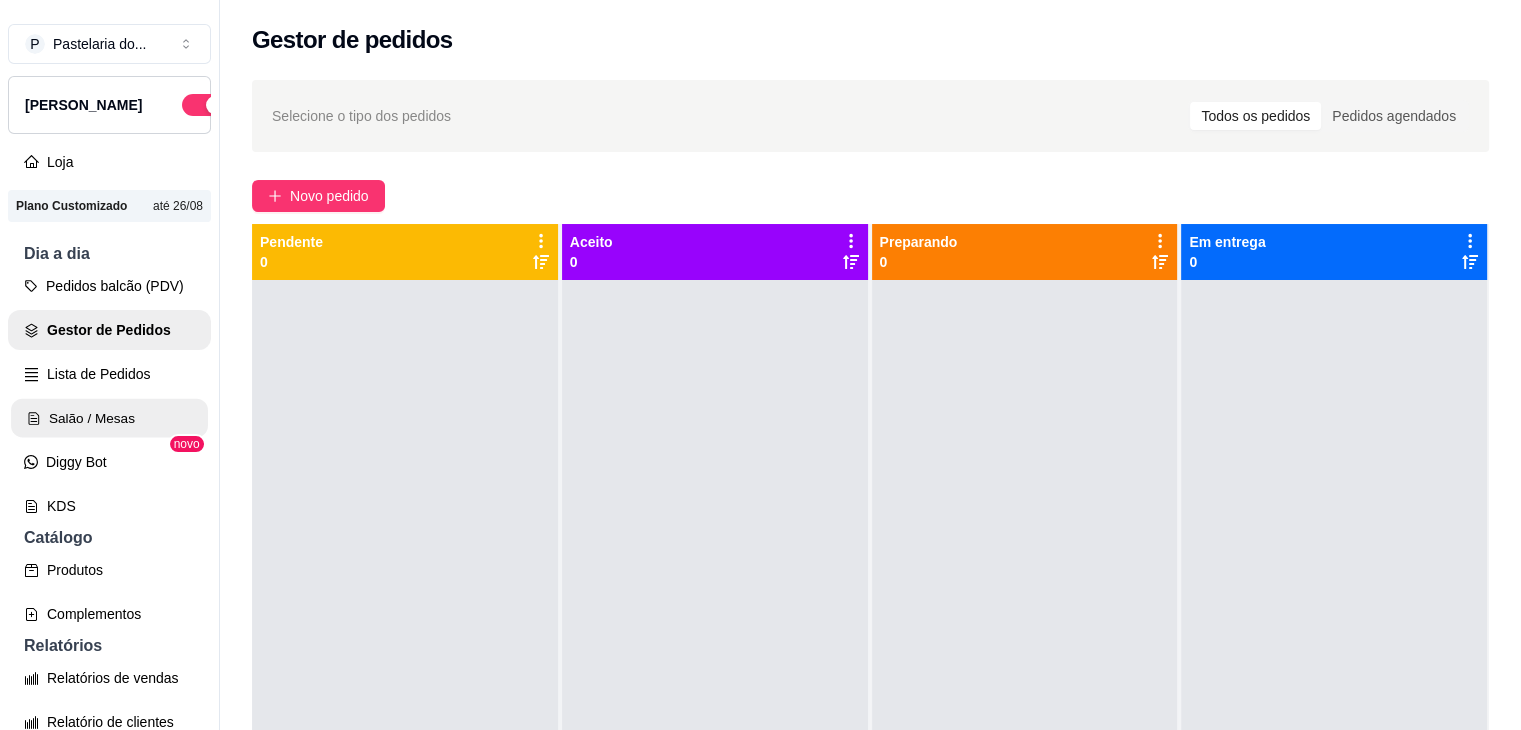 click on "Salão / Mesas" at bounding box center (109, 418) 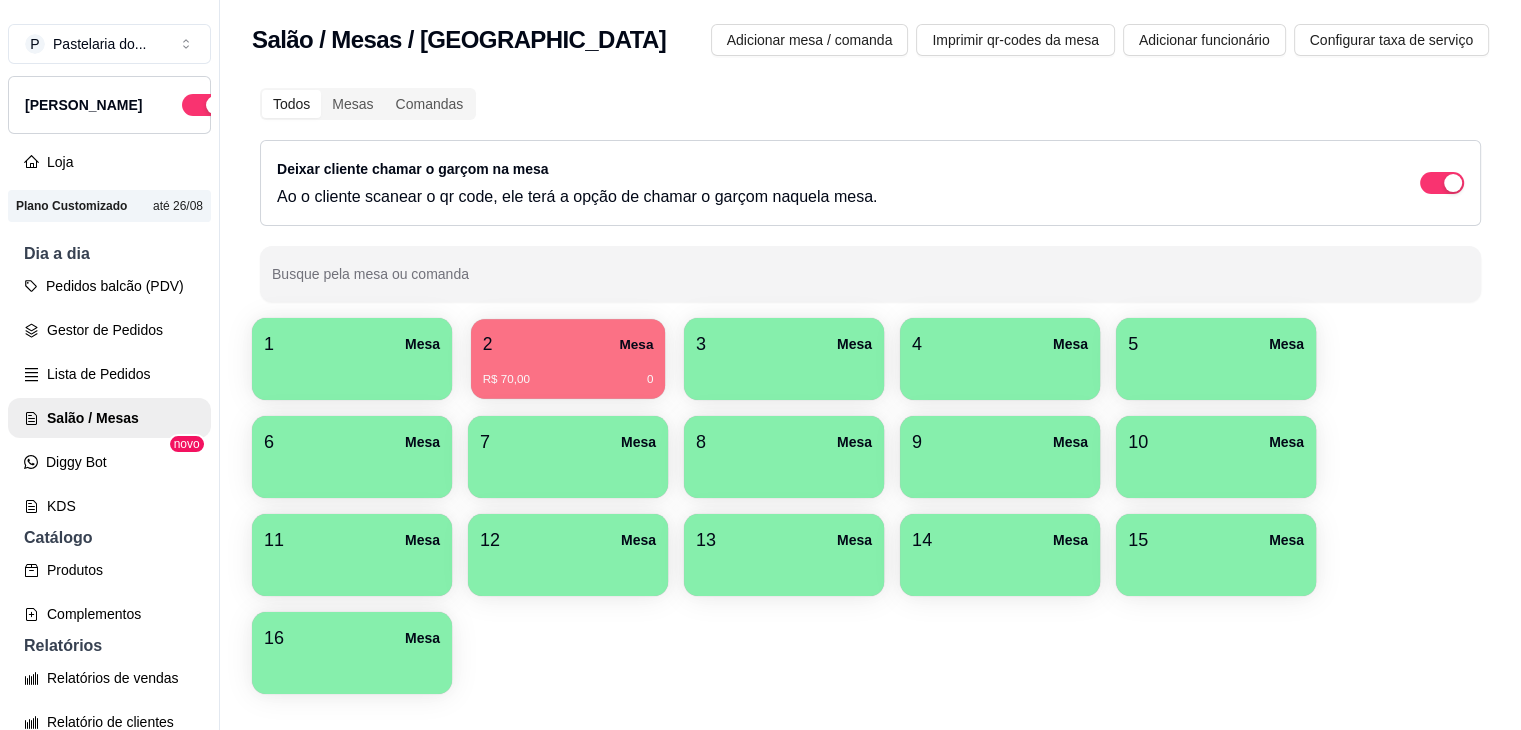click on "R$ 70,00 0" at bounding box center [568, 372] 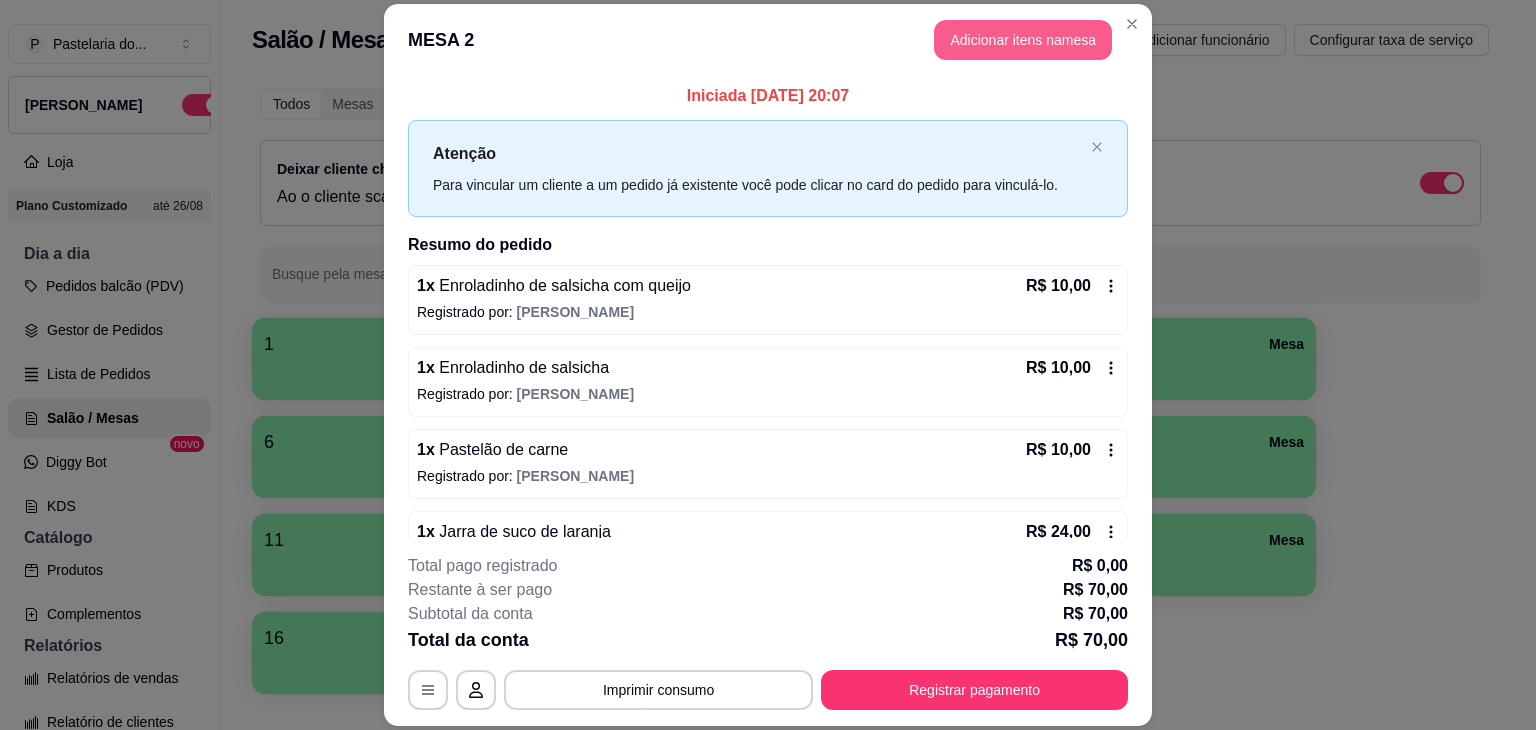 click on "MESA 2 Adicionar itens na  mesa" at bounding box center [768, 40] 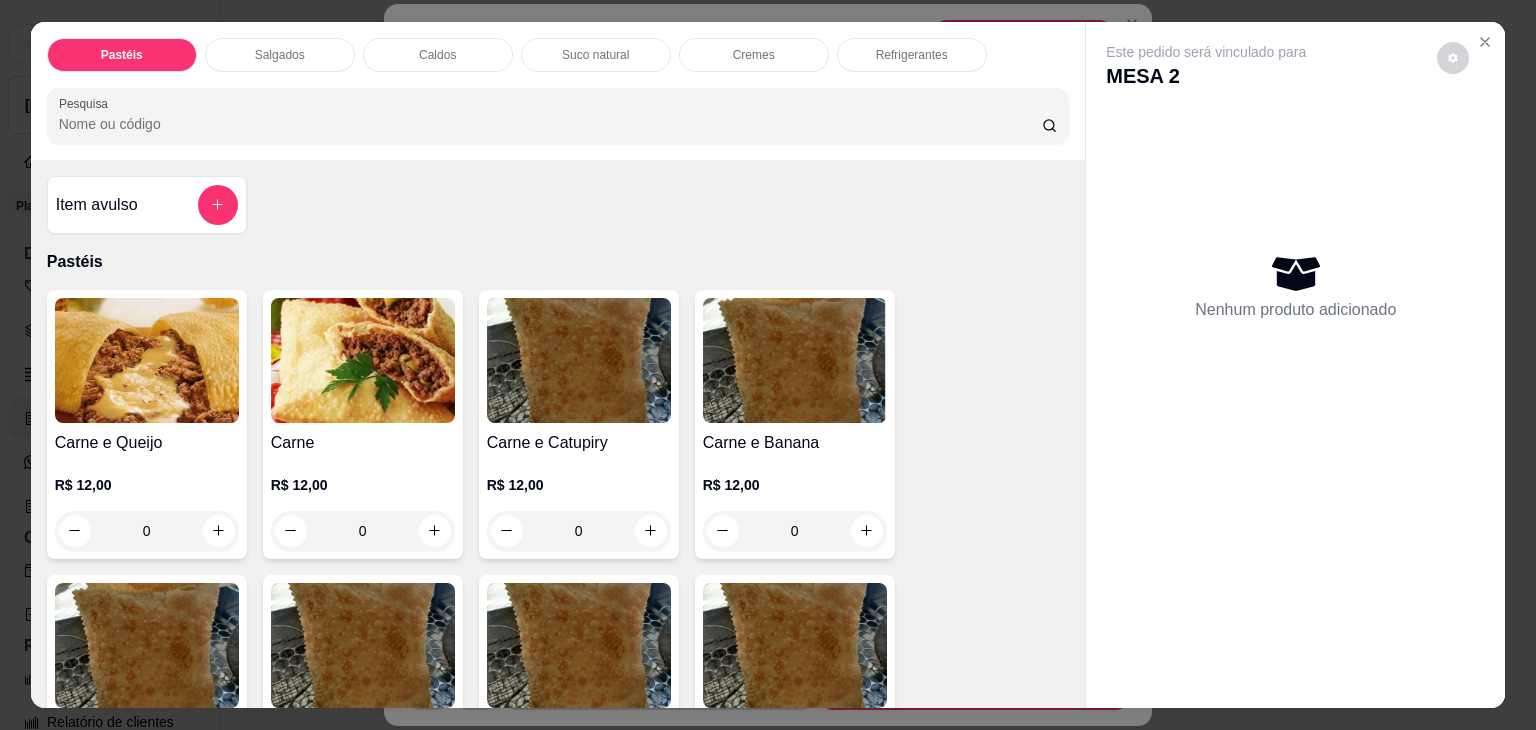 click on "Refrigerantes" at bounding box center [912, 55] 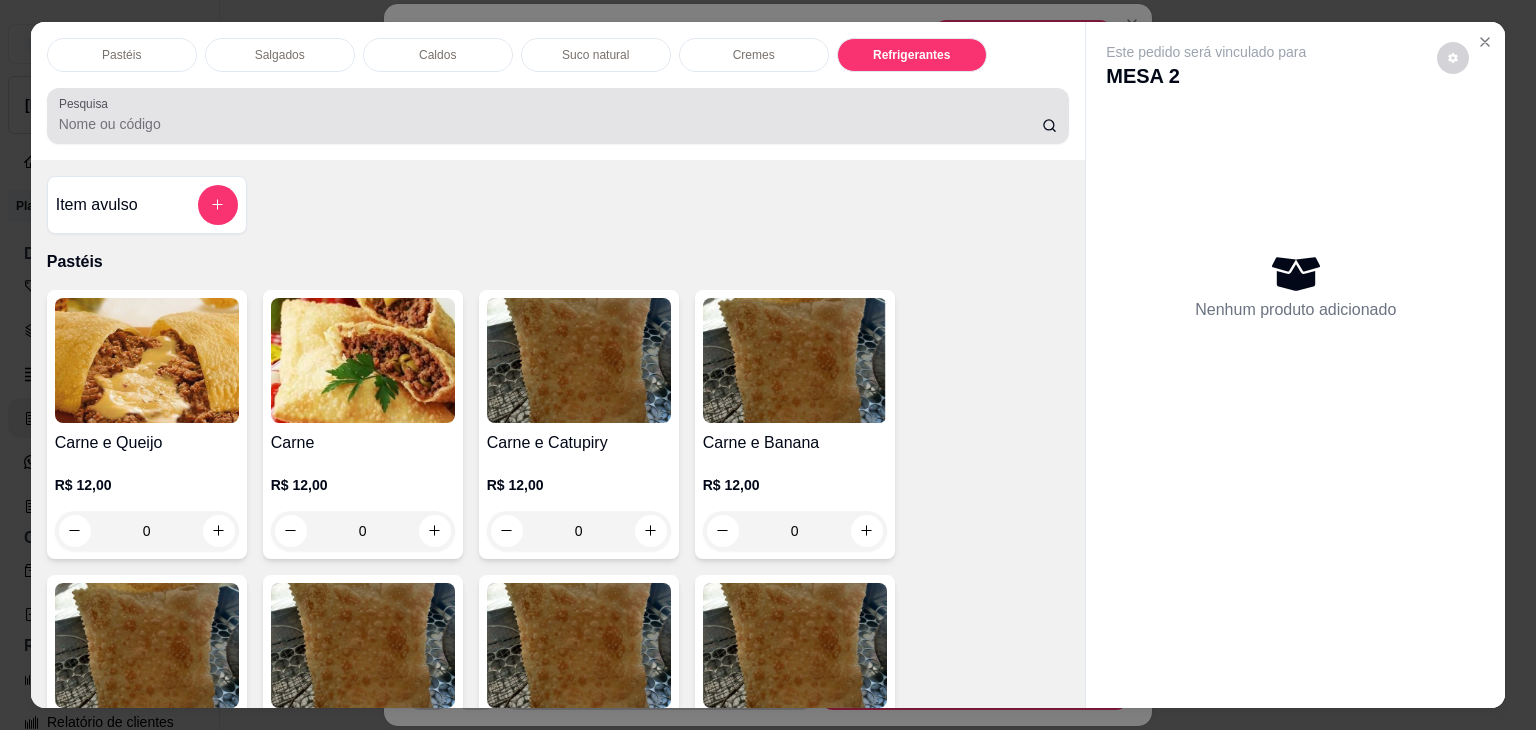 scroll, scrollTop: 5230, scrollLeft: 0, axis: vertical 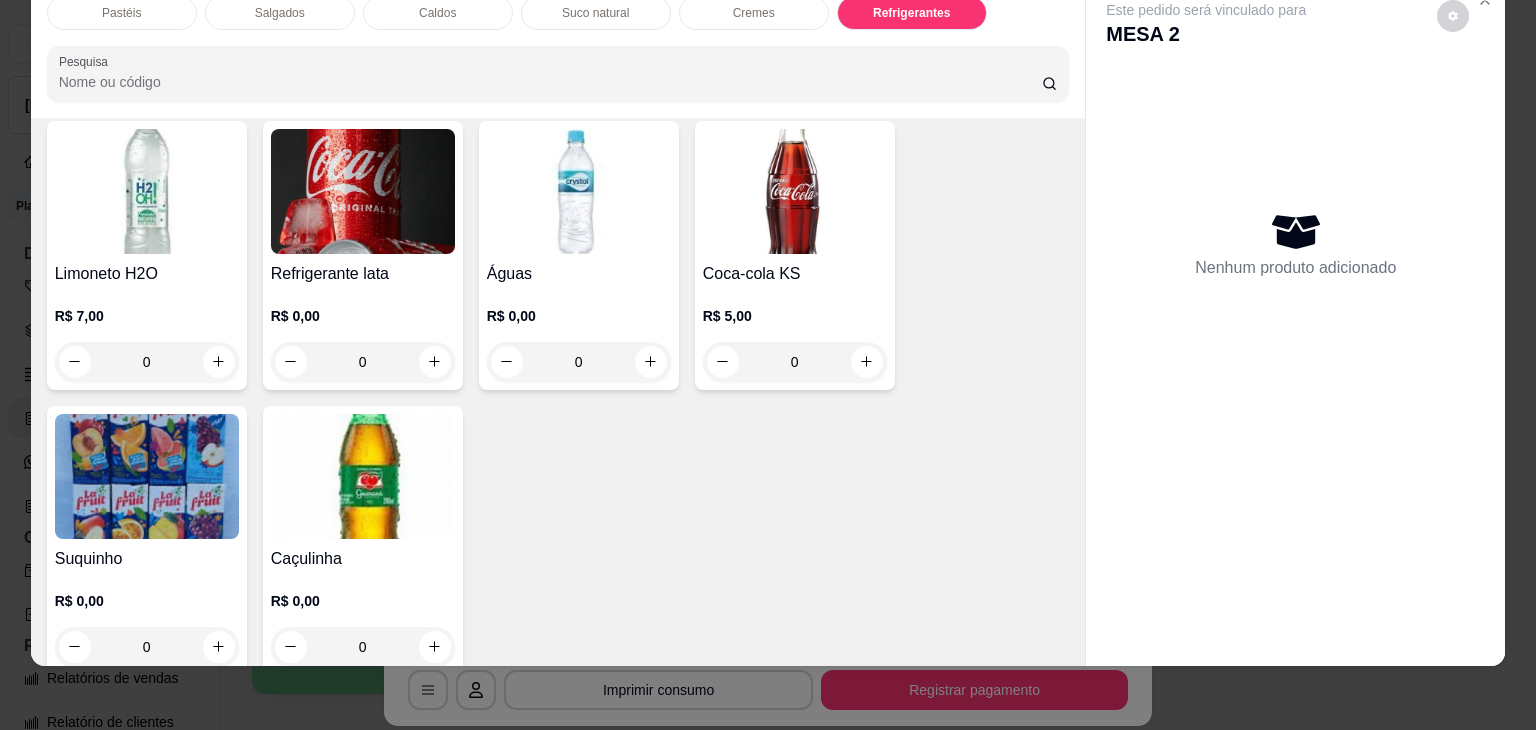 click on "0" at bounding box center (579, 362) 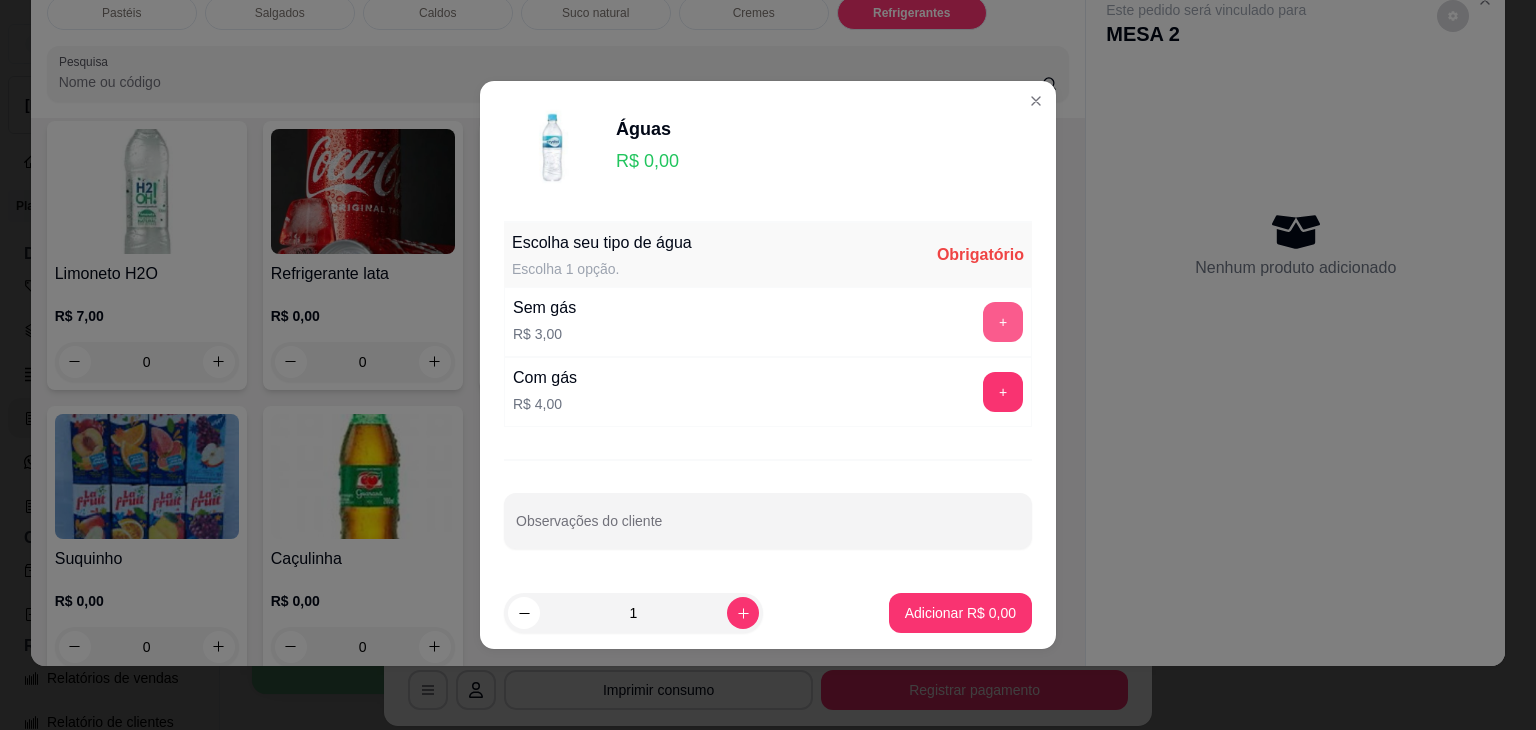 click on "+" at bounding box center [1003, 322] 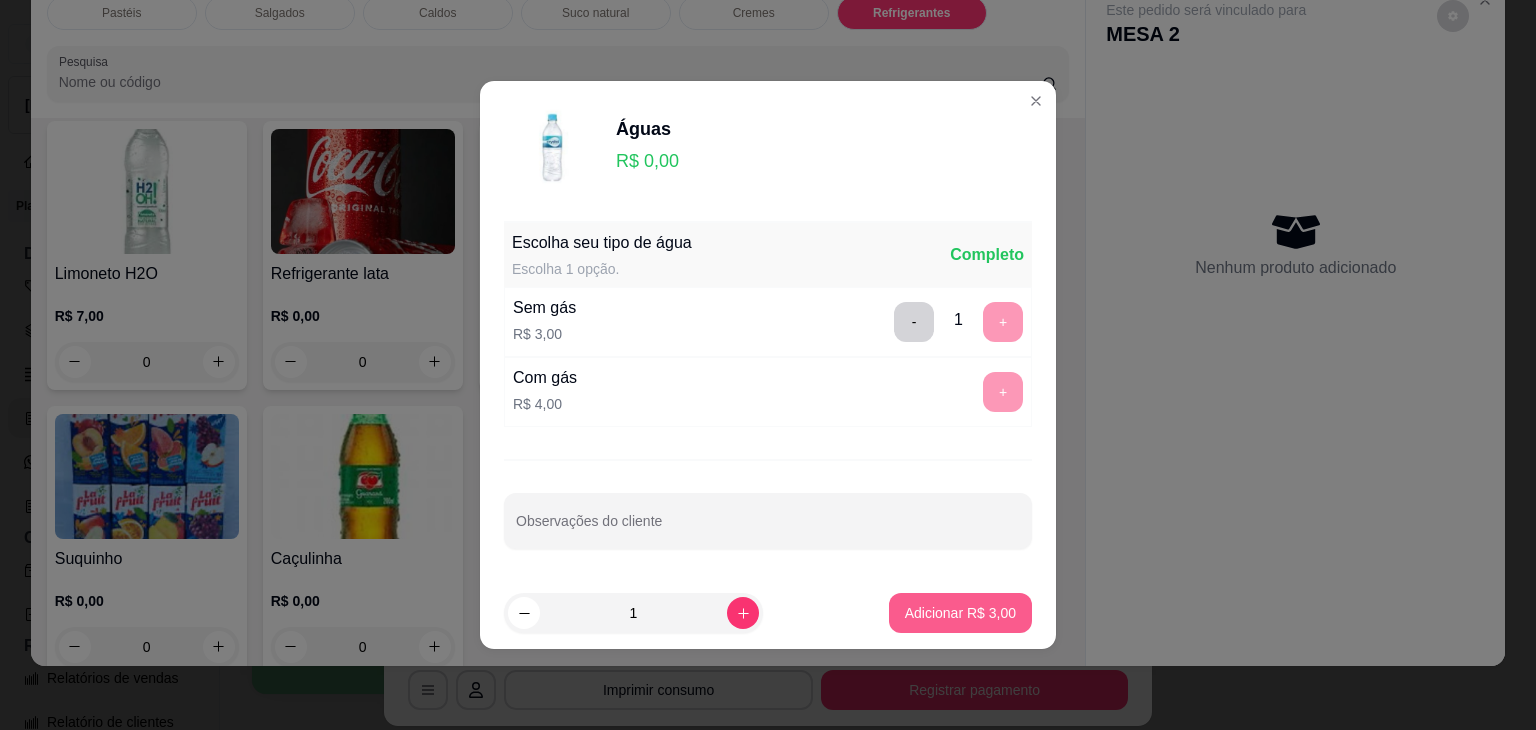 click on "Adicionar   R$ 3,00" at bounding box center (960, 613) 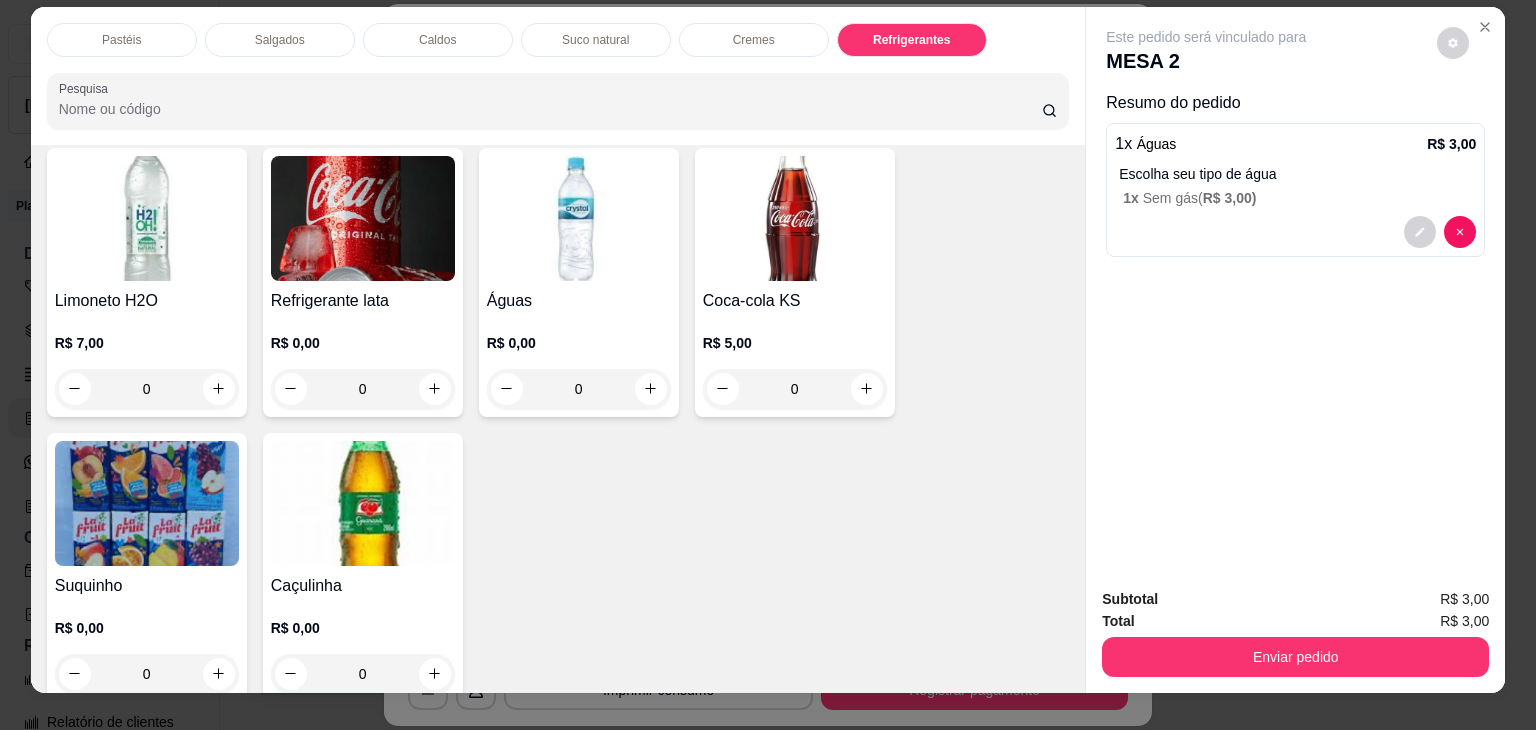 scroll, scrollTop: 0, scrollLeft: 0, axis: both 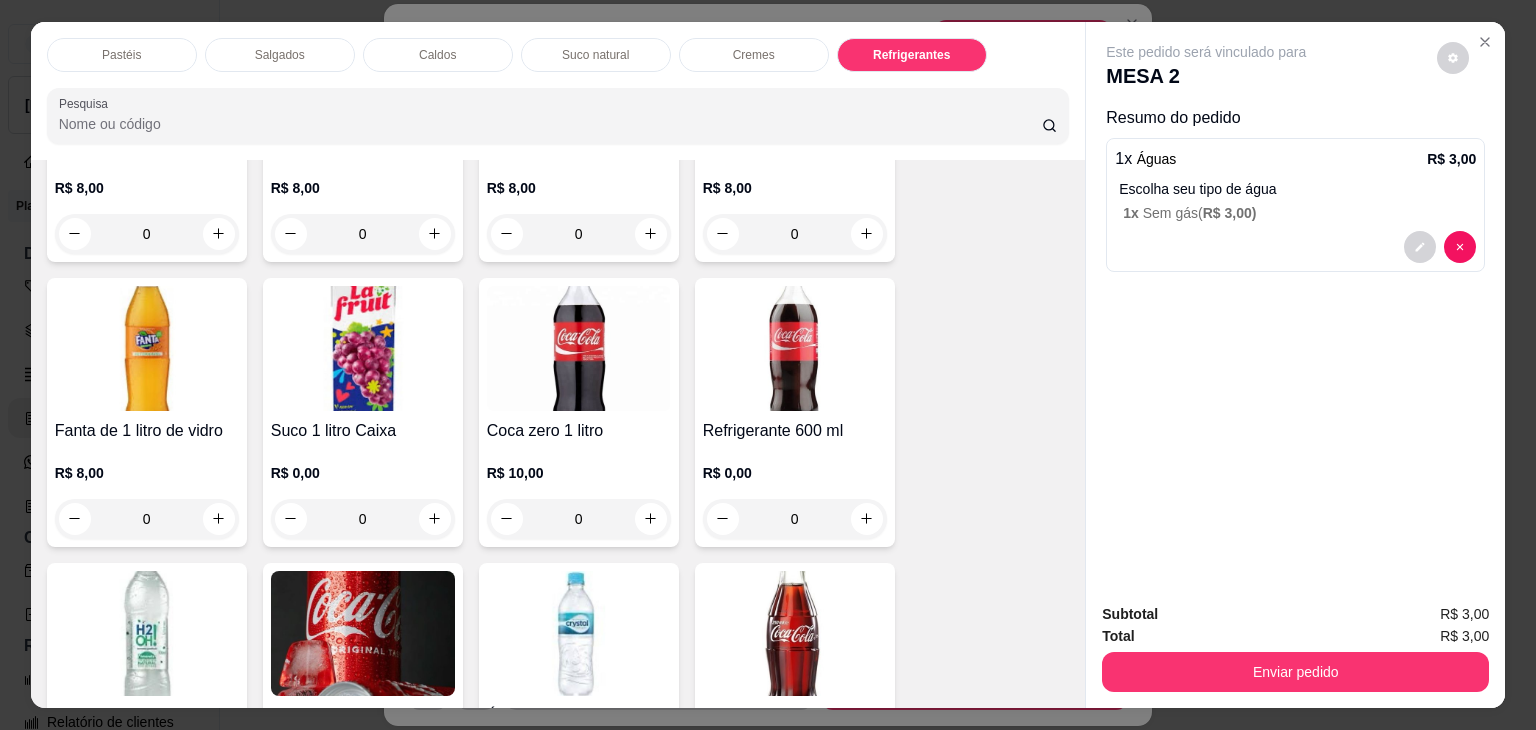 click on "Caldos" at bounding box center [438, 55] 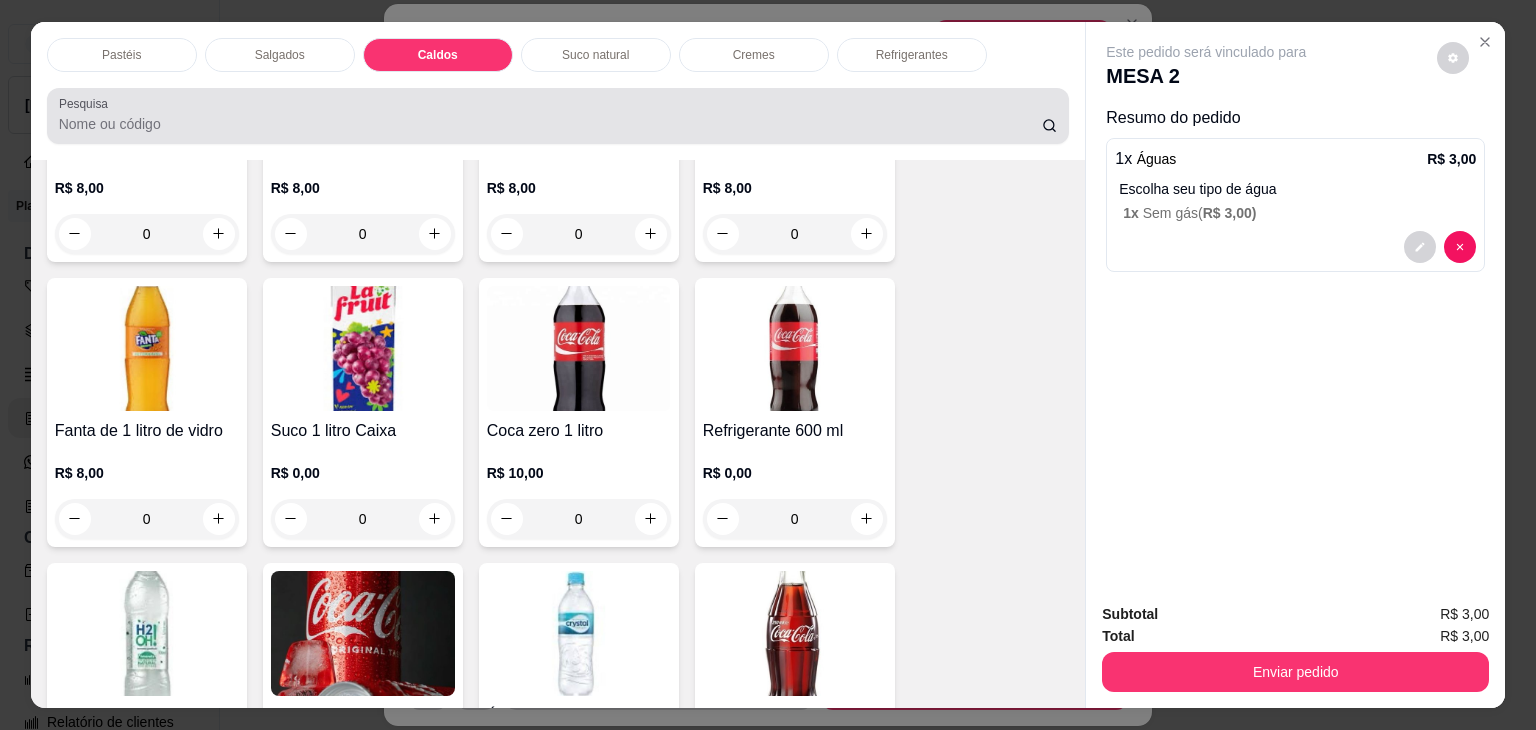 scroll, scrollTop: 2782, scrollLeft: 0, axis: vertical 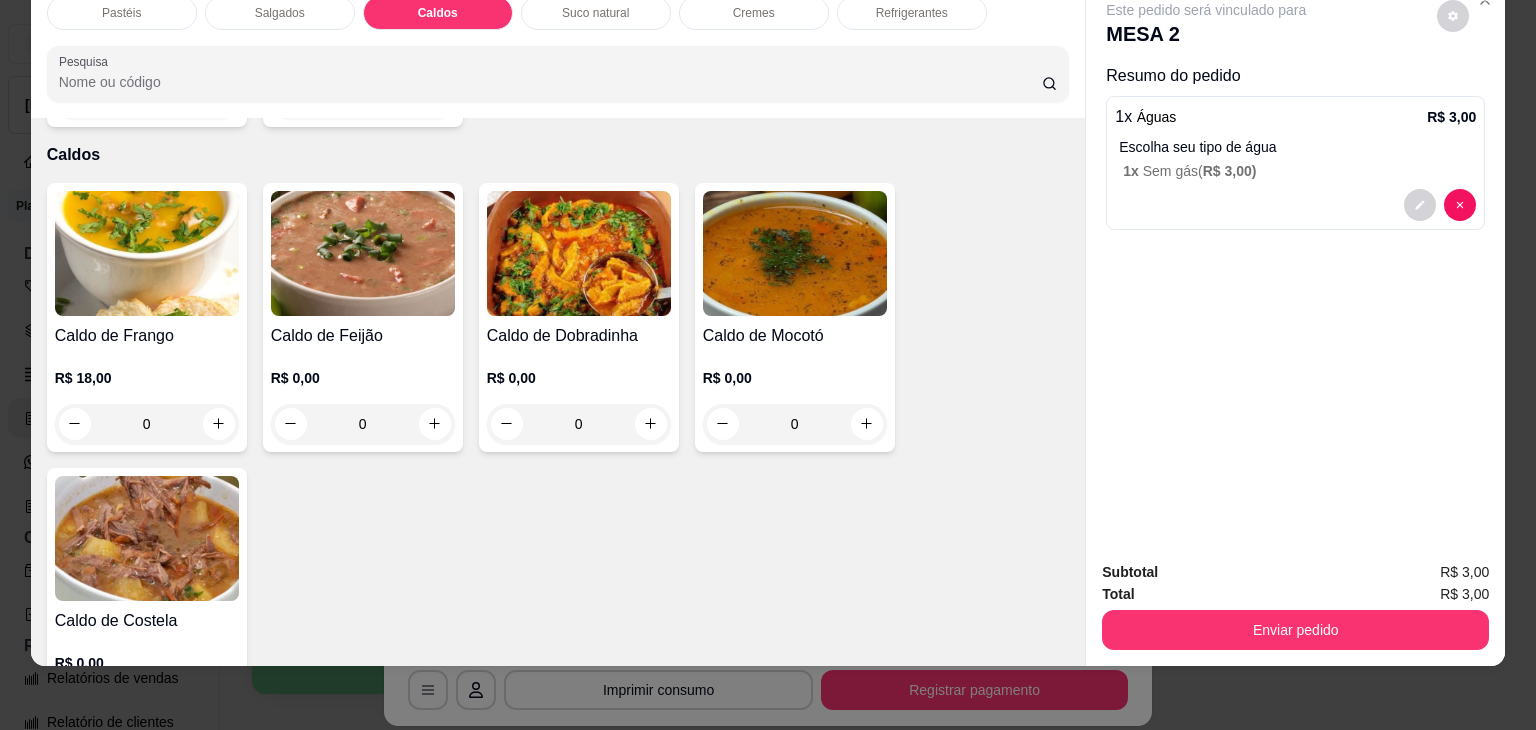 click on "0" at bounding box center [147, 424] 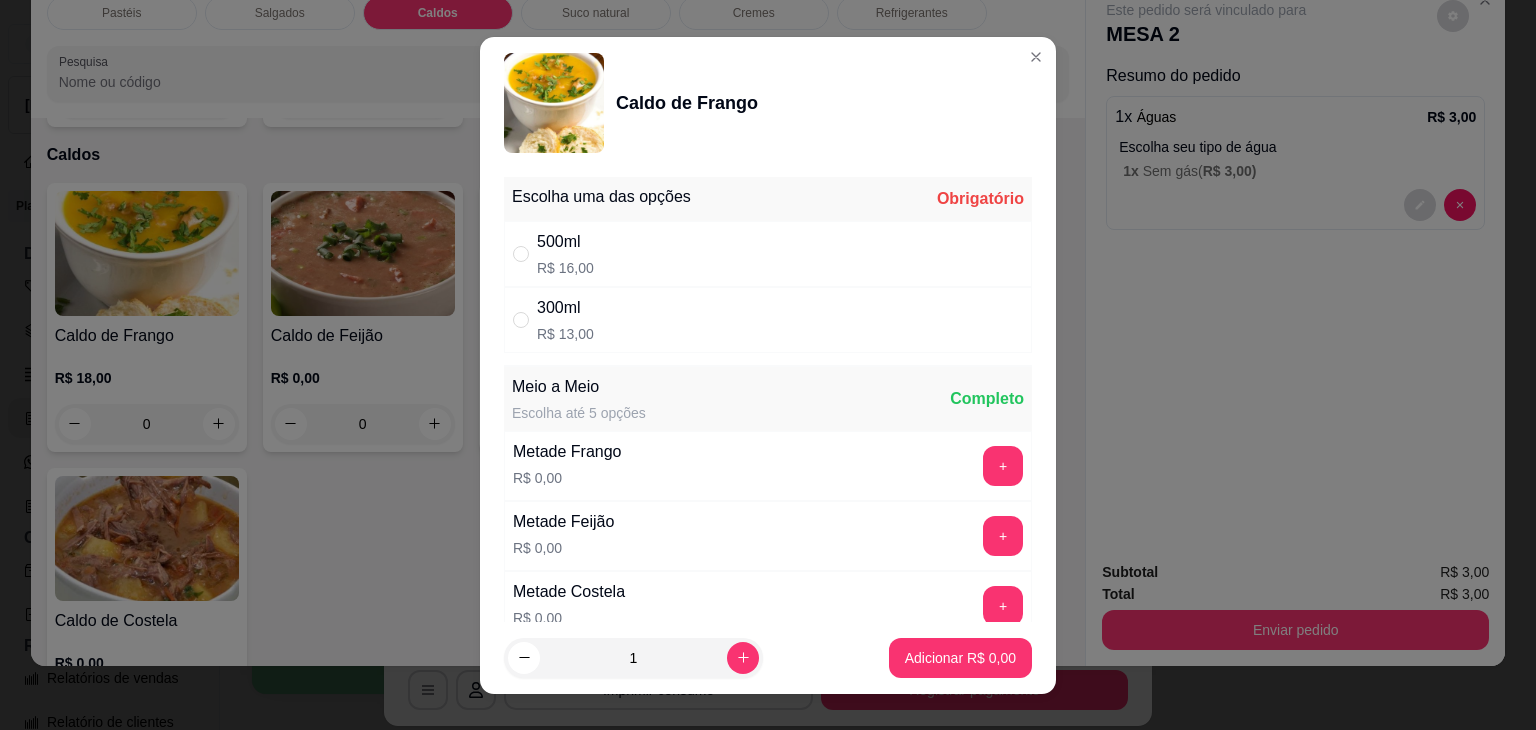click on "300ml R$ 13,00" at bounding box center [768, 320] 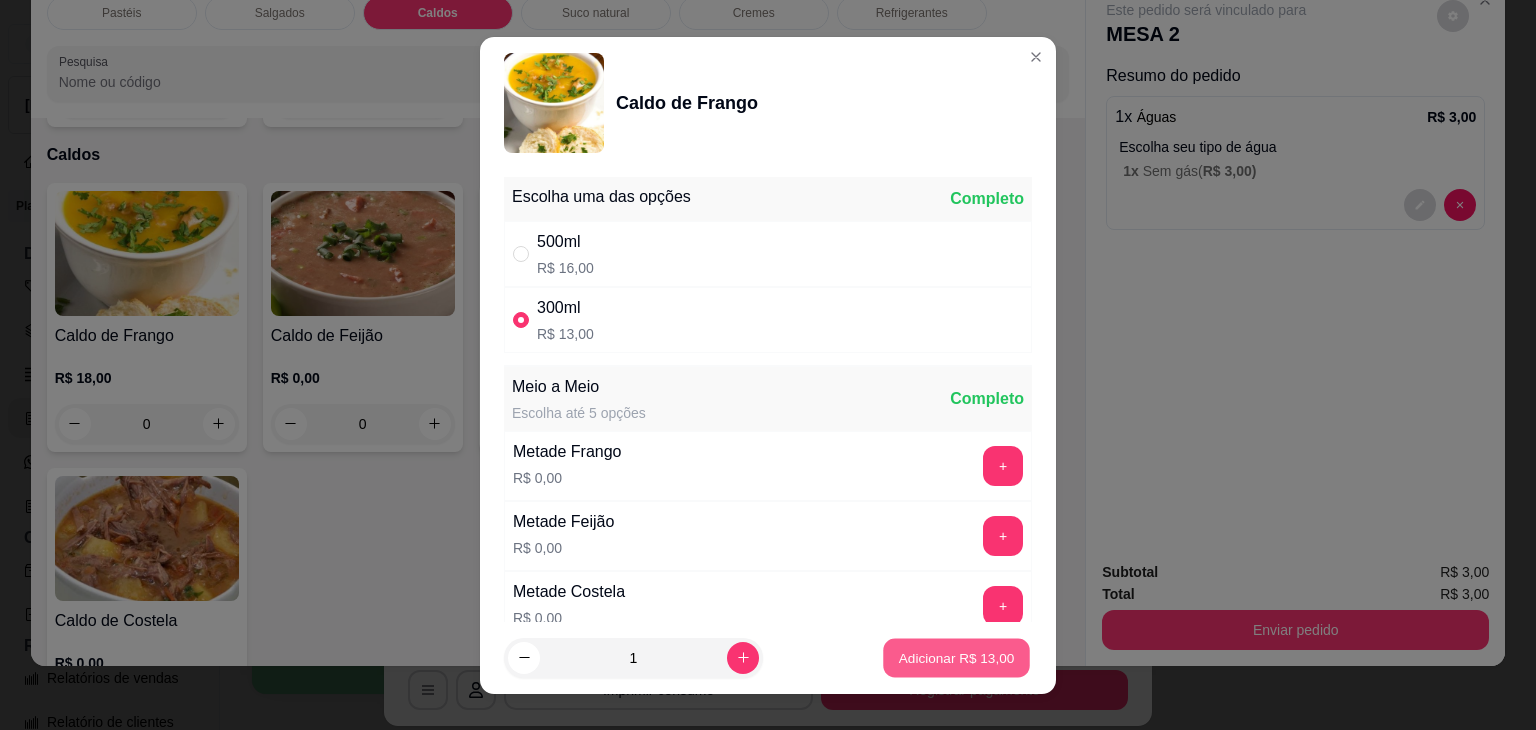 click on "Adicionar   R$ 13,00" at bounding box center [957, 657] 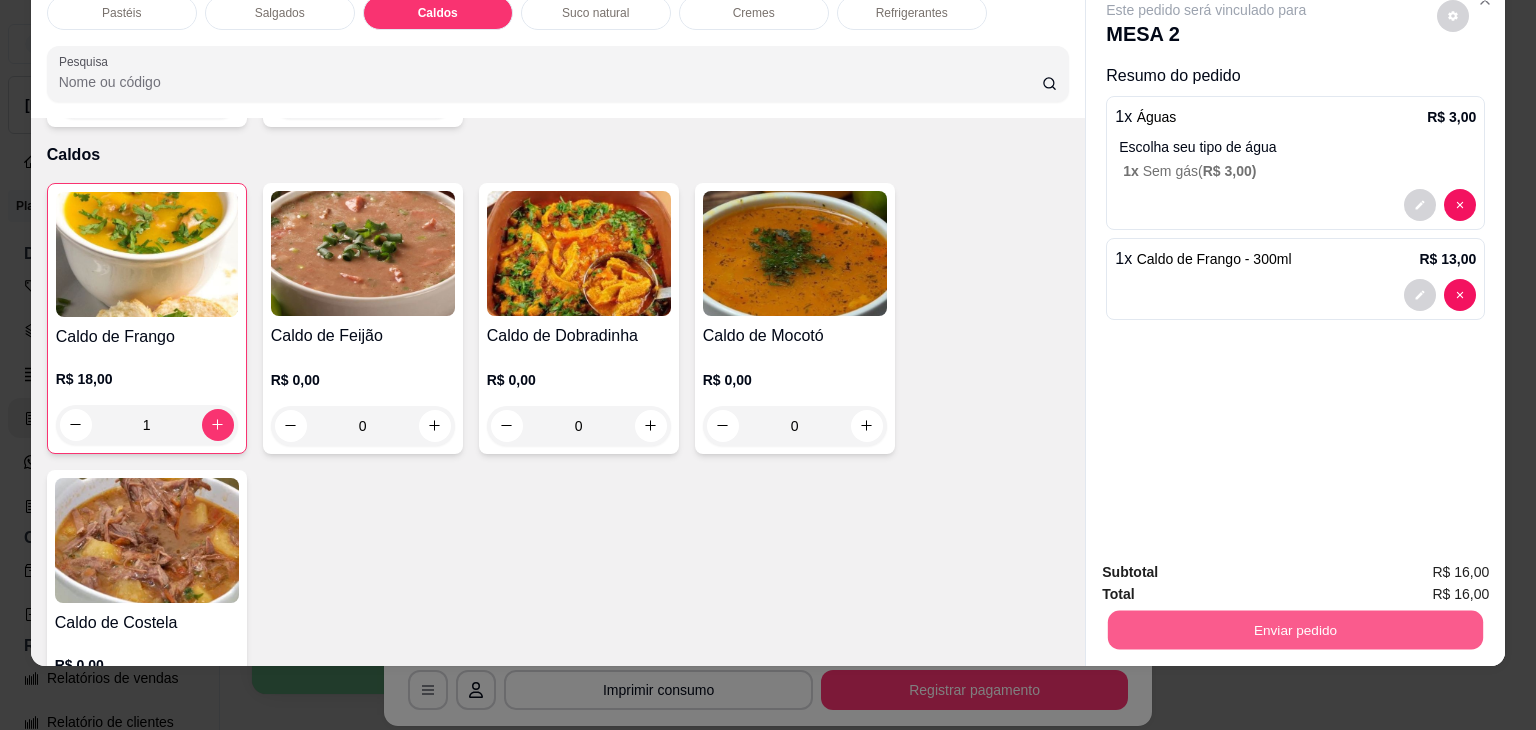 click on "Enviar pedido" at bounding box center [1295, 630] 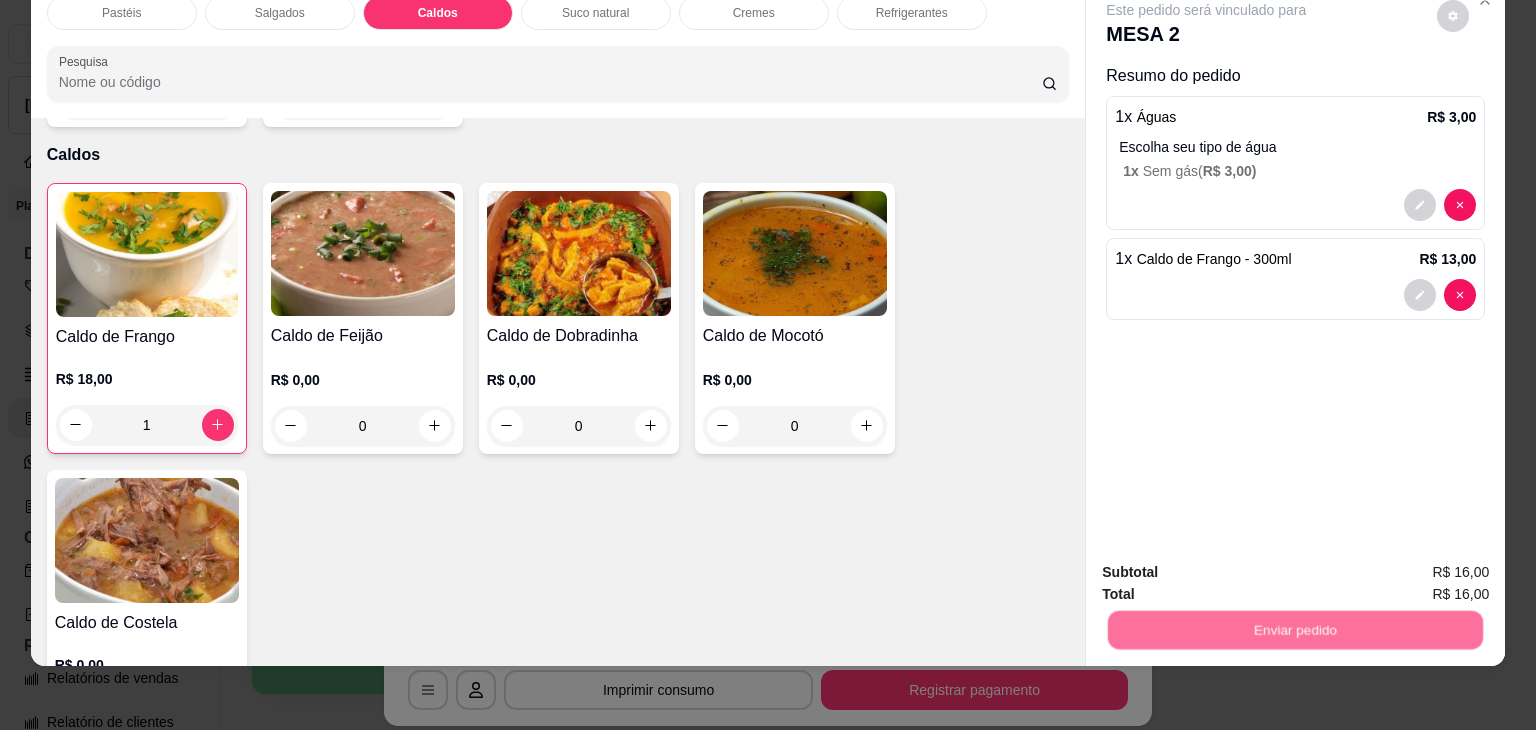 click on "Não registrar e enviar pedido" at bounding box center (1229, 565) 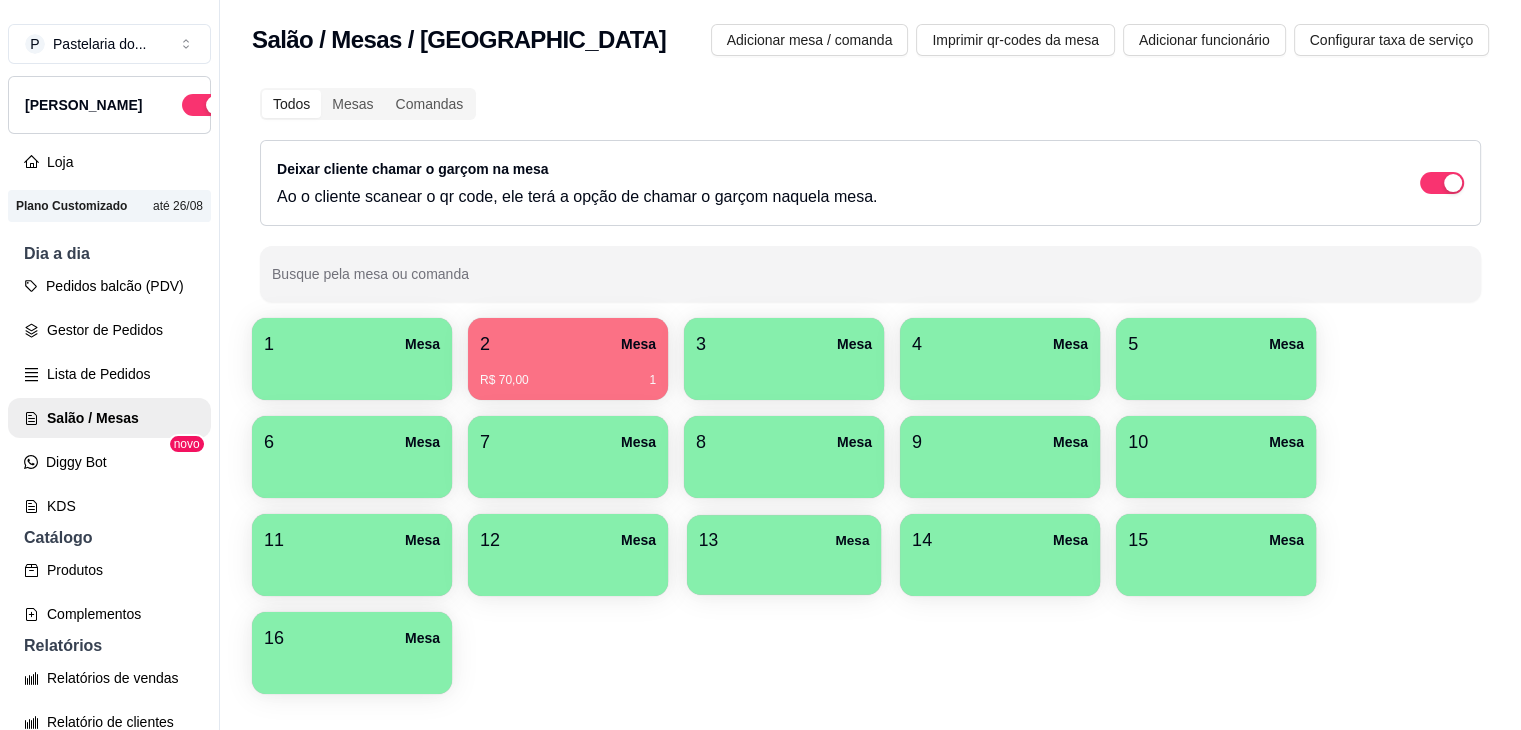 click on "Mesa" at bounding box center (852, 540) 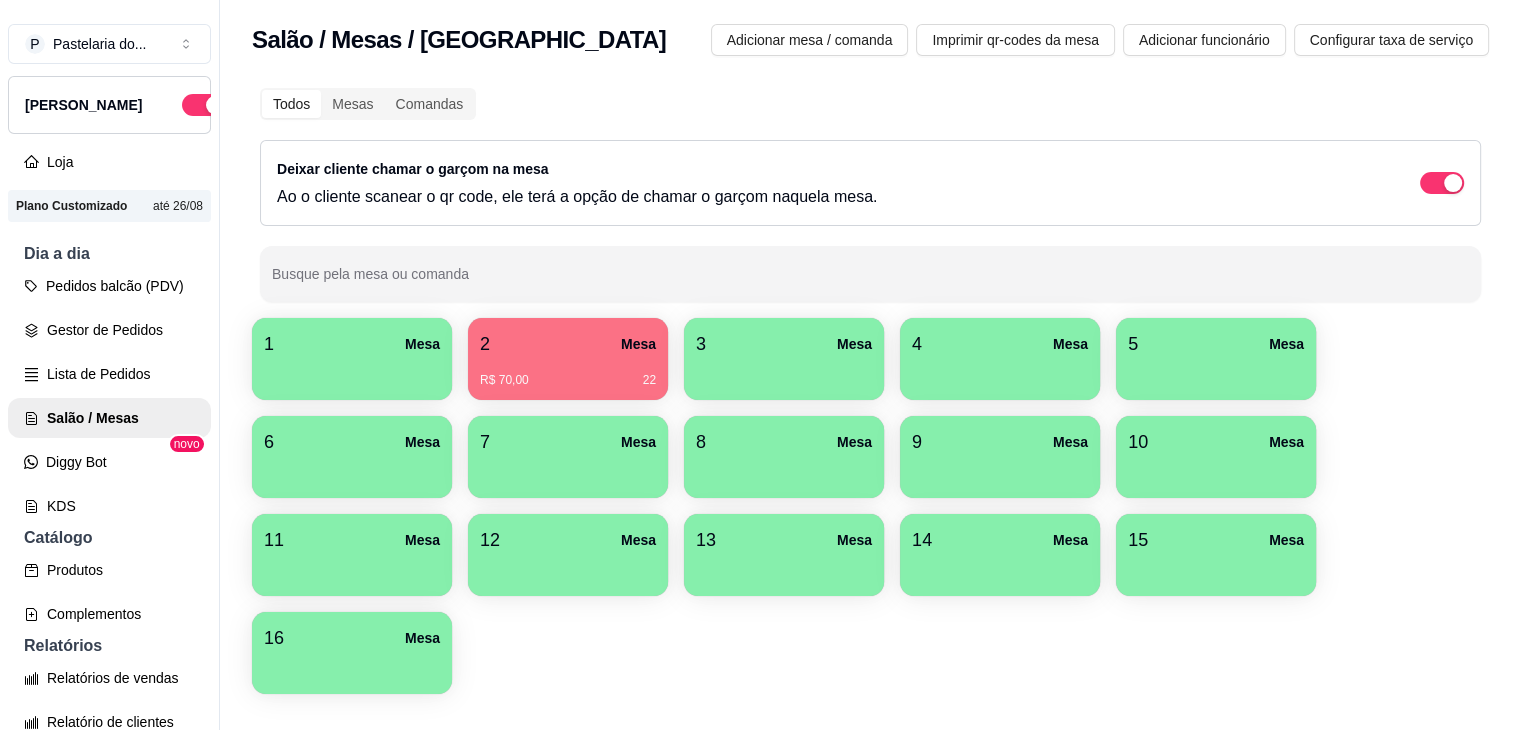 click on "Mesa" at bounding box center [854, 540] 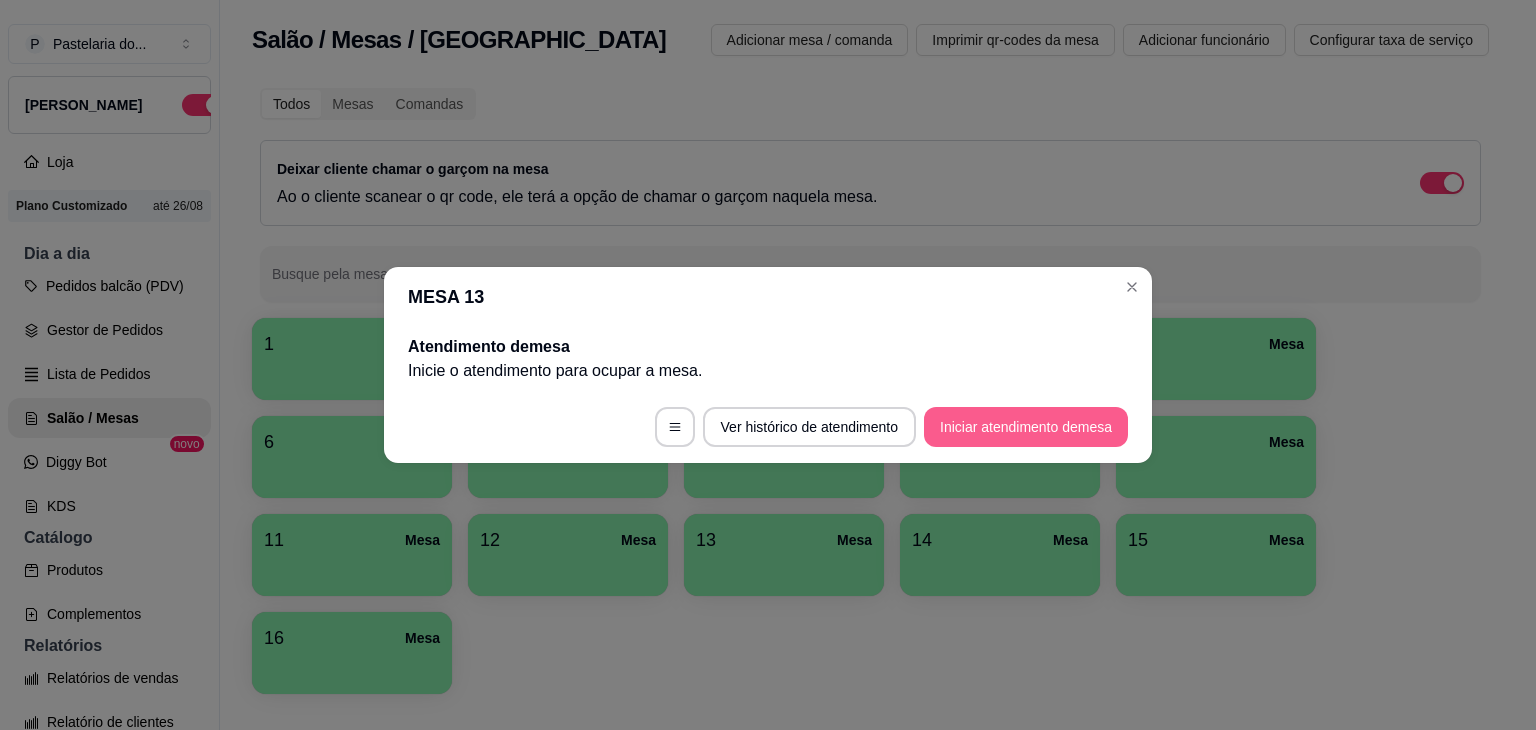 click on "Iniciar atendimento de  mesa" at bounding box center (1026, 427) 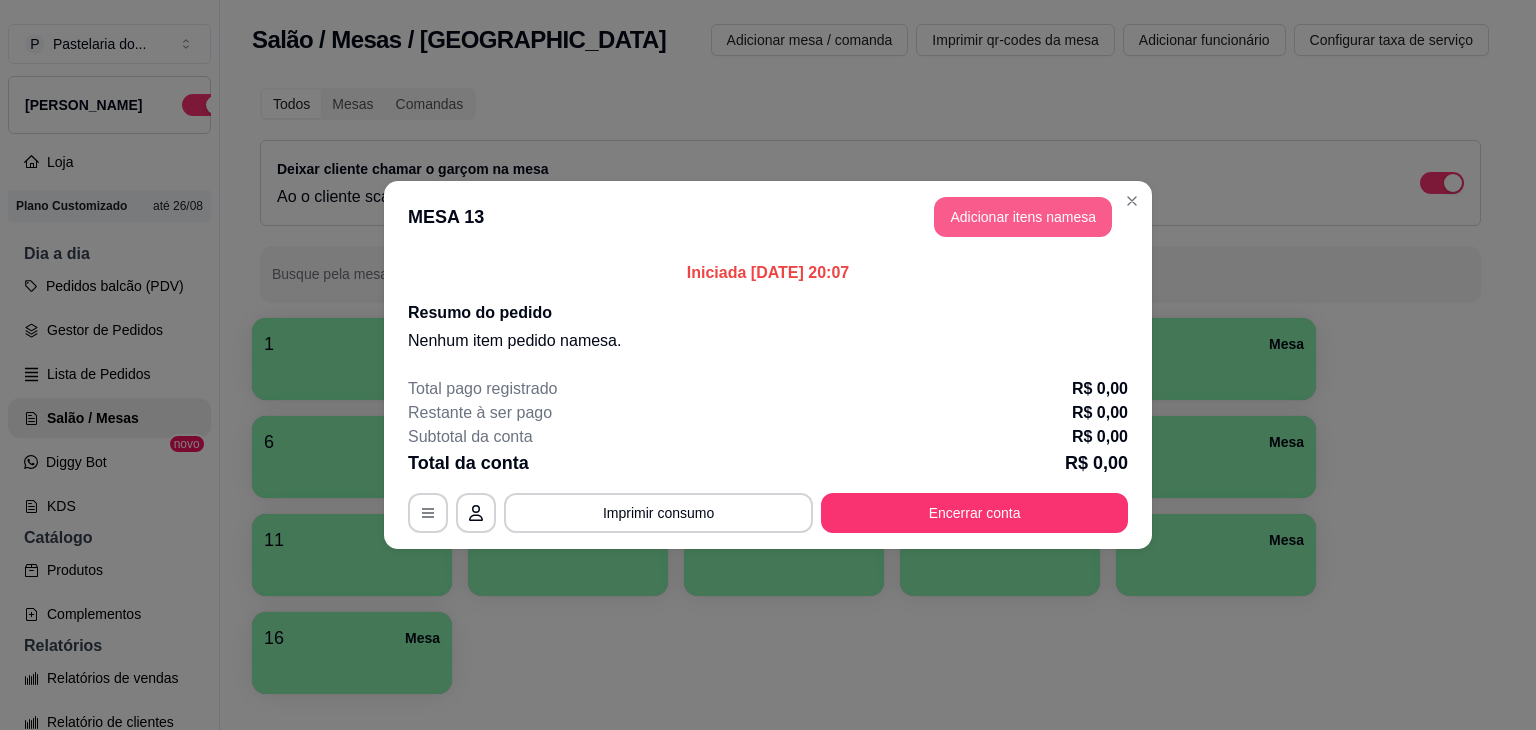 click on "Adicionar itens na  mesa" at bounding box center [1023, 217] 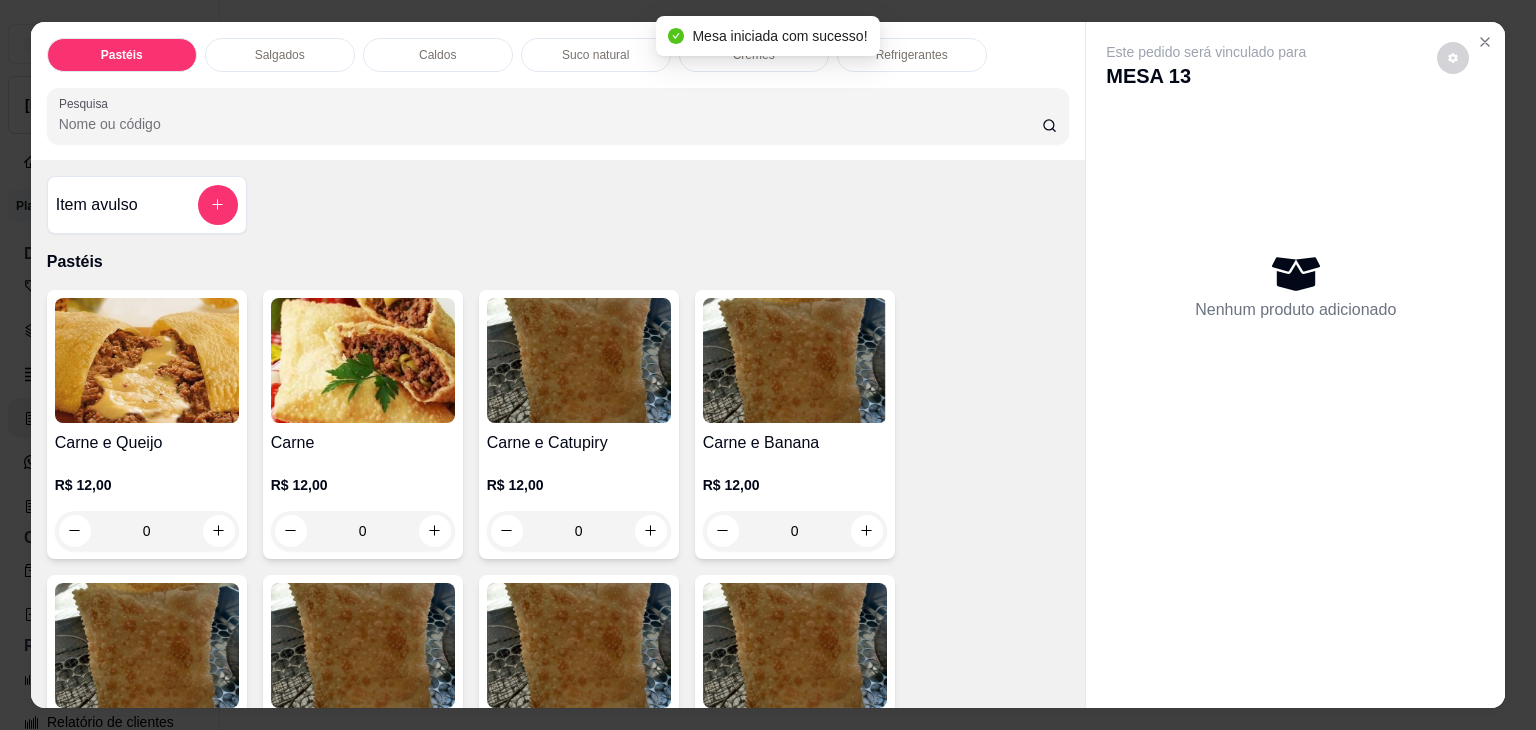 click on "Pastéis  Salgados  Caldos Suco natural Cremes Refrigerantes Pesquisa" at bounding box center [558, 91] 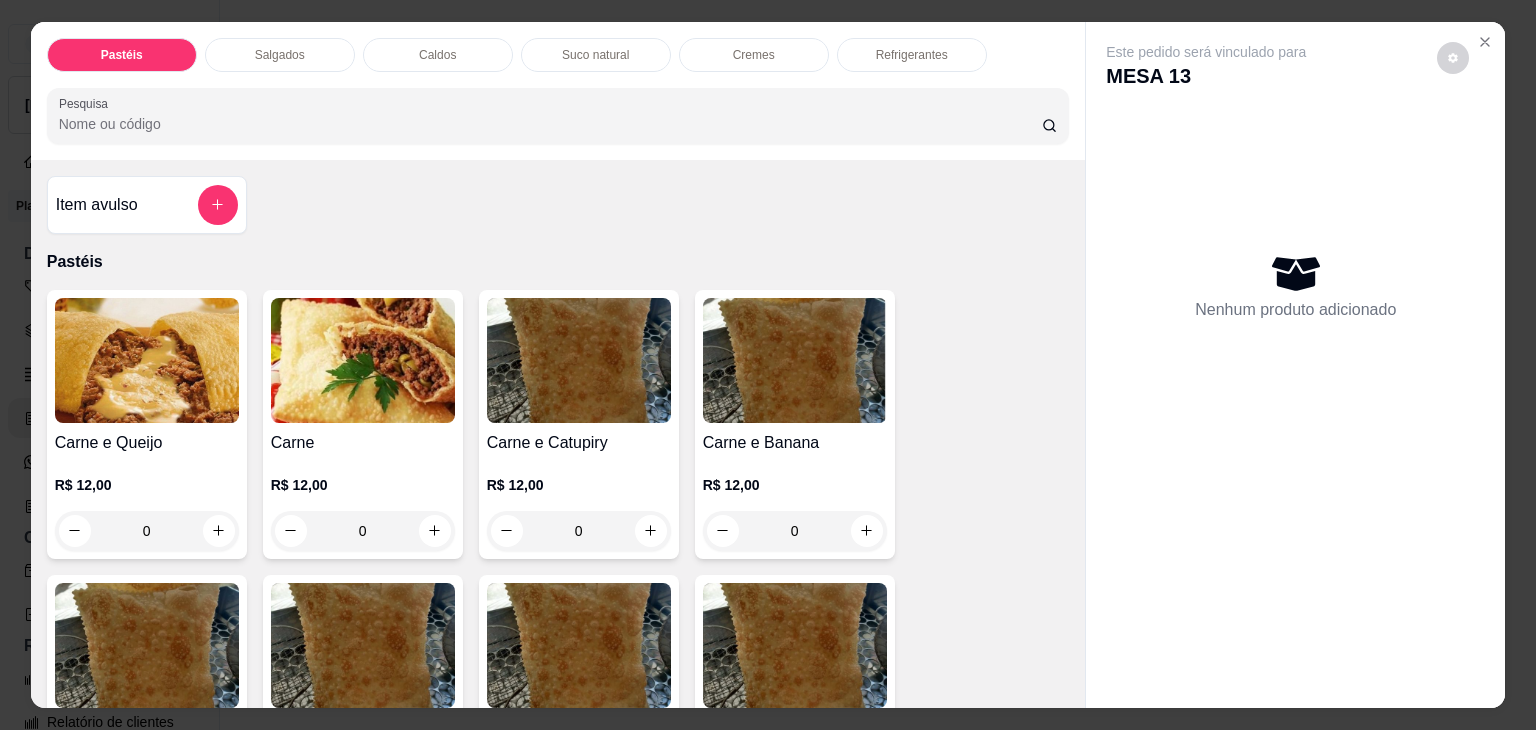click on "Salgados" at bounding box center (280, 55) 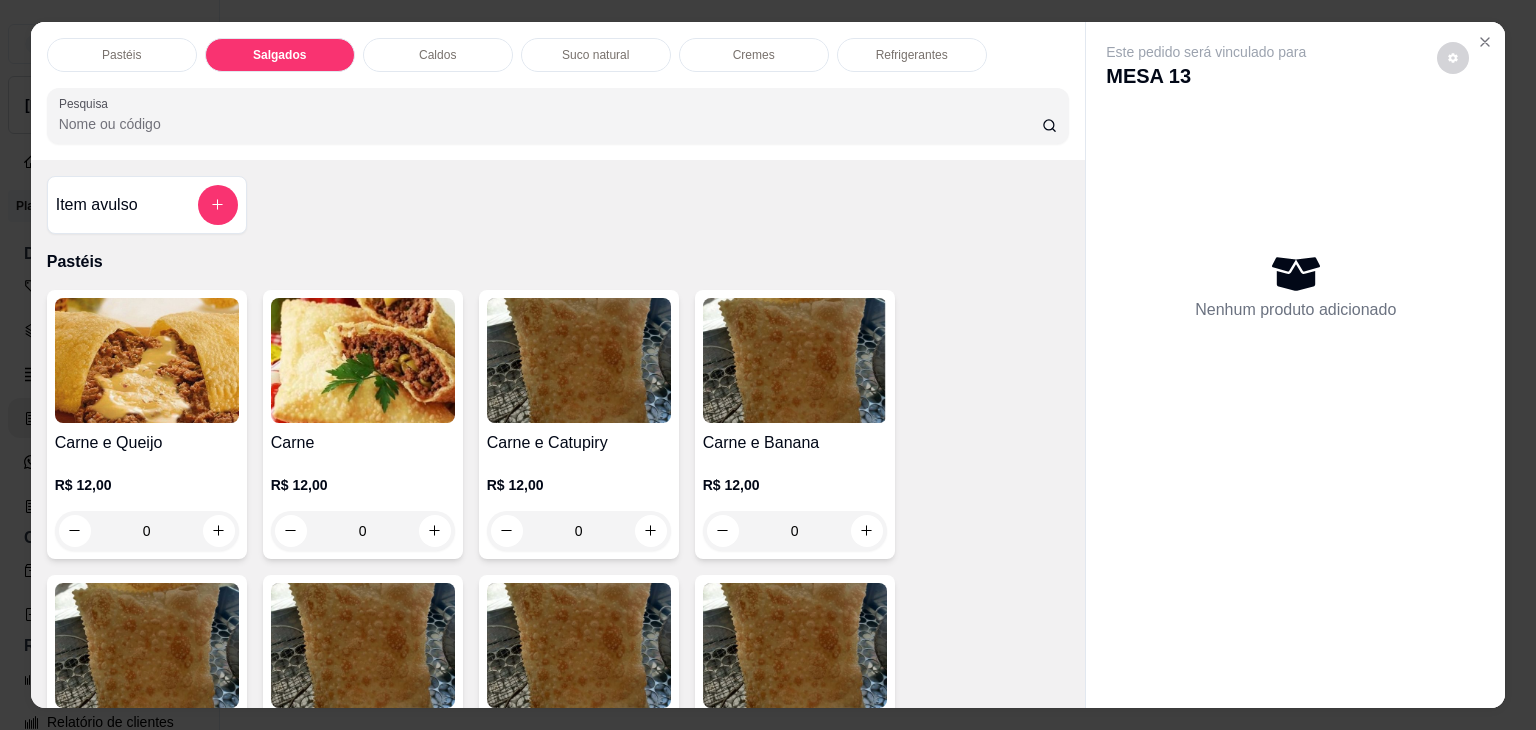 scroll, scrollTop: 2124, scrollLeft: 0, axis: vertical 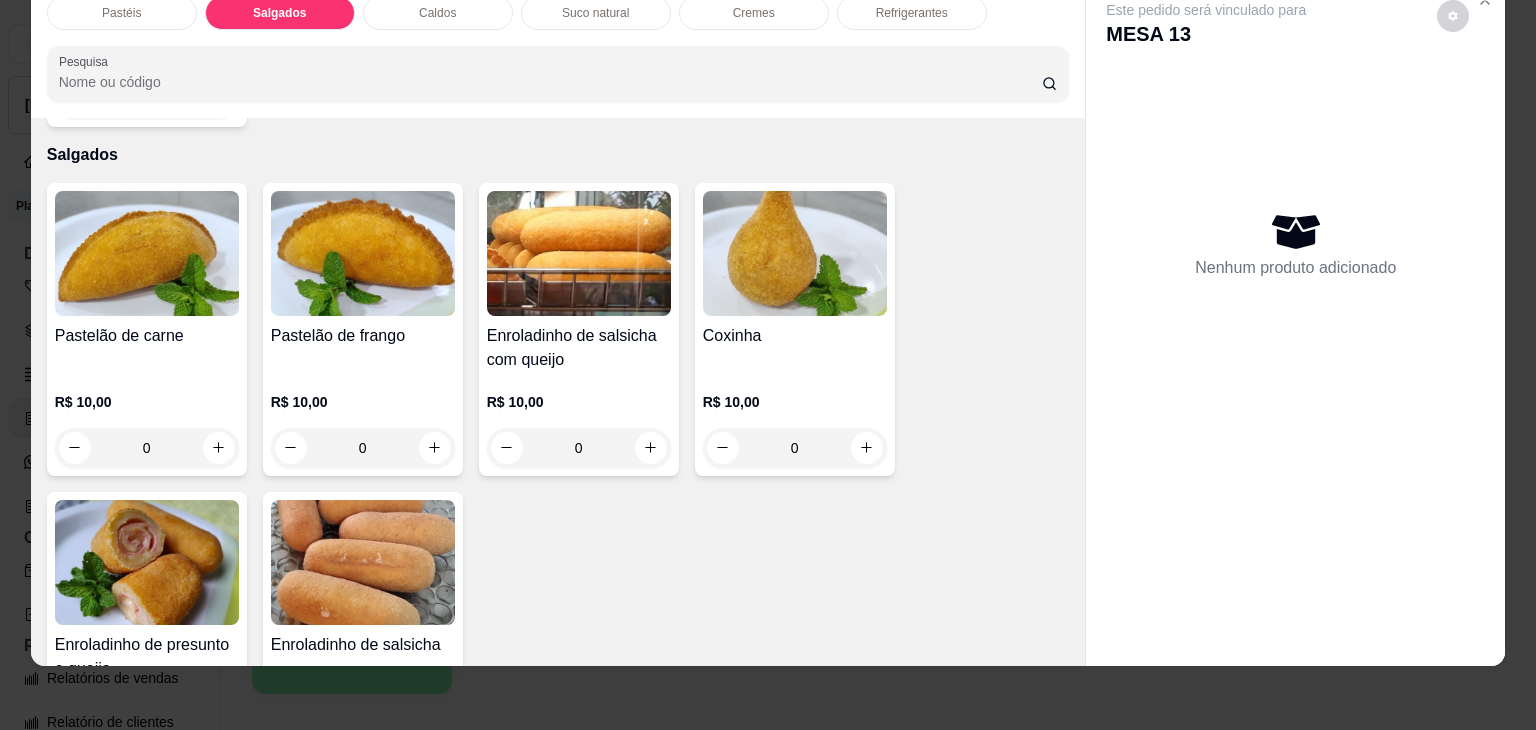 click at bounding box center (795, 253) 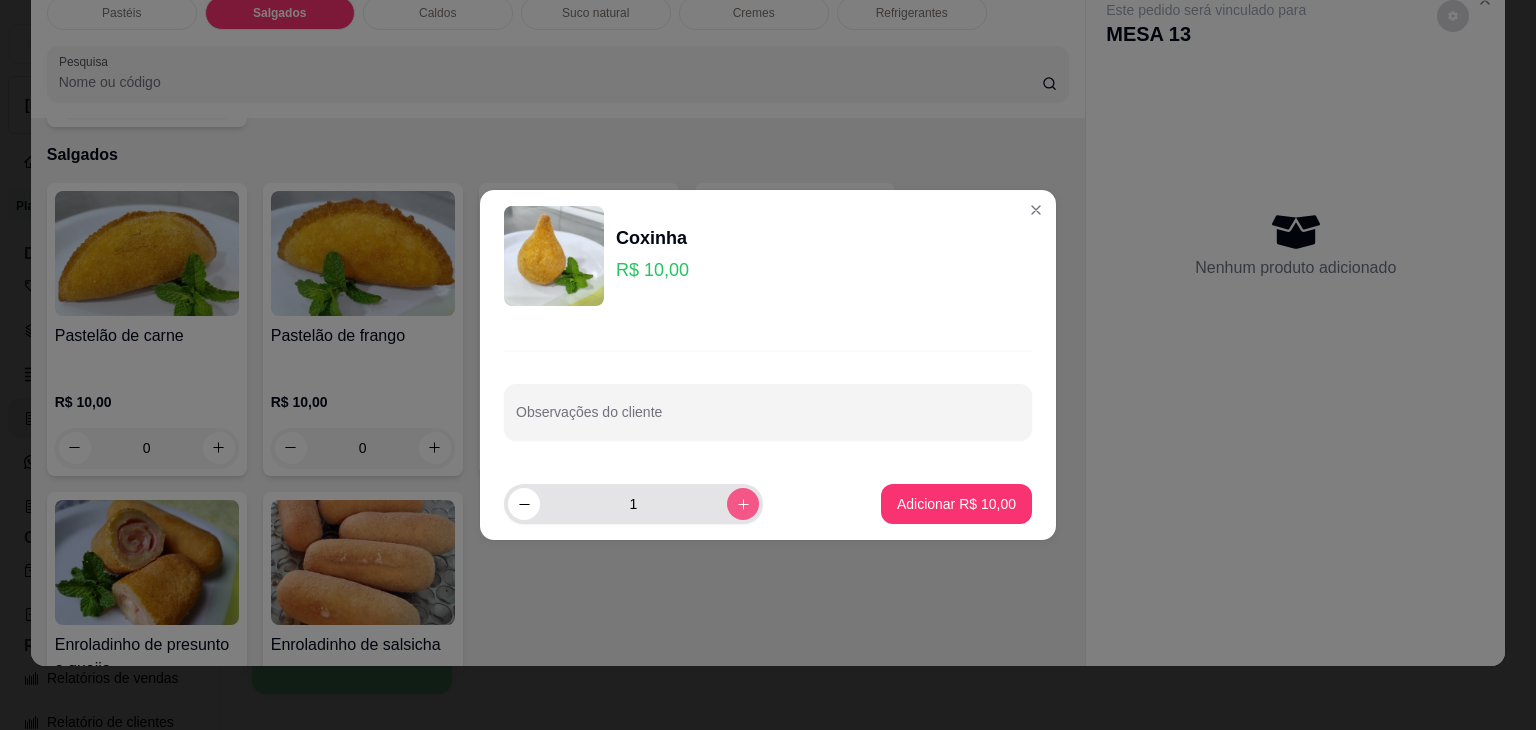 click at bounding box center [743, 504] 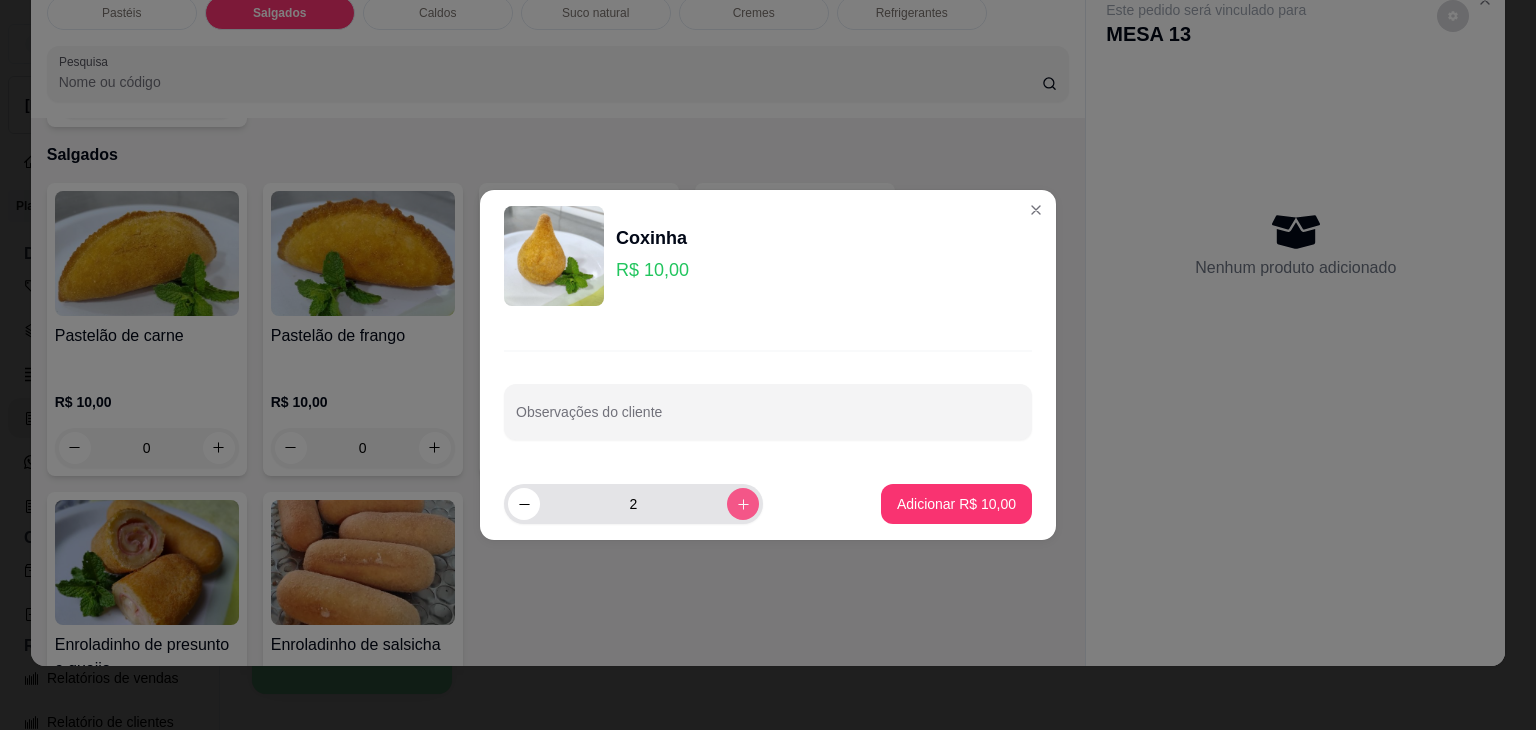 click at bounding box center [743, 504] 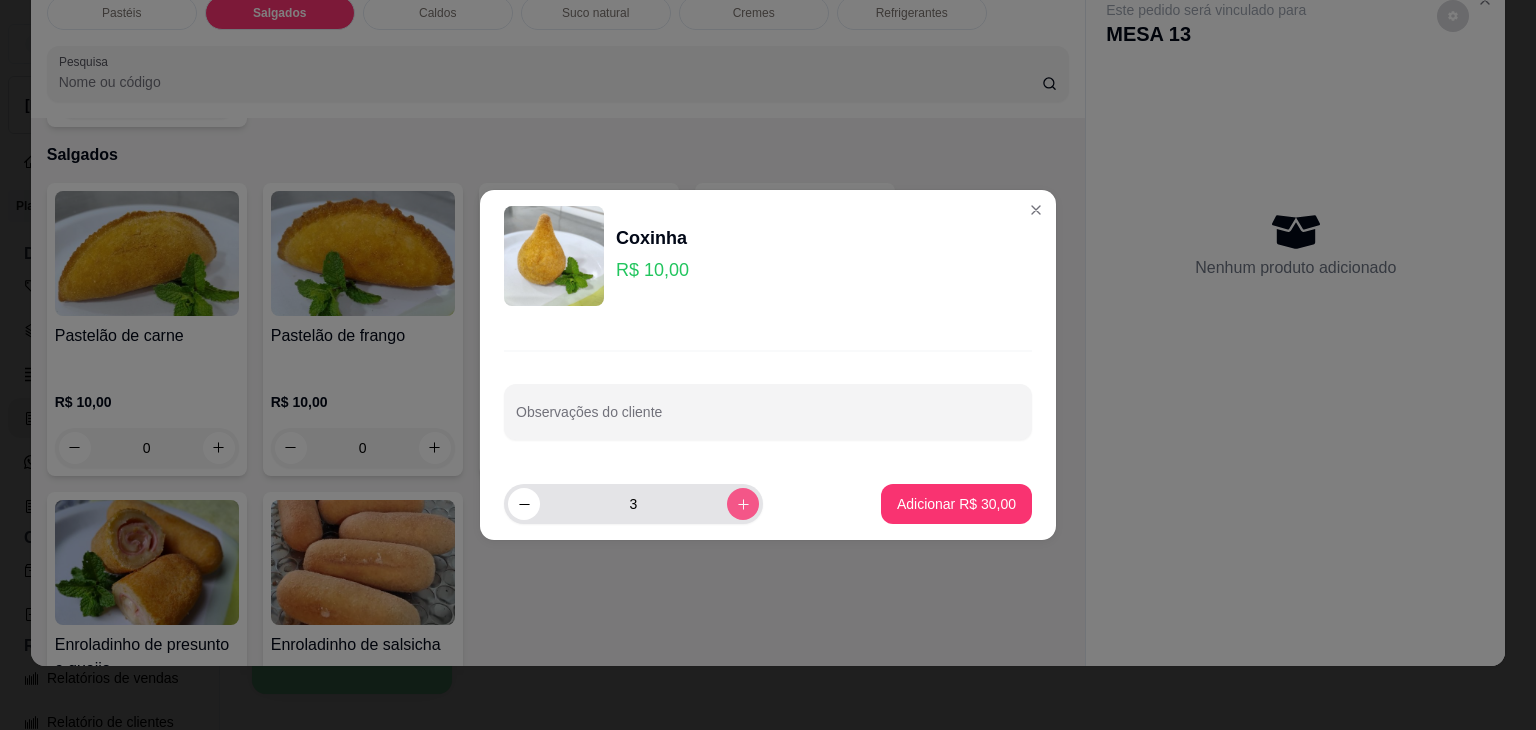 click at bounding box center [743, 504] 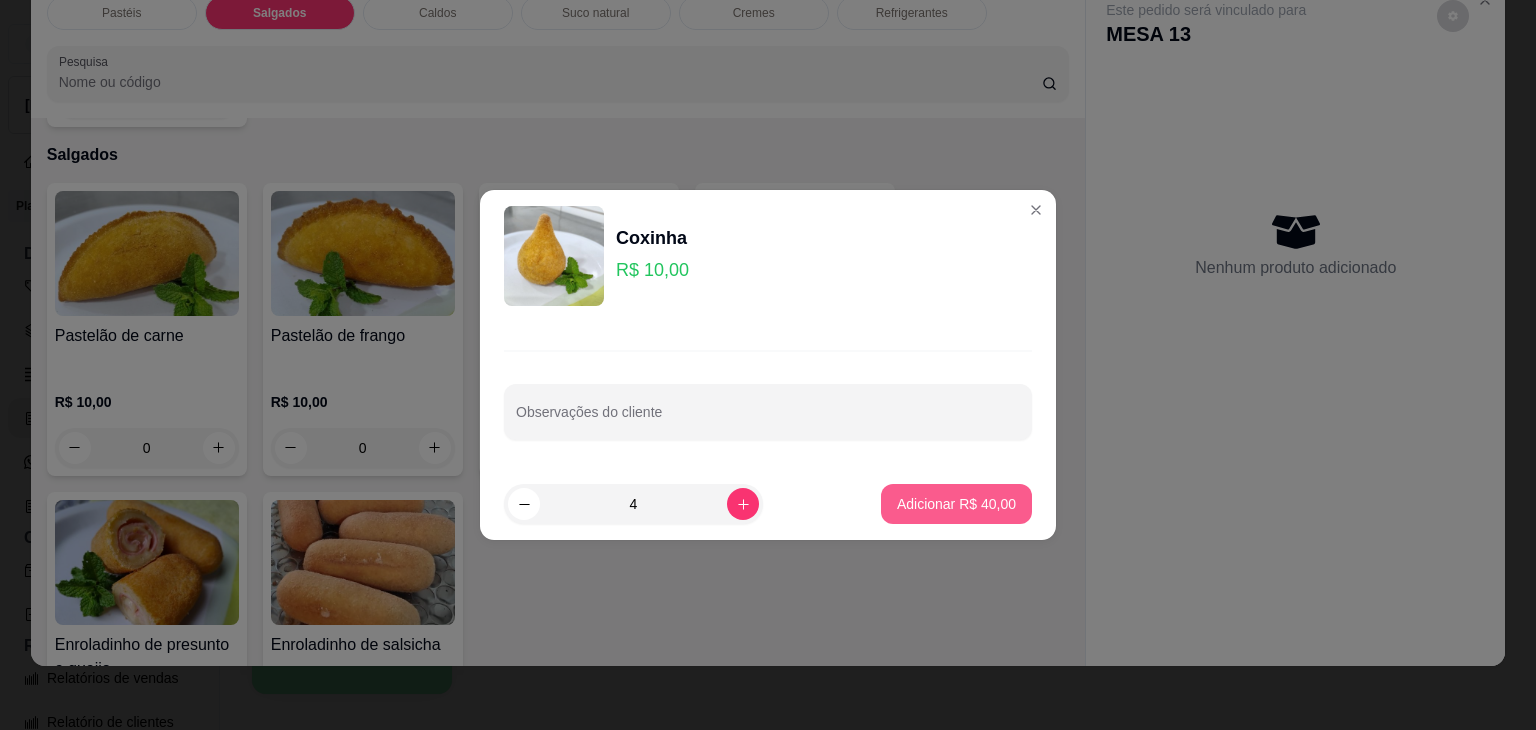 click on "Adicionar   R$ 40,00" at bounding box center [956, 504] 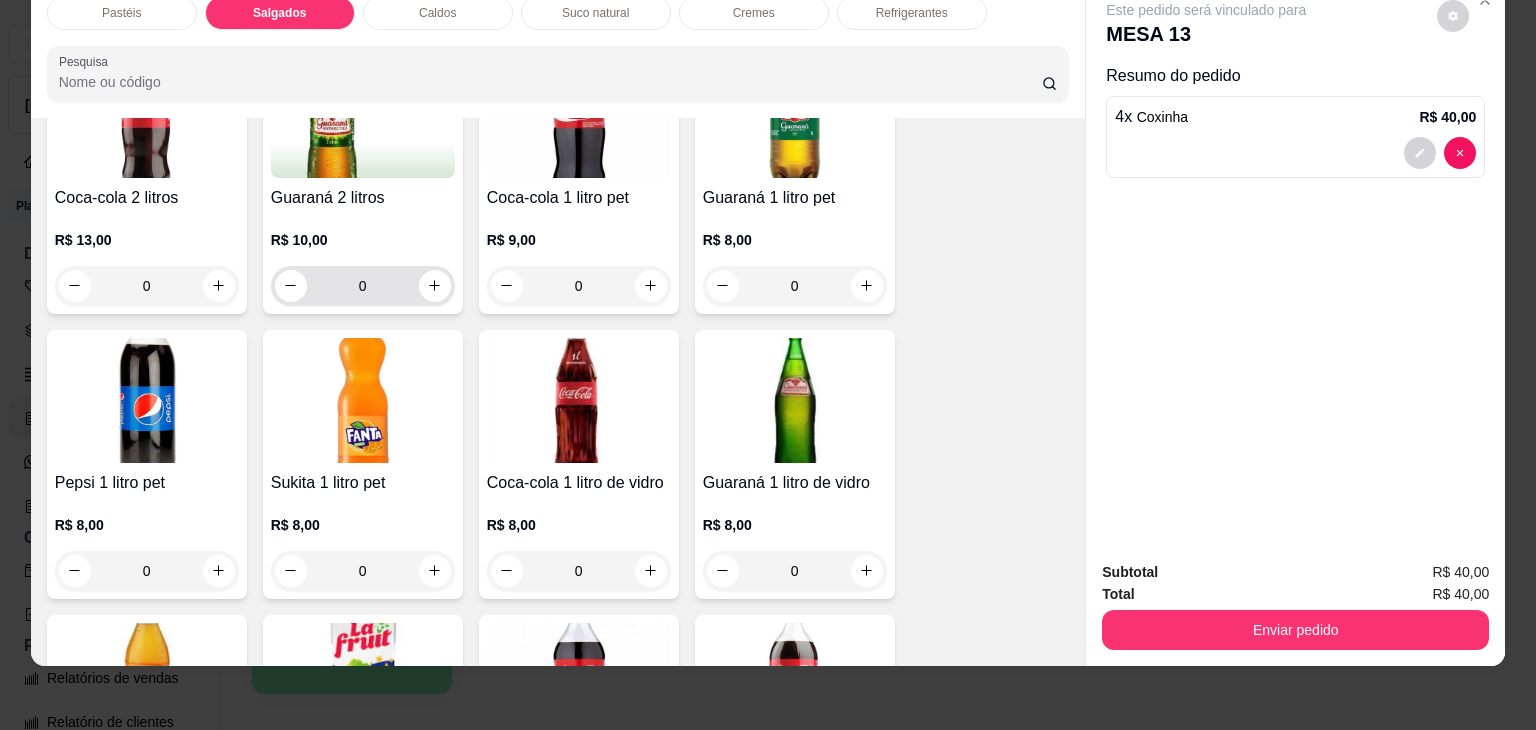 scroll, scrollTop: 5524, scrollLeft: 0, axis: vertical 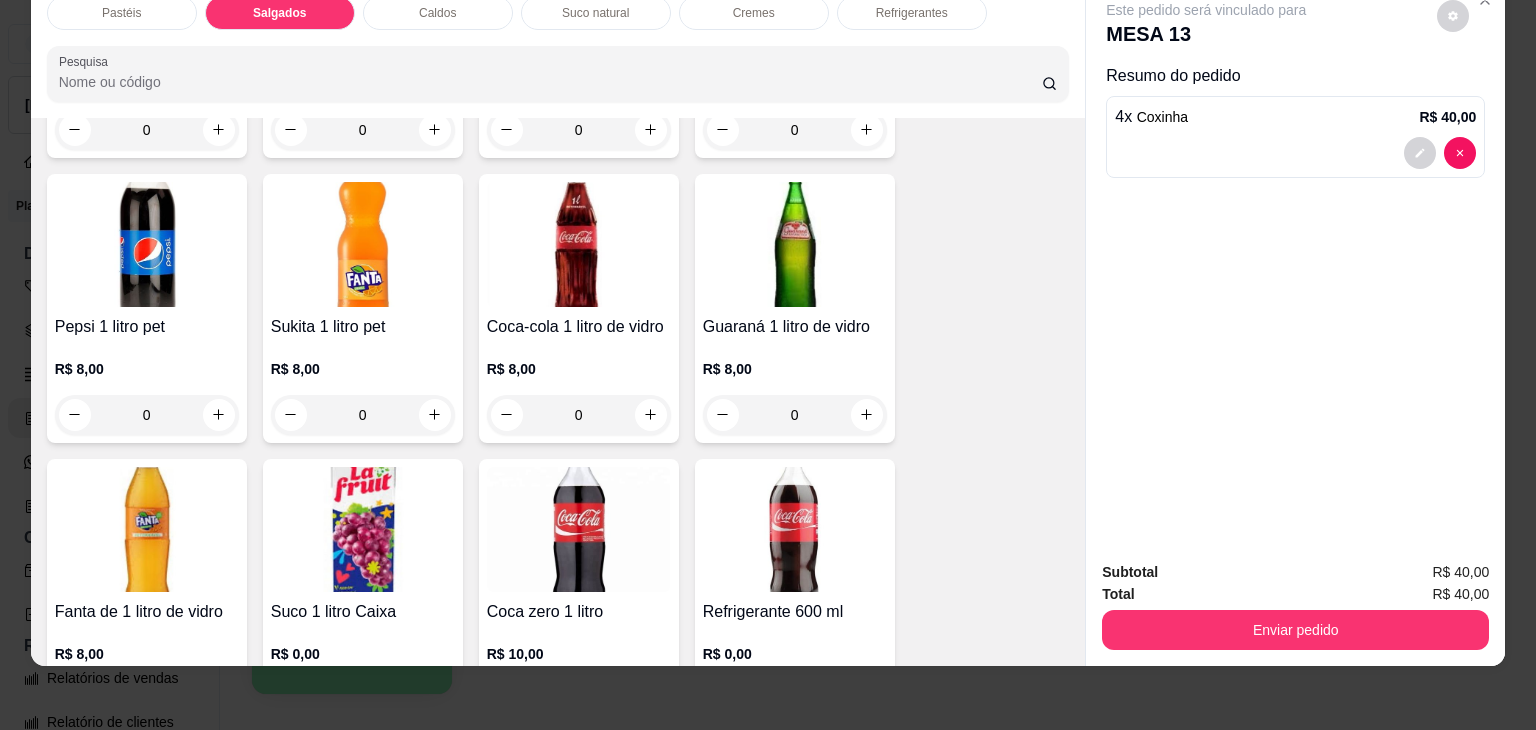 click at bounding box center (363, 529) 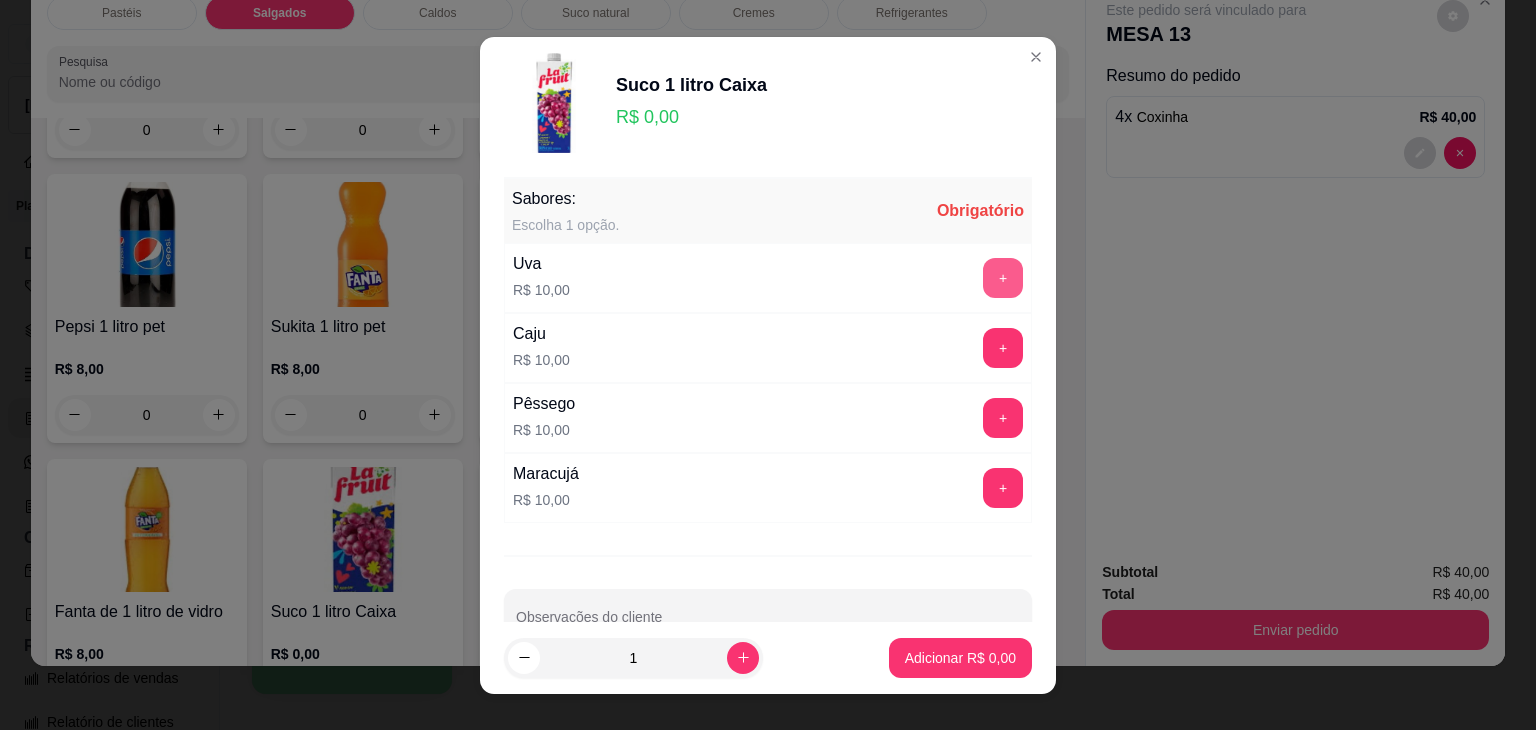 click on "+" at bounding box center [1003, 278] 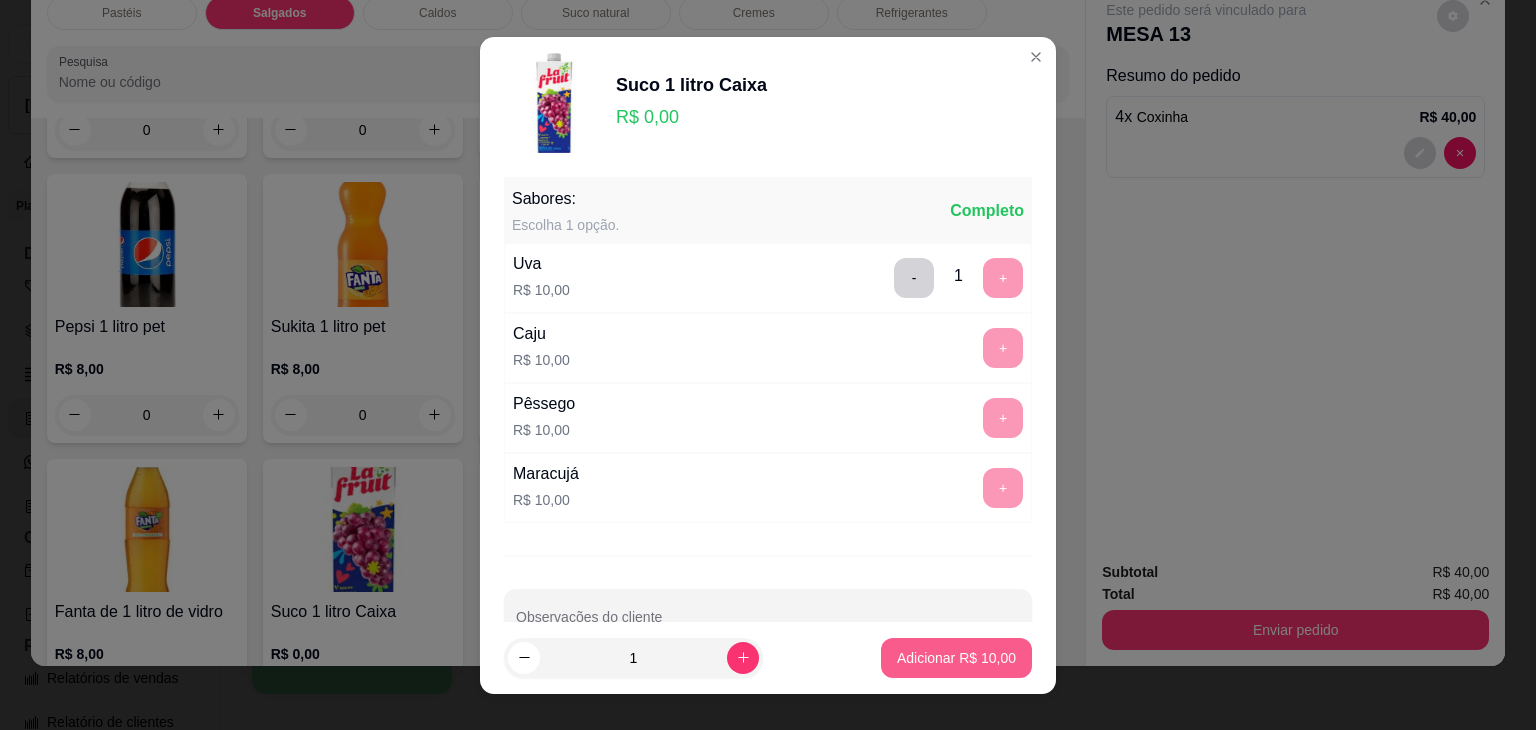 click on "Adicionar   R$ 10,00" at bounding box center [956, 658] 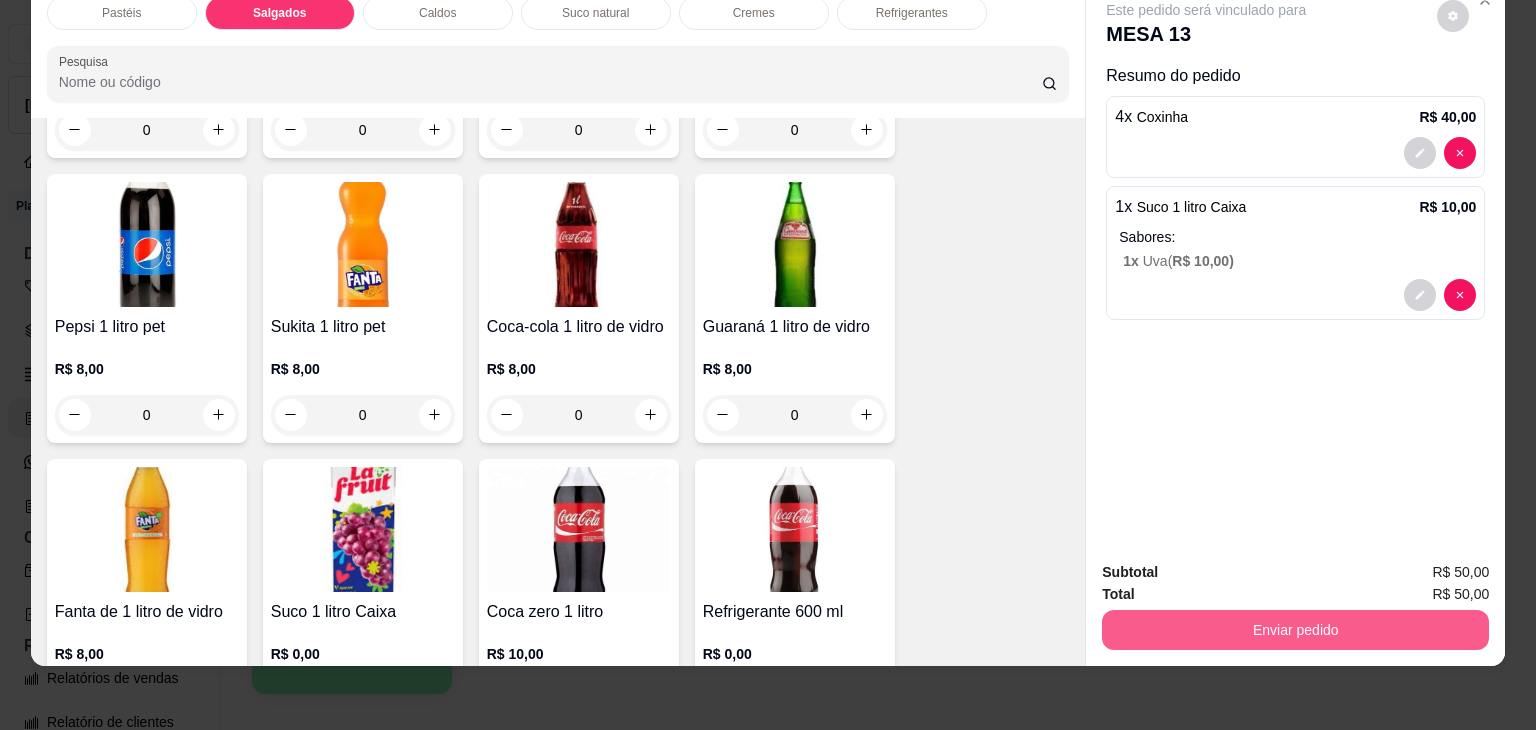 click on "Enviar pedido" at bounding box center [1295, 630] 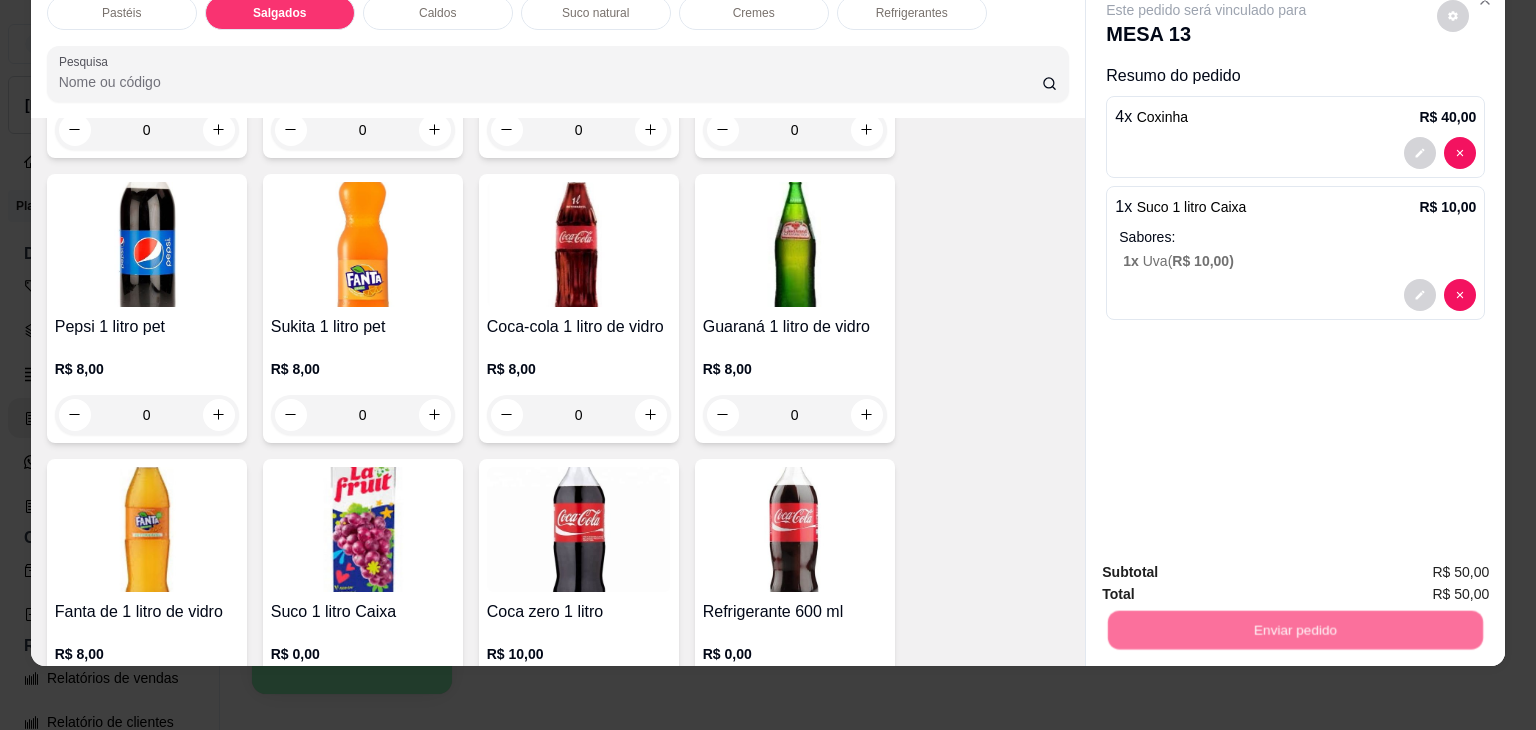 click on "Não registrar e enviar pedido" at bounding box center [1229, 565] 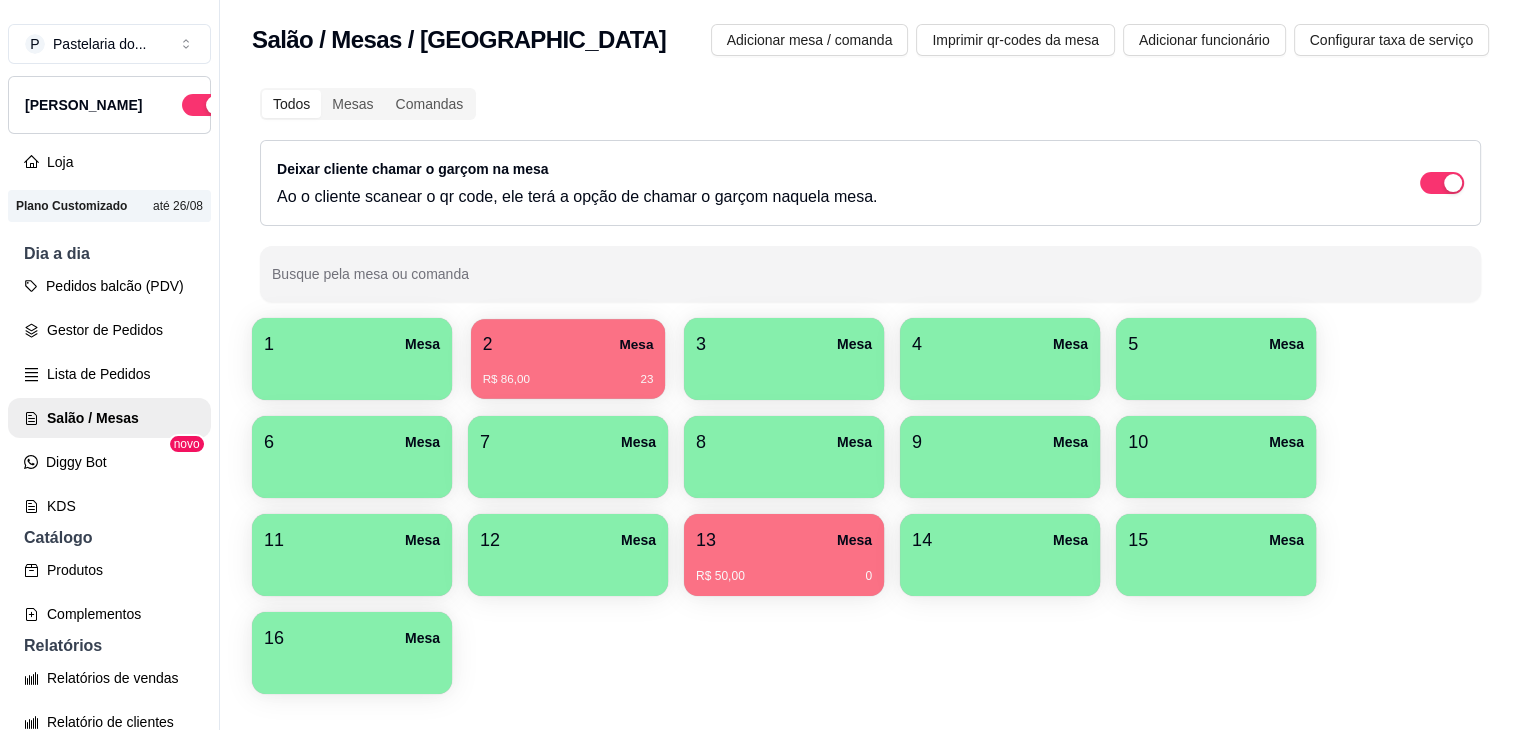 click on "R$ 86,00 23" at bounding box center [568, 372] 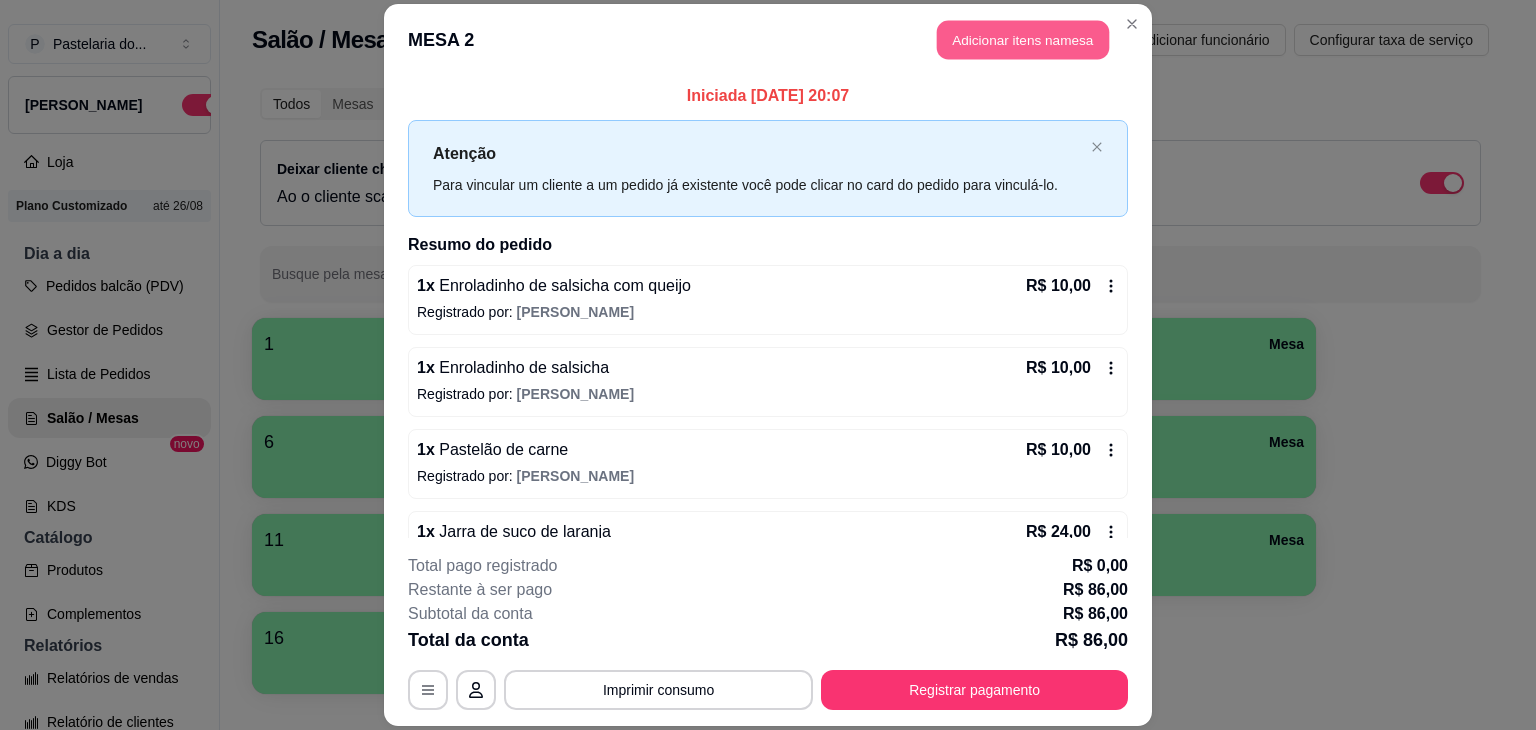 click on "Adicionar itens na  mesa" at bounding box center [1023, 39] 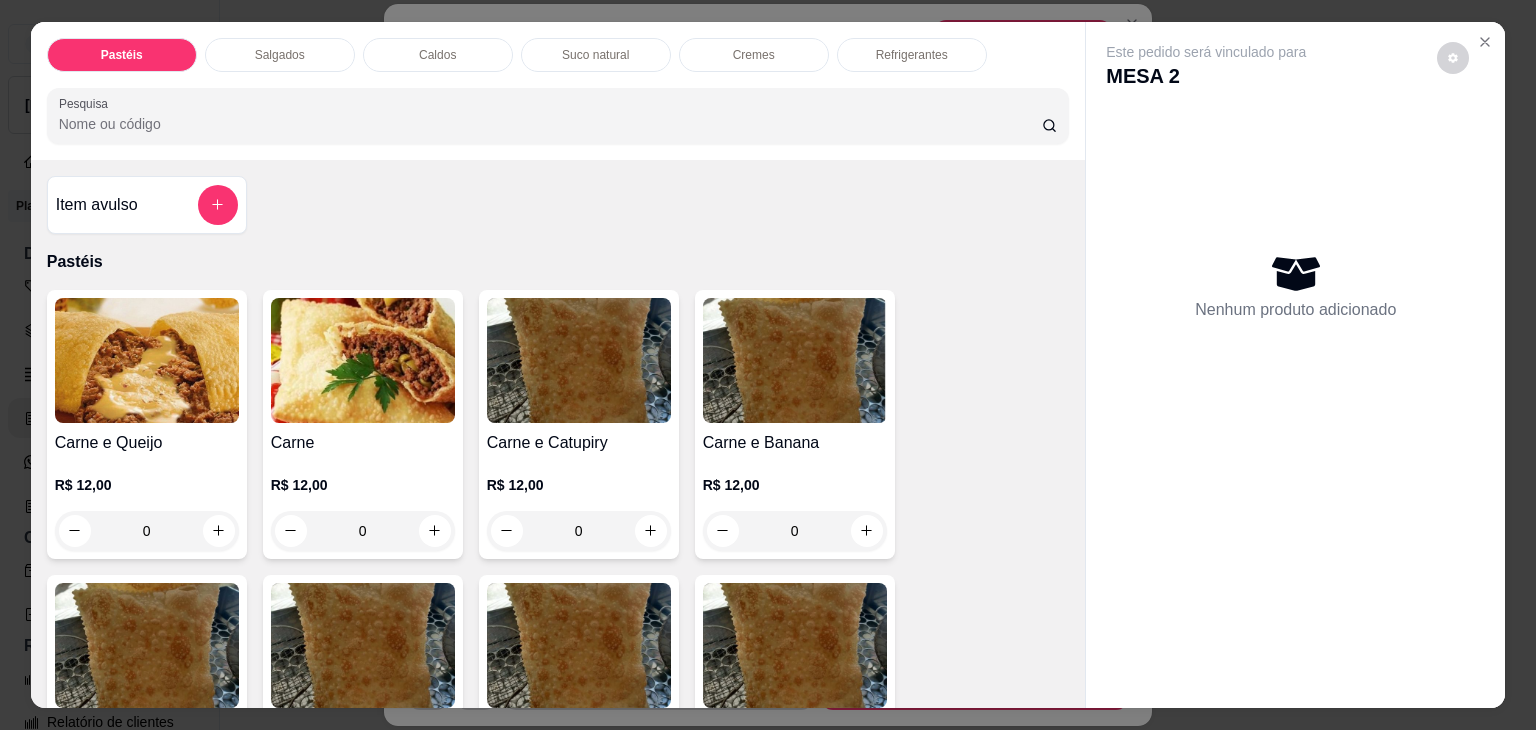 click on "Caldos" at bounding box center [437, 55] 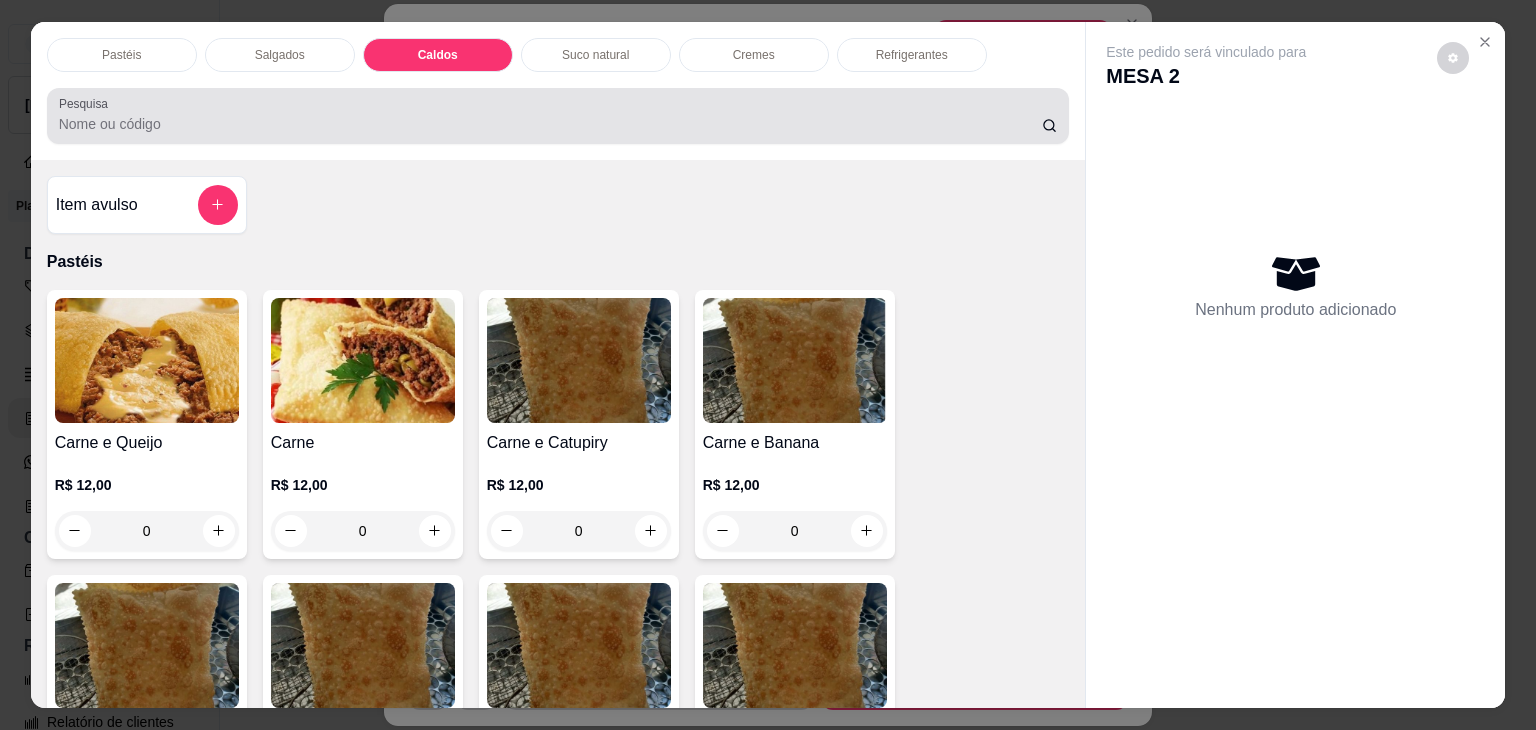 scroll, scrollTop: 2782, scrollLeft: 0, axis: vertical 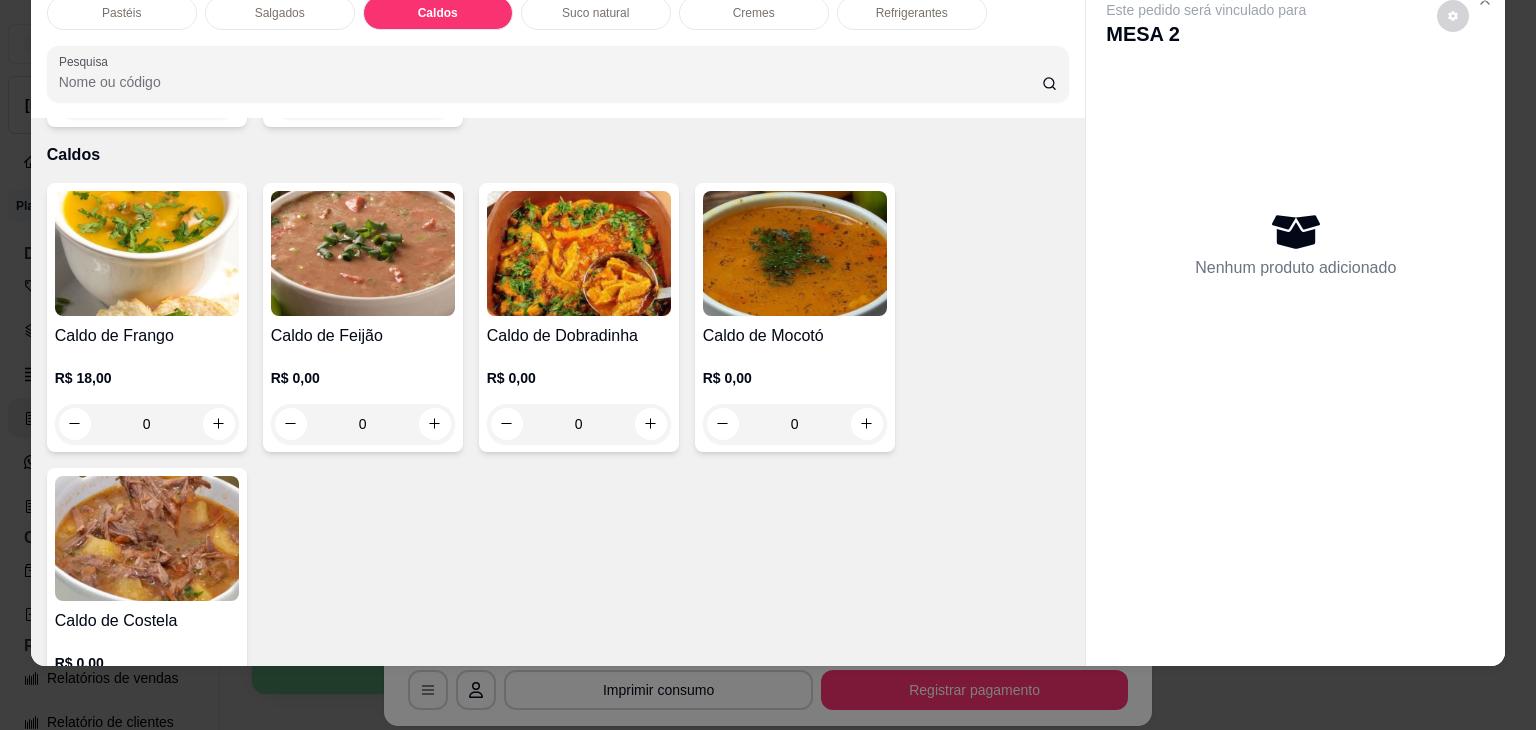 click on "0" at bounding box center (579, 424) 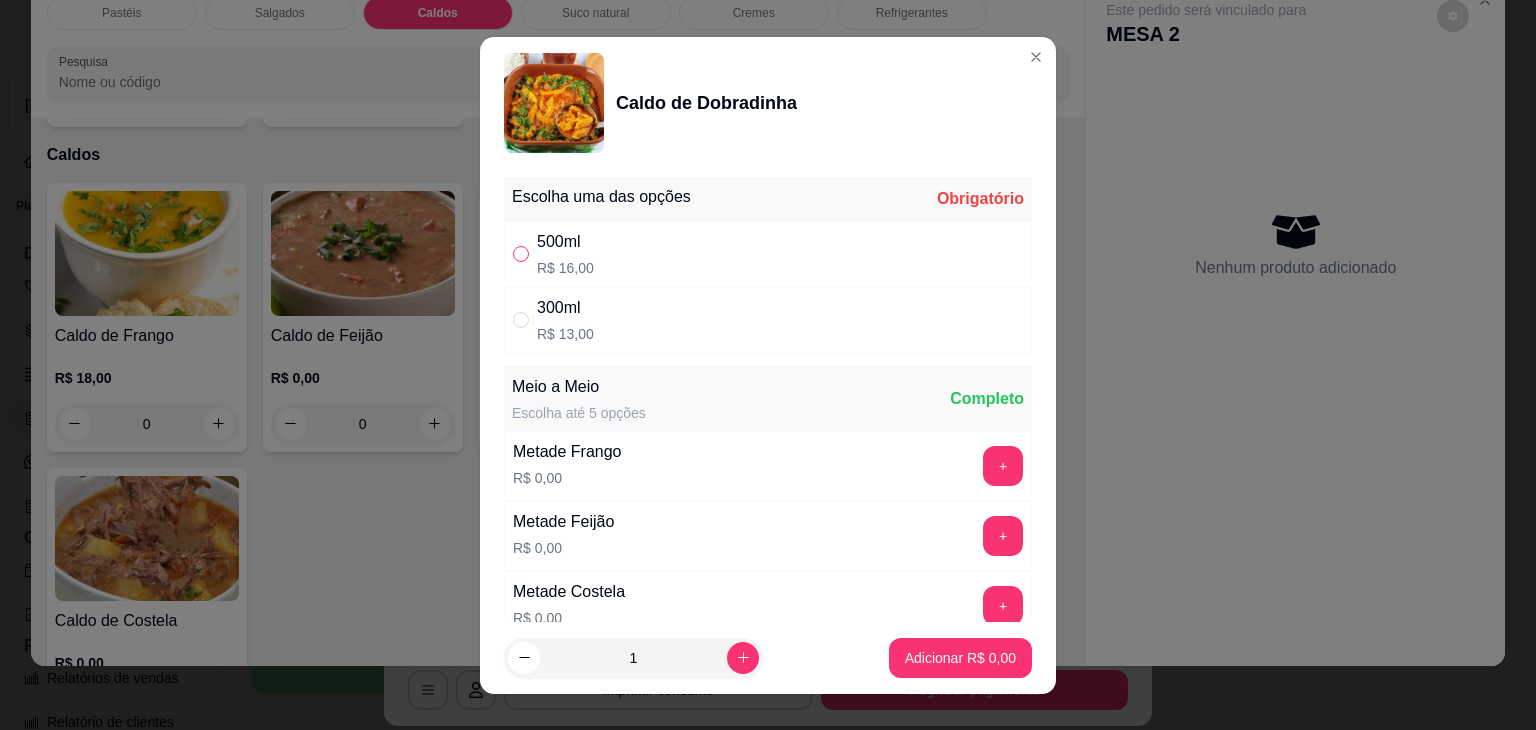 click at bounding box center (521, 254) 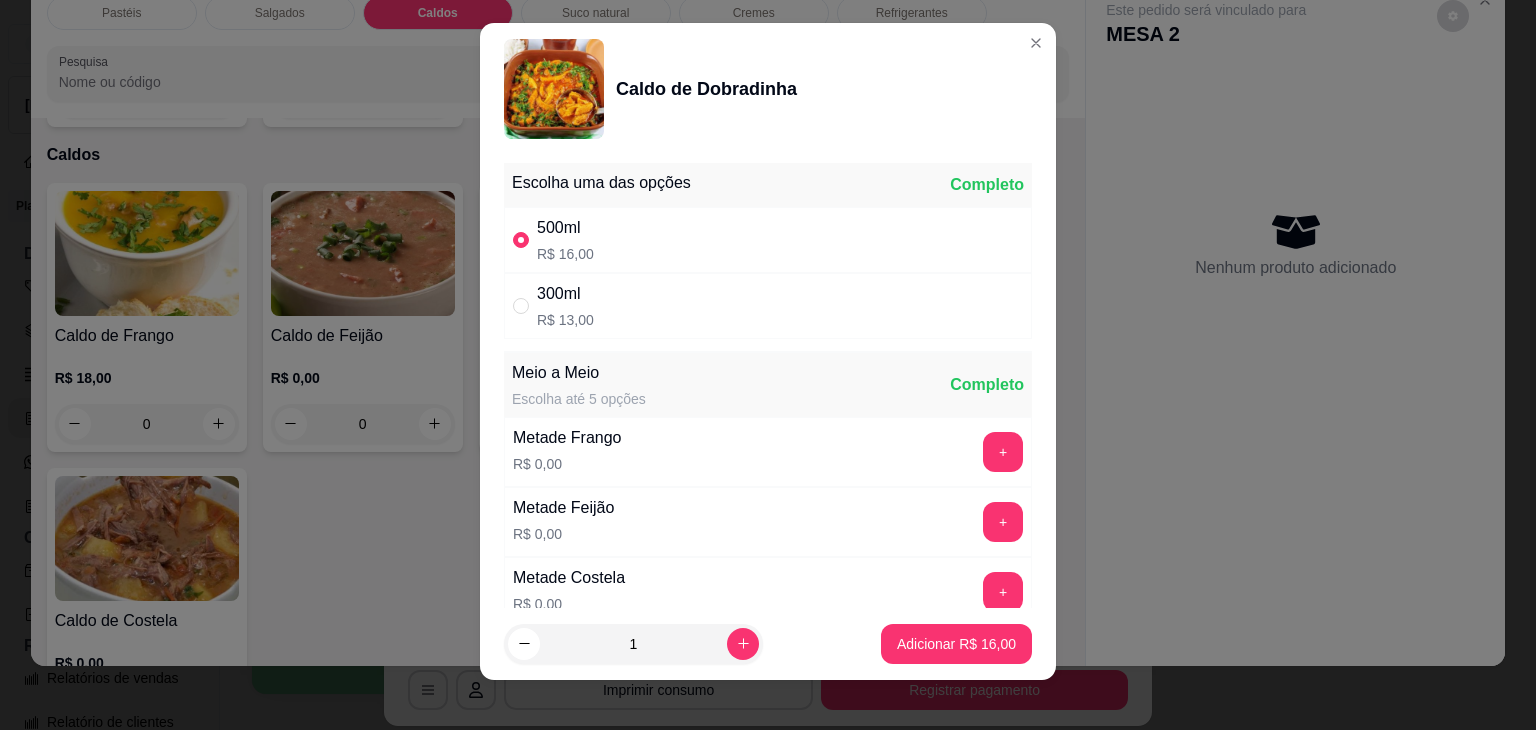 scroll, scrollTop: 27, scrollLeft: 0, axis: vertical 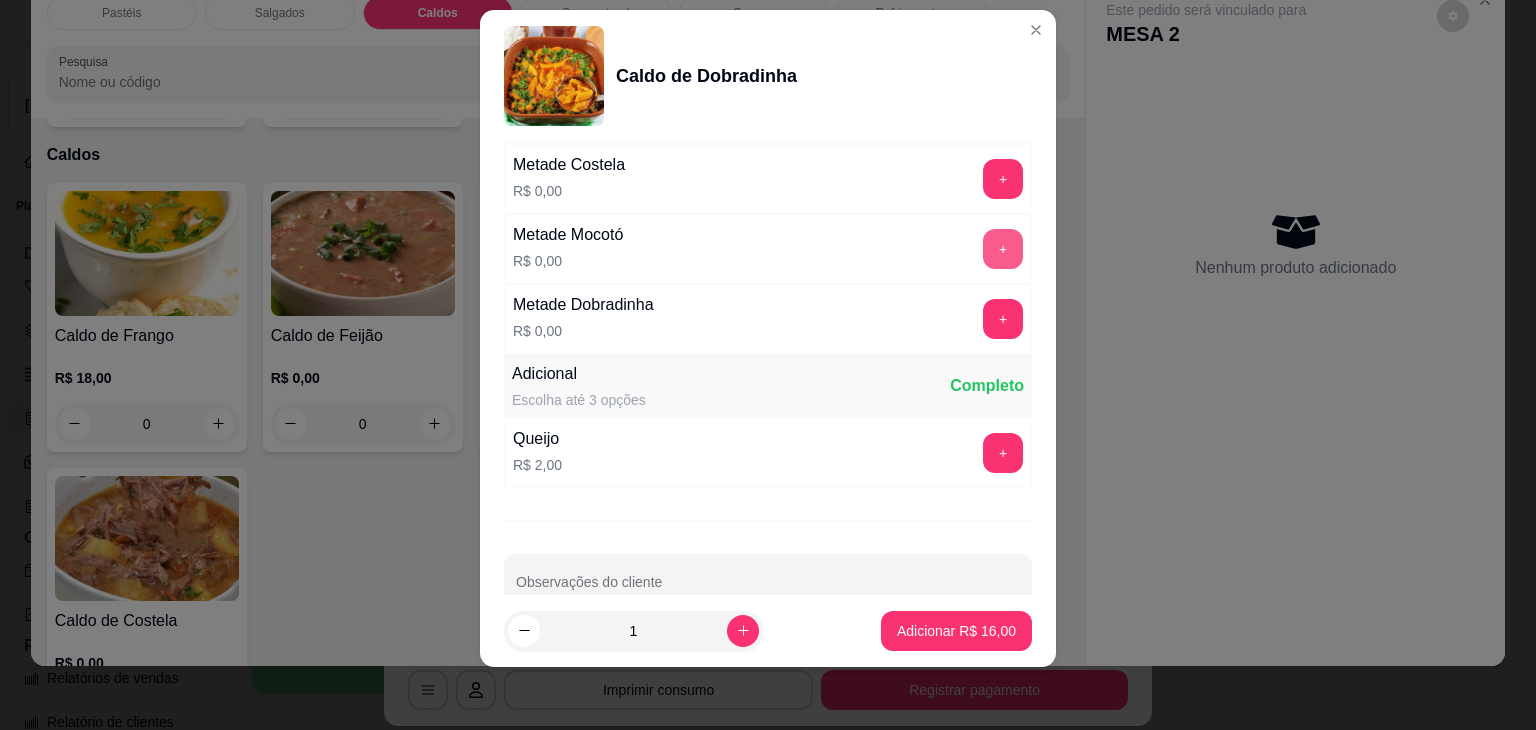 click on "+" at bounding box center [1003, 249] 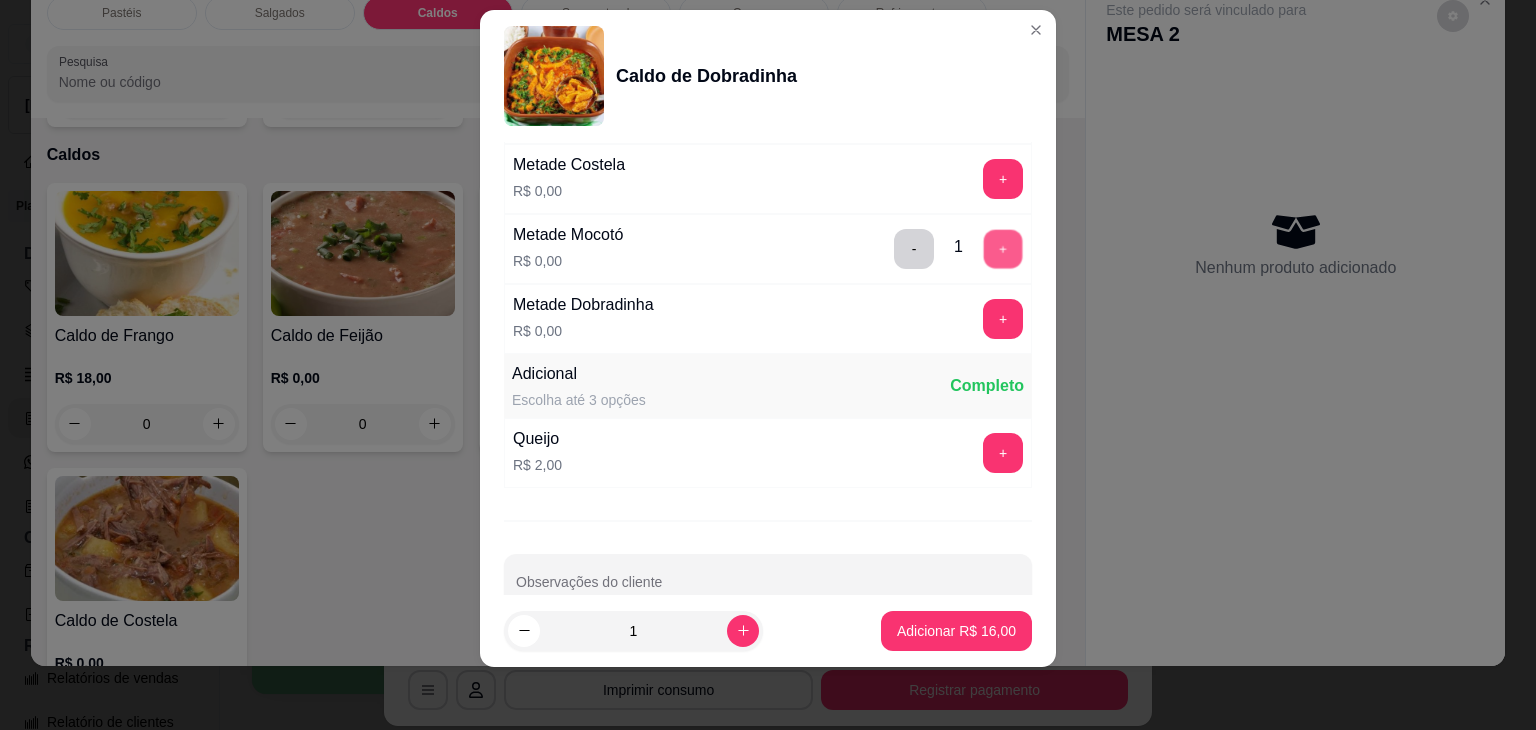click on "+" at bounding box center (1003, 248) 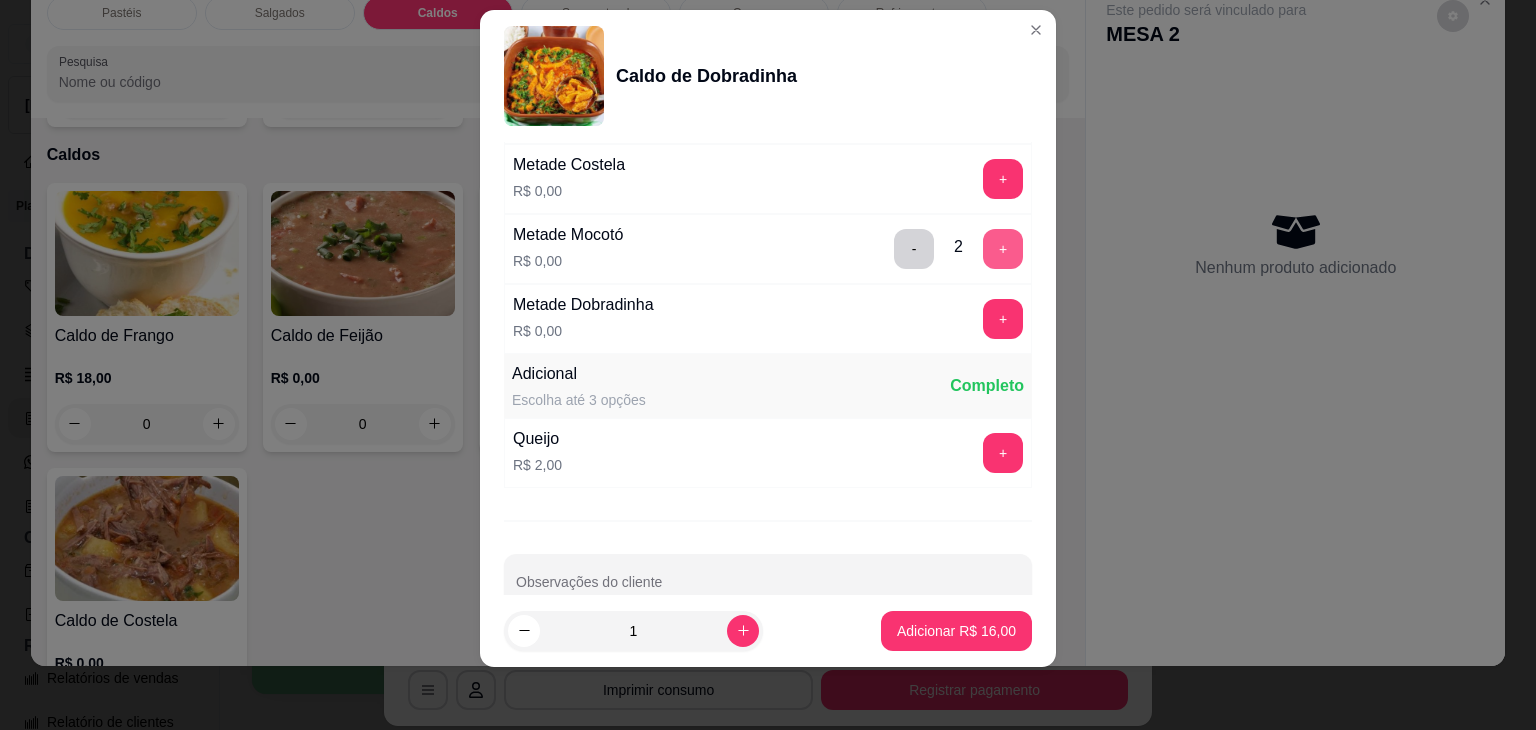 click on "-" at bounding box center (914, 249) 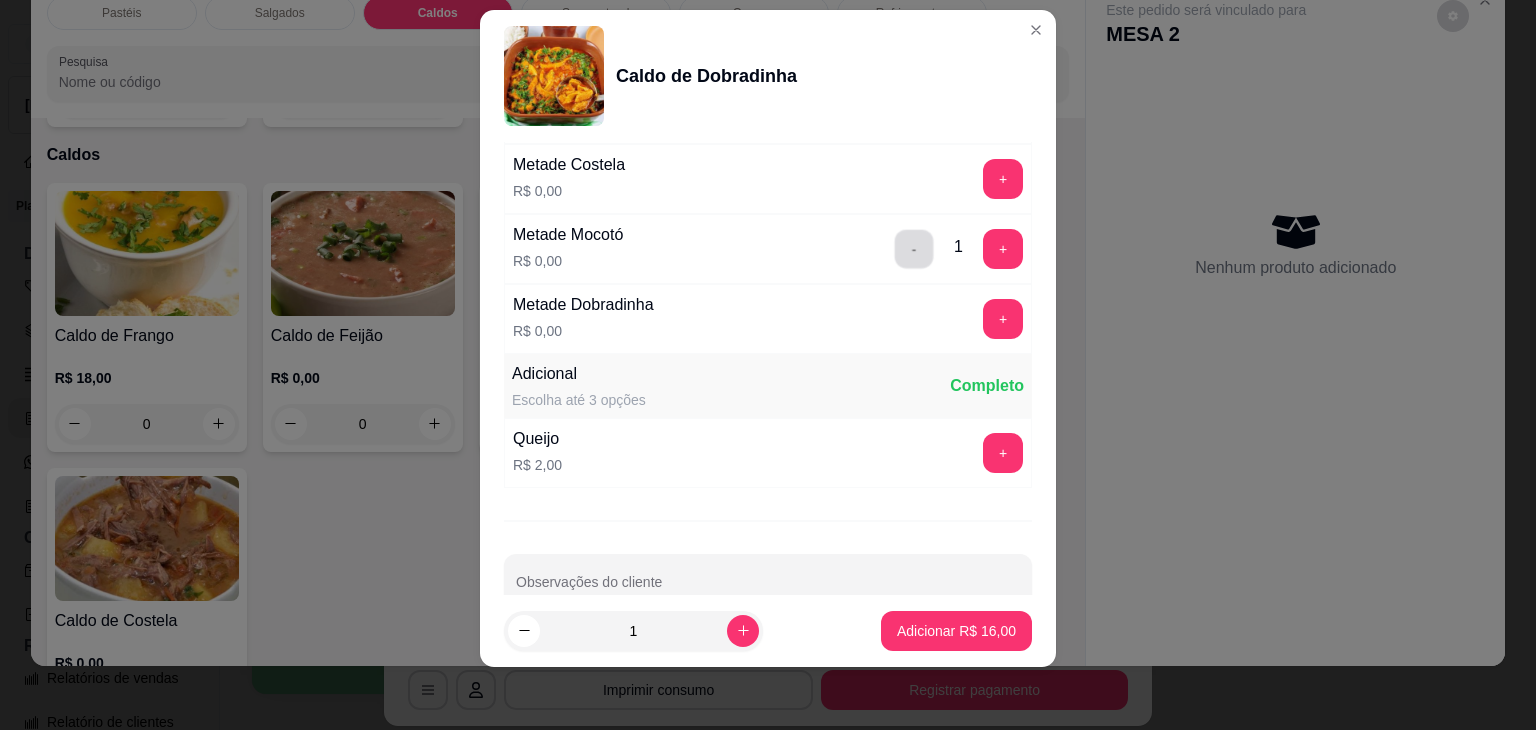 click on "-" at bounding box center (914, 248) 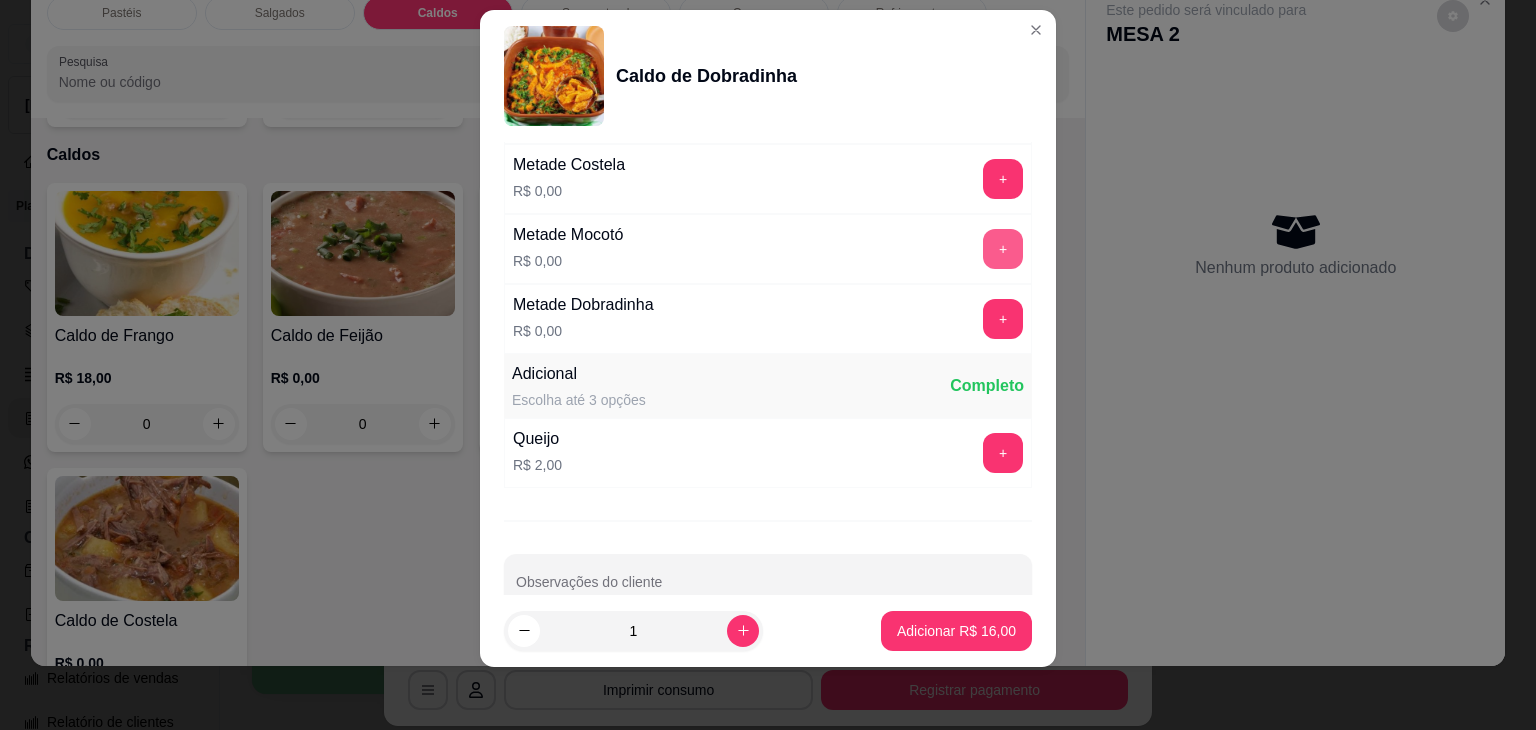 click on "+" at bounding box center (1003, 249) 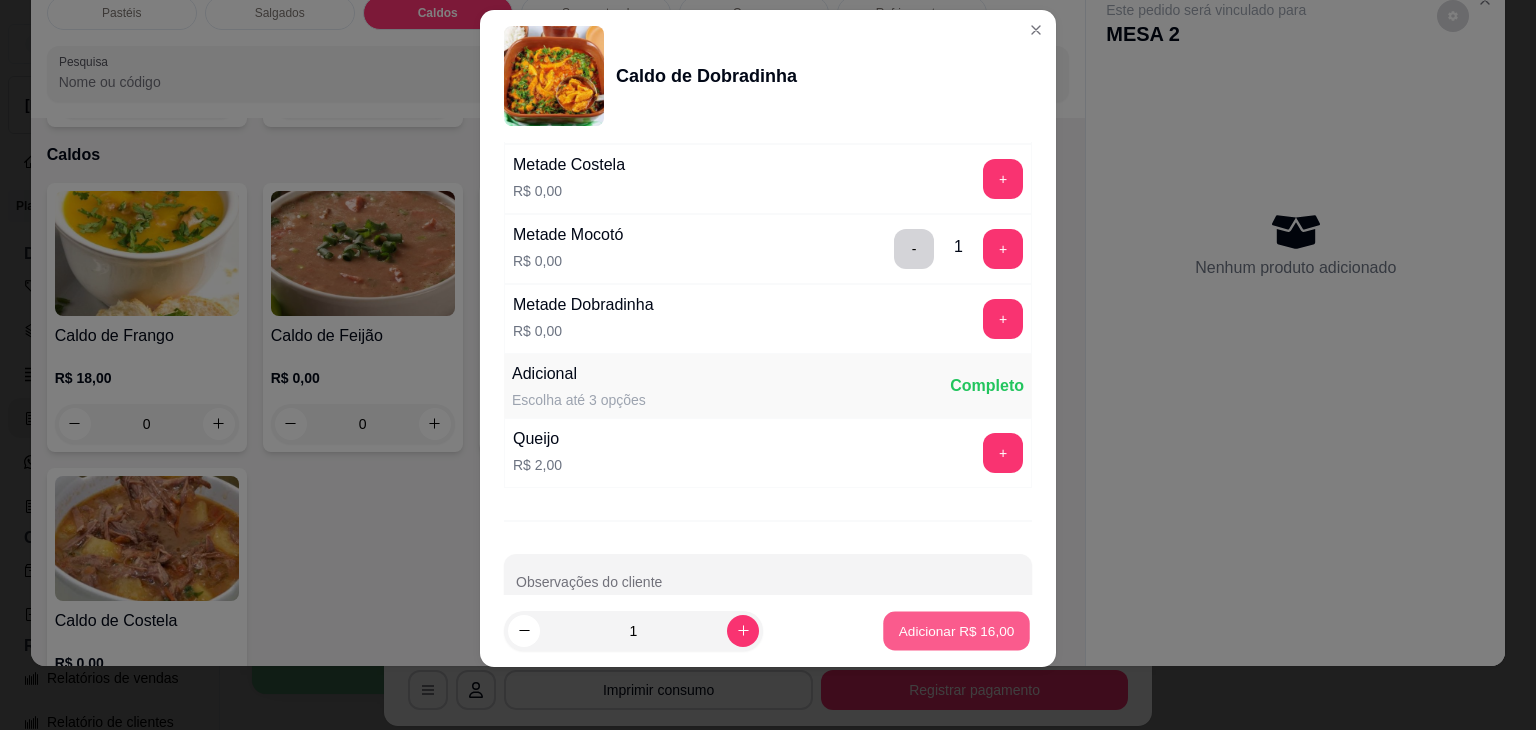 click on "Adicionar   R$ 16,00" at bounding box center [957, 630] 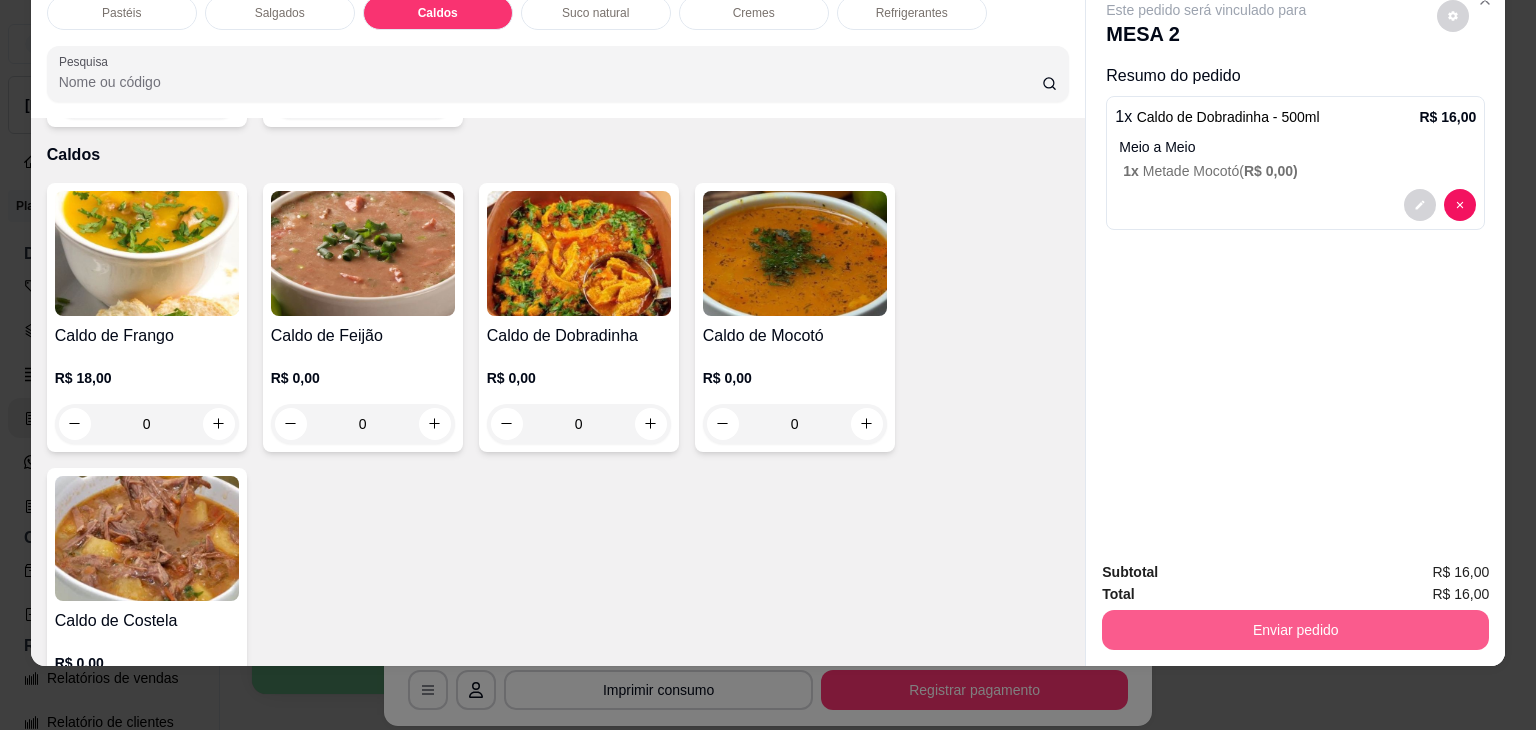 click on "Enviar pedido" at bounding box center [1295, 630] 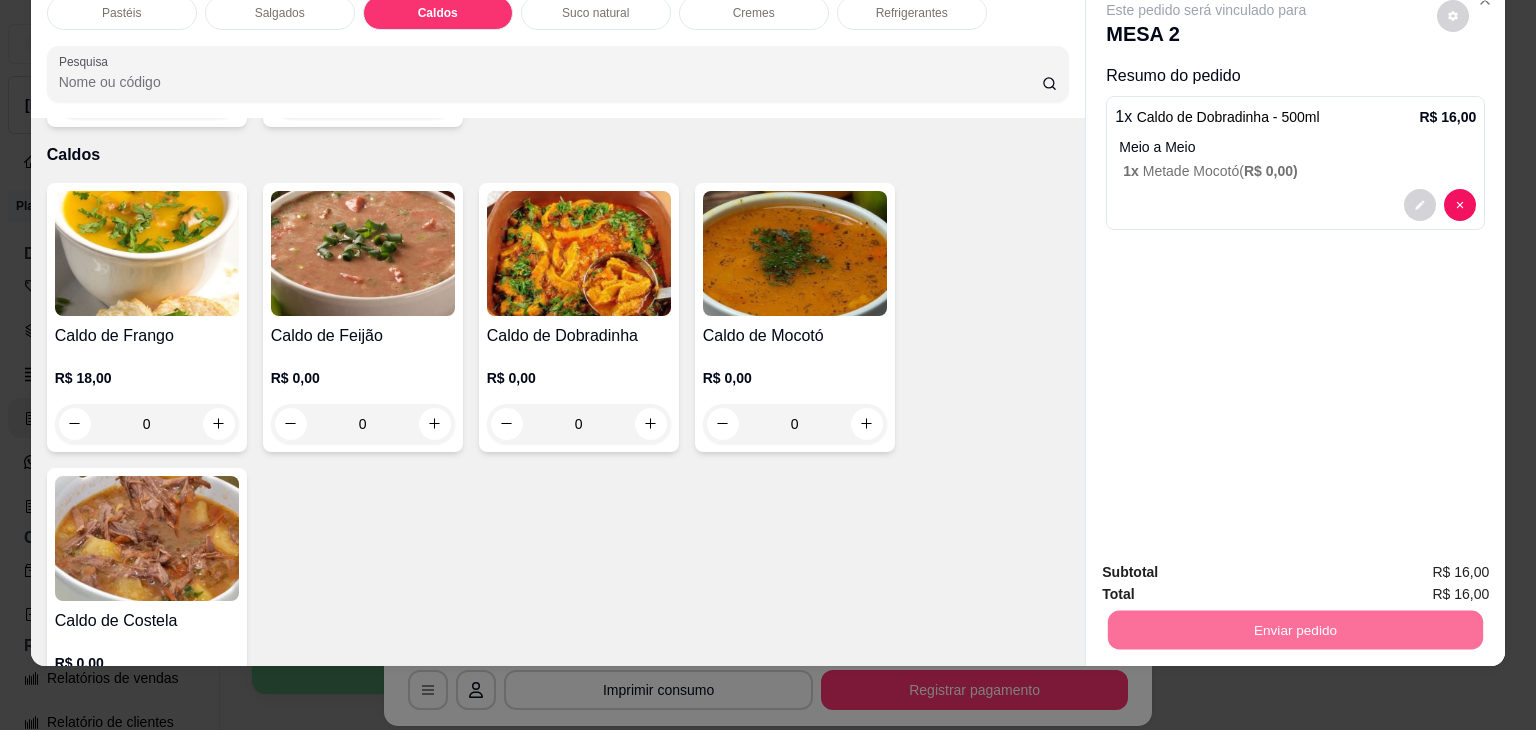 click on "Não registrar e enviar pedido" at bounding box center [1229, 566] 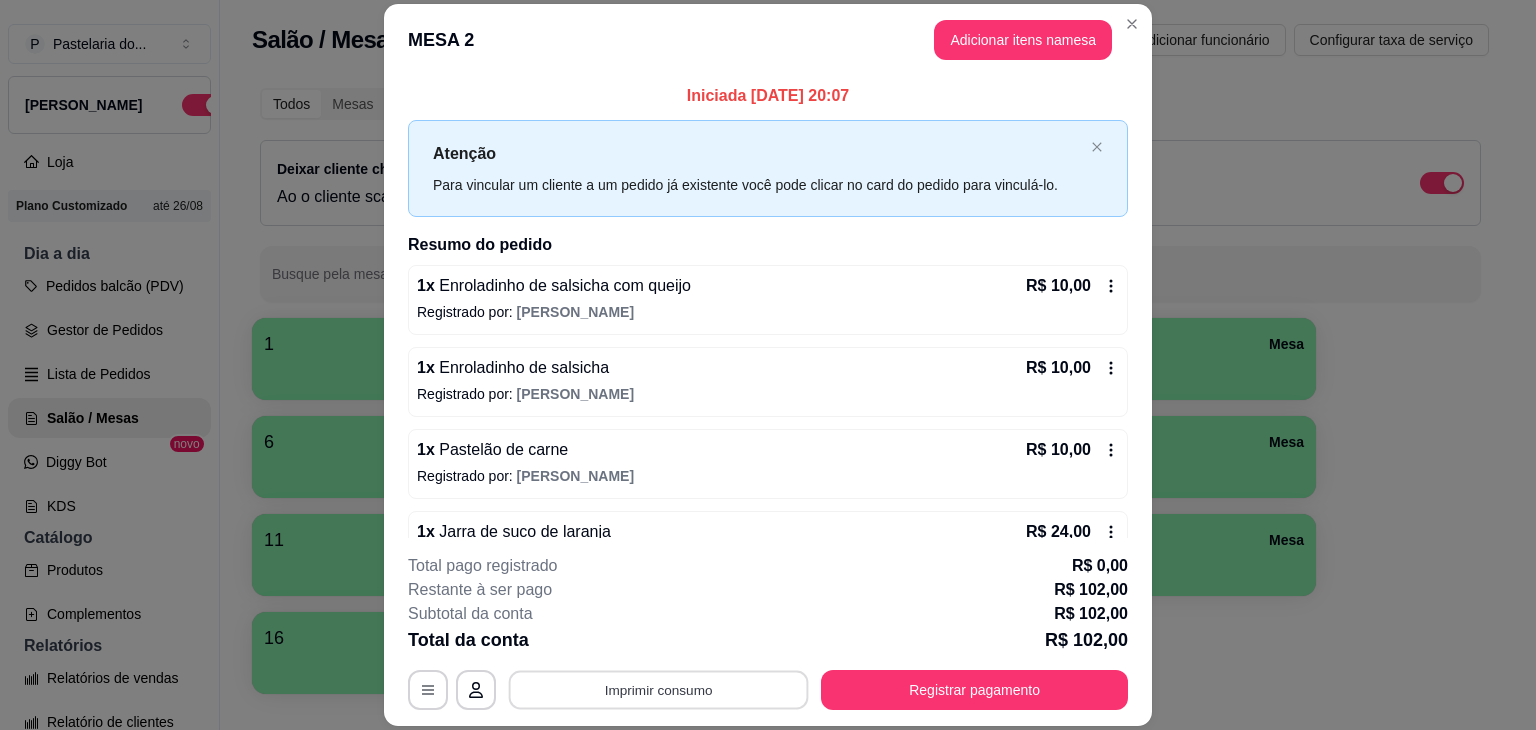 click on "Imprimir consumo" at bounding box center (659, 690) 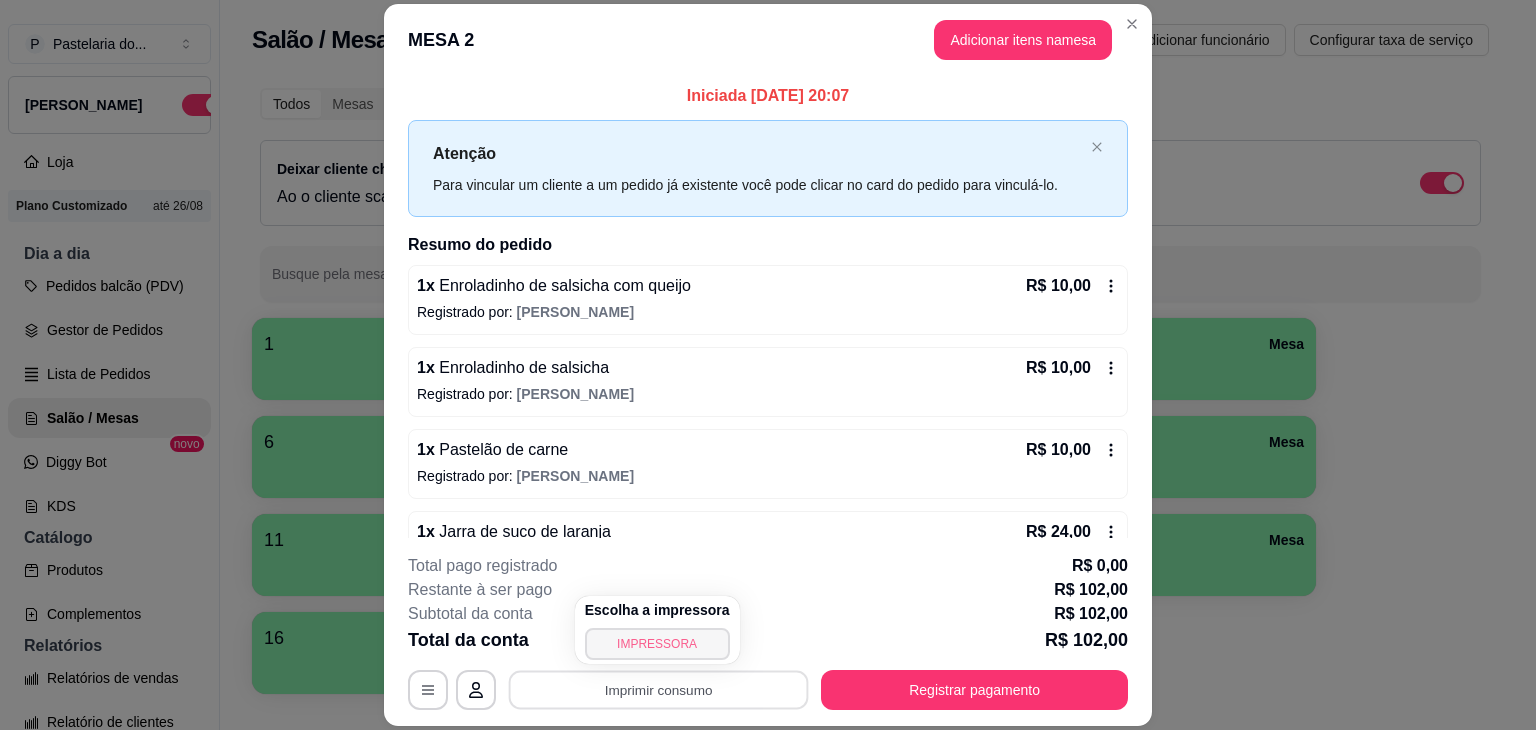 click on "IMPRESSORA" at bounding box center [657, 644] 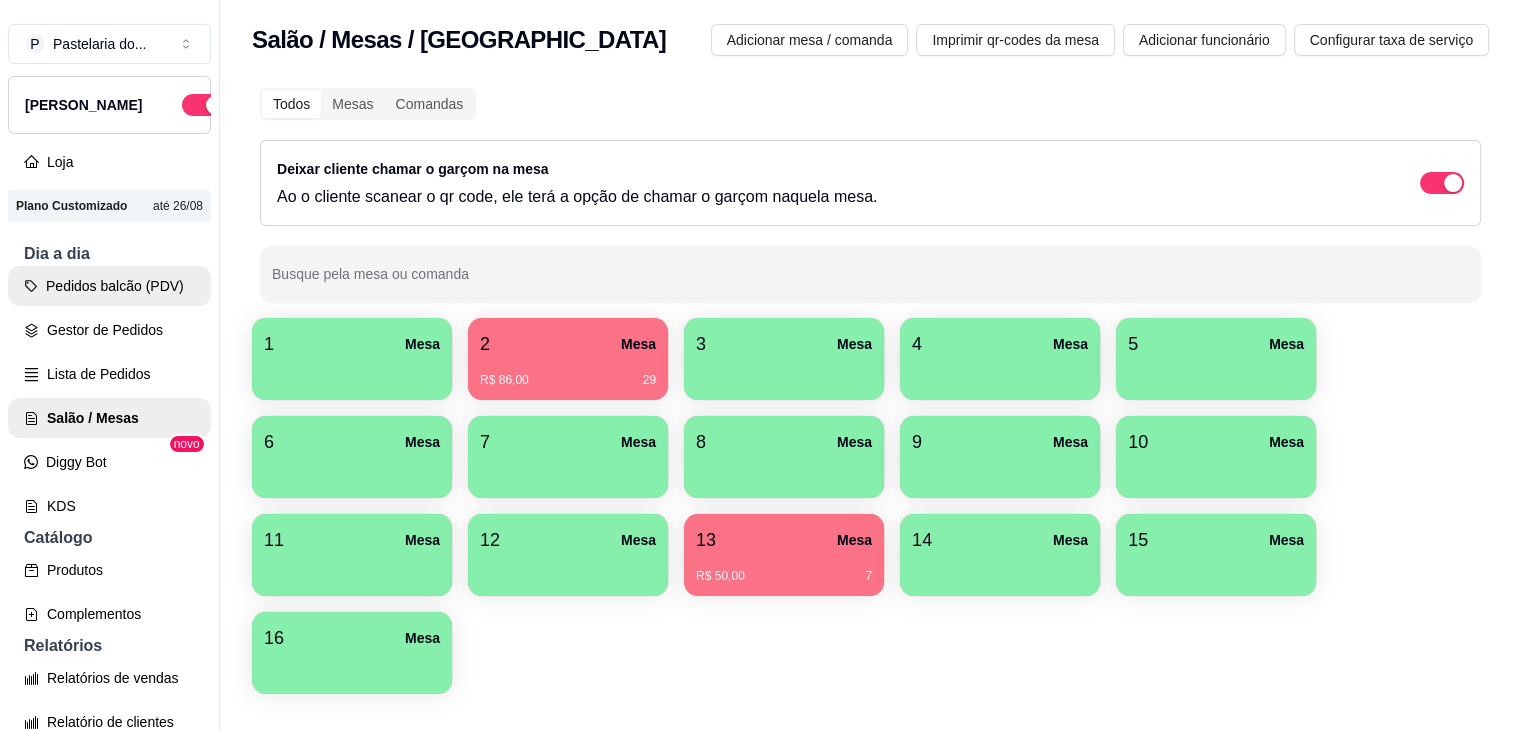 click on "Pedidos balcão (PDV)" at bounding box center (109, 286) 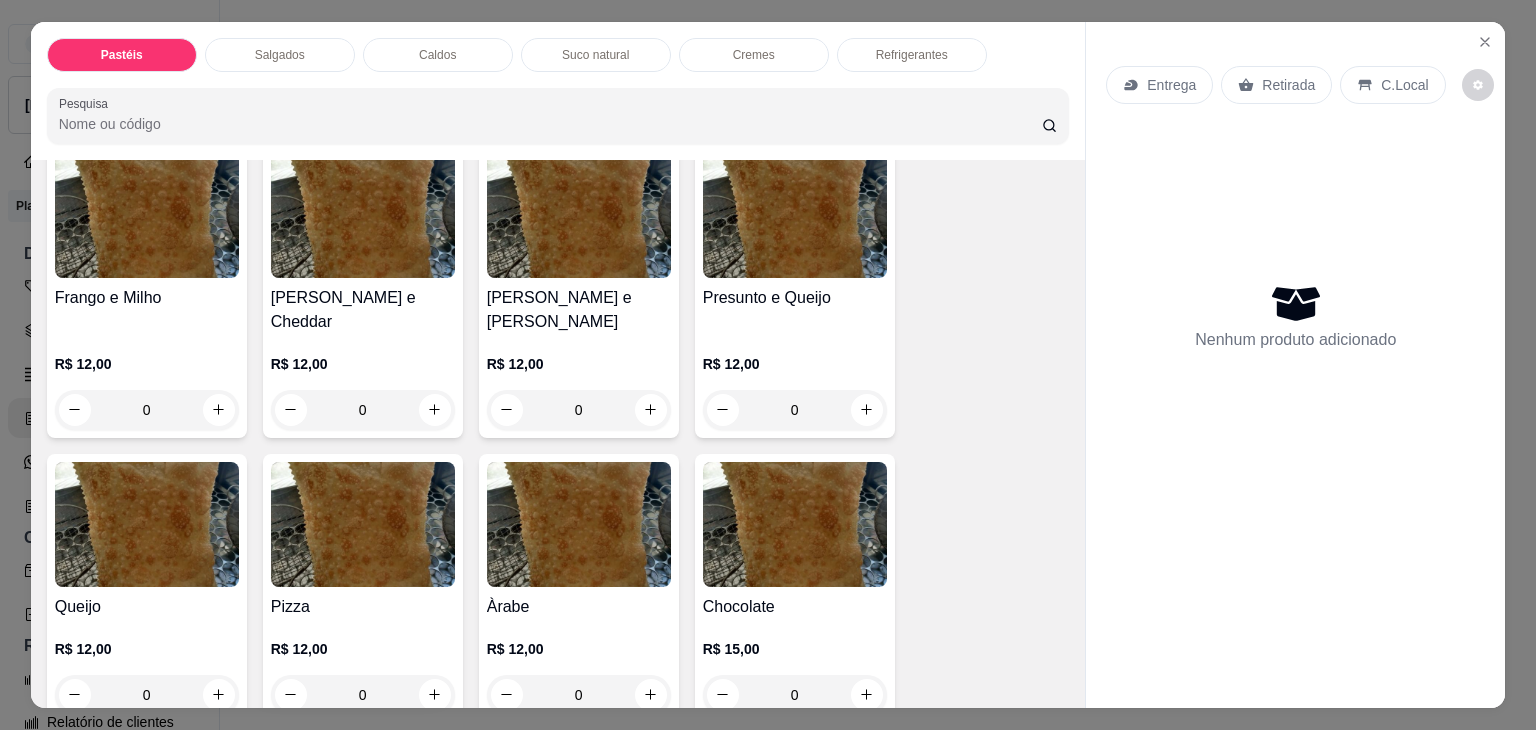 scroll, scrollTop: 1400, scrollLeft: 0, axis: vertical 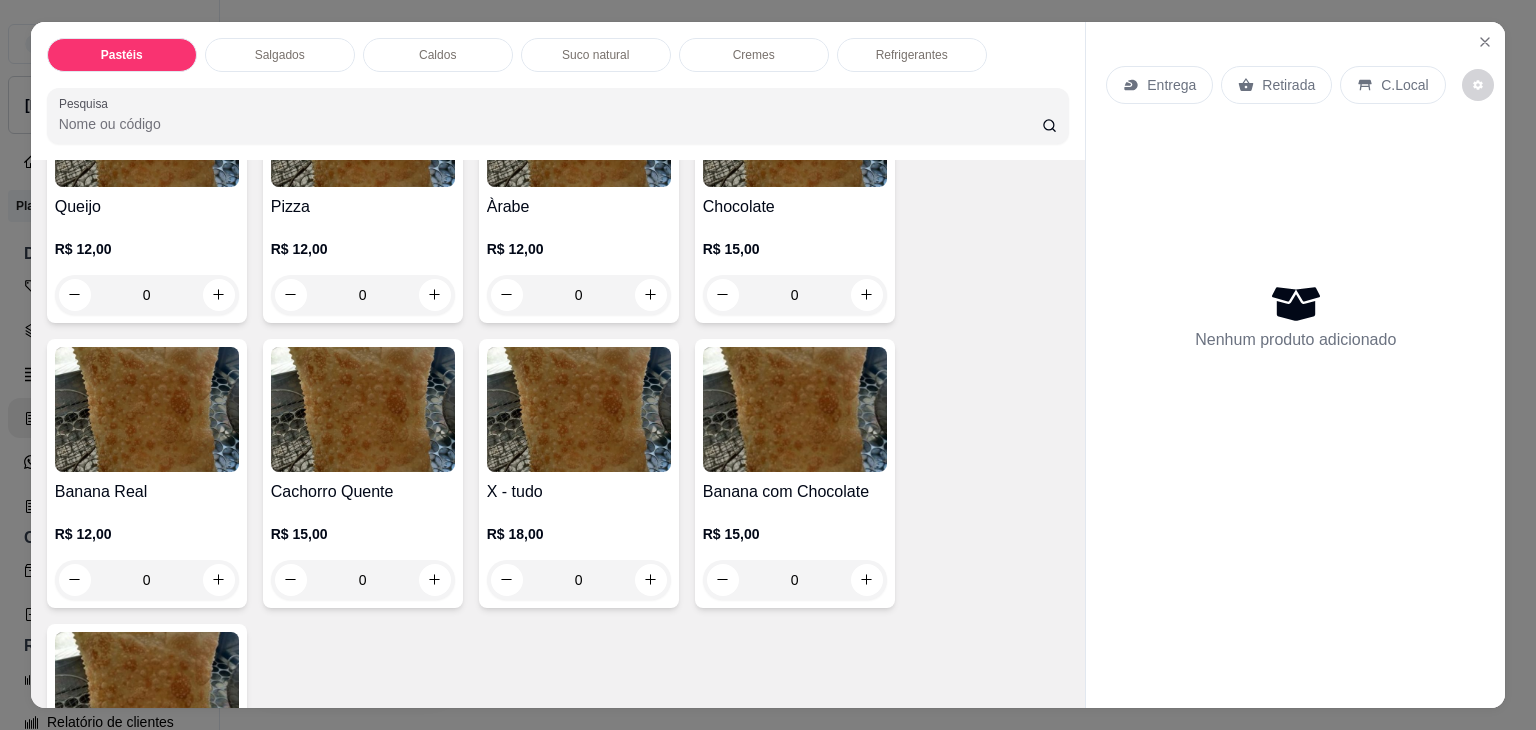 click at bounding box center [147, 409] 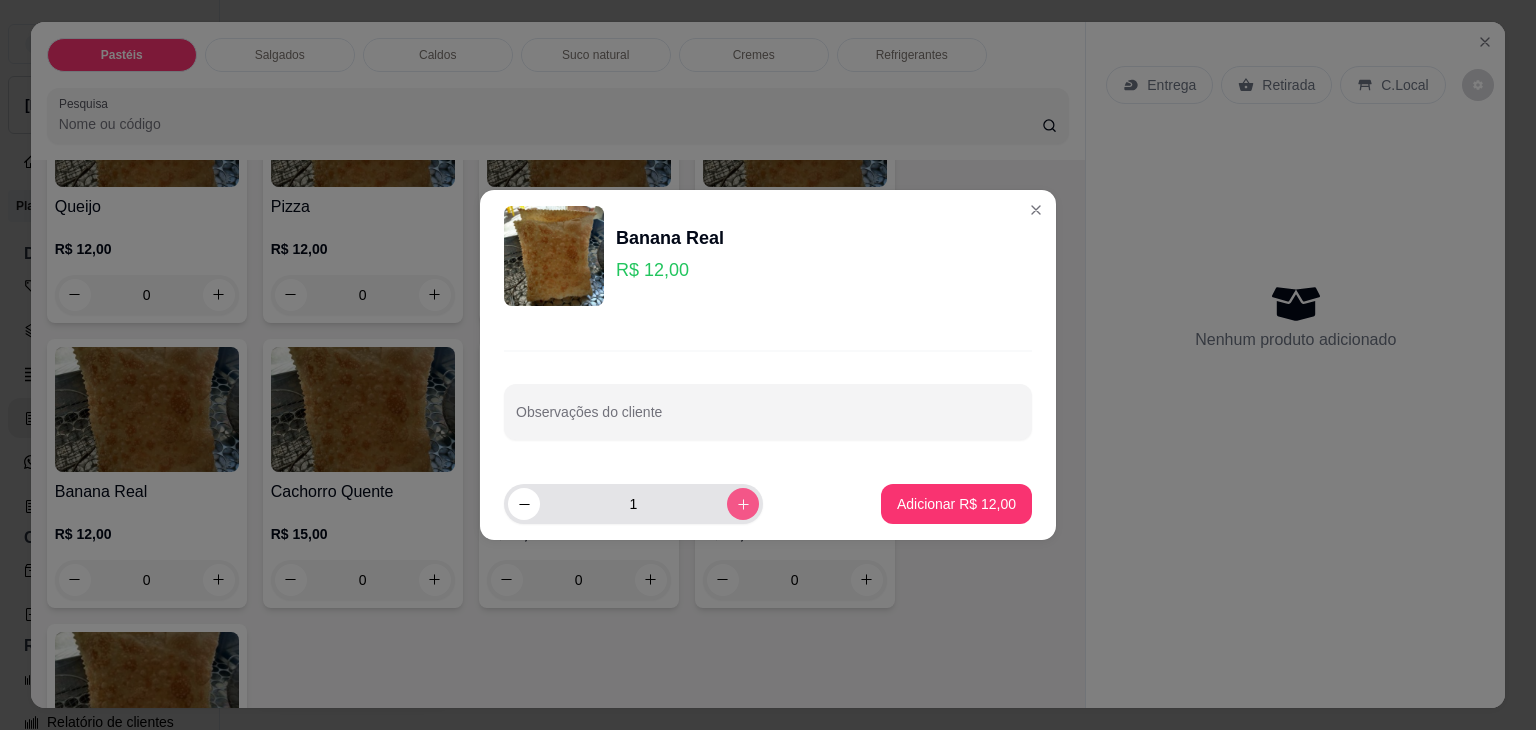 click at bounding box center [743, 504] 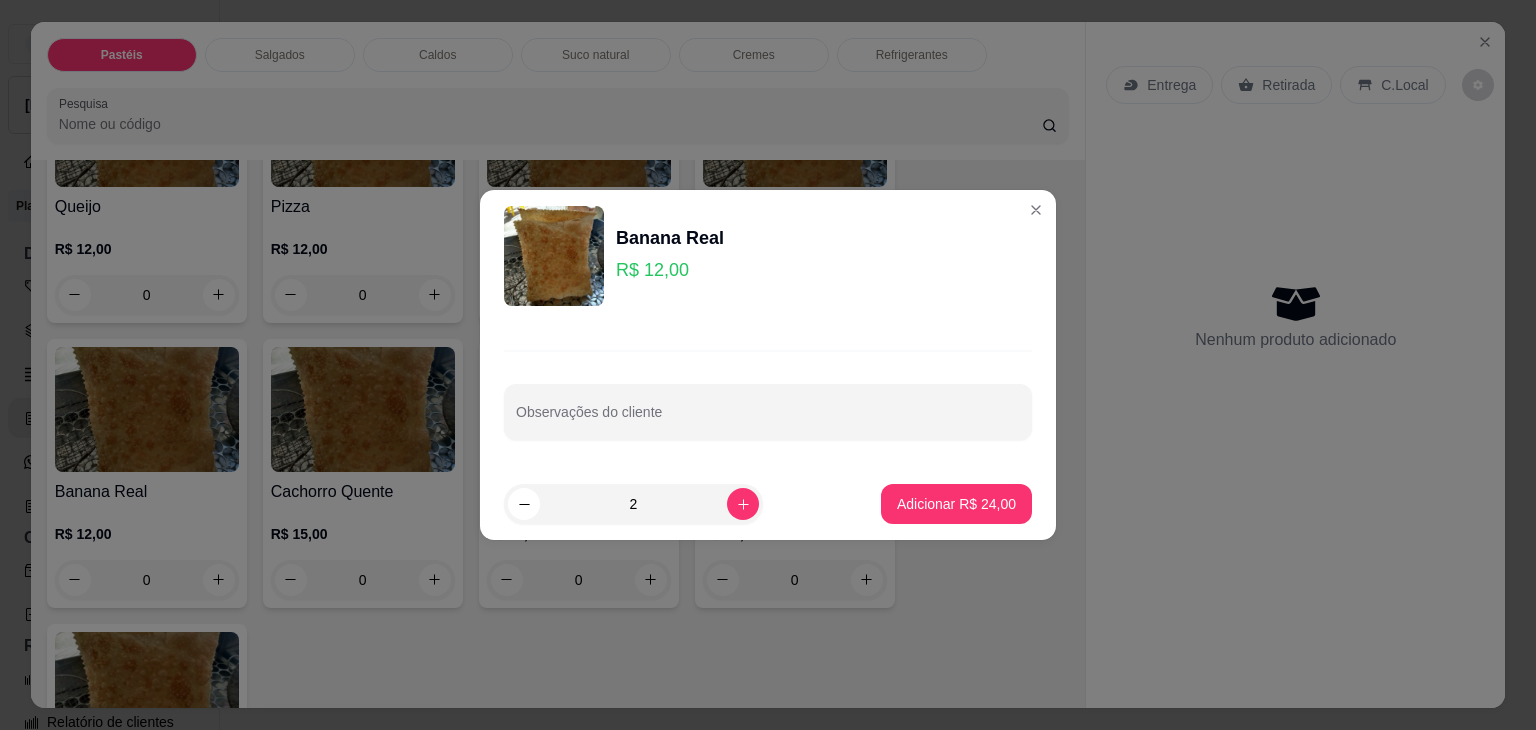 click on "2 Adicionar   R$ 24,00" at bounding box center (768, 504) 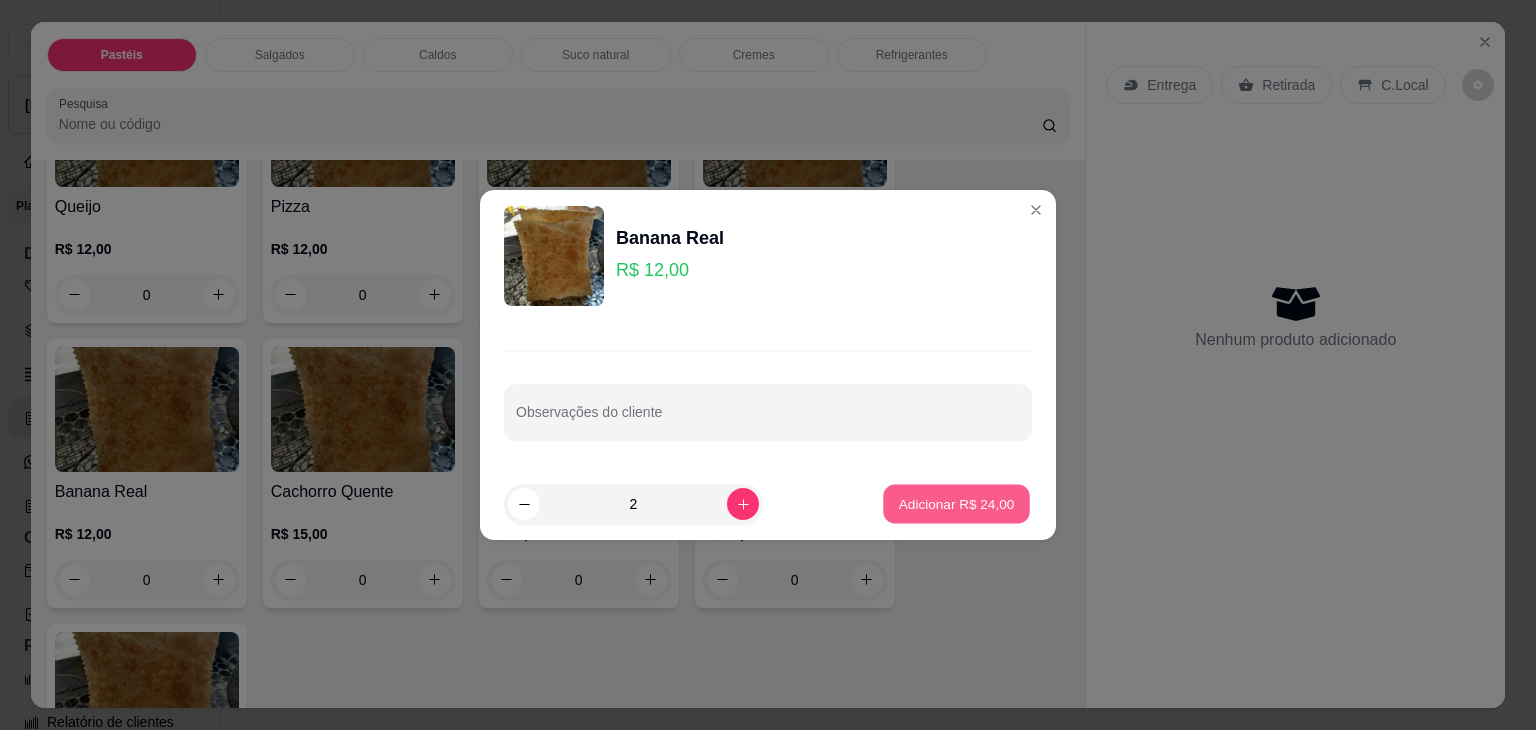 click on "Adicionar   R$ 24,00" at bounding box center [956, 504] 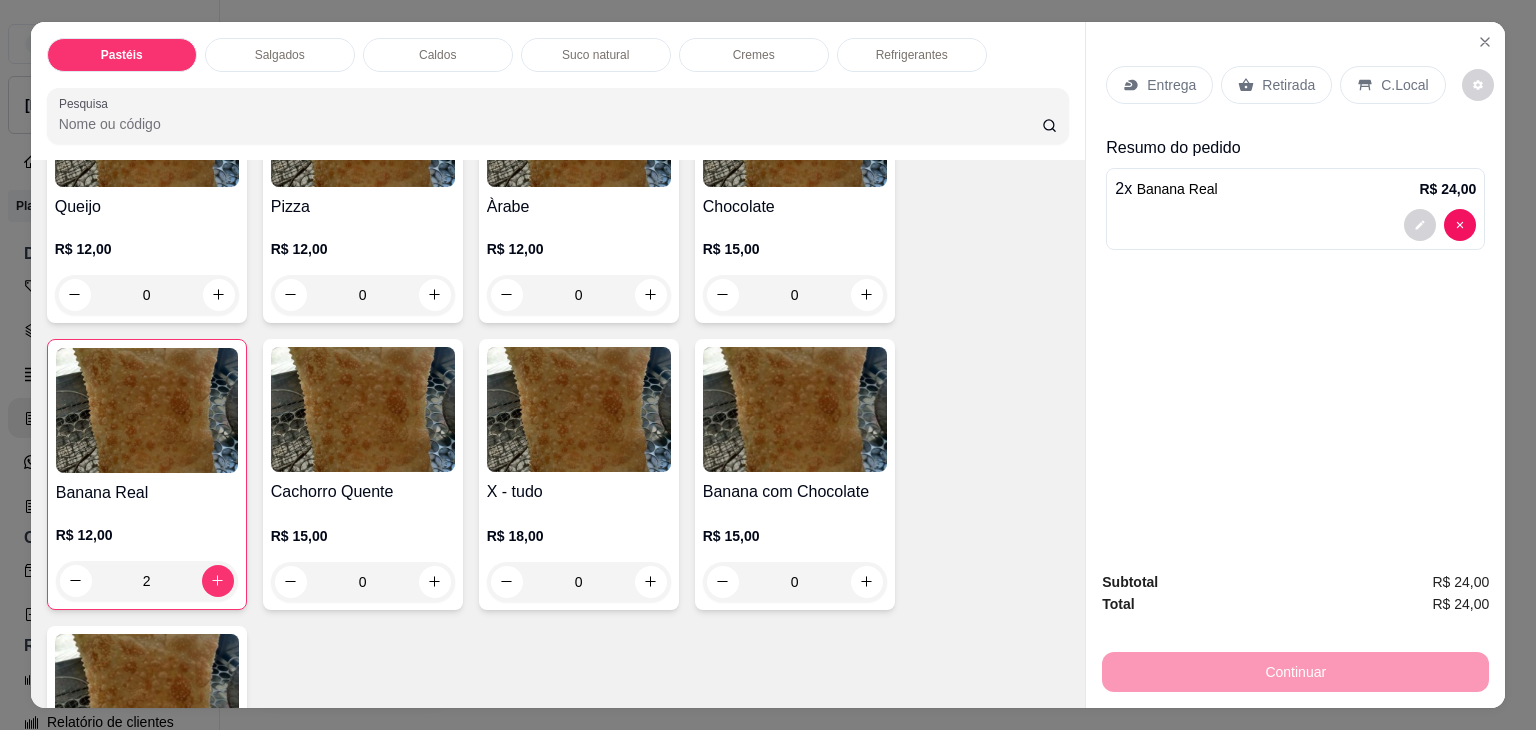 click on "Salgados" at bounding box center [280, 55] 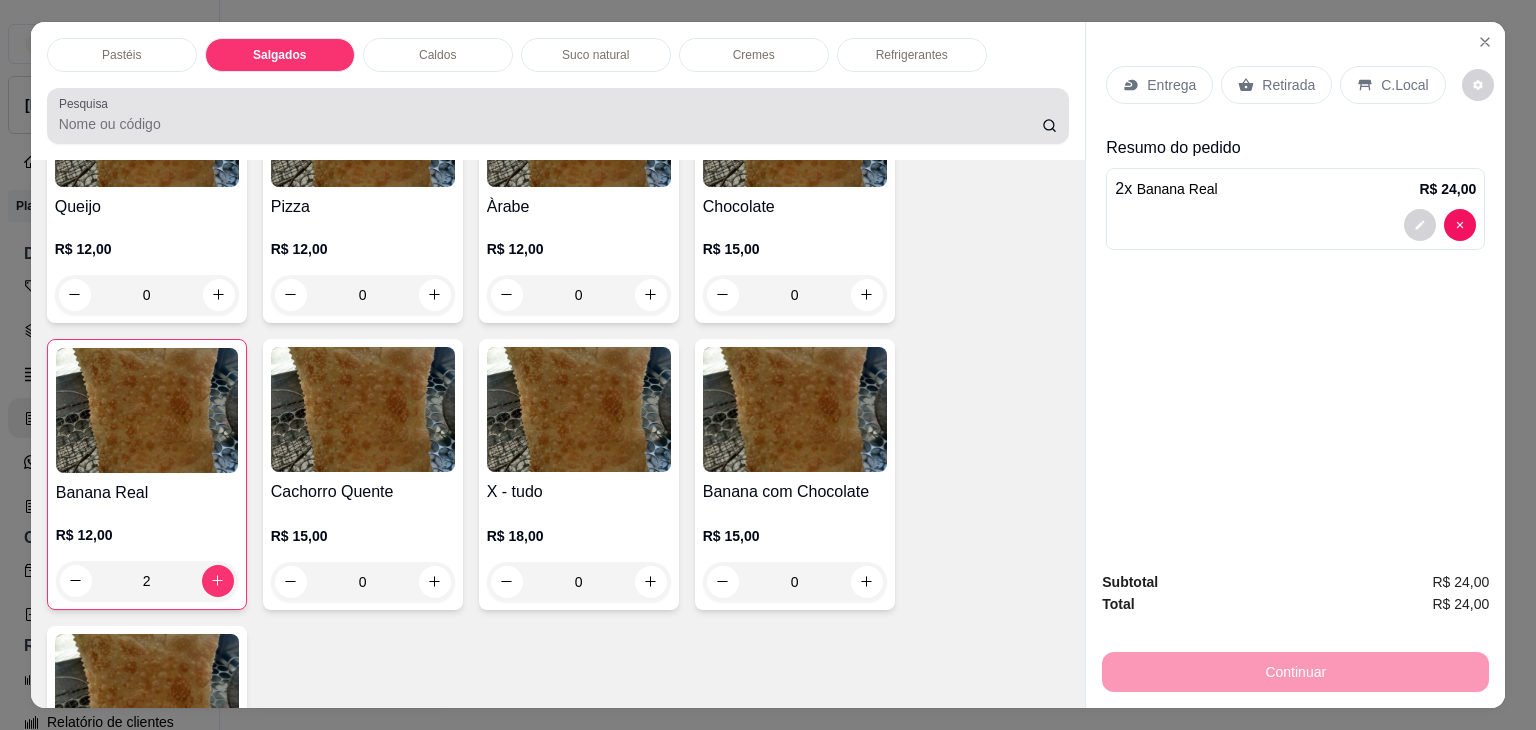 scroll, scrollTop: 2126, scrollLeft: 0, axis: vertical 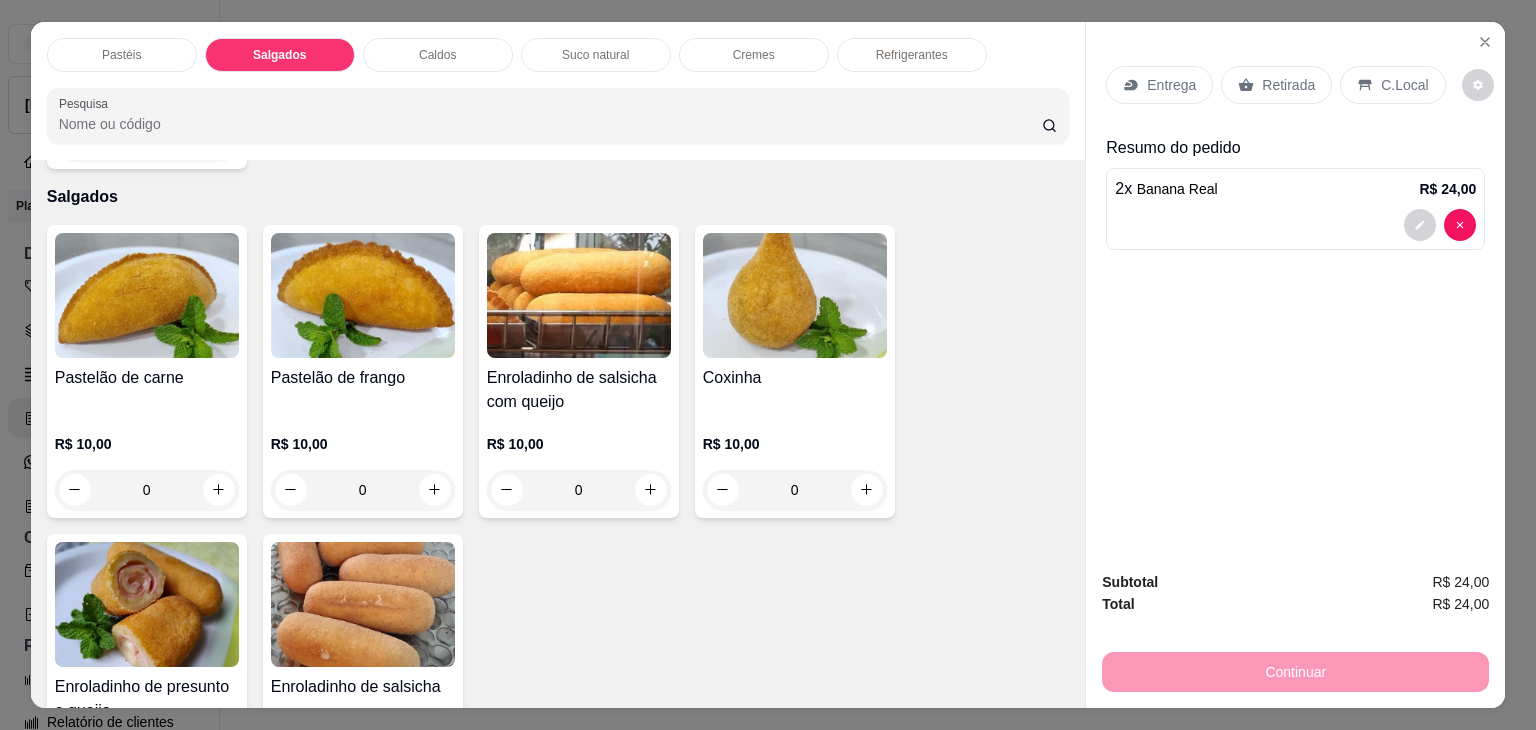 click at bounding box center [795, 295] 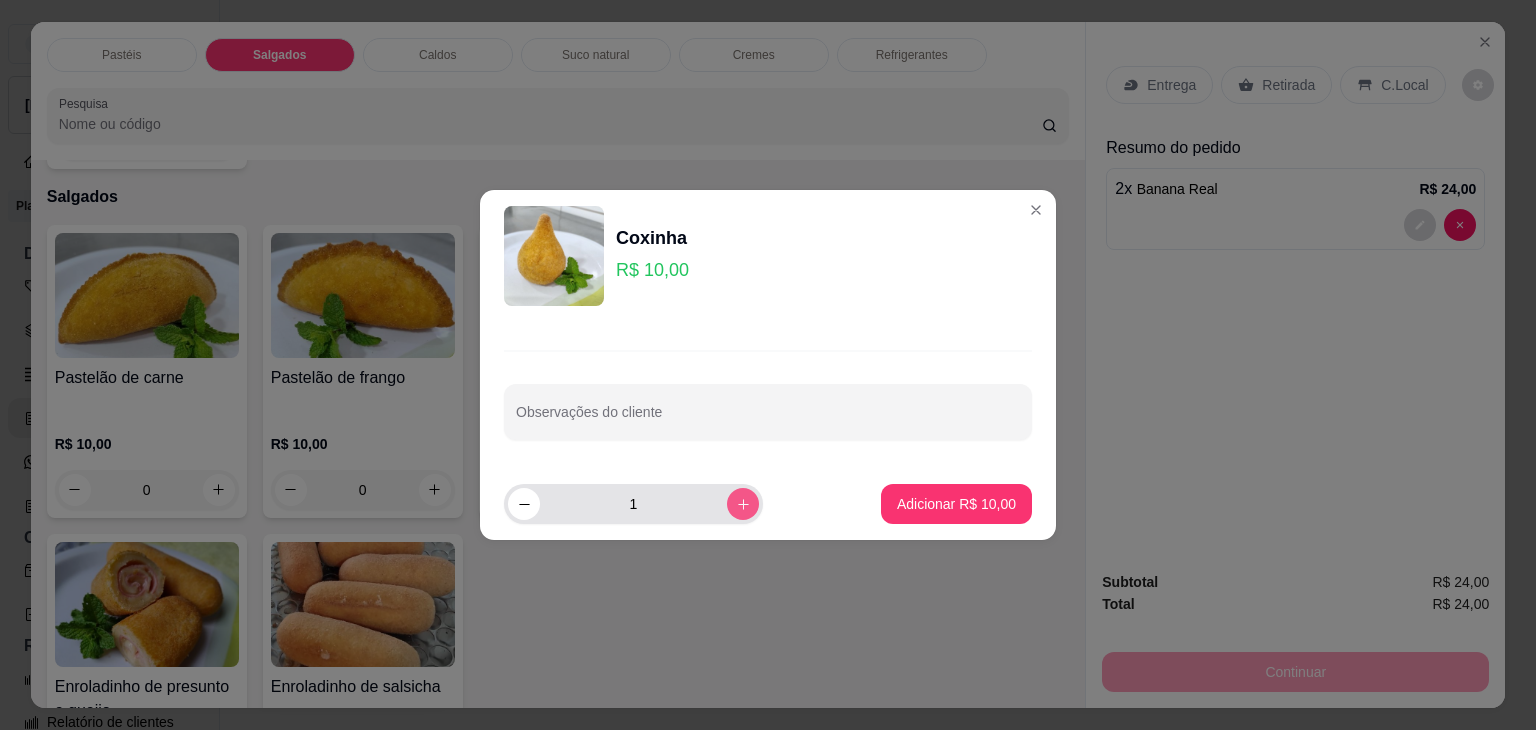 click 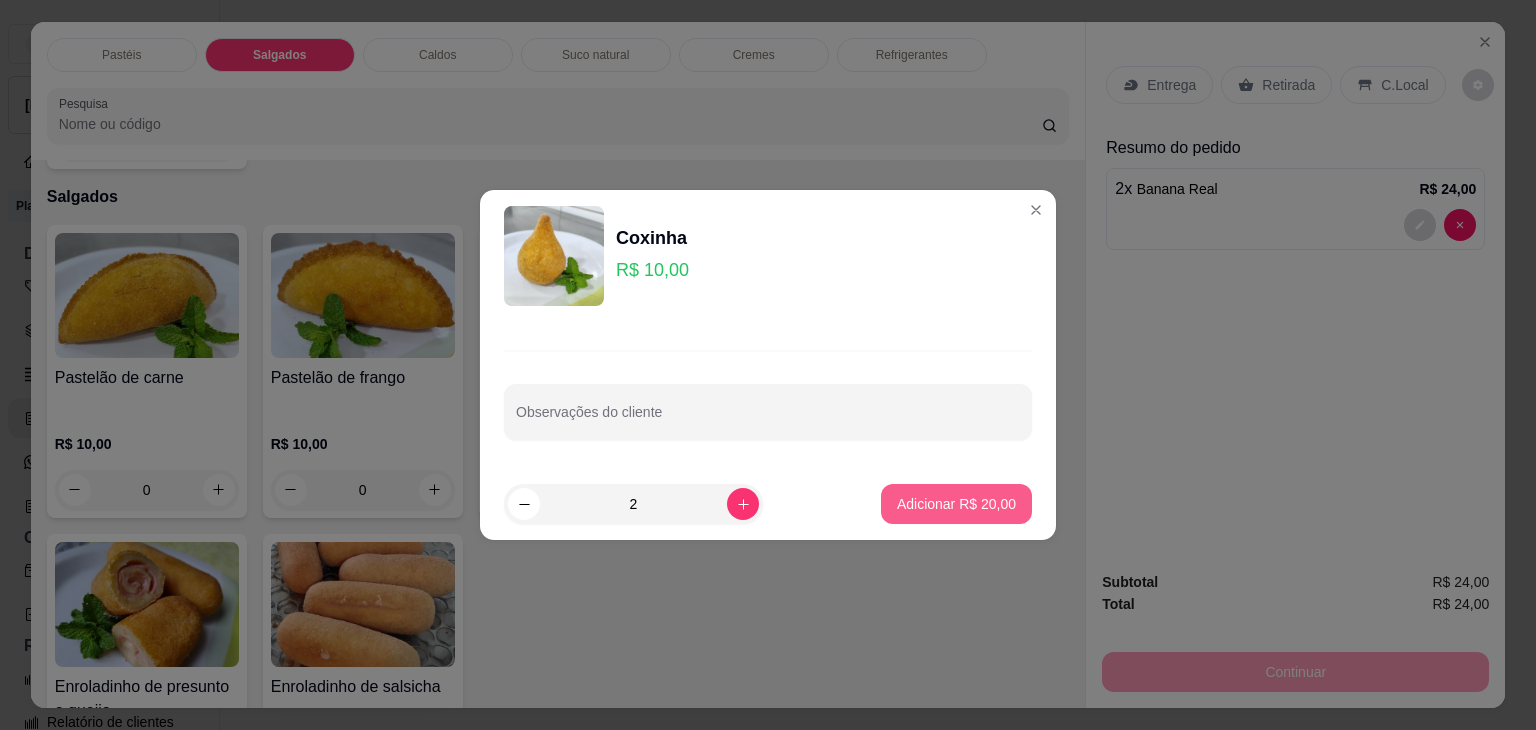 click on "Adicionar   R$ 20,00" at bounding box center (956, 504) 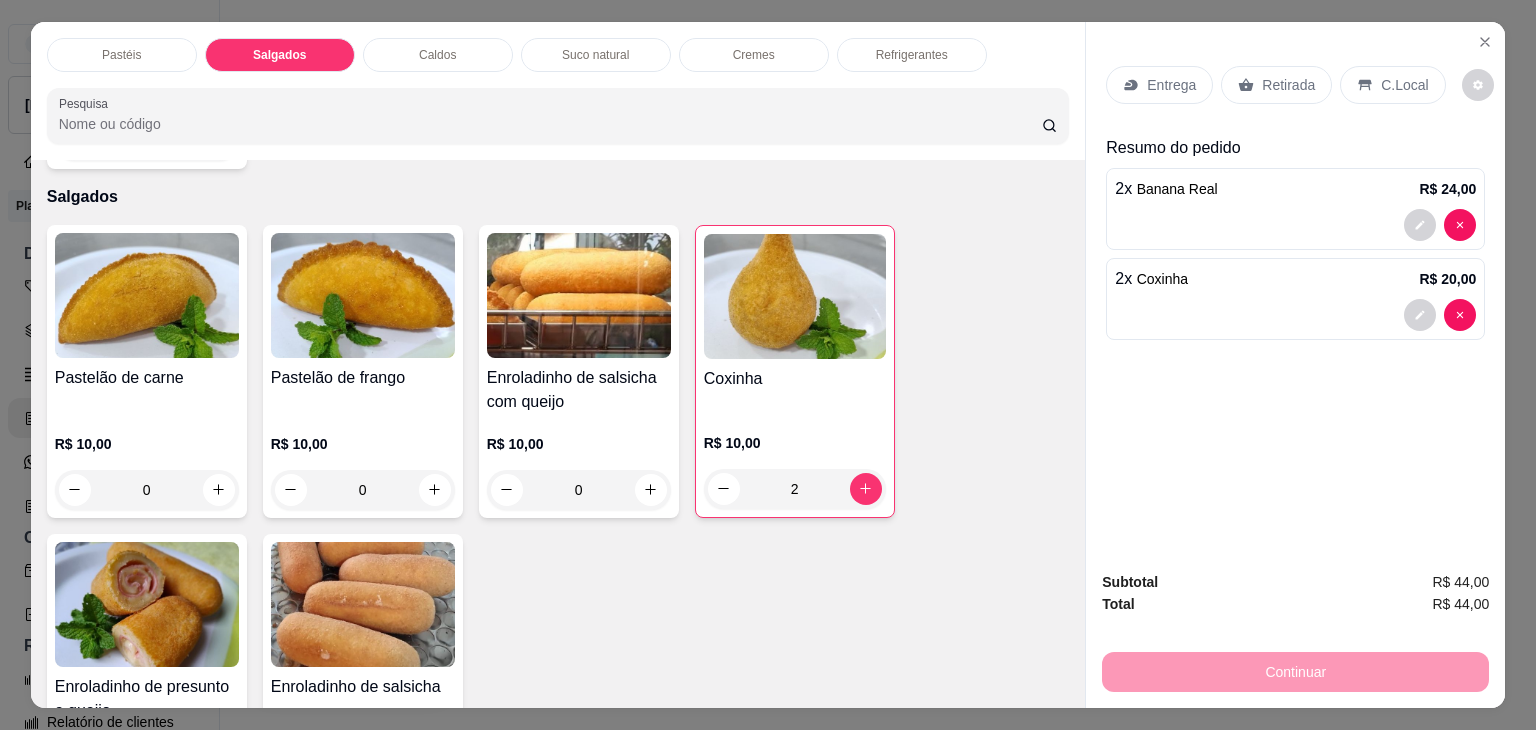 click on "Pastelão de carne" at bounding box center (147, 378) 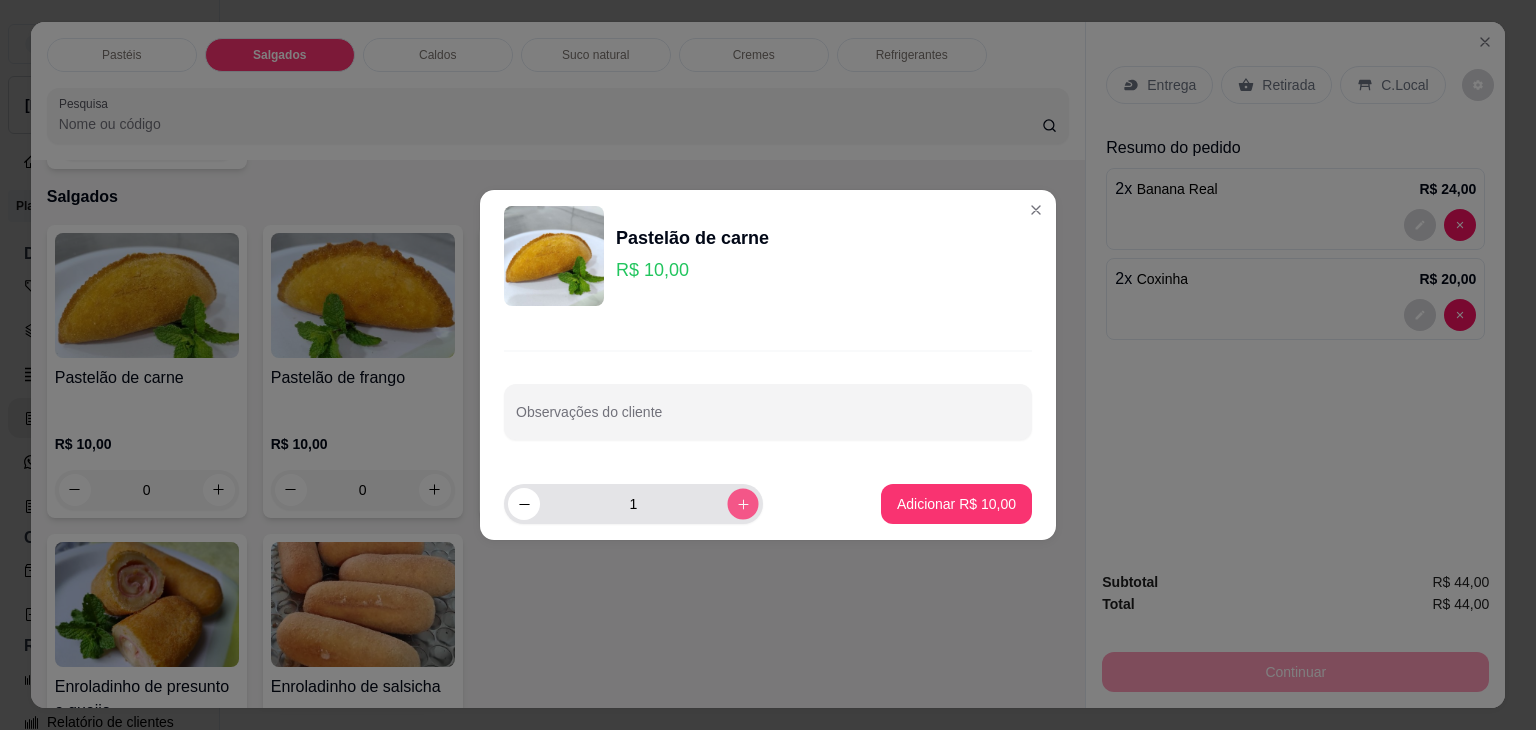 click 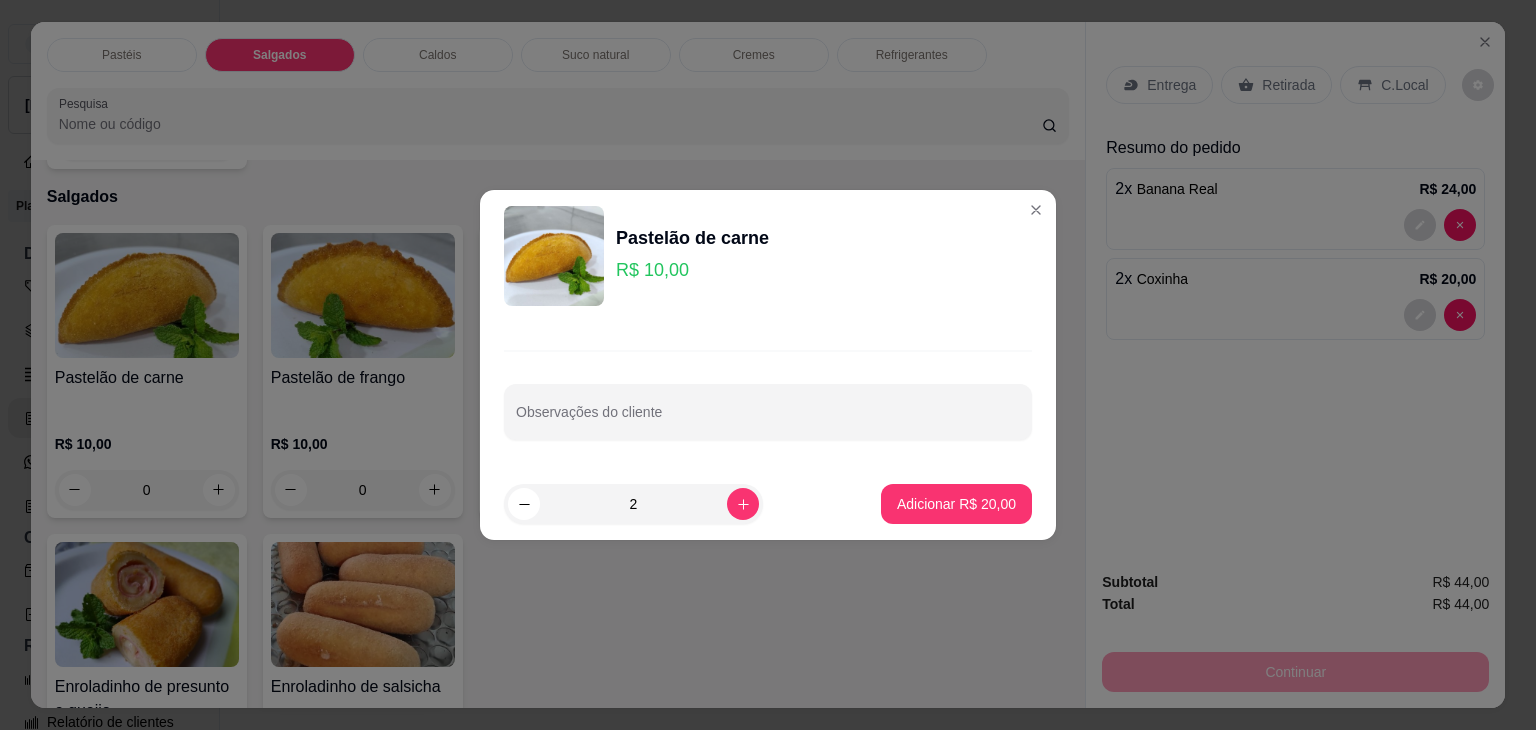 click on "Adicionar   R$ 20,00" at bounding box center (956, 504) 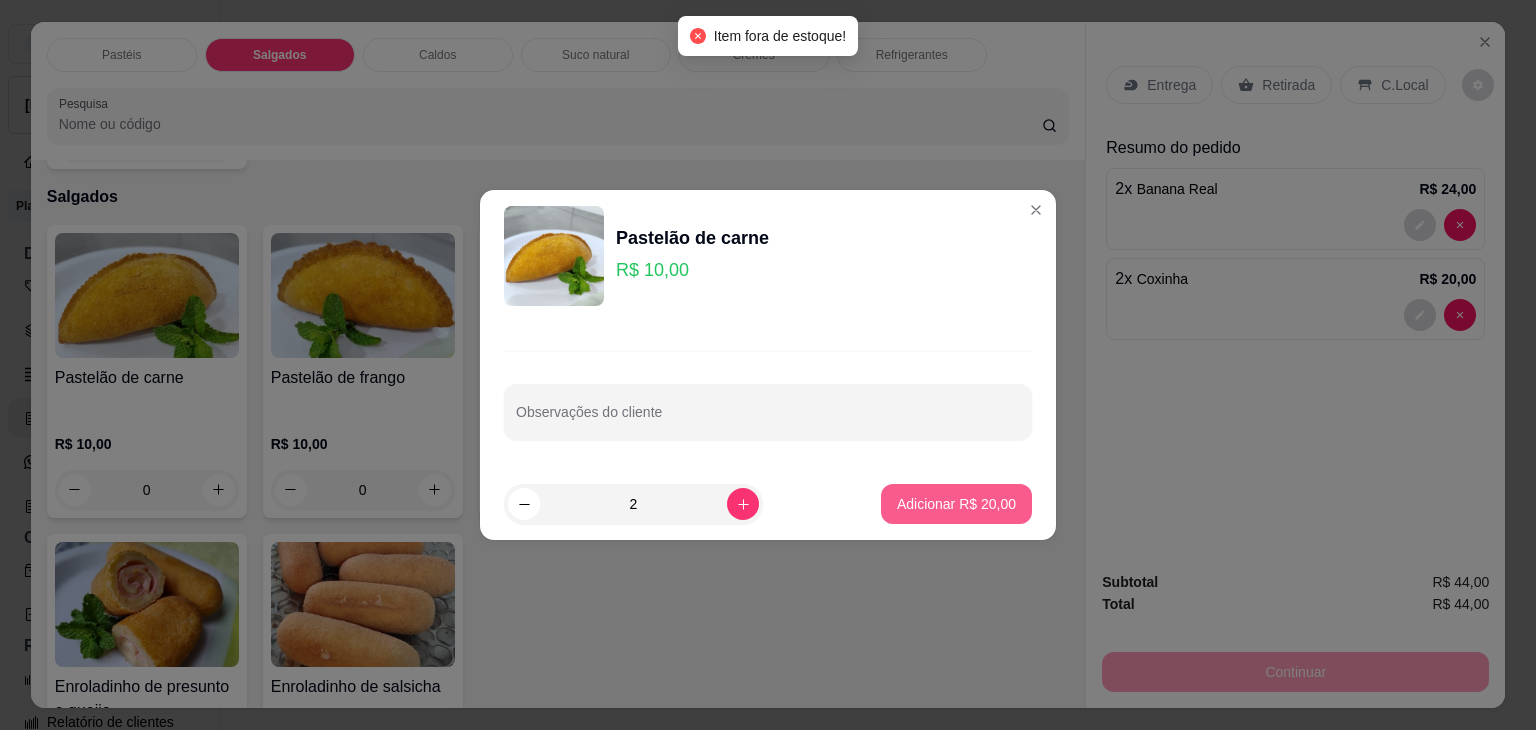 click on "Adicionar   R$ 20,00" at bounding box center [956, 504] 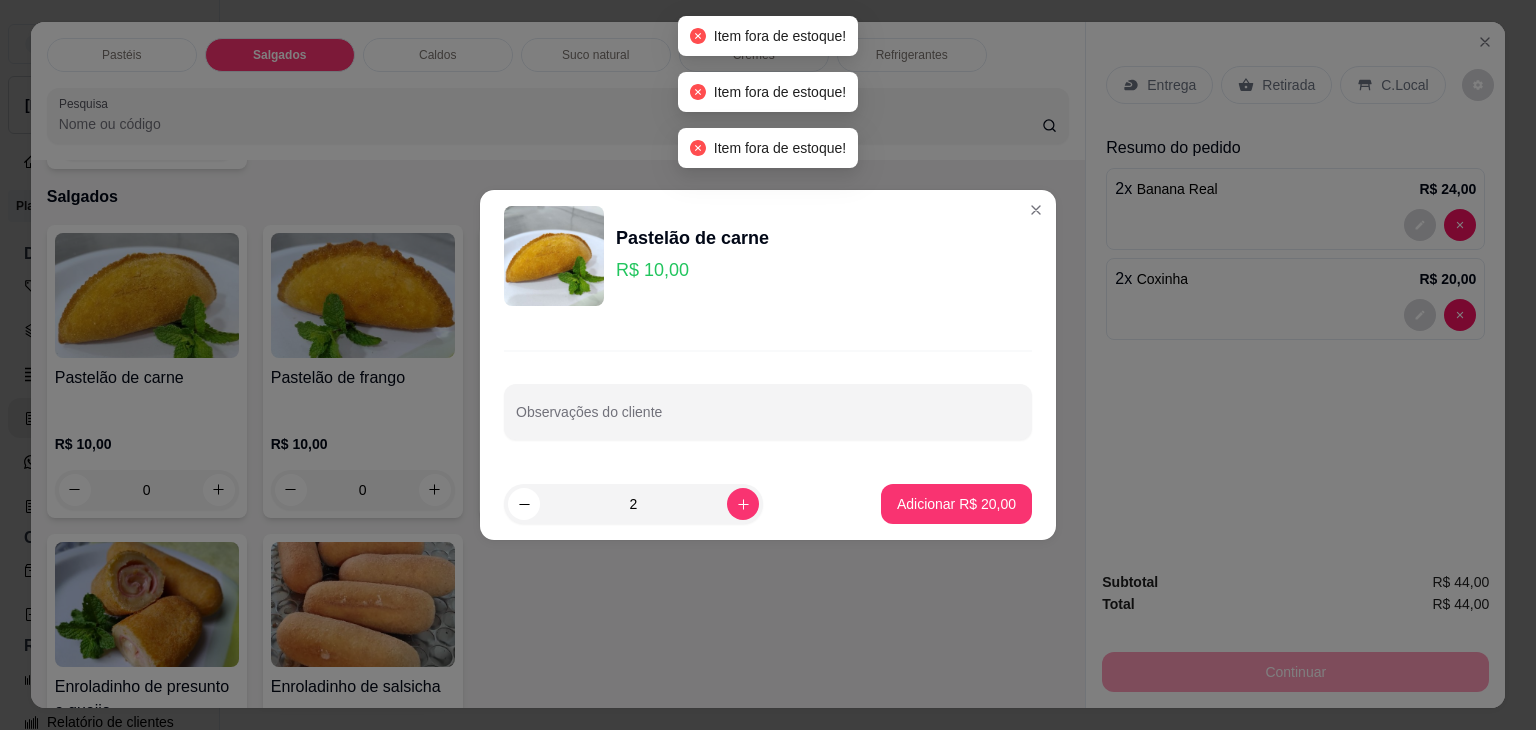 click on "2 Adicionar   R$ 20,00" at bounding box center [768, 504] 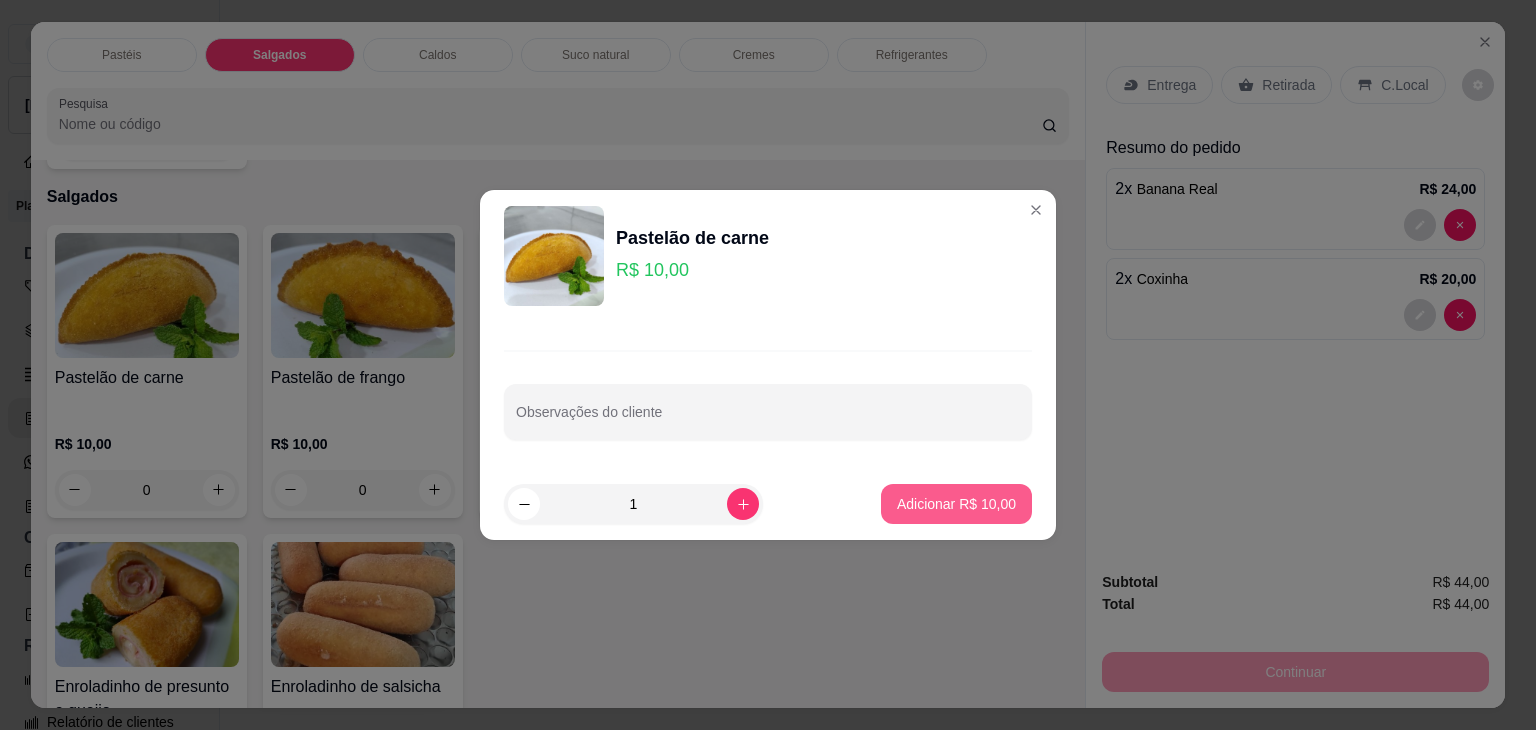 type on "1" 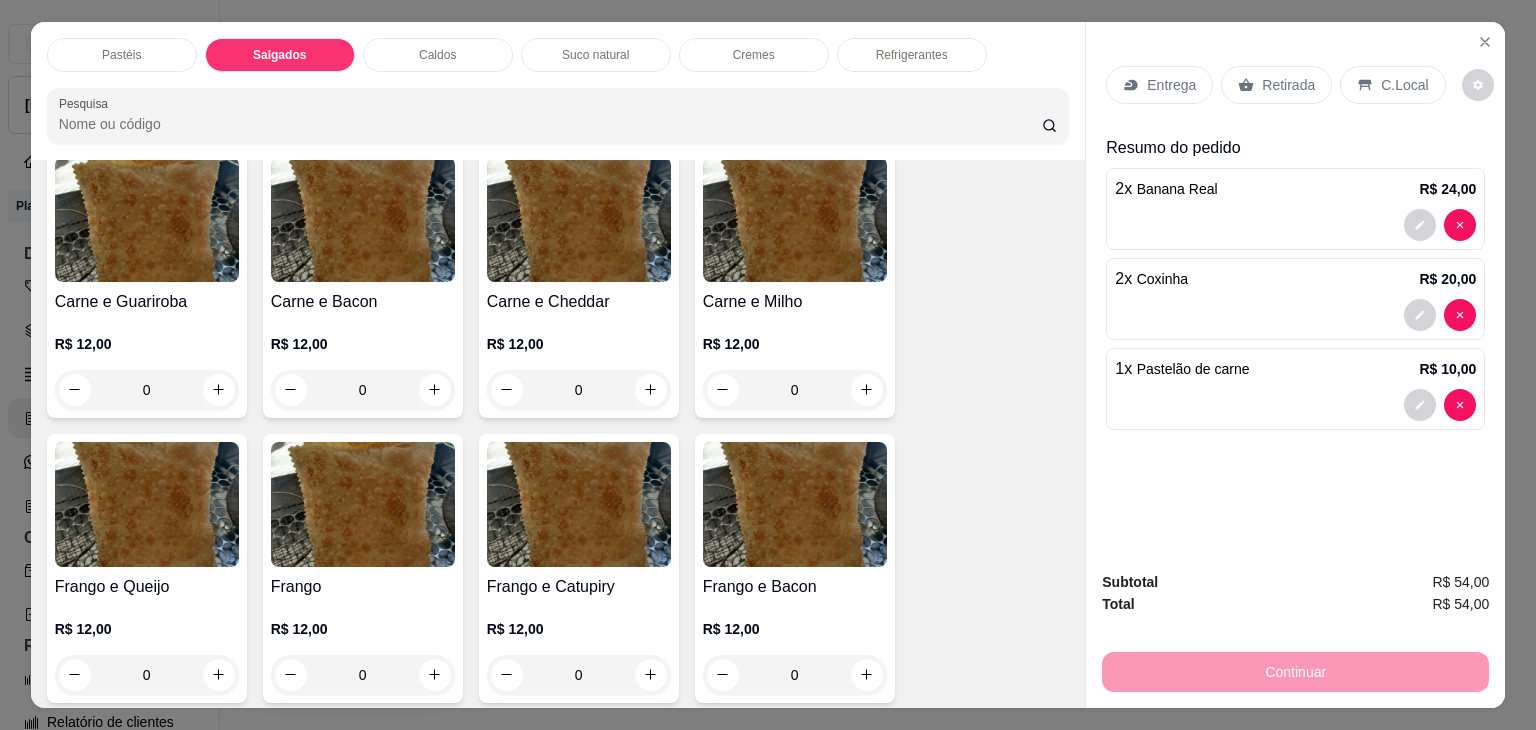 scroll, scrollTop: 0, scrollLeft: 0, axis: both 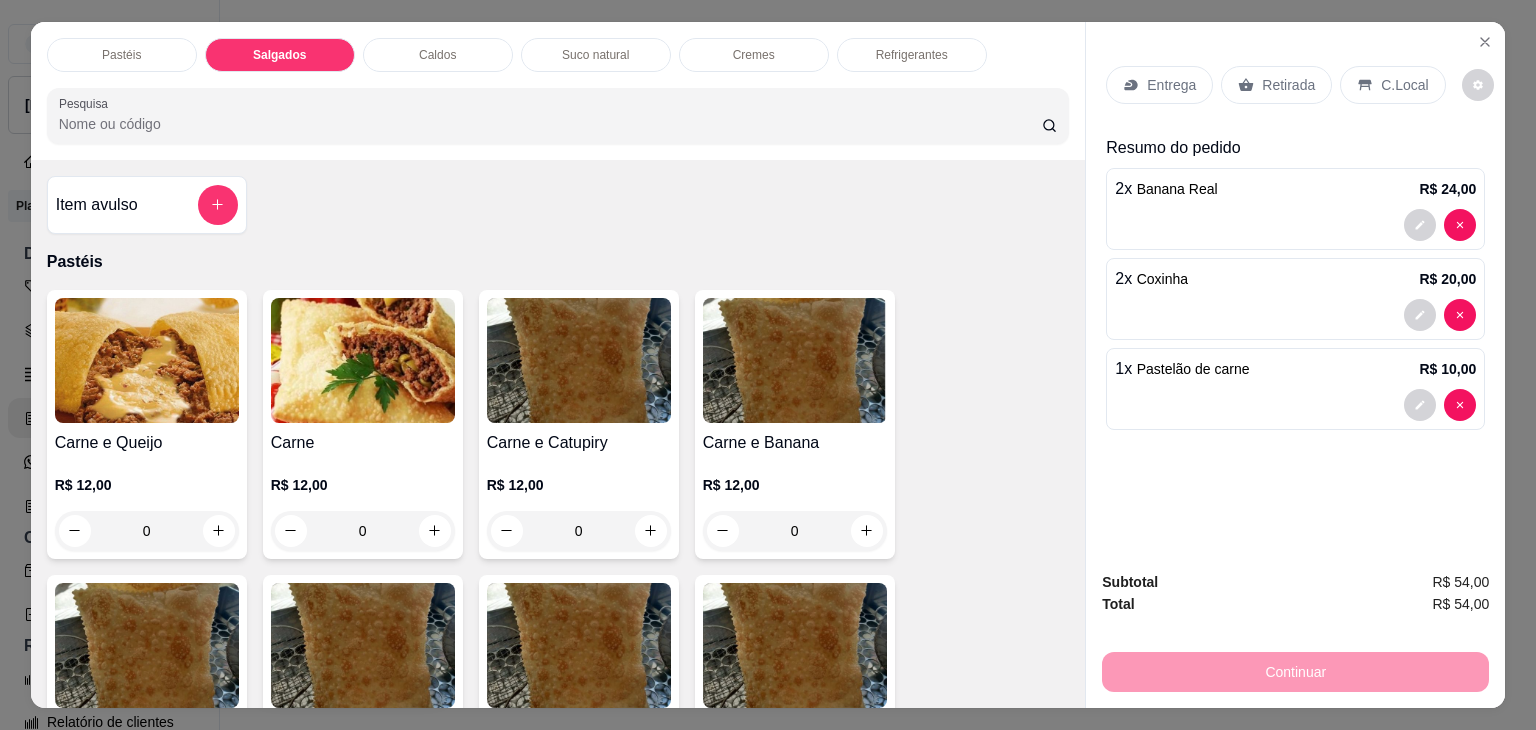 click on "Item avulso" at bounding box center [147, 205] 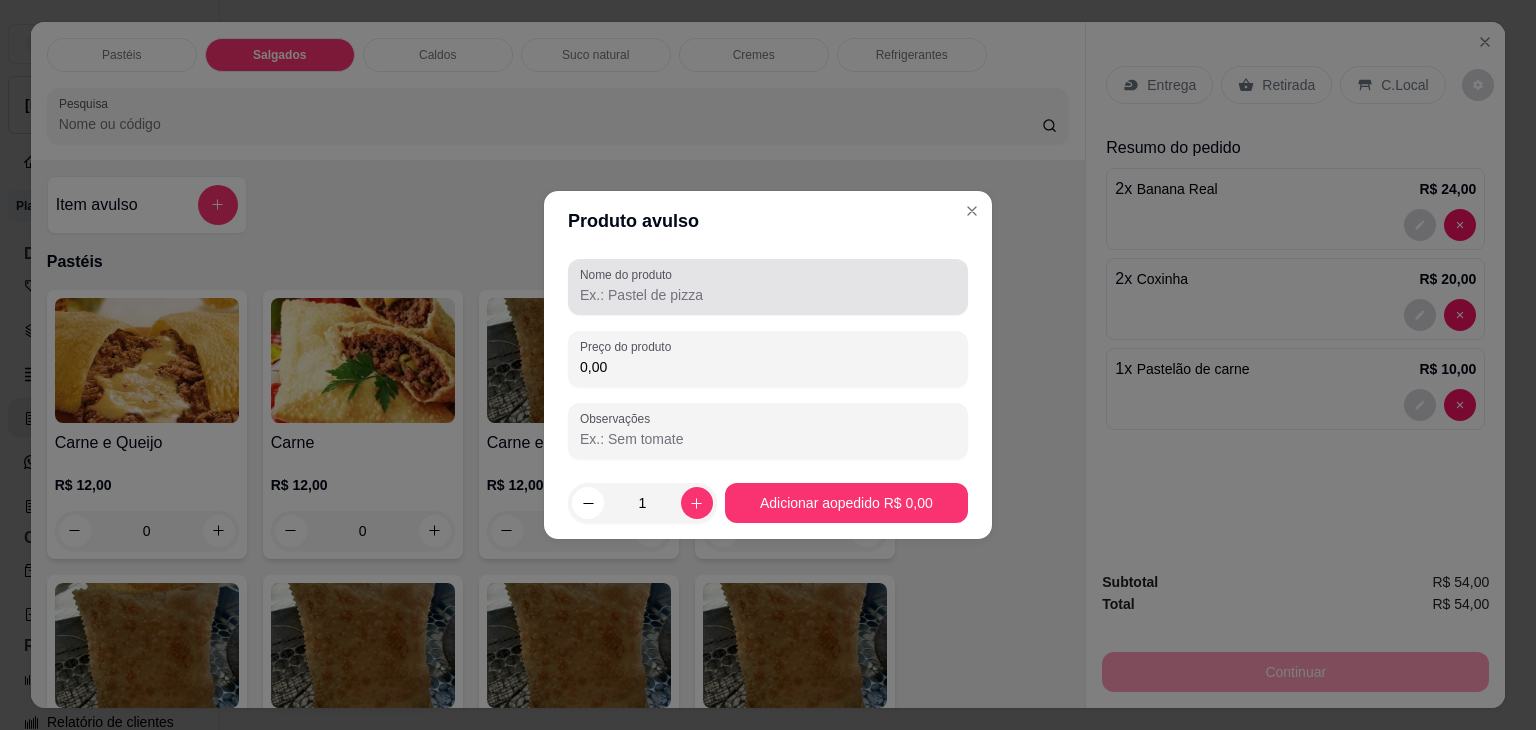 click on "Nome do produto" at bounding box center [768, 295] 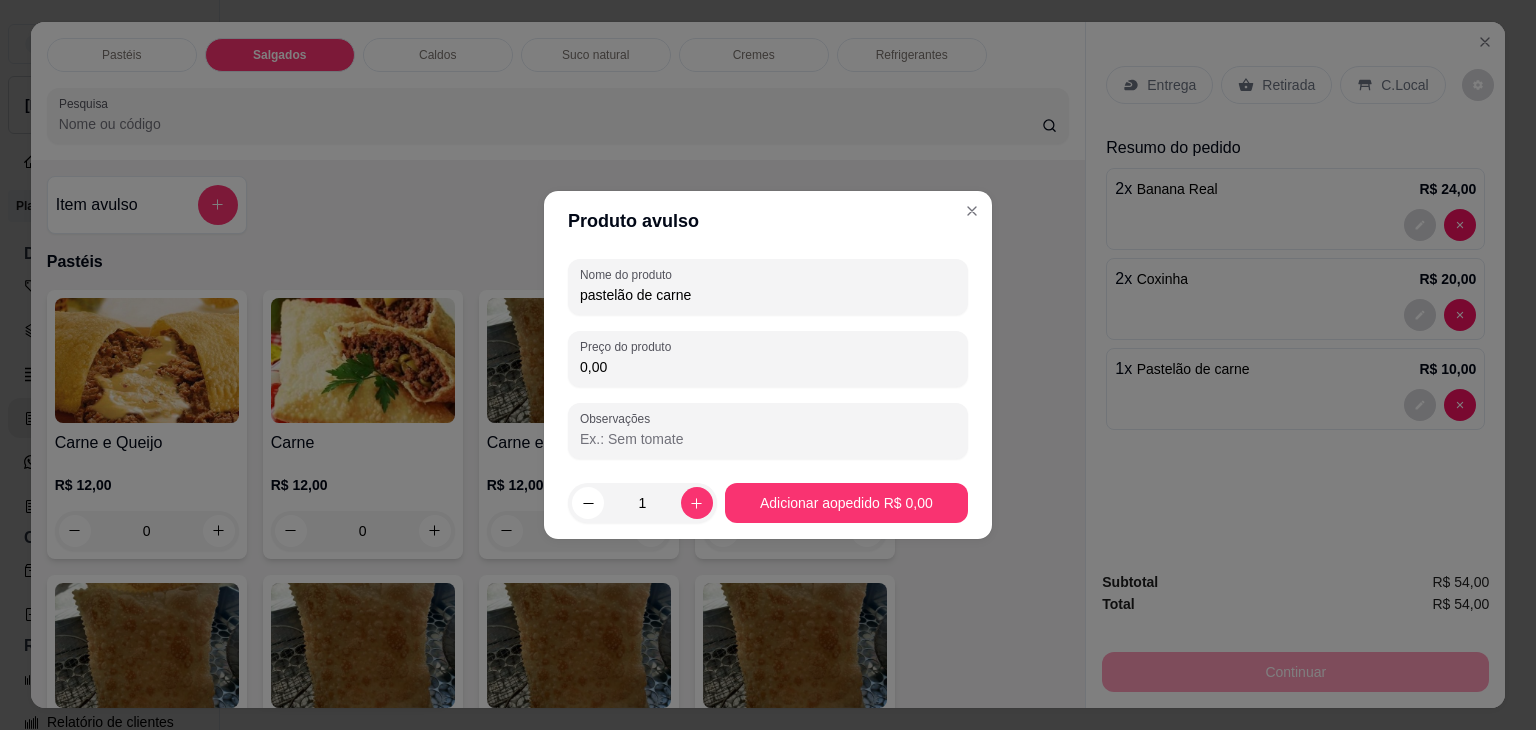 type on "pastelão de carne" 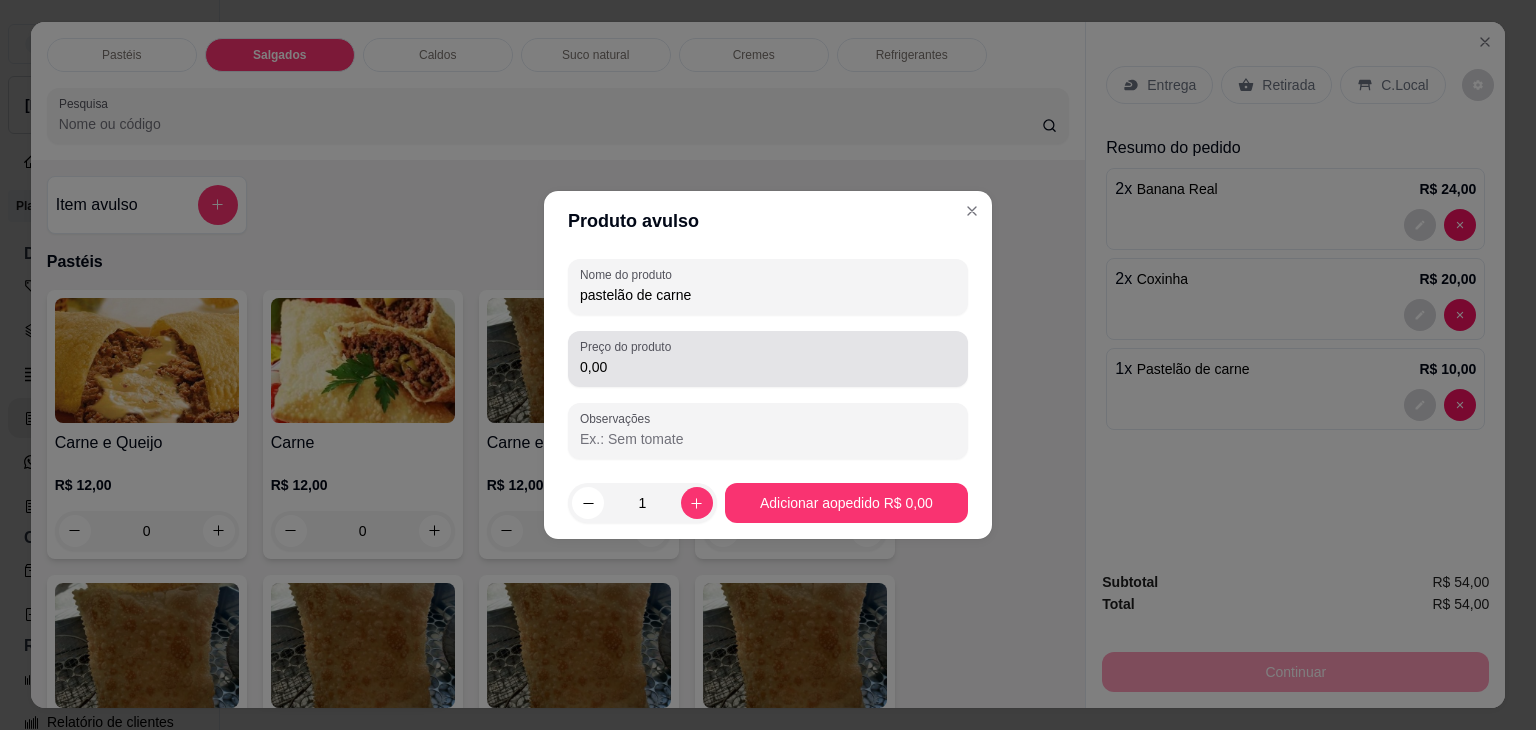 click on "Preço do produto 0,00" at bounding box center (768, 359) 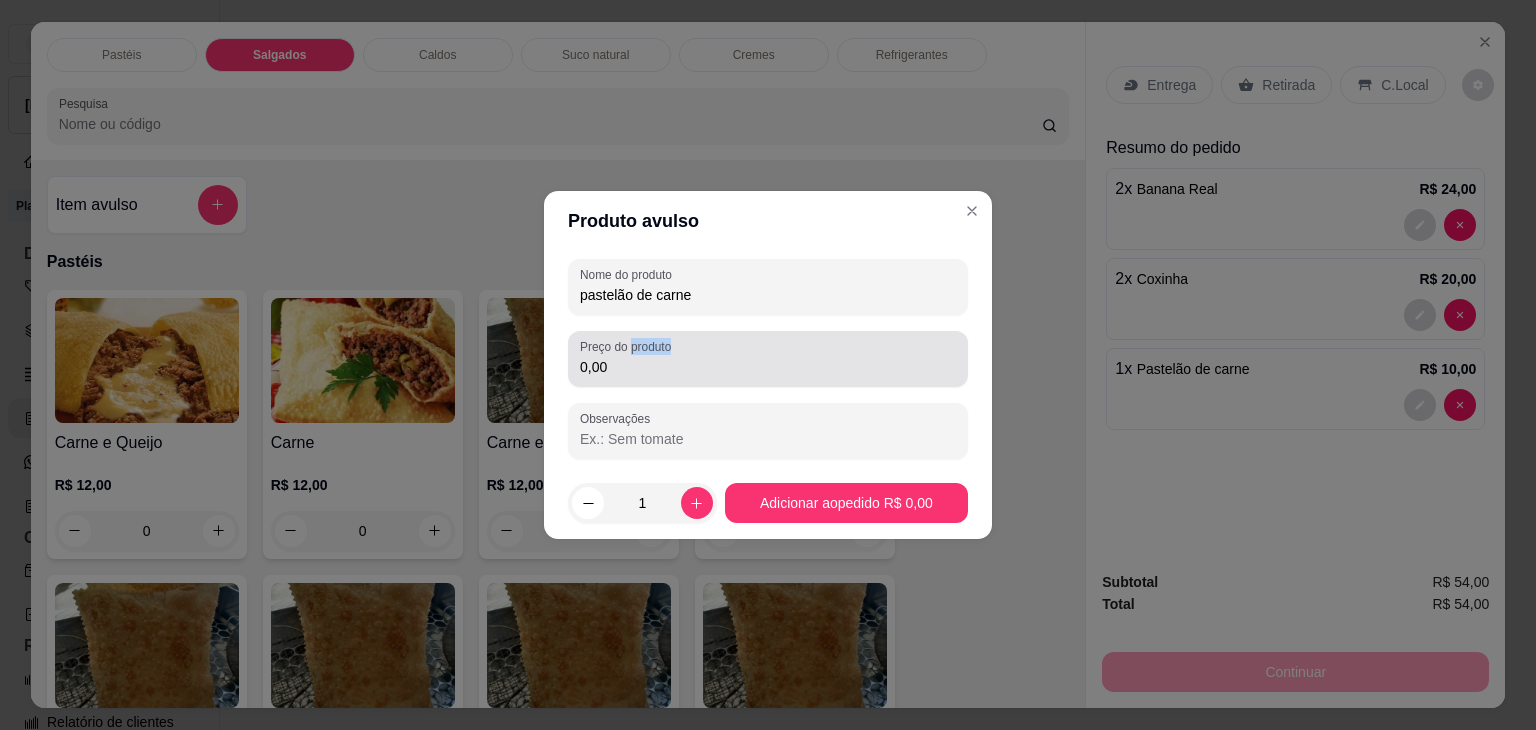 click on "Preço do produto 0,00" at bounding box center (768, 359) 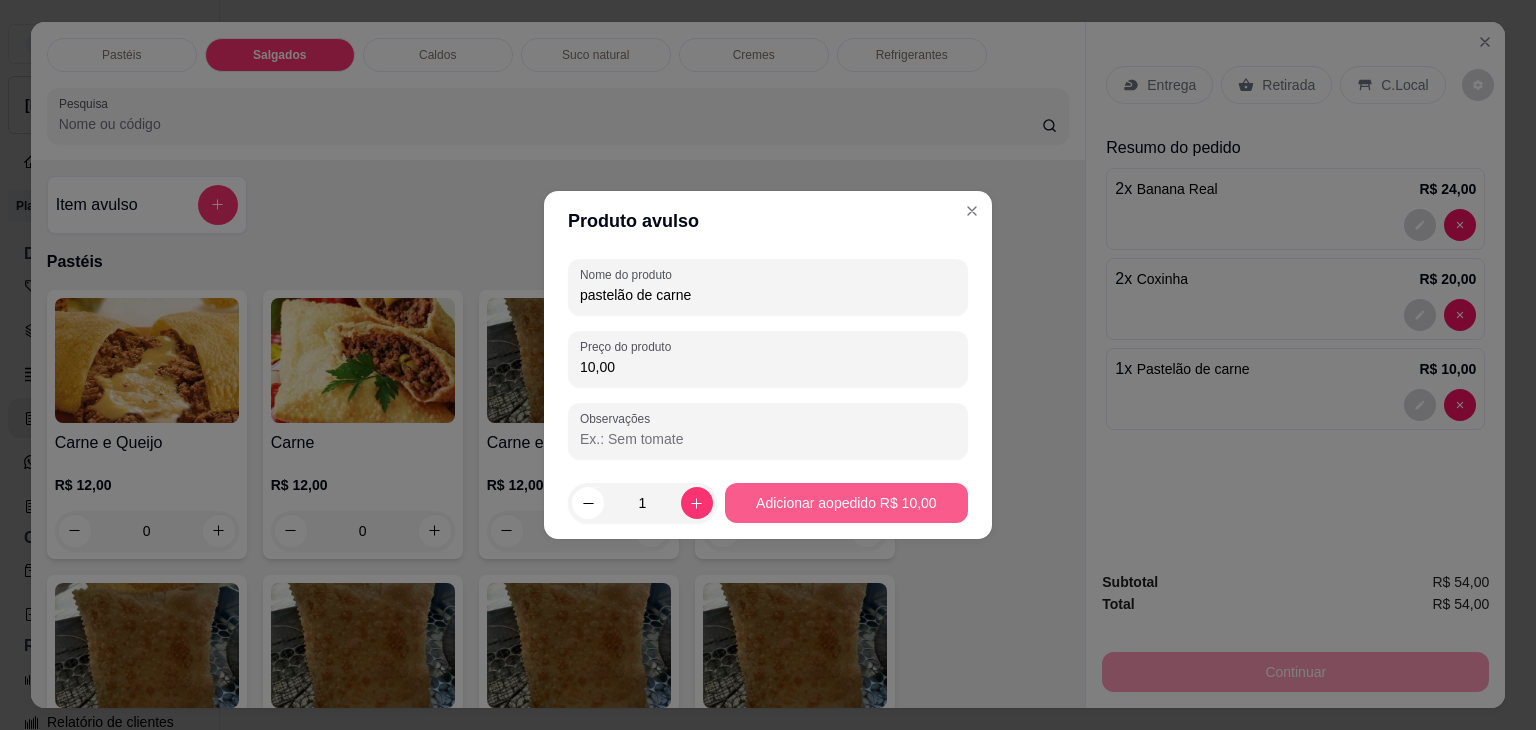 type on "10,00" 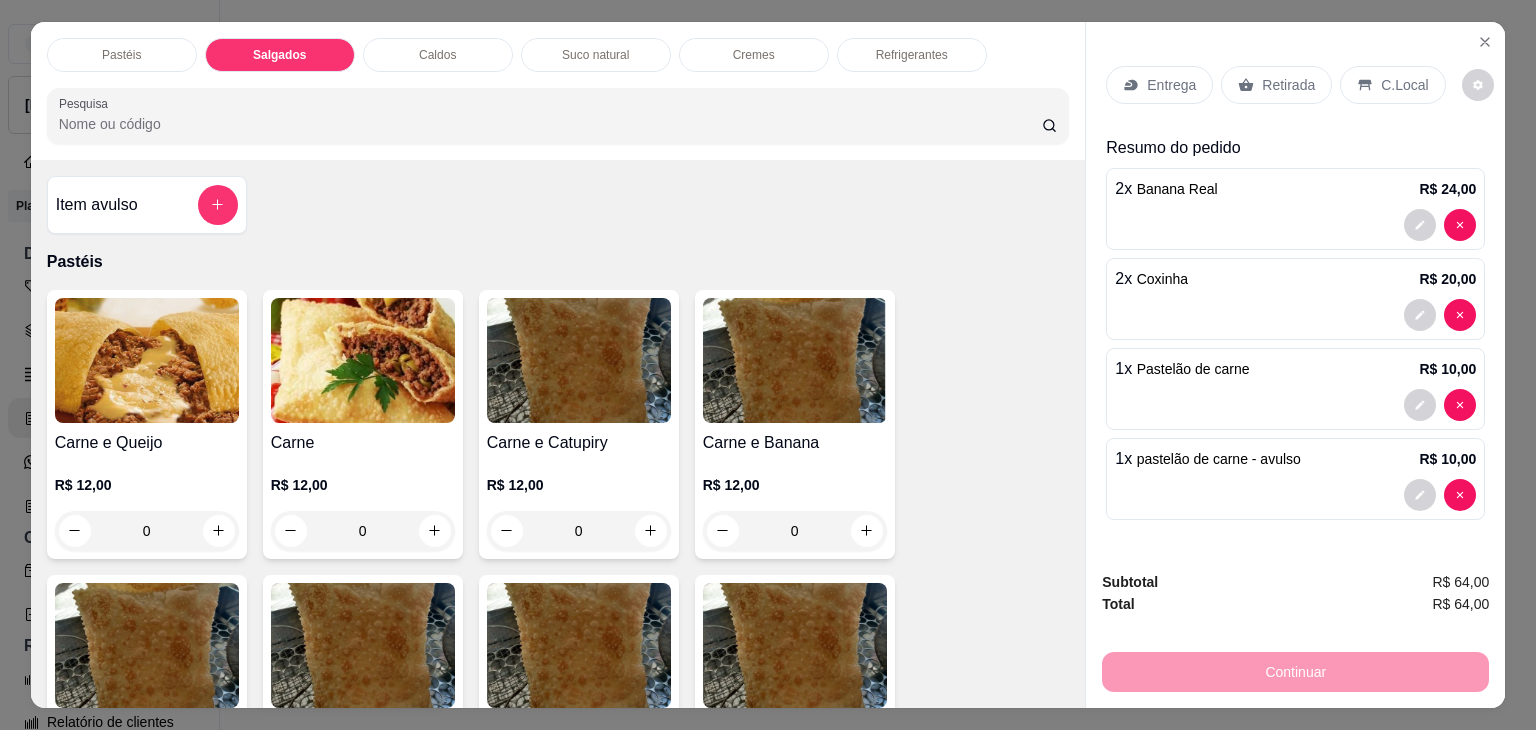 click on "Retirada" at bounding box center [1288, 85] 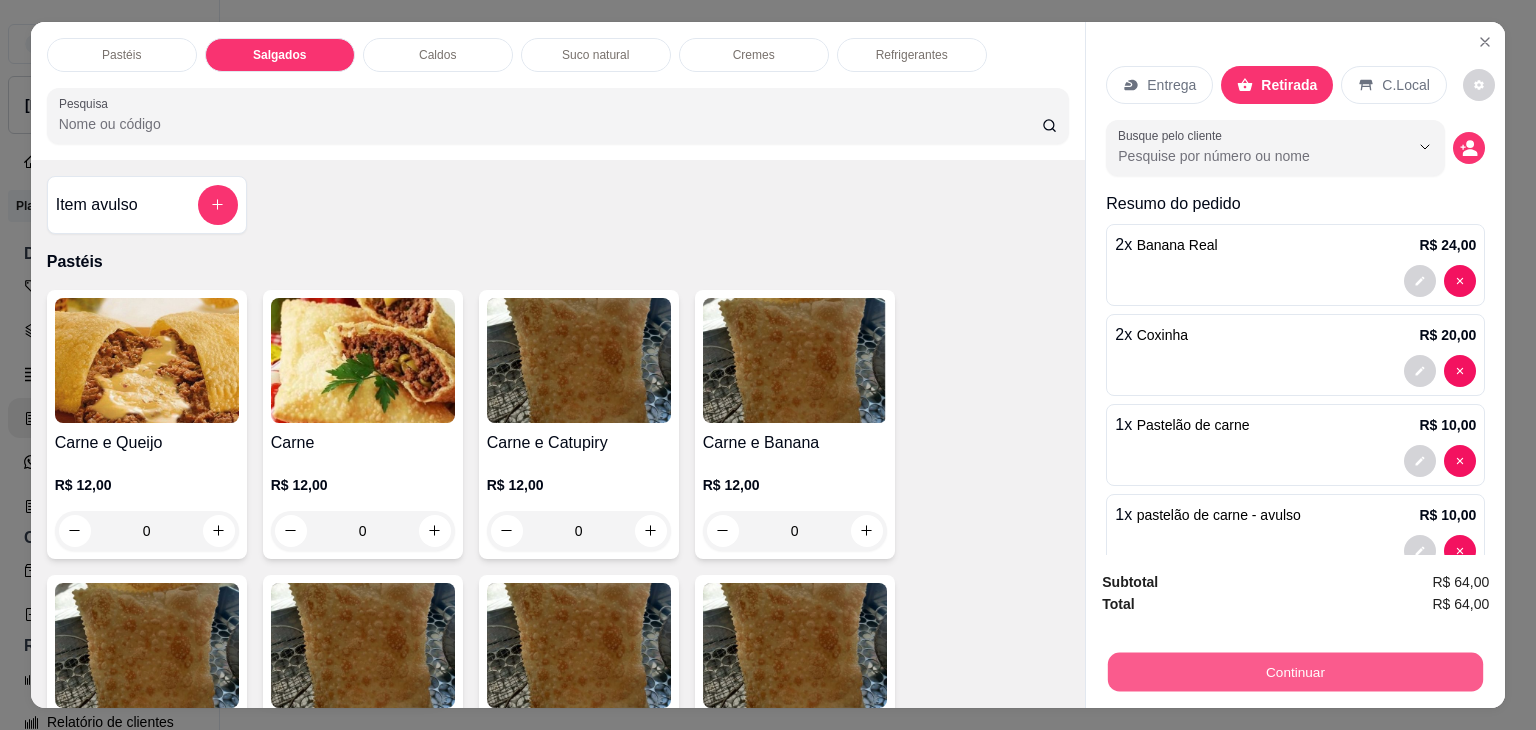 click on "Continuar" at bounding box center [1295, 672] 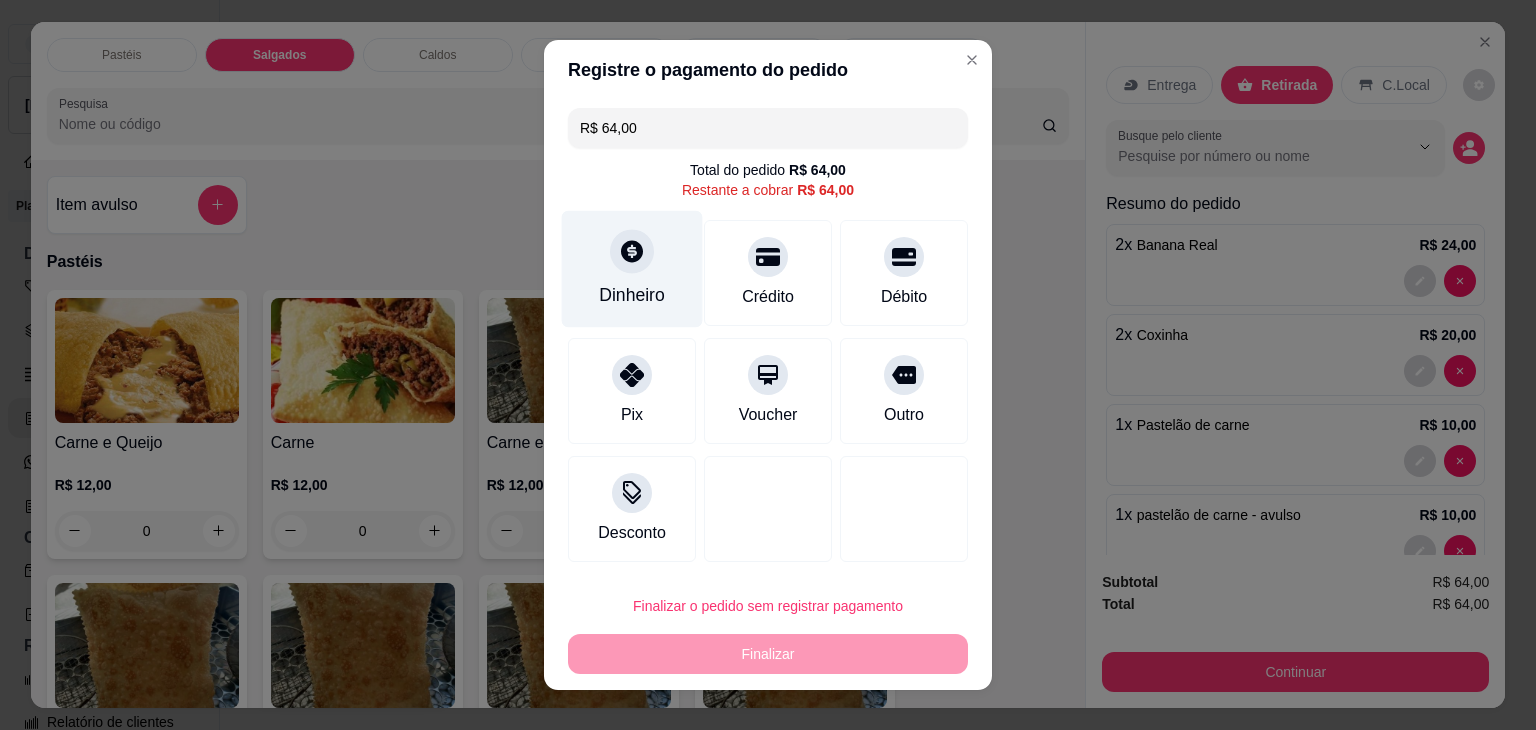 click on "Dinheiro" at bounding box center (632, 295) 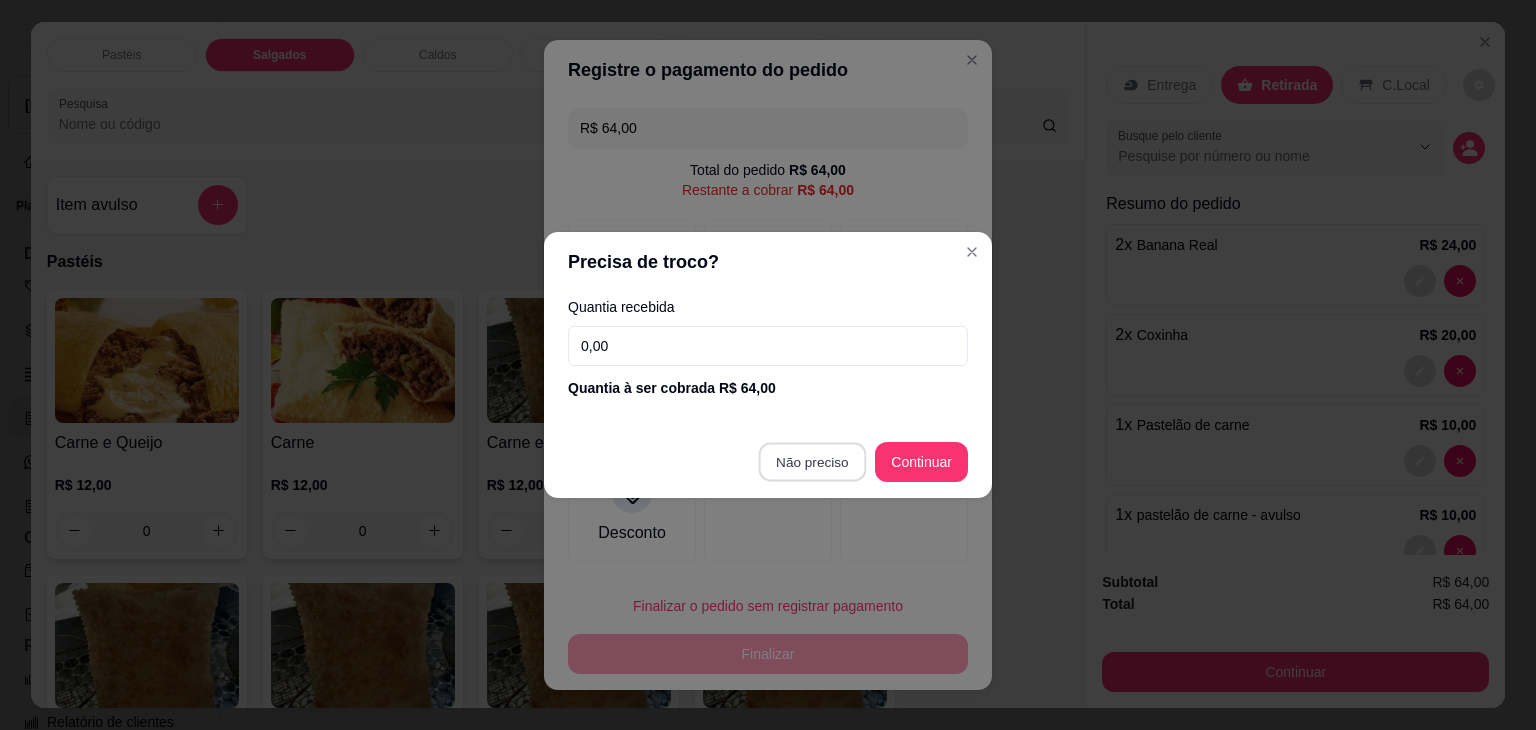 type on "R$ 0,00" 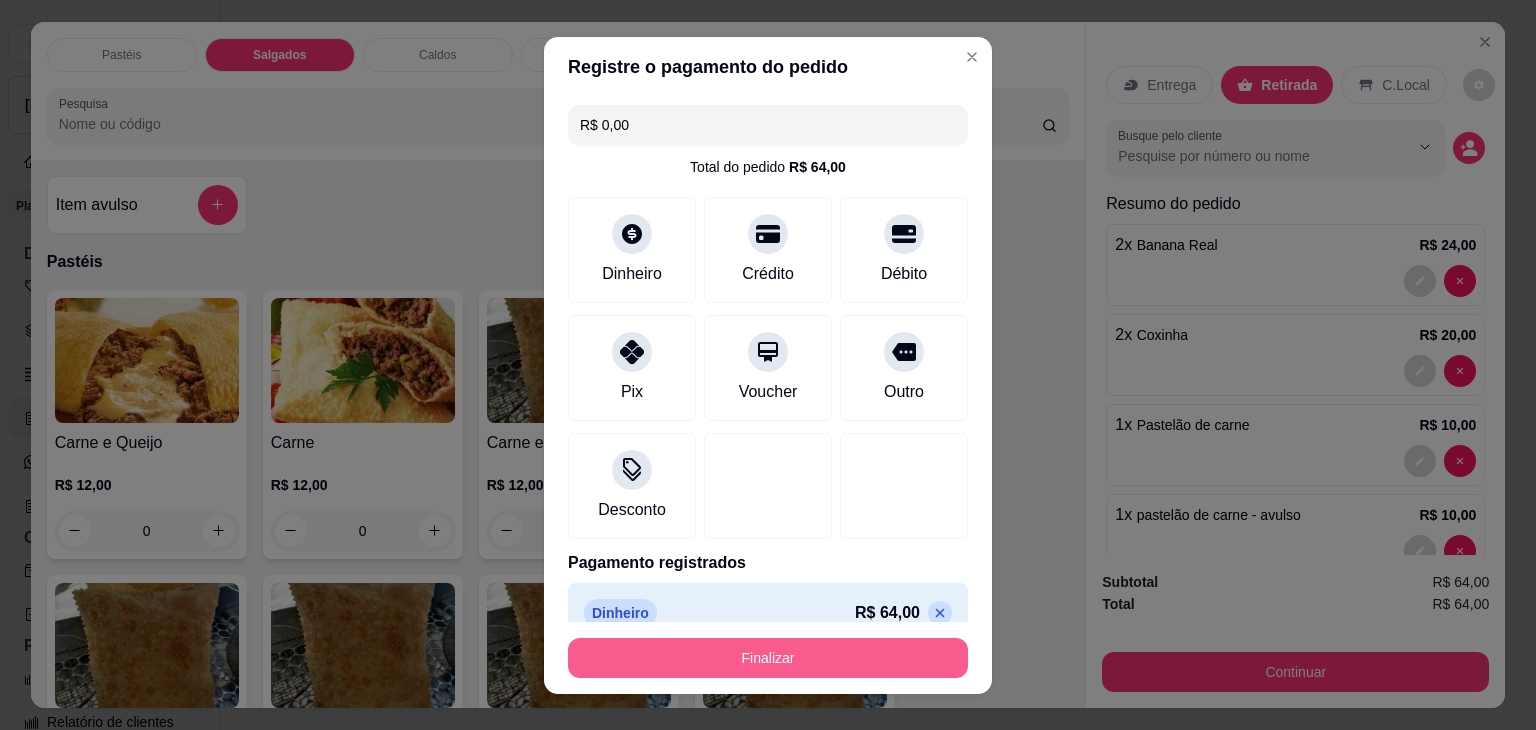 click on "Finalizar" at bounding box center (768, 658) 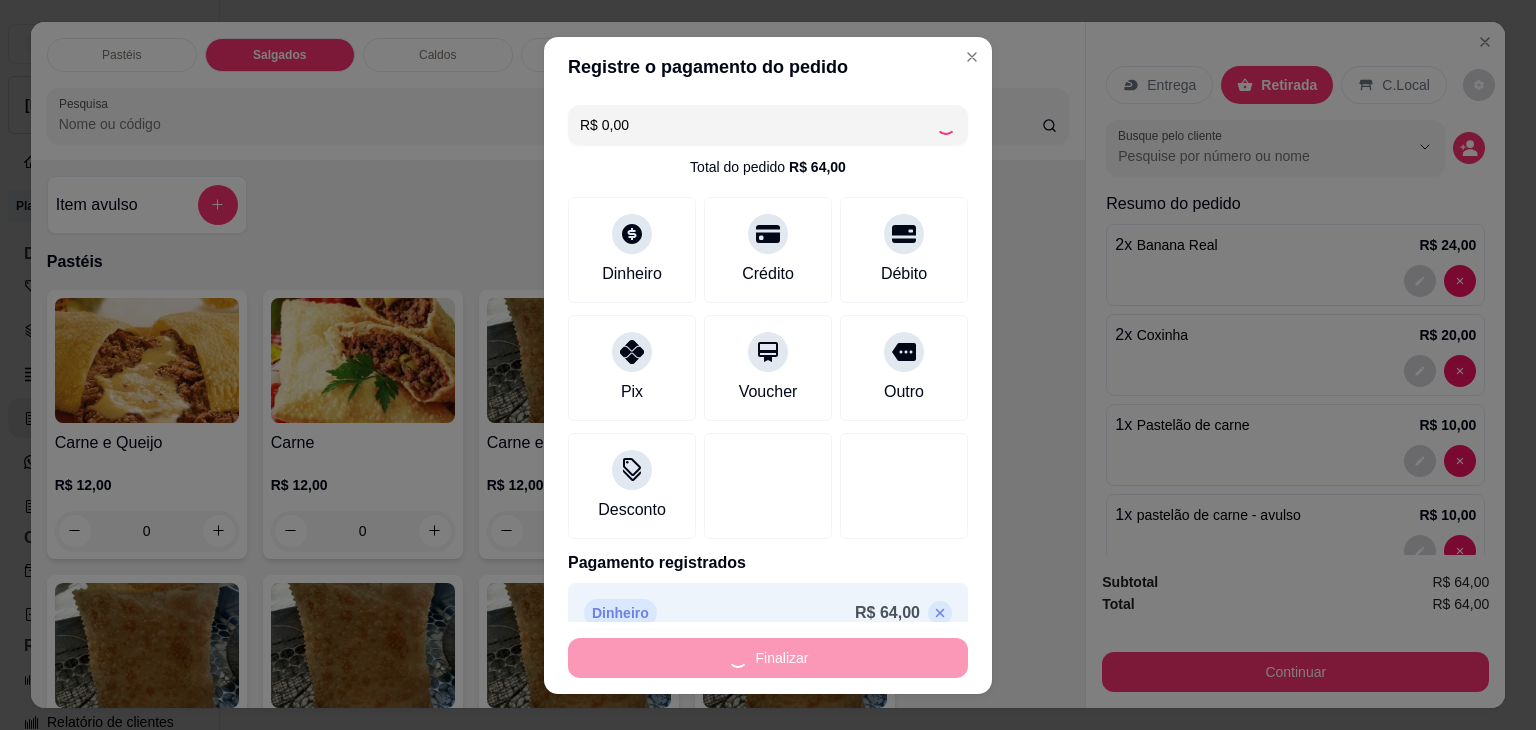 type on "0" 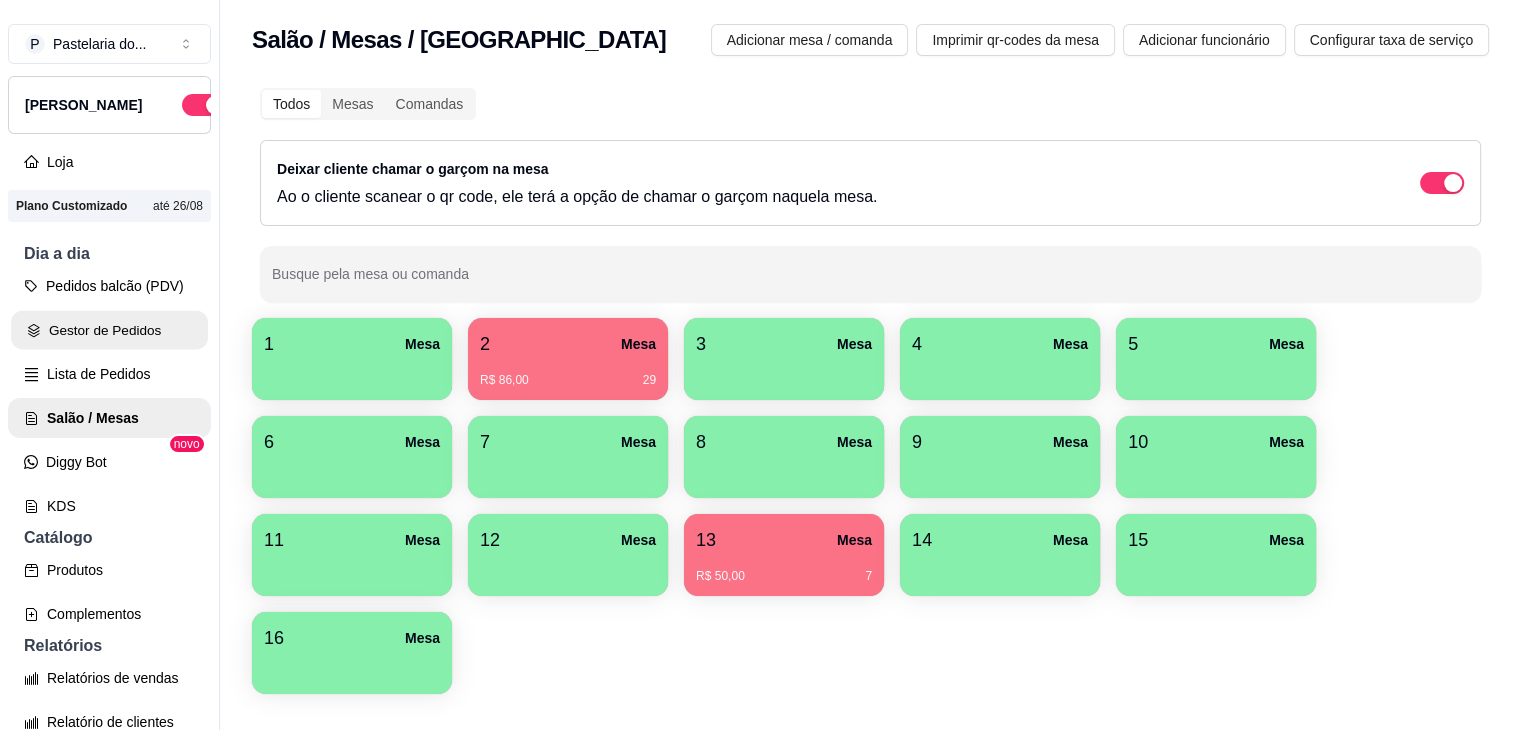 click on "Gestor de Pedidos" at bounding box center (109, 330) 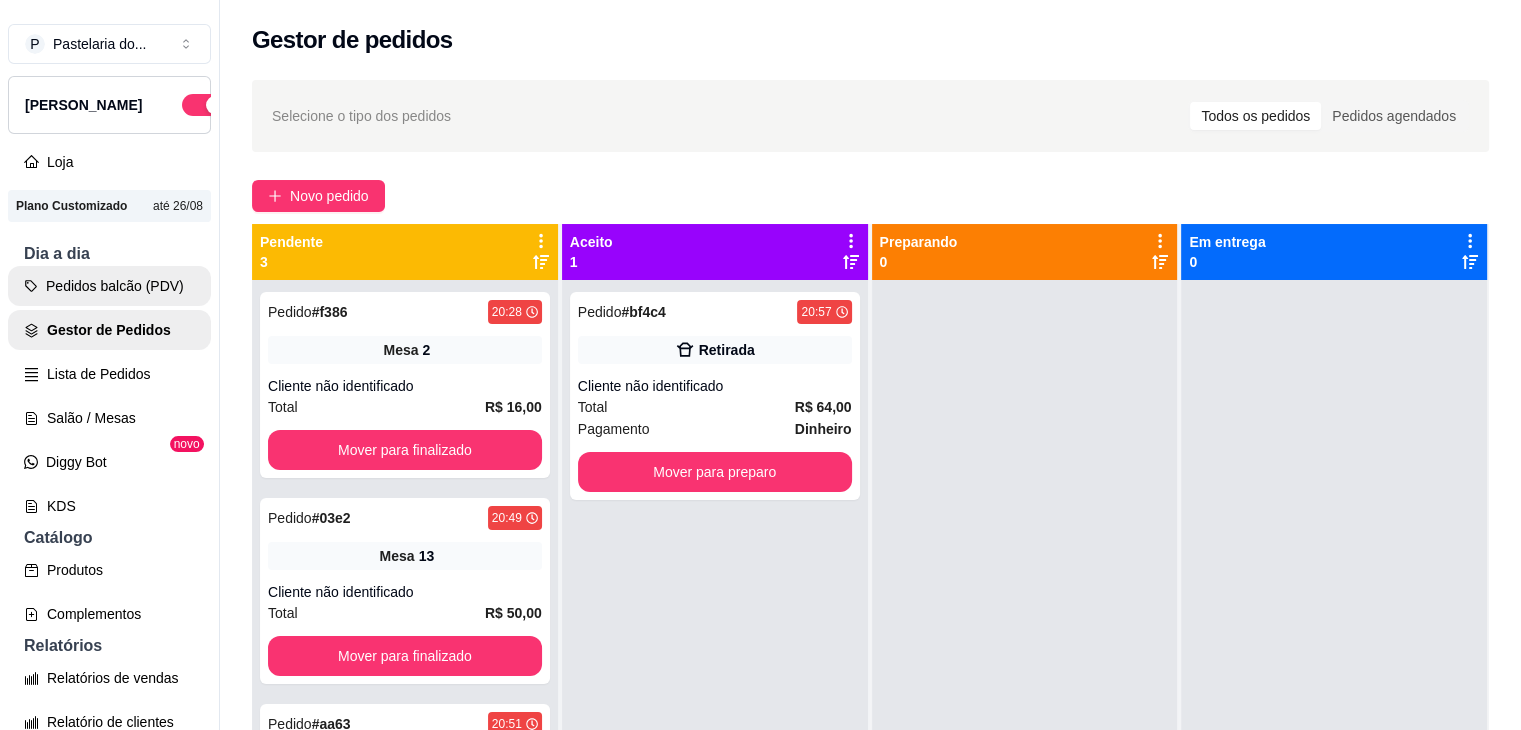 click on "Pedidos balcão (PDV)" at bounding box center [109, 286] 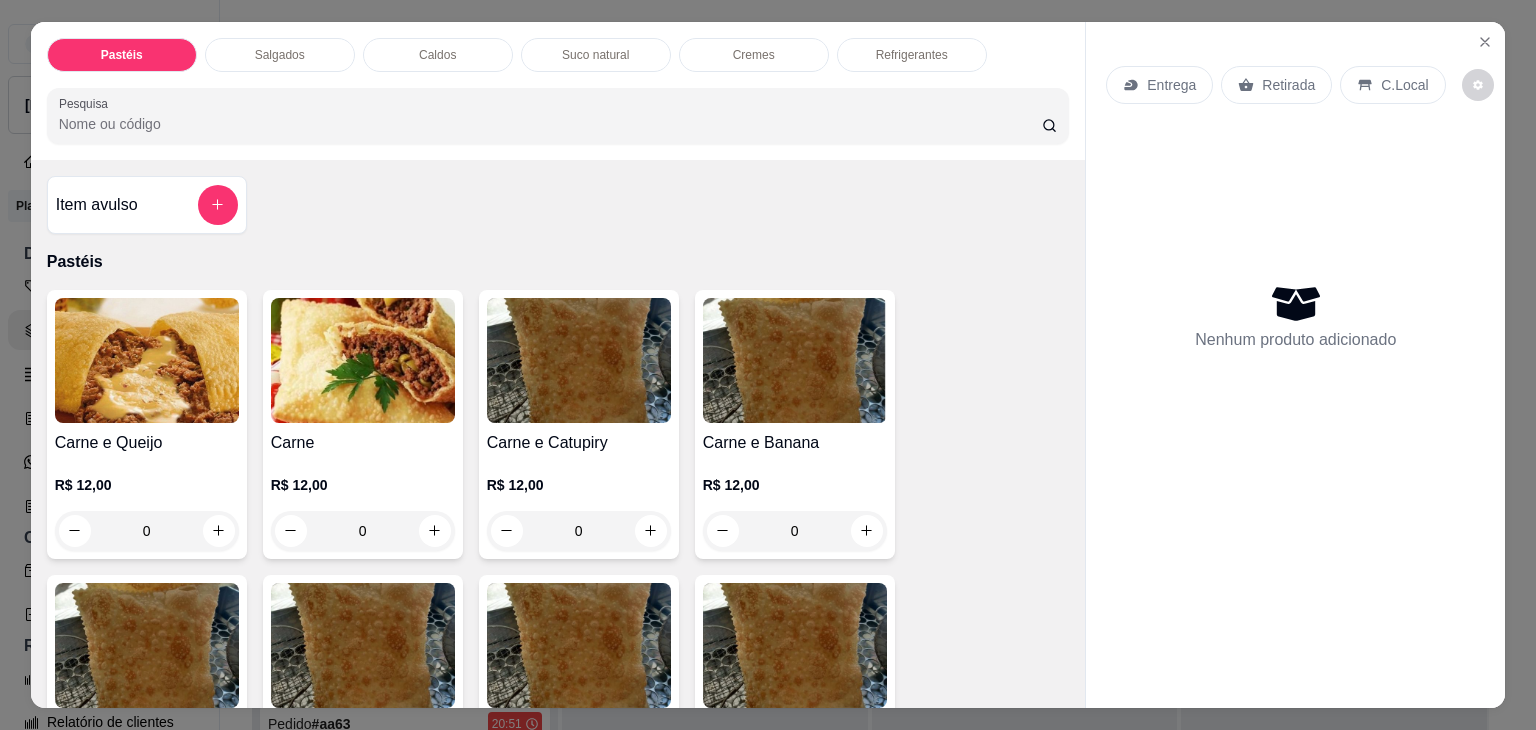 click on "Caldos" at bounding box center (438, 55) 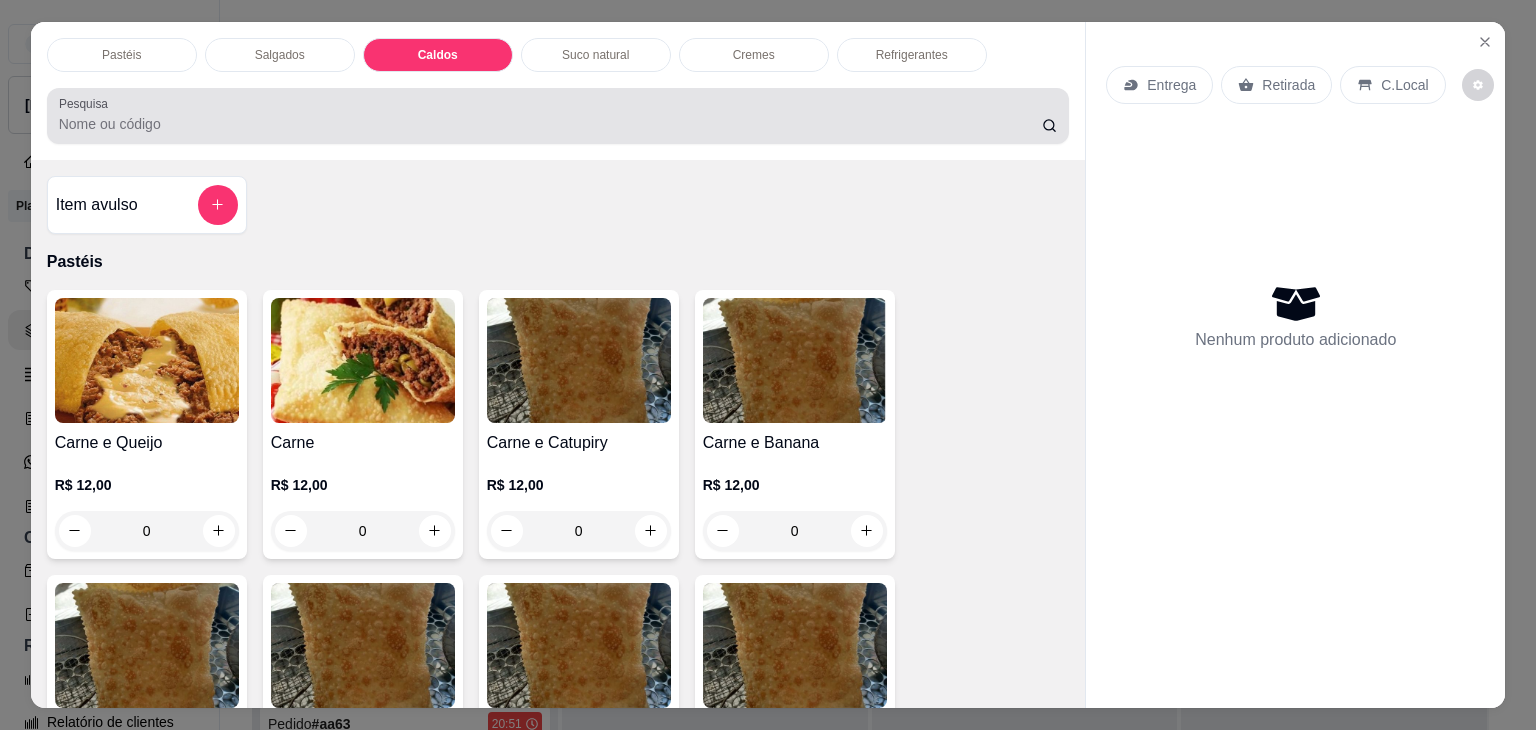 scroll, scrollTop: 2782, scrollLeft: 0, axis: vertical 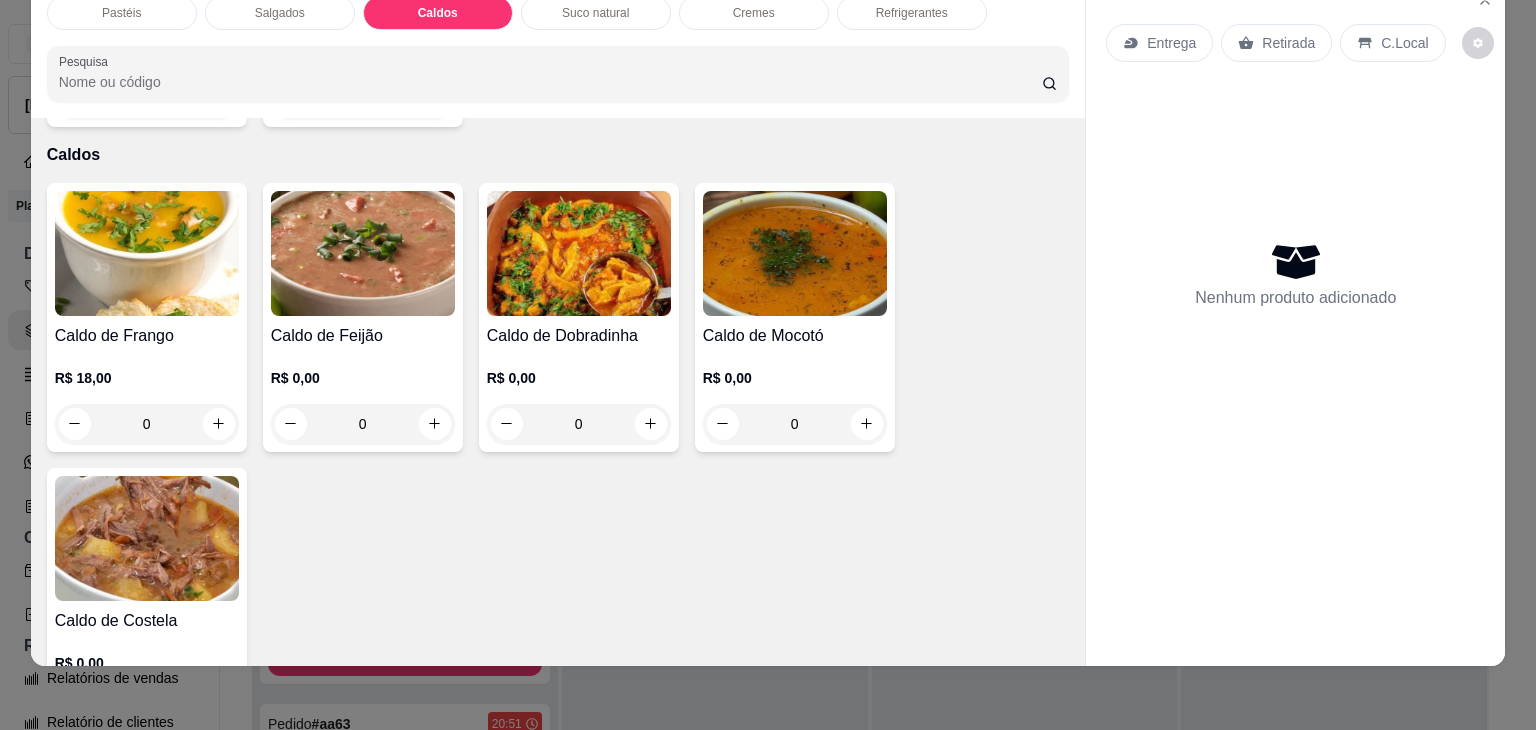 click at bounding box center (147, 253) 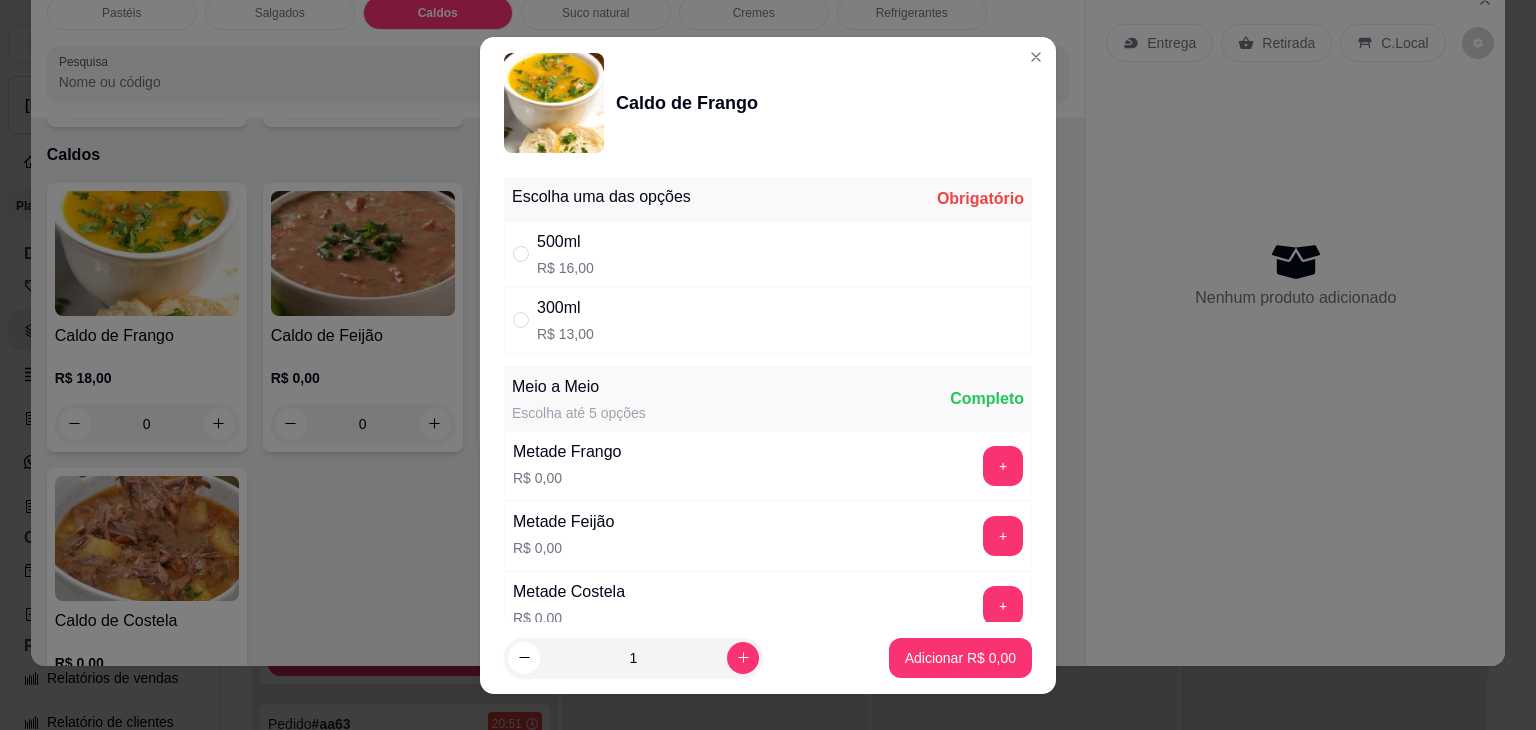 click on "500ml R$ 16,00" at bounding box center (768, 254) 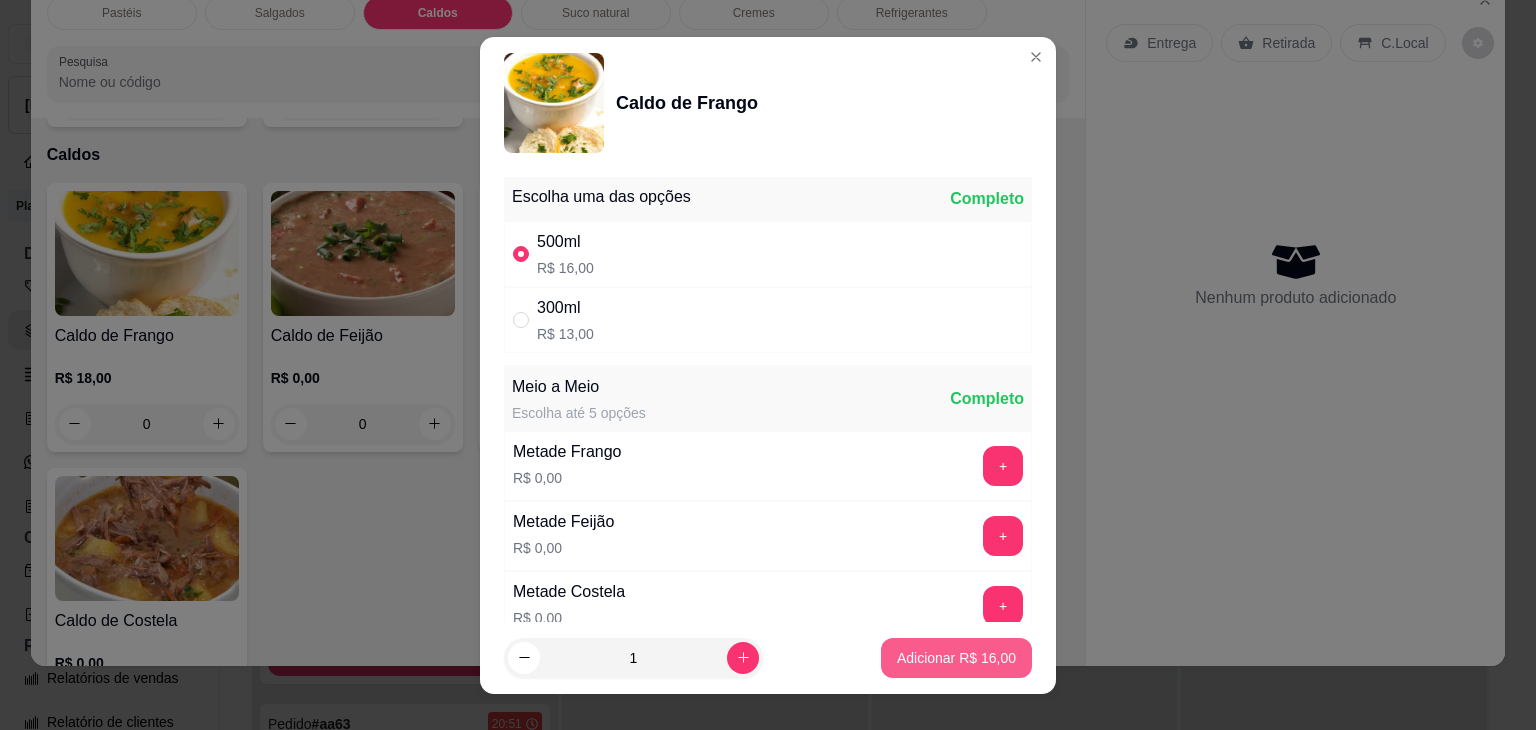 click on "Adicionar   R$ 16,00" at bounding box center (956, 658) 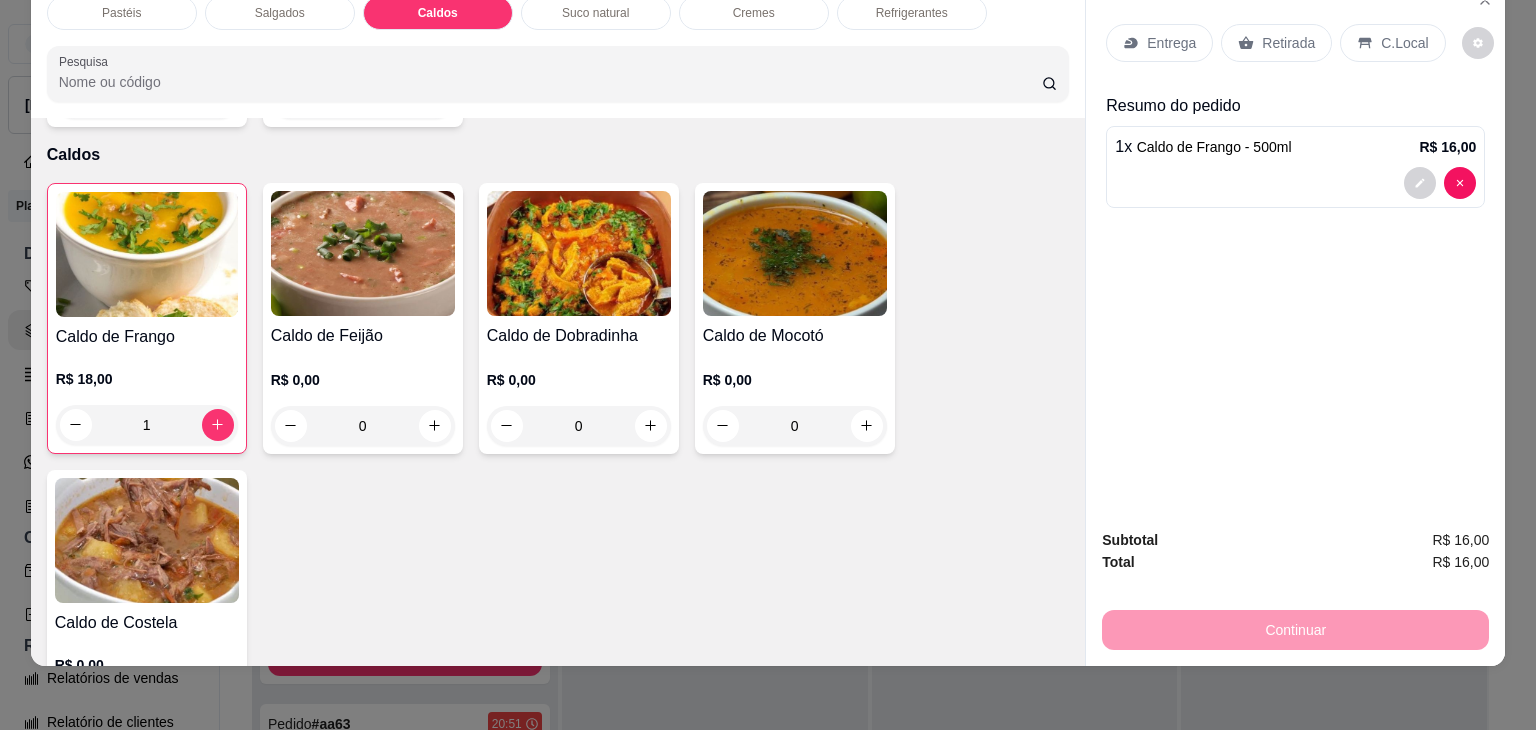 click on "C.Local" at bounding box center [1392, 43] 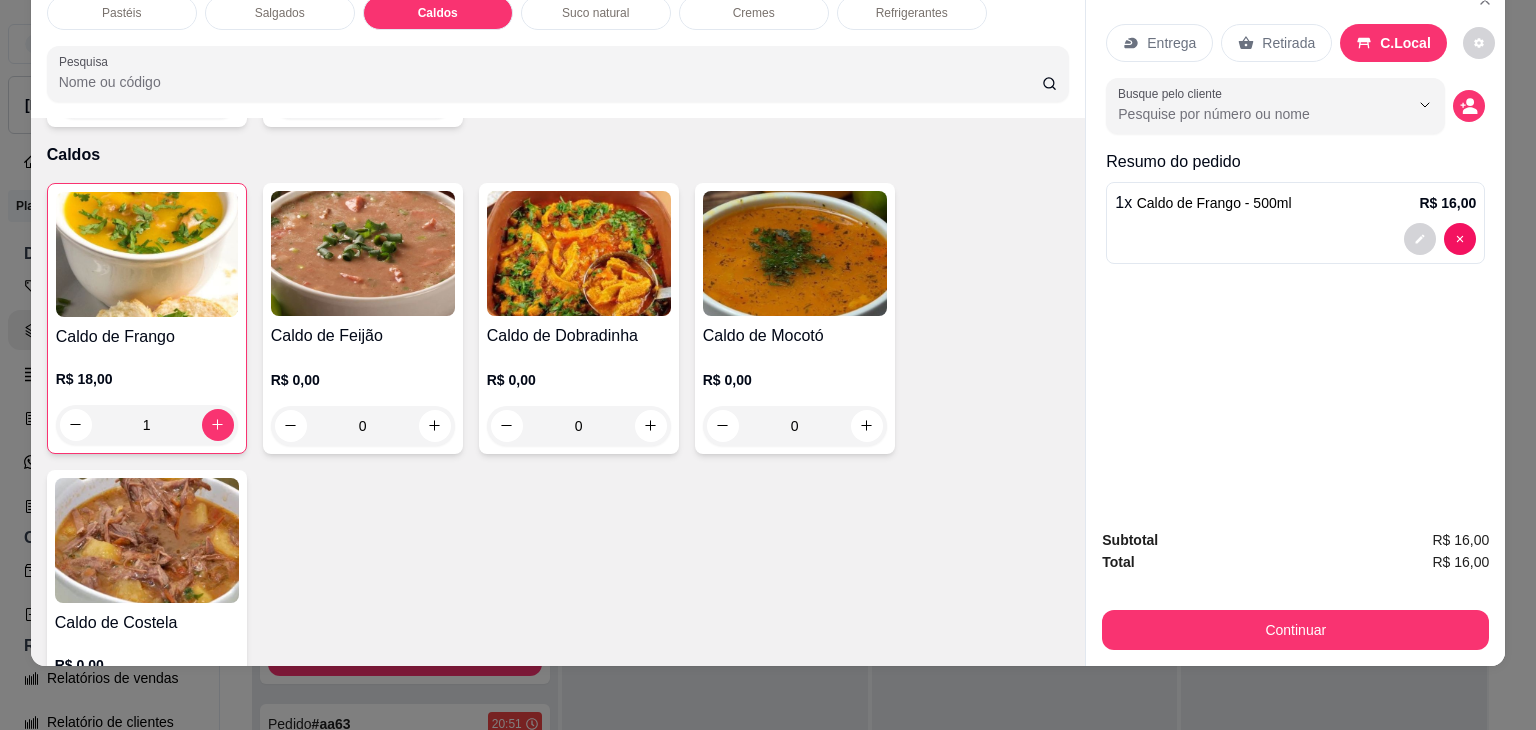 click on "Continuar" at bounding box center [1295, 630] 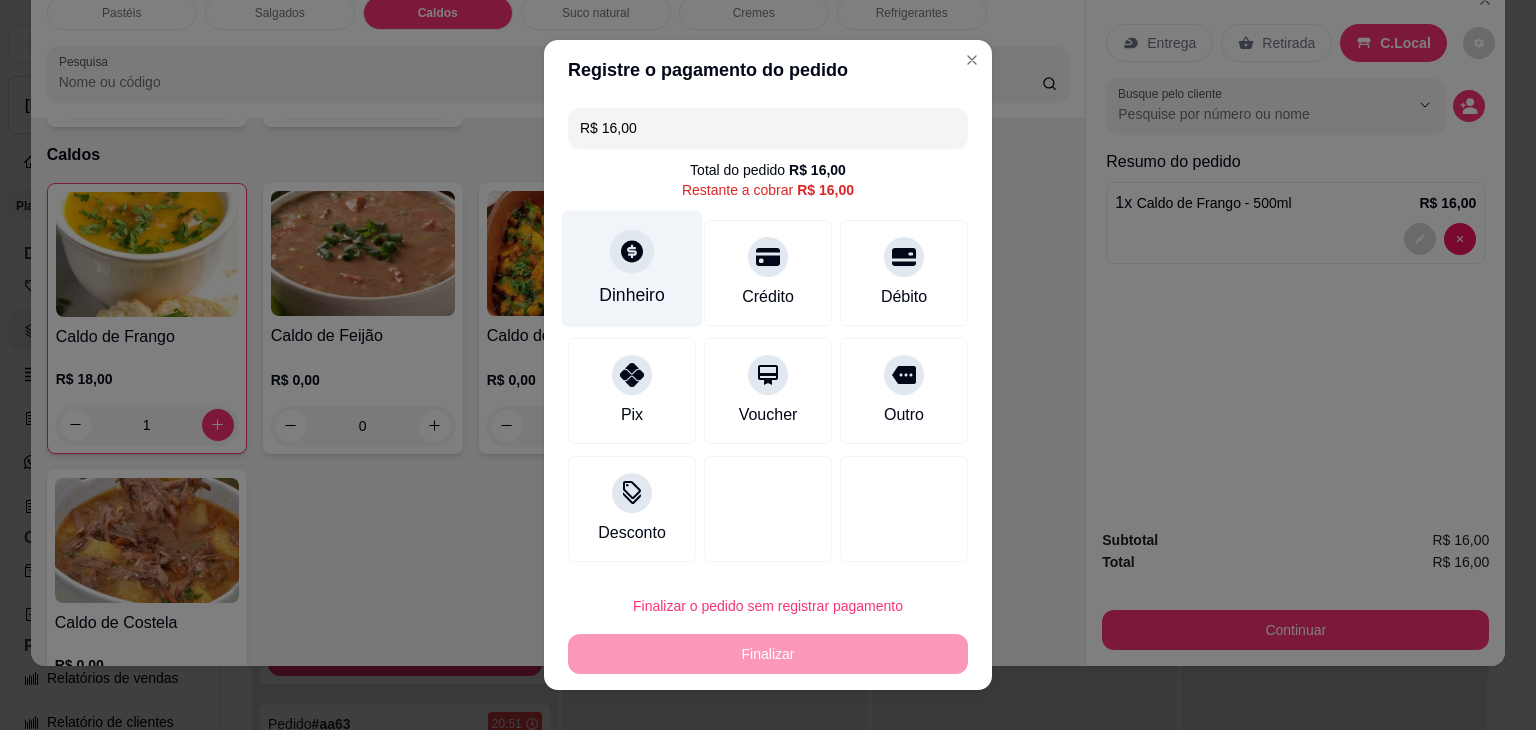 click at bounding box center (632, 251) 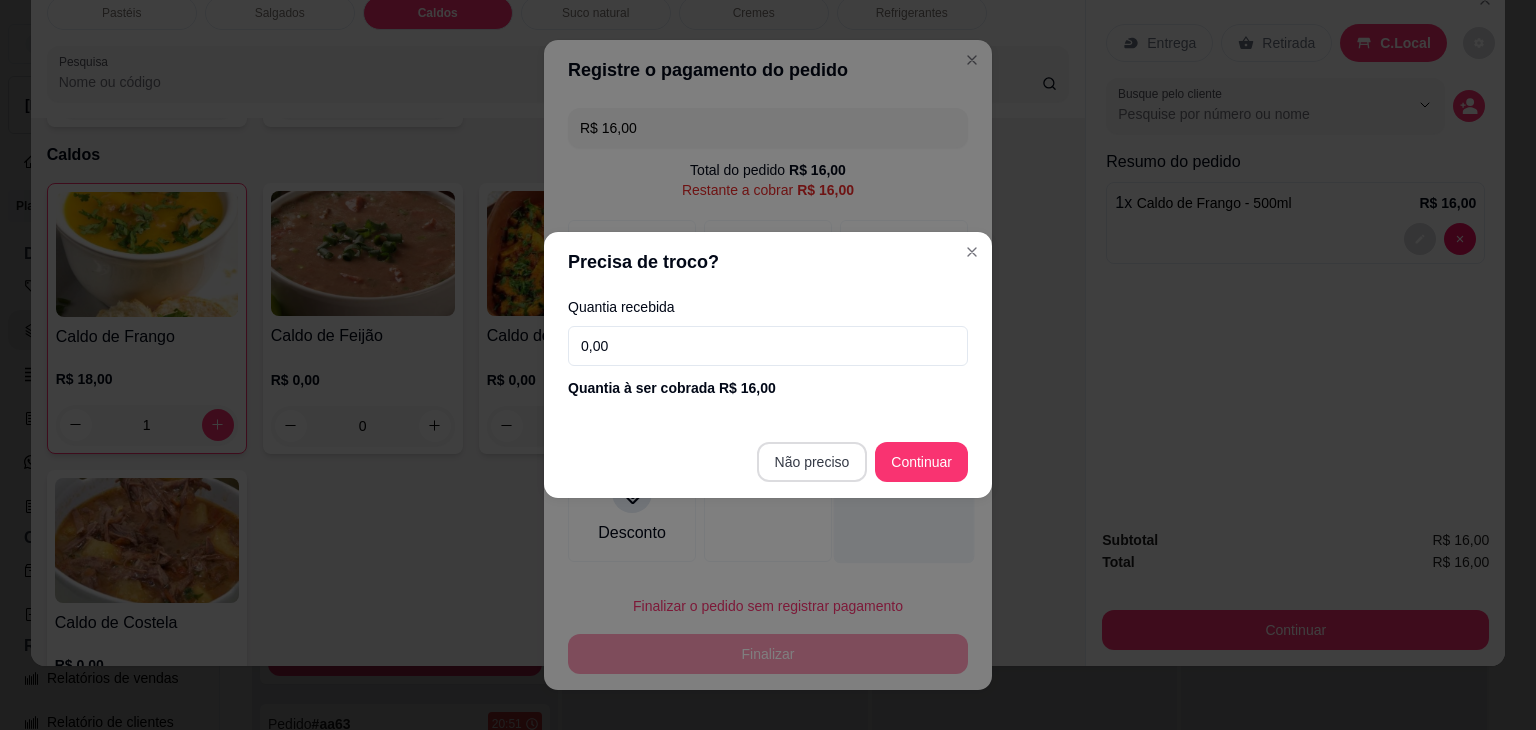 type on "R$ 0,00" 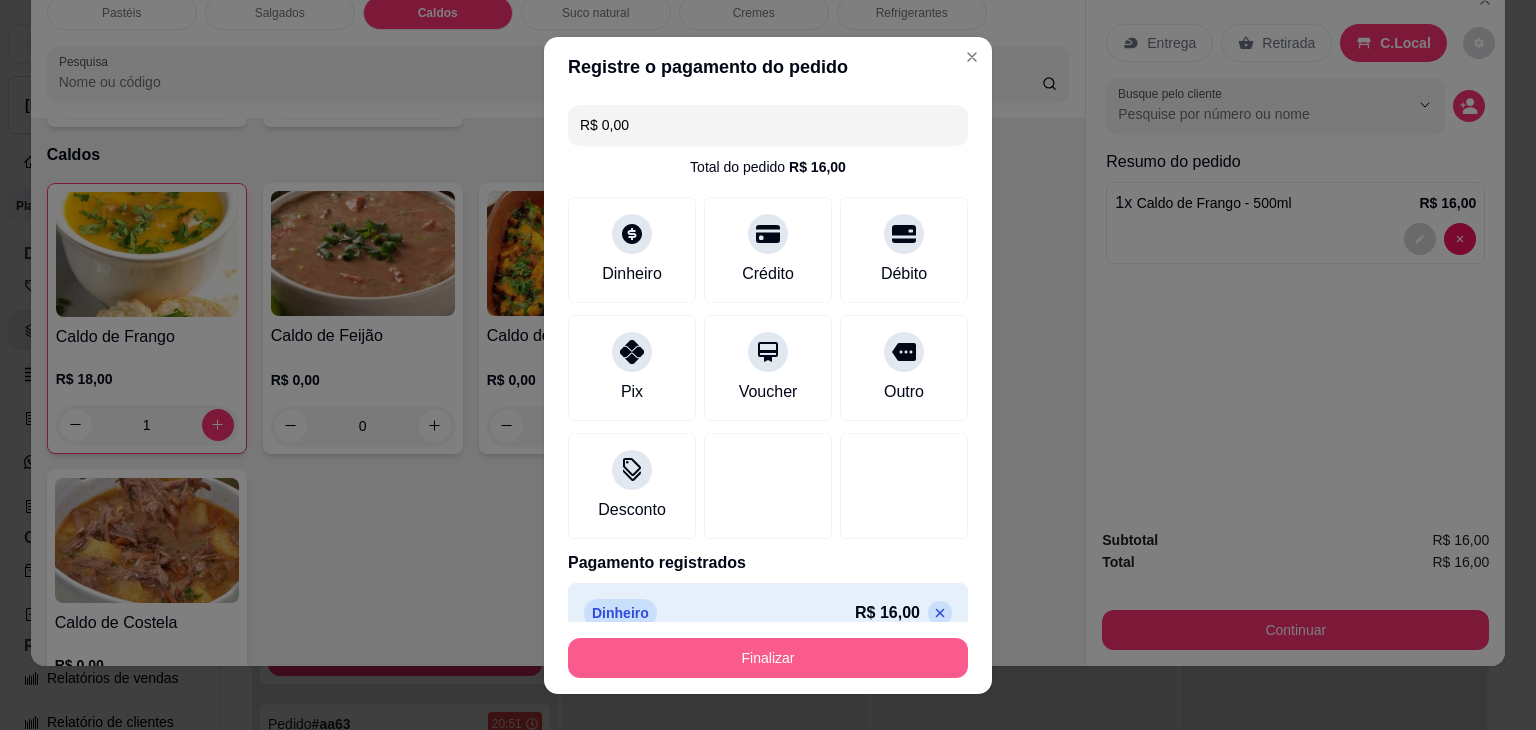 click on "Finalizar" at bounding box center [768, 658] 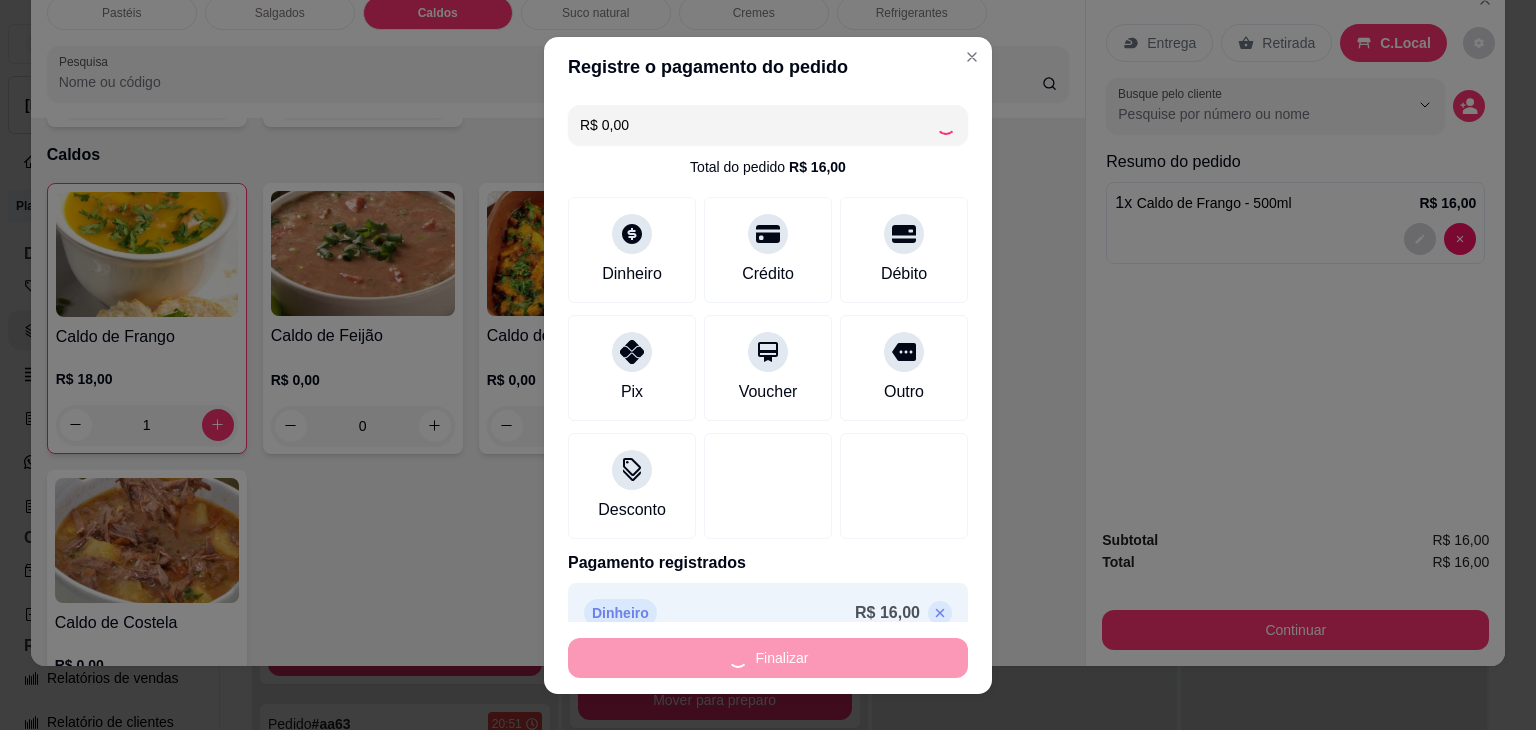 type on "0" 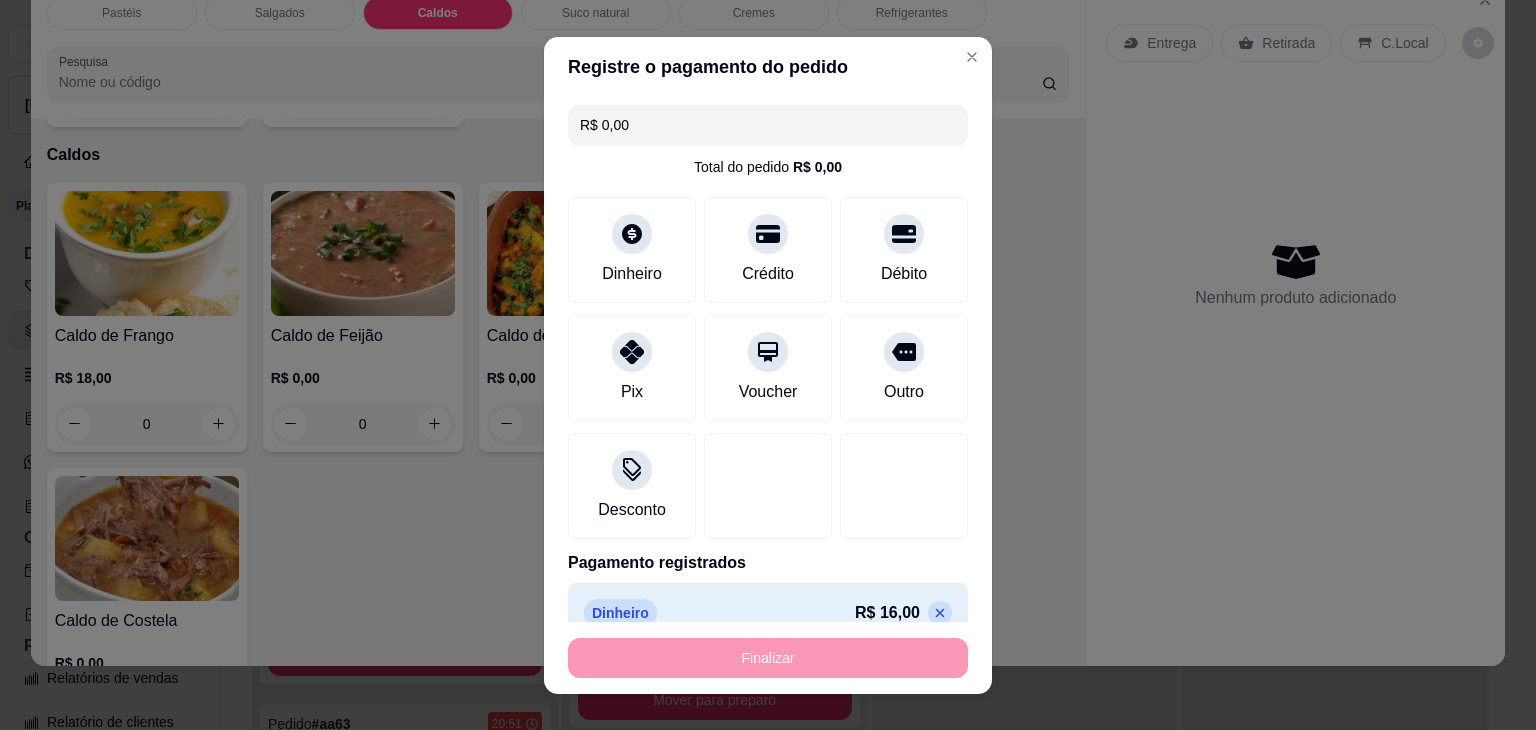 type on "-R$ 16,00" 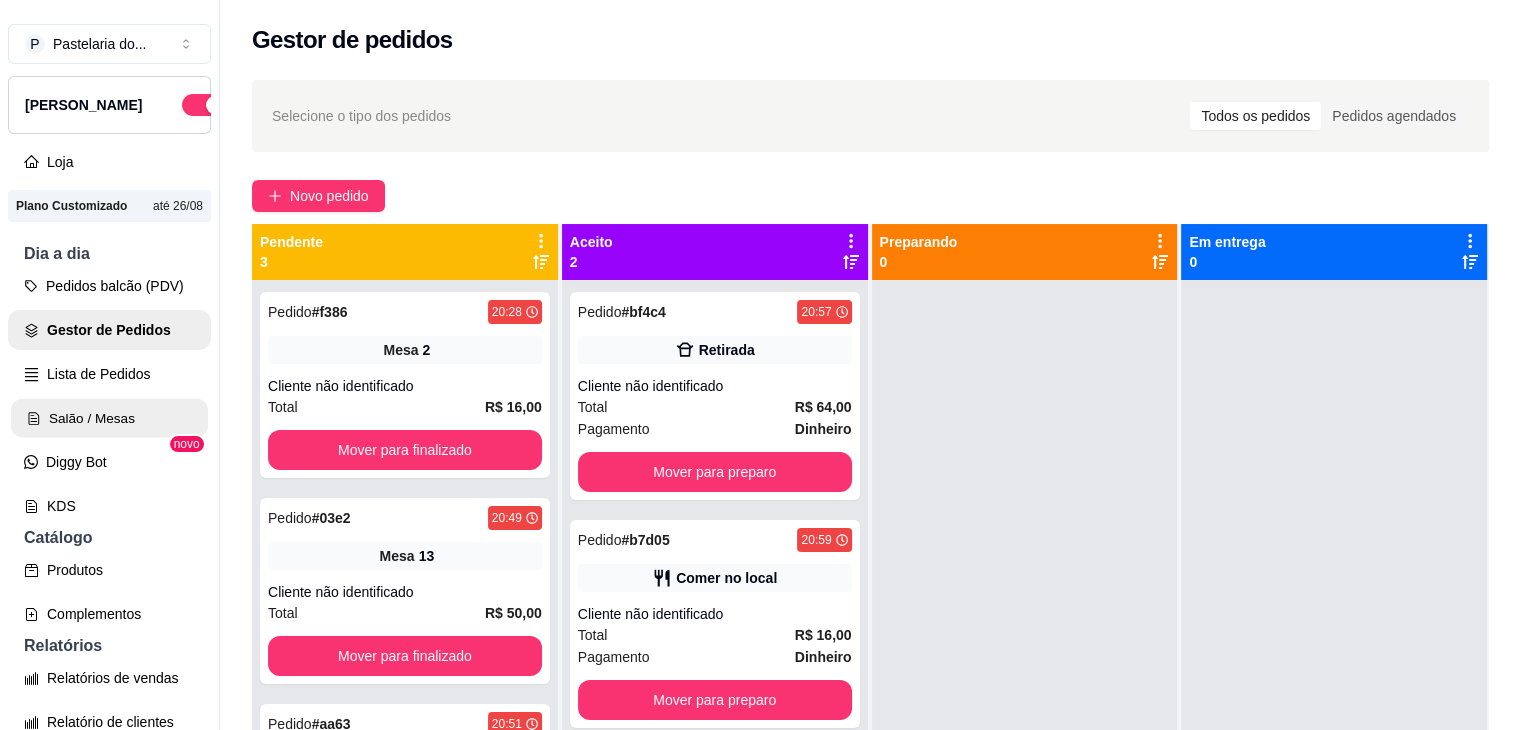 click on "Salão / Mesas" at bounding box center [109, 418] 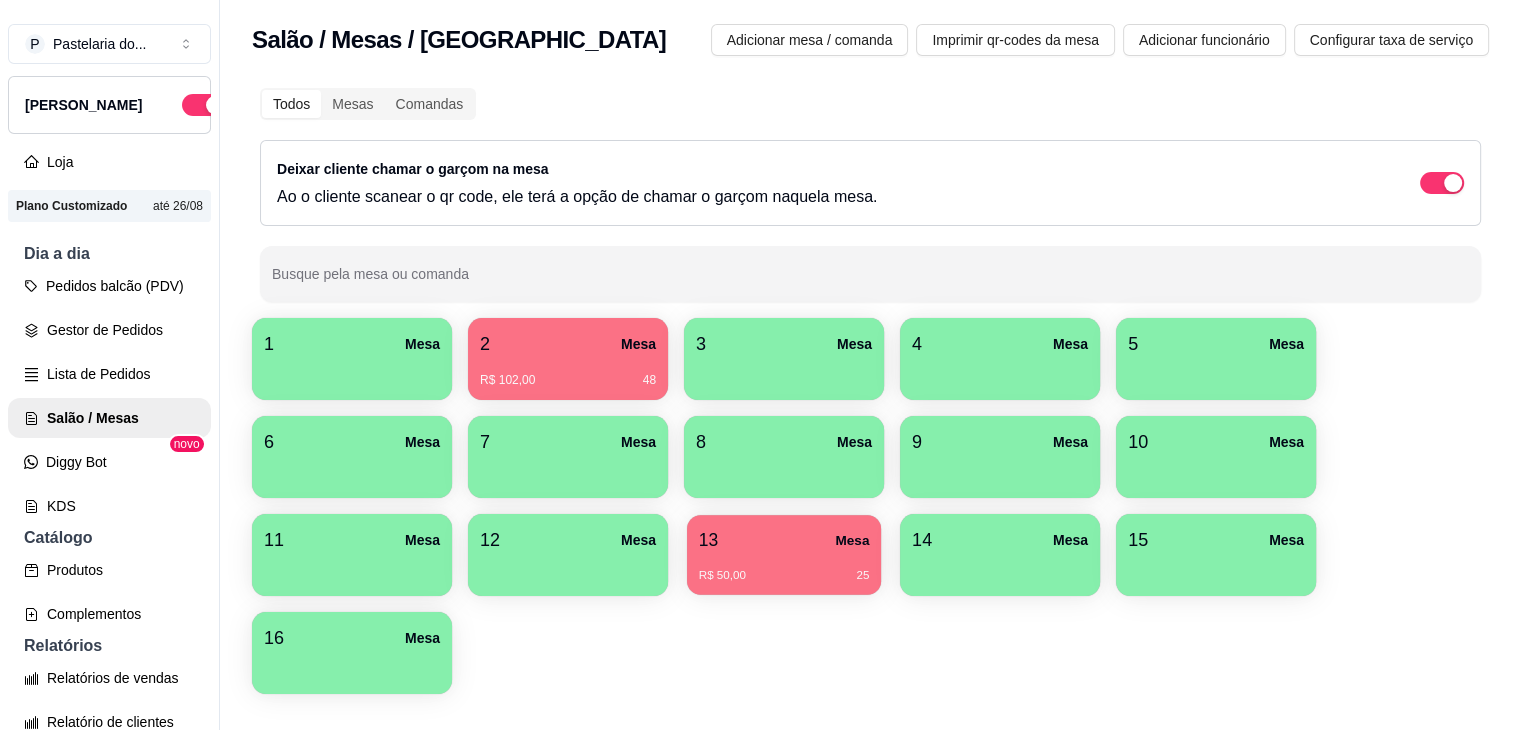 click on "13 Mesa" at bounding box center (784, 540) 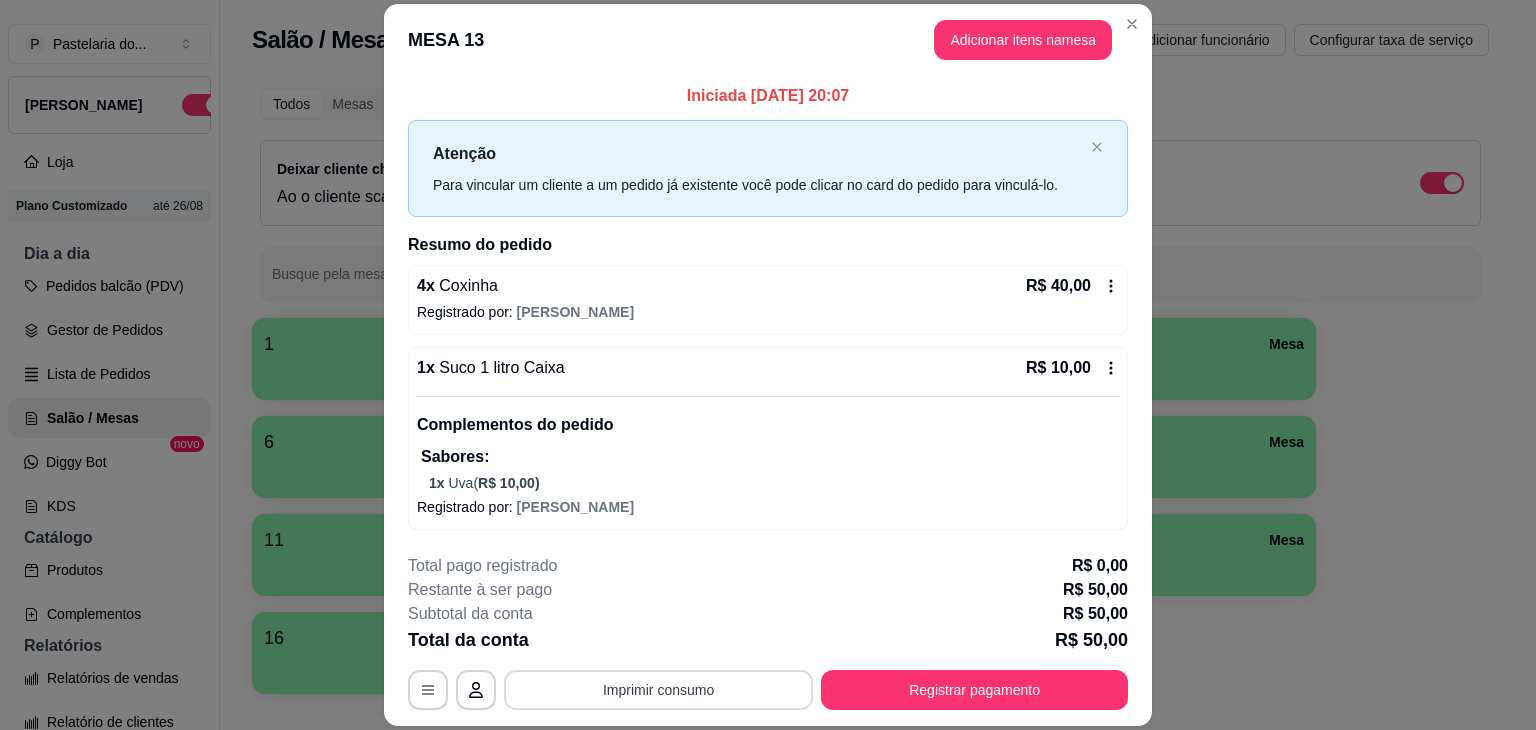 click on "Imprimir consumo" at bounding box center (658, 690) 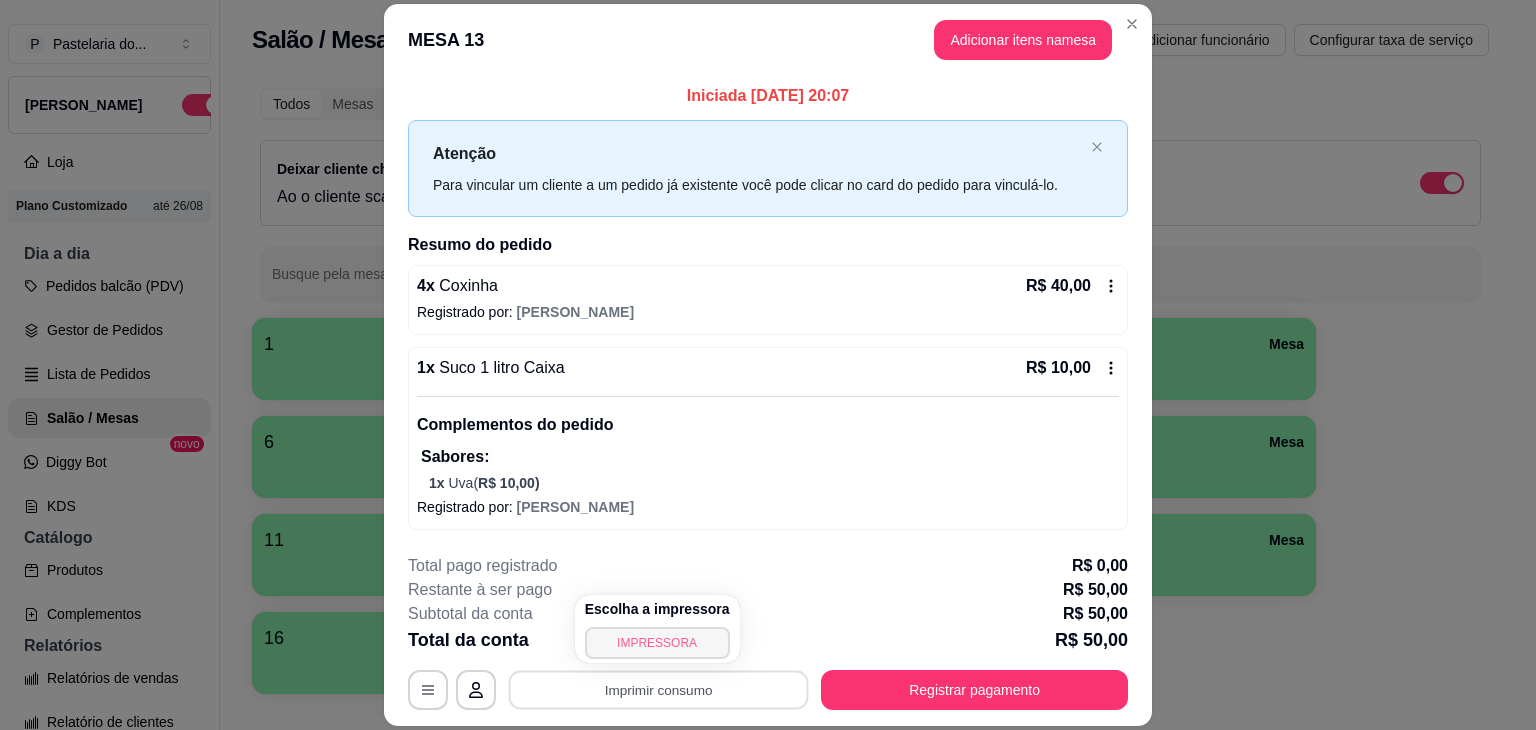 click on "IMPRESSORA" at bounding box center (657, 643) 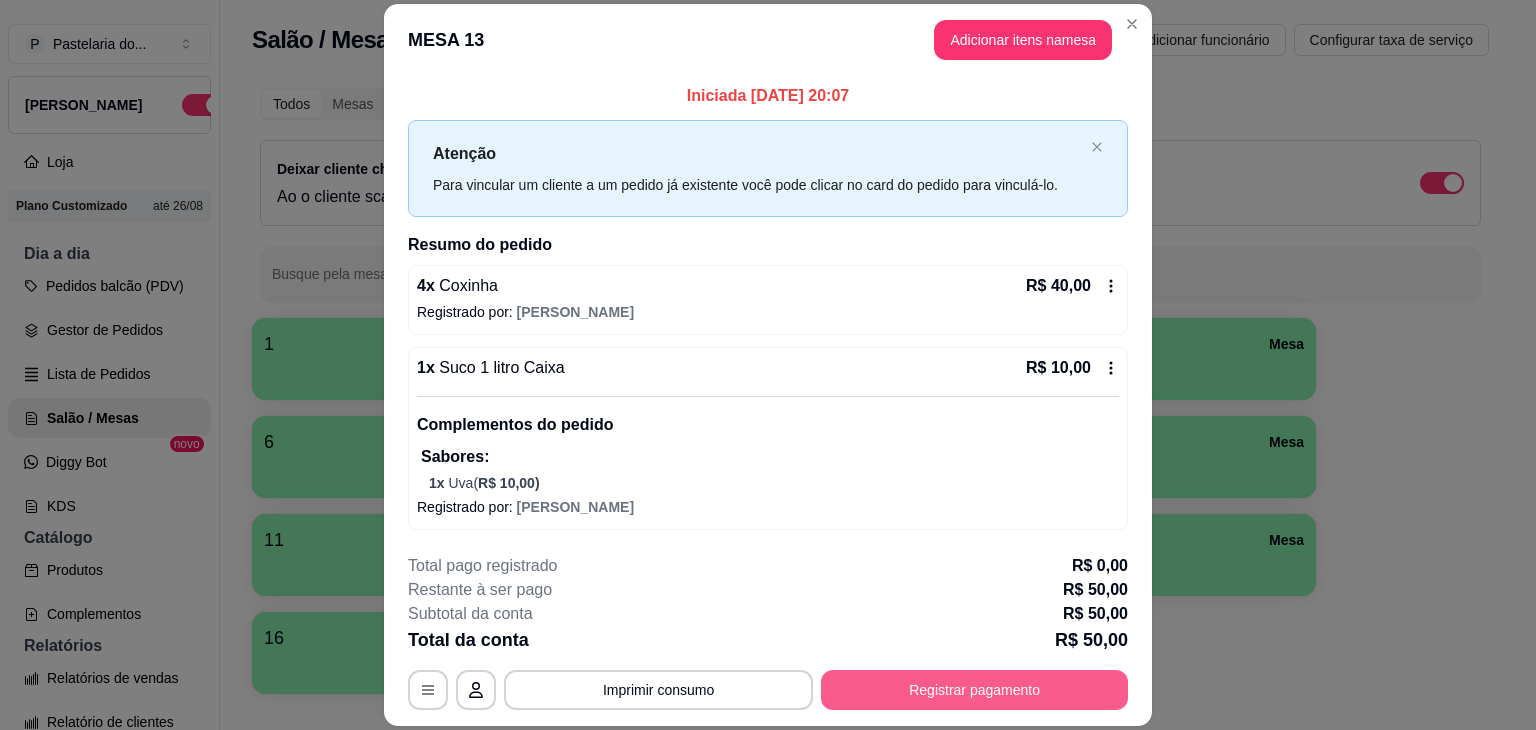 click on "Registrar pagamento" at bounding box center (974, 690) 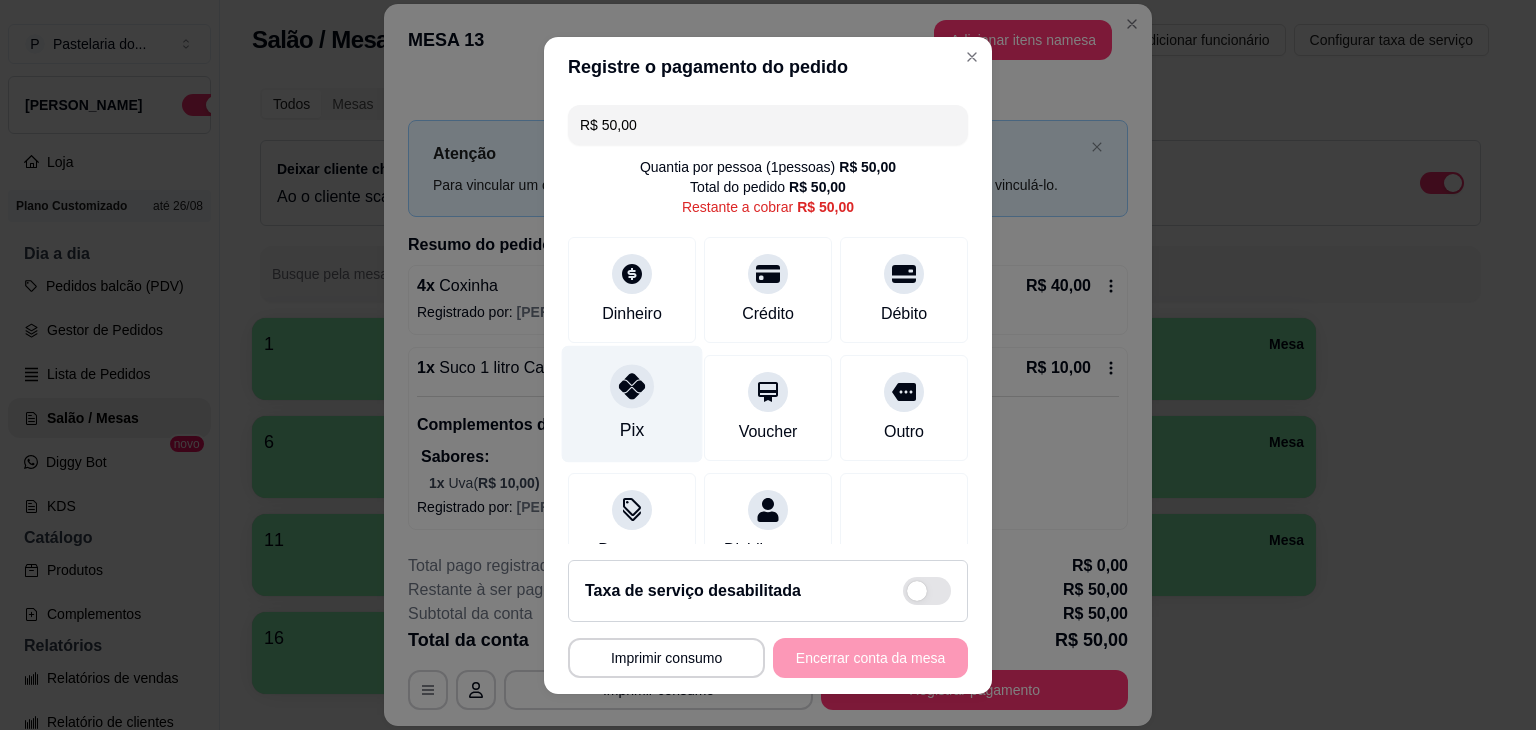 click at bounding box center (632, 386) 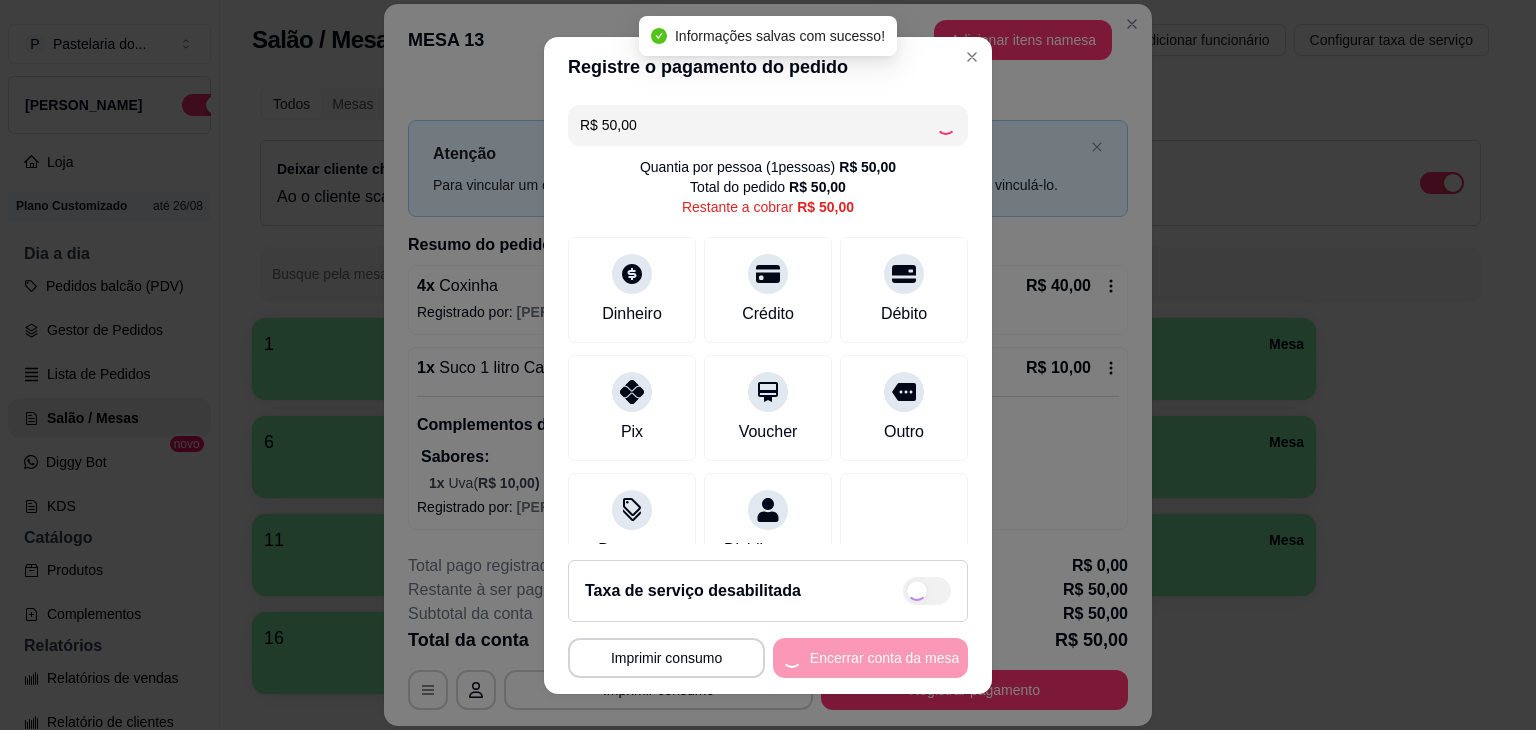 type on "R$ 0,00" 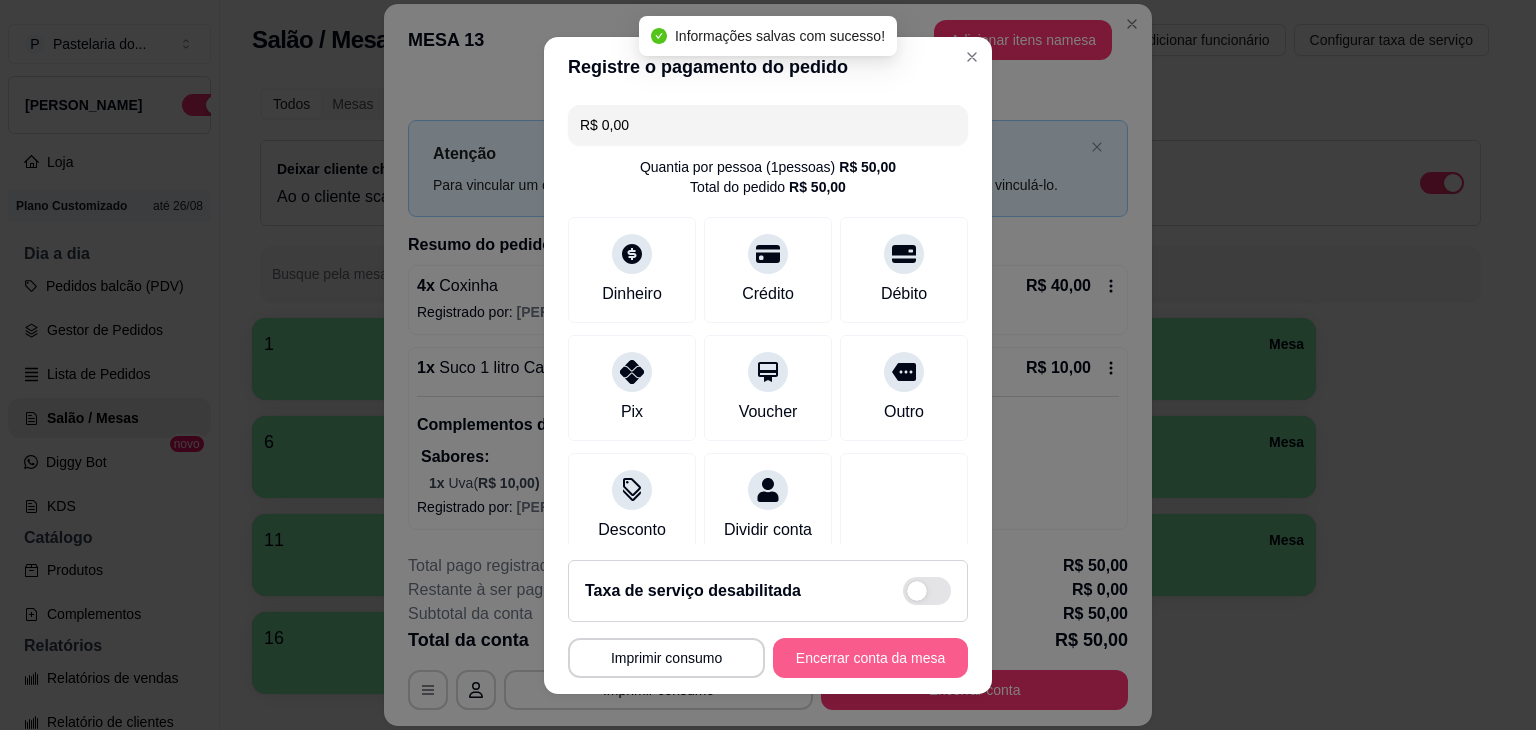 click on "Encerrar conta da mesa" at bounding box center (870, 658) 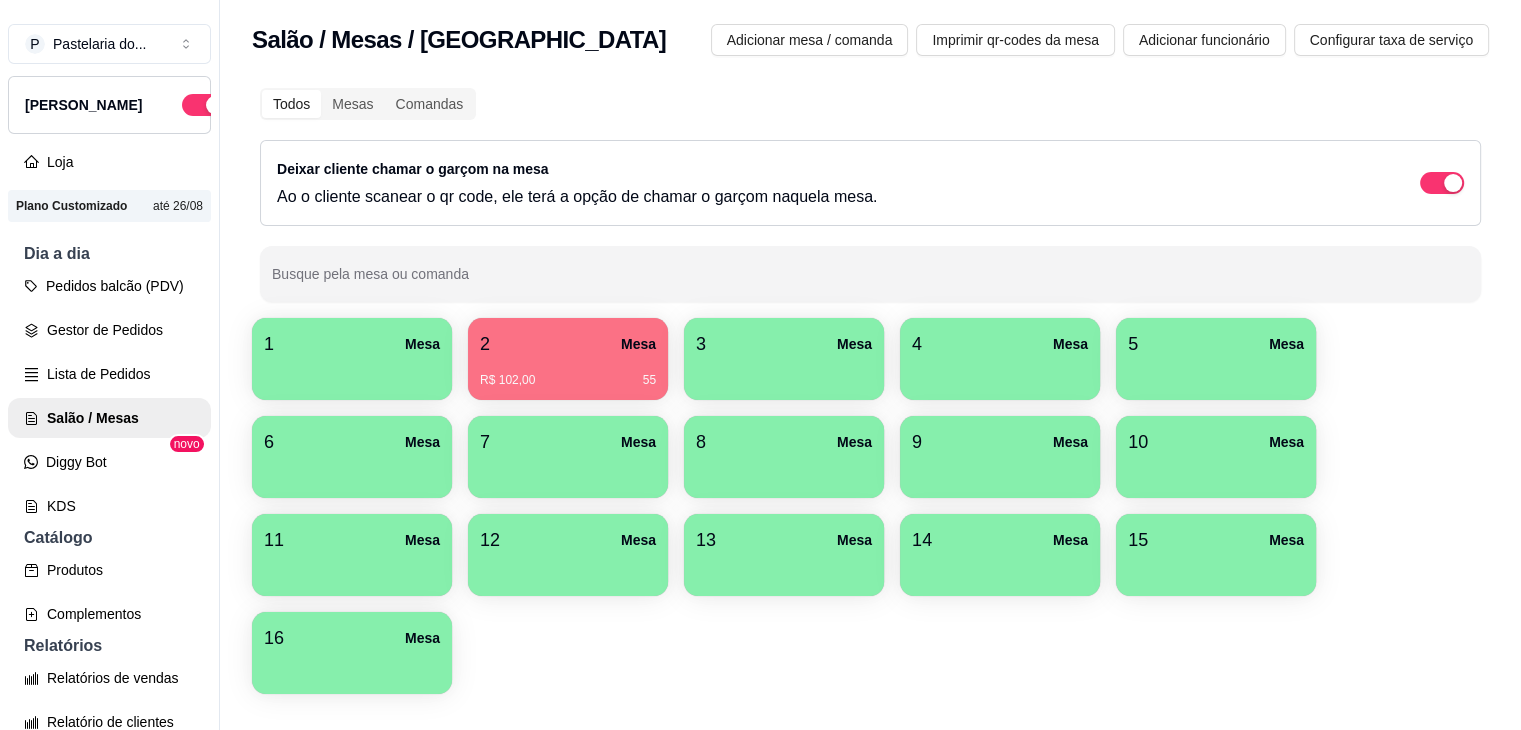 click on "R$ 102,00 55" at bounding box center [568, 380] 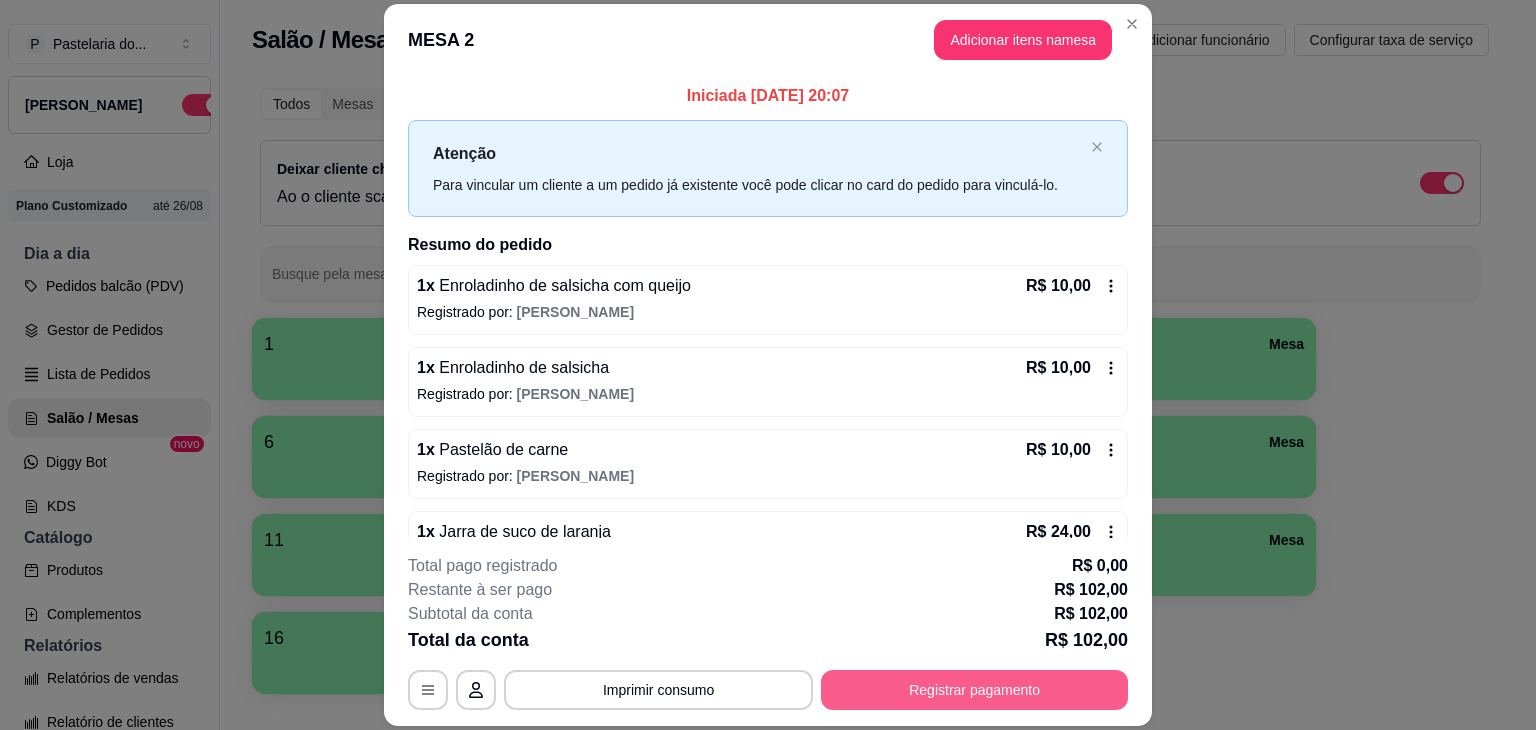 click on "Registrar pagamento" at bounding box center (974, 690) 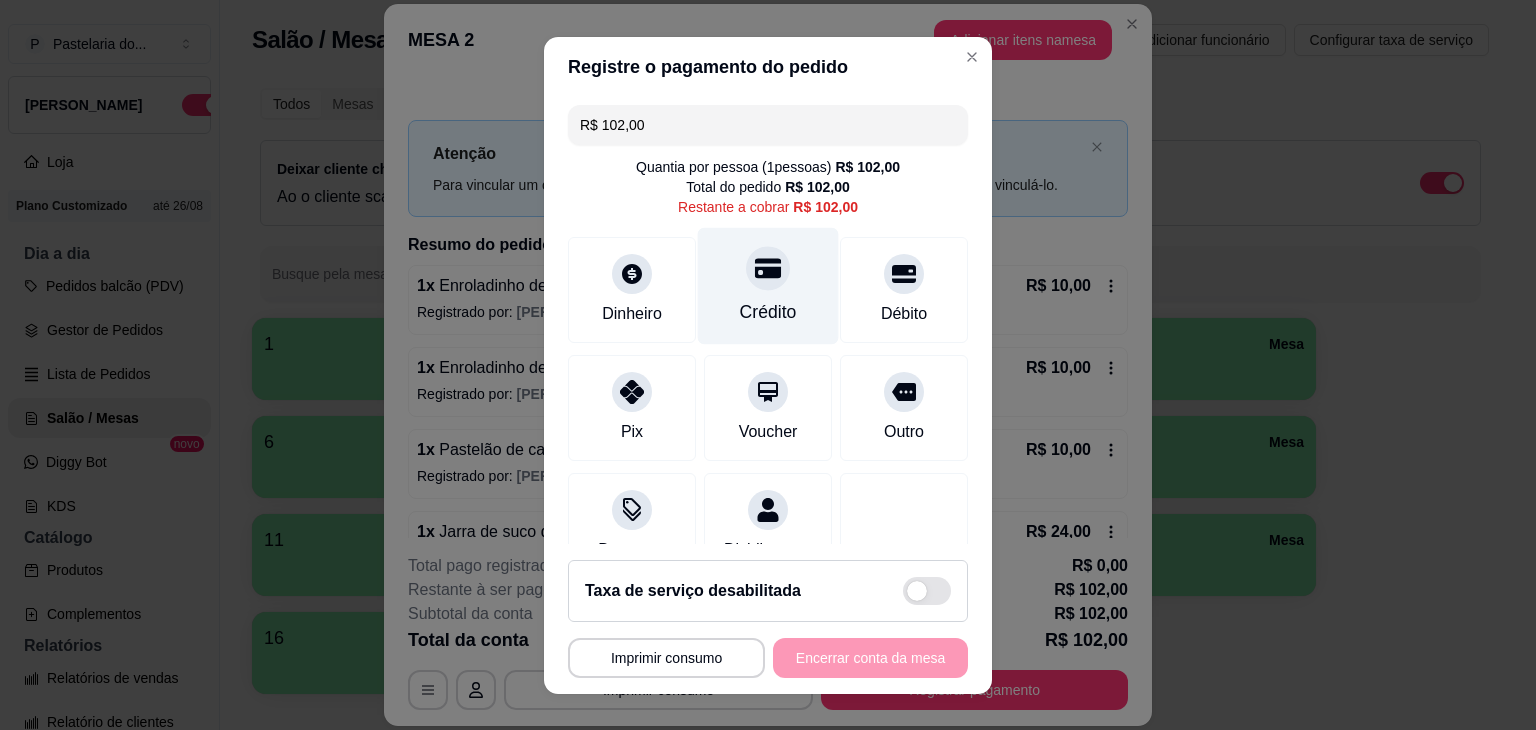 click on "Crédito" at bounding box center [768, 312] 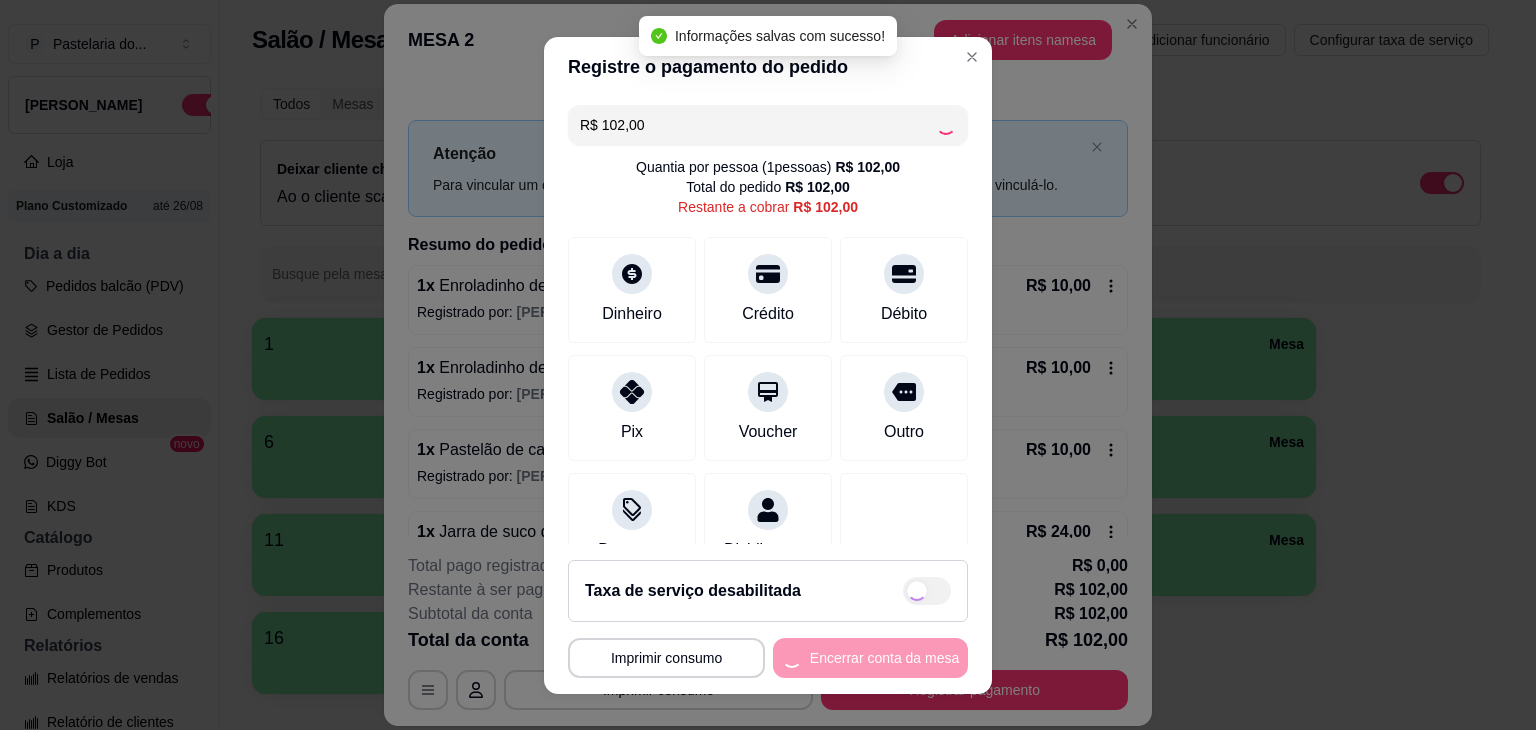 type on "R$ 0,00" 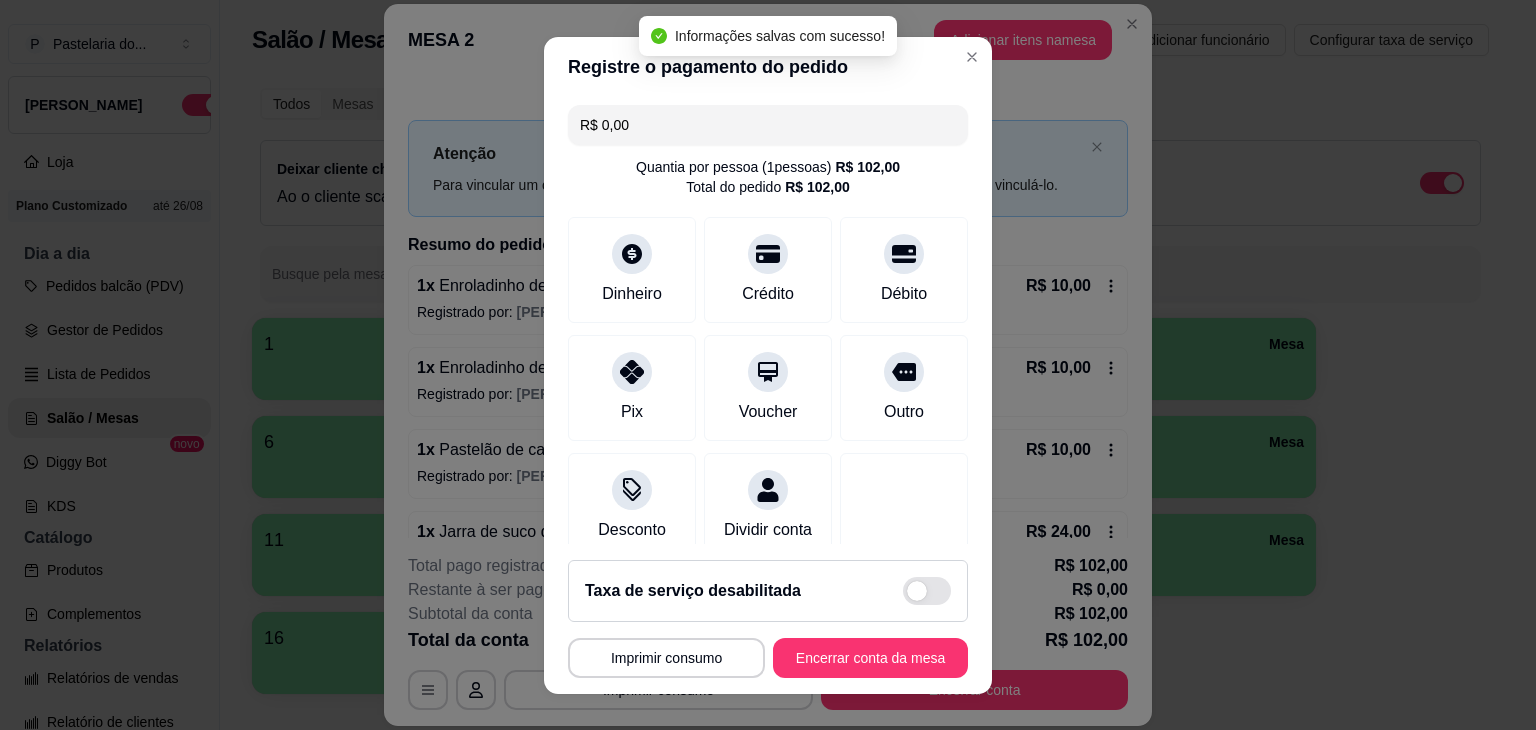 click on "**********" at bounding box center (768, 619) 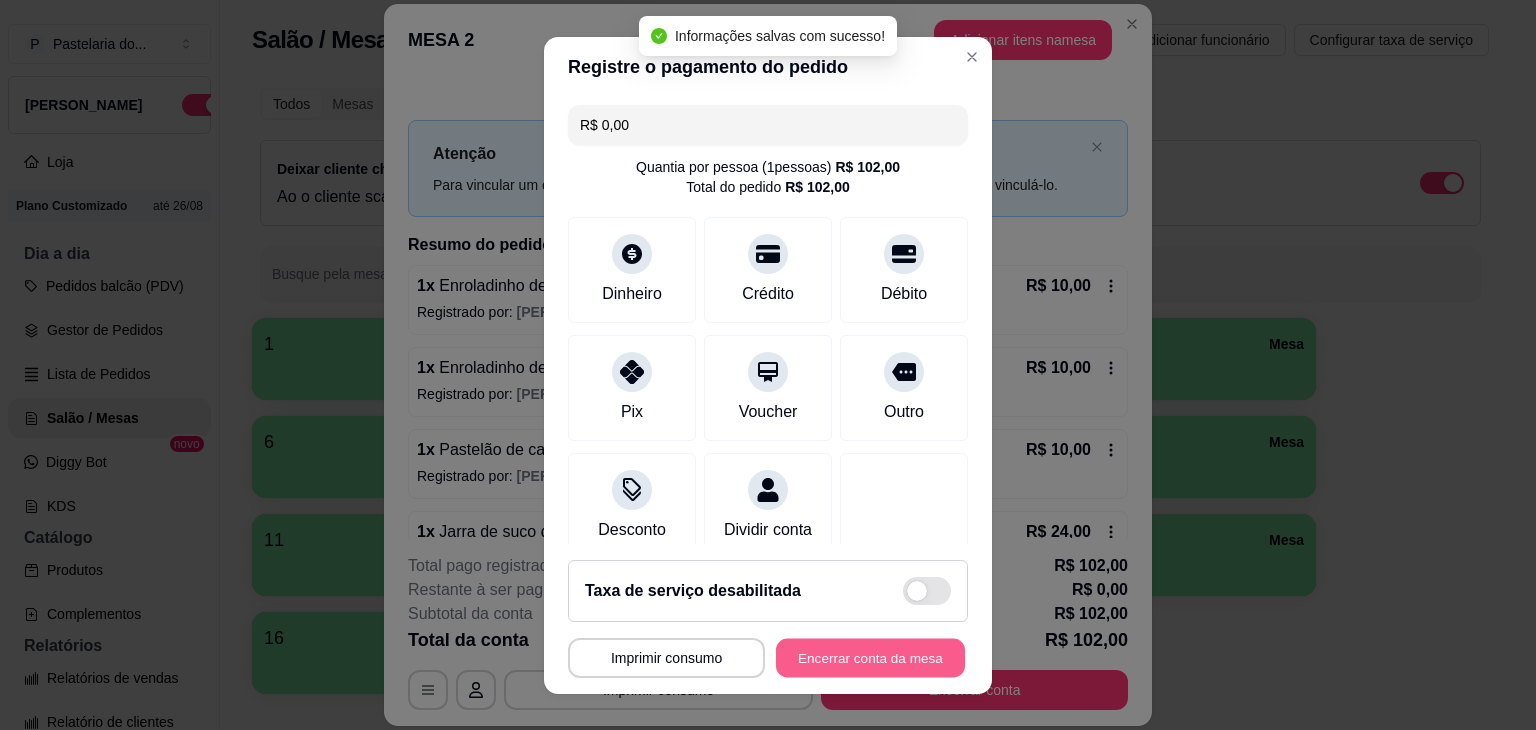 click on "Encerrar conta da mesa" at bounding box center (870, 657) 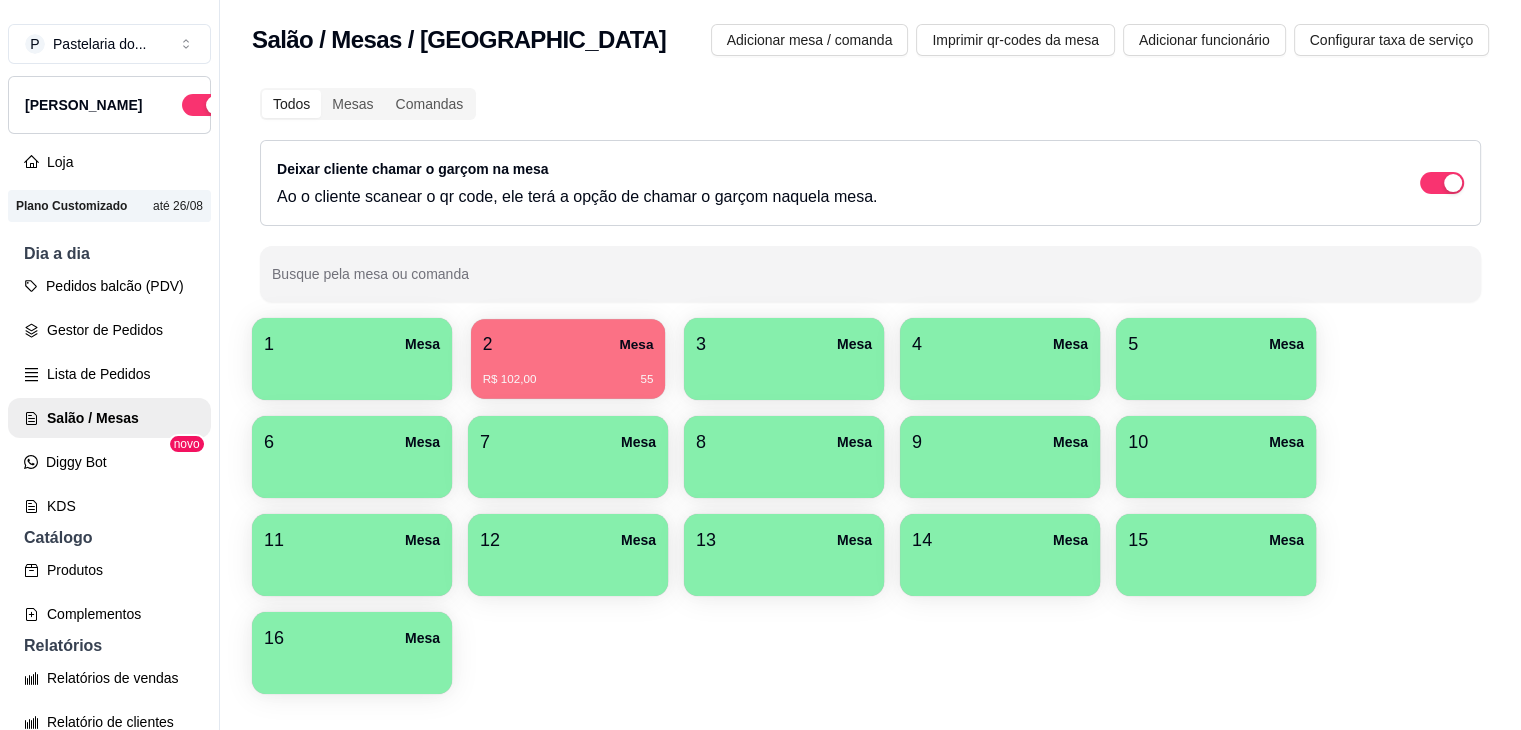 click on "R$ 102,00 55" at bounding box center (568, 372) 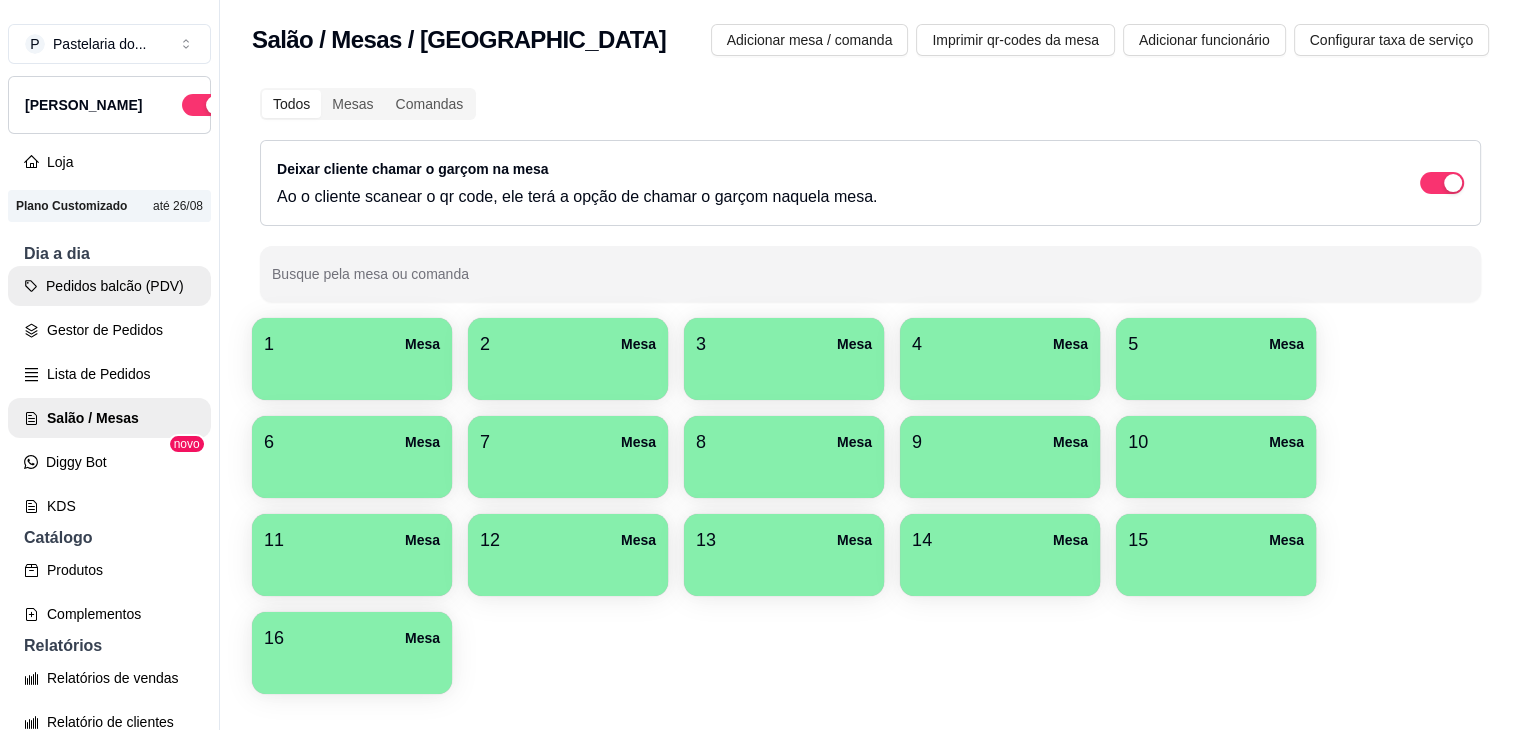 click on "Pedidos balcão (PDV)" at bounding box center (109, 286) 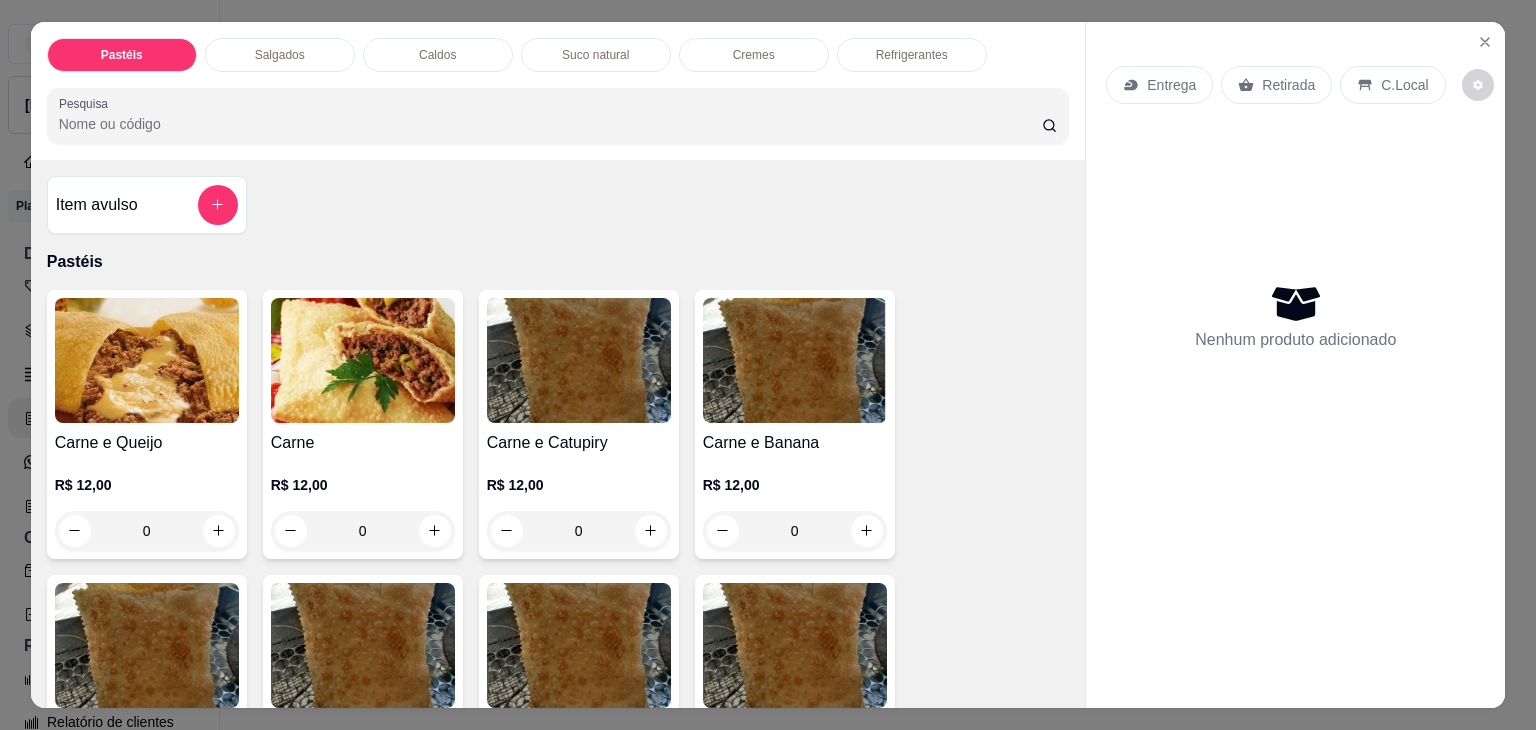 click on "Salgados" at bounding box center (280, 55) 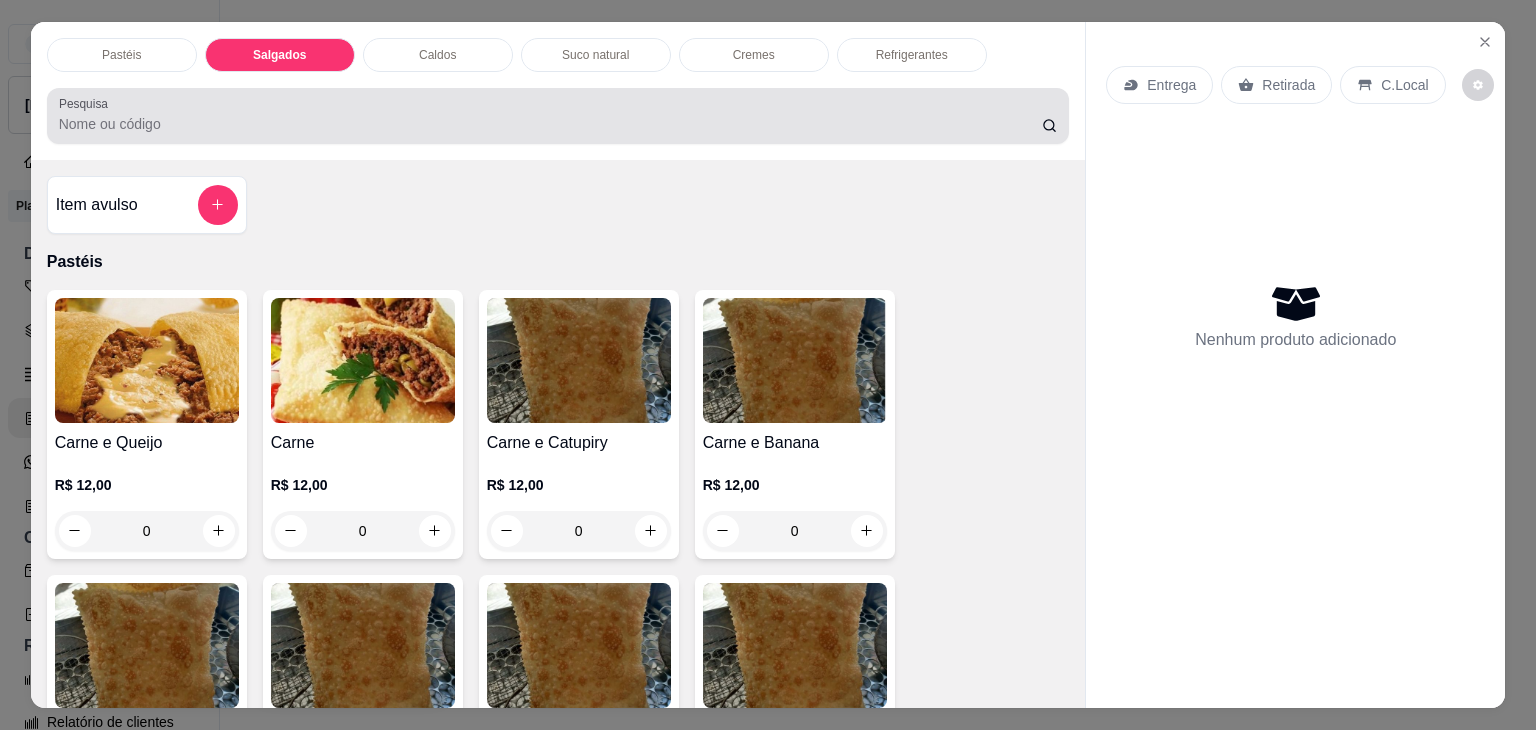 scroll, scrollTop: 2124, scrollLeft: 0, axis: vertical 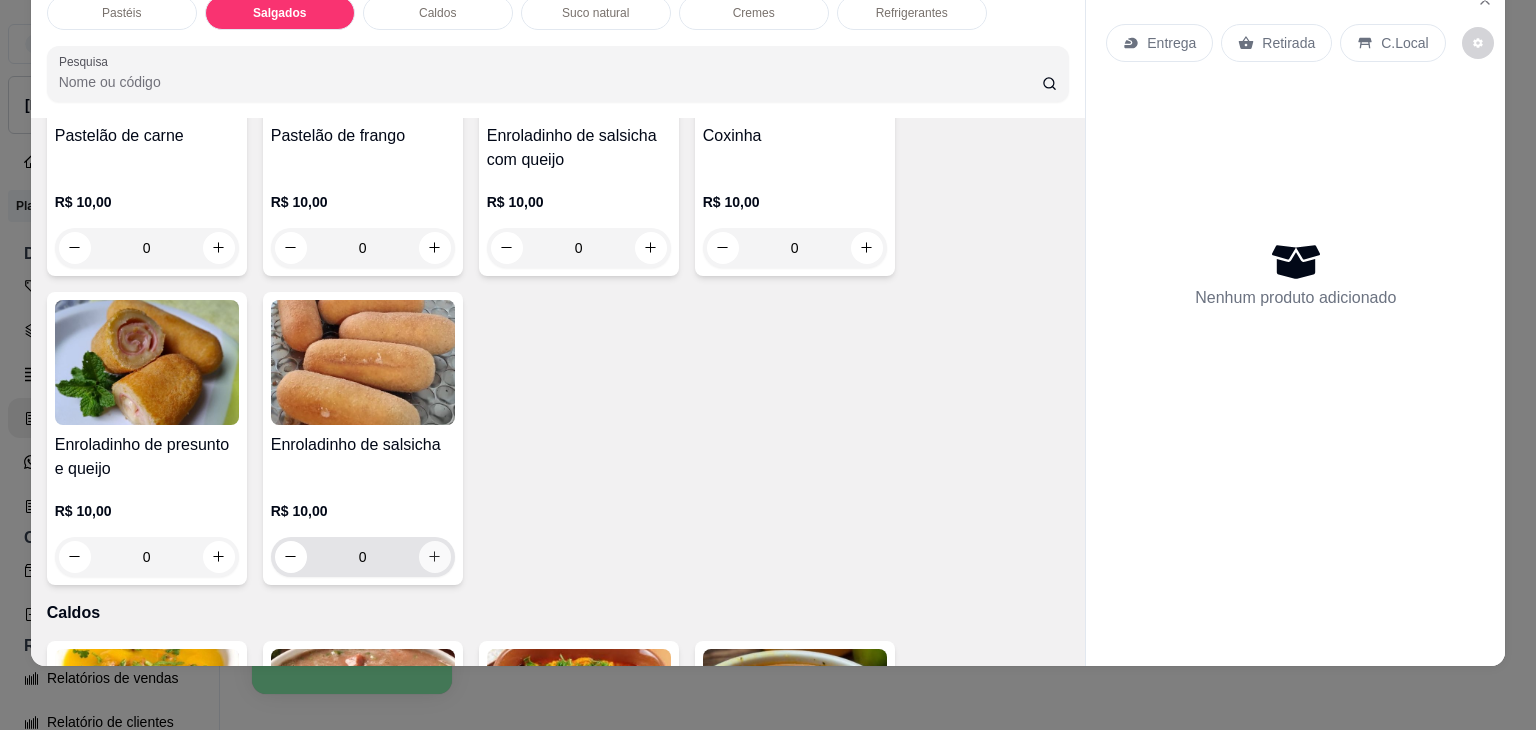 click at bounding box center [435, 557] 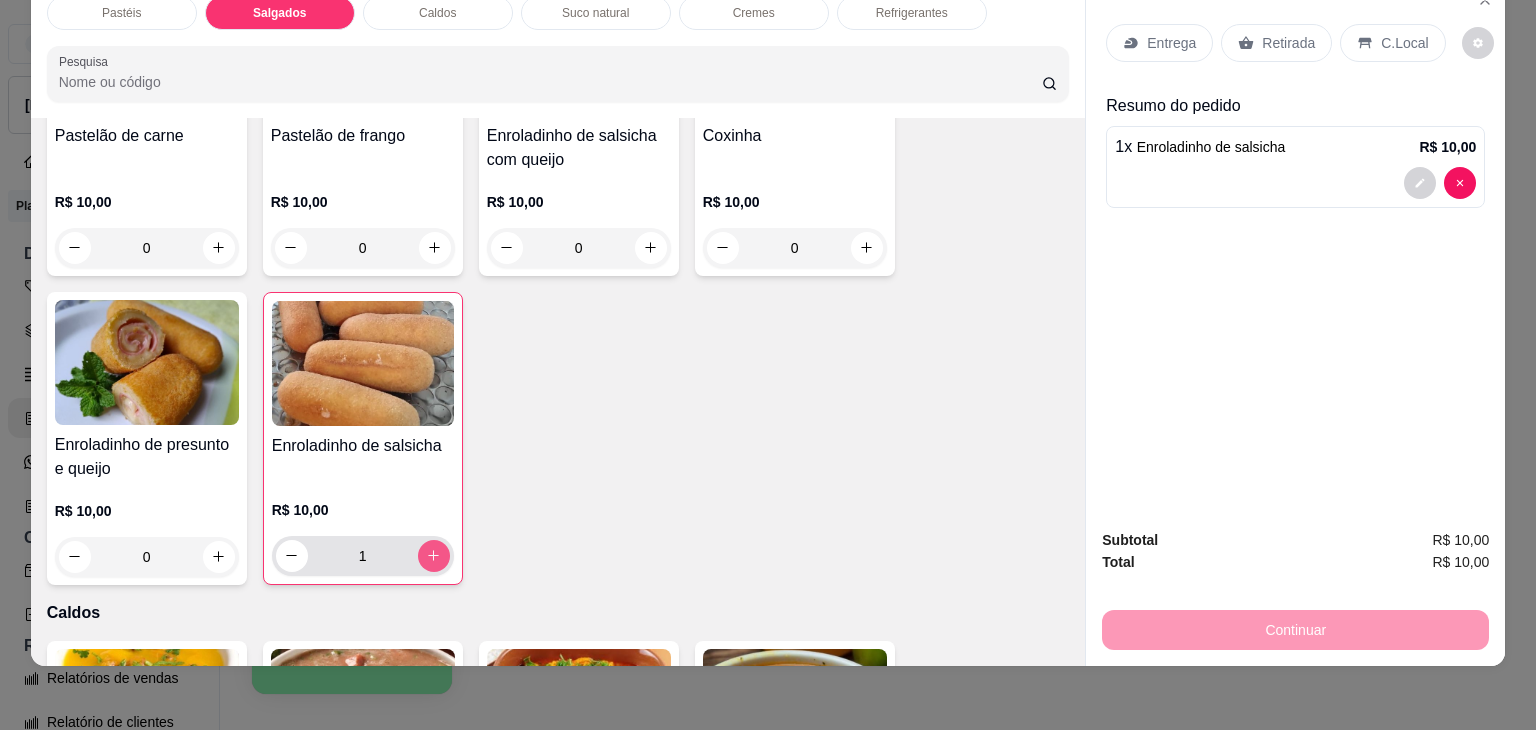 click 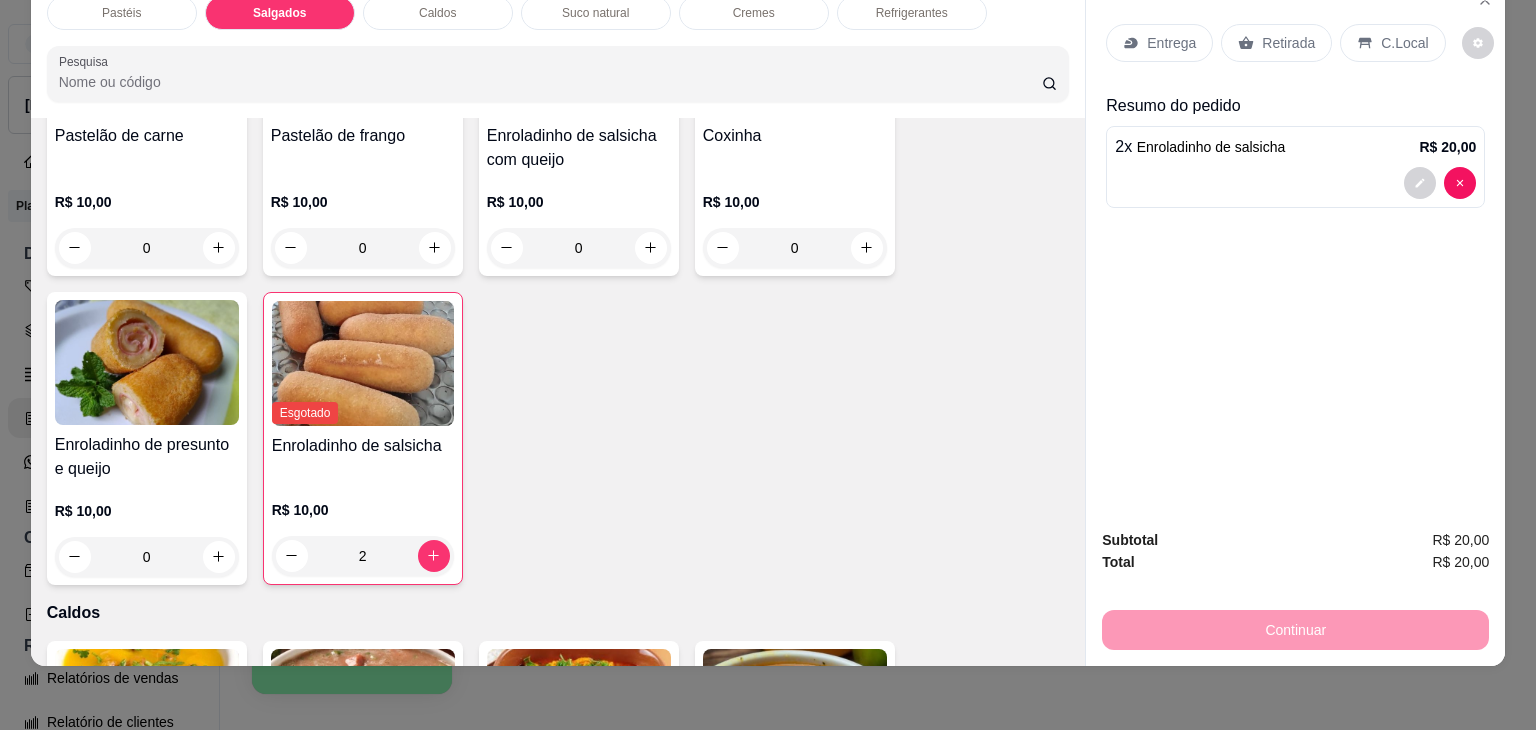click on "Retirada" at bounding box center [1288, 43] 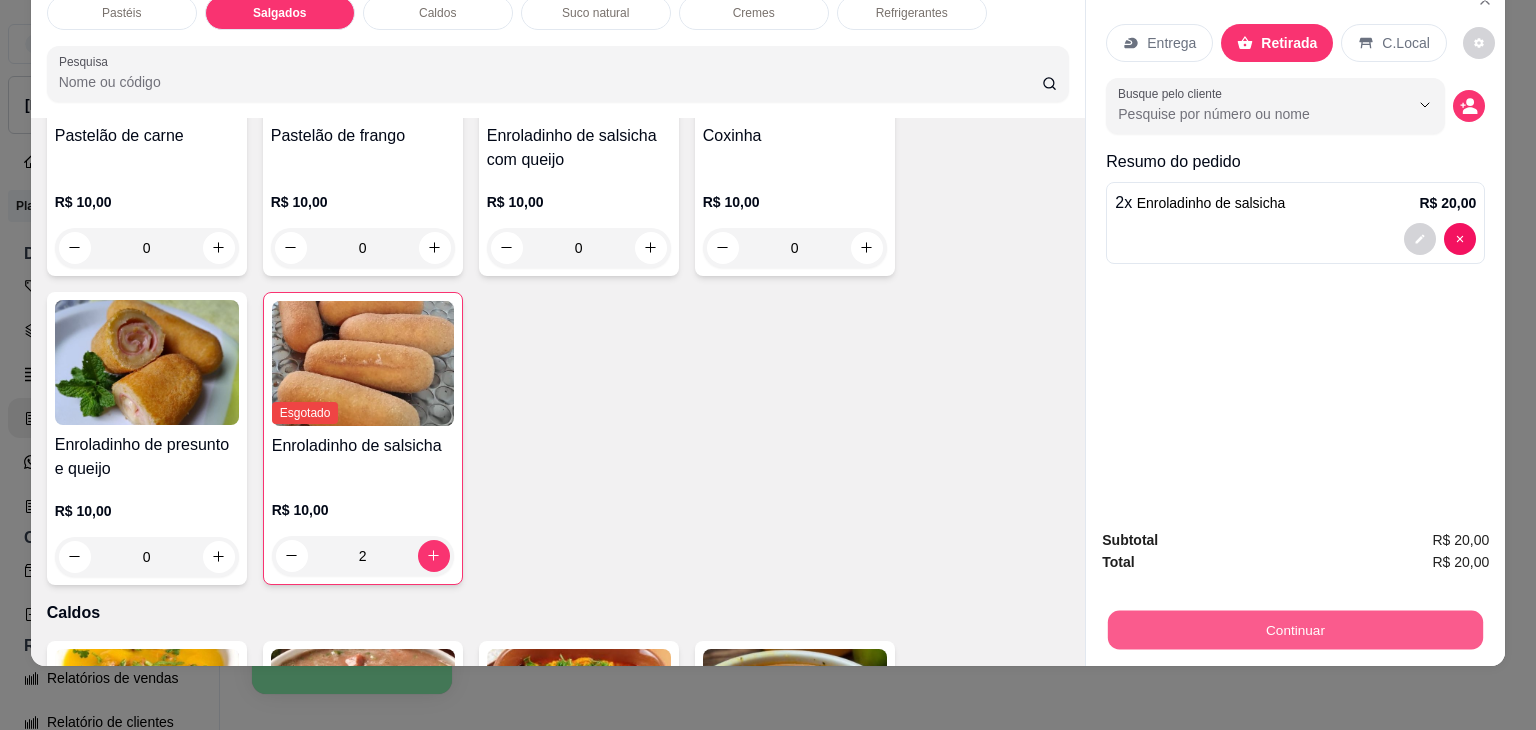 click on "Continuar" at bounding box center [1295, 630] 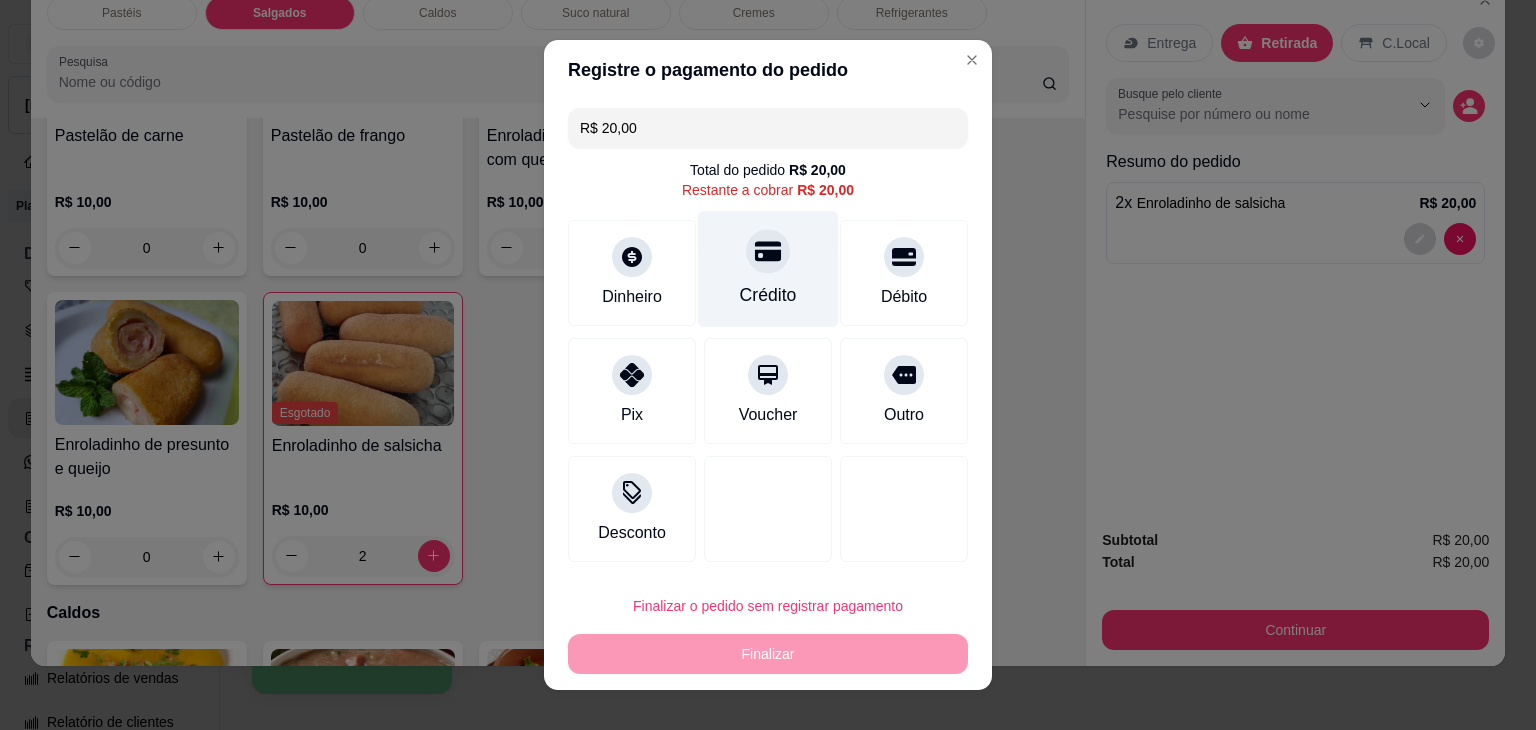click on "Crédito" at bounding box center (768, 295) 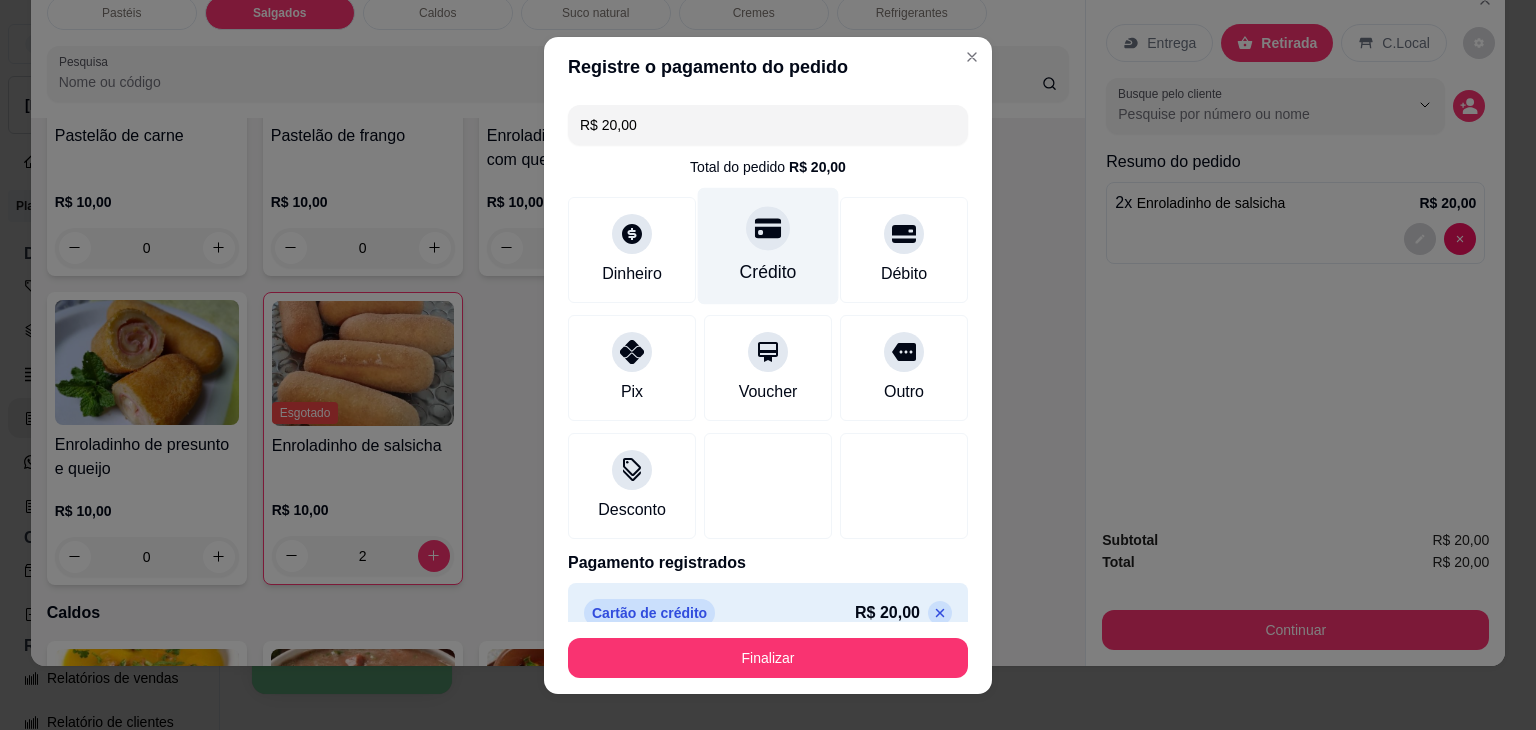 type on "R$ 0,00" 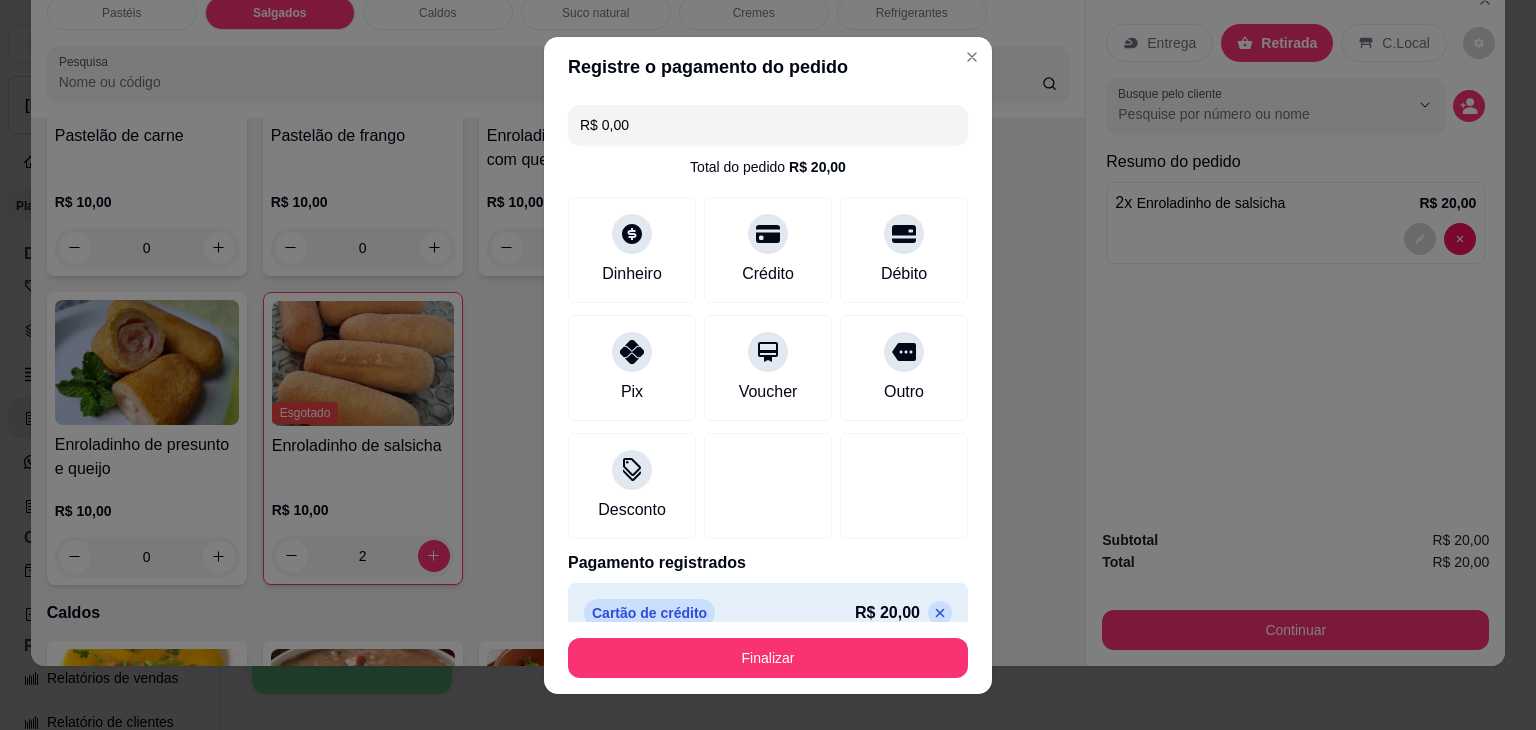 click on "Finalizar" at bounding box center [768, 658] 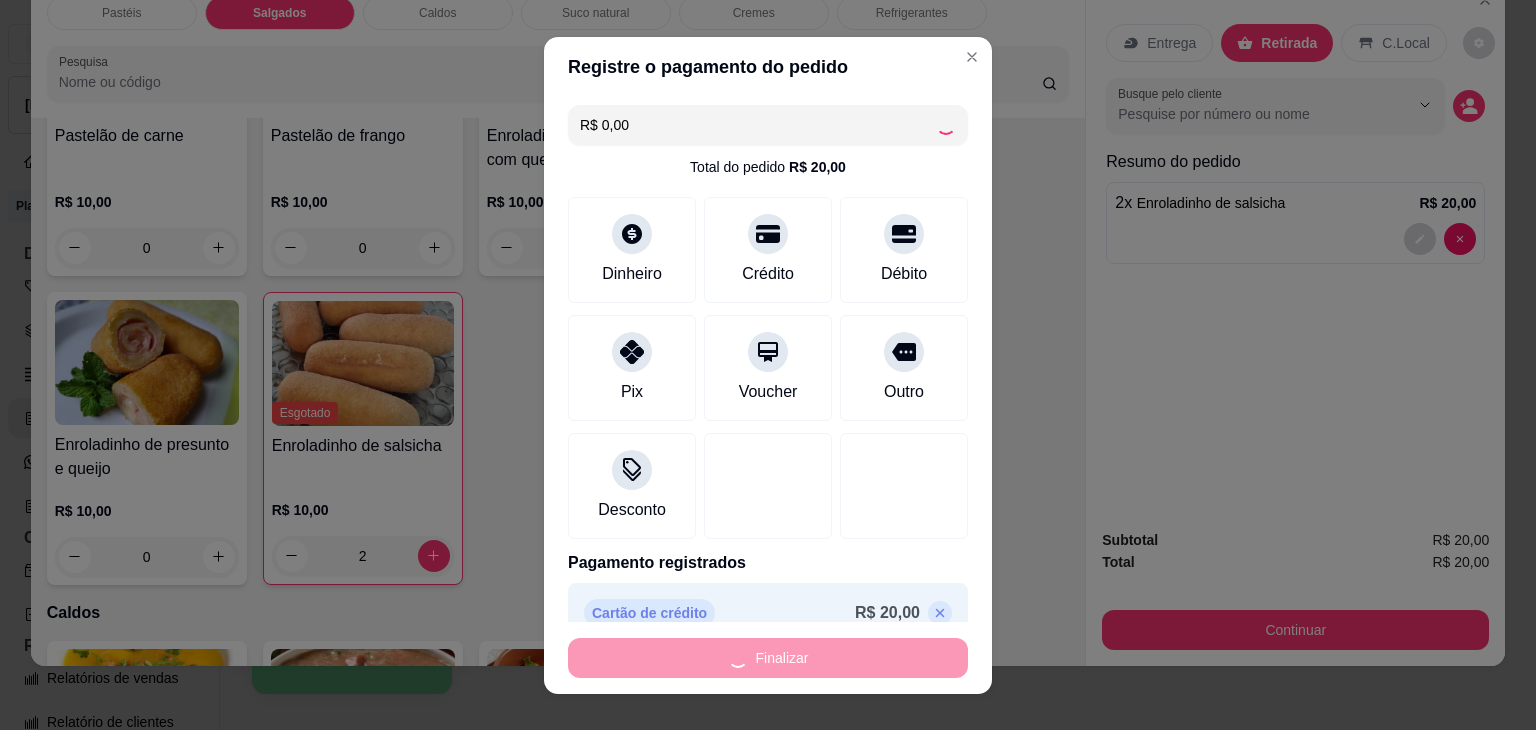 type on "0" 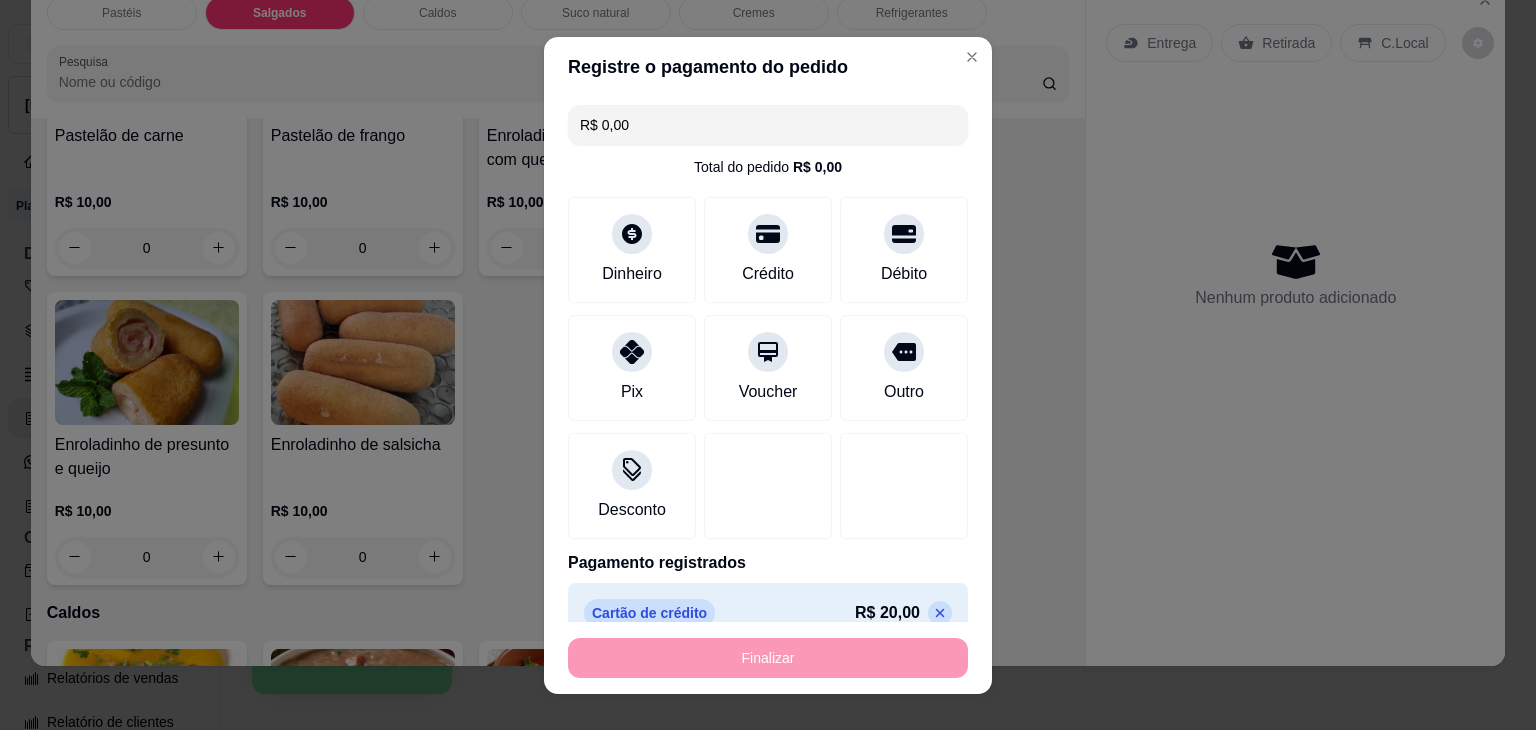 type on "-R$ 20,00" 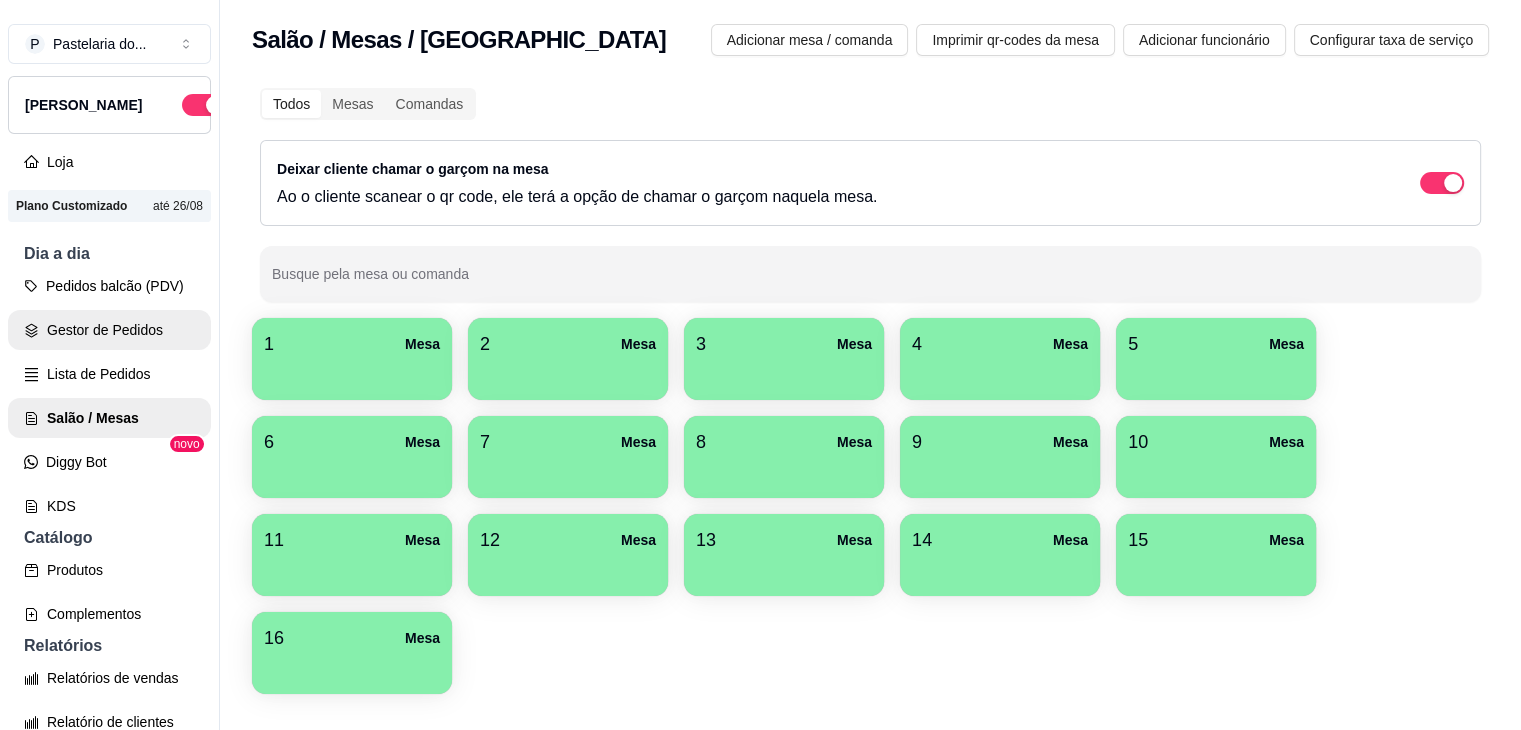 click on "Gestor de Pedidos" at bounding box center [109, 330] 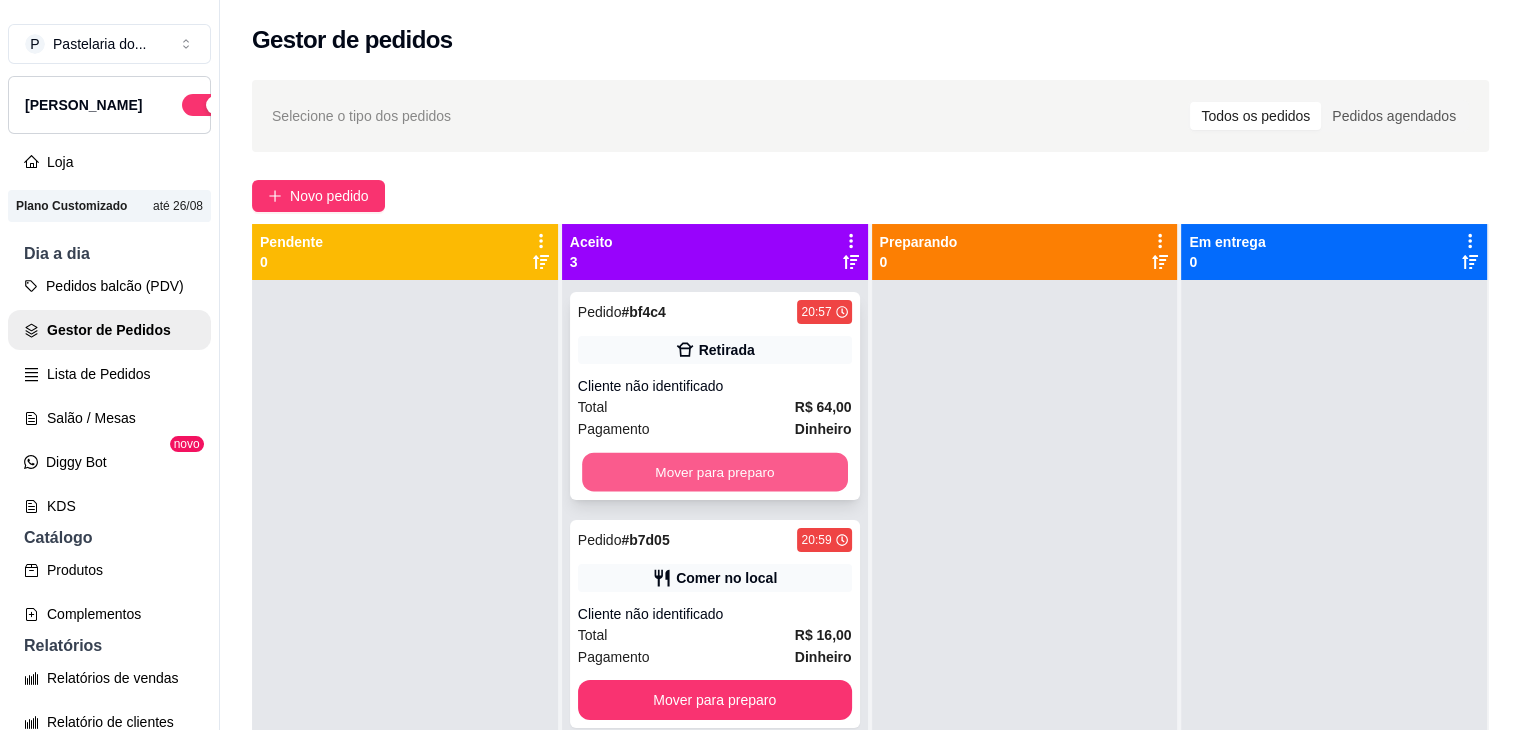 click on "Mover para preparo" at bounding box center (715, 472) 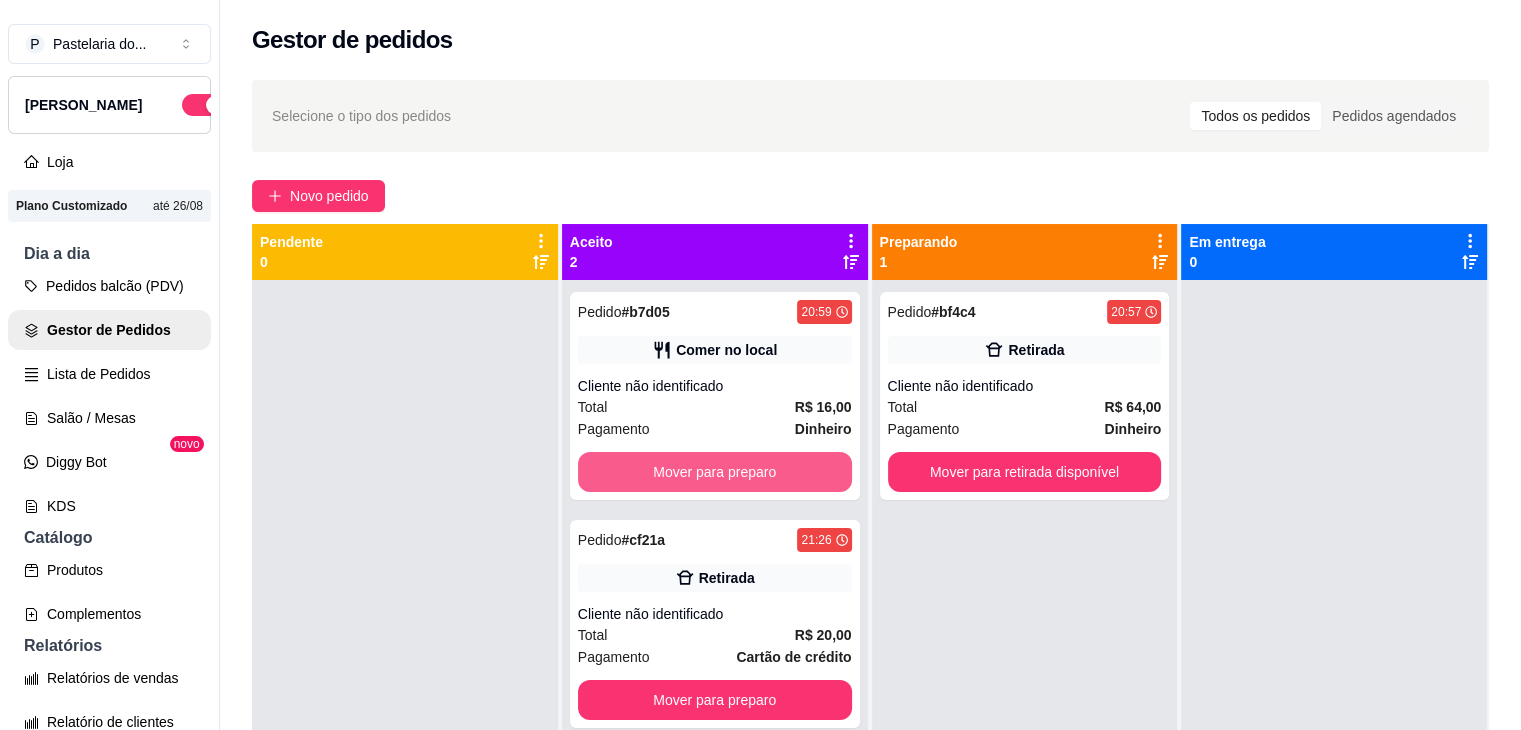 click on "Mover para preparo" at bounding box center (715, 472) 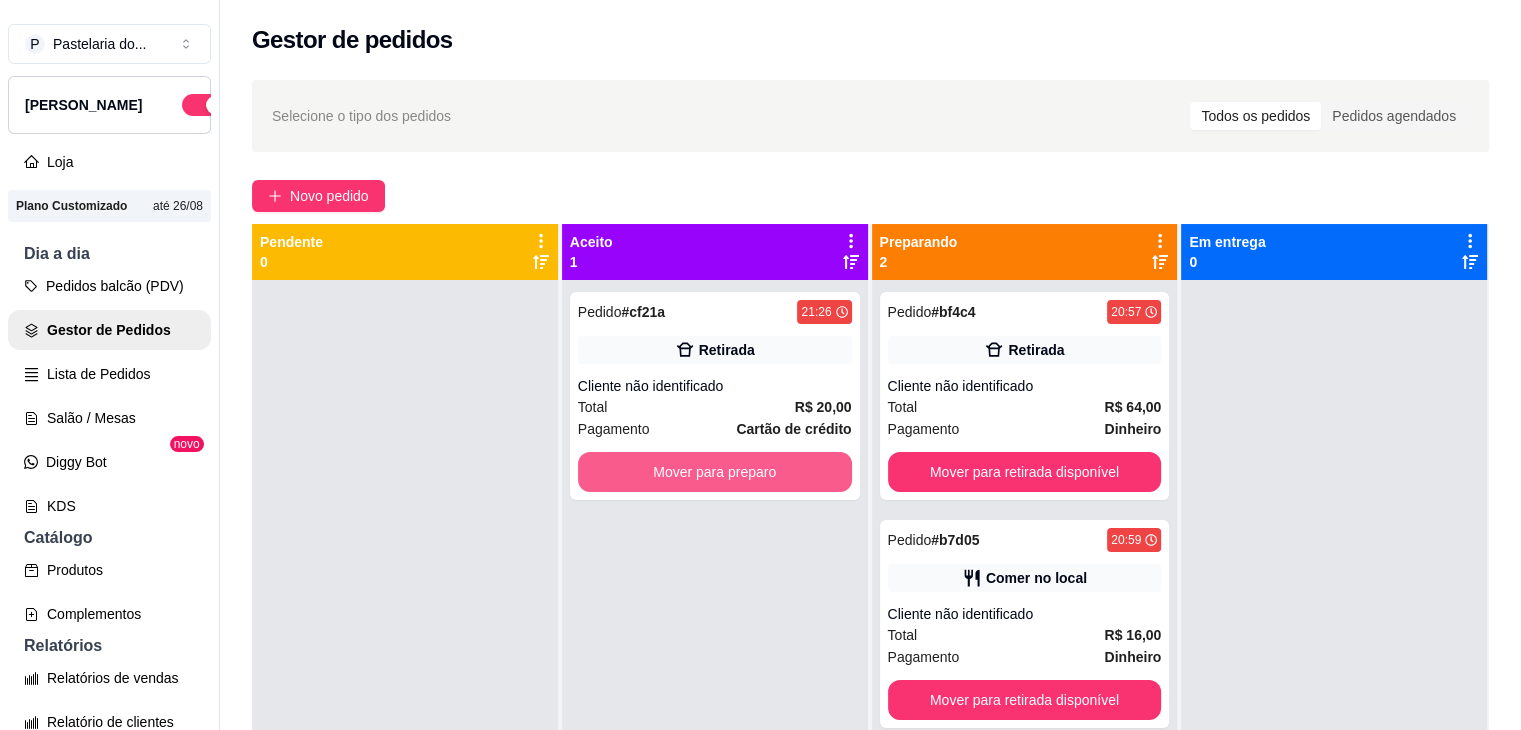 click on "Mover para preparo" at bounding box center (715, 472) 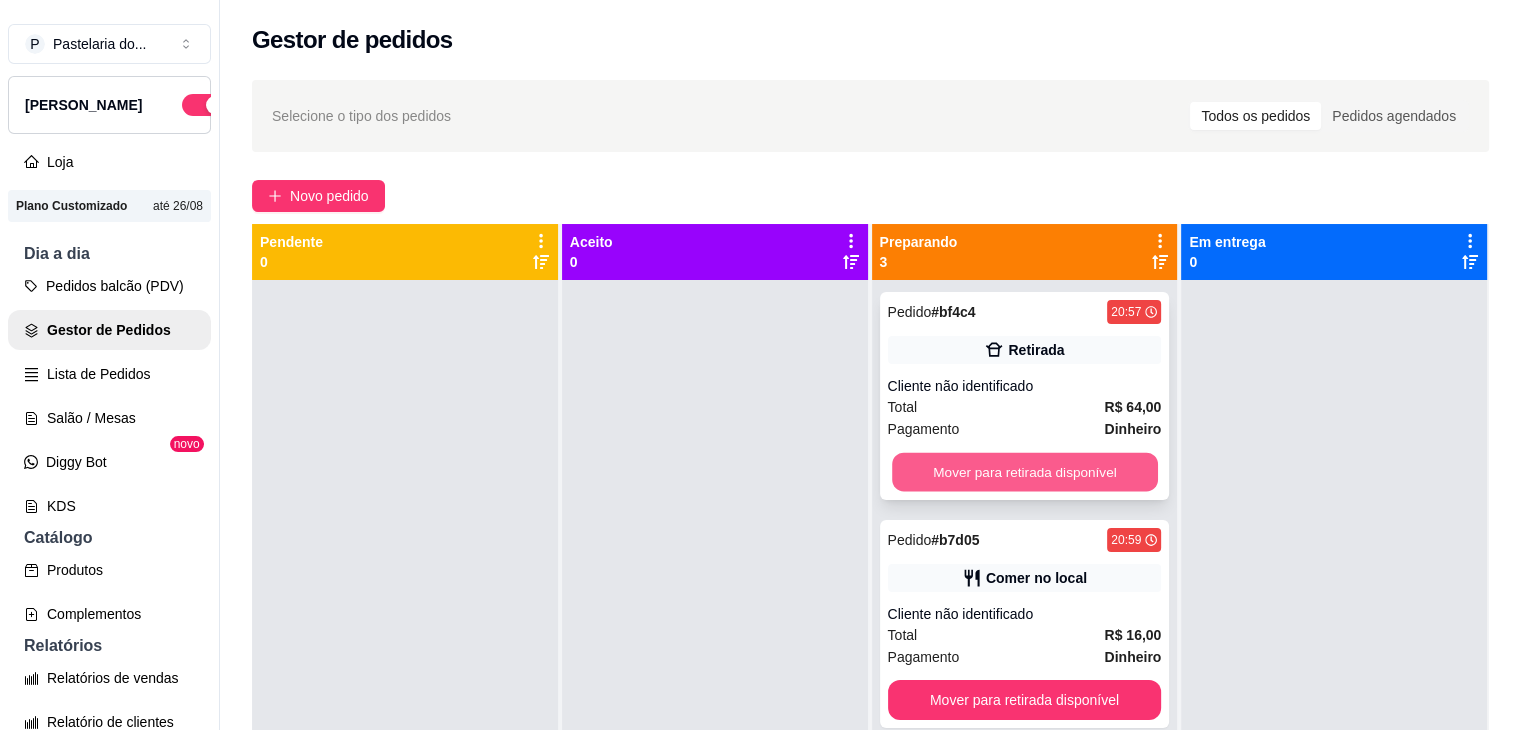 click on "Mover para retirada disponível" at bounding box center (1025, 472) 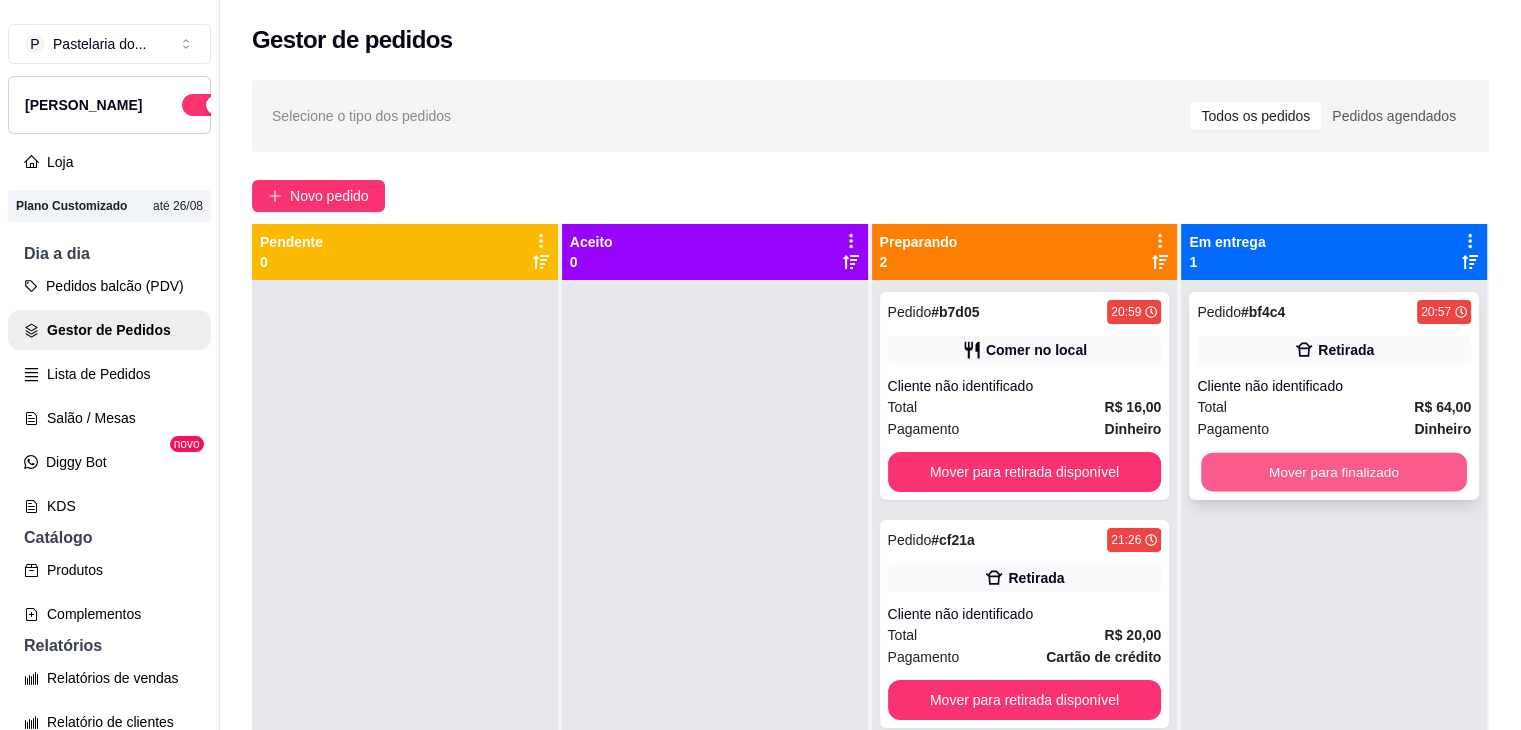 click on "Mover para finalizado" at bounding box center [1334, 472] 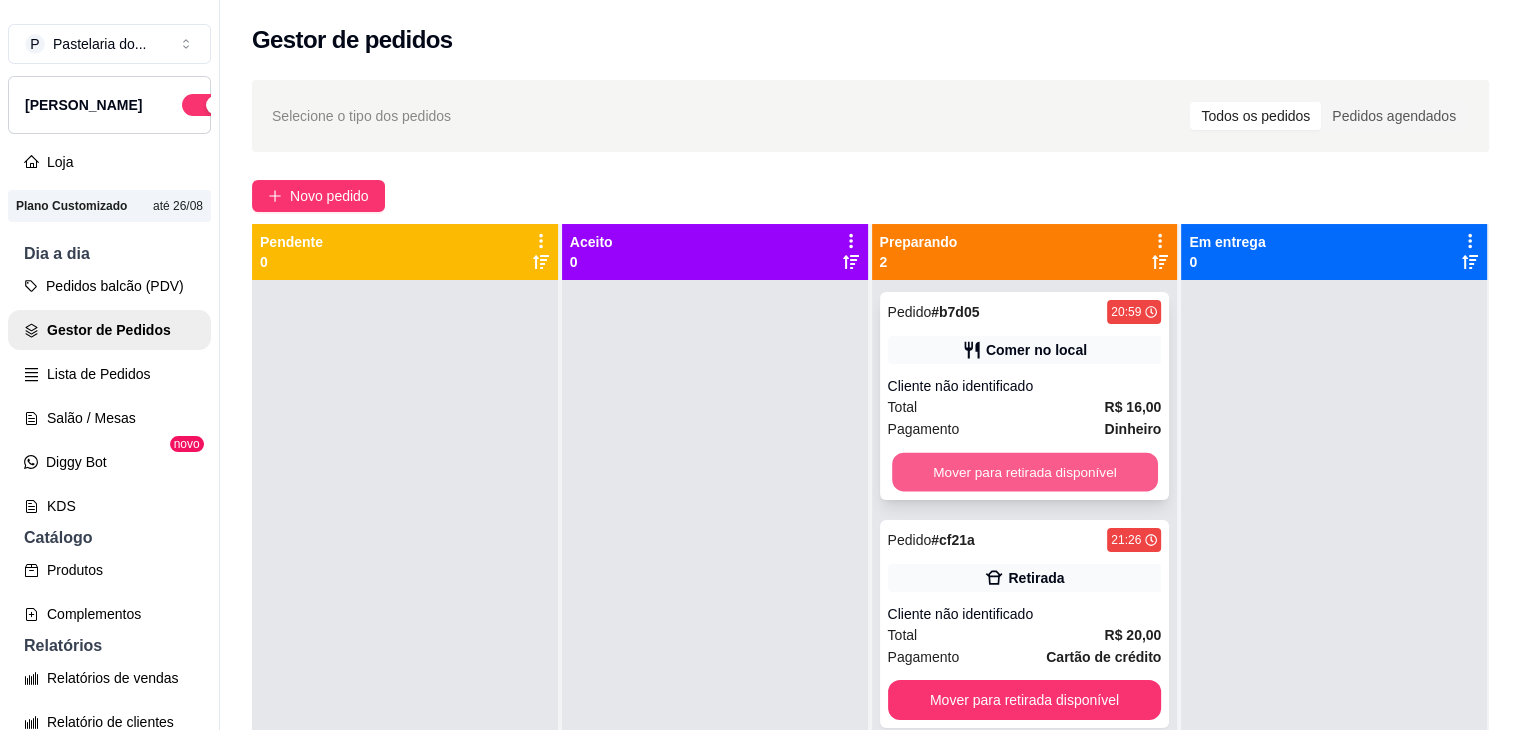 click on "Mover para retirada disponível" at bounding box center (1025, 472) 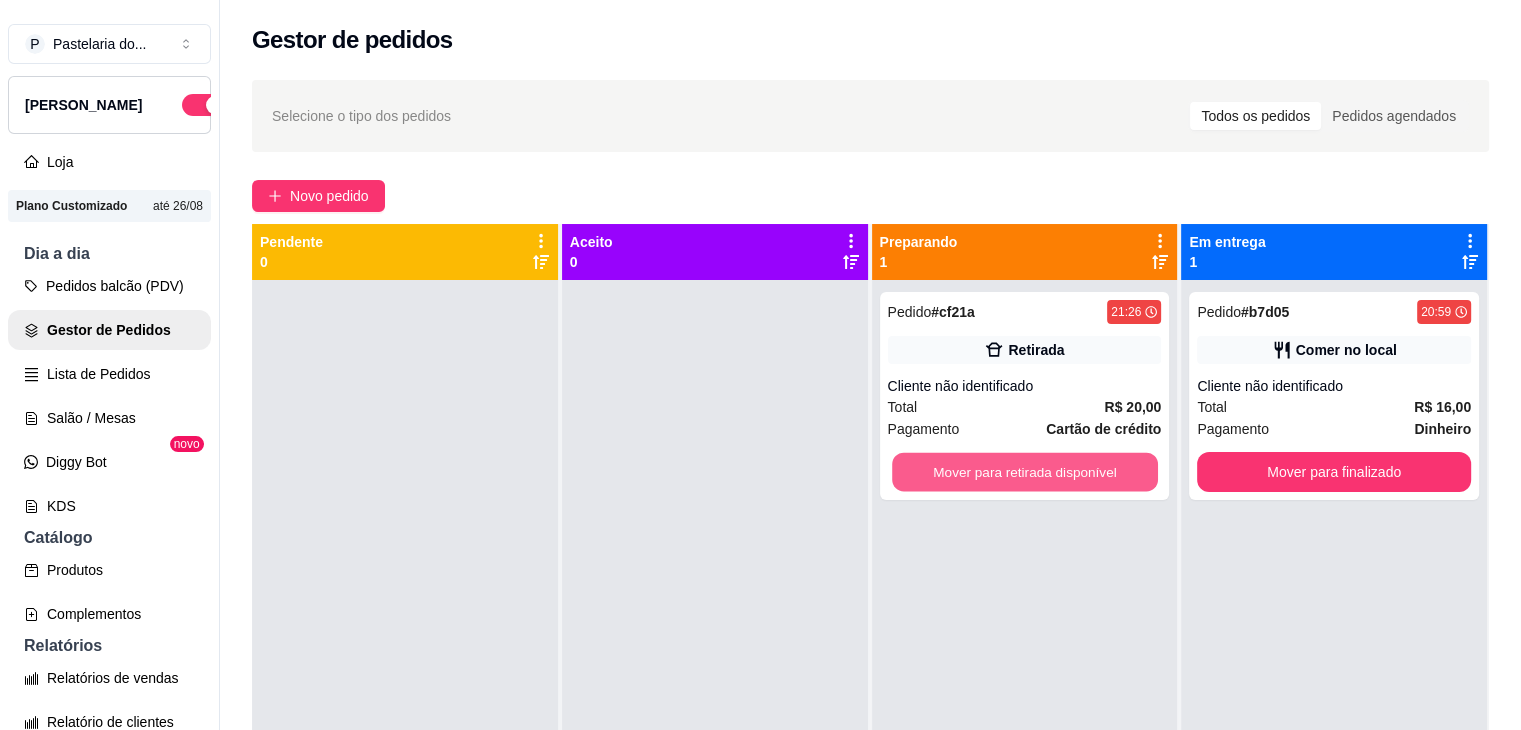 click on "Mover para retirada disponível" at bounding box center [1025, 472] 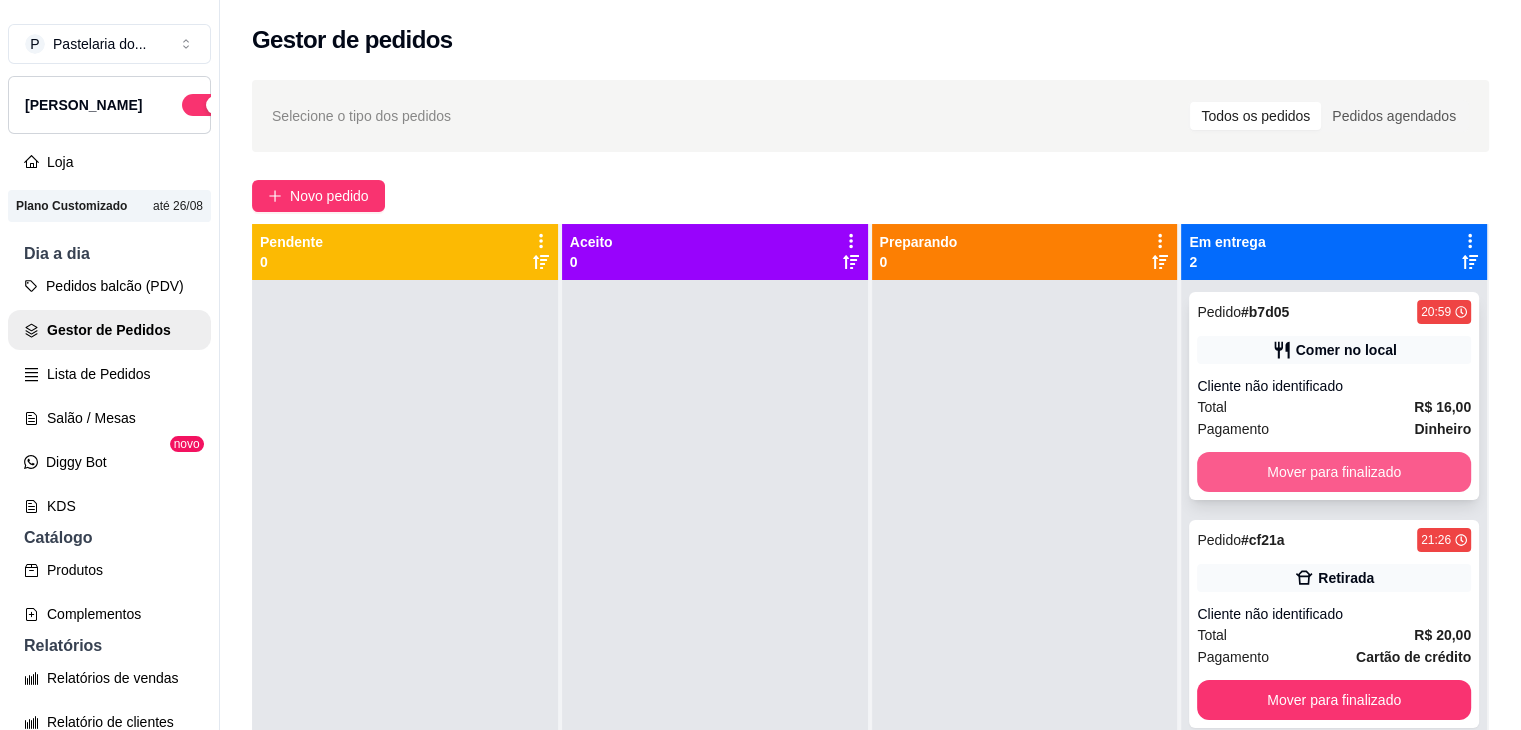 click on "Mover para finalizado" at bounding box center (1334, 472) 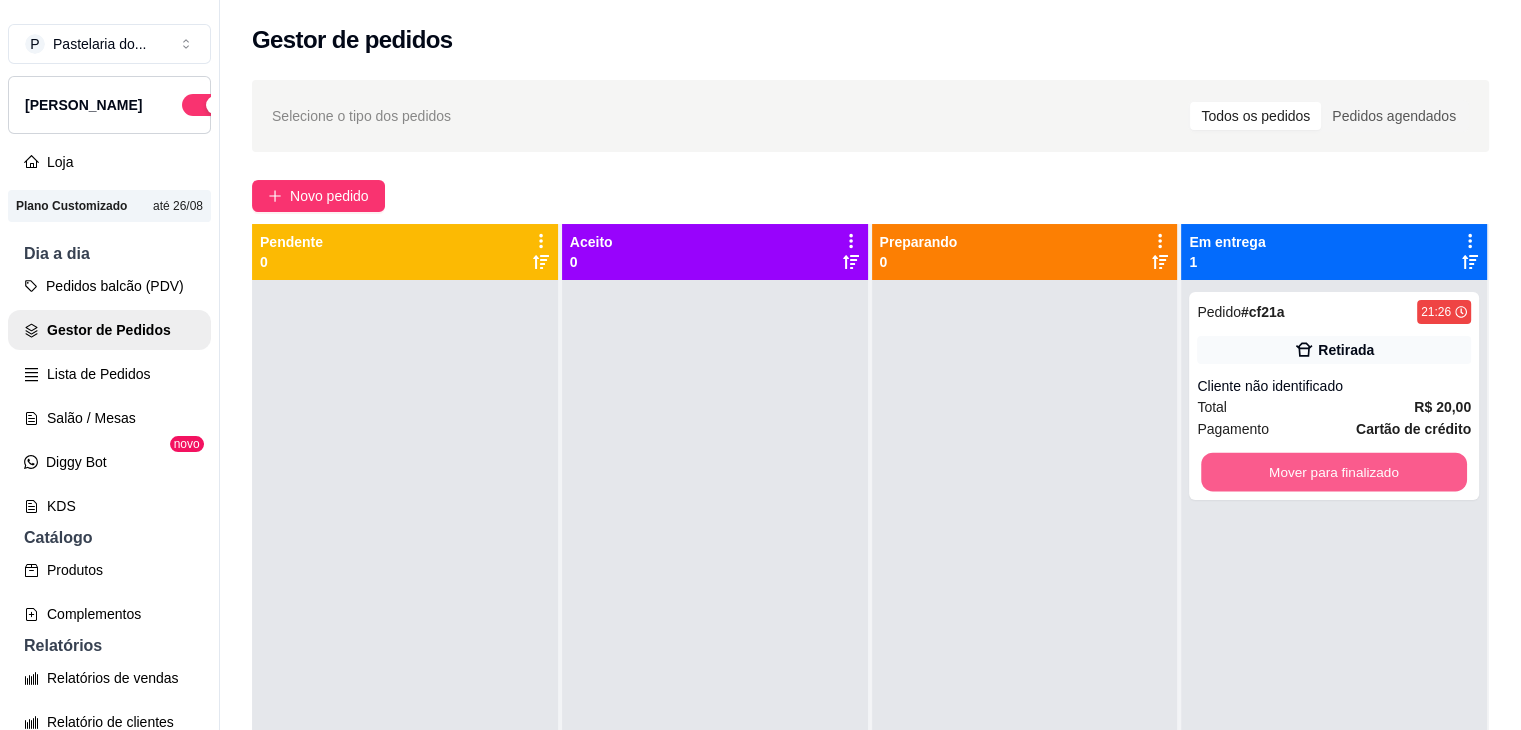 click on "Mover para finalizado" at bounding box center (1334, 472) 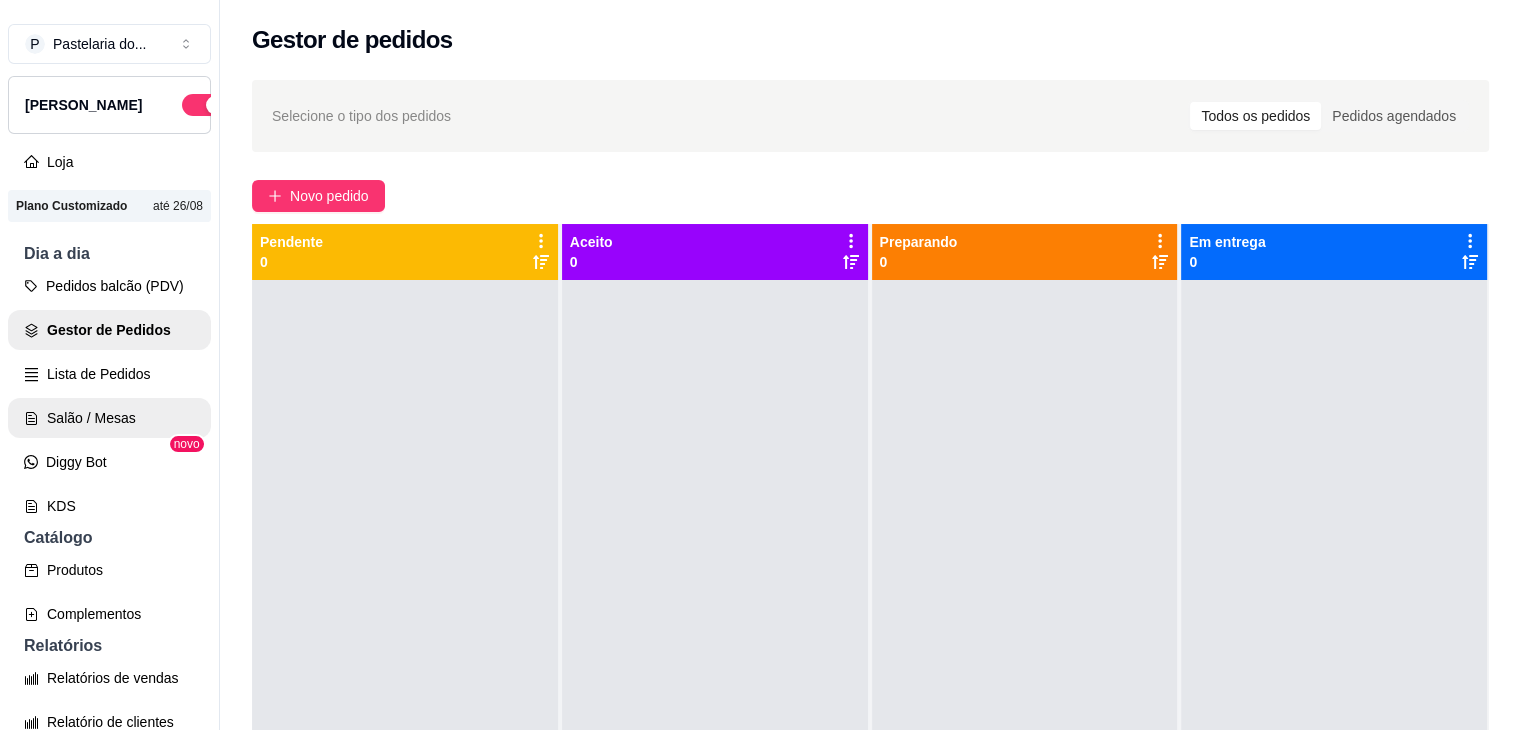 click on "Salão / Mesas" at bounding box center [109, 418] 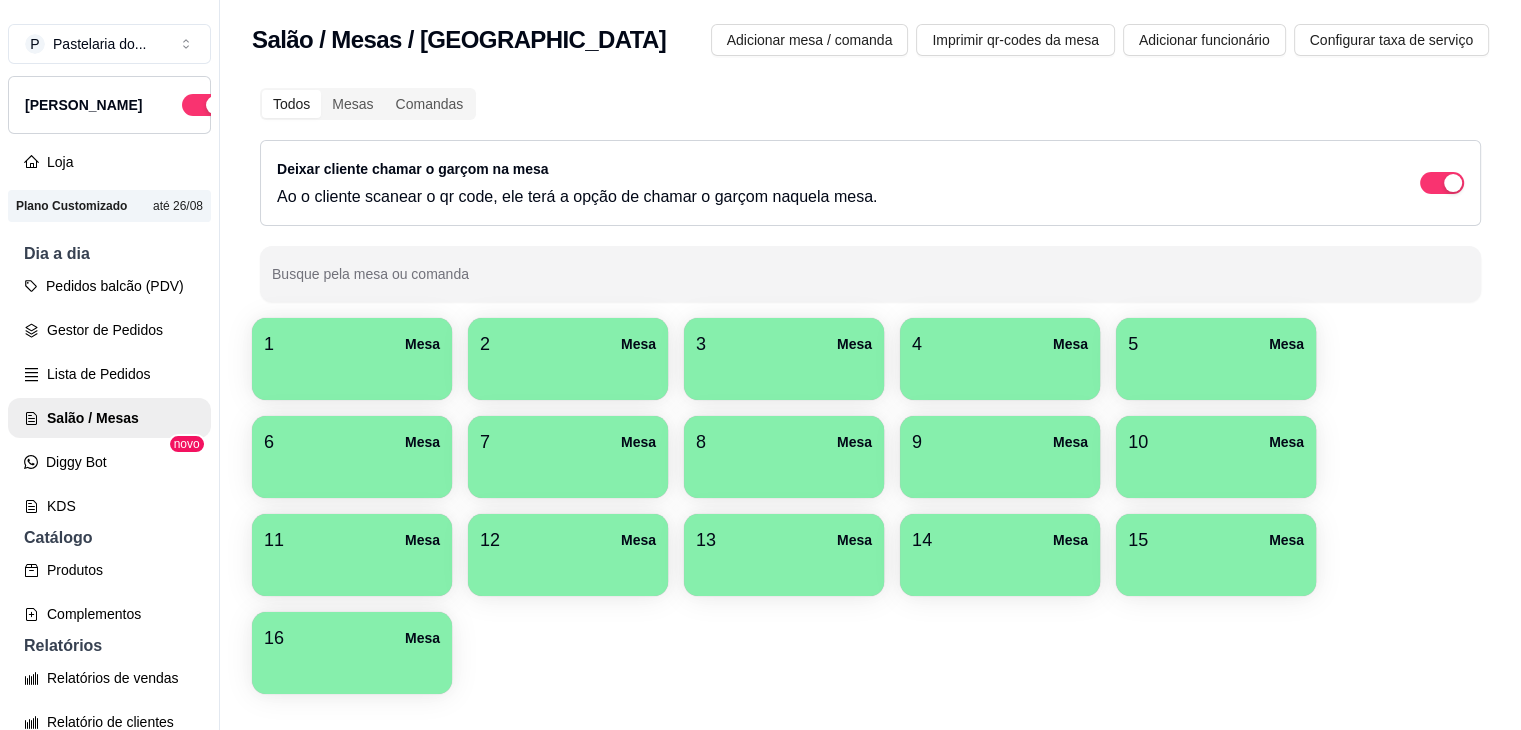 click on "11 Mesa" at bounding box center [352, 555] 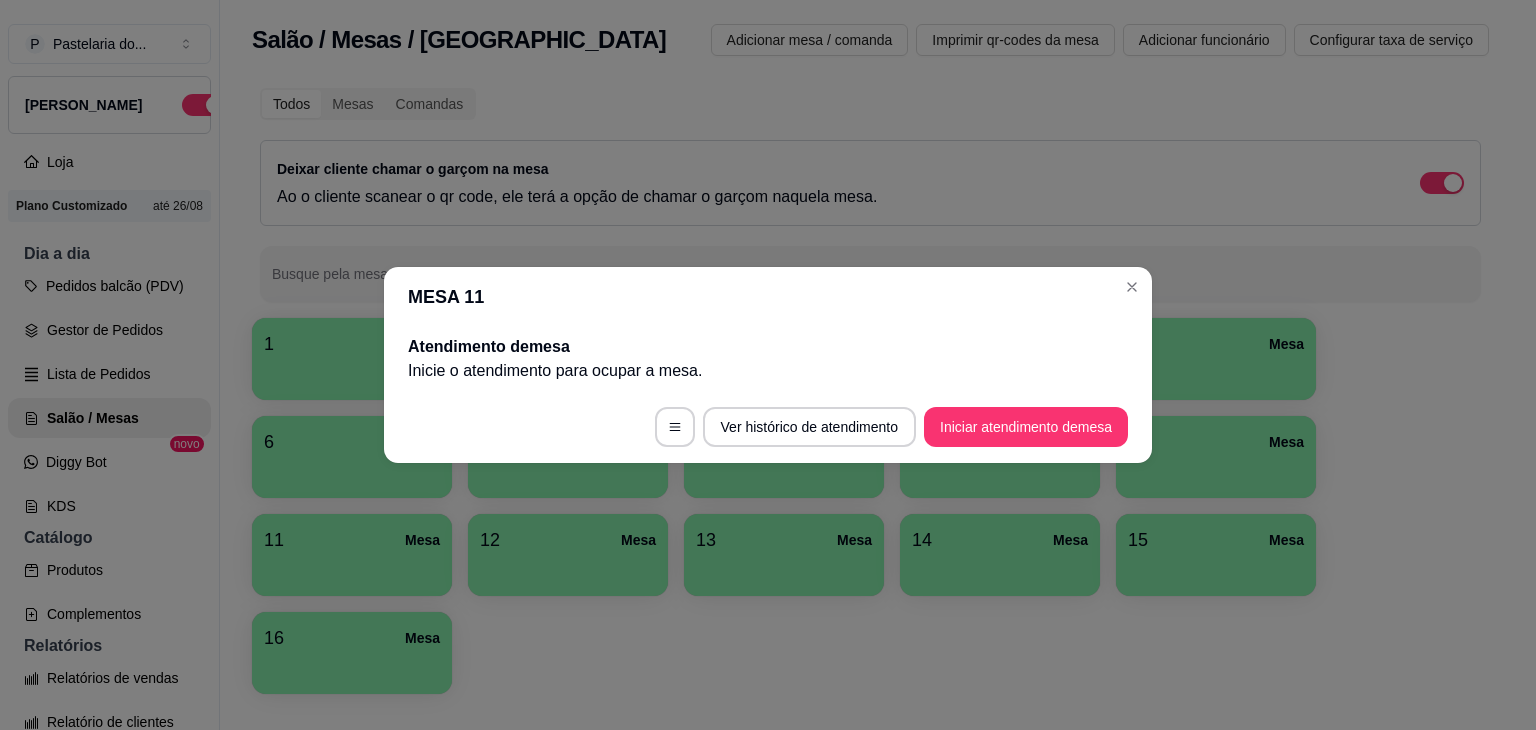click on "Iniciar atendimento de  mesa" at bounding box center (1026, 427) 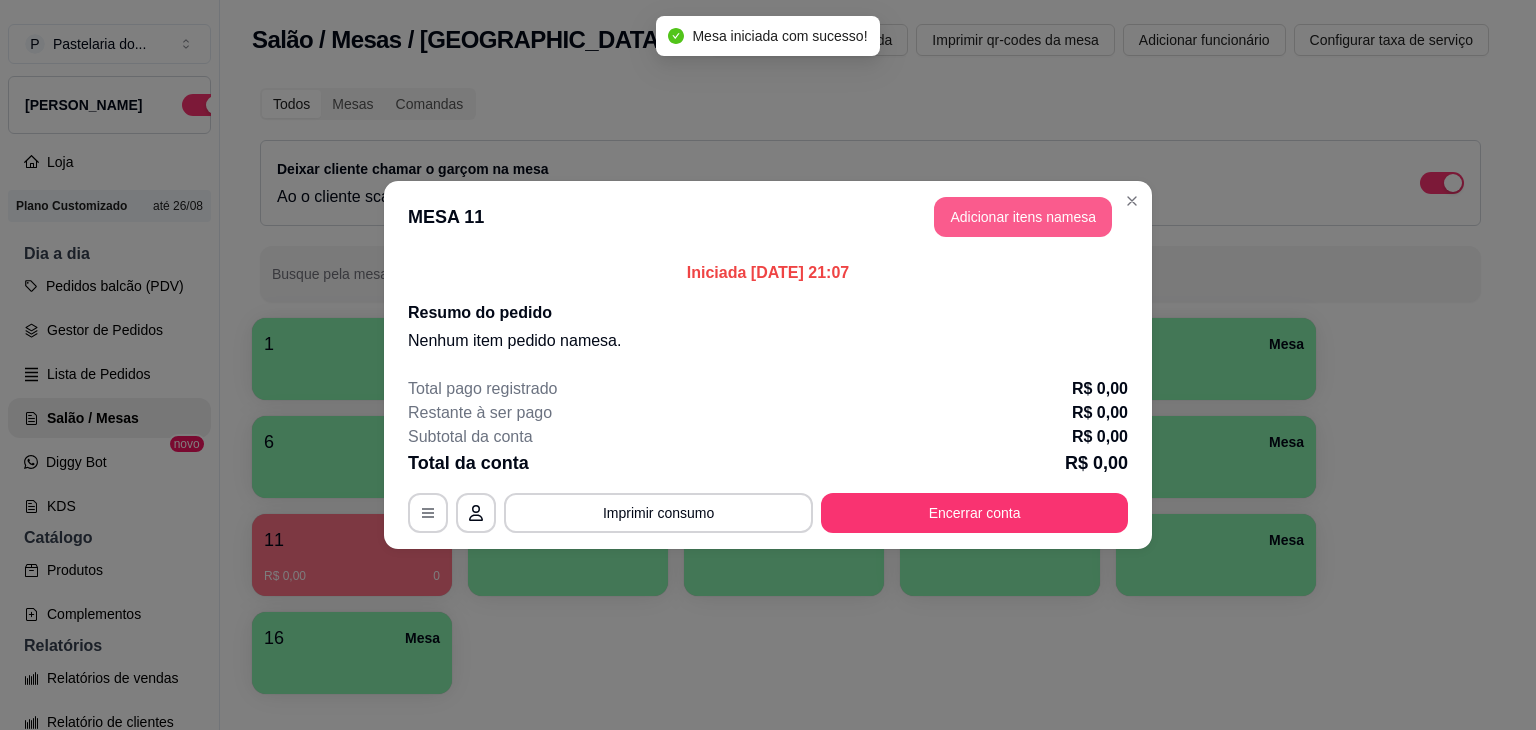 click on "Adicionar itens na  mesa" at bounding box center (1023, 217) 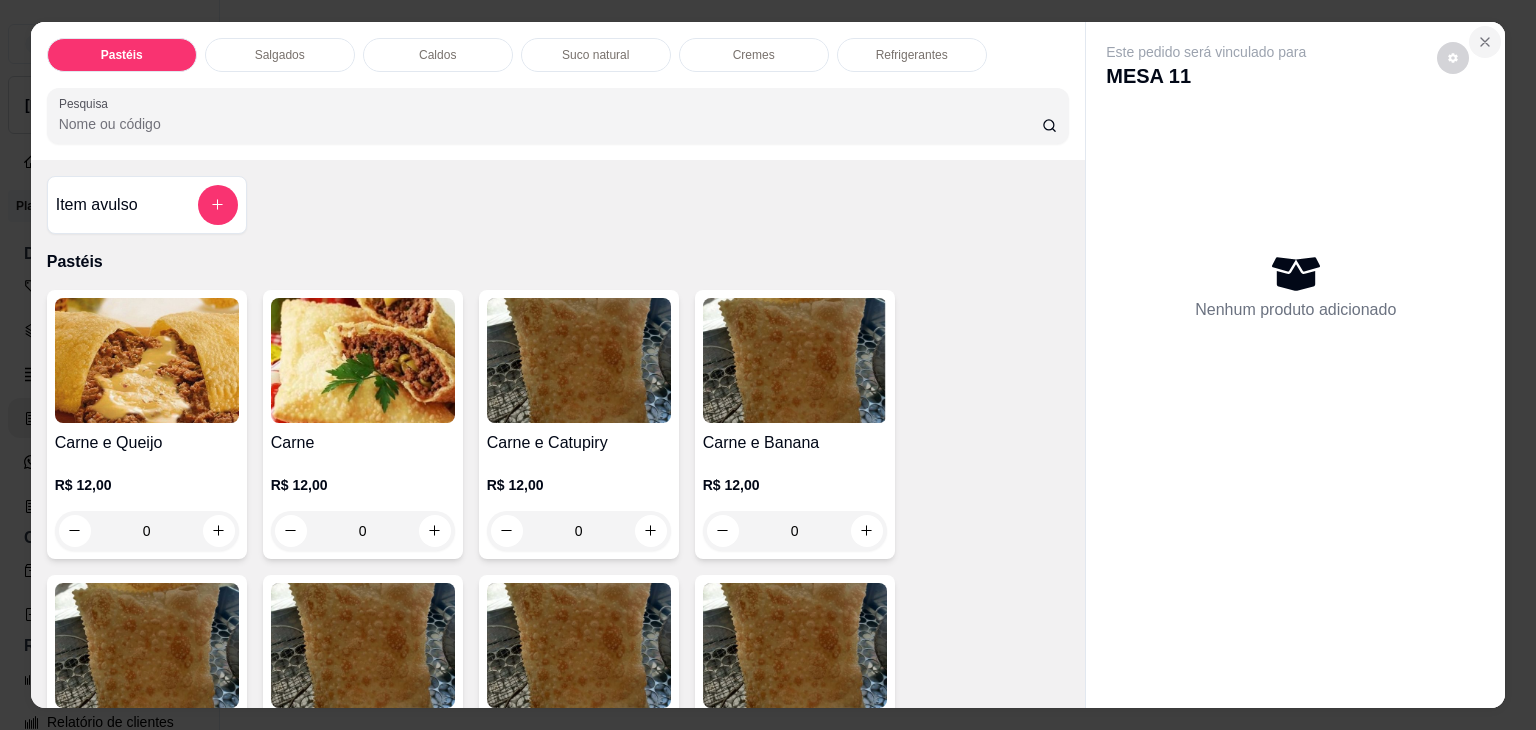 click at bounding box center [1485, 42] 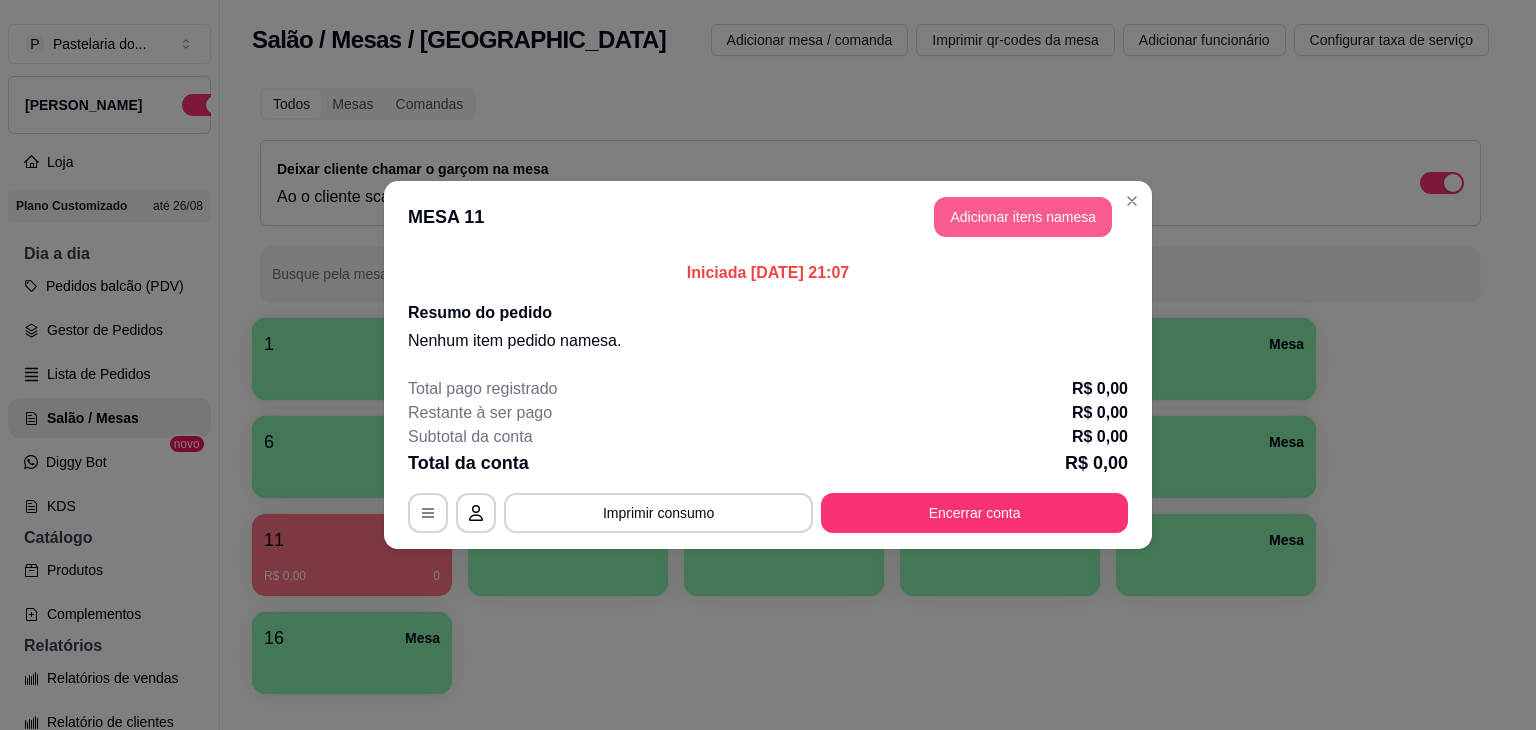 click on "Adicionar itens na  mesa" at bounding box center (1023, 217) 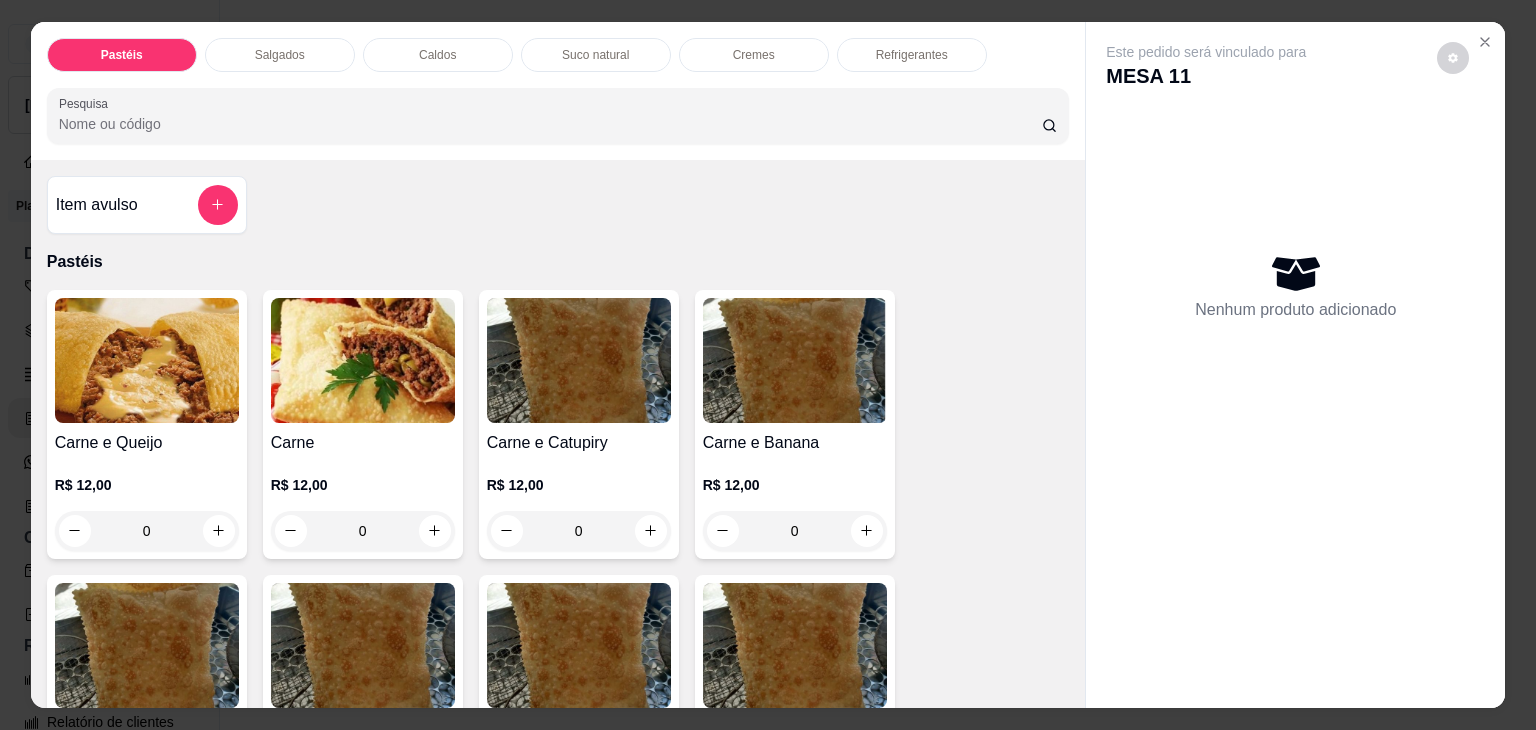 click on "Caldos" at bounding box center (438, 55) 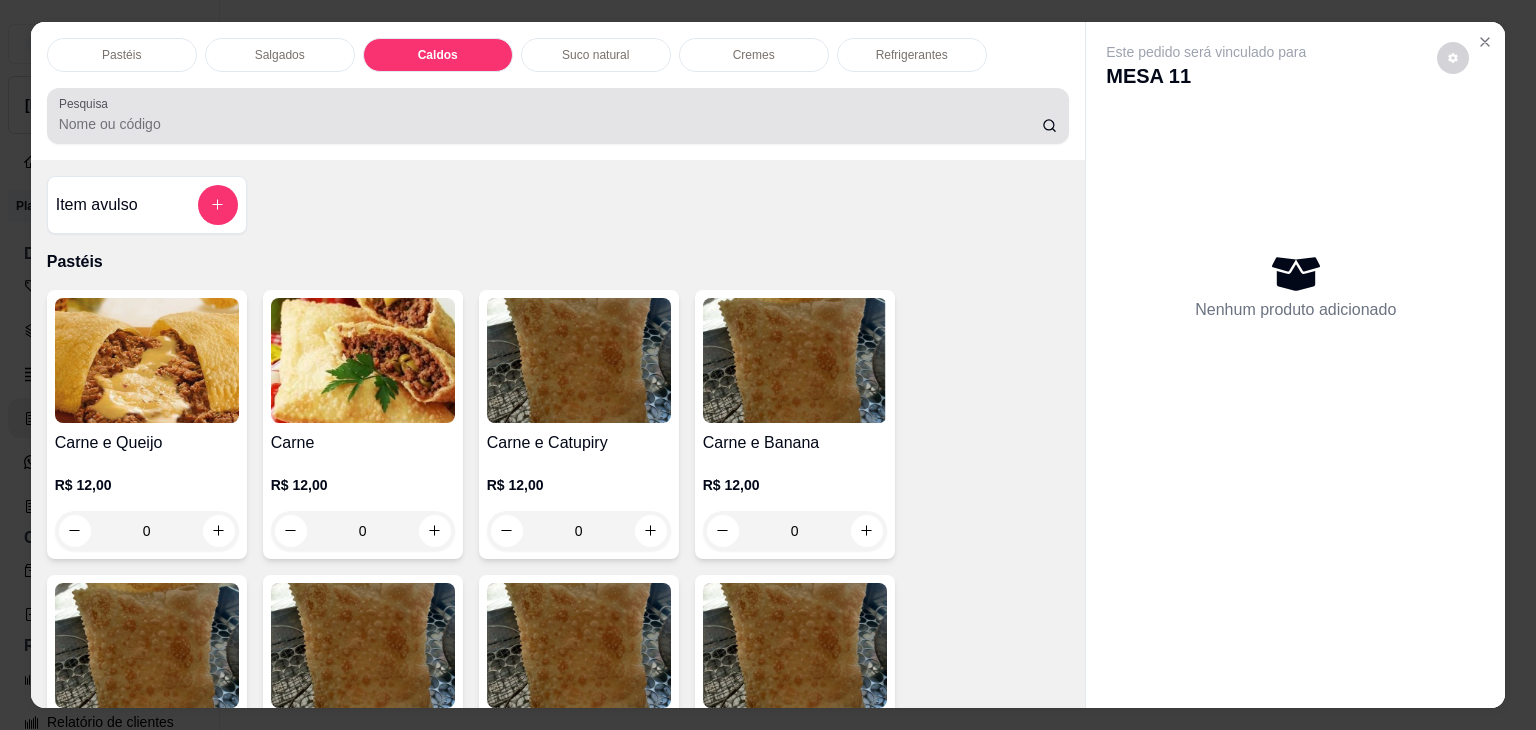 scroll, scrollTop: 2782, scrollLeft: 0, axis: vertical 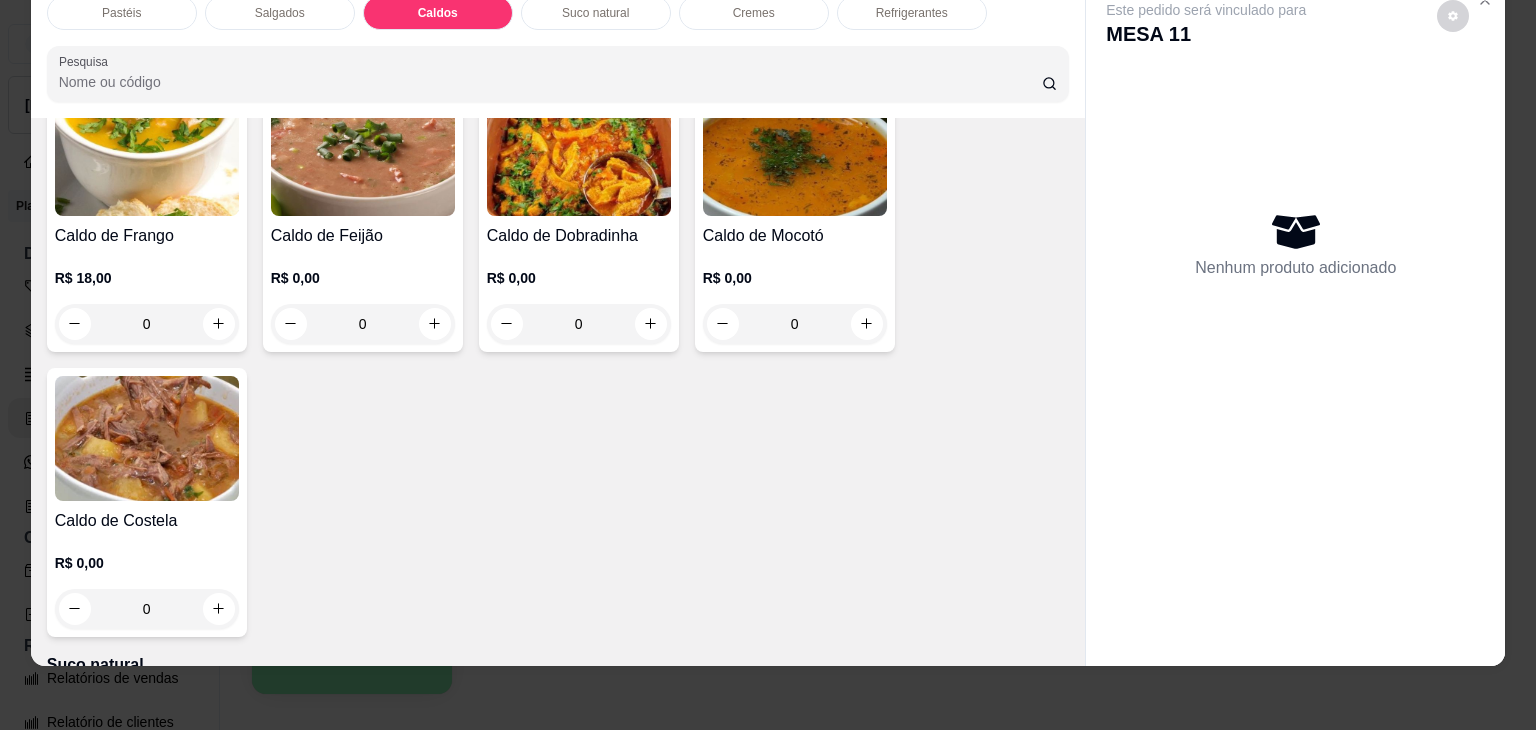 click on "0" at bounding box center [147, 609] 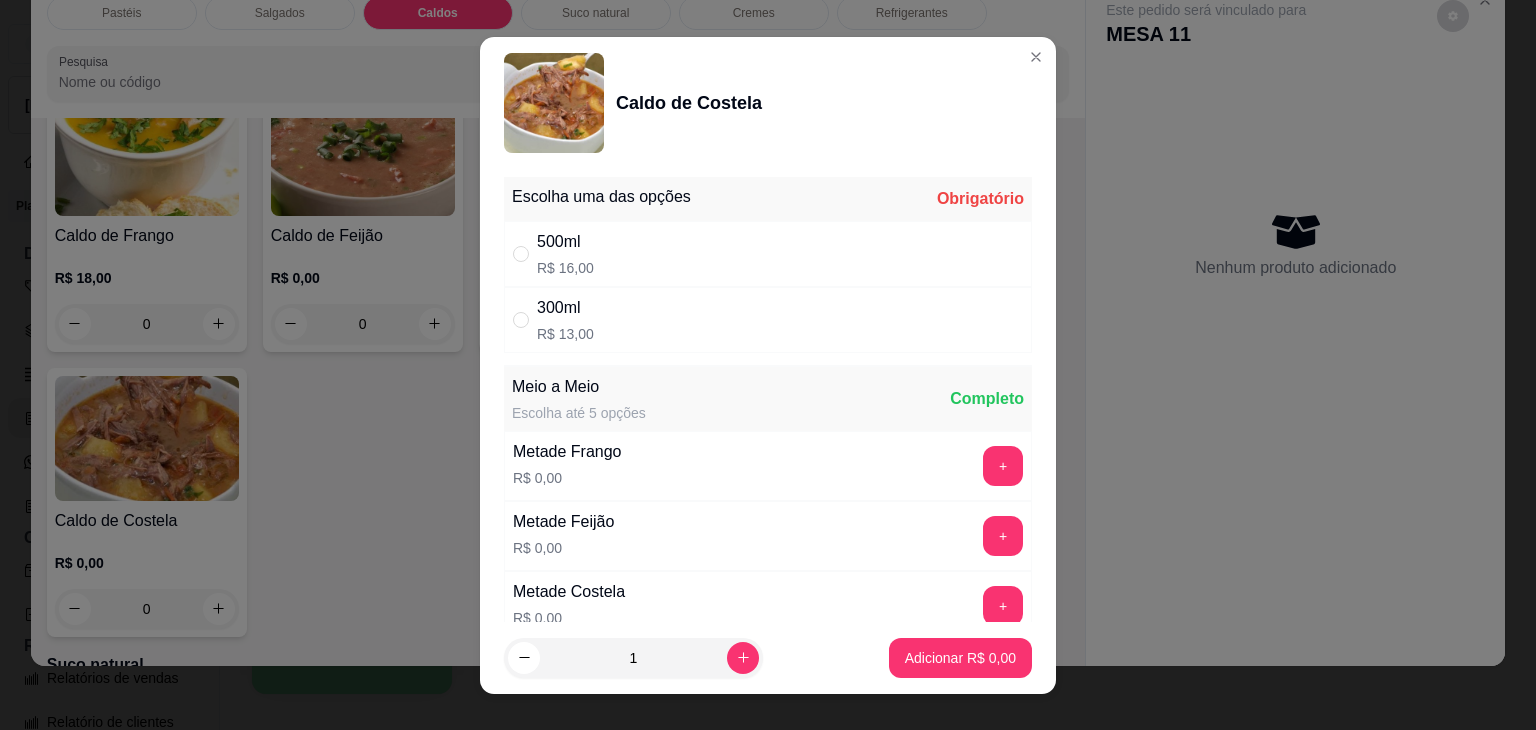 click on "500ml" at bounding box center (565, 242) 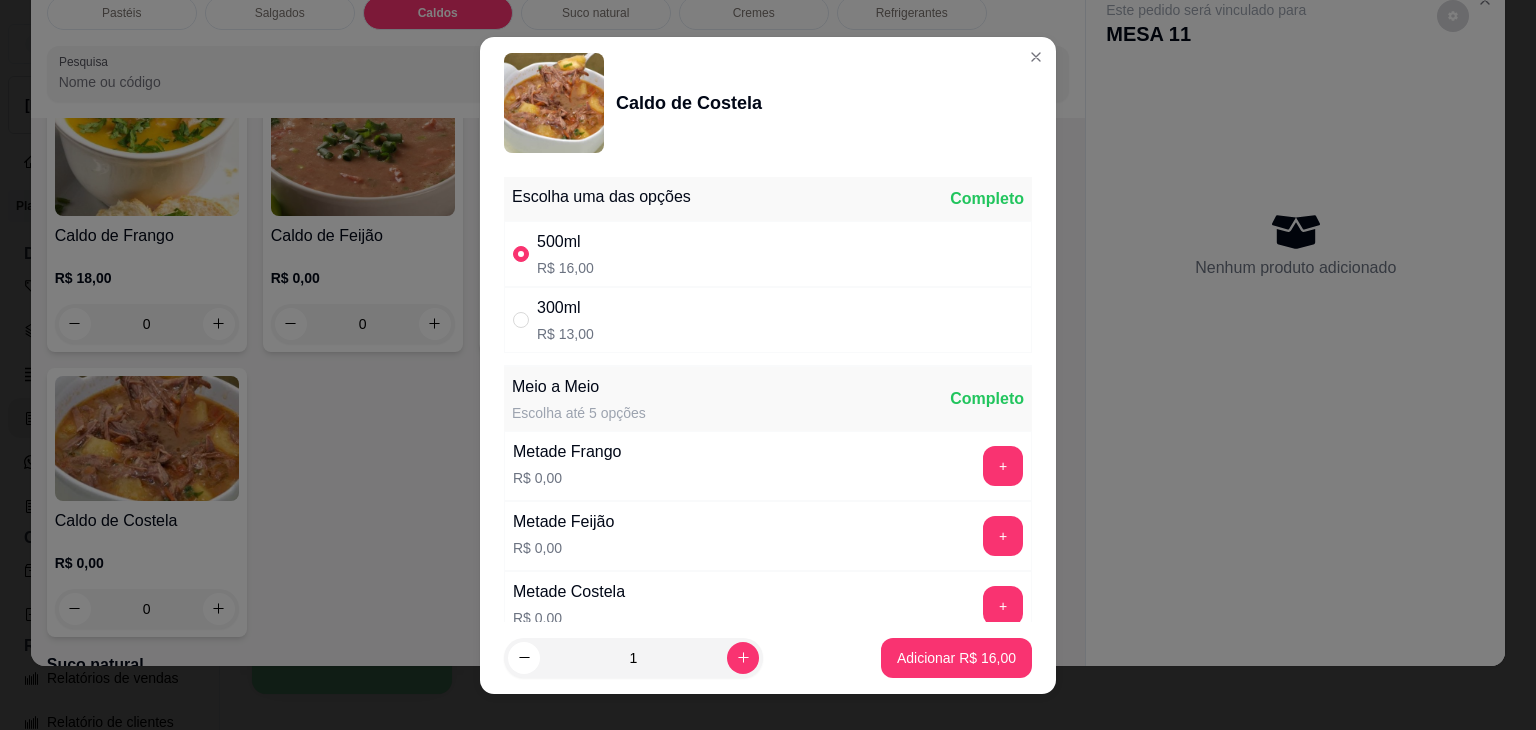 radio on "true" 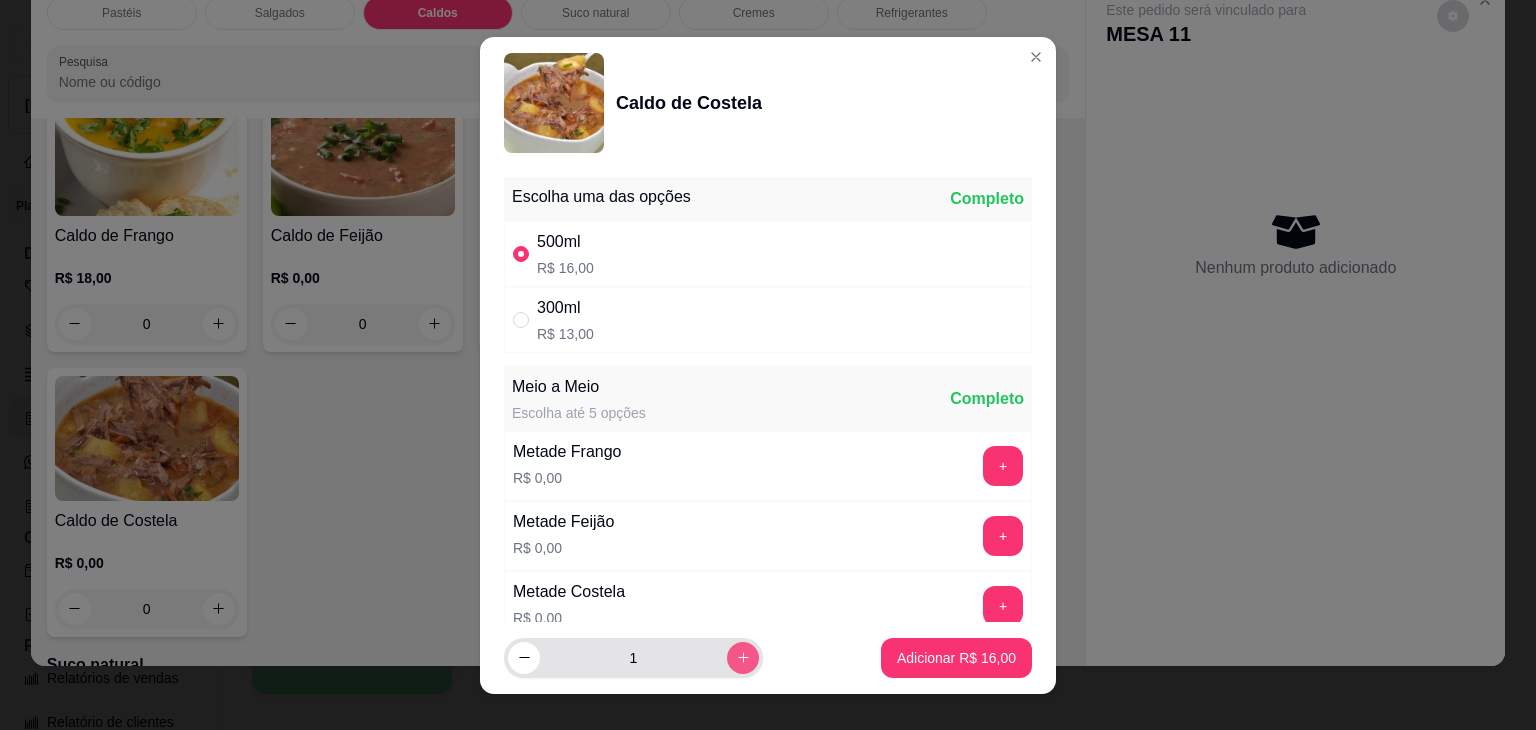 click 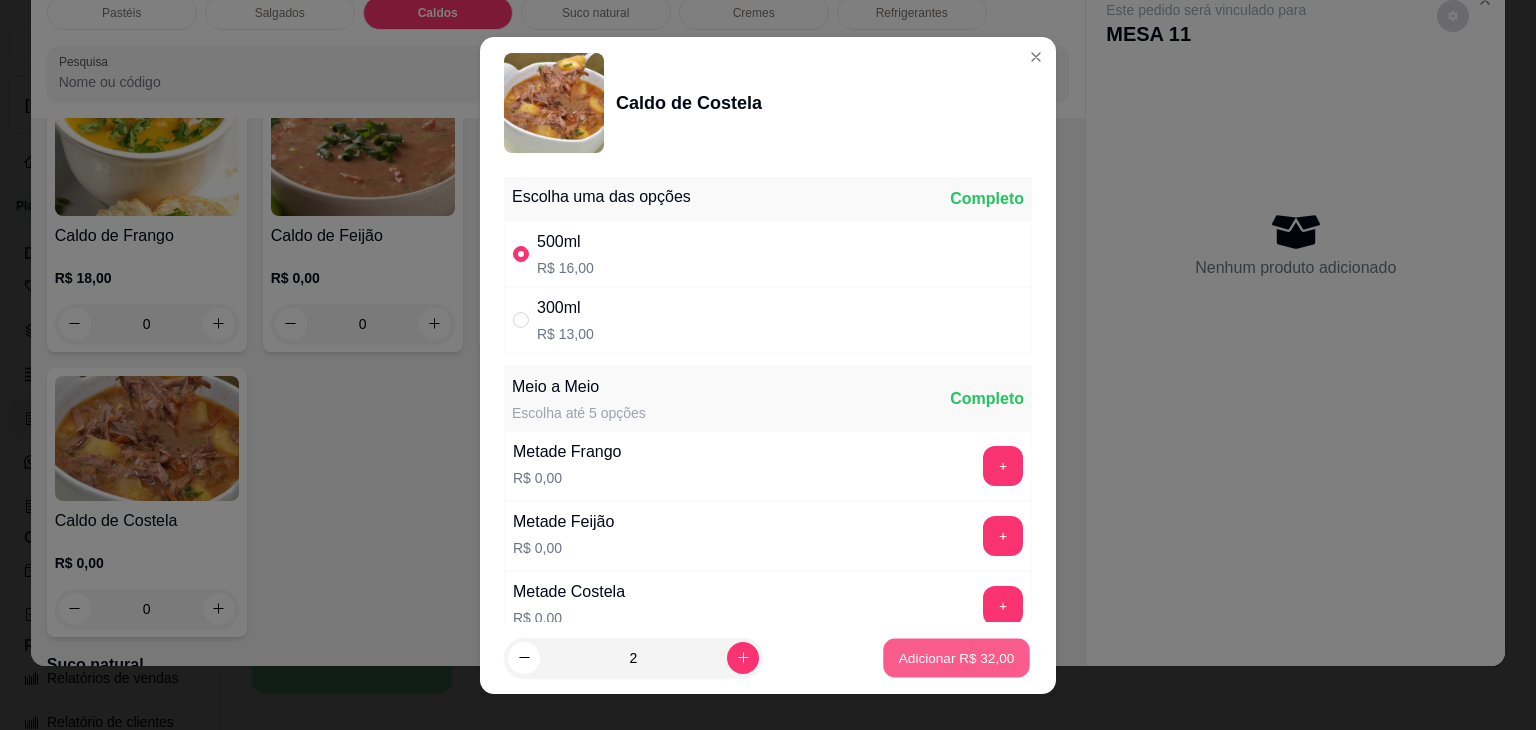 click on "Adicionar   R$ 32,00" at bounding box center [957, 657] 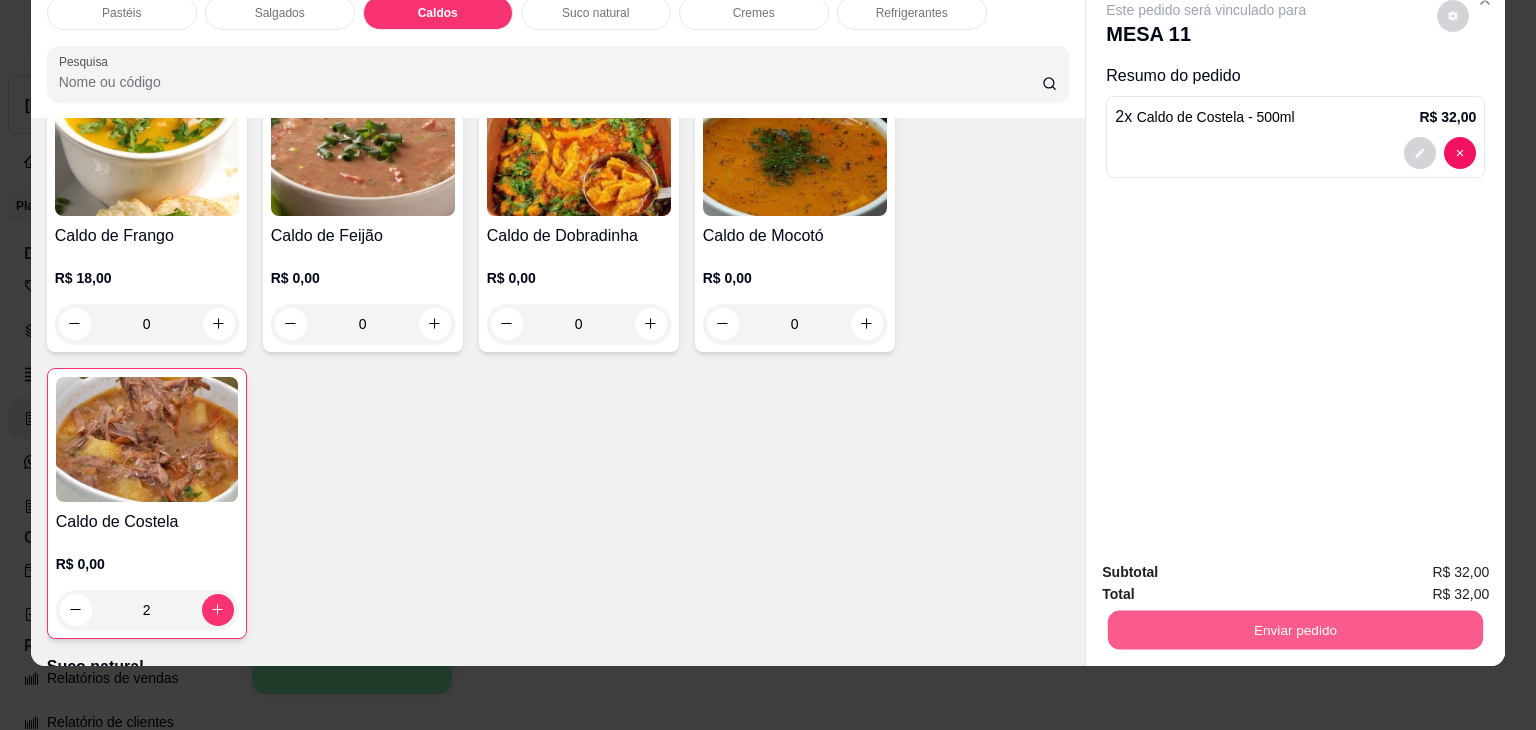 click on "Enviar pedido" at bounding box center (1295, 630) 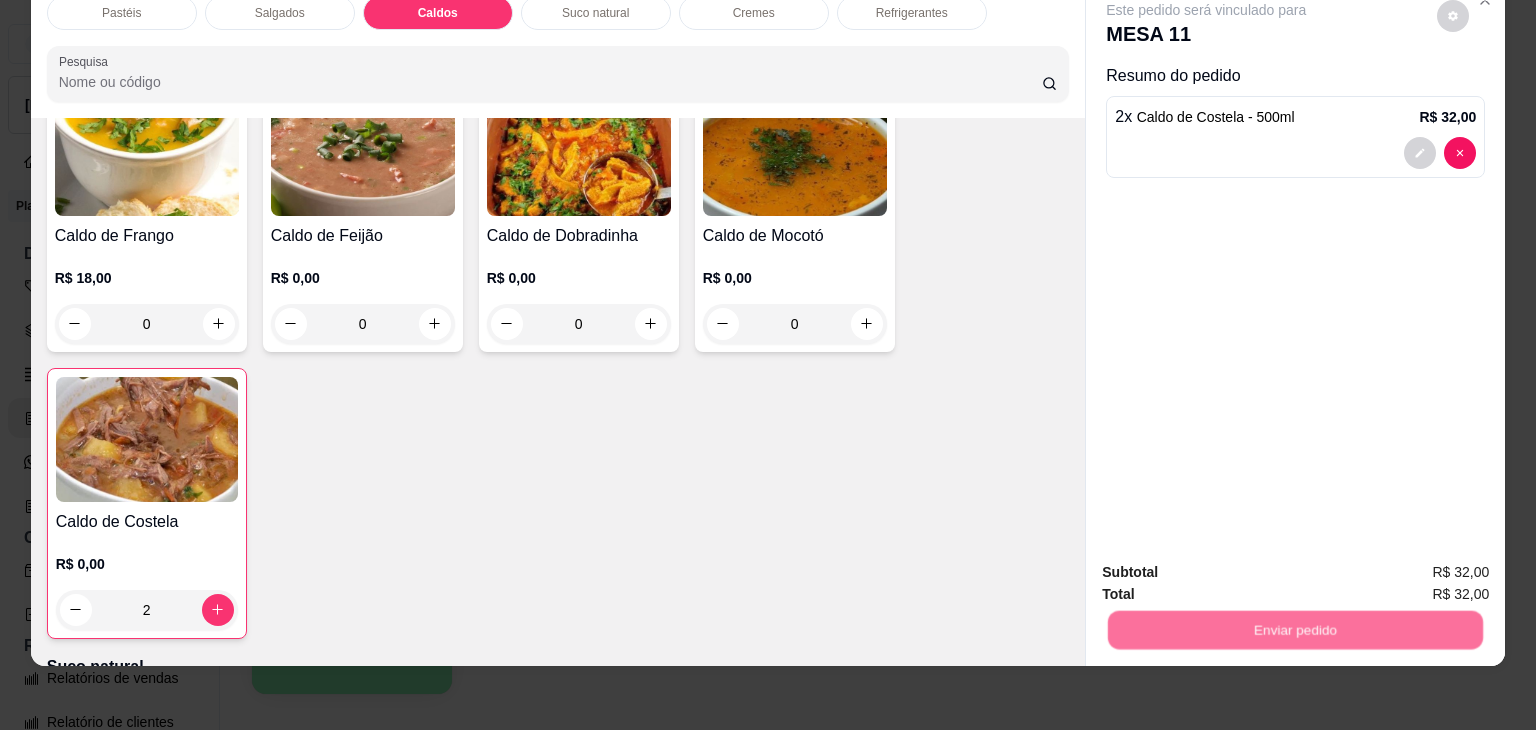 click on "Não registrar e enviar pedido" at bounding box center [1229, 565] 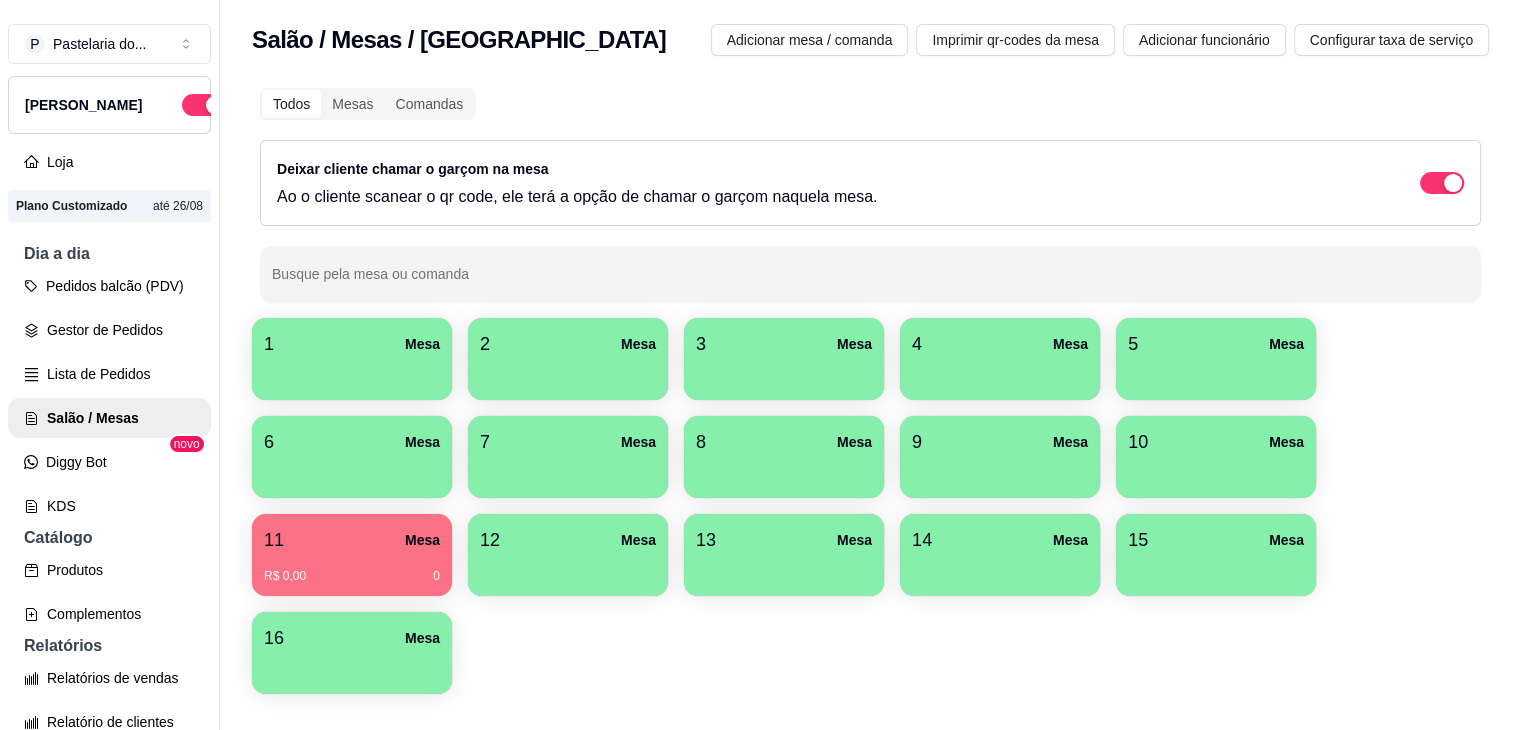 click on "15 Mesa" at bounding box center (1216, 540) 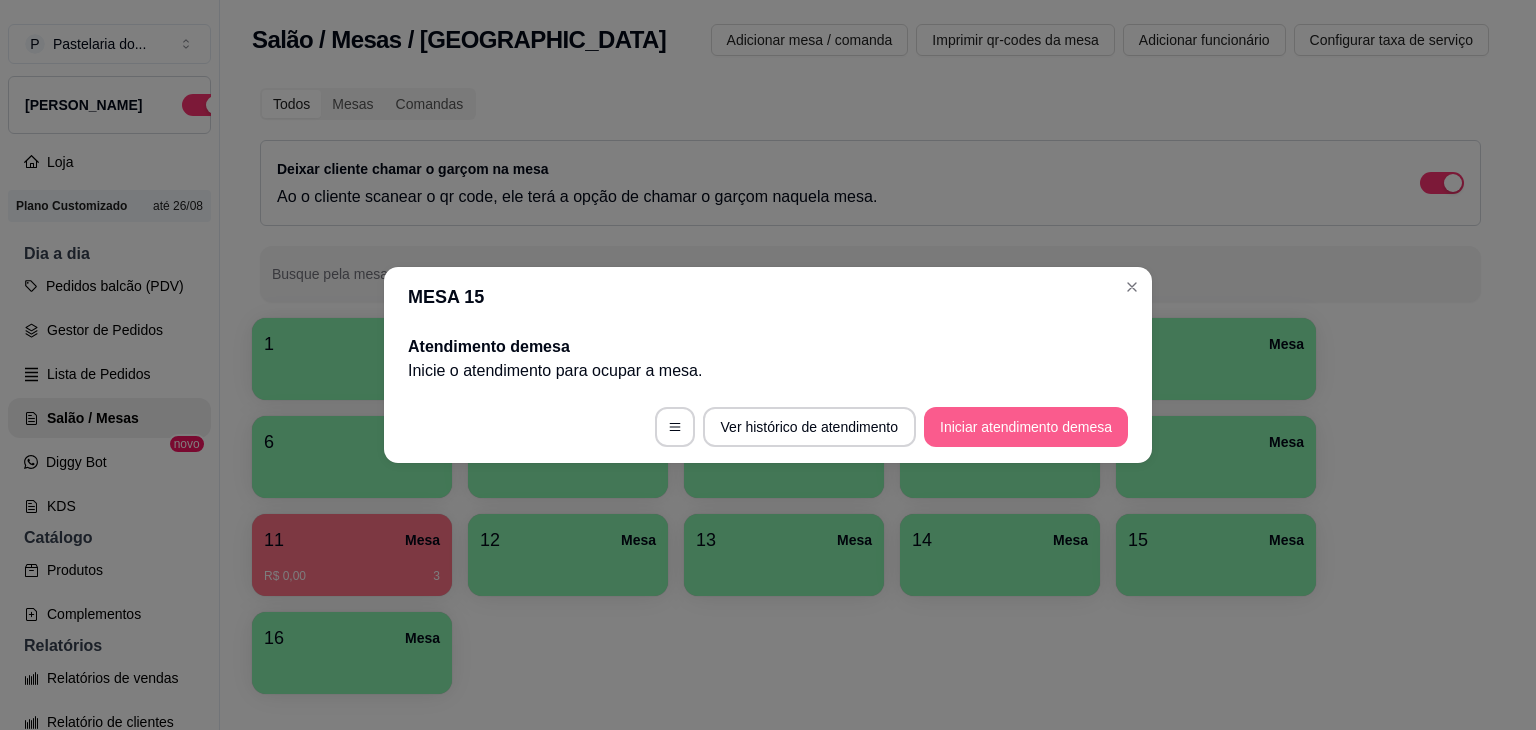 click on "Iniciar atendimento de  mesa" at bounding box center (1026, 427) 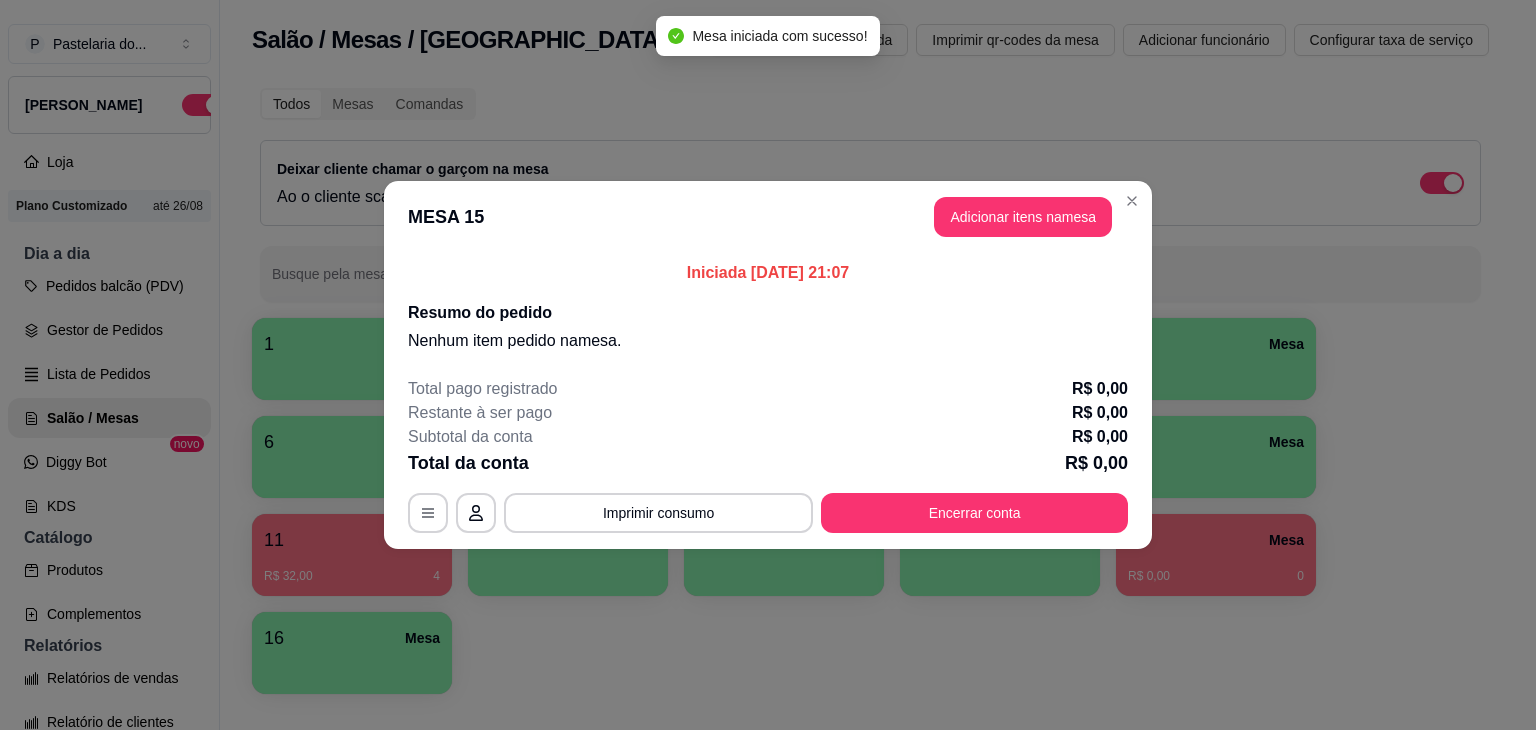 click on "Adicionar itens na  mesa" at bounding box center (1023, 217) 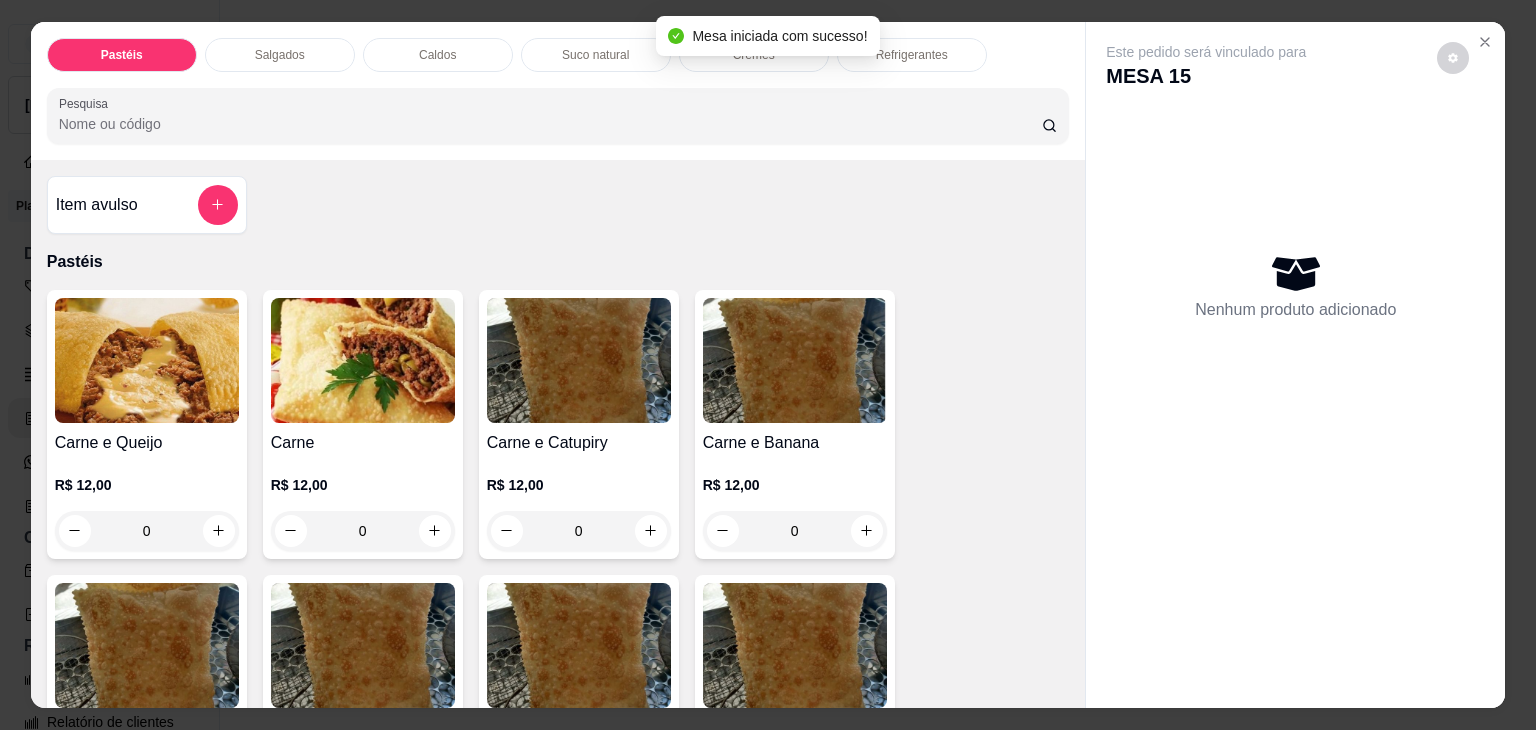 click on "0" at bounding box center [147, 531] 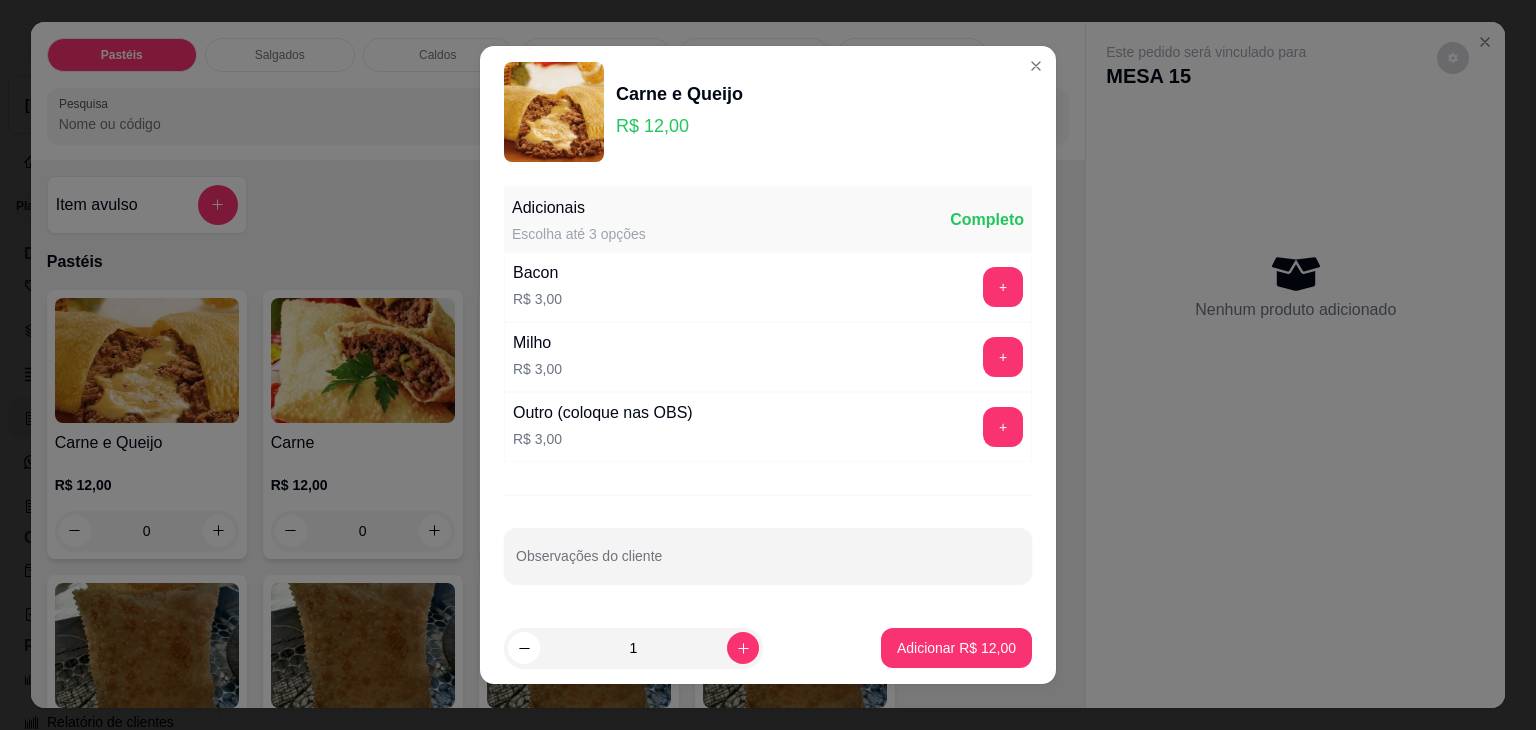 click on "1 Adicionar   R$ 12,00" at bounding box center [768, 648] 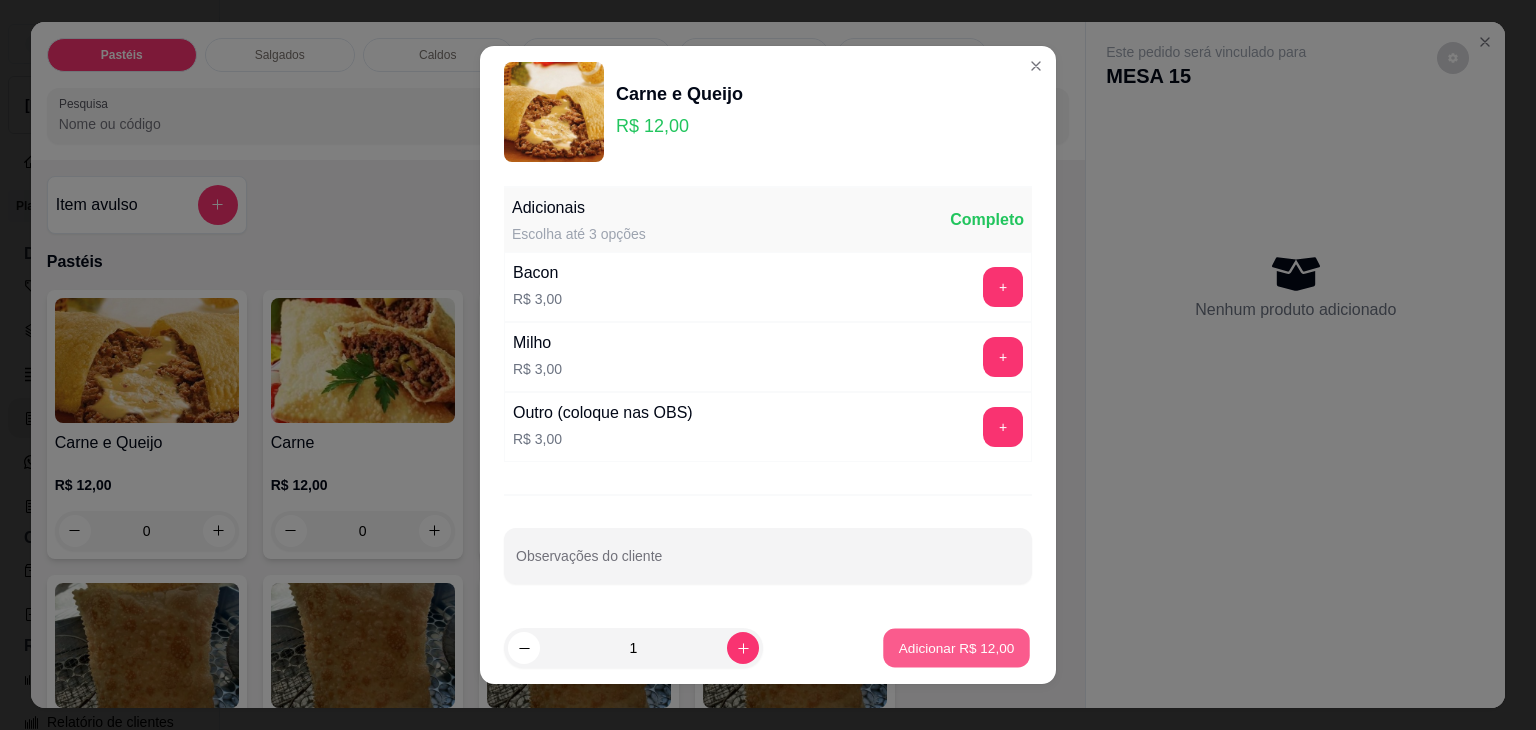 click on "Adicionar   R$ 12,00" at bounding box center (957, 647) 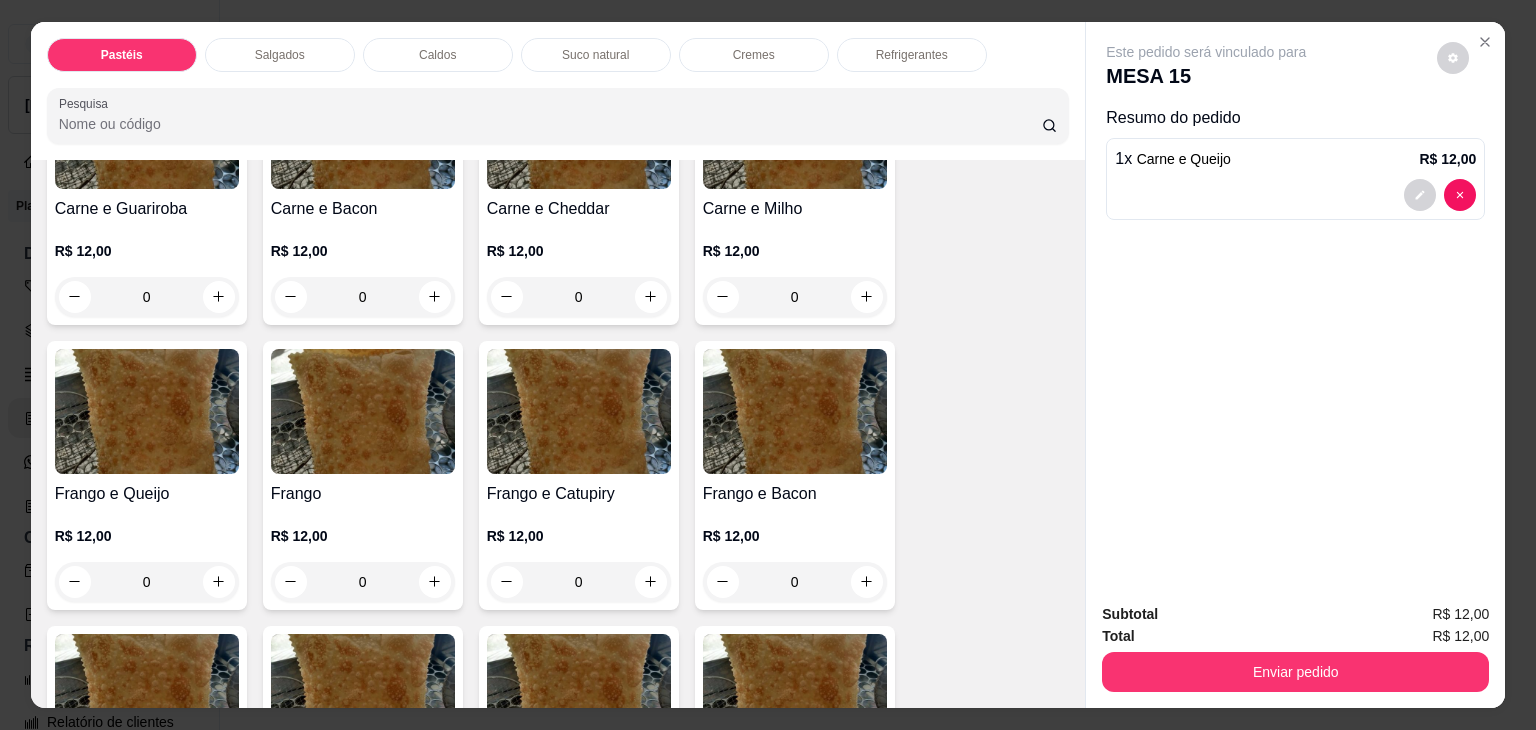 scroll, scrollTop: 600, scrollLeft: 0, axis: vertical 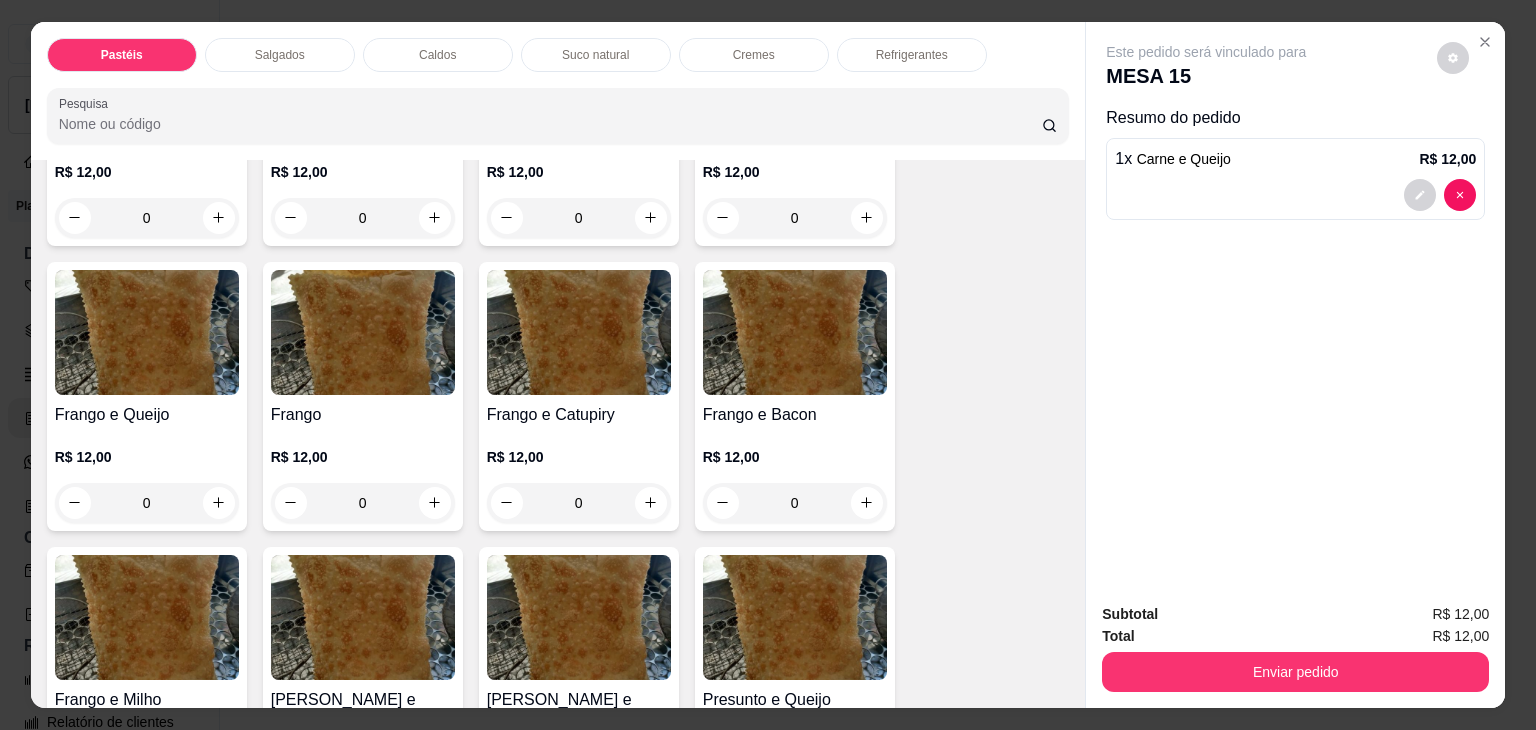 click on "0" at bounding box center (579, 503) 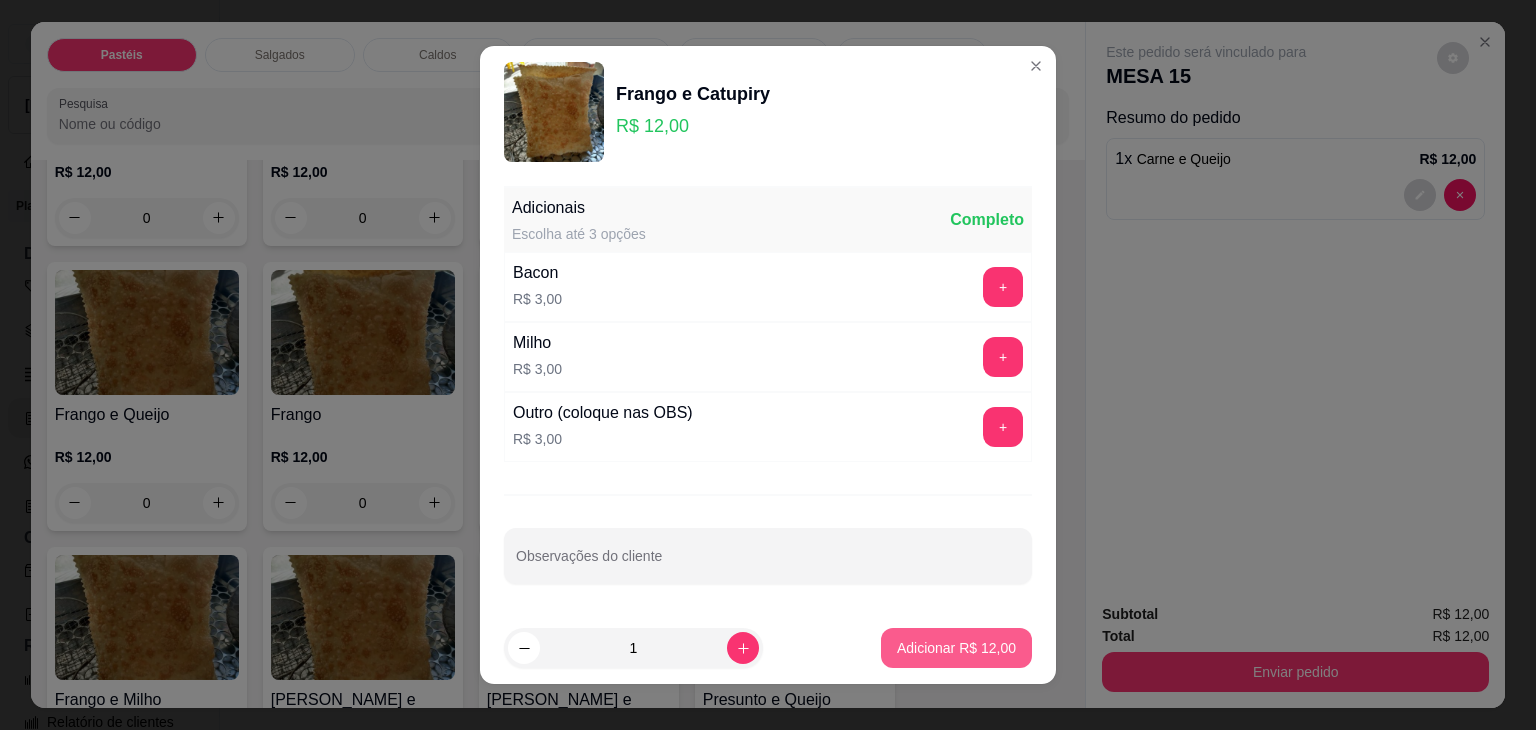click on "Adicionar   R$ 12,00" at bounding box center [956, 648] 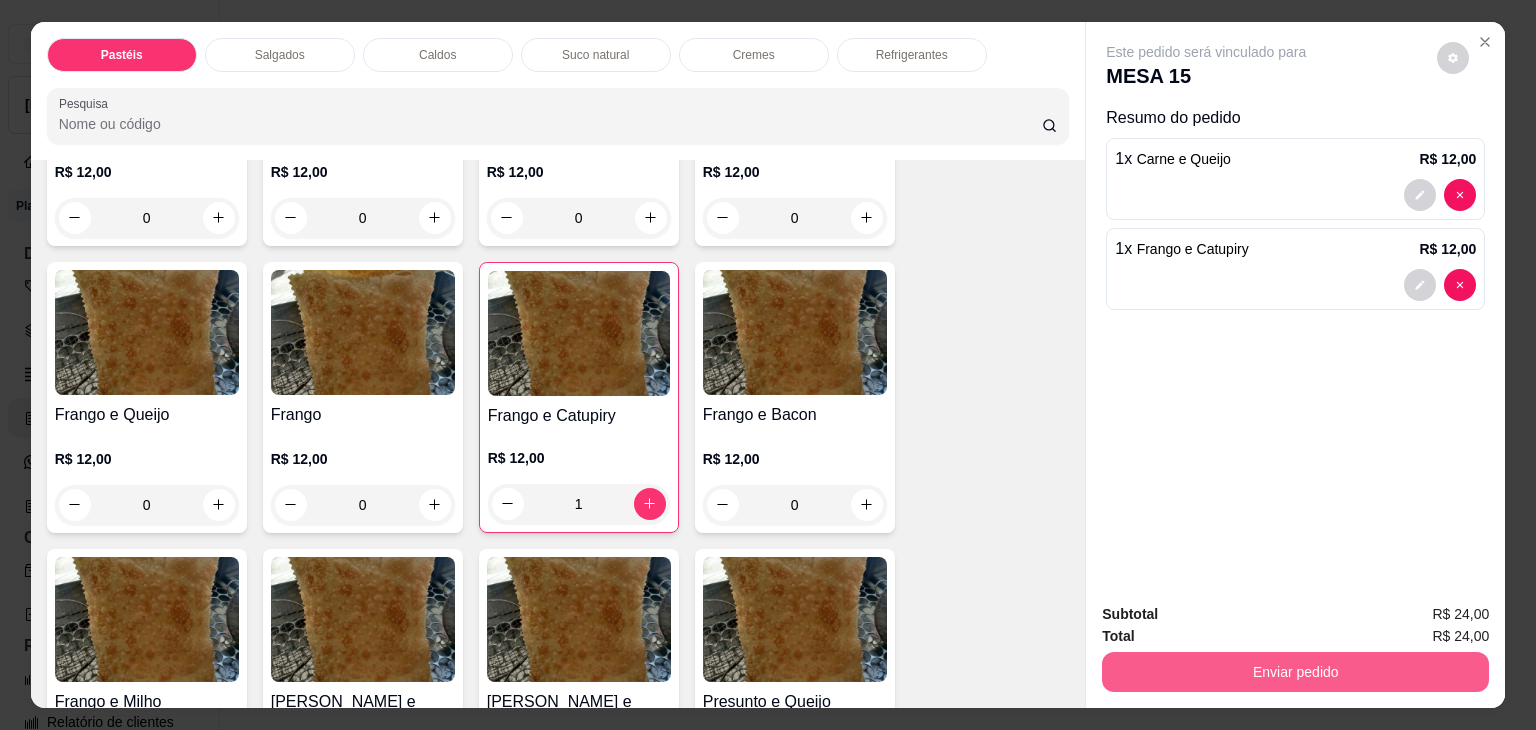 click on "Enviar pedido" at bounding box center (1295, 672) 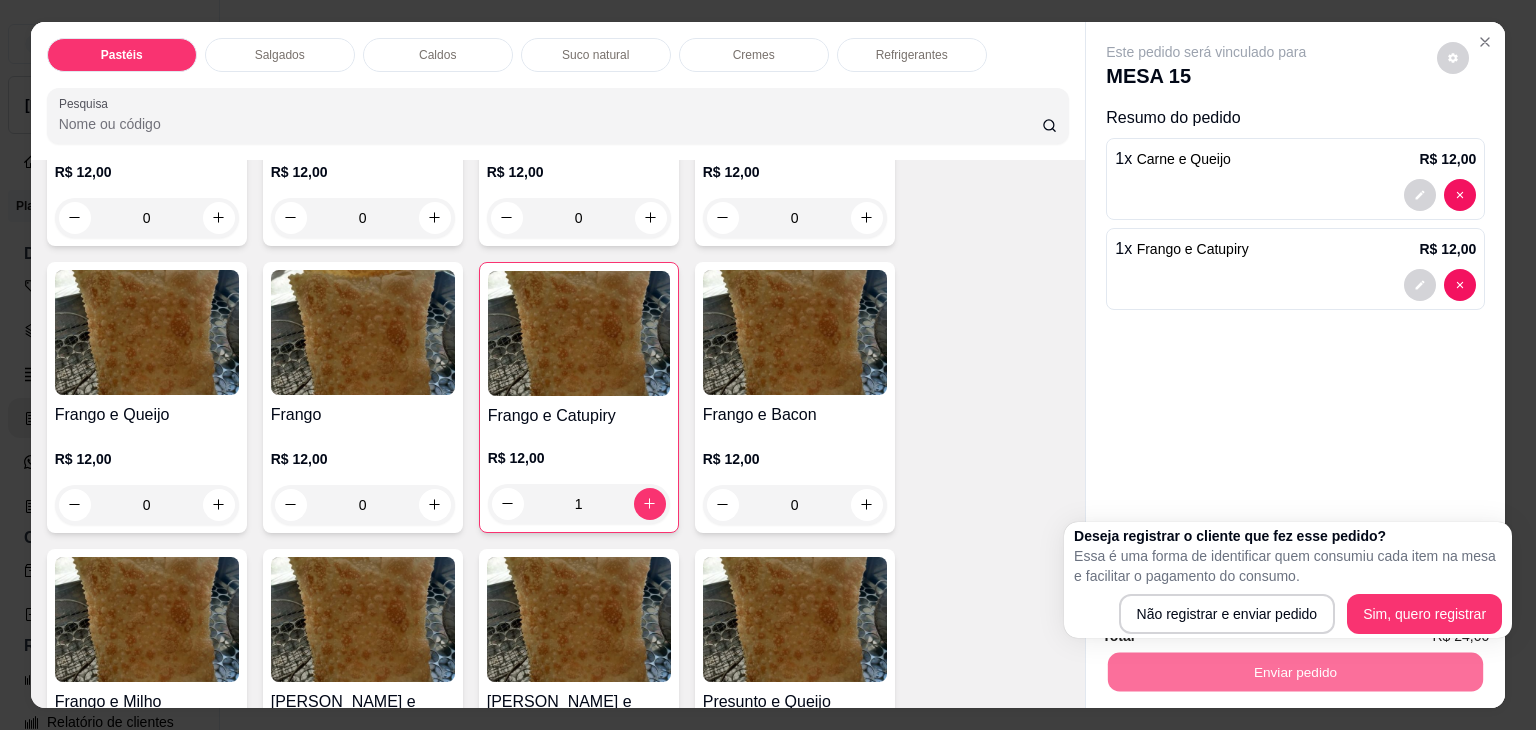 click on "Este pedido será vinculado para   MESA 15 Resumo do pedido 1 x   Carne e Queijo  R$ 12,00 1 x   Frango e Catupiry R$ 12,00" at bounding box center (1295, 304) 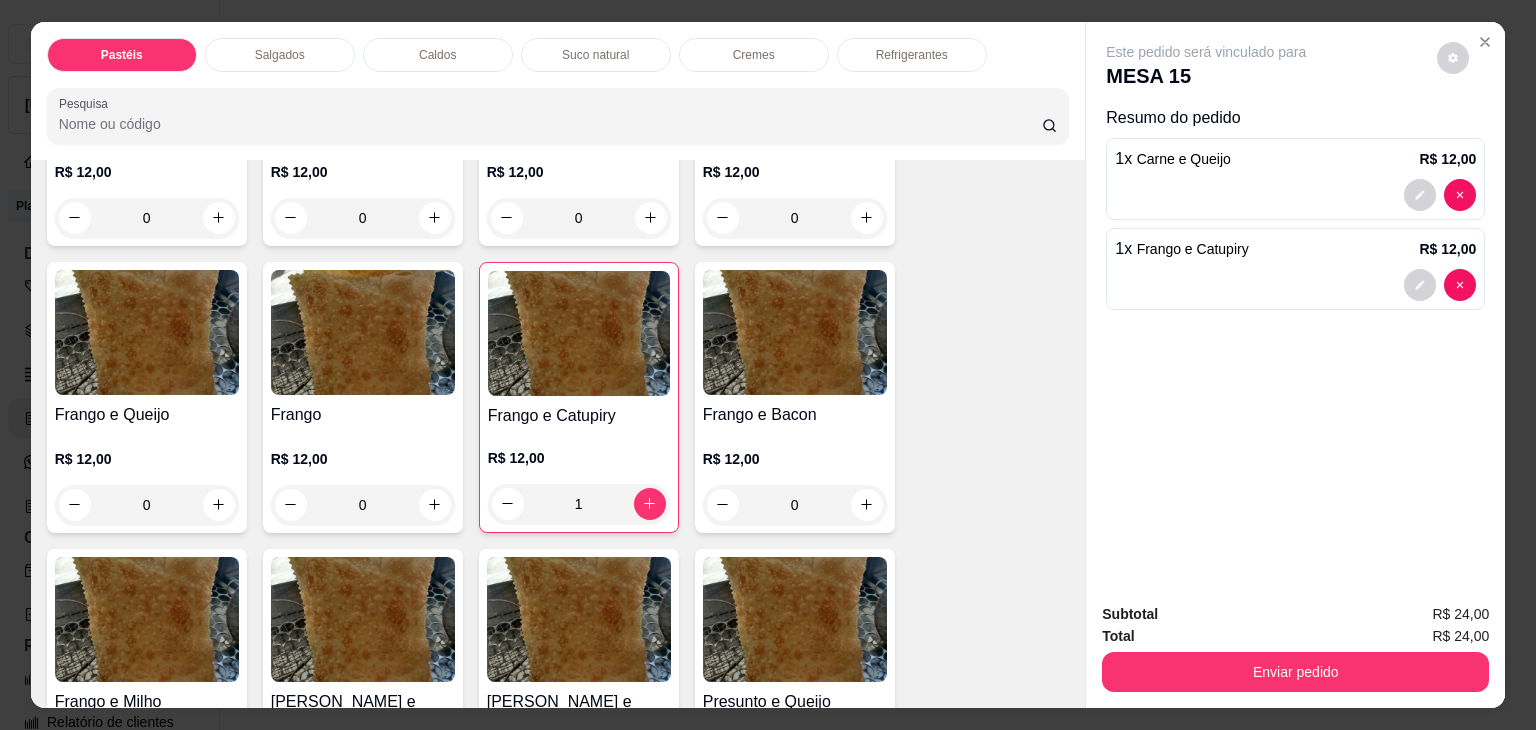 click on "Salgados" at bounding box center [280, 55] 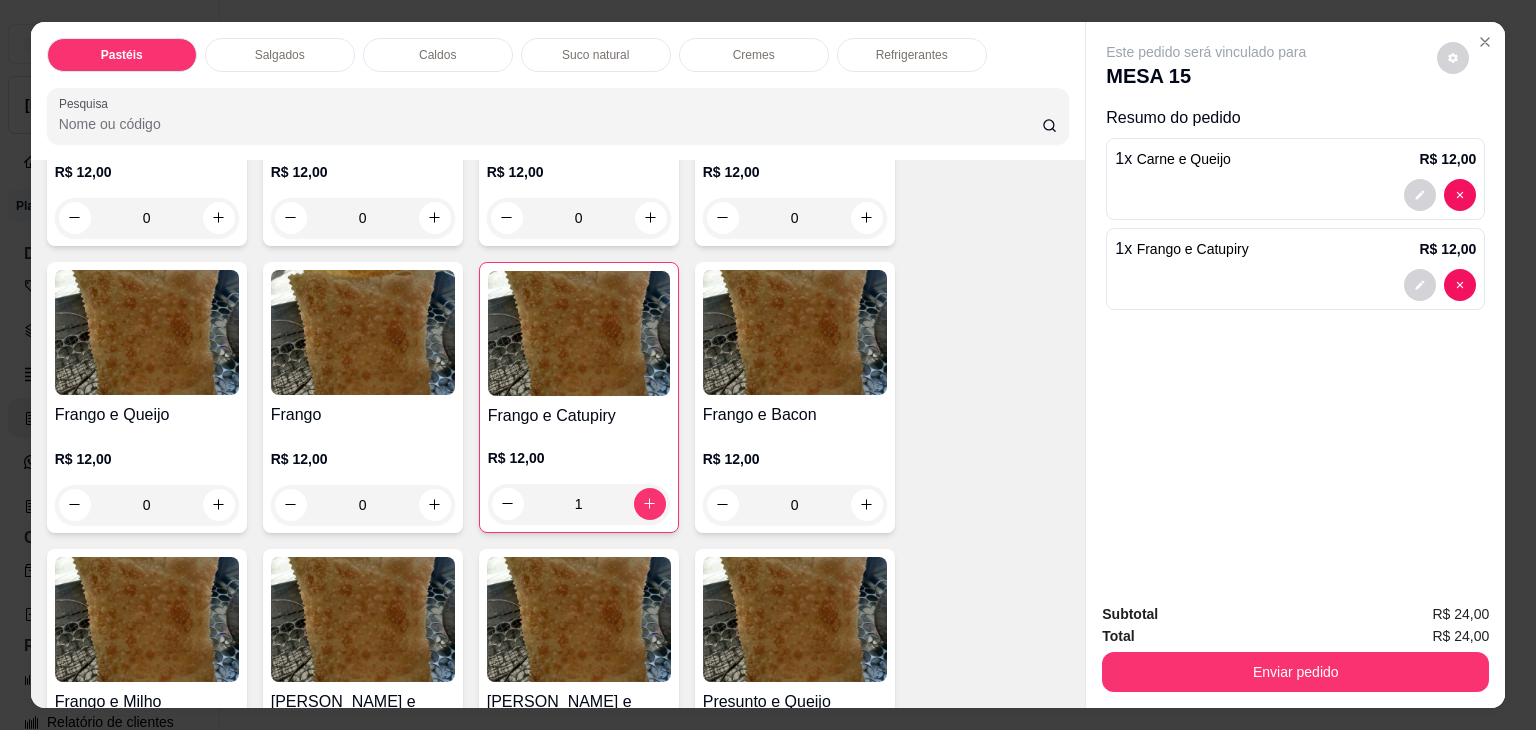scroll, scrollTop: 2128, scrollLeft: 0, axis: vertical 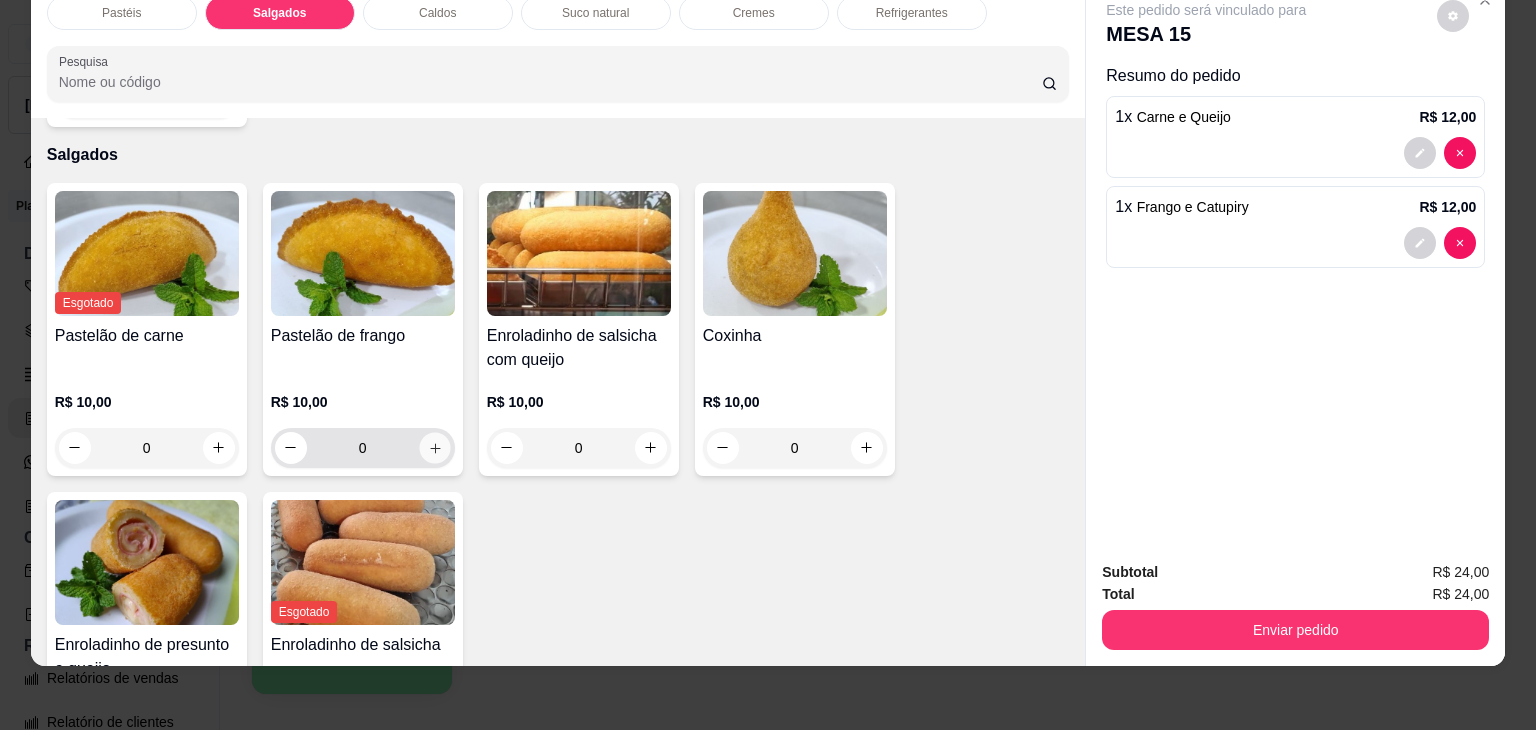 click at bounding box center [434, 447] 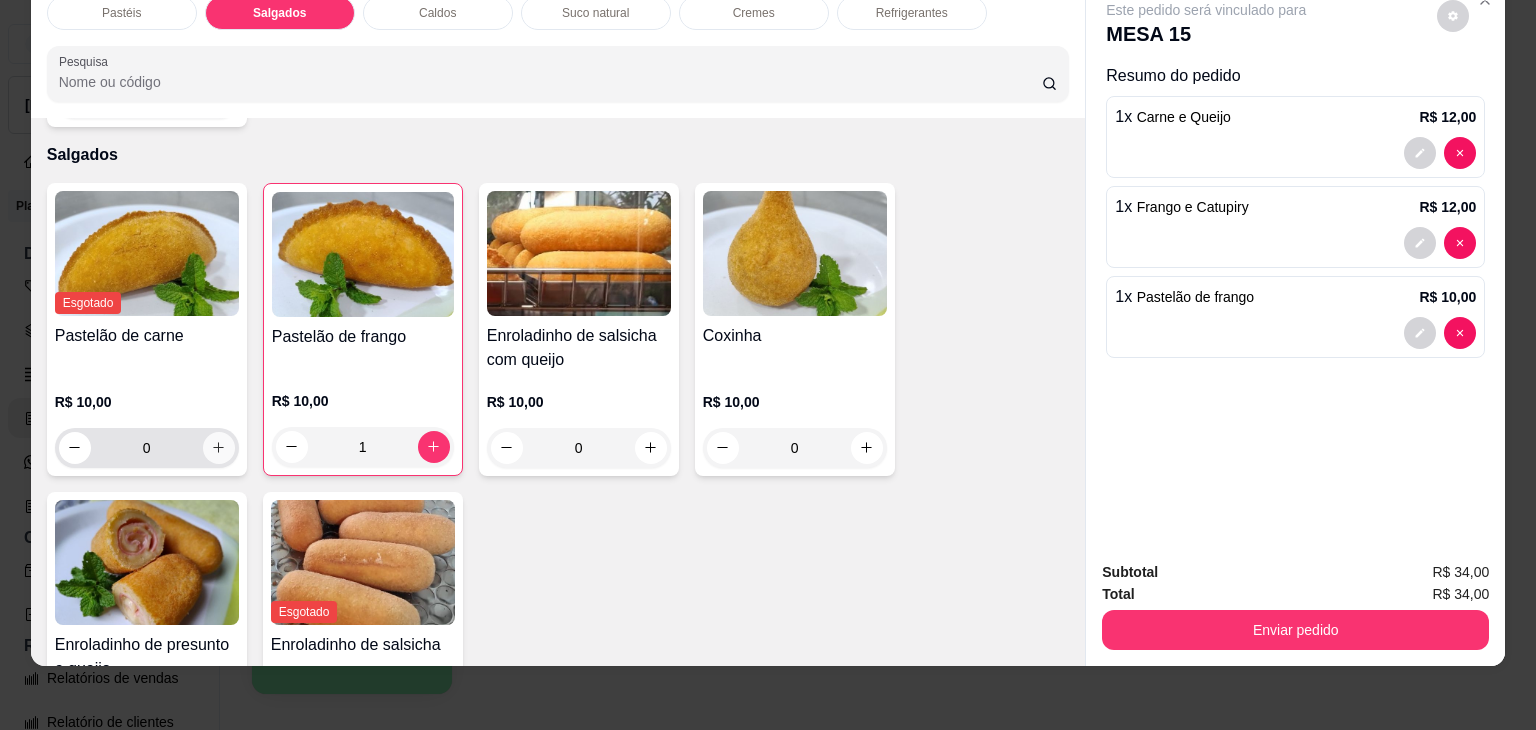 scroll, scrollTop: 2228, scrollLeft: 0, axis: vertical 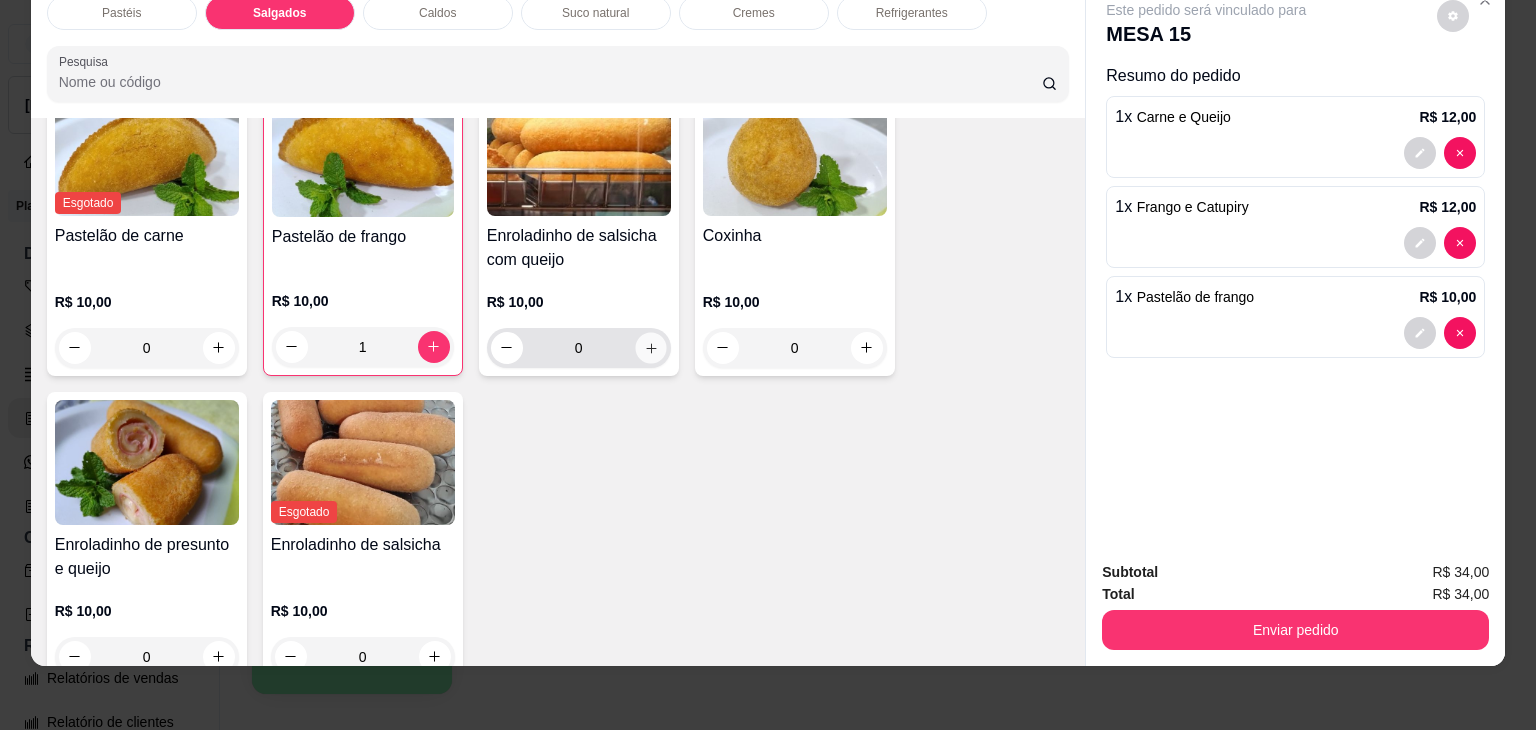 click at bounding box center (650, 347) 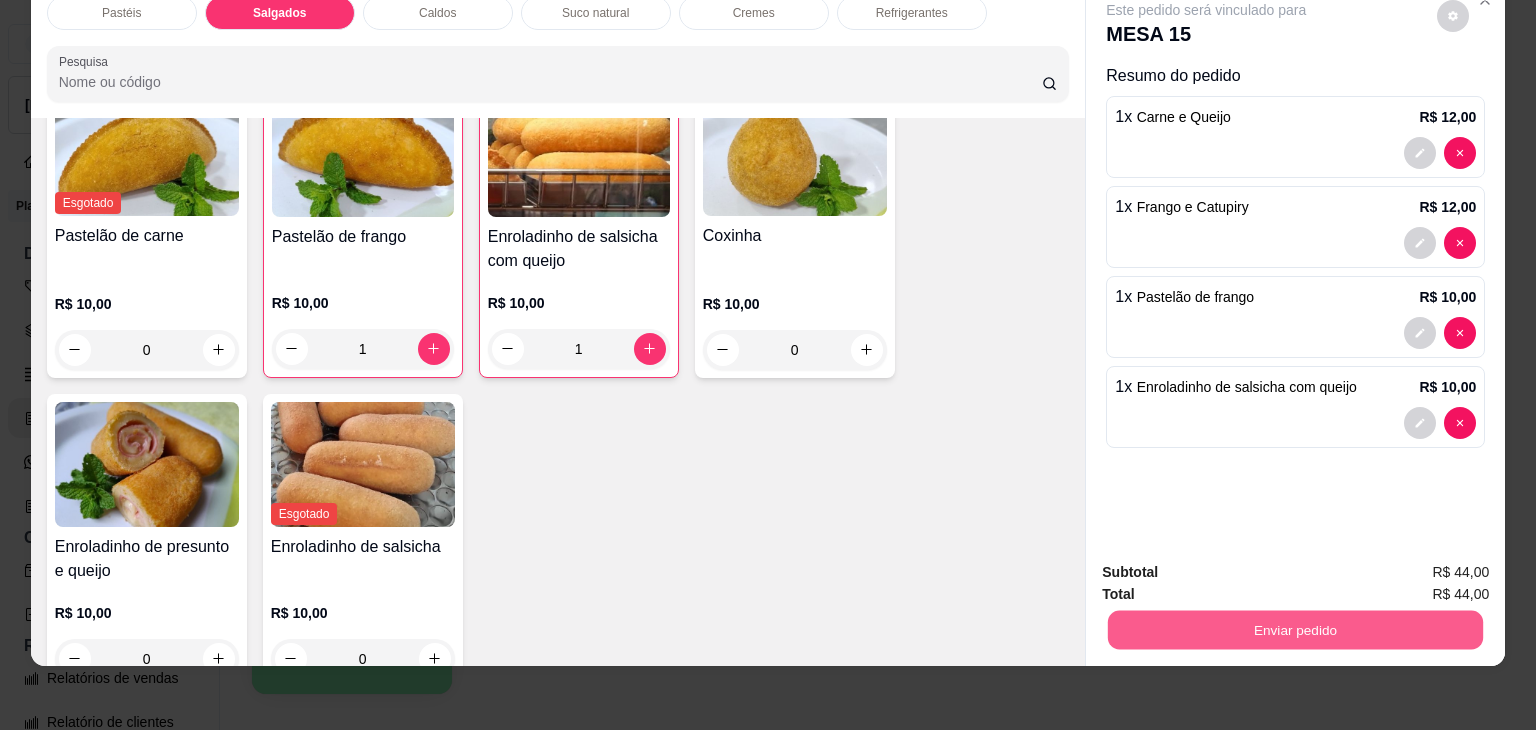 click on "Enviar pedido" at bounding box center (1295, 630) 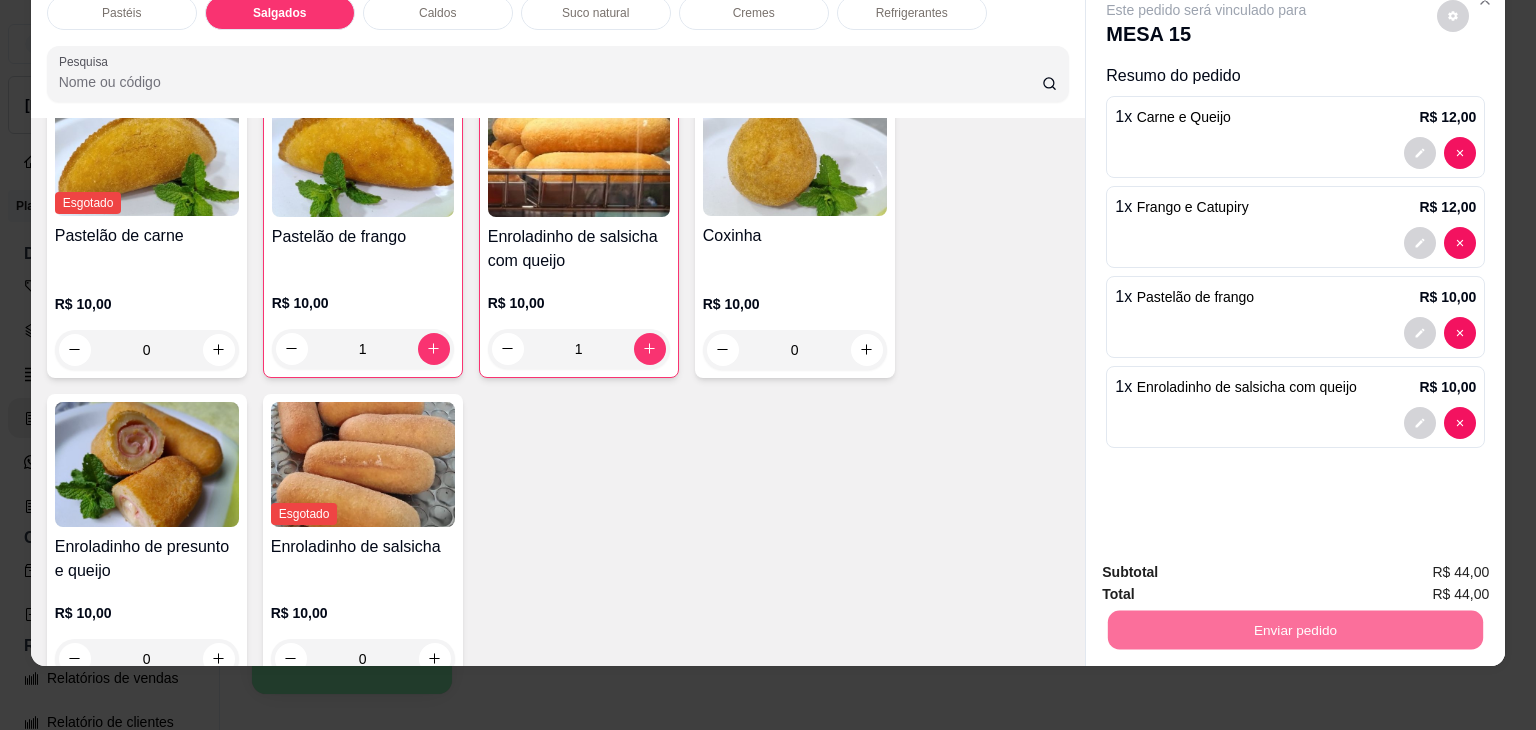 click on "Não registrar e enviar pedido" at bounding box center (1229, 564) 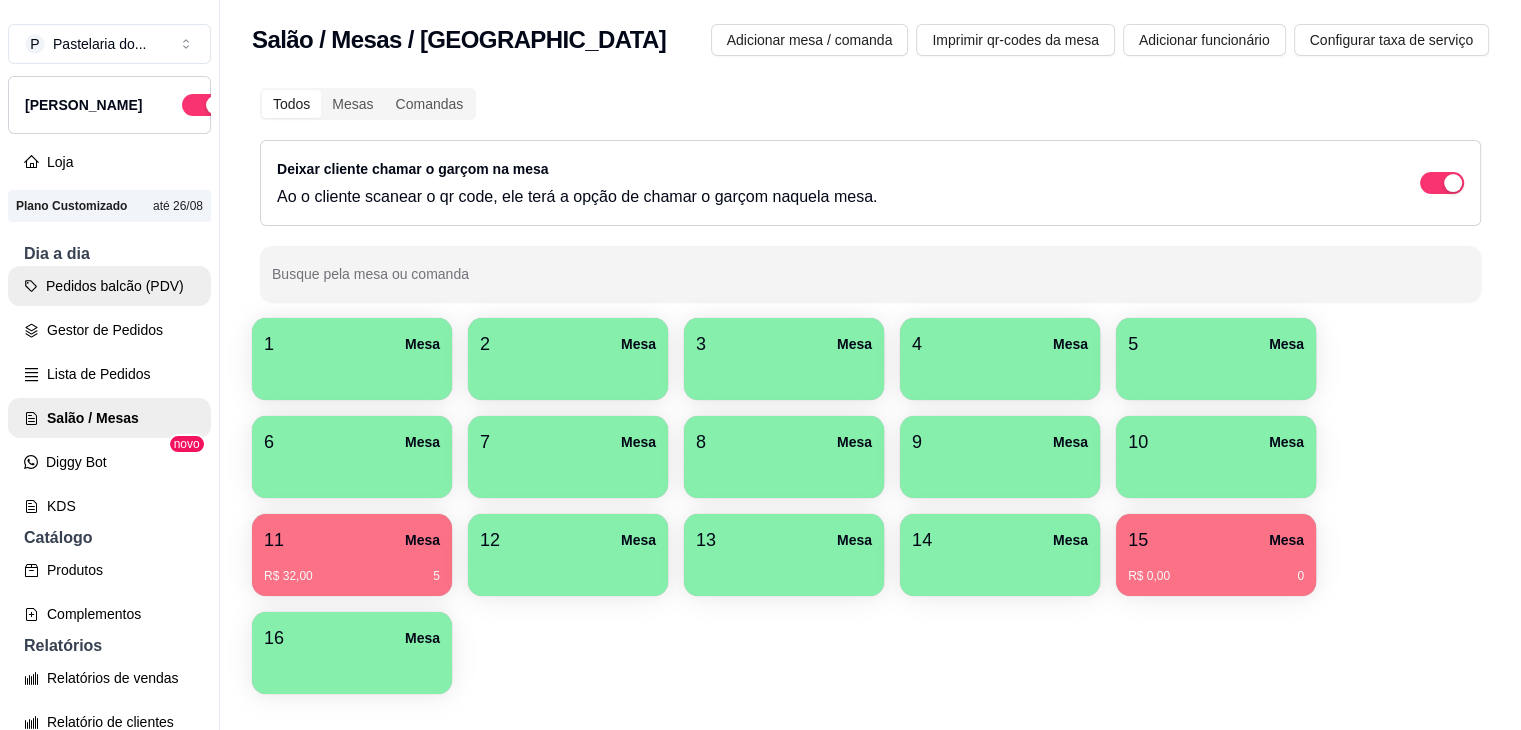 click on "Pedidos balcão (PDV)" at bounding box center [109, 286] 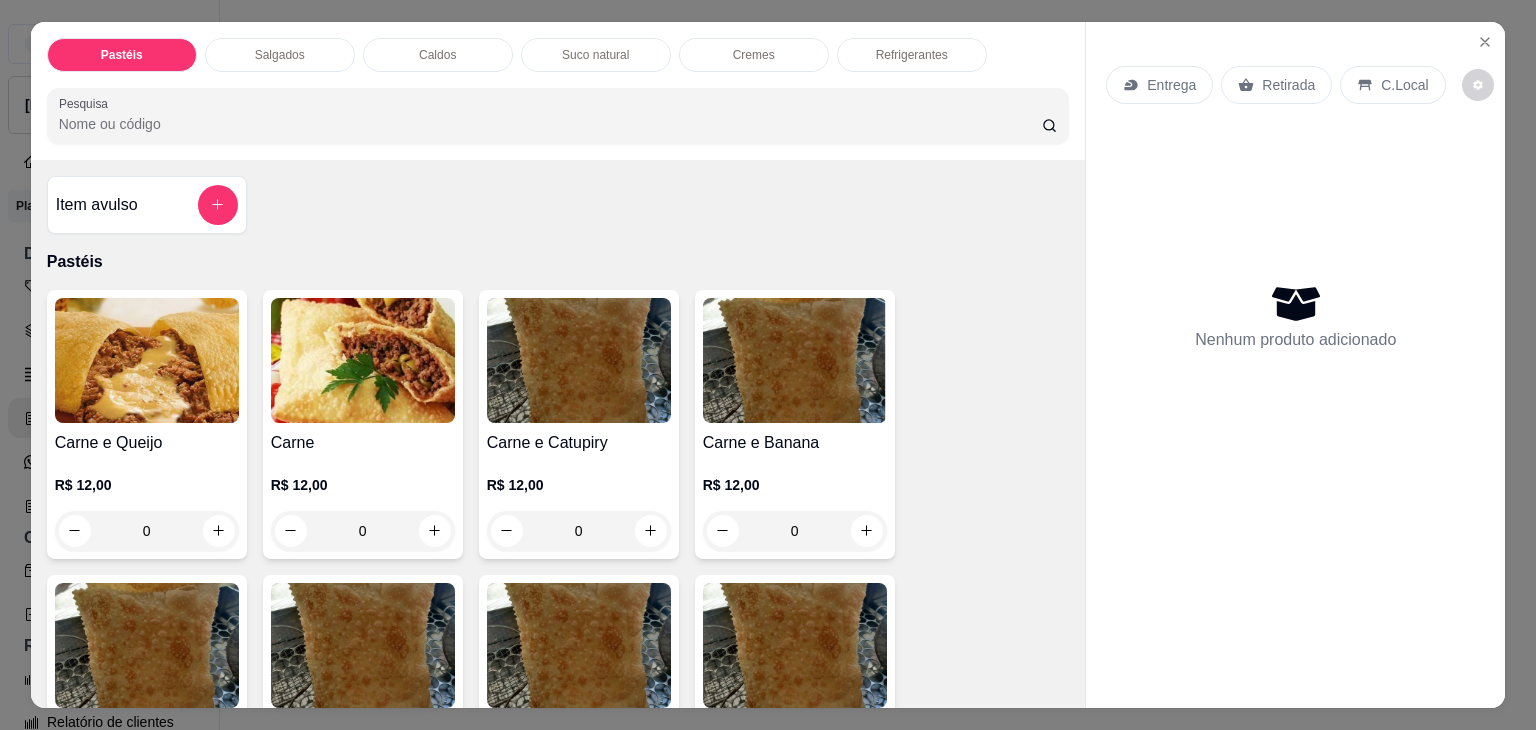 scroll, scrollTop: 400, scrollLeft: 0, axis: vertical 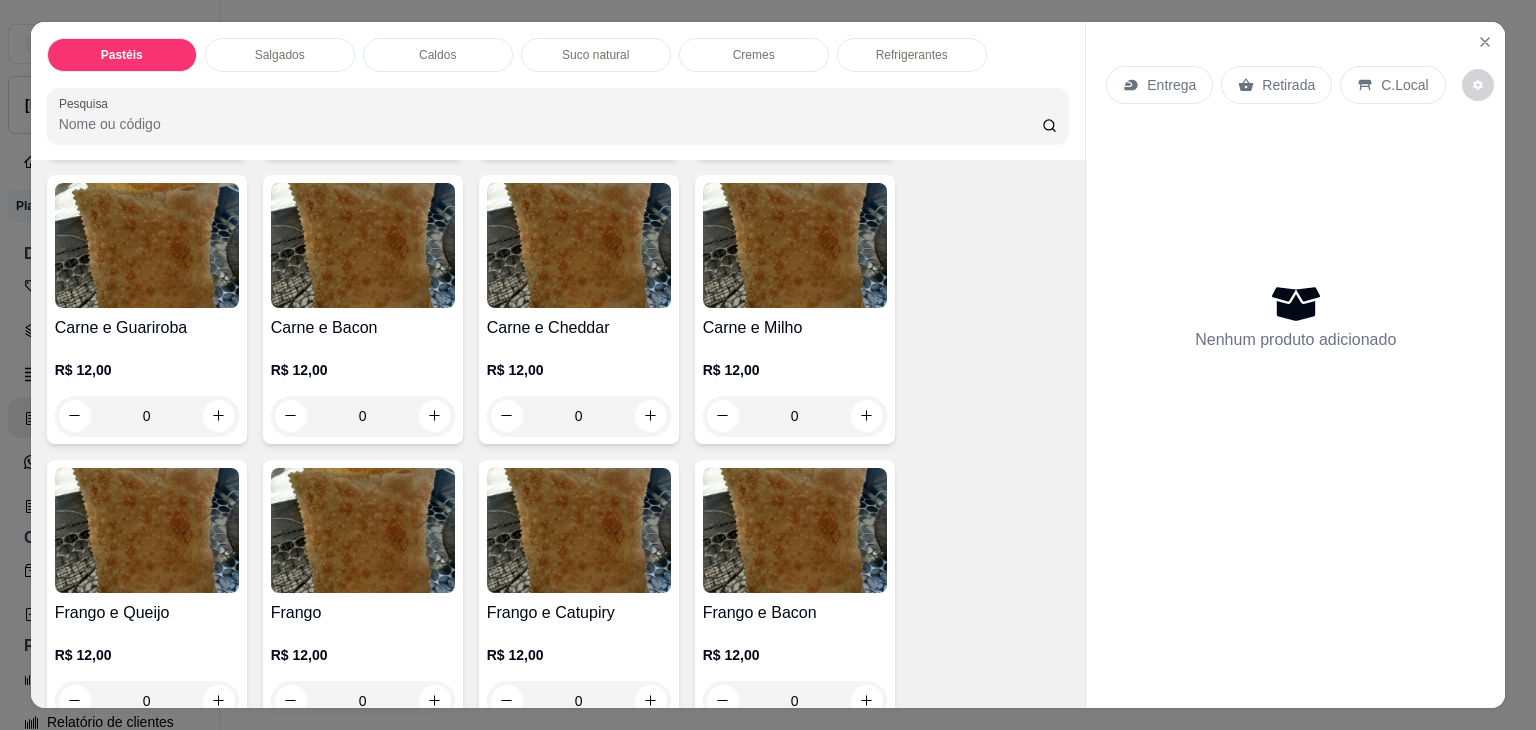 click on "0" at bounding box center [147, 416] 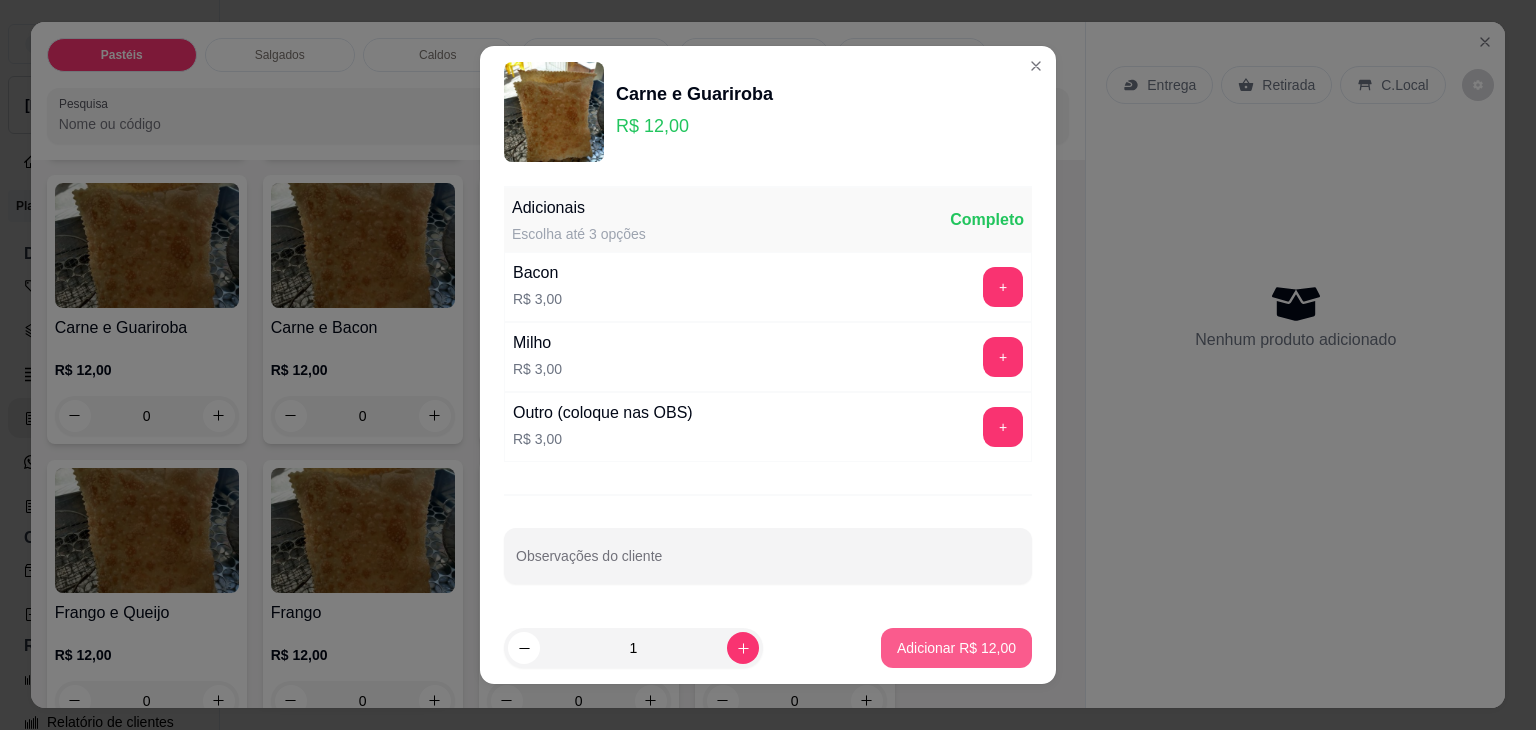 click on "Adicionar   R$ 12,00" at bounding box center (956, 648) 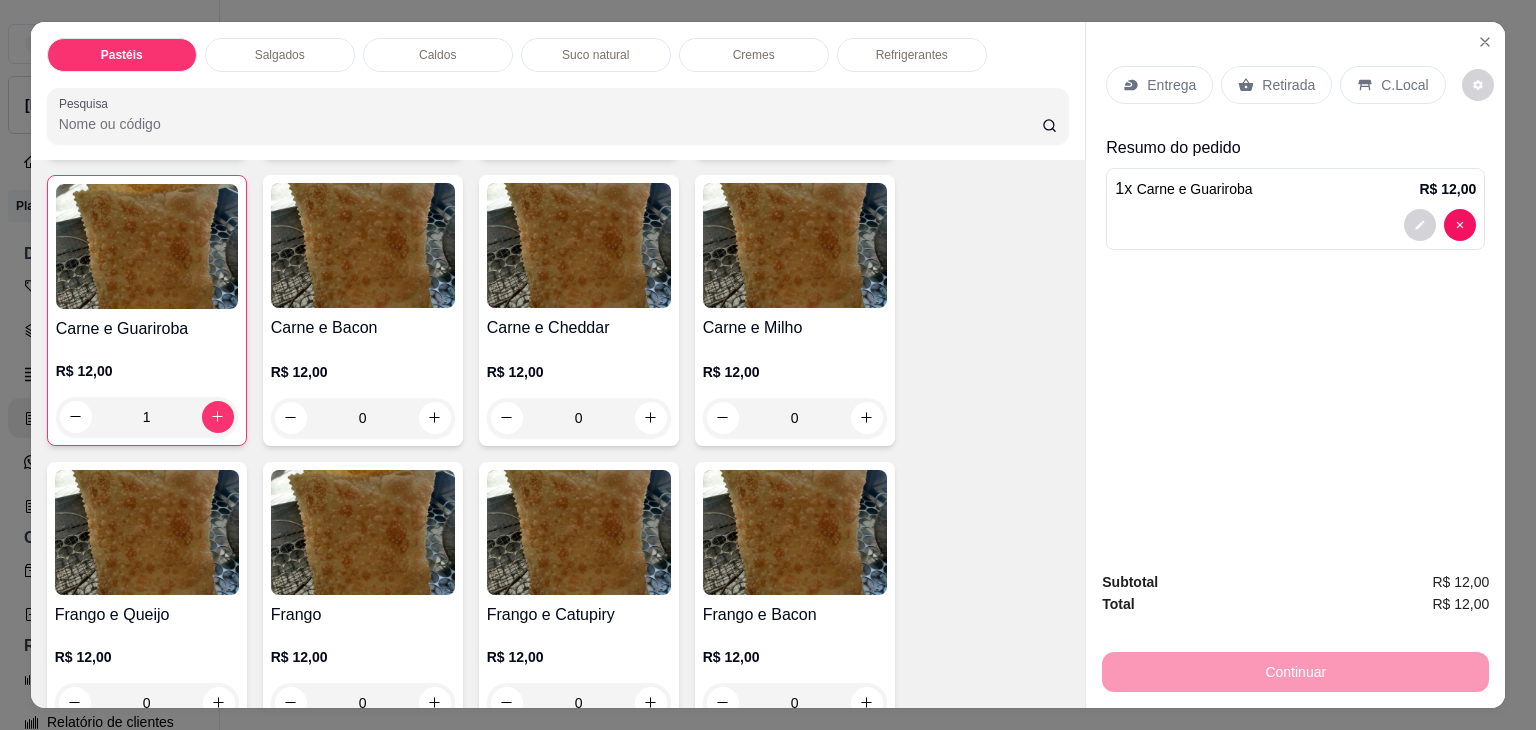 click on "Salgados" at bounding box center [280, 55] 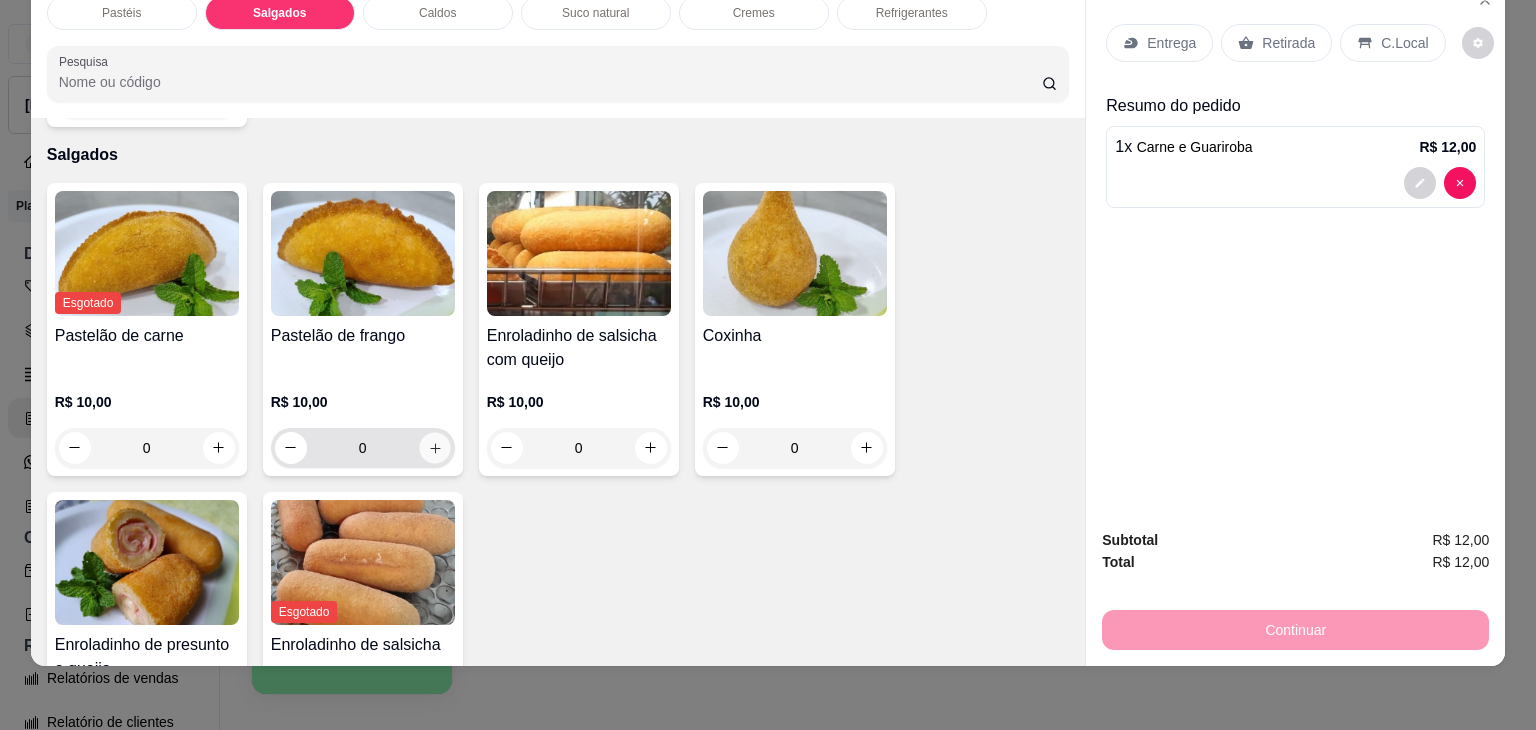 click at bounding box center [434, 447] 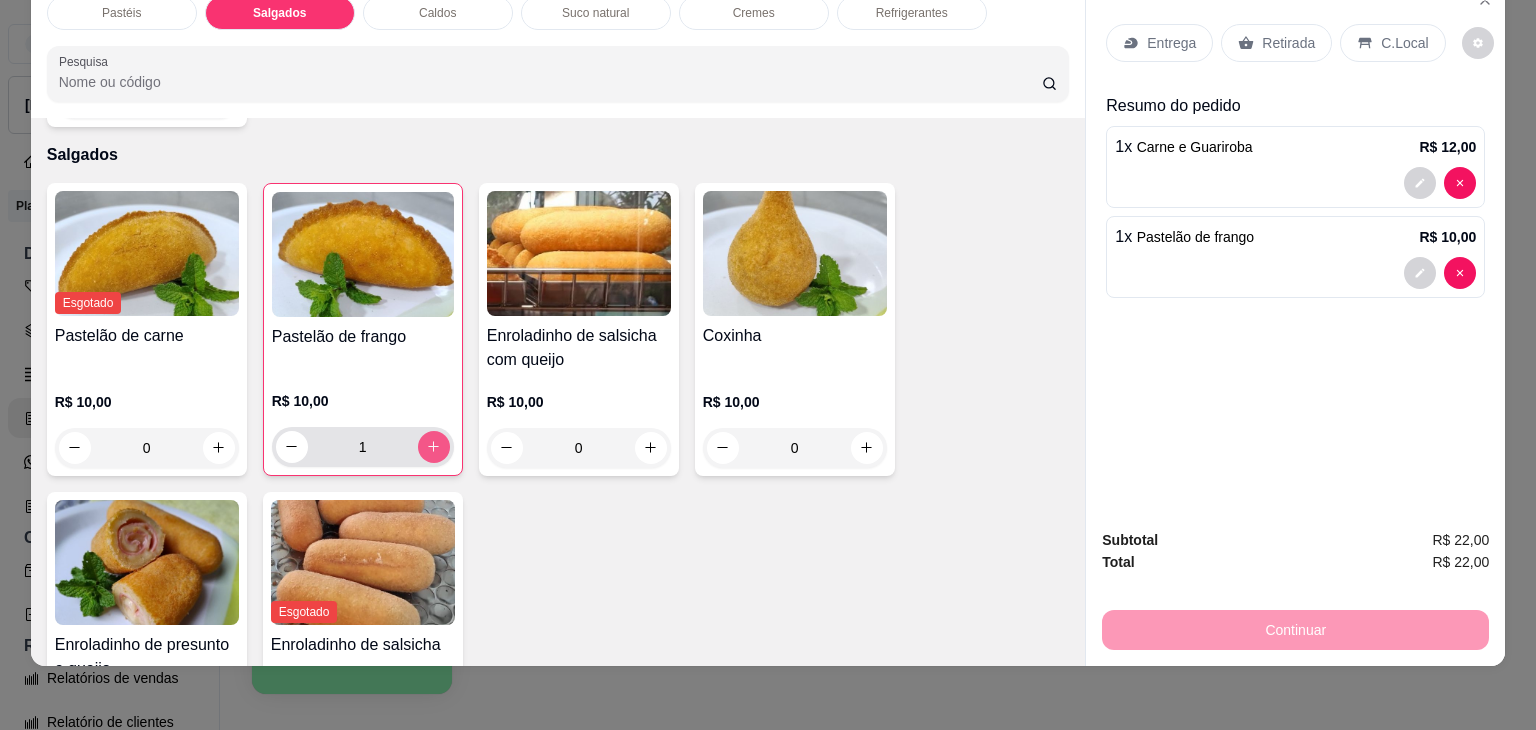 click 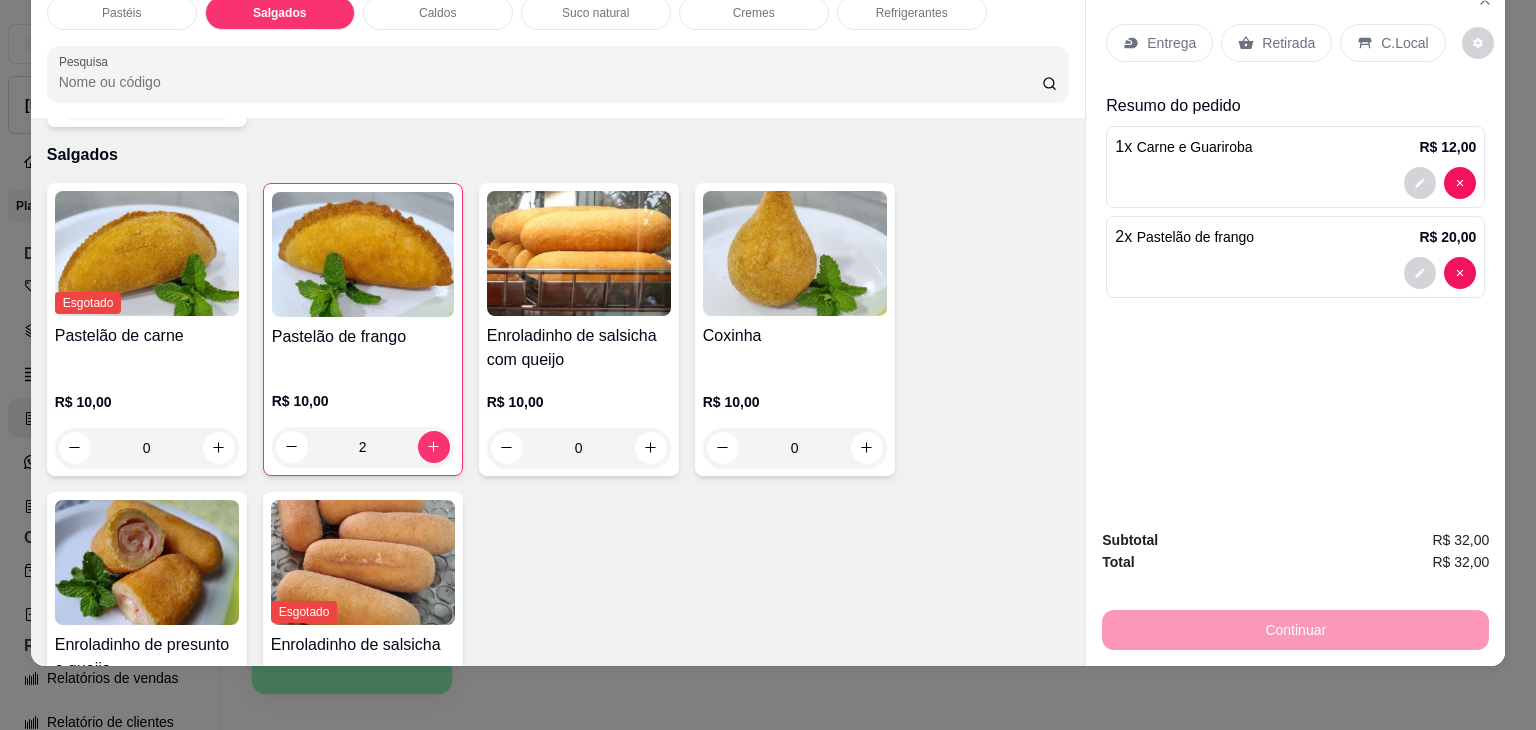 click on "Retirada" at bounding box center (1288, 43) 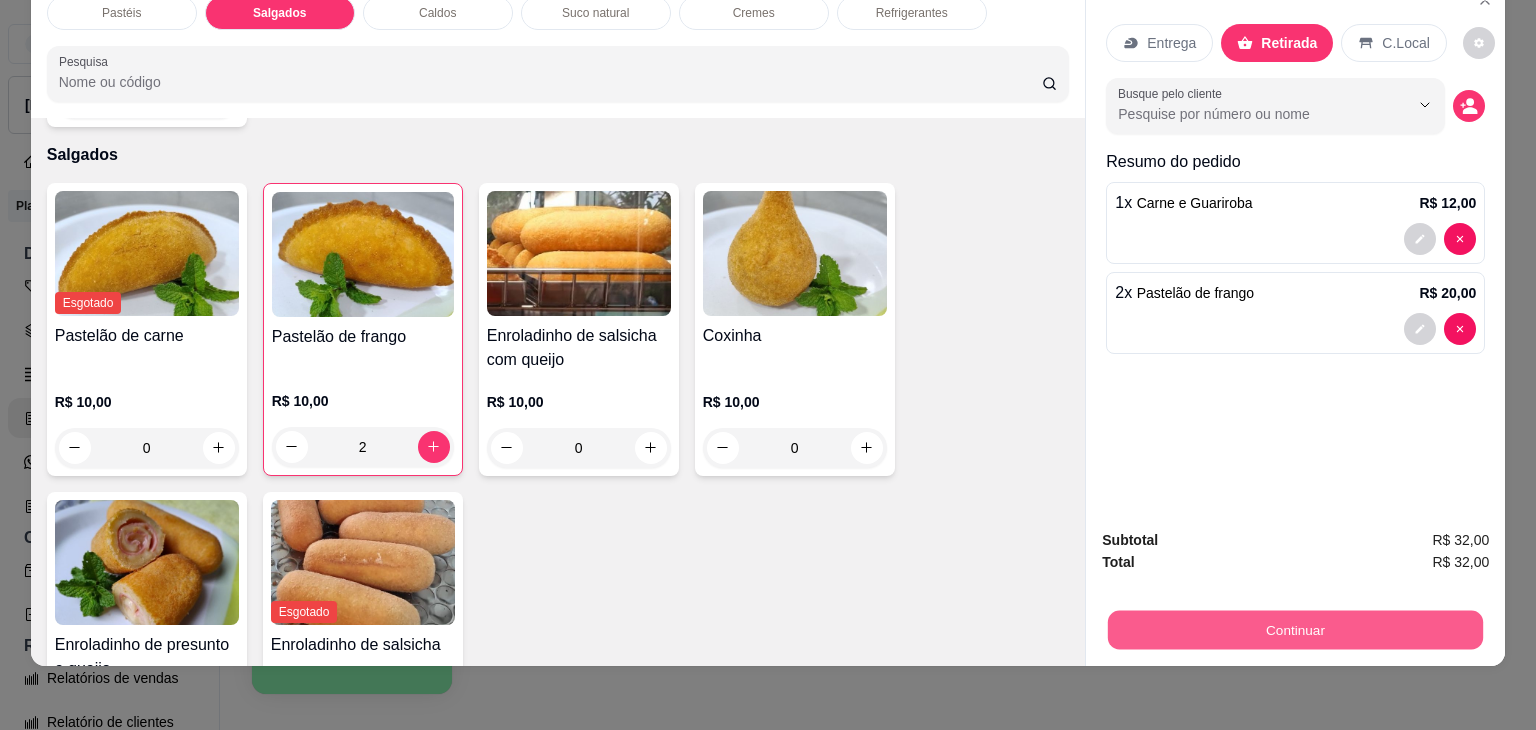 click on "Continuar" at bounding box center (1295, 630) 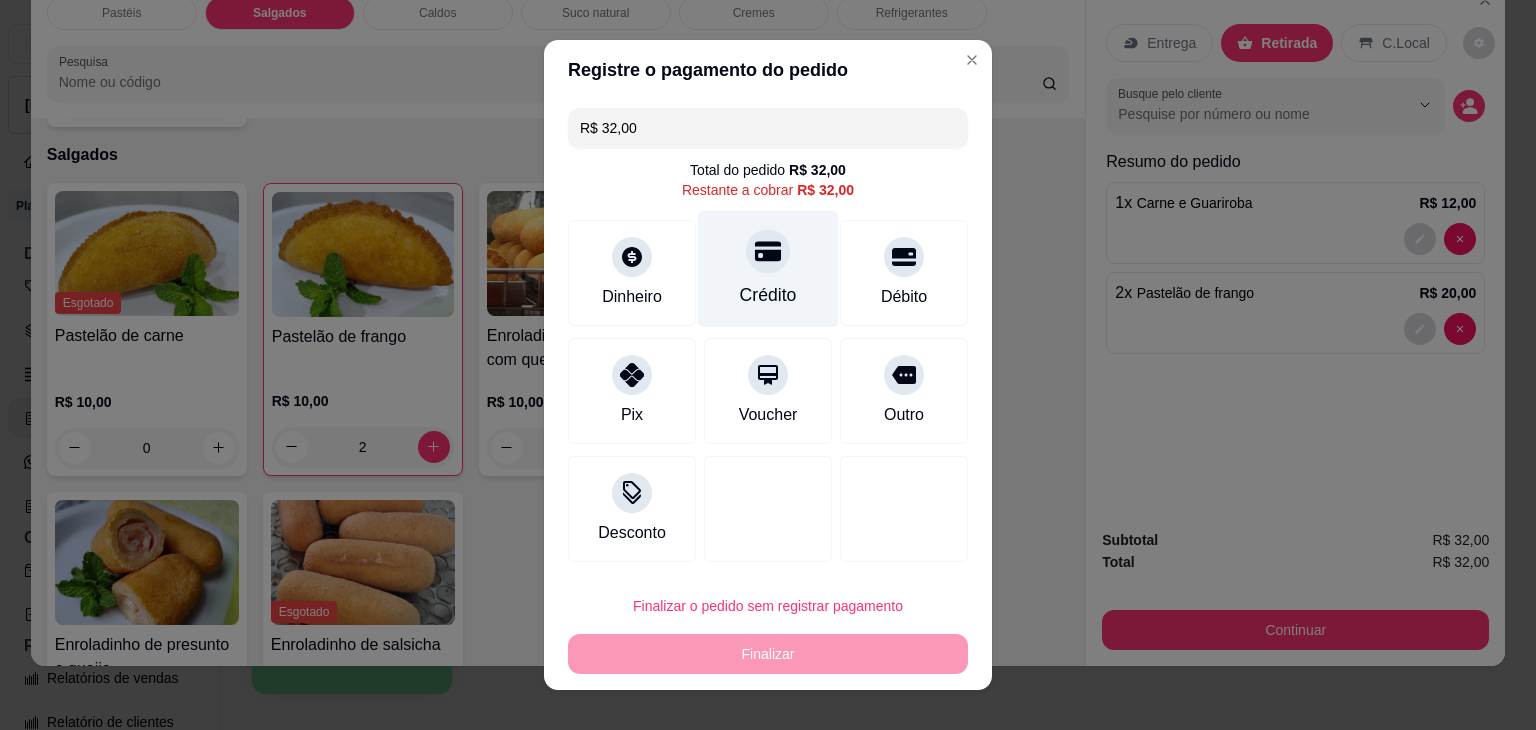 click on "Crédito" at bounding box center (768, 269) 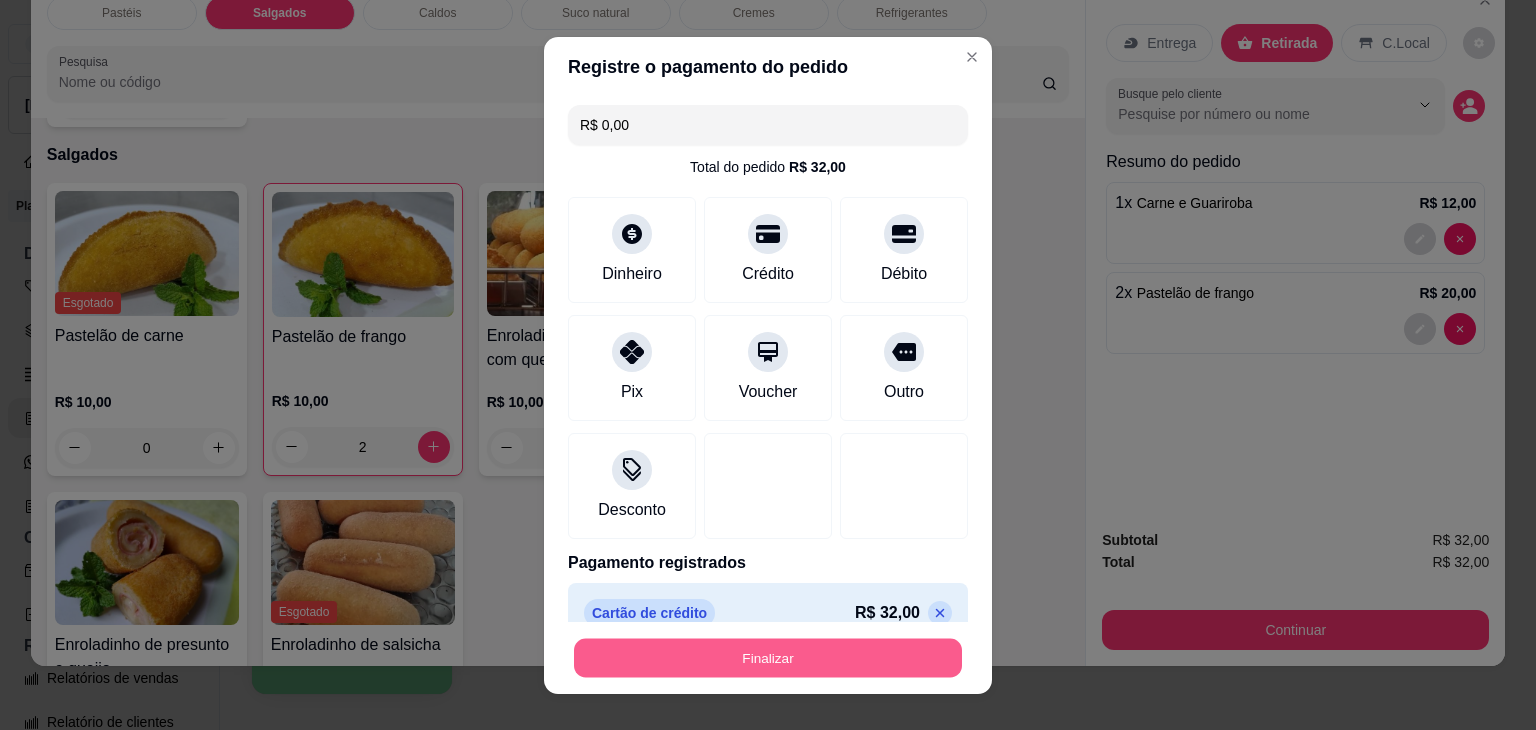 click on "Finalizar" at bounding box center (768, 657) 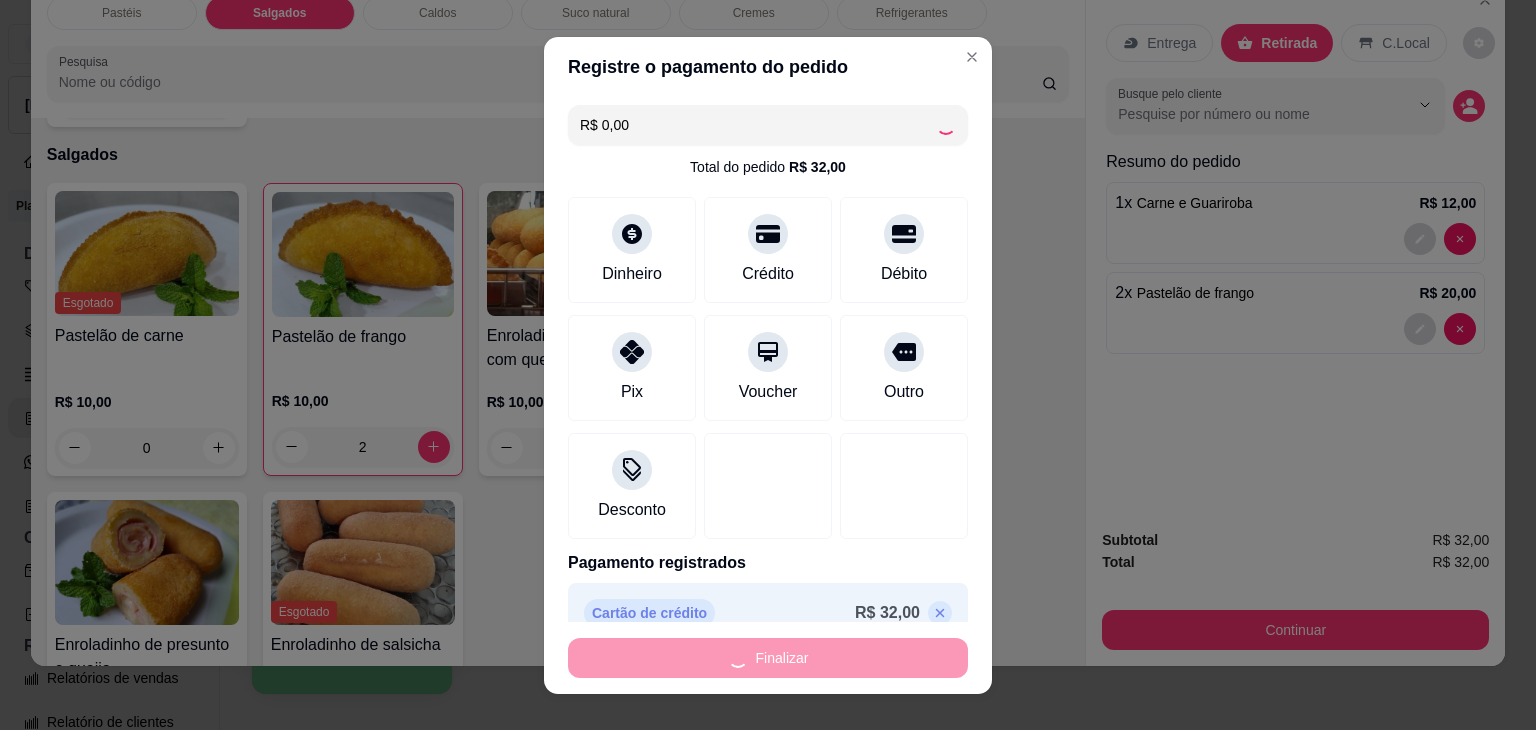type on "0" 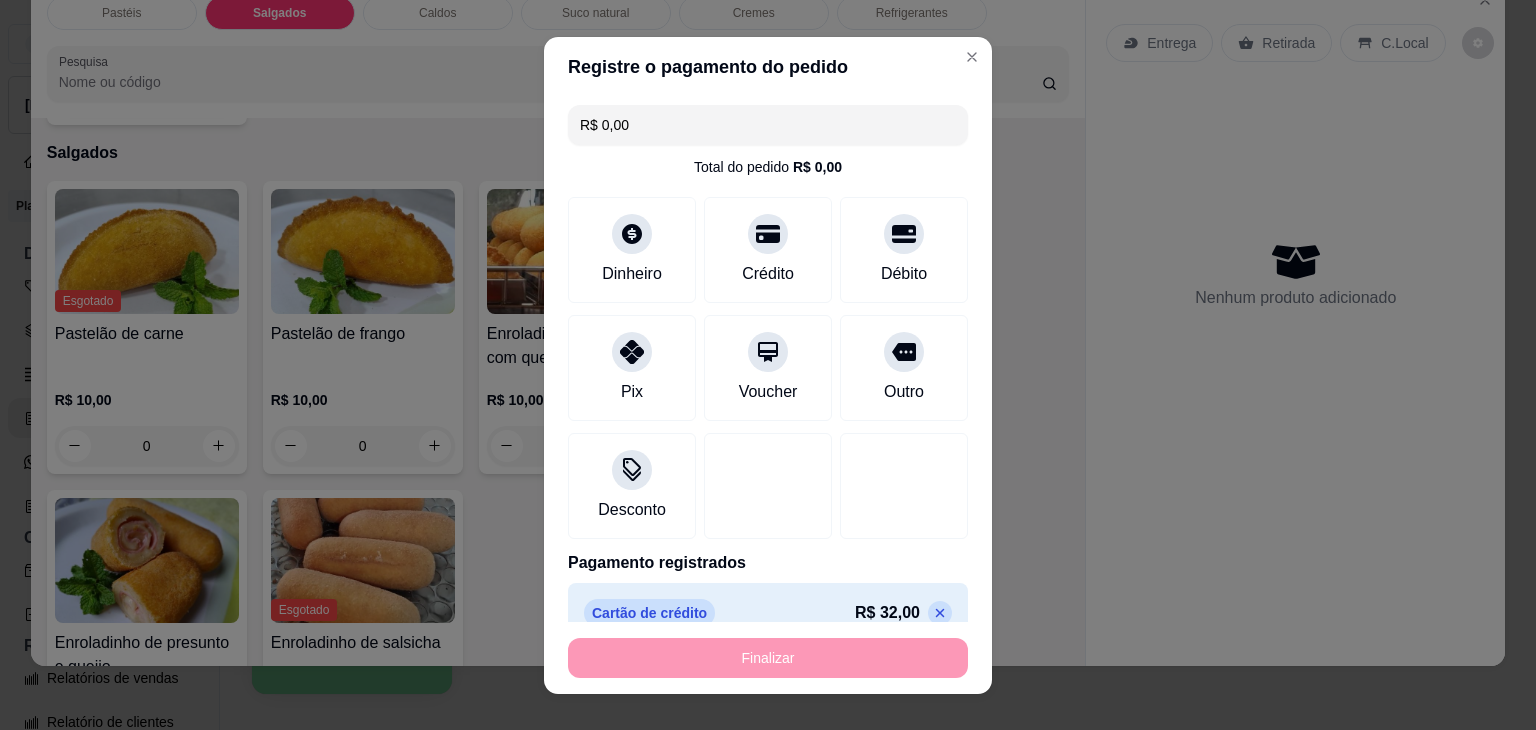type on "-R$ 32,00" 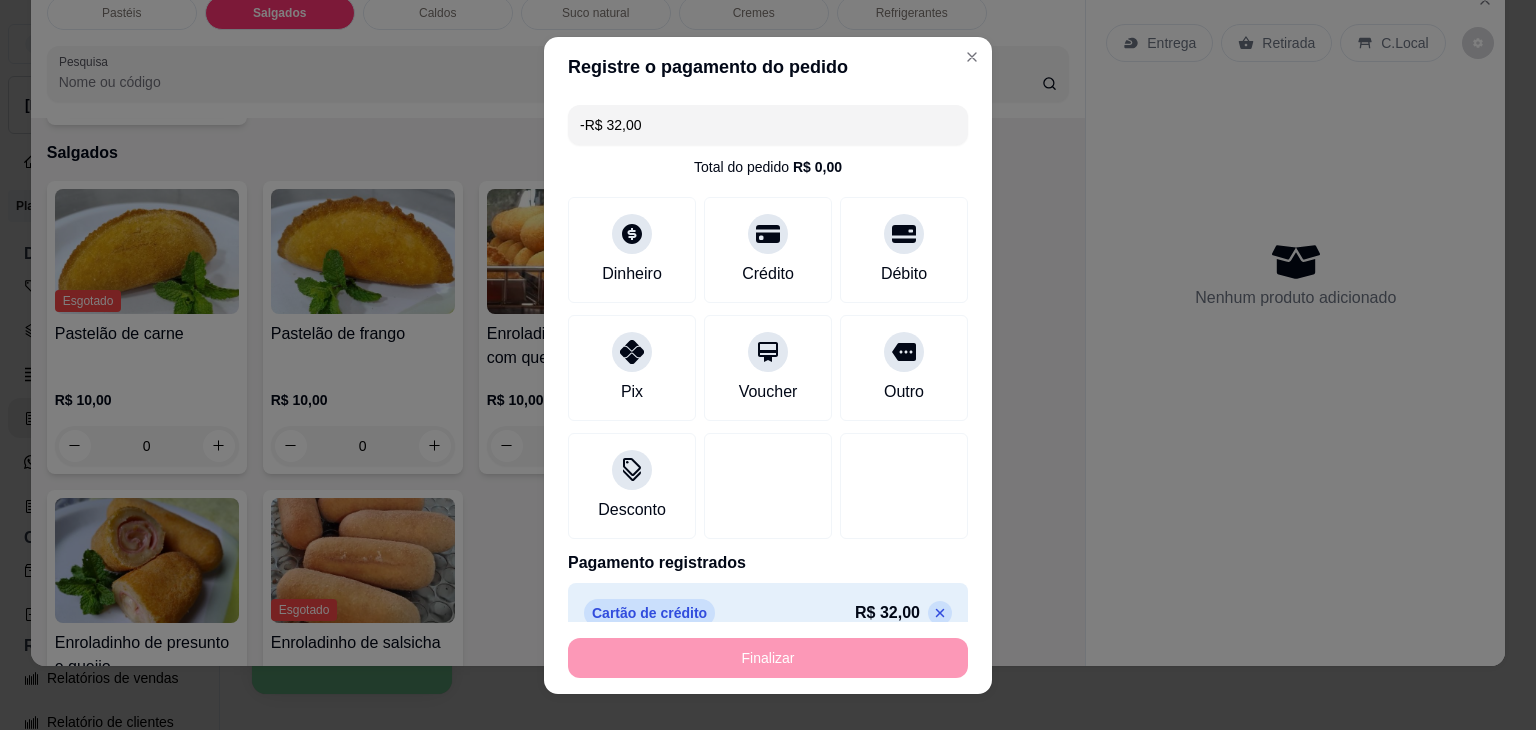 scroll, scrollTop: 2124, scrollLeft: 0, axis: vertical 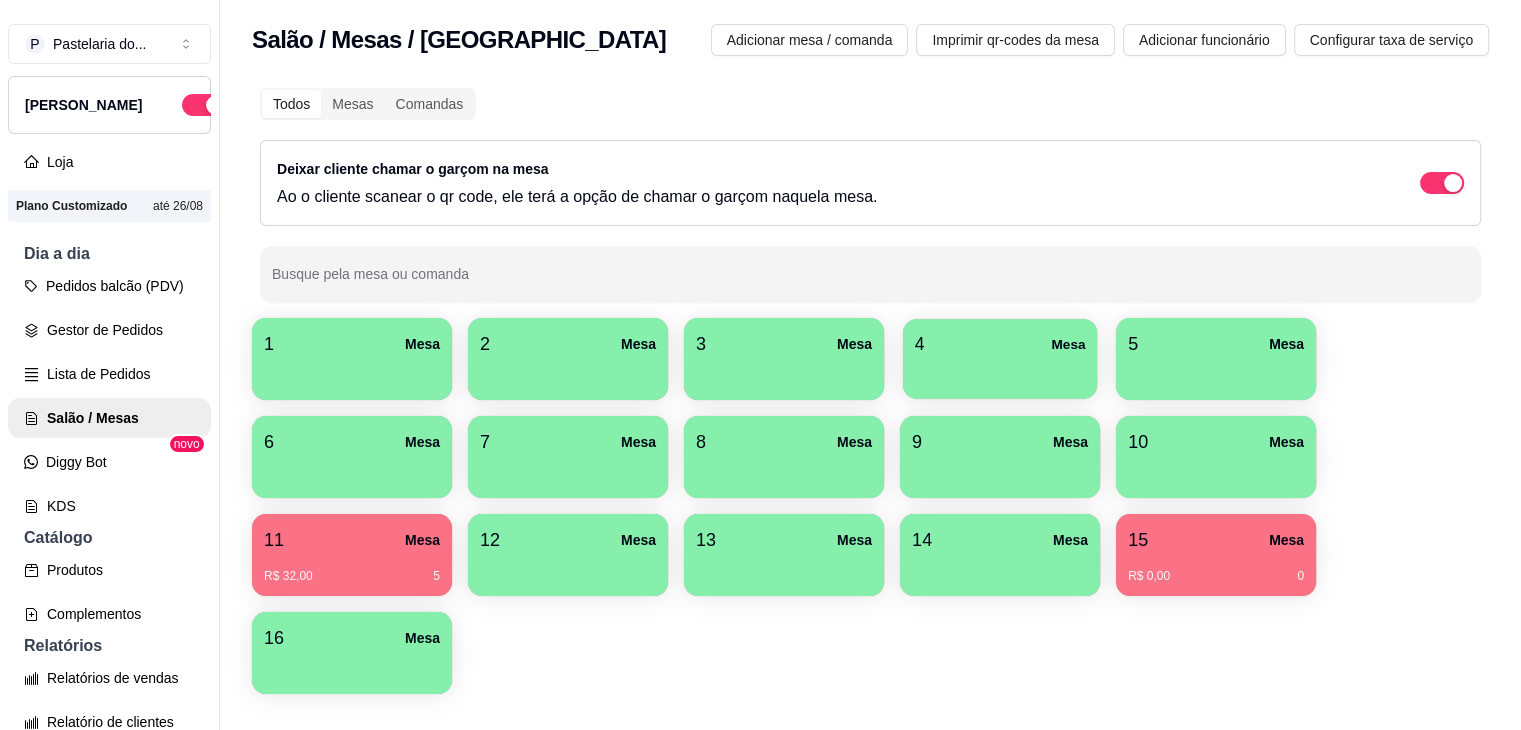 click on "4 Mesa" at bounding box center [1000, 344] 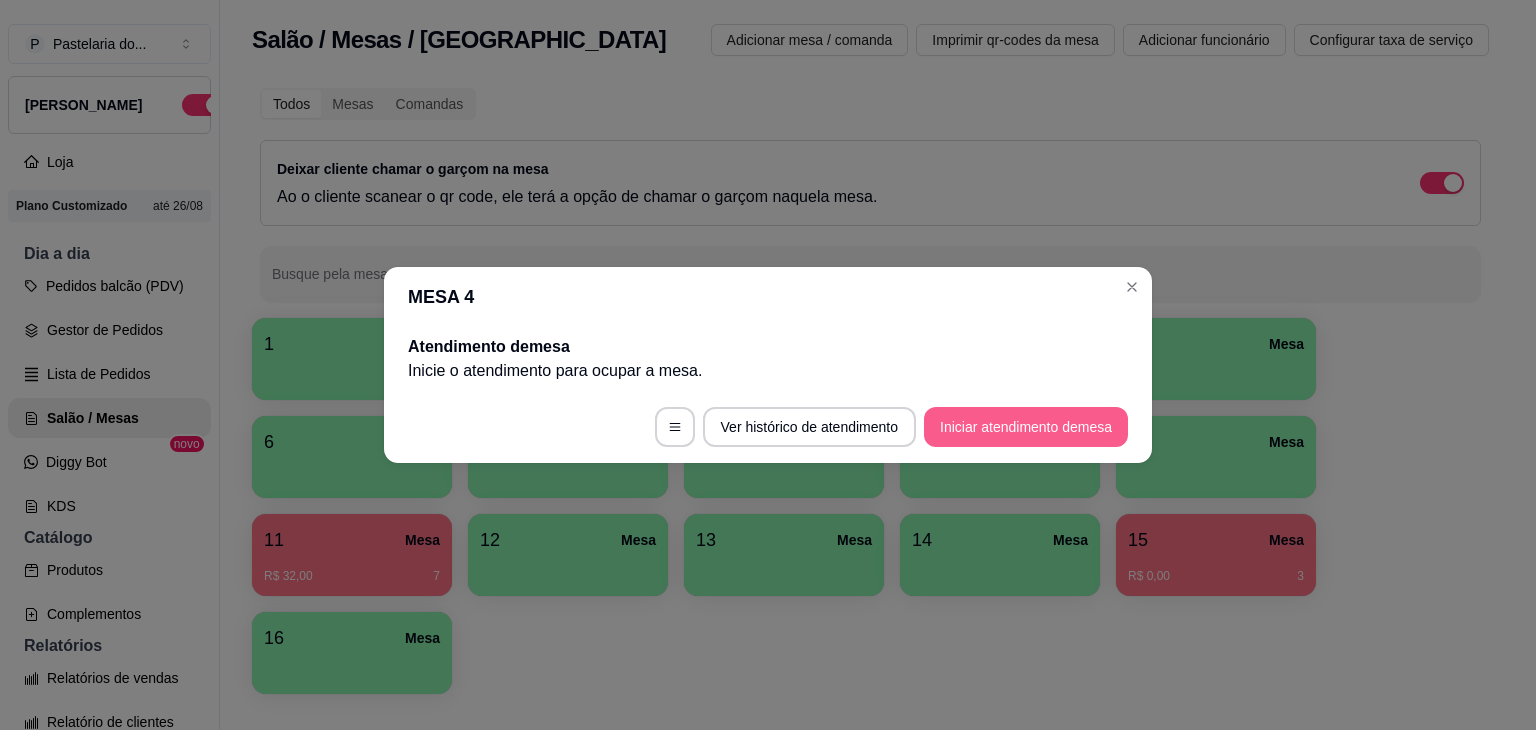 click on "Iniciar atendimento de  mesa" at bounding box center (1026, 427) 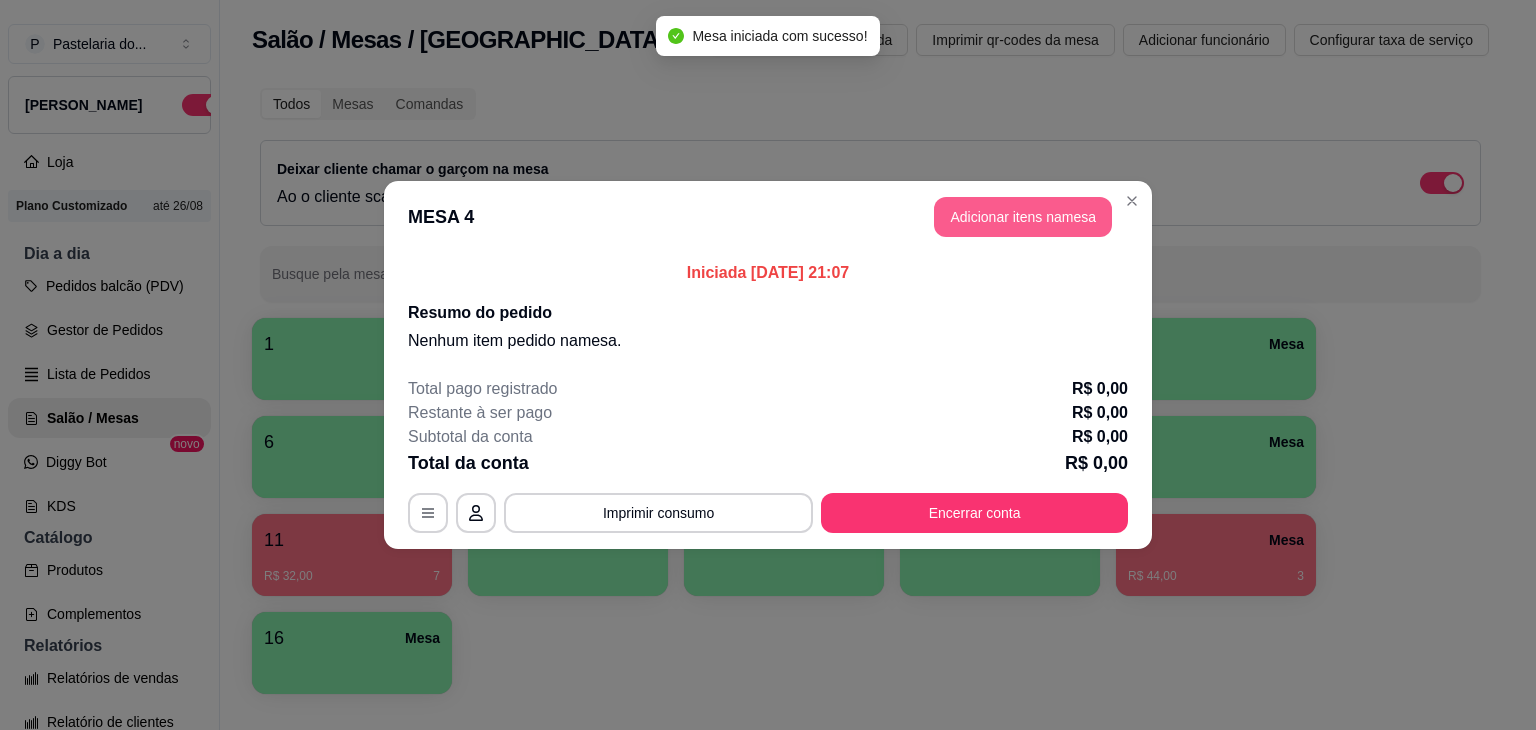 click on "Adicionar itens na  mesa" at bounding box center (1023, 217) 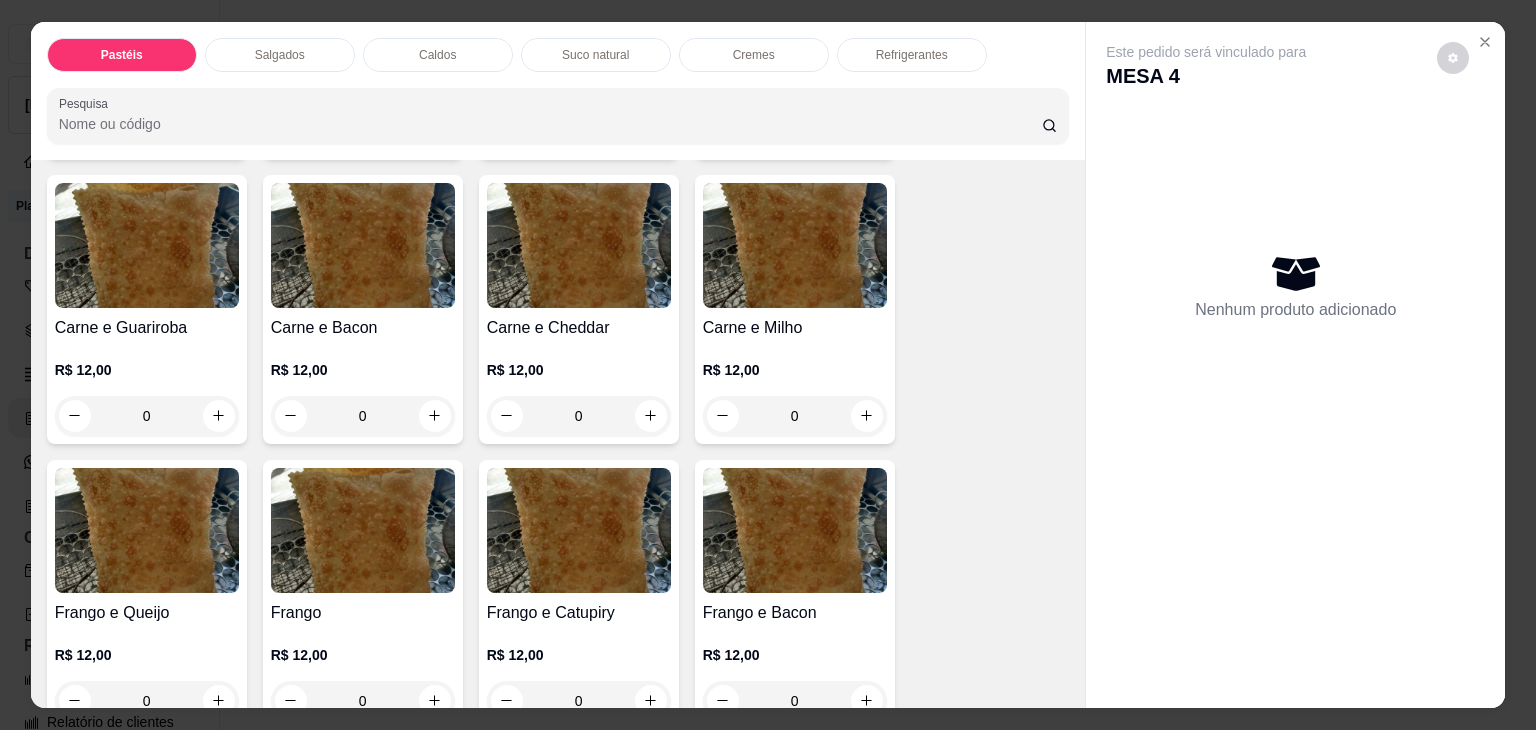 scroll, scrollTop: 100, scrollLeft: 0, axis: vertical 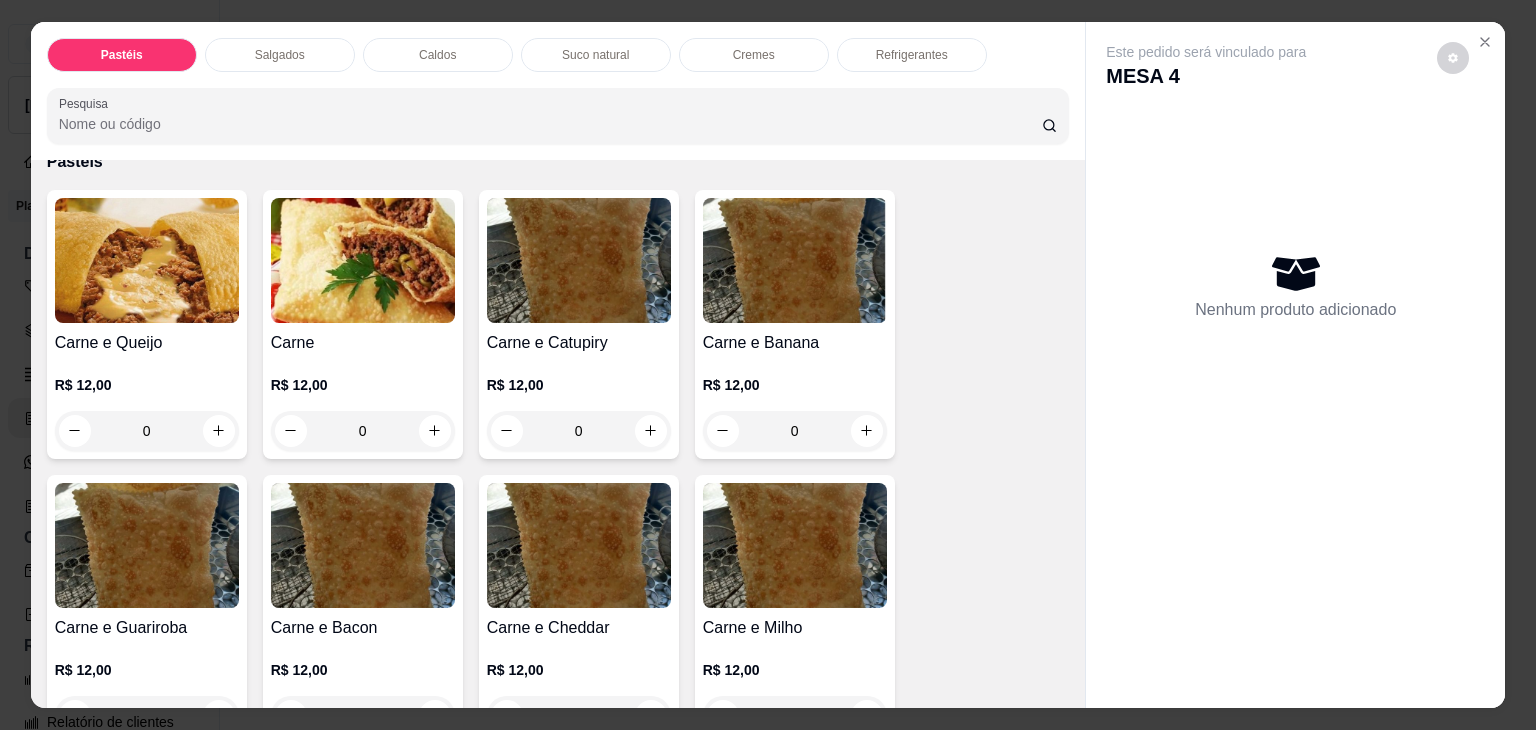 click on "0" at bounding box center (147, 431) 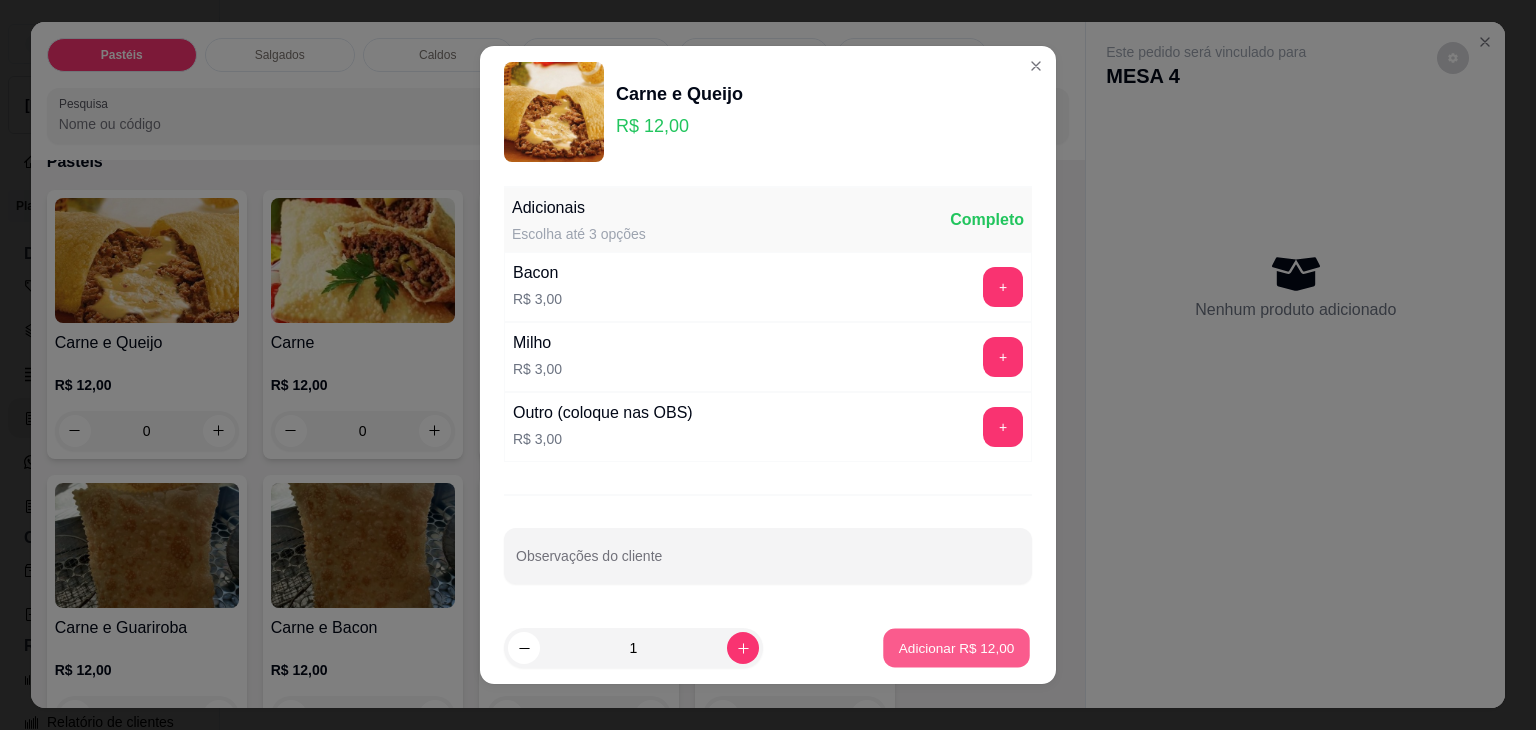 click on "Adicionar   R$ 12,00" at bounding box center (957, 647) 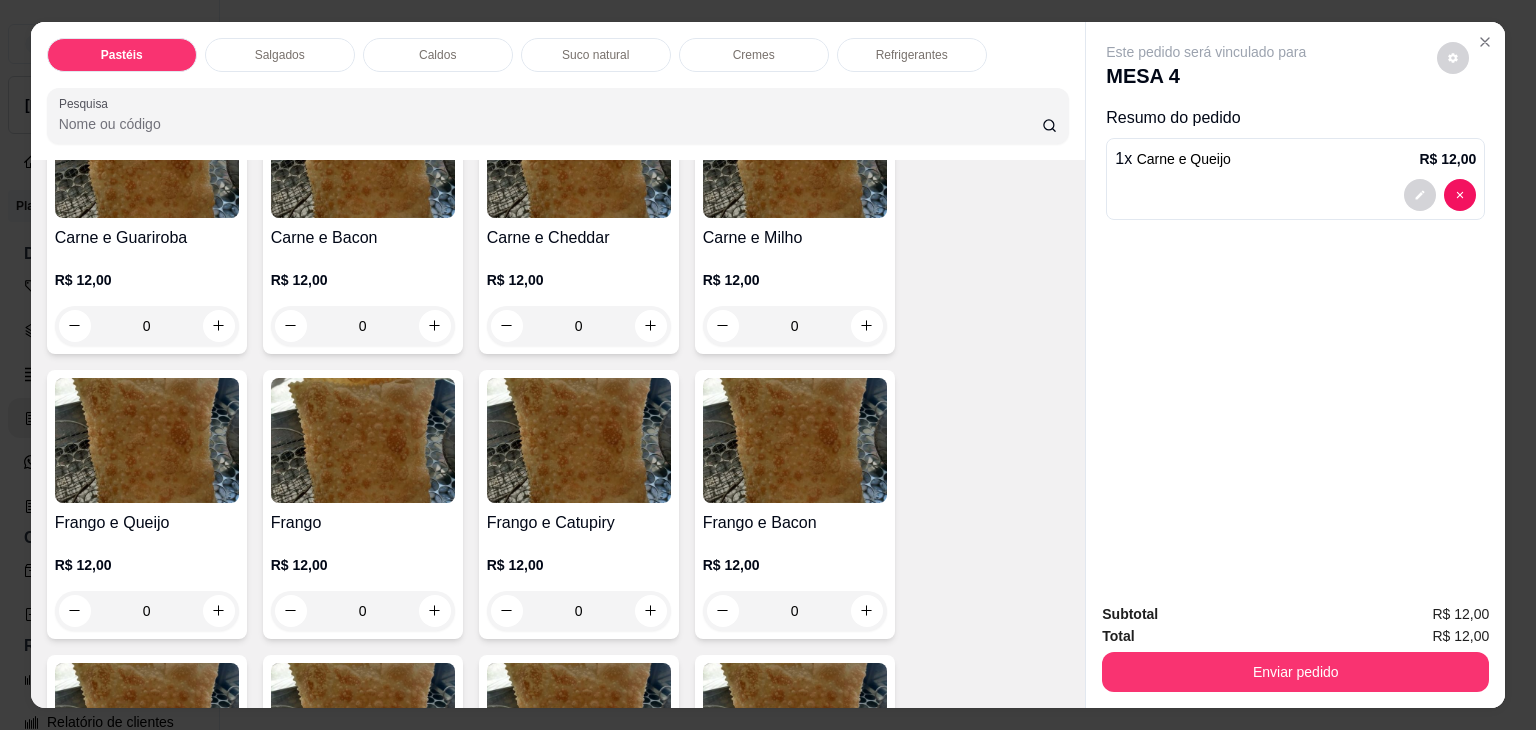 scroll, scrollTop: 600, scrollLeft: 0, axis: vertical 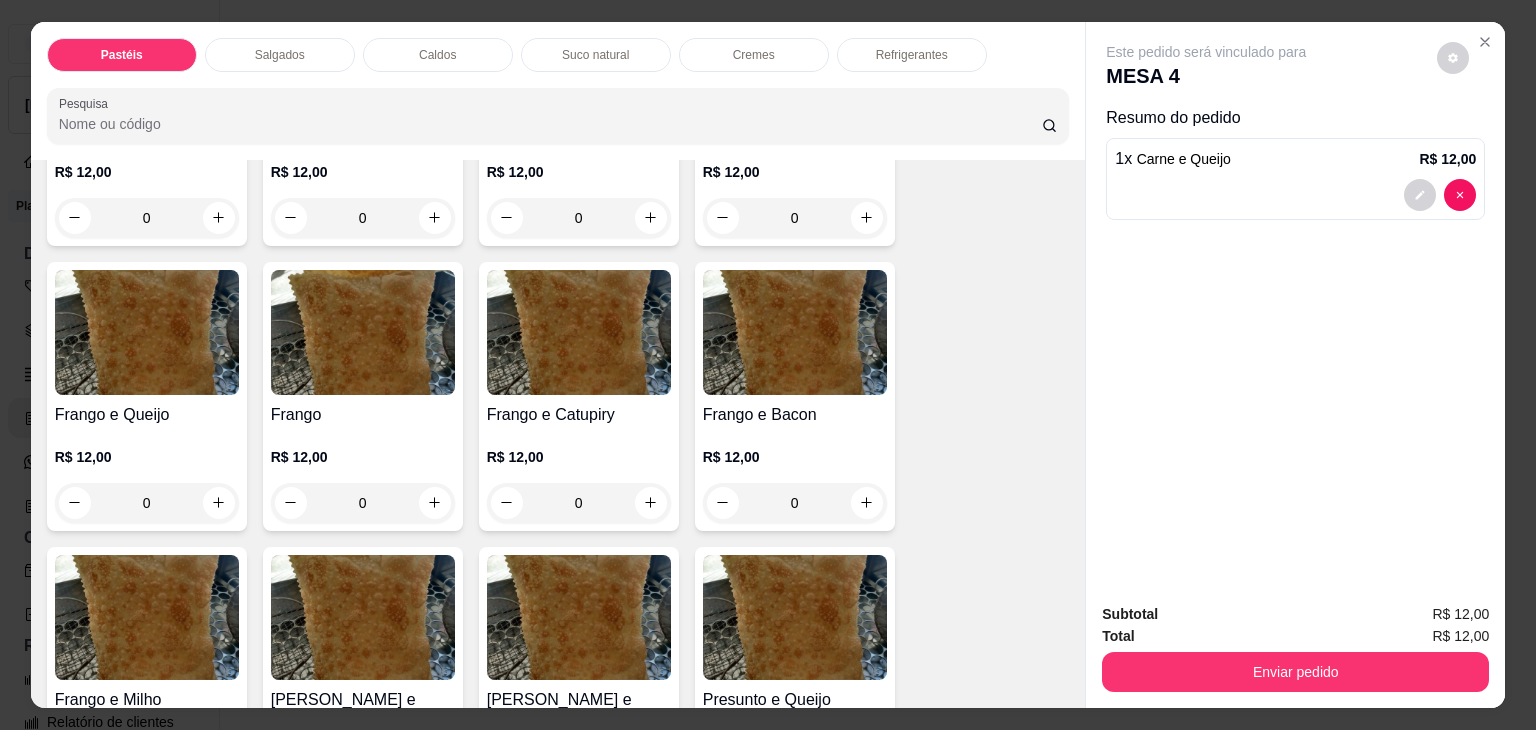 click on "0" at bounding box center [147, 503] 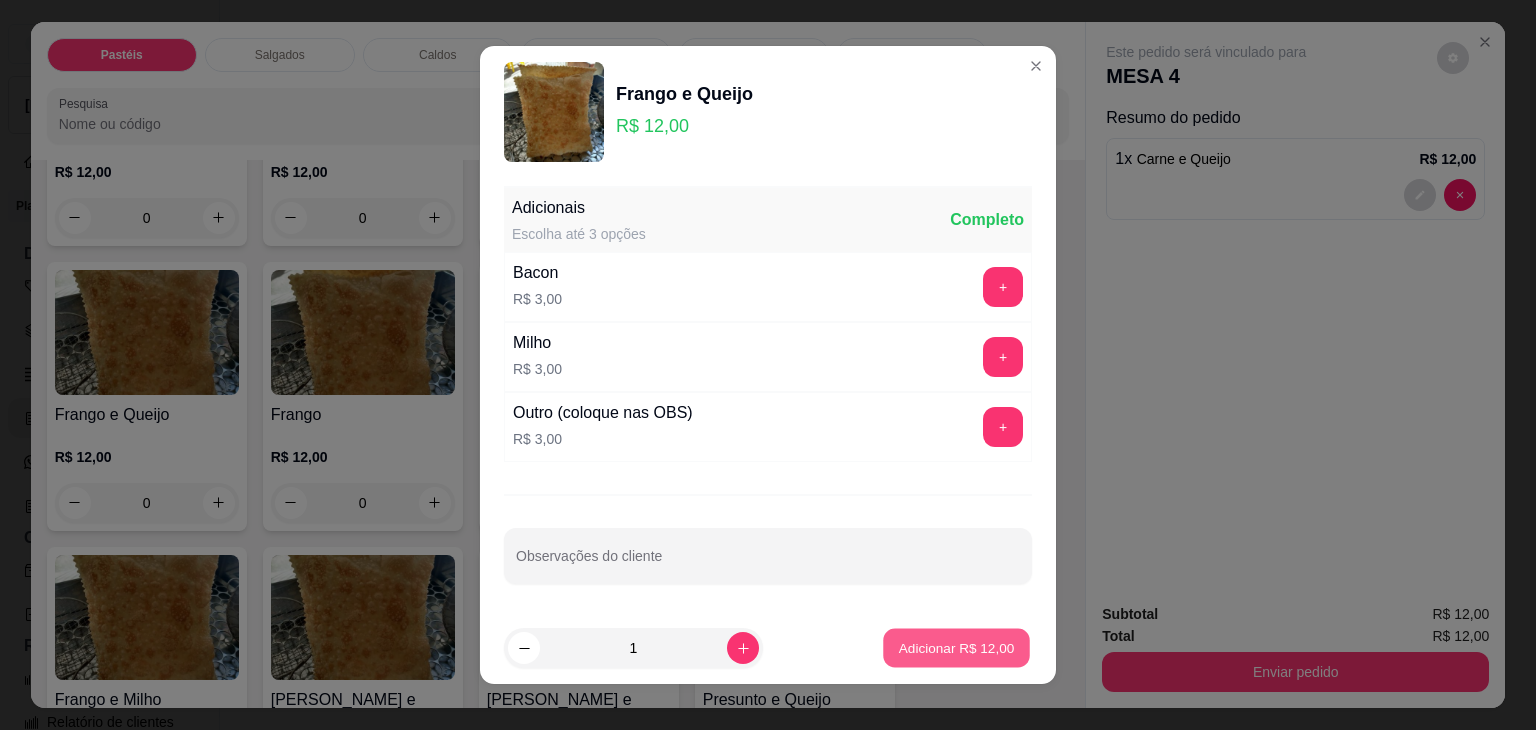 click on "Adicionar   R$ 12,00" at bounding box center (956, 648) 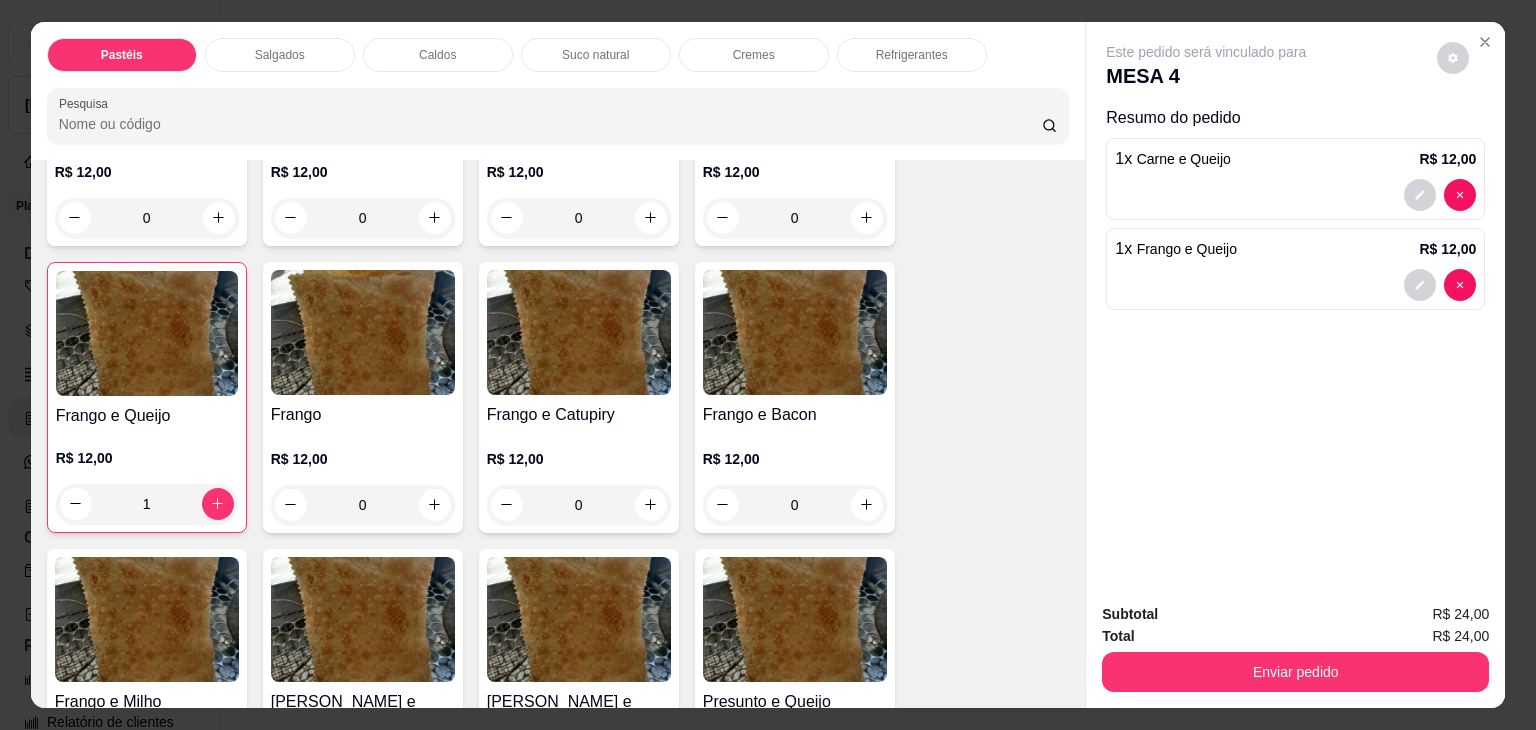 click on "Refrigerantes" at bounding box center (912, 55) 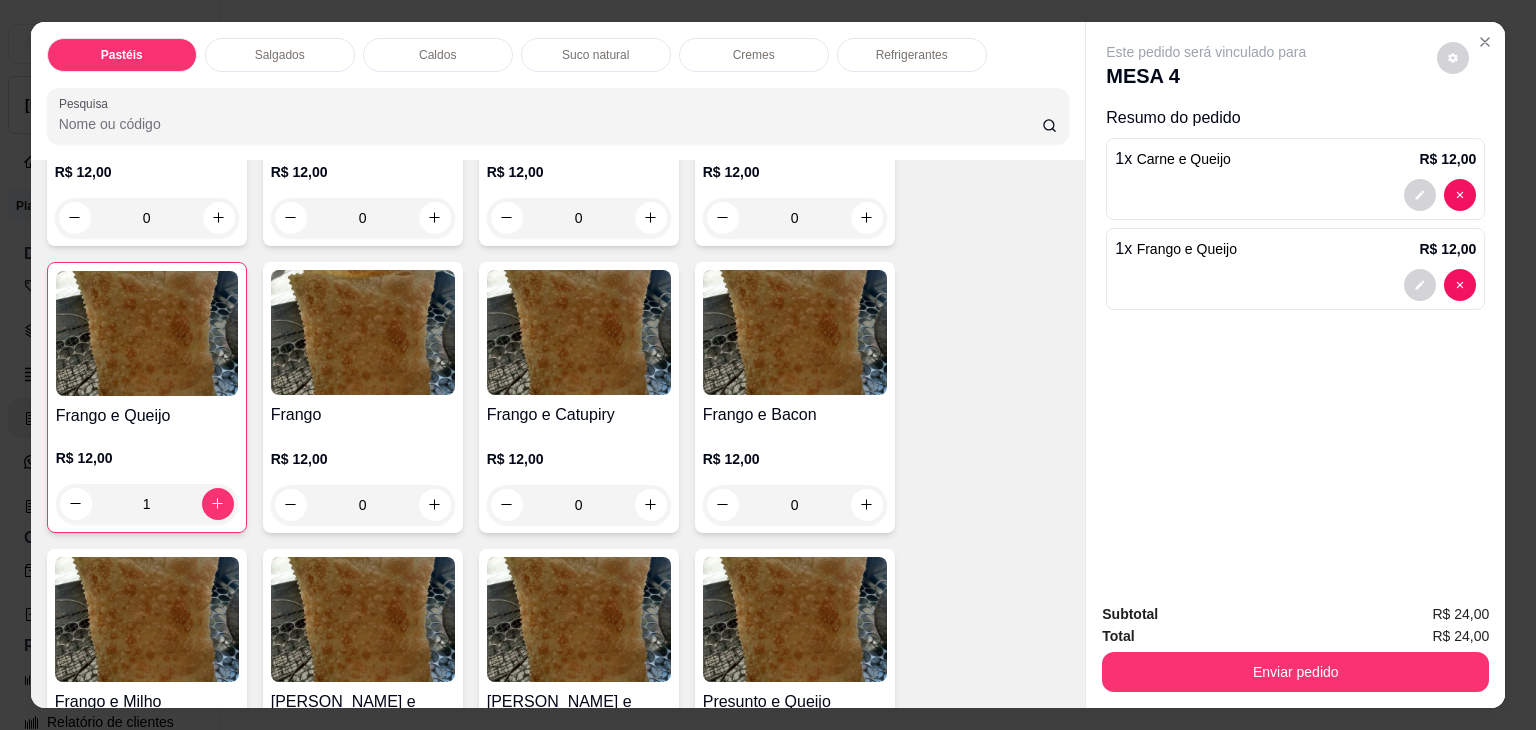 scroll, scrollTop: 5233, scrollLeft: 0, axis: vertical 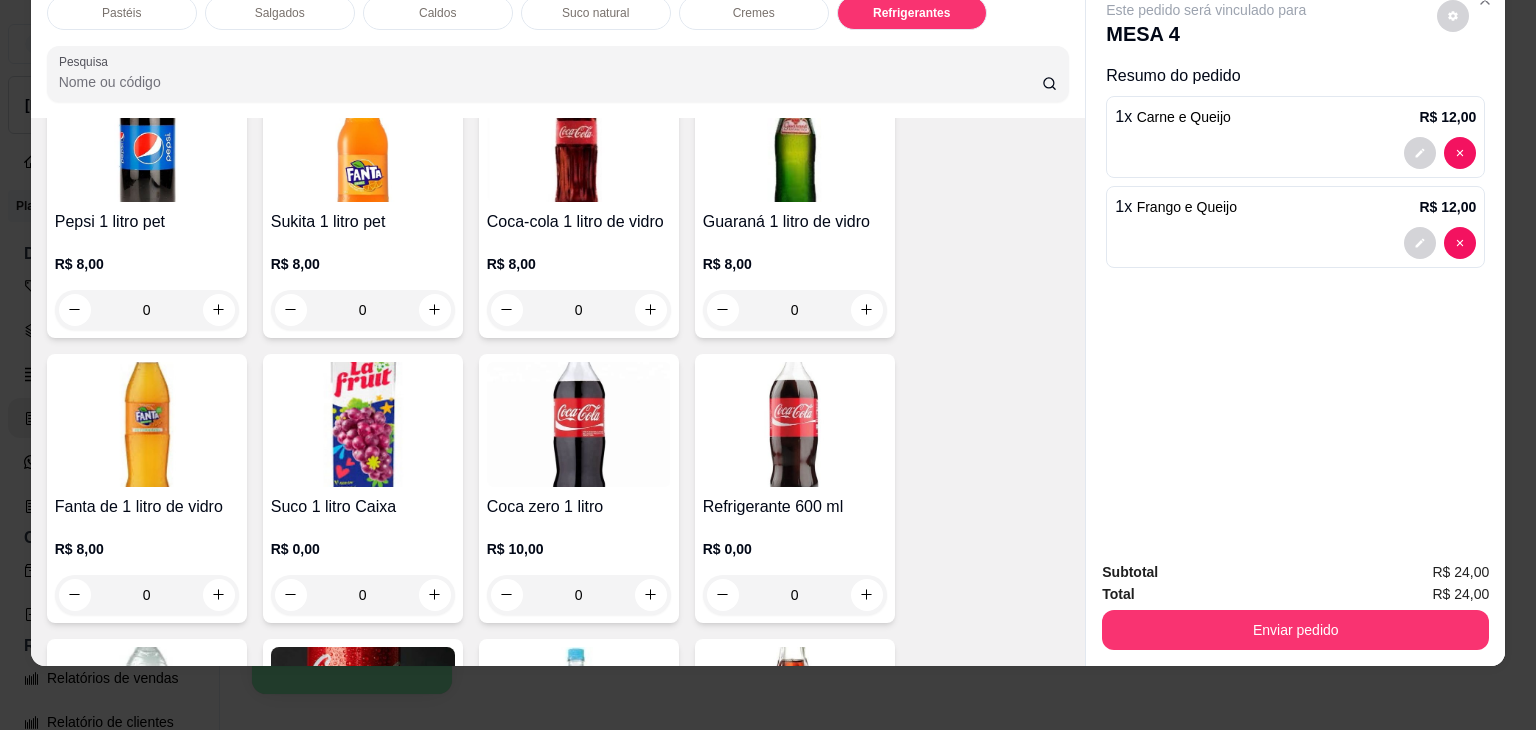 click on "0" at bounding box center [795, 595] 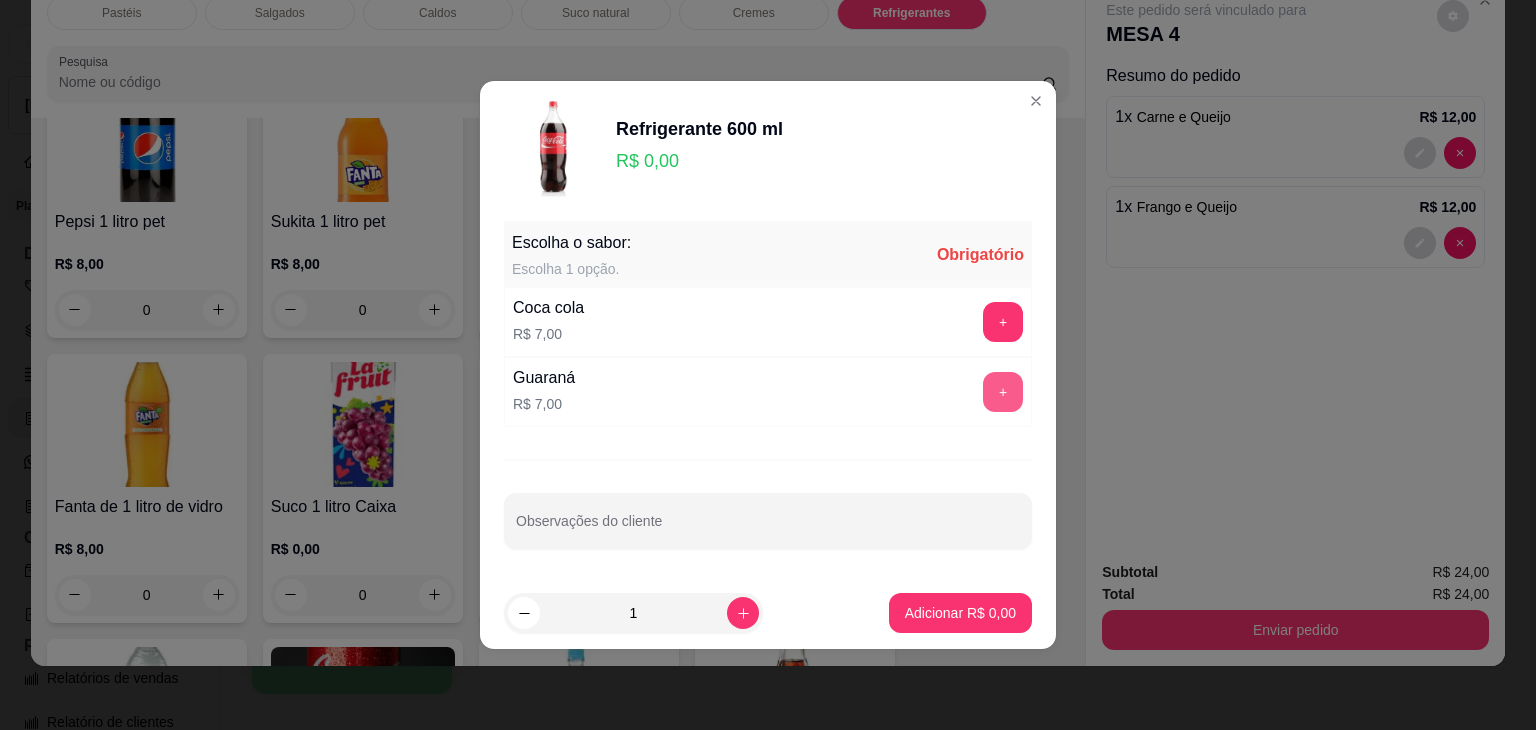 click on "+" at bounding box center [1003, 392] 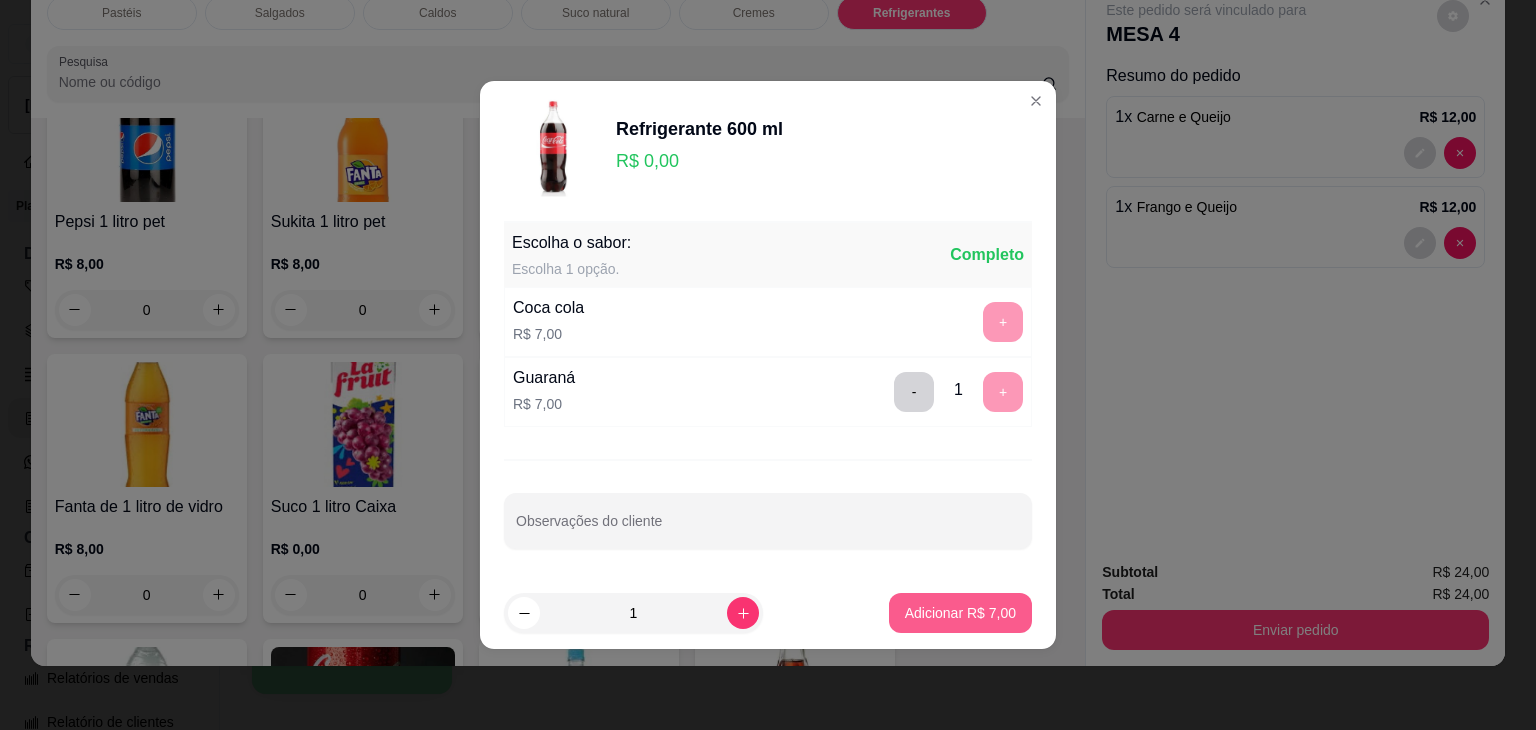 click on "Adicionar   R$ 7,00" at bounding box center [960, 613] 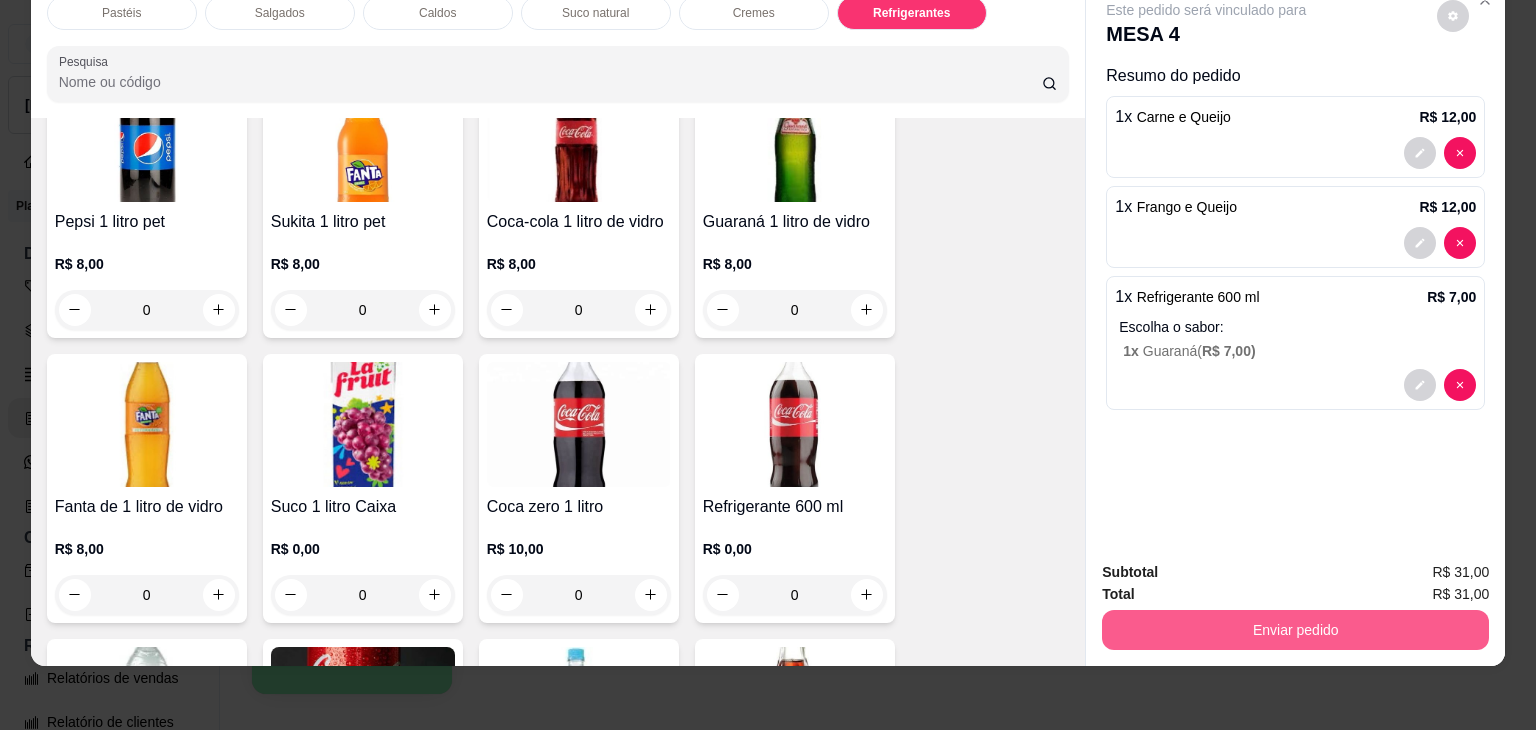 click on "Enviar pedido" at bounding box center [1295, 630] 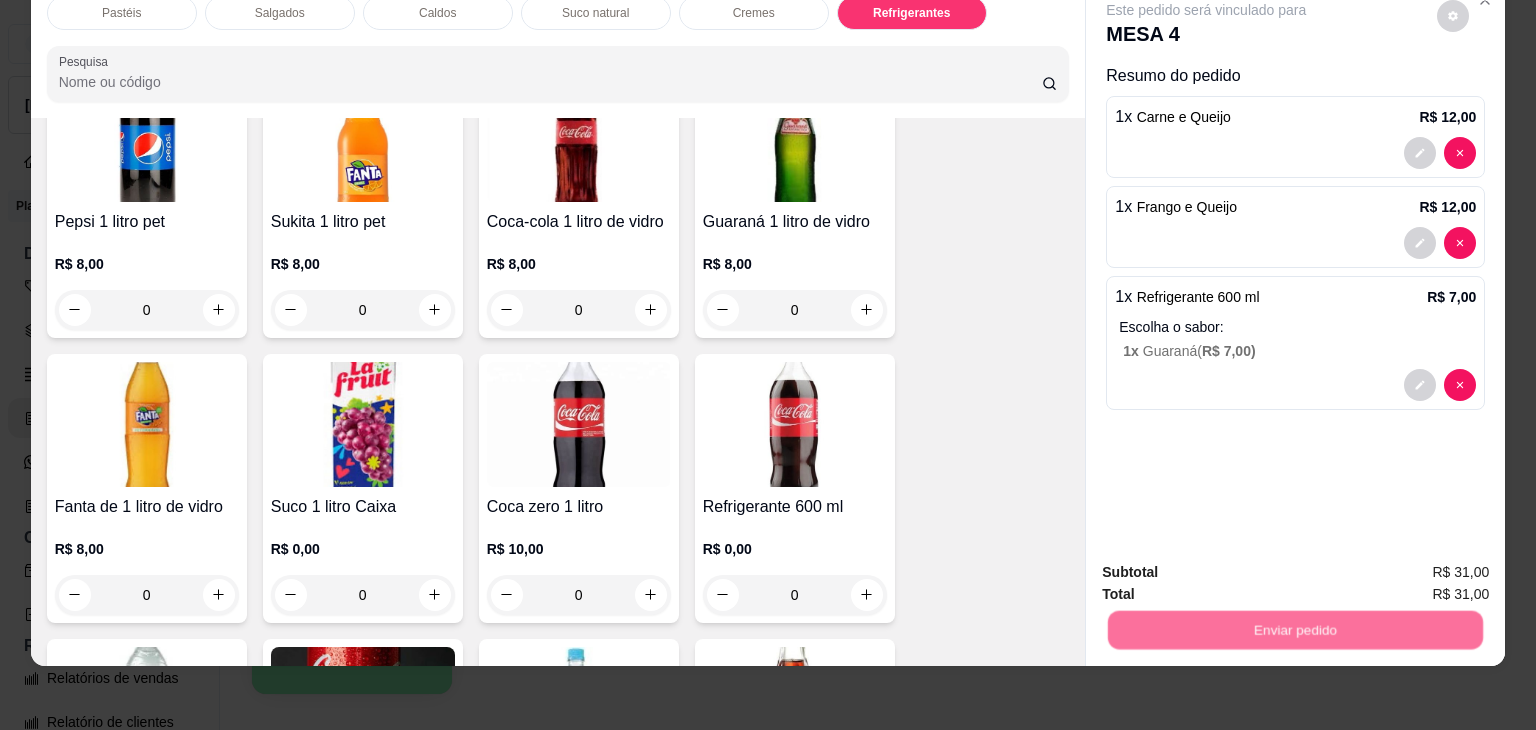 click on "Não registrar e enviar pedido" at bounding box center [1229, 565] 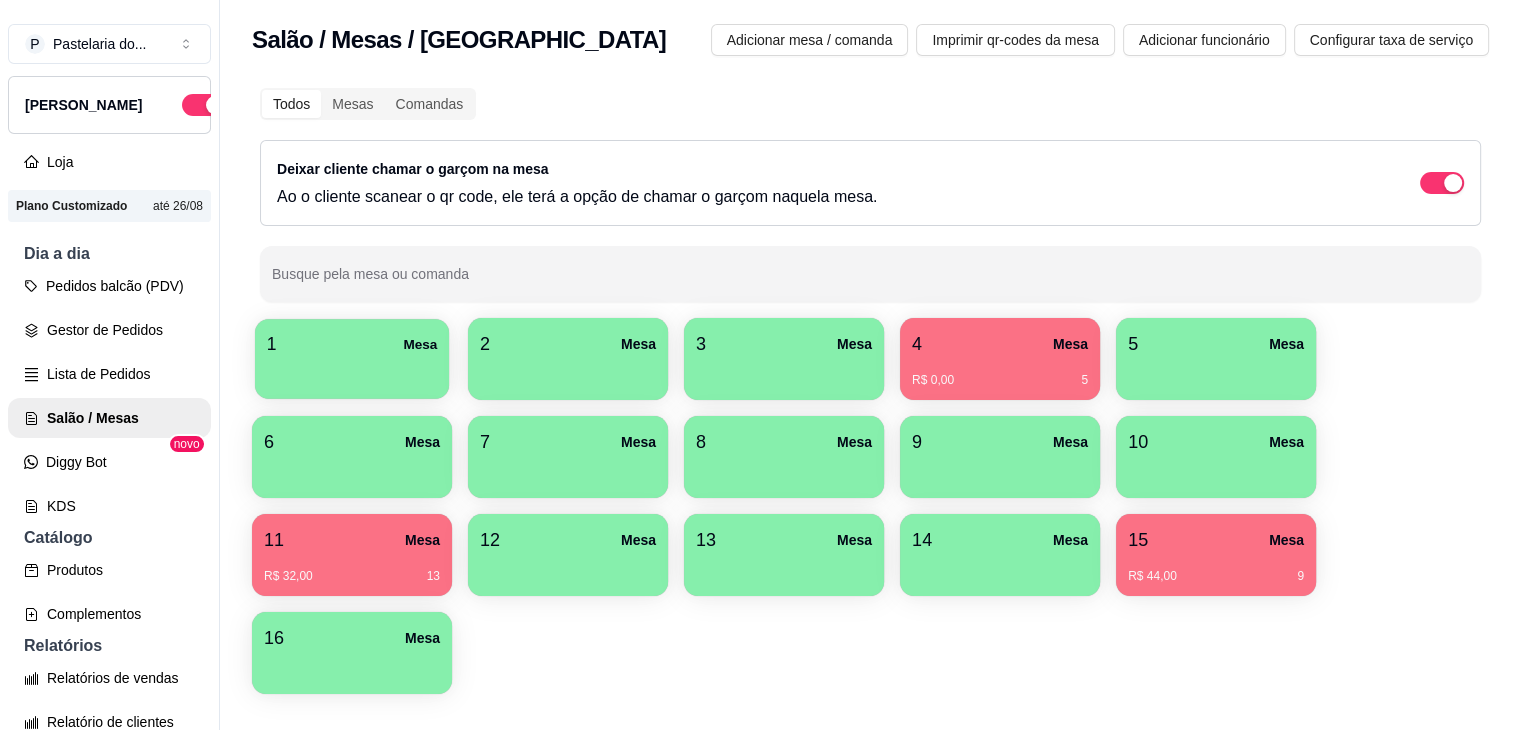 click on "1 Mesa" at bounding box center [352, 344] 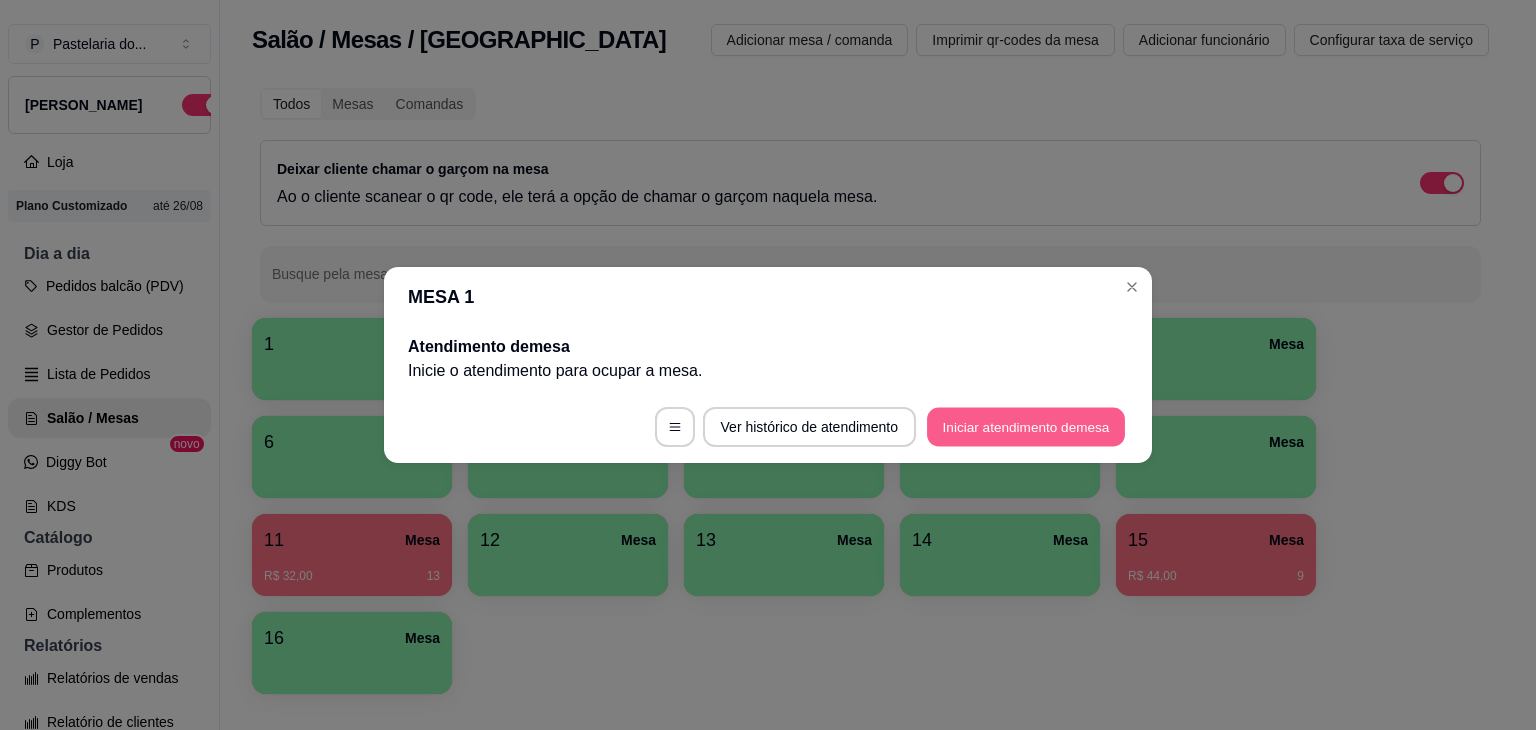 click on "Iniciar atendimento de  mesa" at bounding box center (1026, 427) 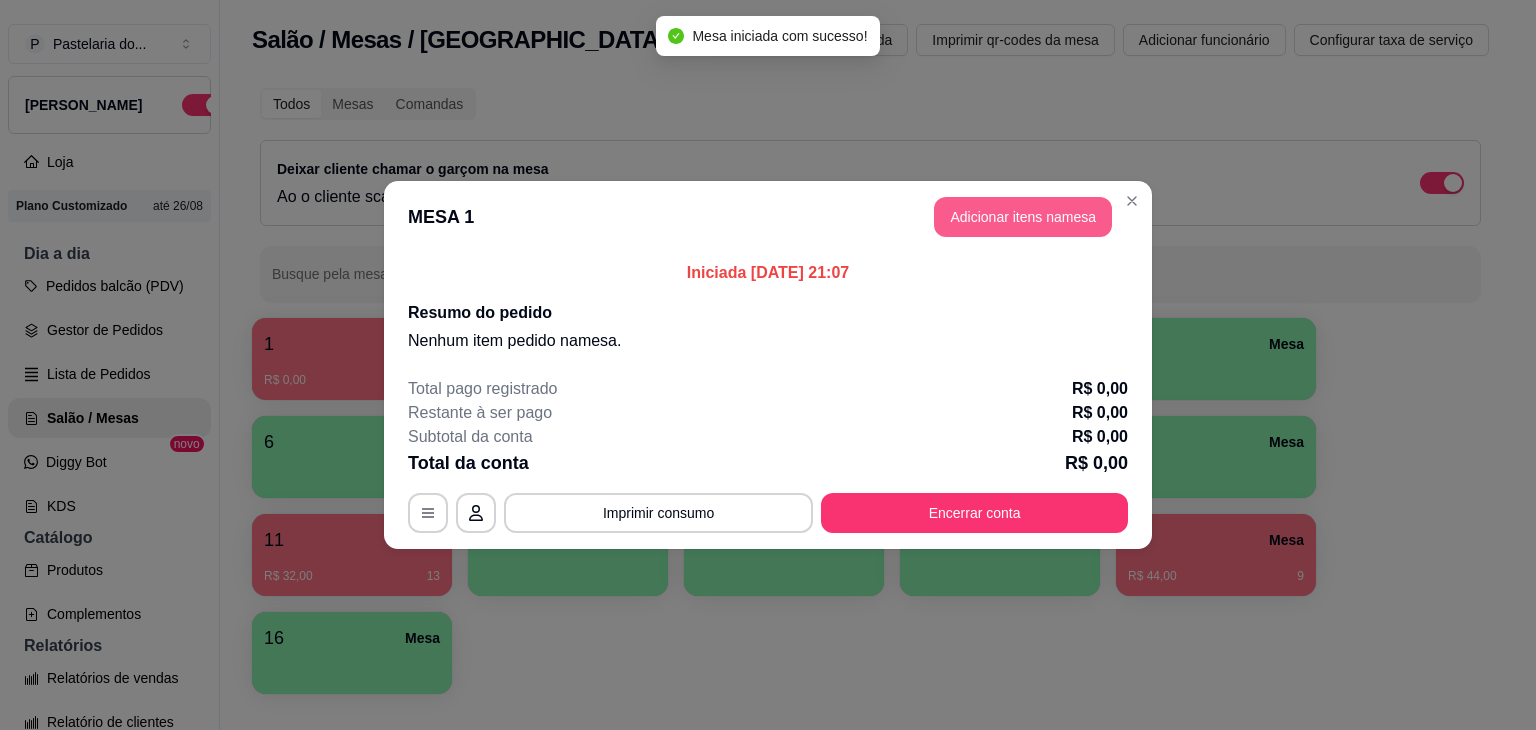 click on "Adicionar itens na  mesa" at bounding box center (1023, 217) 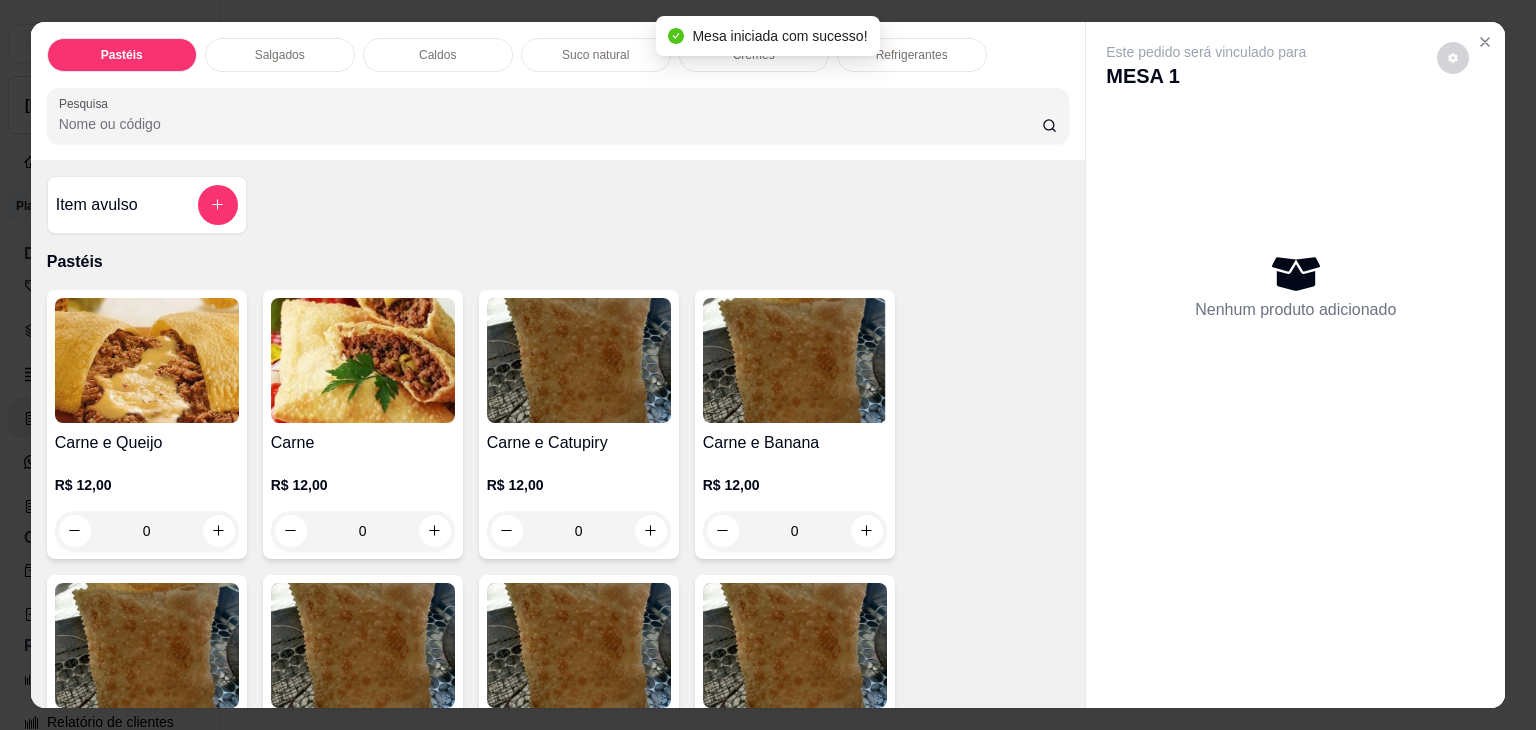 click on "Salgados" at bounding box center (280, 55) 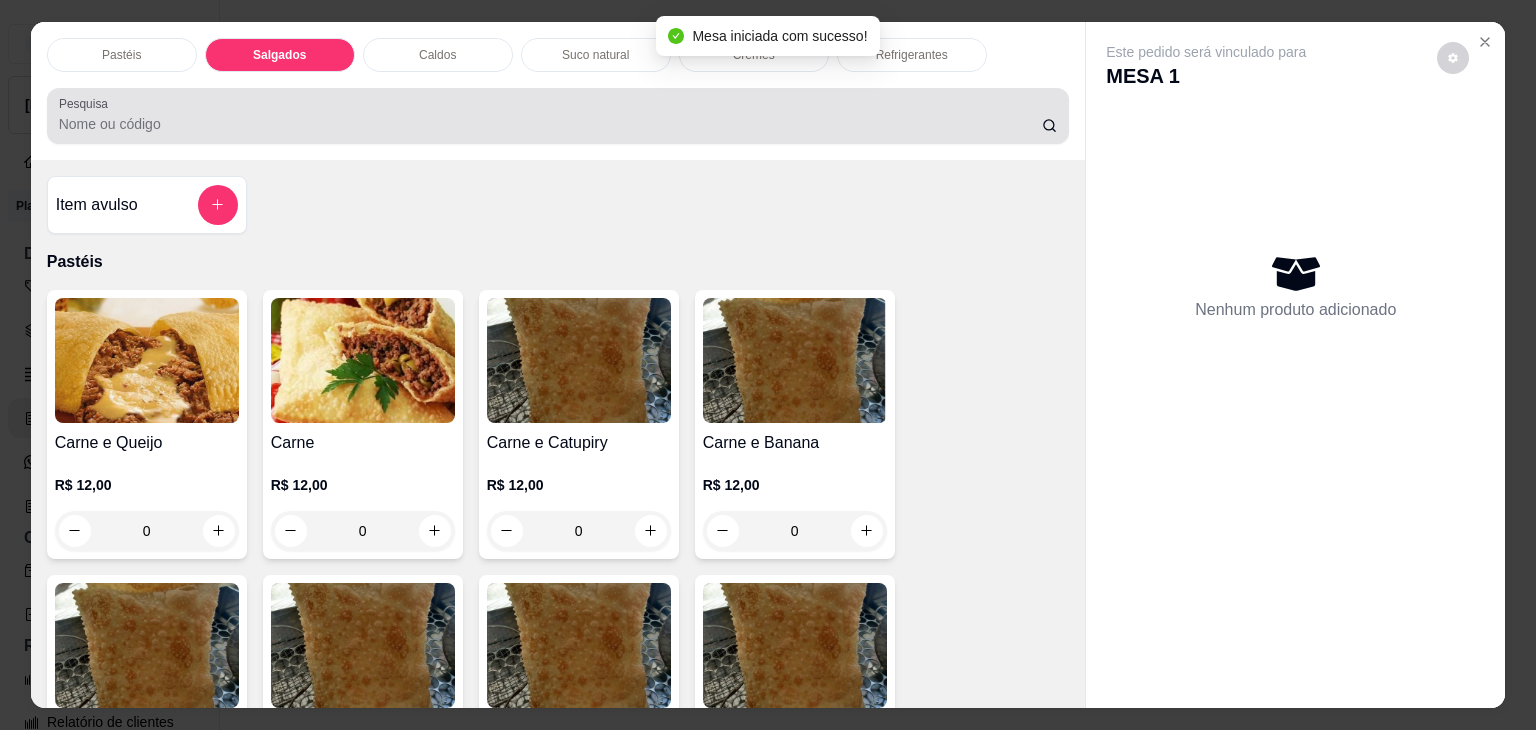 scroll, scrollTop: 2124, scrollLeft: 0, axis: vertical 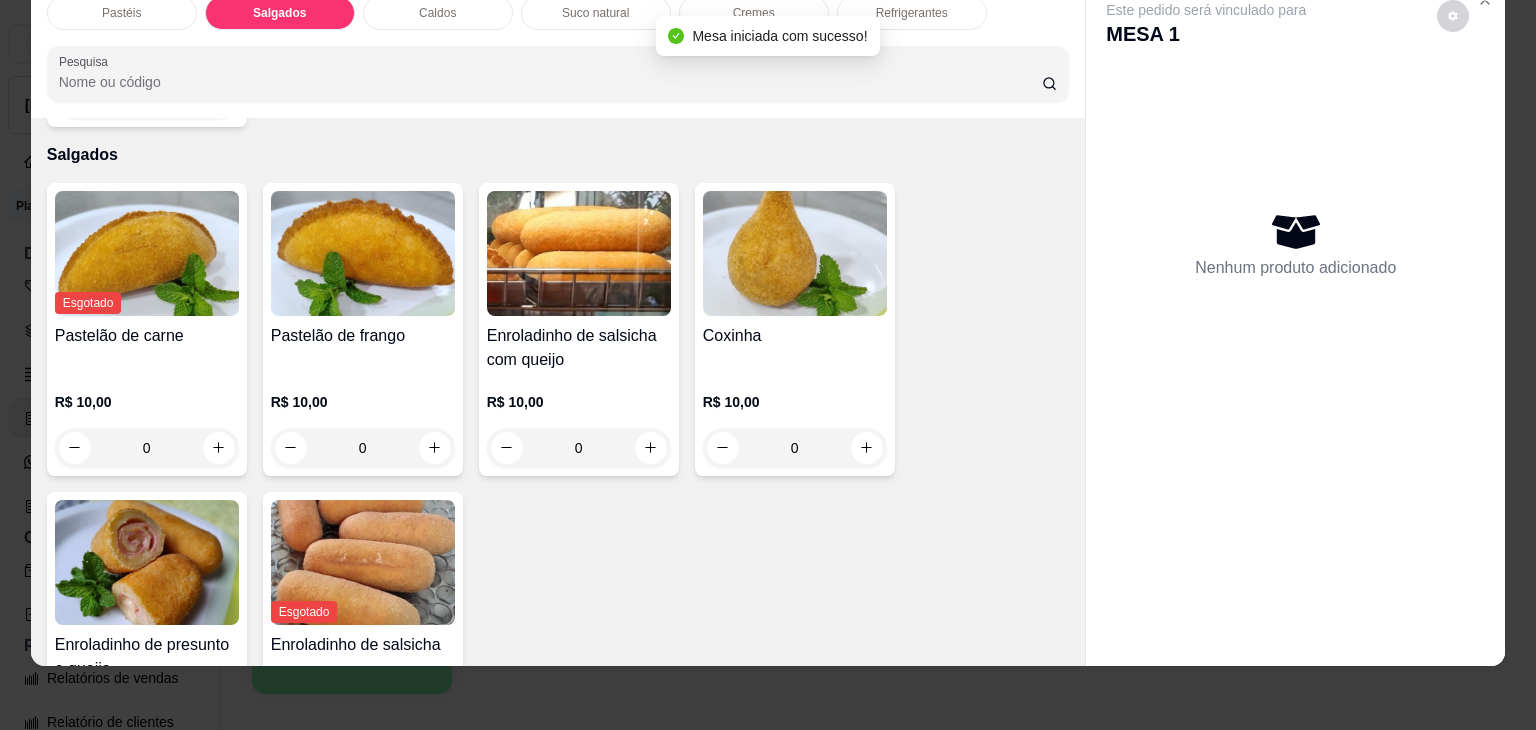 click at bounding box center (363, 253) 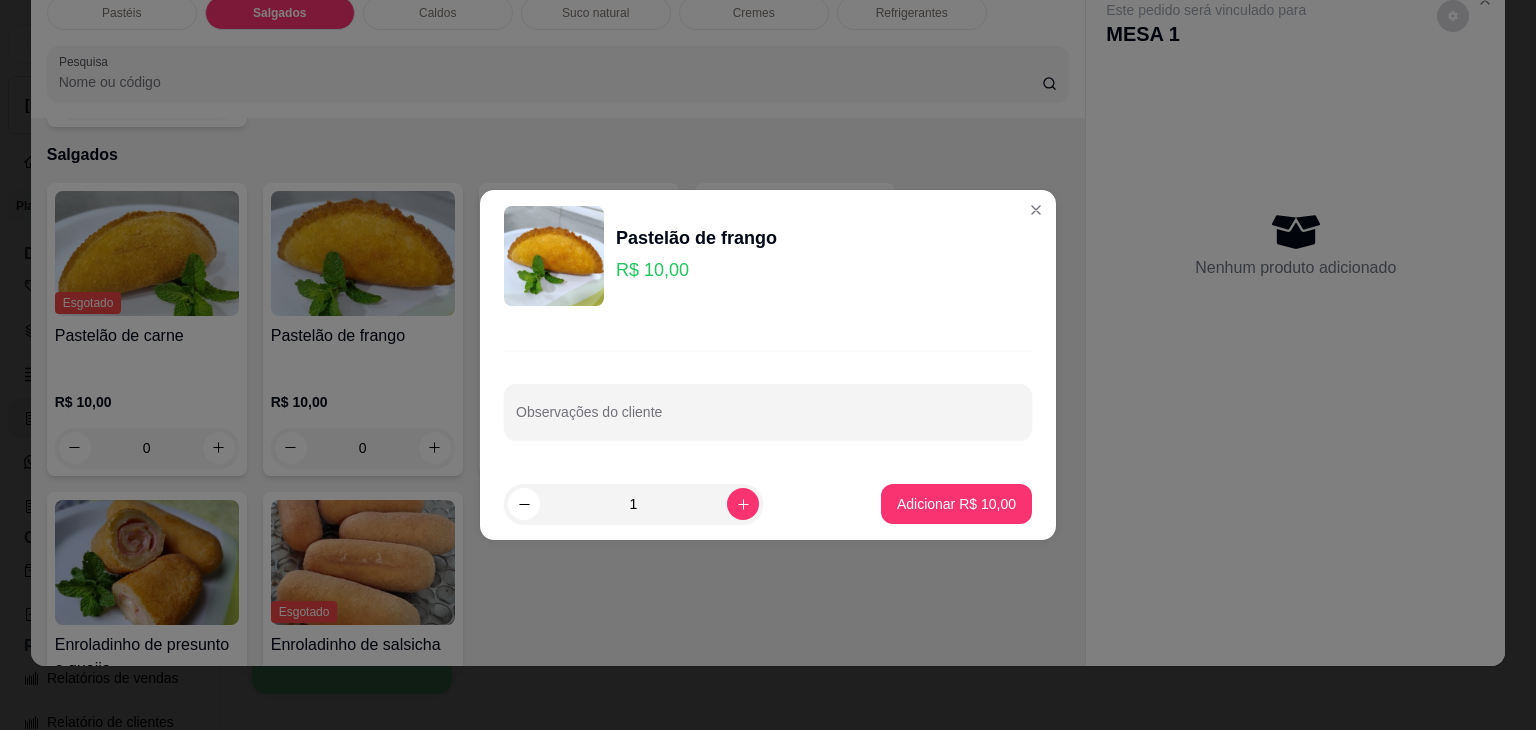 click on "Observações do cliente" at bounding box center [768, 395] 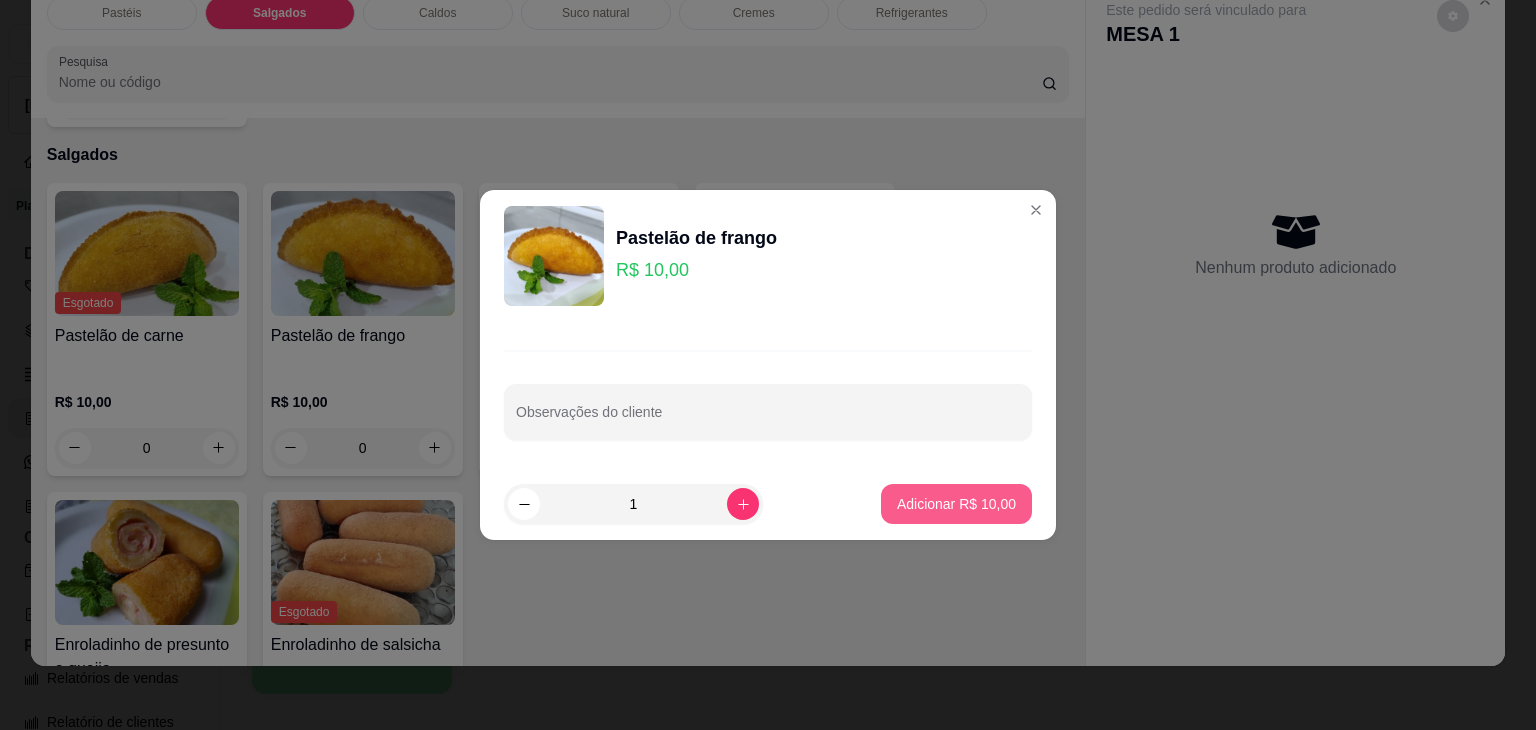 click on "Adicionar   R$ 10,00" at bounding box center [956, 504] 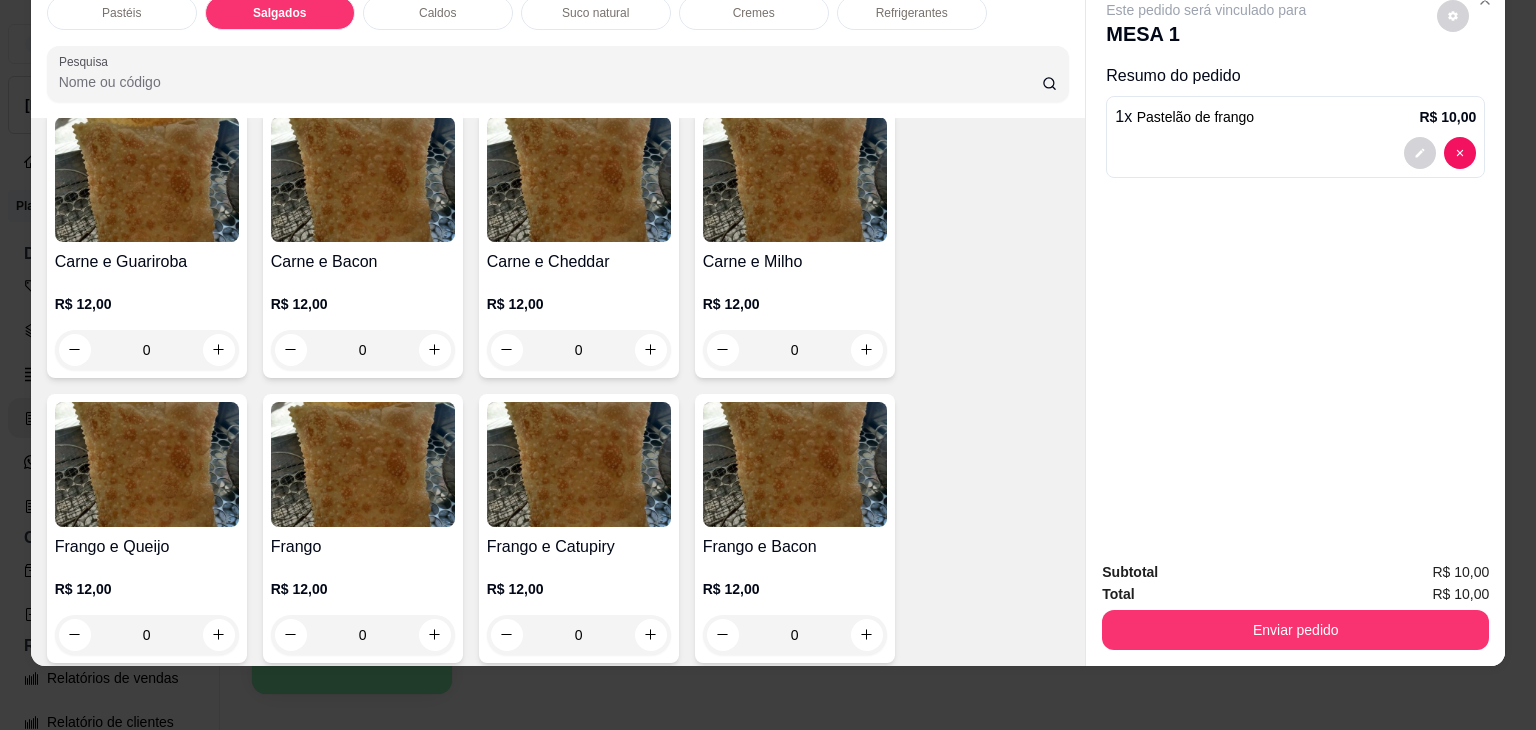 scroll, scrollTop: 0, scrollLeft: 0, axis: both 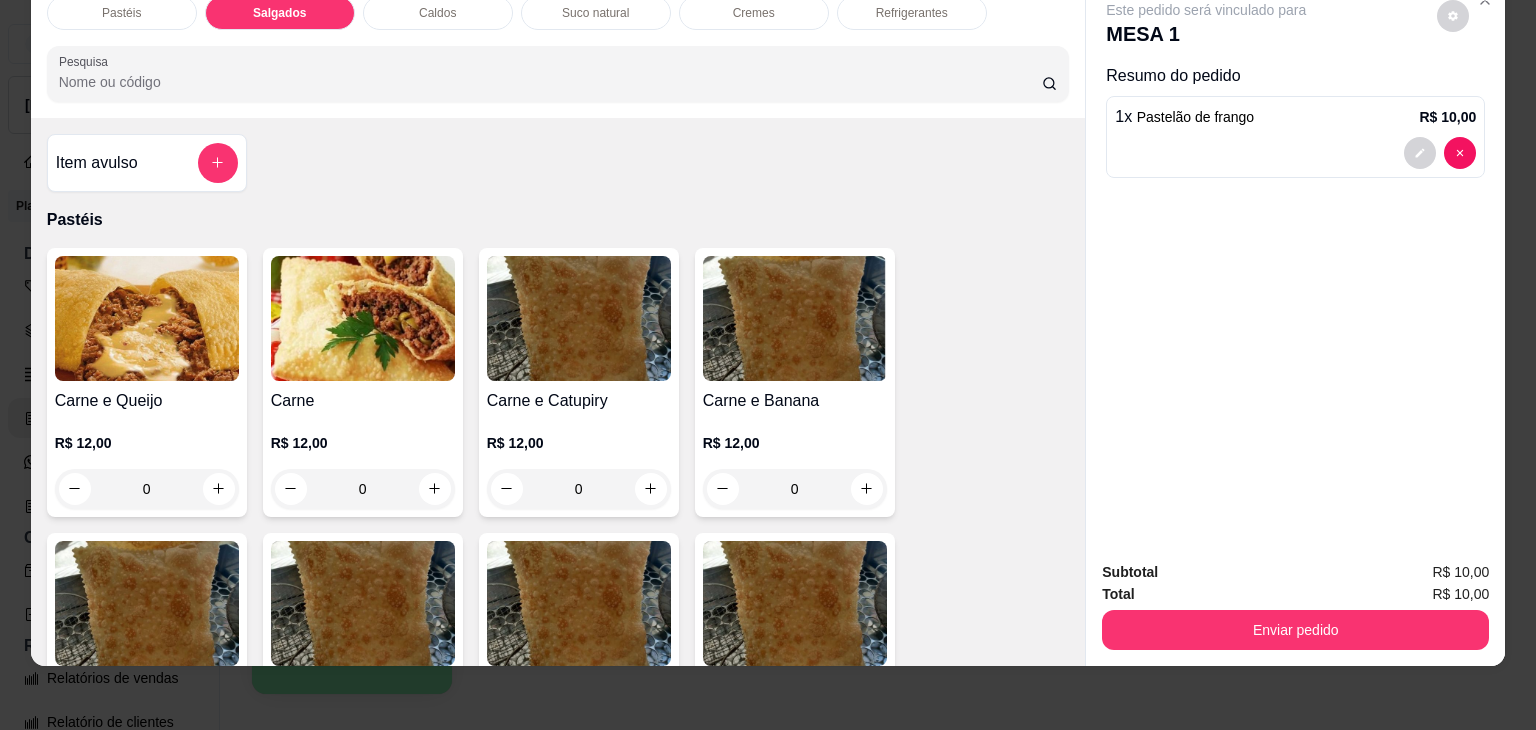 click at bounding box center (147, 318) 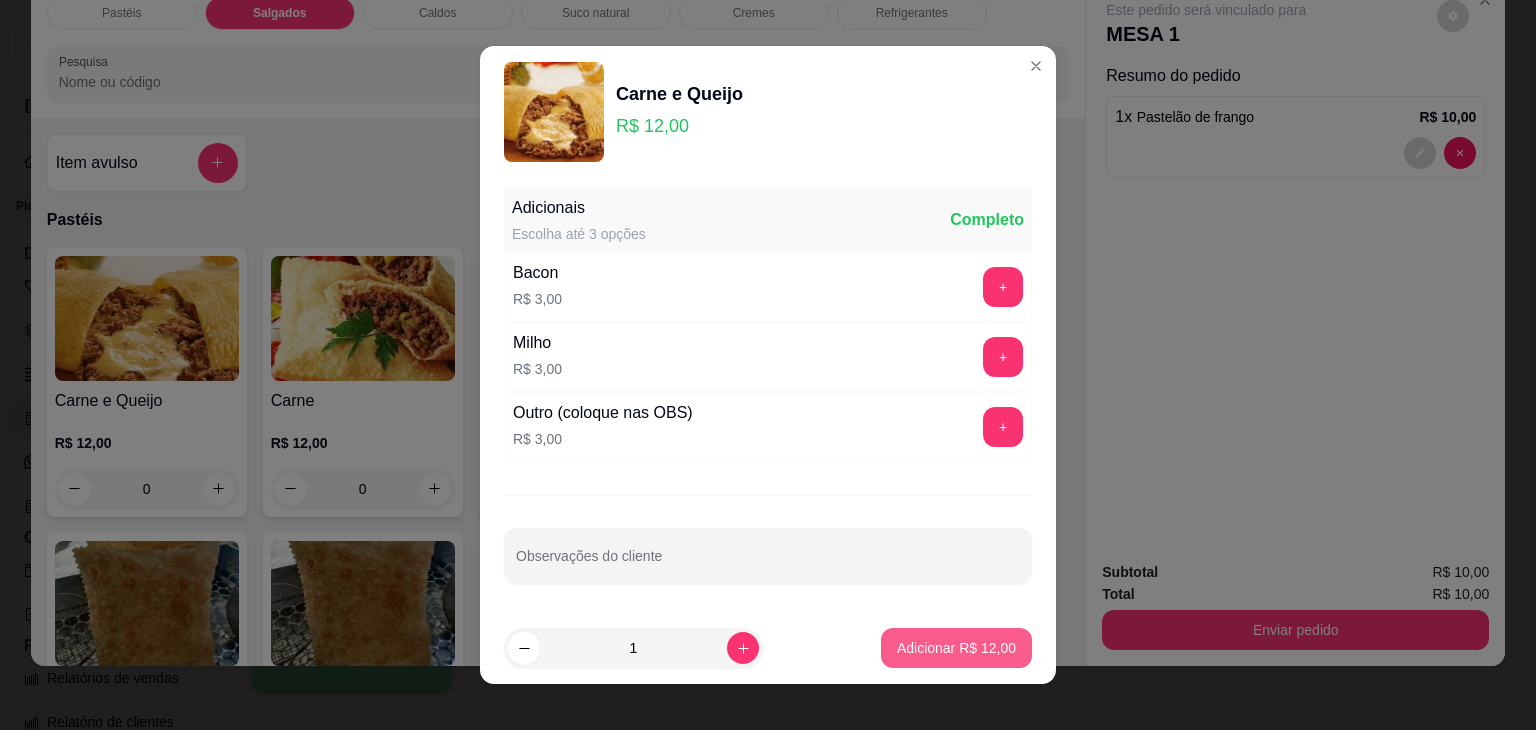 click on "Adicionar   R$ 12,00" at bounding box center (956, 648) 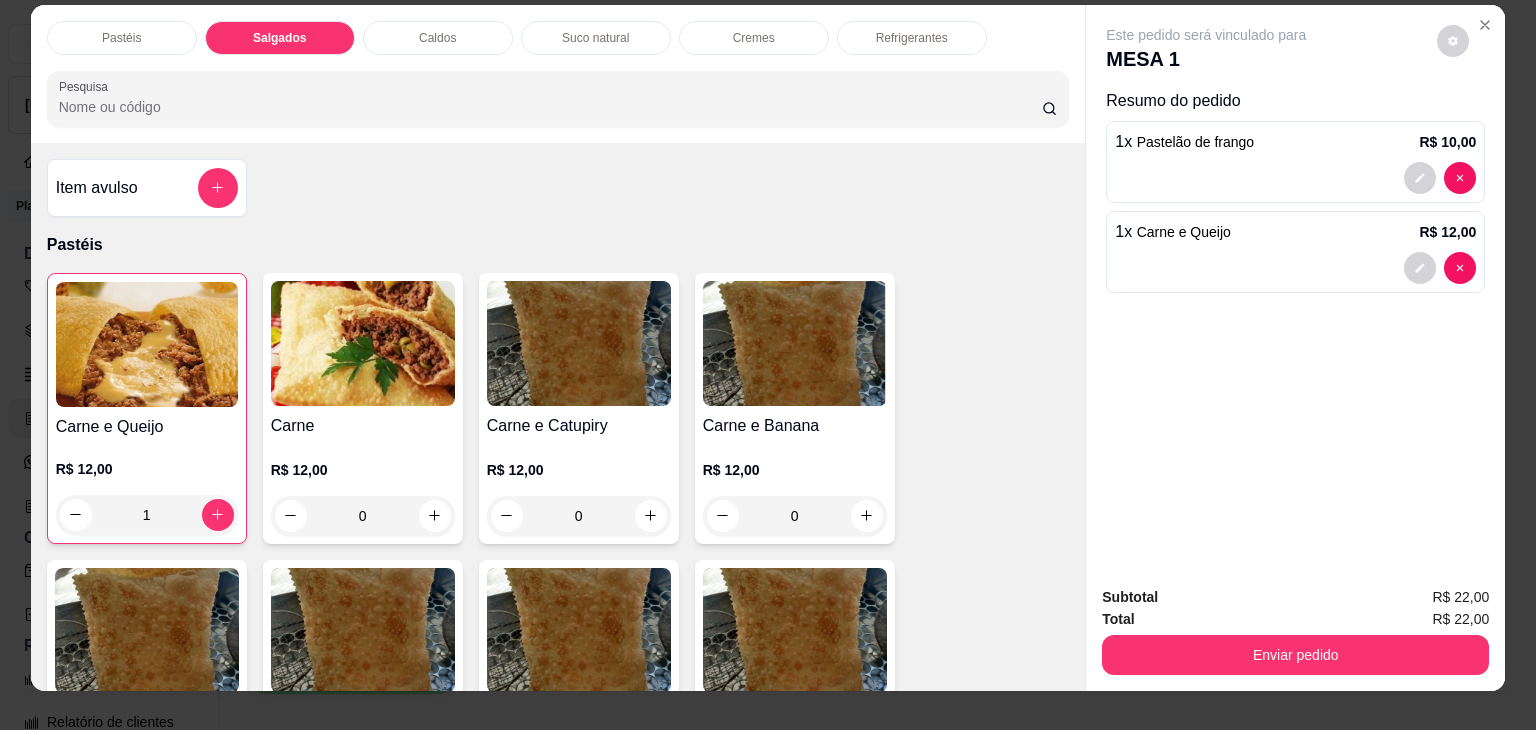 scroll, scrollTop: 0, scrollLeft: 0, axis: both 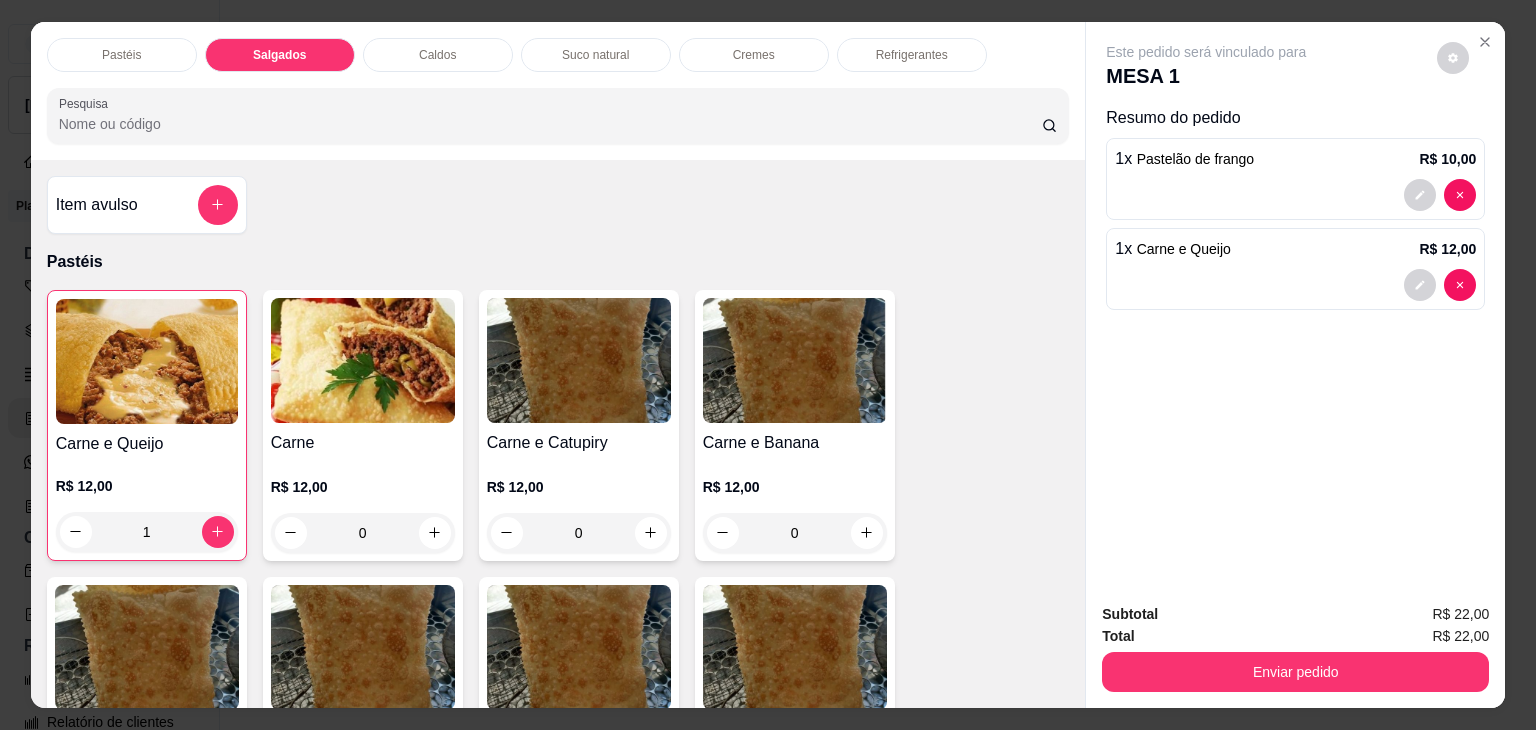 click on "Refrigerantes" at bounding box center (912, 55) 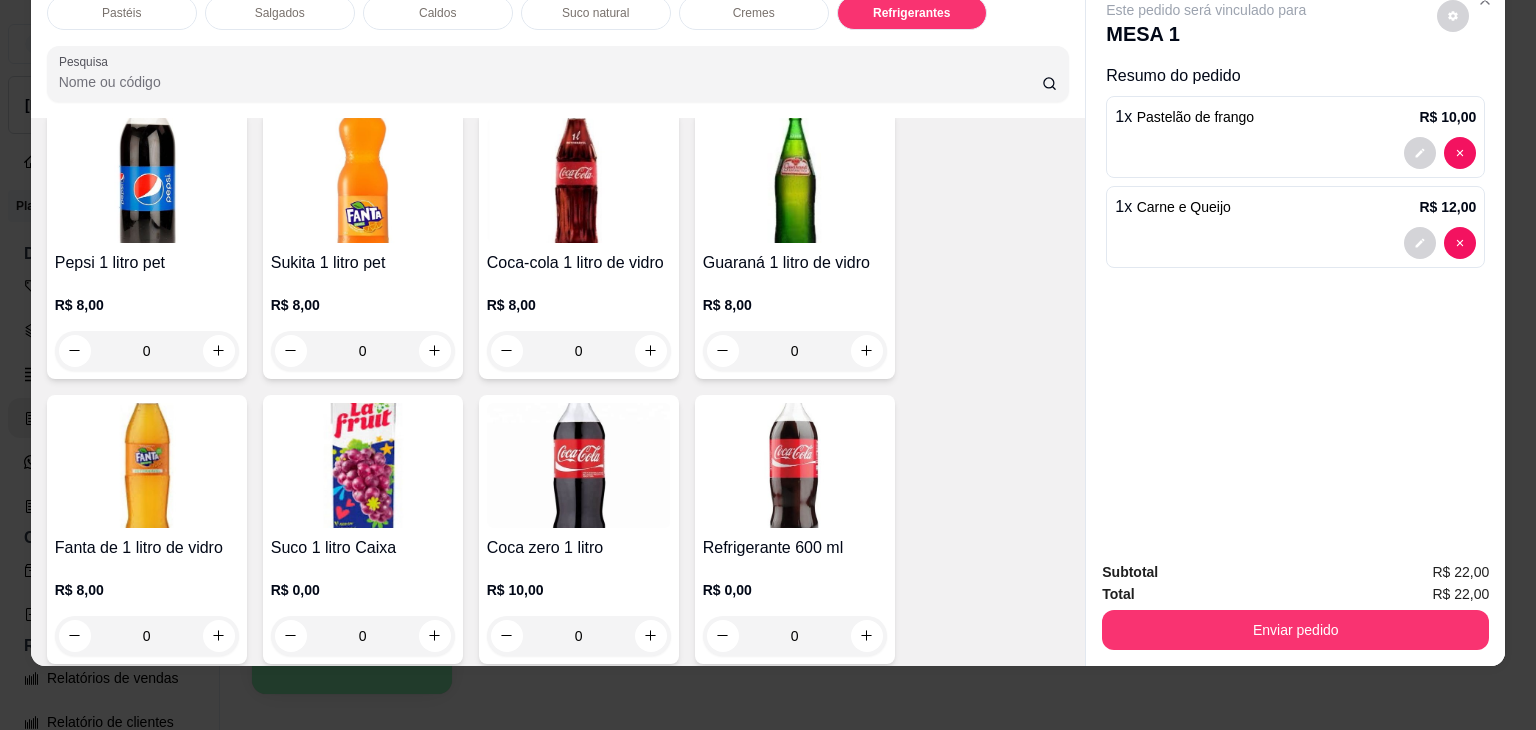 scroll, scrollTop: 5432, scrollLeft: 0, axis: vertical 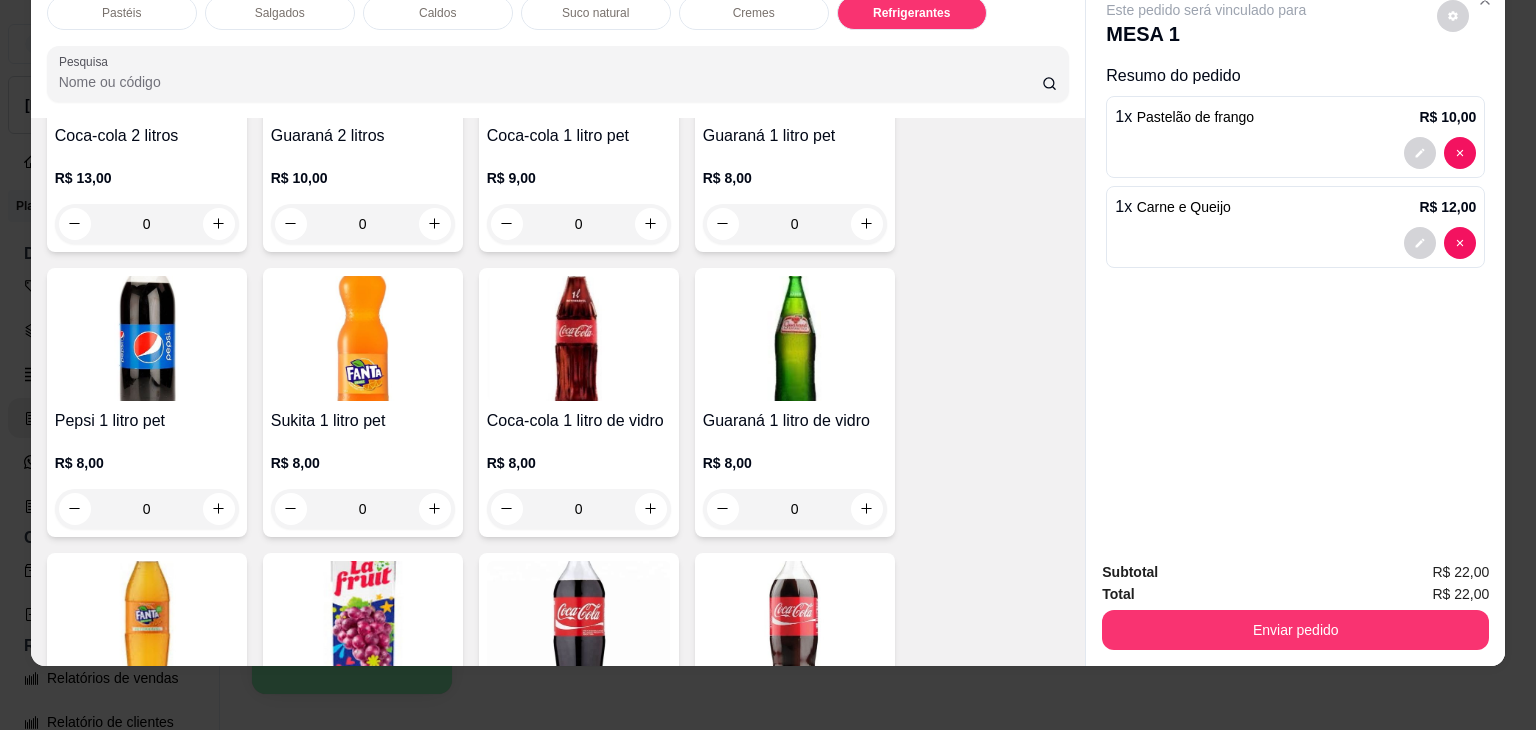 click at bounding box center (795, 338) 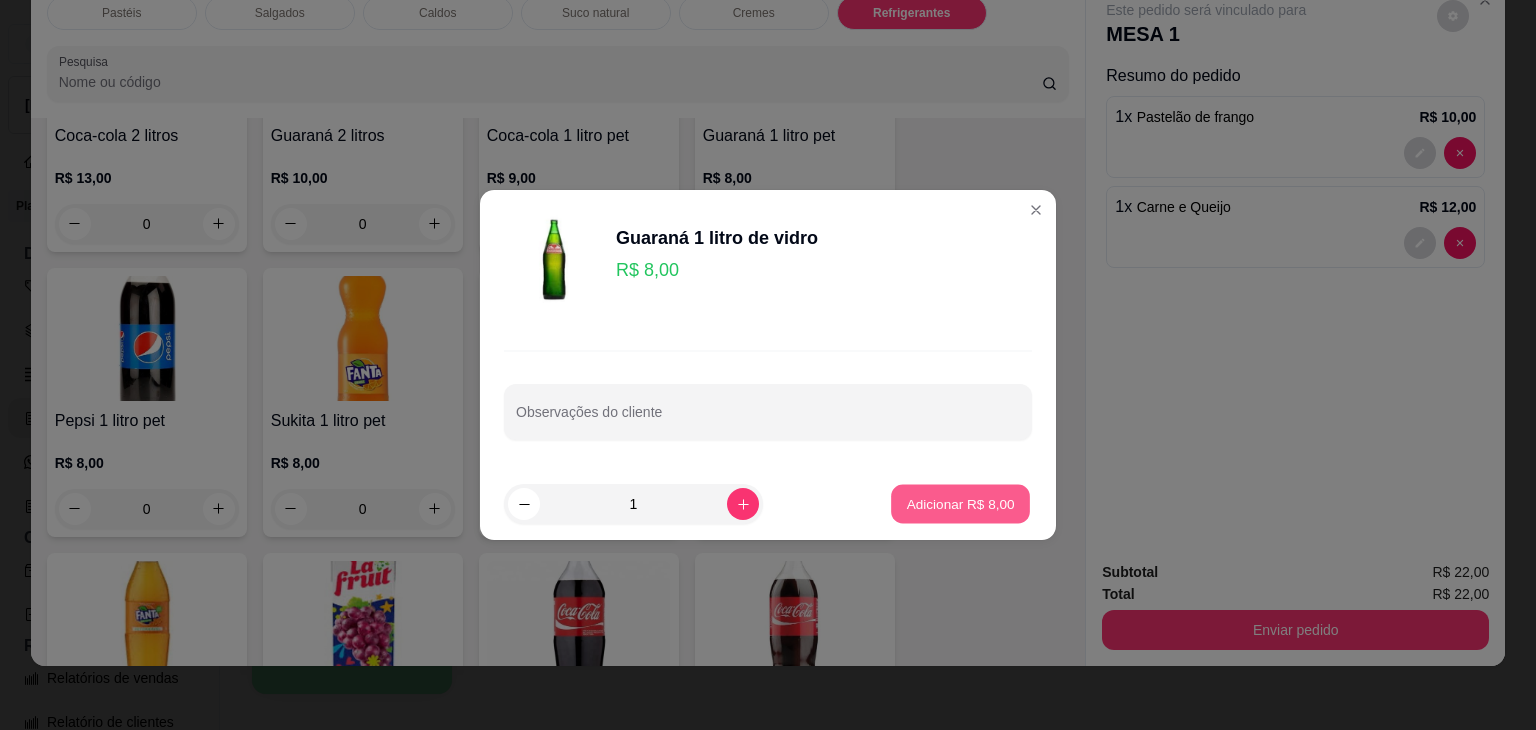 click on "Adicionar   R$ 8,00" at bounding box center (960, 504) 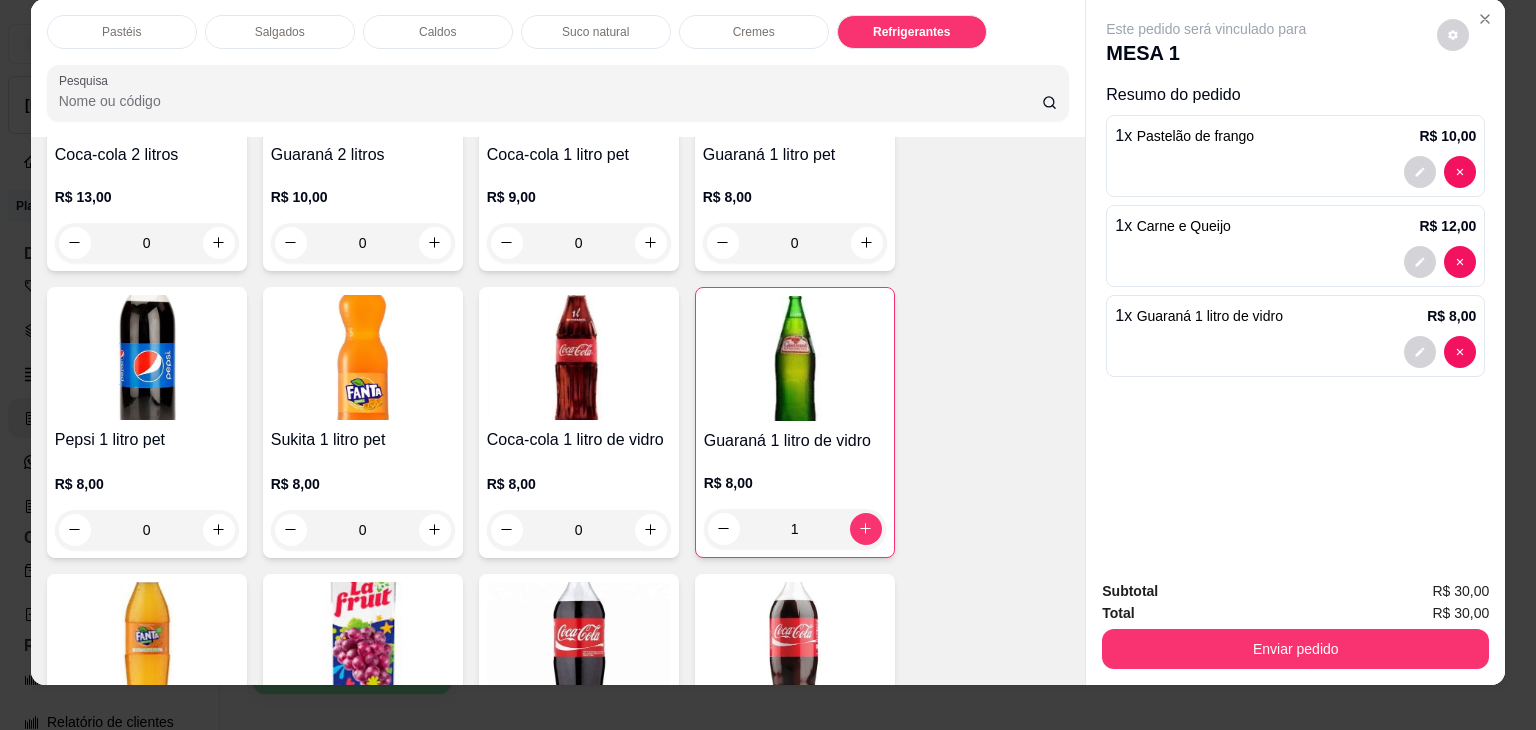 scroll, scrollTop: 0, scrollLeft: 0, axis: both 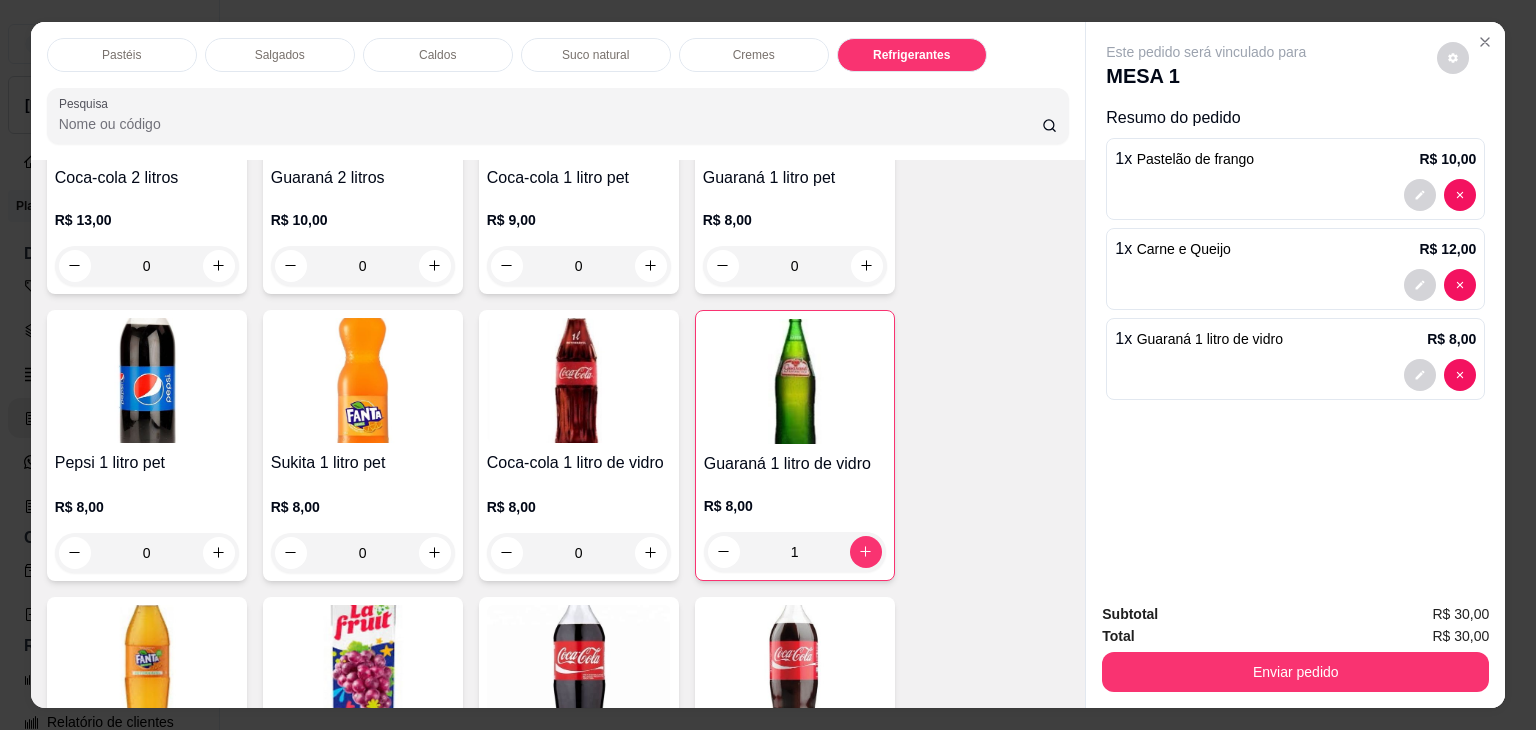 click on "Caldos" at bounding box center [437, 55] 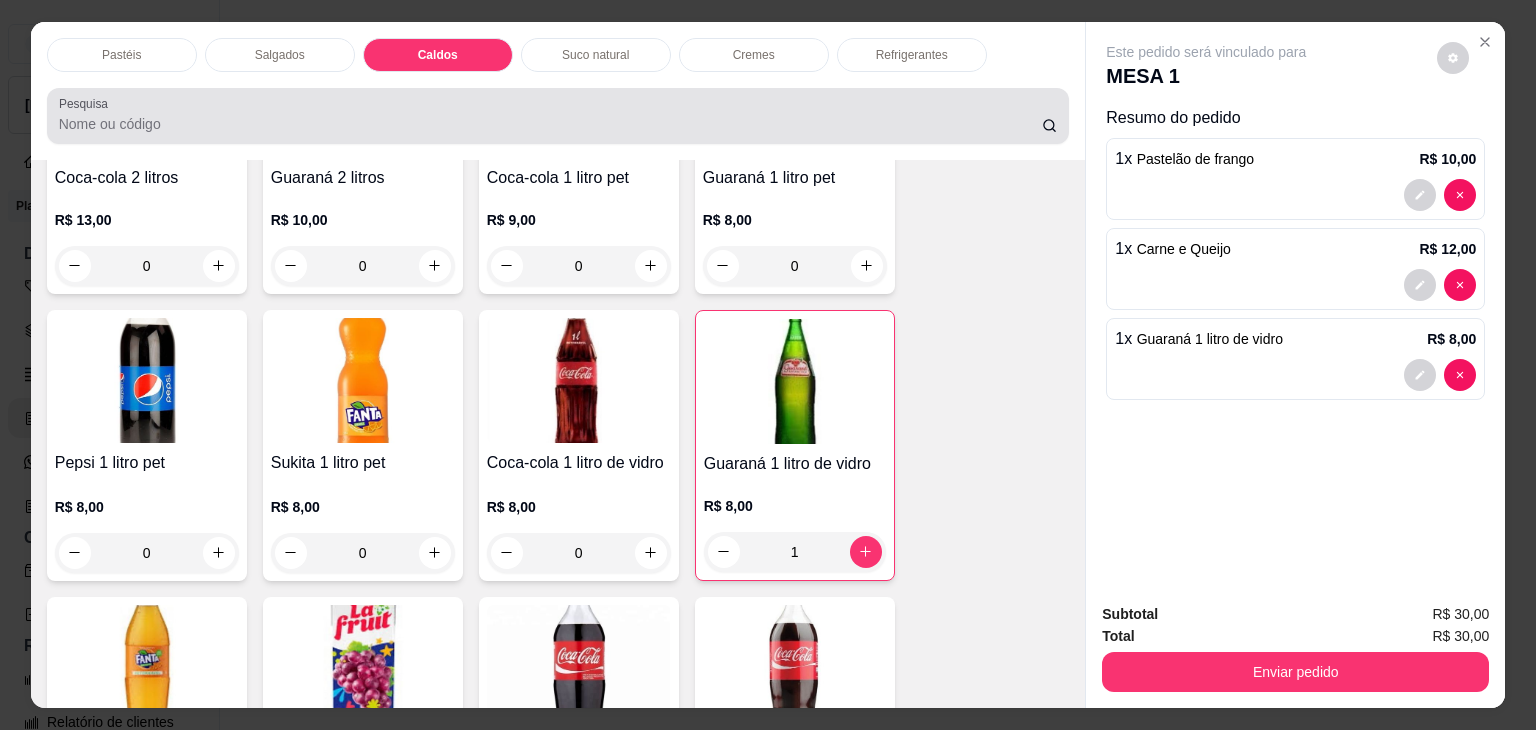 scroll, scrollTop: 2784, scrollLeft: 0, axis: vertical 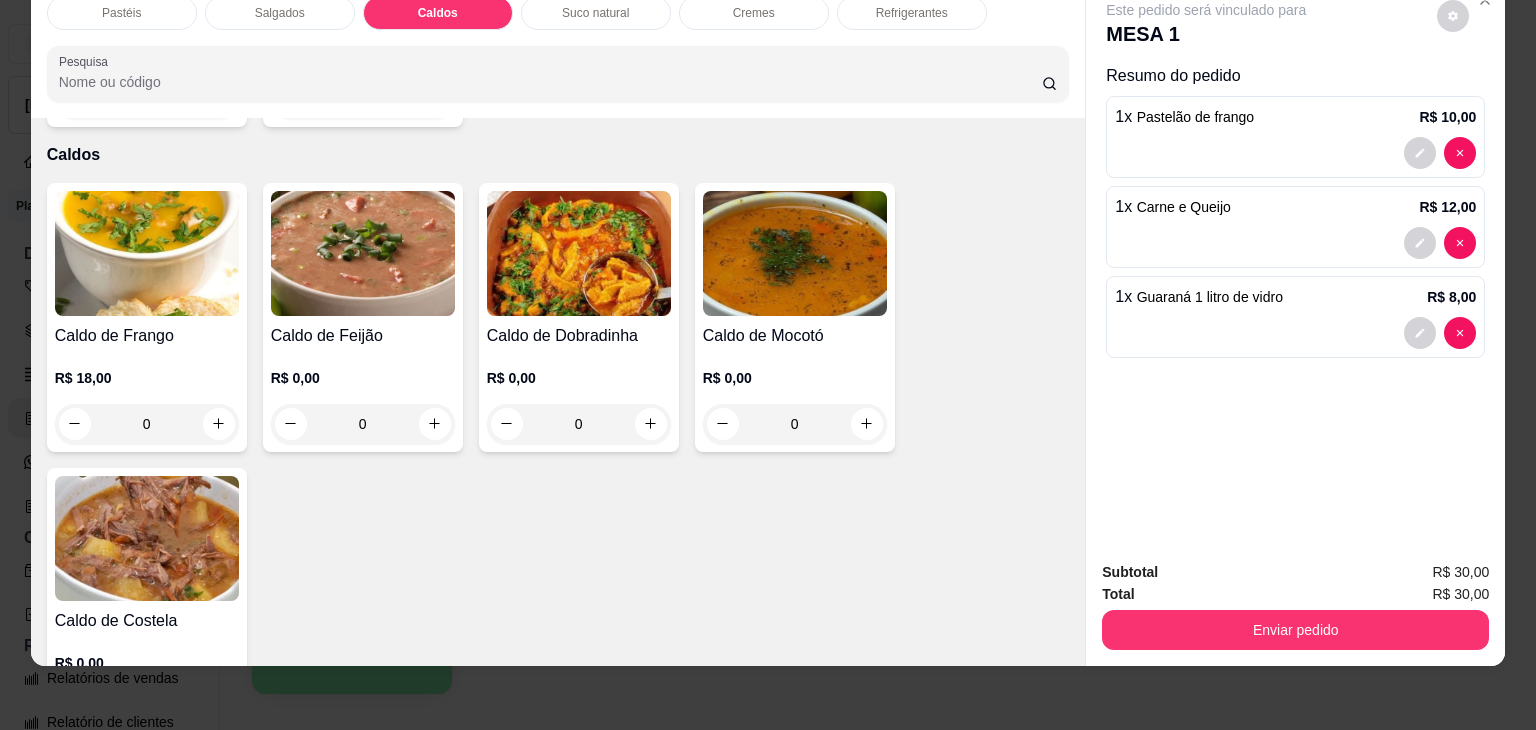 click at bounding box center (147, 253) 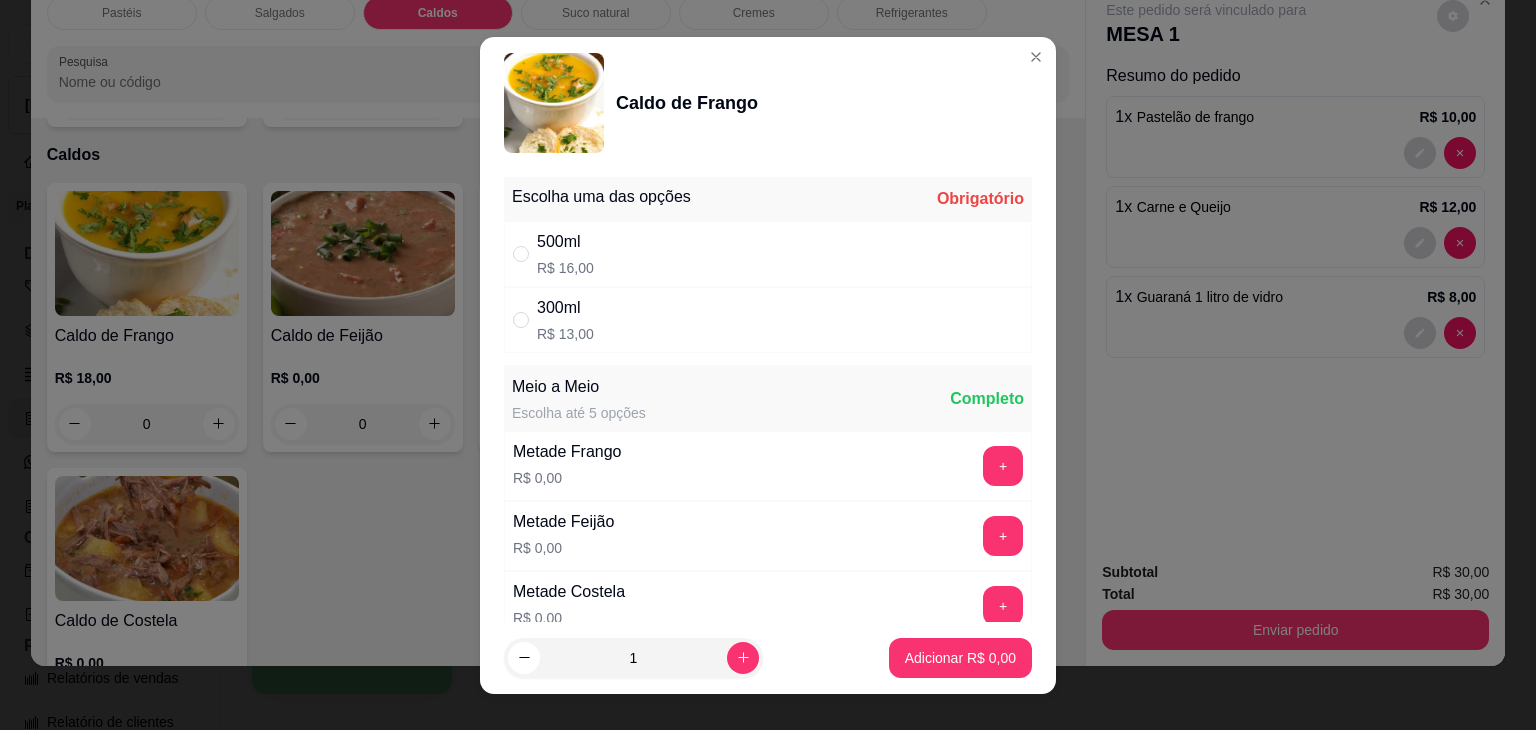 click on "300ml R$ 13,00" at bounding box center [768, 320] 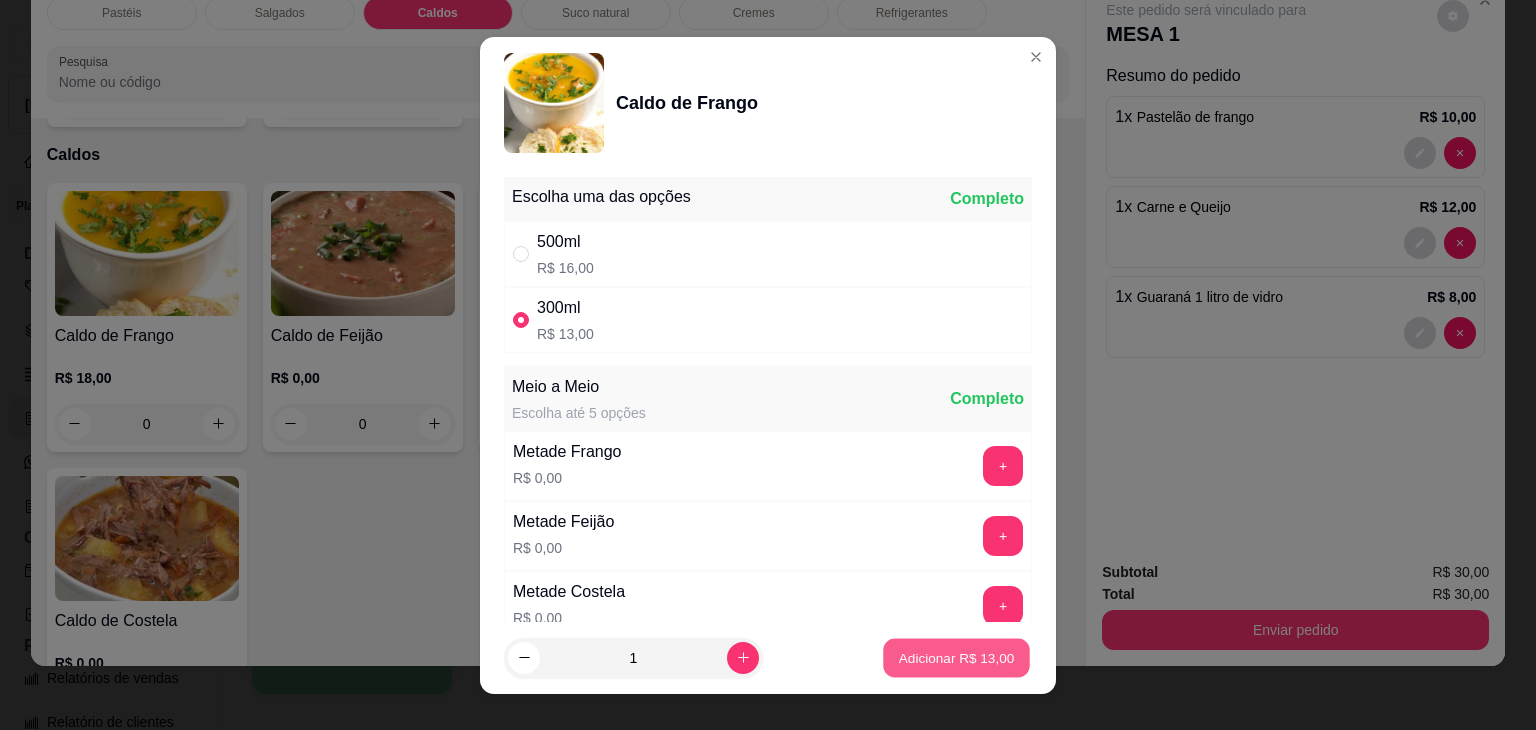 click on "Adicionar   R$ 13,00" at bounding box center (956, 657) 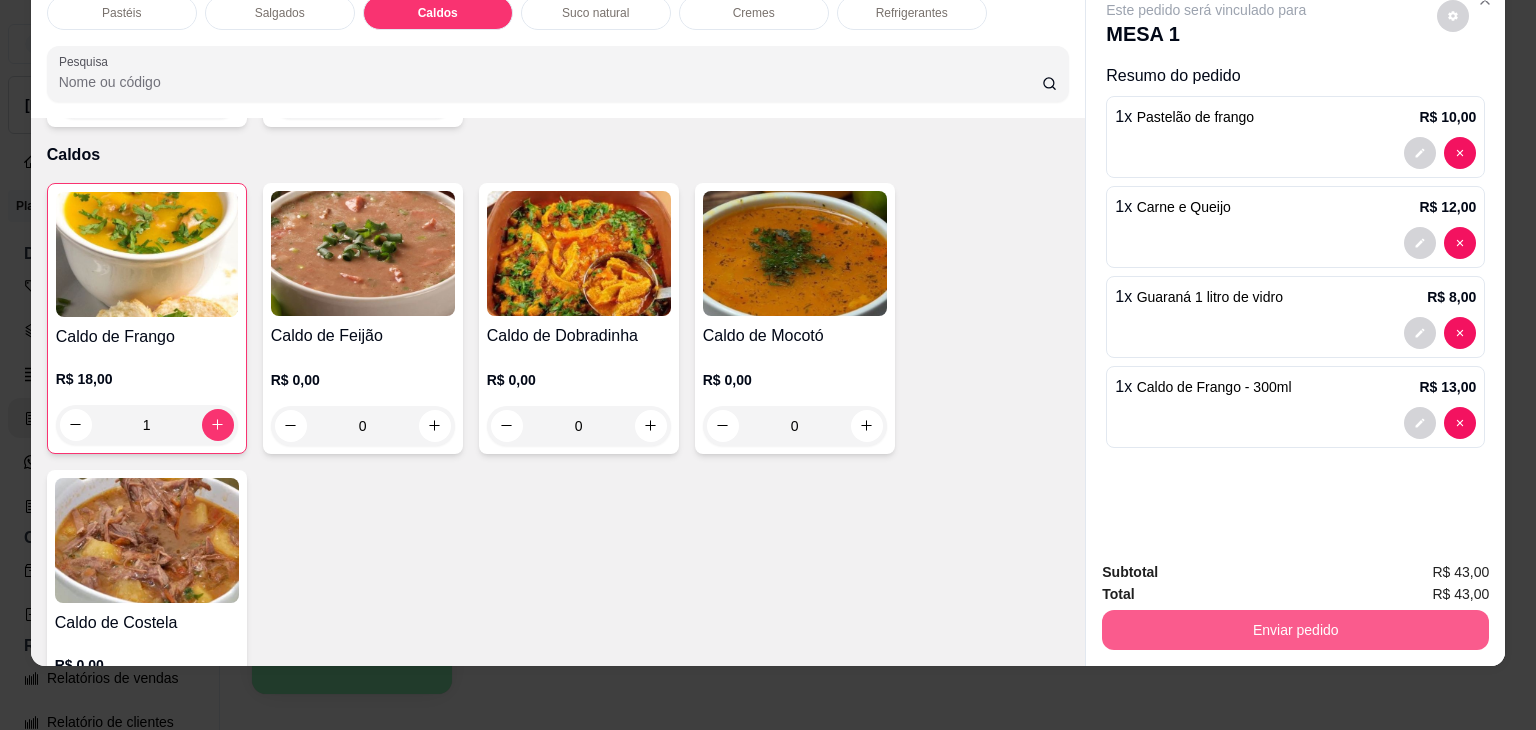 click on "Enviar pedido" at bounding box center [1295, 630] 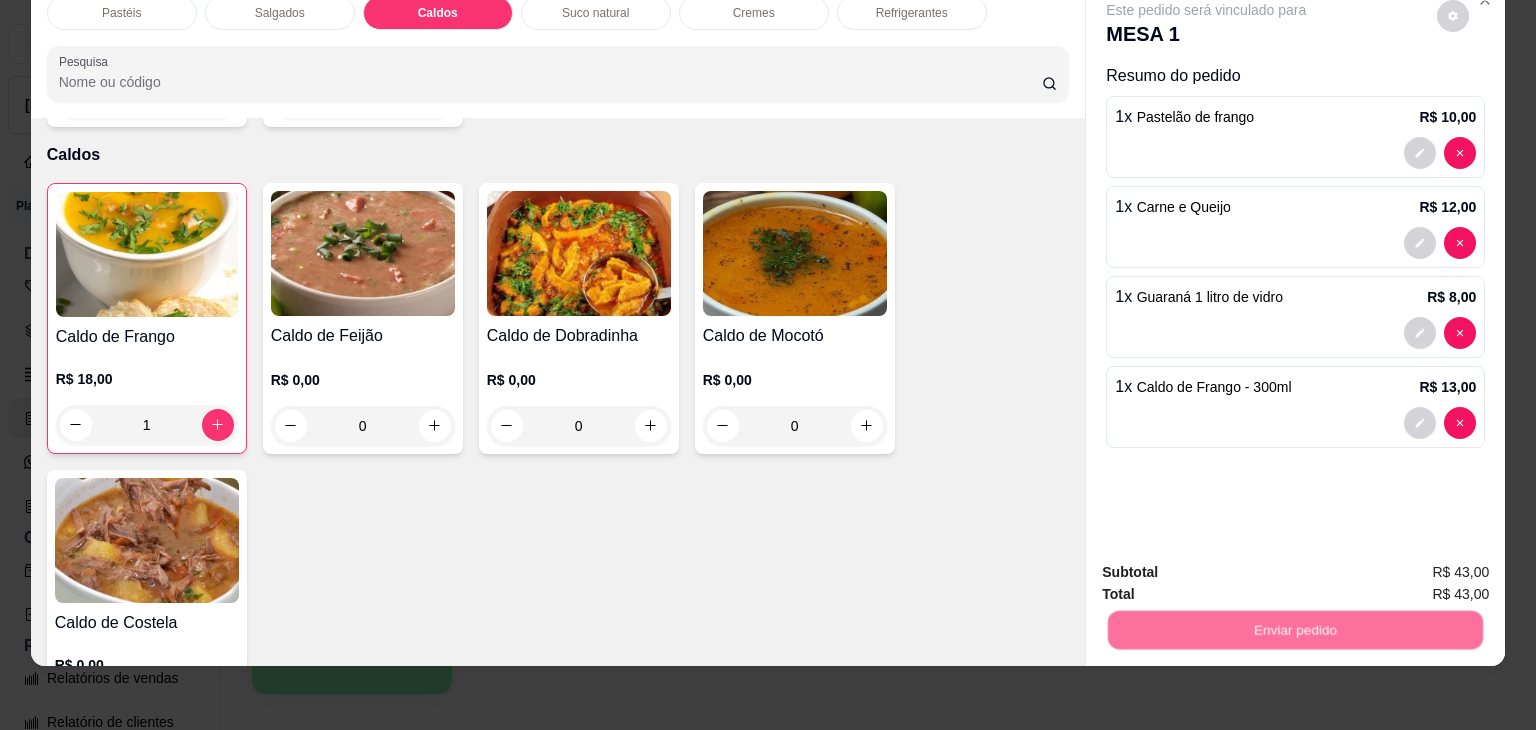 click on "Não registrar e enviar pedido" at bounding box center (1229, 564) 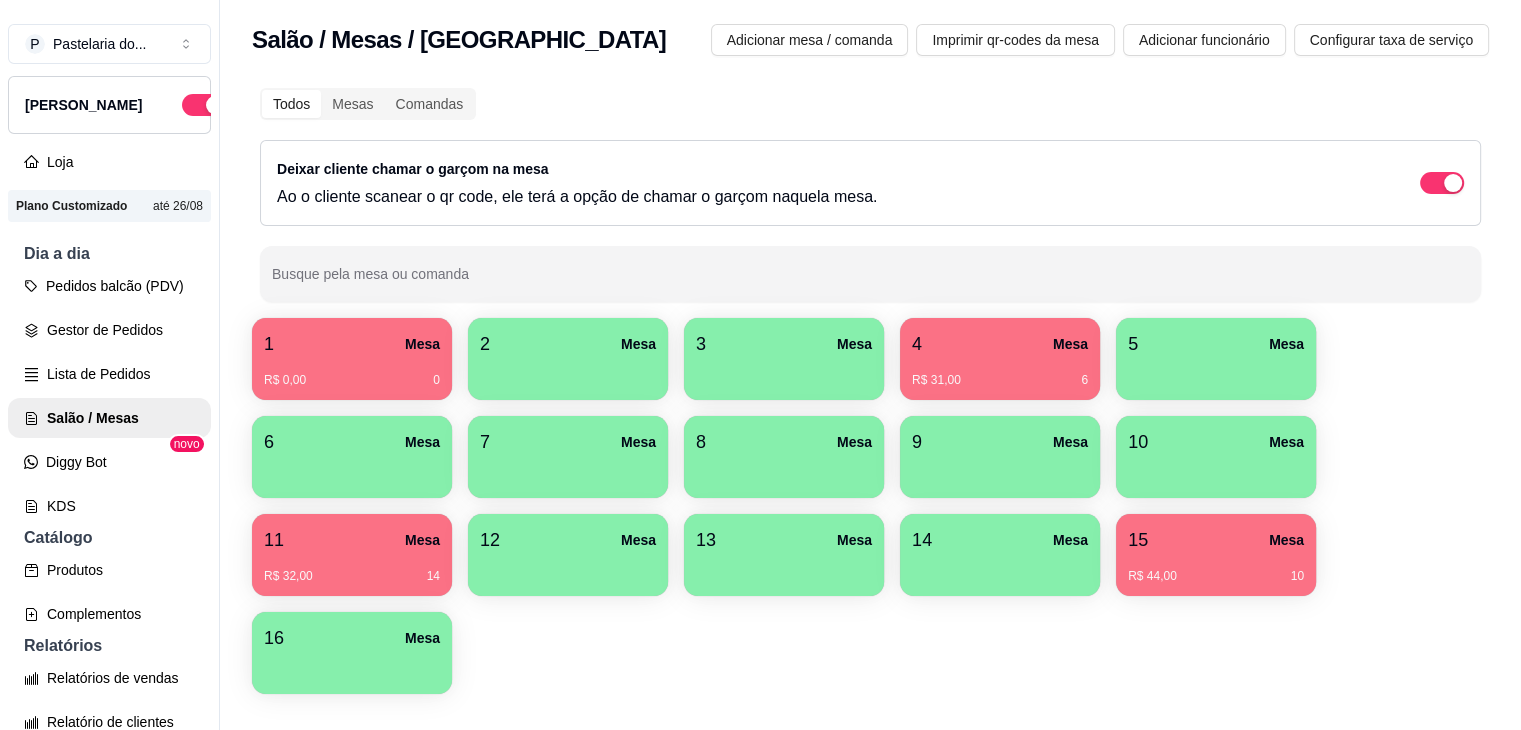 click on "15 Mesa R$ 44,00 10" at bounding box center [1216, 555] 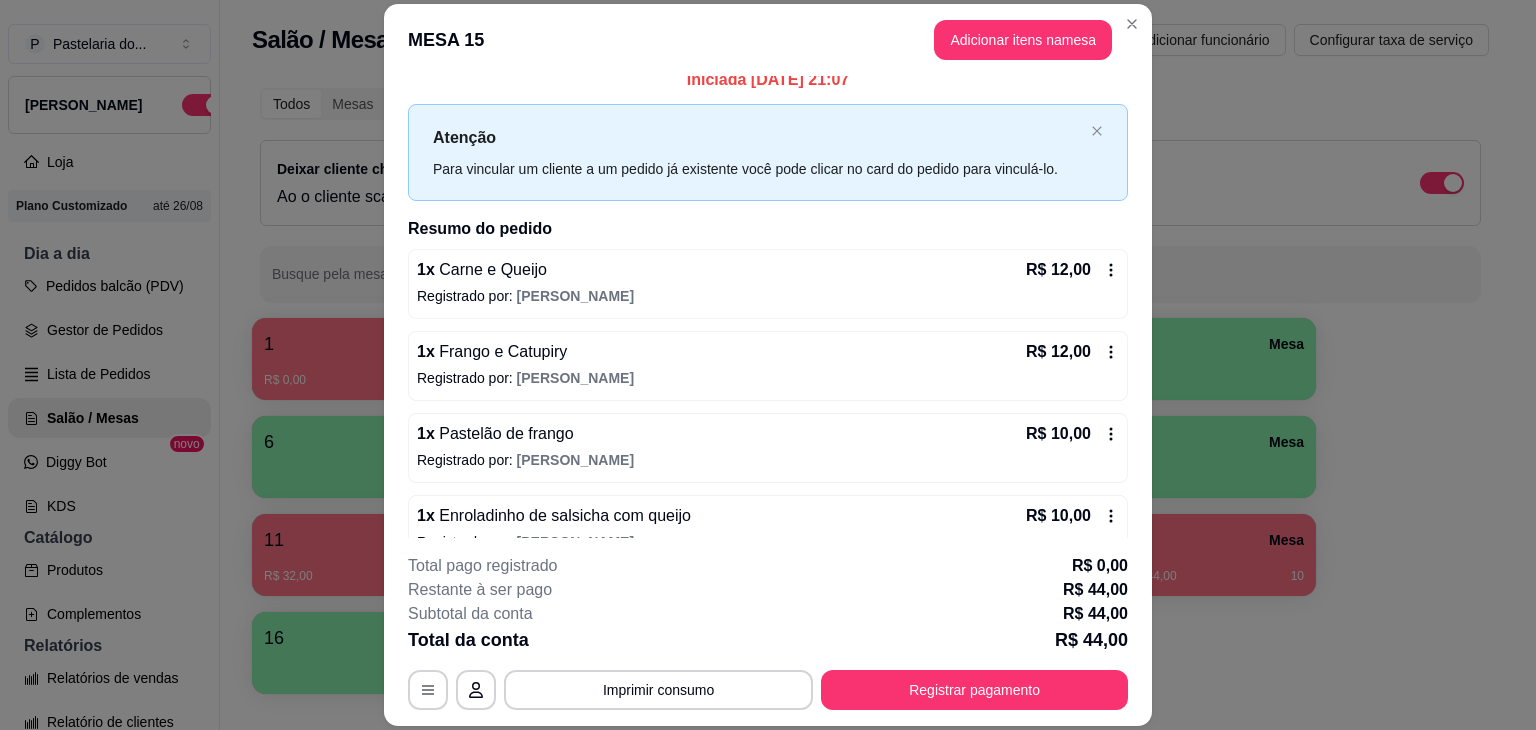 scroll, scrollTop: 0, scrollLeft: 0, axis: both 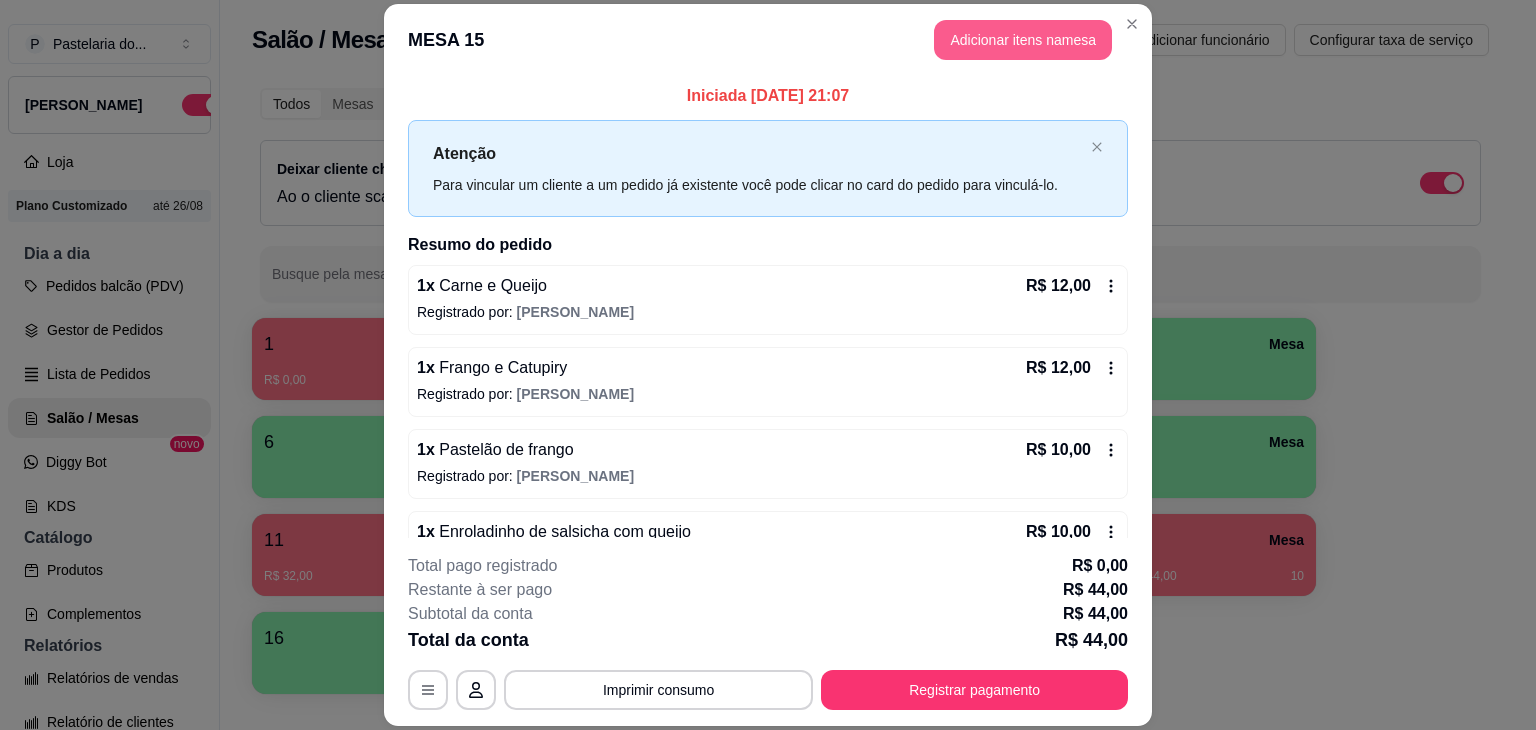 click on "Adicionar itens na  mesa" at bounding box center [1023, 40] 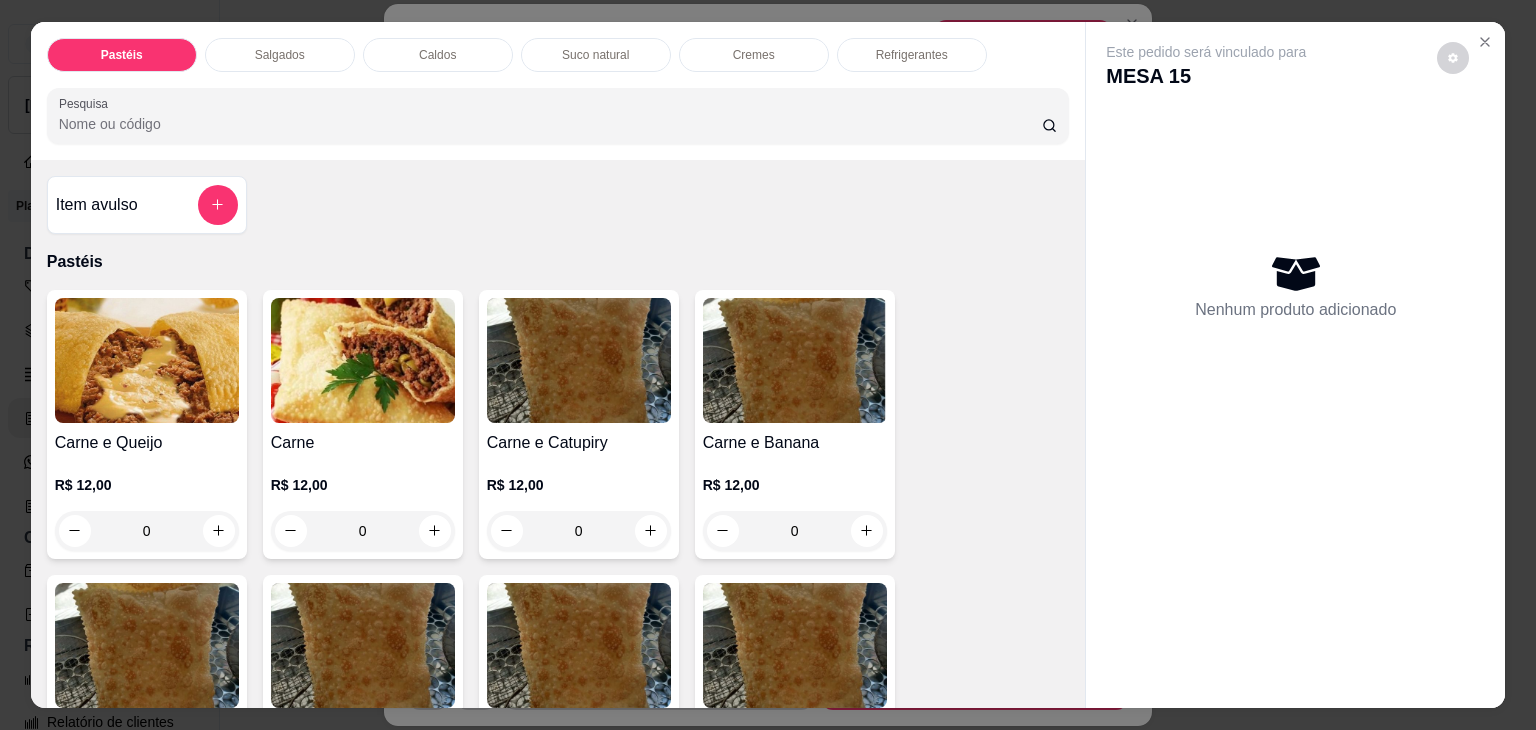 click on "Caldos" at bounding box center [438, 55] 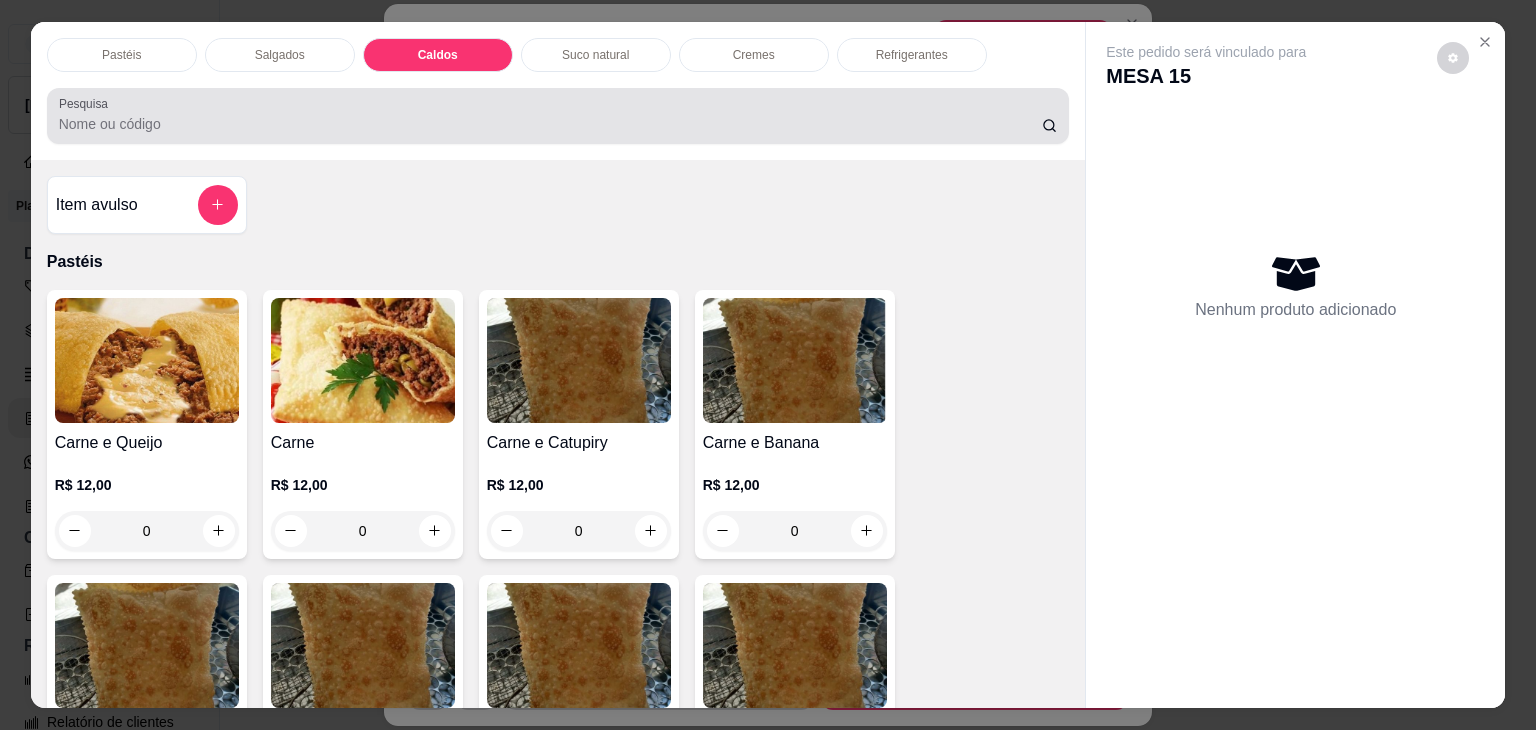 scroll, scrollTop: 2782, scrollLeft: 0, axis: vertical 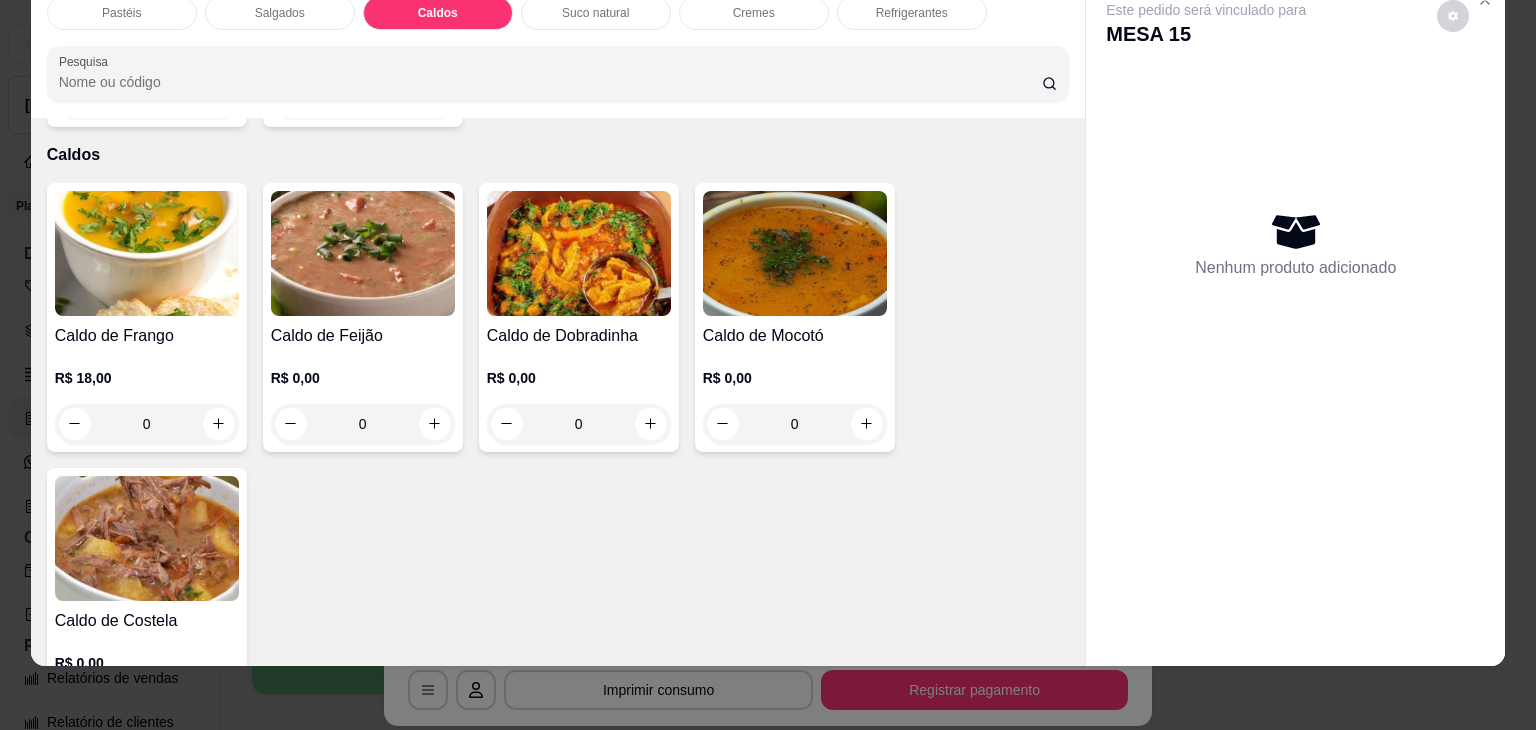 click at bounding box center [147, 253] 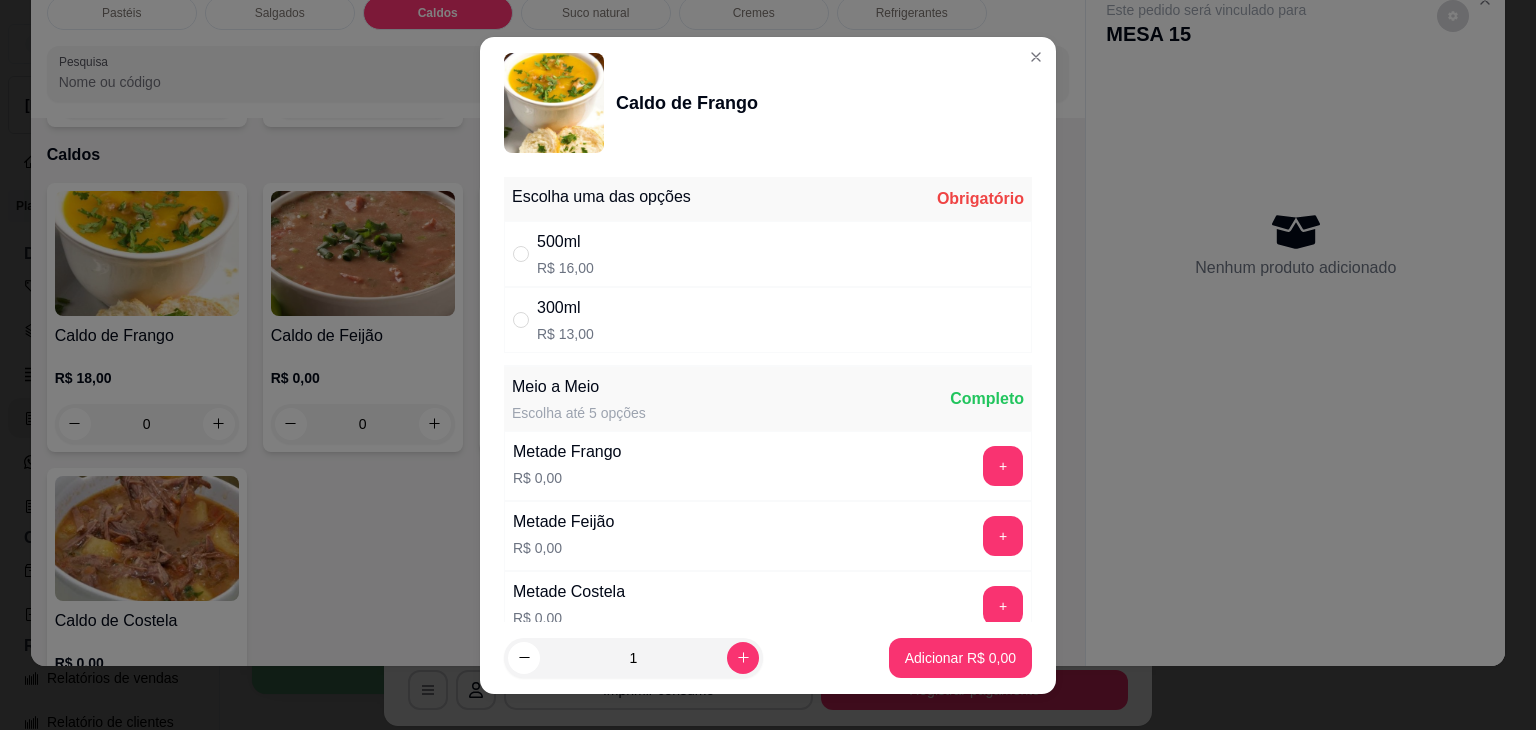 click on "500ml R$ 16,00" at bounding box center [768, 254] 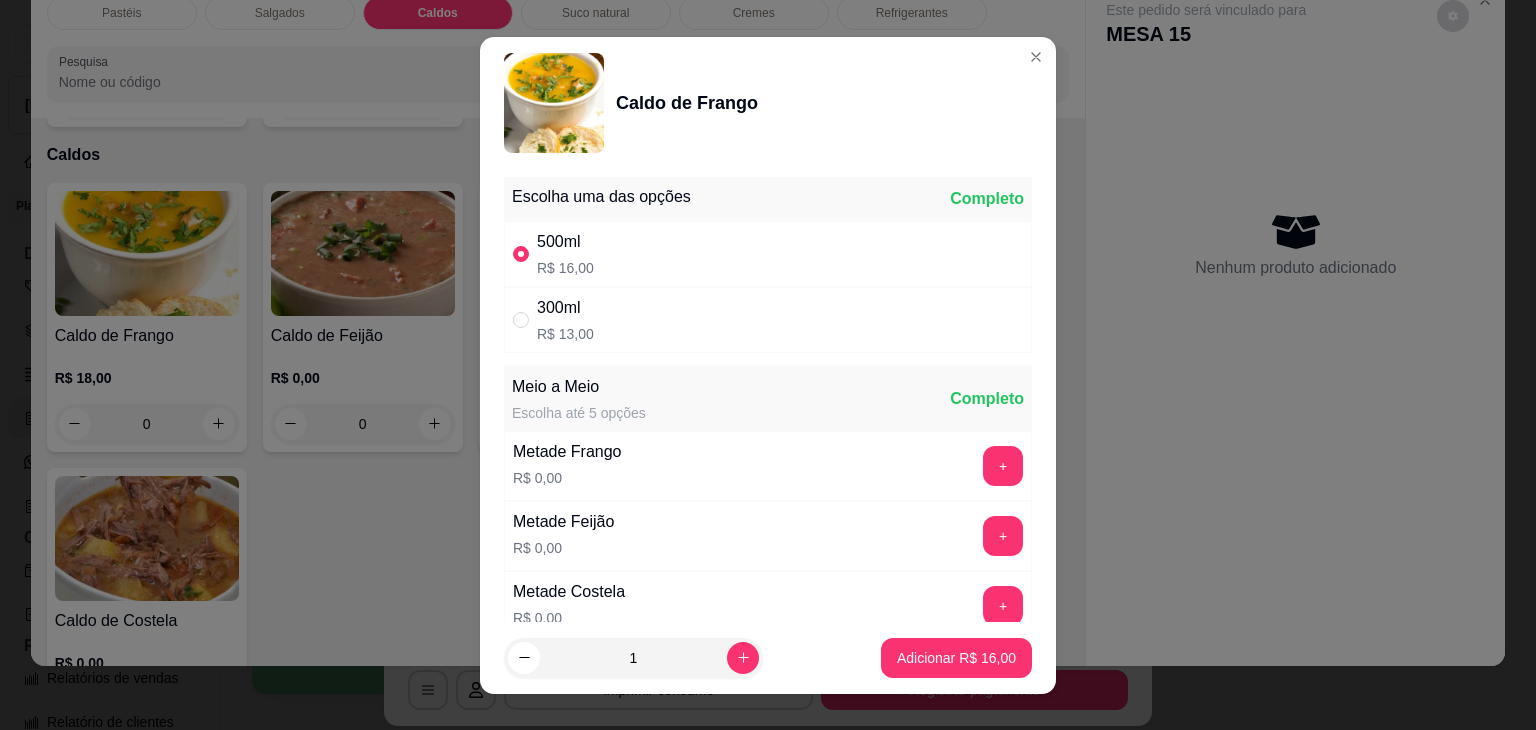 click on "1 Adicionar   R$ 16,00" at bounding box center (768, 658) 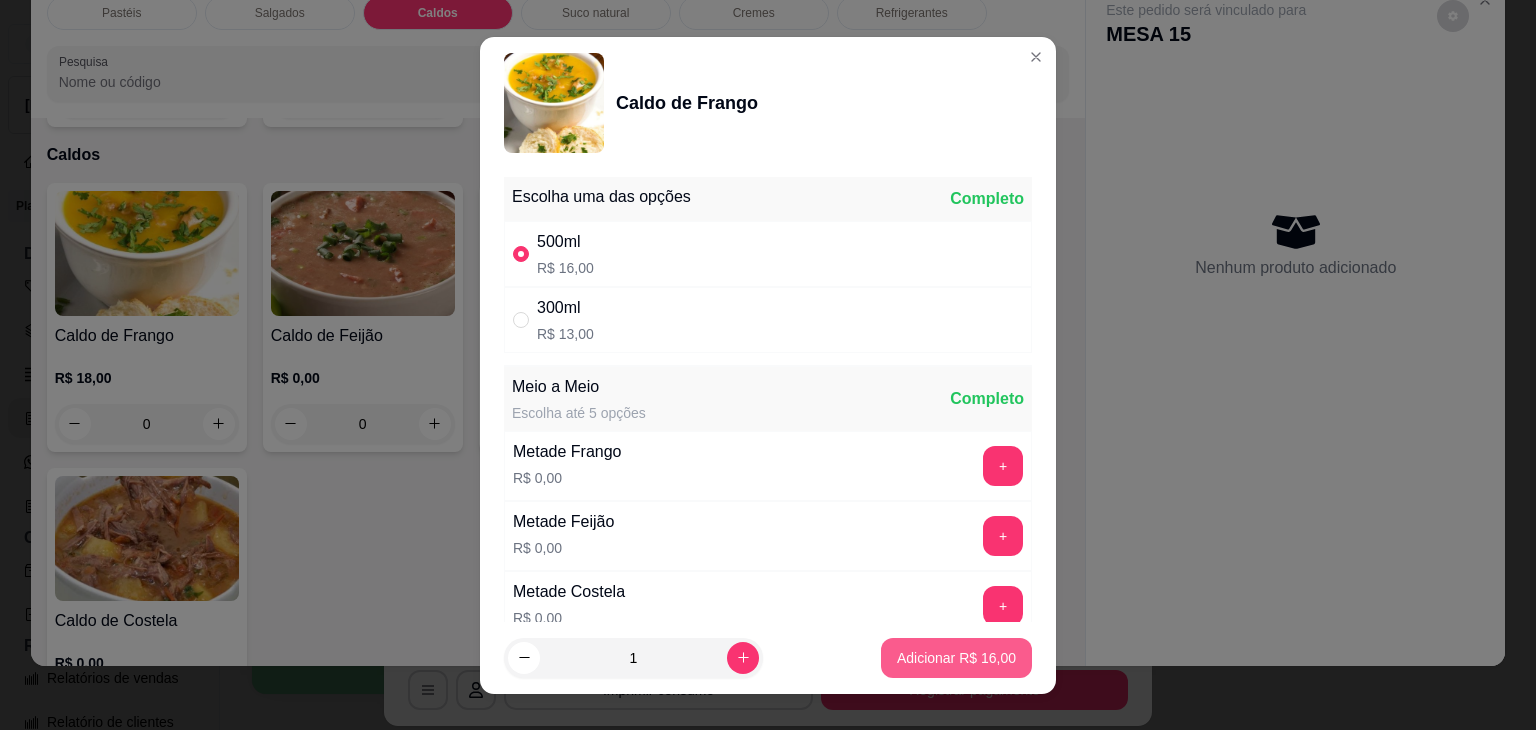 click on "Adicionar   R$ 16,00" at bounding box center (956, 658) 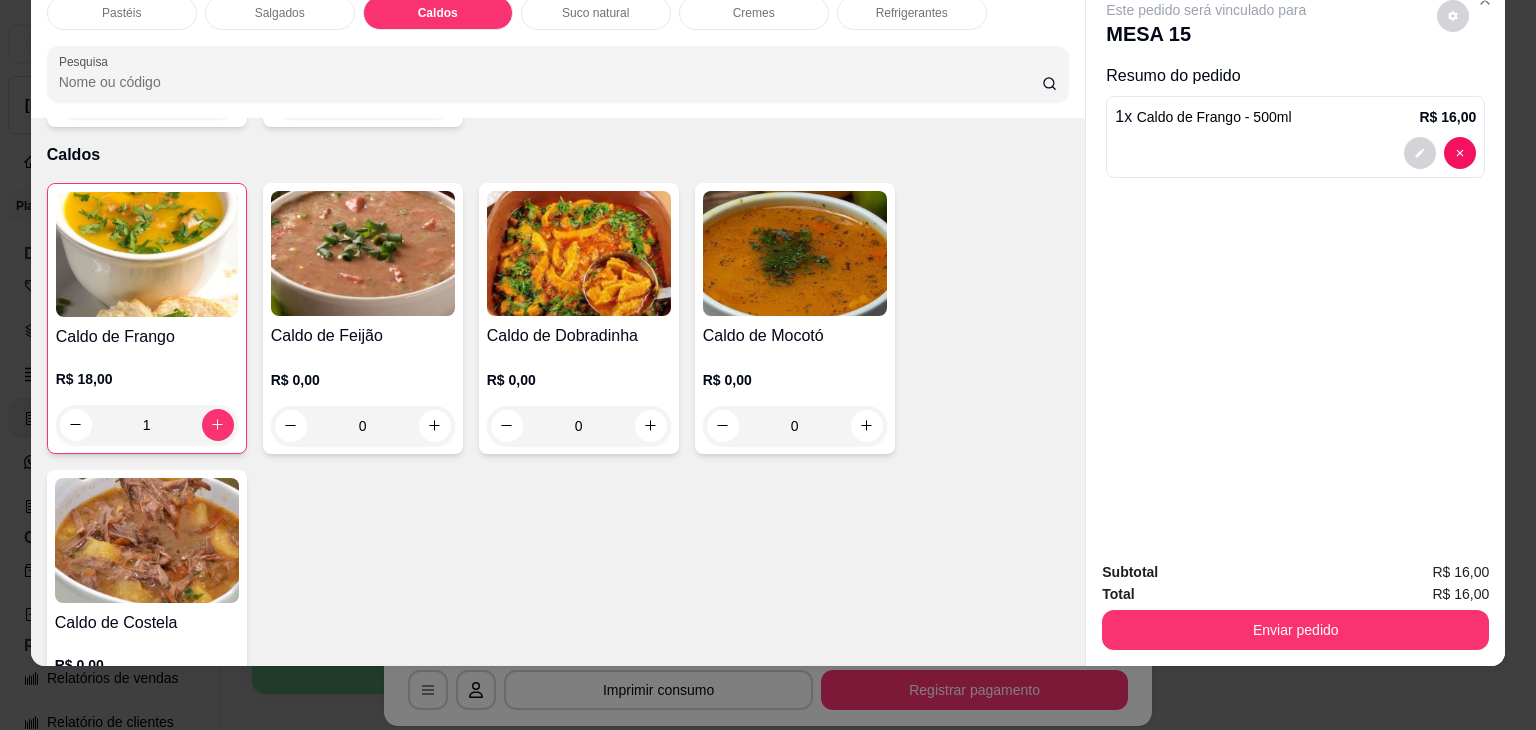 click at bounding box center (795, 253) 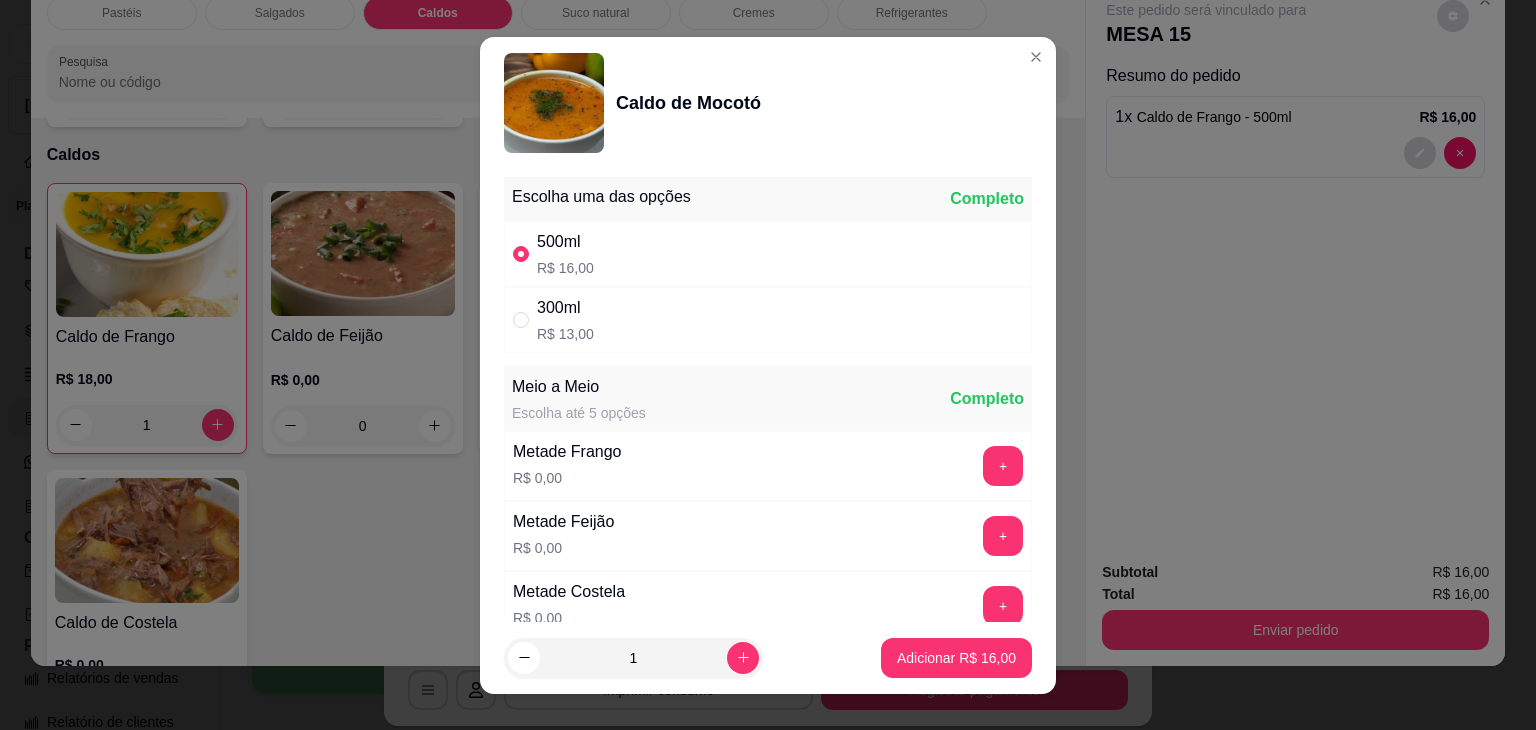 click on "Escolha uma das opções Completo" at bounding box center (768, 199) 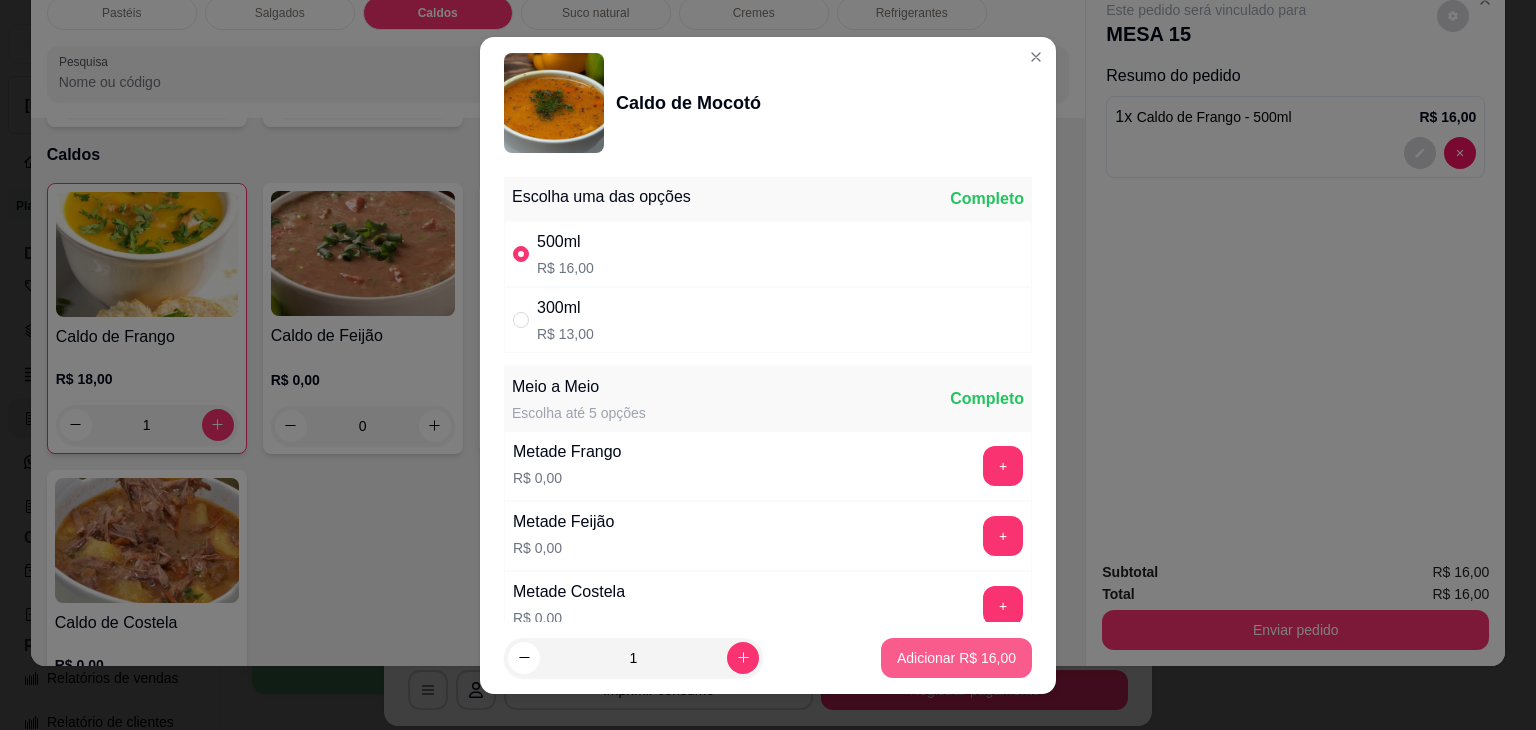 click on "Adicionar   R$ 16,00" at bounding box center [956, 658] 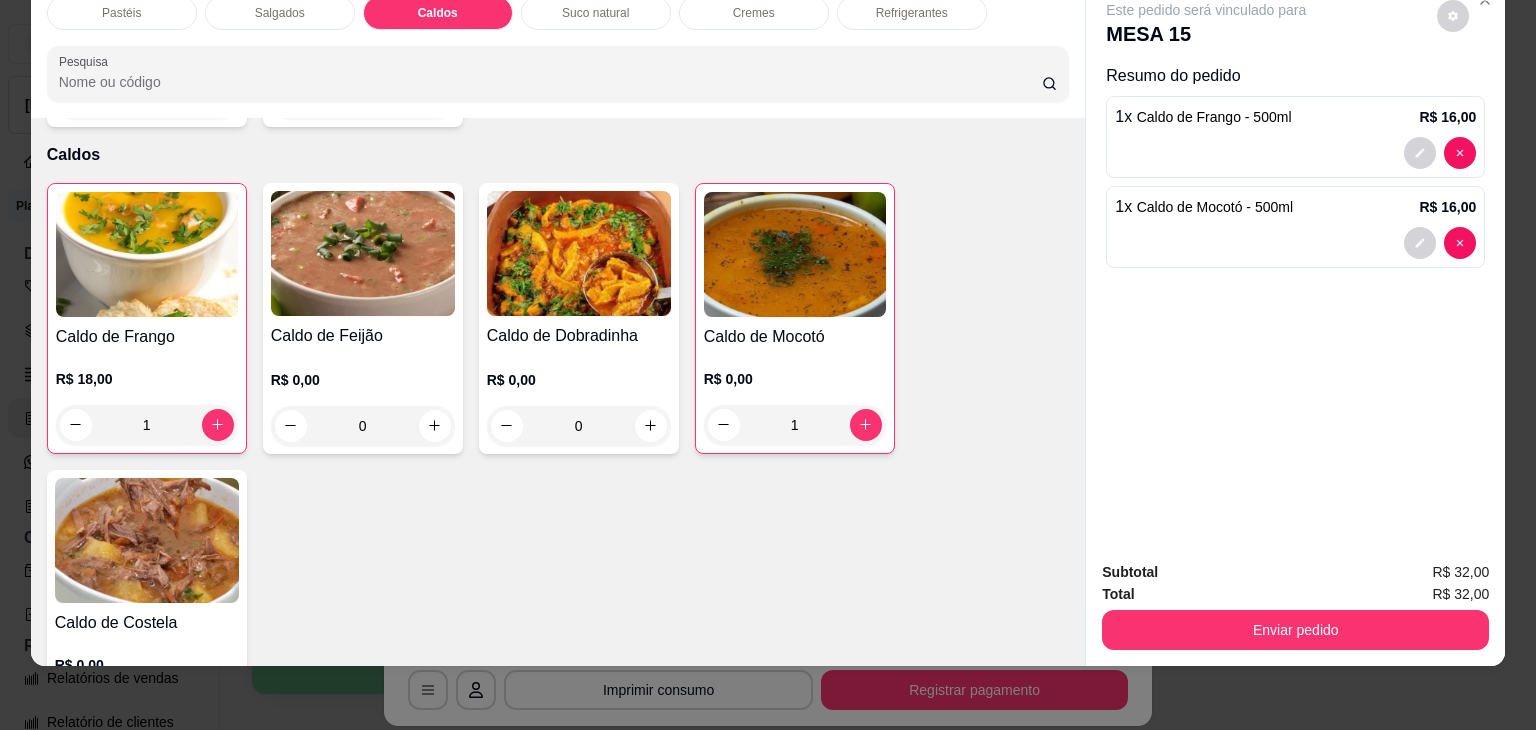 click at bounding box center (147, 540) 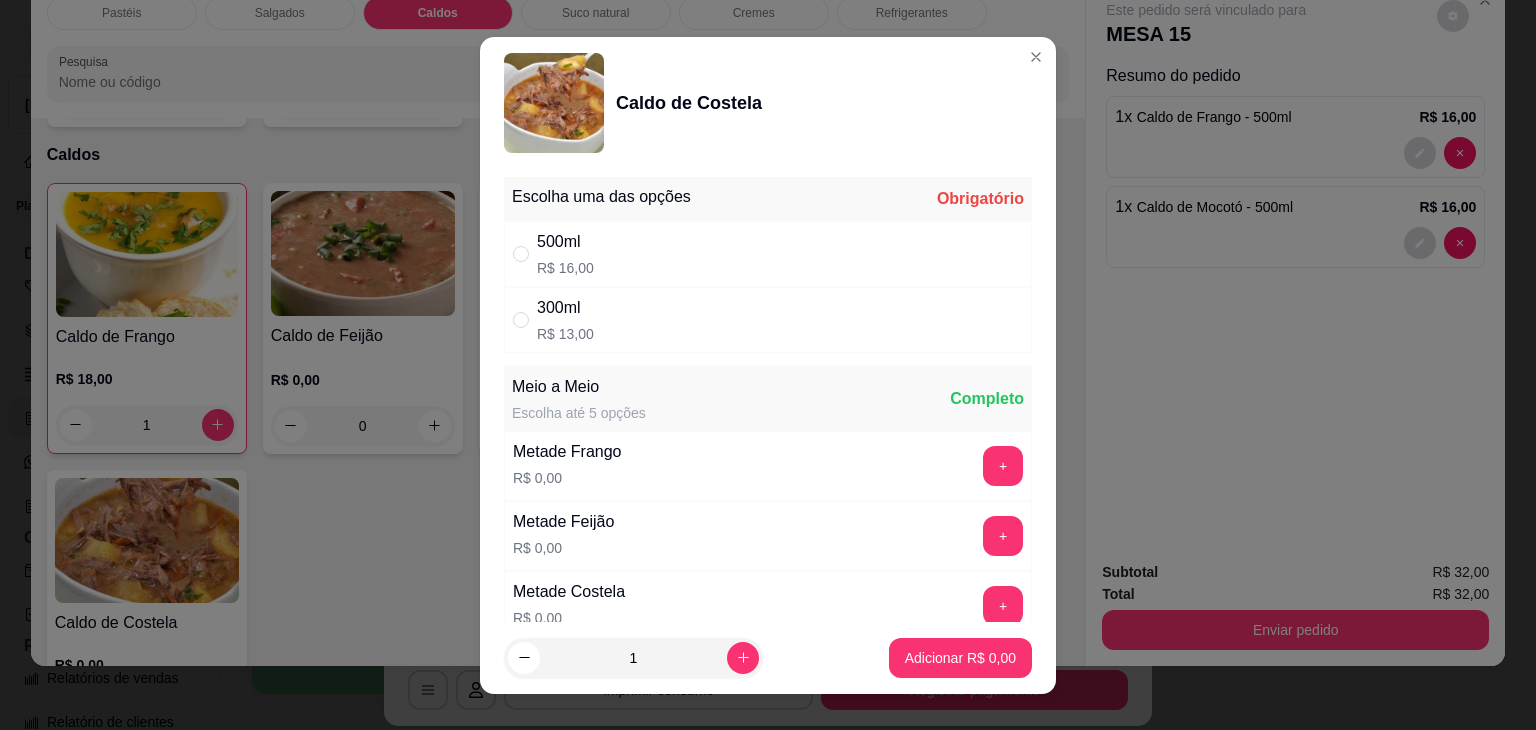 click on "500ml R$ 16,00" at bounding box center (768, 254) 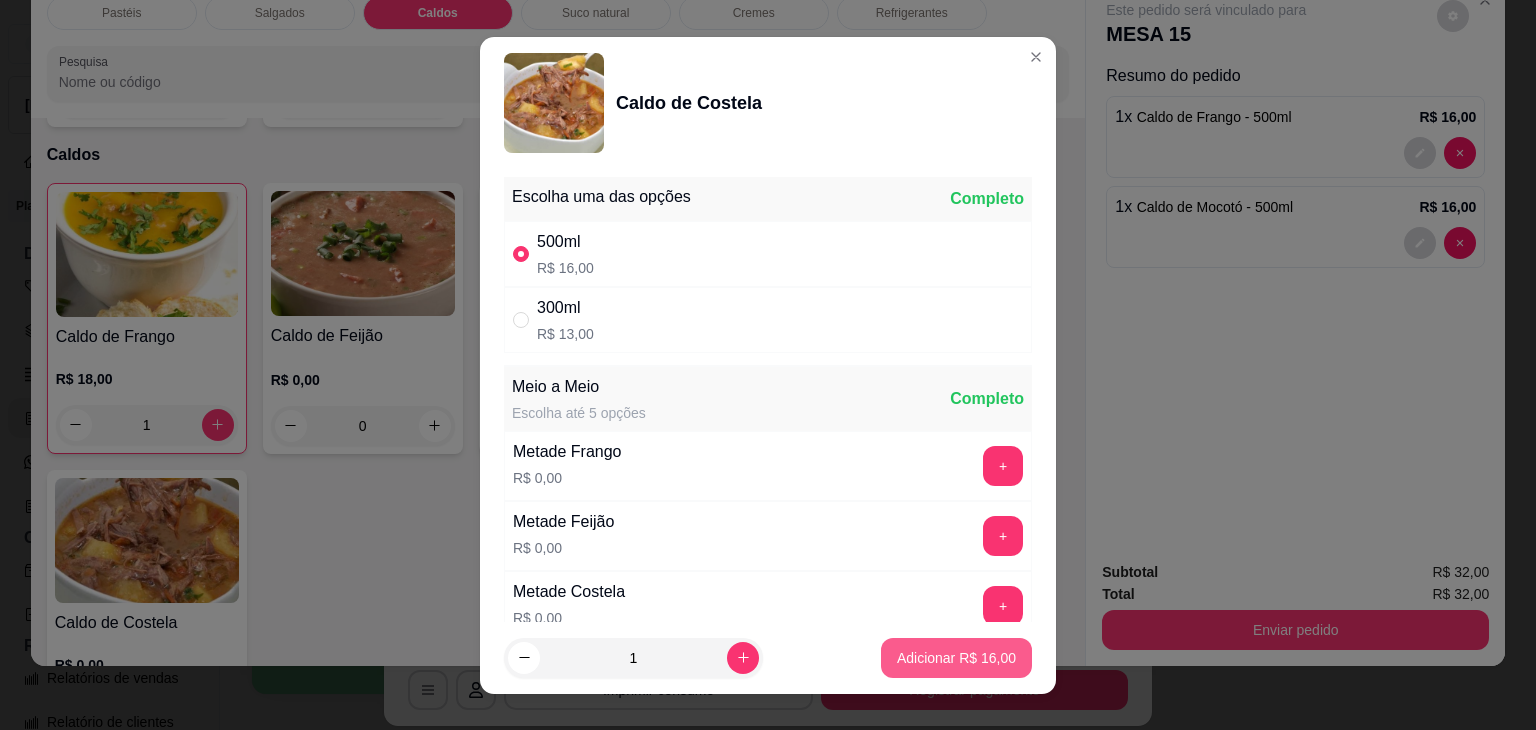 click on "Adicionar   R$ 16,00" at bounding box center [956, 658] 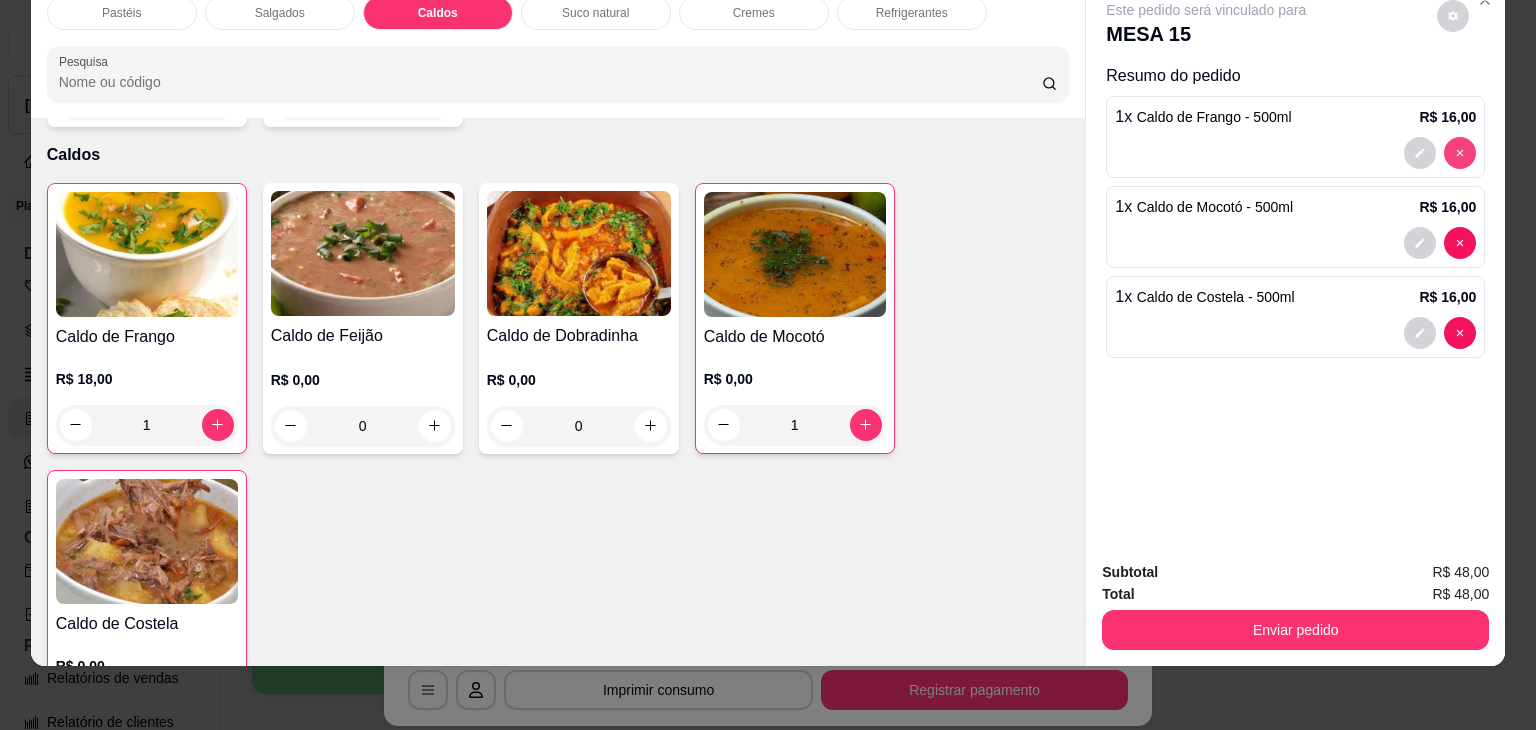 type on "0" 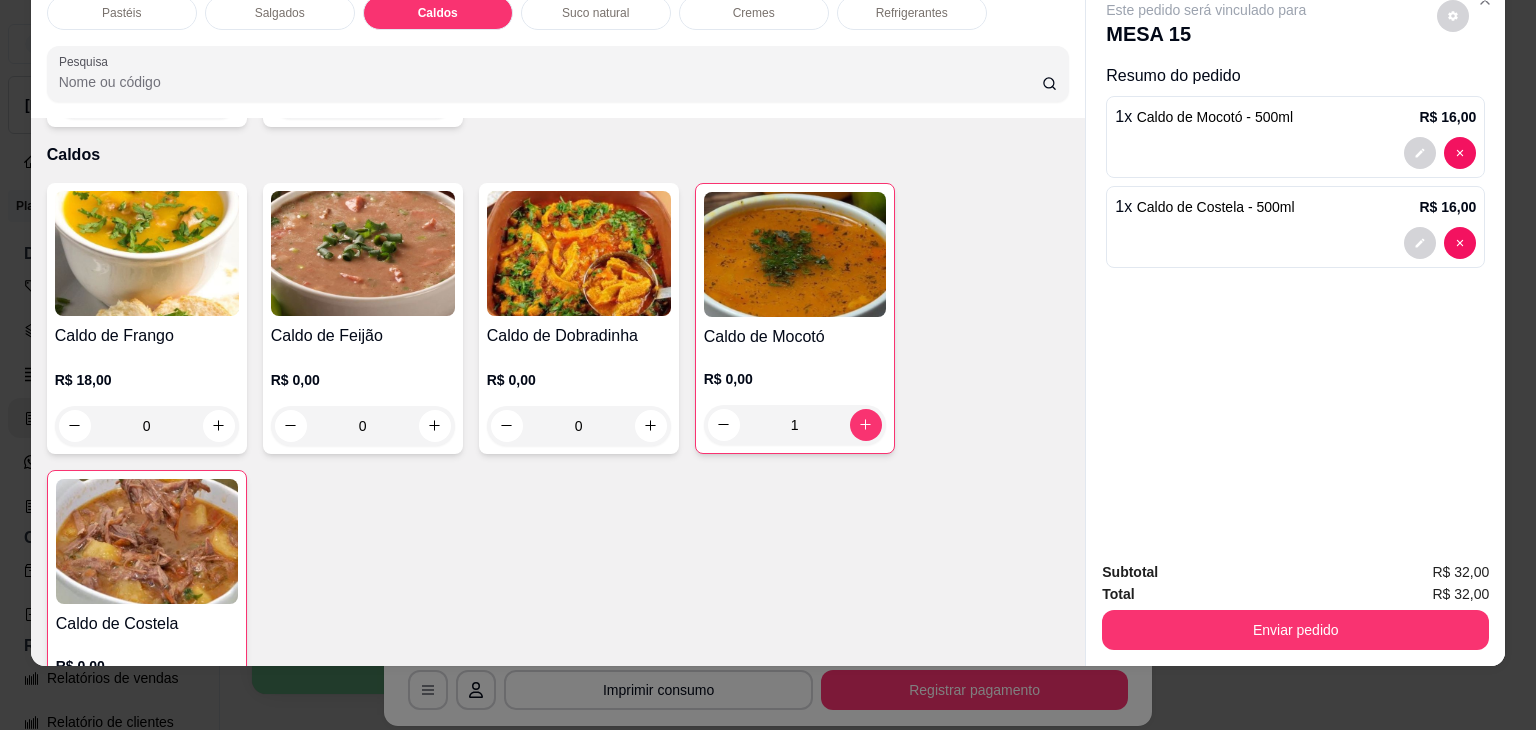 click at bounding box center [579, 253] 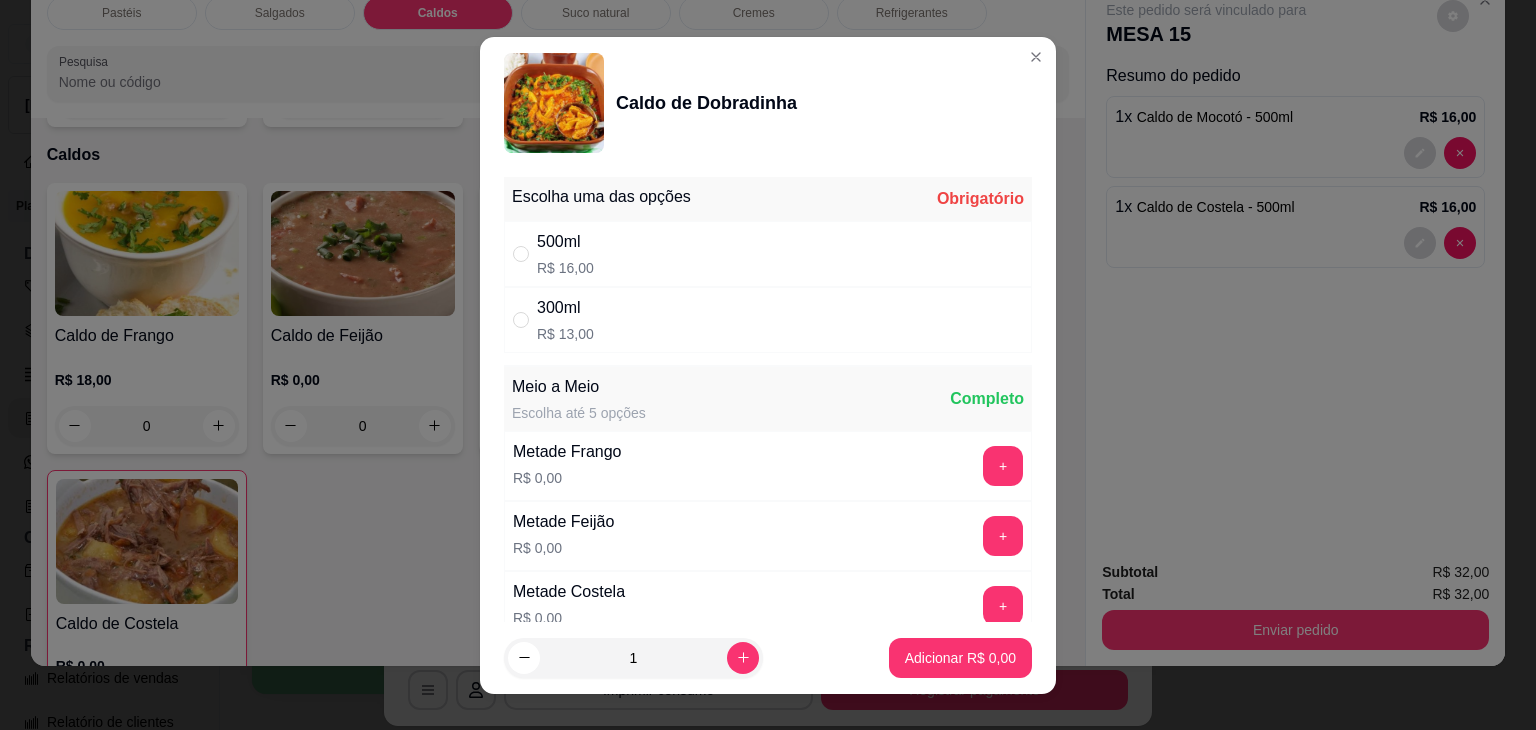 click on "500ml R$ 16,00" at bounding box center [768, 254] 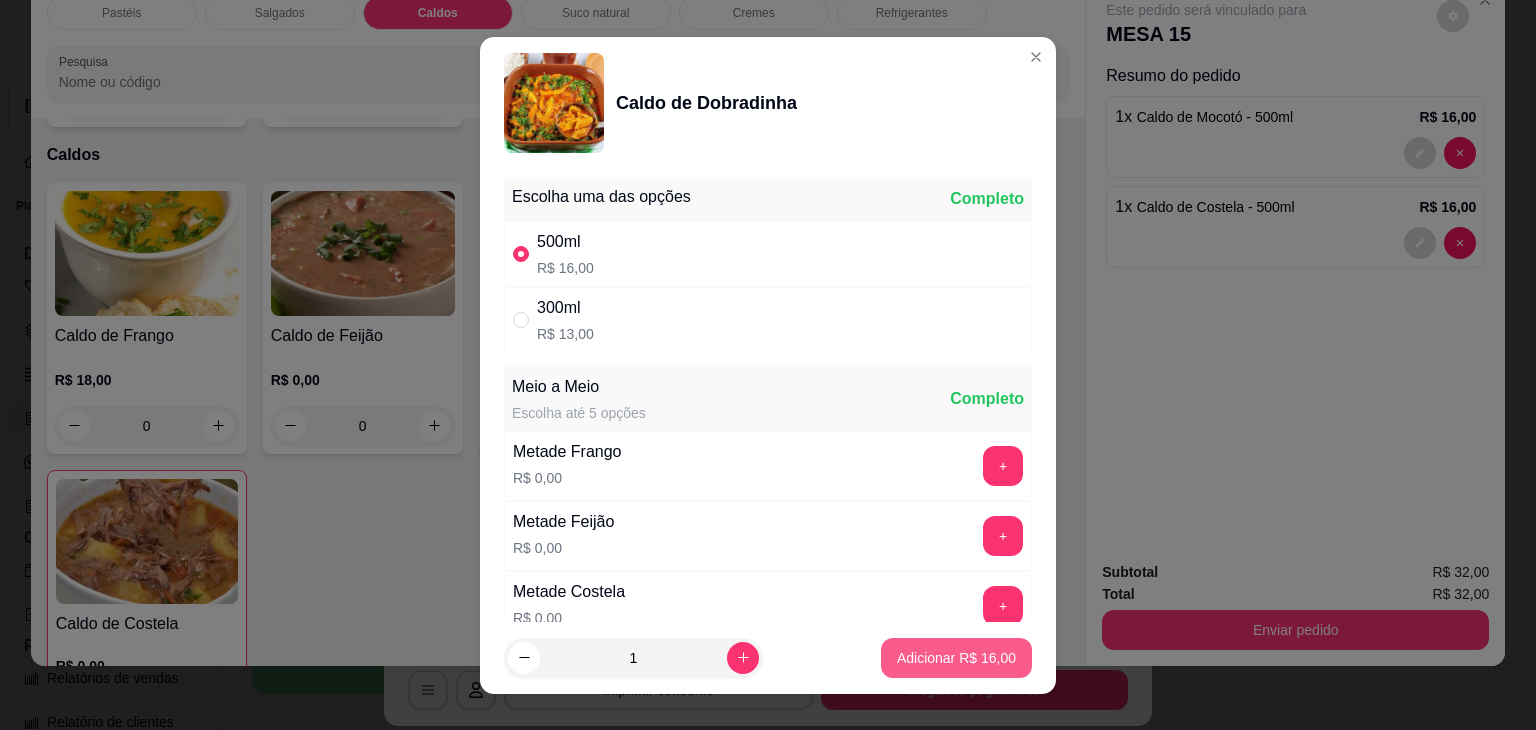 click on "Adicionar   R$ 16,00" at bounding box center [956, 658] 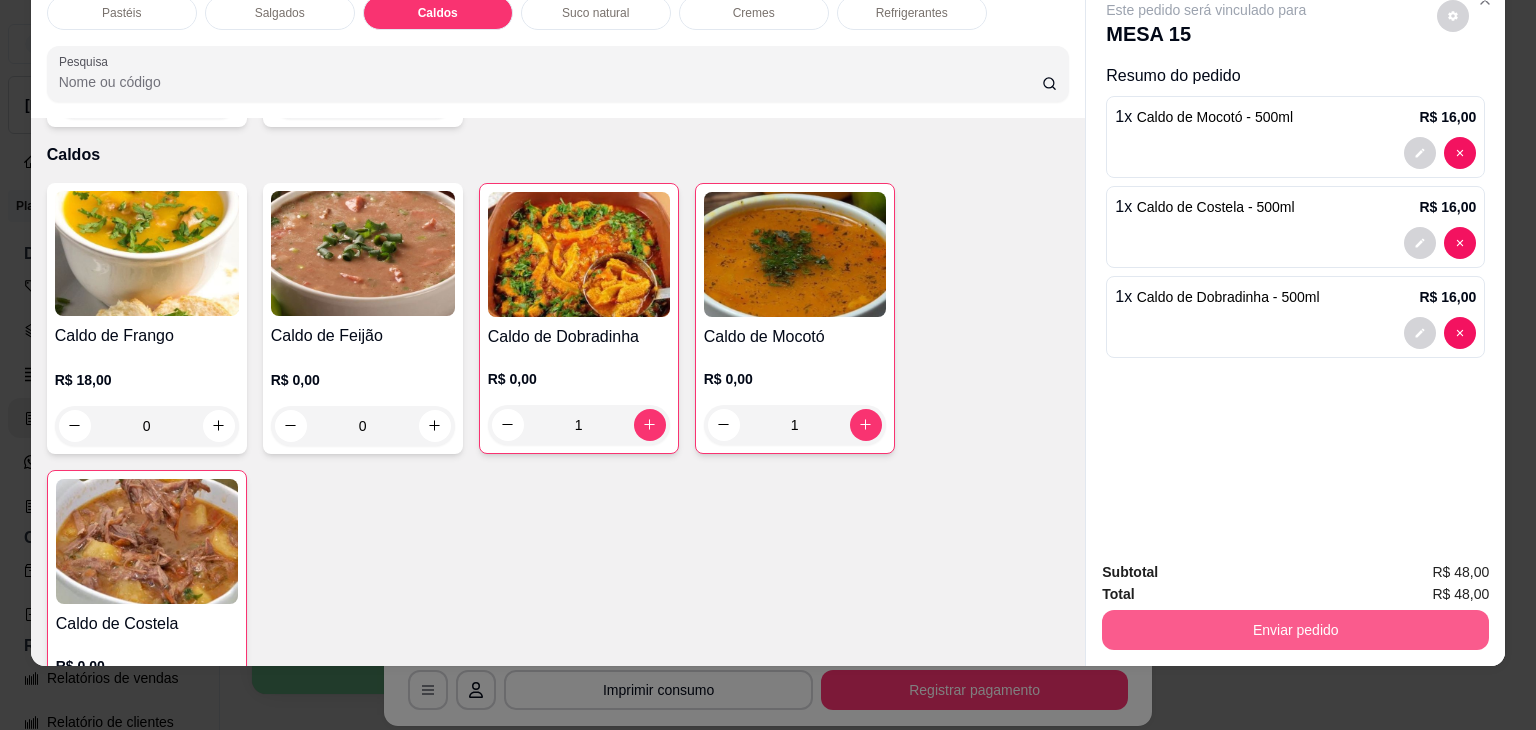 click on "Enviar pedido" at bounding box center (1295, 630) 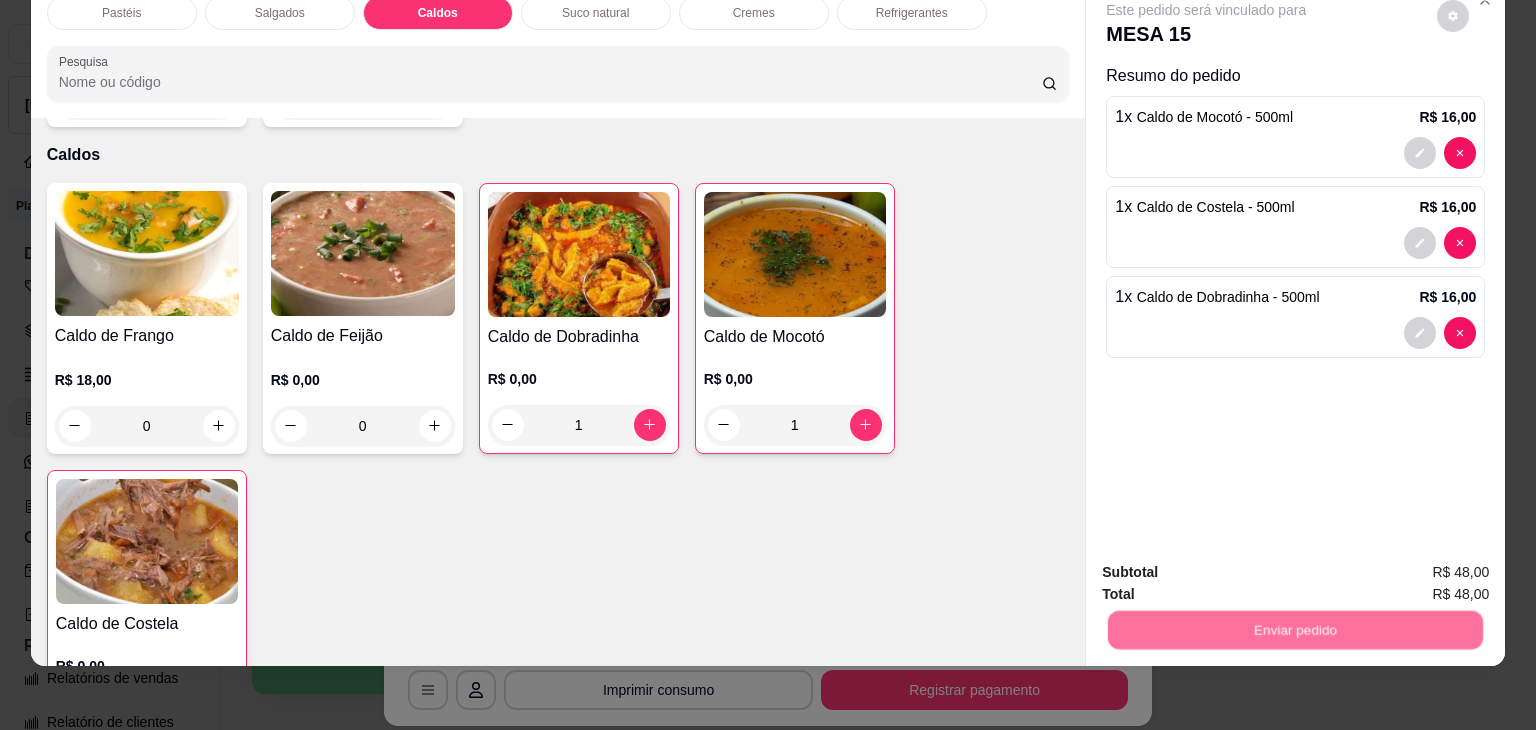 click on "Não registrar e enviar pedido" at bounding box center [1229, 564] 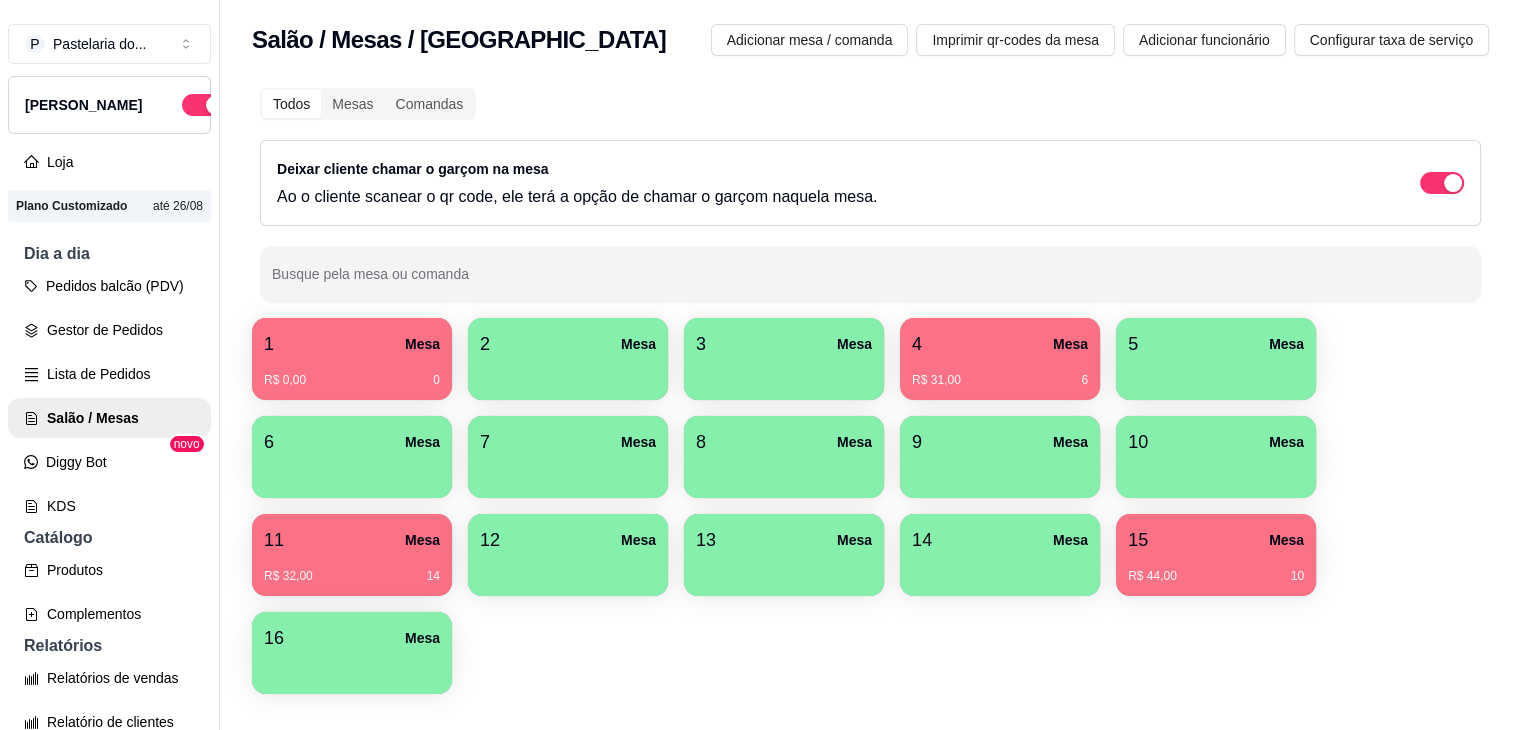 click on "R$ 0,00 0" at bounding box center [352, 373] 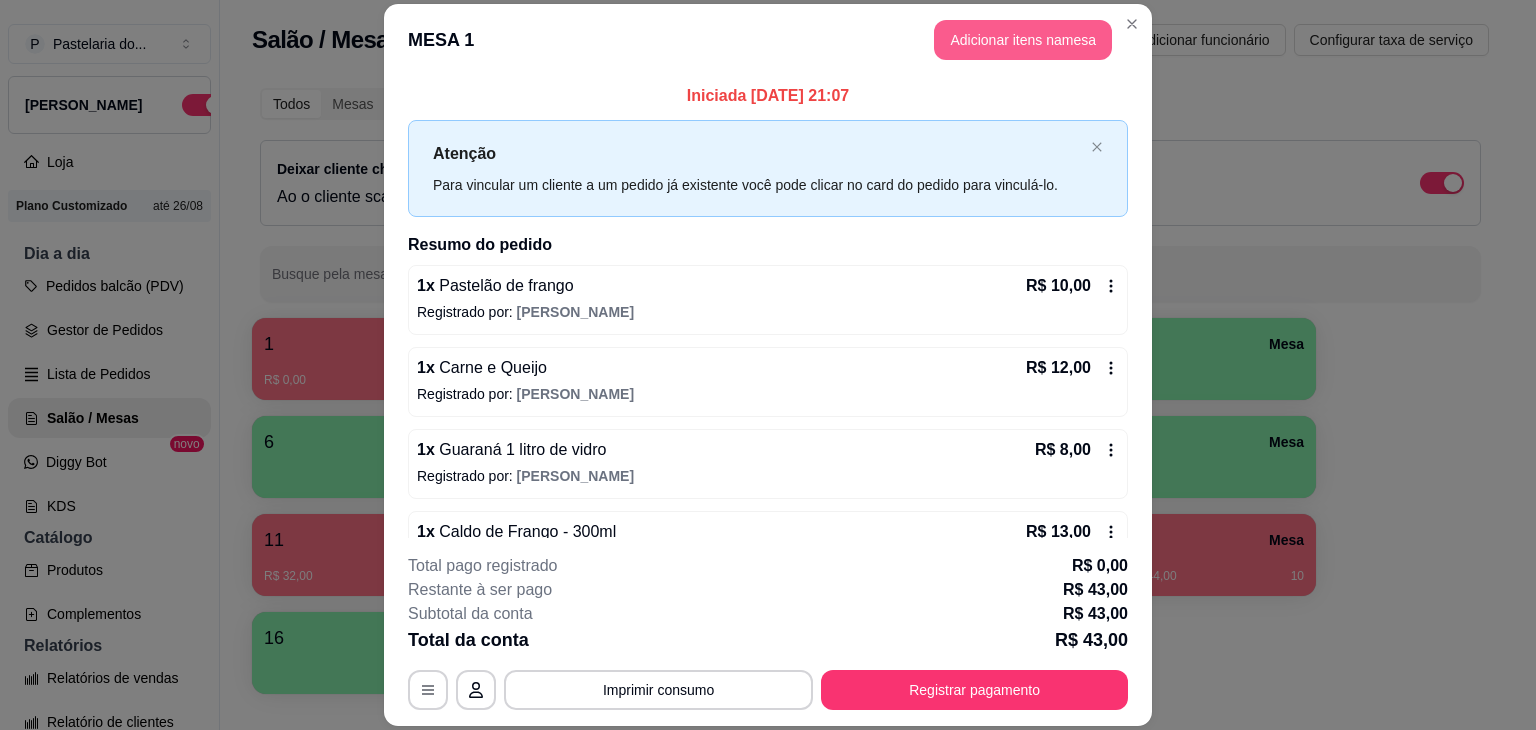 click on "Adicionar itens na  mesa" at bounding box center [1023, 40] 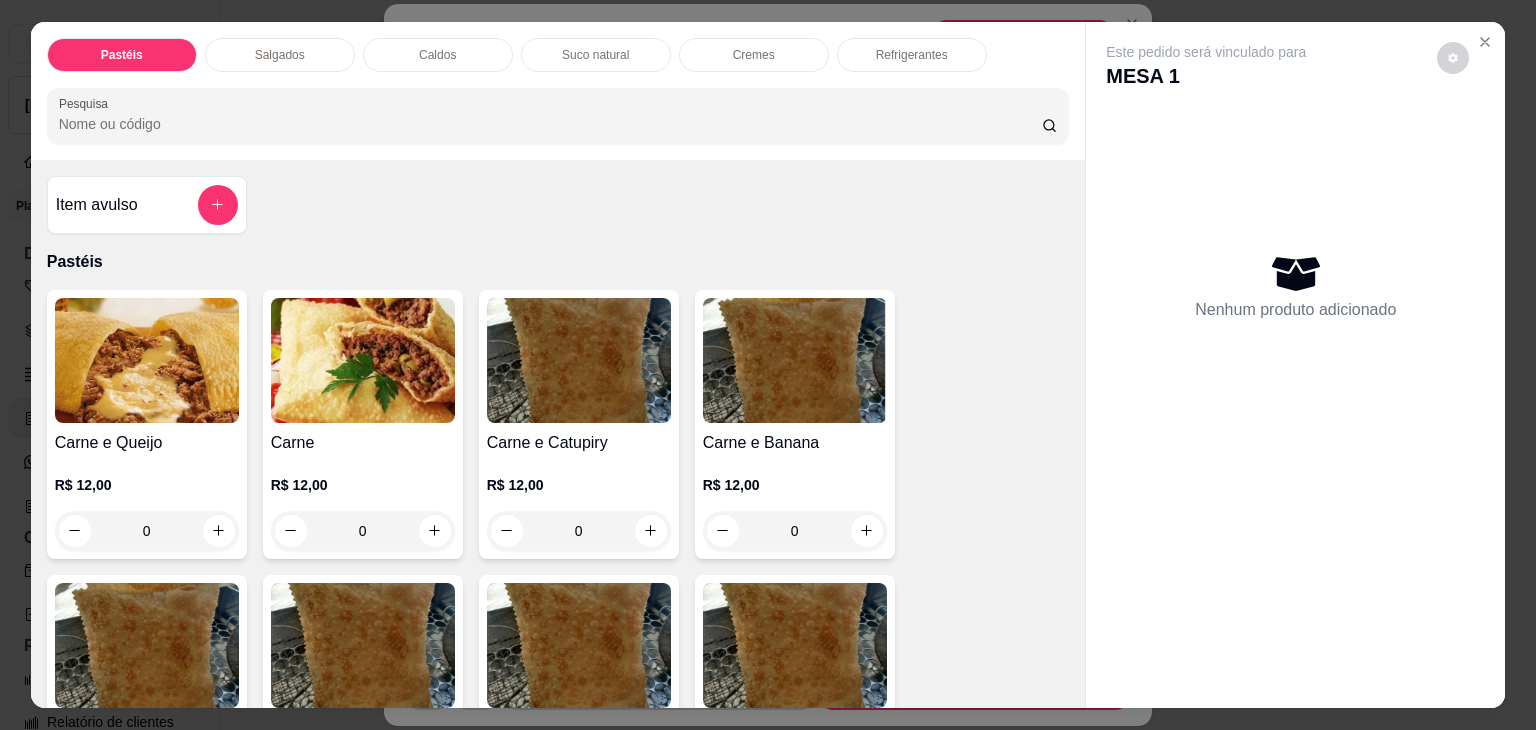 click at bounding box center [147, 360] 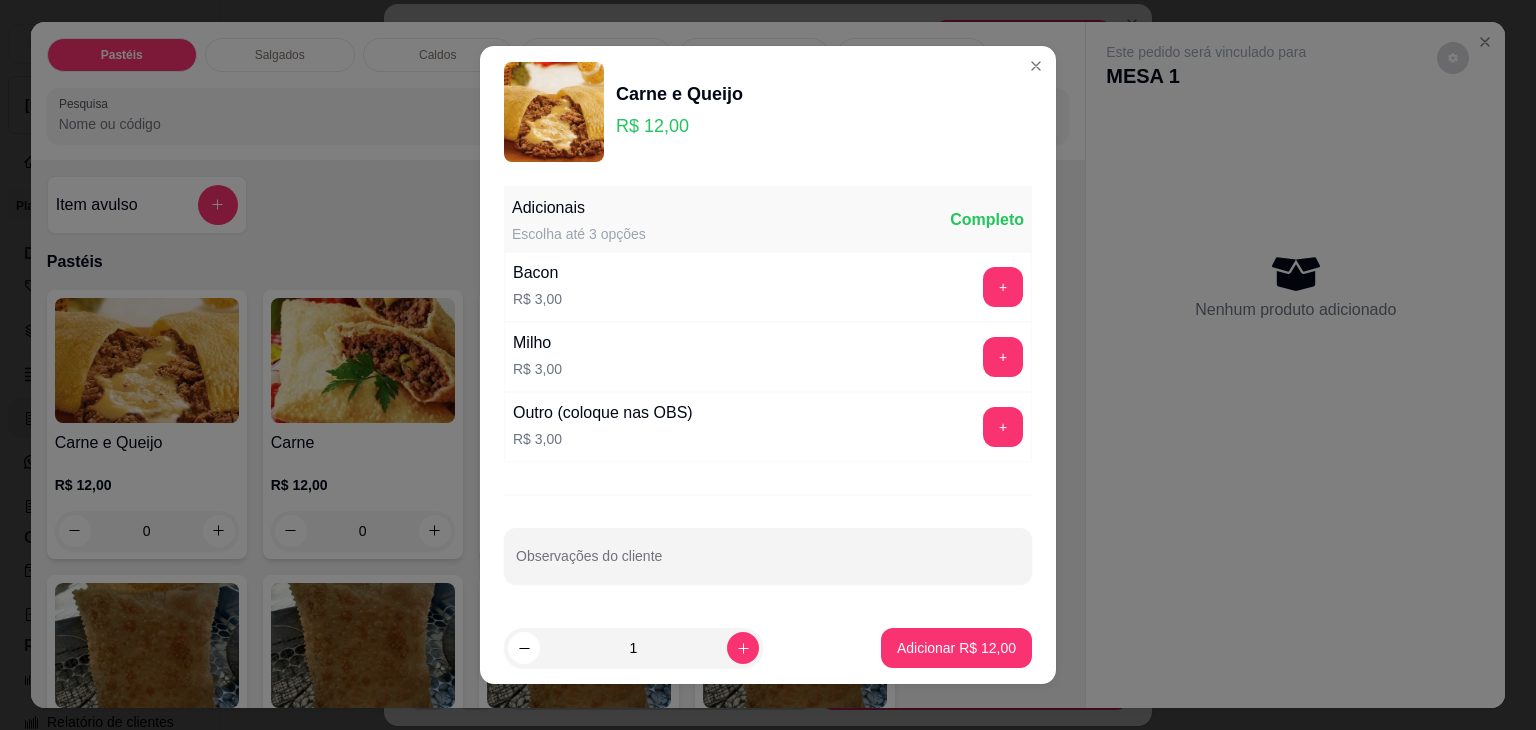 click on "1 Adicionar   R$ 12,00" at bounding box center [768, 648] 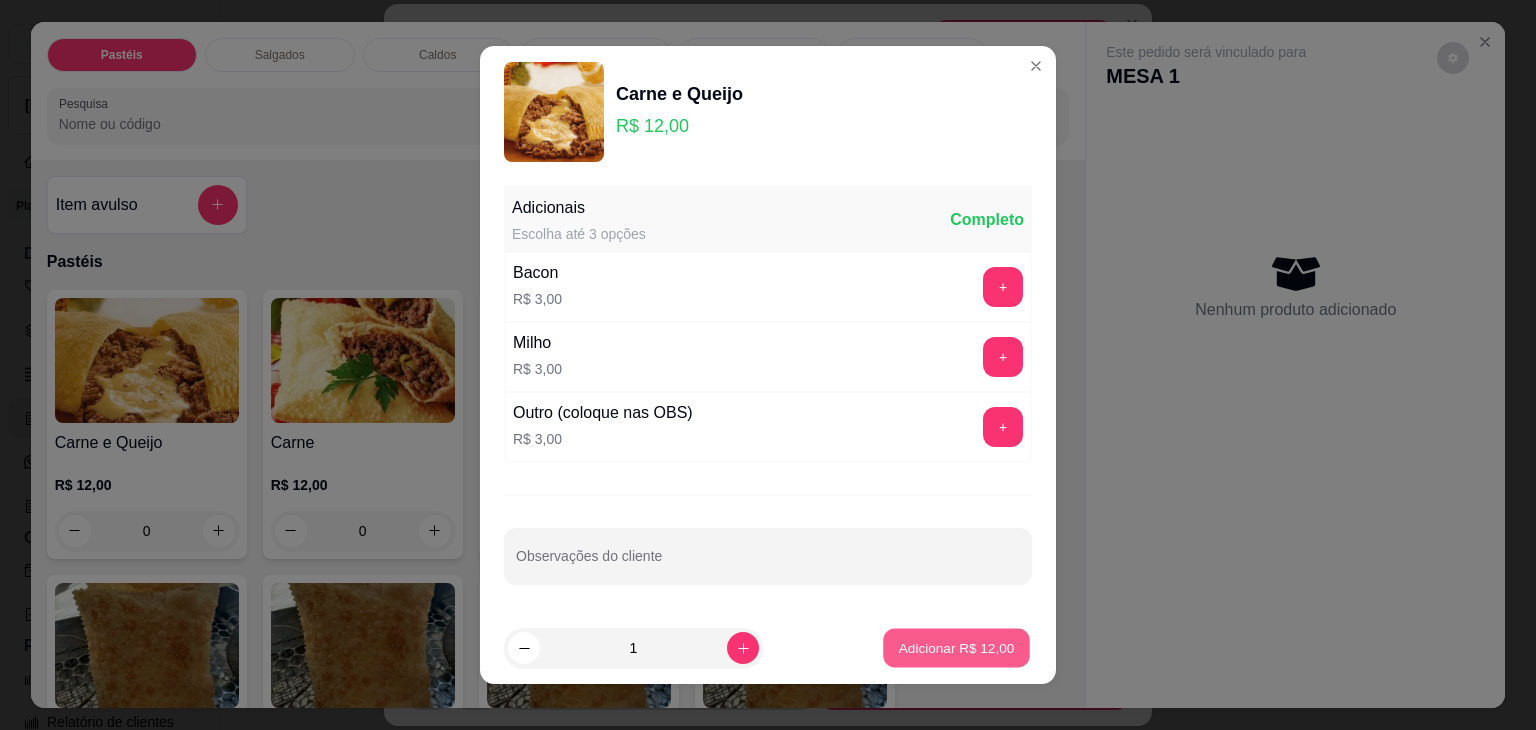 click on "Adicionar   R$ 12,00" at bounding box center (957, 647) 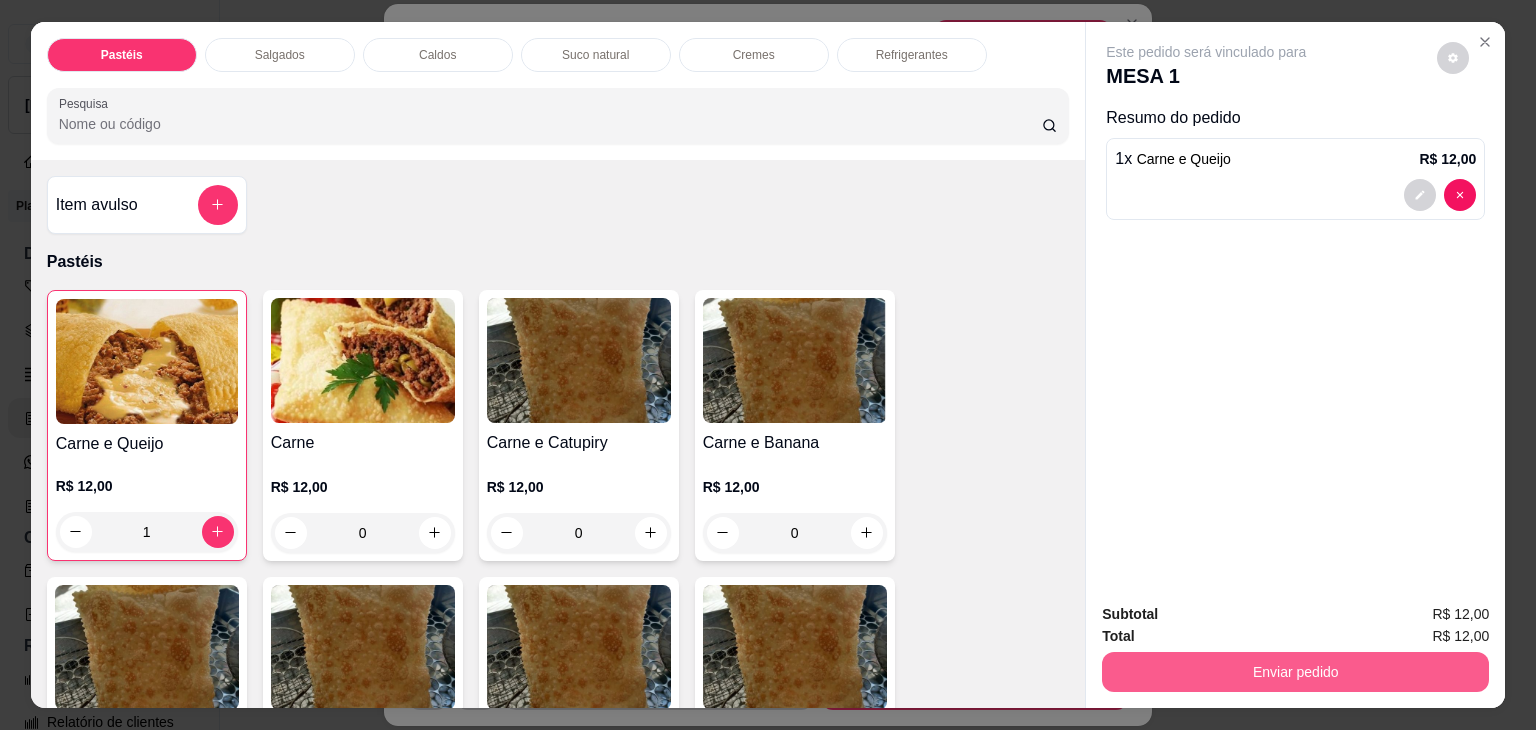 click on "Enviar pedido" at bounding box center (1295, 672) 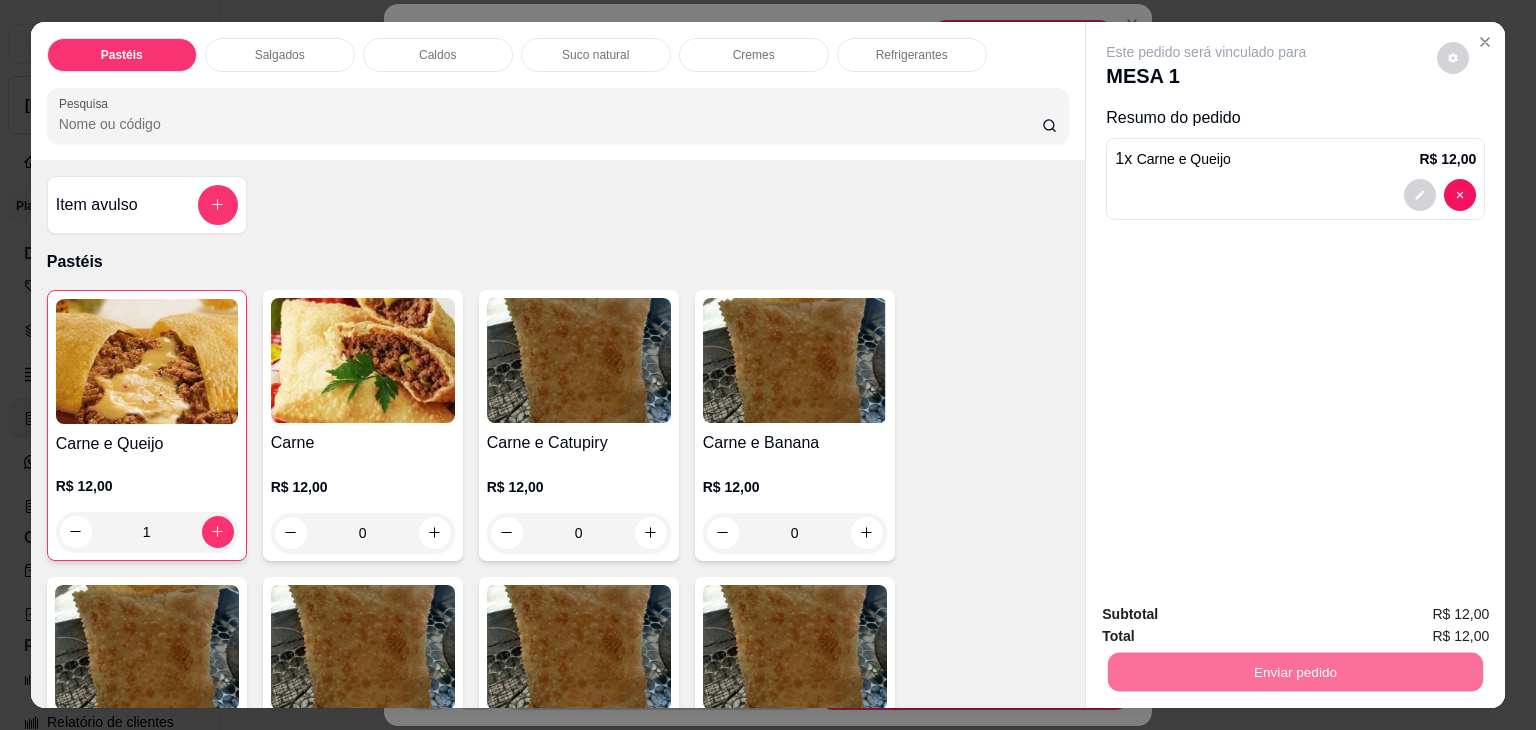 click on "Não registrar e enviar pedido" at bounding box center (1229, 614) 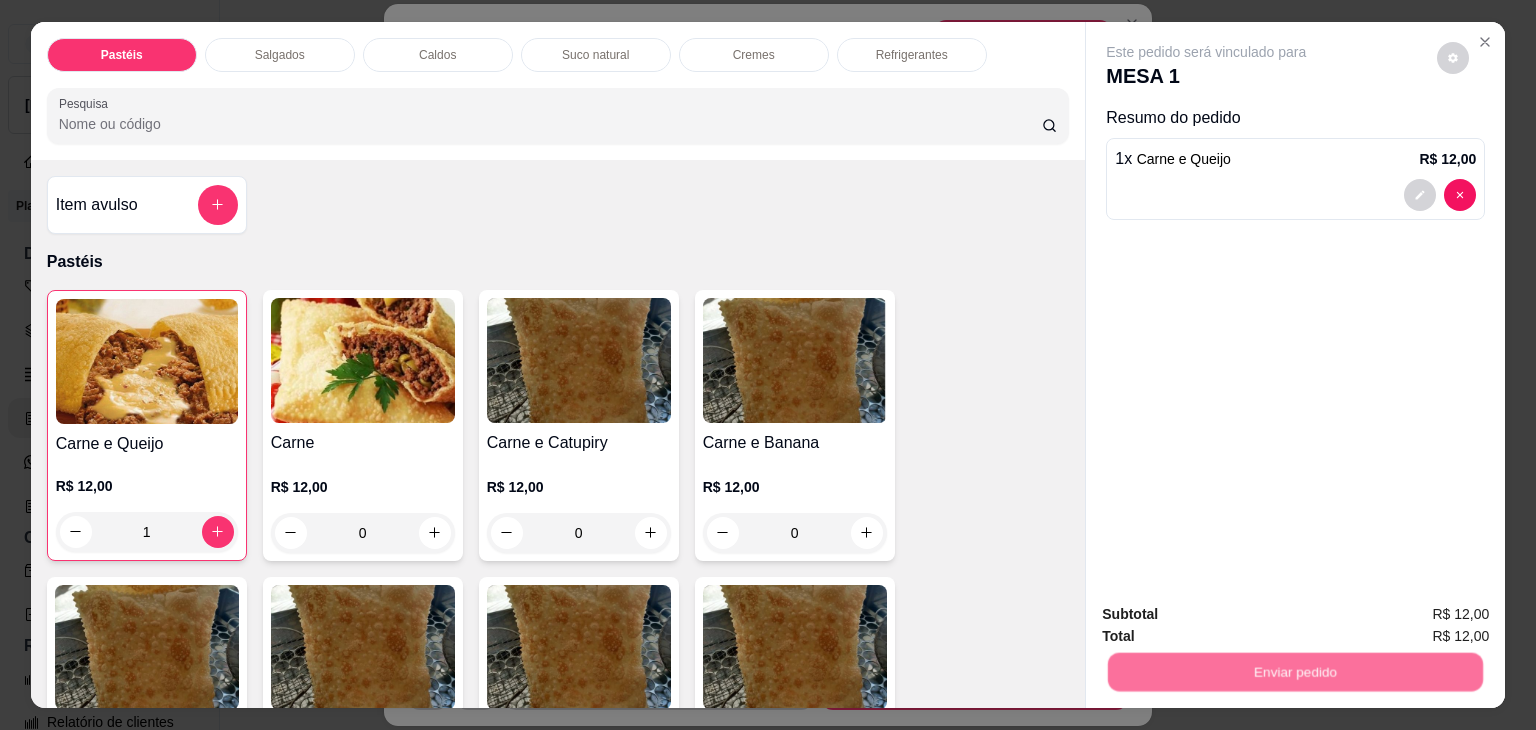 click on "Não registrar e enviar pedido" at bounding box center [1229, 614] 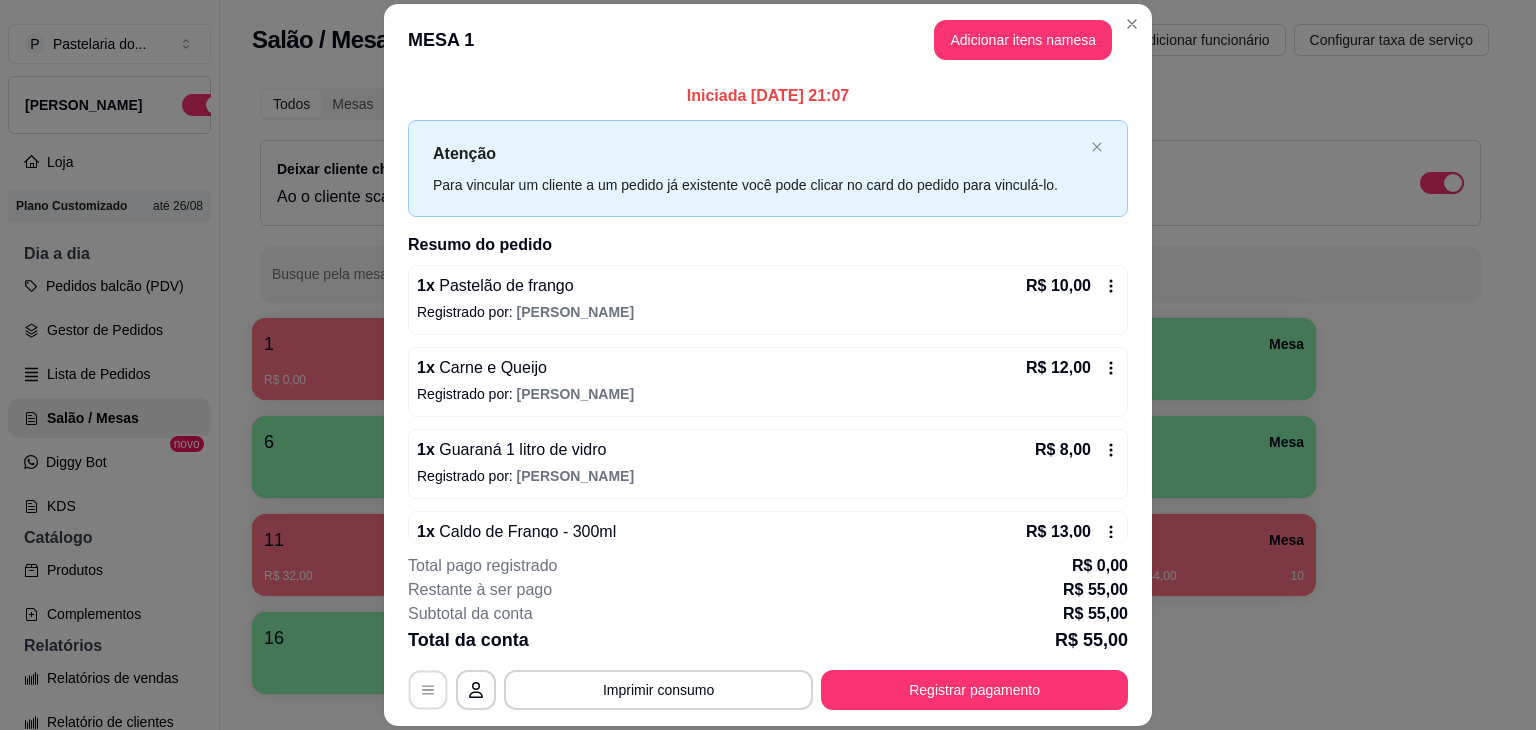 click at bounding box center (428, 690) 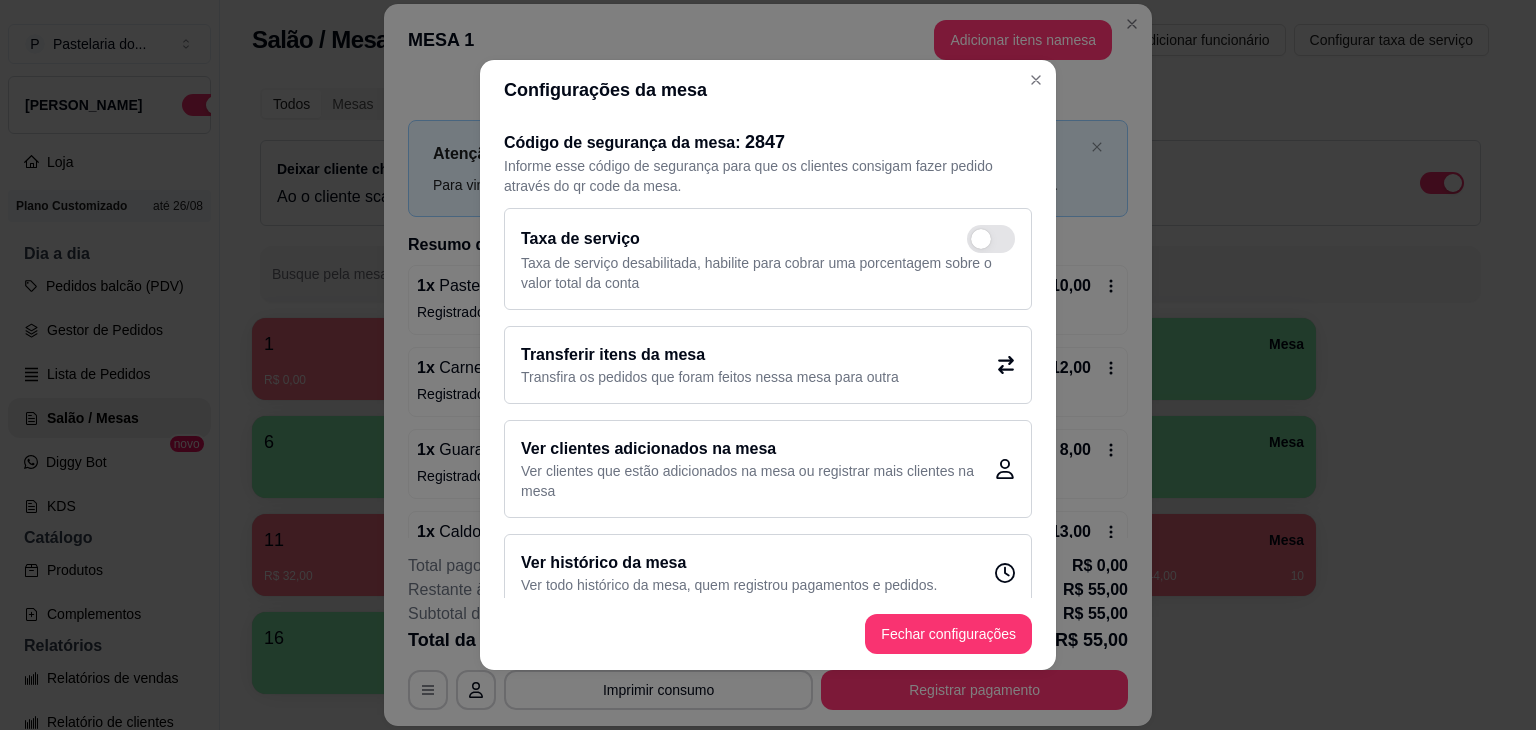 click on "Transfira os pedidos que foram feitos nessa mesa para outra" at bounding box center [710, 377] 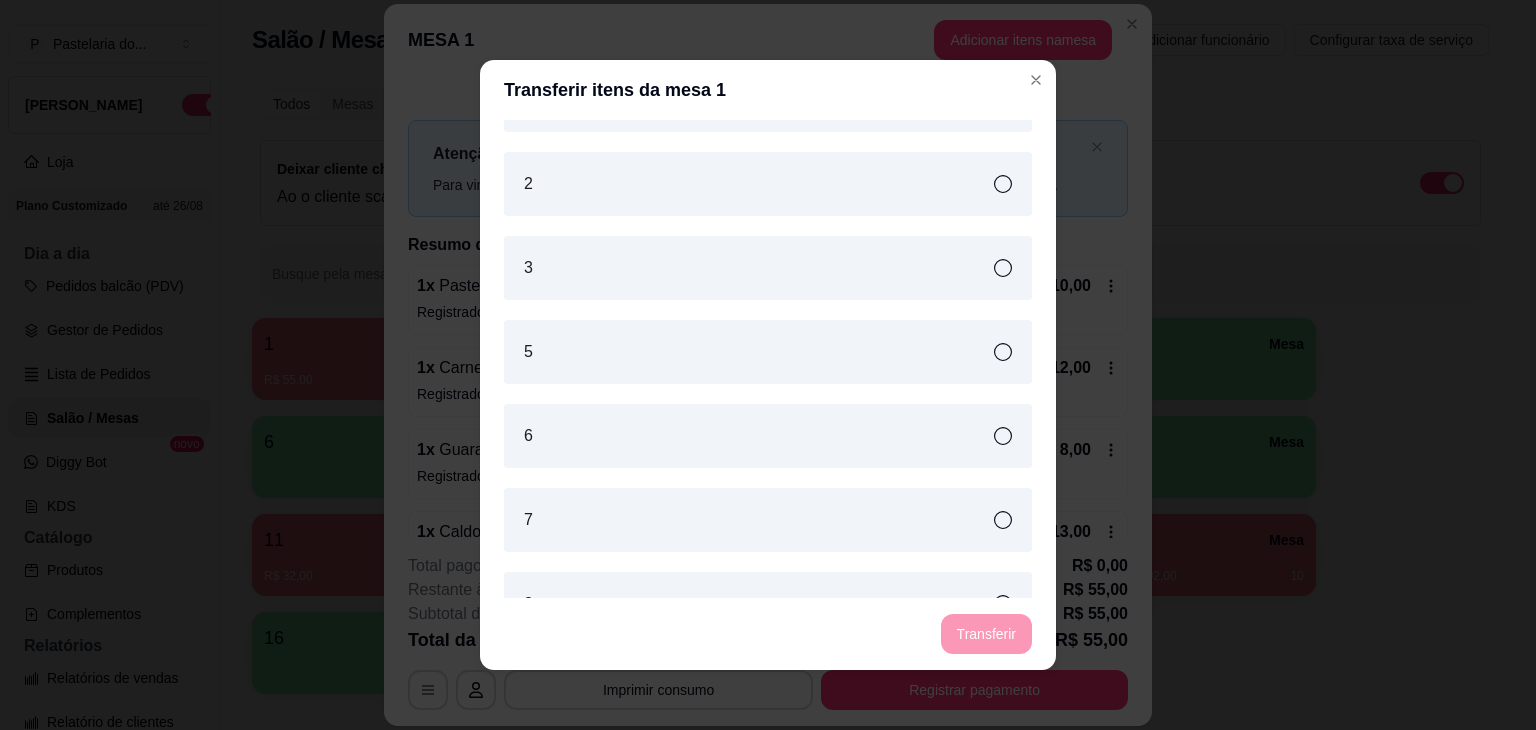 scroll, scrollTop: 400, scrollLeft: 0, axis: vertical 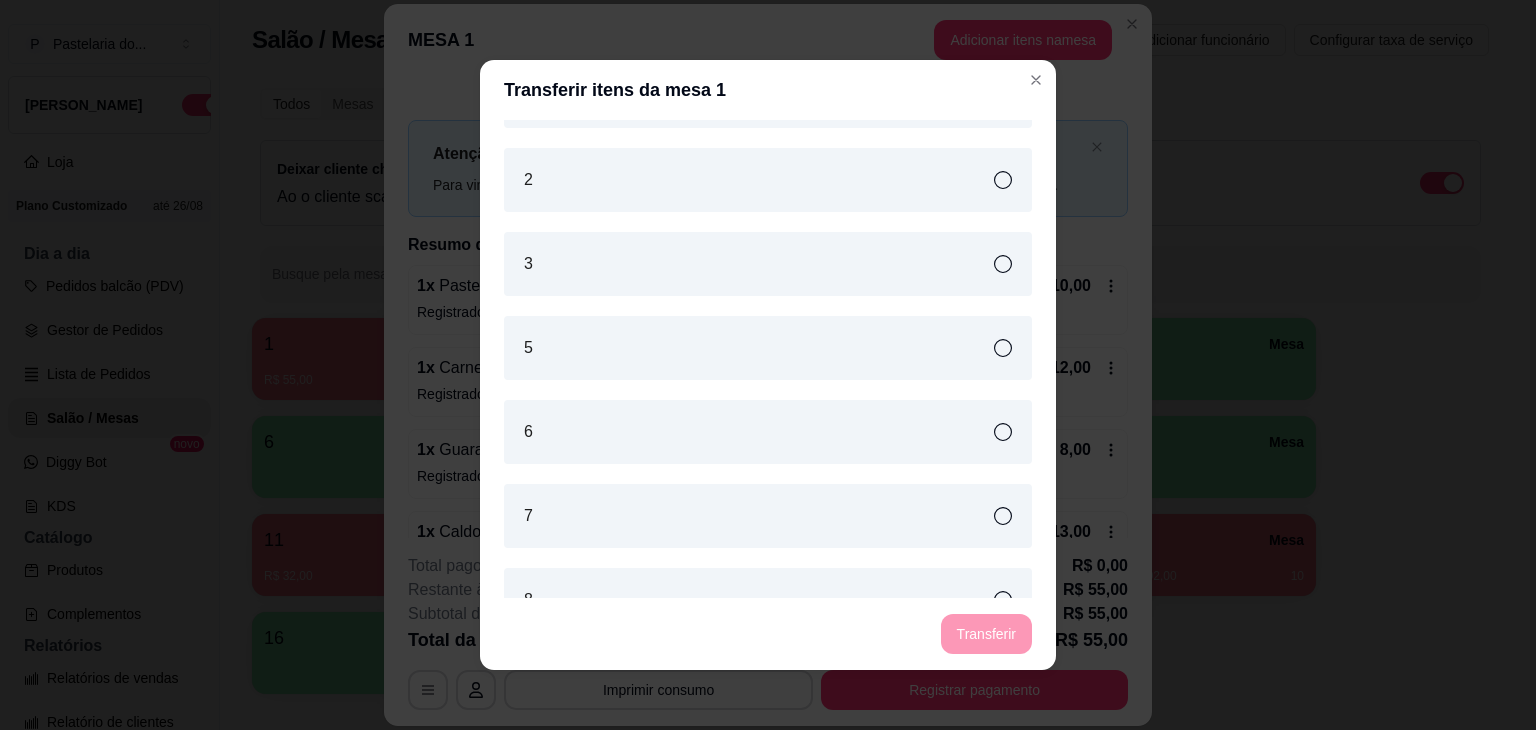 click on "2" at bounding box center (768, 180) 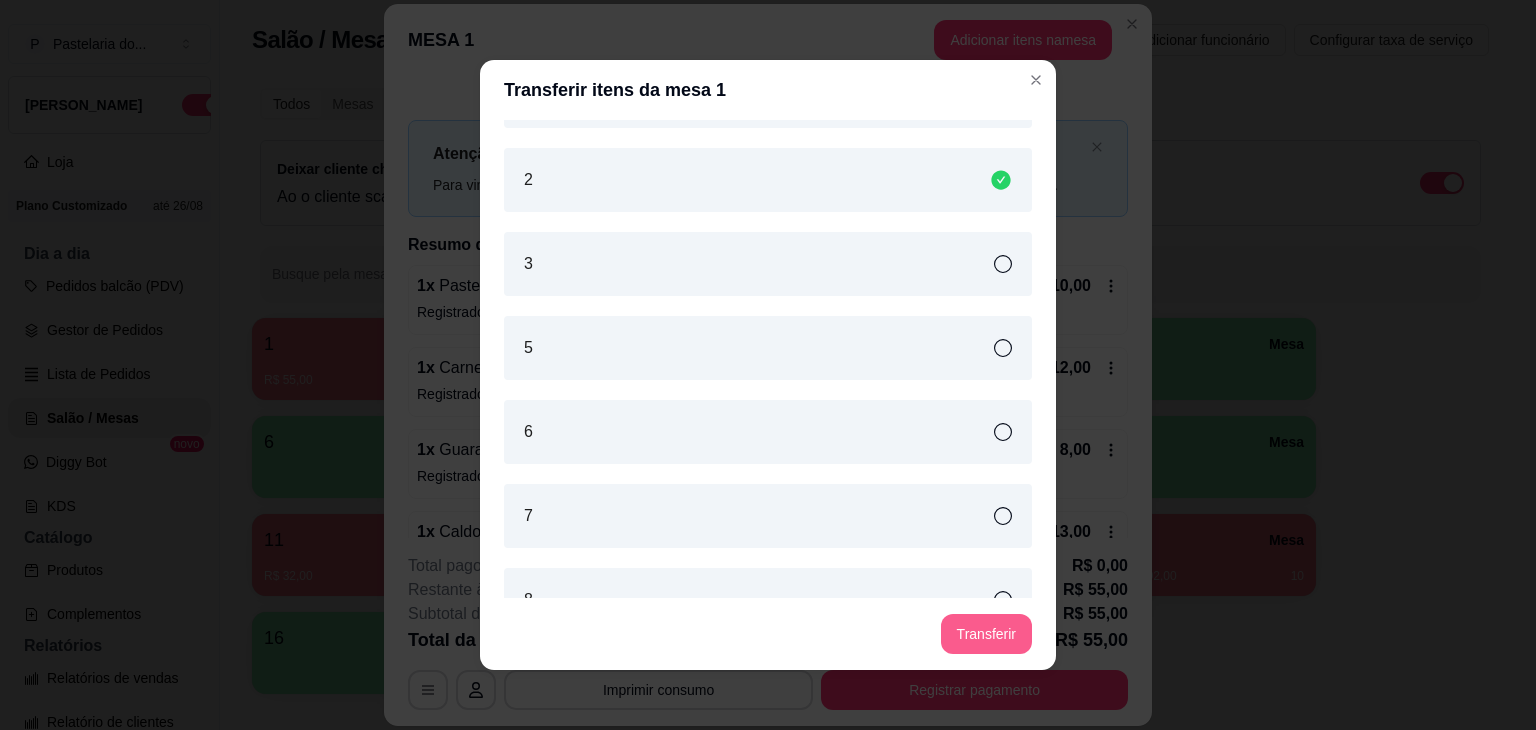 click on "Transferir" at bounding box center [986, 634] 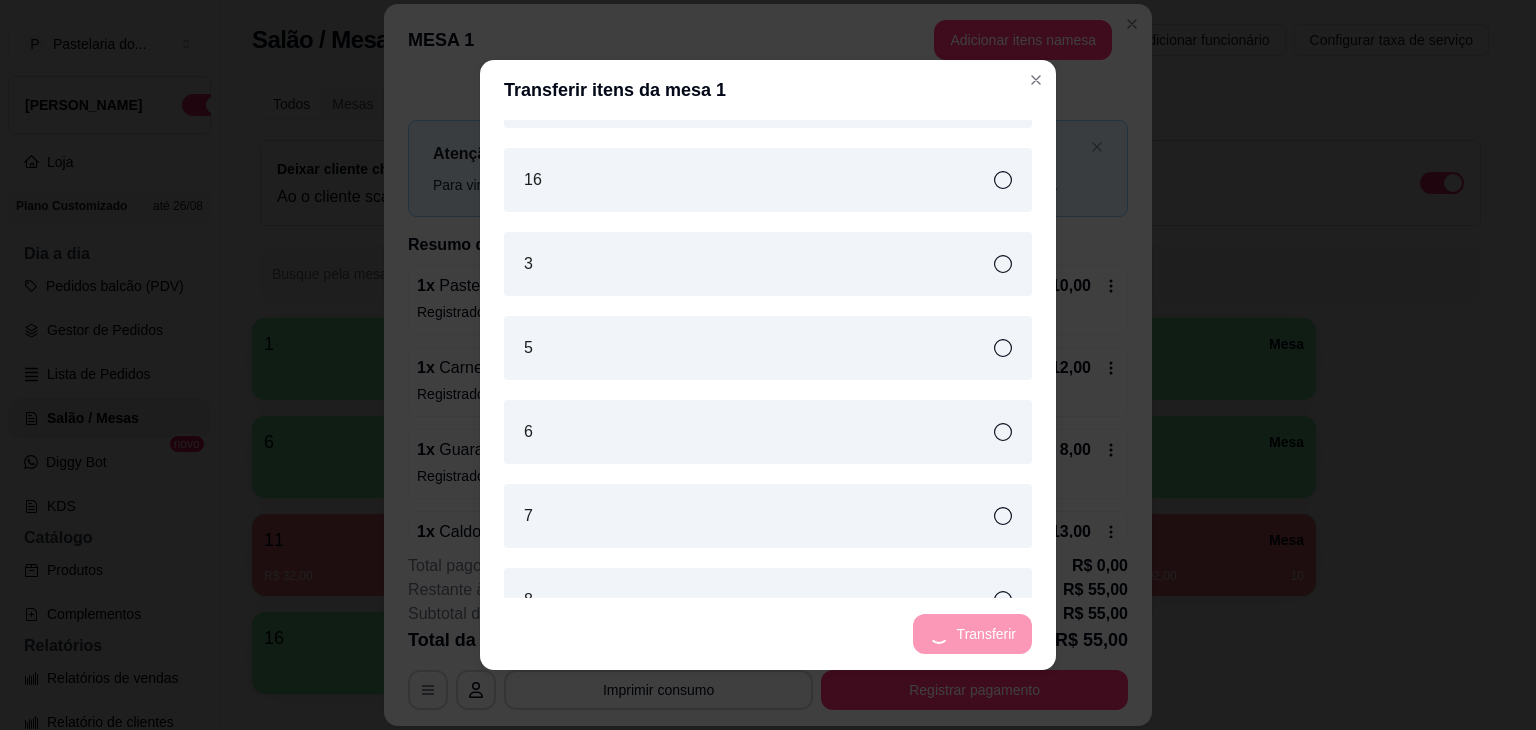 scroll, scrollTop: 484, scrollLeft: 0, axis: vertical 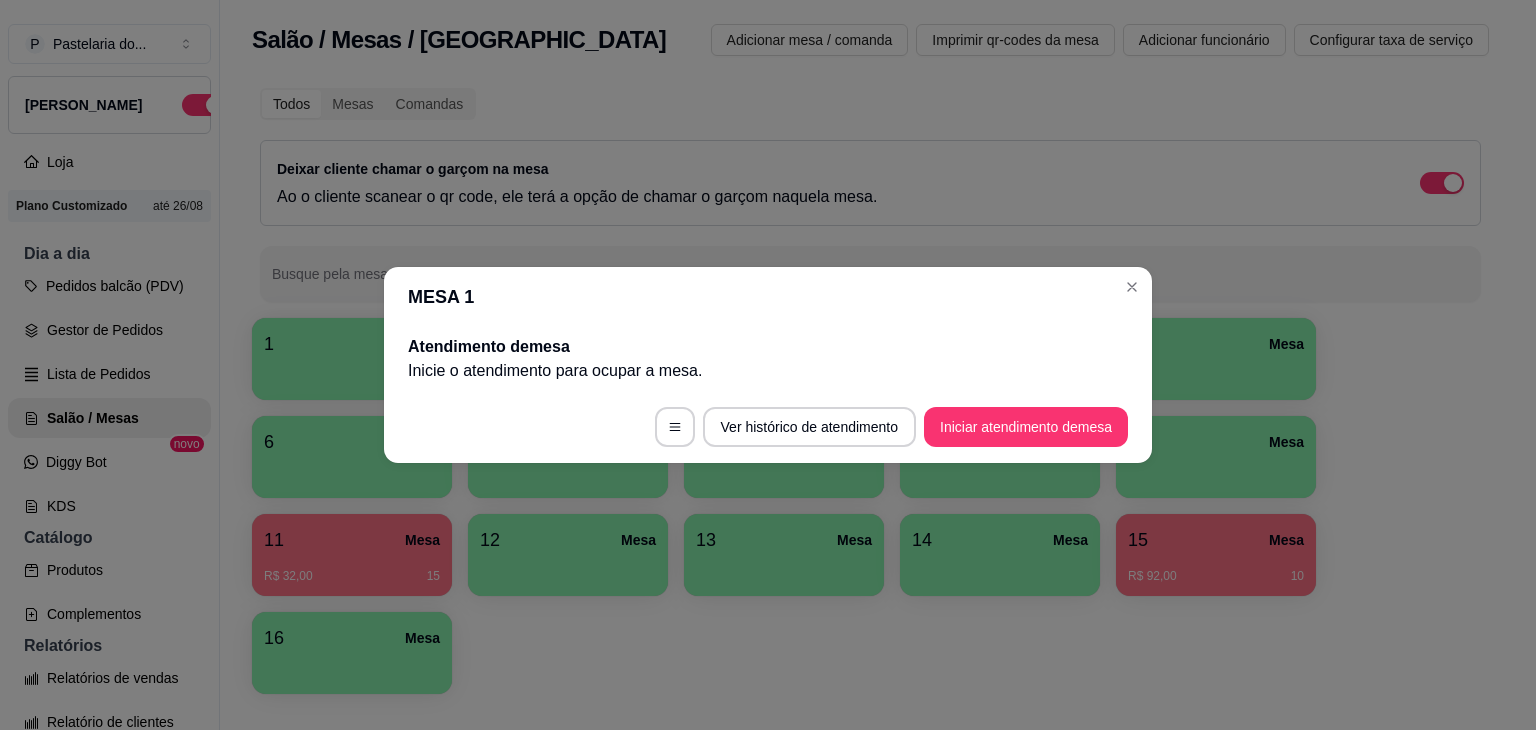 click at bounding box center [1216, 471] 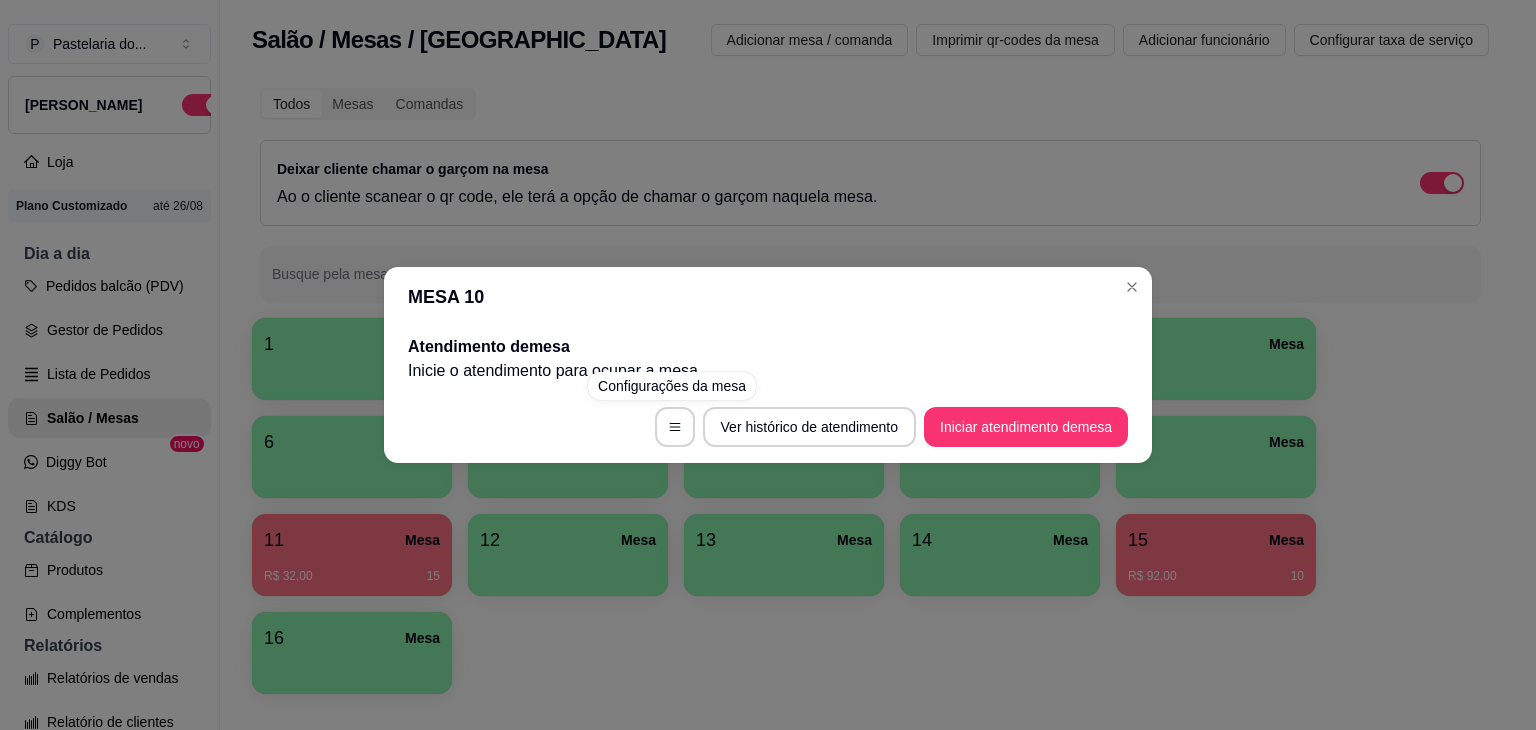click on "MESA 10 Atendimento de  mesa Inicie o atendimento para ocupar a   mesa . Ver histórico de atendimento Iniciar atendimento de  mesa" at bounding box center [768, 365] 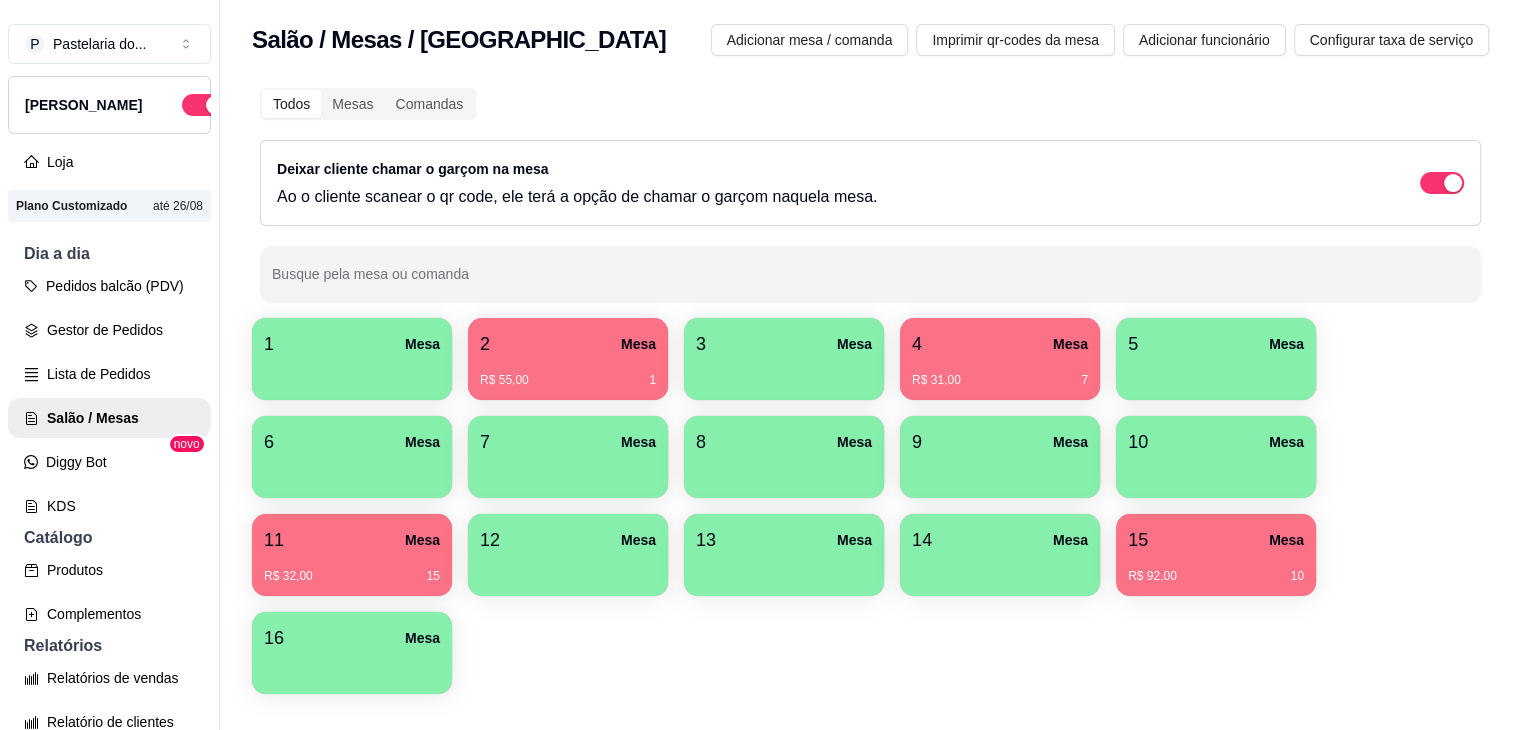 click on "2 Mesa" at bounding box center (568, 344) 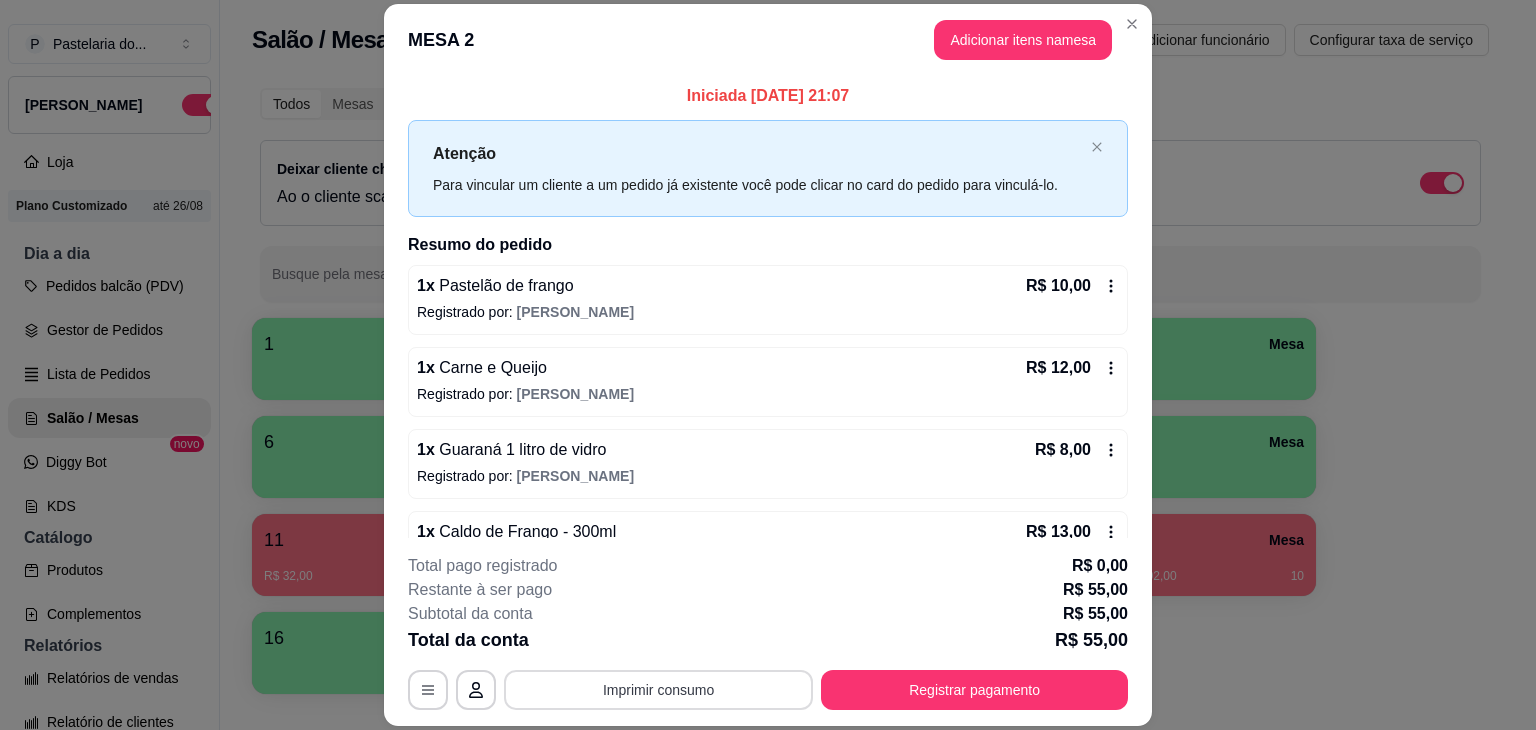 click on "Imprimir consumo" at bounding box center (658, 690) 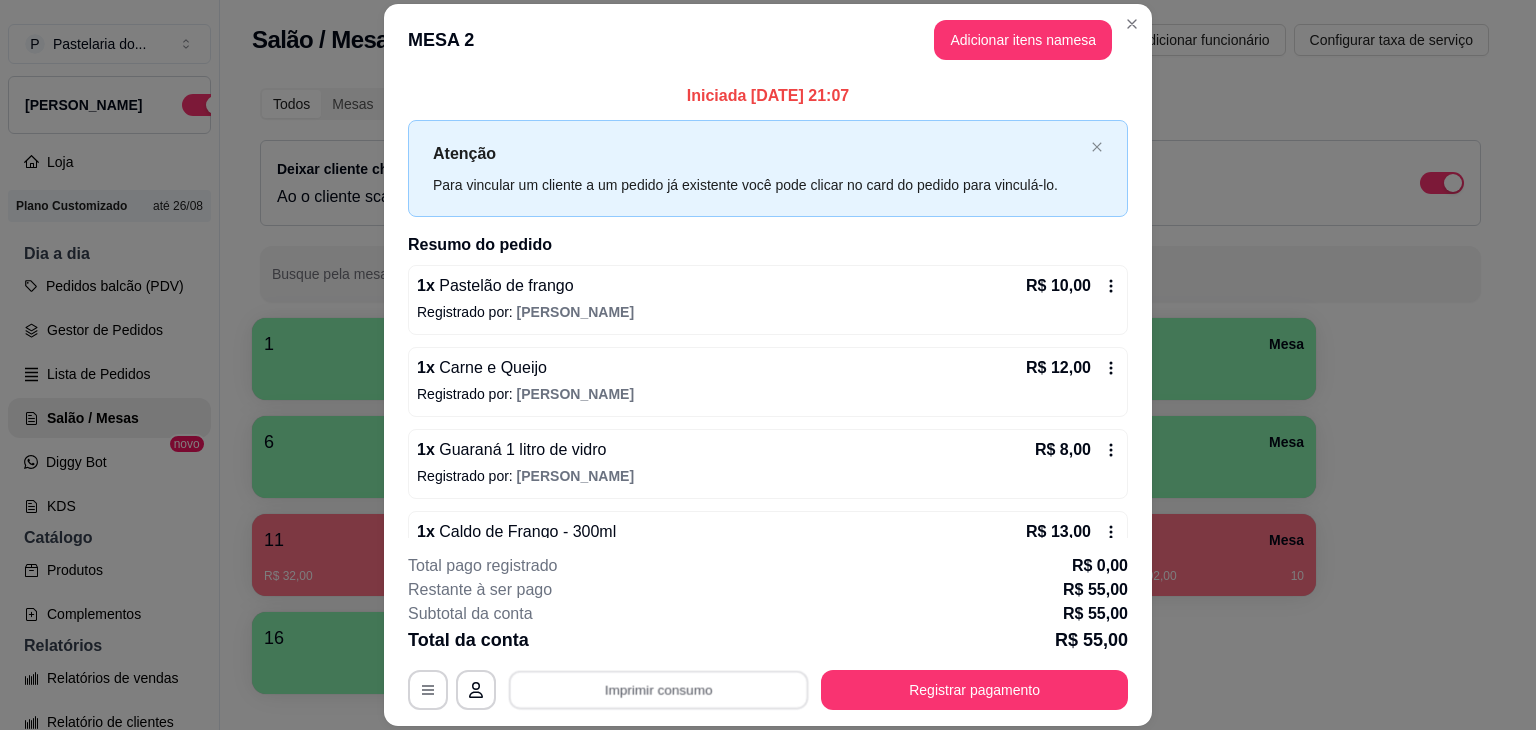 click on "IMPRESSORA" at bounding box center [657, 647] 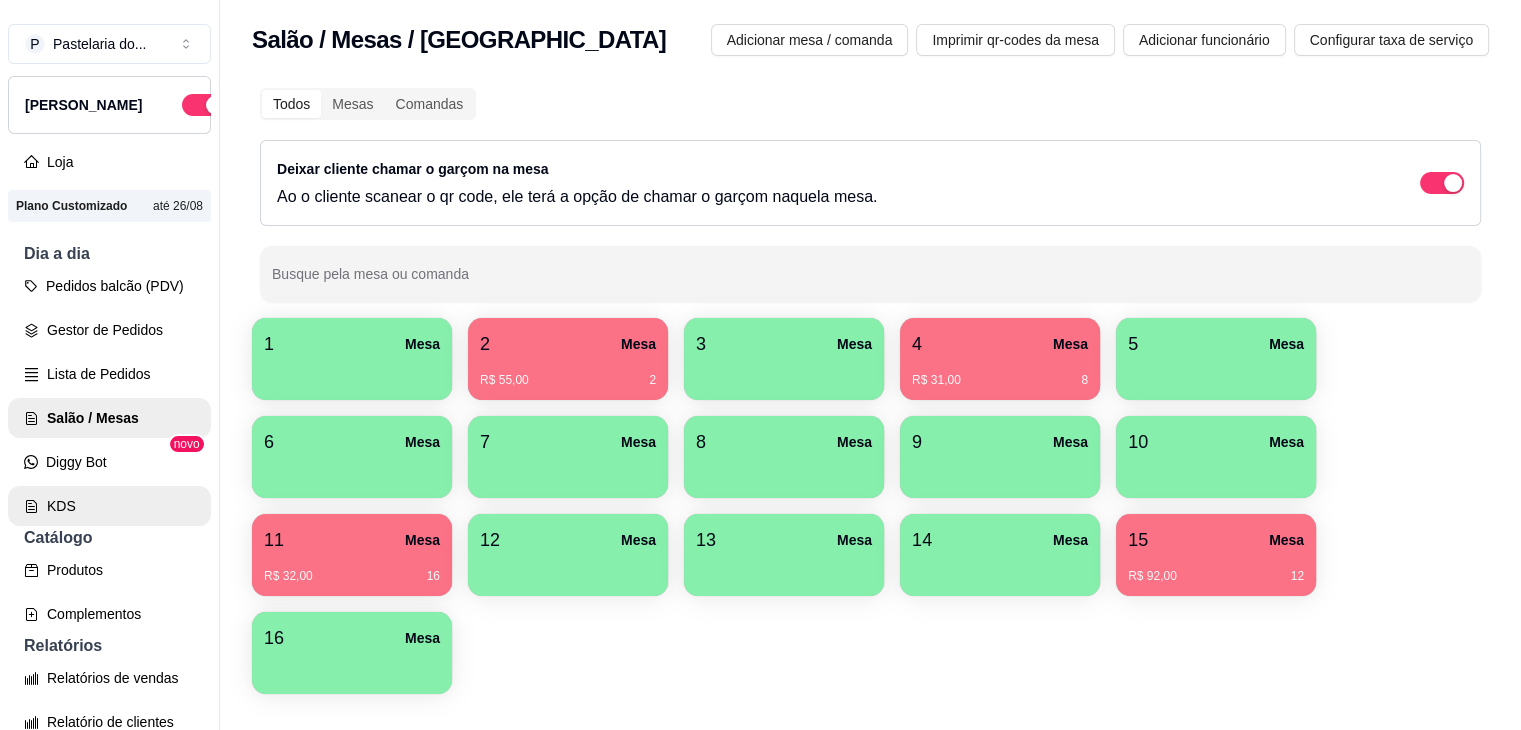 click on "KDS" at bounding box center [109, 506] 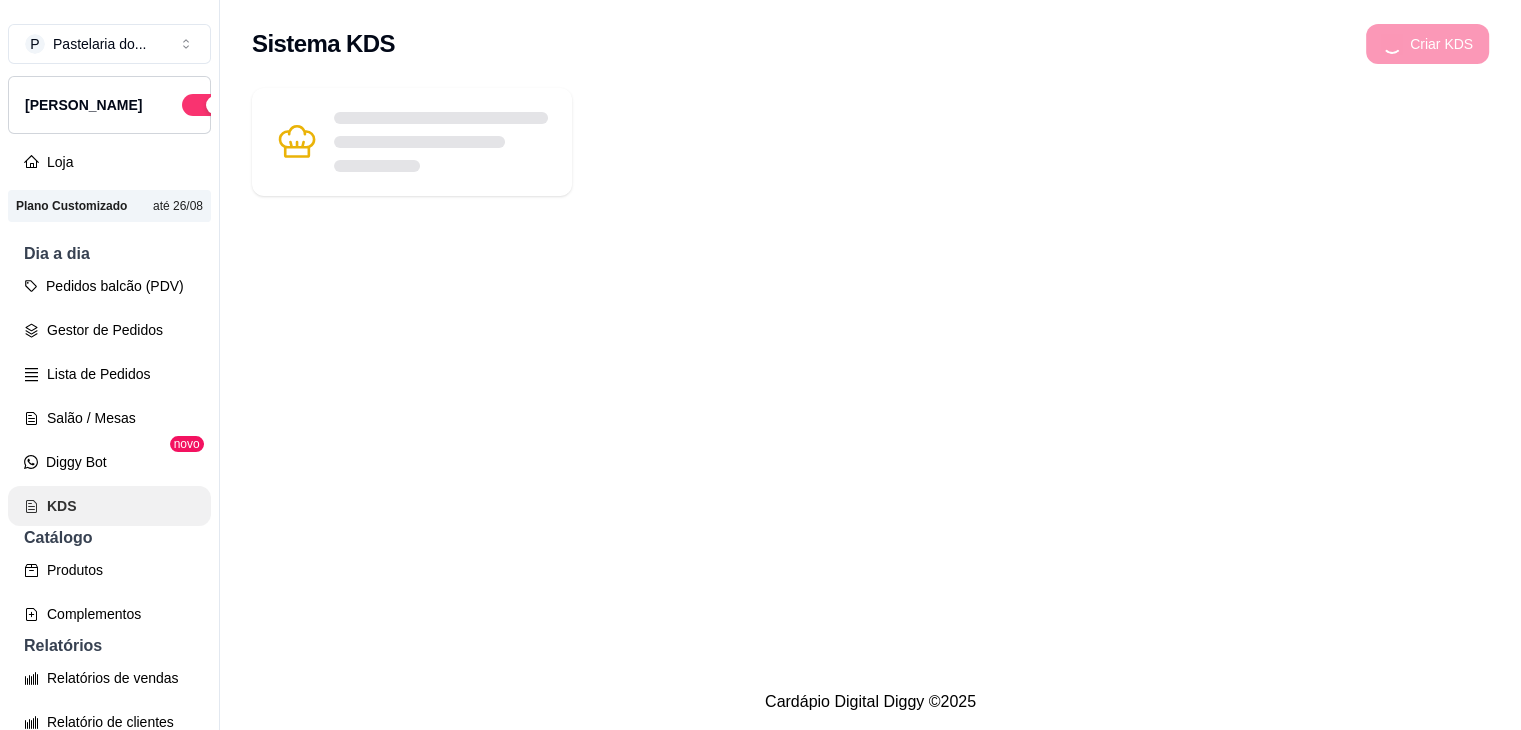 click on "KDS" at bounding box center (109, 506) 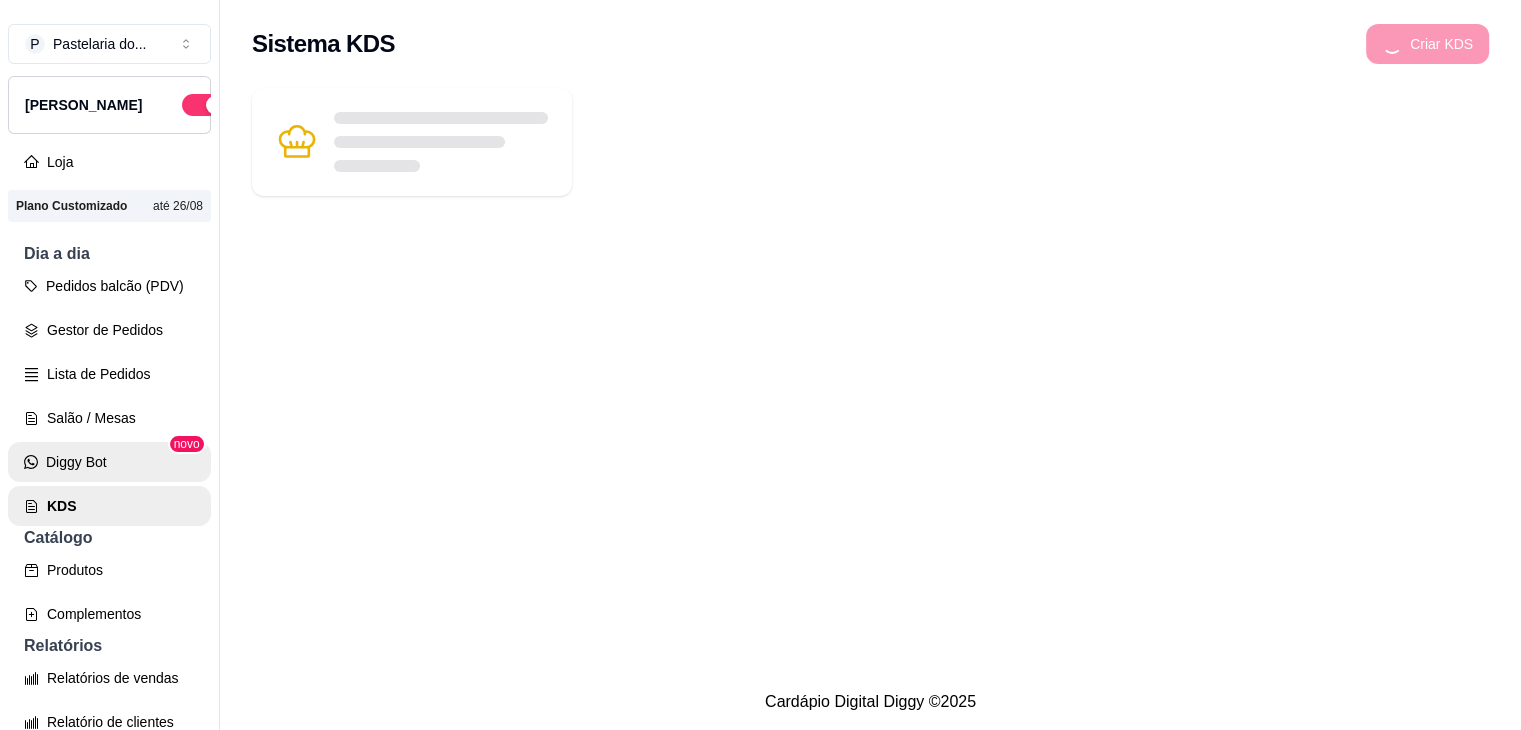 click on "Diggy Bot" at bounding box center [109, 462] 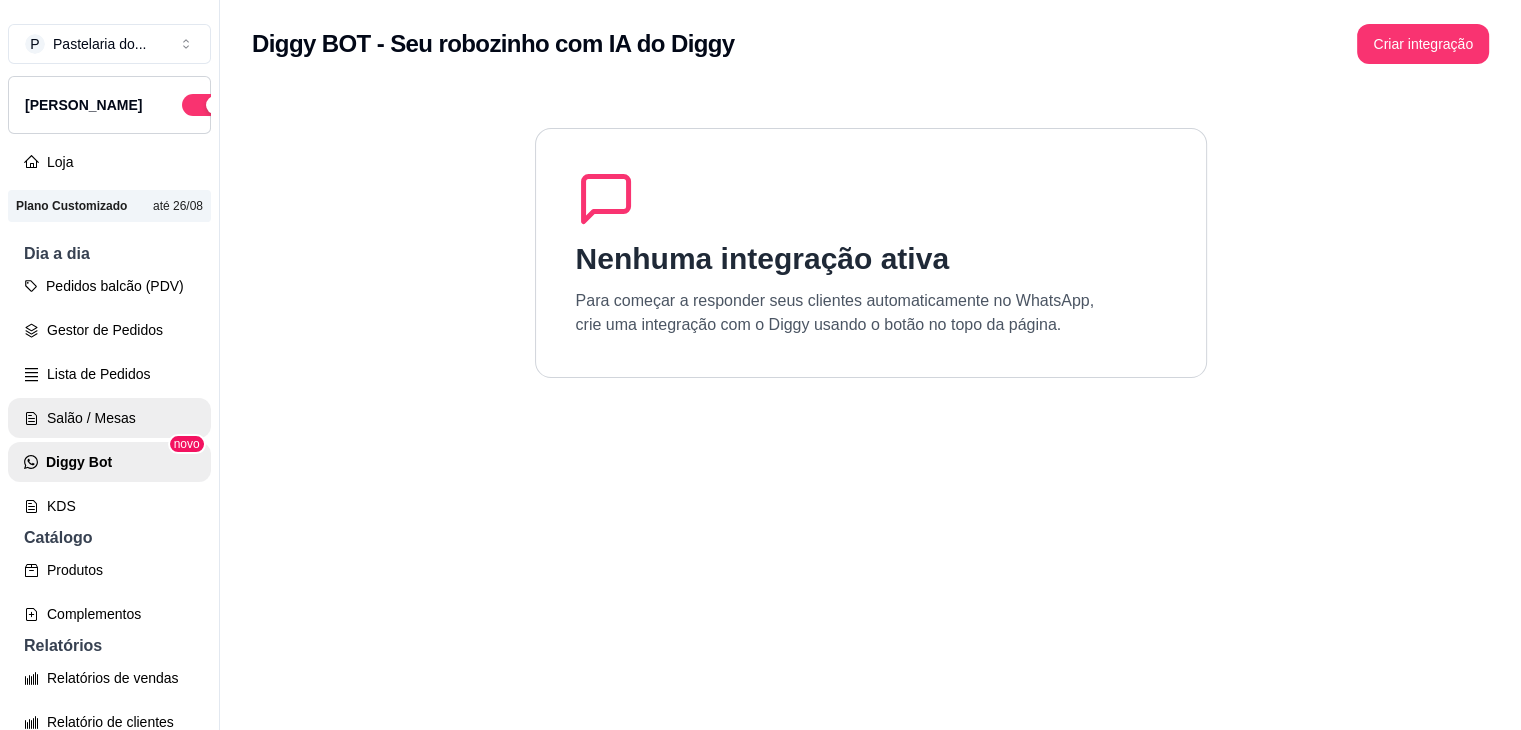 click on "Salão / Mesas" at bounding box center (109, 418) 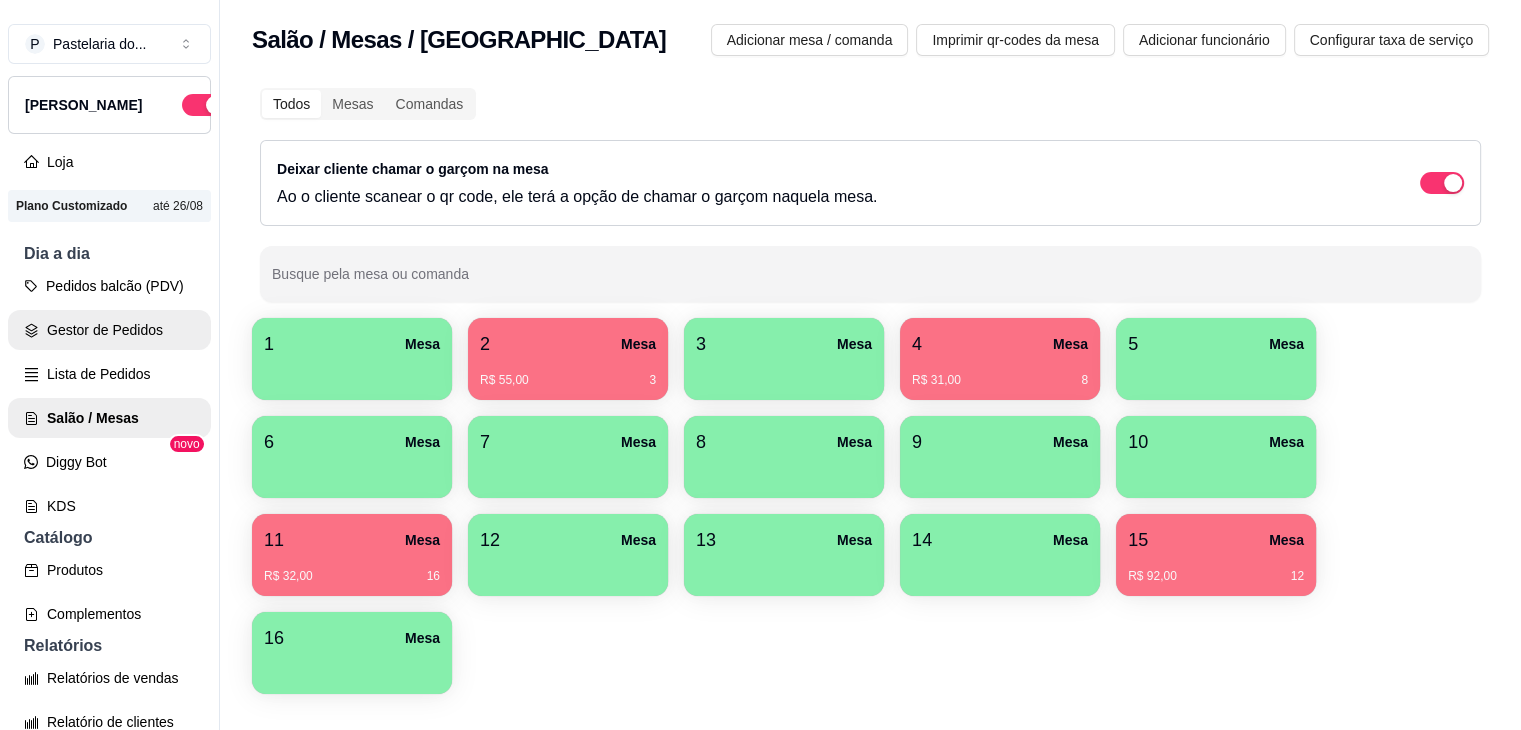 click on "Gestor de Pedidos" at bounding box center [109, 330] 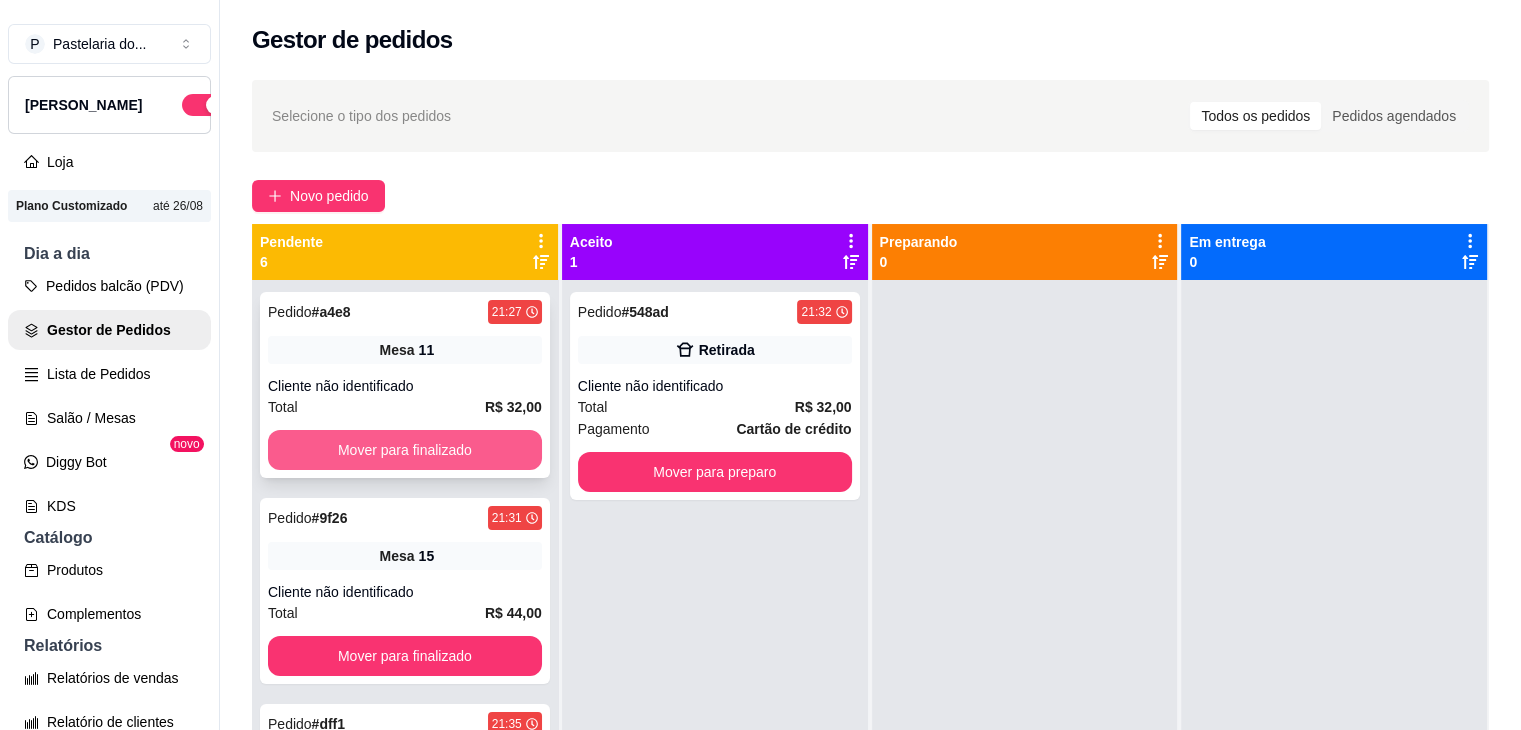 click on "Mover para finalizado" at bounding box center [405, 450] 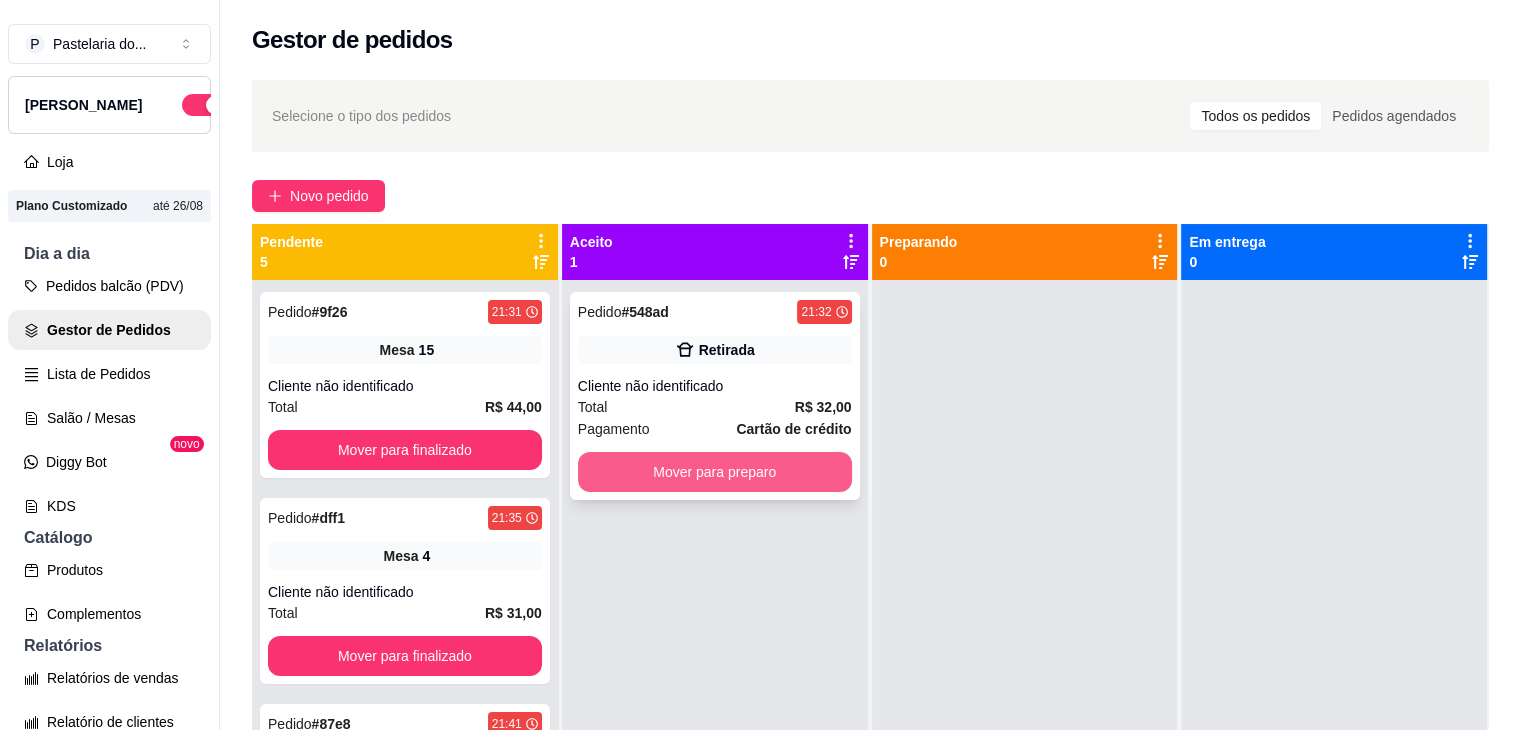 click on "Mover para preparo" at bounding box center (715, 472) 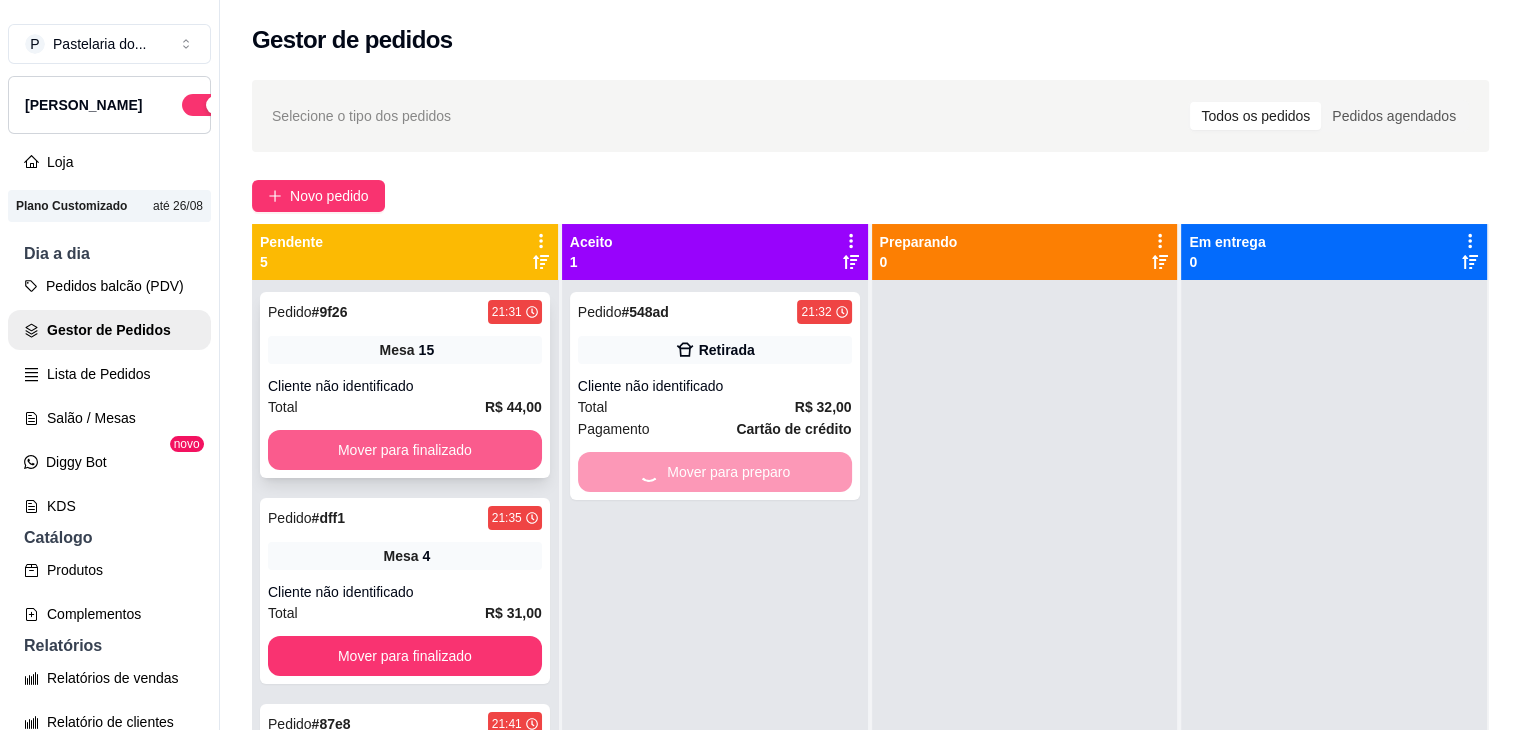 click on "Mover para finalizado" at bounding box center (405, 450) 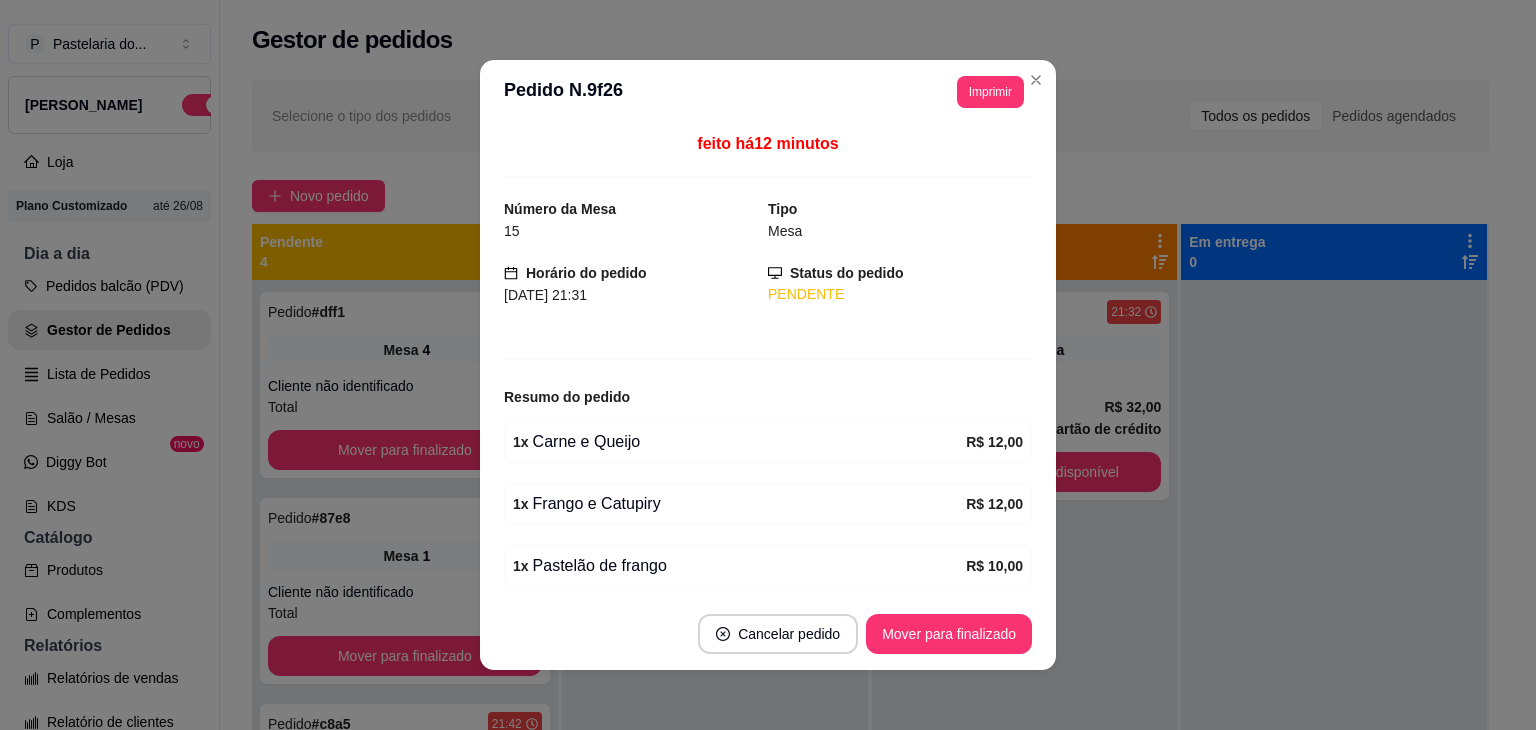 click on "Cartão de crédito" at bounding box center [1103, 429] 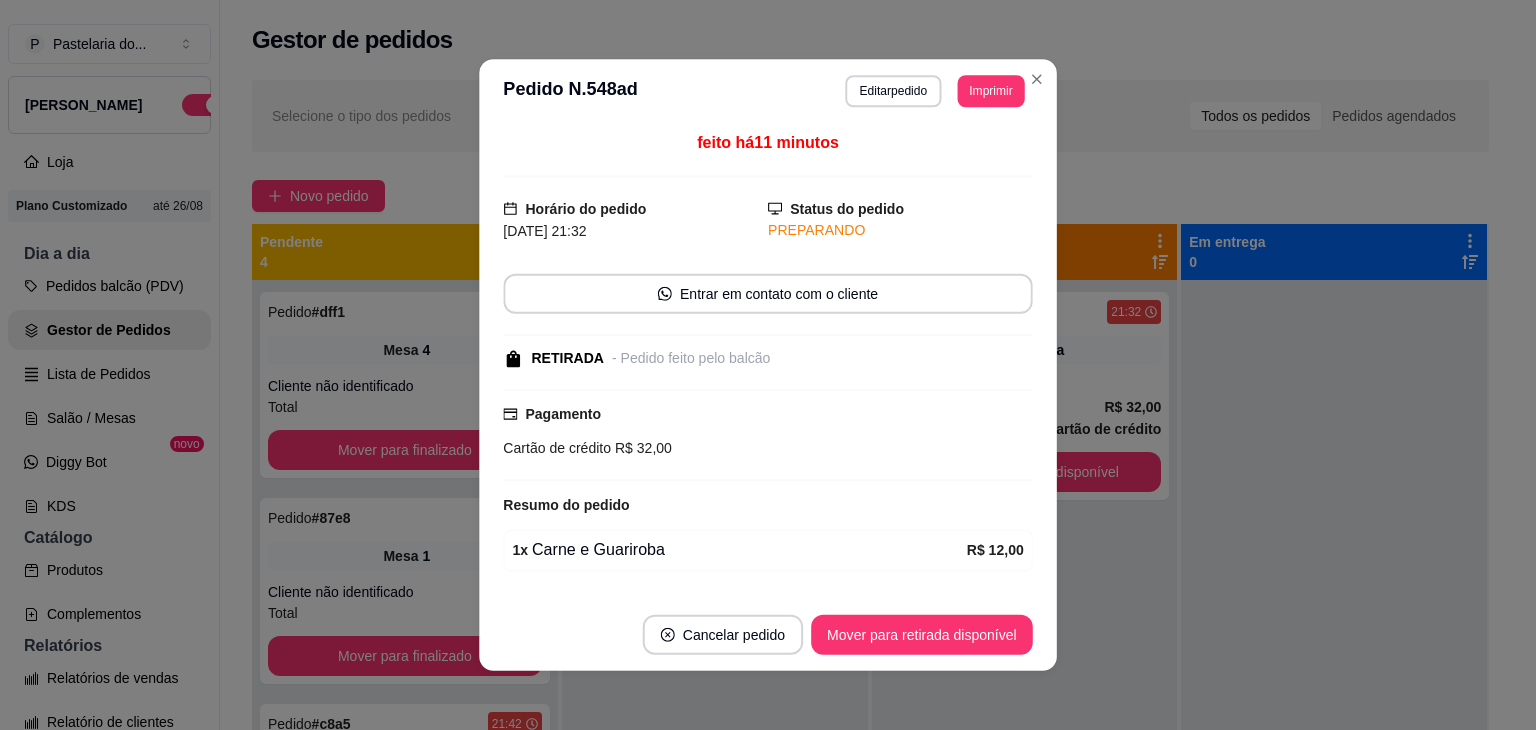 click on "feito há  11   minutos Horário do pedido [DATE] 21:32 Status do pedido PREPARANDO Entrar em contato com o cliente RETIRADA - Pedido feito pelo balcão Pagamento Cartão de crédito   R$ 32,00 Resumo do pedido 1 x     Carne e Guariroba R$ 12,00 2 x     Pastelão de frango  R$ 20,00 Subtotal R$ 32,00 Total R$ 32,00" at bounding box center [768, 360] 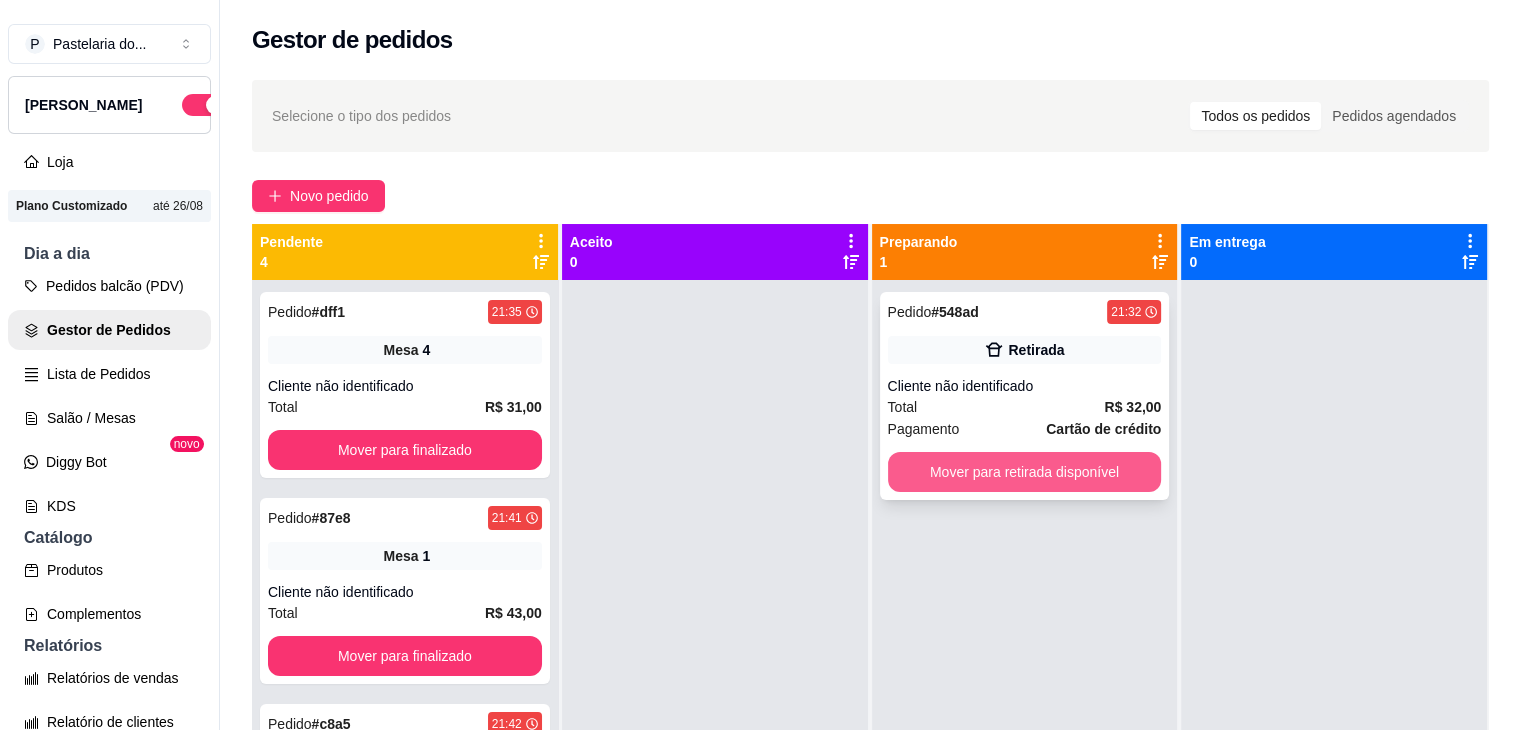 click on "Mover para retirada disponível" at bounding box center (1025, 472) 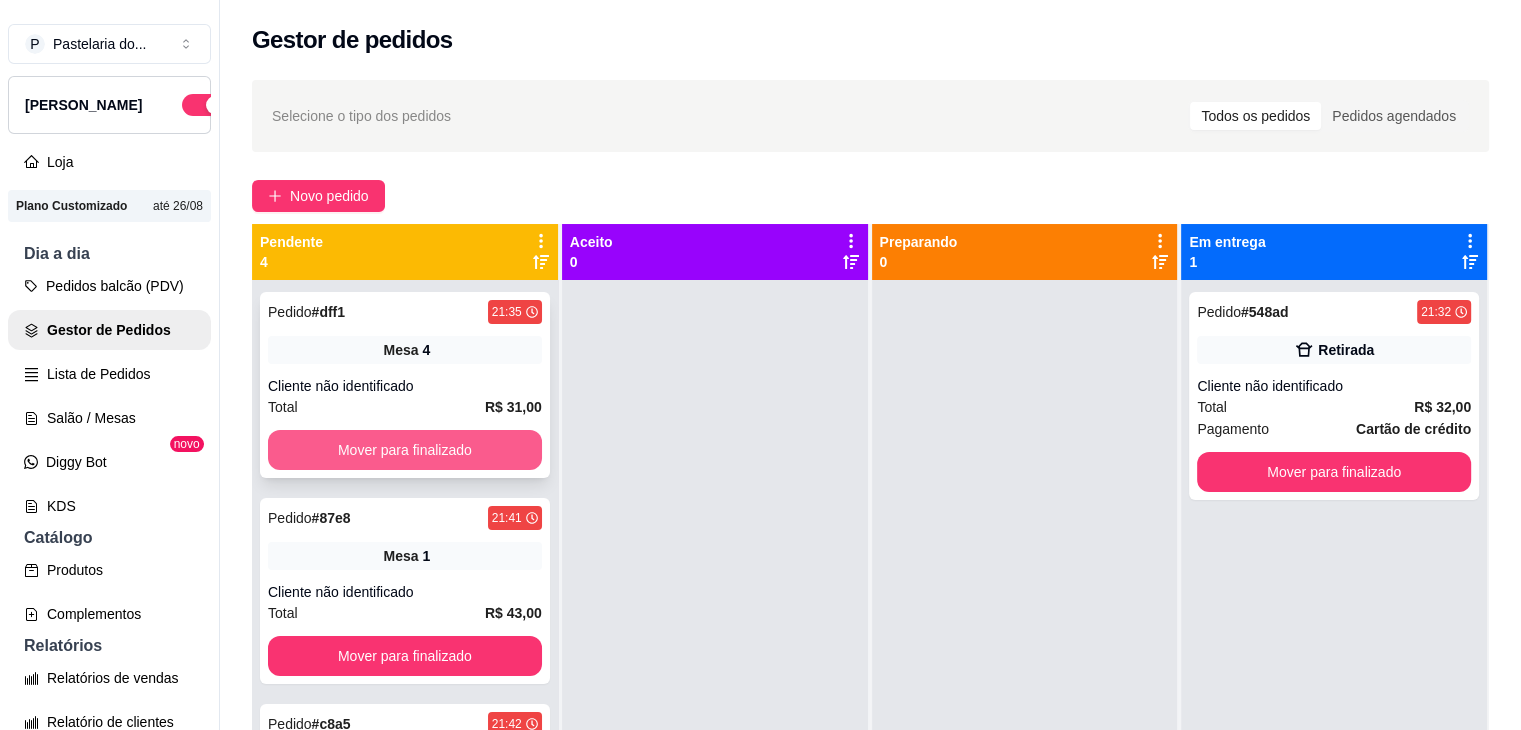 click on "Mover para finalizado" at bounding box center (405, 450) 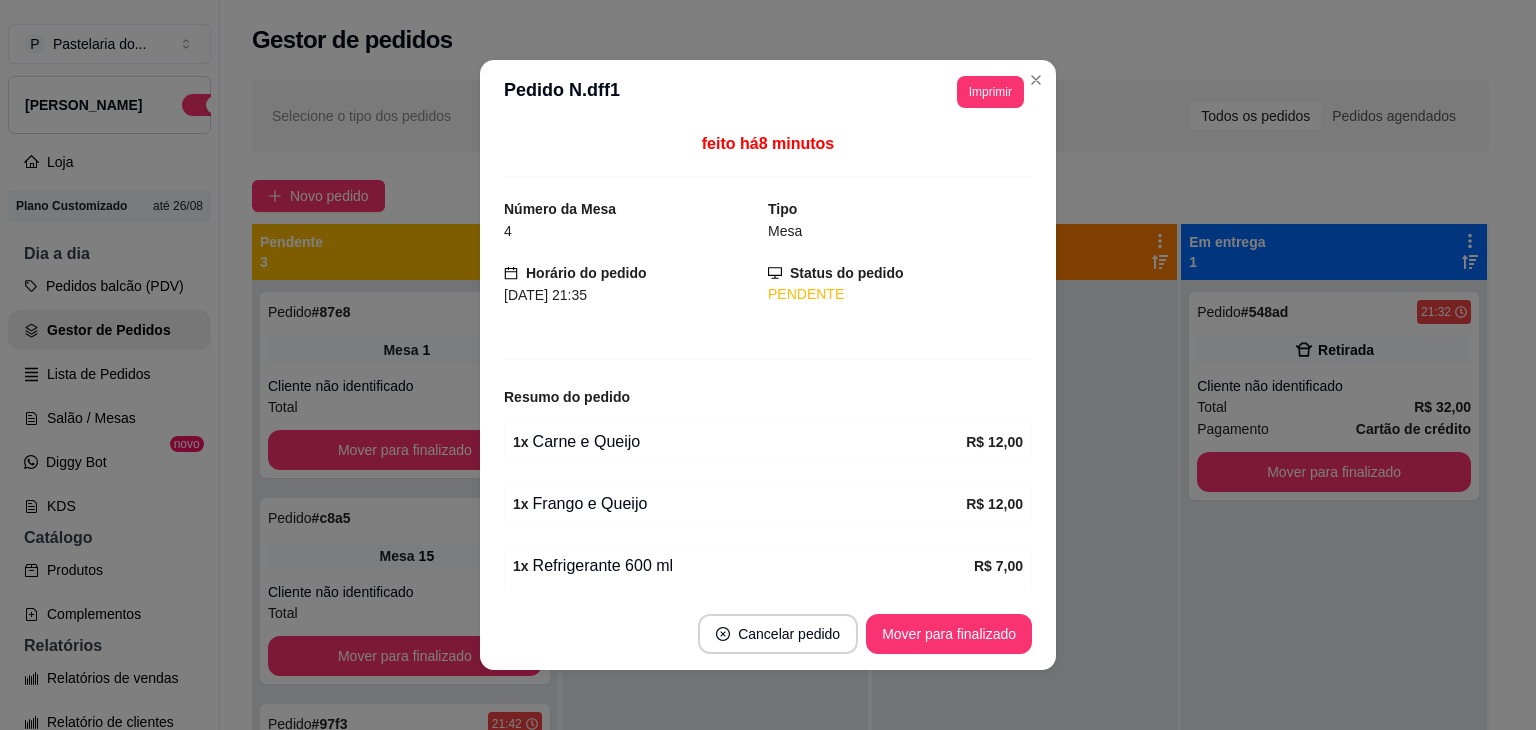 click on "Pagamento" at bounding box center [1233, 429] 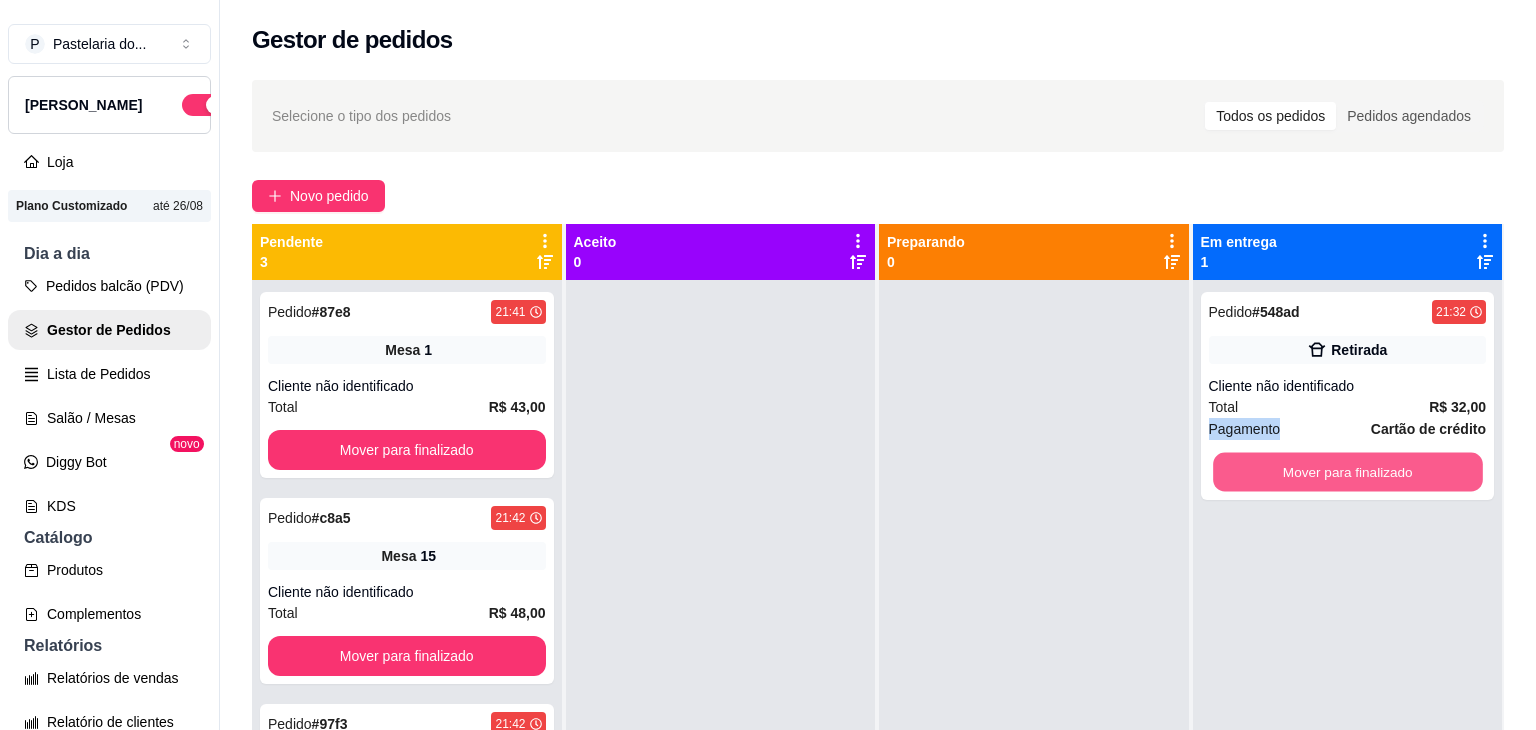 click on "Mover para finalizado" at bounding box center [1347, 472] 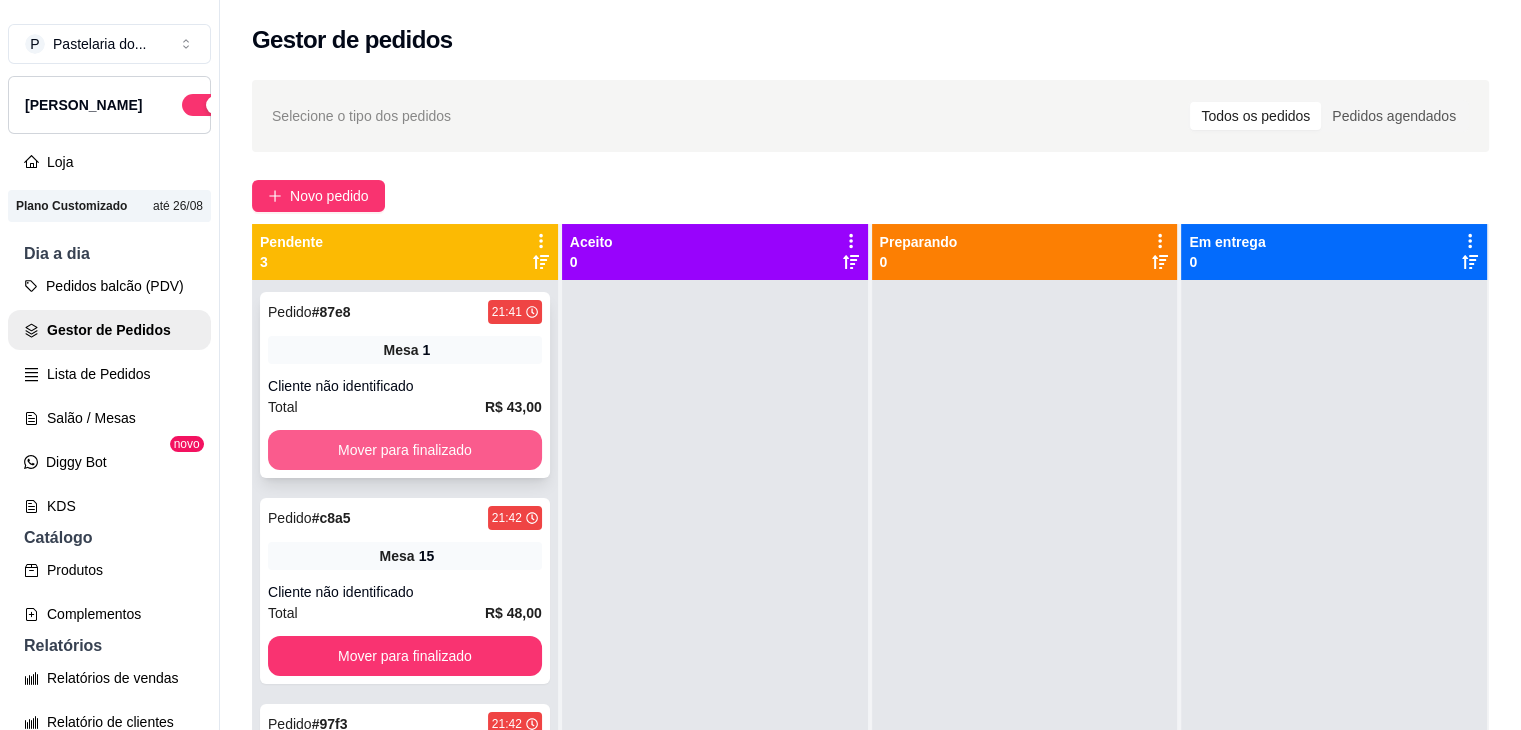 click on "Mover para finalizado" at bounding box center [405, 450] 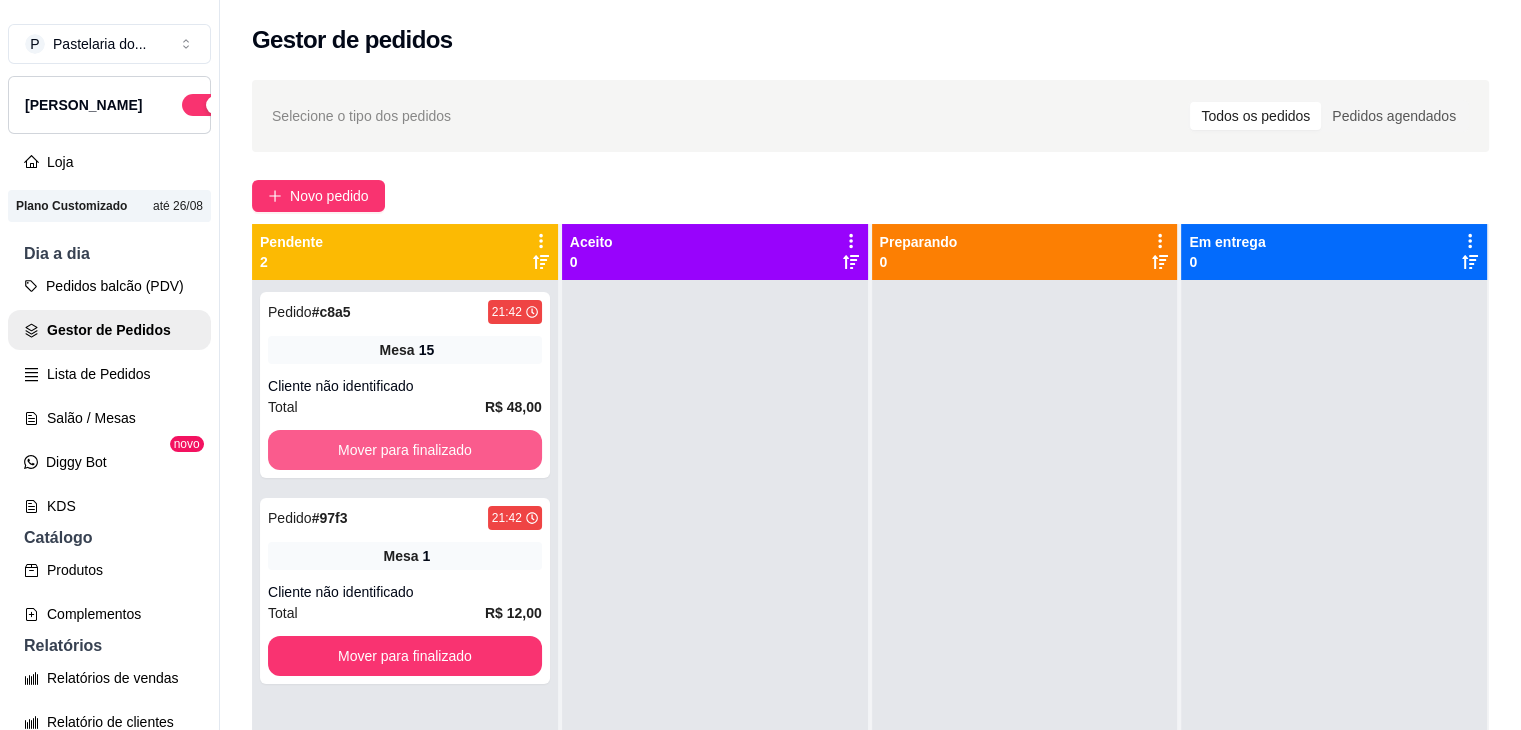 click on "Mover para finalizado" at bounding box center (405, 450) 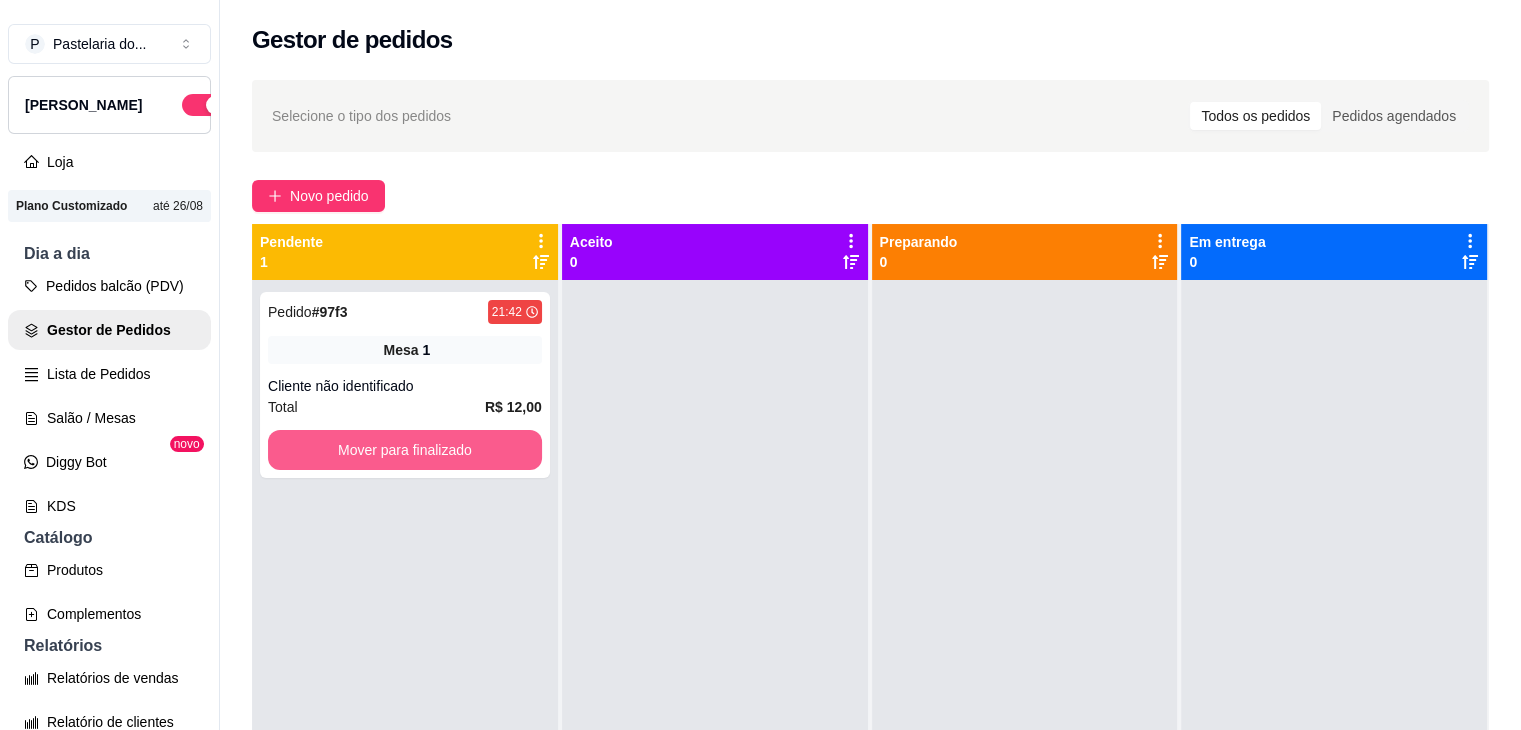 click on "Mover para finalizado" at bounding box center [405, 450] 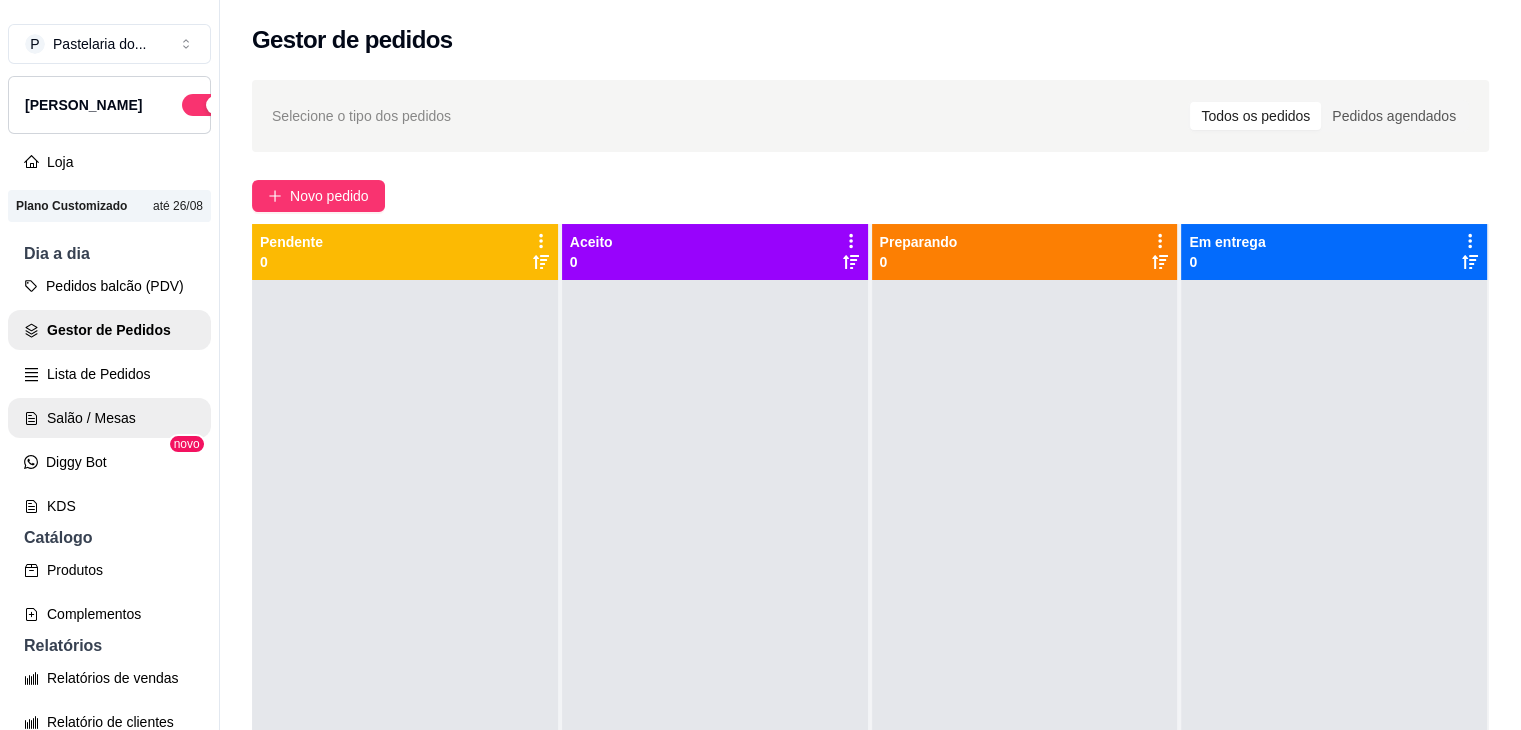 click on "Salão / Mesas" at bounding box center [109, 418] 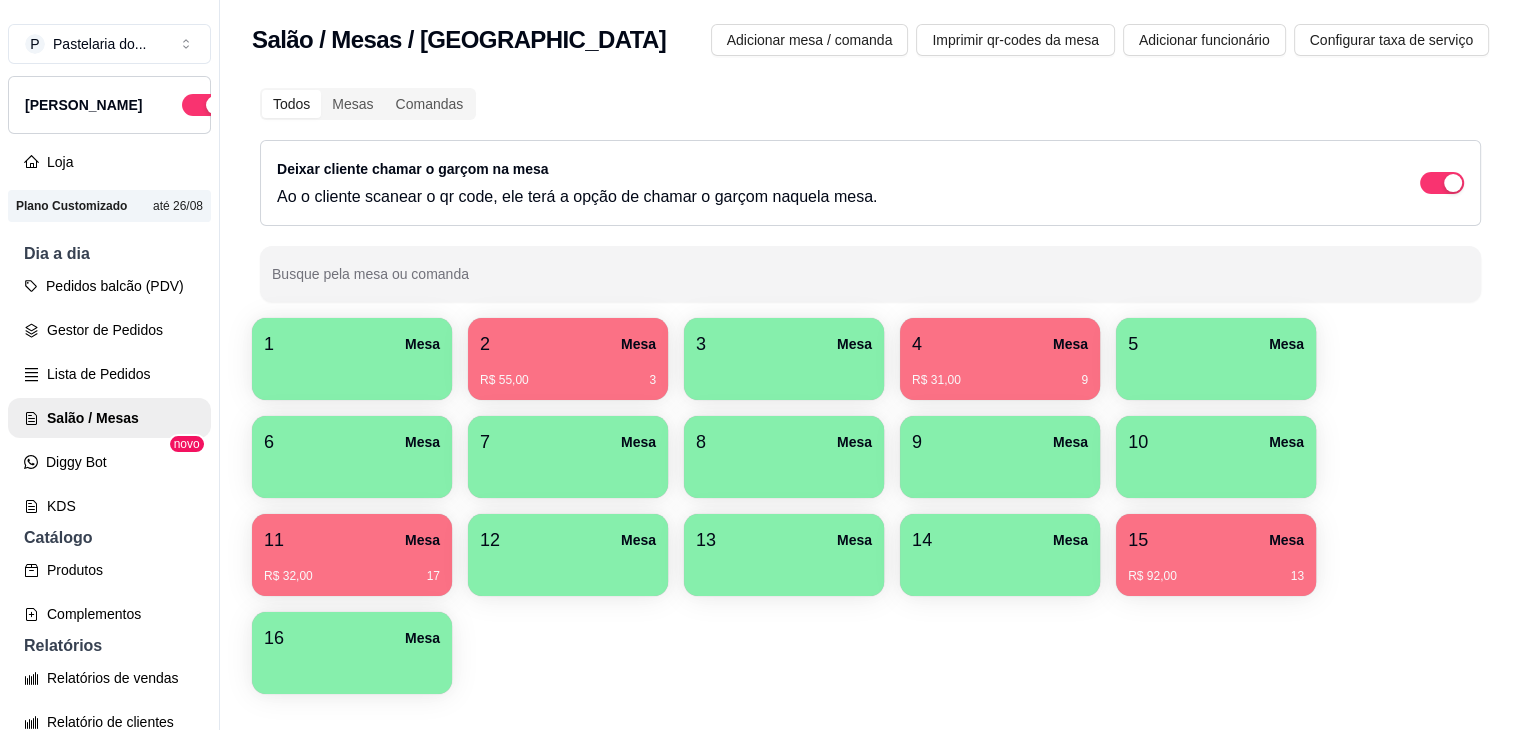 click on "R$ 92,00 13" at bounding box center (1216, 569) 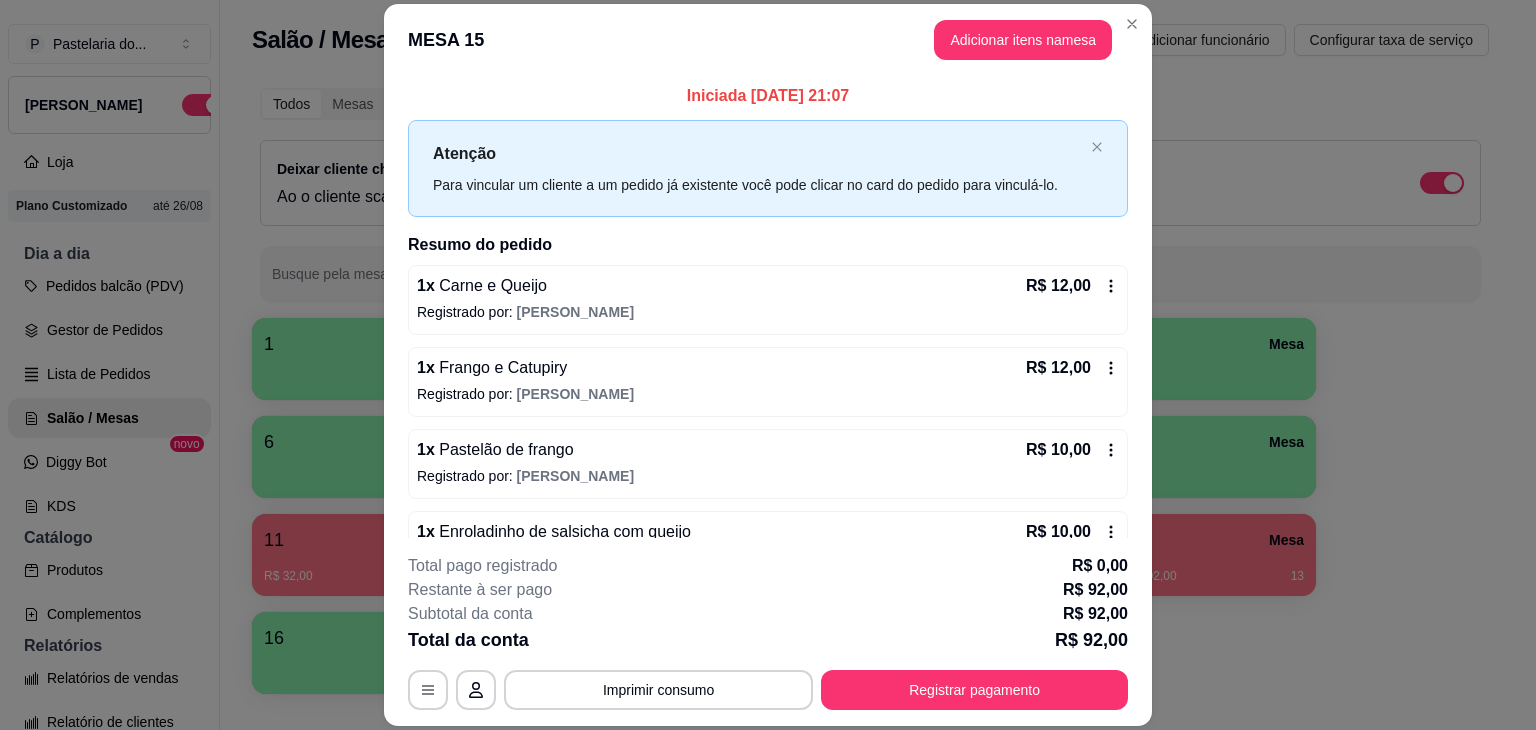 click on "Adicionar itens na  mesa" at bounding box center (1023, 40) 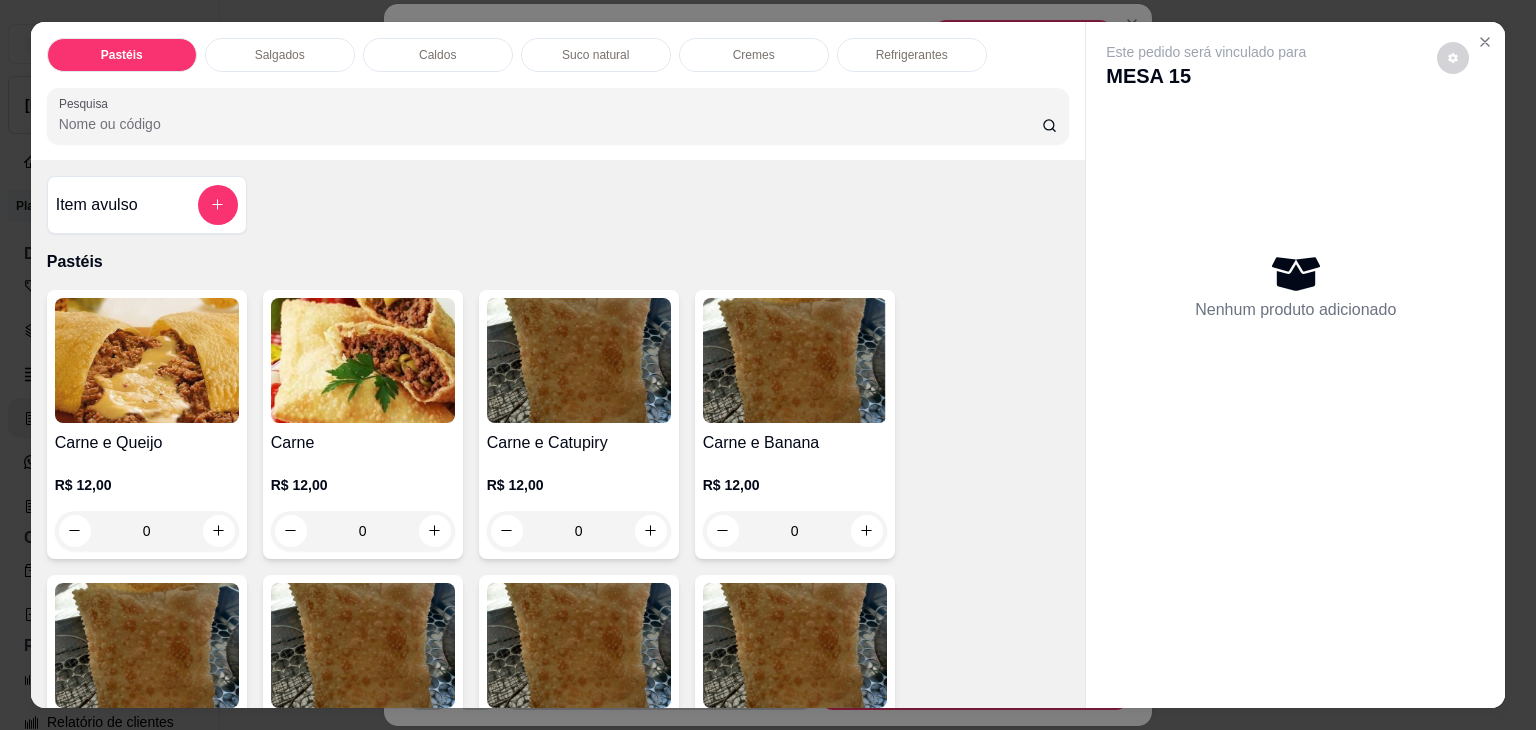 drag, startPoint x: 849, startPoint y: 58, endPoint x: 839, endPoint y: 76, distance: 20.59126 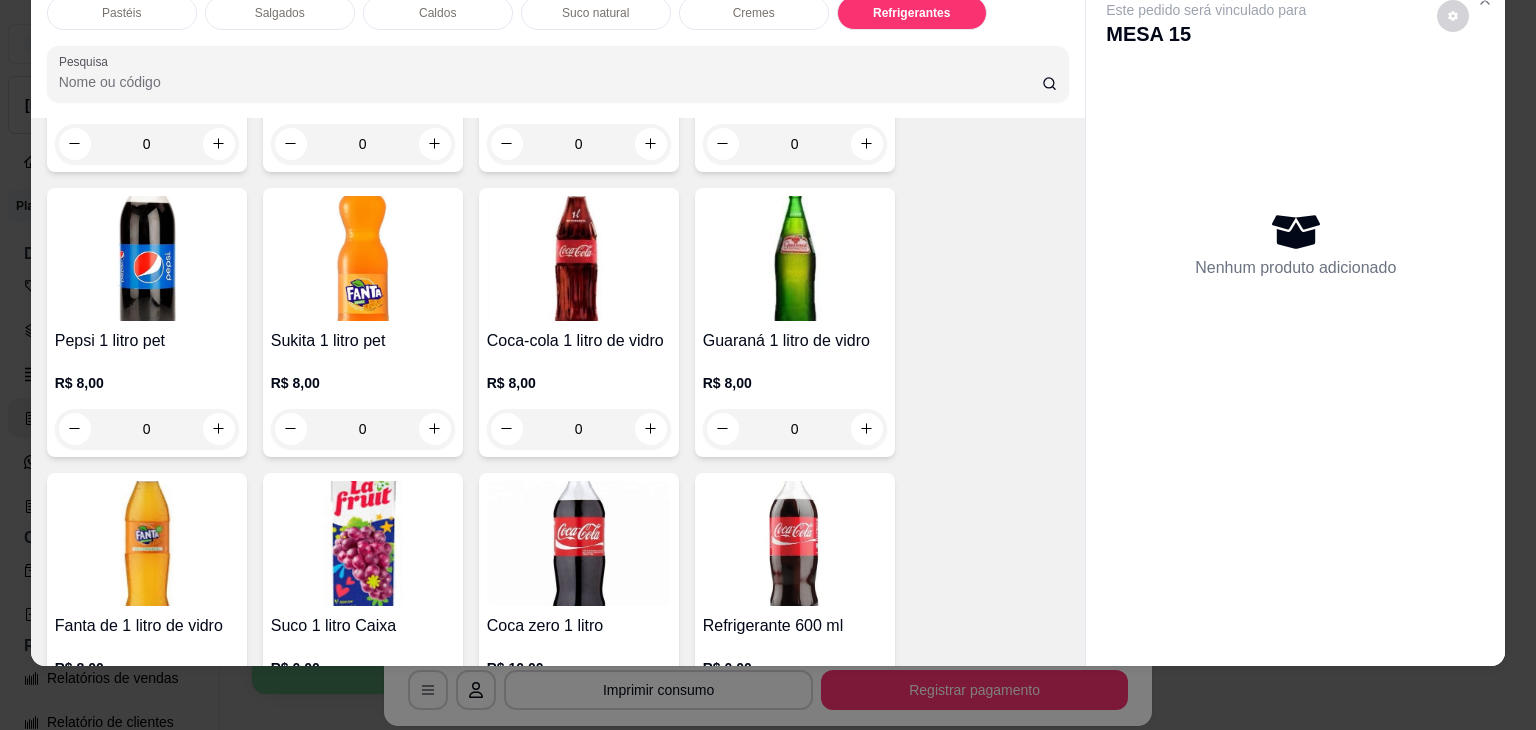 scroll, scrollTop: 5530, scrollLeft: 0, axis: vertical 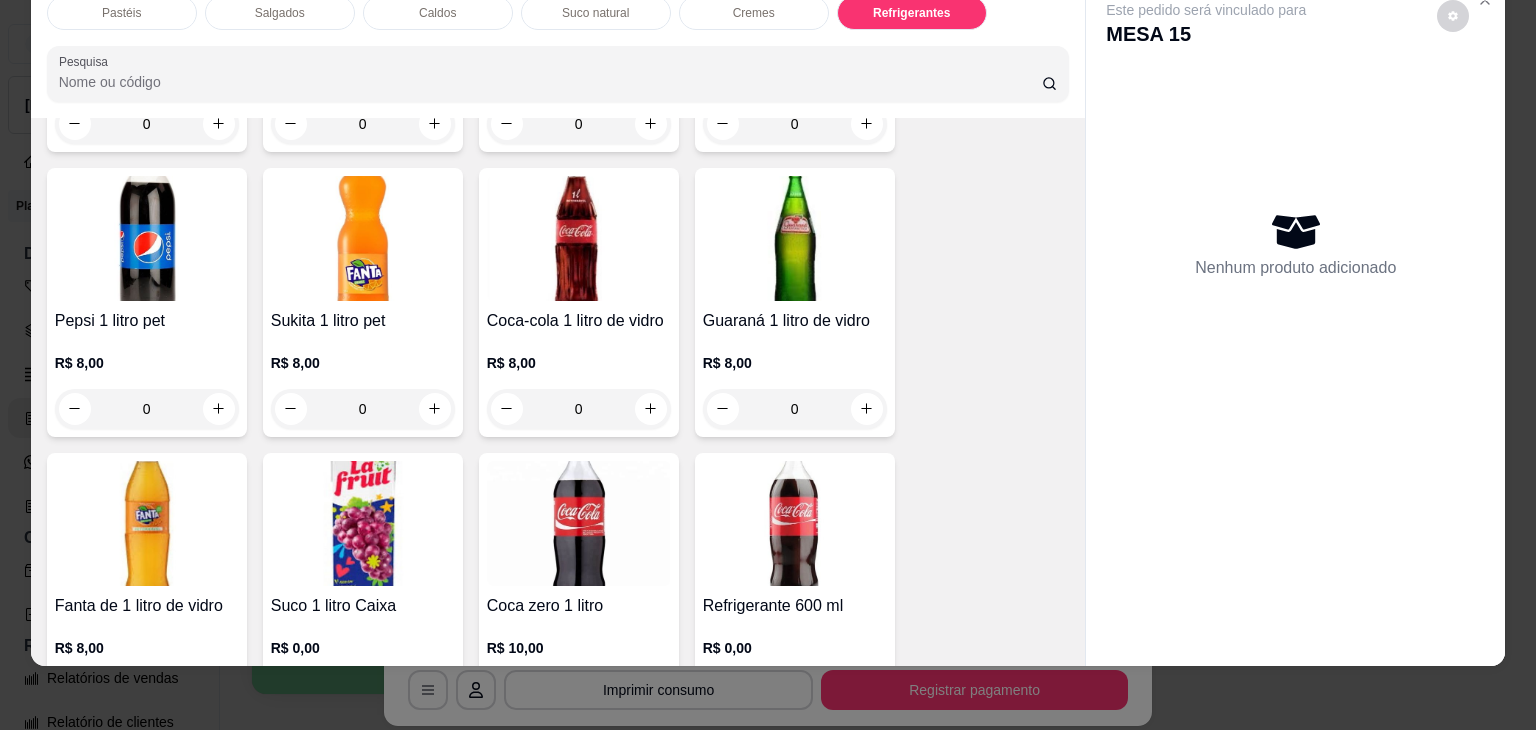 click on "Coca-cola 1 litro de vidro" at bounding box center [579, 321] 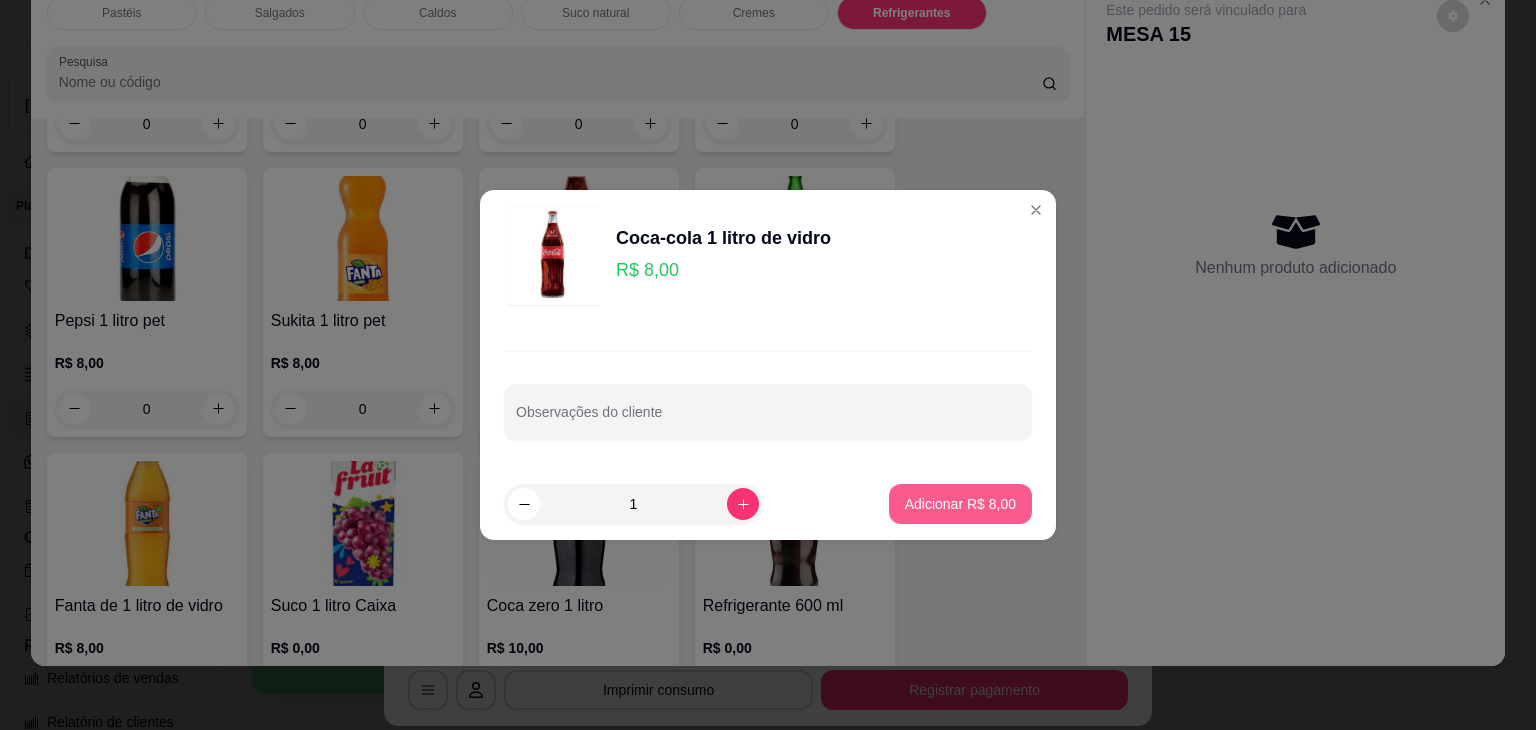 click on "Adicionar   R$ 8,00" at bounding box center [960, 504] 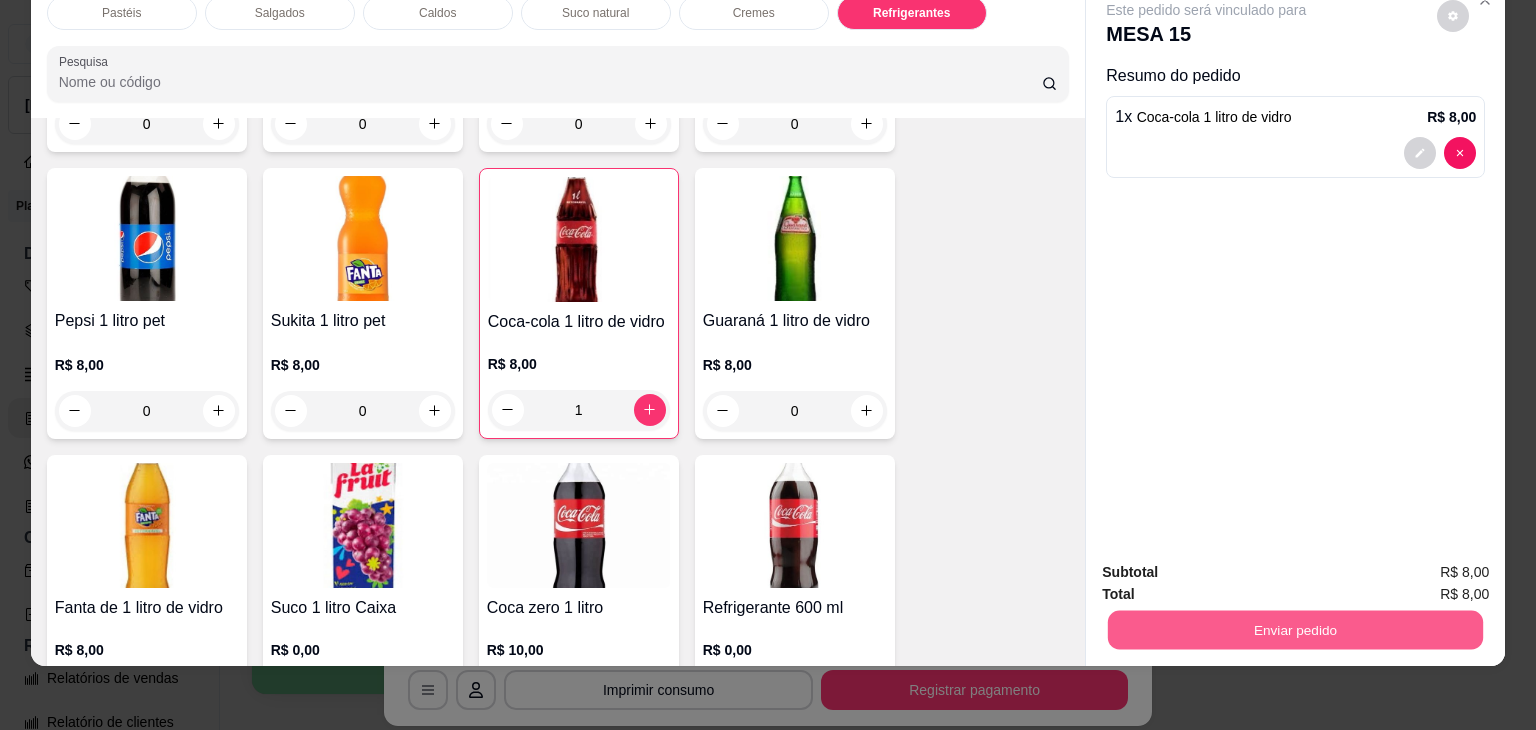 click on "Enviar pedido" at bounding box center (1295, 630) 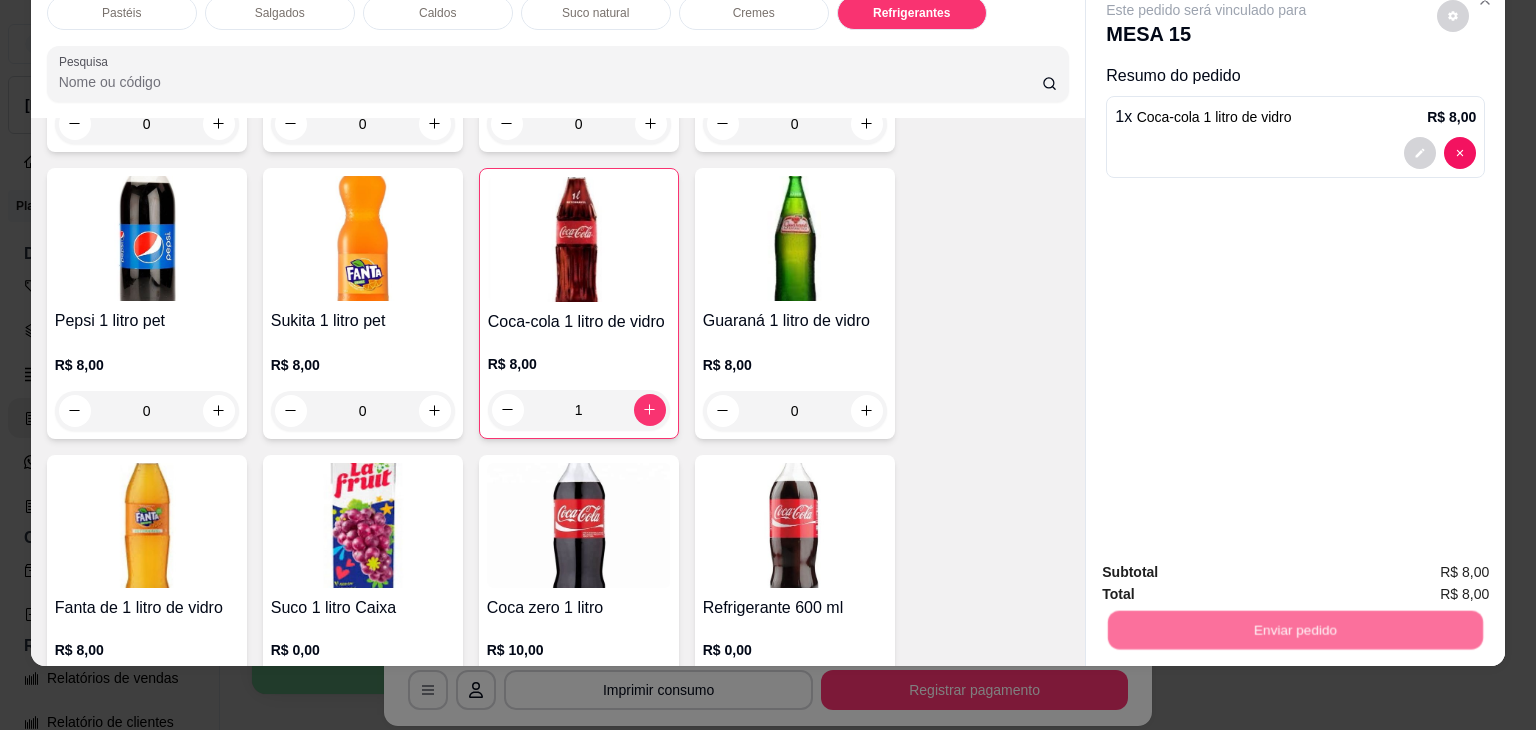 click on "Não registrar e enviar pedido" at bounding box center (1229, 565) 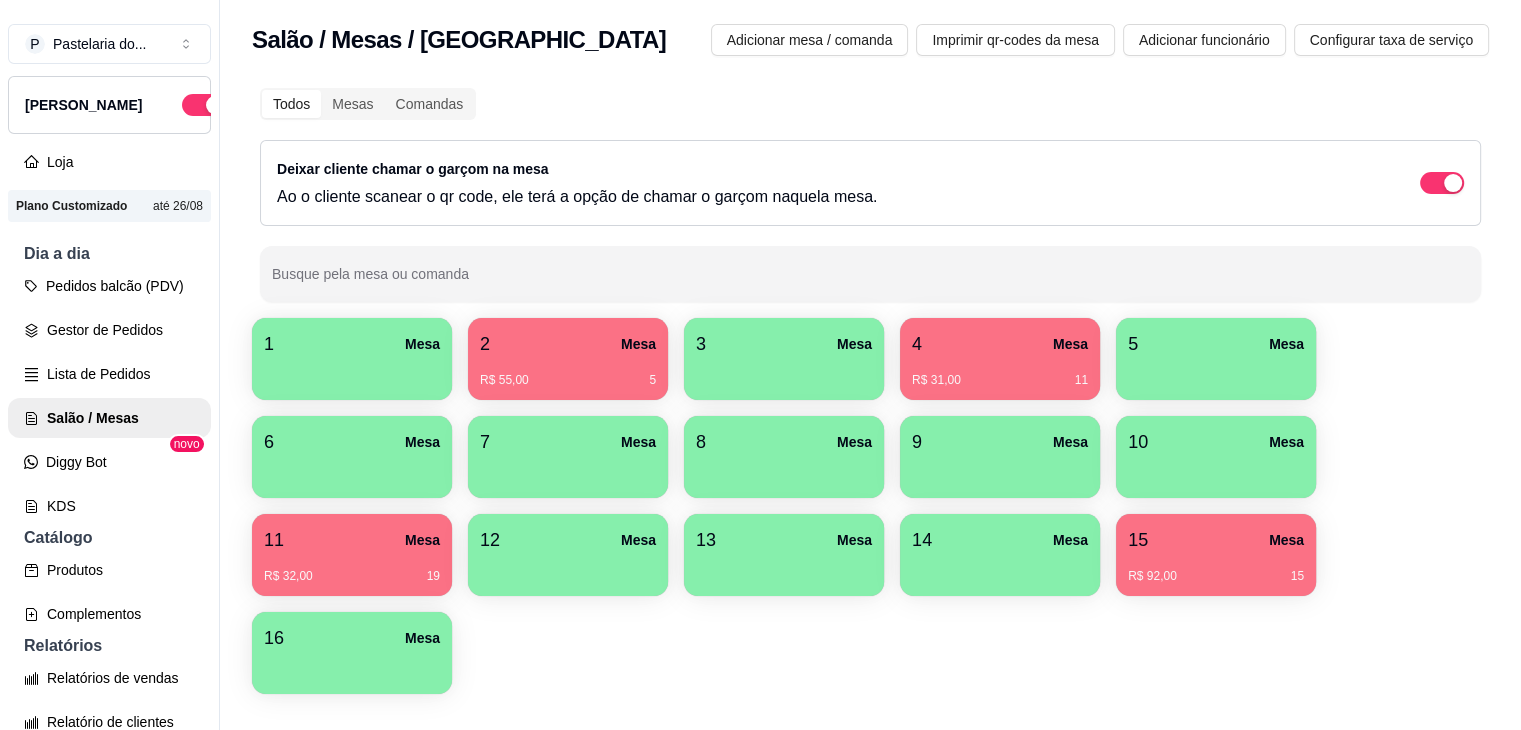 click on "R$ 32,00 19" at bounding box center [352, 576] 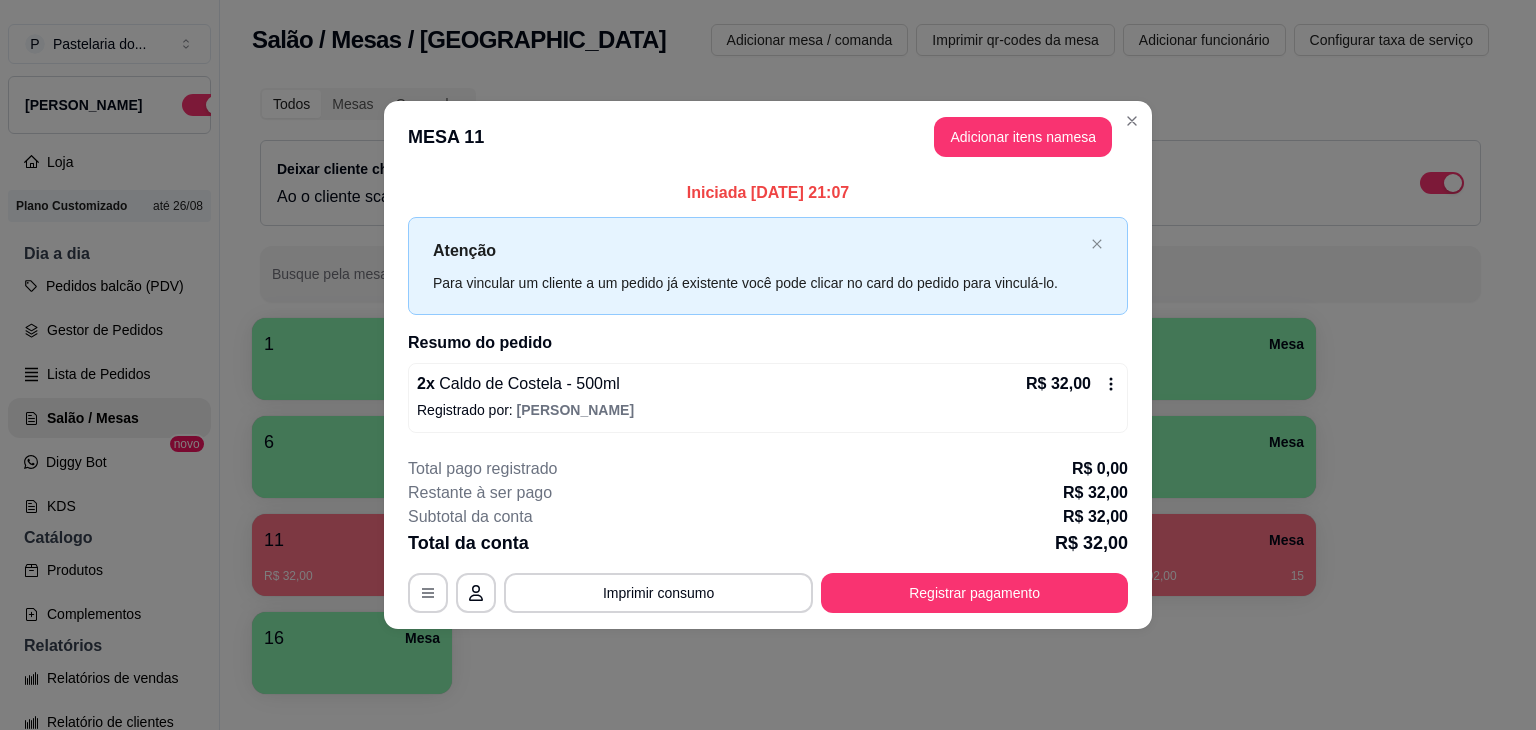 click on "Adicionar itens na  mesa" at bounding box center [1023, 137] 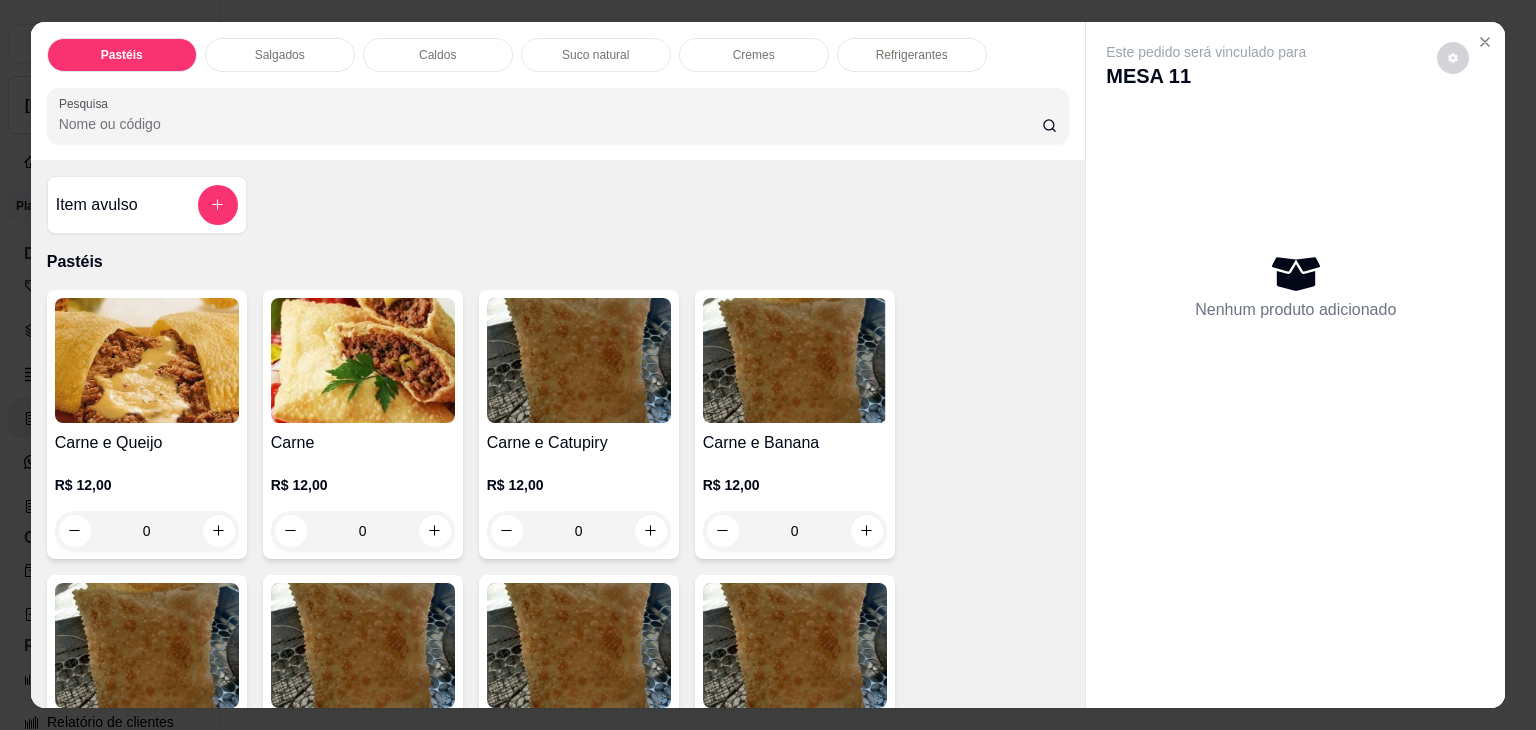 click on "Caldos" at bounding box center [438, 55] 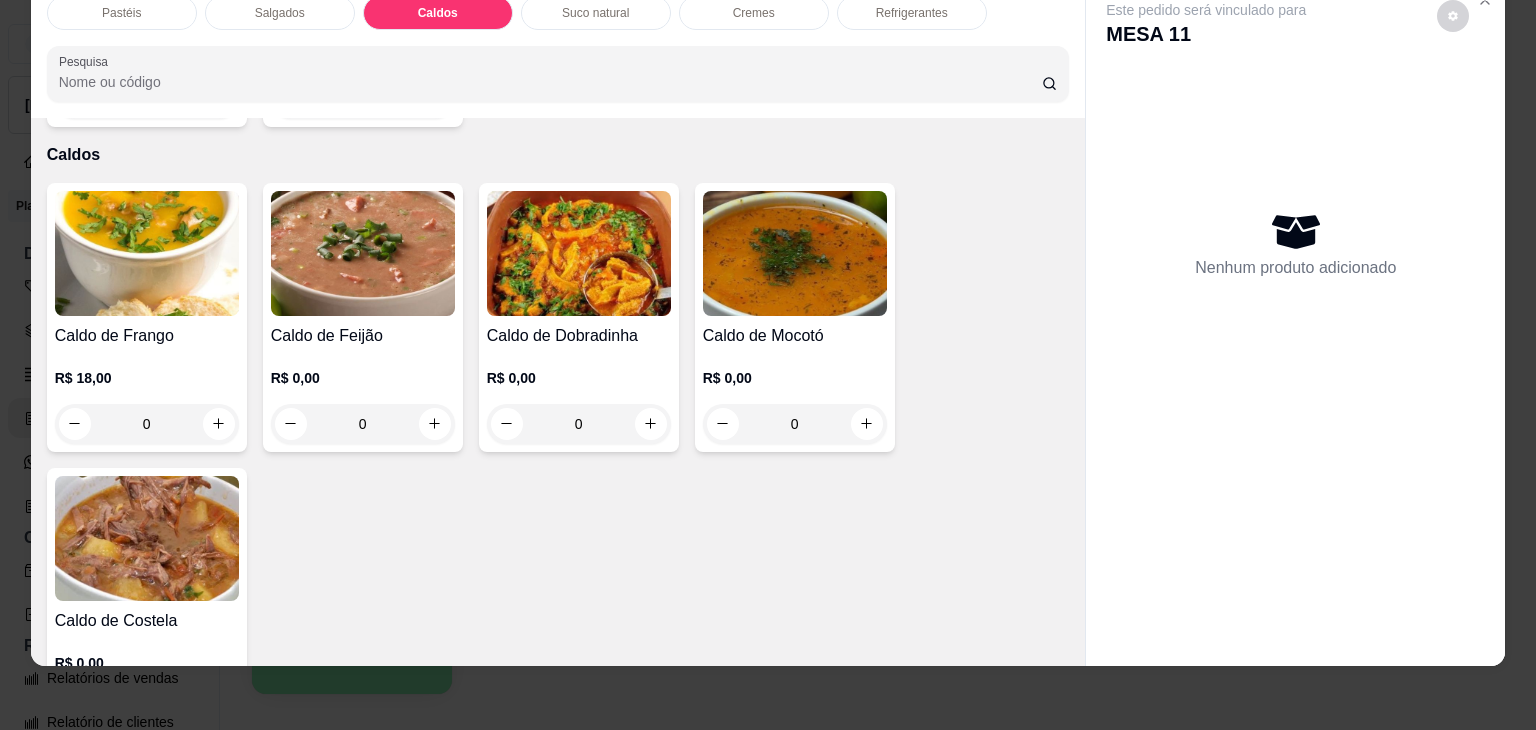 click on "Caldo de Frango   R$ 18,00 0" at bounding box center [147, 317] 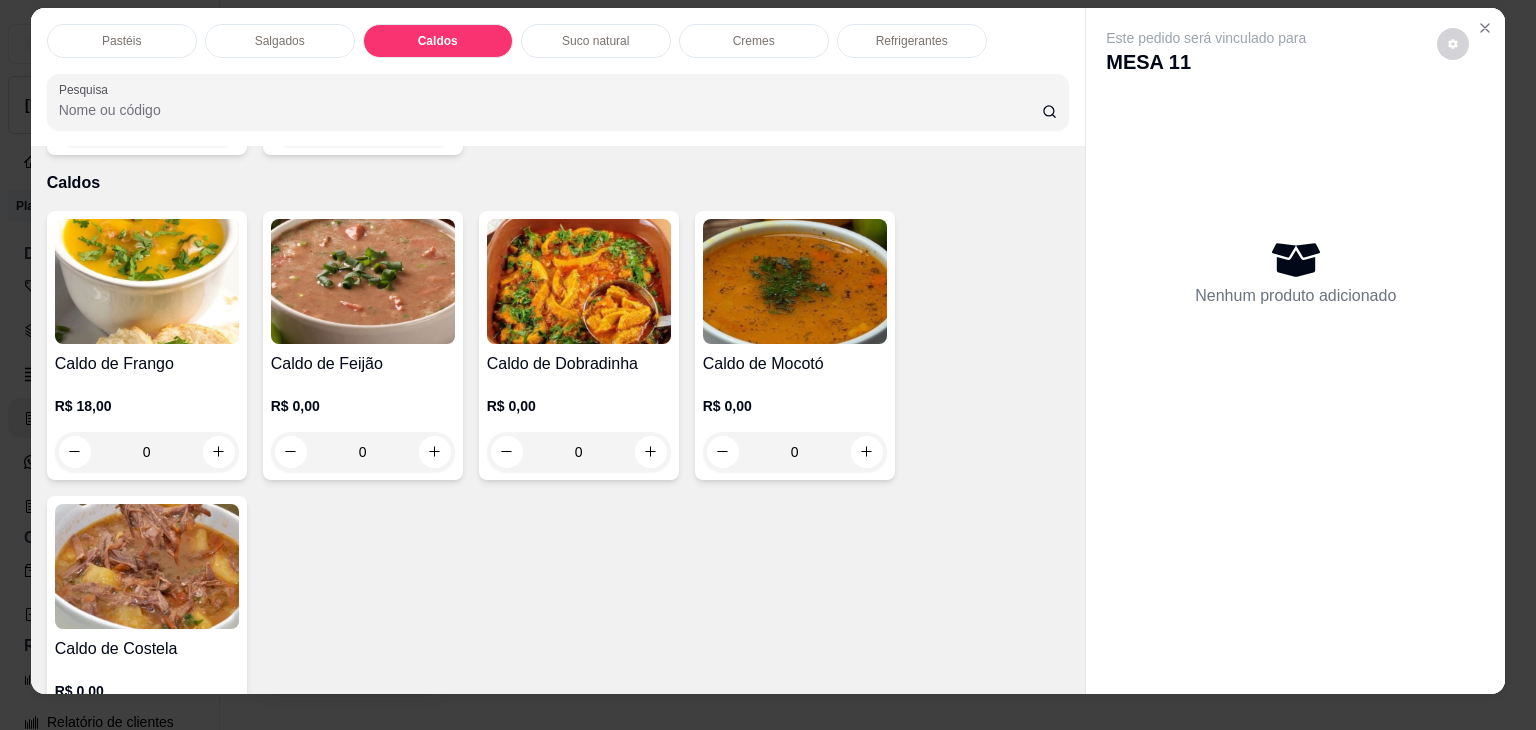 click on "Caldo de Frango   R$ 18,00 0 Caldo de Feijão    R$ 0,00 0 Caldo de Dobradinha    R$ 0,00 0 Caldo de Mocotó   R$ 0,00 0 Caldo de Costela    R$ 0,00 0" at bounding box center [558, 488] 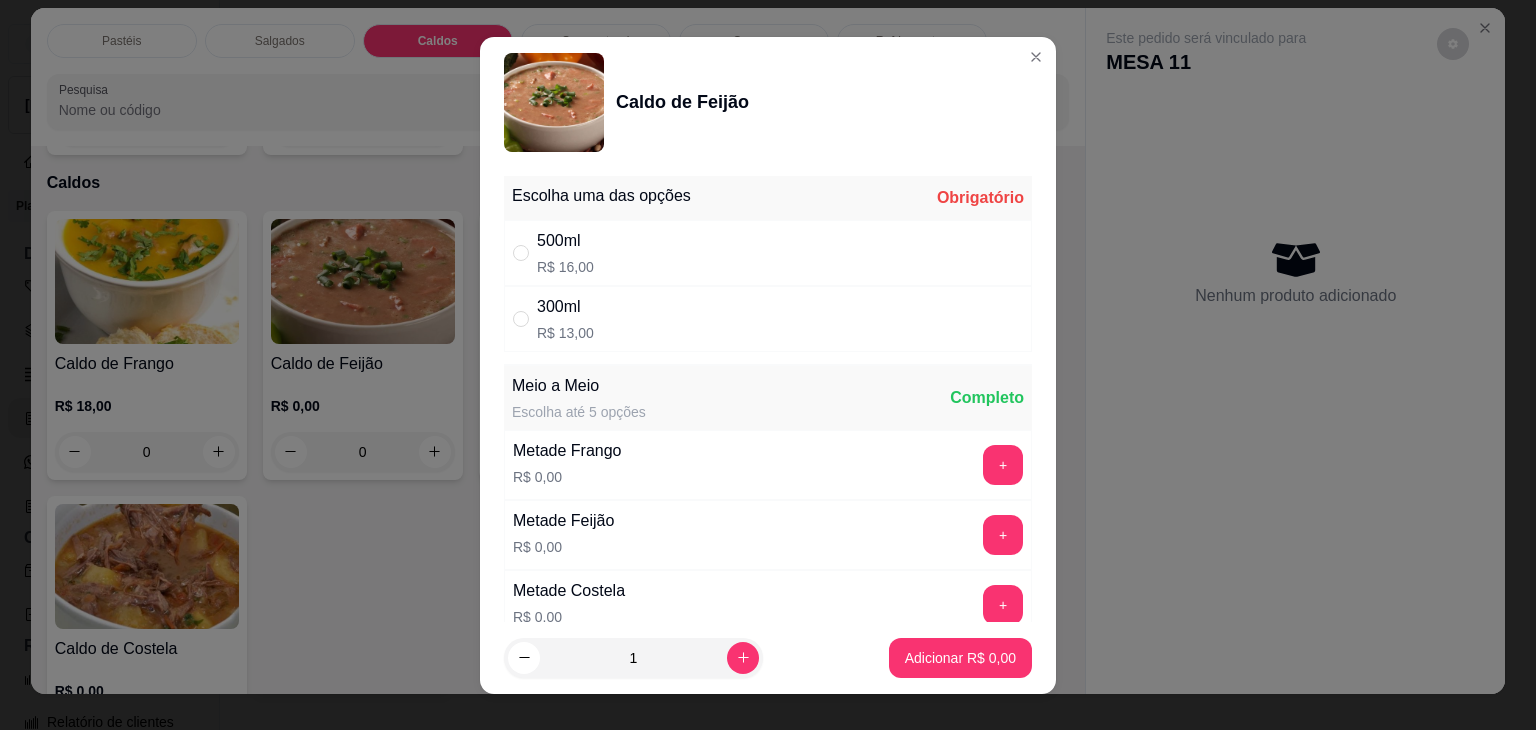 click on "300ml R$ 13,00" at bounding box center (768, 319) 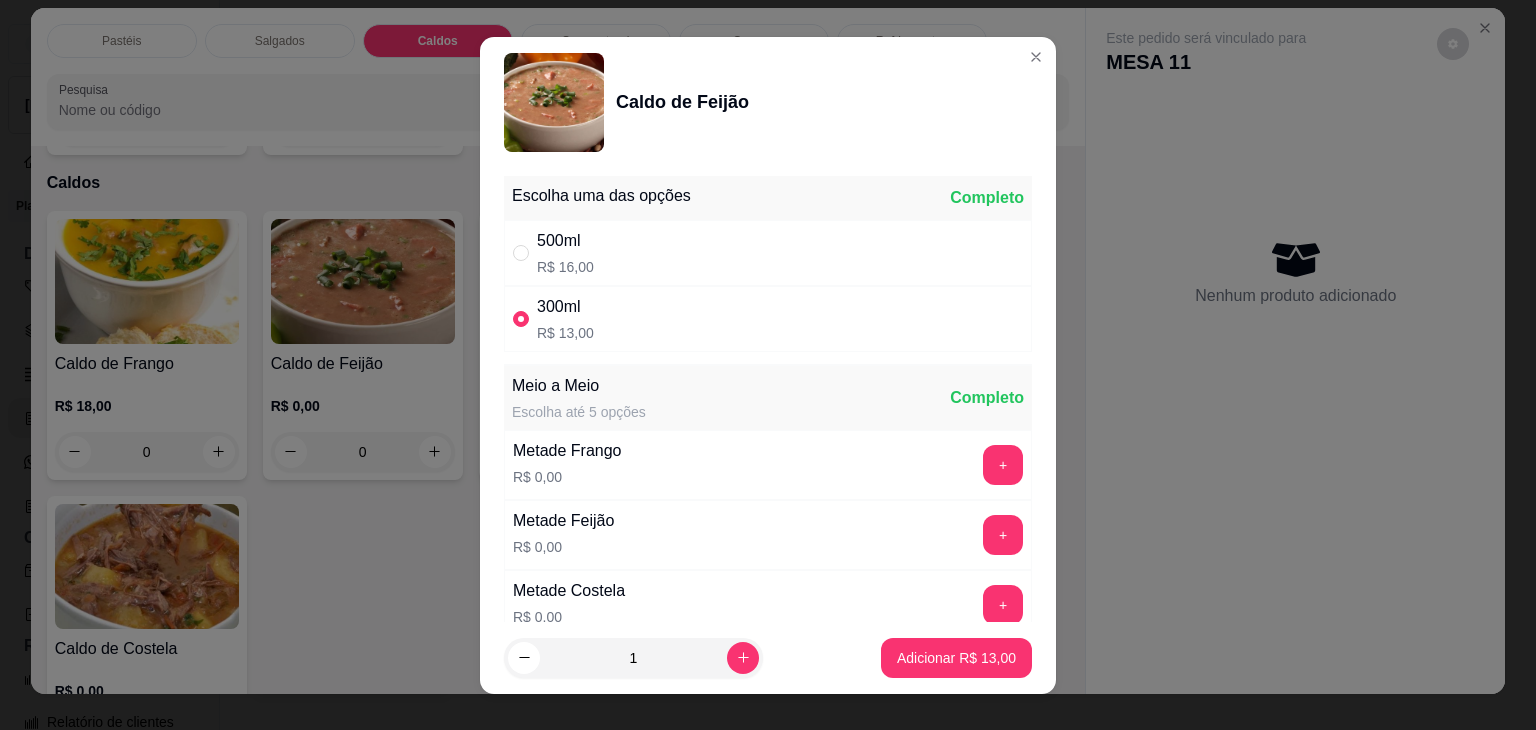click on "Adicionar   R$ 13,00" at bounding box center (956, 658) 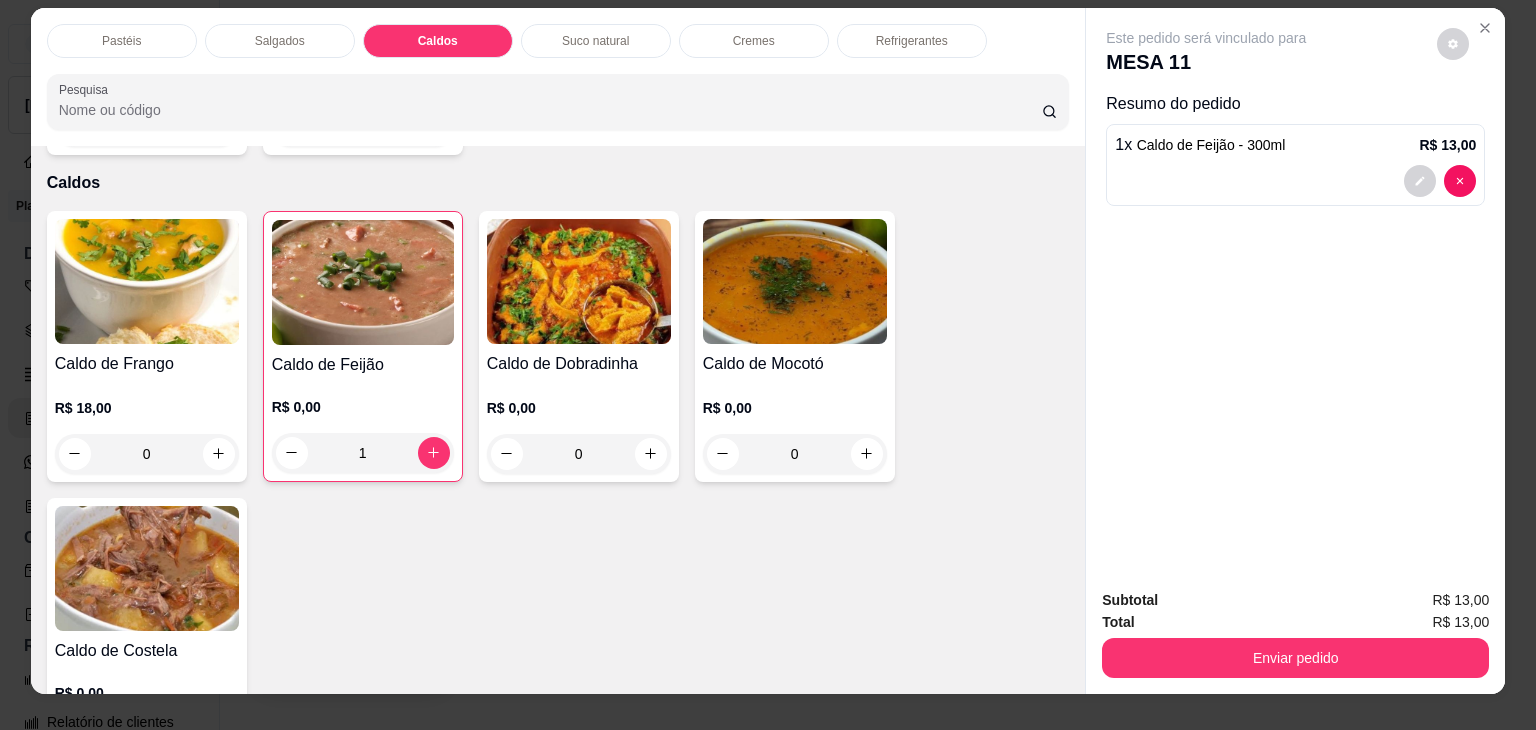 type on "1" 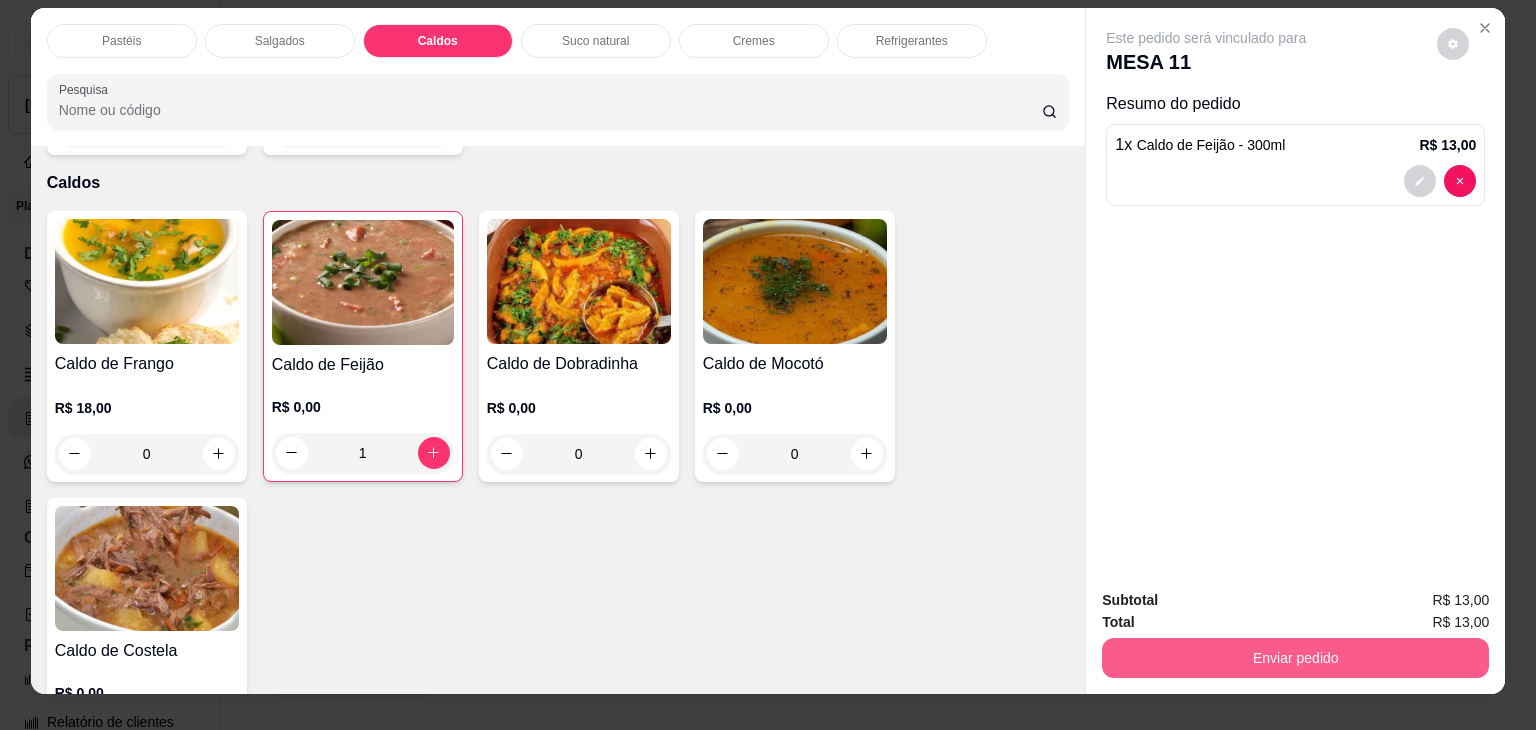 click on "Enviar pedido" at bounding box center (1295, 658) 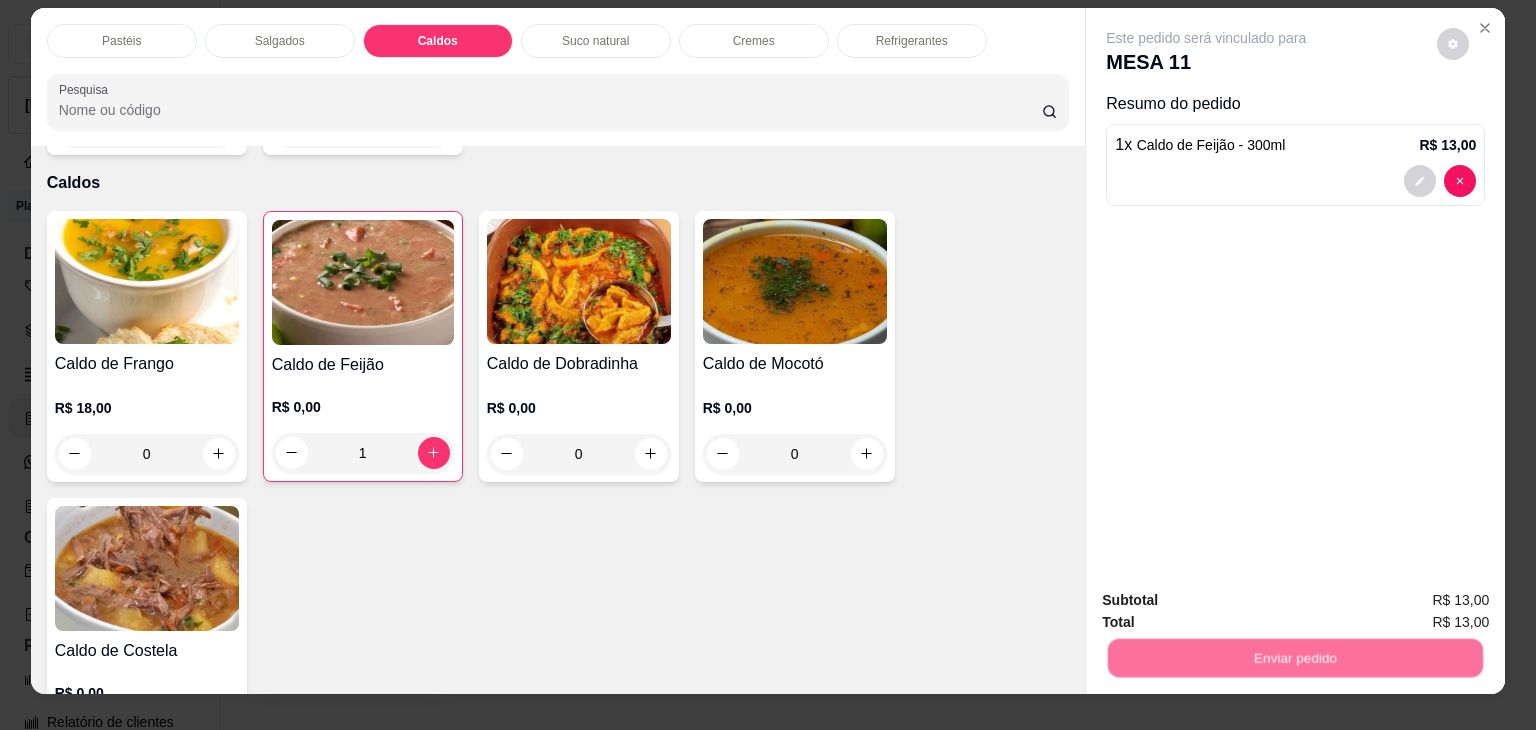 click on "Não registrar e enviar pedido" at bounding box center [1229, 599] 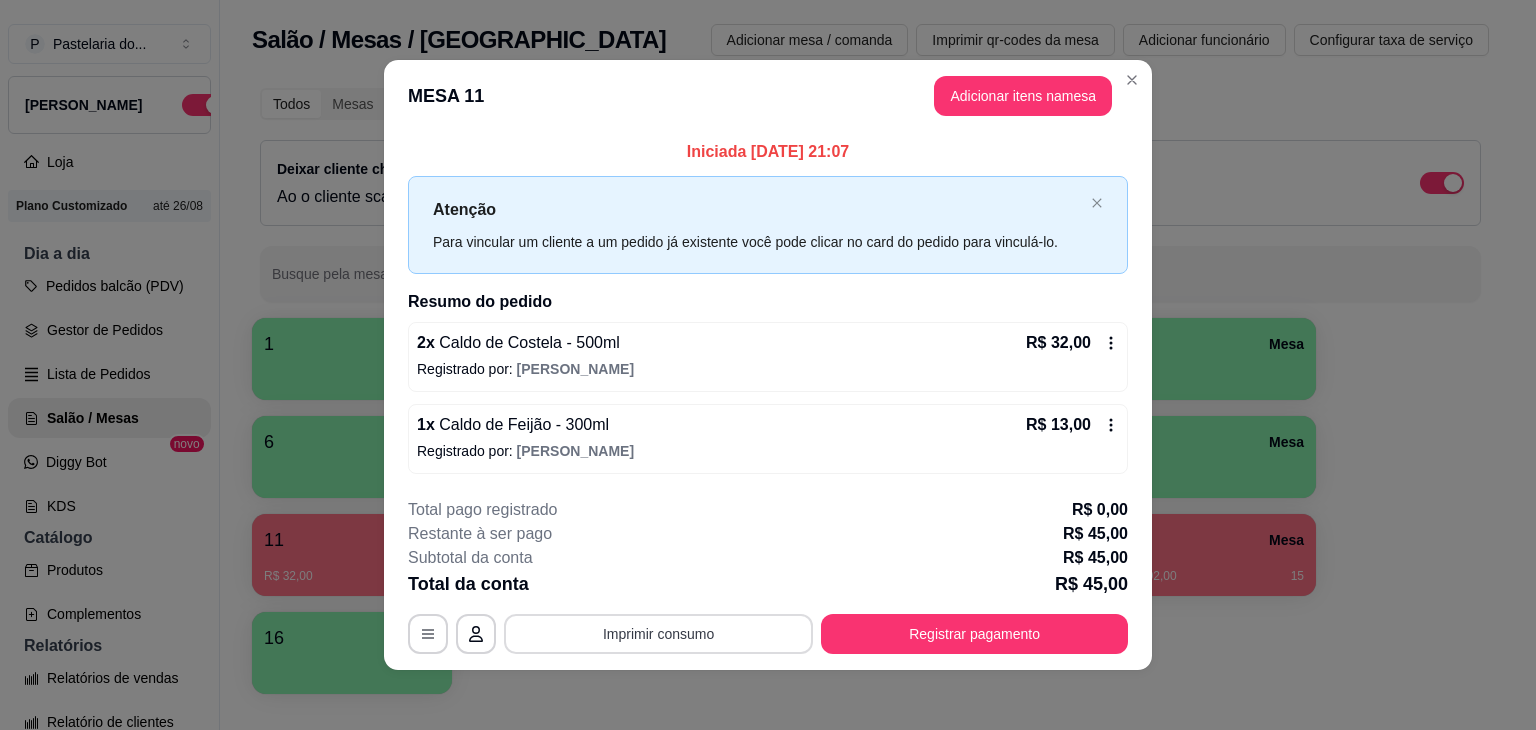 click on "Imprimir consumo" at bounding box center [658, 634] 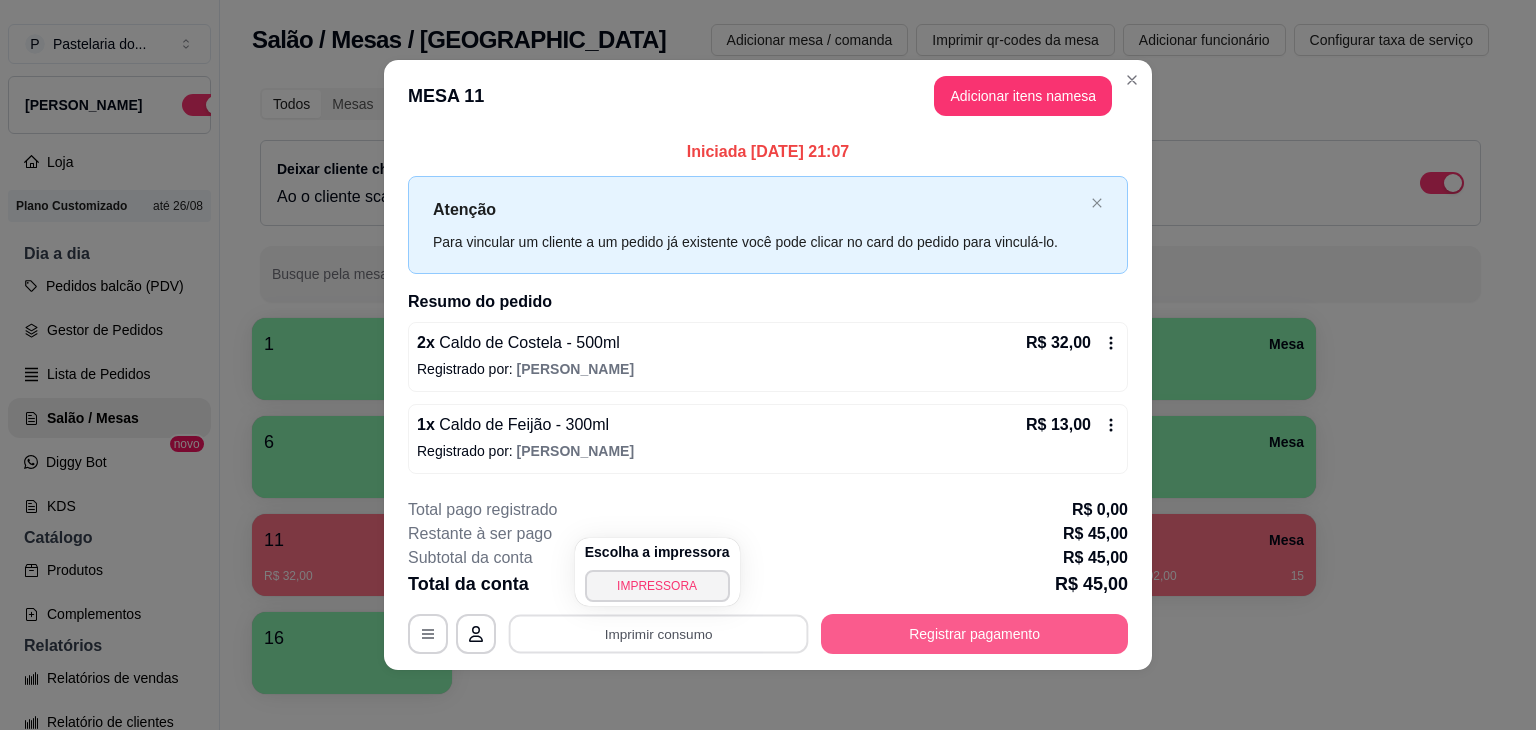 click on "Registrar pagamento" at bounding box center [974, 634] 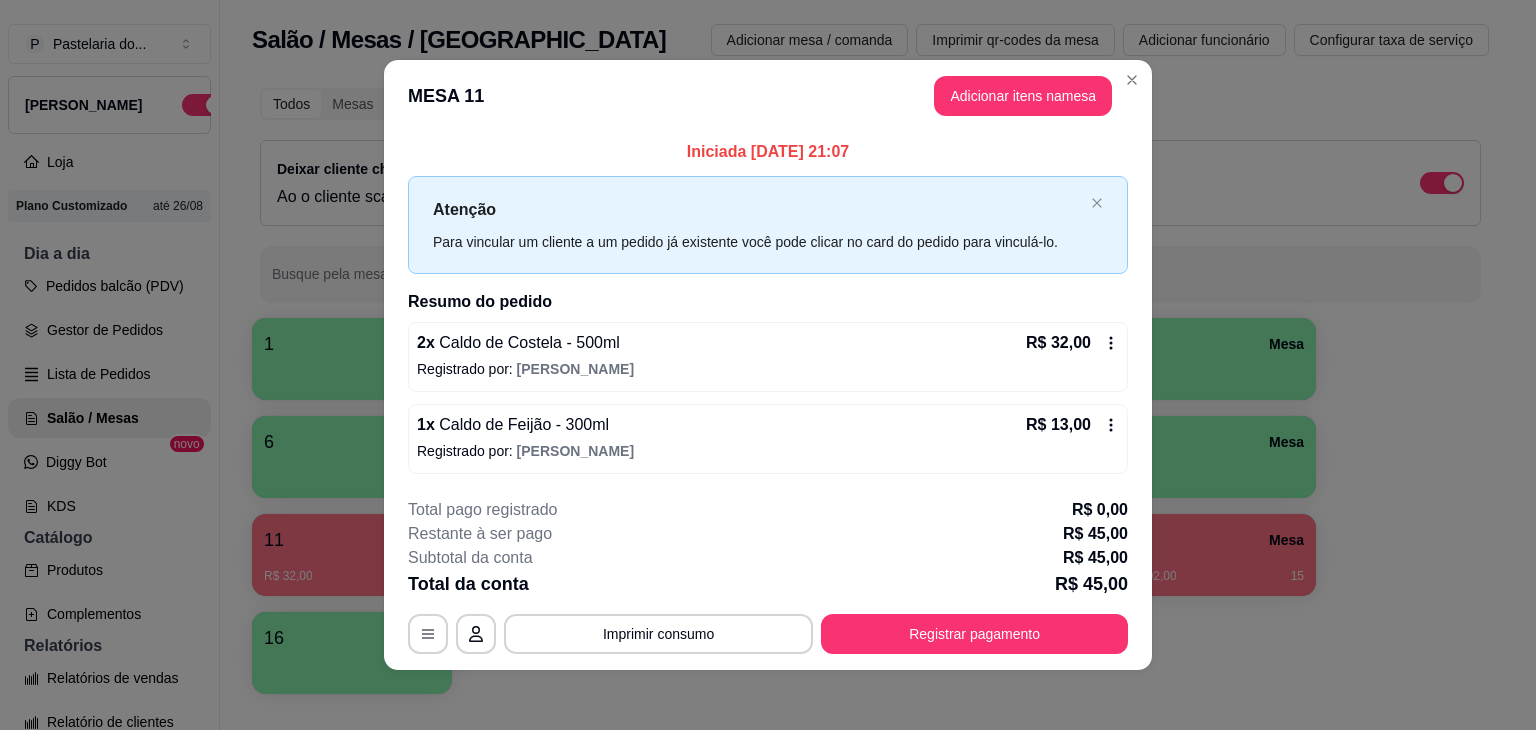 click on "Total da conta R$ 45,00" at bounding box center [768, 584] 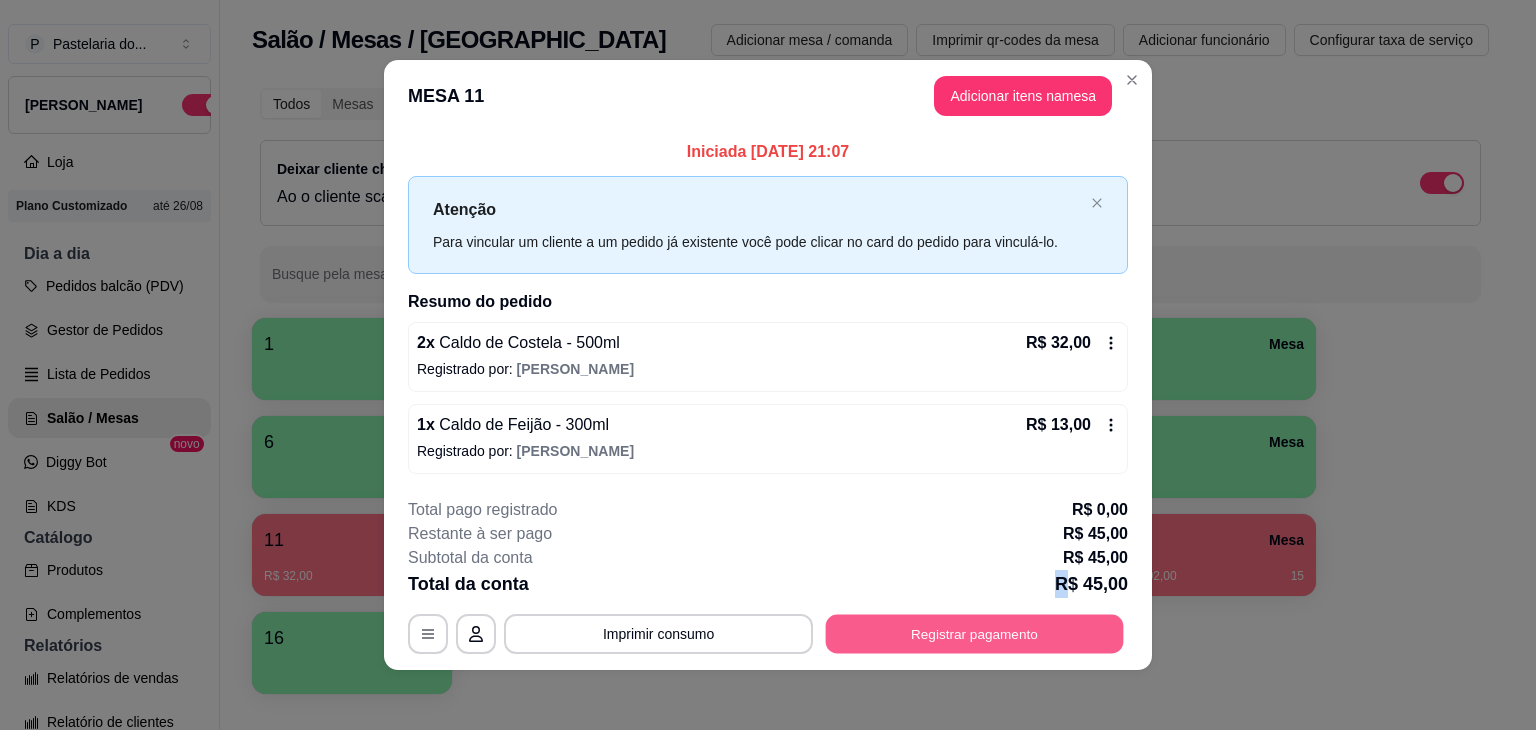 click on "Registrar pagamento" at bounding box center (975, 633) 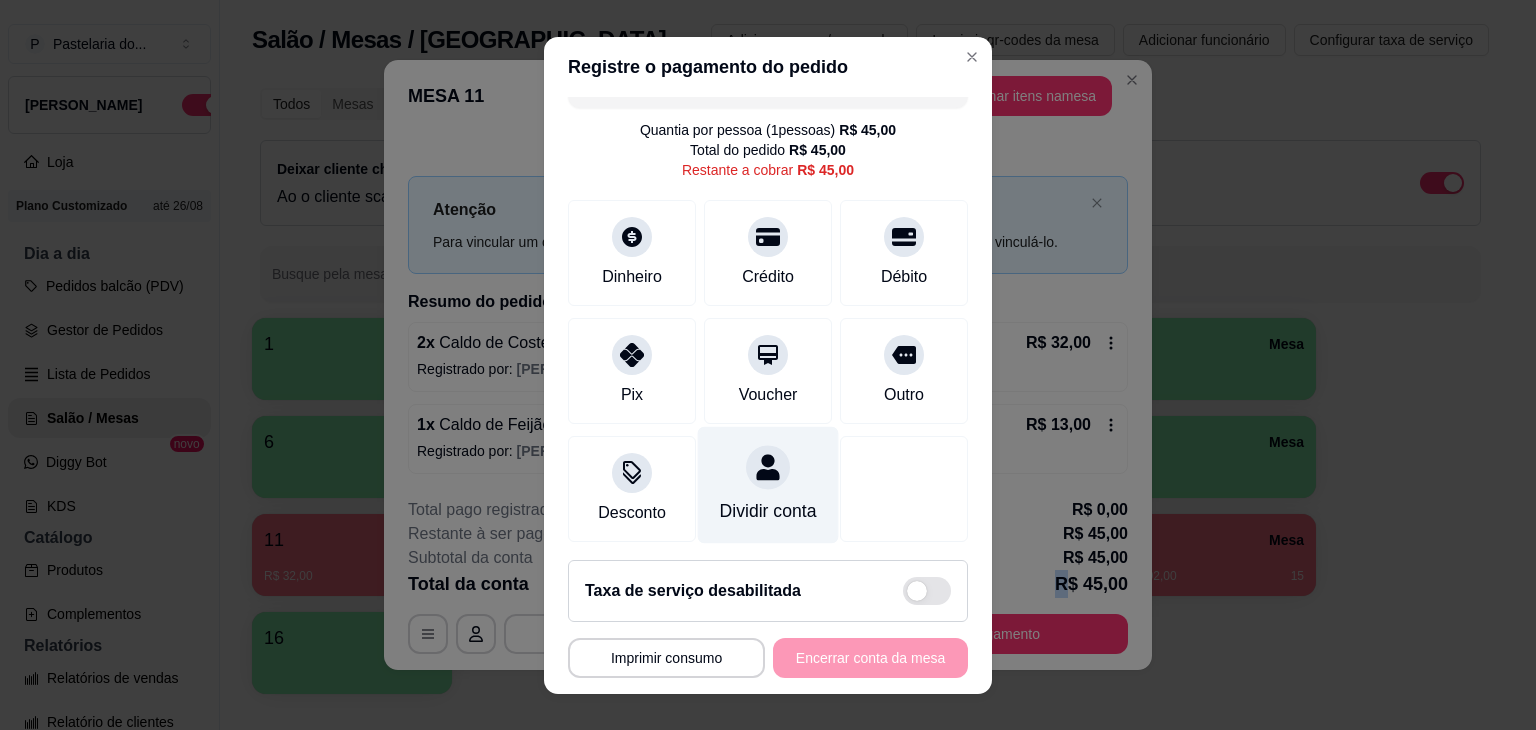 scroll, scrollTop: 65, scrollLeft: 0, axis: vertical 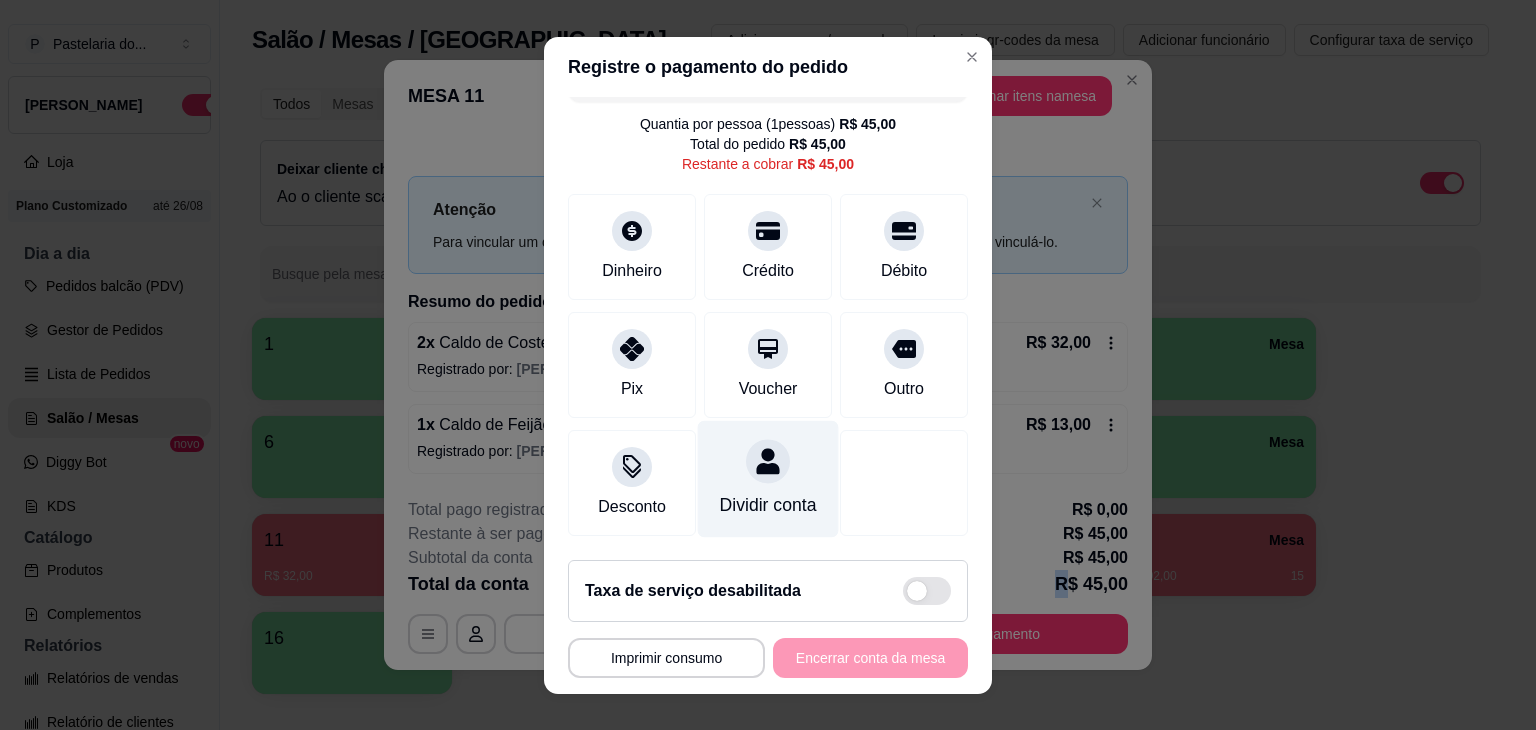 click on "Dividir conta" at bounding box center (768, 478) 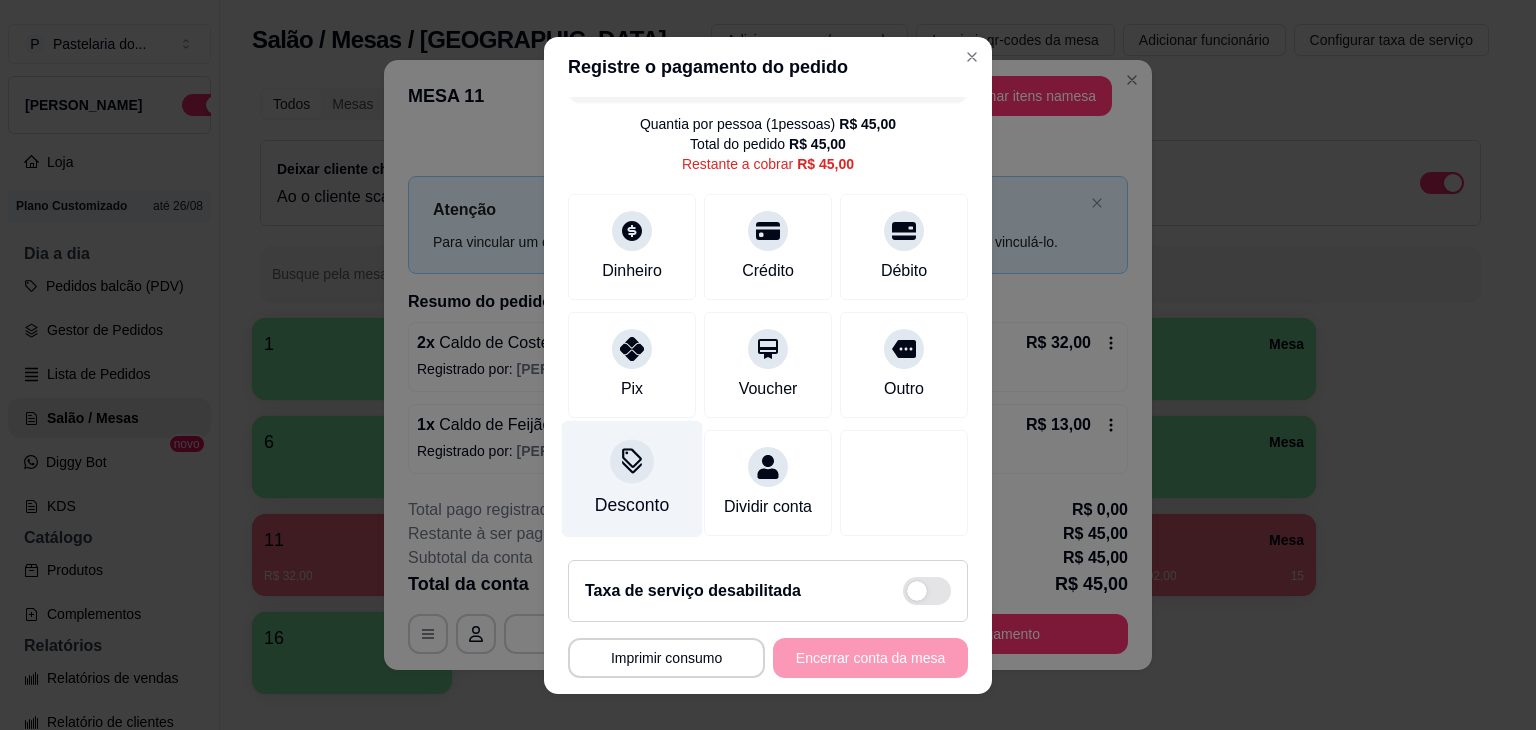 click on "Desconto" at bounding box center (632, 478) 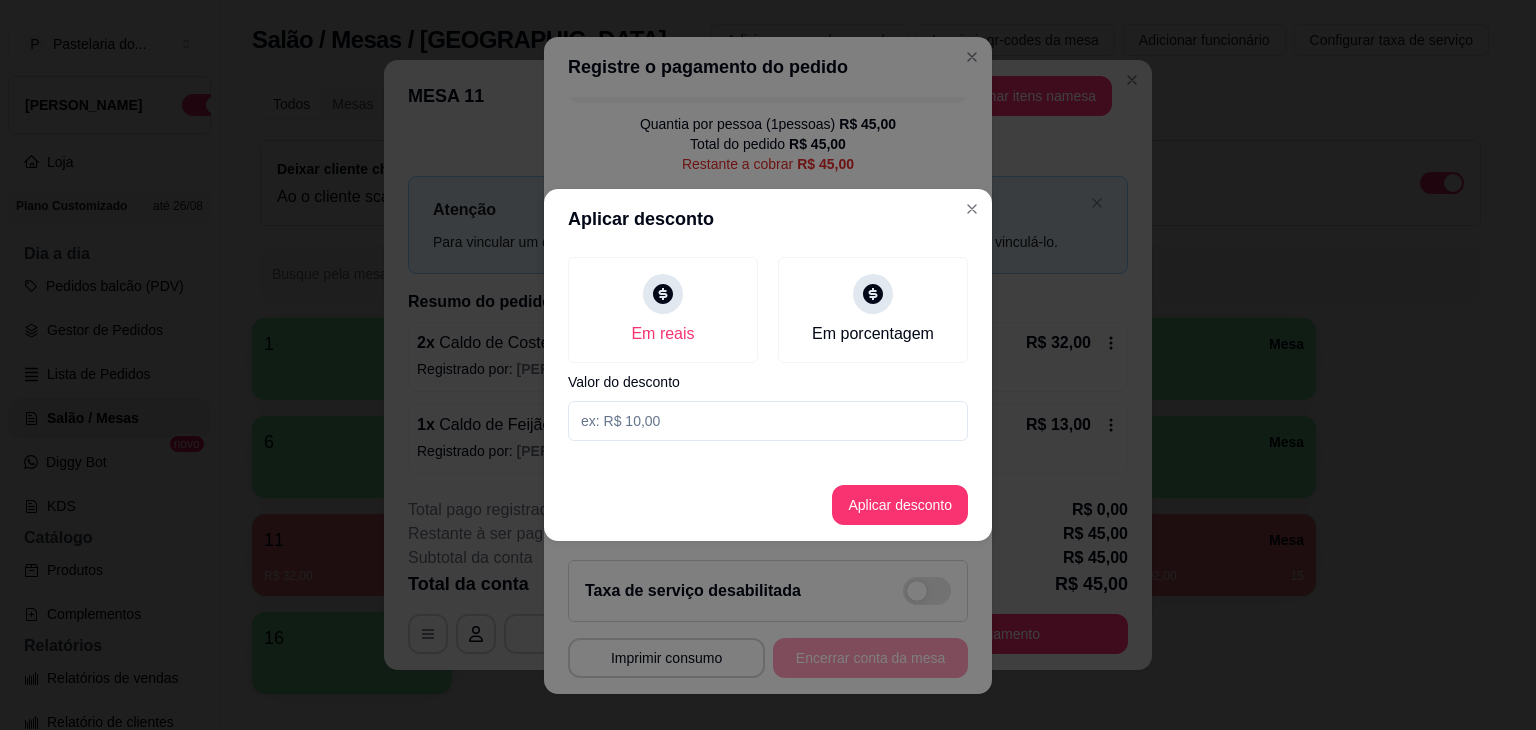 click on "Aplicar desconto Em reais Em porcentagem Valor do desconto Aplicar desconto" at bounding box center [768, 365] 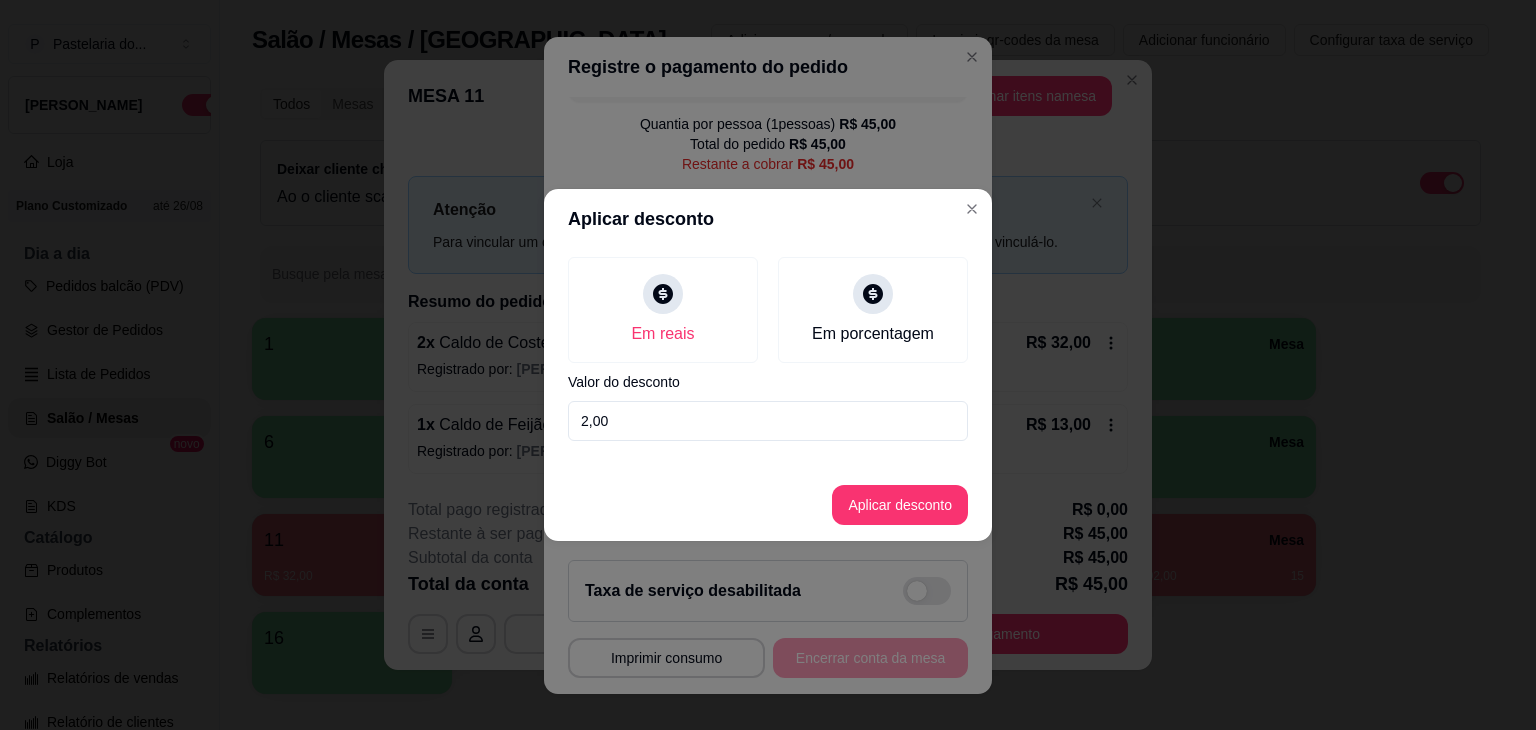 type on "2,00" 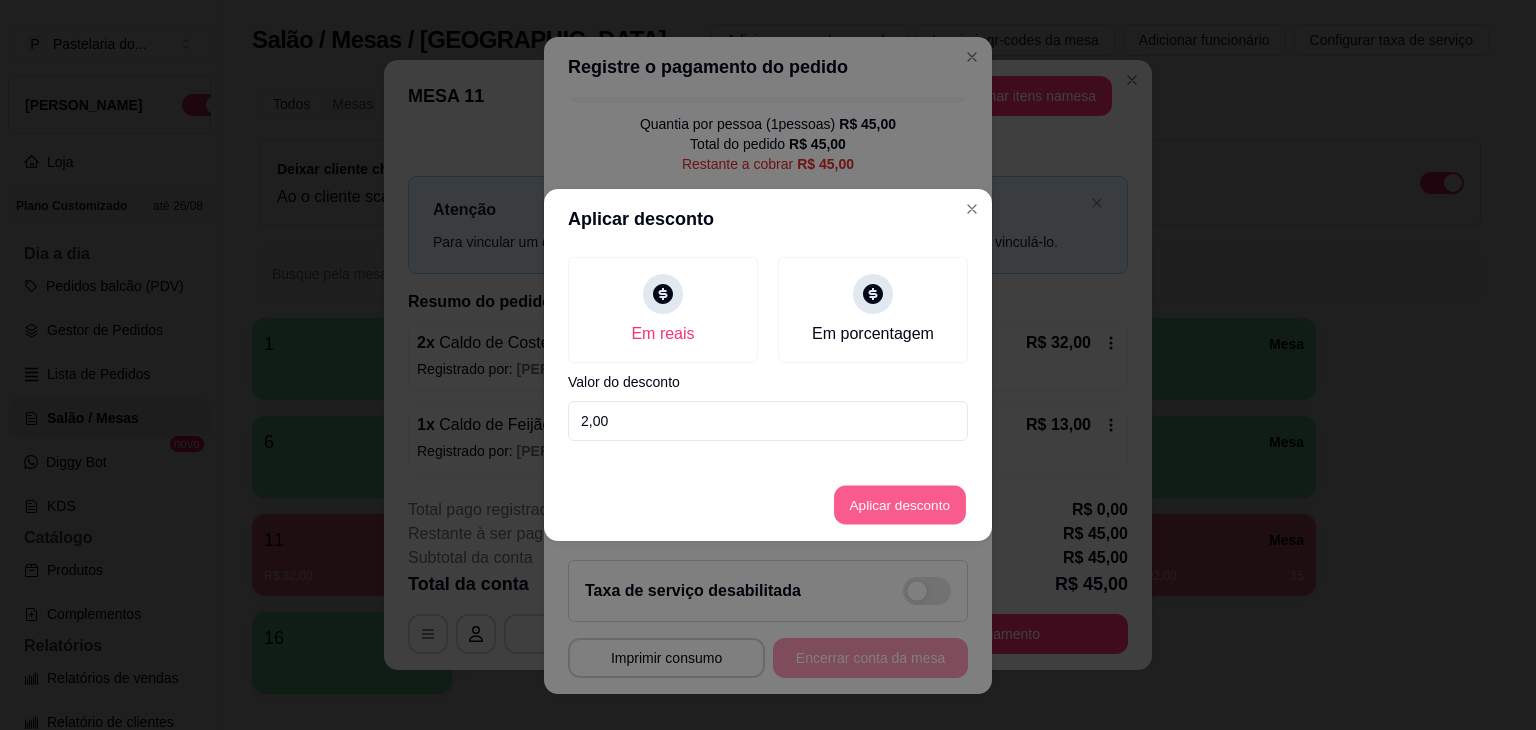 click on "Aplicar desconto" at bounding box center [900, 505] 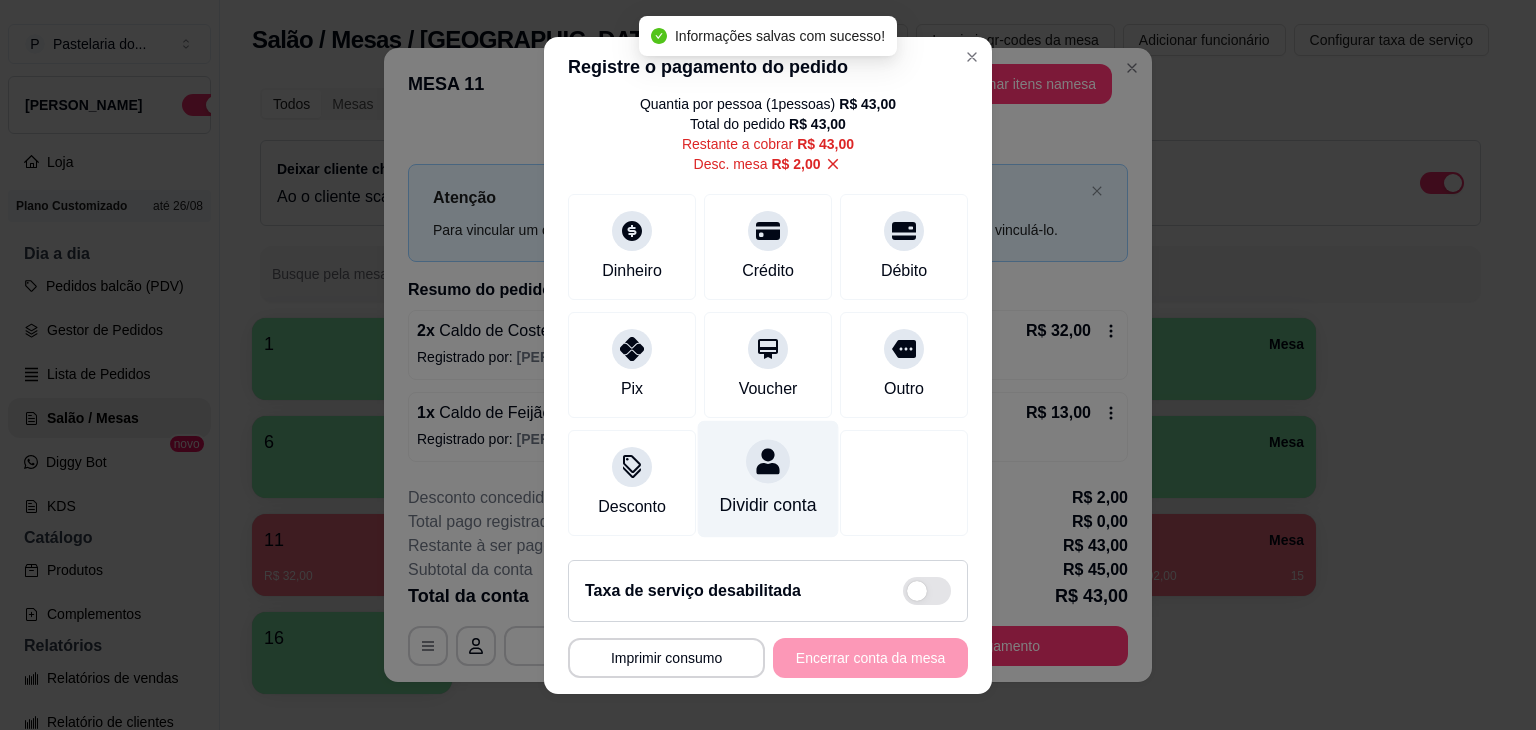 scroll, scrollTop: 0, scrollLeft: 0, axis: both 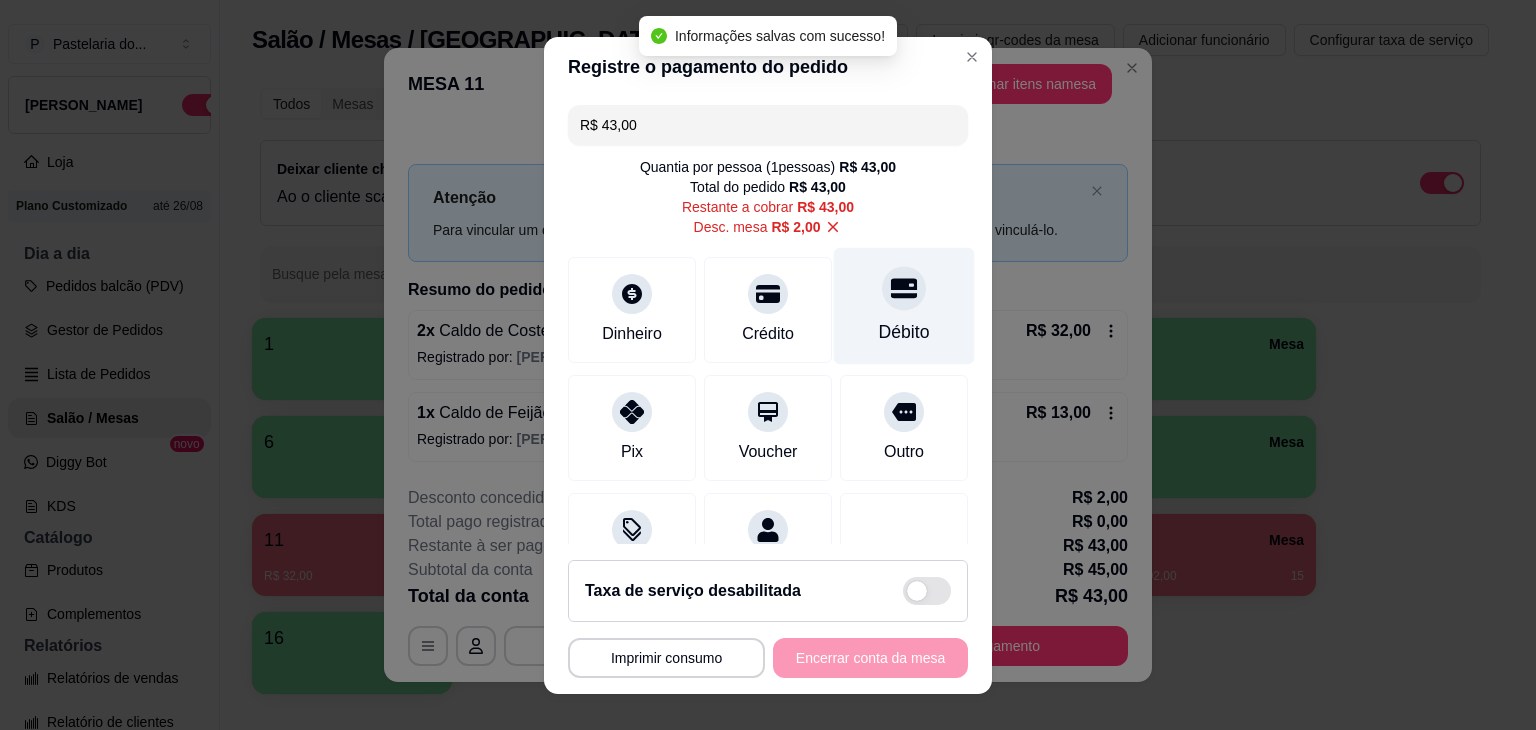 click 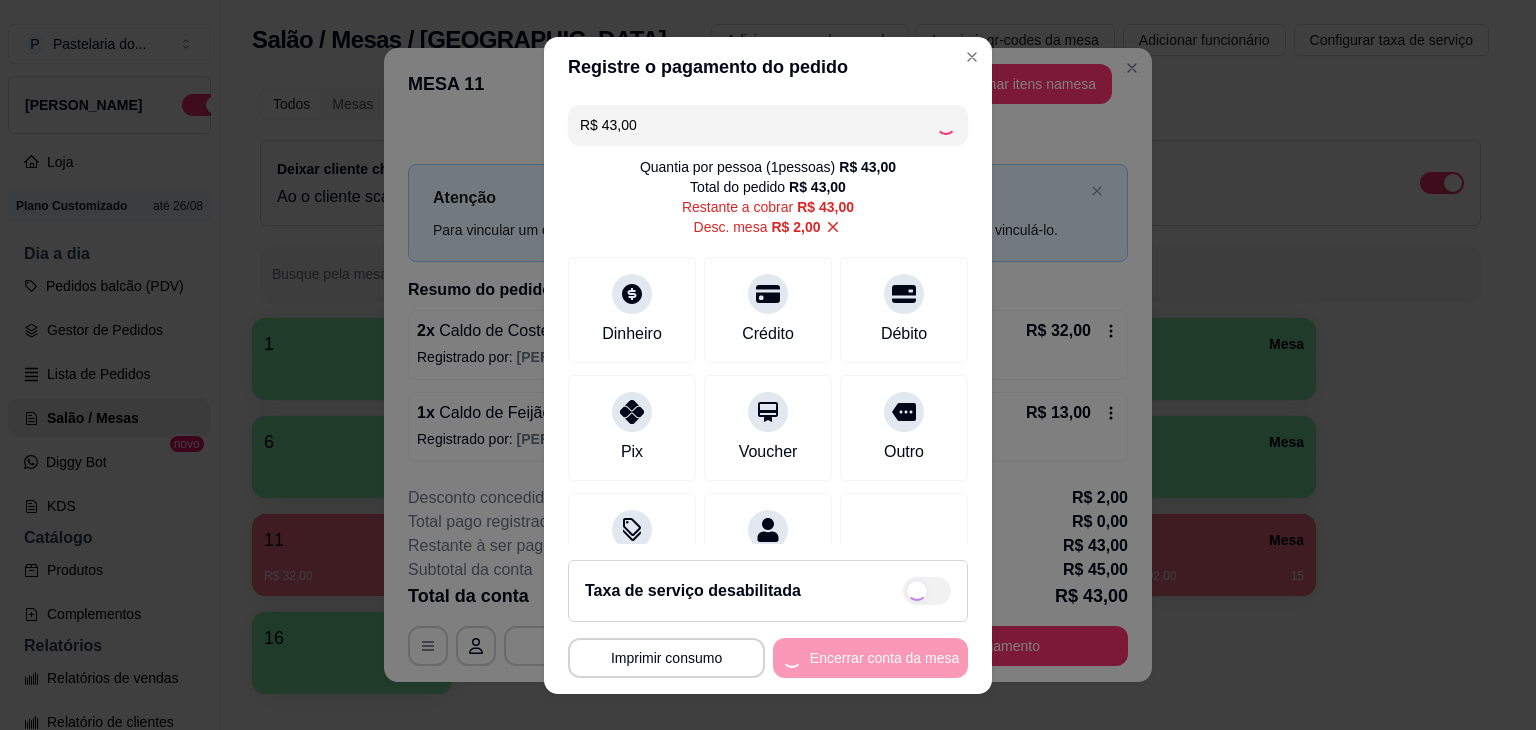 type on "R$ 0,00" 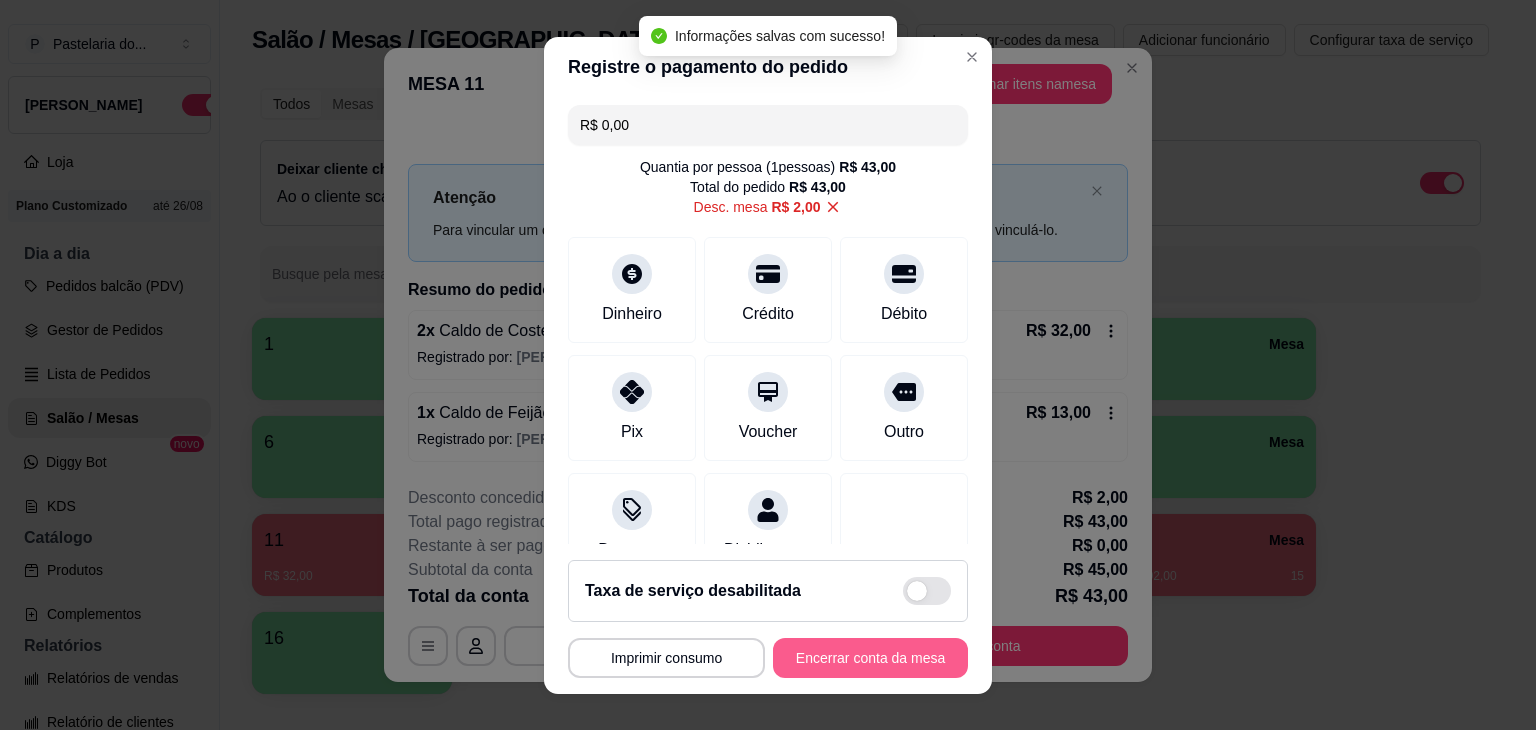click on "Encerrar conta da mesa" at bounding box center [870, 658] 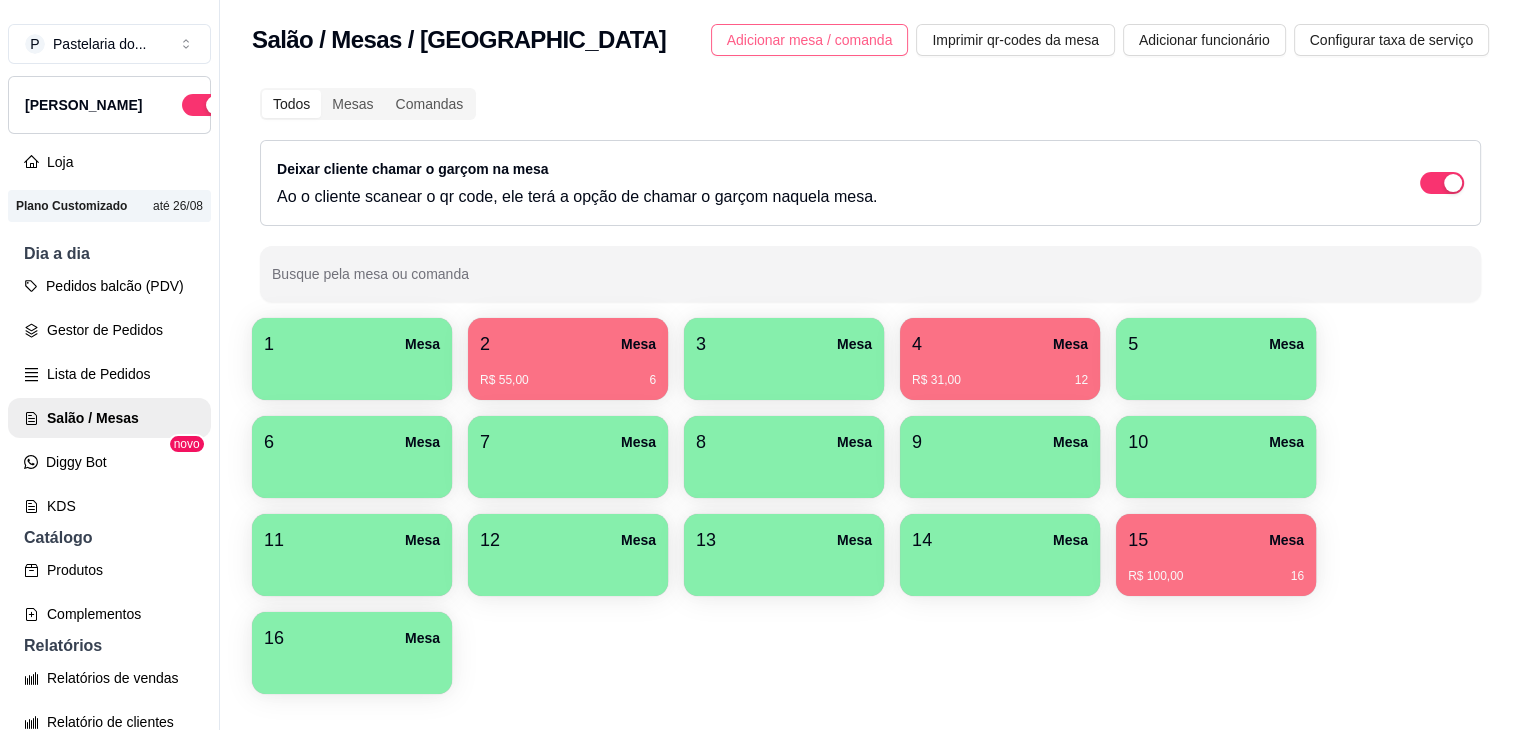 click on "Adicionar mesa / comanda" at bounding box center (810, 40) 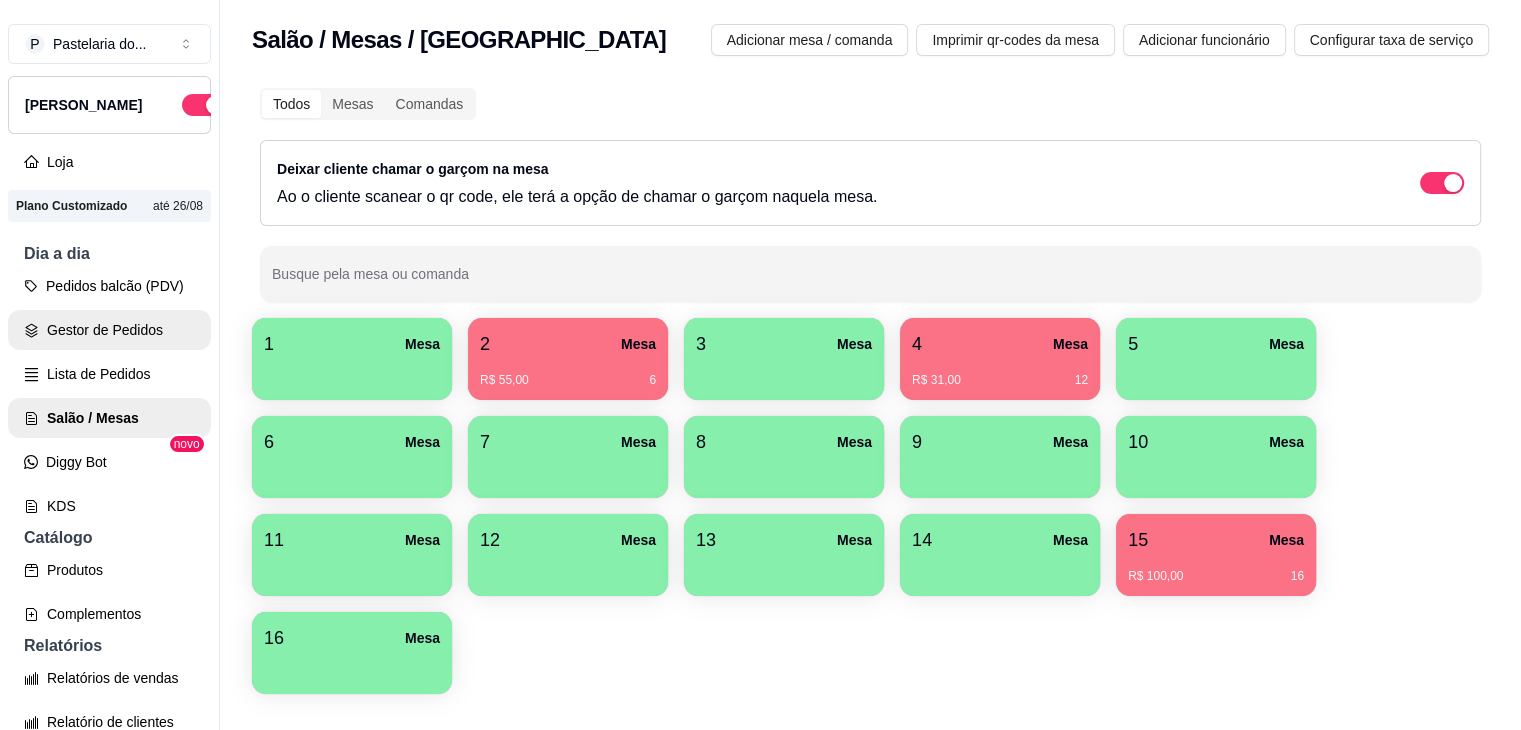 click on "Gestor de Pedidos" at bounding box center [109, 330] 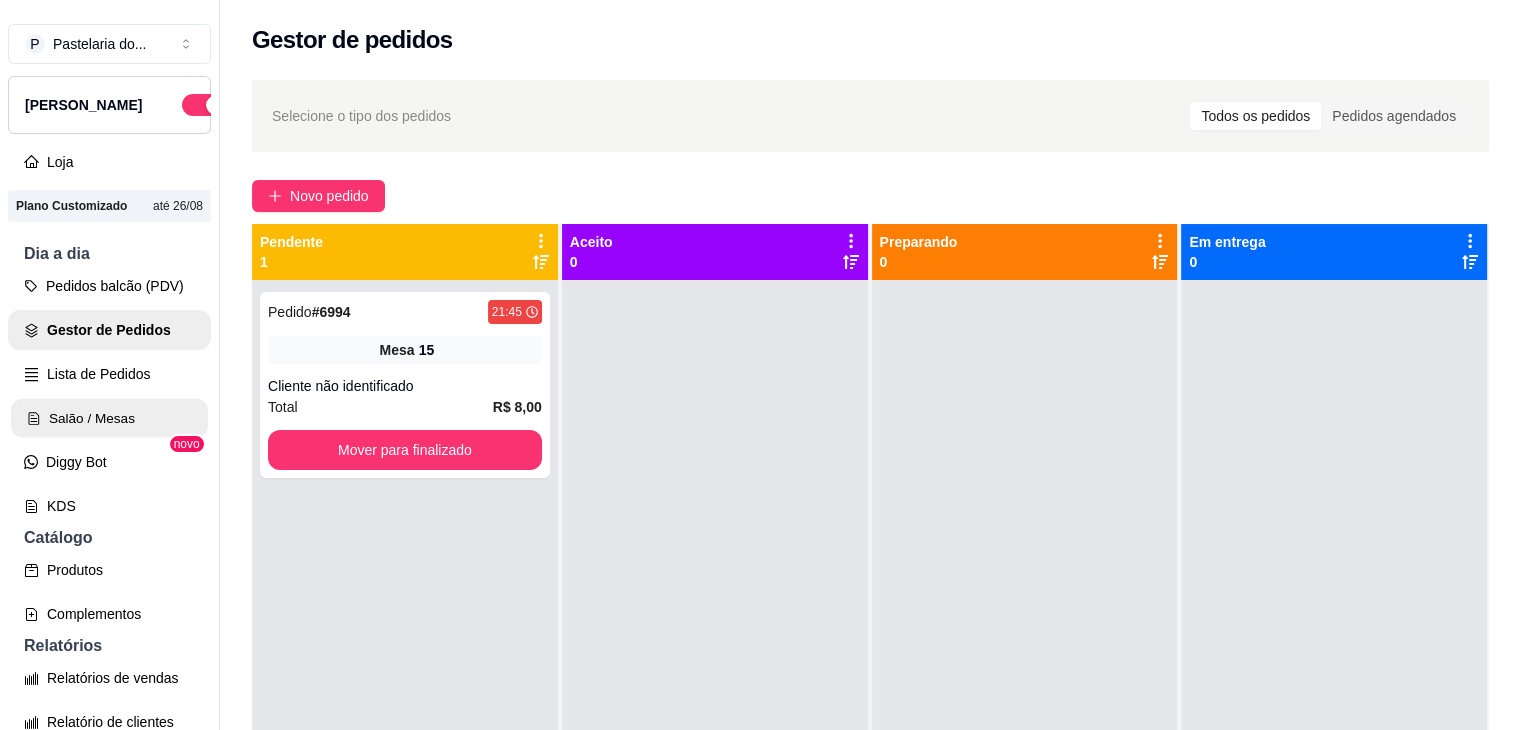 click on "Salão / Mesas" at bounding box center (109, 418) 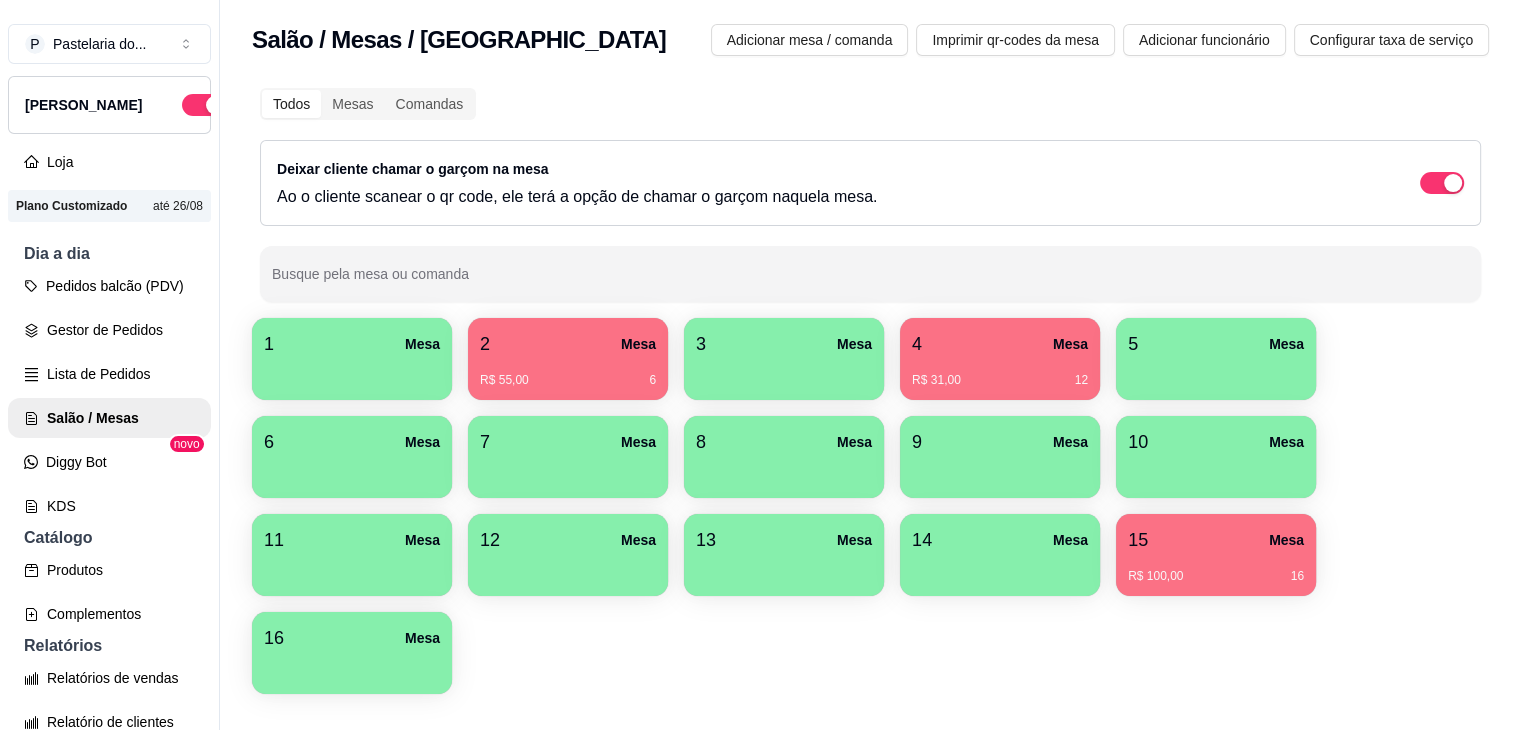 click at bounding box center [1000, 569] 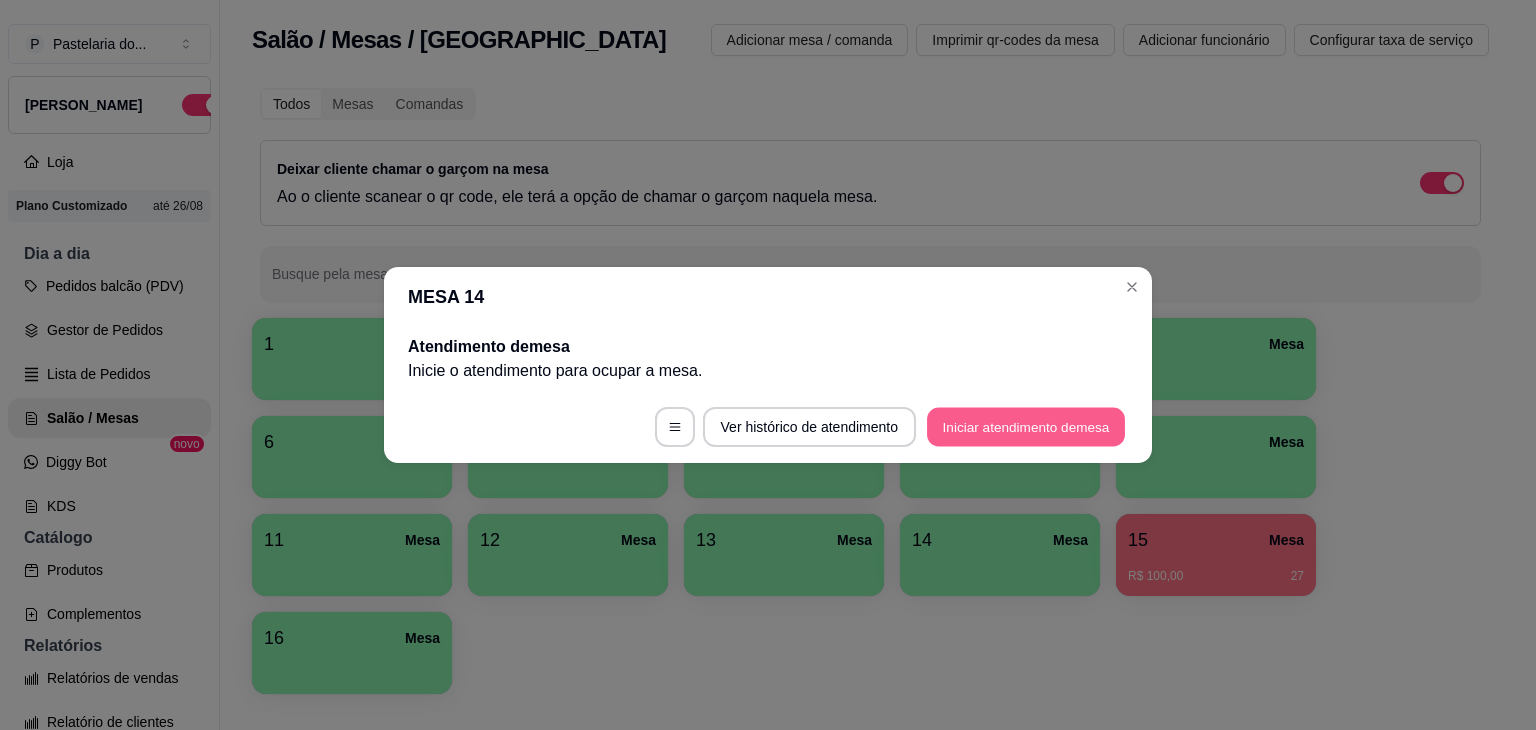 click on "Iniciar atendimento de  mesa" at bounding box center [1026, 427] 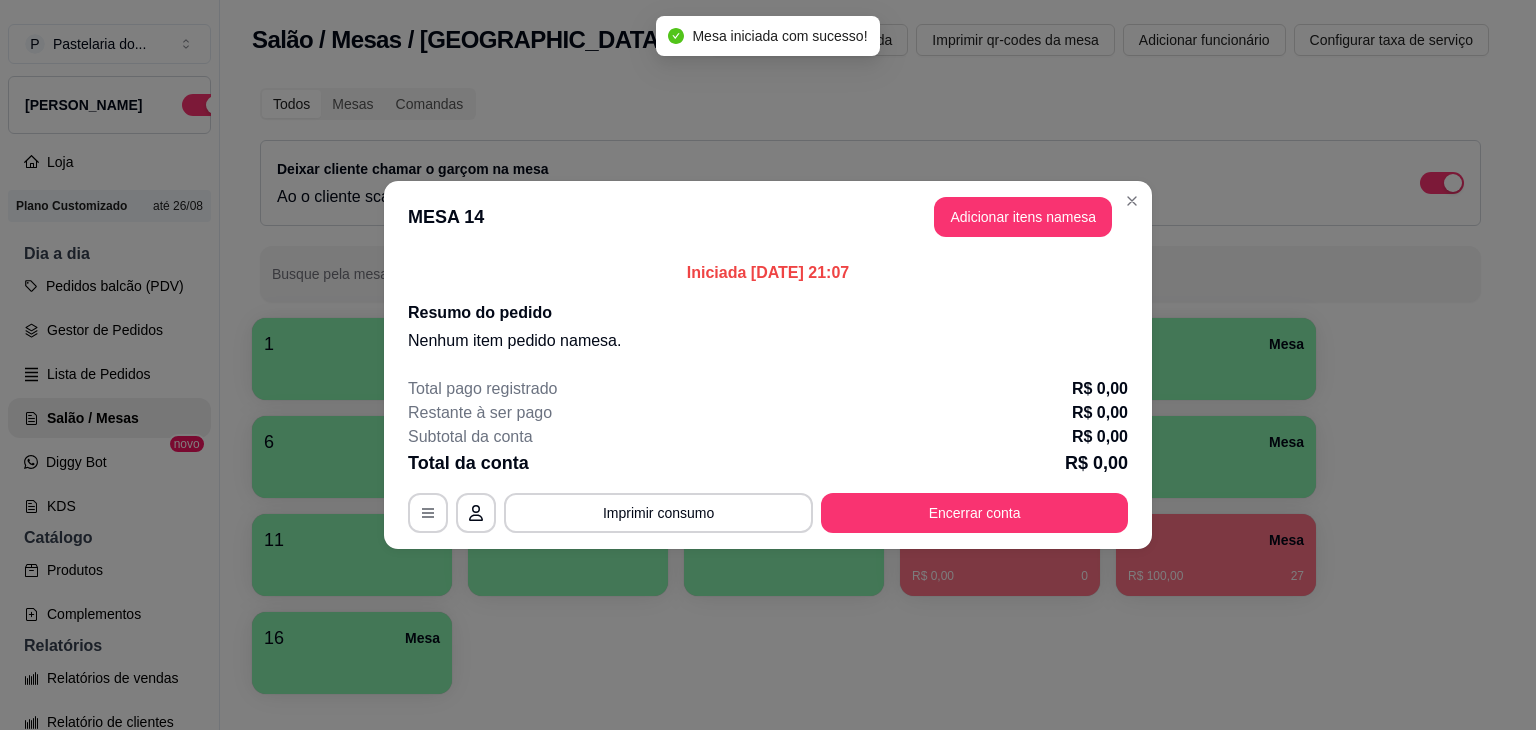 click on "MESA 14 Adicionar itens na  mesa" at bounding box center (768, 217) 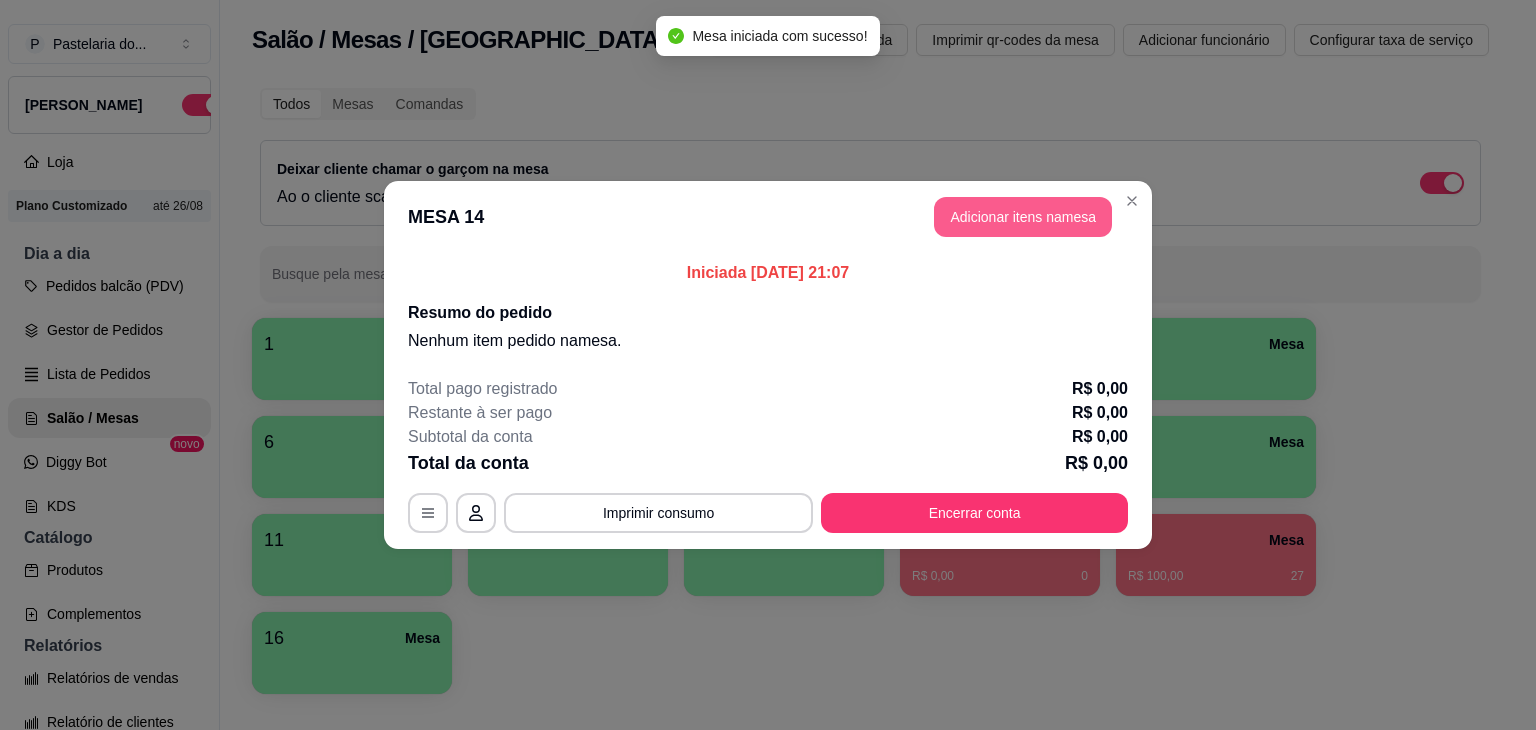 click on "Adicionar itens na  mesa" at bounding box center [1023, 217] 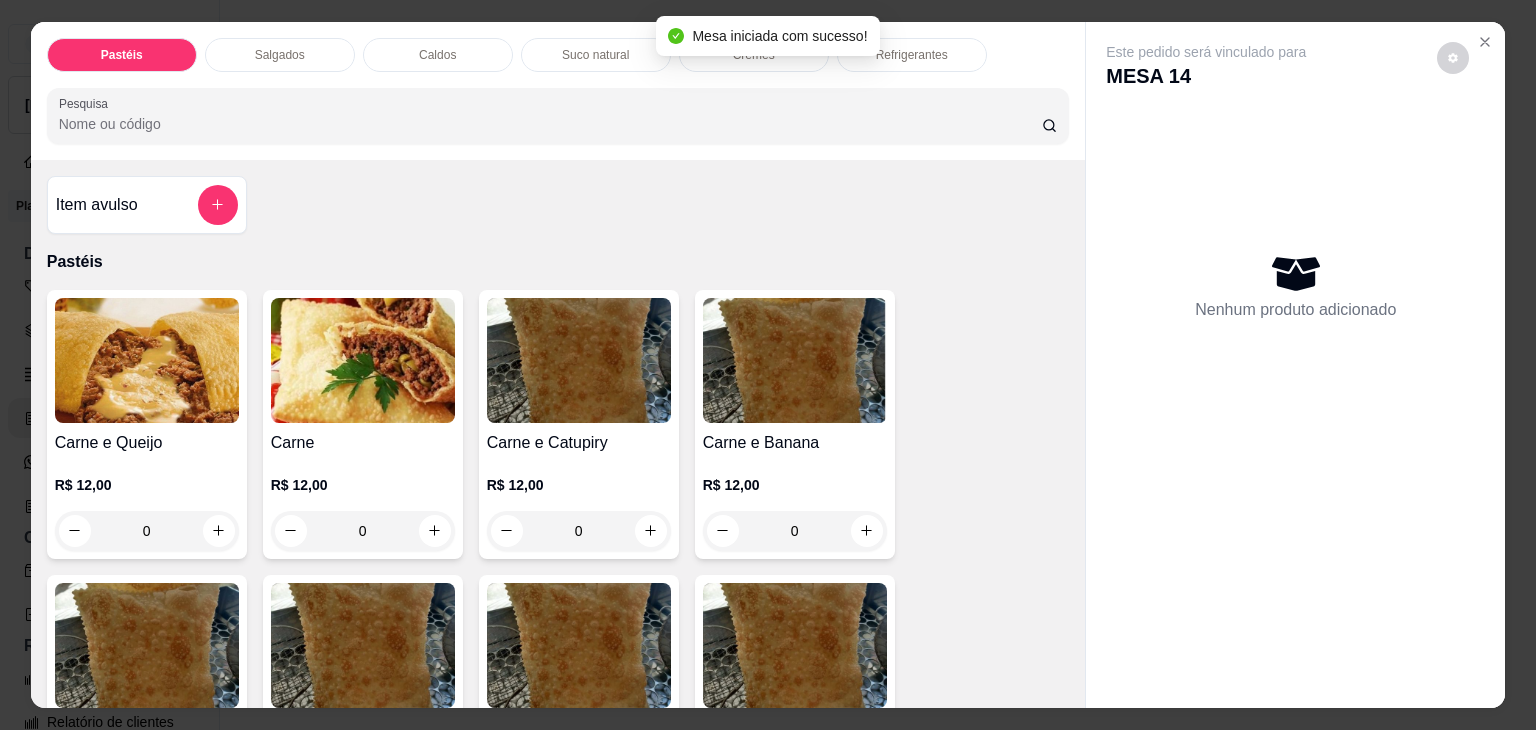 click on "Caldos" at bounding box center [438, 55] 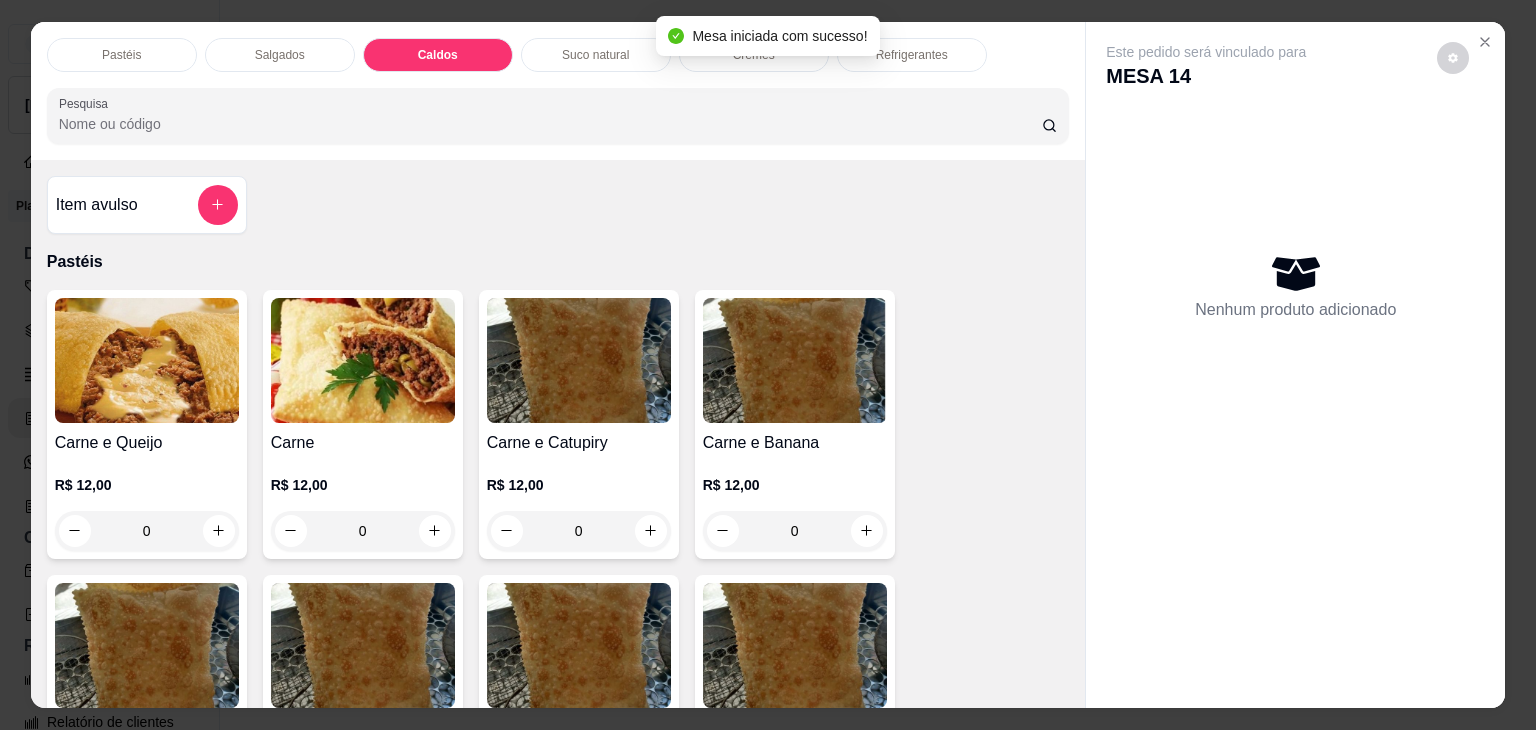scroll, scrollTop: 2782, scrollLeft: 0, axis: vertical 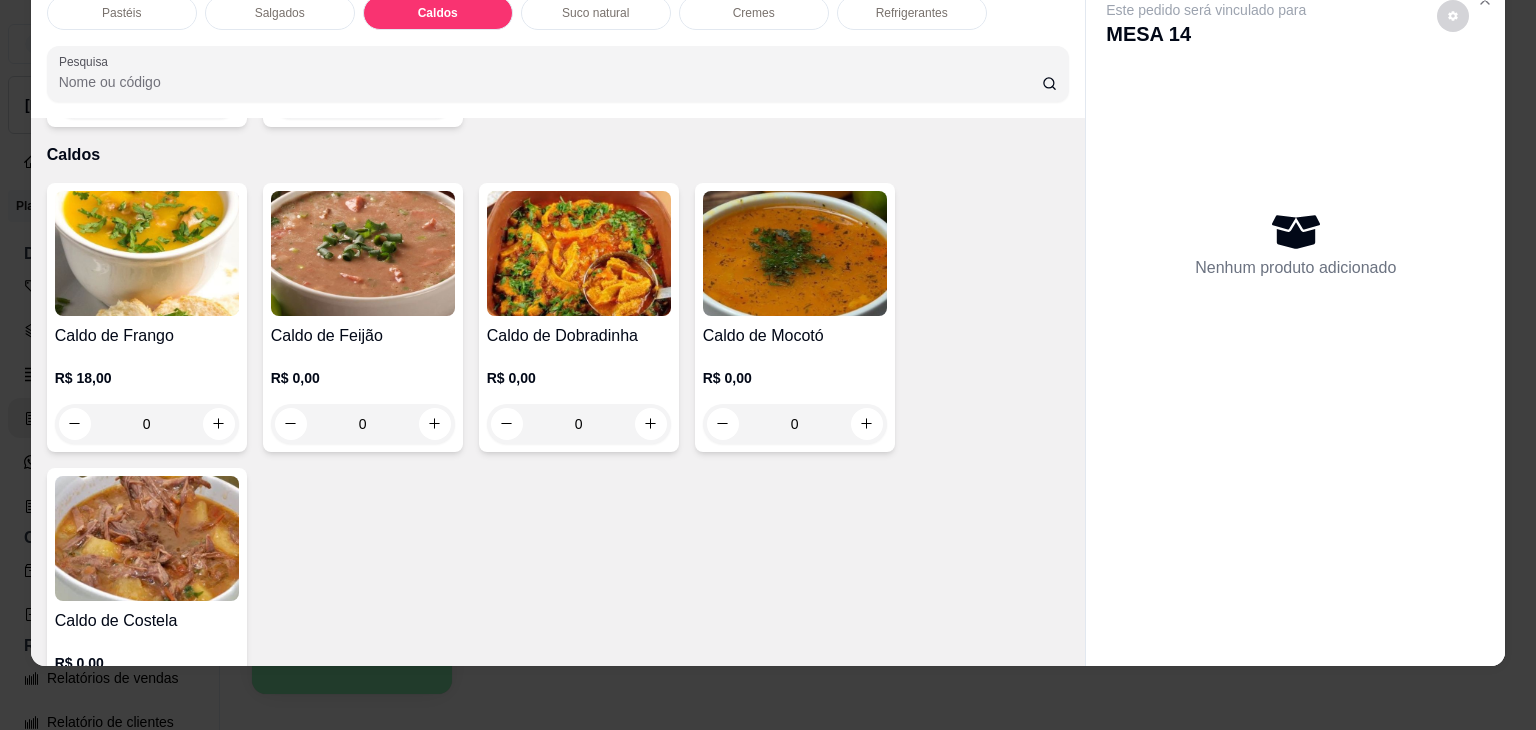 click on "0" at bounding box center (147, 424) 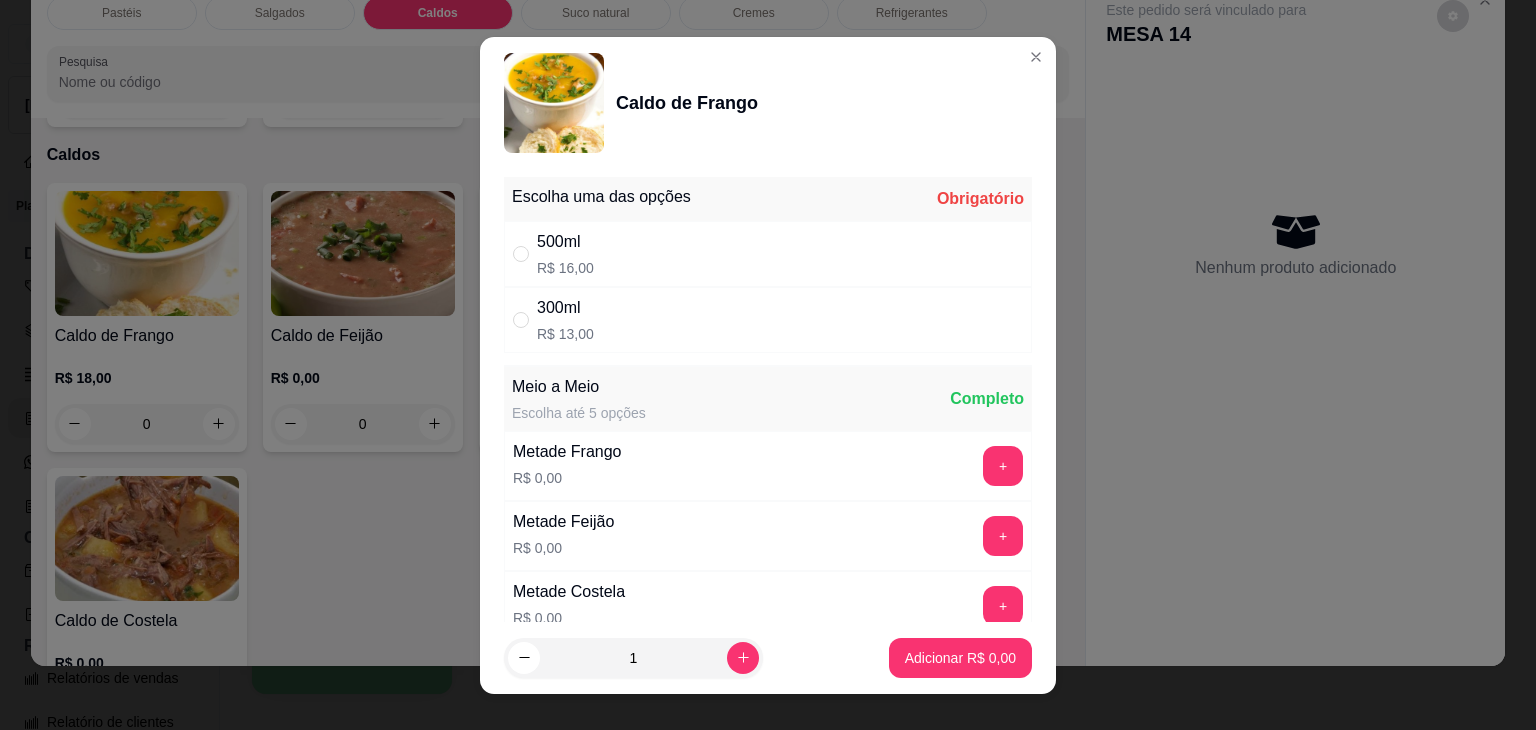 click on "R$ 16,00" at bounding box center [565, 268] 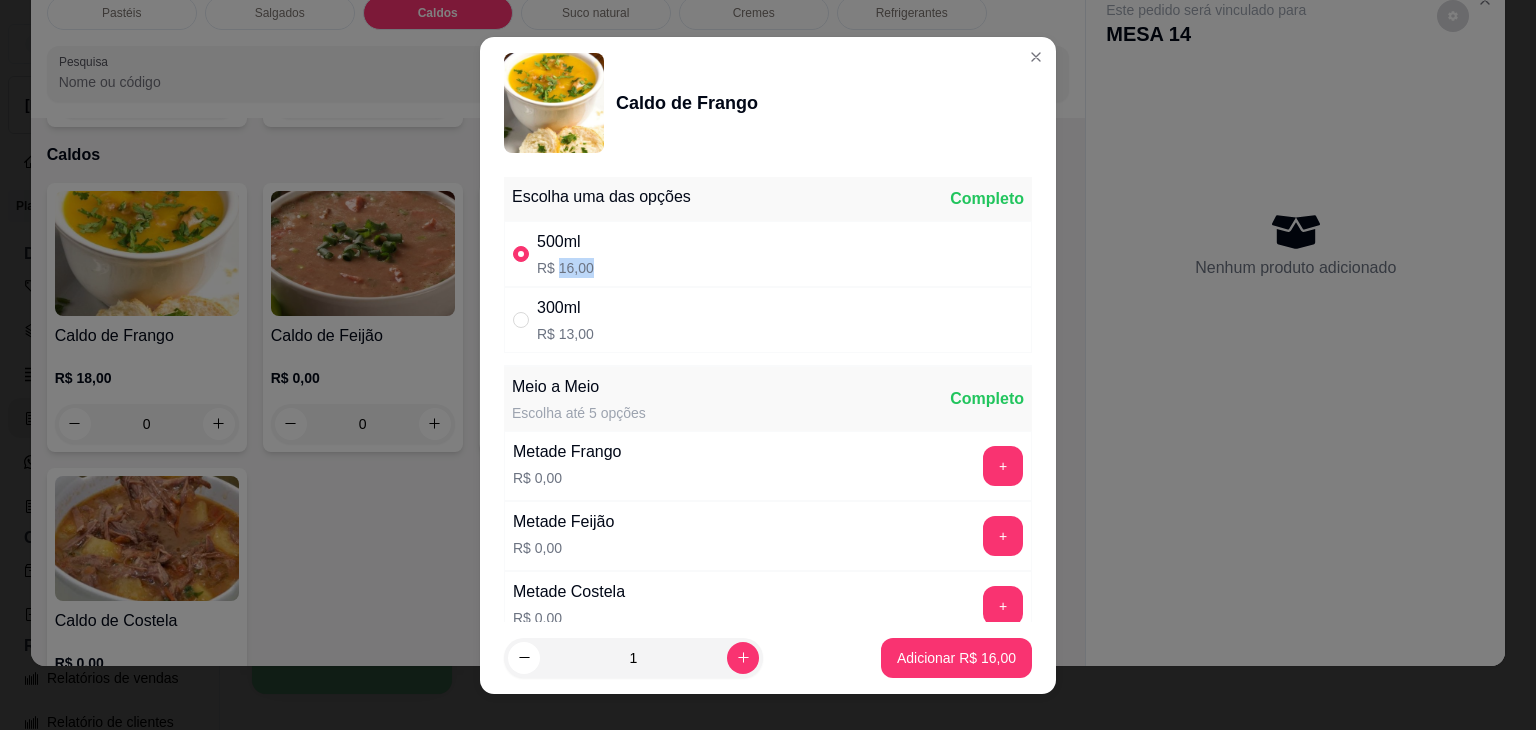click on "R$ 16,00" at bounding box center (565, 268) 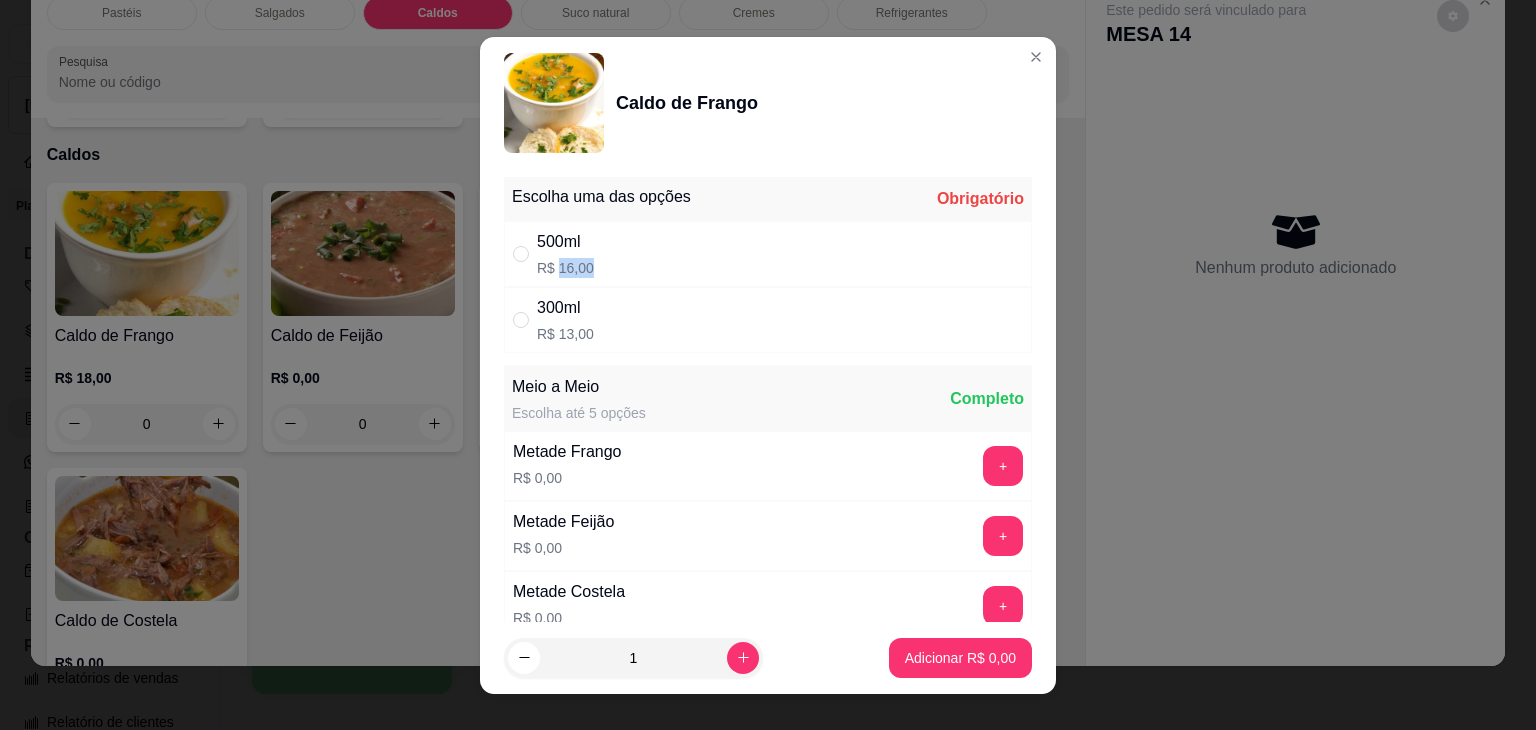 click on "500ml R$ 16,00" at bounding box center [768, 254] 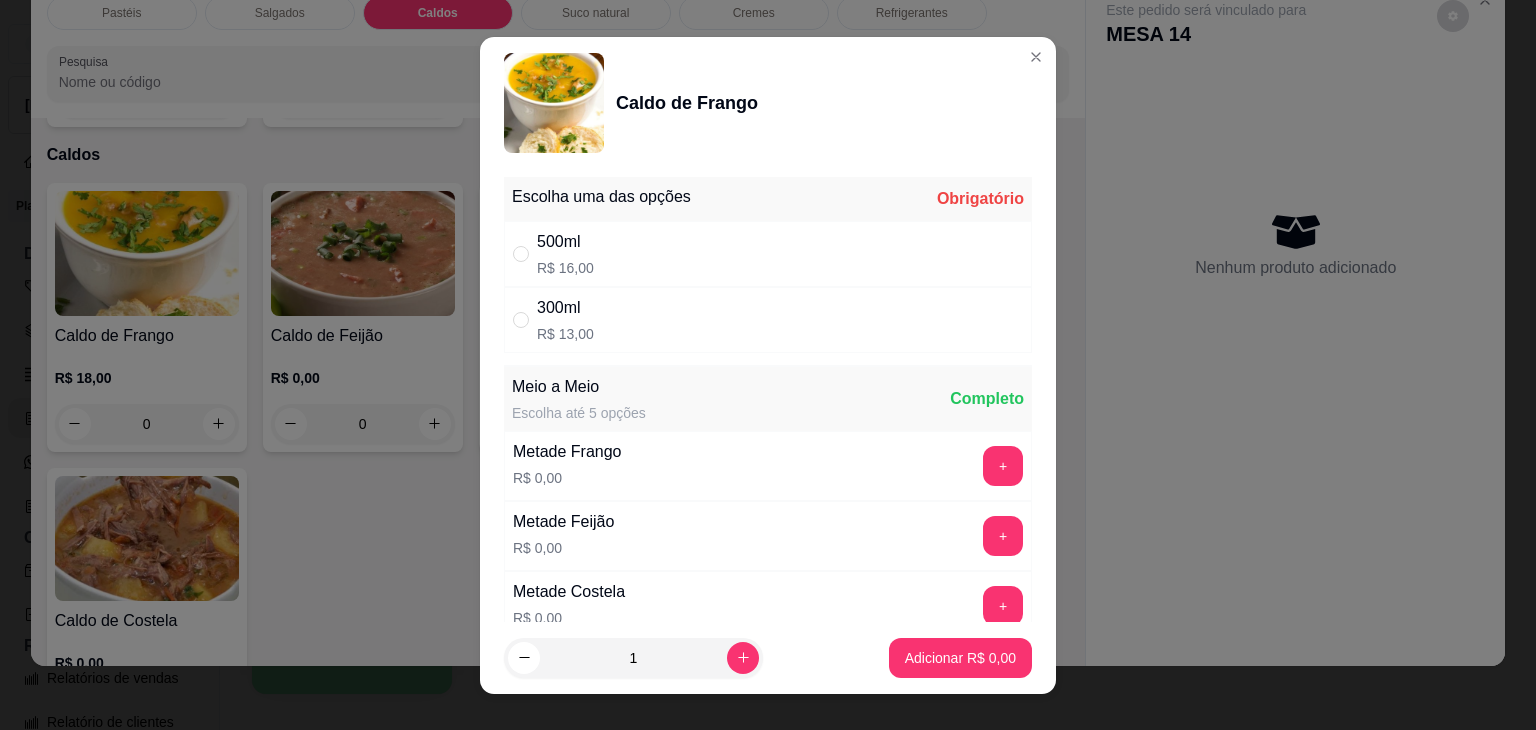 click on "500ml R$ 16,00" at bounding box center (768, 254) 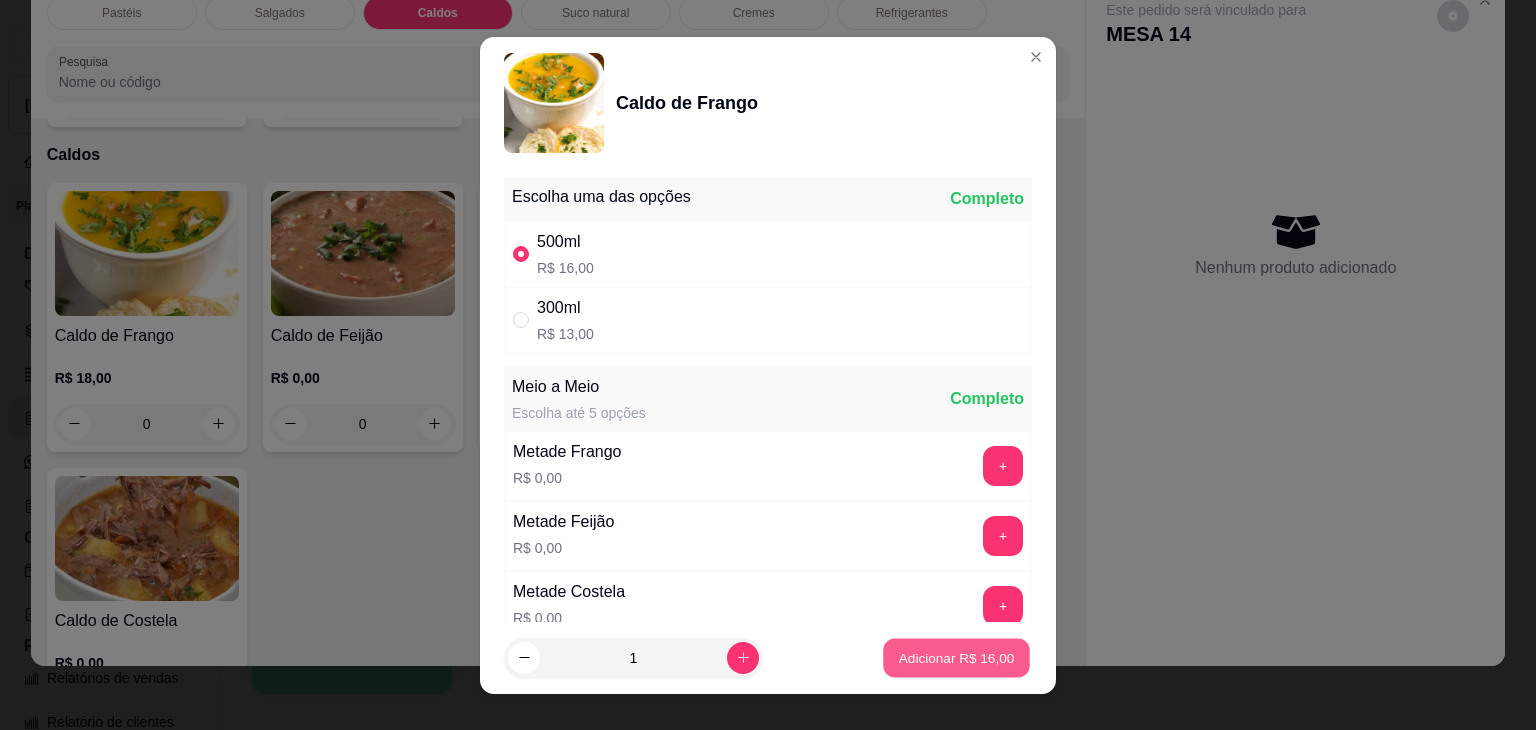 click on "Adicionar   R$ 16,00" at bounding box center (956, 657) 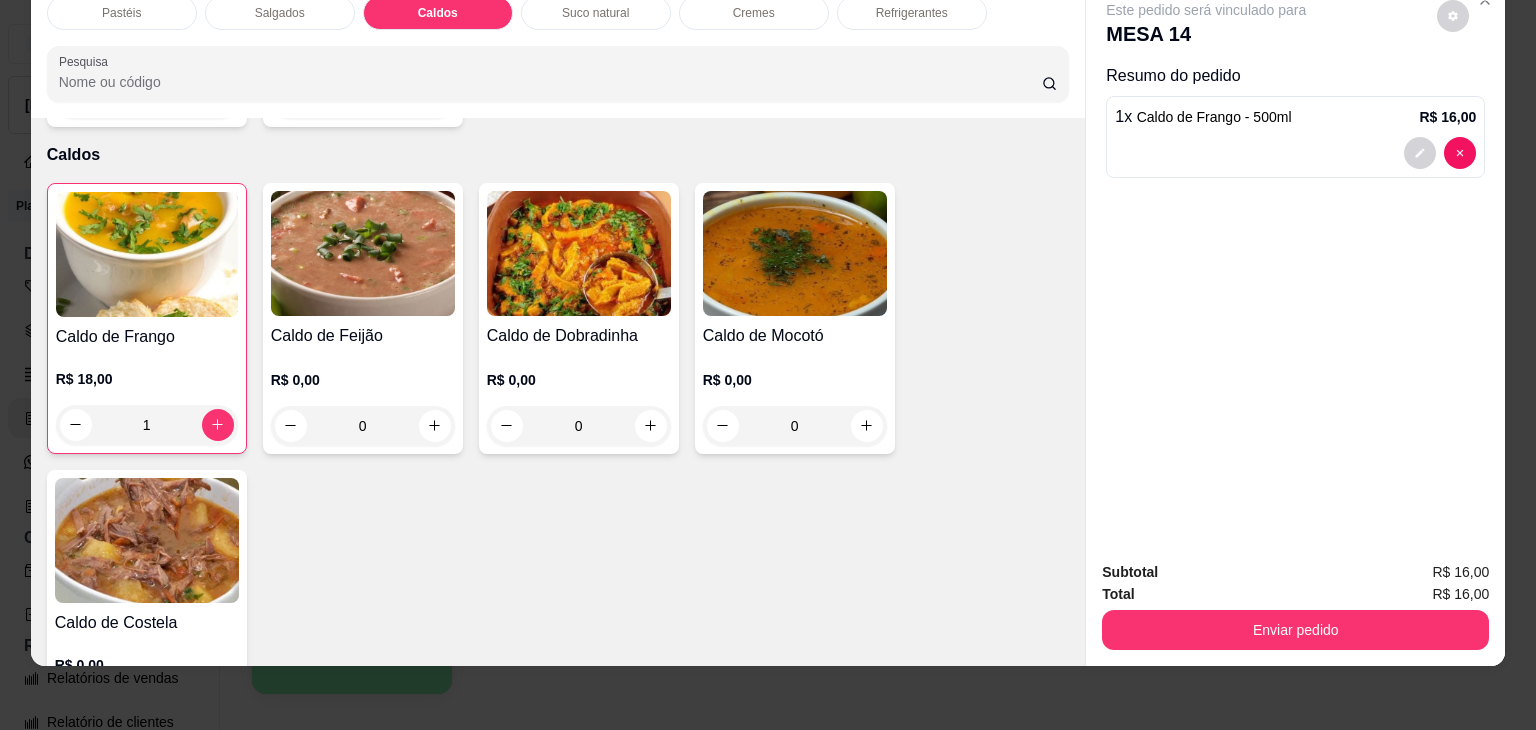 click on "R$ 0,00" at bounding box center [795, 380] 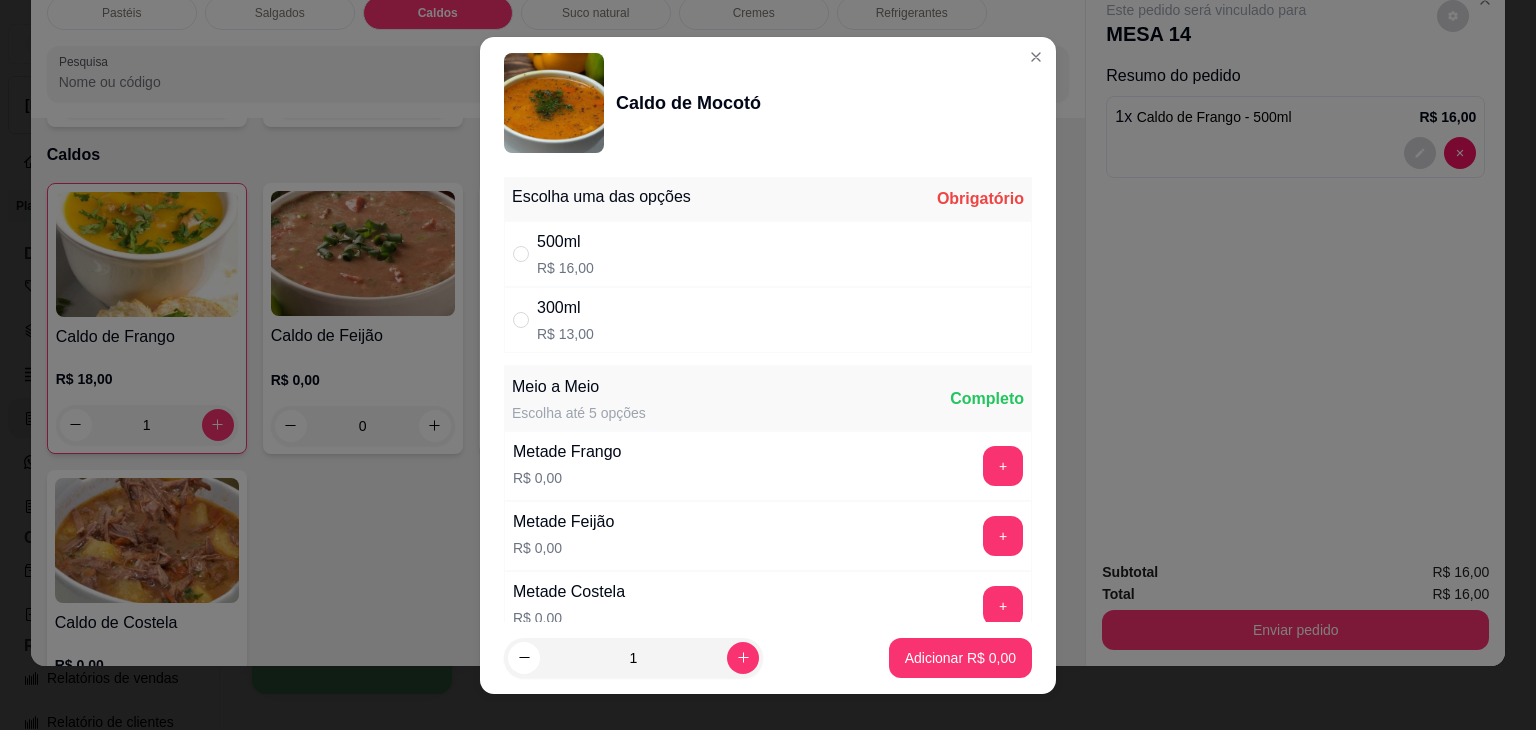 click on "300ml" at bounding box center (565, 308) 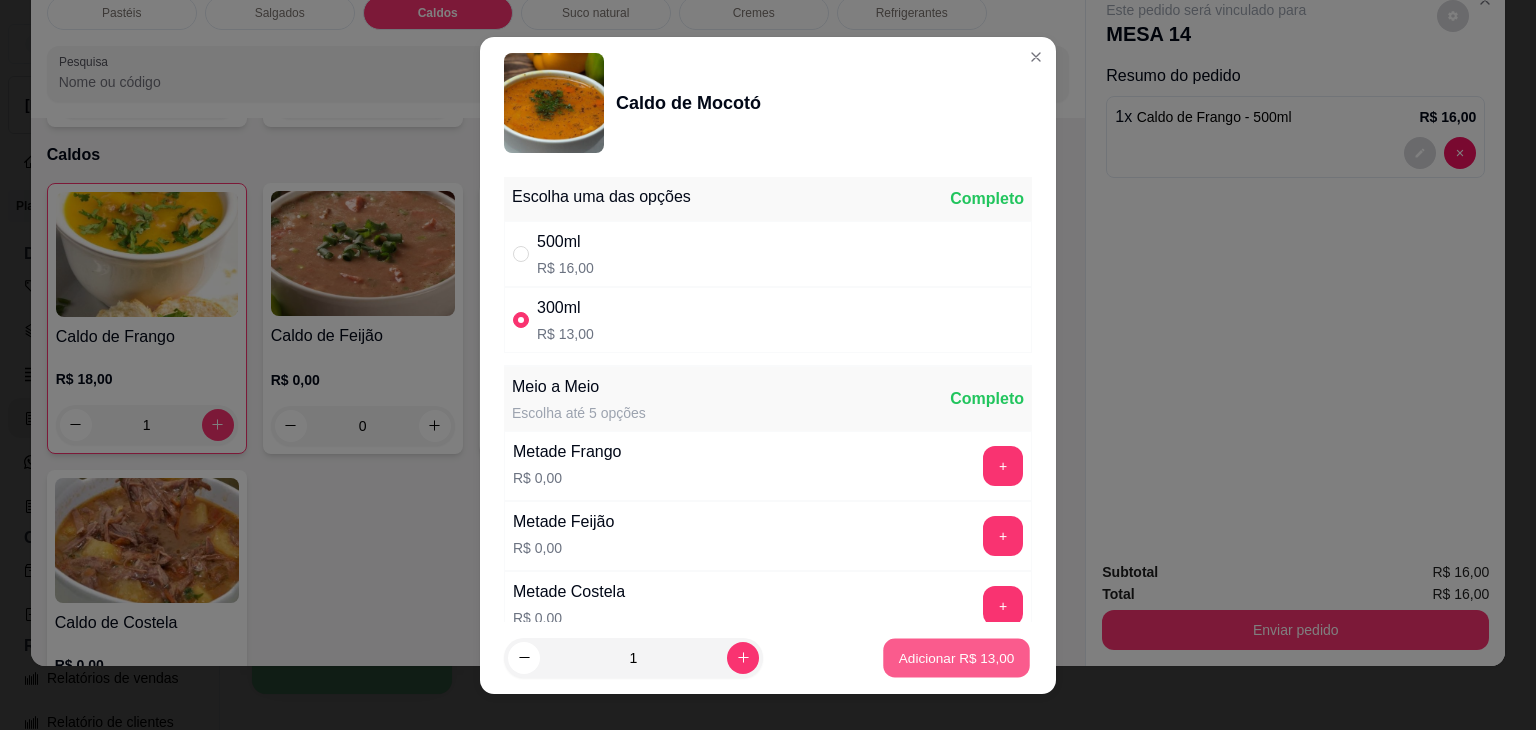 click on "Adicionar   R$ 13,00" at bounding box center (957, 657) 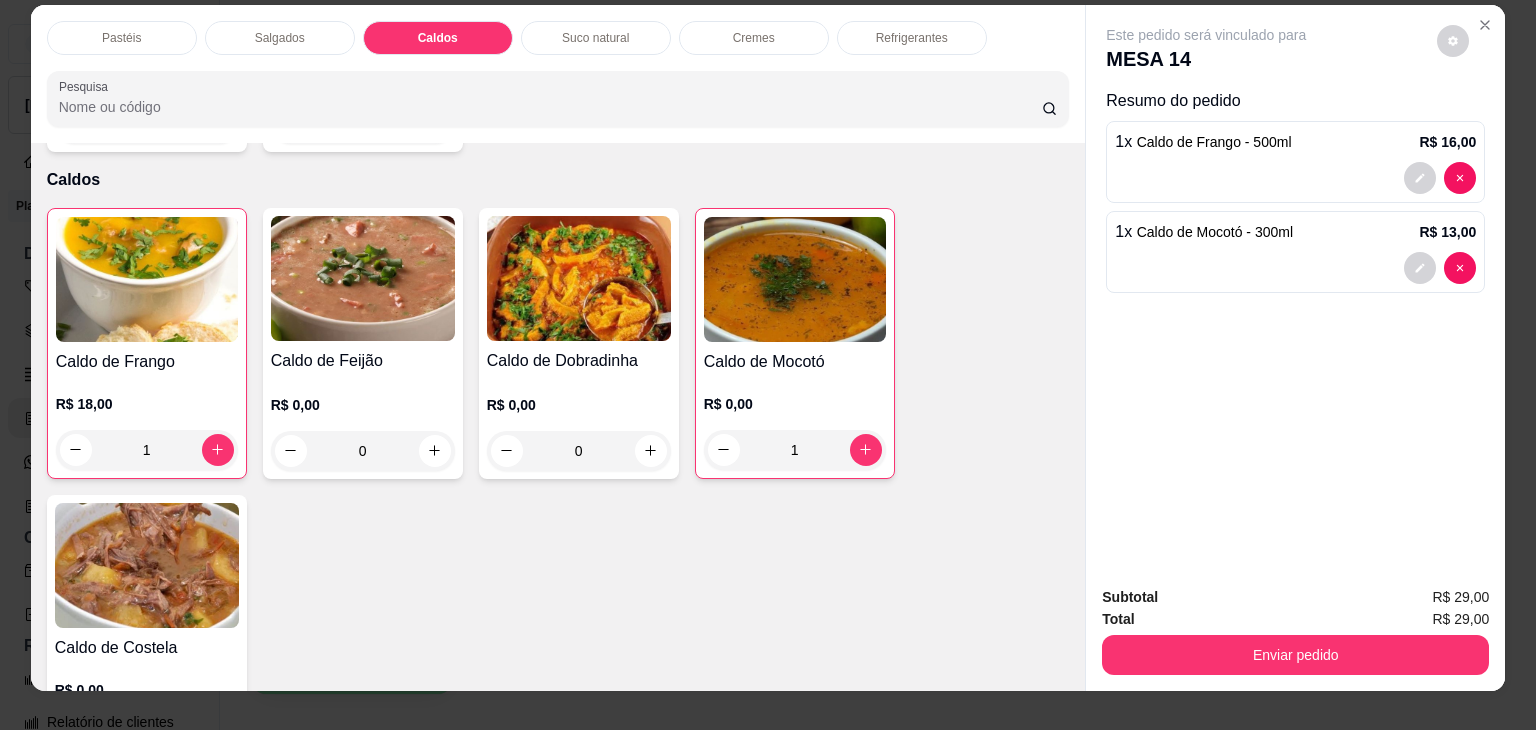 scroll, scrollTop: 0, scrollLeft: 0, axis: both 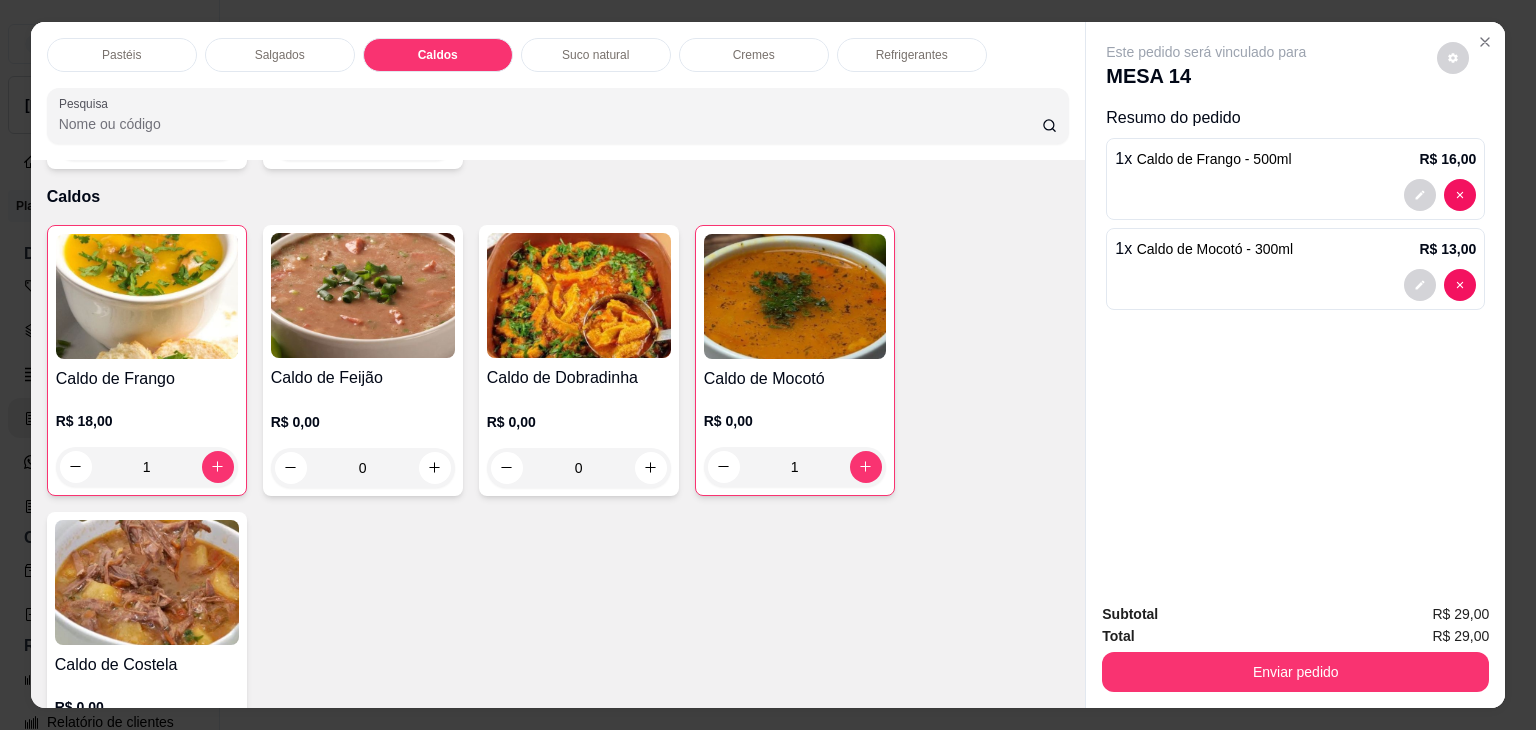 click on "Pastéis" at bounding box center (122, 55) 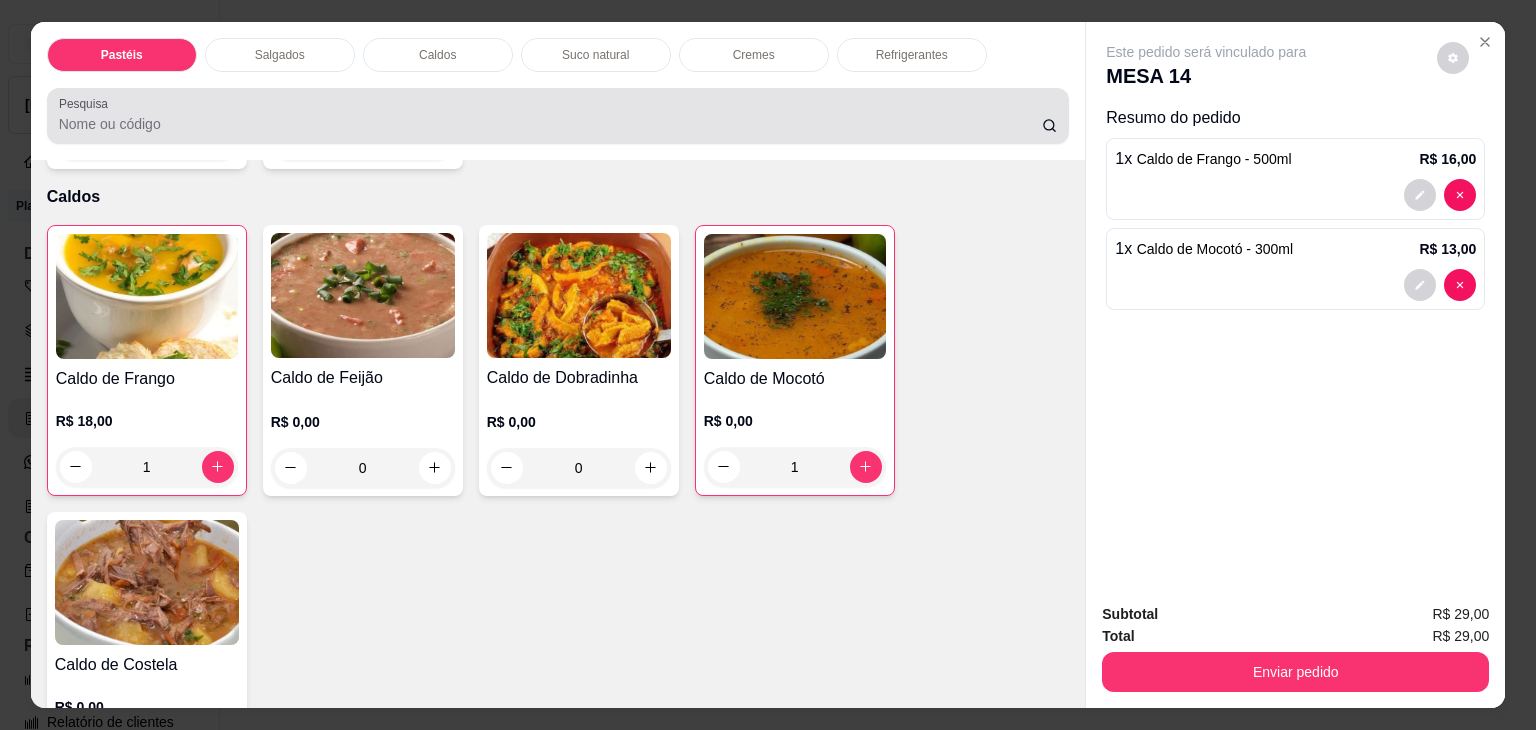 scroll, scrollTop: 89, scrollLeft: 0, axis: vertical 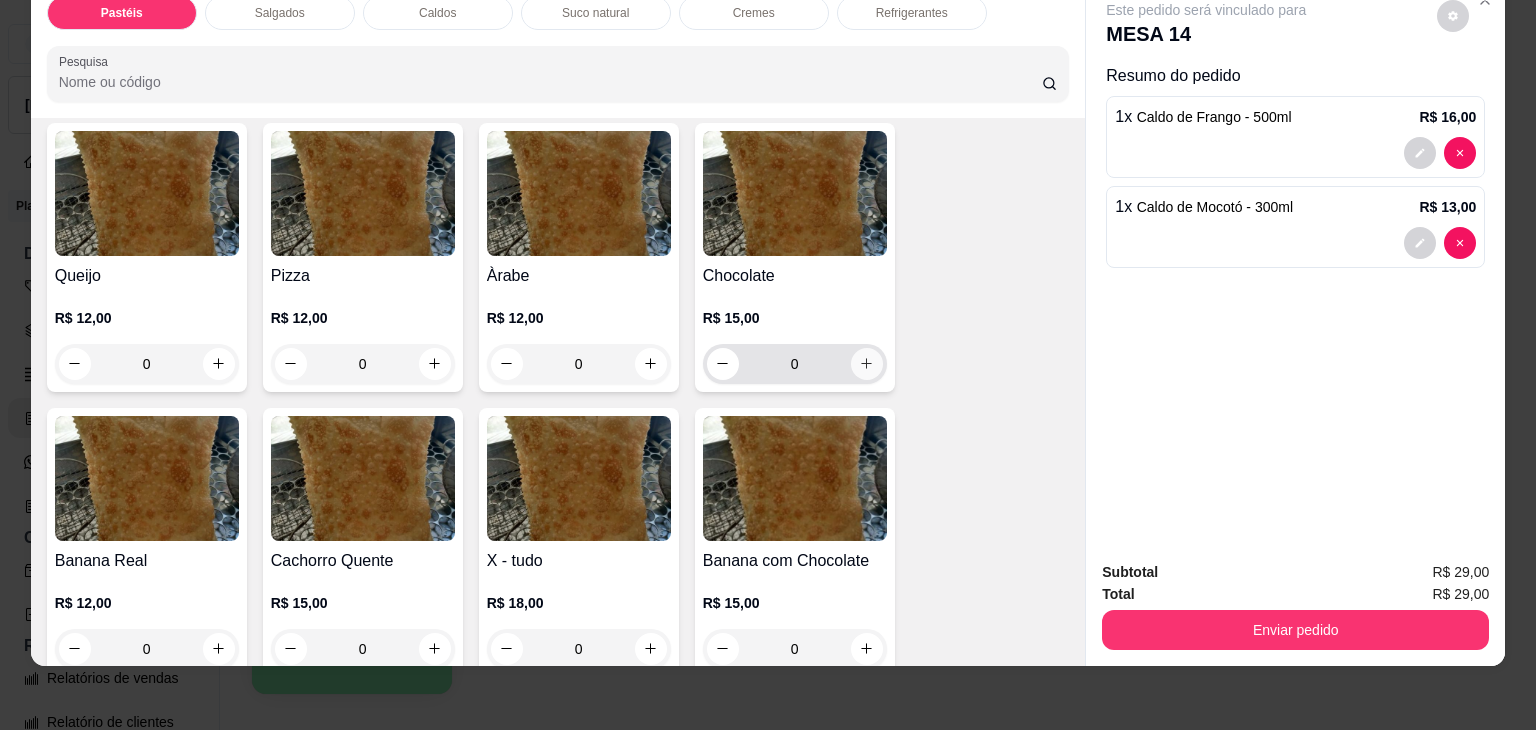 click at bounding box center (867, 364) 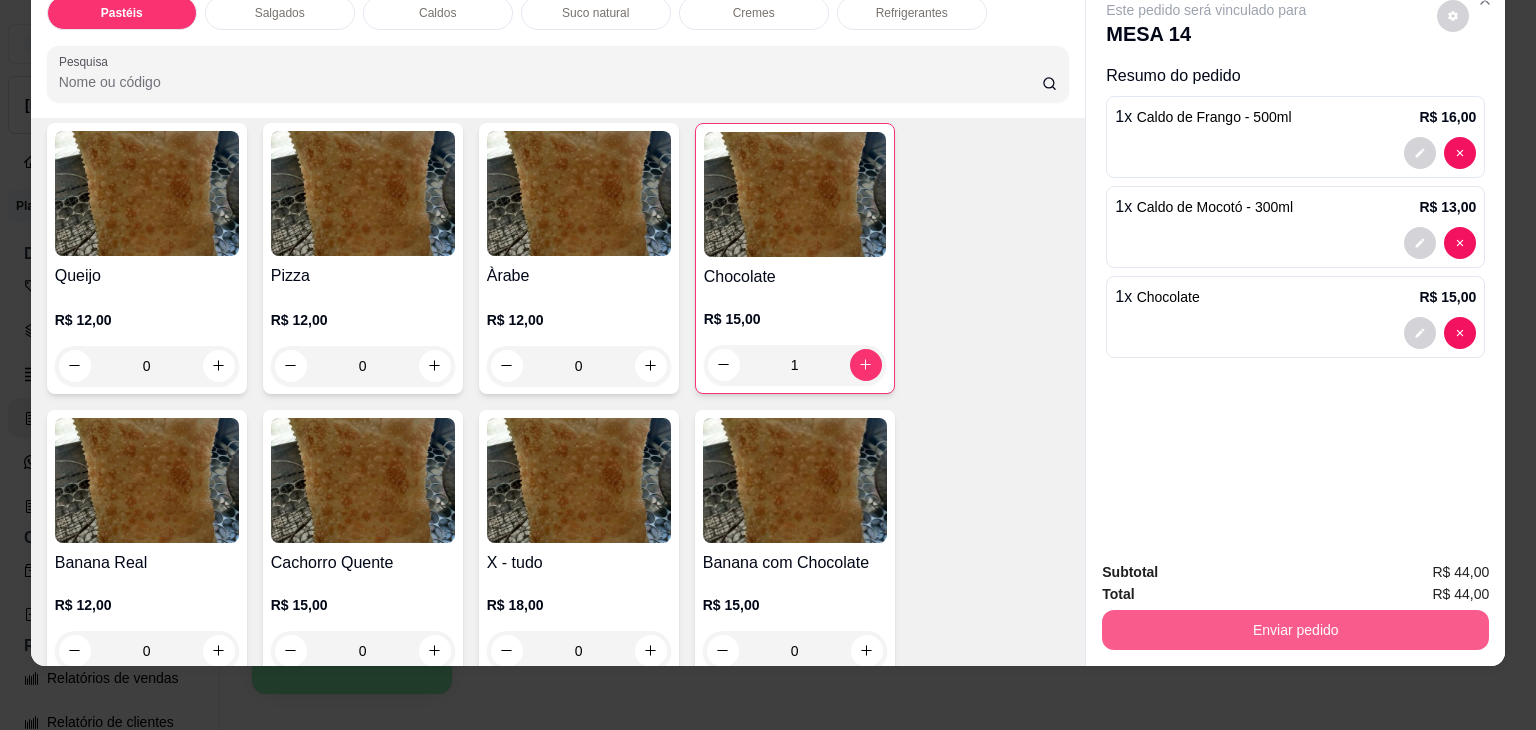 click on "Enviar pedido" at bounding box center (1295, 630) 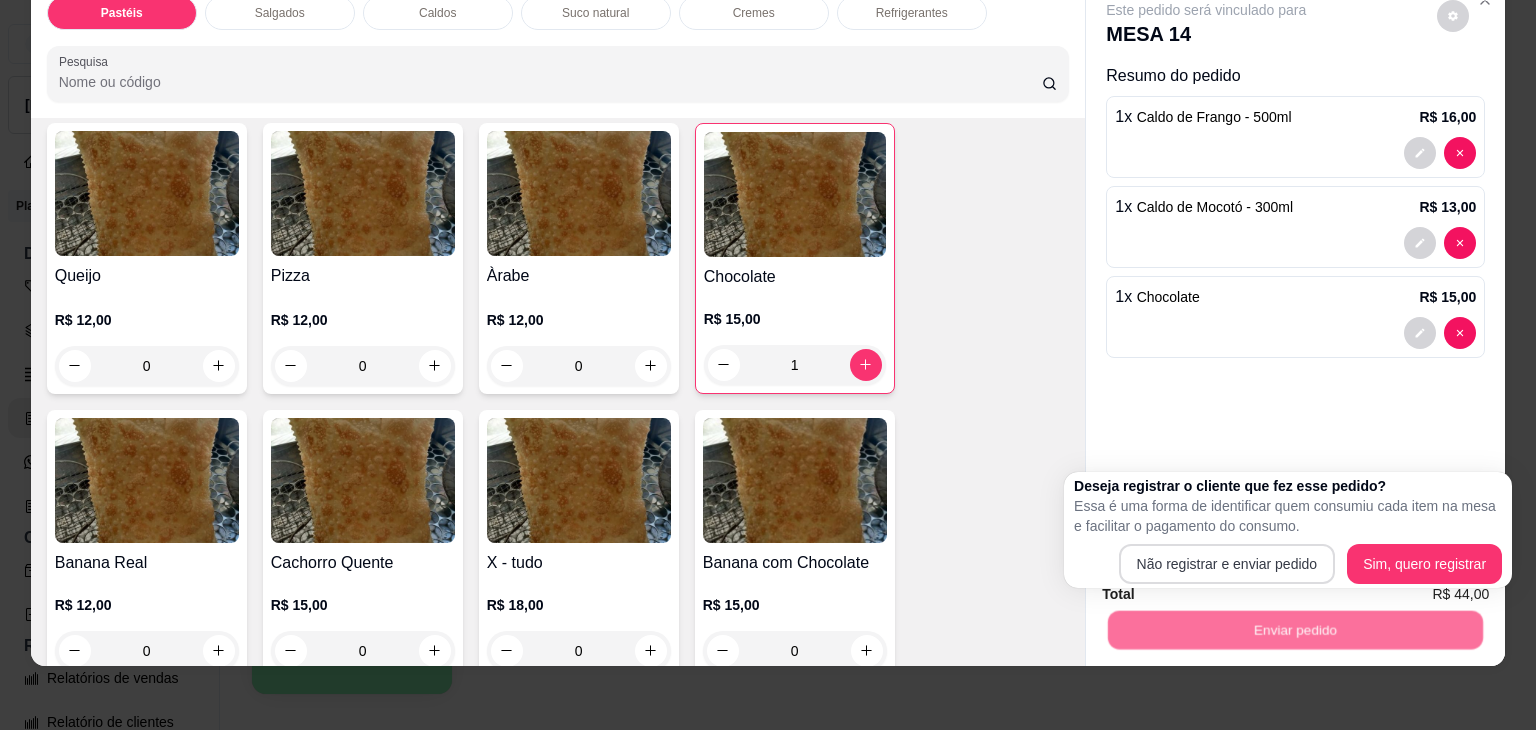 click on "Deseja registrar o cliente que fez esse pedido? Essa é uma forma de identificar quem consumiu cada item na mesa e facilitar o pagamento do consumo. Não registrar e enviar pedido Sim, quero registrar" at bounding box center (1288, 530) 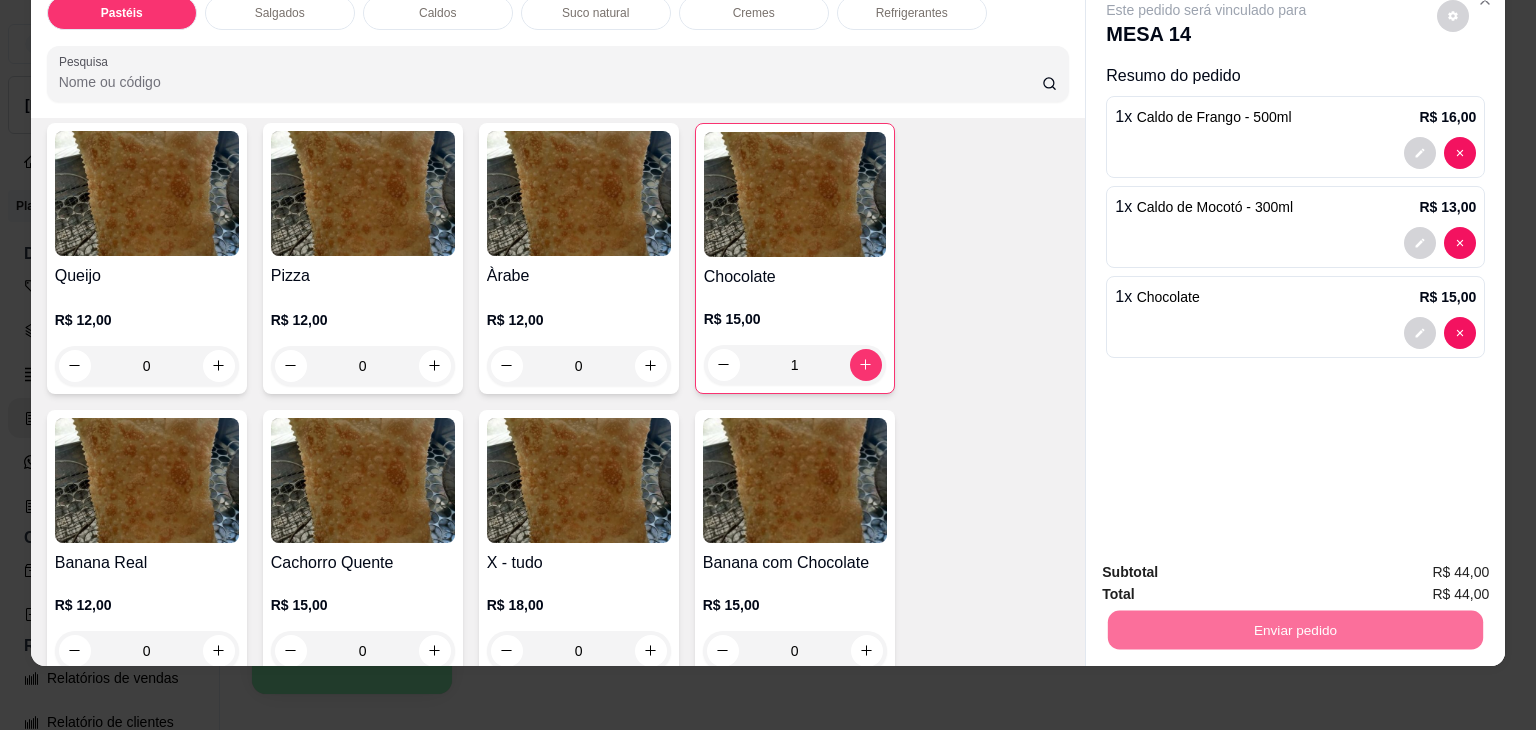 click on "Não registrar e enviar pedido" at bounding box center [1229, 565] 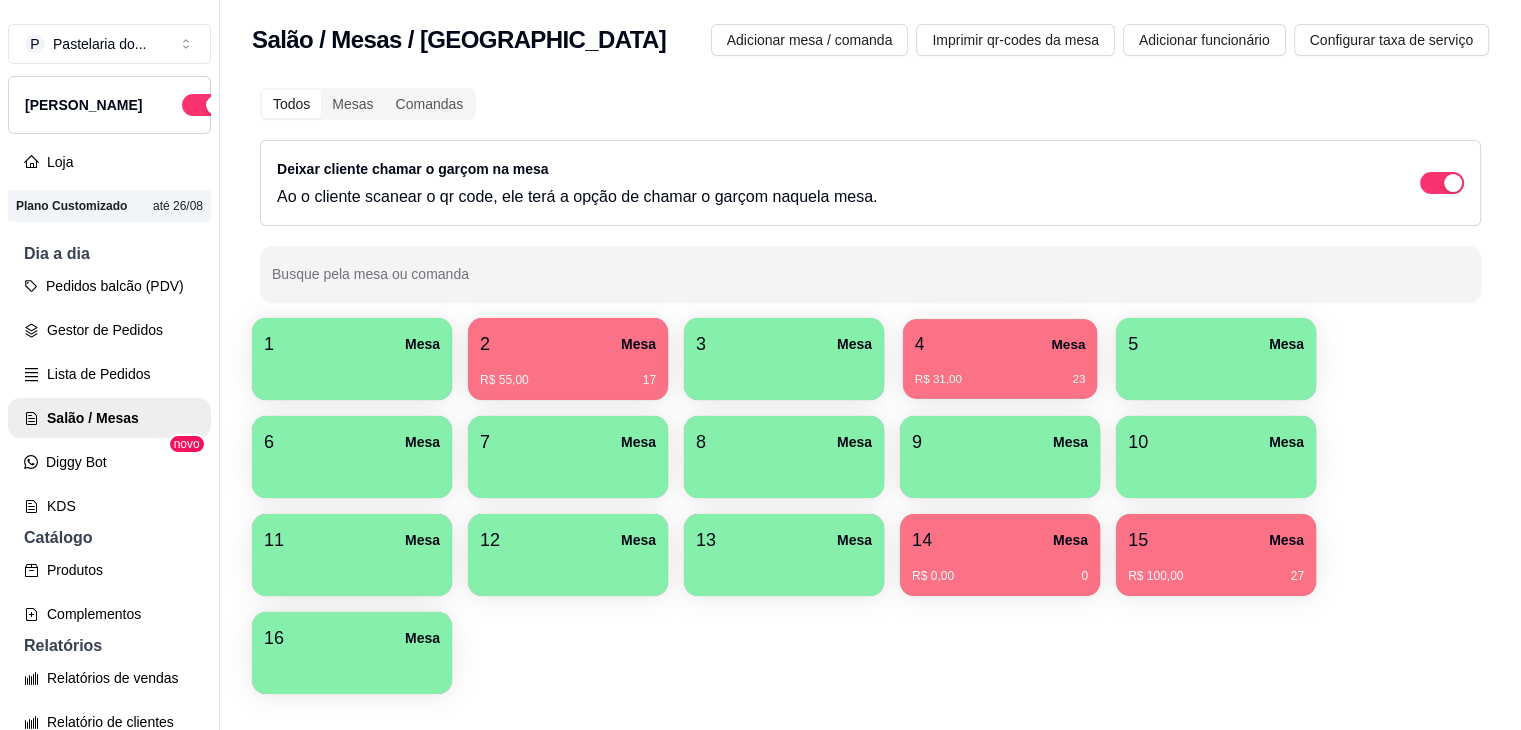 click on "4 Mesa R$ 31,00 23" at bounding box center (1000, 359) 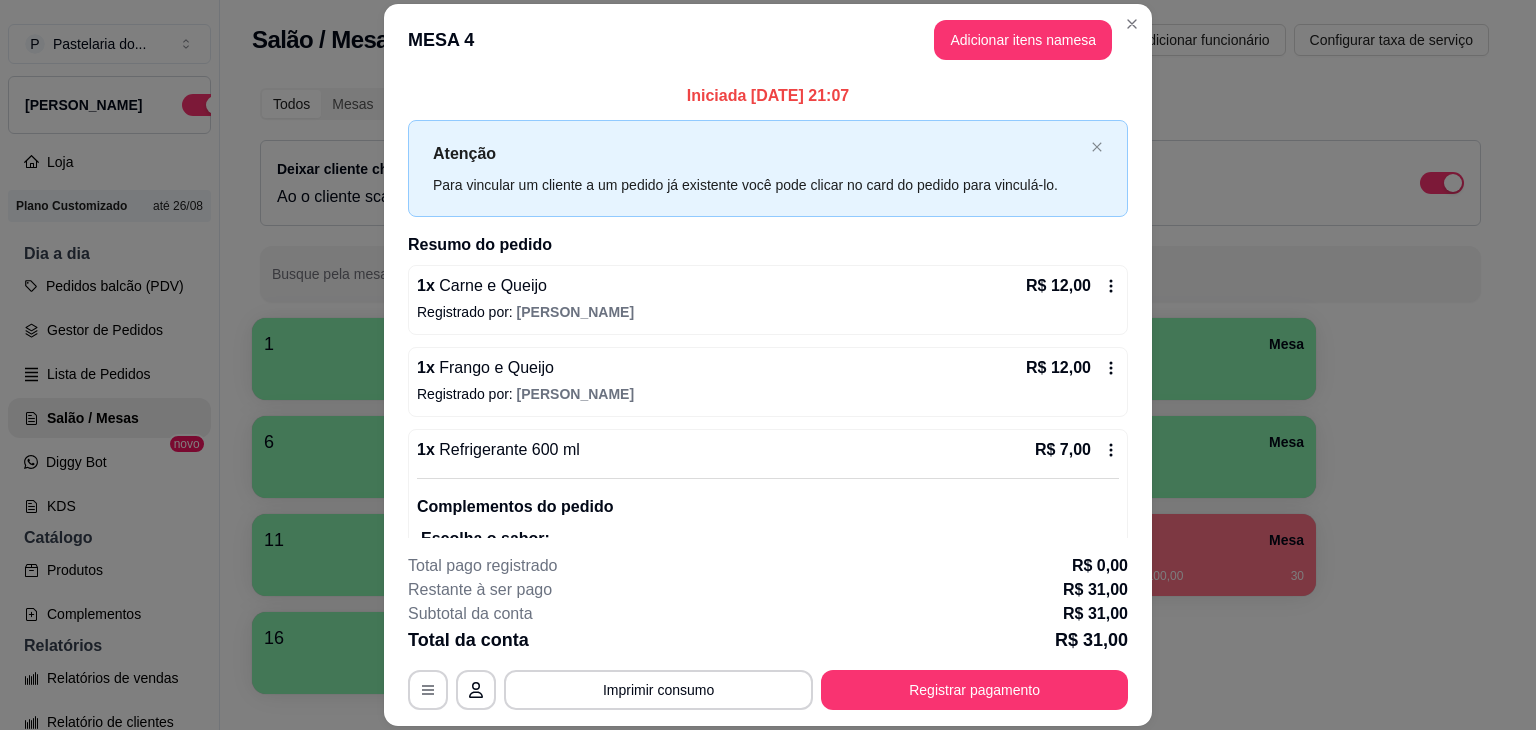 scroll, scrollTop: 80, scrollLeft: 0, axis: vertical 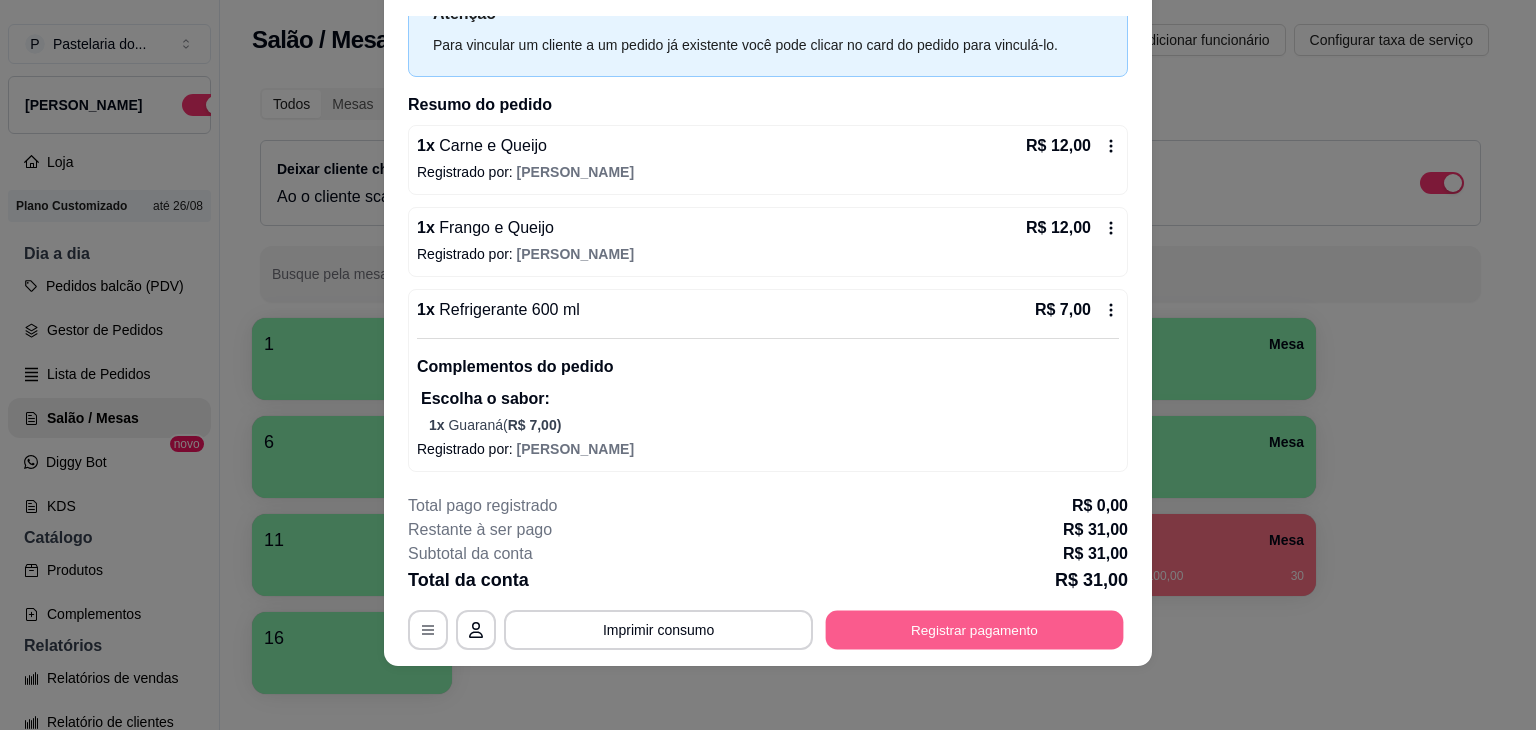 click on "Registrar pagamento" at bounding box center (975, 630) 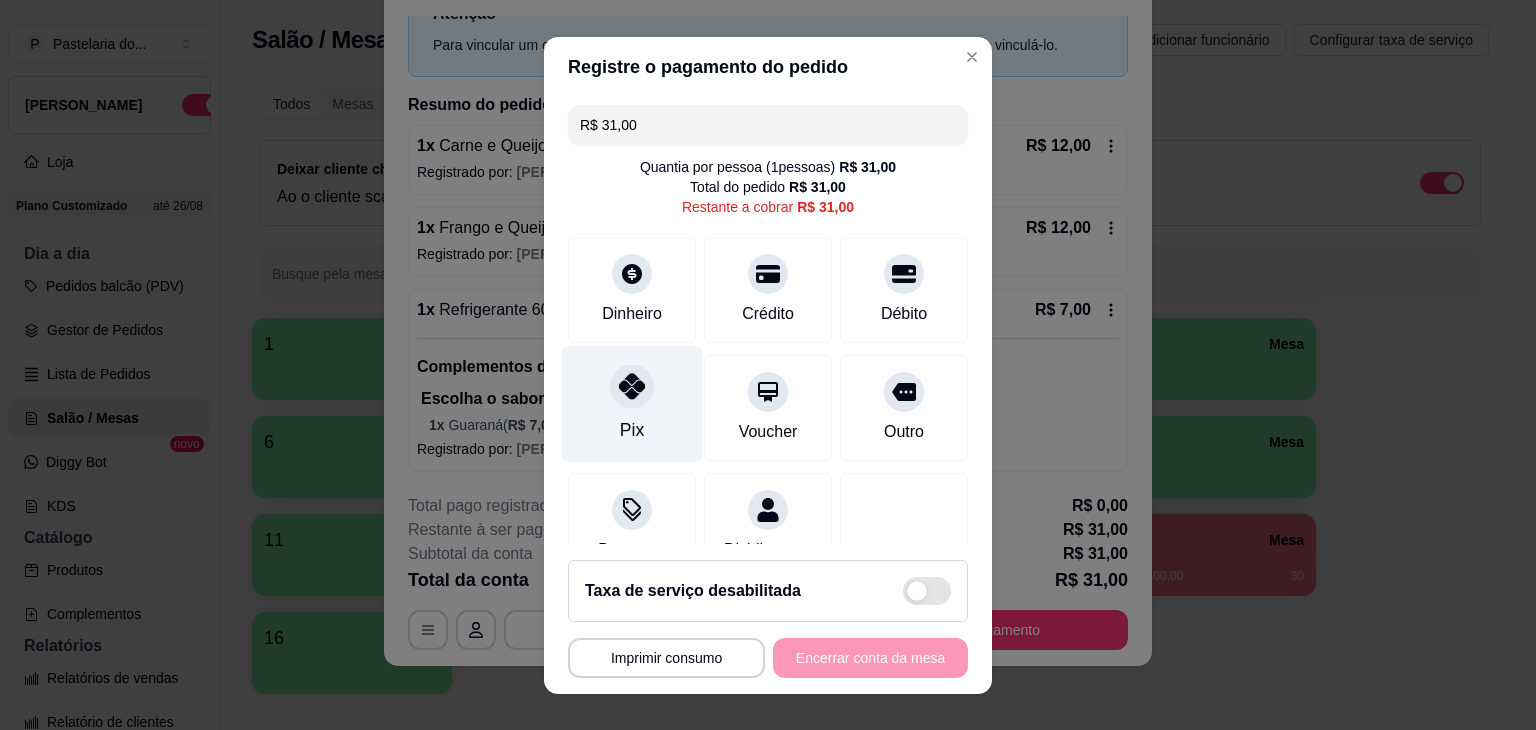click 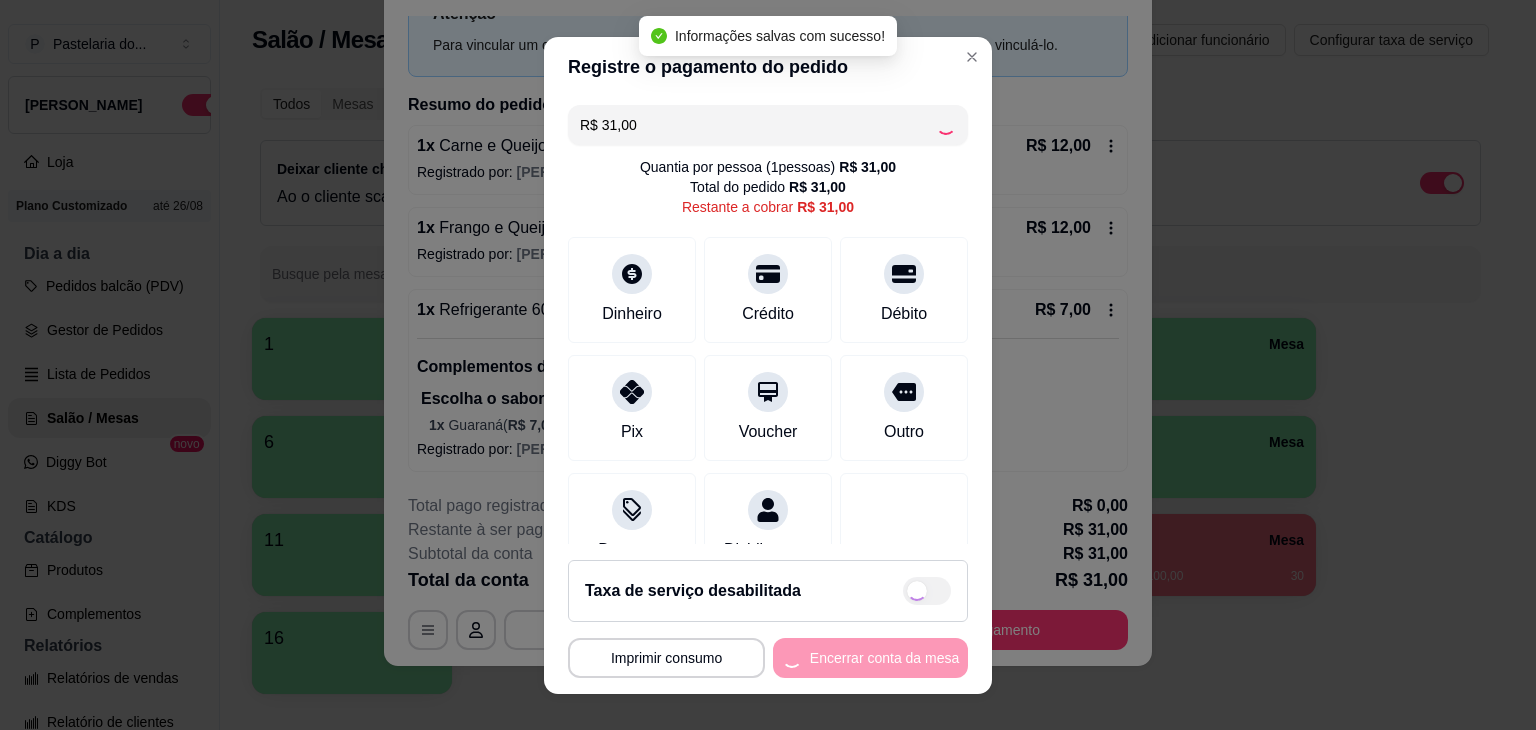 type on "R$ 0,00" 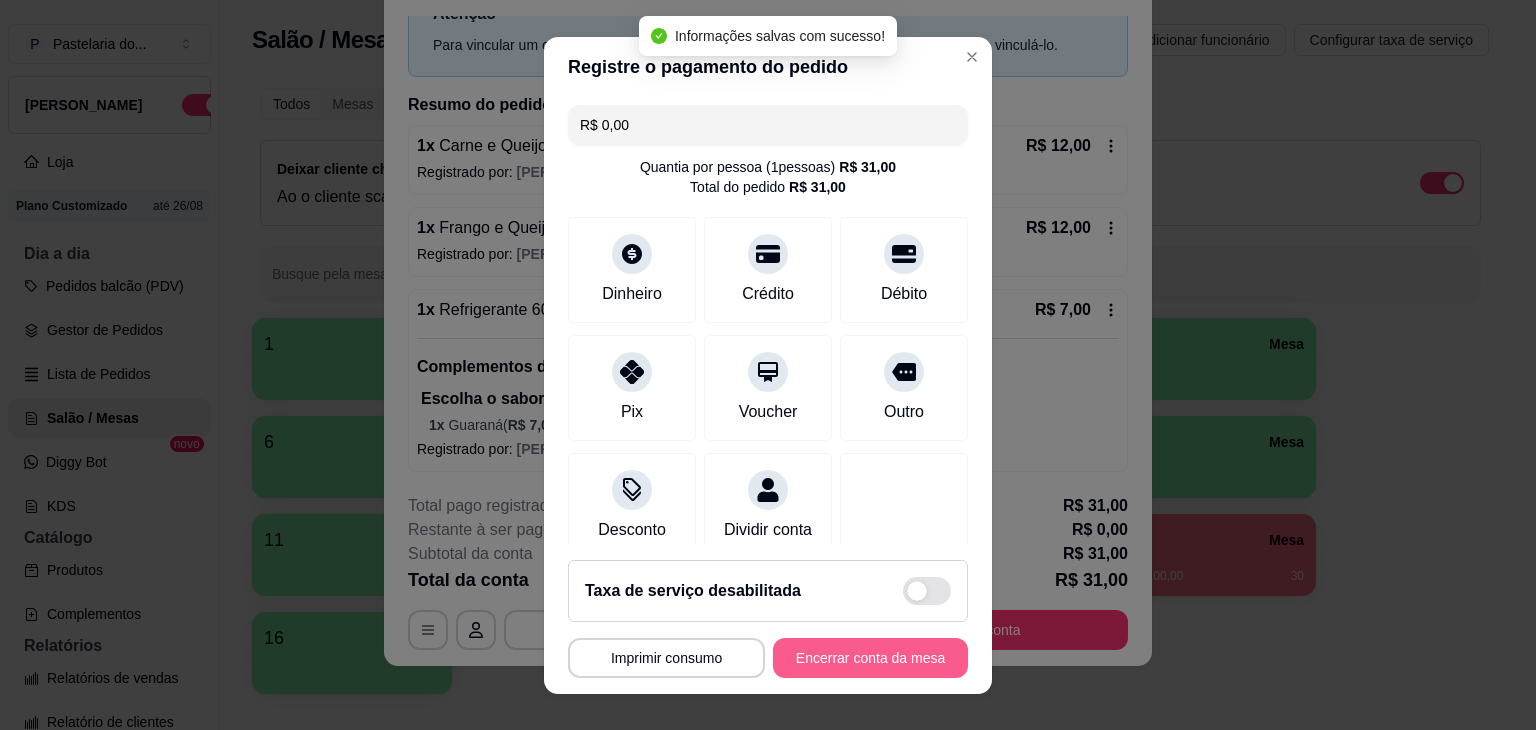 click on "Encerrar conta da mesa" at bounding box center [870, 658] 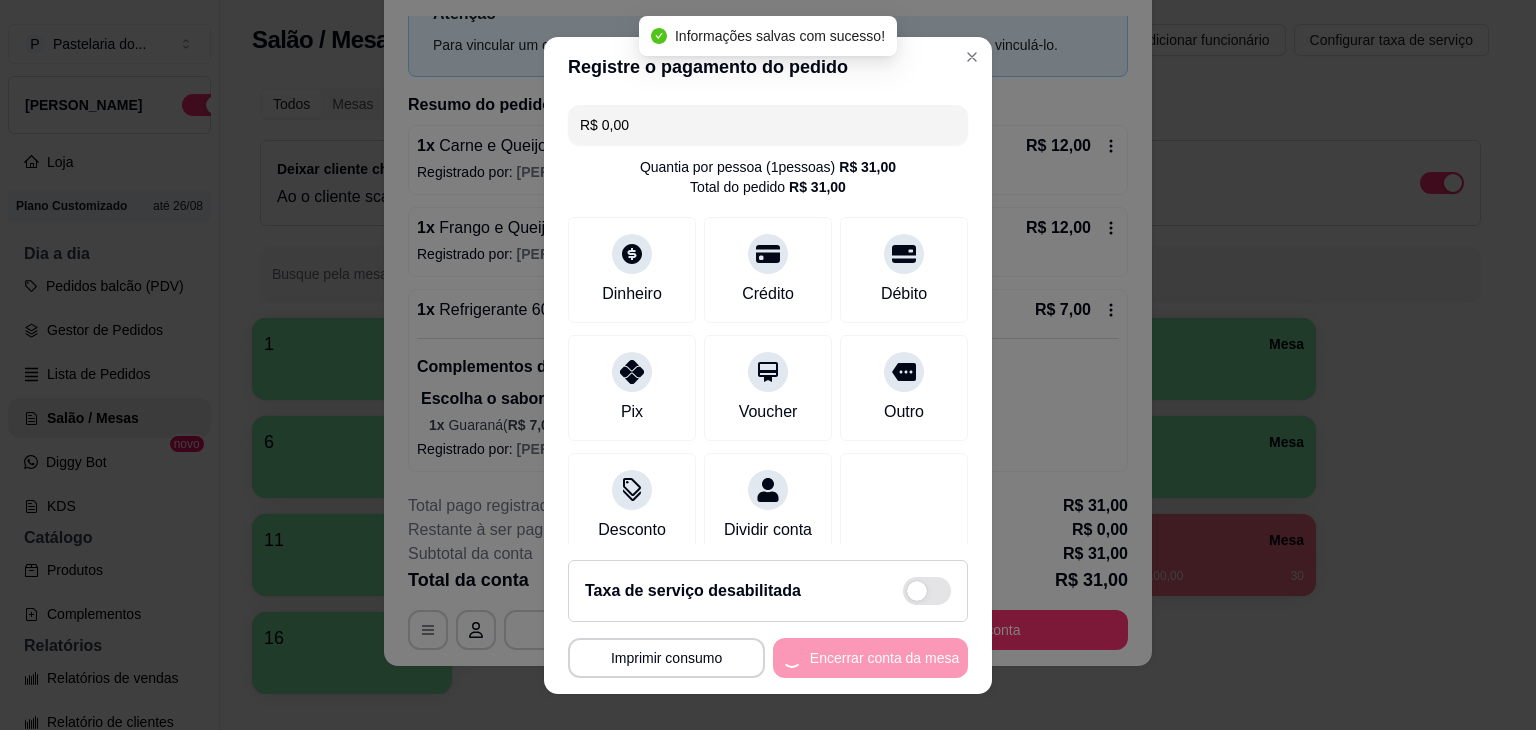 scroll, scrollTop: 0, scrollLeft: 0, axis: both 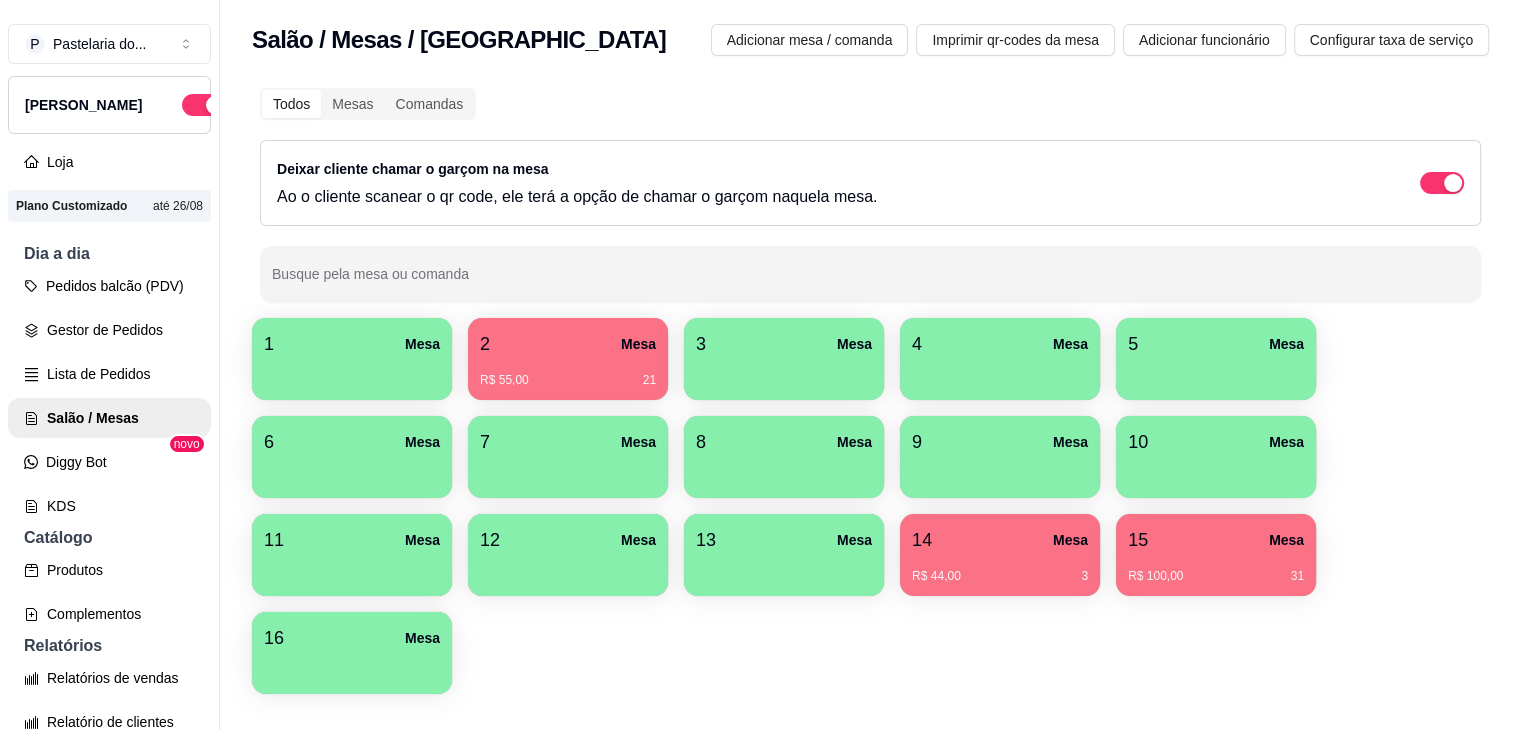click on "2 Mesa" at bounding box center [568, 344] 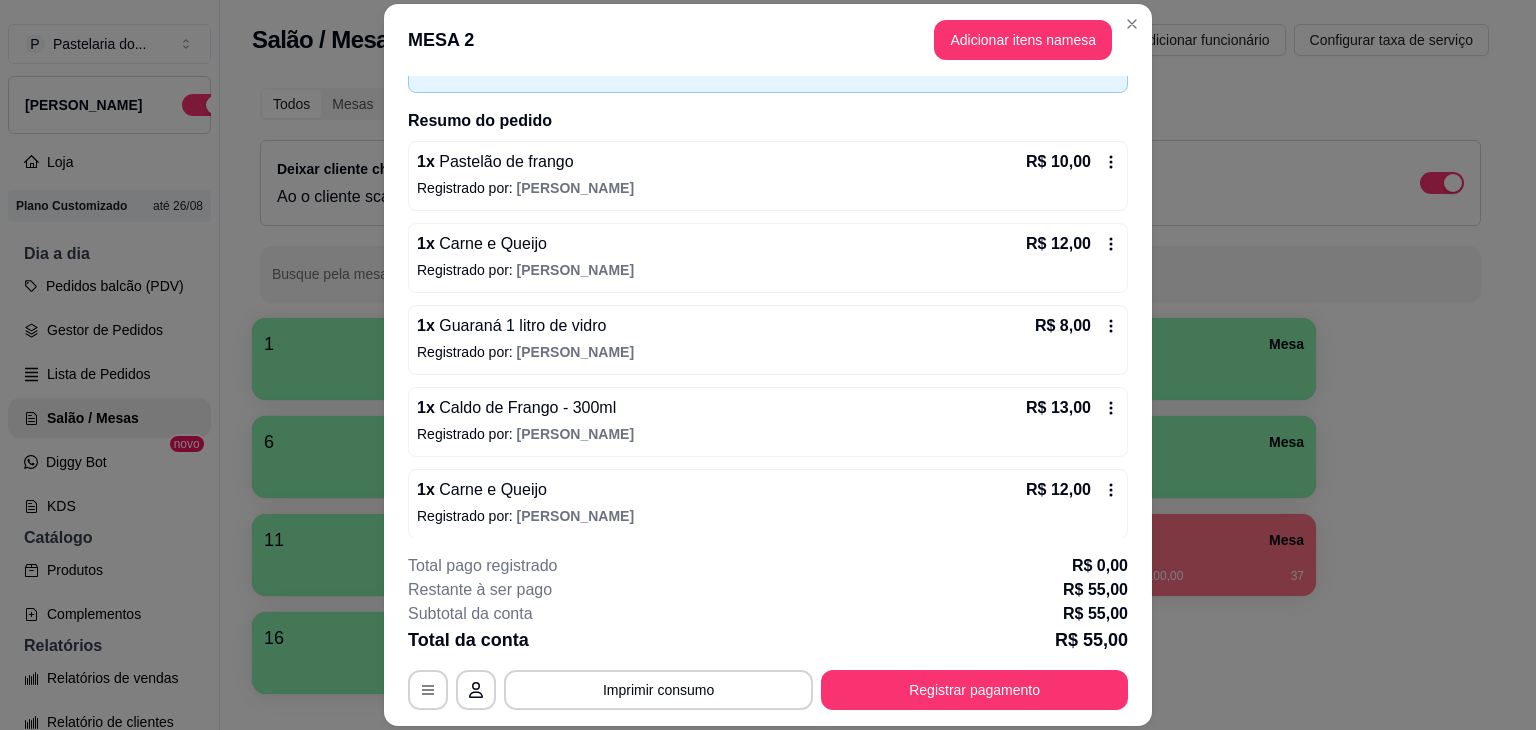 scroll, scrollTop: 130, scrollLeft: 0, axis: vertical 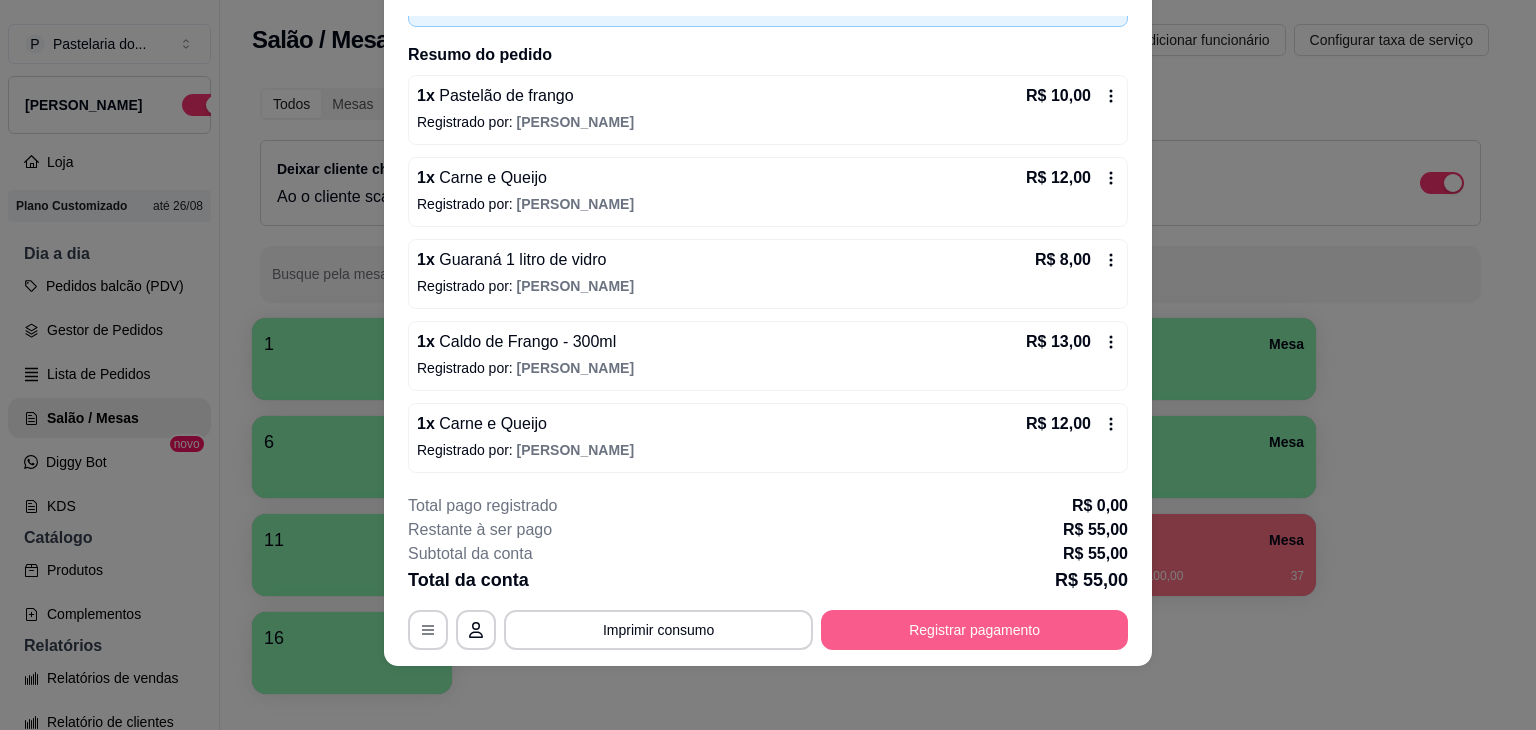 click on "**********" at bounding box center (768, 572) 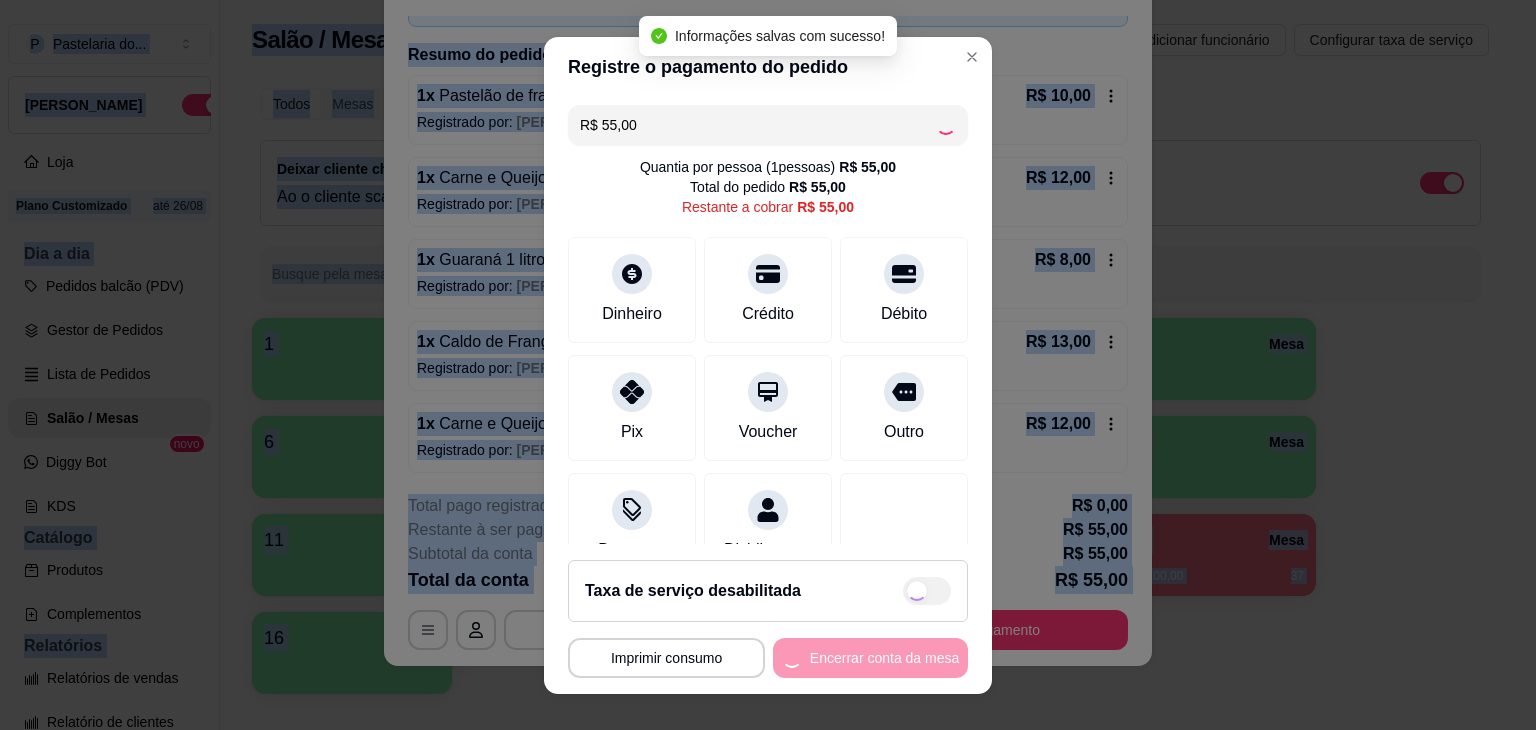 checkbox on "true" 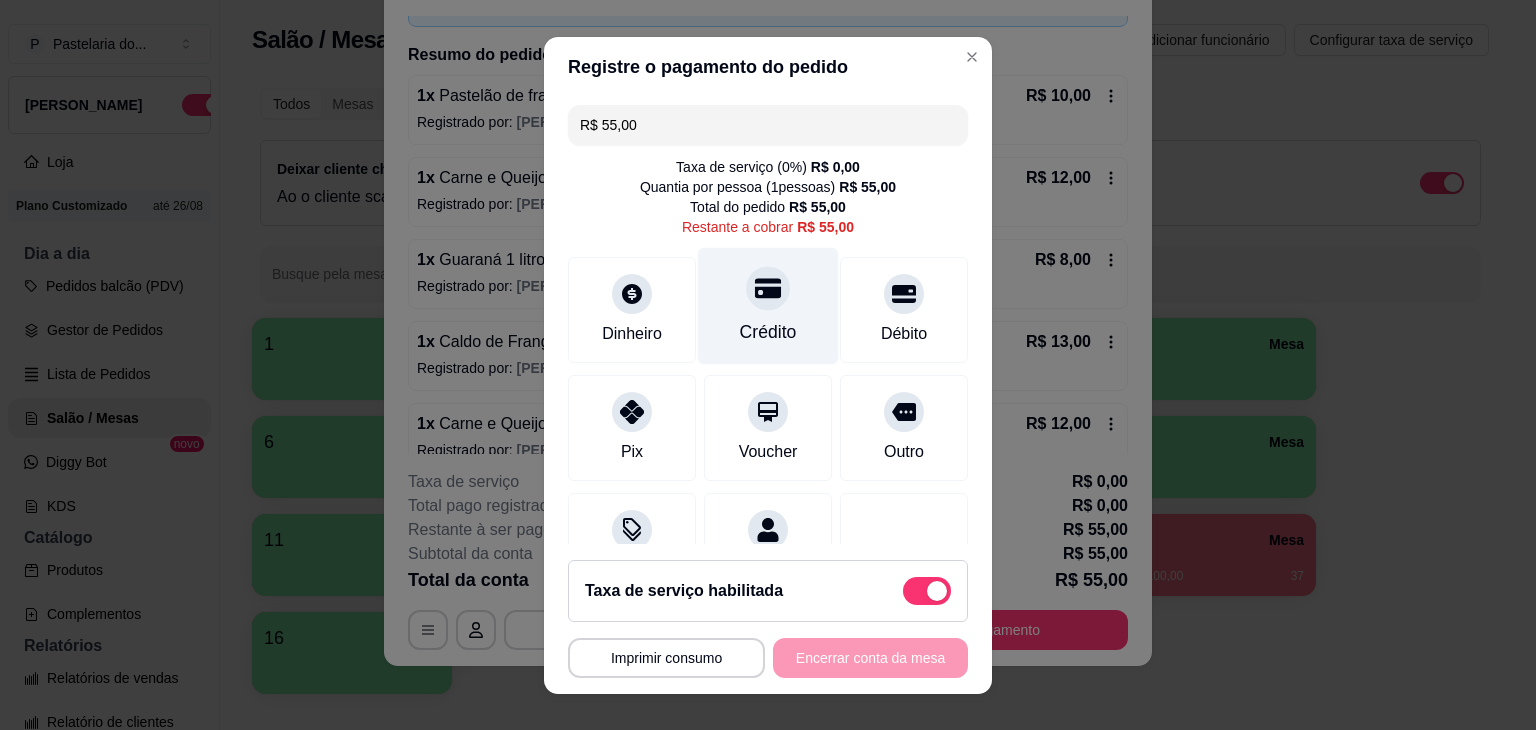 click on "Crédito" at bounding box center (768, 332) 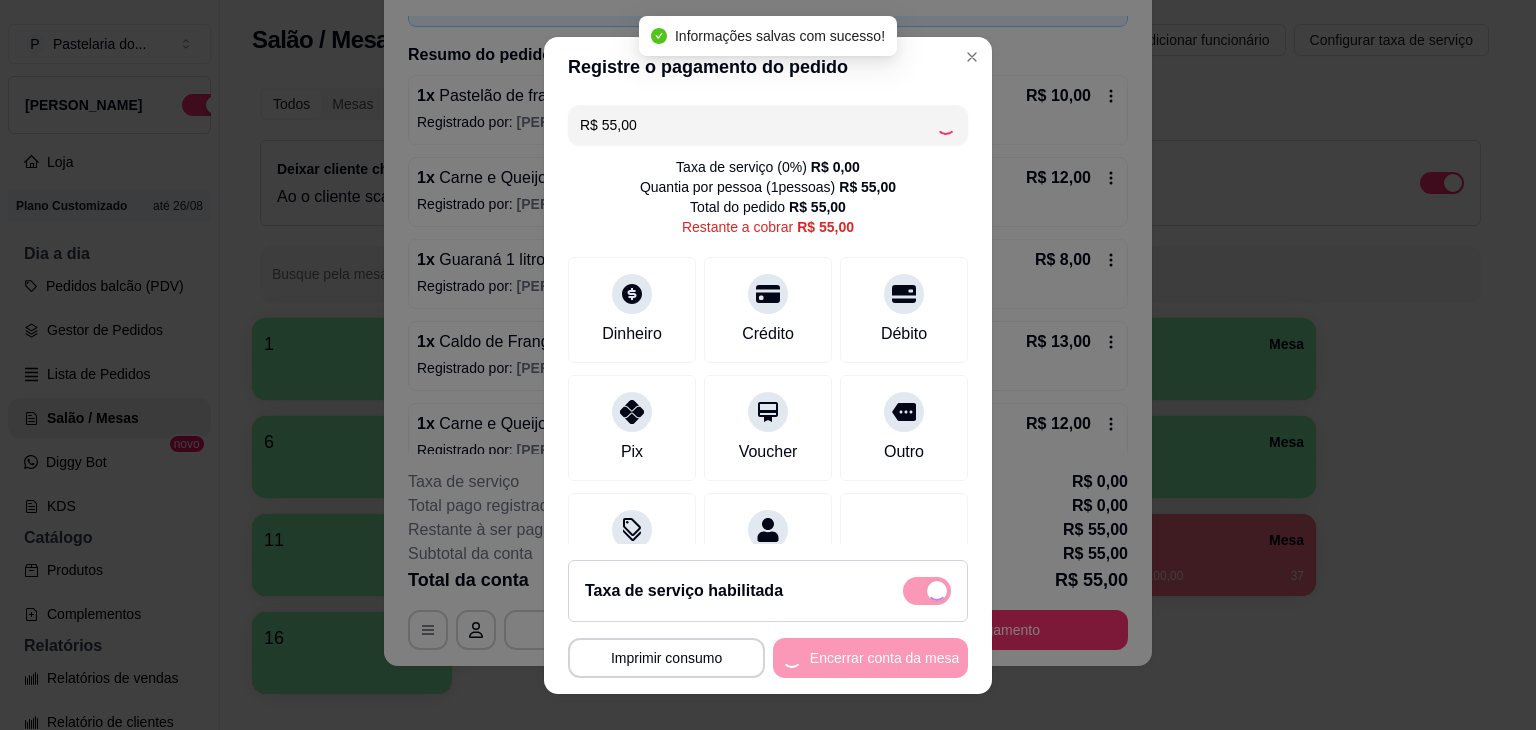 type on "R$ 0,00" 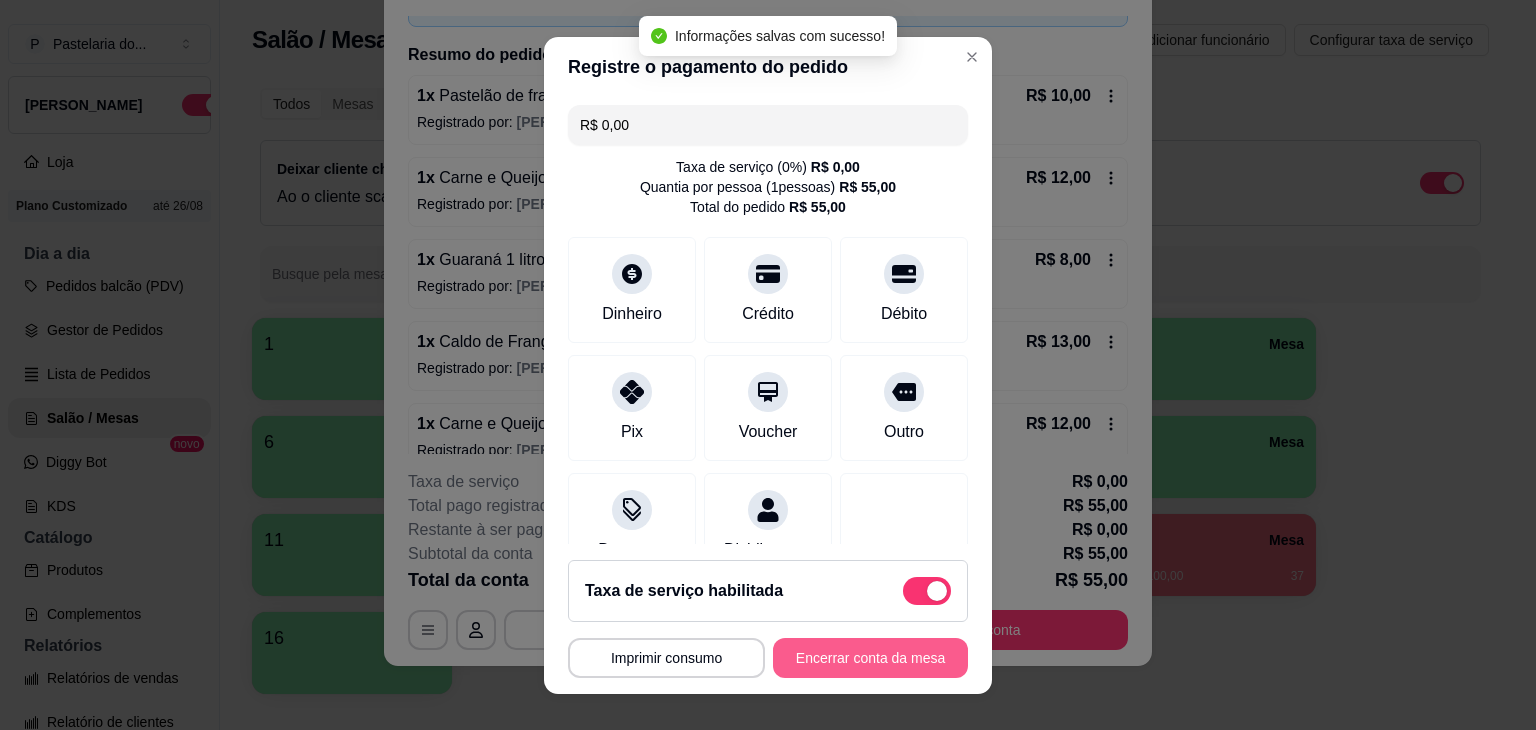 click on "Encerrar conta da mesa" at bounding box center [870, 658] 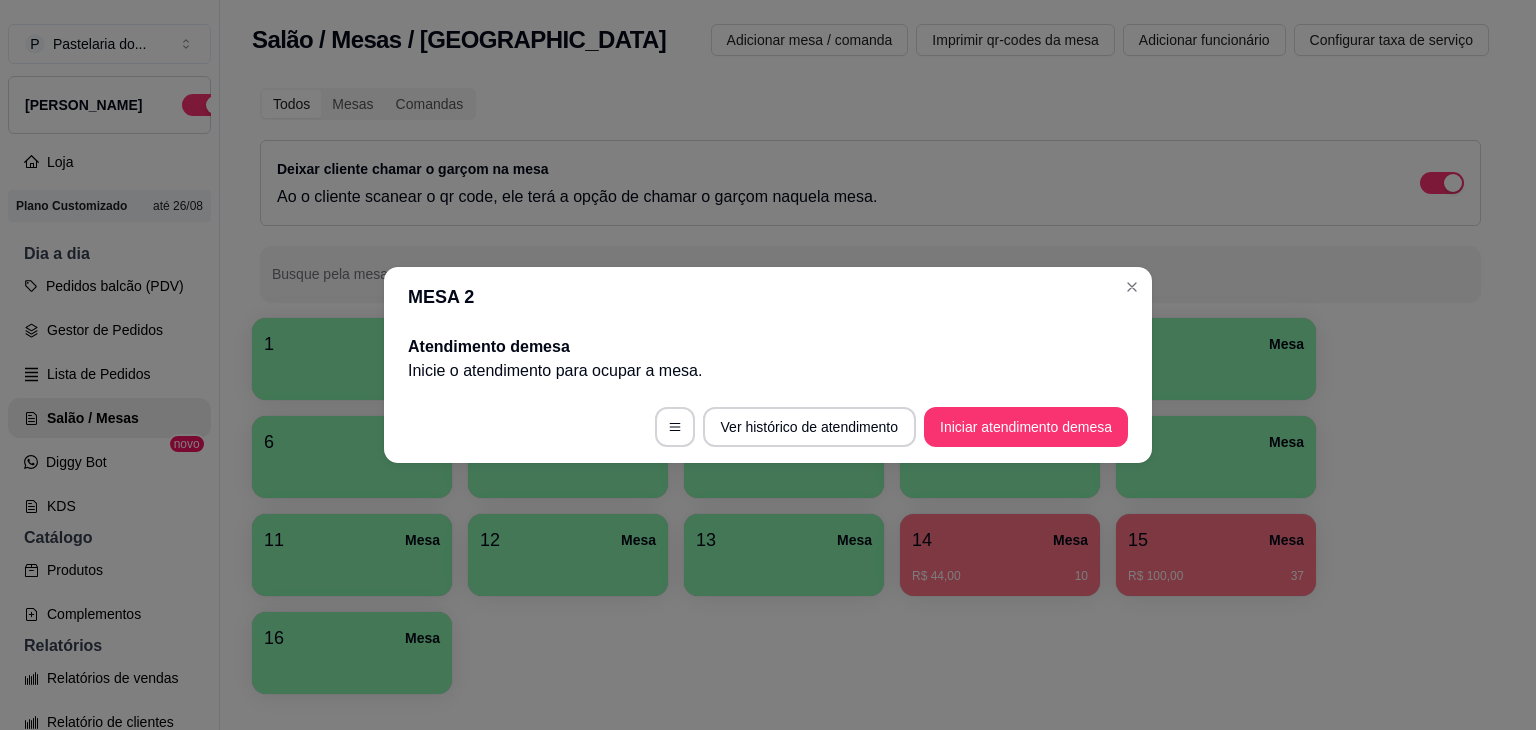 scroll, scrollTop: 0, scrollLeft: 0, axis: both 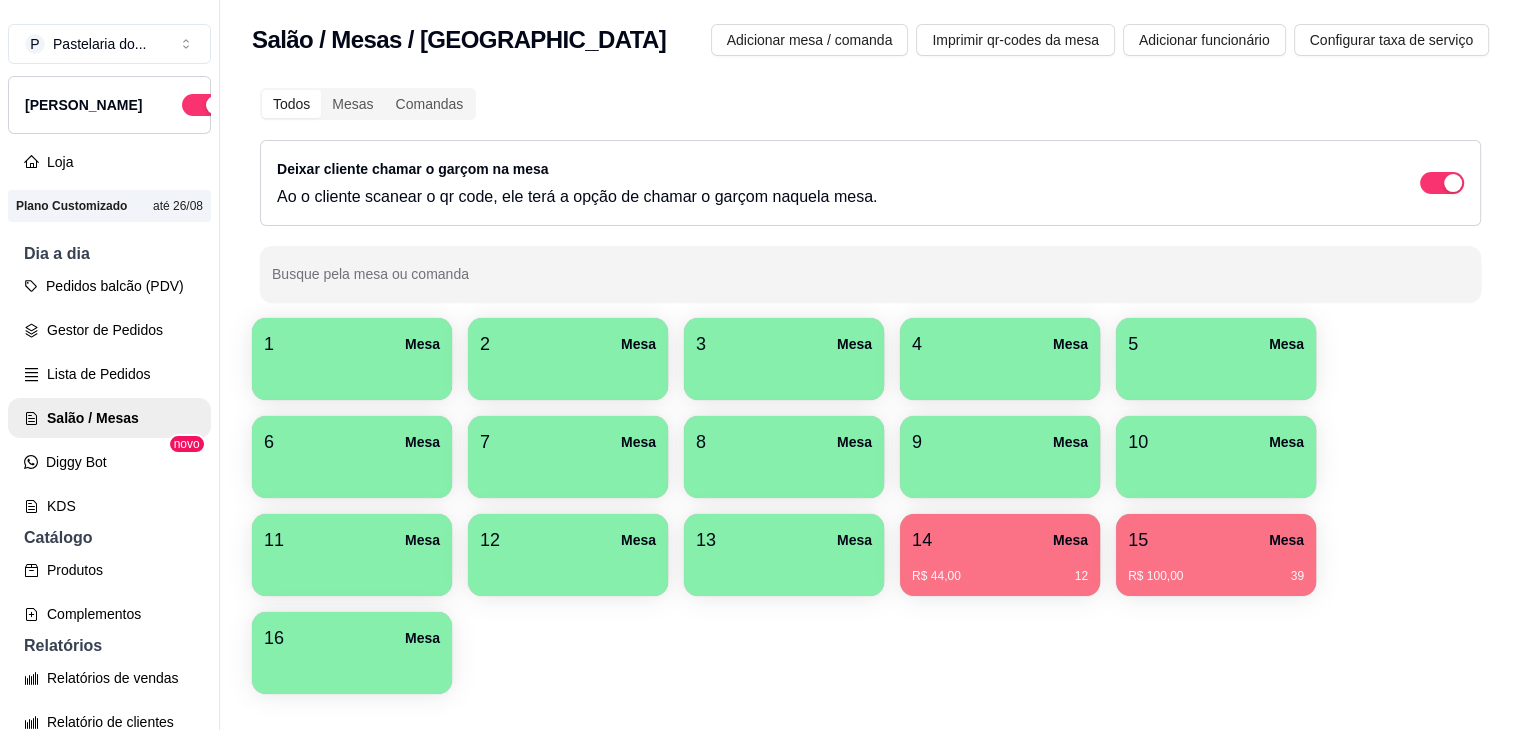 click on "15 Mesa R$ 100,00 39" at bounding box center (1216, 555) 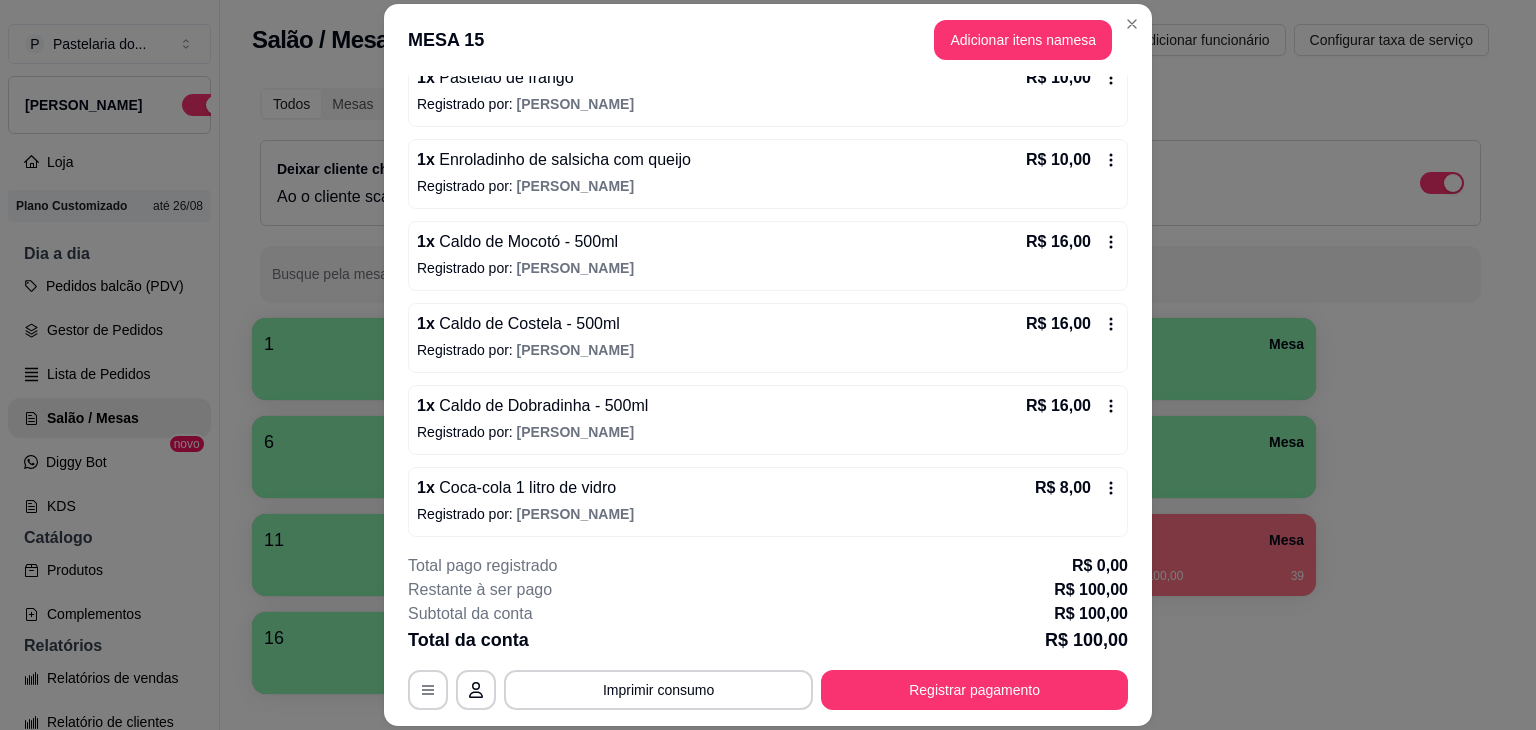 scroll, scrollTop: 375, scrollLeft: 0, axis: vertical 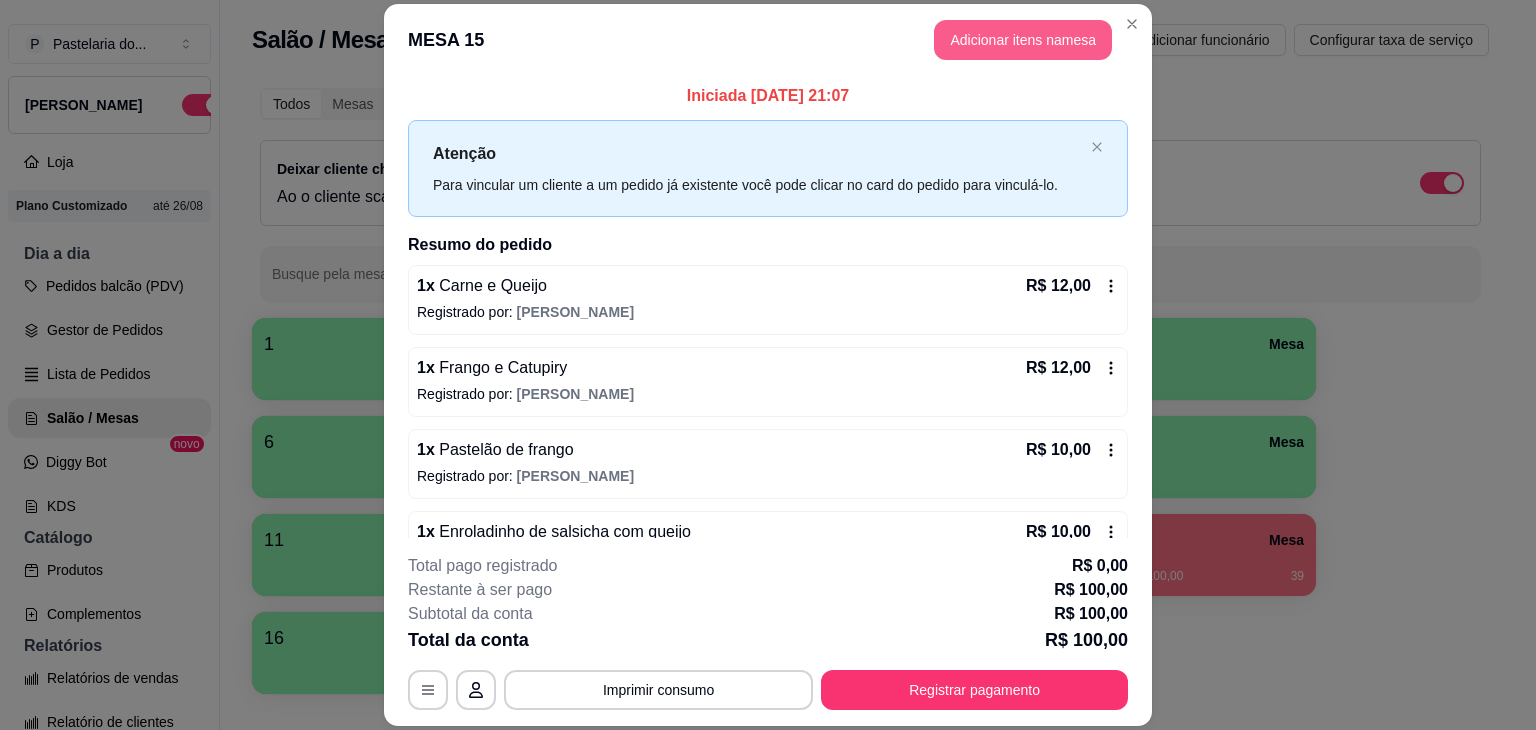 click on "Adicionar itens na  mesa" at bounding box center (1023, 40) 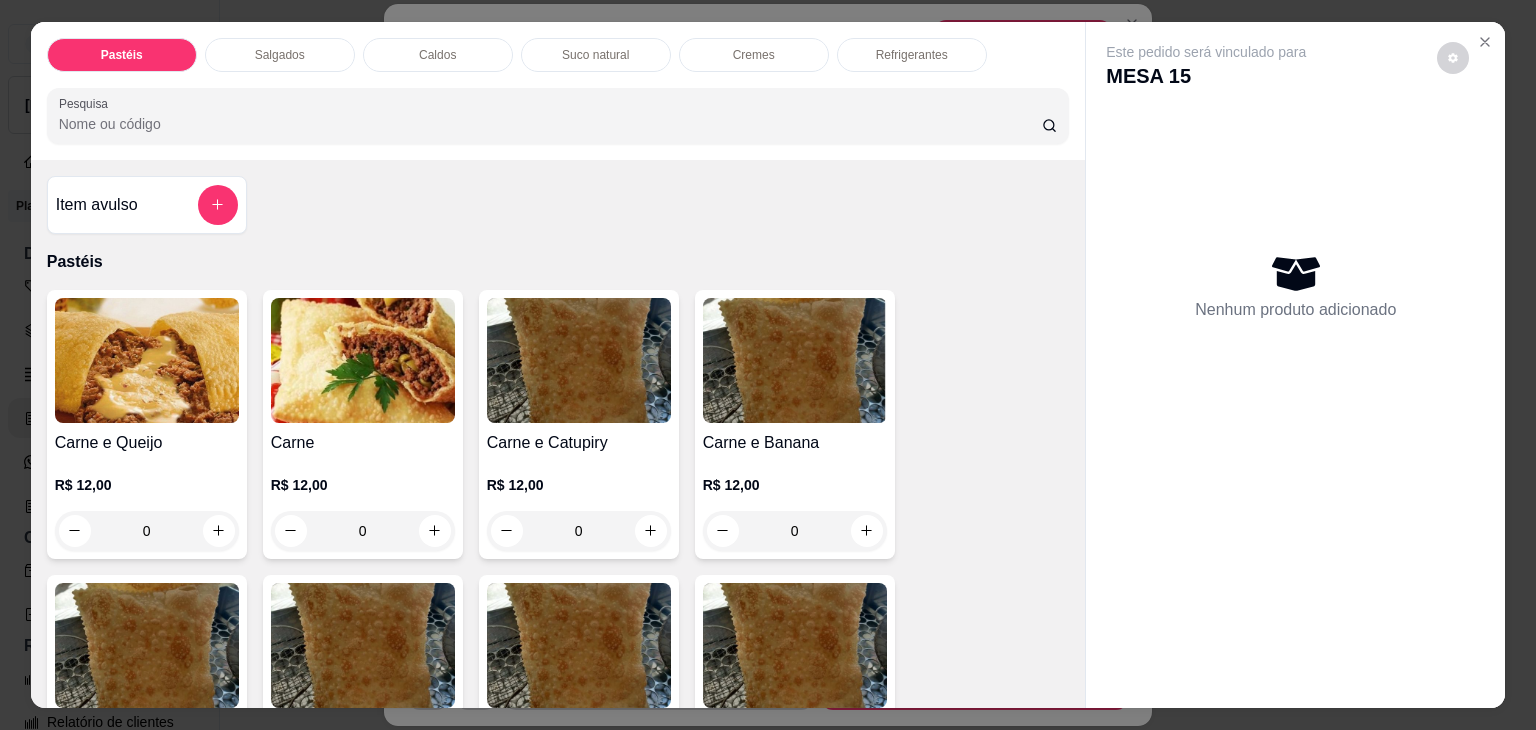 click on "Caldos" at bounding box center [437, 55] 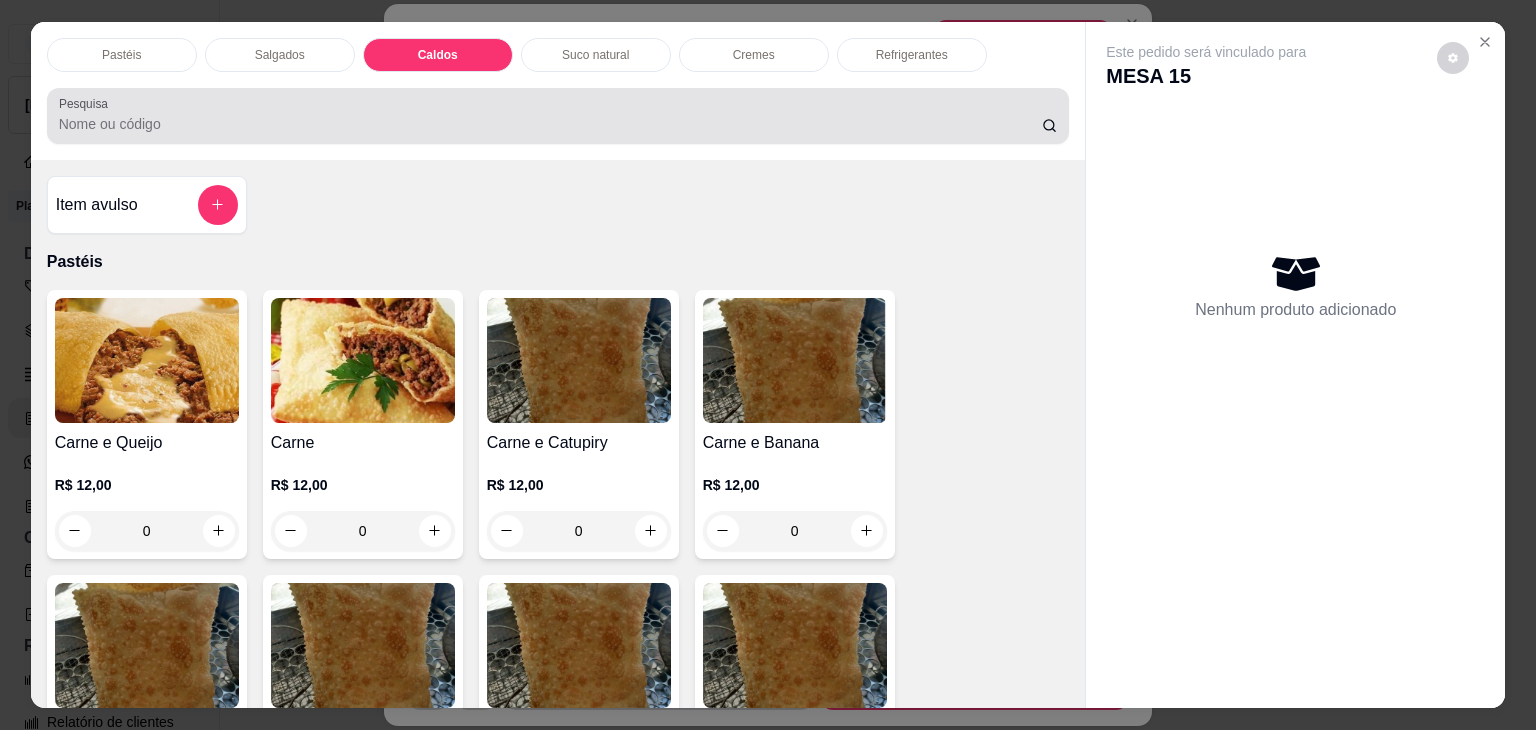 scroll, scrollTop: 2782, scrollLeft: 0, axis: vertical 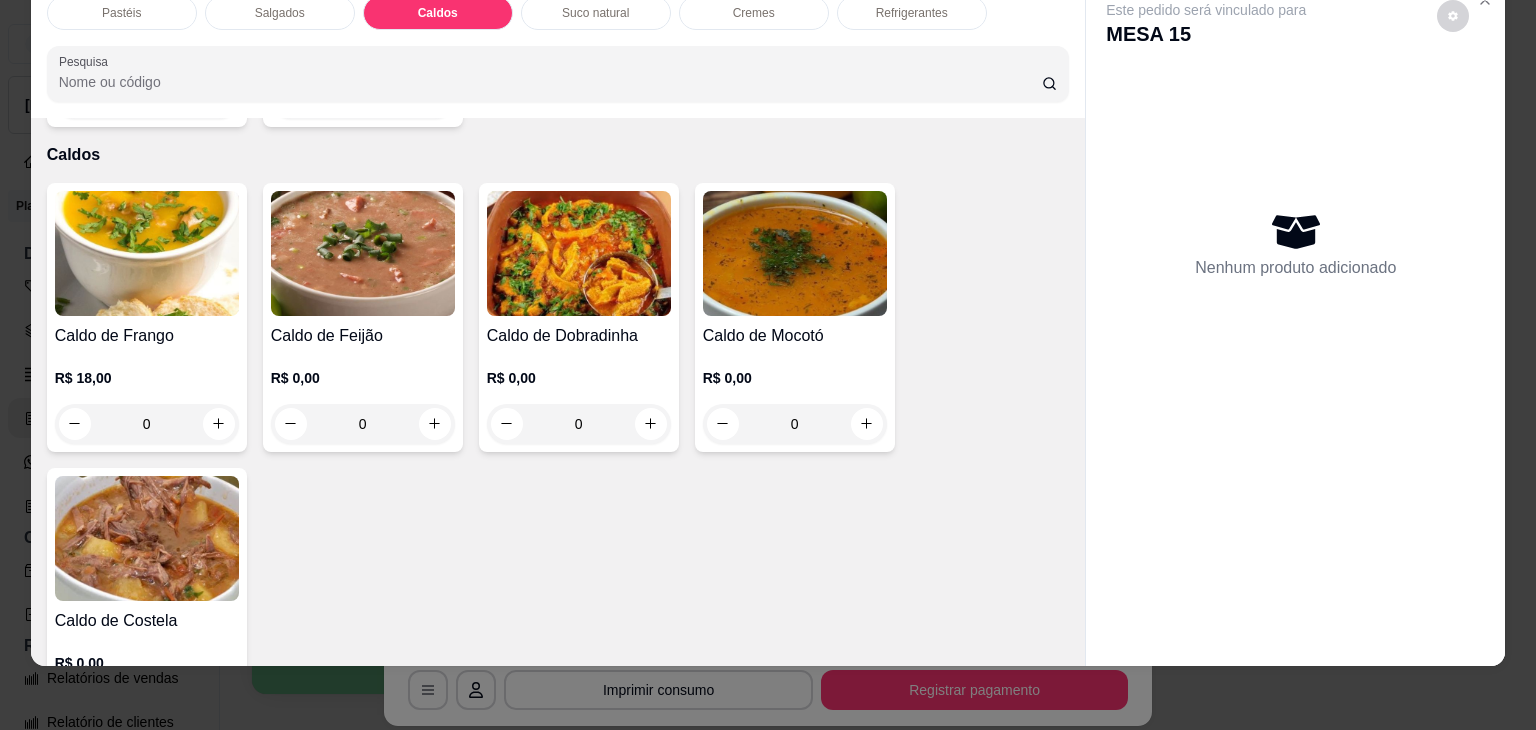 click at bounding box center (147, 538) 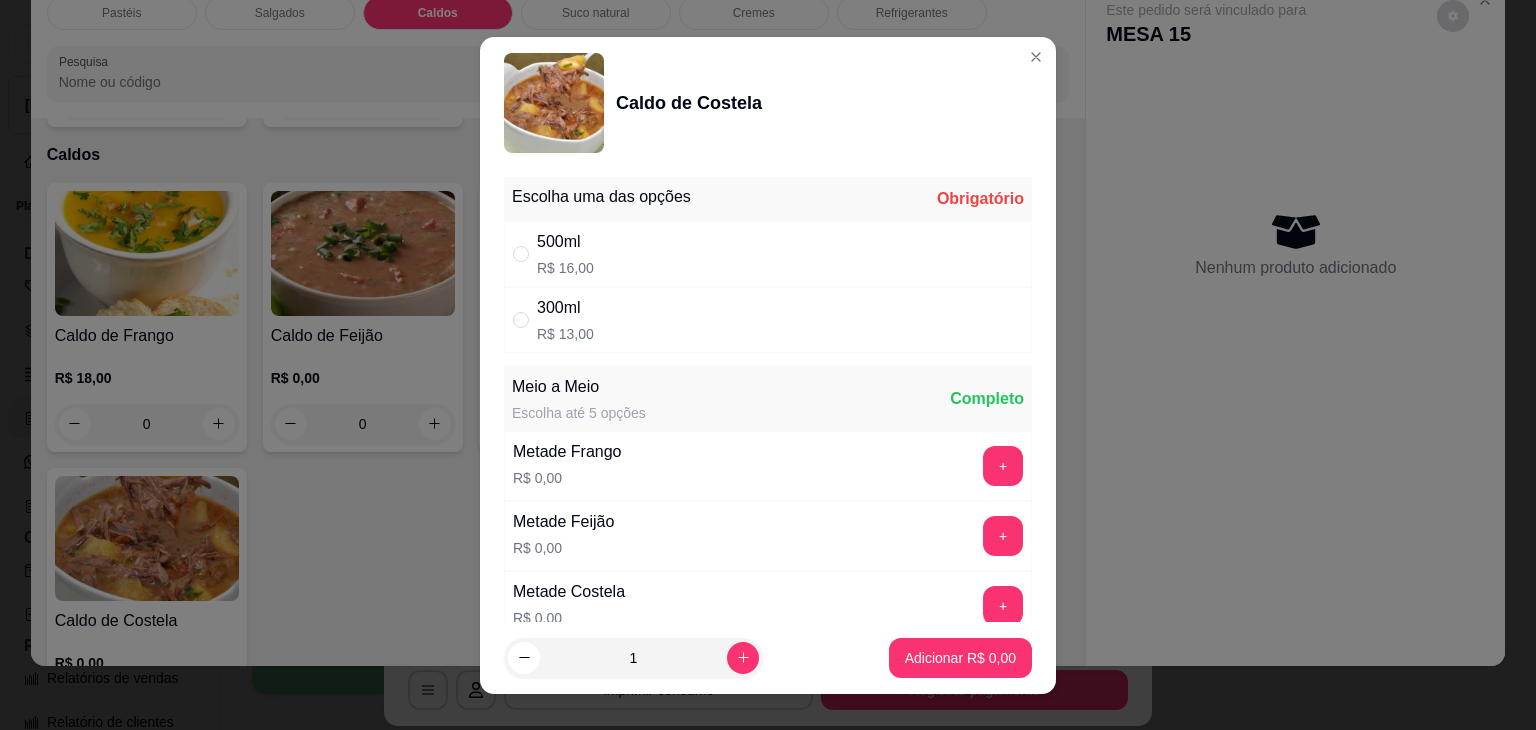 click on "500ml R$ 16,00" at bounding box center [768, 254] 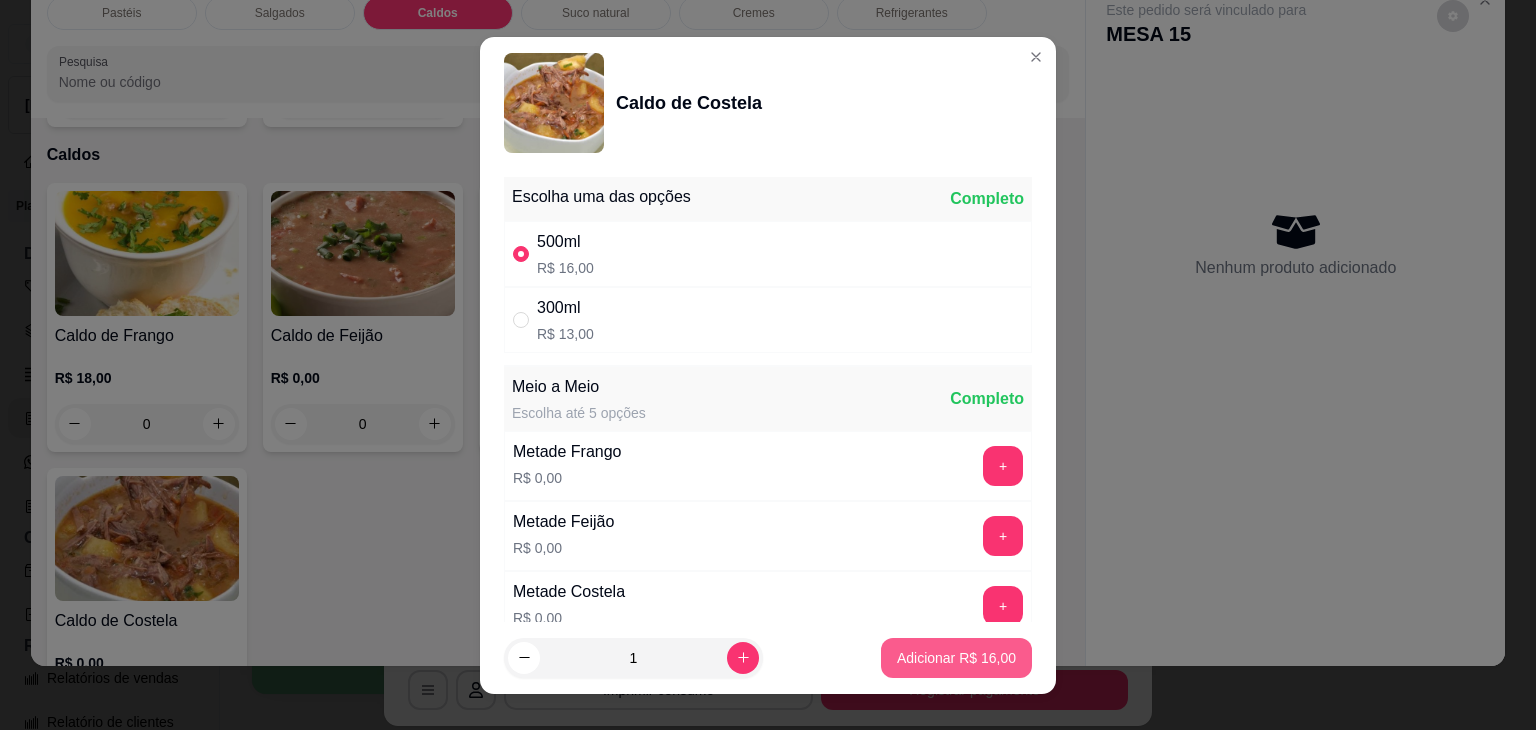 click on "Adicionar   R$ 16,00" at bounding box center (956, 658) 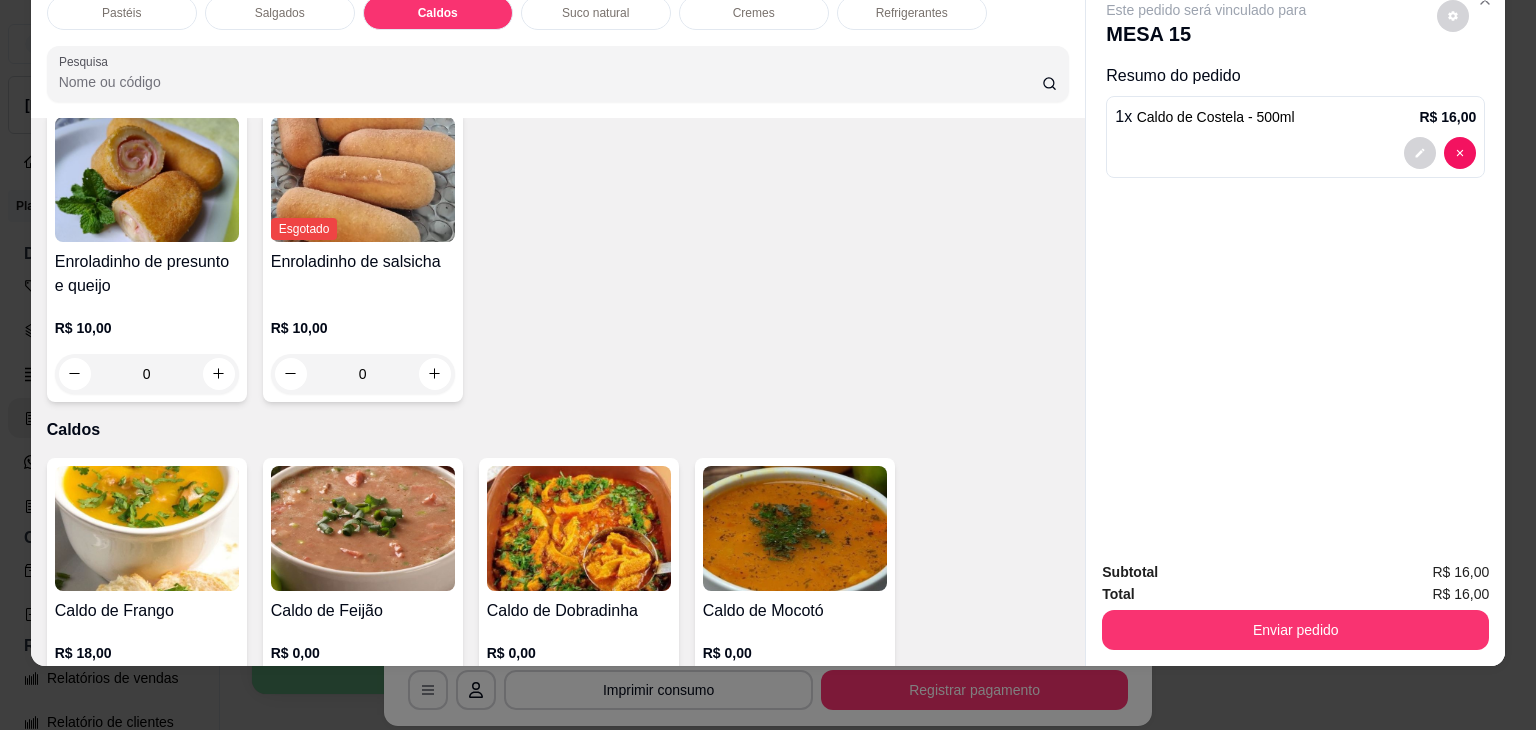 scroll, scrollTop: 2182, scrollLeft: 0, axis: vertical 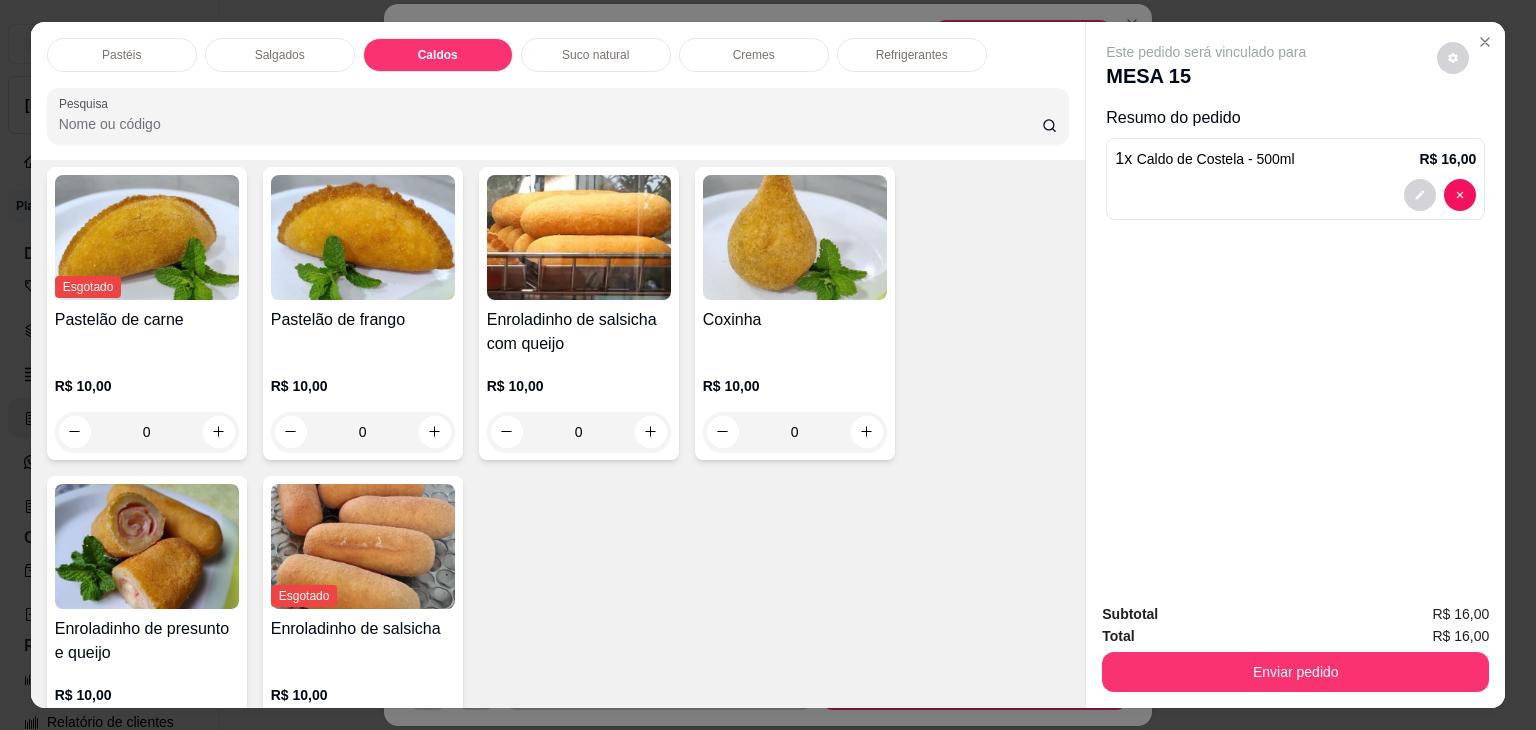 click on "Pastelão de frango" at bounding box center (363, 320) 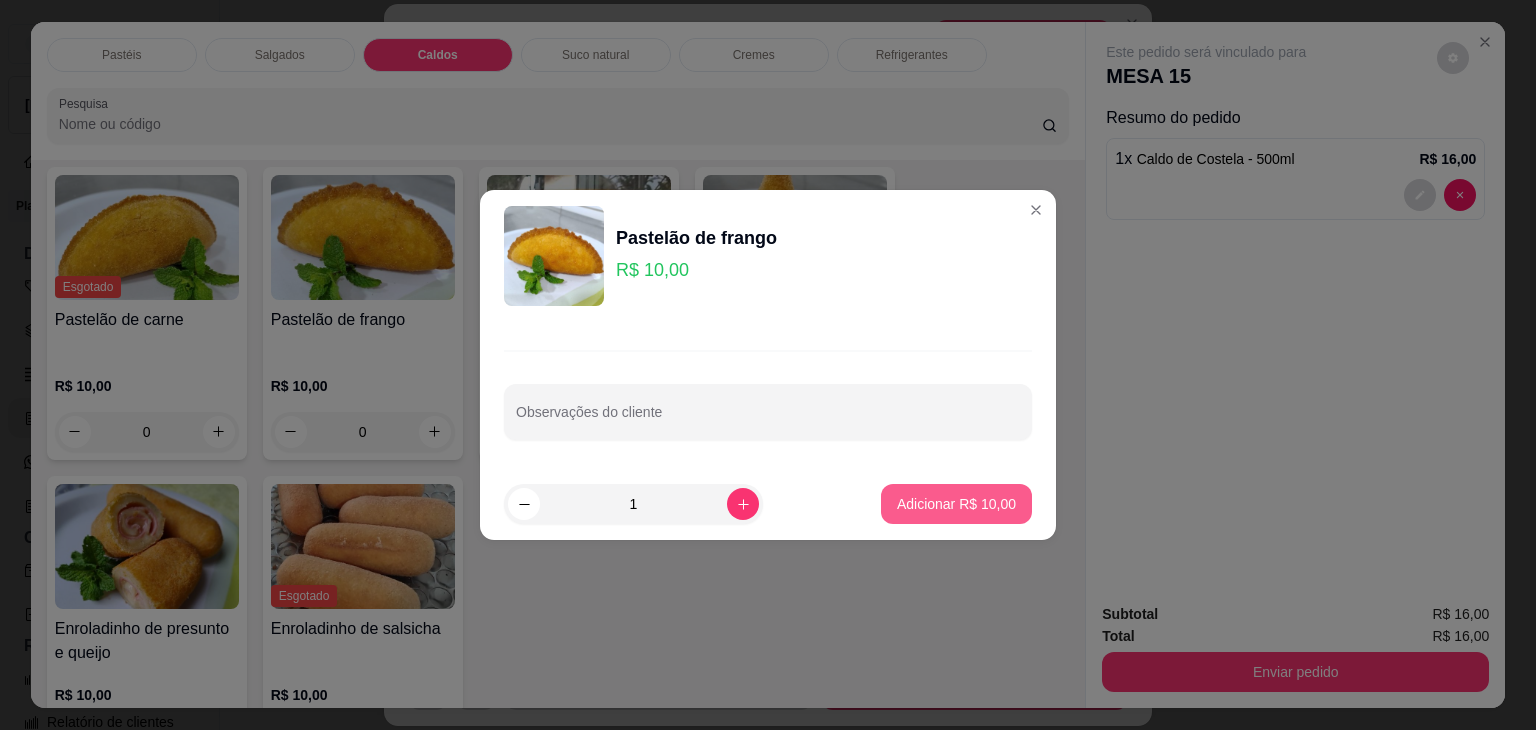 click on "Adicionar   R$ 10,00" at bounding box center [956, 504] 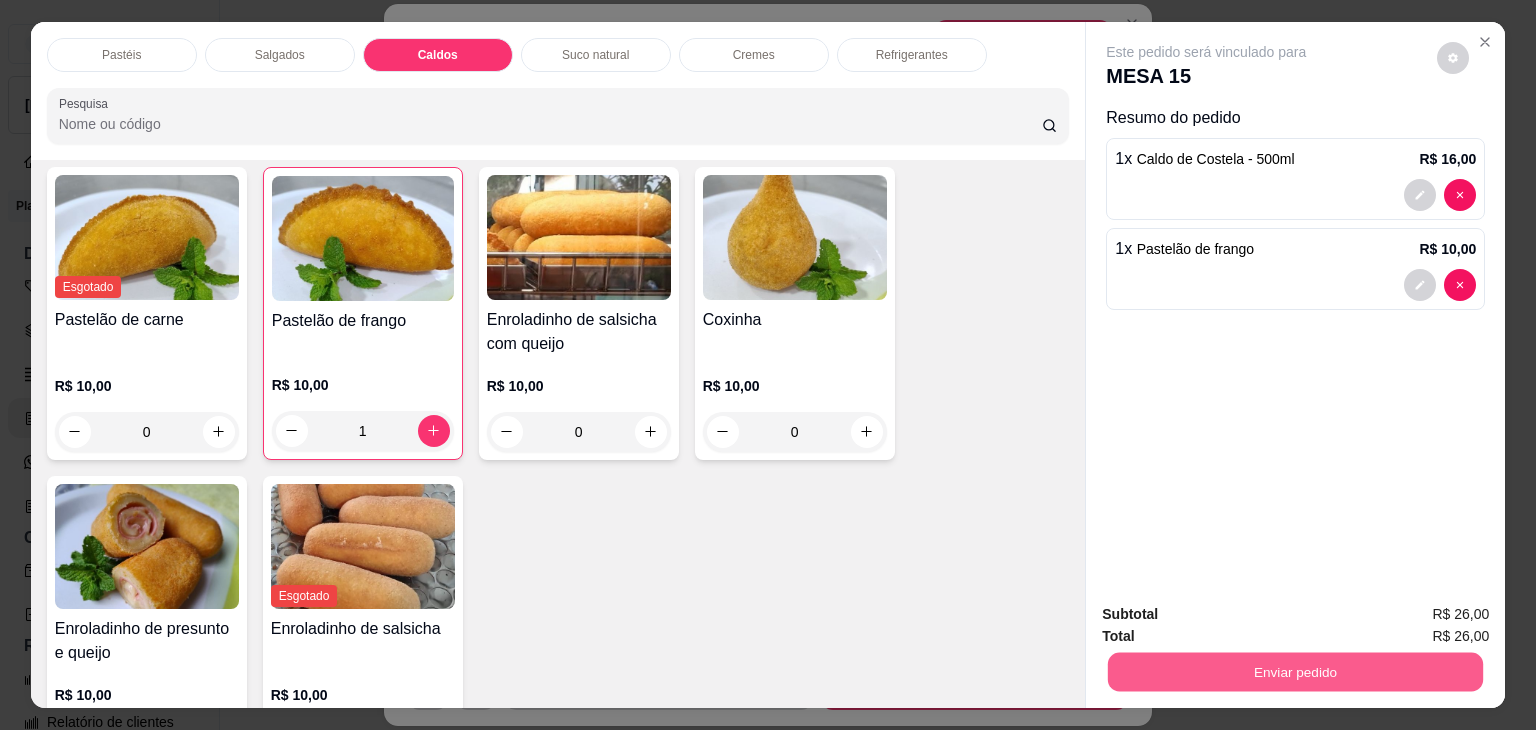 click on "Enviar pedido" at bounding box center [1295, 672] 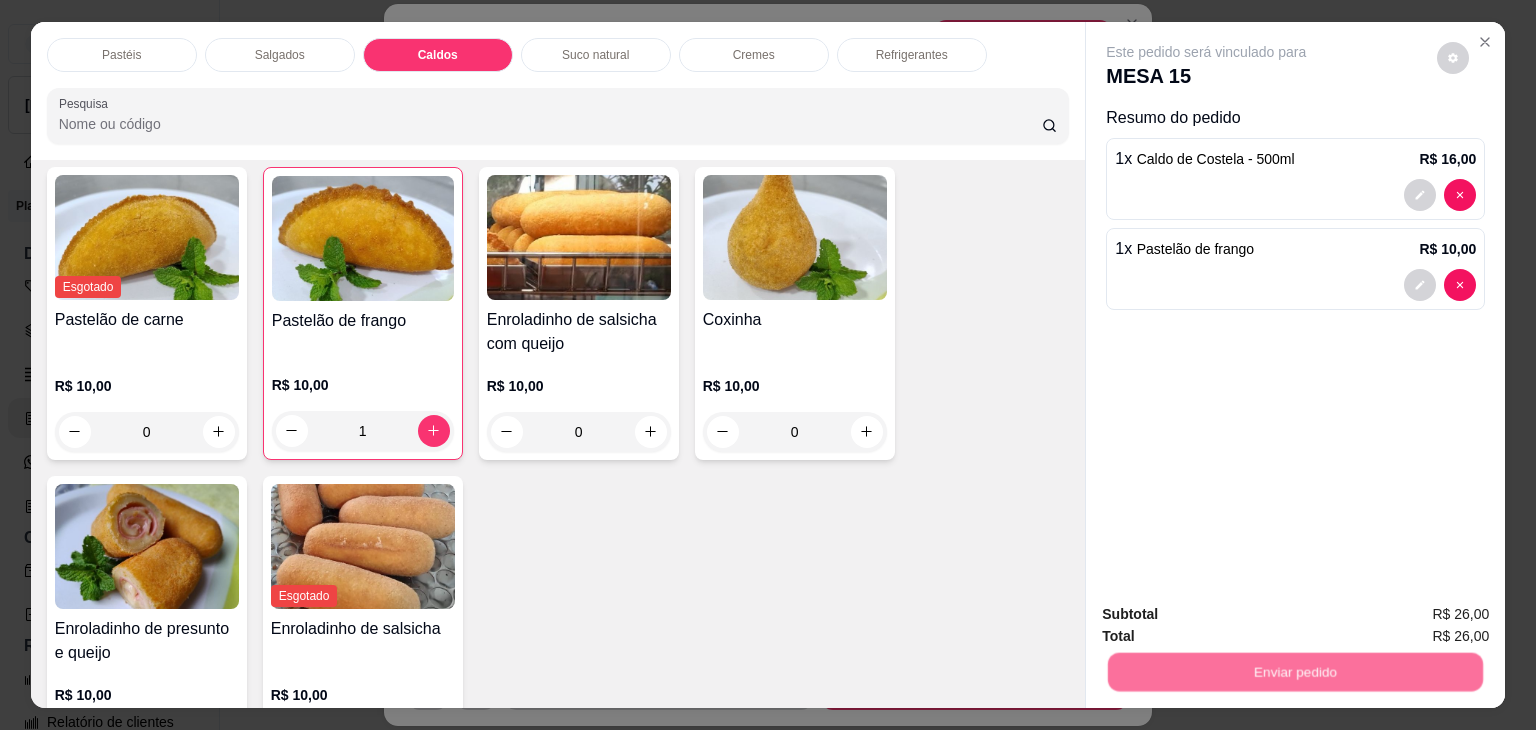 click on "Não registrar e enviar pedido" at bounding box center (1229, 614) 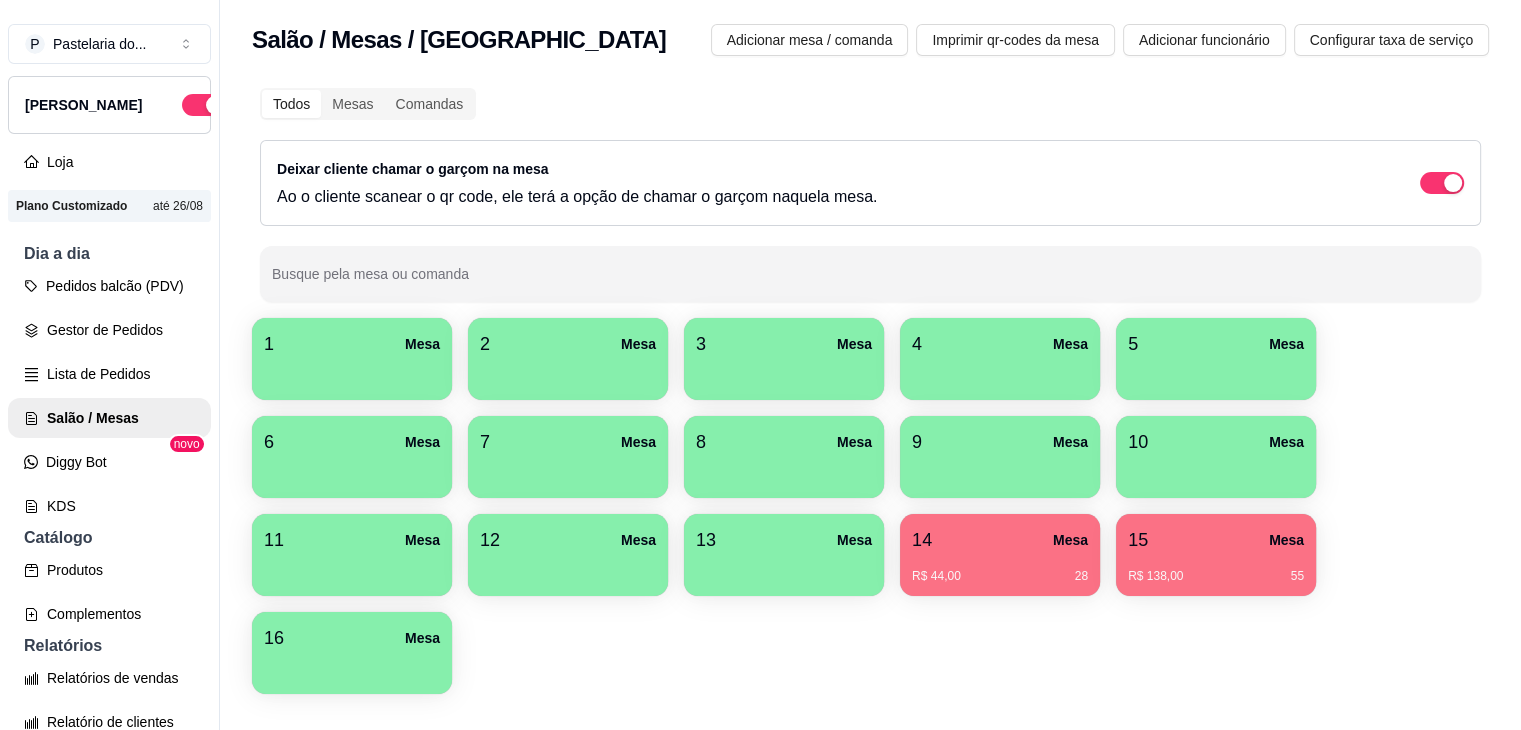 click on "14 Mesa" at bounding box center (1000, 540) 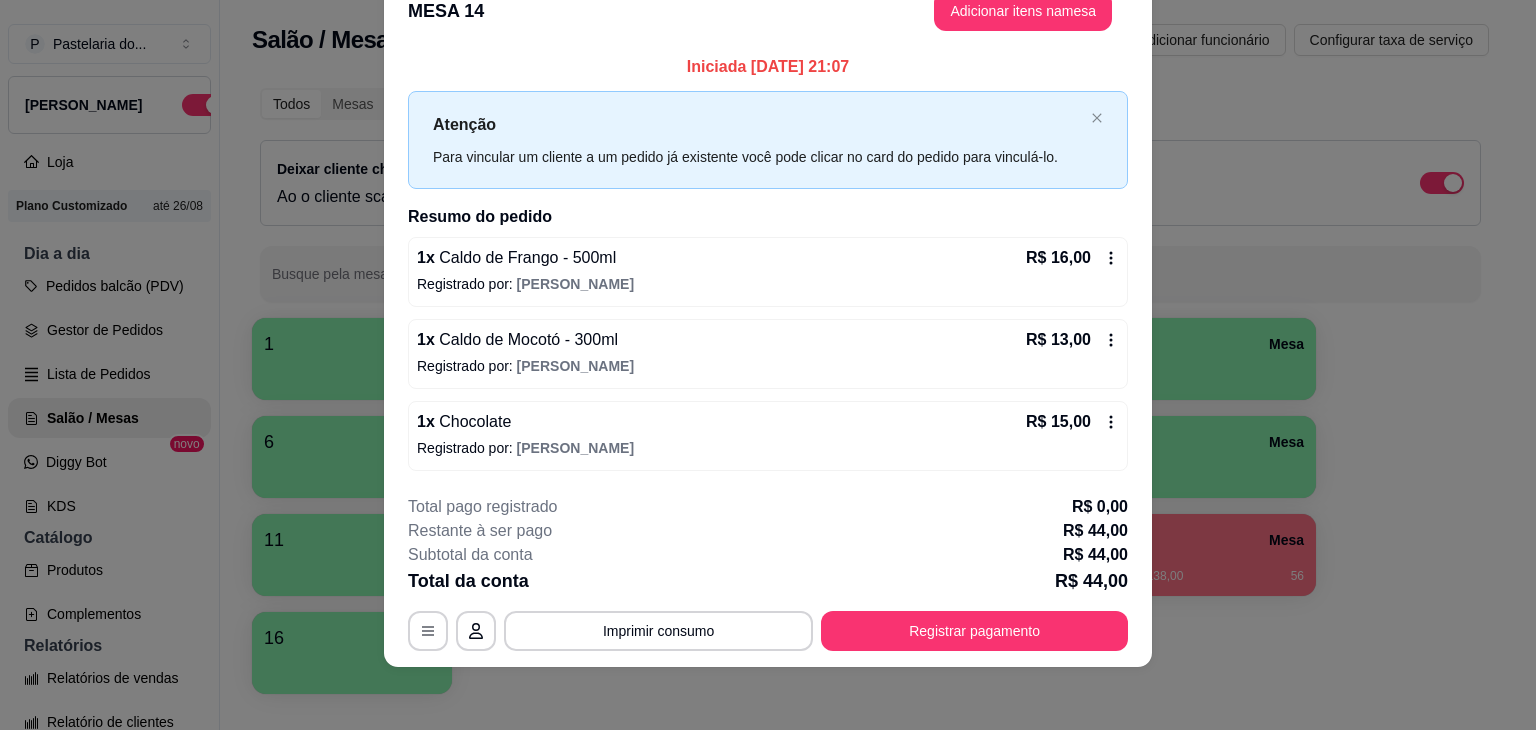 scroll, scrollTop: 0, scrollLeft: 0, axis: both 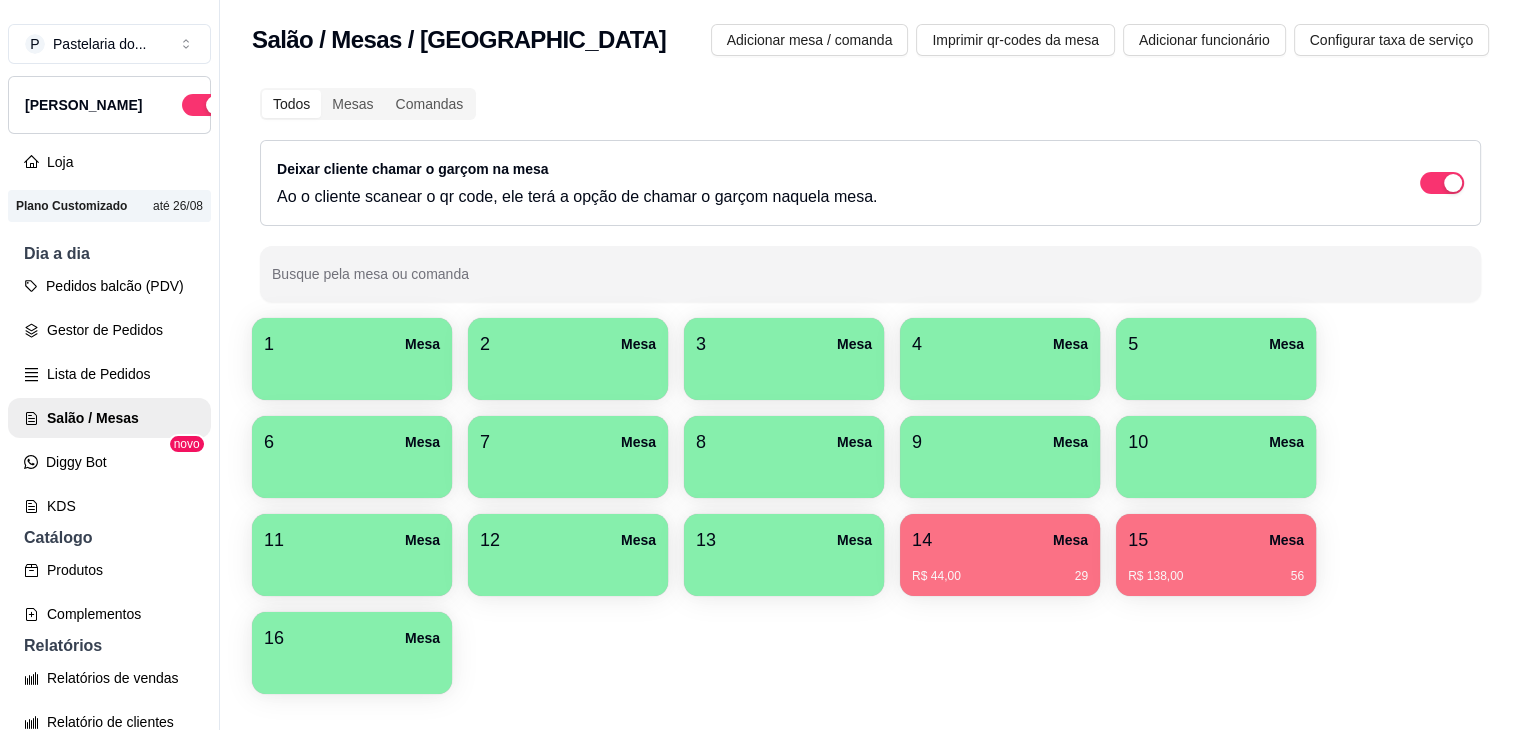 click at bounding box center [1216, 471] 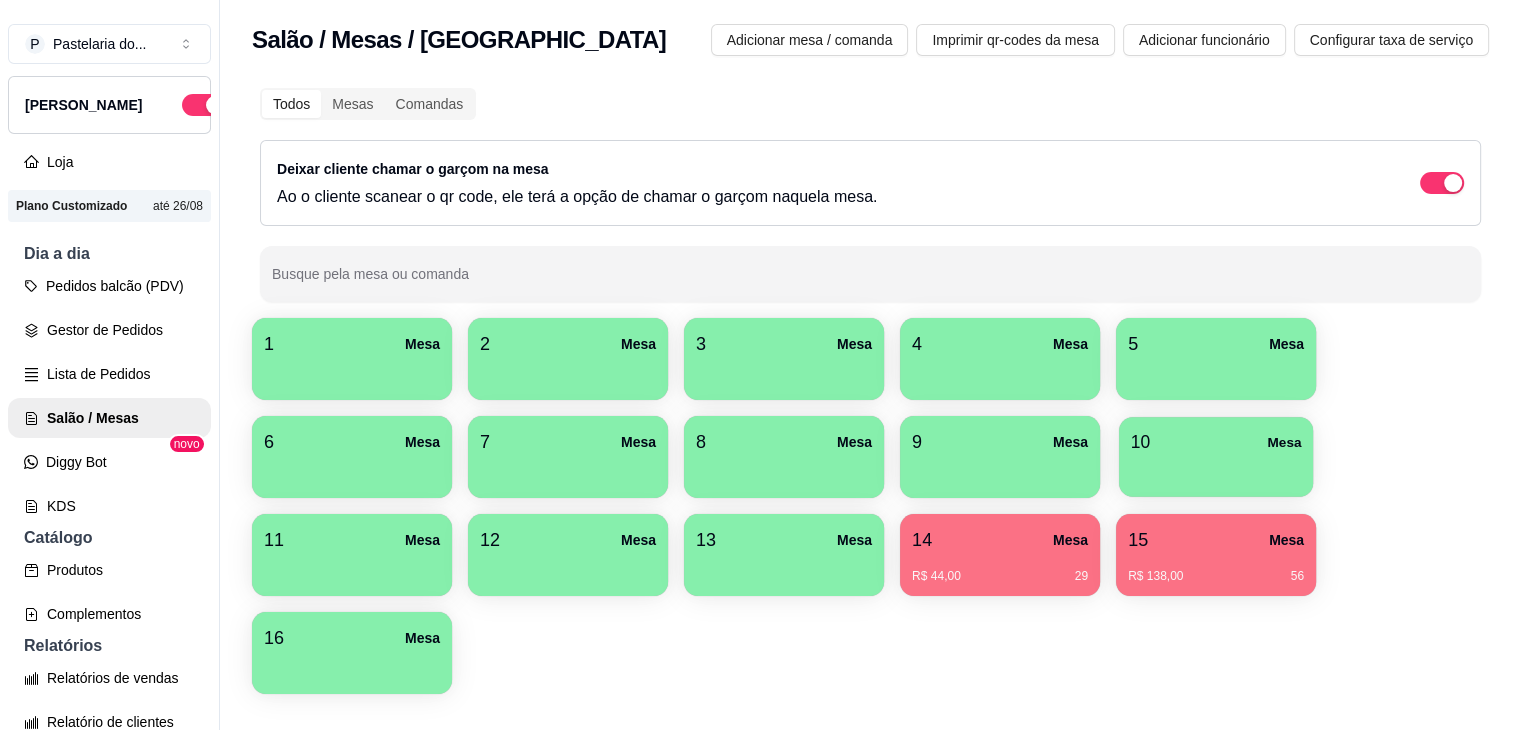 click on "10 Mesa" at bounding box center [1216, 442] 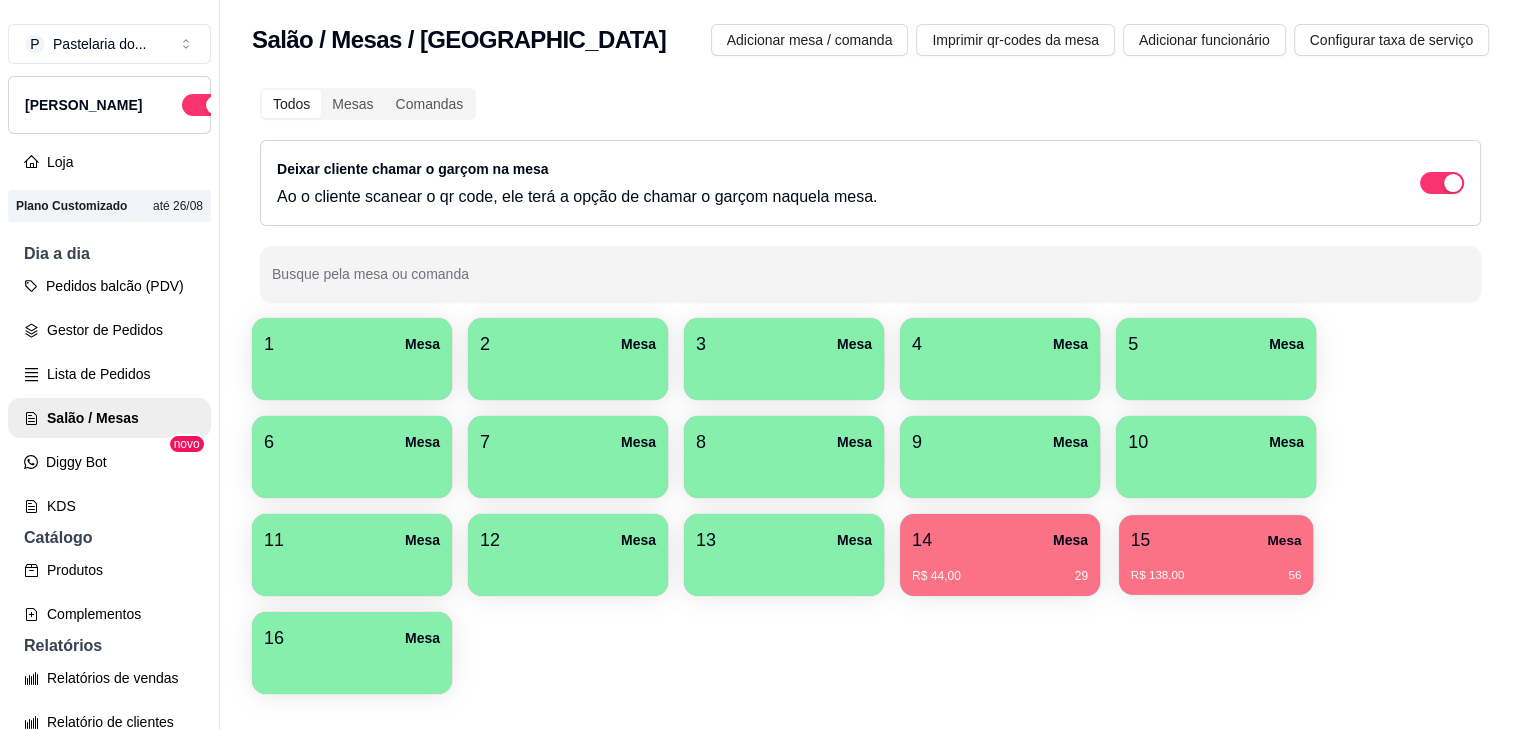 click on "15 Mesa" at bounding box center [1216, 540] 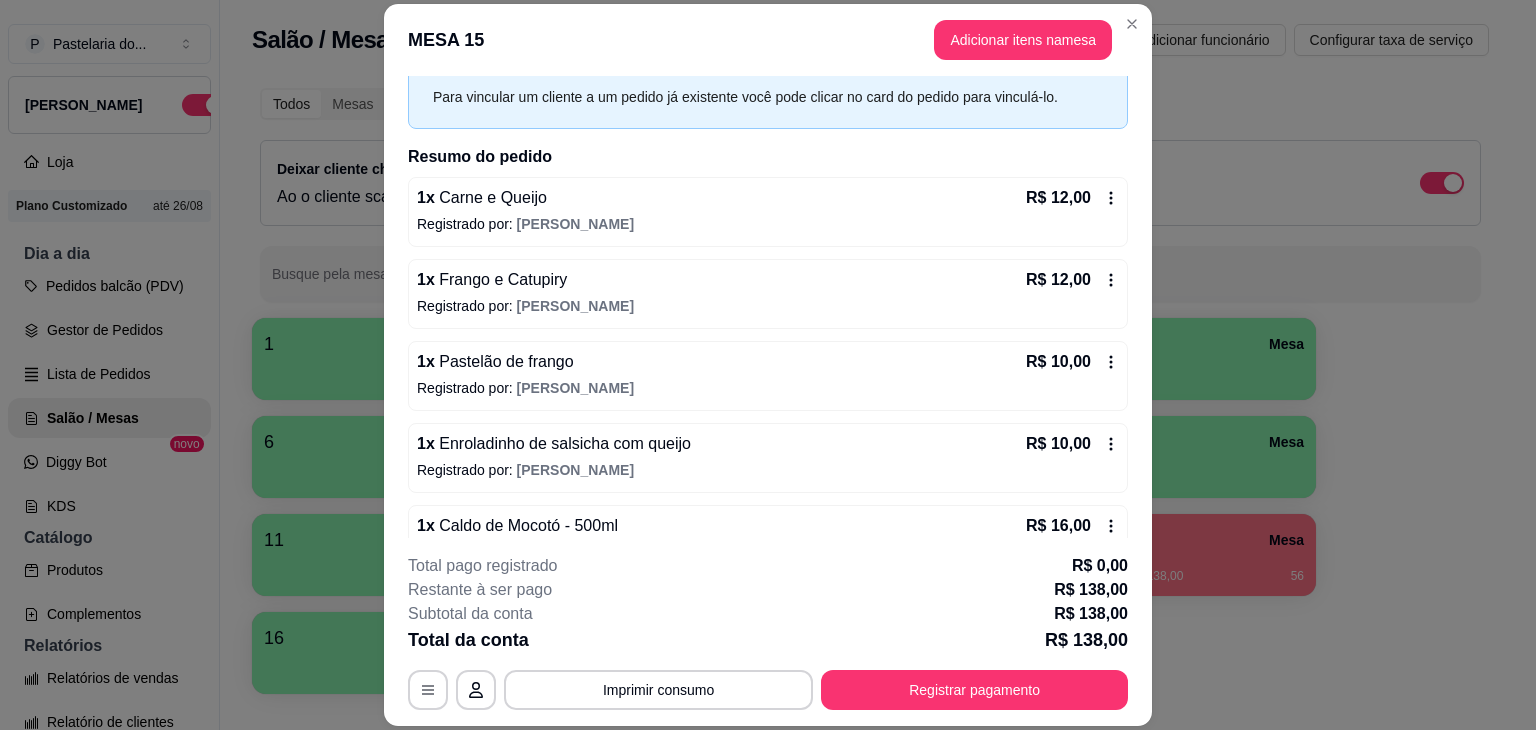 scroll, scrollTop: 20, scrollLeft: 0, axis: vertical 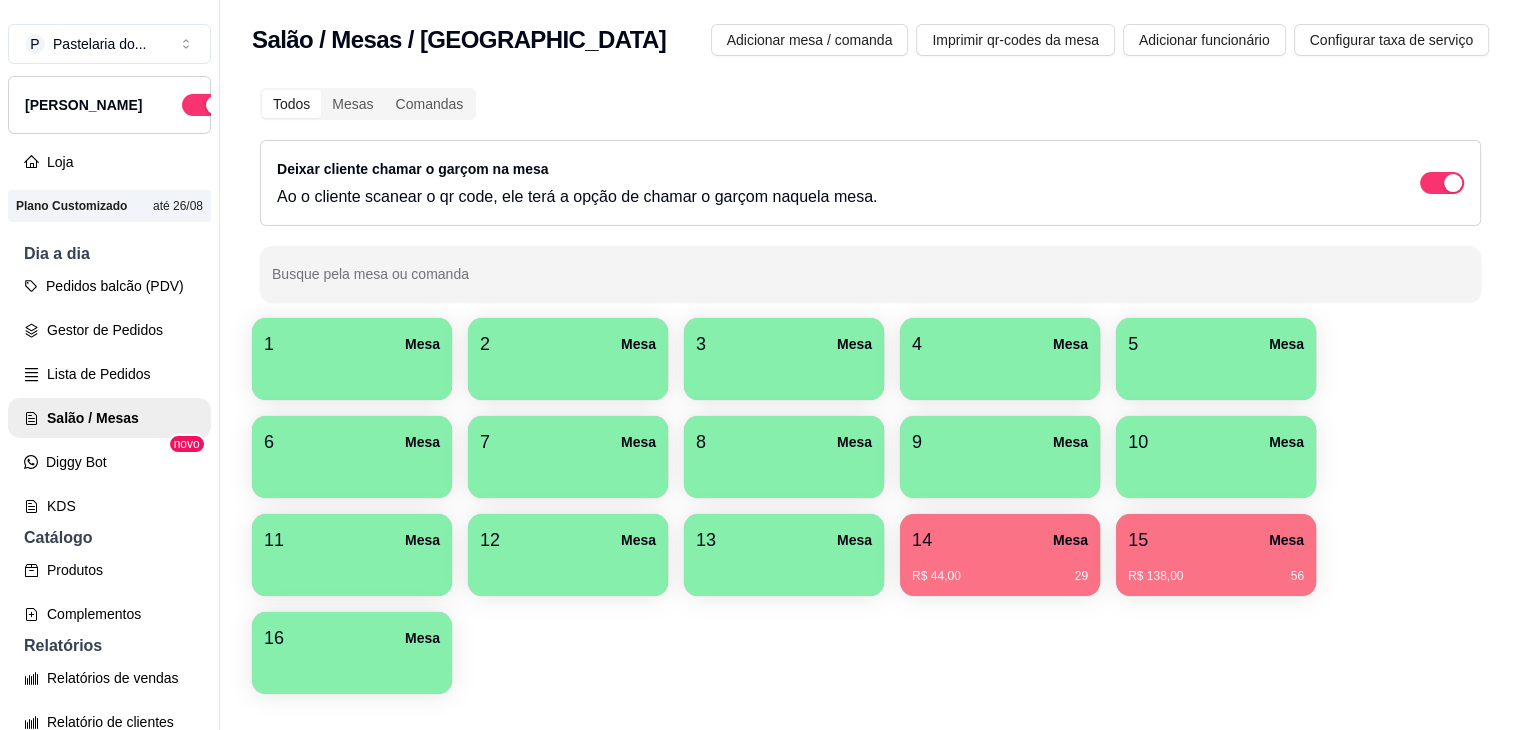 click on "14 Mesa R$ 44,00 29" at bounding box center [1000, 555] 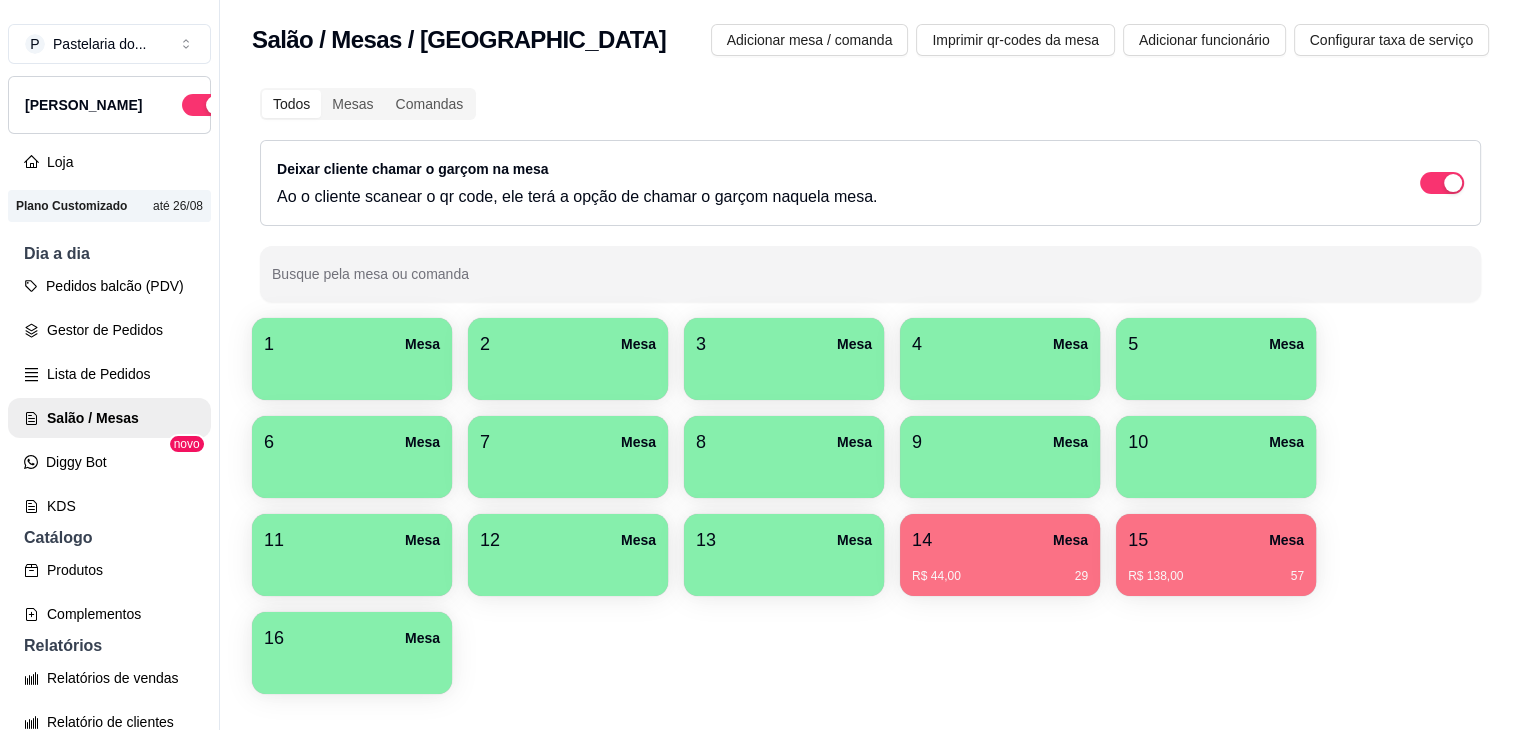 click on "R$ 138,00 57" at bounding box center [1216, 576] 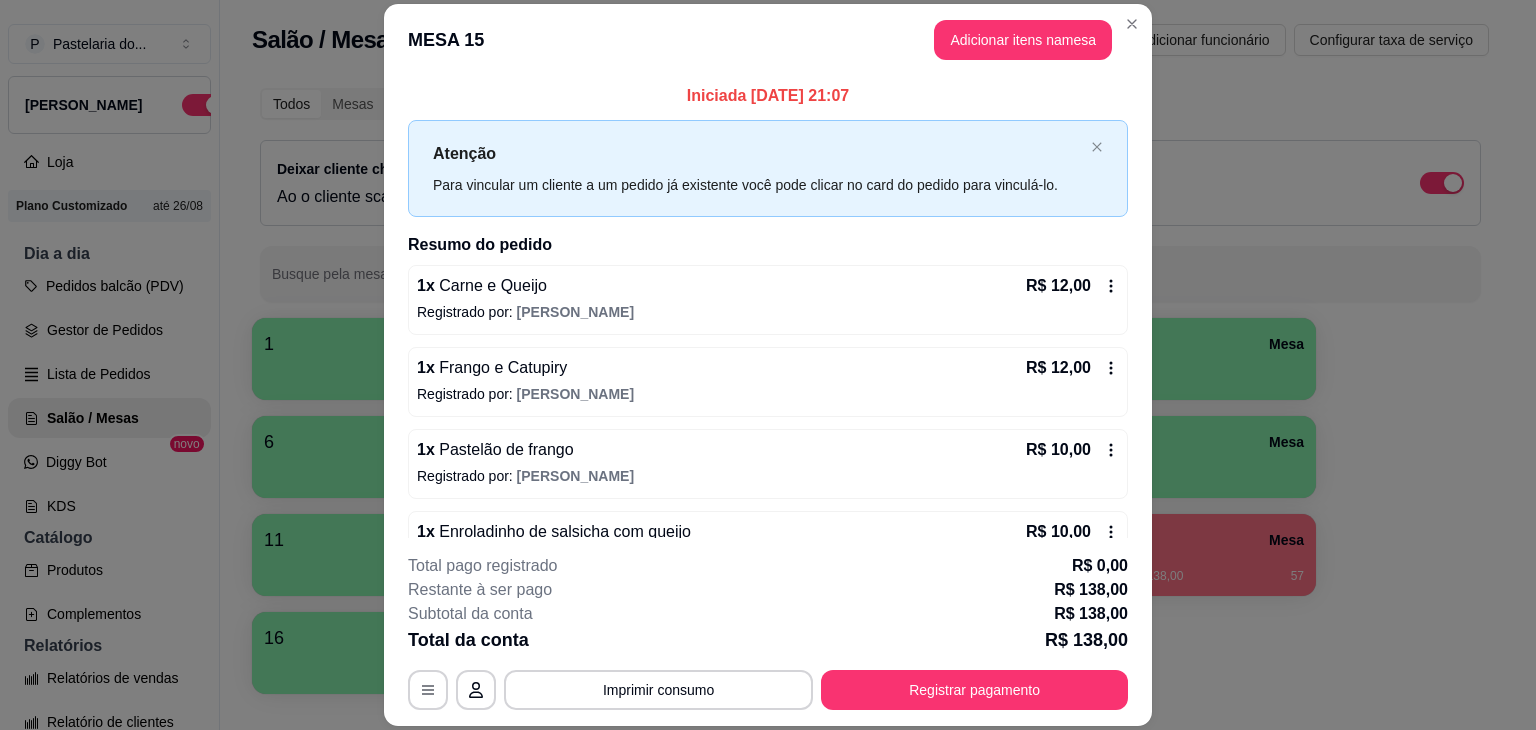 click on "Registrar pagamento" at bounding box center (974, 690) 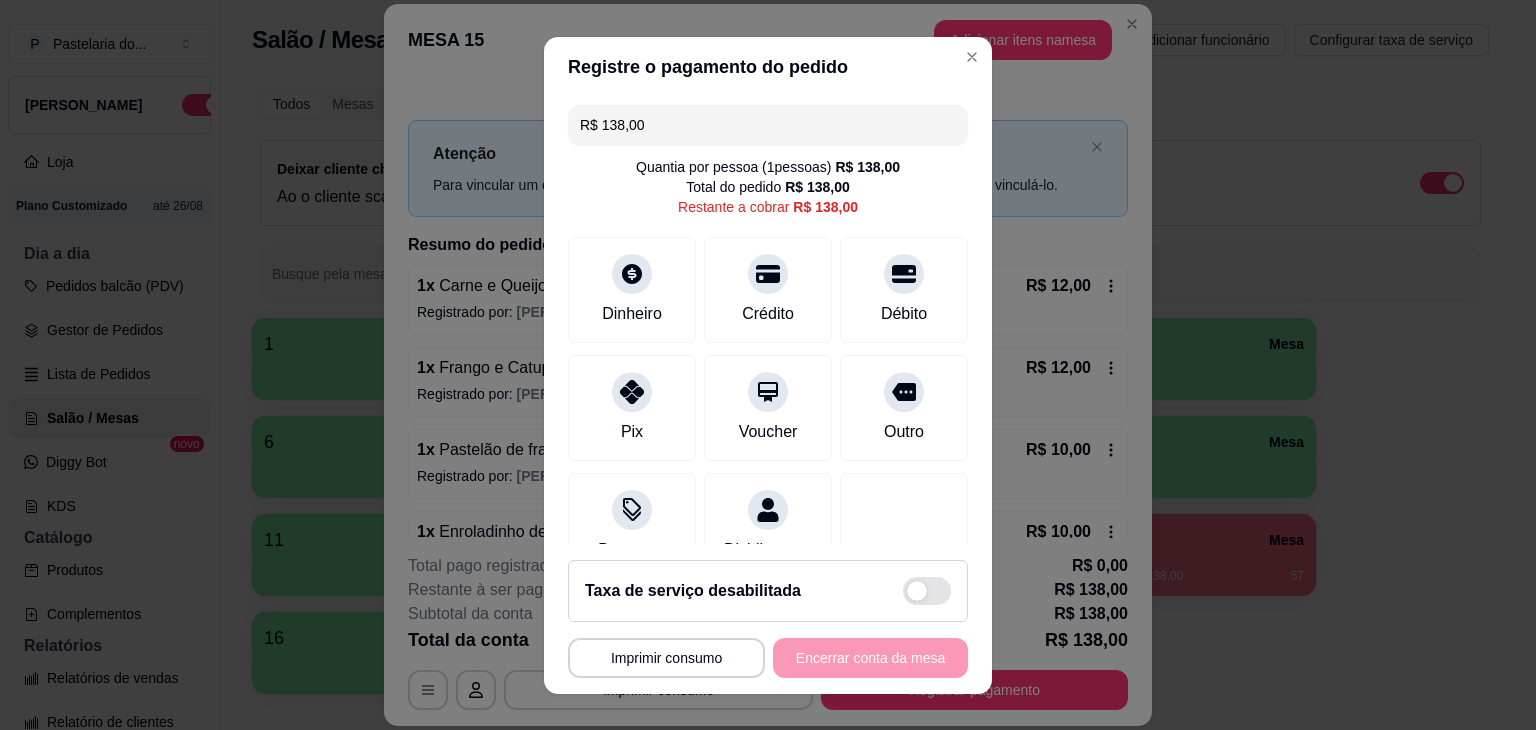 click on "R$ 138,00" at bounding box center (768, 125) 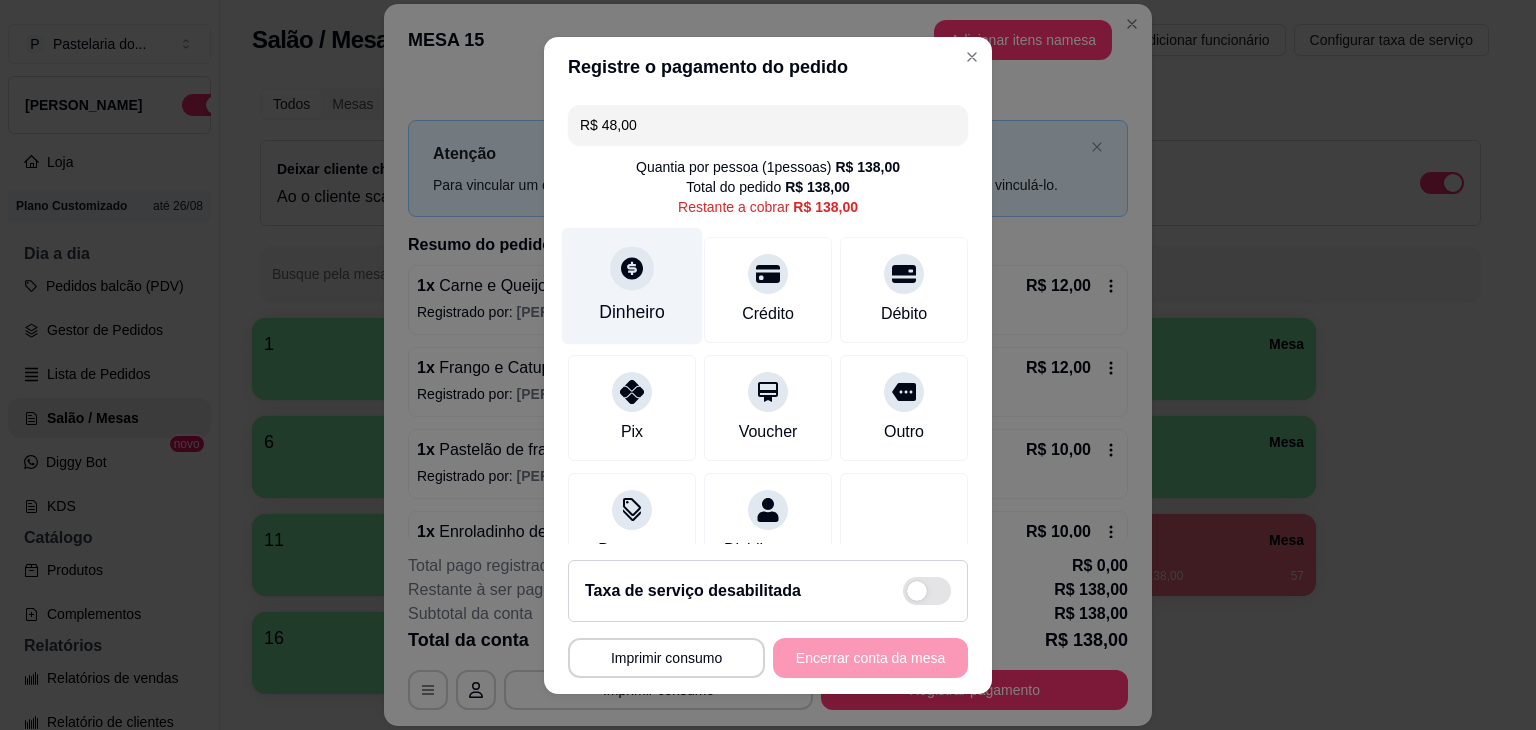 click on "Dinheiro" at bounding box center [632, 312] 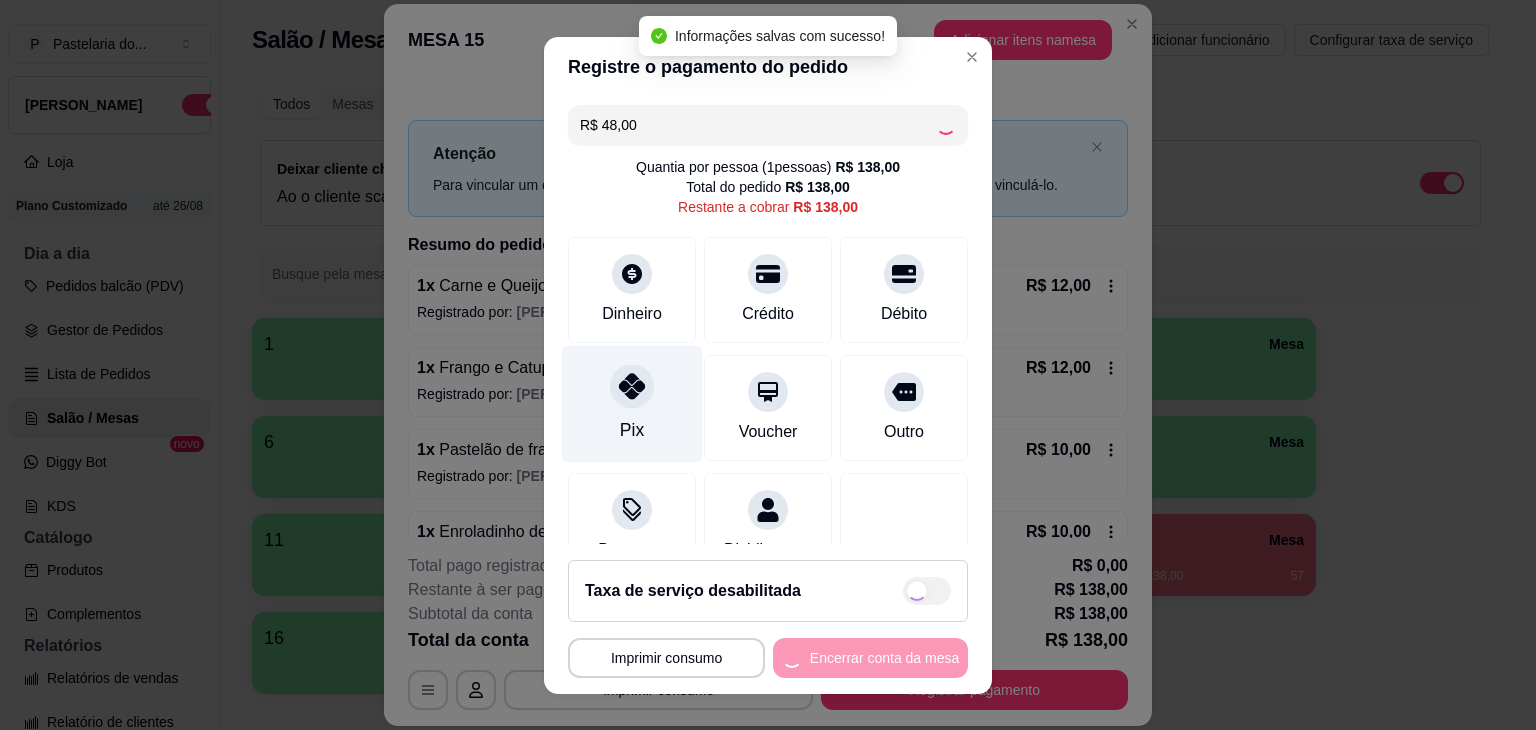 type on "R$ 90,00" 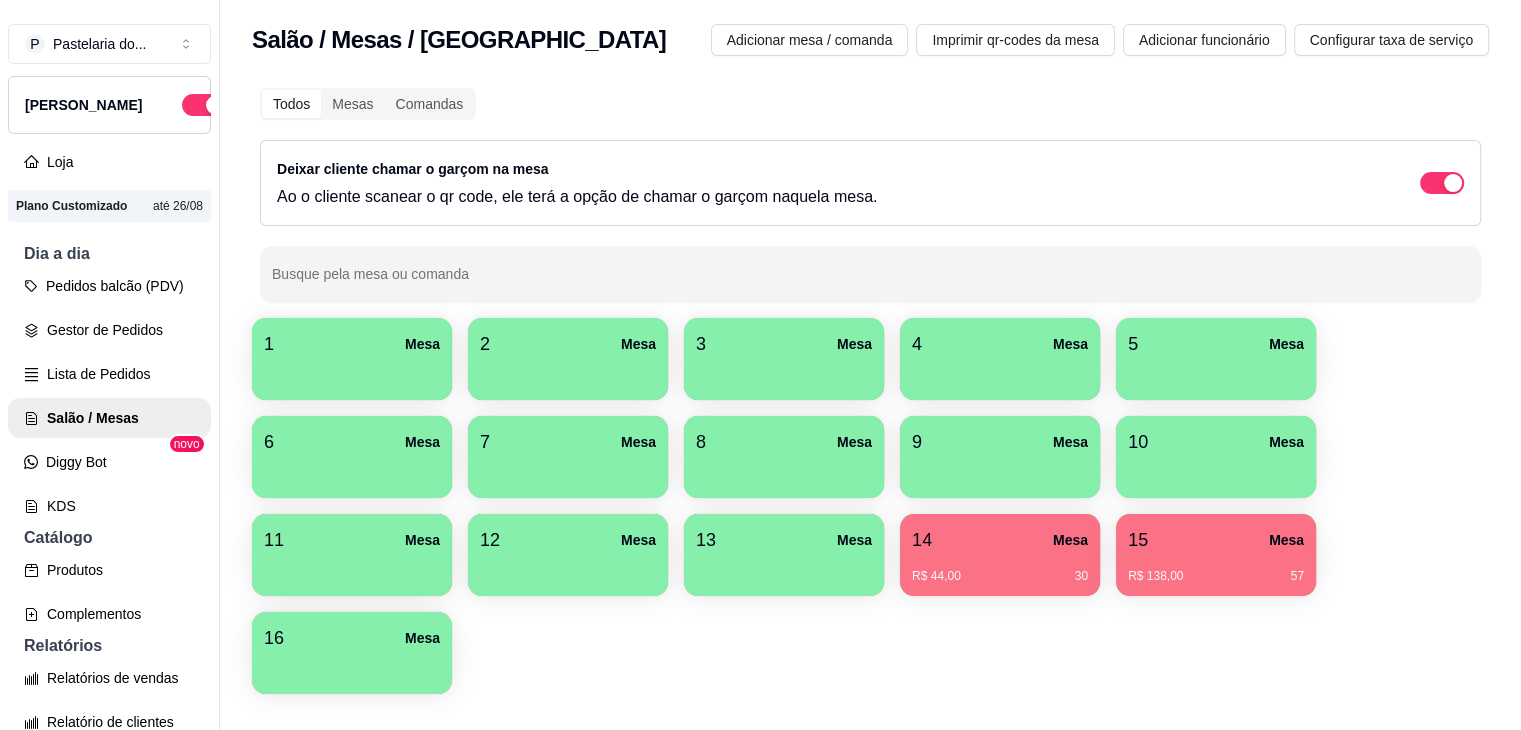 click on "1 Mesa 2 Mesa 3 Mesa 4 Mesa 5 Mesa 6 Mesa 7 Mesa 8 Mesa 9 Mesa 10 Mesa 11 Mesa 12 Mesa 13 [GEOGRAPHIC_DATA]$ 44,00 30 15 Mesa R$ 138,00 57 16 Mesa" at bounding box center [870, 506] 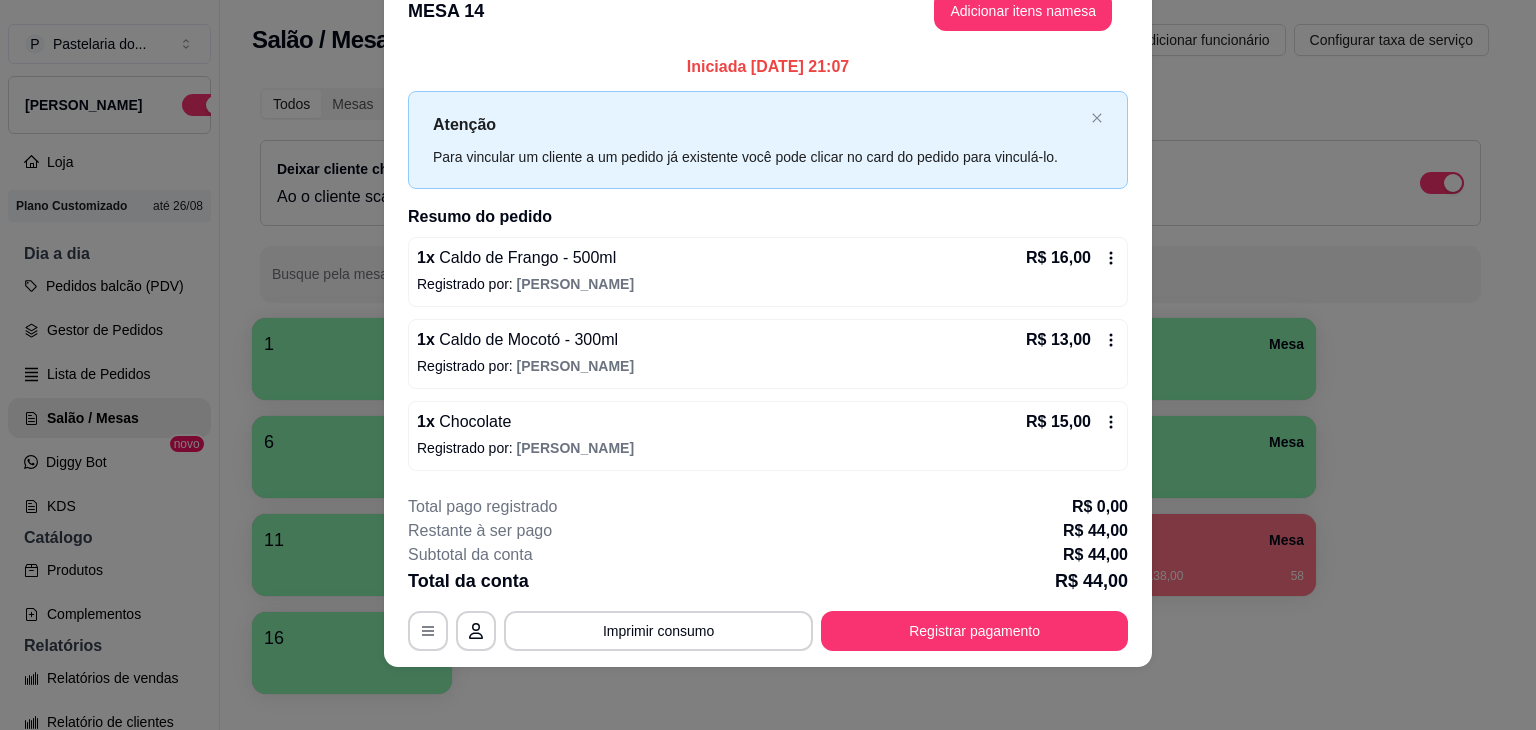 scroll, scrollTop: 0, scrollLeft: 0, axis: both 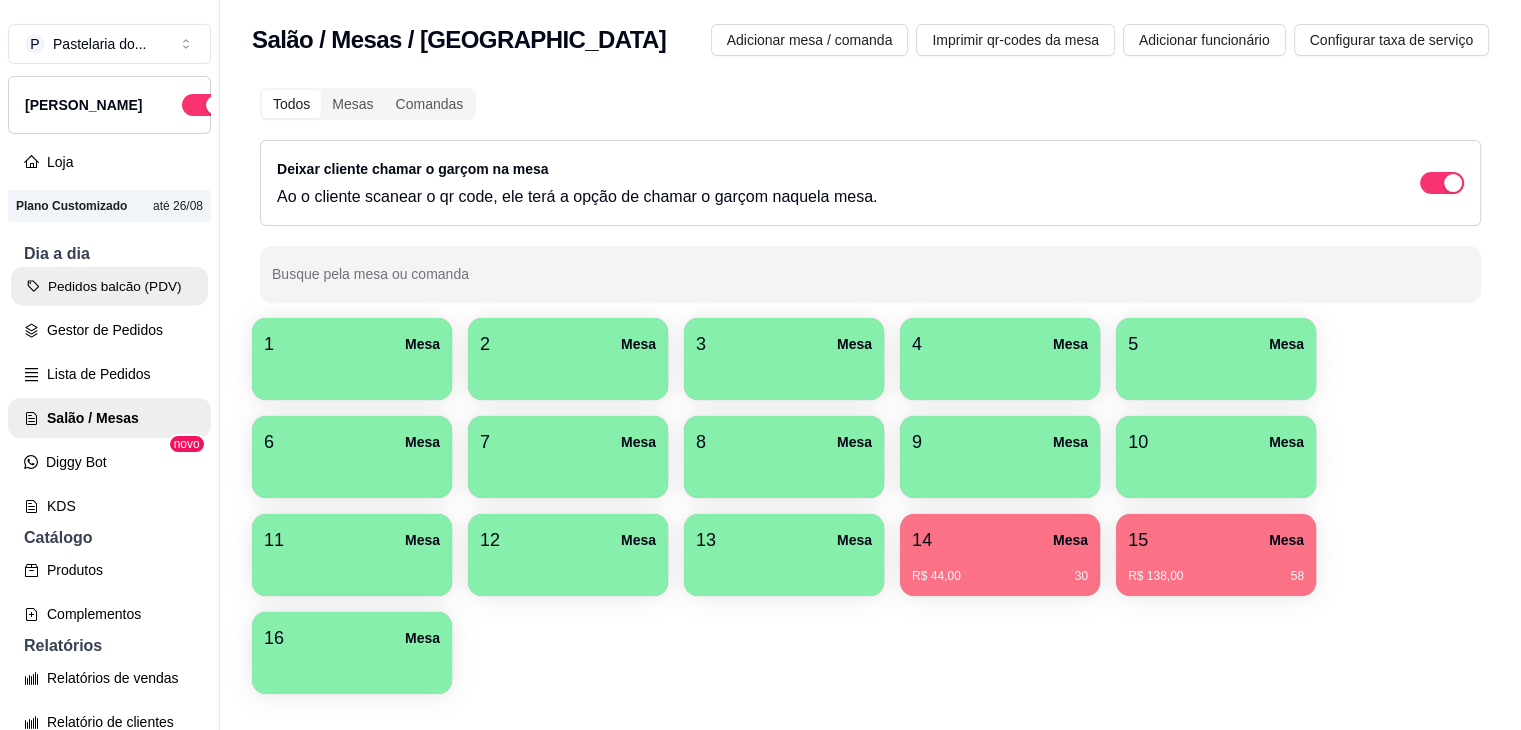 click on "Pedidos balcão (PDV)" at bounding box center [109, 286] 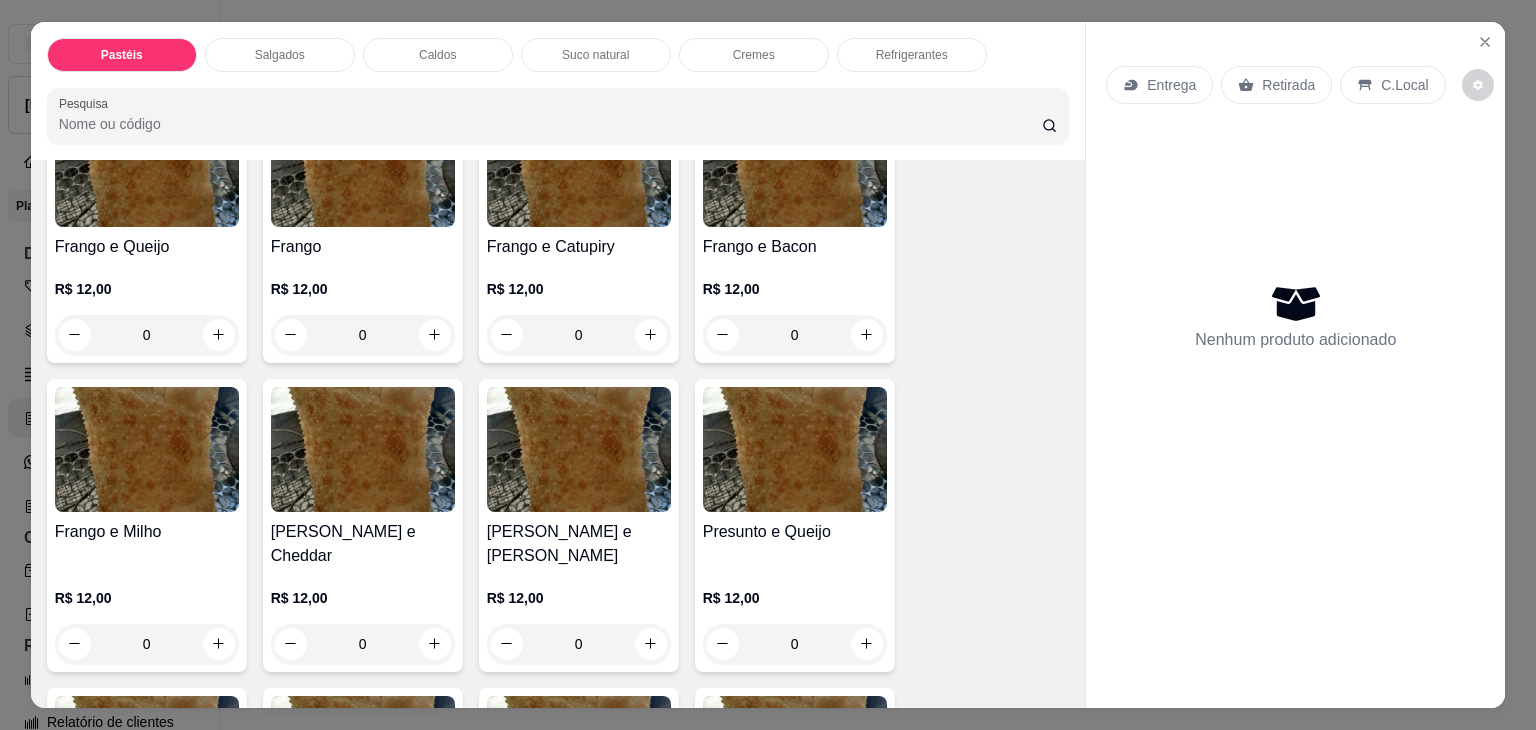 scroll, scrollTop: 800, scrollLeft: 0, axis: vertical 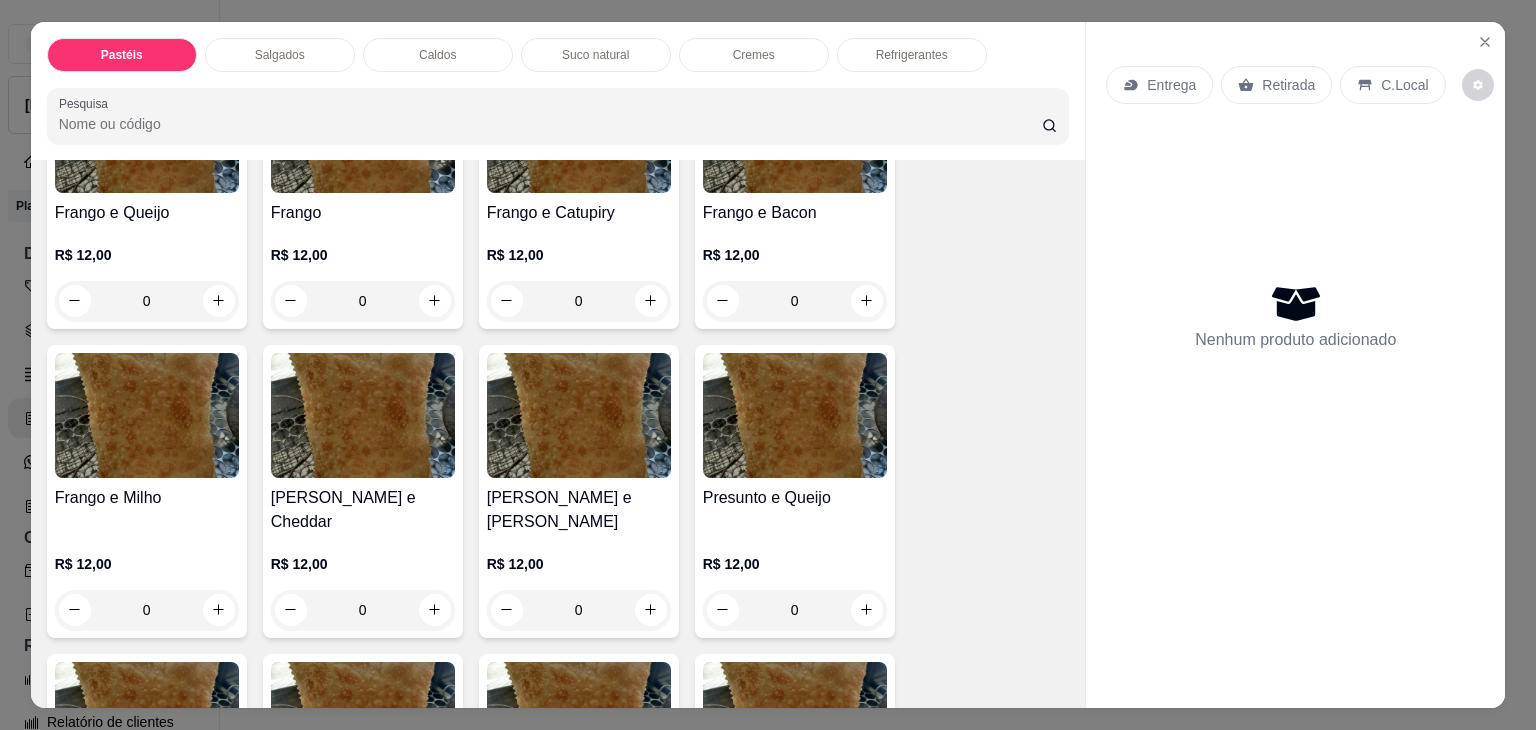 click on "R$ 12,00 0" at bounding box center (147, 273) 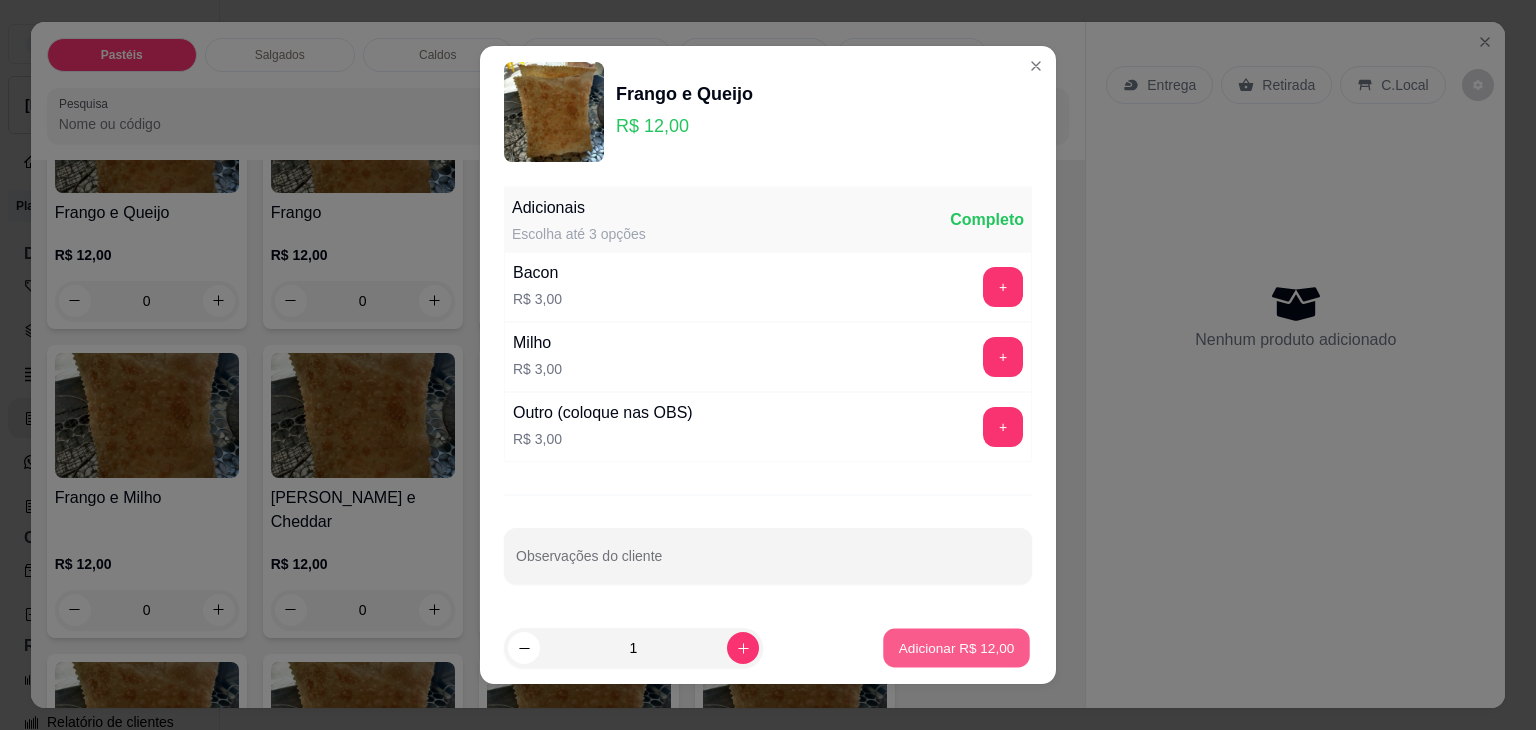 click on "Adicionar   R$ 12,00" at bounding box center [957, 647] 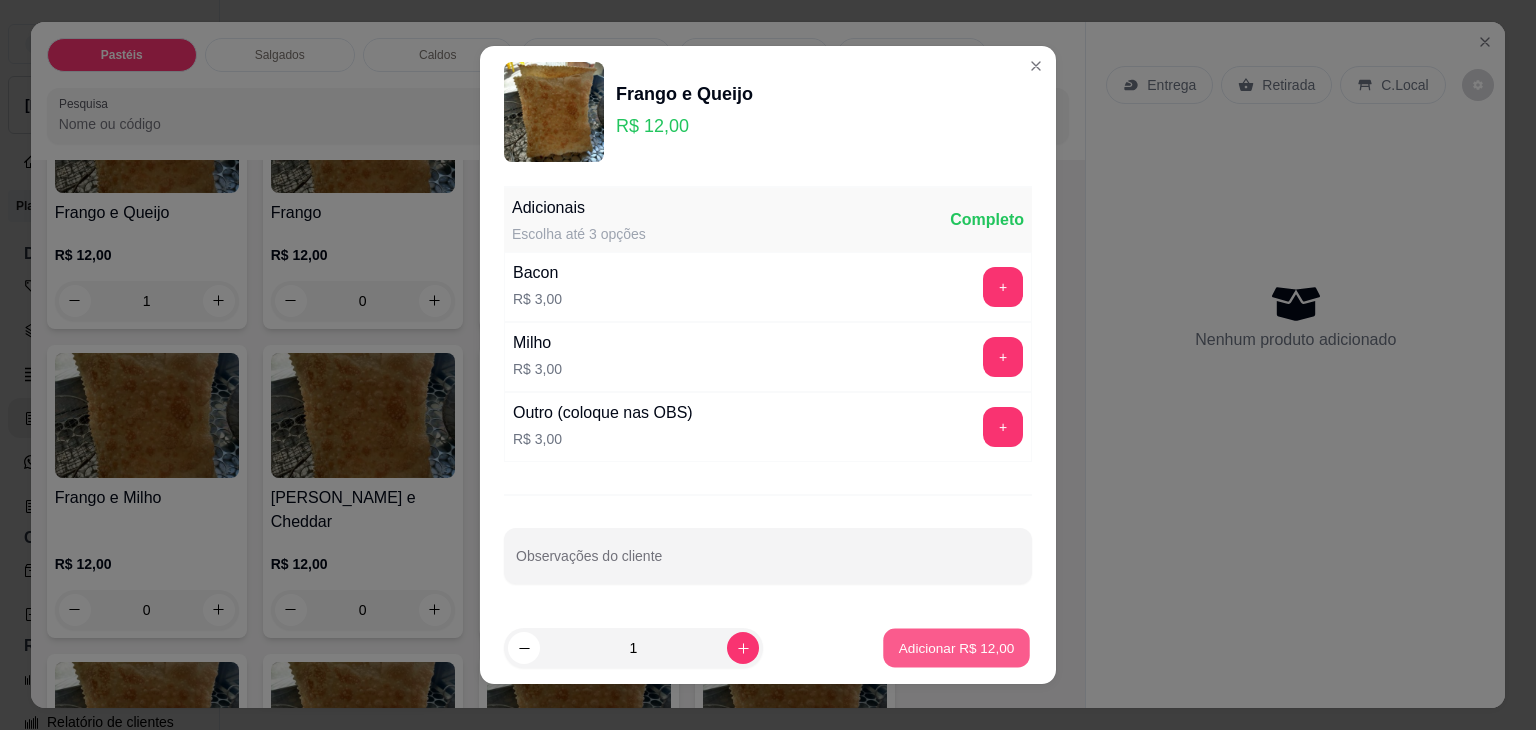 scroll, scrollTop: 800, scrollLeft: 0, axis: vertical 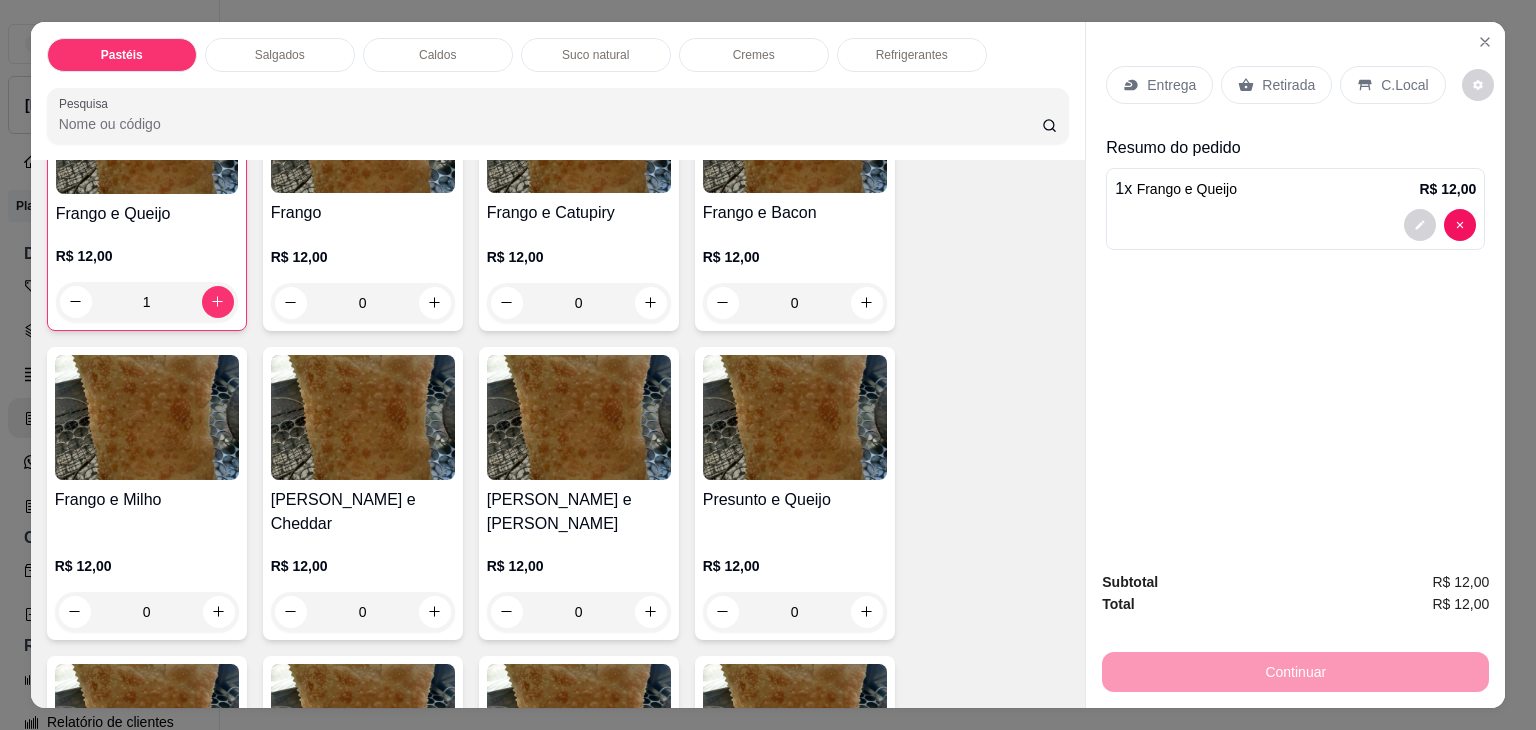 click on "Refrigerantes" at bounding box center (912, 55) 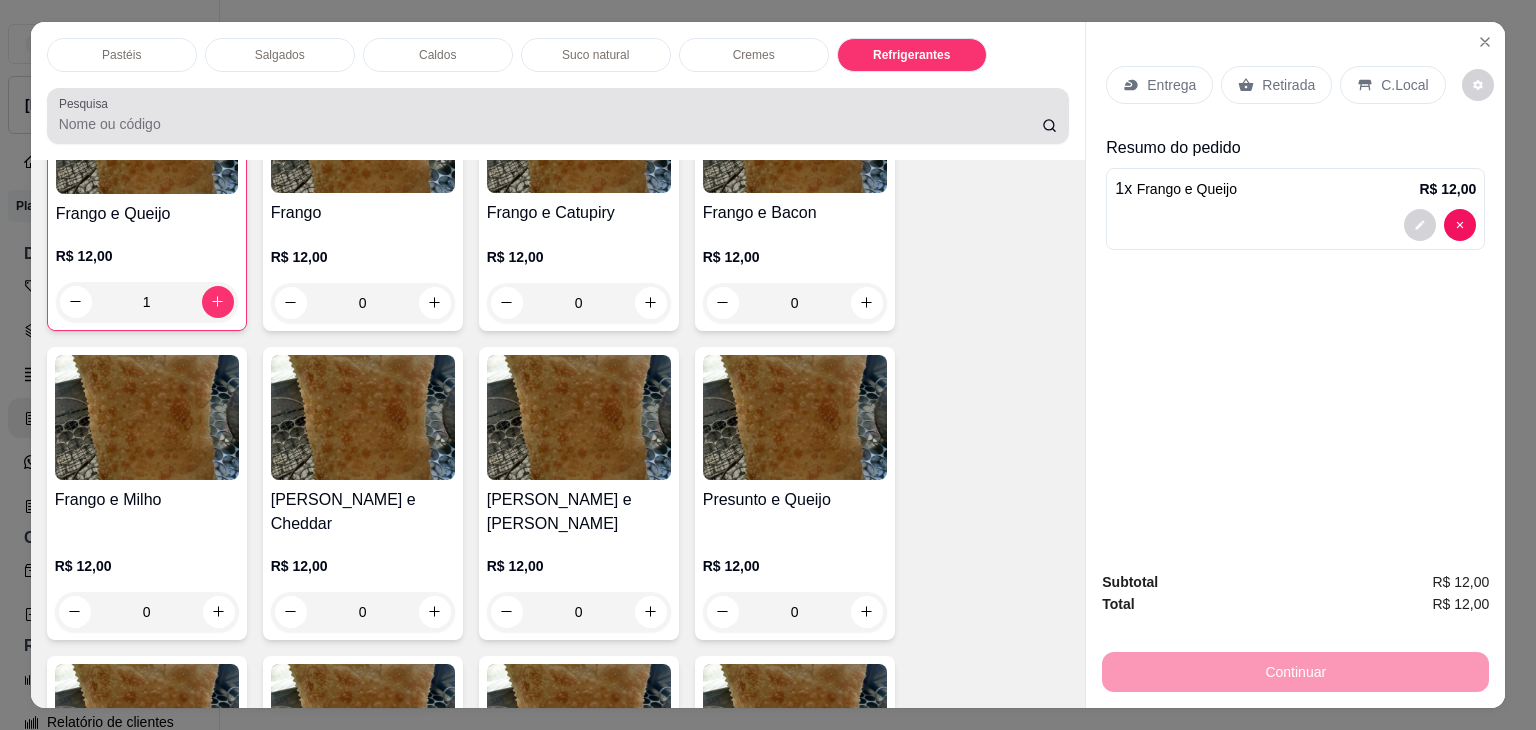 scroll, scrollTop: 5232, scrollLeft: 0, axis: vertical 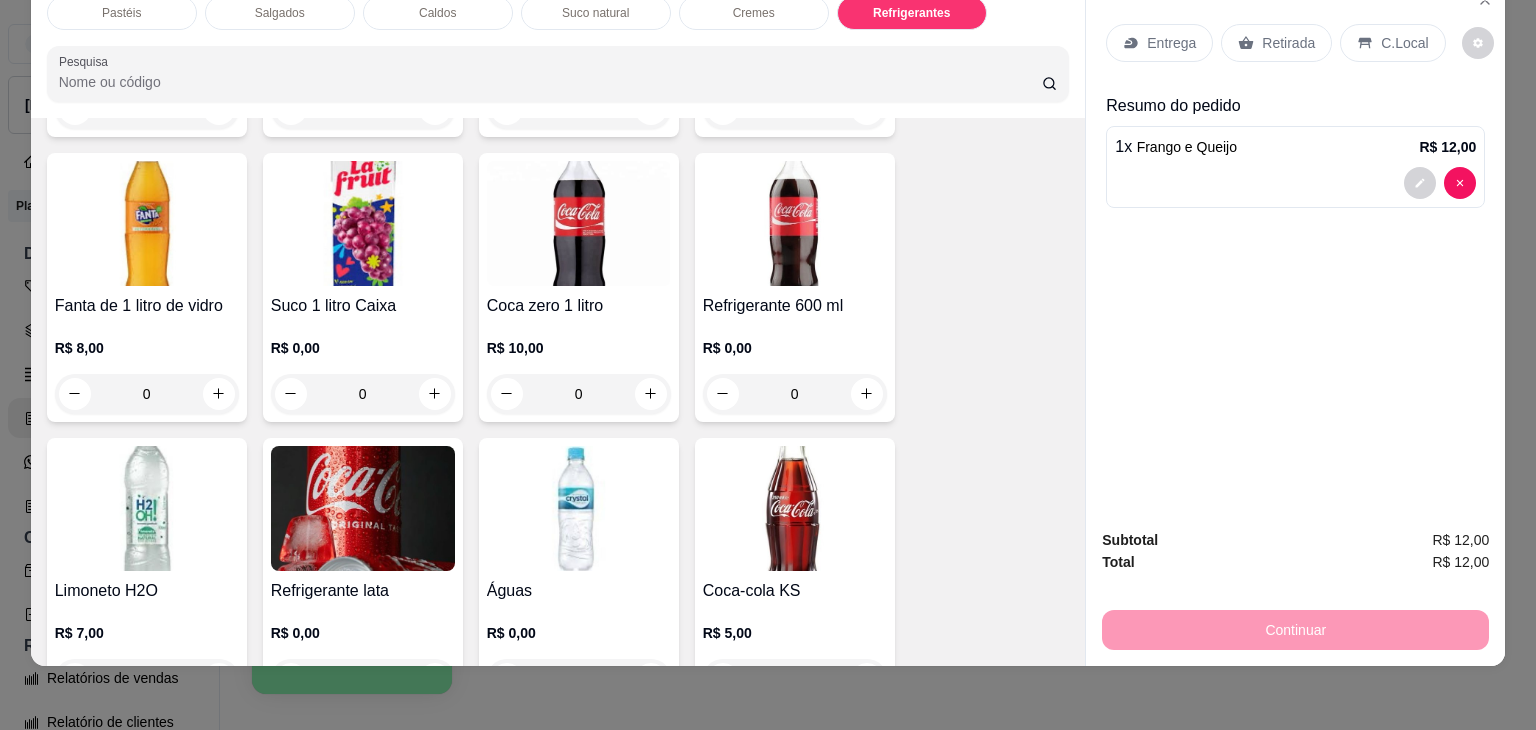 click at bounding box center (363, 508) 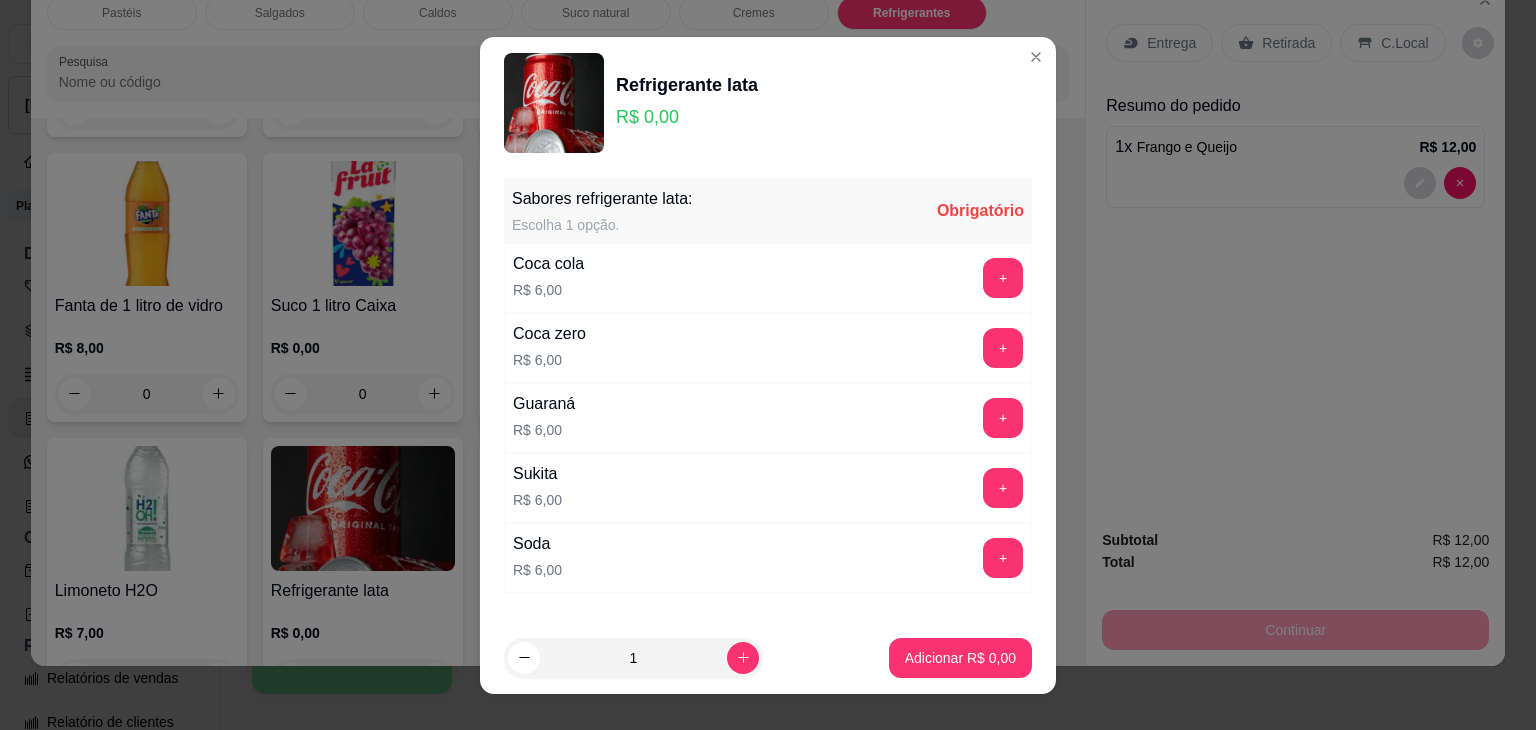 drag, startPoint x: 968, startPoint y: 312, endPoint x: 956, endPoint y: 343, distance: 33.24154 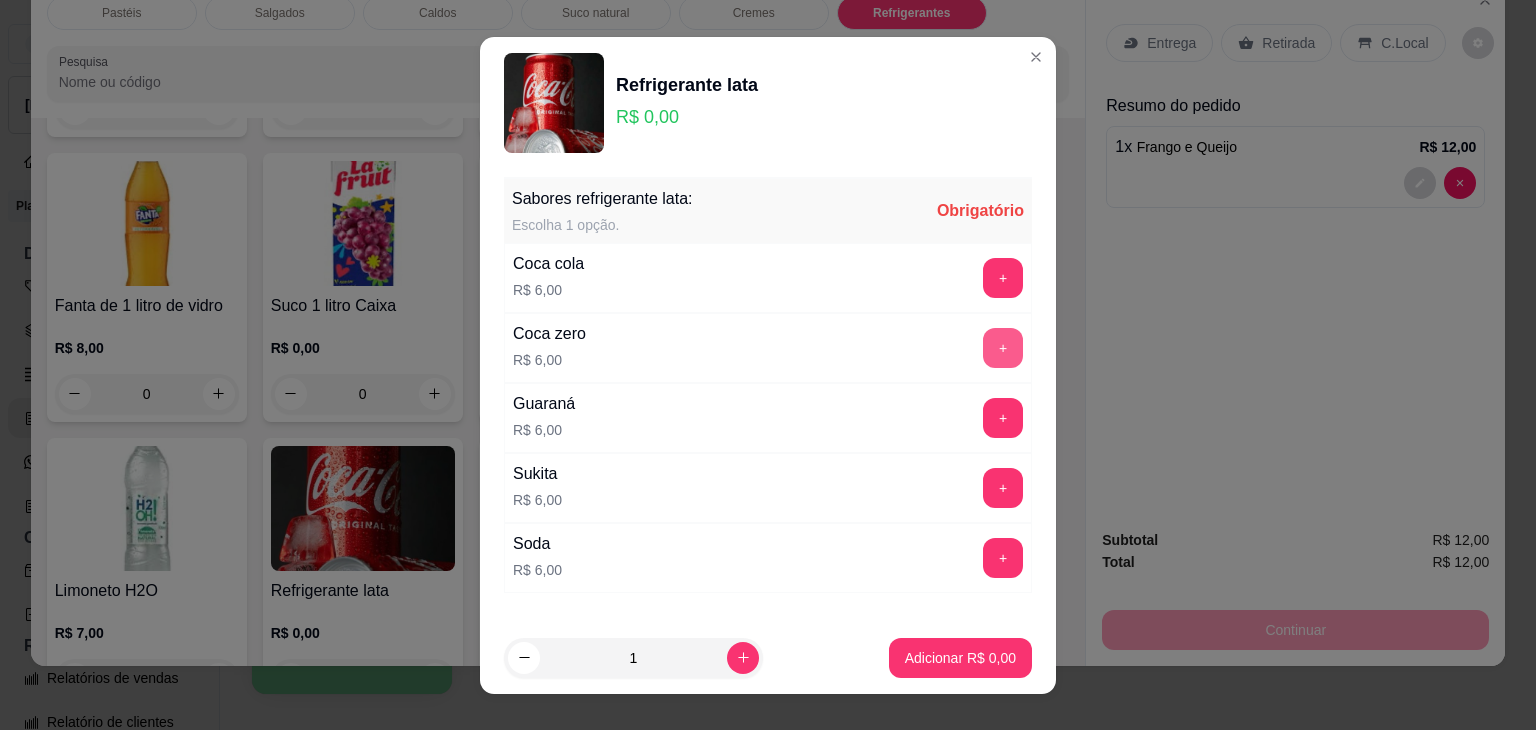 click on "+" at bounding box center (1003, 348) 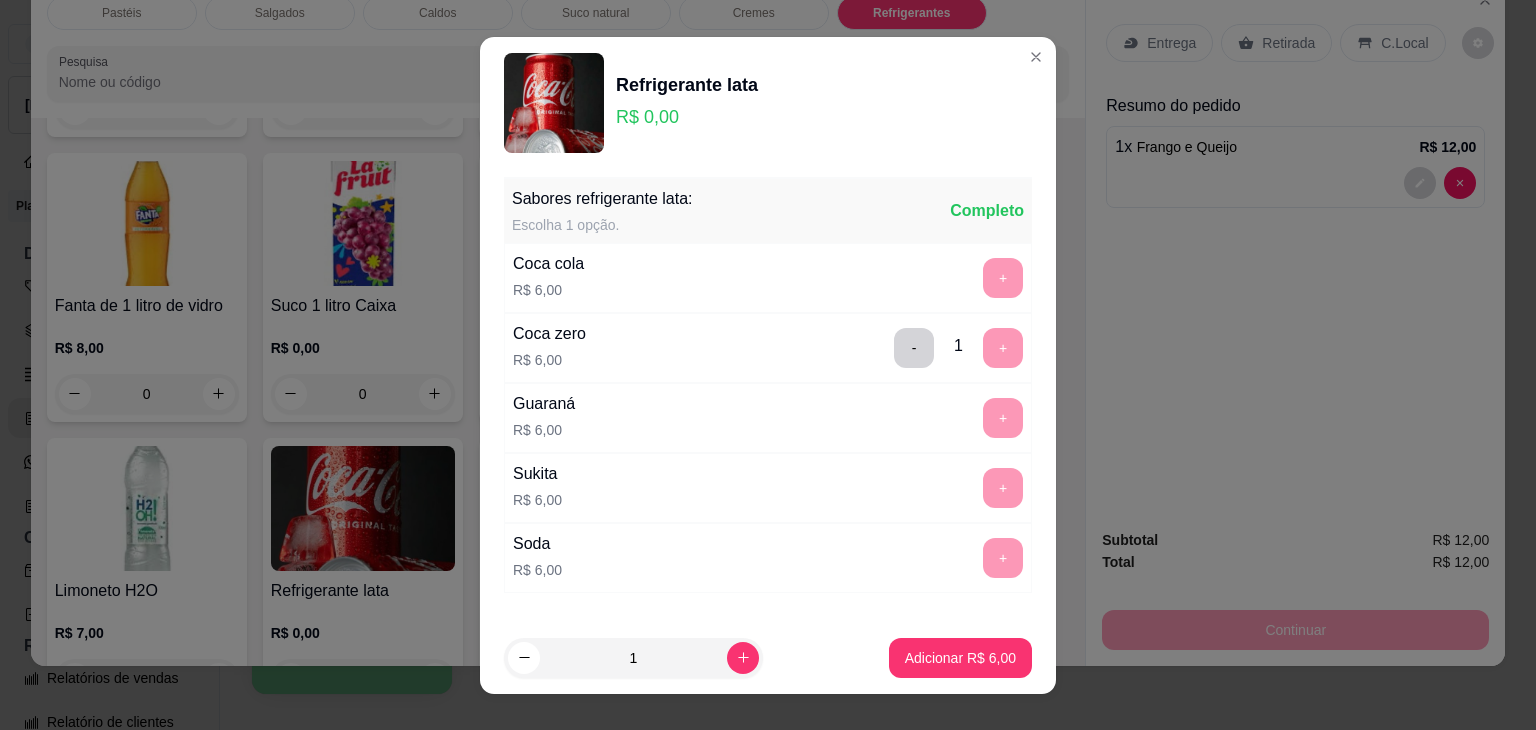 click on "1 Adicionar   R$ 6,00" at bounding box center [768, 658] 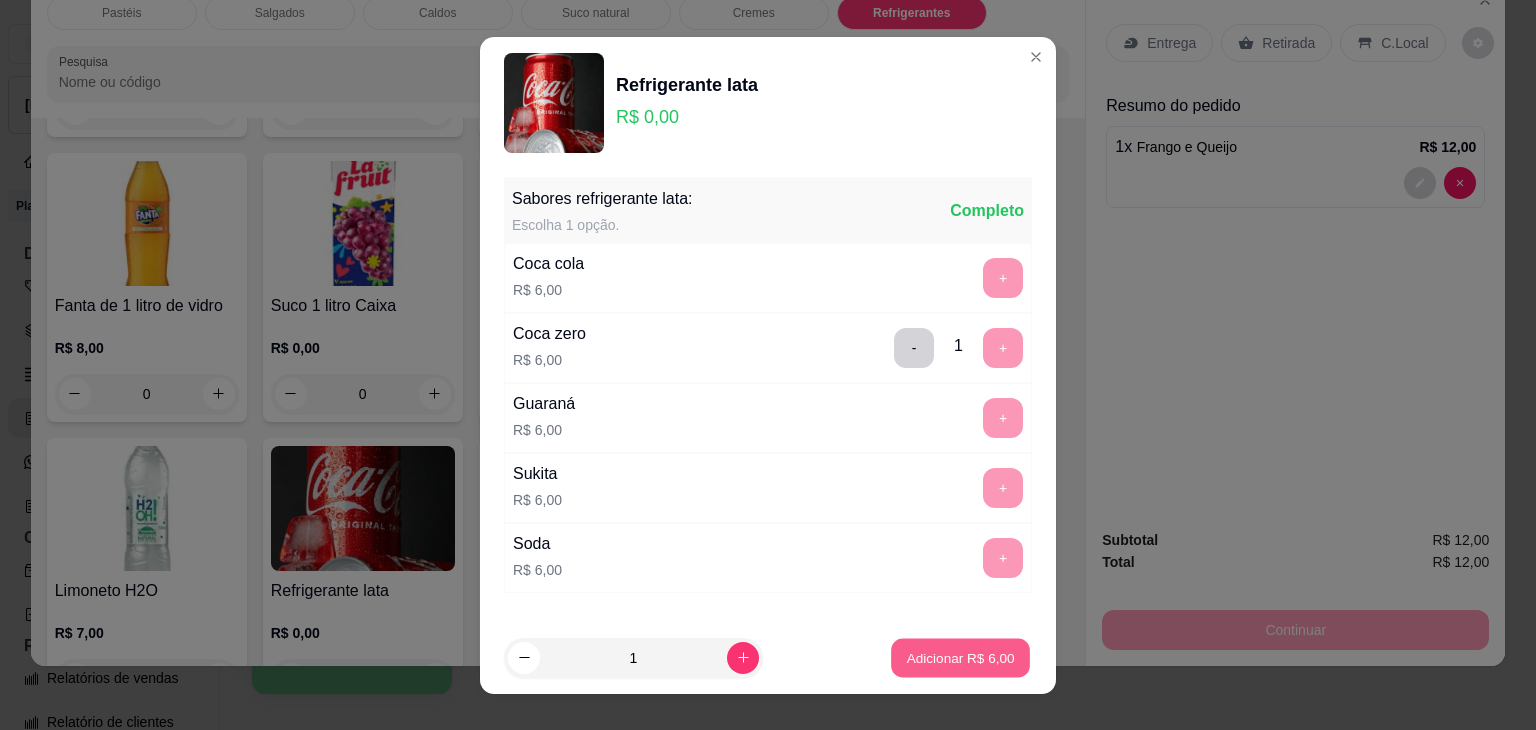 click on "Adicionar   R$ 6,00" at bounding box center [960, 657] 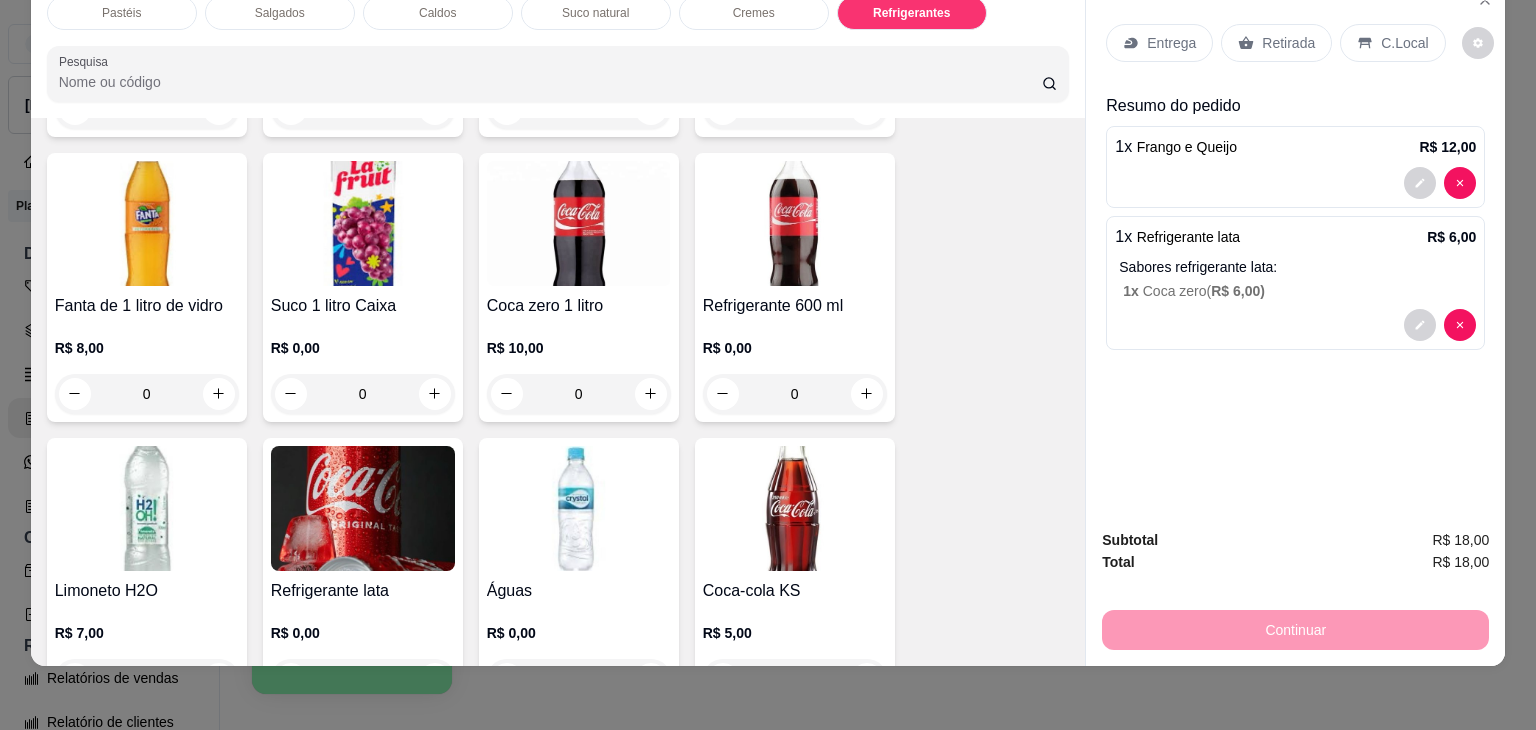 click on "Retirada" at bounding box center [1276, 43] 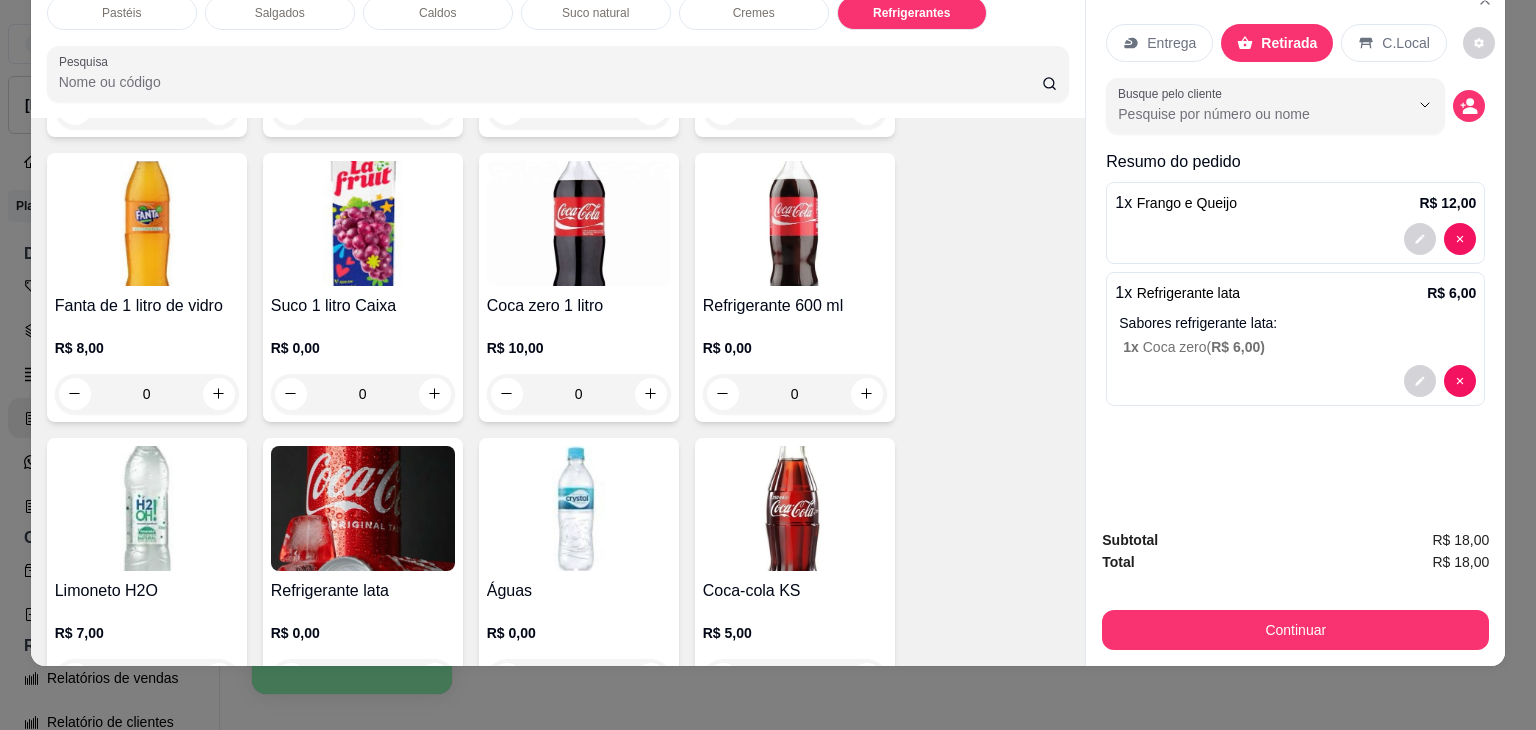 click on "Continuar" at bounding box center [1295, 627] 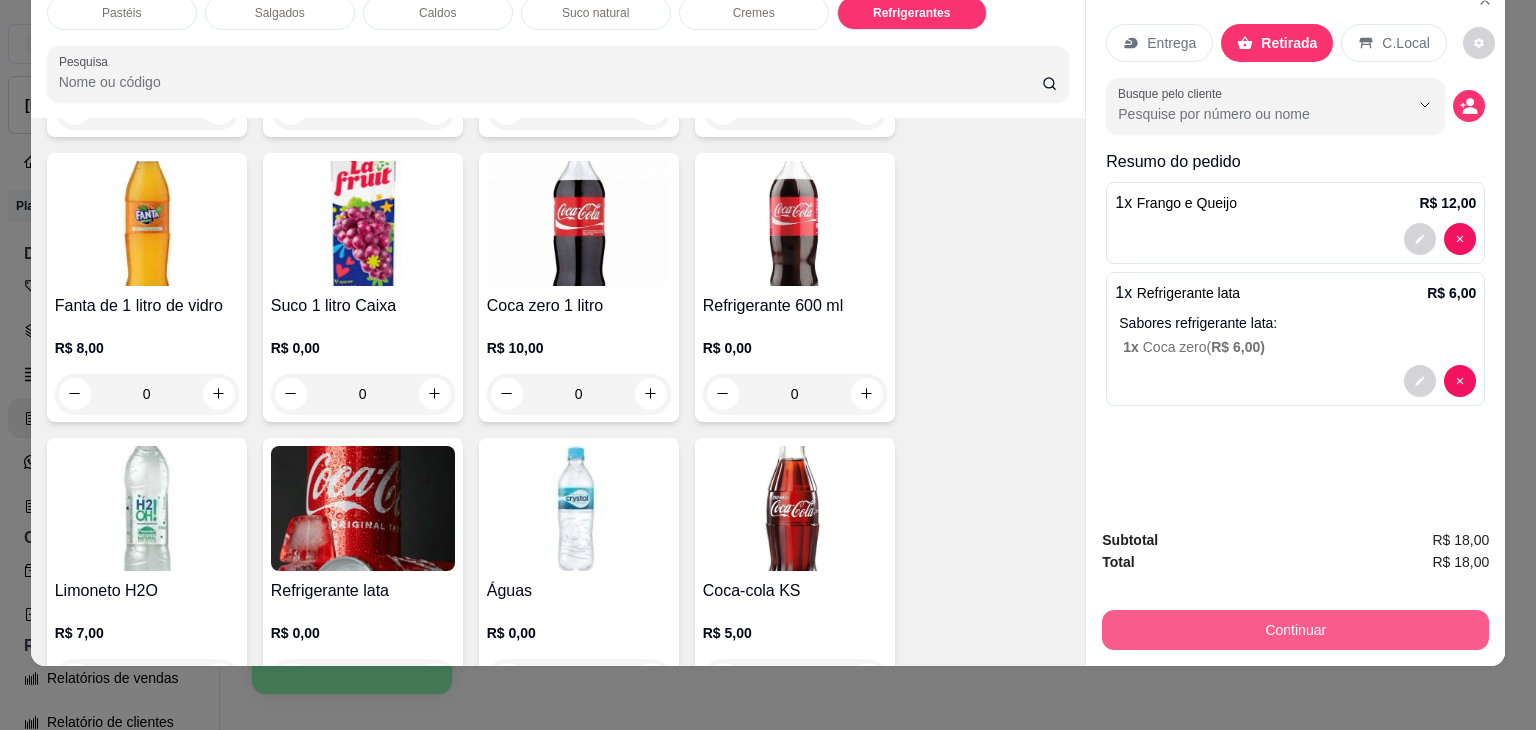 click on "Continuar" at bounding box center (1295, 630) 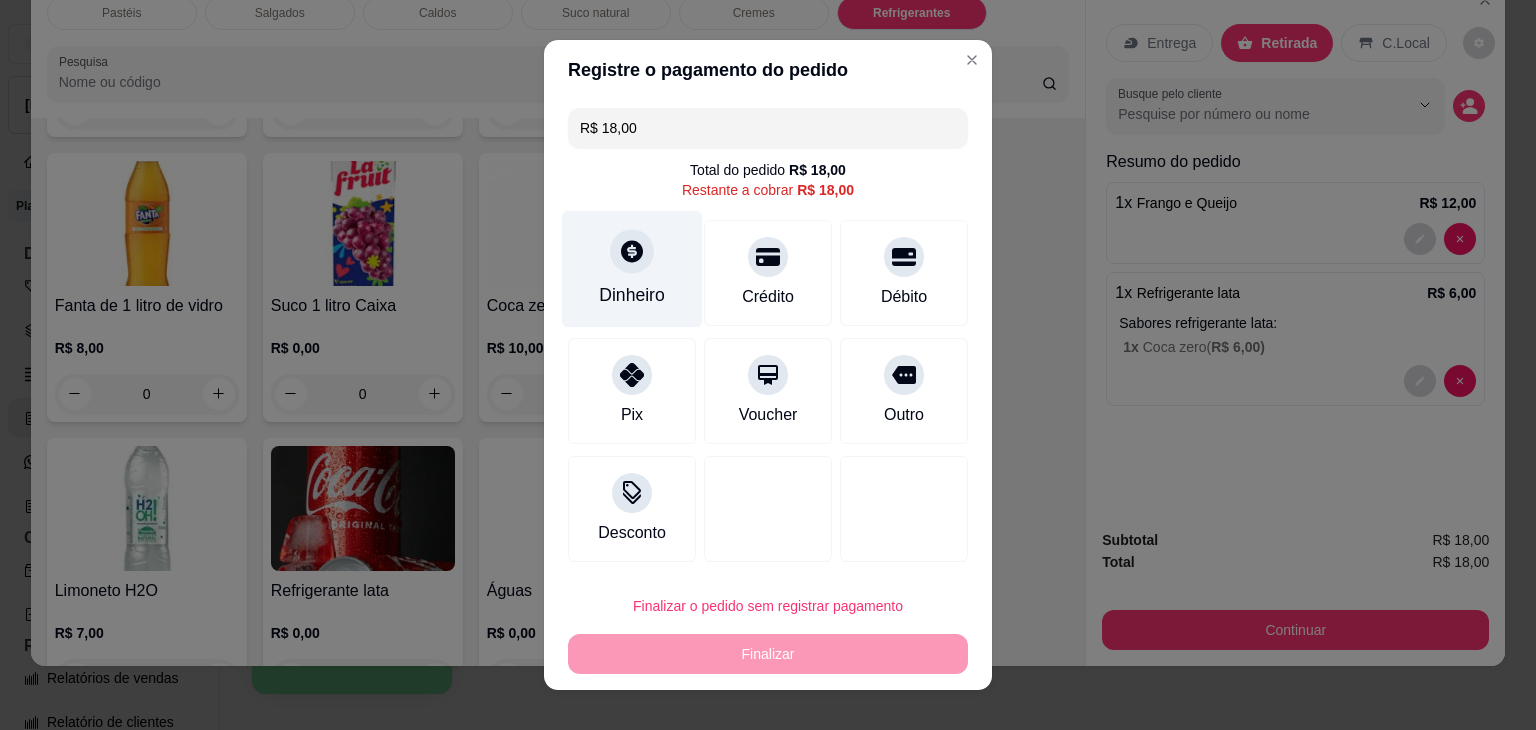 click on "Dinheiro" at bounding box center [632, 269] 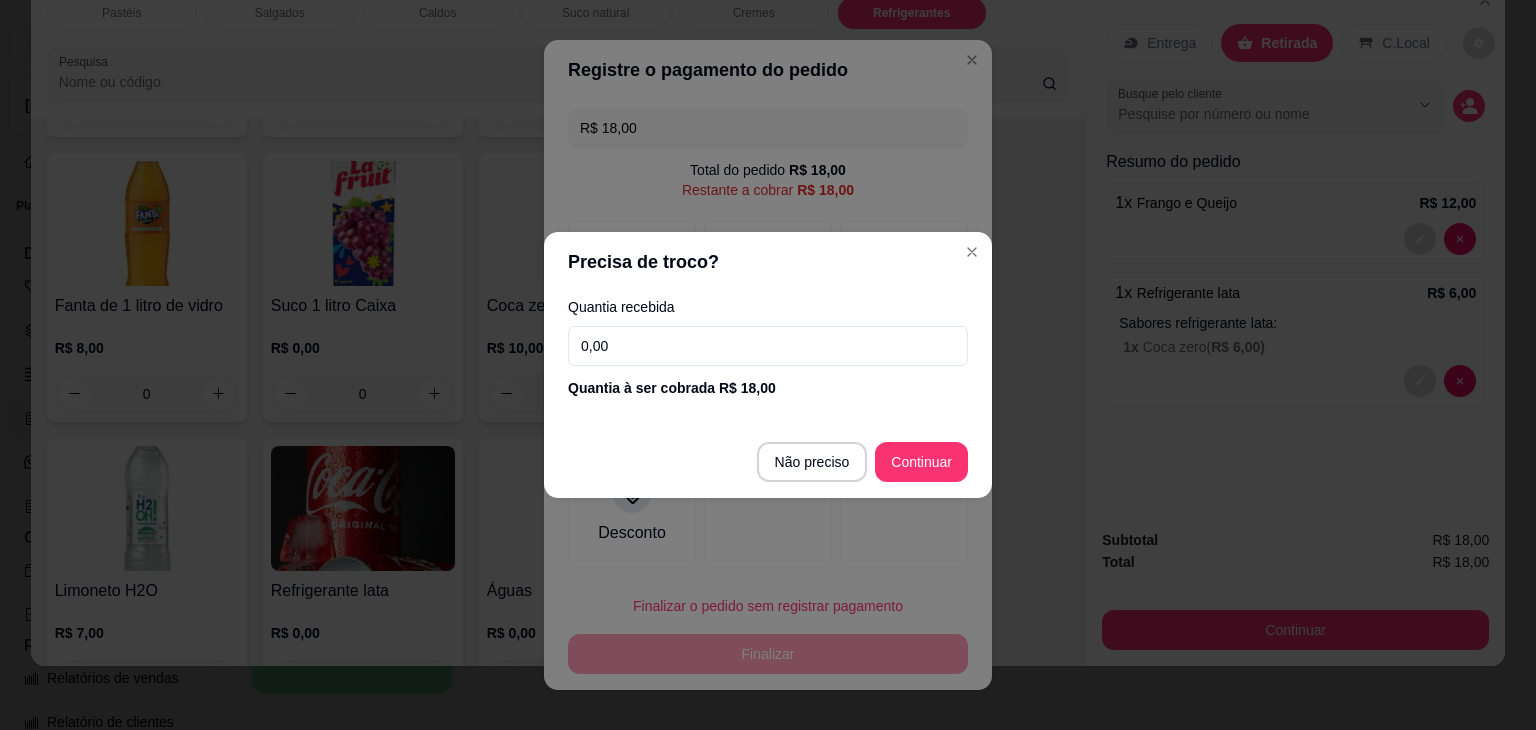 click on "0,00" at bounding box center [768, 346] 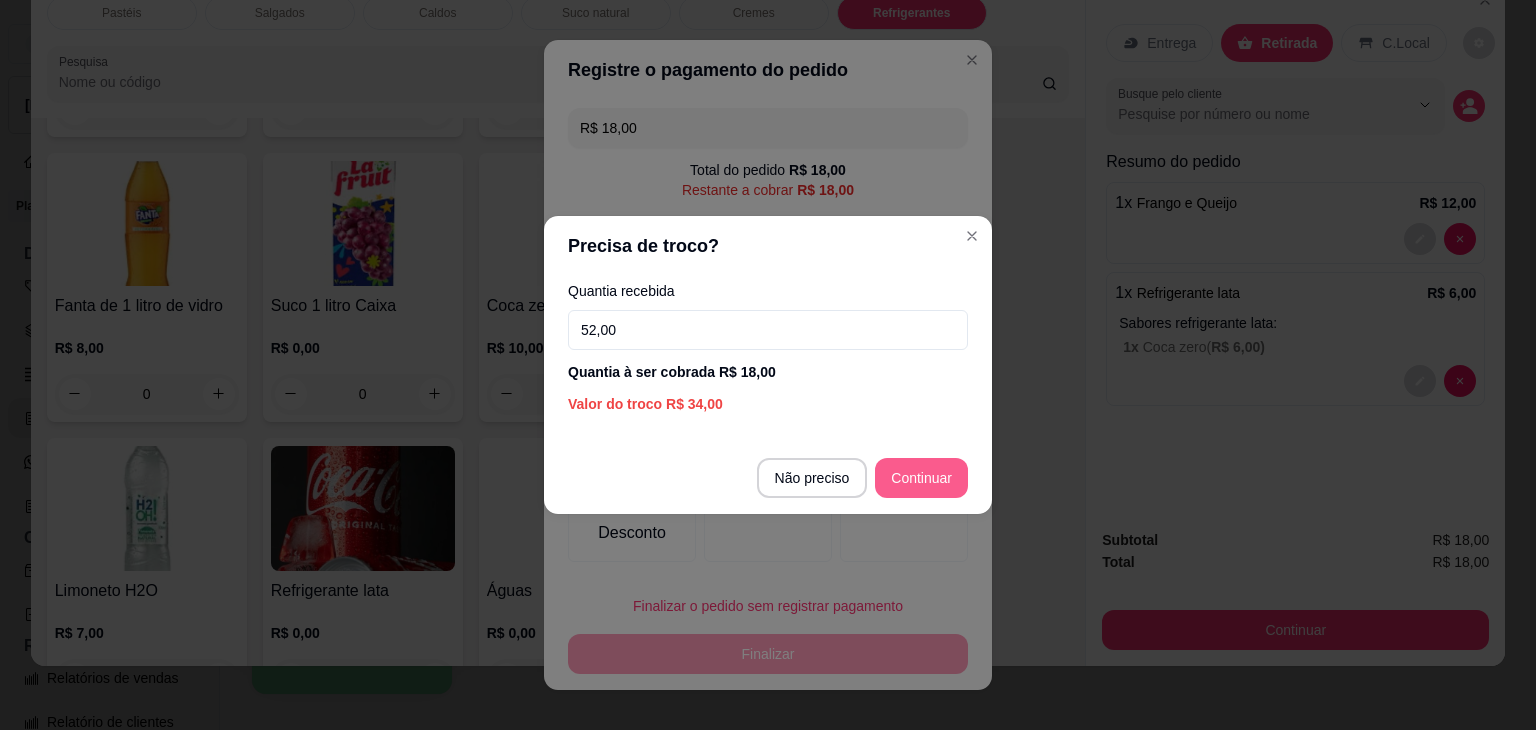 type on "52,00" 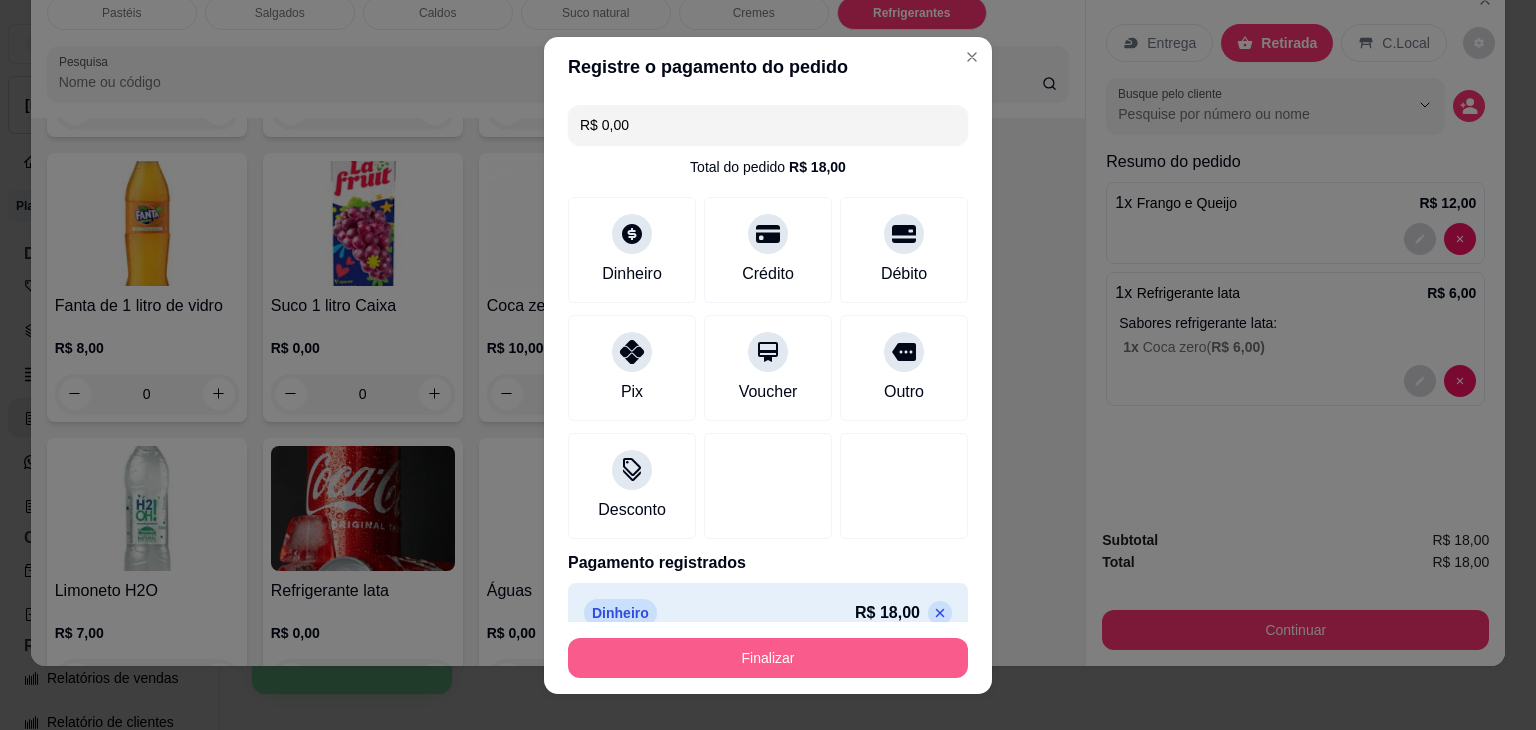 click on "Finalizar" at bounding box center (768, 658) 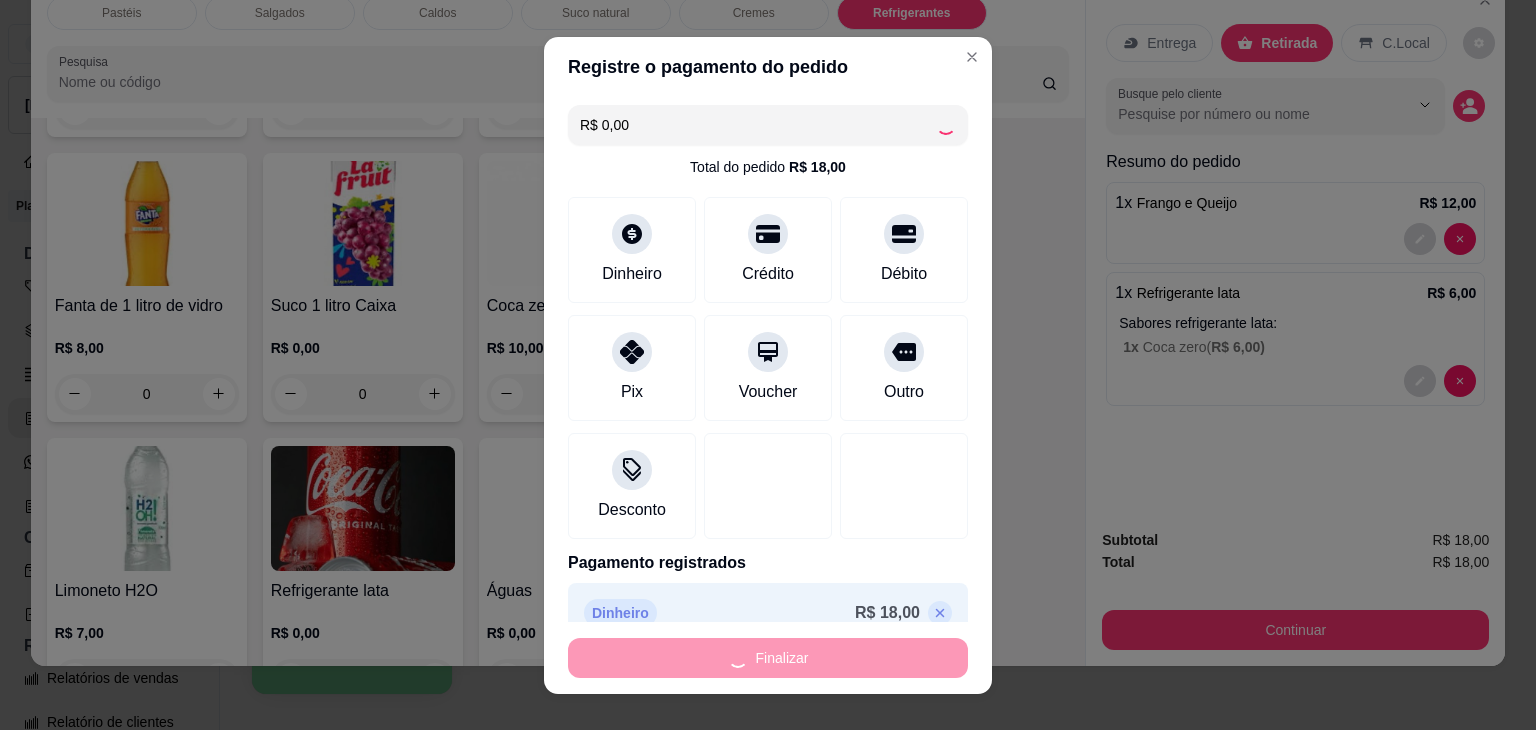 type on "0" 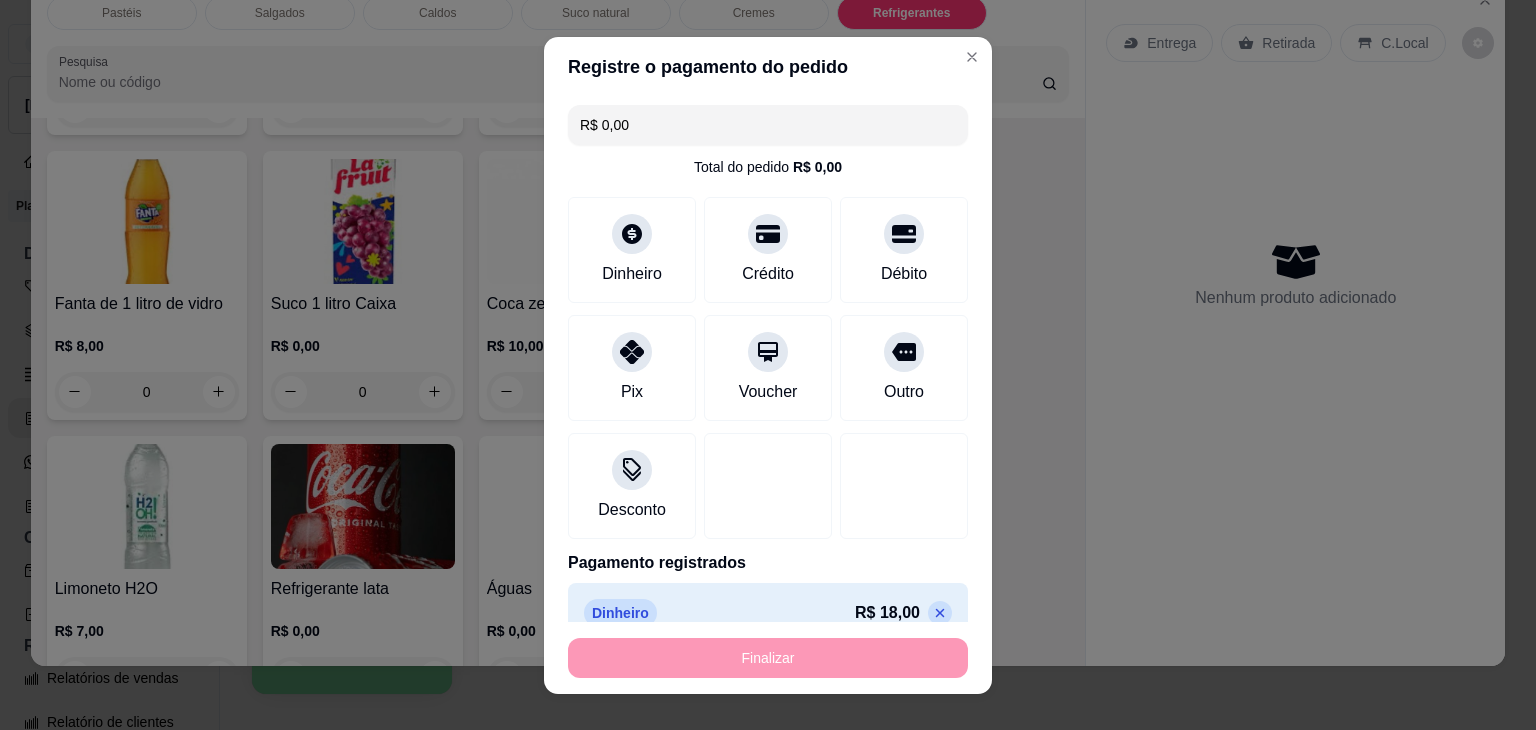 type on "-R$ 18,00" 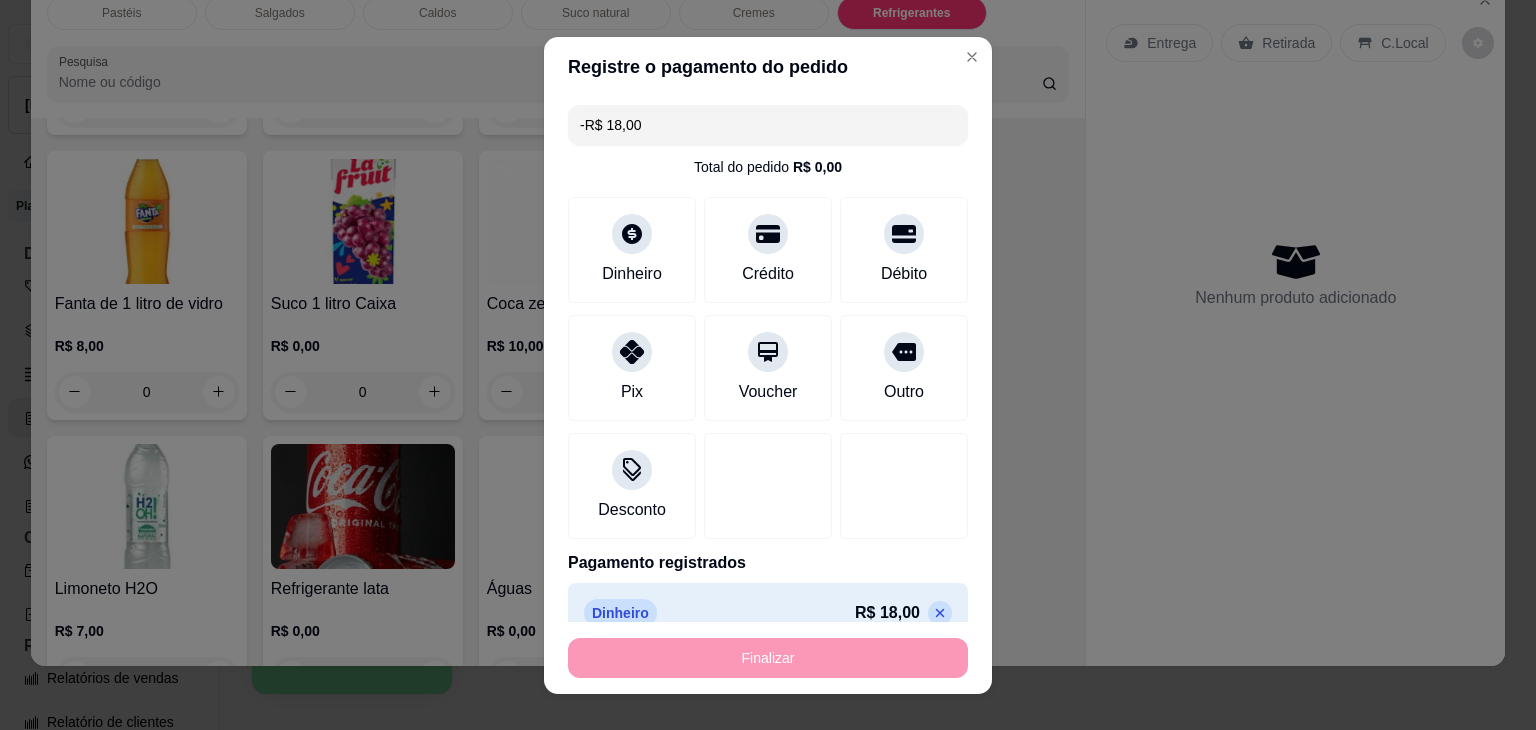 scroll, scrollTop: 5830, scrollLeft: 0, axis: vertical 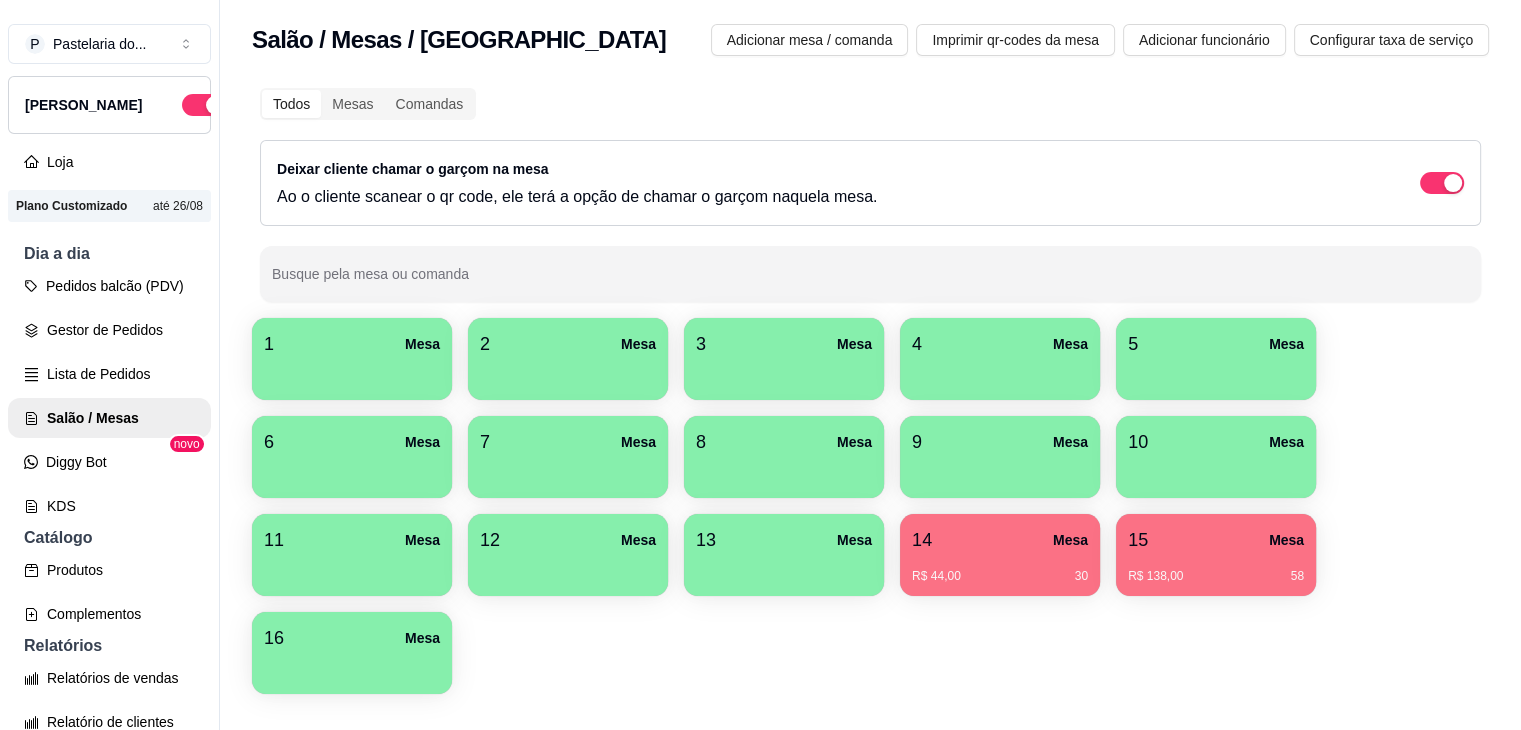 click on "R$ 138,00 58" at bounding box center (1216, 569) 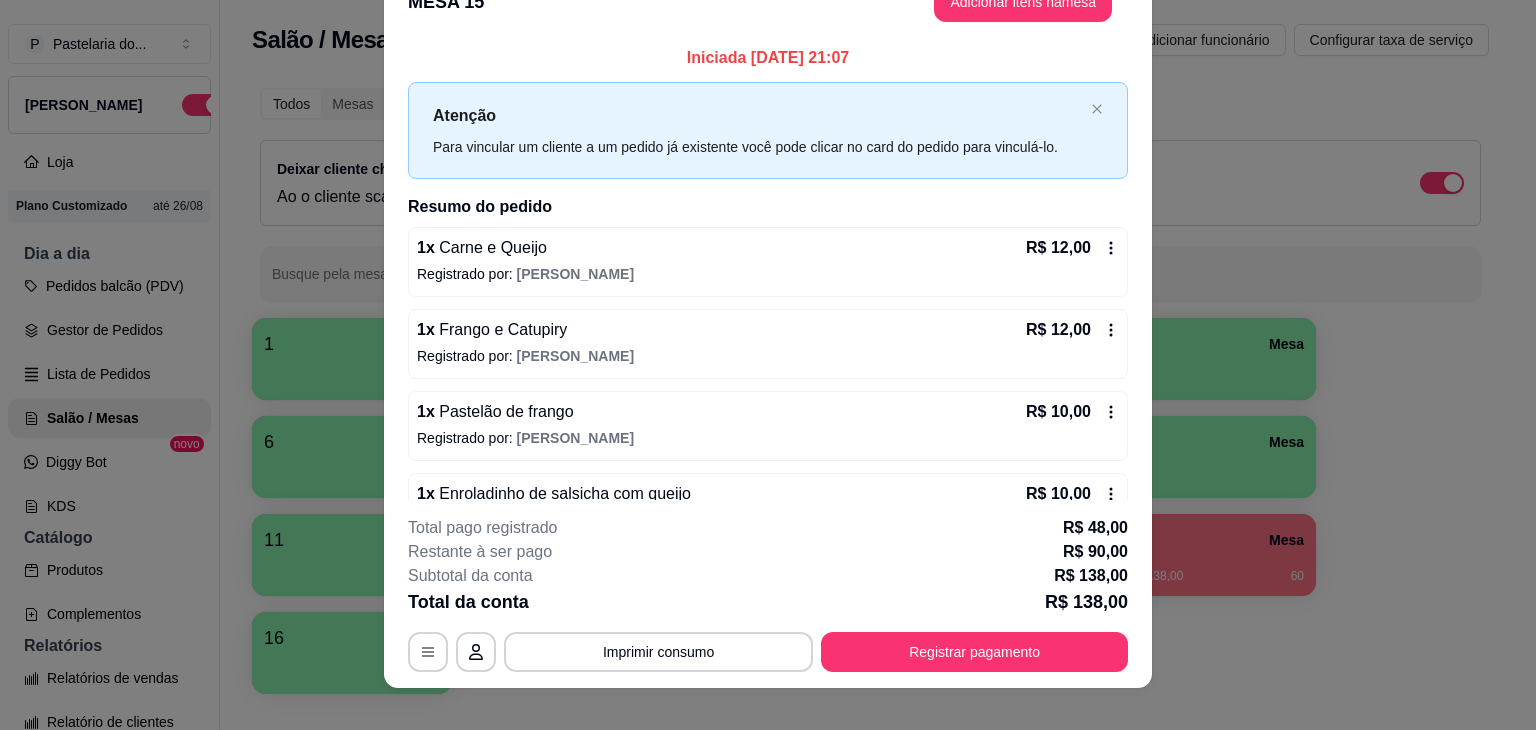 scroll, scrollTop: 60, scrollLeft: 0, axis: vertical 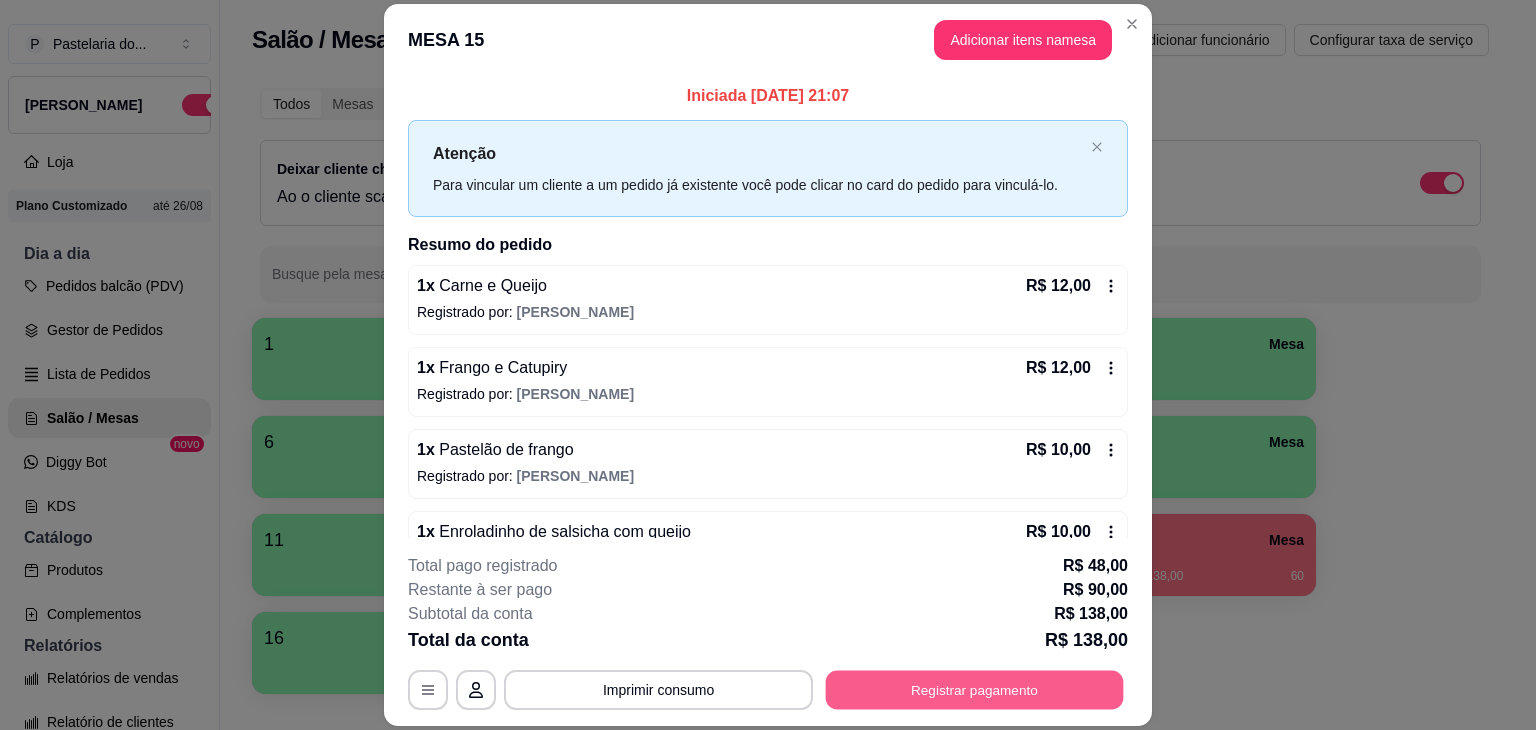 click on "Registrar pagamento" at bounding box center (975, 690) 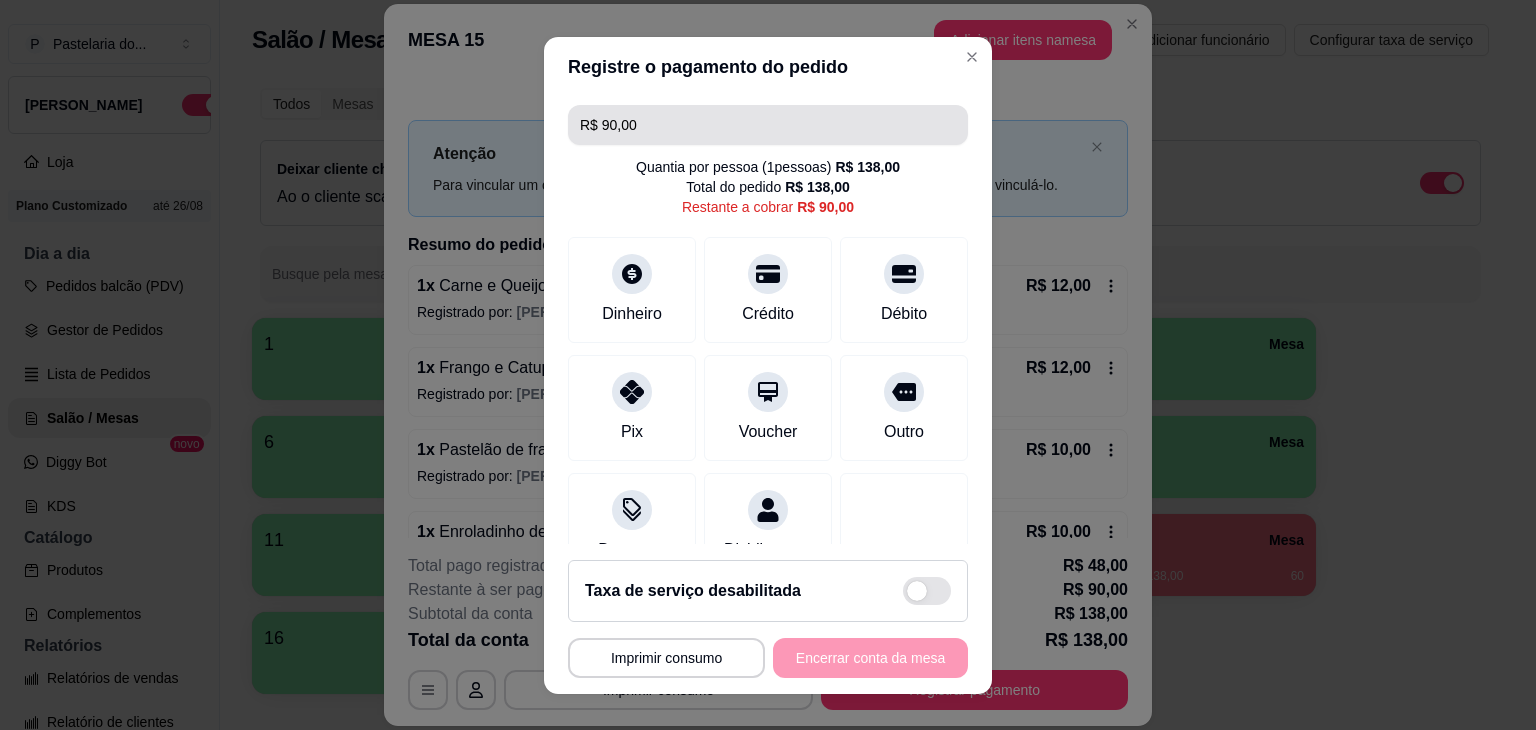 click on "R$ 90,00" at bounding box center [768, 125] 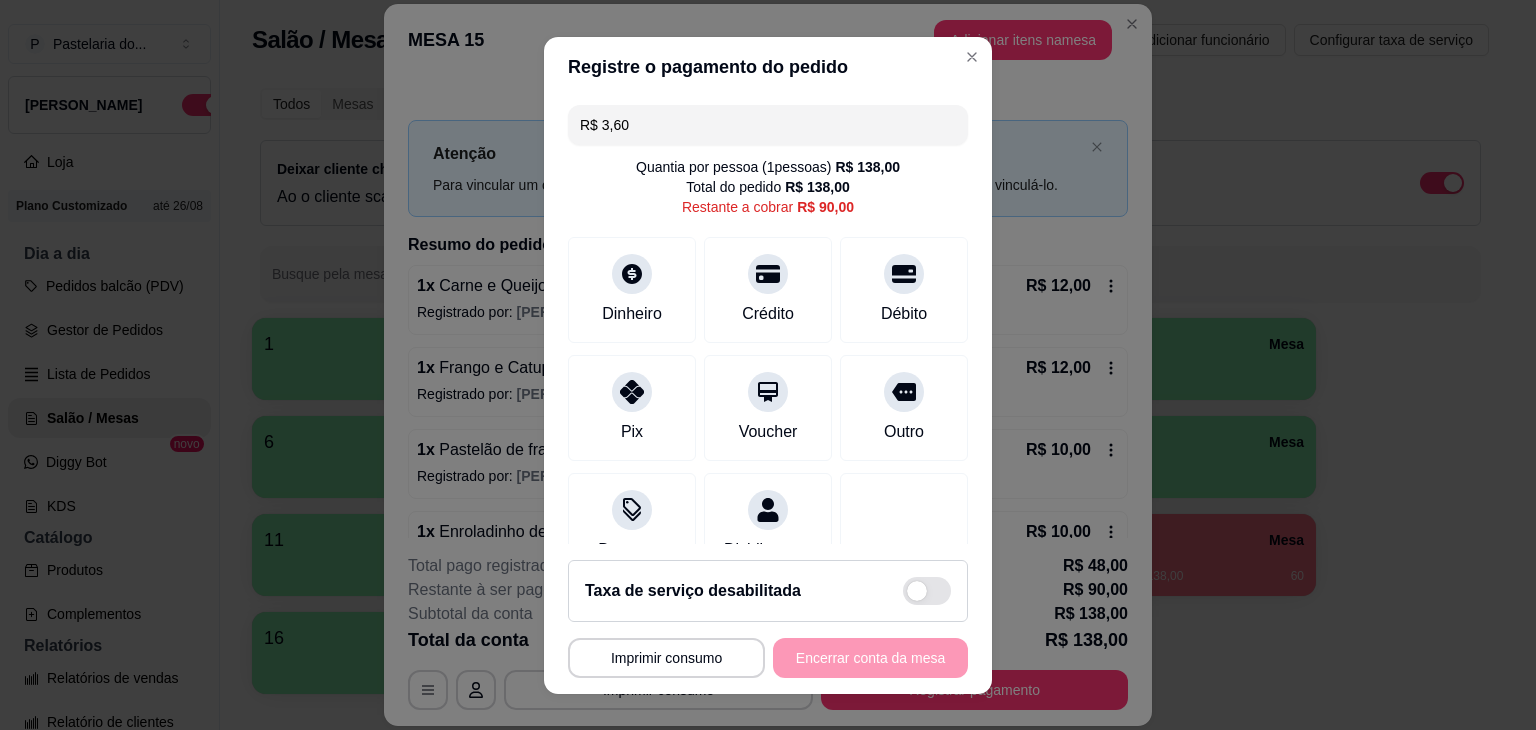 type 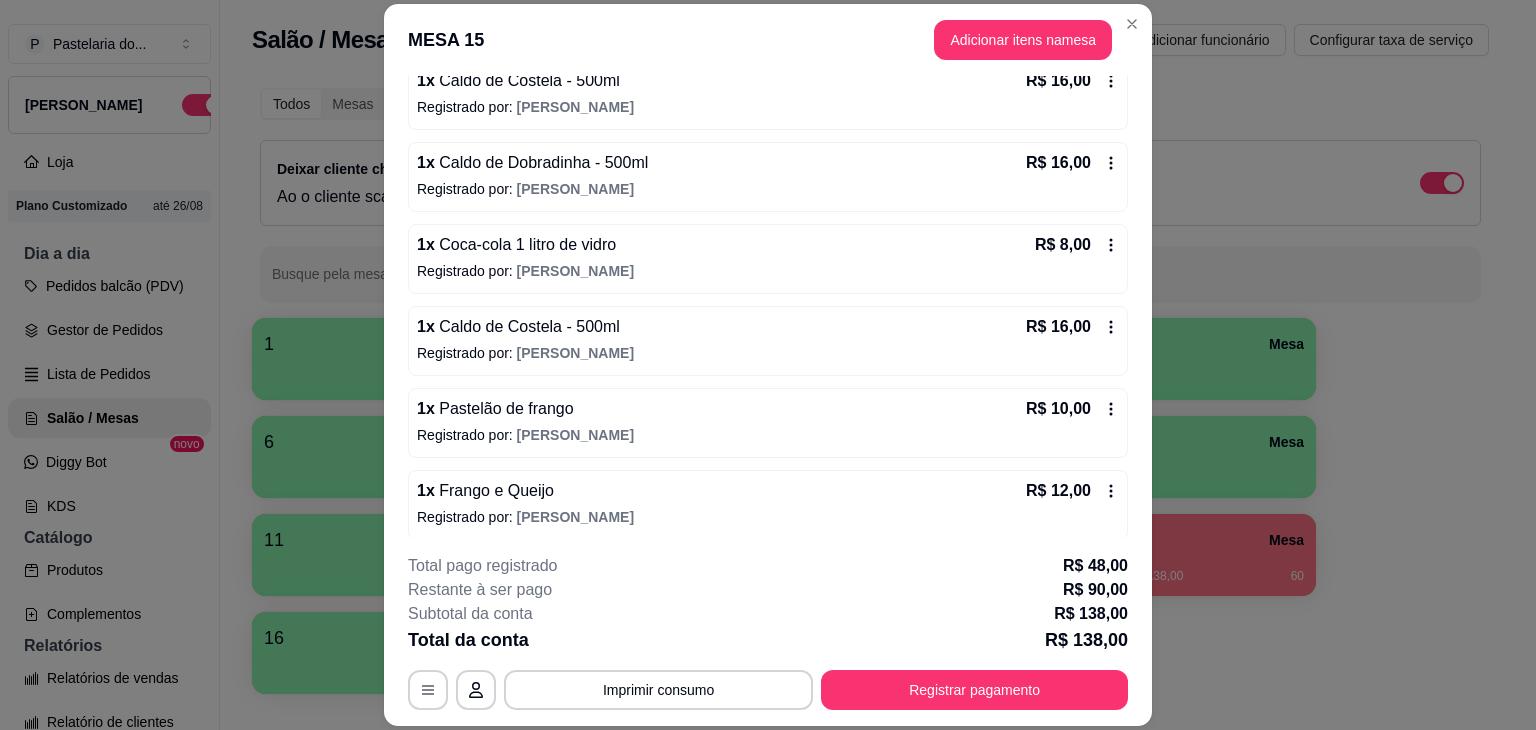 scroll, scrollTop: 620, scrollLeft: 0, axis: vertical 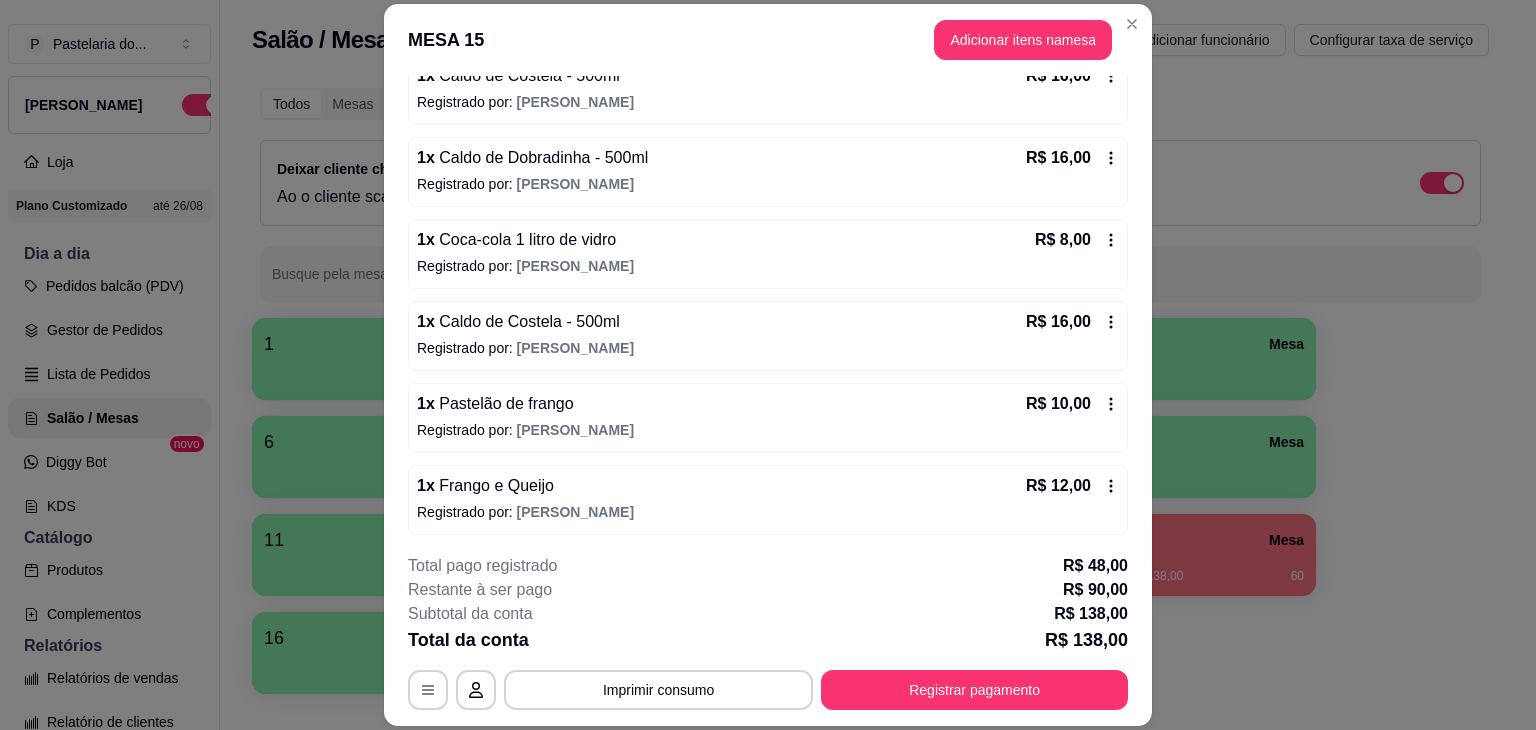 click on "**********" at bounding box center (768, 632) 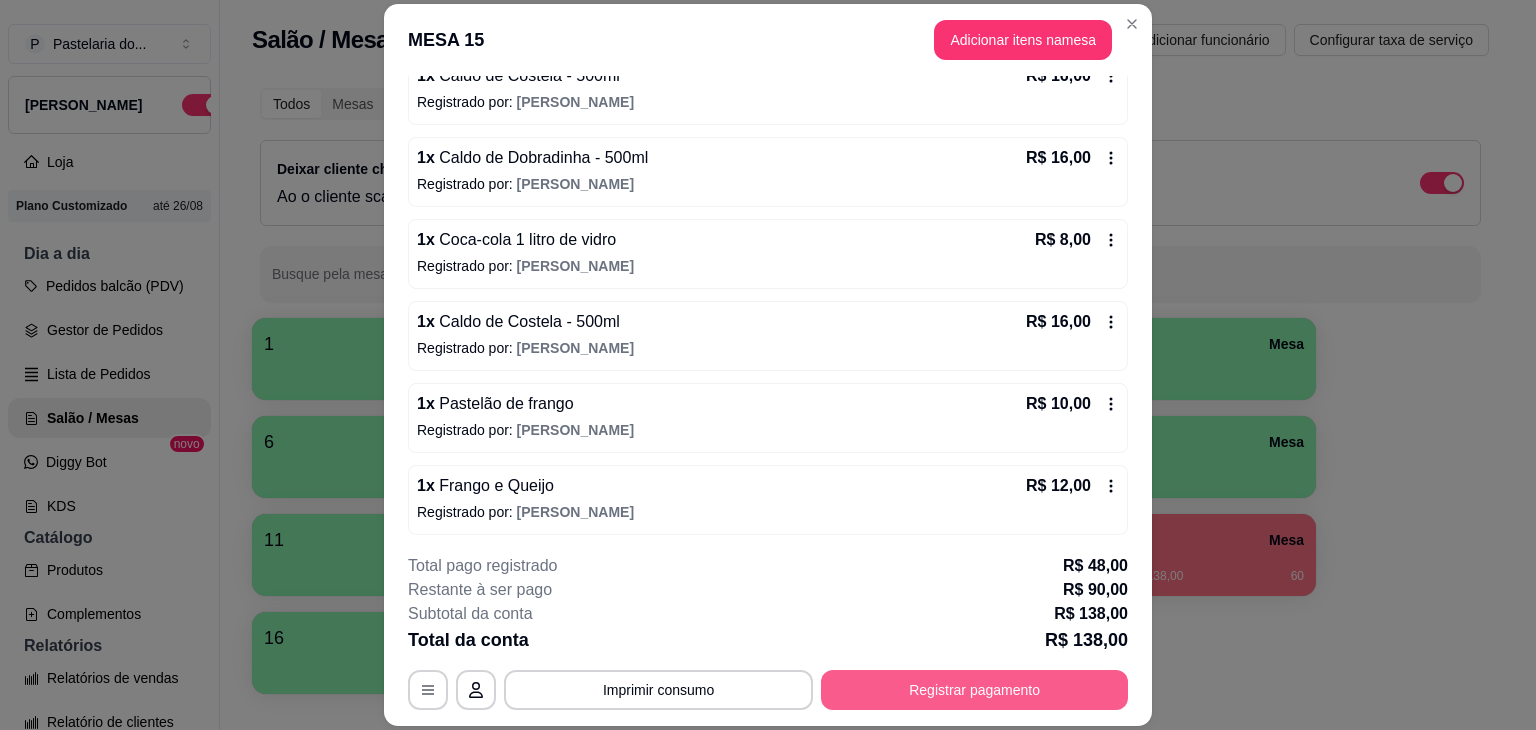 click on "Registrar pagamento" at bounding box center (974, 690) 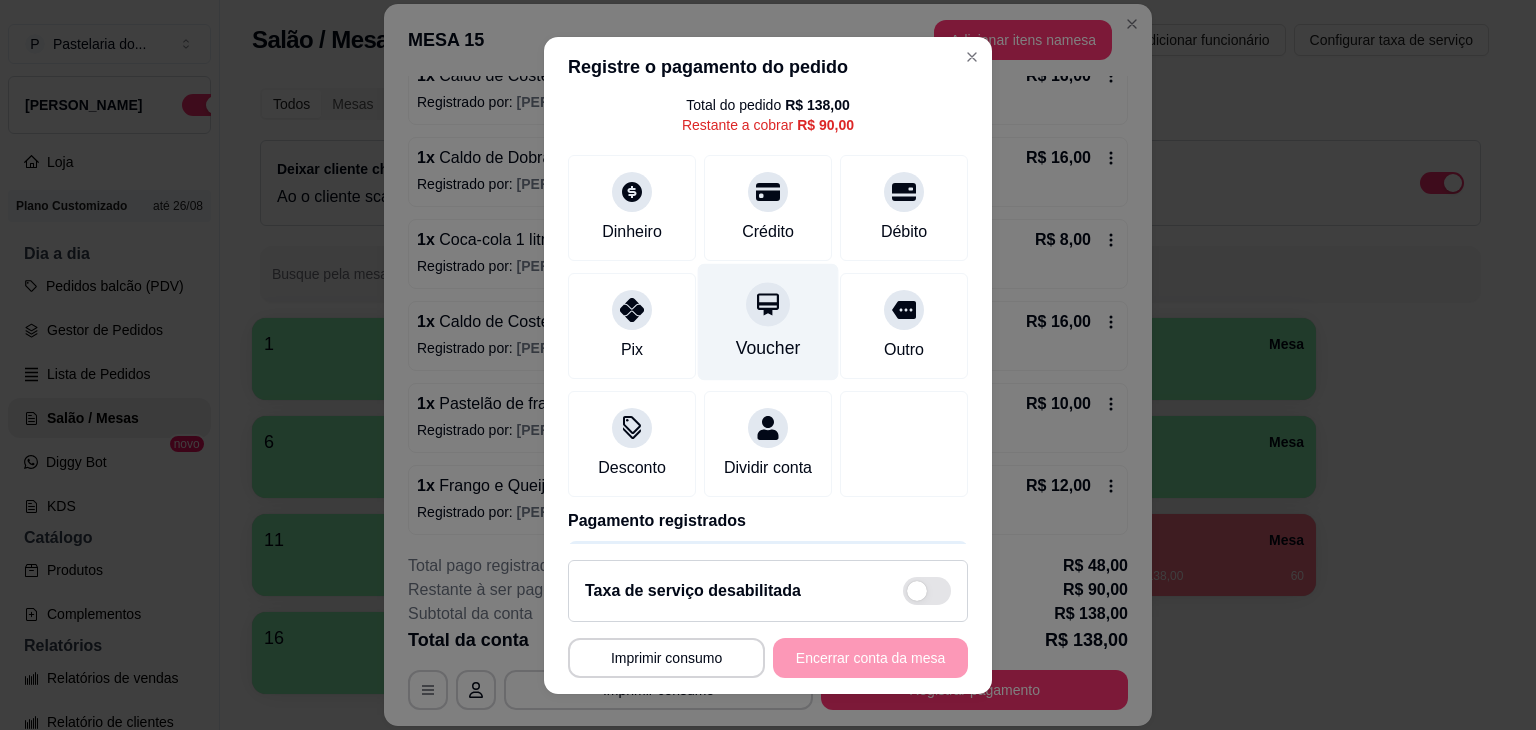 scroll, scrollTop: 169, scrollLeft: 0, axis: vertical 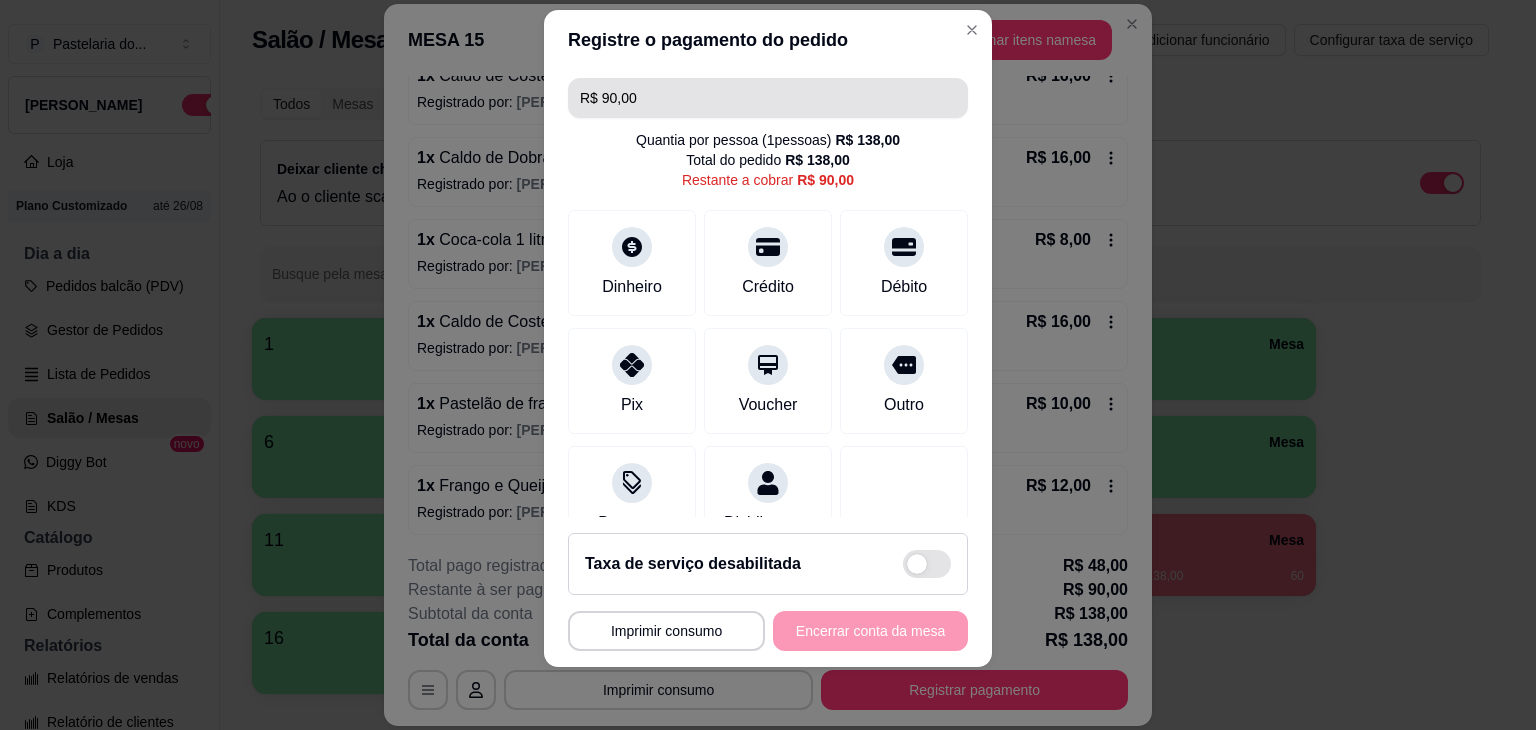 click on "R$ 90,00" at bounding box center [768, 98] 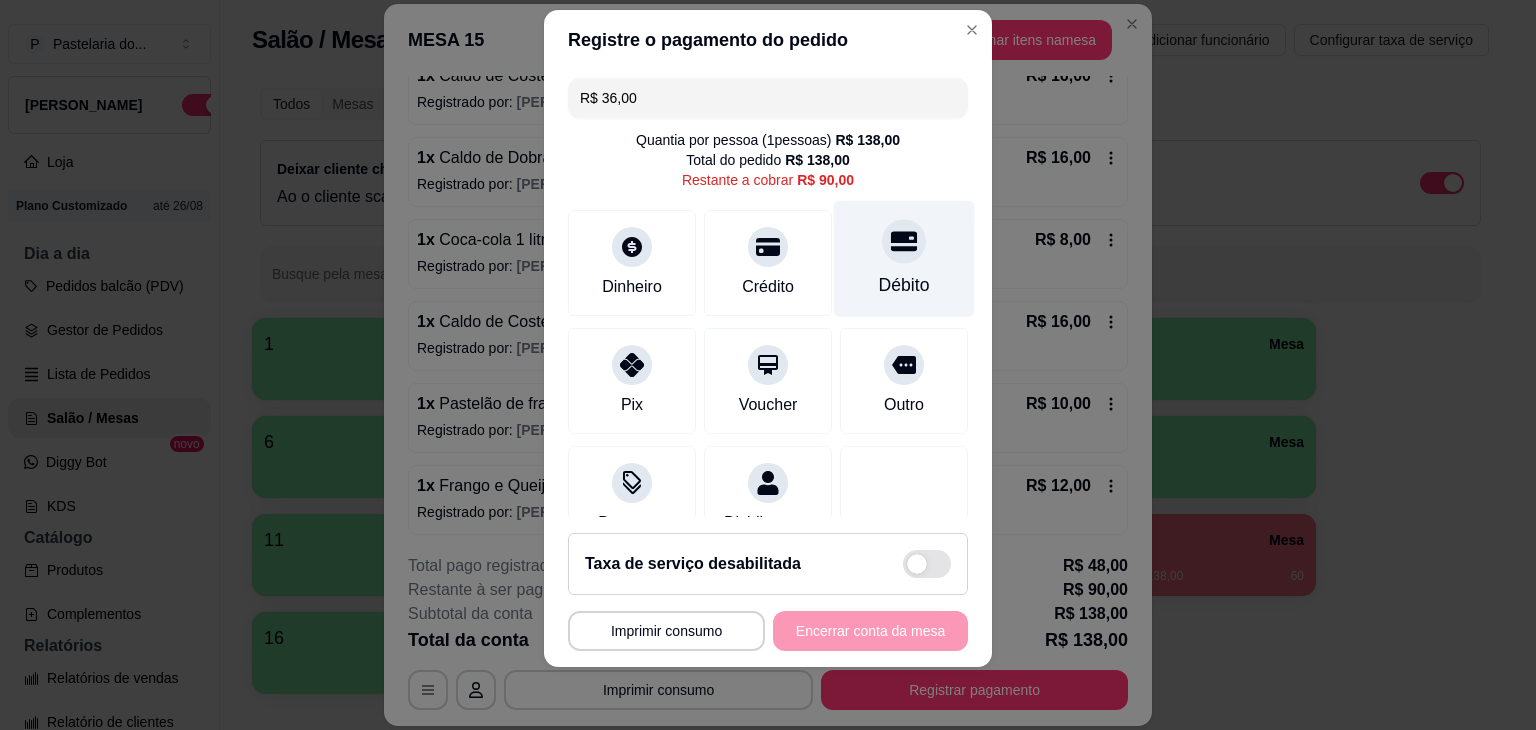 click on "Débito" at bounding box center [904, 258] 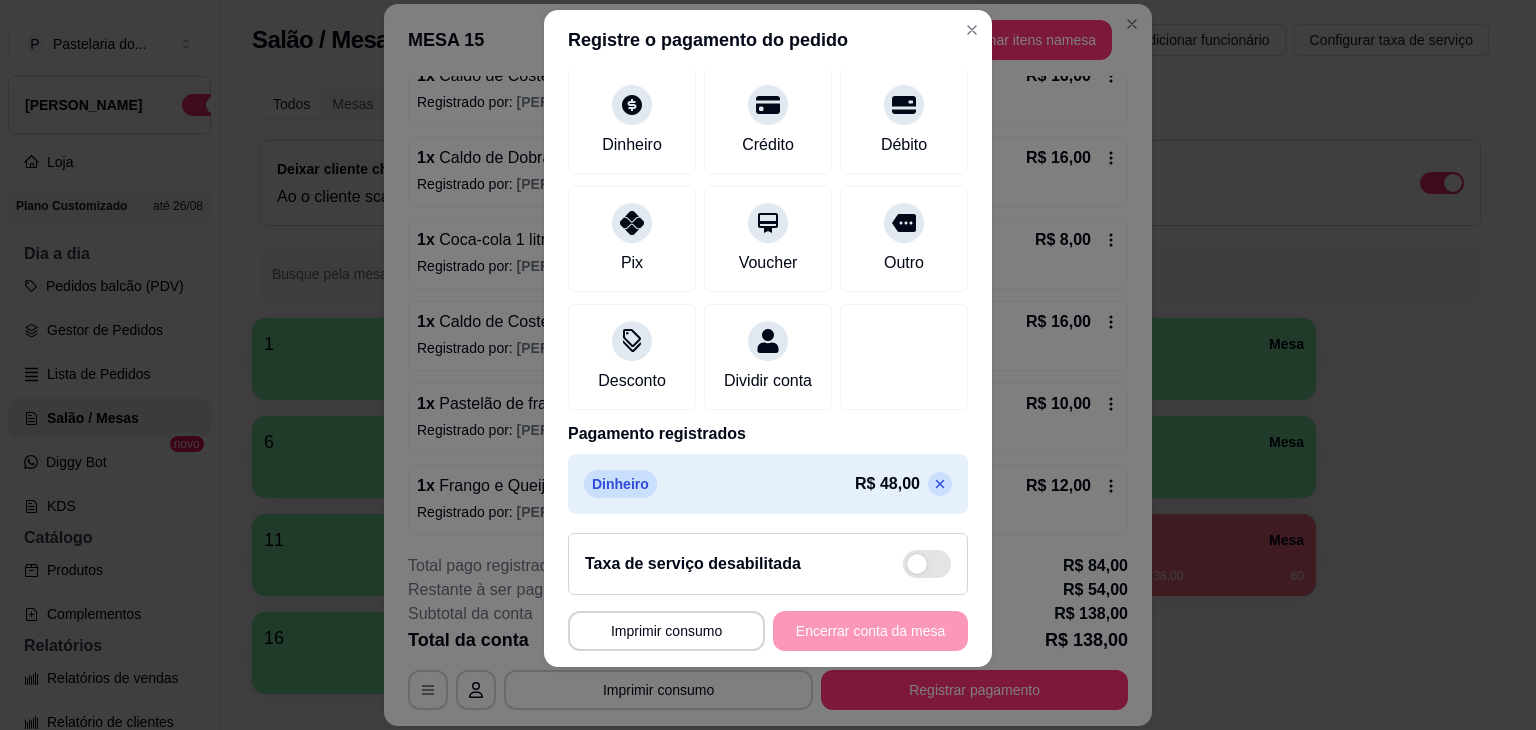 scroll, scrollTop: 245, scrollLeft: 0, axis: vertical 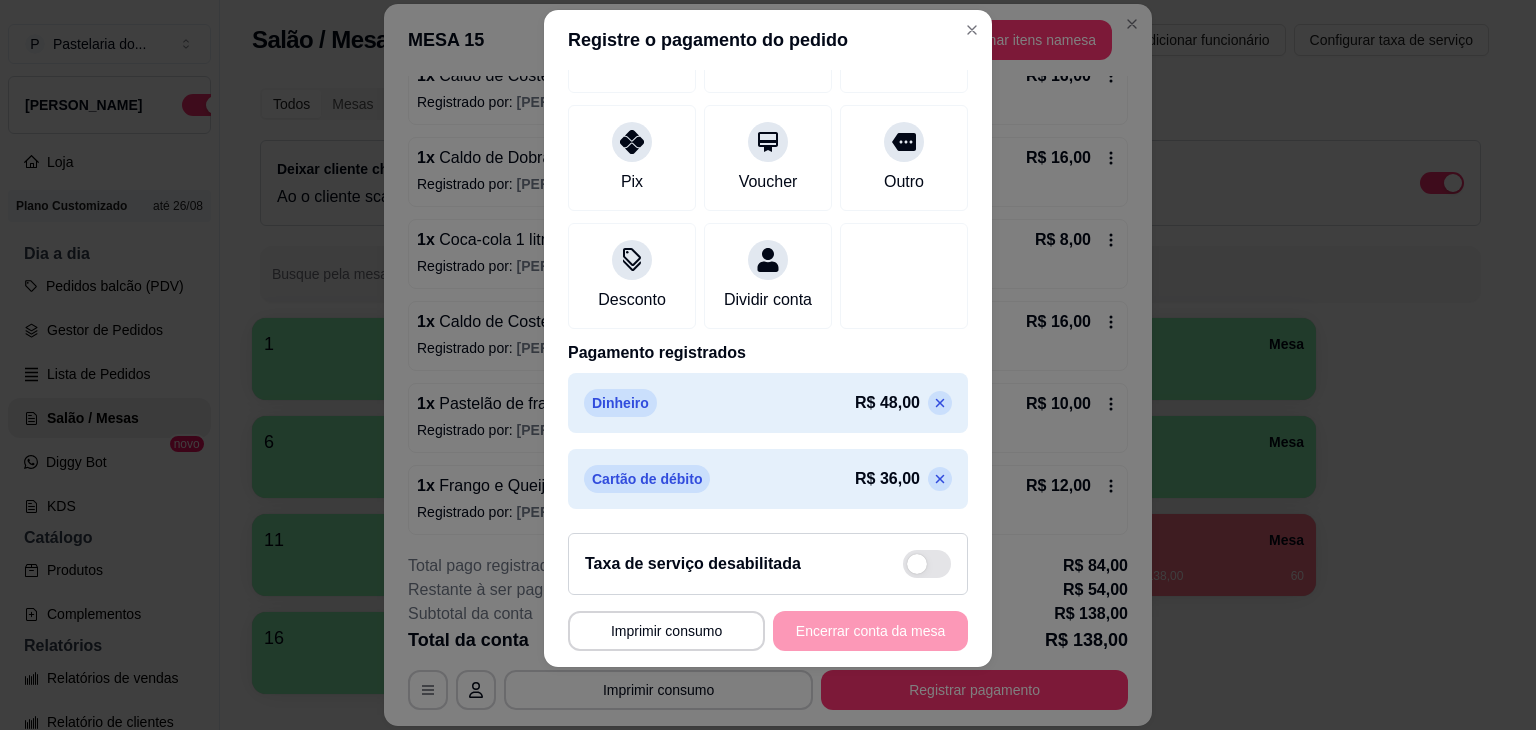 click at bounding box center (940, 479) 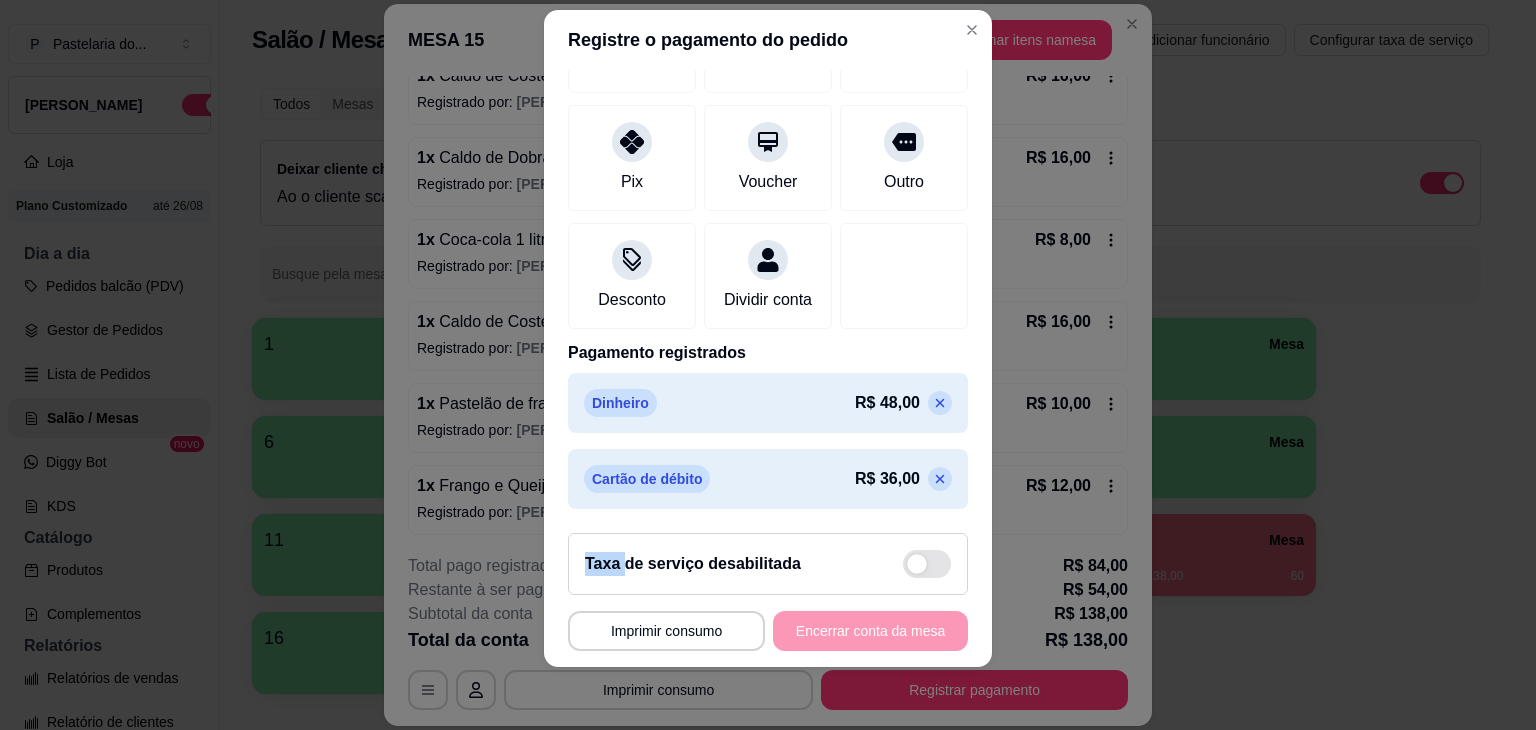 click at bounding box center (940, 479) 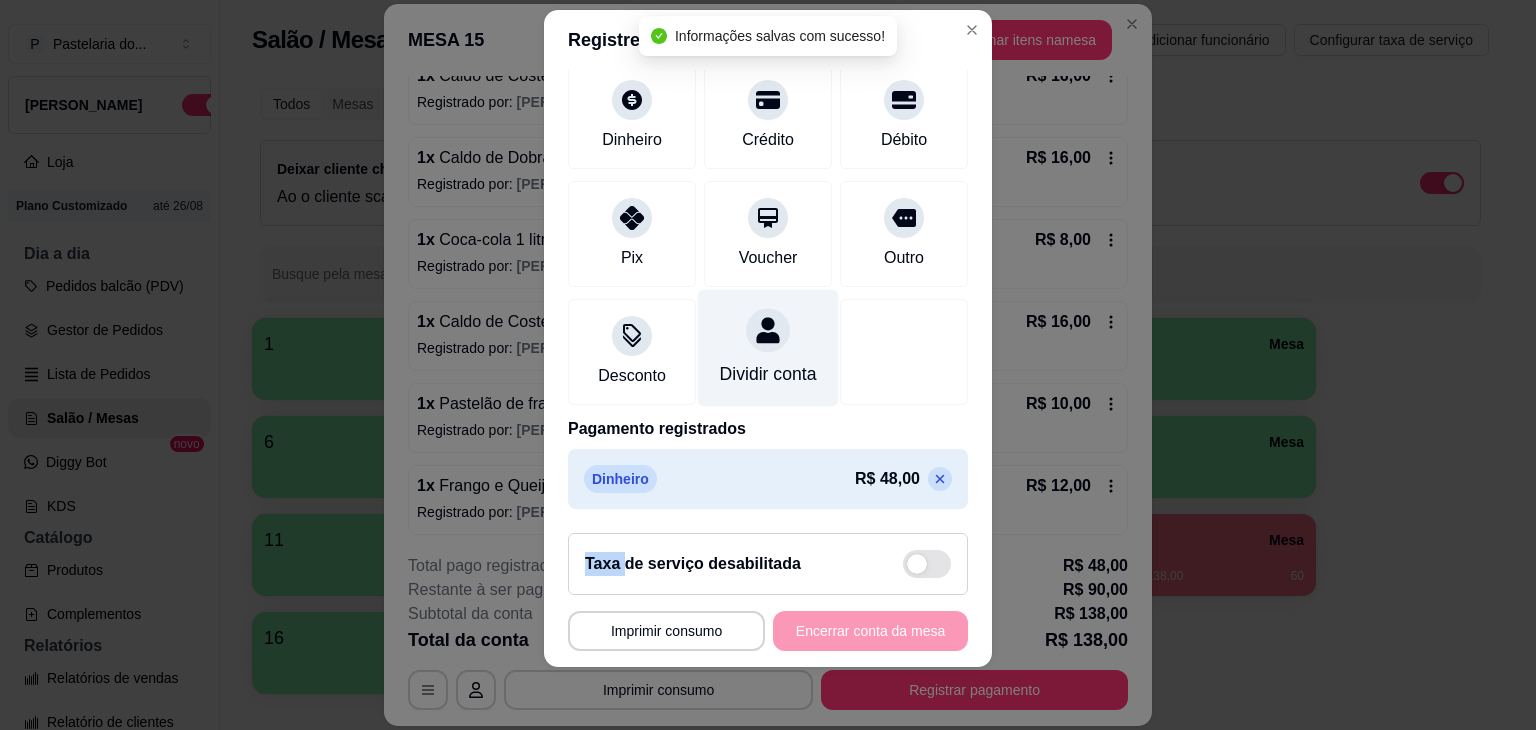scroll, scrollTop: 0, scrollLeft: 0, axis: both 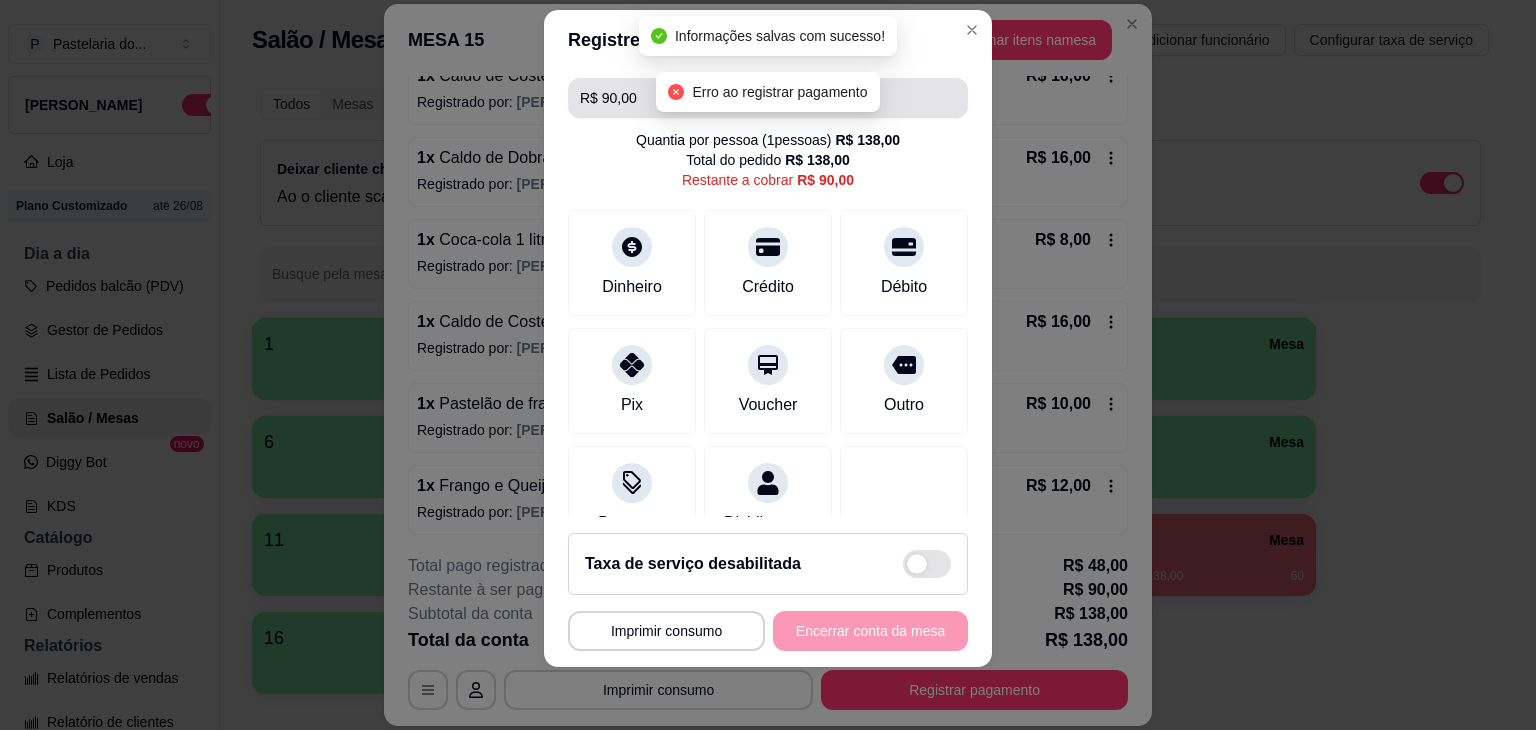 click on "R$ 90,00" at bounding box center (768, 98) 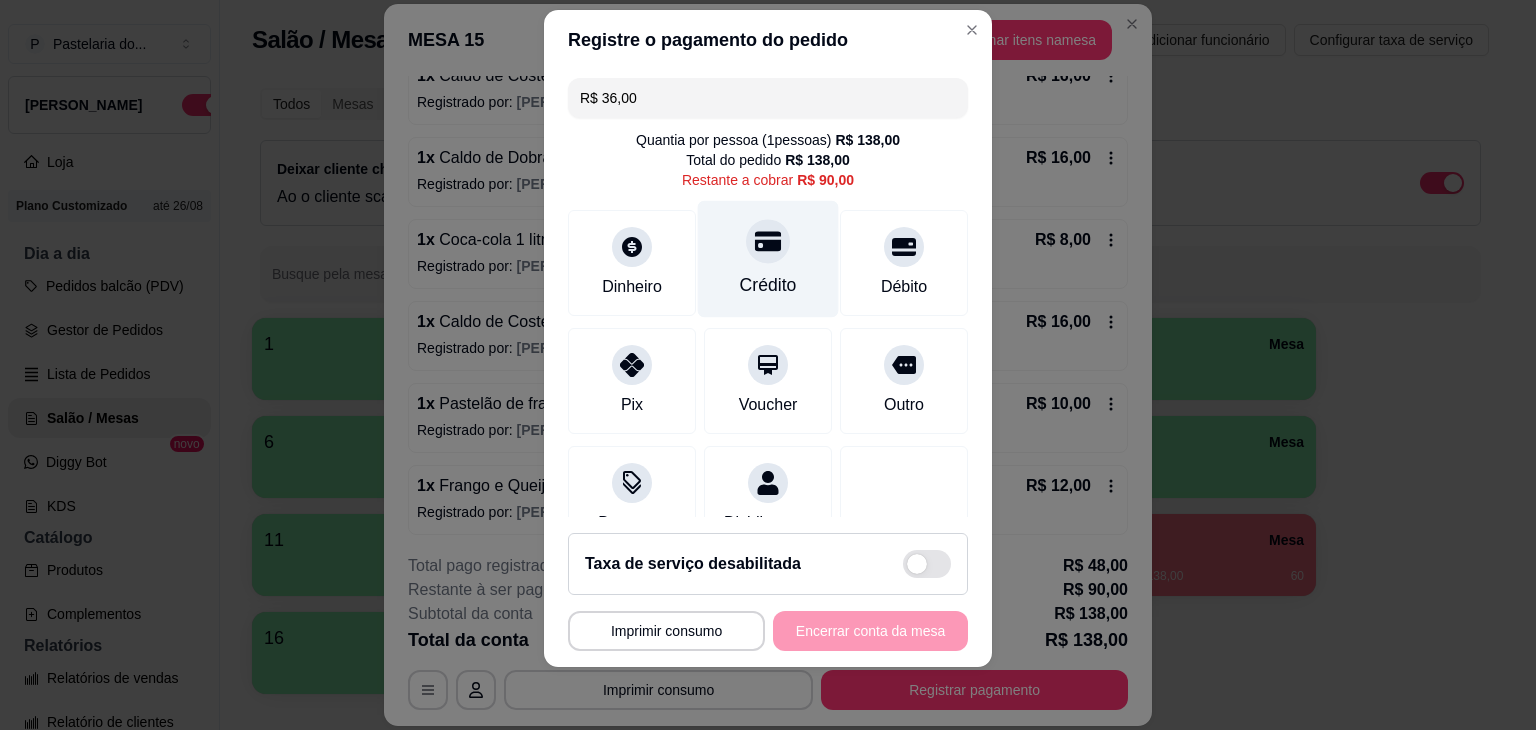 click on "Crédito" at bounding box center [768, 258] 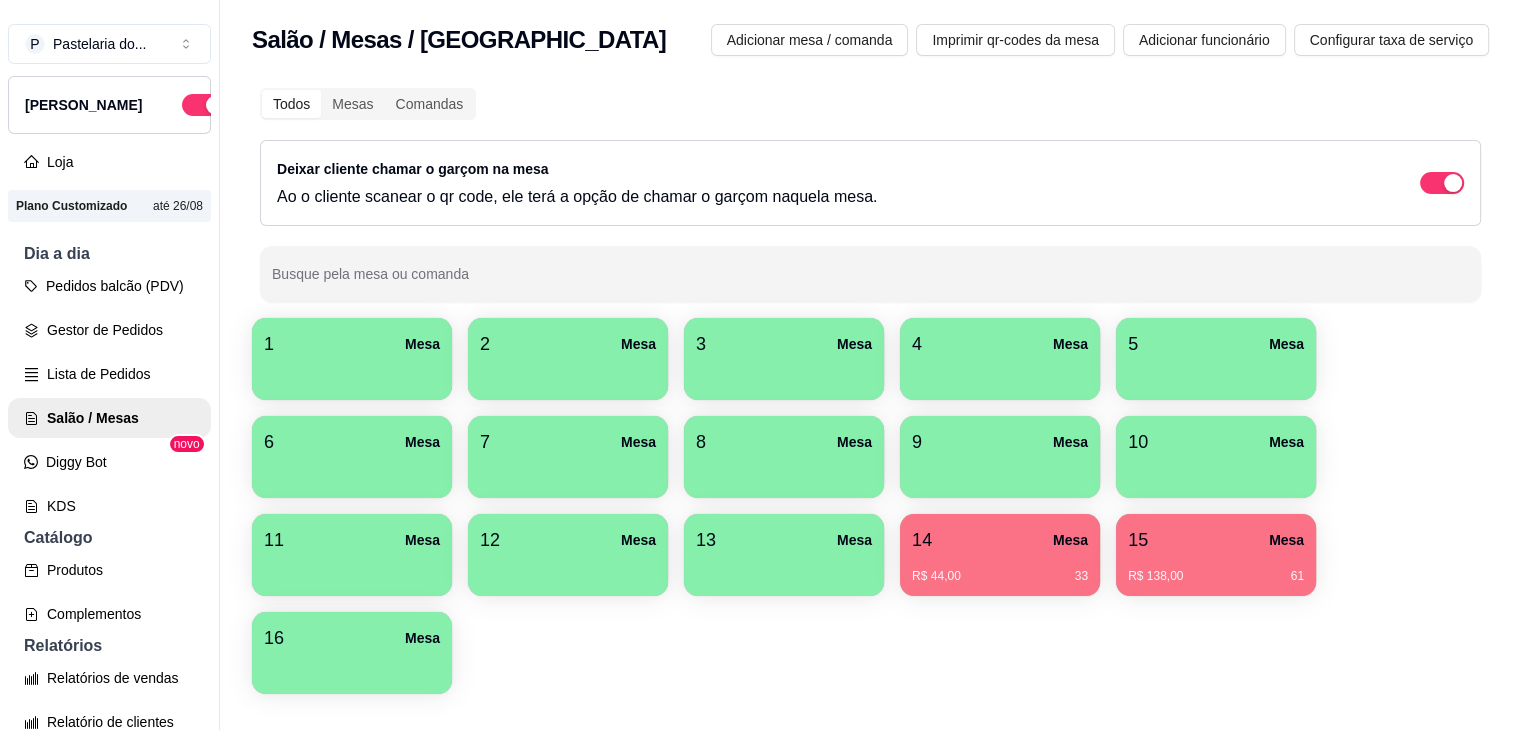 click on "Todos Mesas Comandas Deixar cliente chamar o garçom na mesa Ao o cliente scanear o qr code, ele terá a opção de chamar o garçom naquela mesa. Busque pela mesa ou comanda" at bounding box center (870, 195) 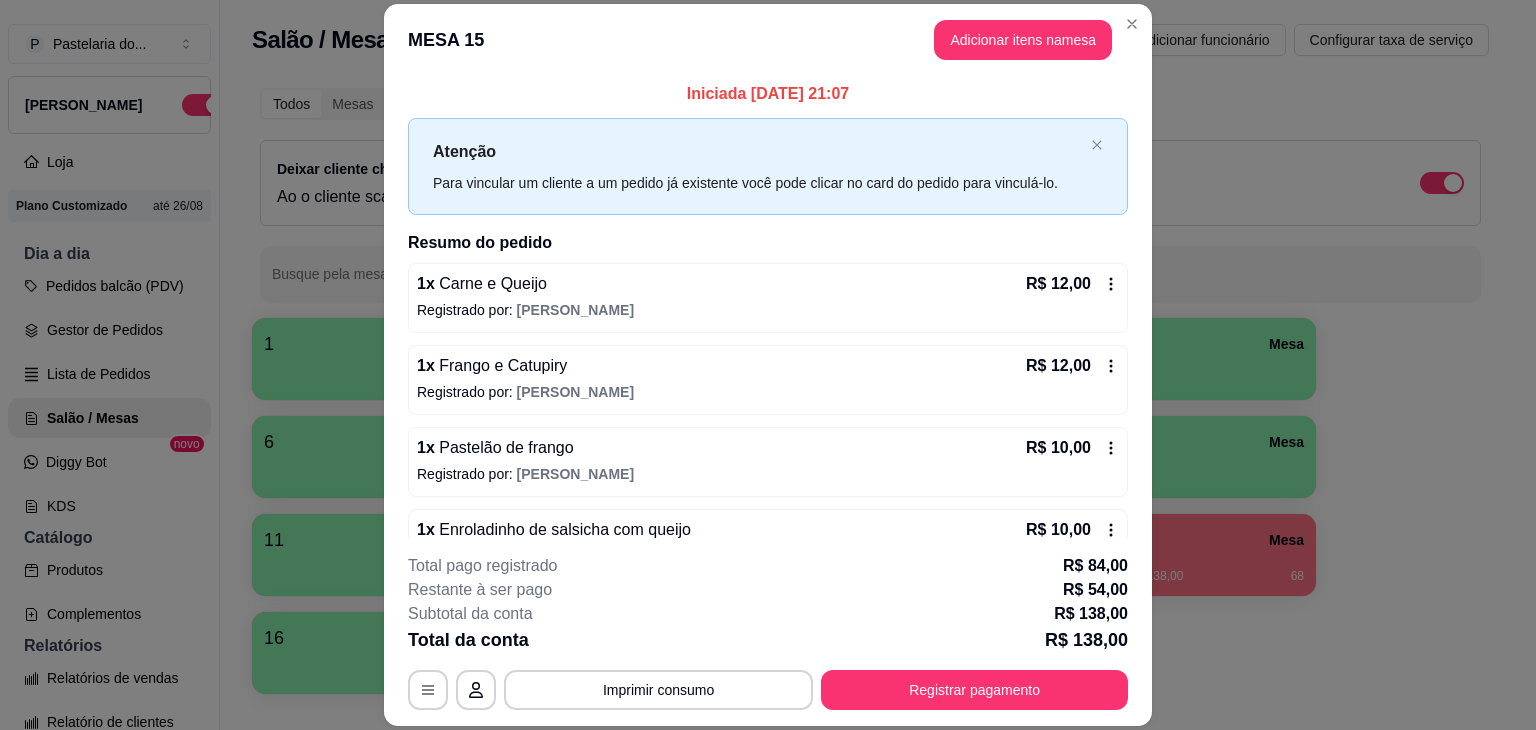 scroll, scrollTop: 0, scrollLeft: 0, axis: both 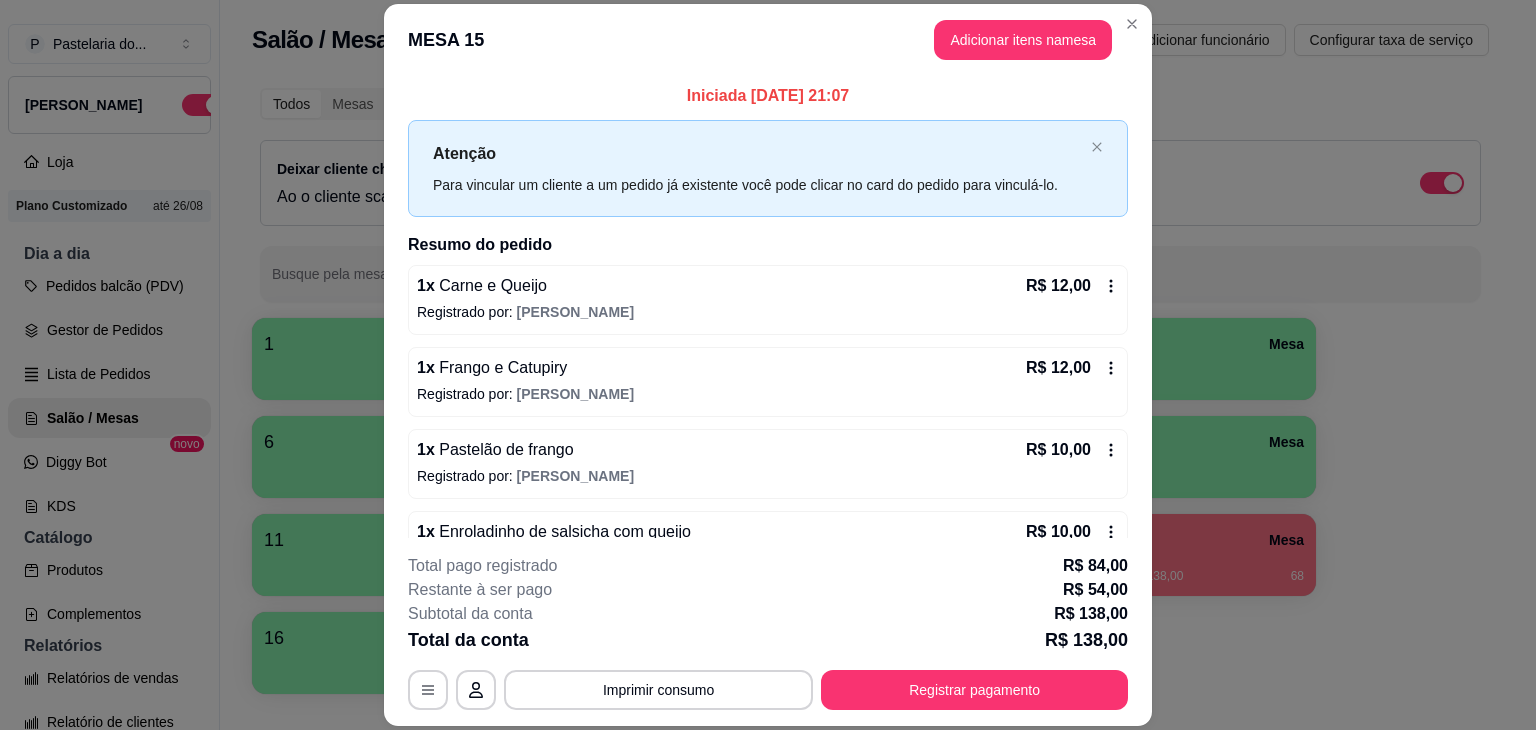 click on "**********" at bounding box center [768, 632] 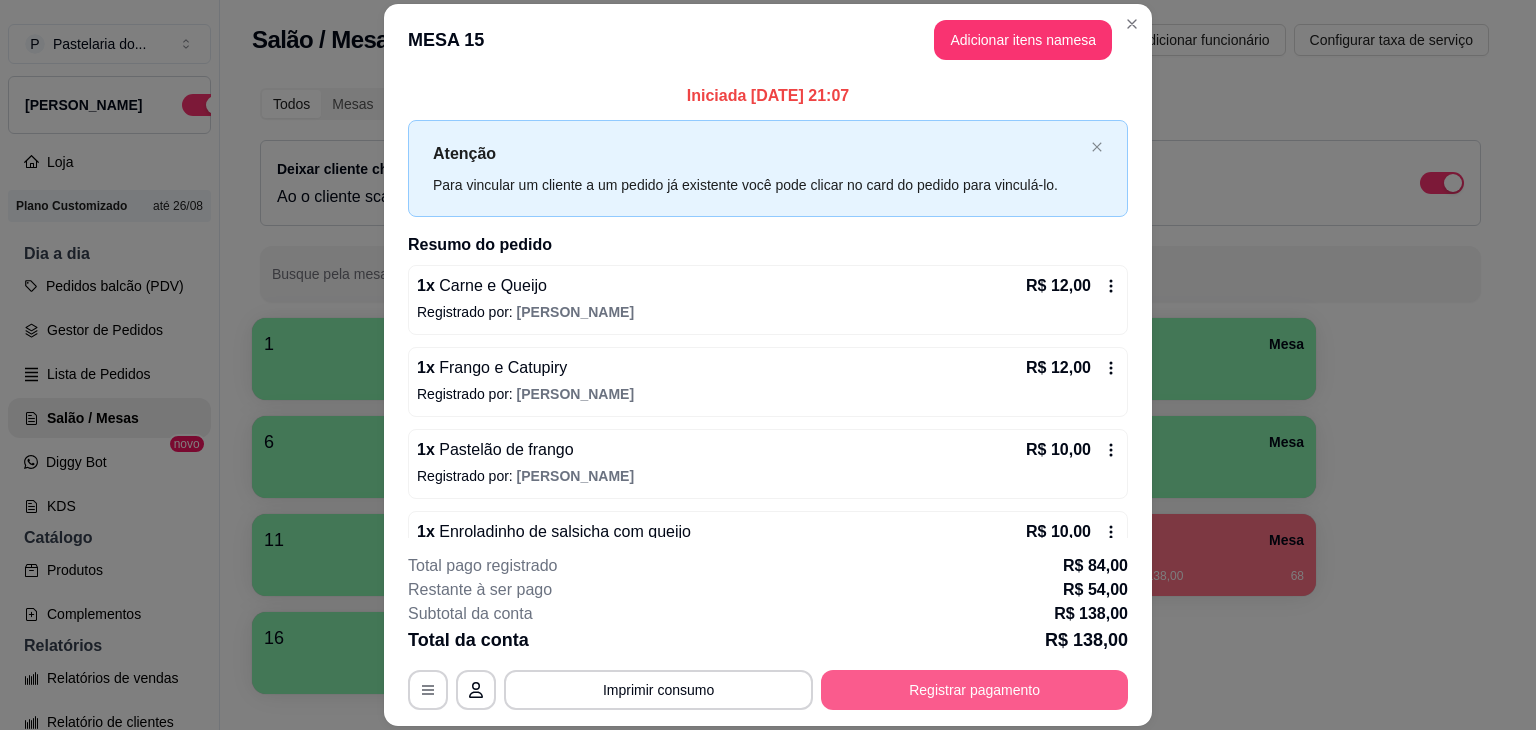 click on "Registrar pagamento" at bounding box center [974, 690] 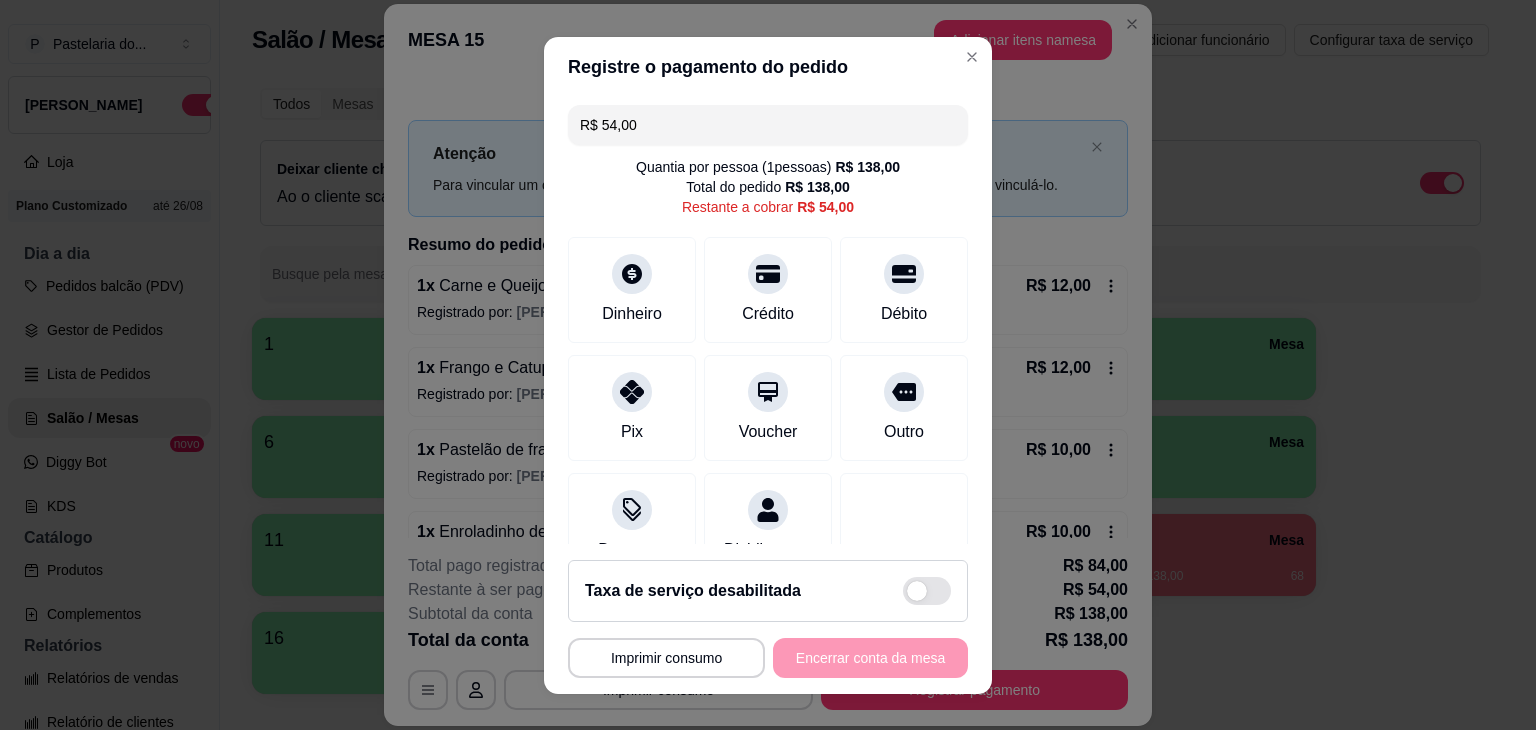 click on "R$ 54,00" at bounding box center (768, 125) 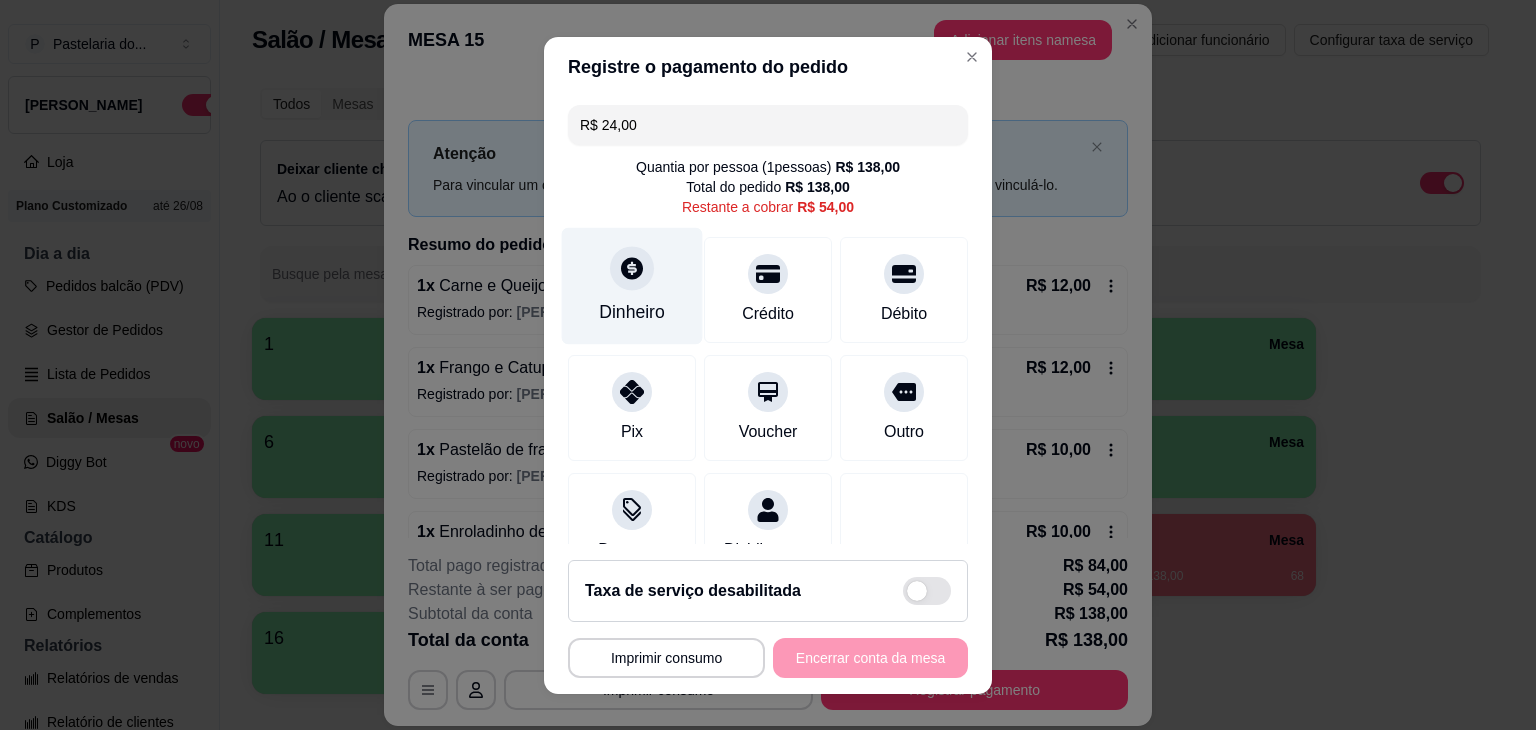 click 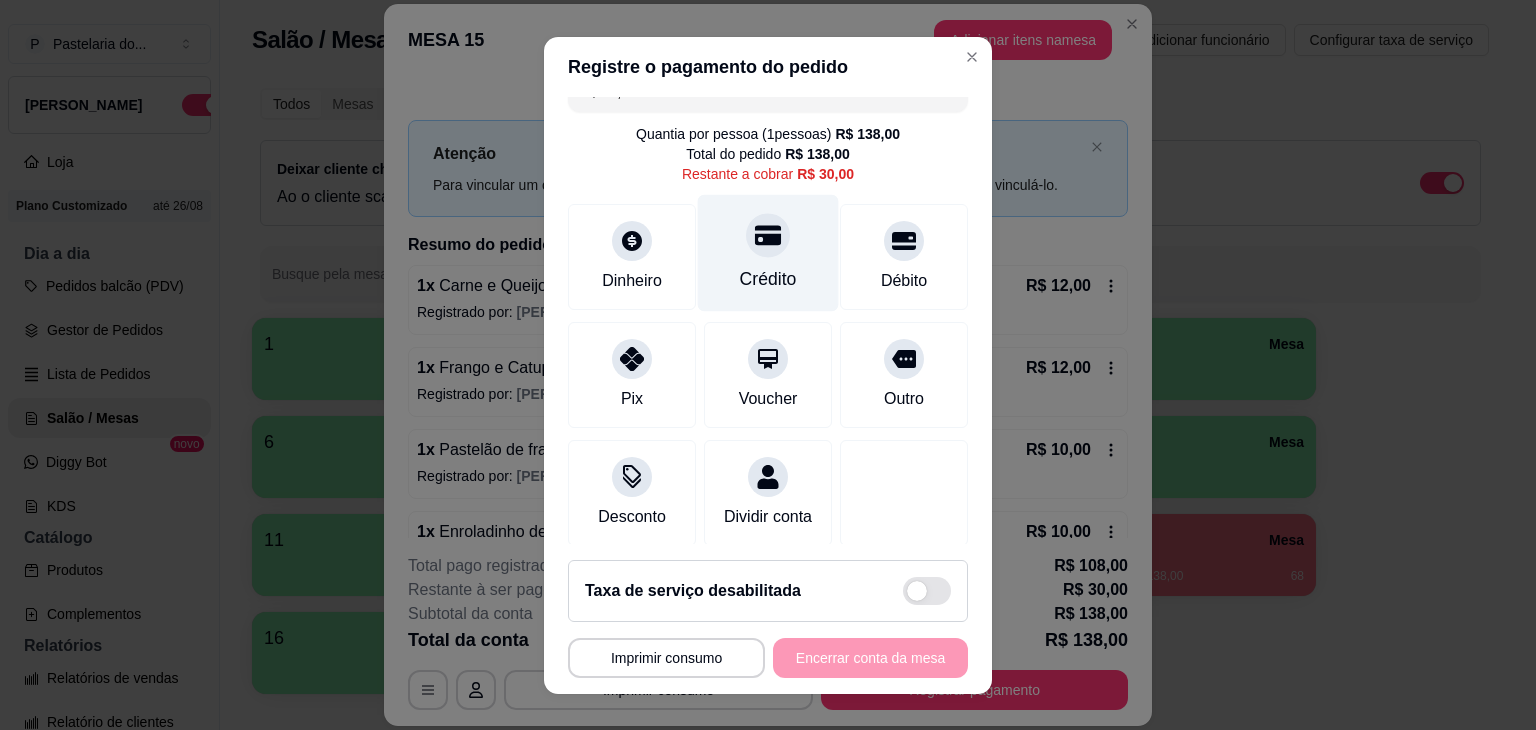 scroll, scrollTop: 0, scrollLeft: 0, axis: both 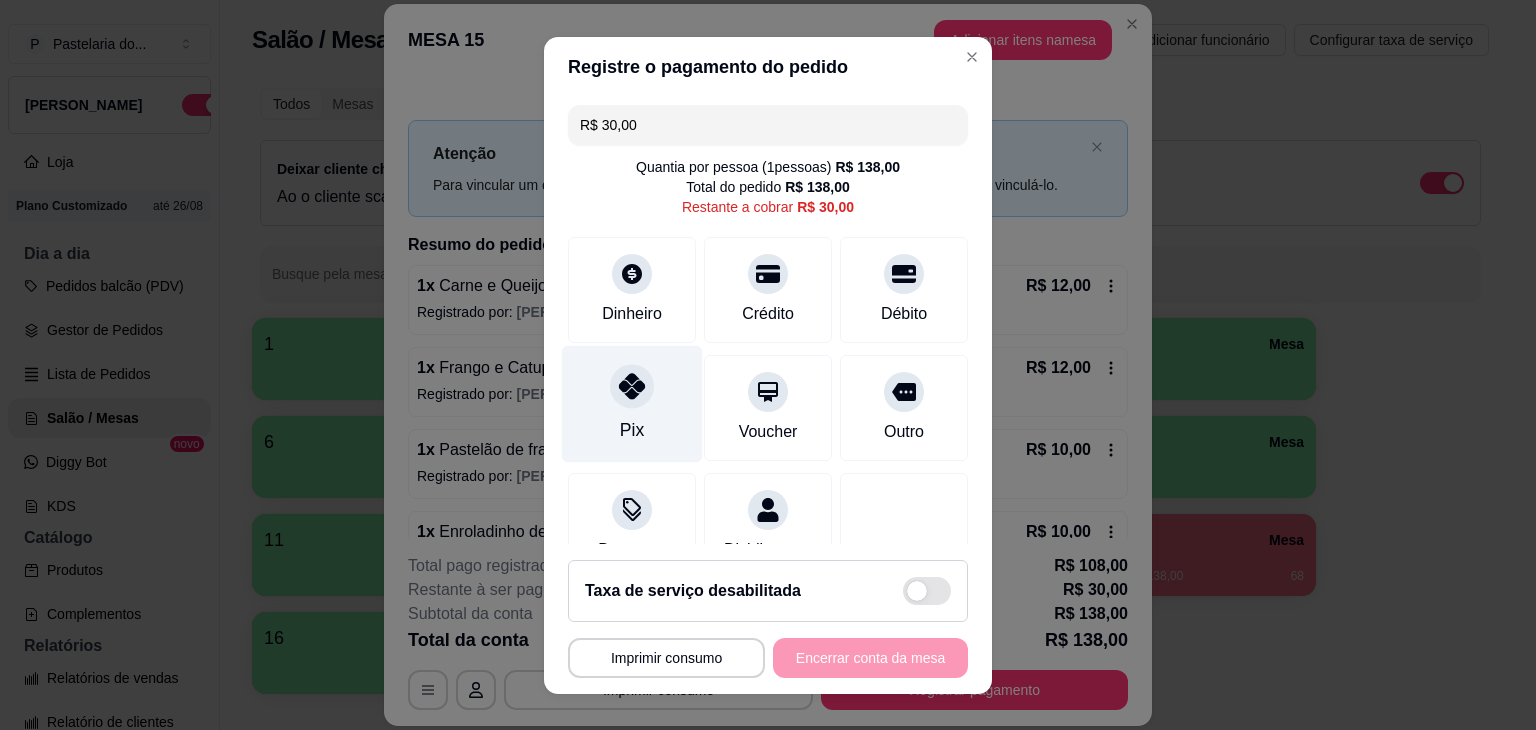 click at bounding box center (632, 386) 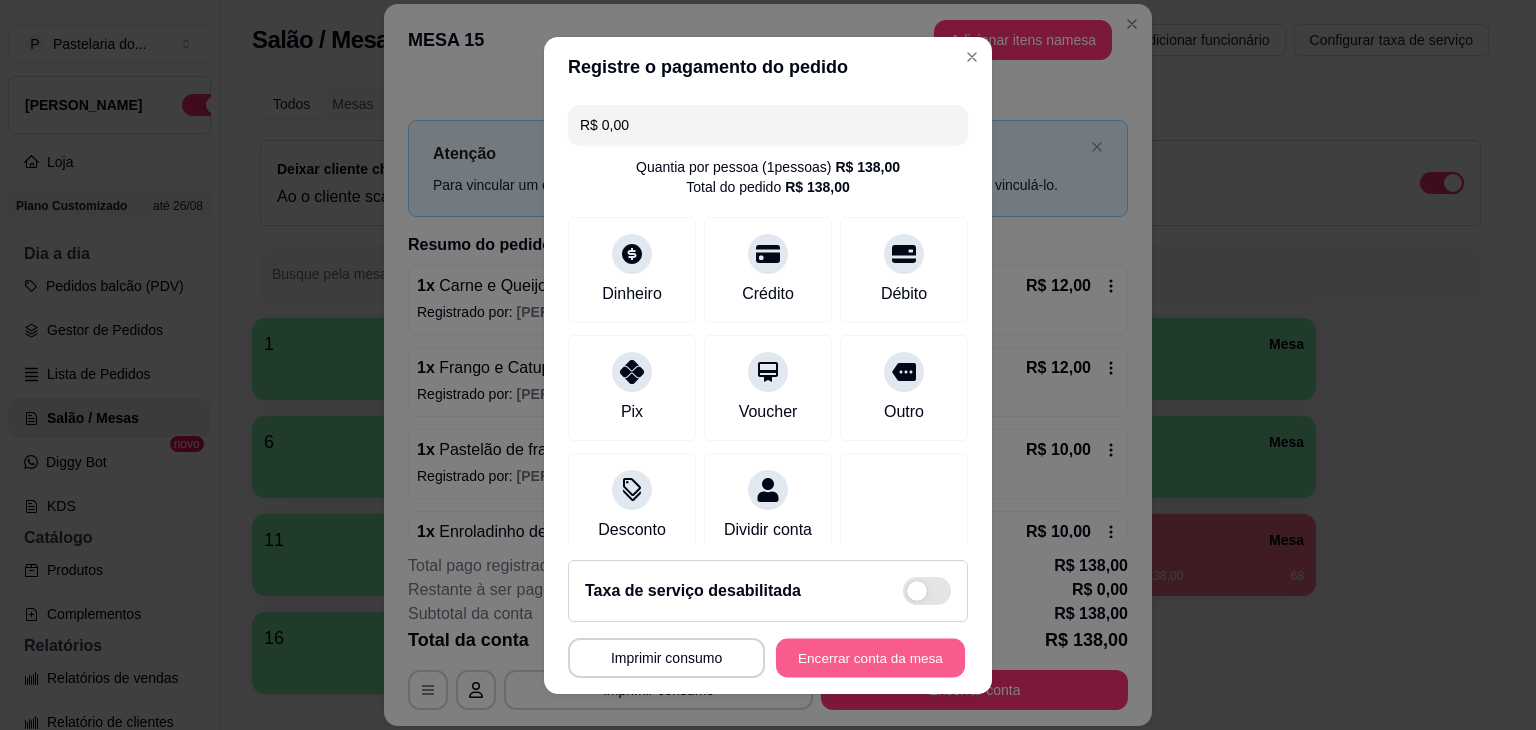click on "Encerrar conta da mesa" at bounding box center [870, 657] 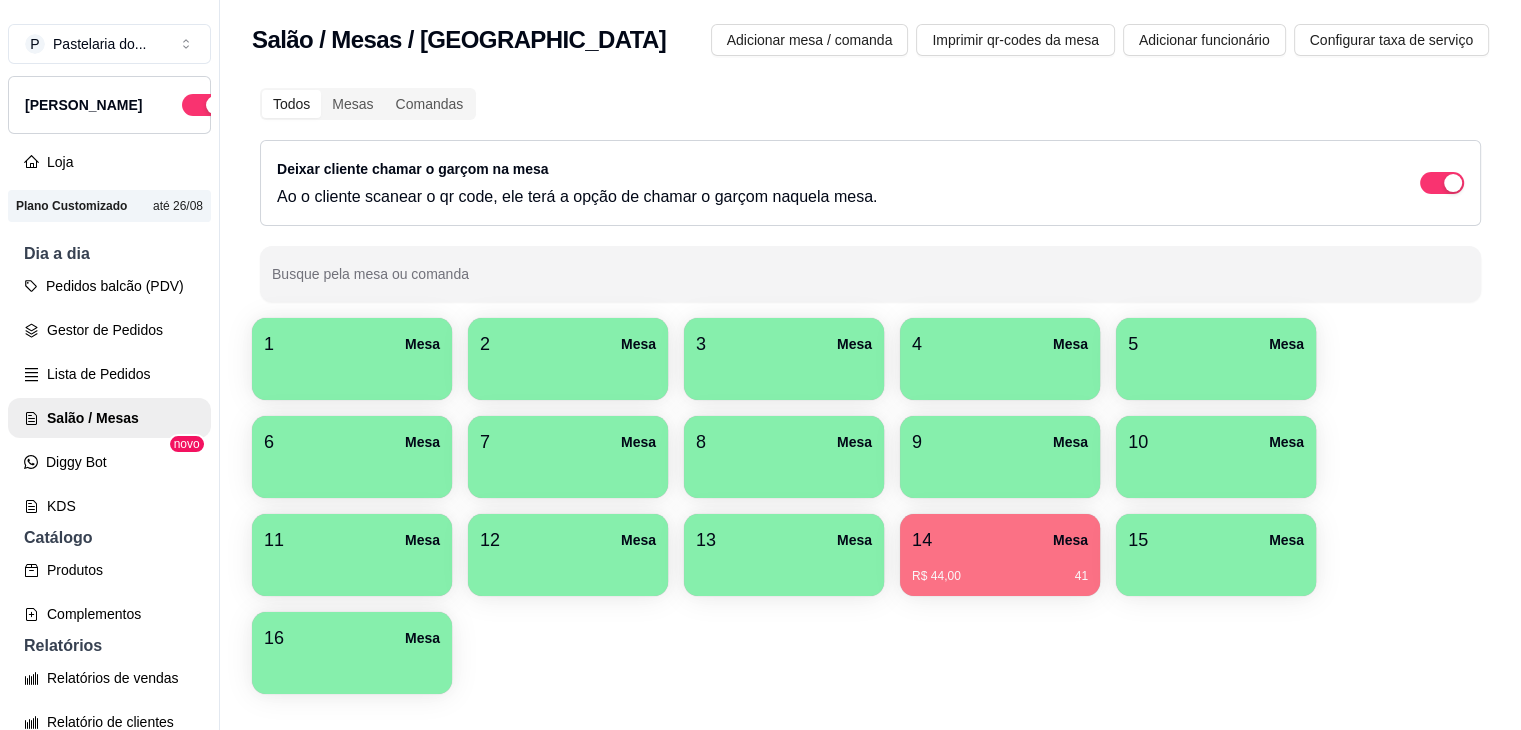click on "14" at bounding box center (922, 540) 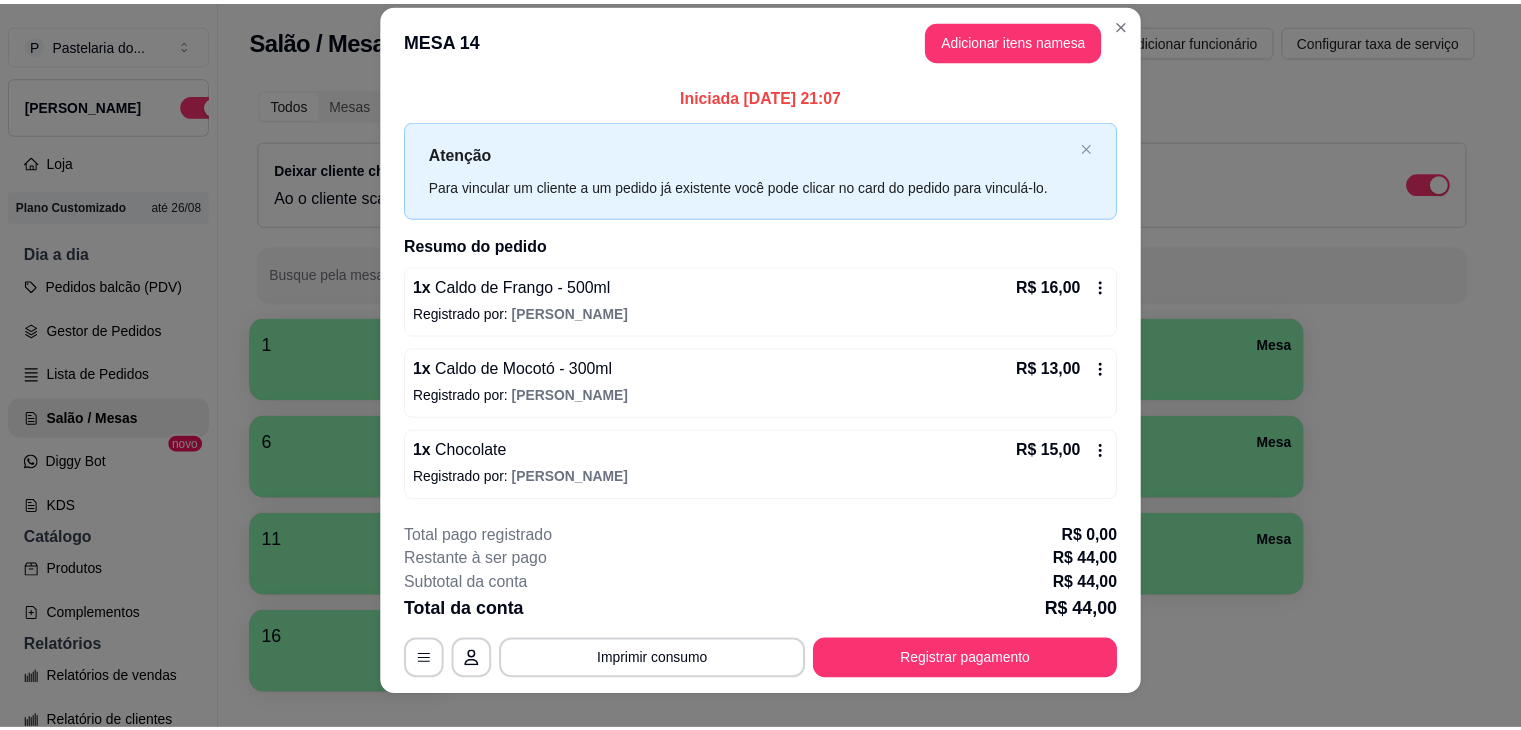 scroll, scrollTop: 0, scrollLeft: 0, axis: both 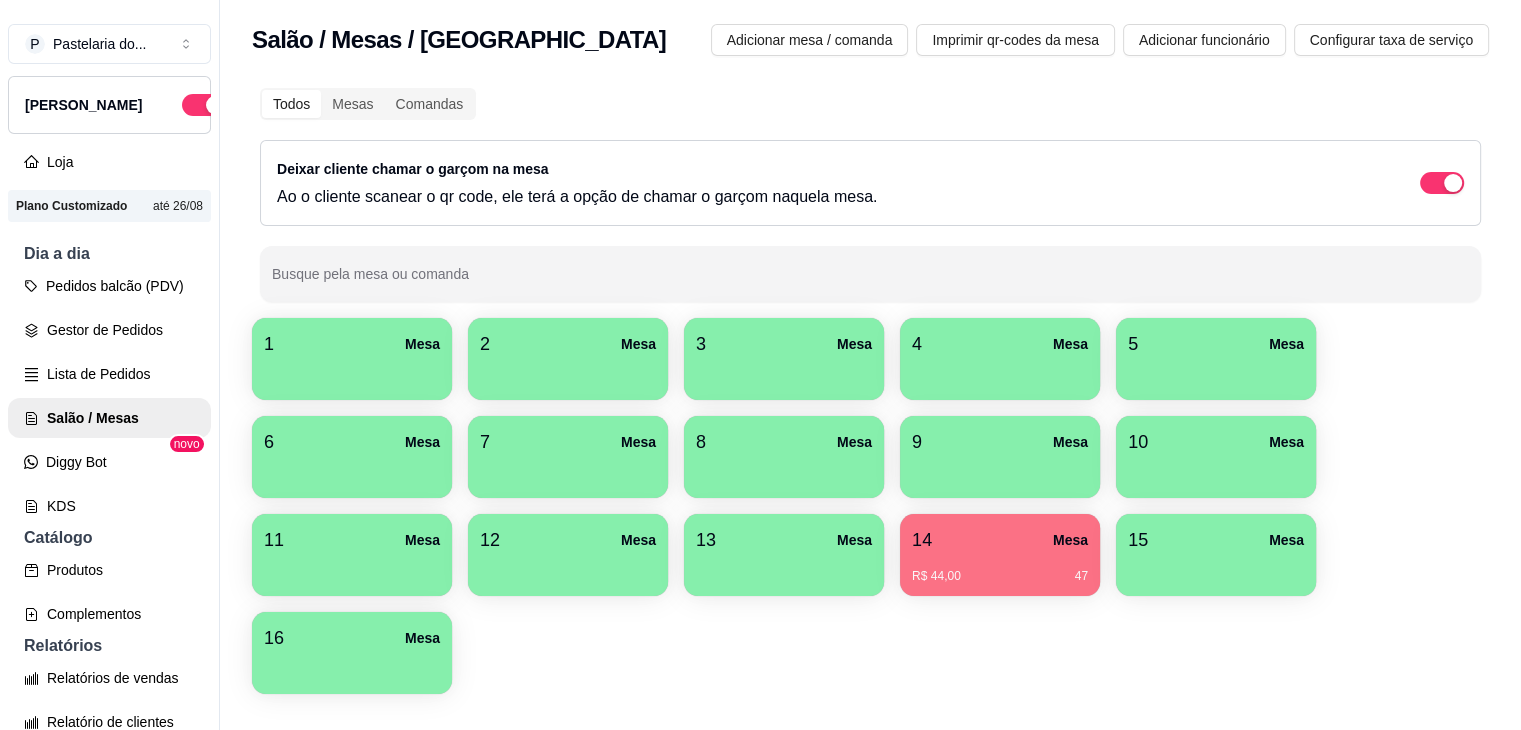 click on "R$ 44,00 47" at bounding box center [1000, 569] 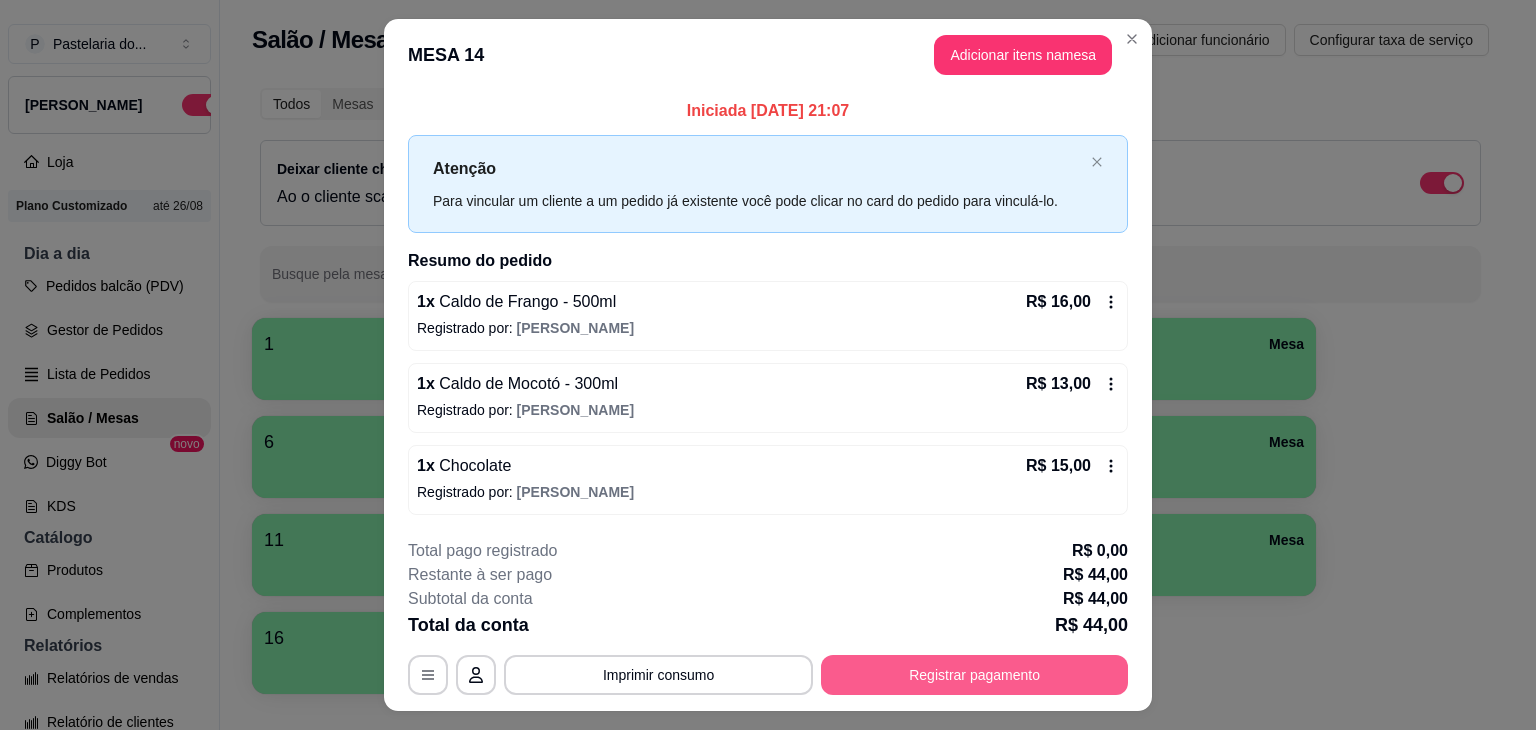 click on "Registrar pagamento" at bounding box center (974, 675) 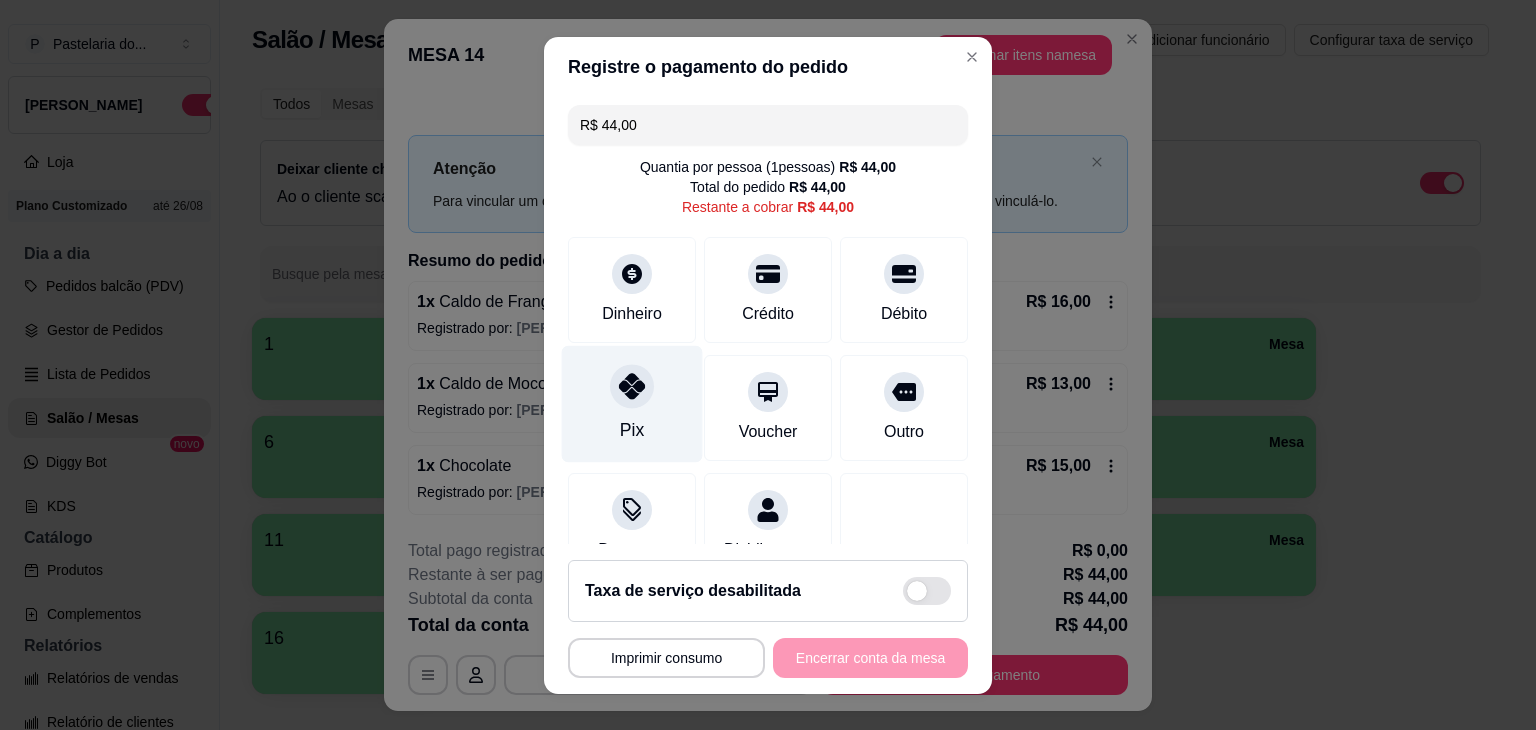 click 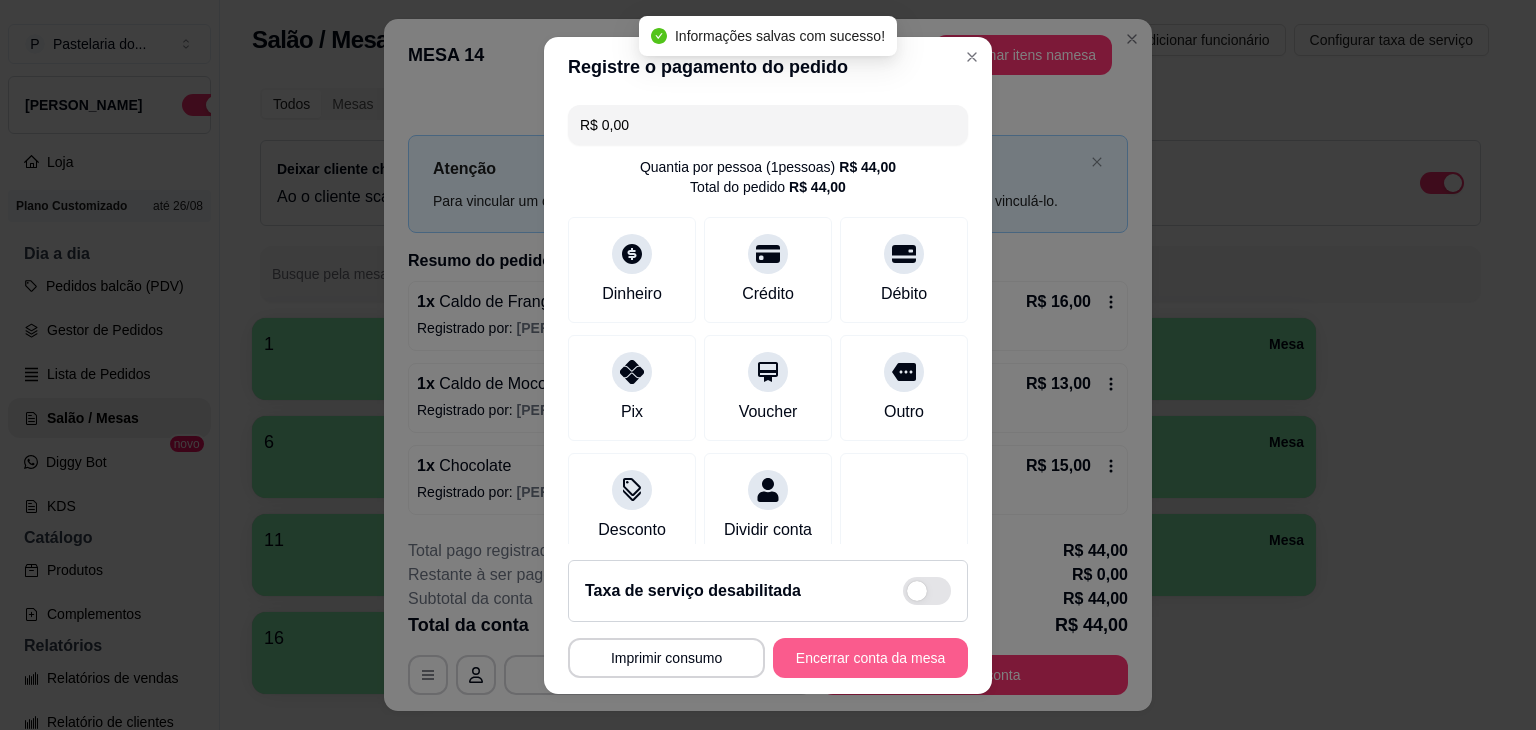 click on "Encerrar conta da mesa" at bounding box center [870, 658] 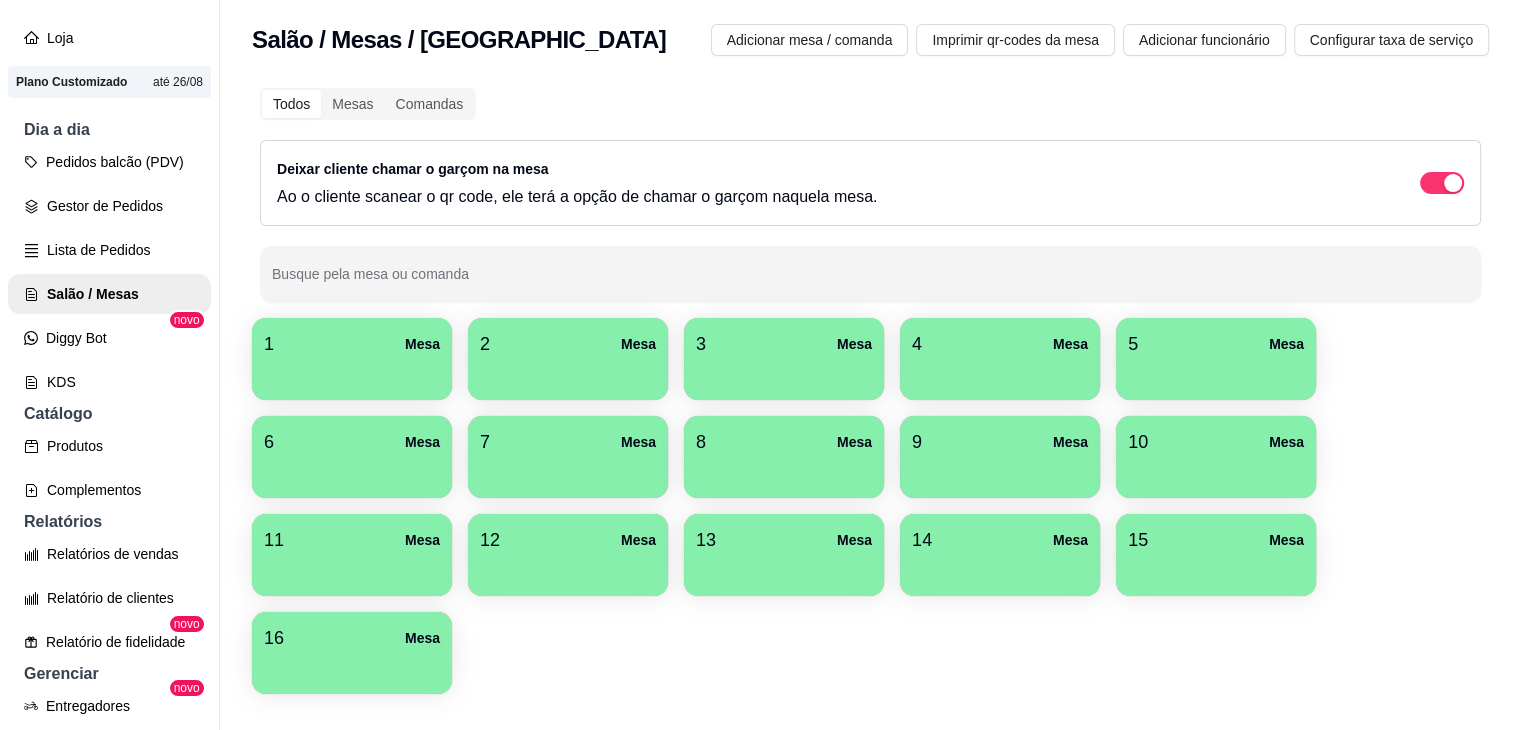 scroll, scrollTop: 0, scrollLeft: 0, axis: both 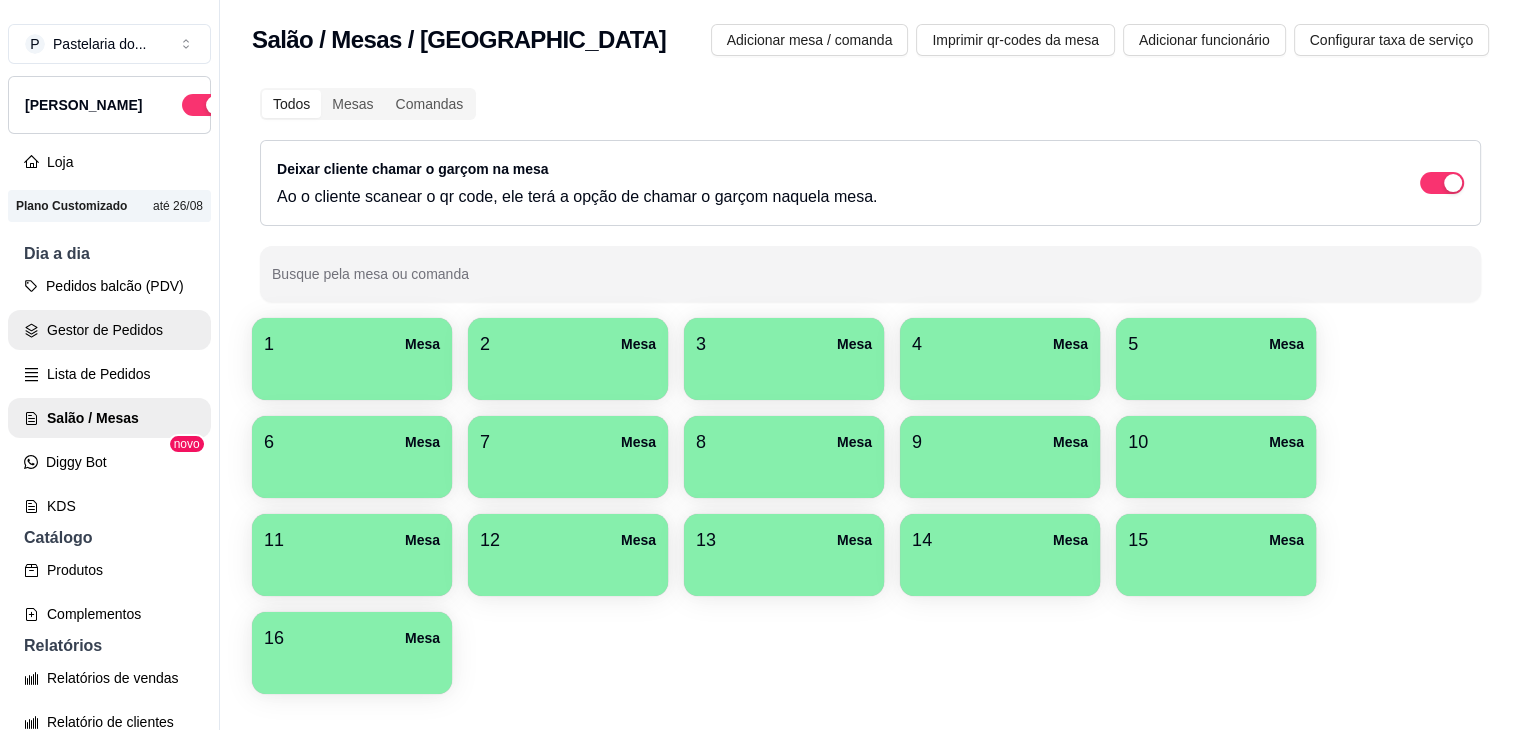 click on "Gestor de Pedidos" at bounding box center [109, 330] 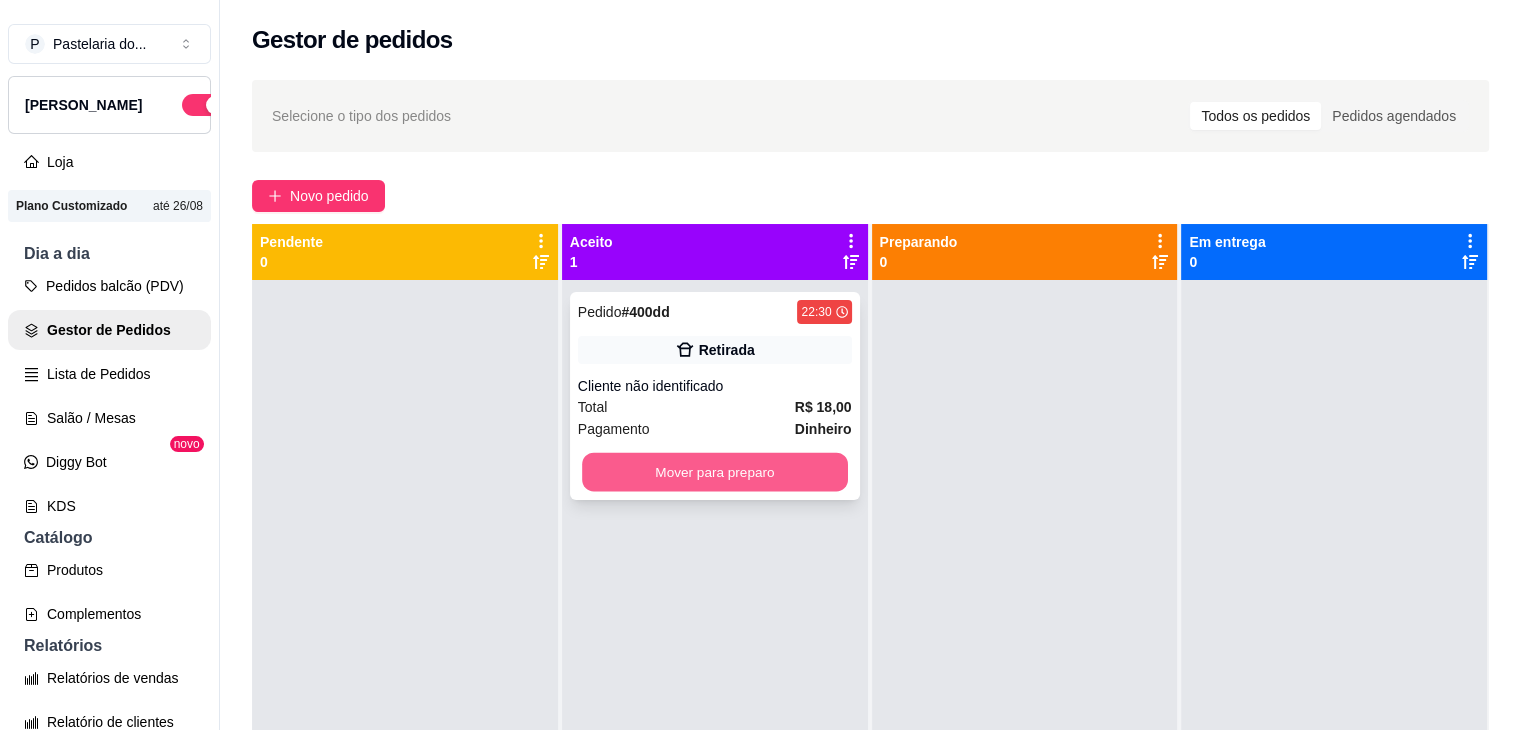 click on "Mover para preparo" at bounding box center (715, 472) 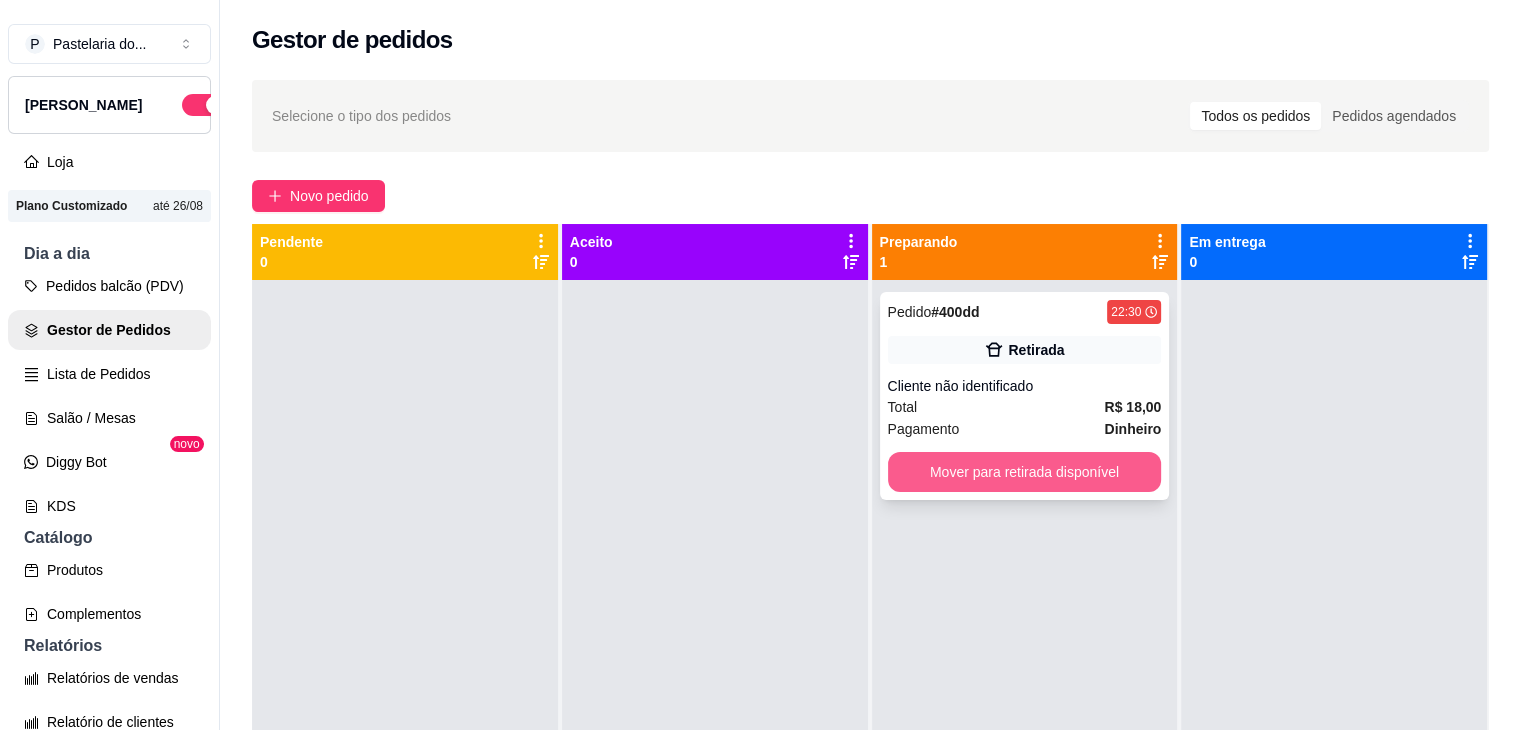 click on "Mover para retirada disponível" at bounding box center [1025, 472] 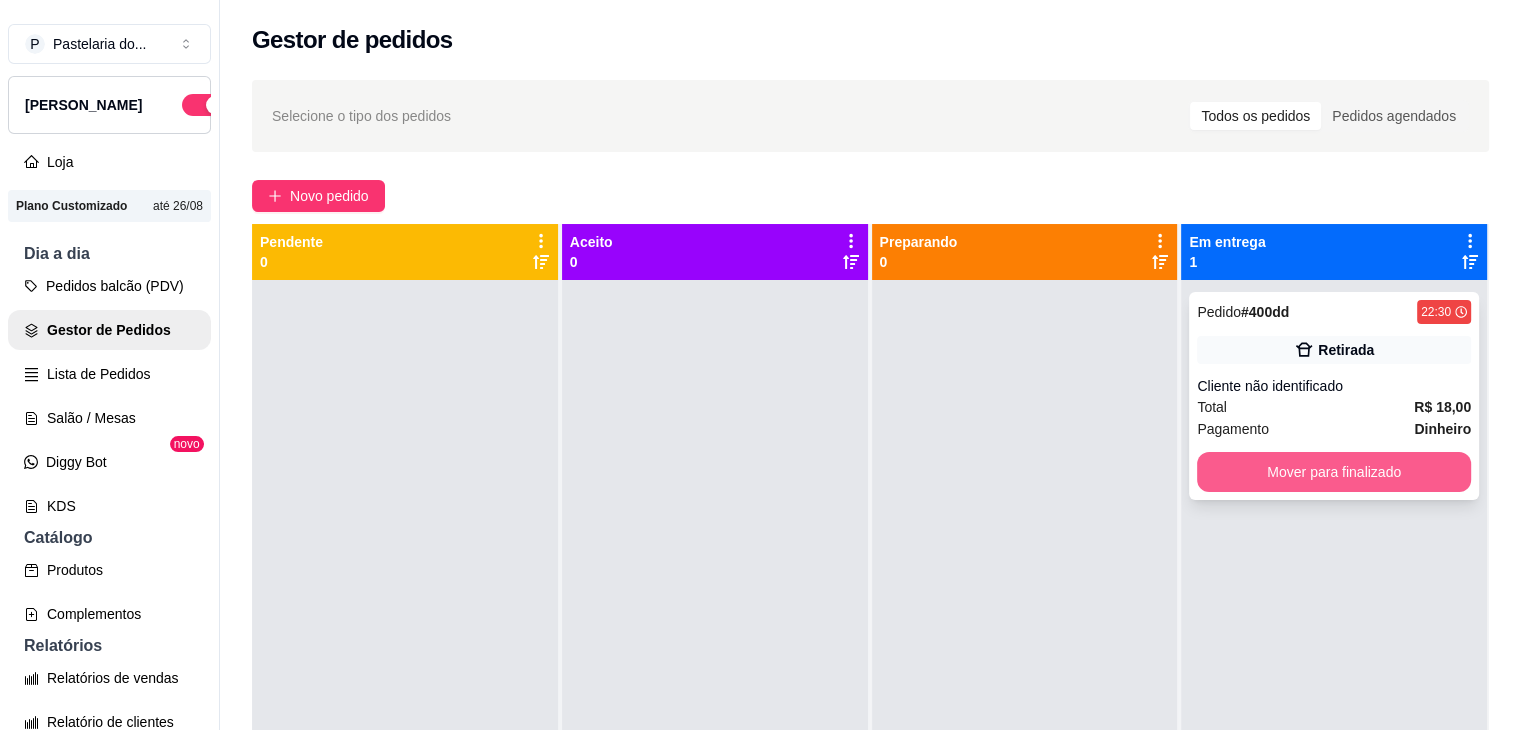 click on "Mover para finalizado" at bounding box center [1334, 472] 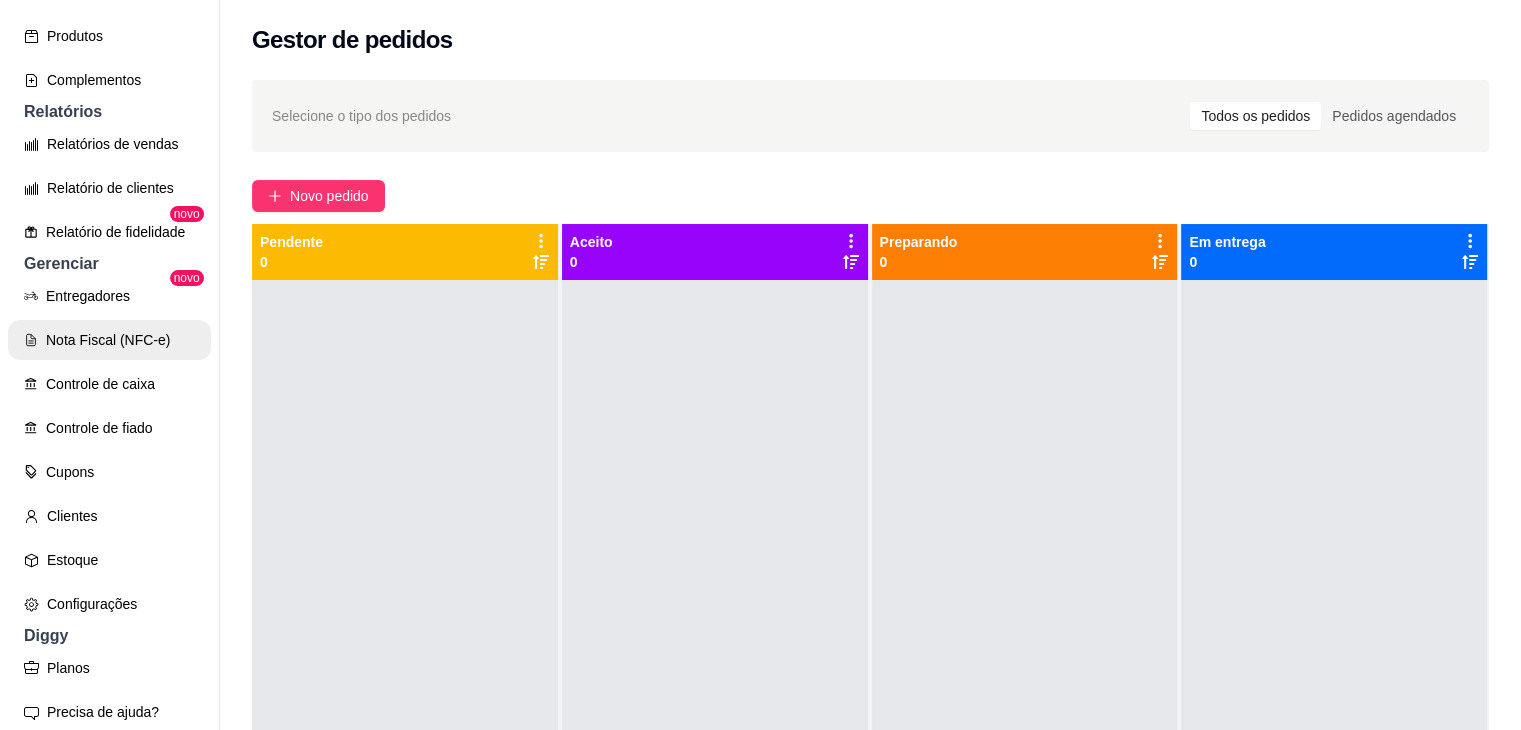 scroll, scrollTop: 500, scrollLeft: 0, axis: vertical 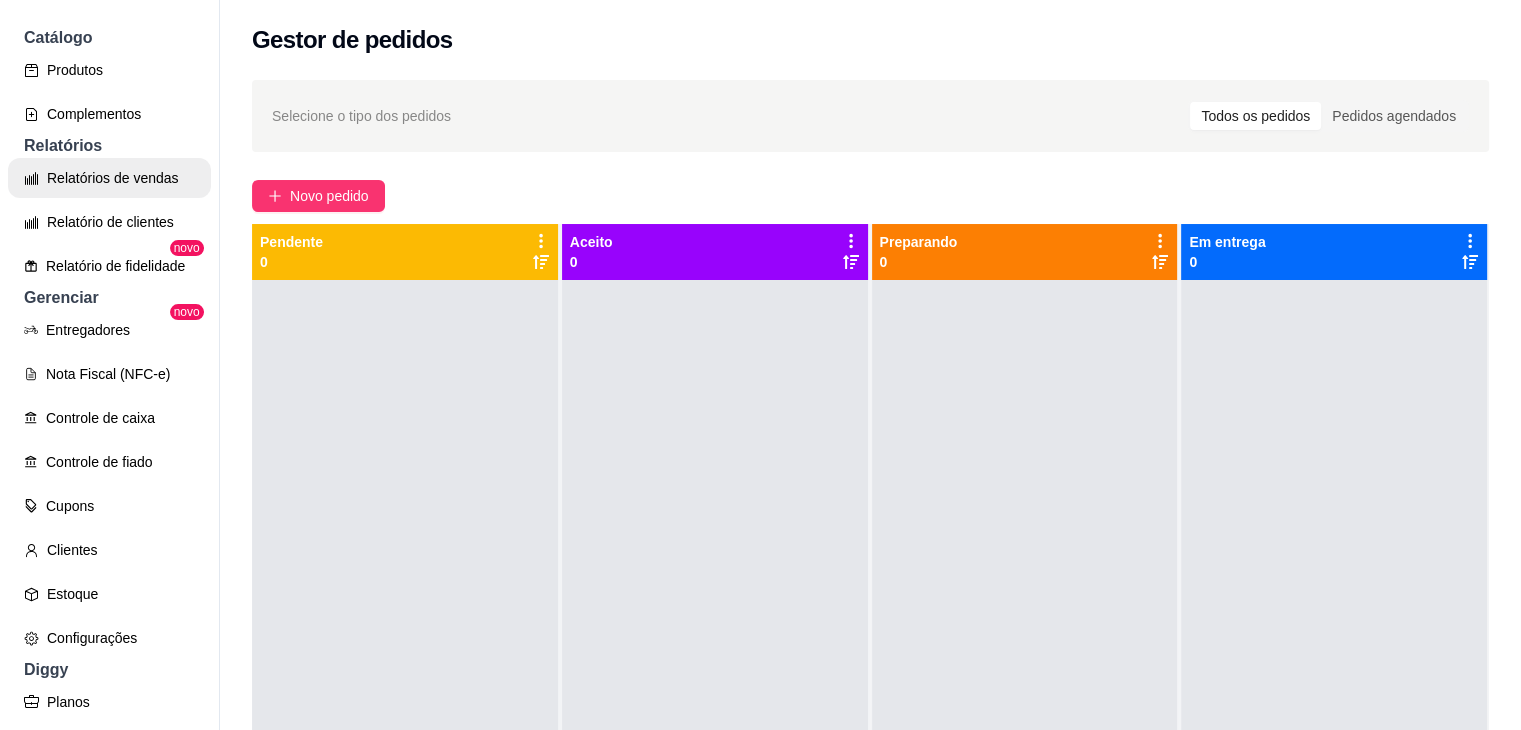 click on "Relatórios de vendas" at bounding box center [109, 178] 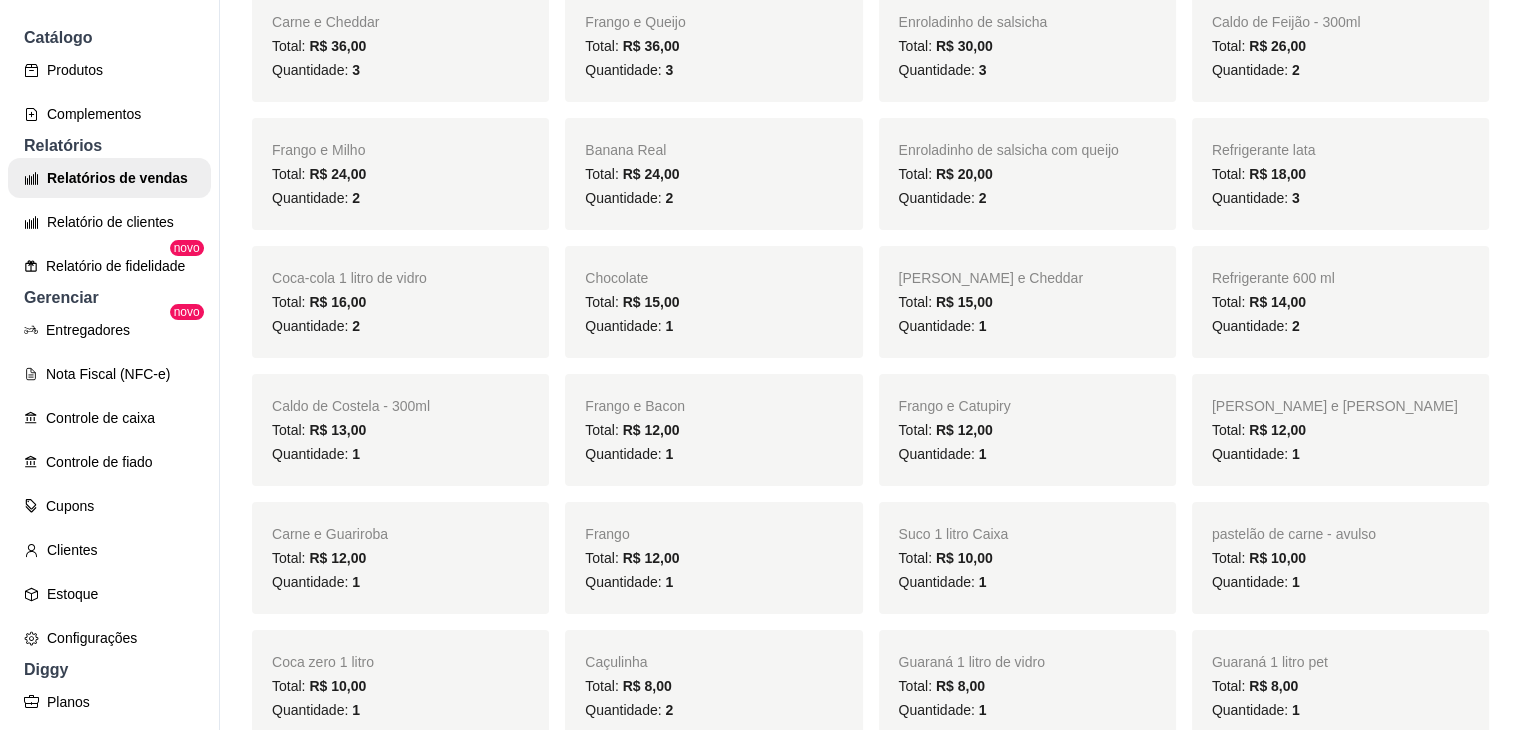 scroll, scrollTop: 700, scrollLeft: 0, axis: vertical 